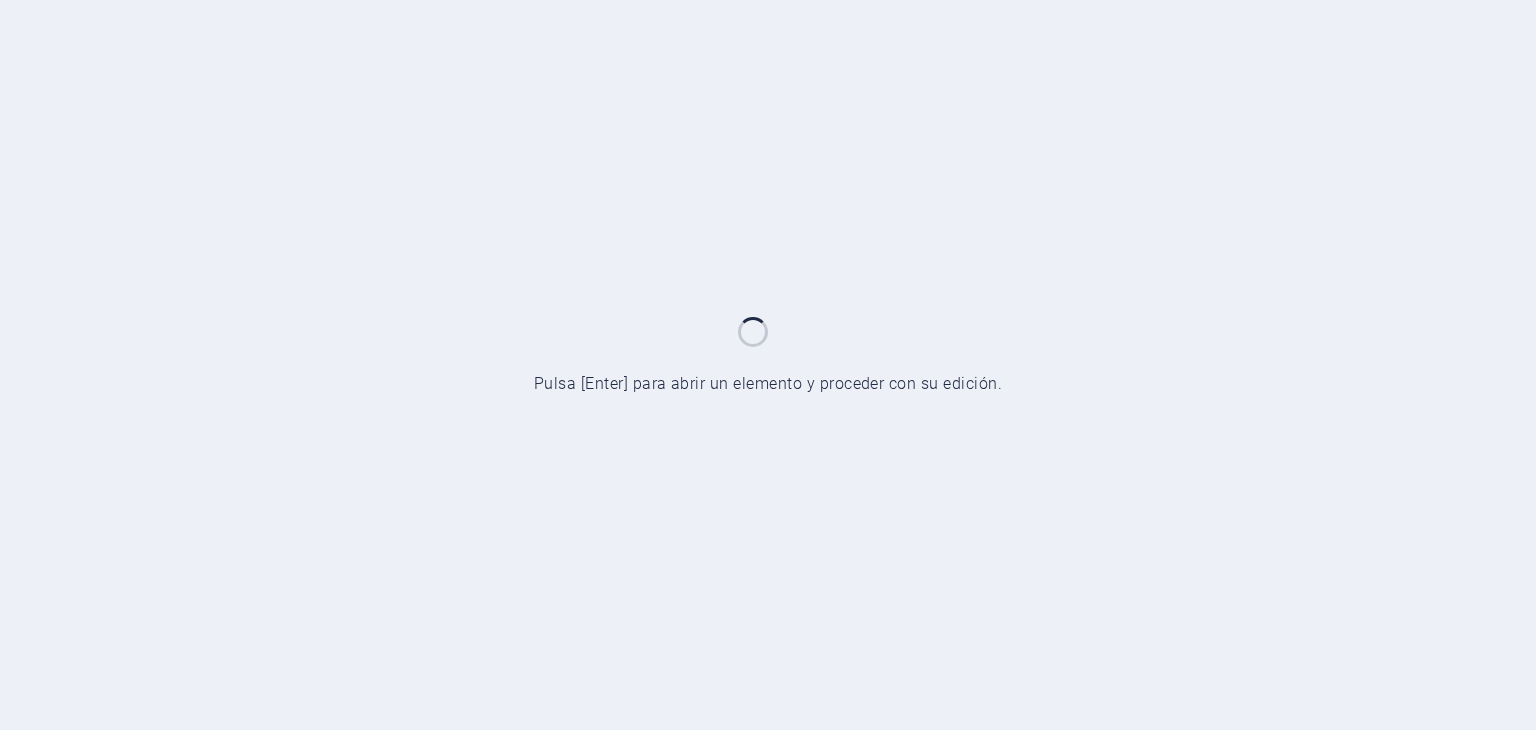 scroll, scrollTop: 0, scrollLeft: 0, axis: both 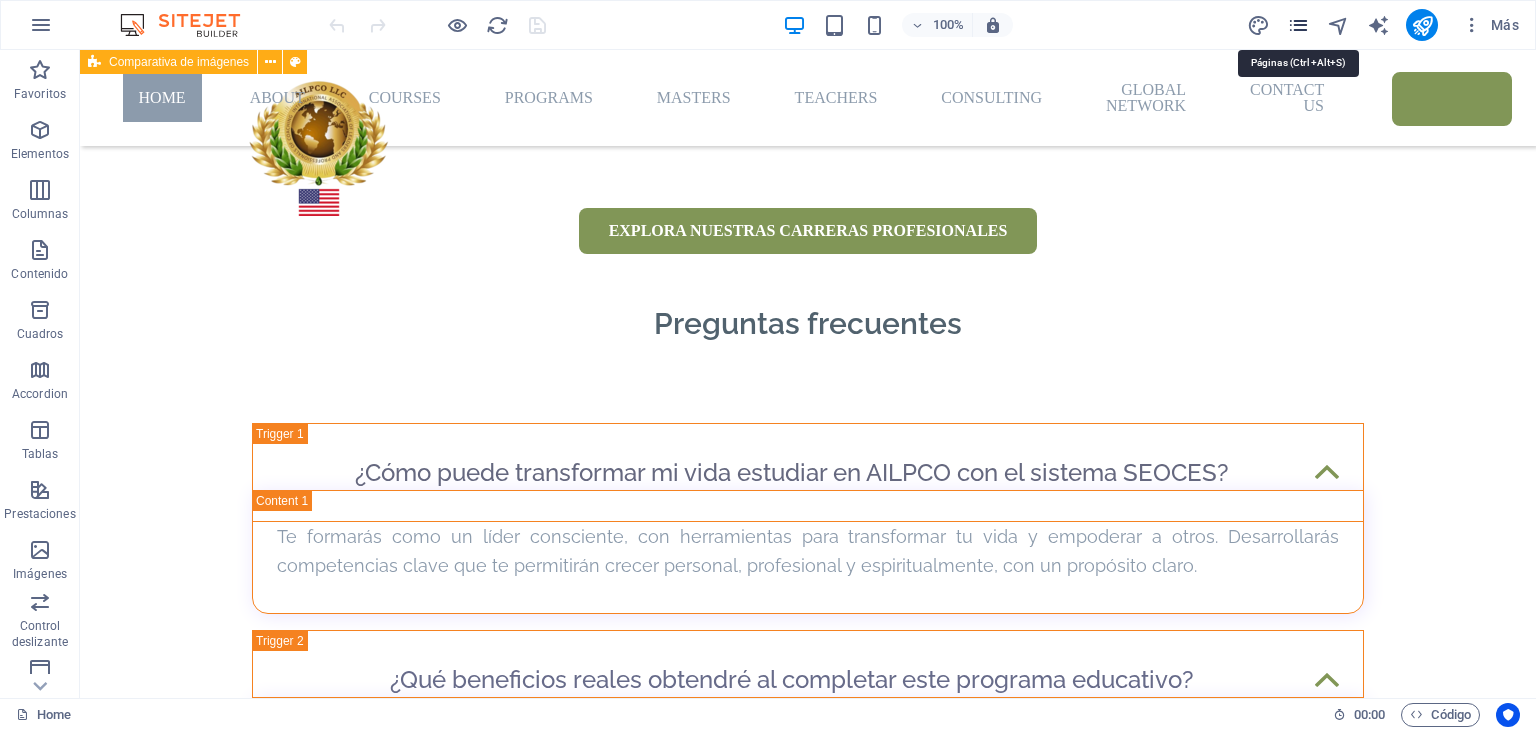 click at bounding box center (1298, 25) 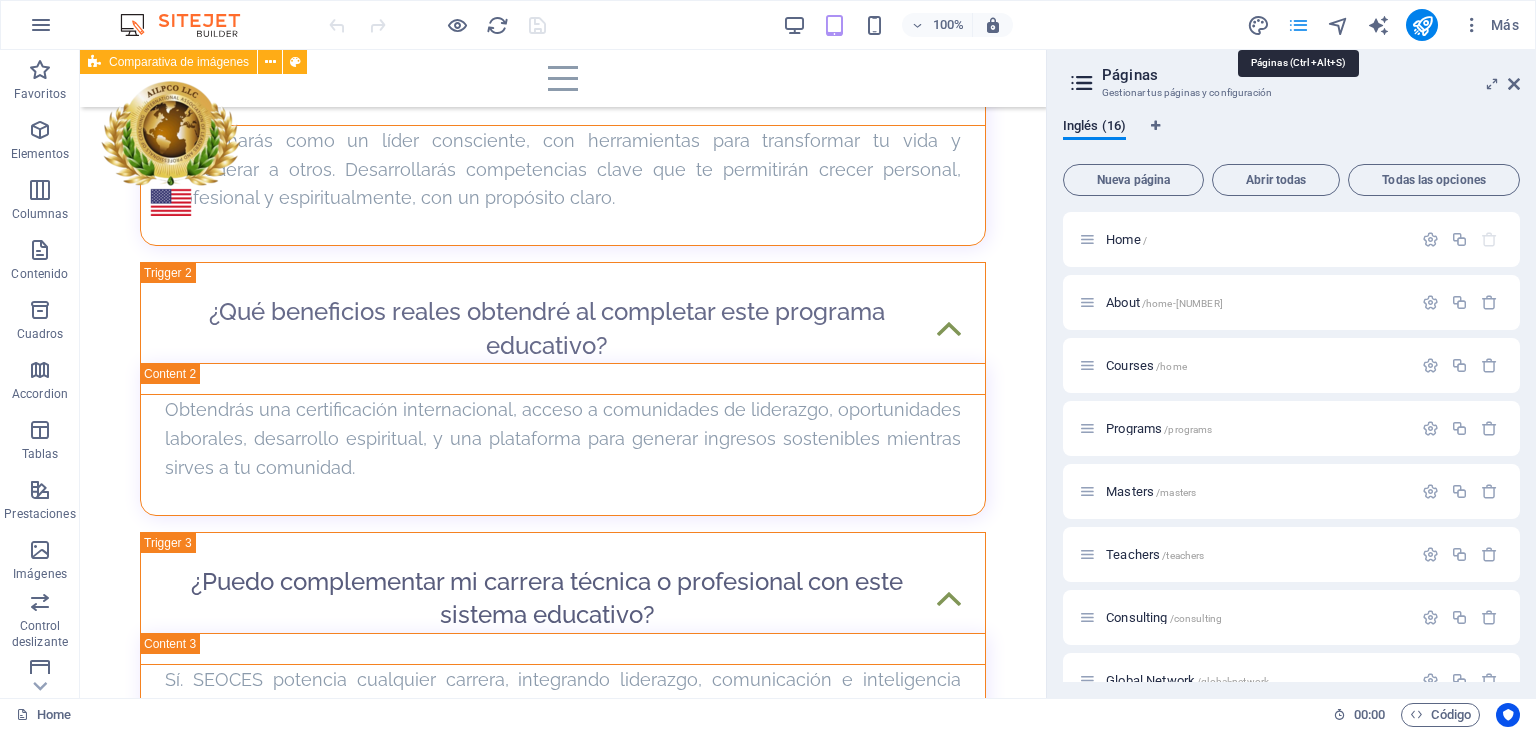 scroll, scrollTop: 4436, scrollLeft: 0, axis: vertical 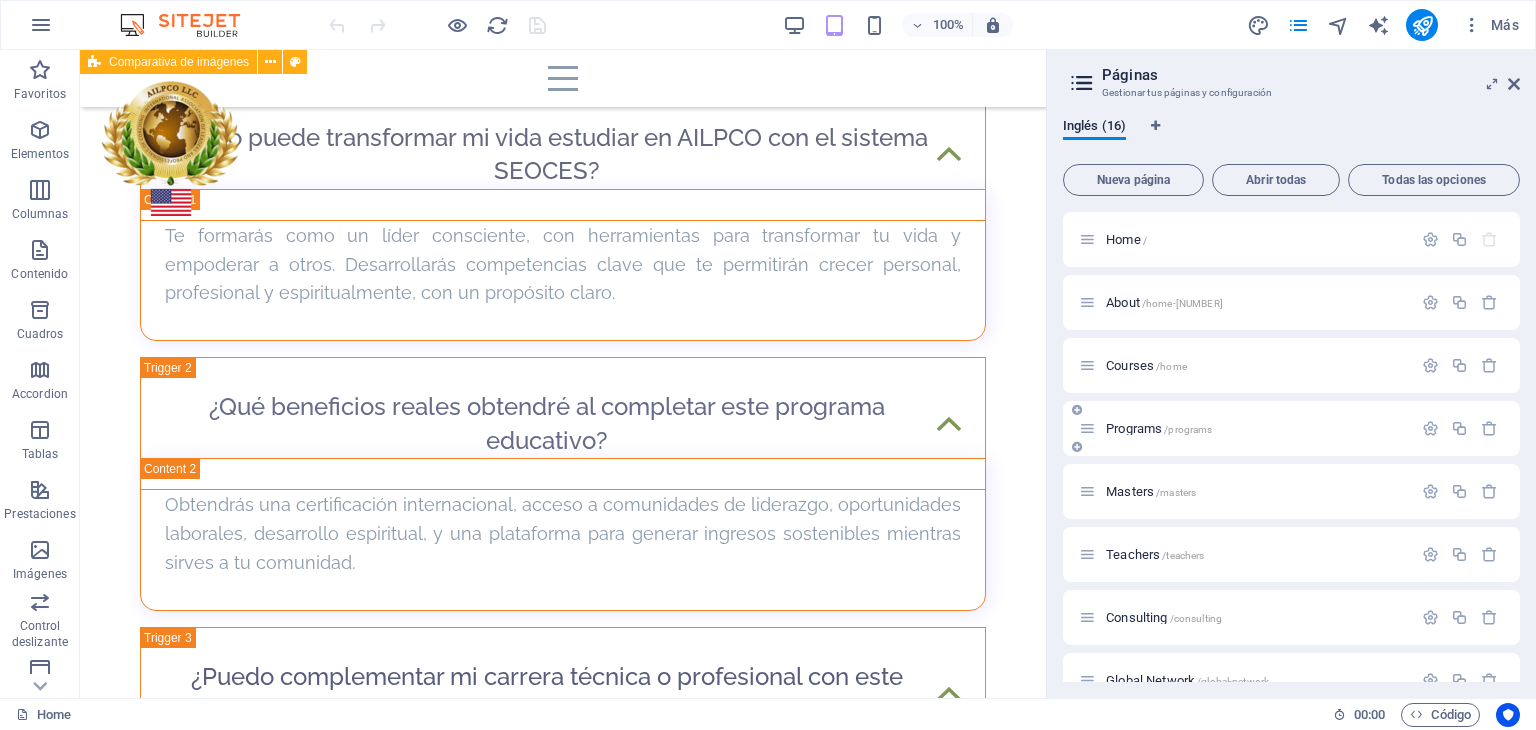 click on "Programs /programs" at bounding box center (1159, 428) 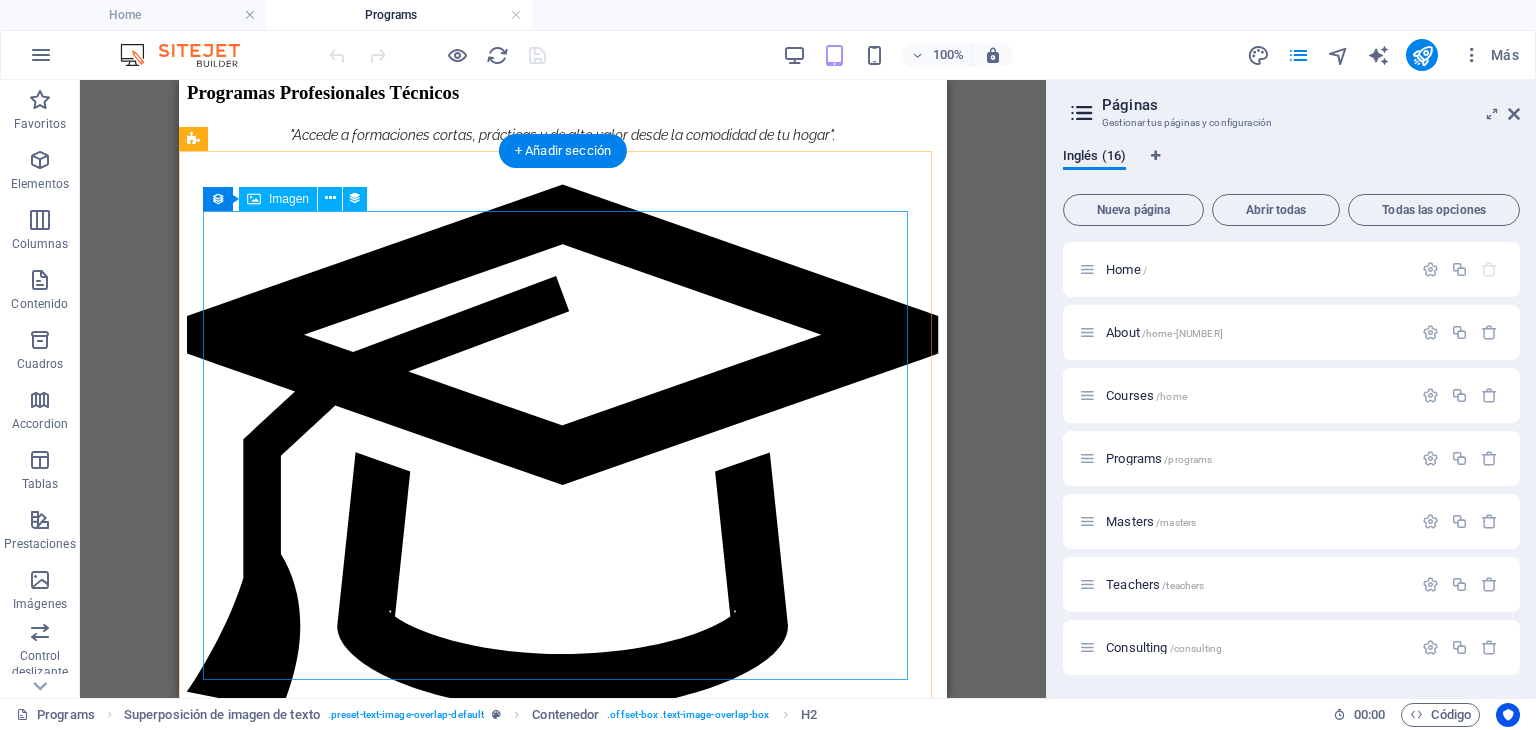 scroll, scrollTop: 2200, scrollLeft: 0, axis: vertical 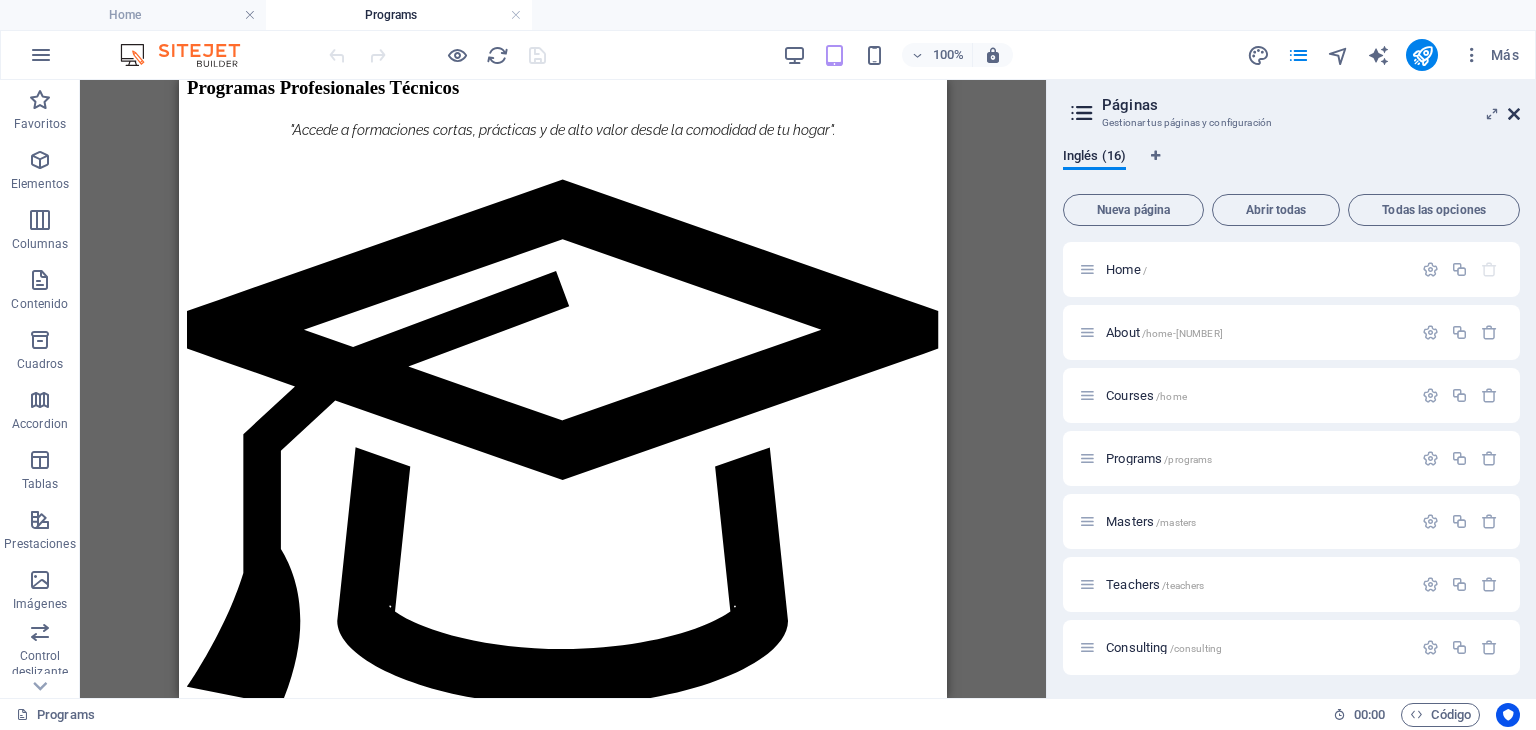 click at bounding box center (1514, 114) 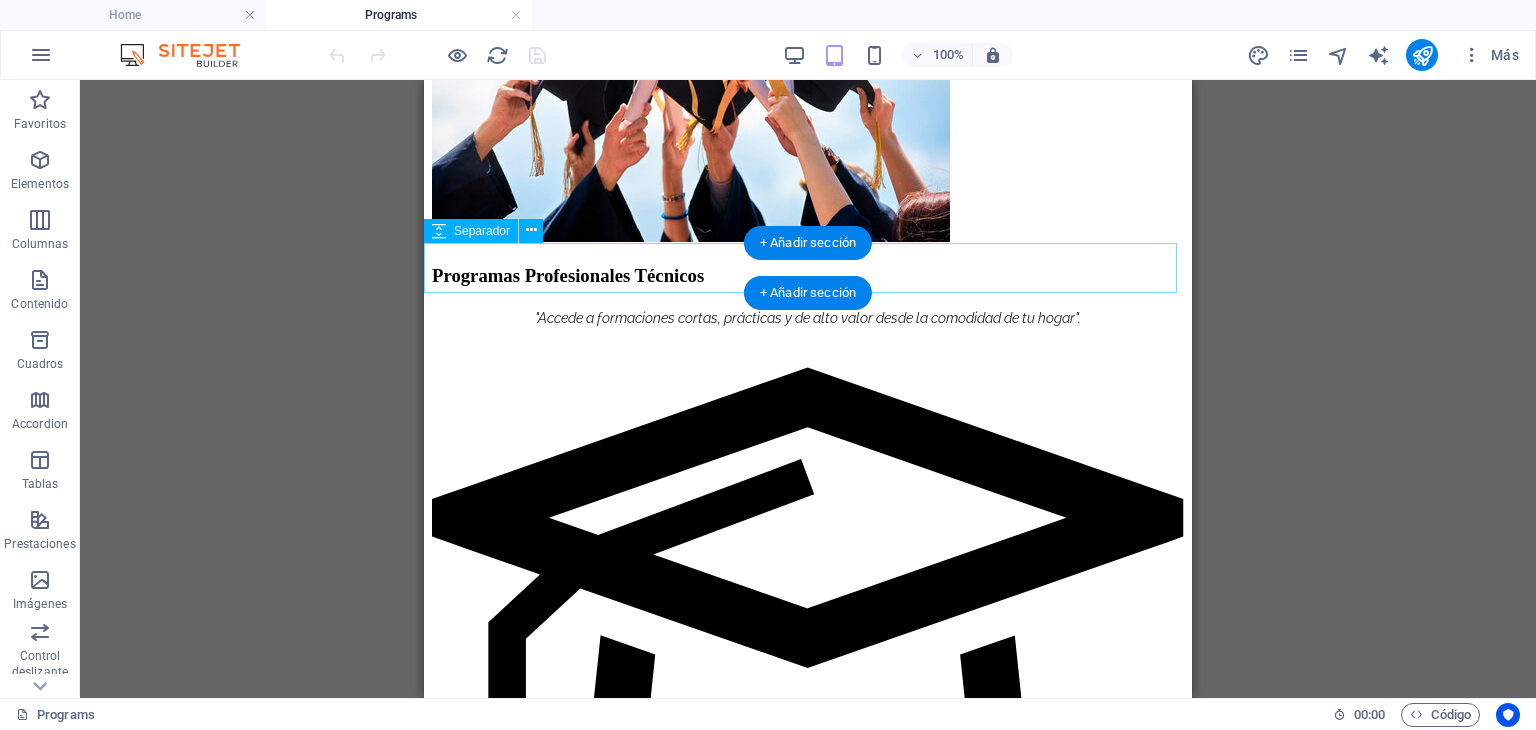 scroll, scrollTop: 2000, scrollLeft: 0, axis: vertical 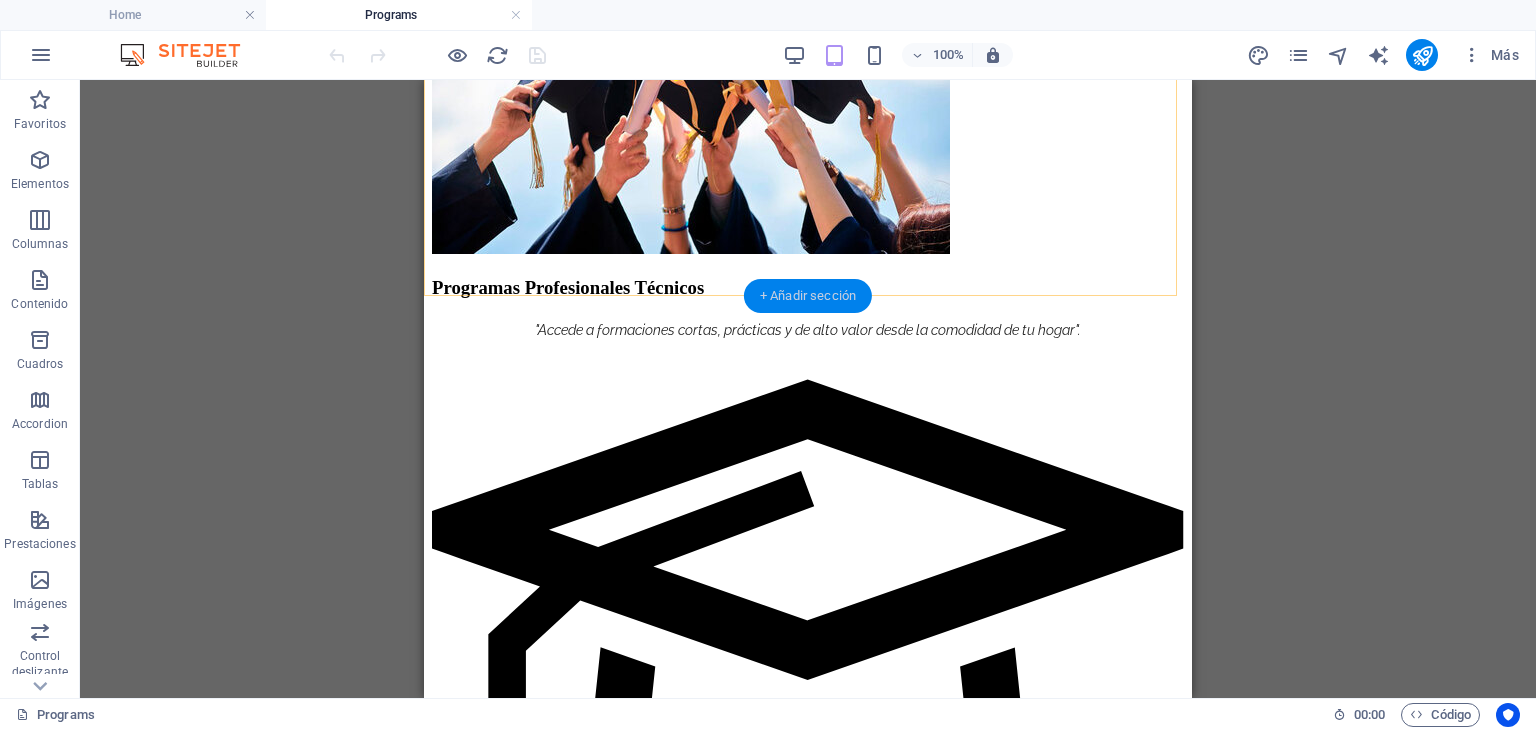 click on "+ Añadir sección" at bounding box center (808, 296) 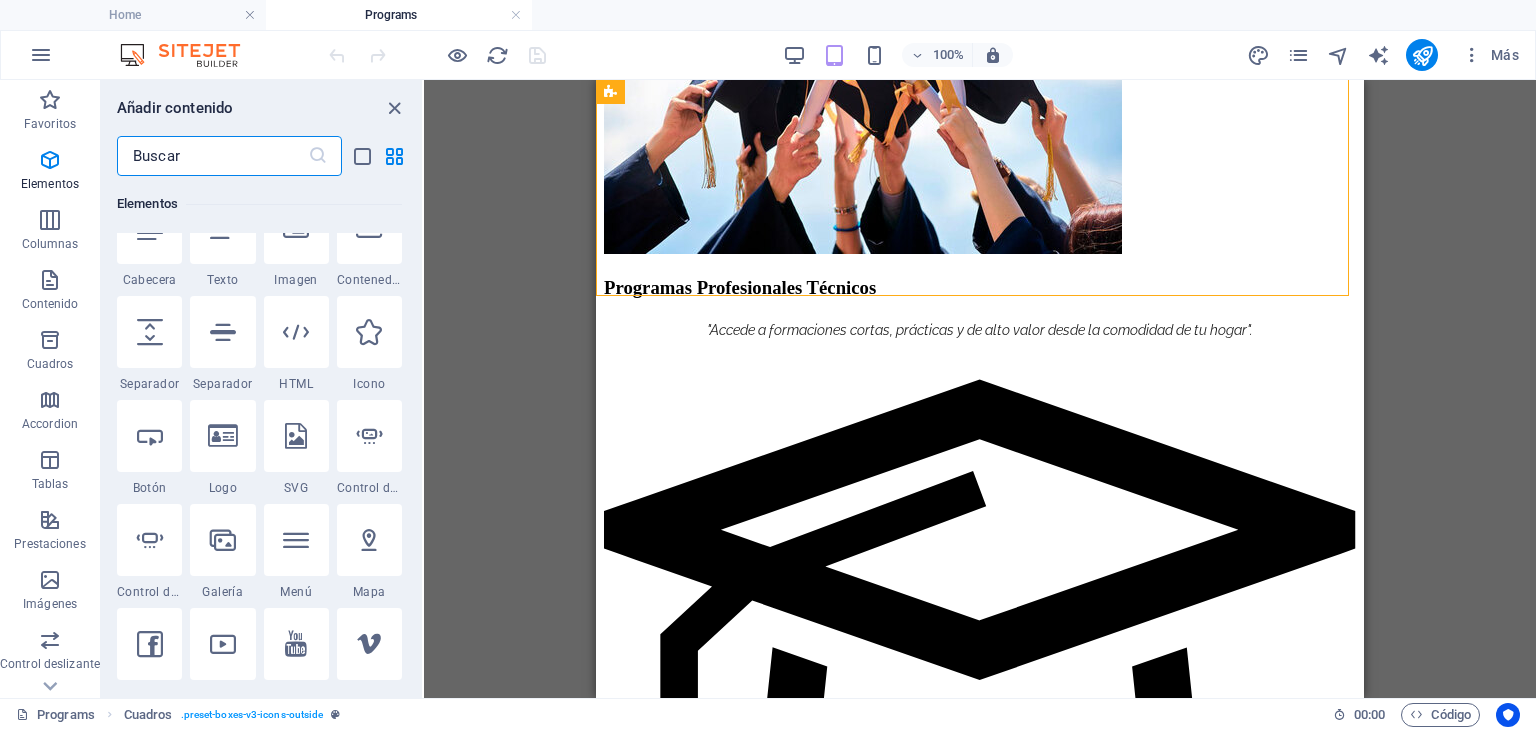 scroll, scrollTop: 6287, scrollLeft: 0, axis: vertical 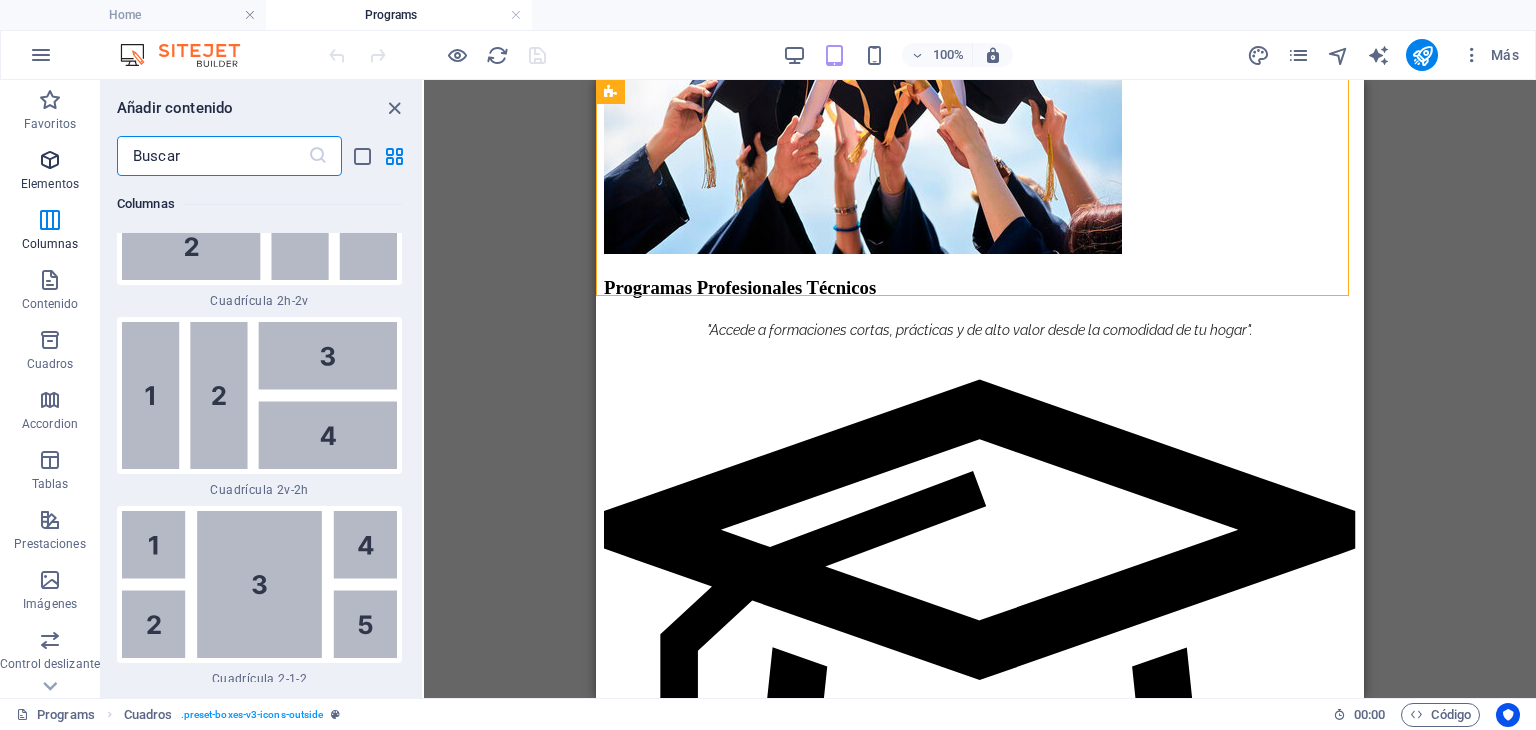 click at bounding box center [50, 160] 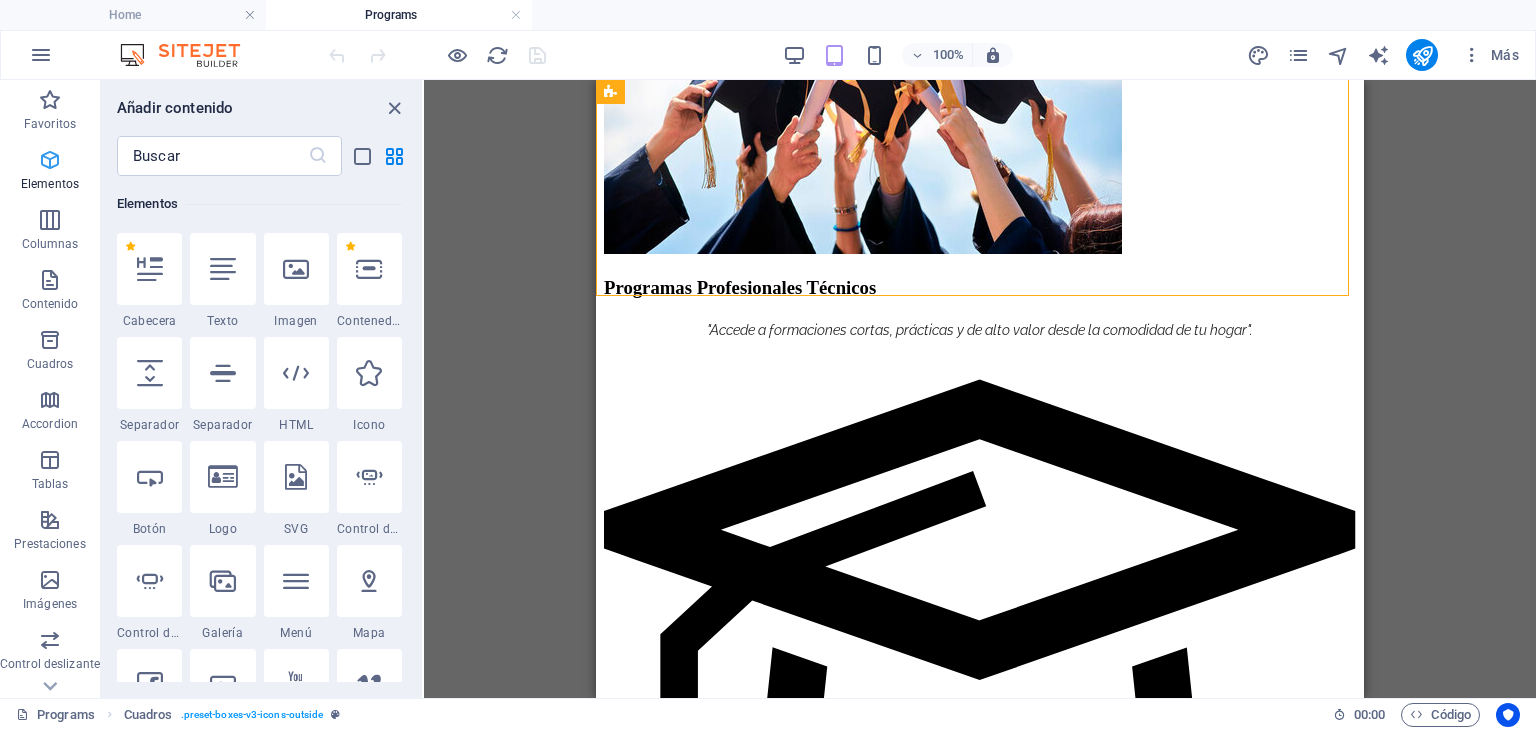 scroll, scrollTop: 579, scrollLeft: 0, axis: vertical 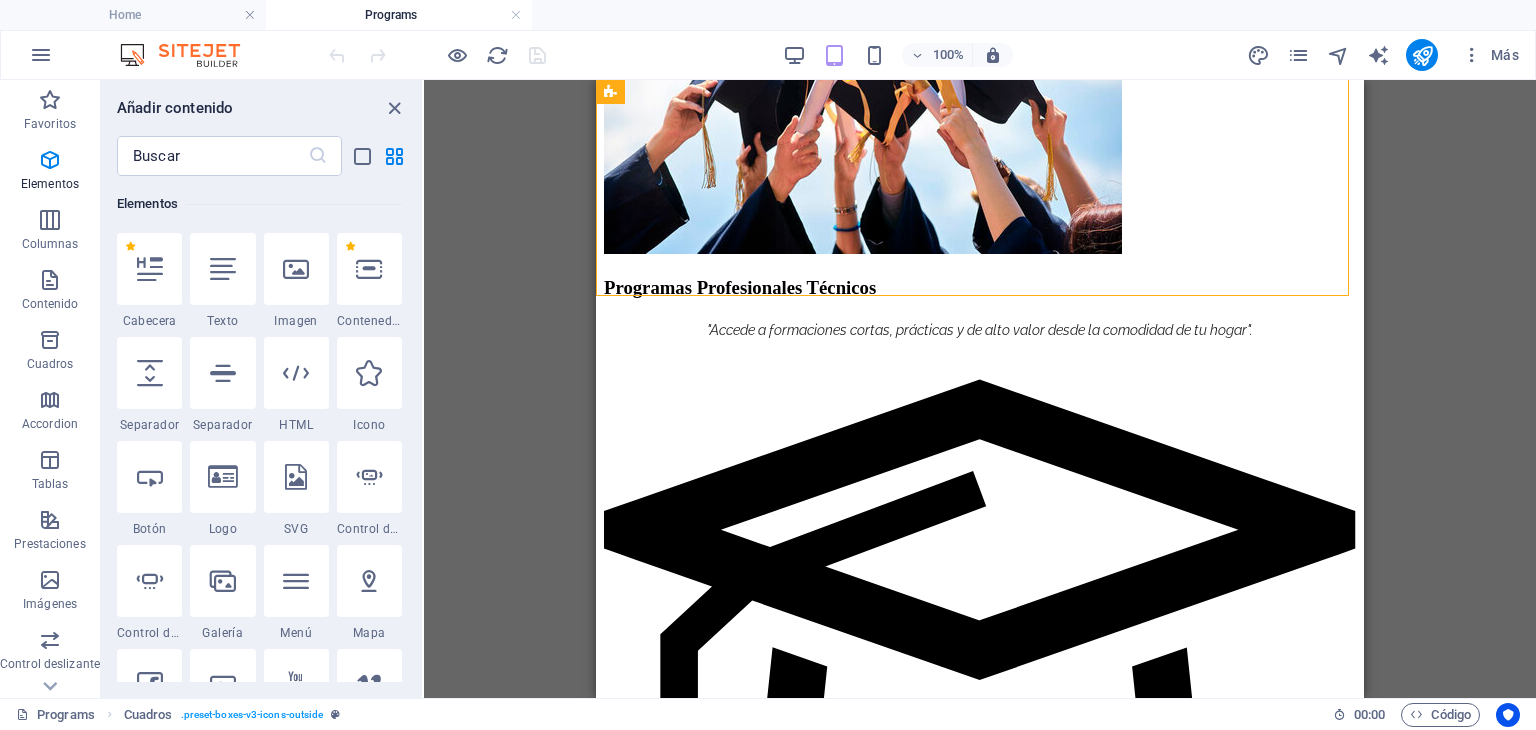 click at bounding box center [222, 269] 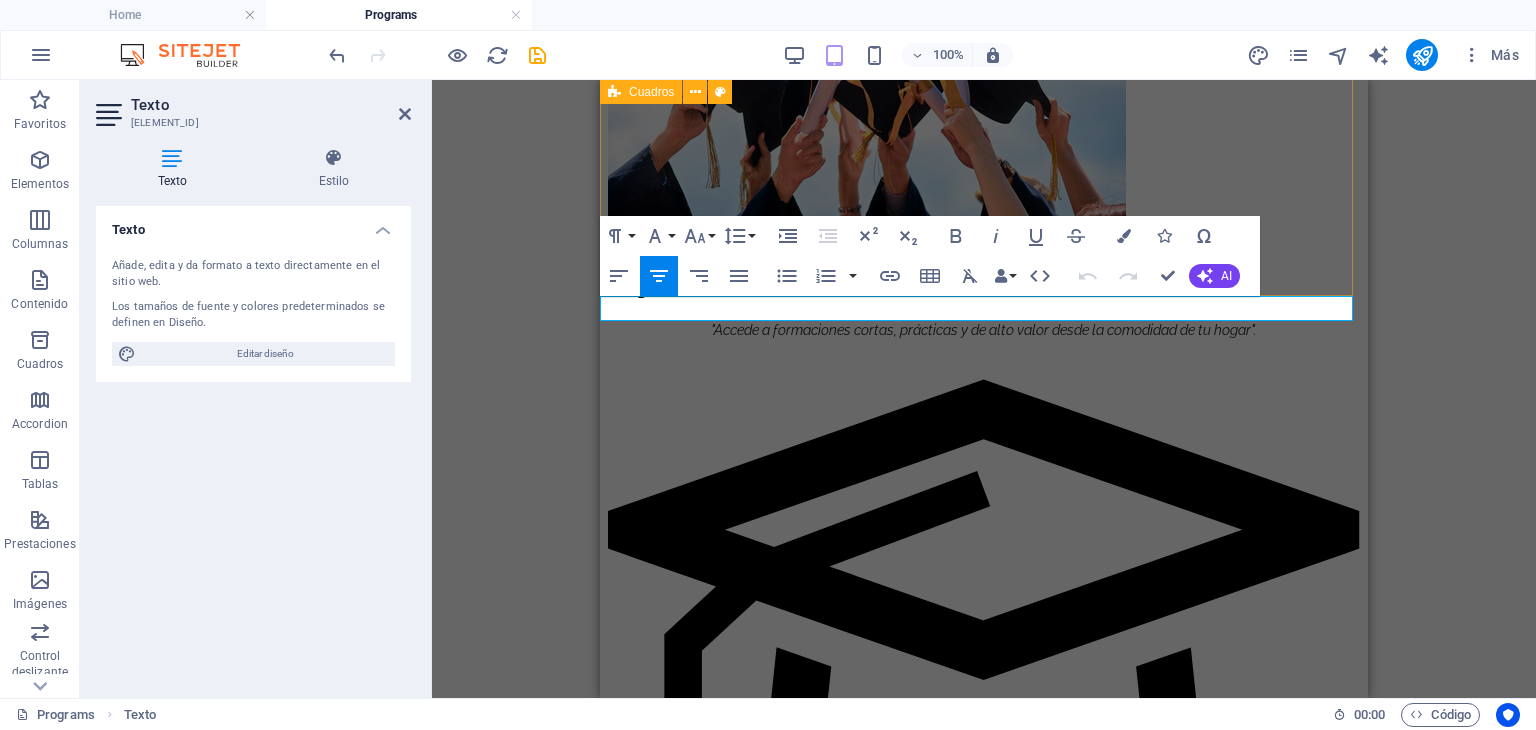 click on "Detalle  de los Programas Nivel :  Profesional Técnico Productivo Duración flexible:  de 6 a 8 meses por carrera. Modalidad 100% online  con prácticas sincrónicas. Salida laboral temprana:  desde el 3.er o 4.º curso. Convalidación de cursos  entre carreras o maestrías. Menor inversión económica  en una segunda formación. Mayor retención y satisfacción estudiantil." at bounding box center (984, 900) 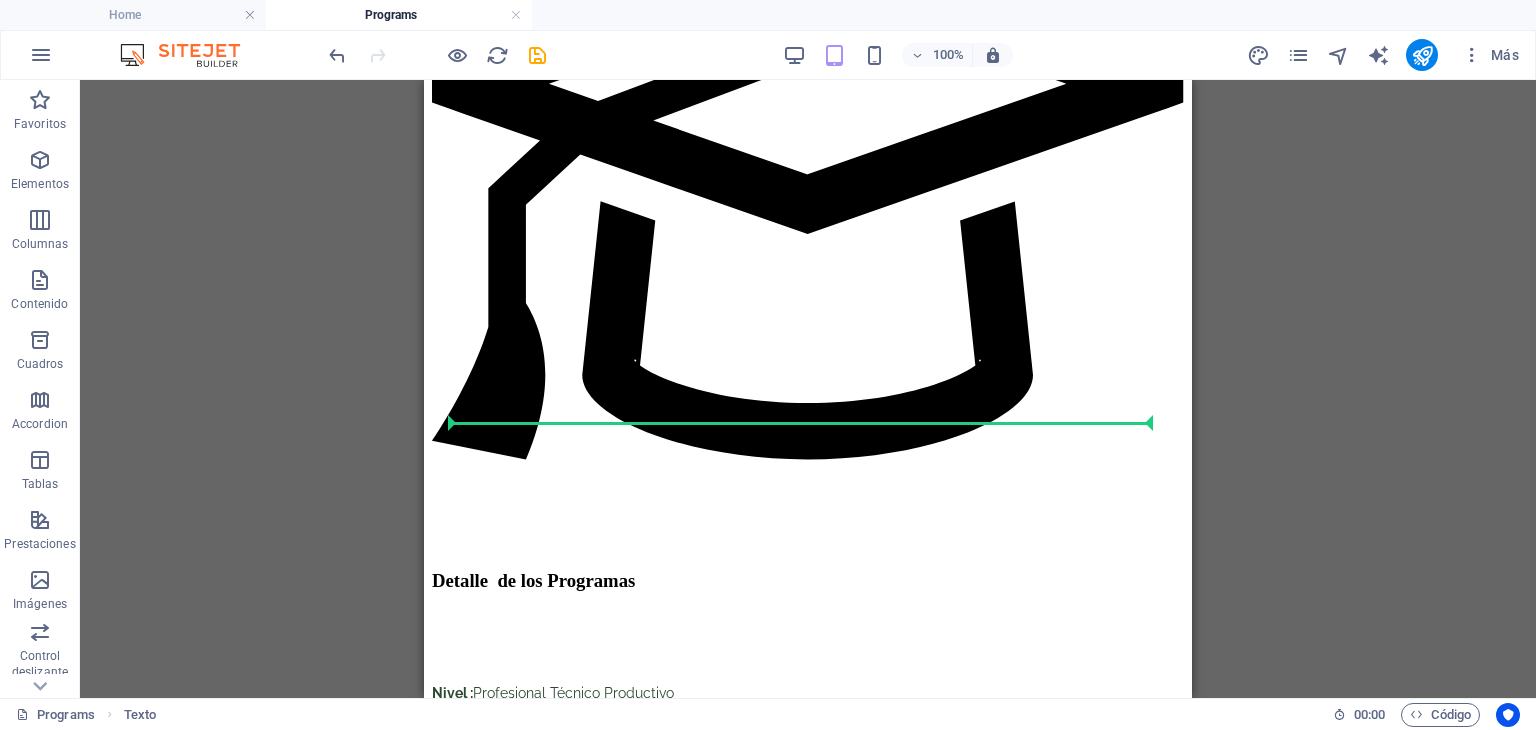 scroll, scrollTop: 2553, scrollLeft: 0, axis: vertical 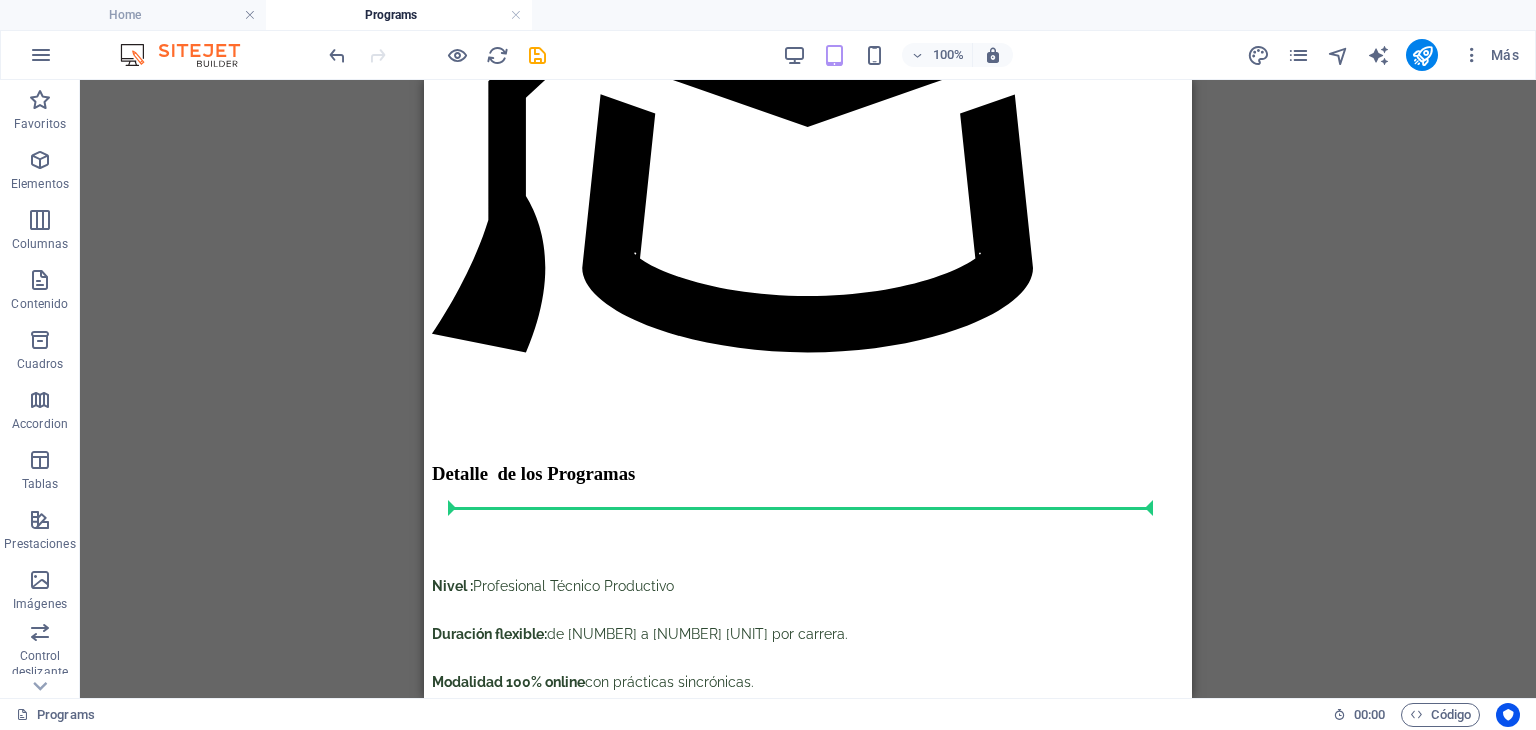 drag, startPoint x: 898, startPoint y: 360, endPoint x: 596, endPoint y: 515, distance: 339.45398 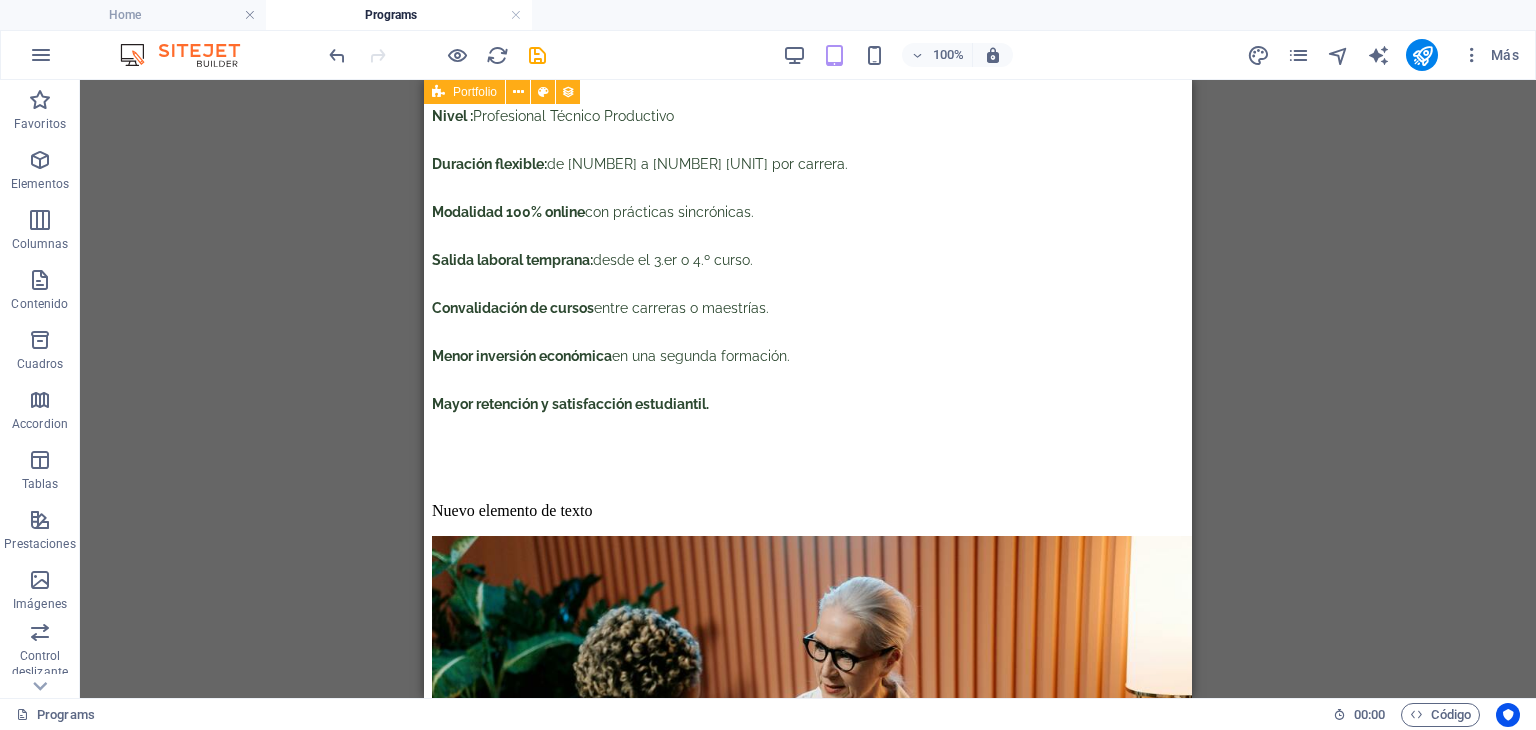 scroll, scrollTop: 3055, scrollLeft: 0, axis: vertical 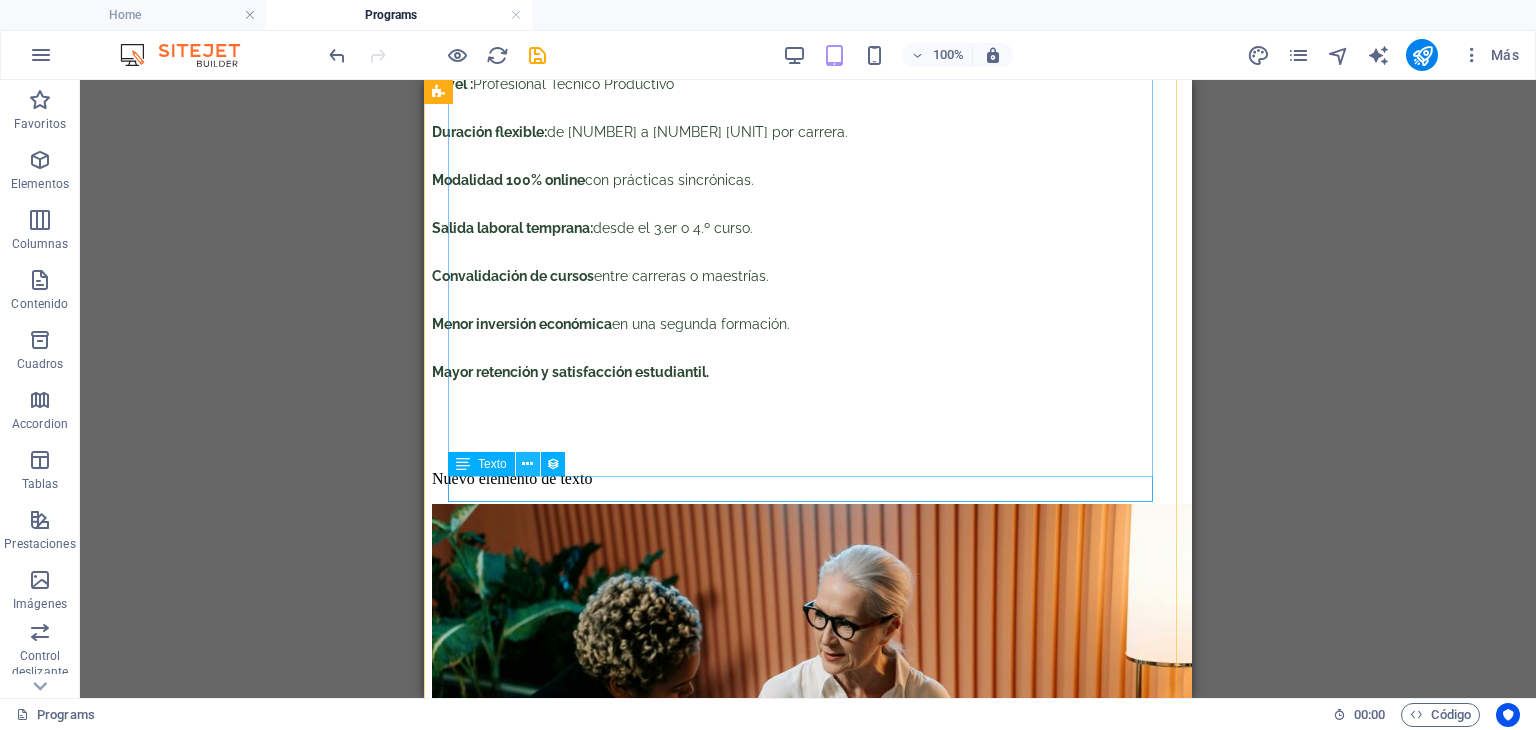 click at bounding box center (527, 464) 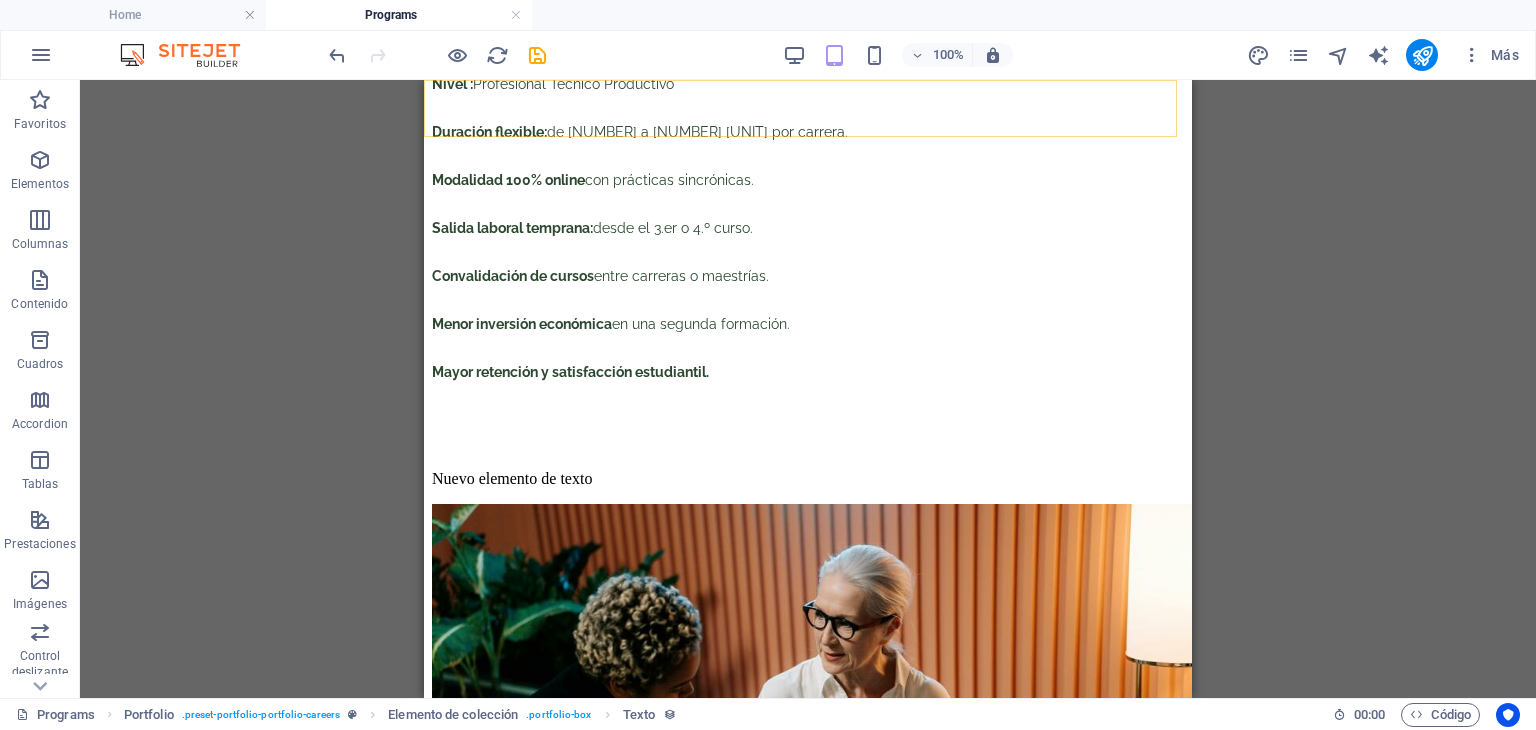 drag, startPoint x: 918, startPoint y: 544, endPoint x: 656, endPoint y: 98, distance: 517.262 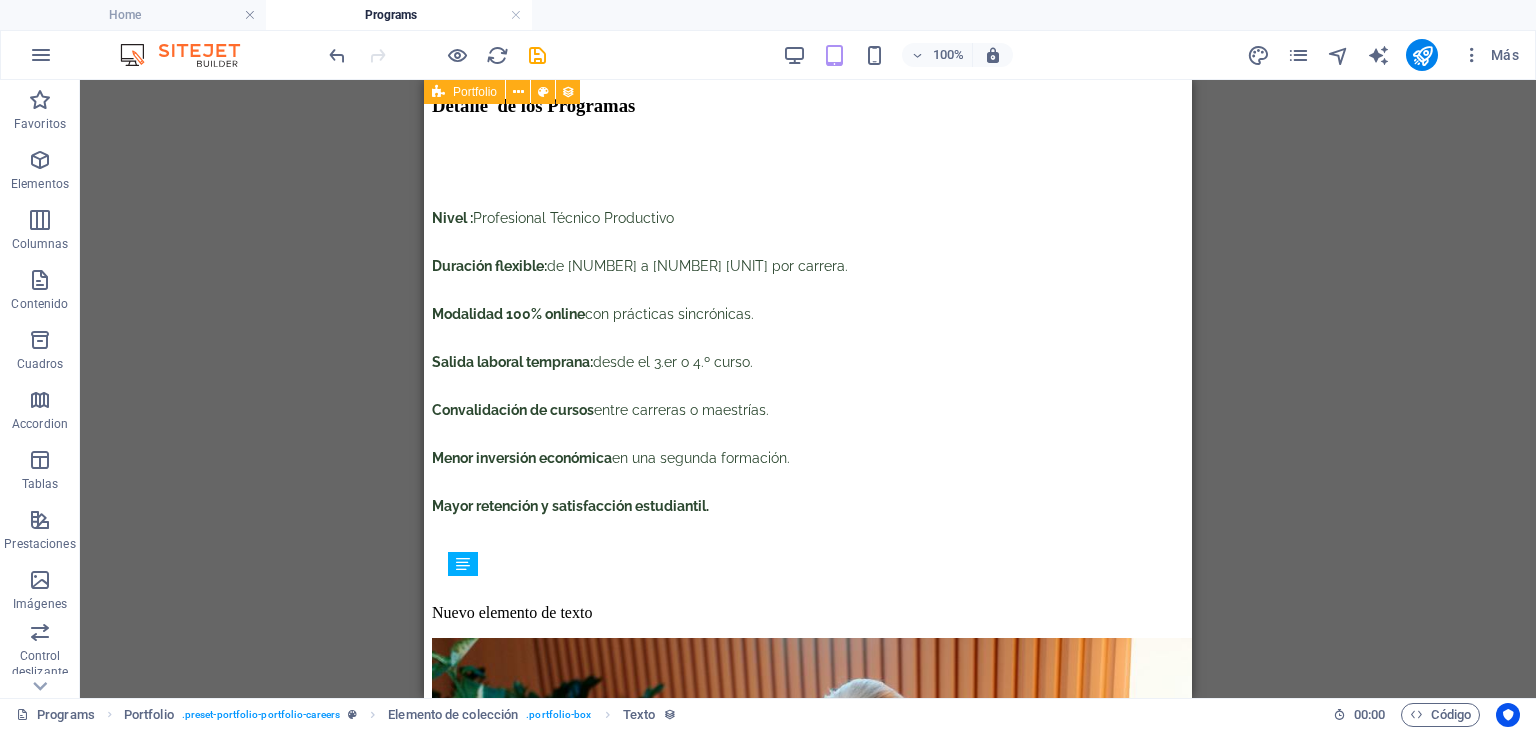 scroll, scrollTop: 2955, scrollLeft: 0, axis: vertical 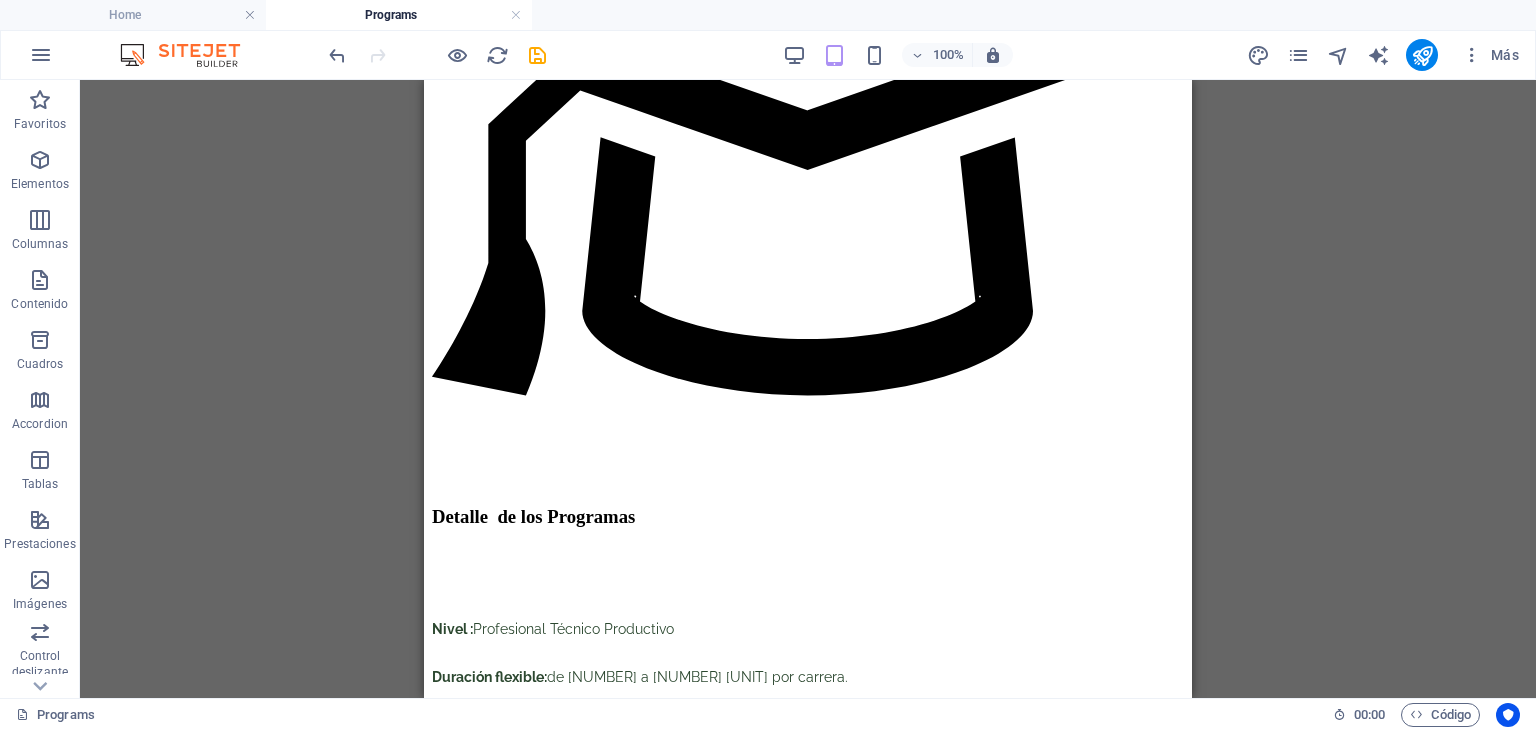 drag, startPoint x: 921, startPoint y: 649, endPoint x: 700, endPoint y: 460, distance: 290.79547 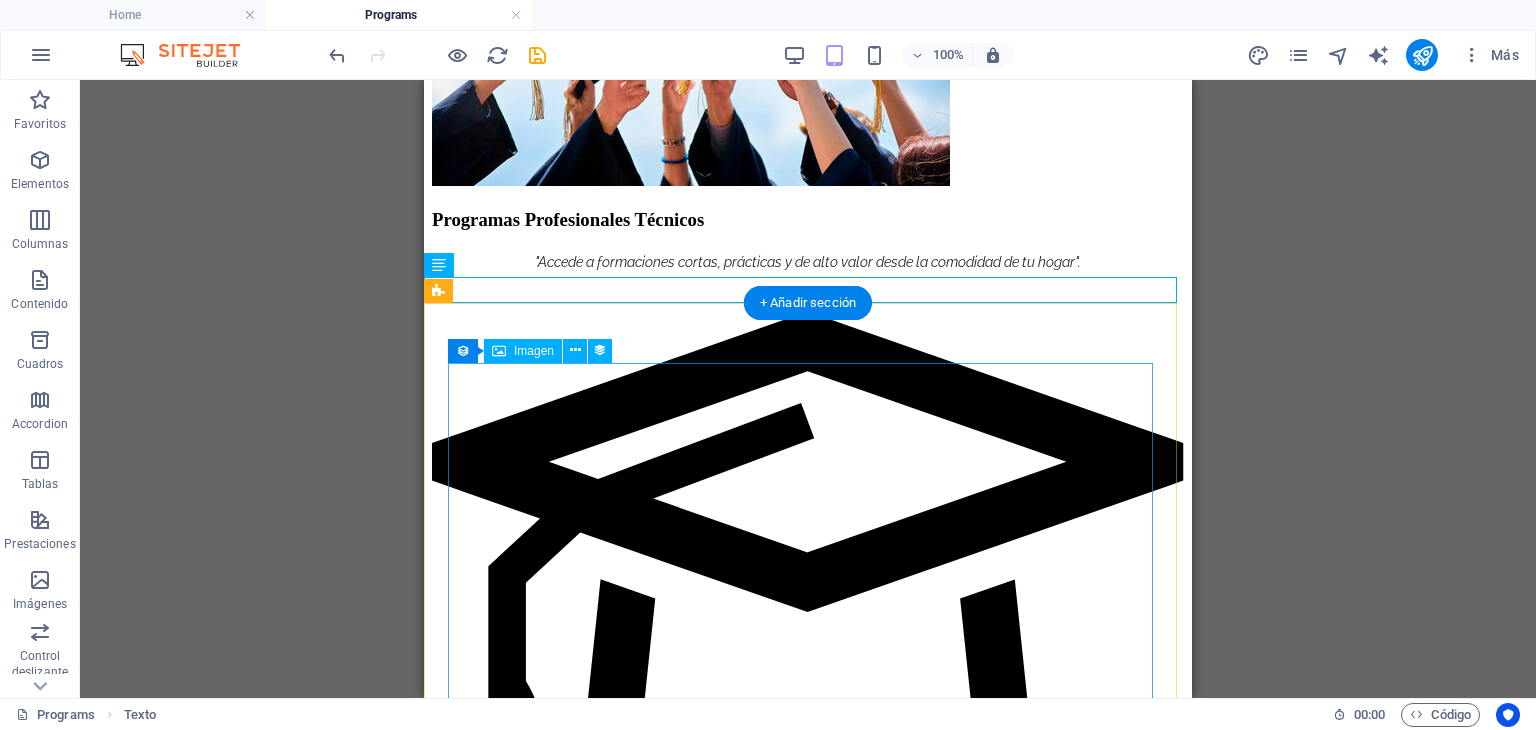 scroll, scrollTop: 2069, scrollLeft: 0, axis: vertical 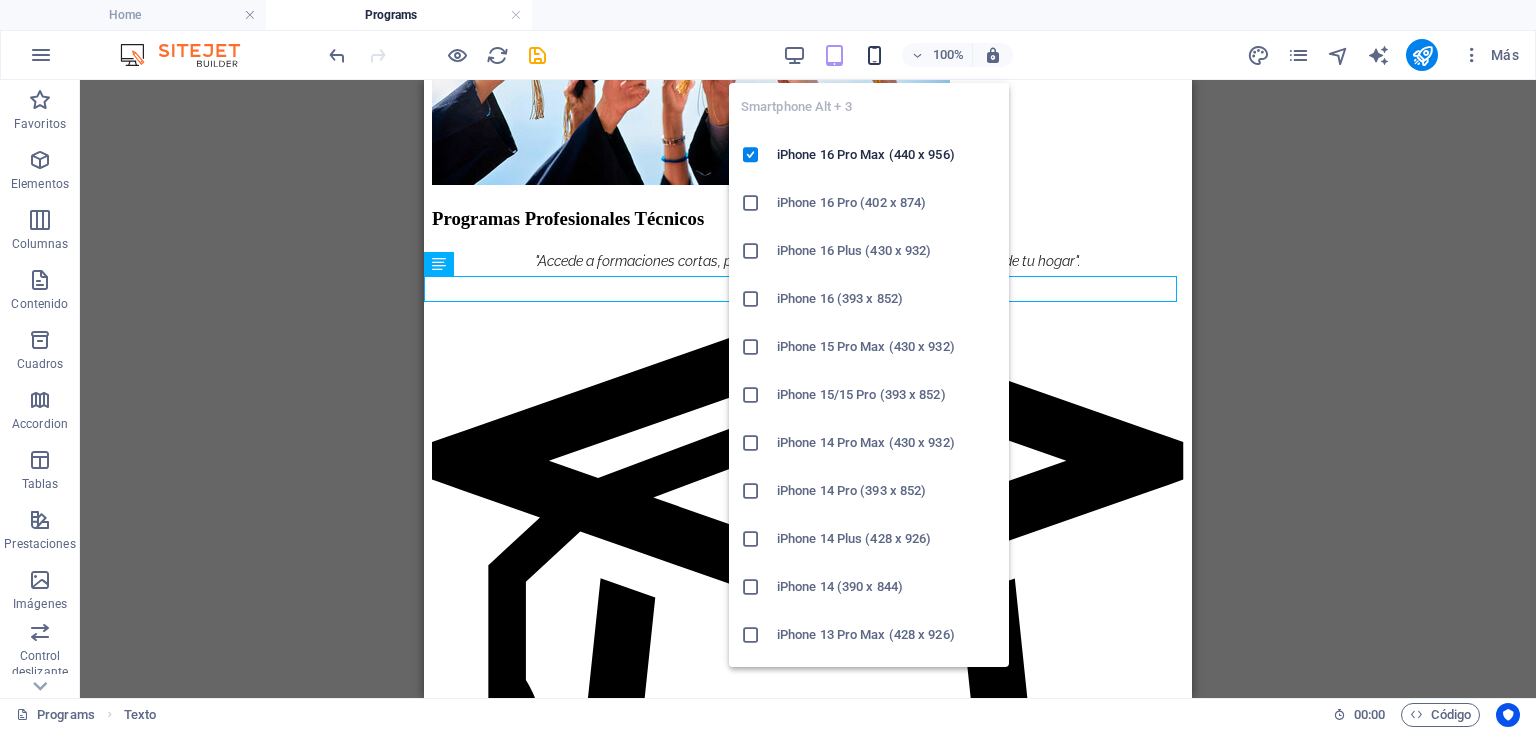 click at bounding box center [874, 55] 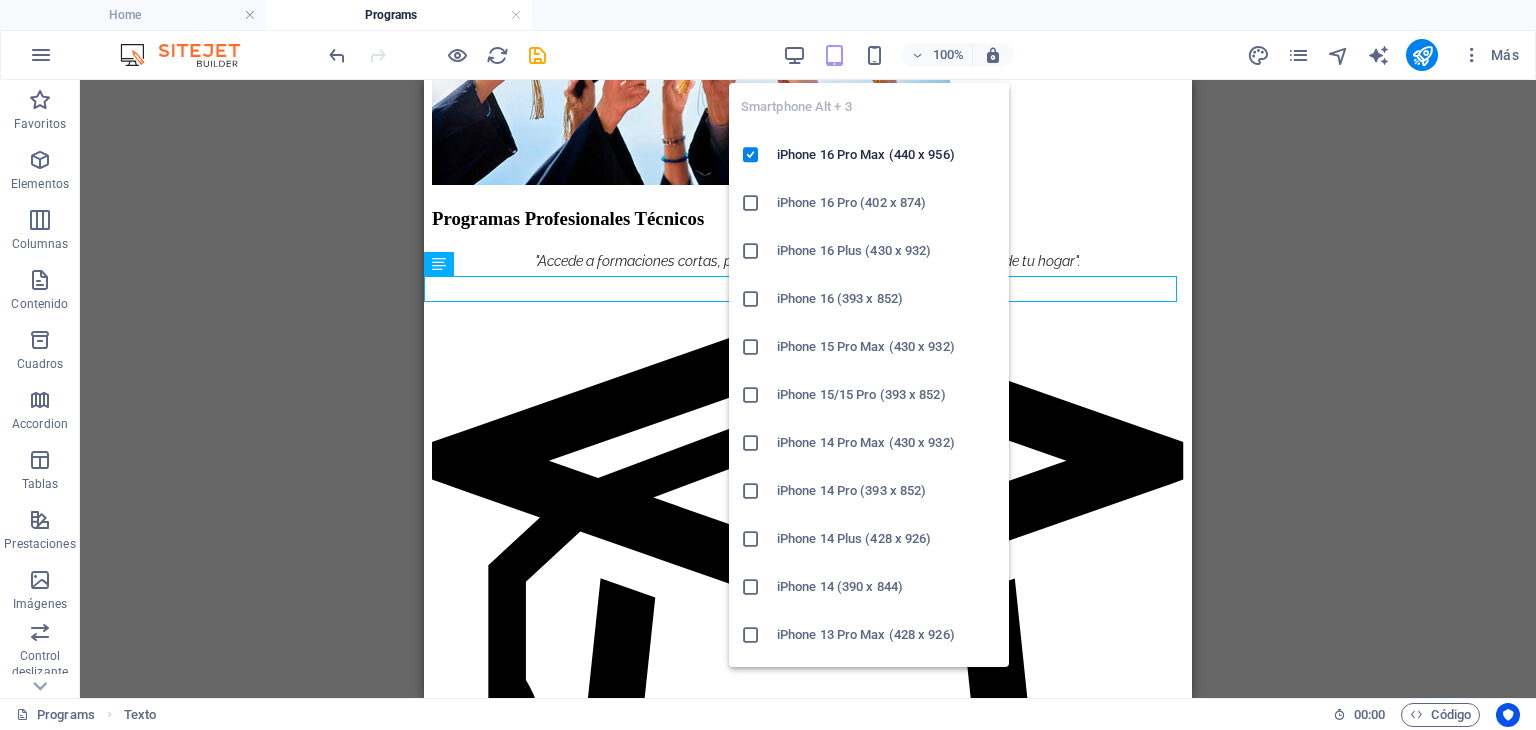 scroll, scrollTop: 1716, scrollLeft: 0, axis: vertical 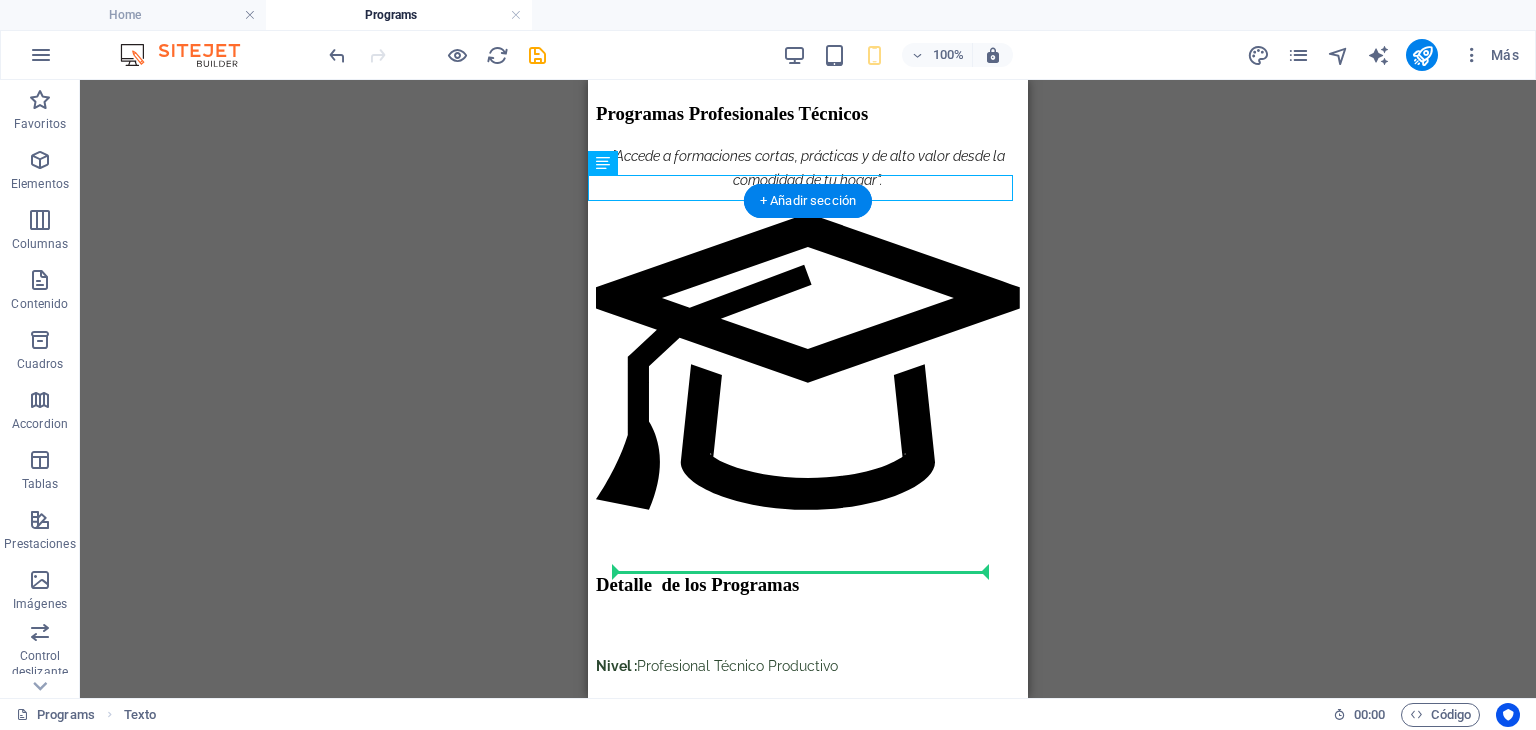 drag, startPoint x: 1198, startPoint y: 247, endPoint x: 672, endPoint y: 584, distance: 624.6959 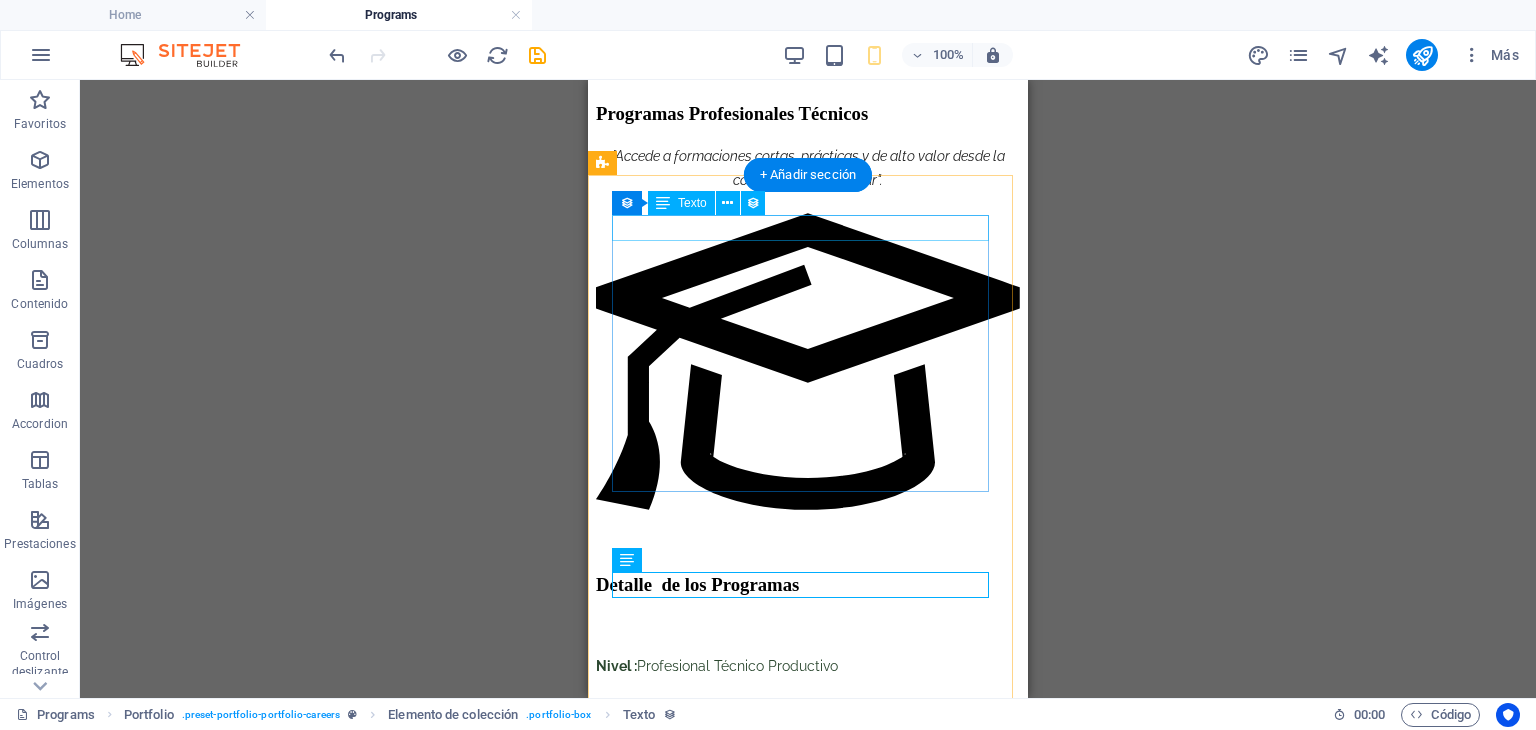 click on "Nuevo elemento de texto" at bounding box center [808, 1031] 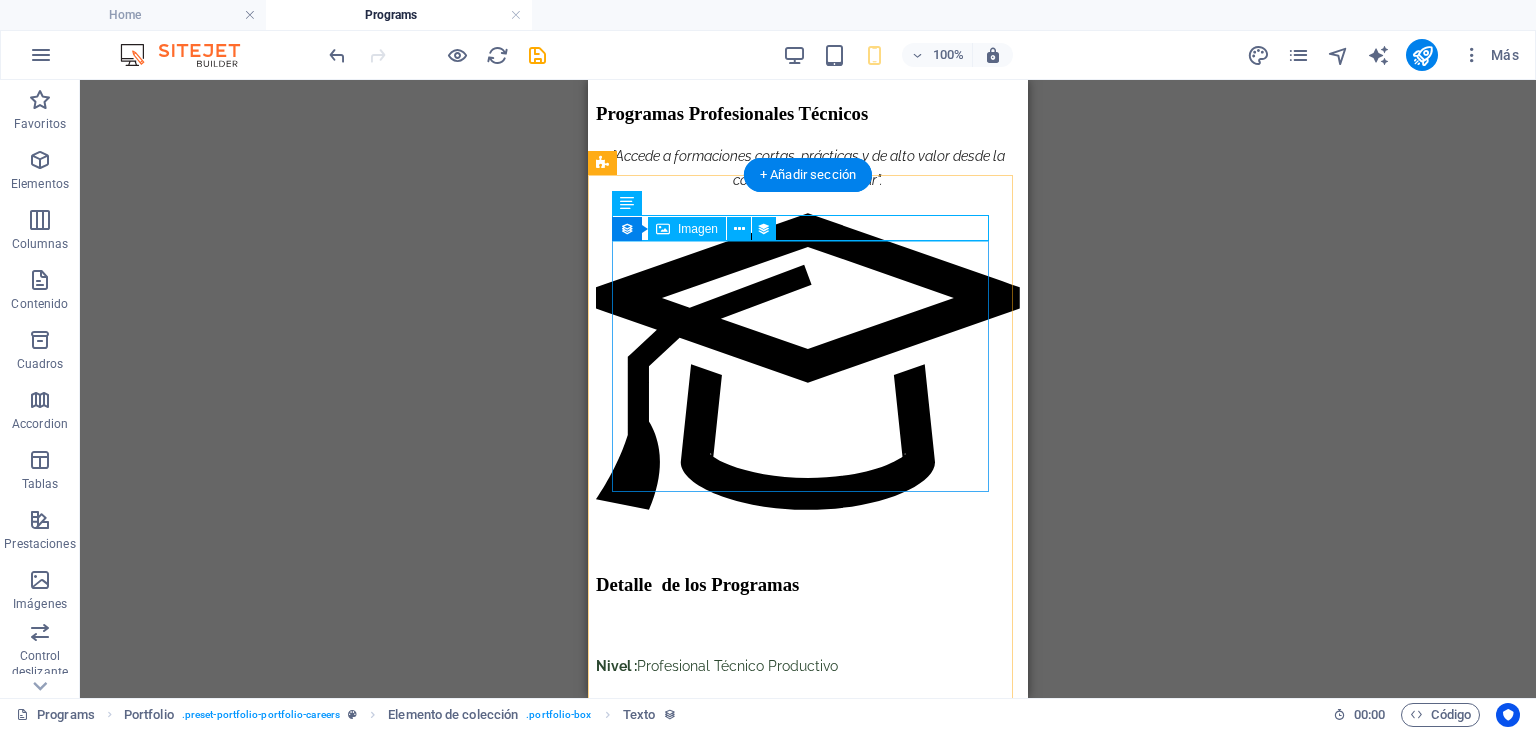 click at bounding box center [808, 1204] 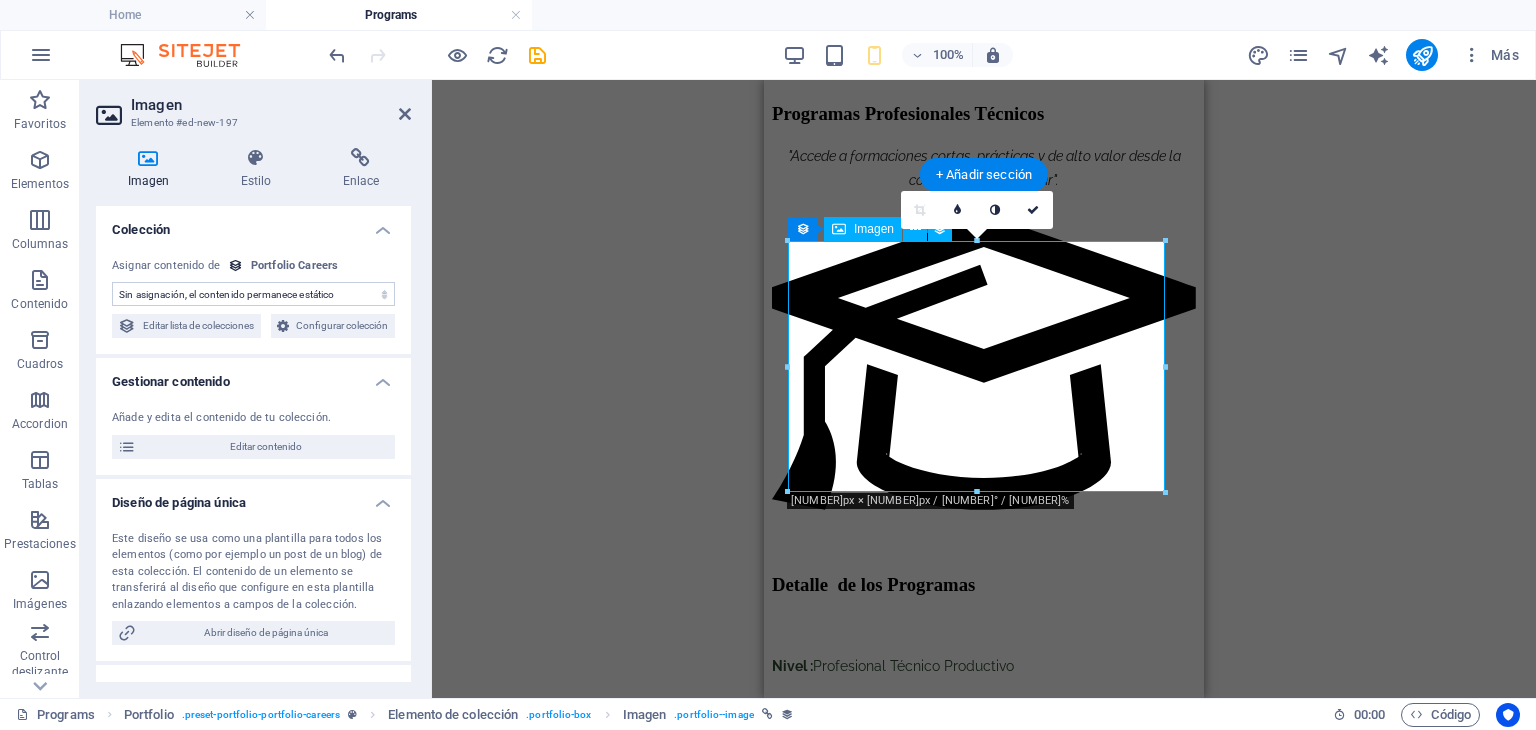 select on "title_image" 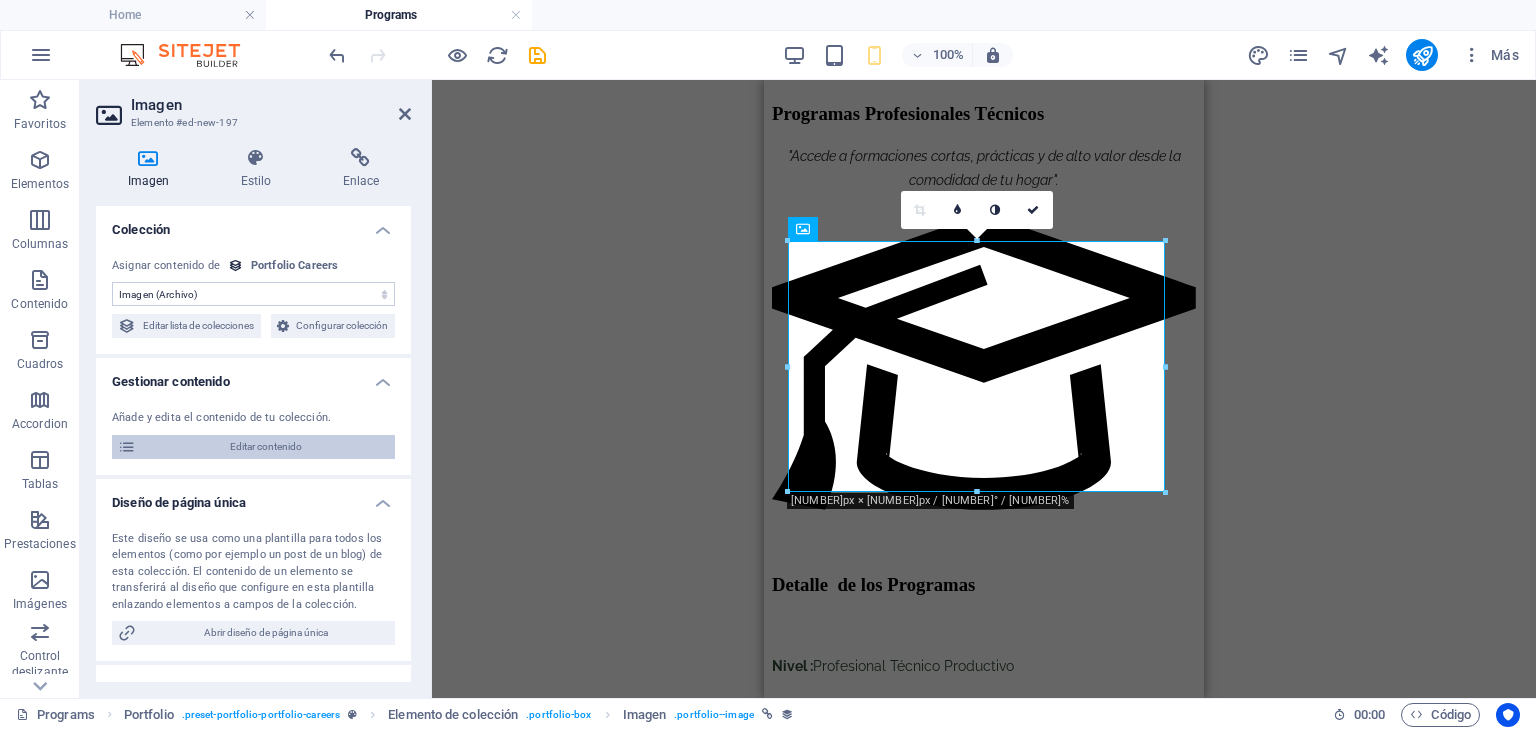 click on "Editar contenido" at bounding box center (265, 447) 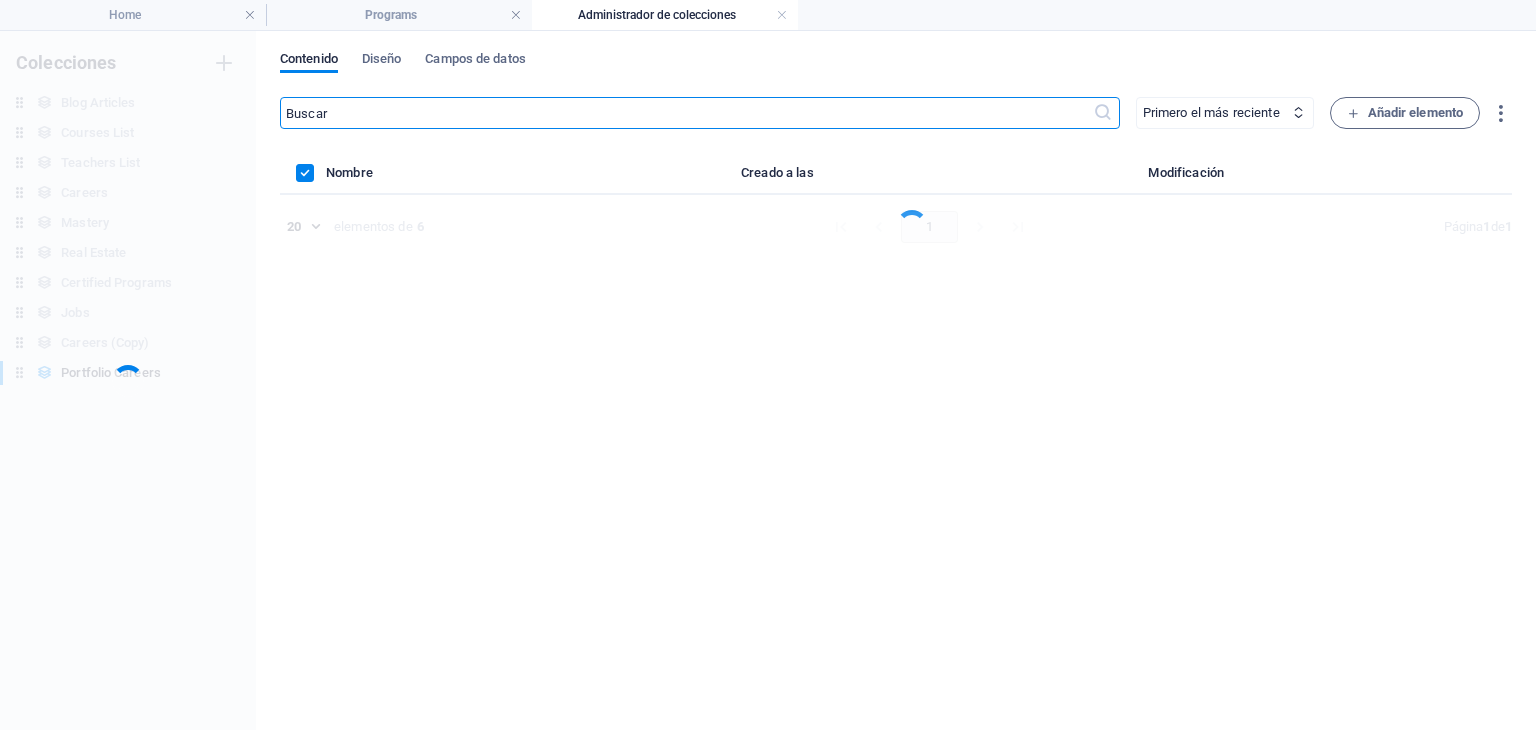 scroll, scrollTop: 0, scrollLeft: 0, axis: both 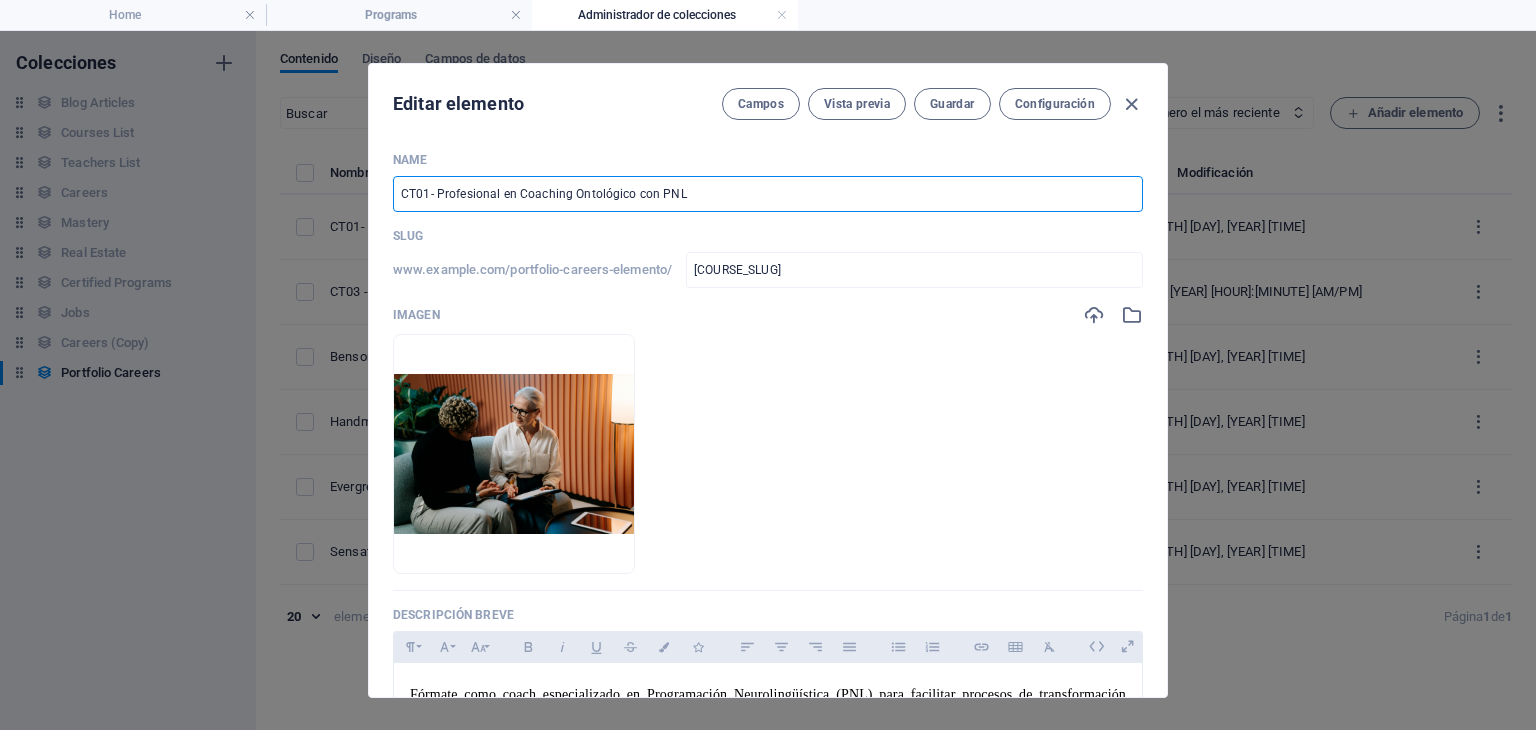 drag, startPoint x: 713, startPoint y: 193, endPoint x: 305, endPoint y: 223, distance: 409.10144 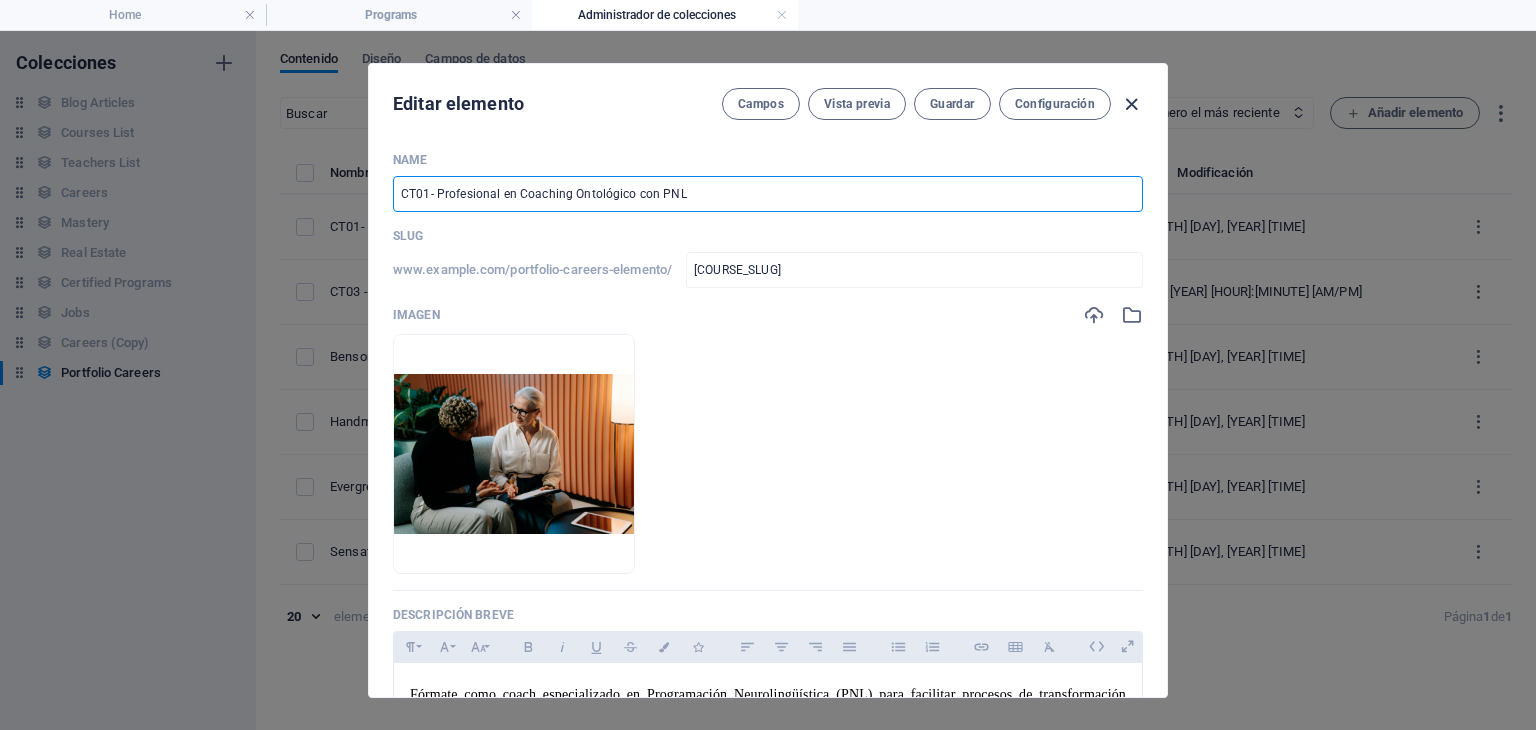click at bounding box center [1131, 104] 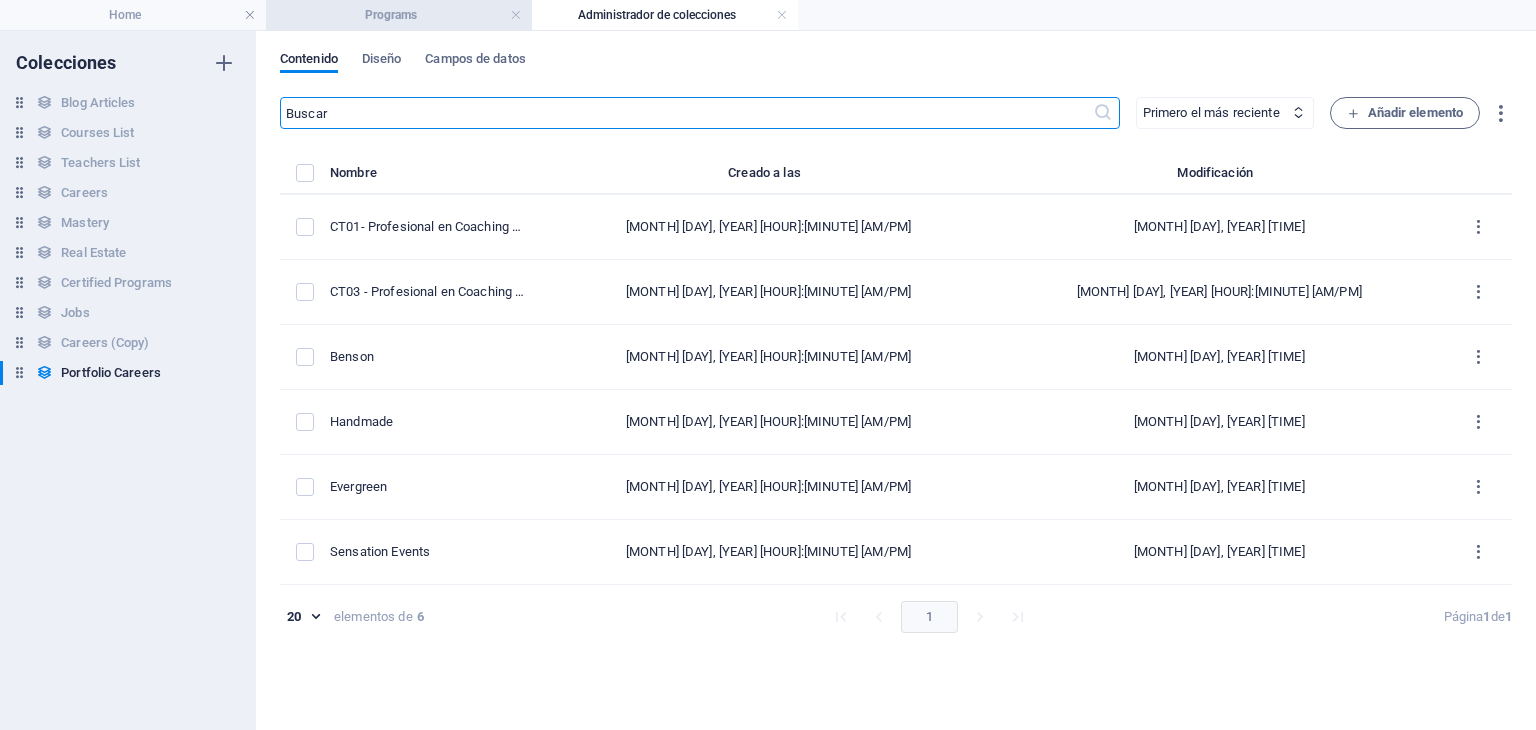 click on "Programs" at bounding box center (399, 15) 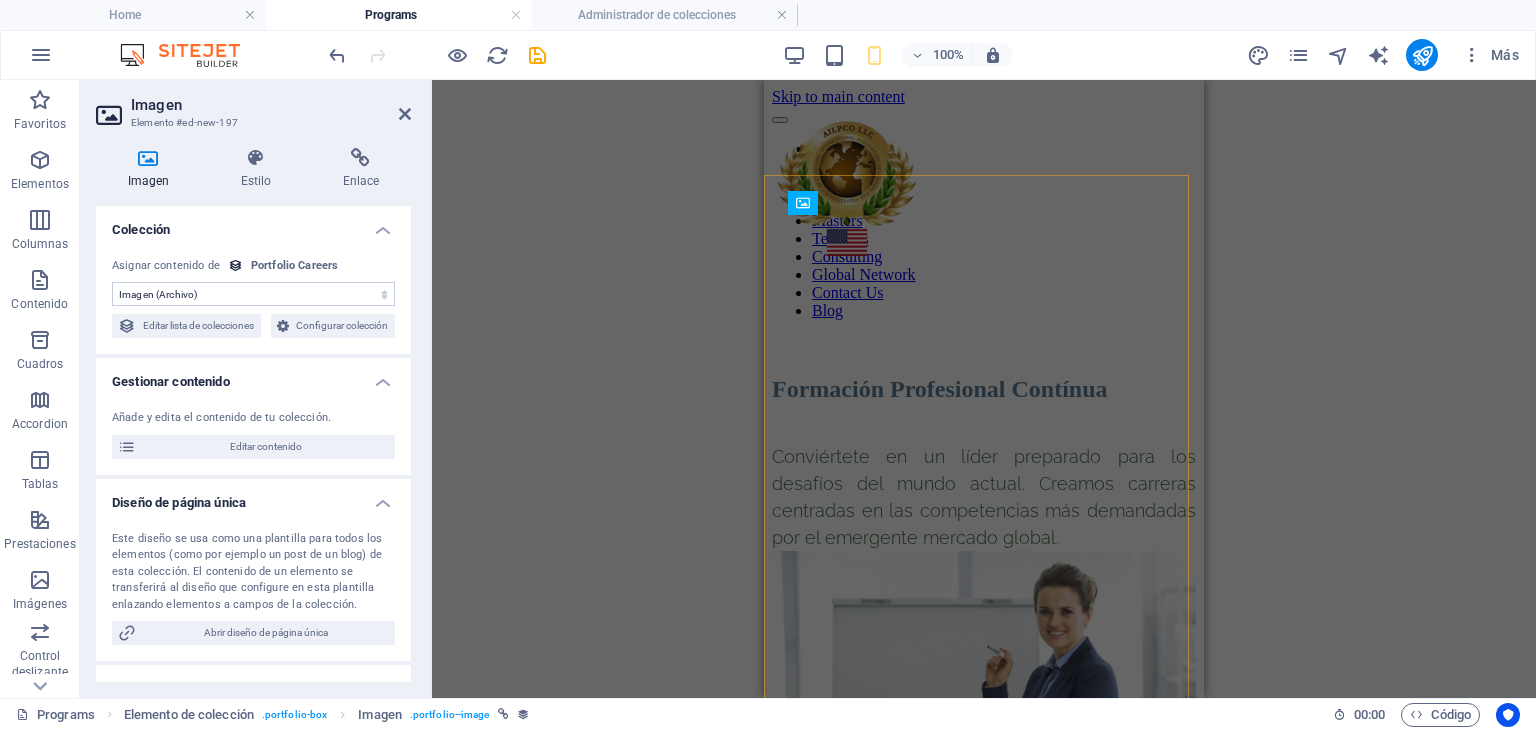 scroll, scrollTop: 1917, scrollLeft: 0, axis: vertical 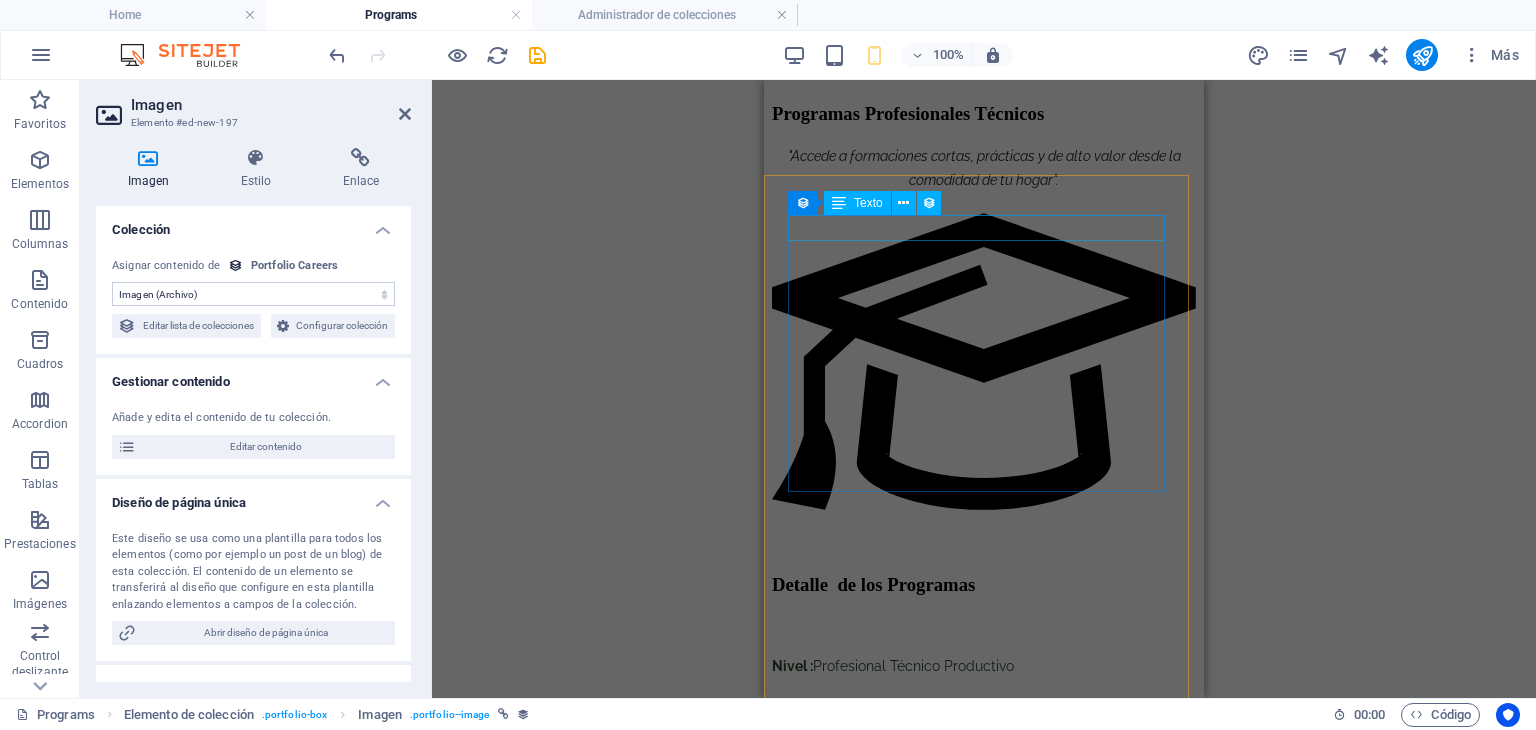 click on "Nuevo elemento de texto" at bounding box center [984, 1031] 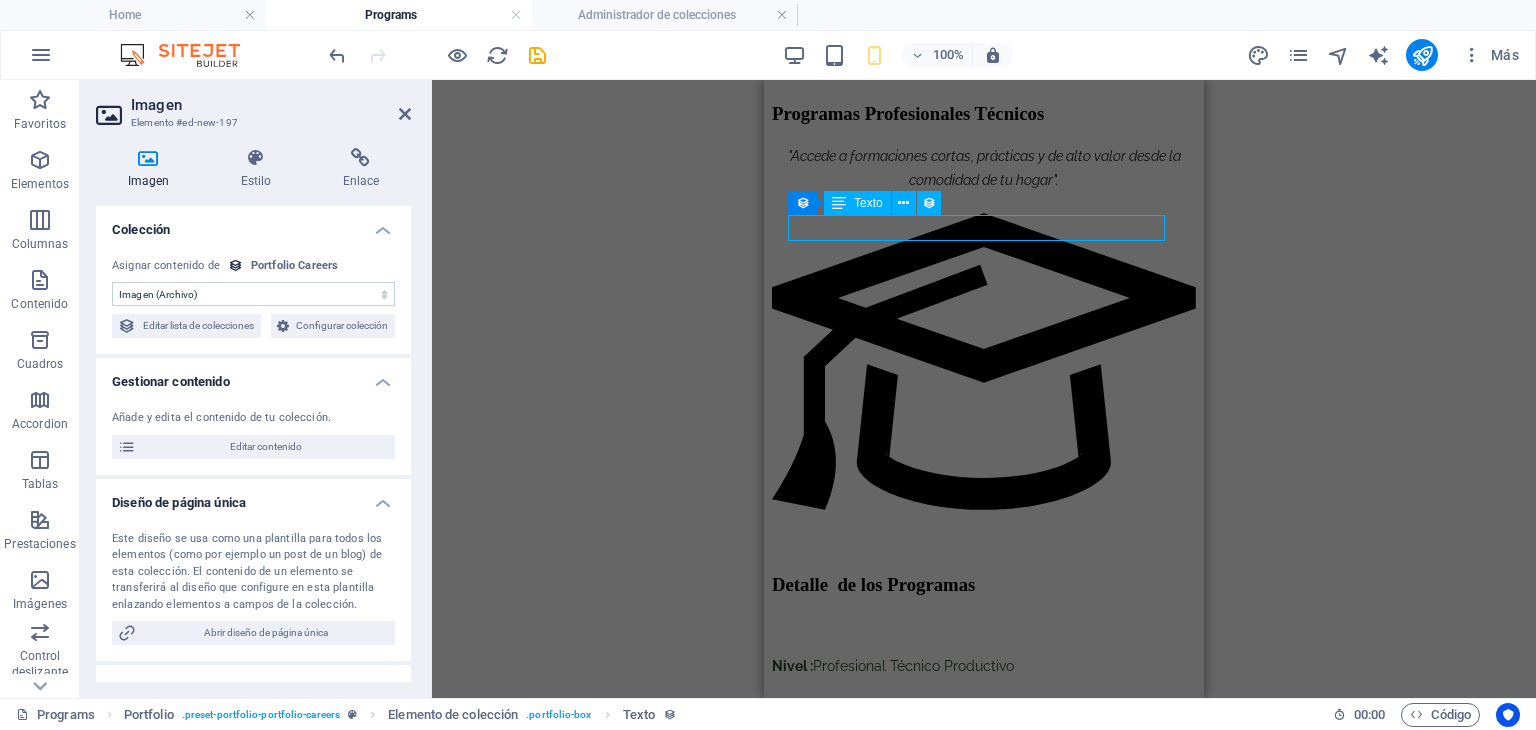 click on "Nuevo elemento de texto" at bounding box center [984, 1031] 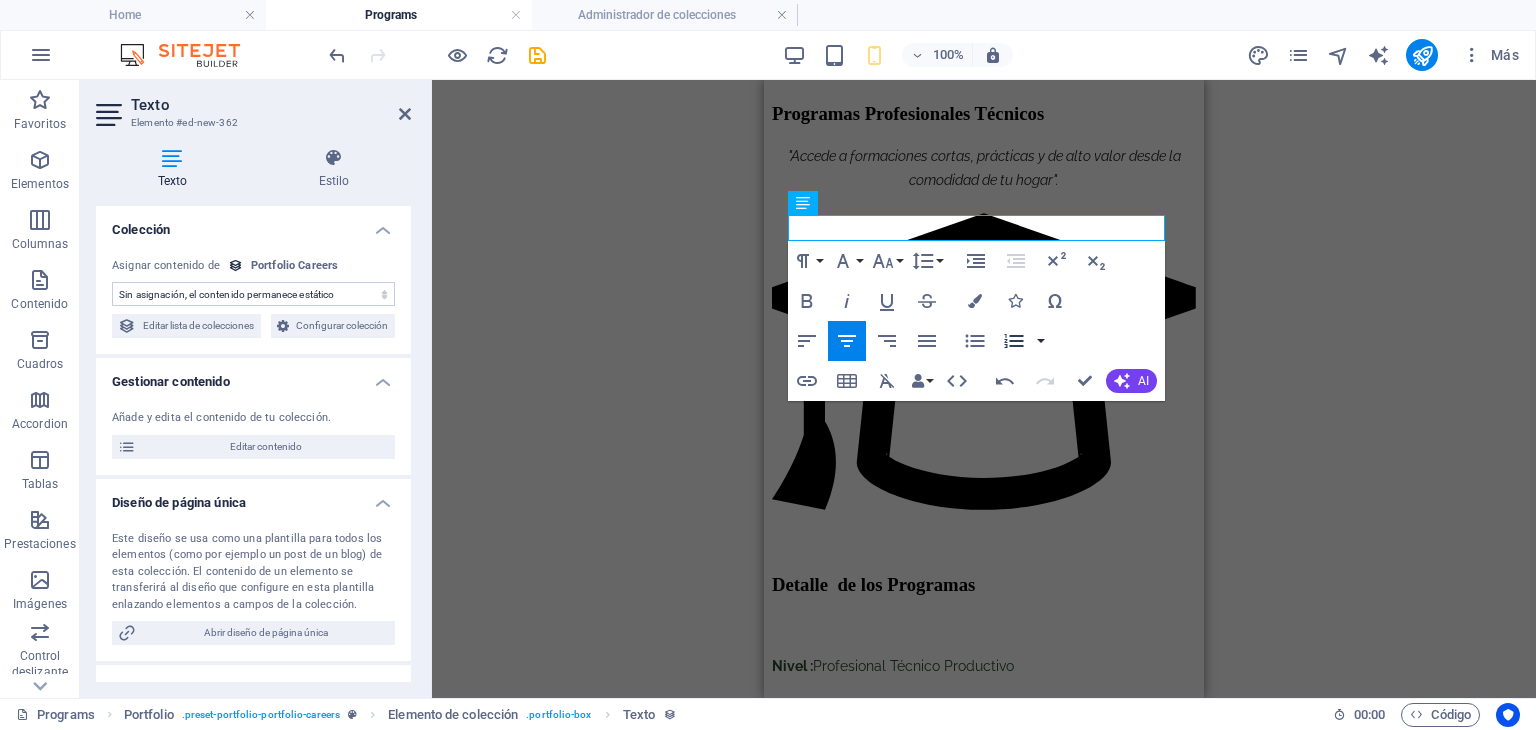 scroll, scrollTop: 320, scrollLeft: 8, axis: both 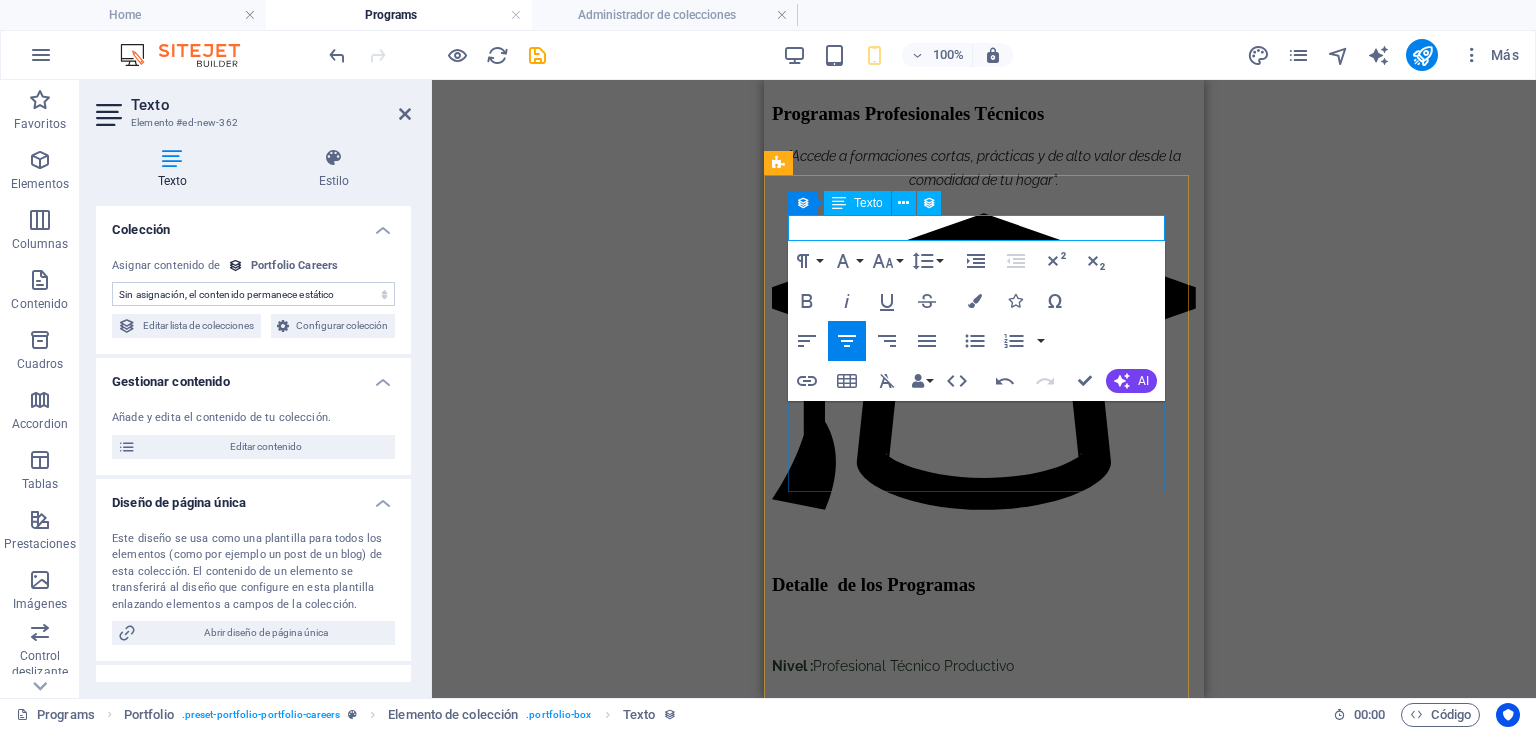 drag, startPoint x: 805, startPoint y: 226, endPoint x: 1147, endPoint y: 226, distance: 342 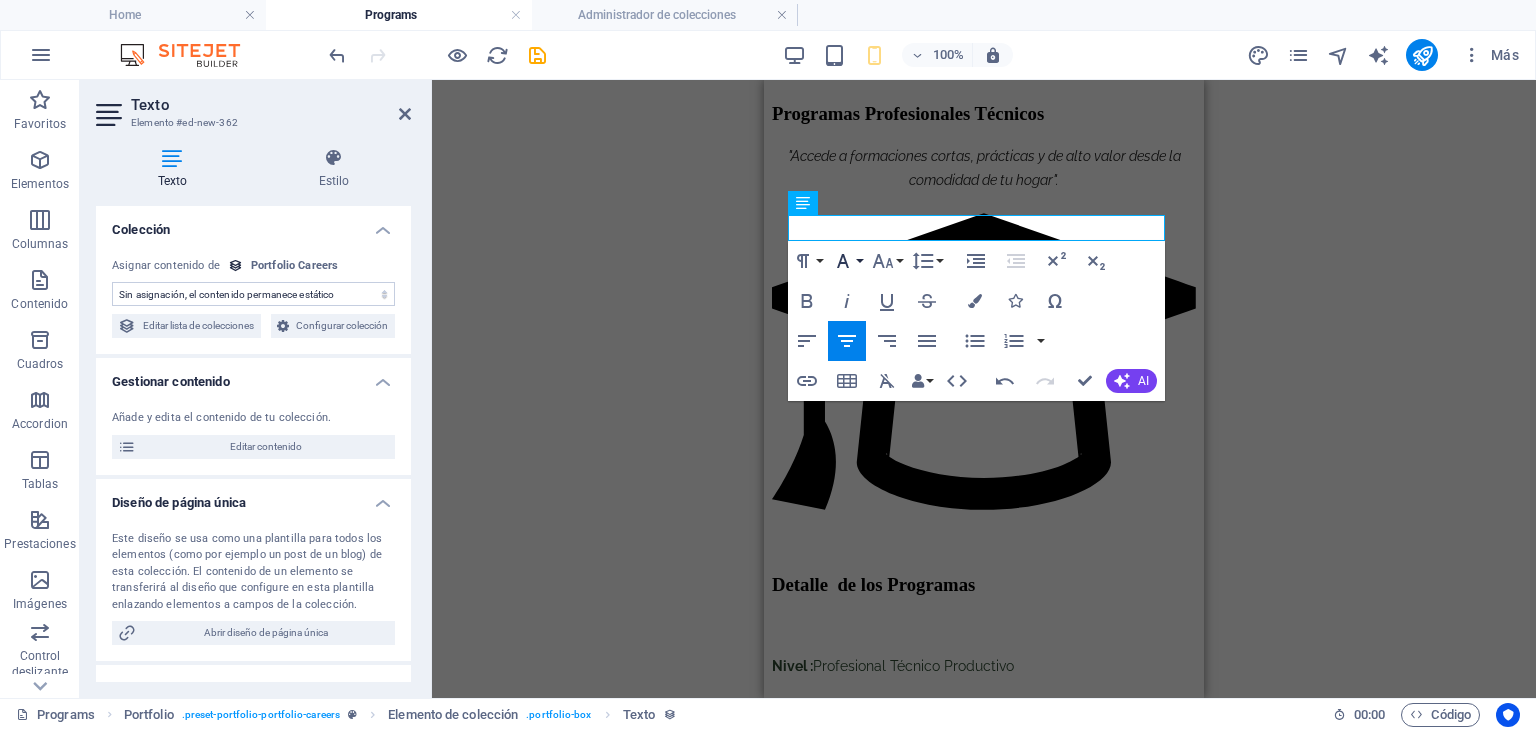 click on "Font Family" at bounding box center (847, 261) 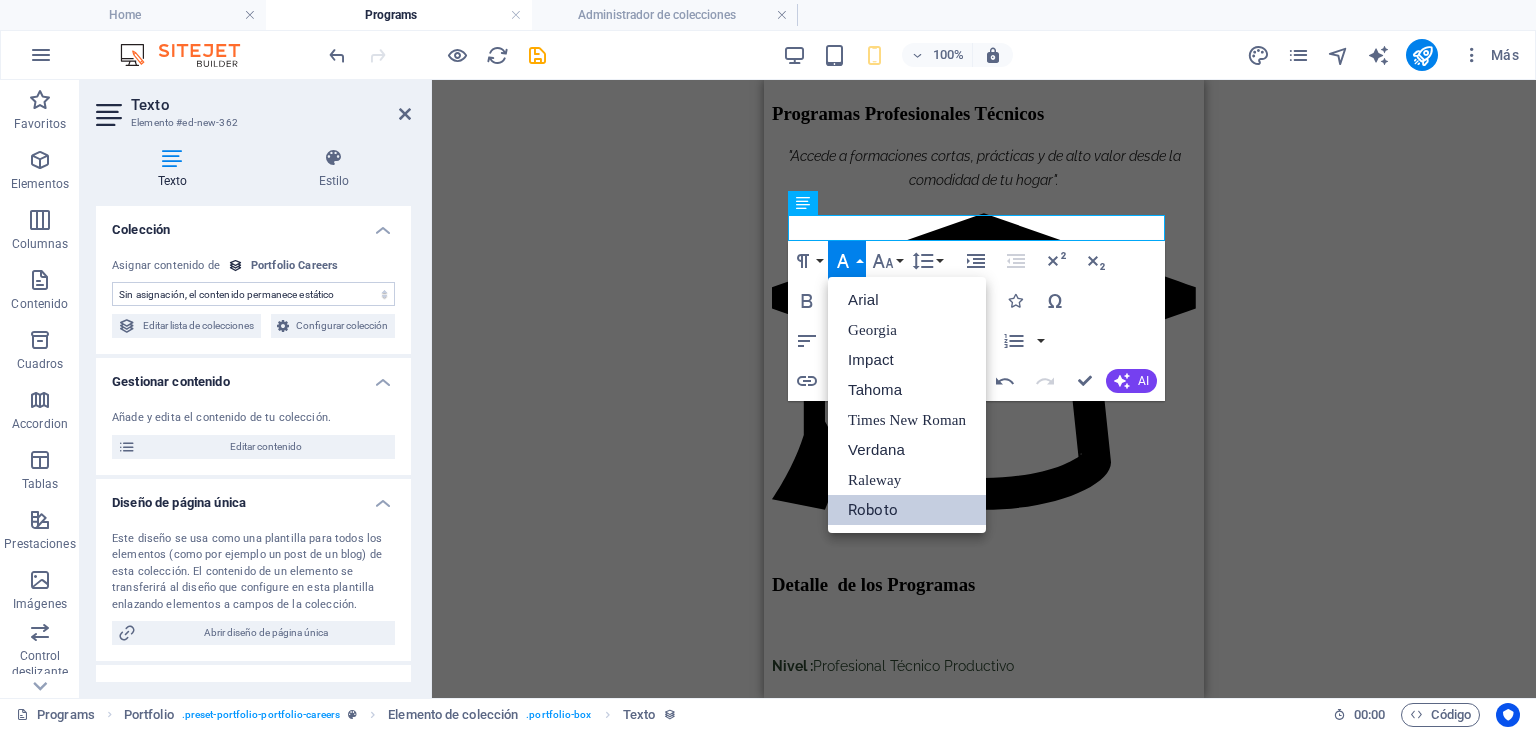 scroll, scrollTop: 0, scrollLeft: 0, axis: both 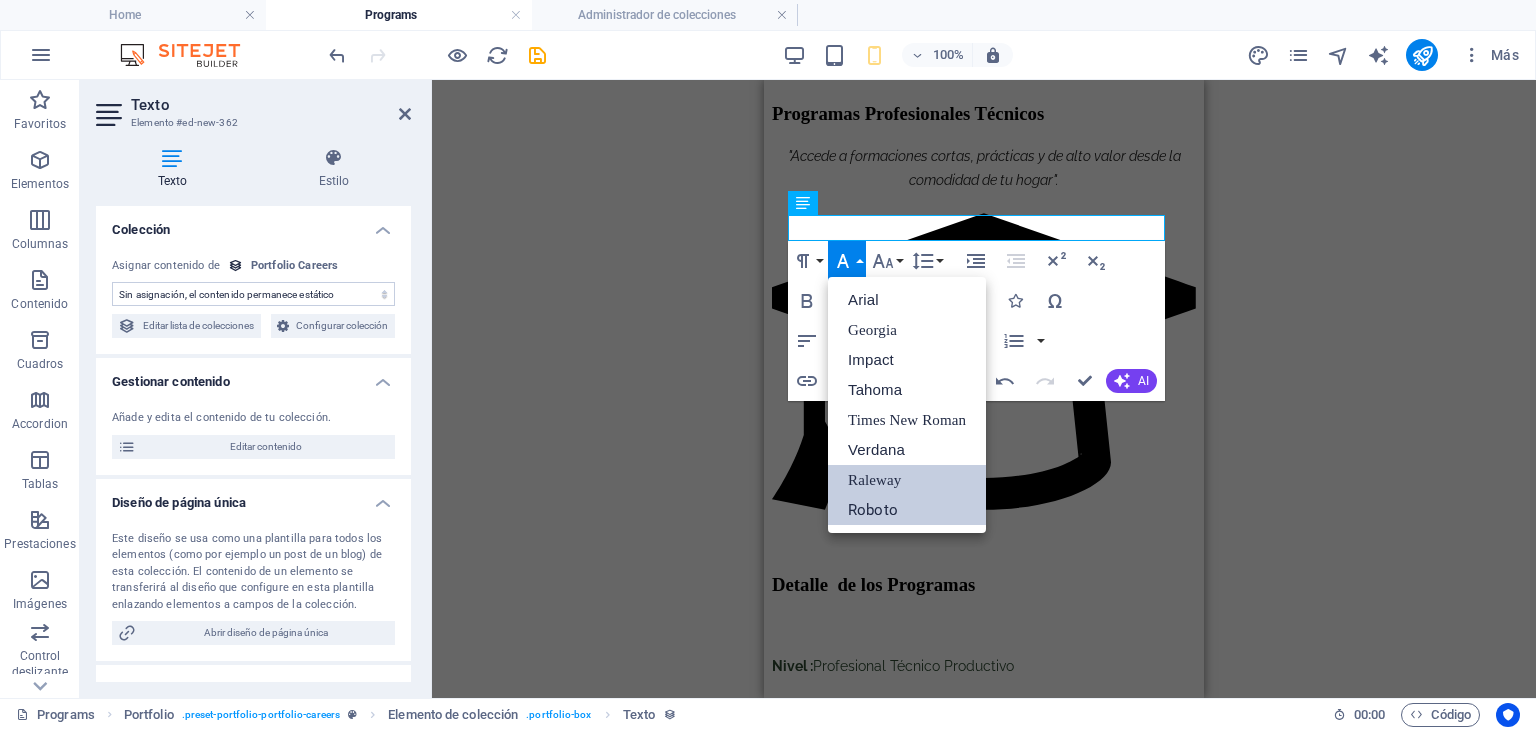 click on "Raleway" at bounding box center [907, 480] 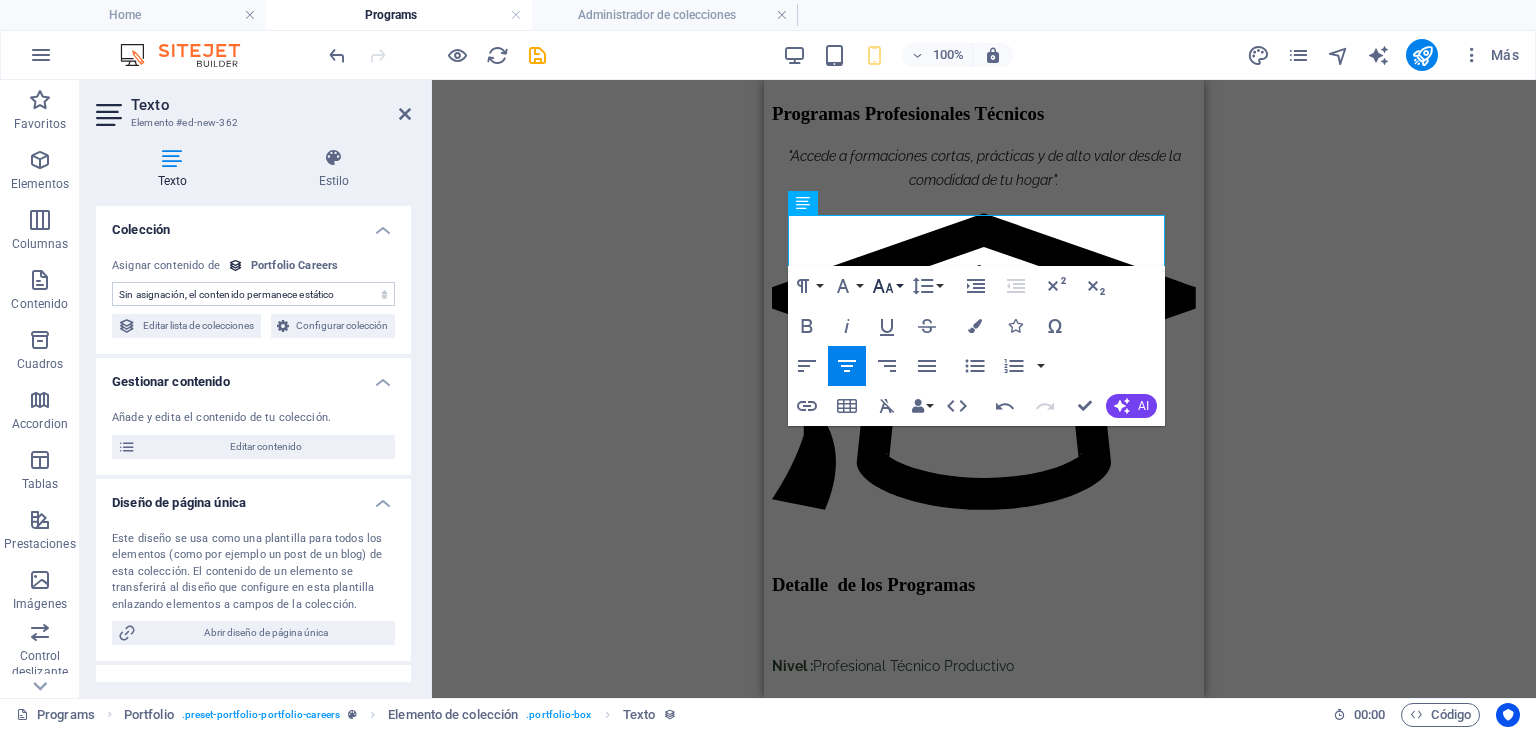 click 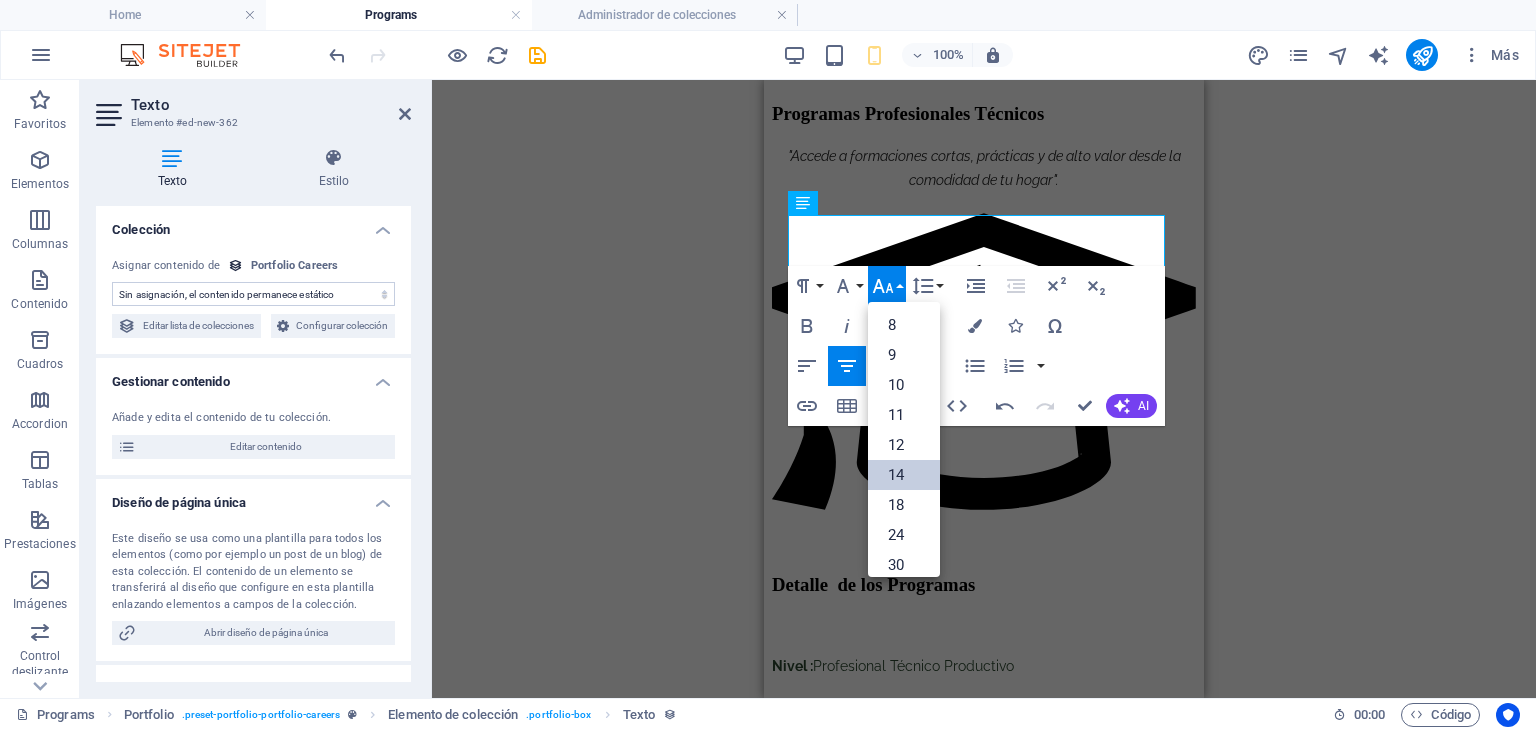 click on "14" at bounding box center (904, 475) 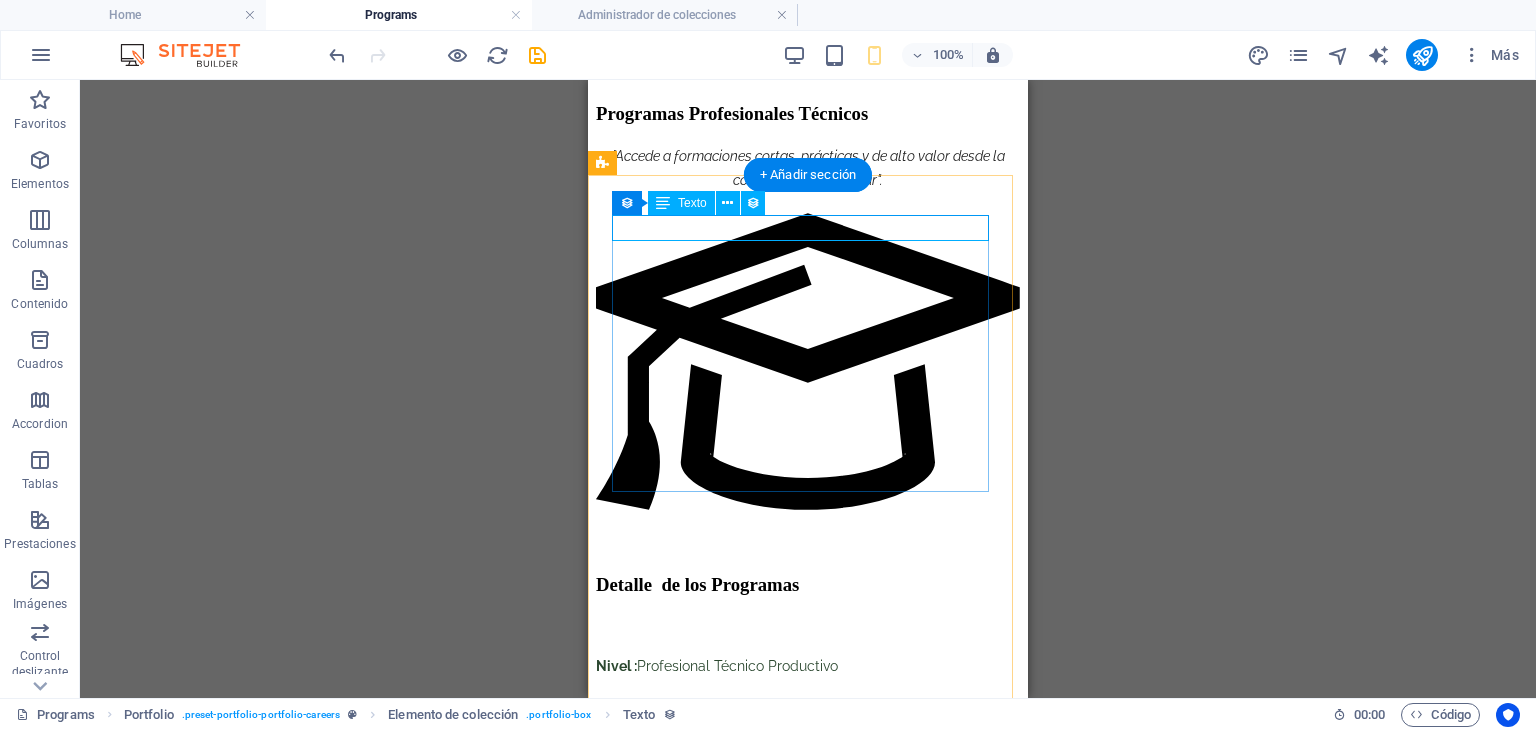 click on "CT01- Profesional en Coaching Ontológico con PNL" at bounding box center [808, 1031] 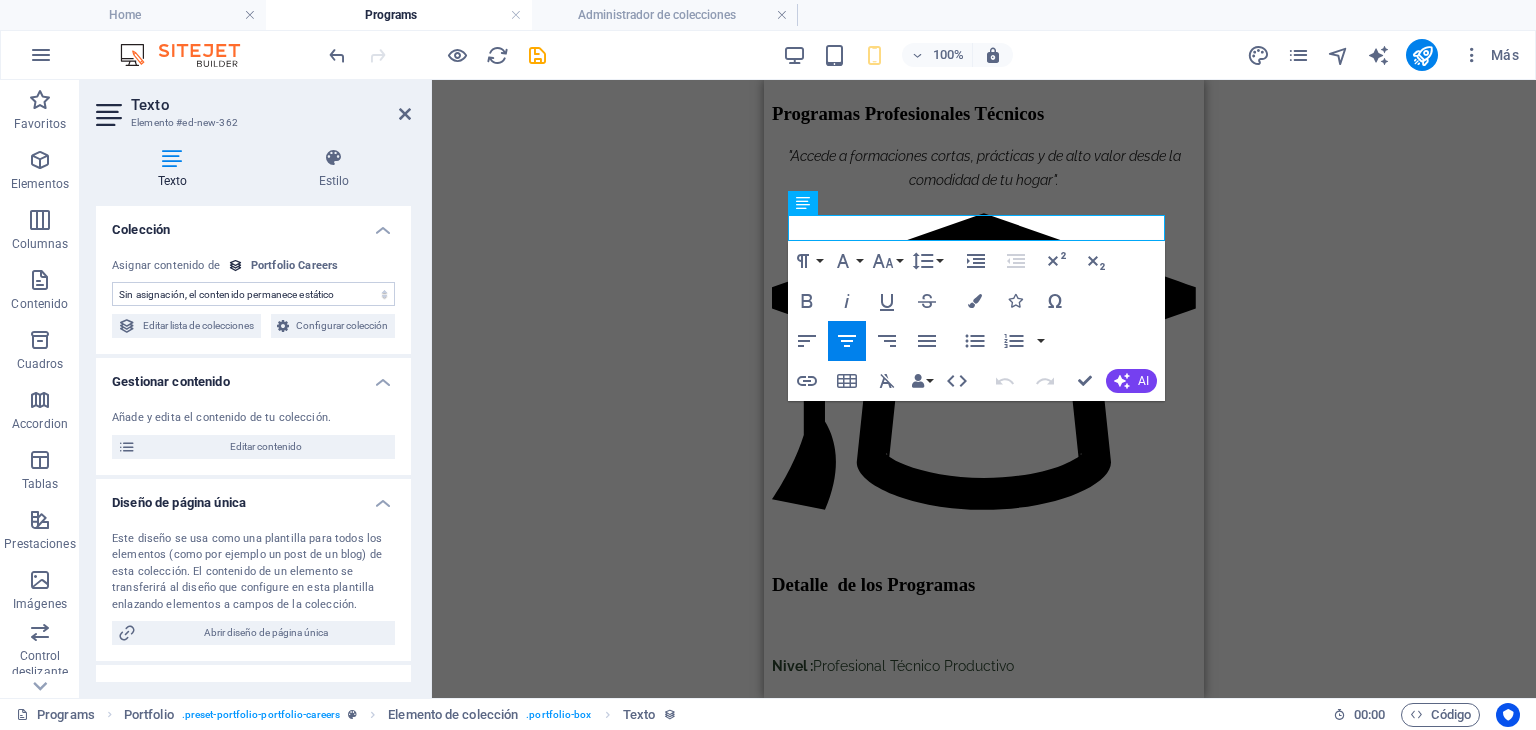 click at bounding box center [405, 114] 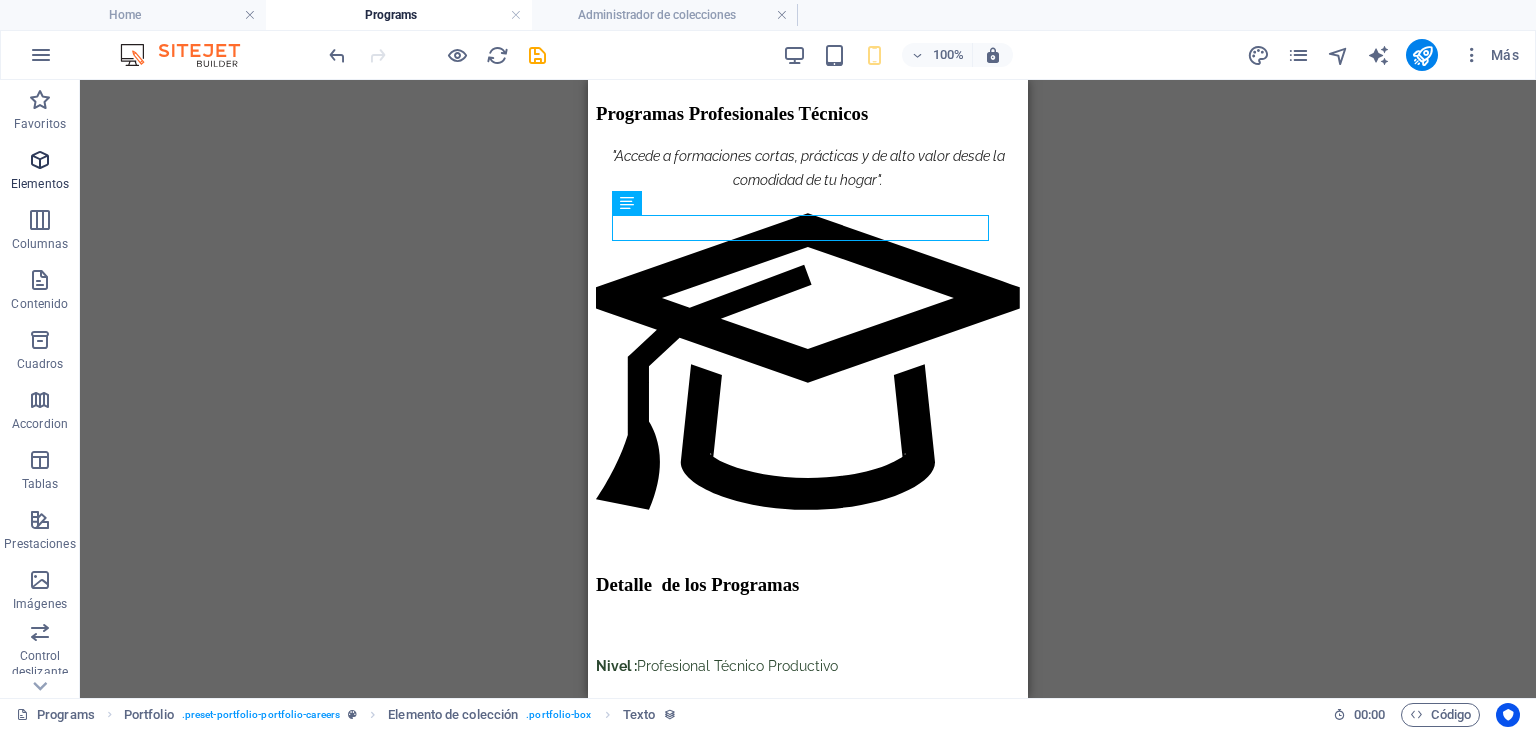 click at bounding box center [40, 160] 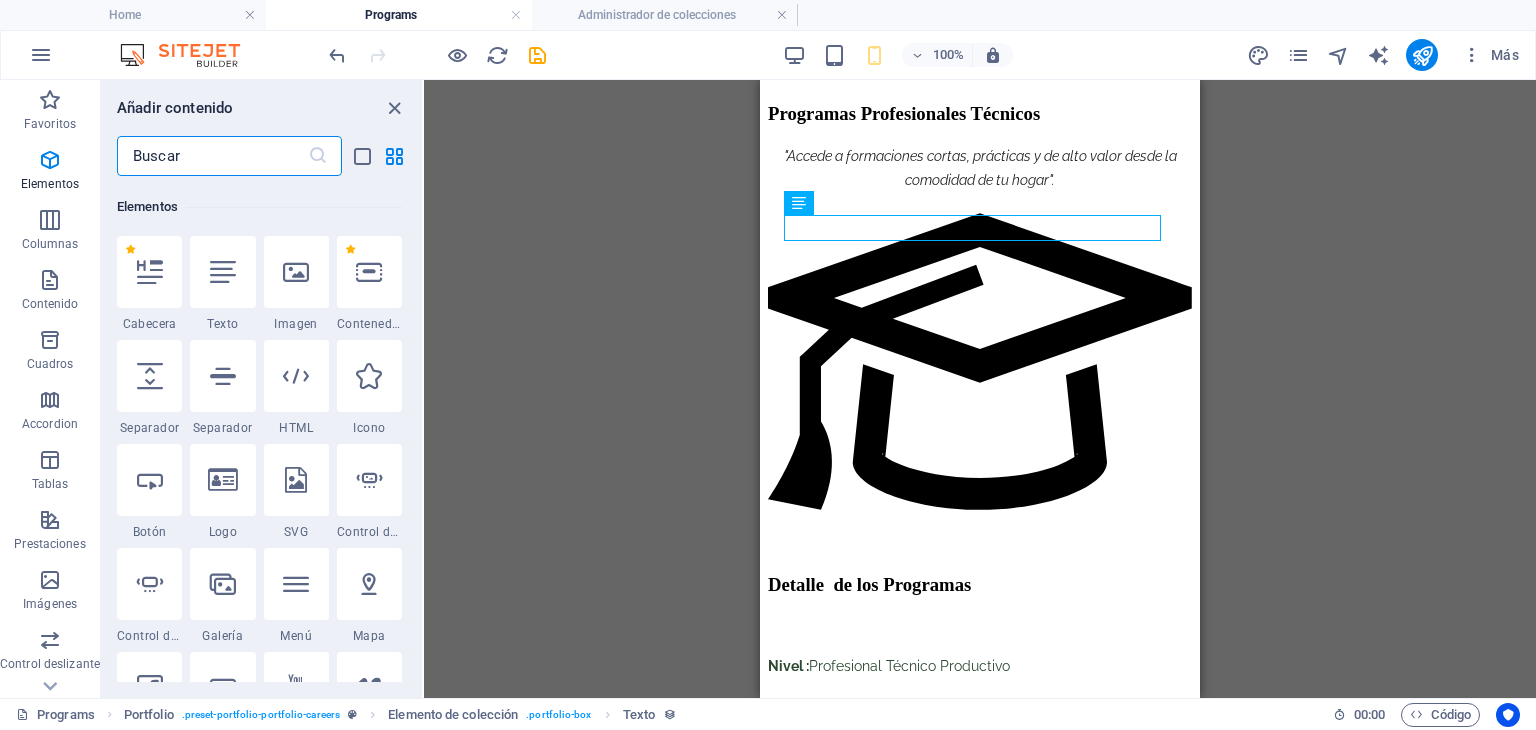 scroll, scrollTop: 579, scrollLeft: 0, axis: vertical 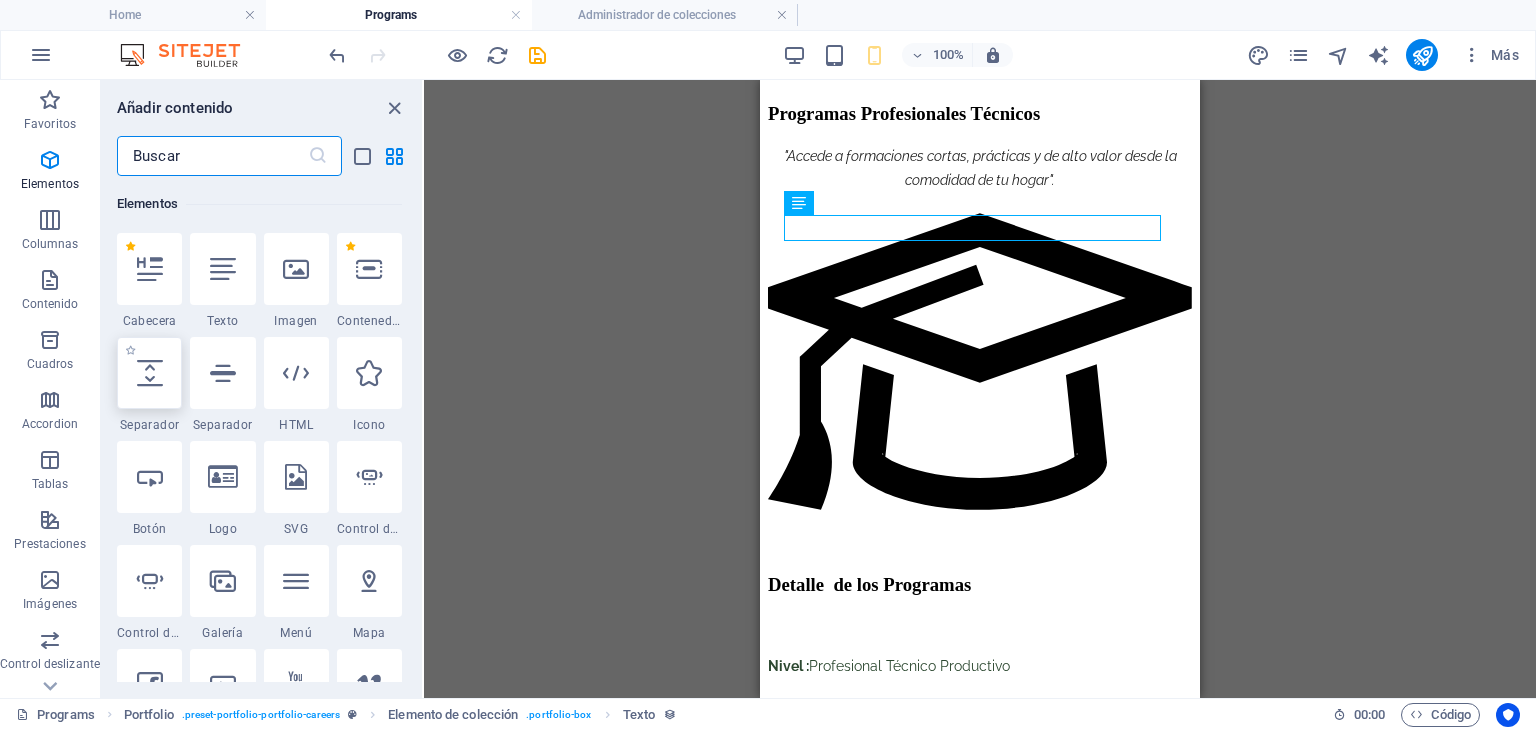 click at bounding box center [150, 373] 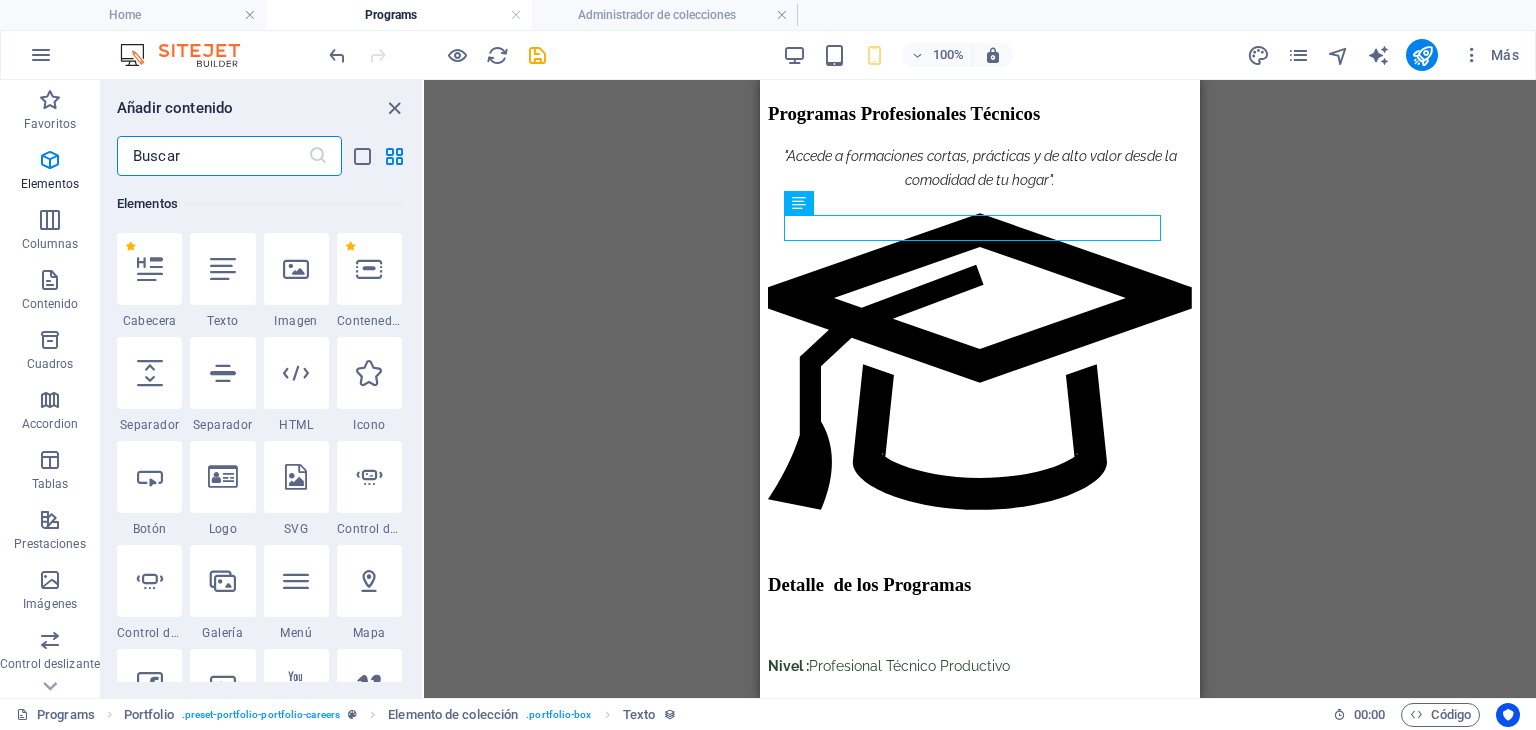 select on "px" 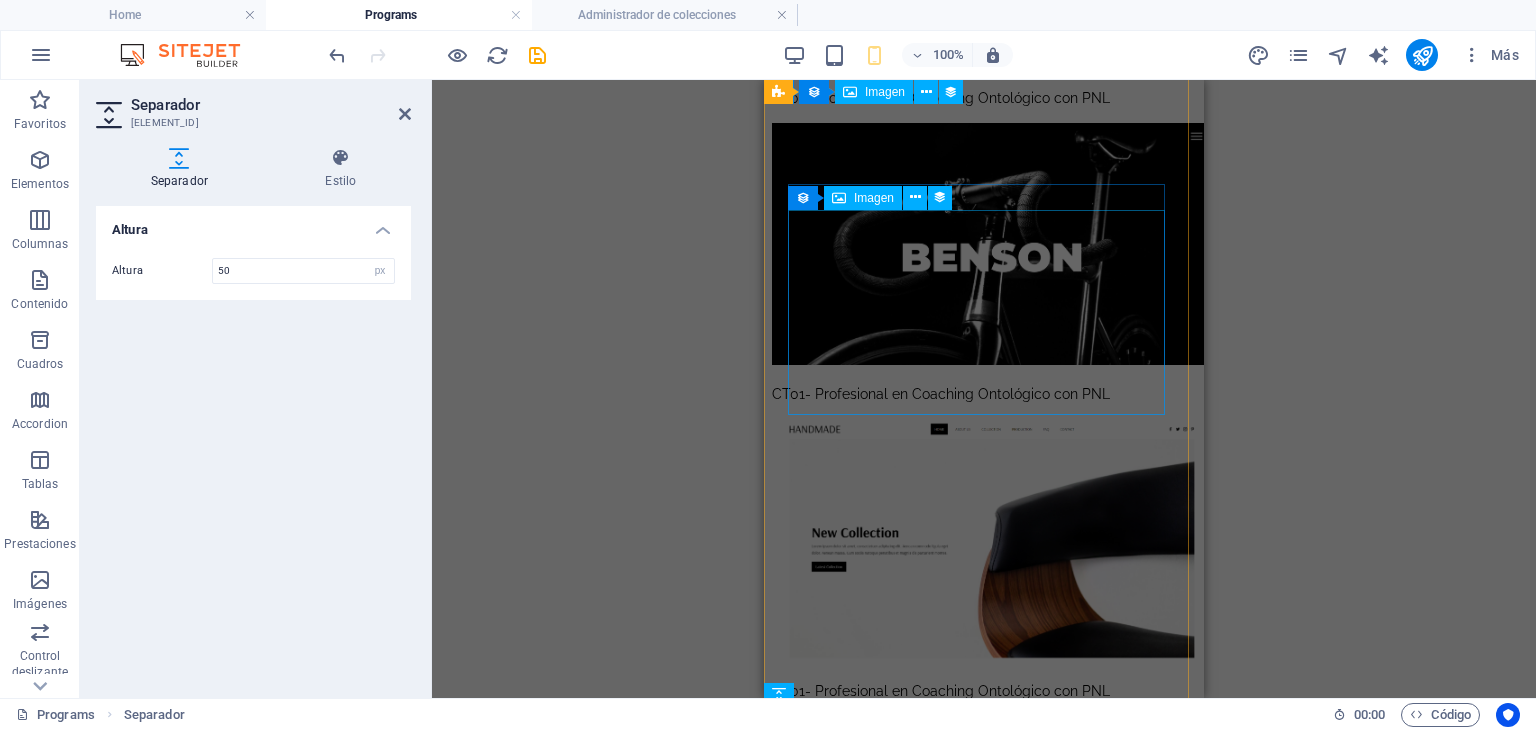 scroll, scrollTop: 3645, scrollLeft: 0, axis: vertical 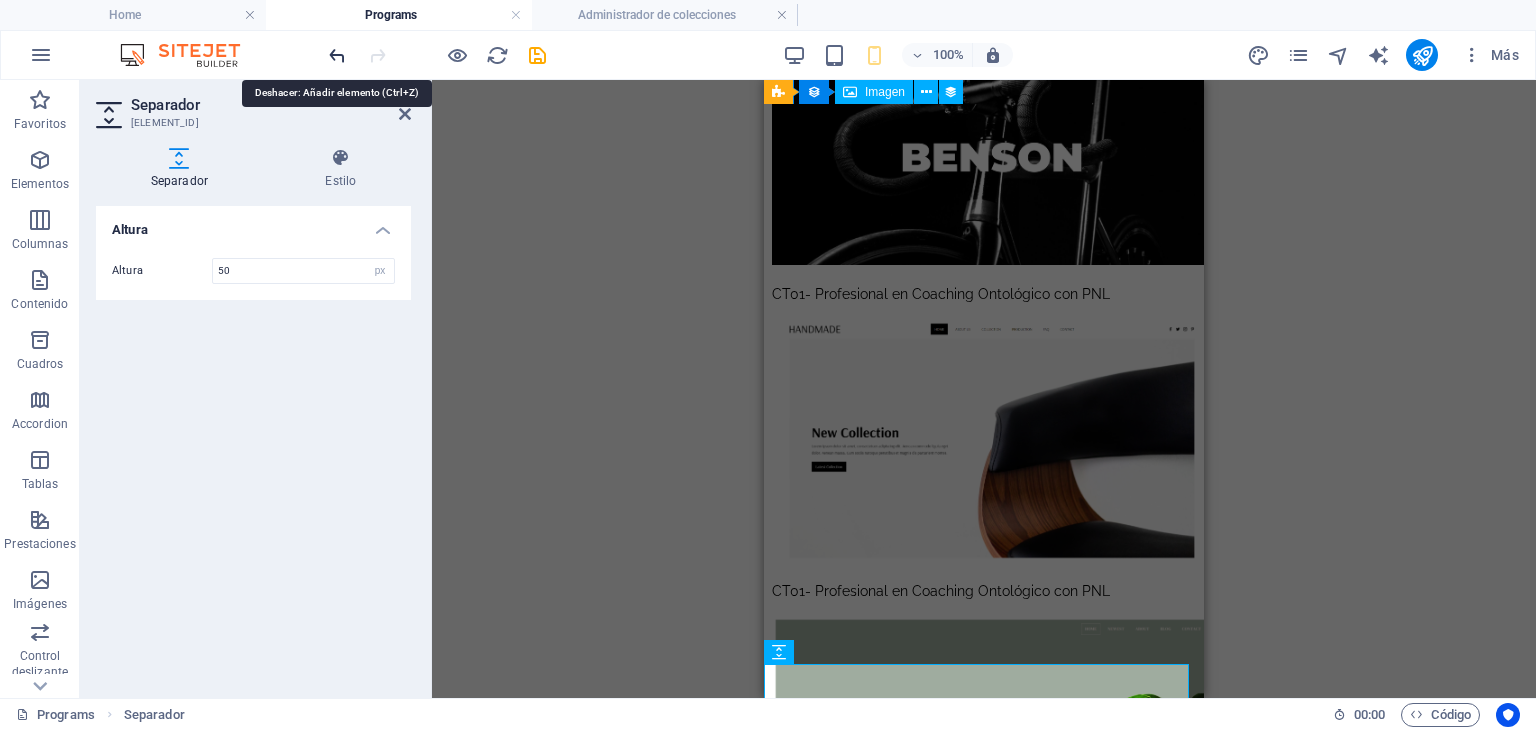 click at bounding box center (337, 55) 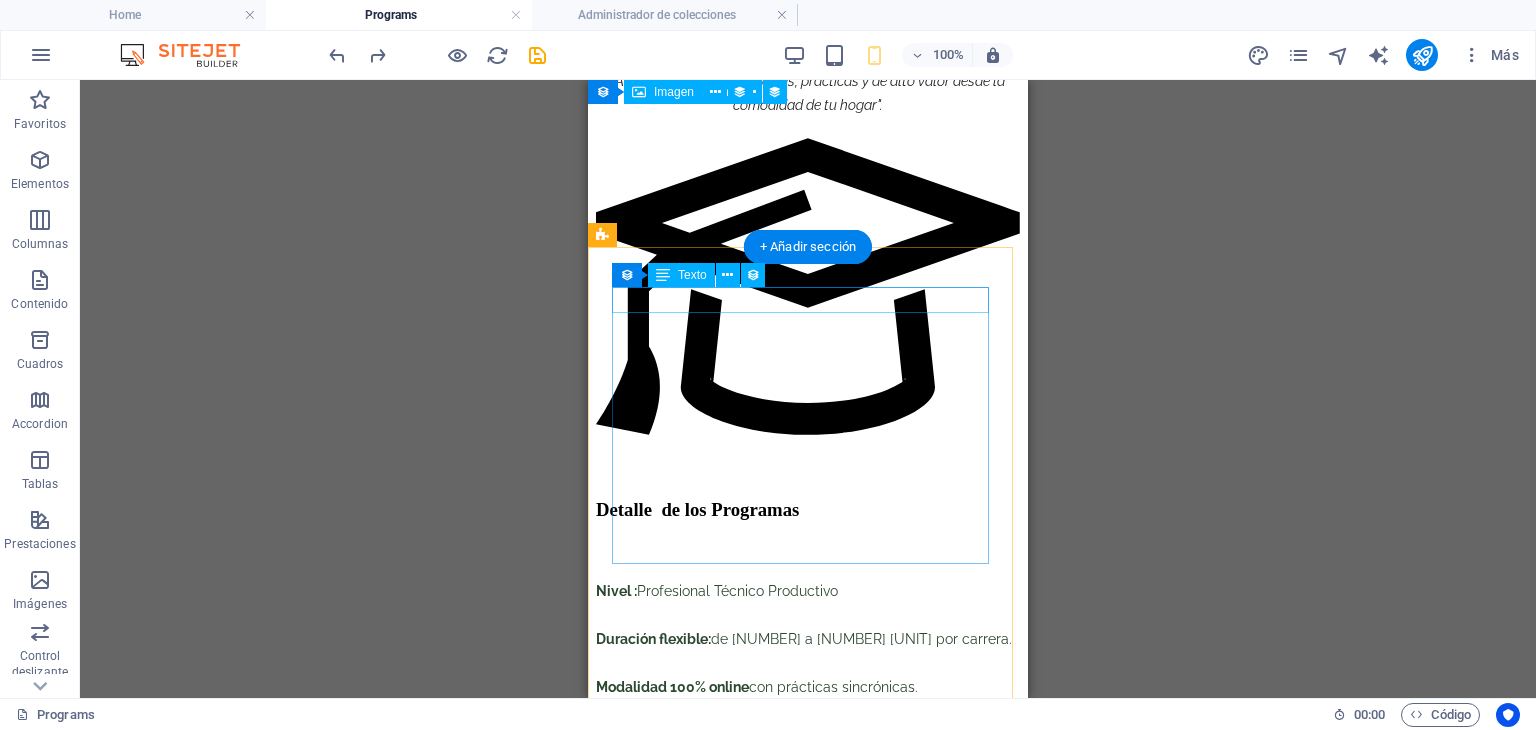 scroll, scrollTop: 1845, scrollLeft: 0, axis: vertical 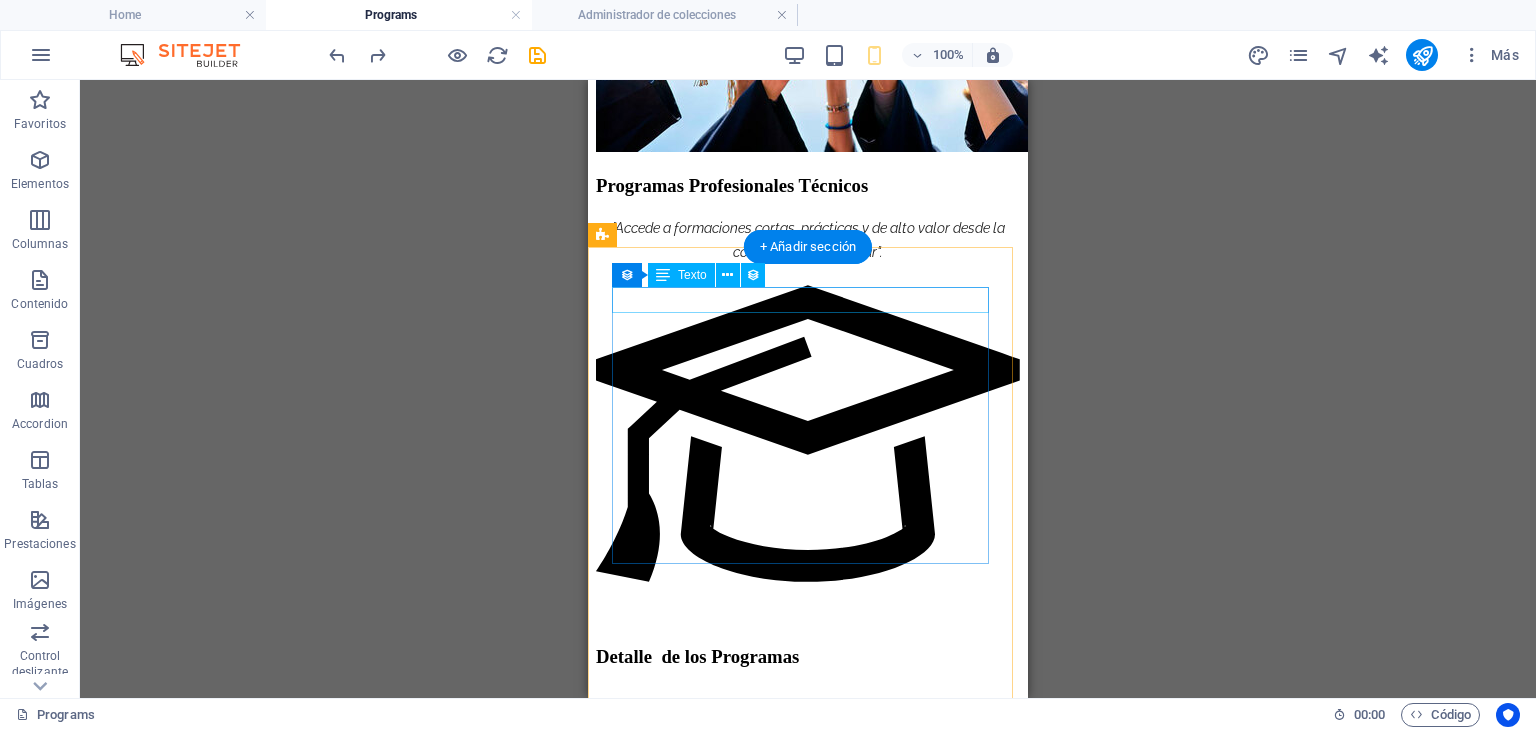 click on "CT01- Profesional en Coaching Ontológico con PNL" at bounding box center [808, 1103] 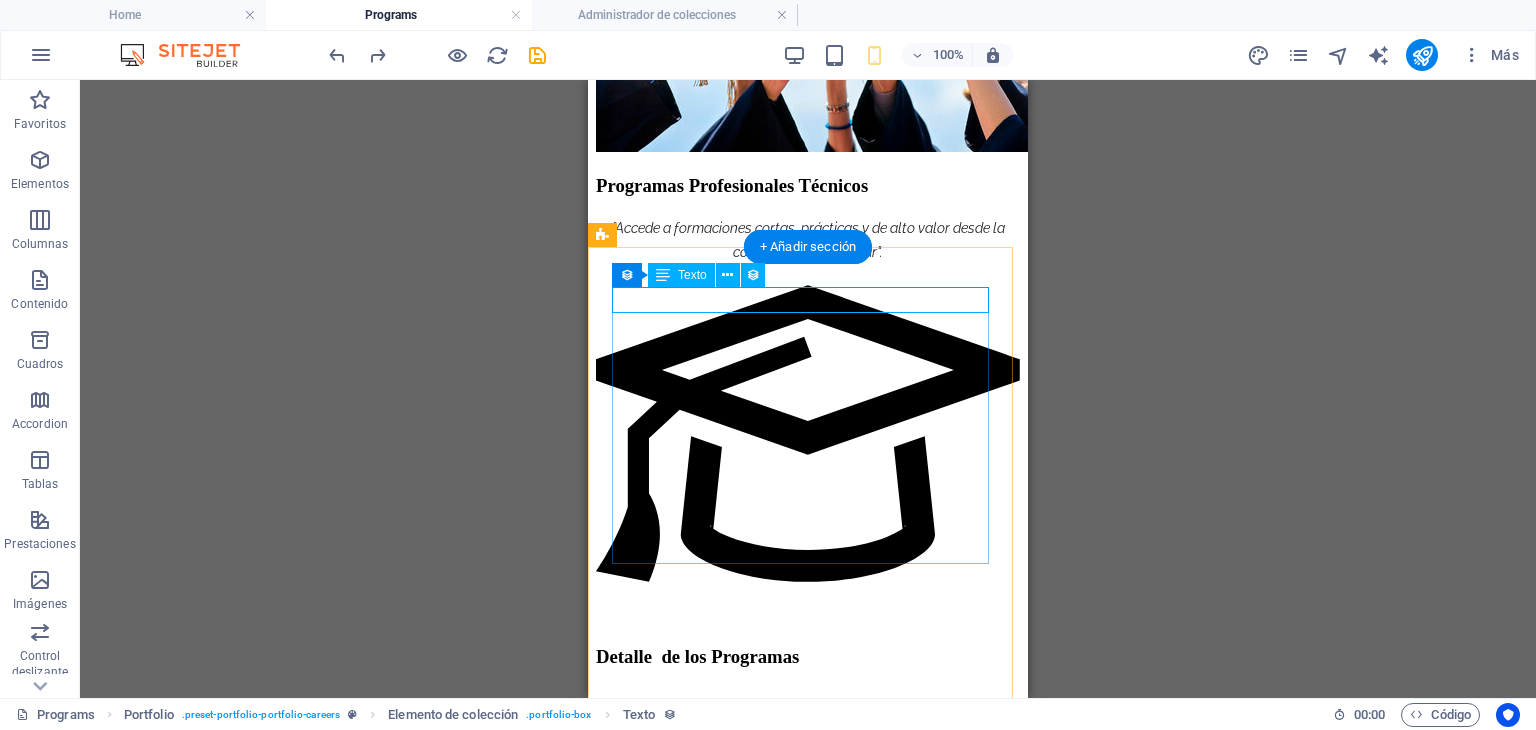 click on "CT01- Profesional en Coaching Ontológico con PNL" at bounding box center [808, 1103] 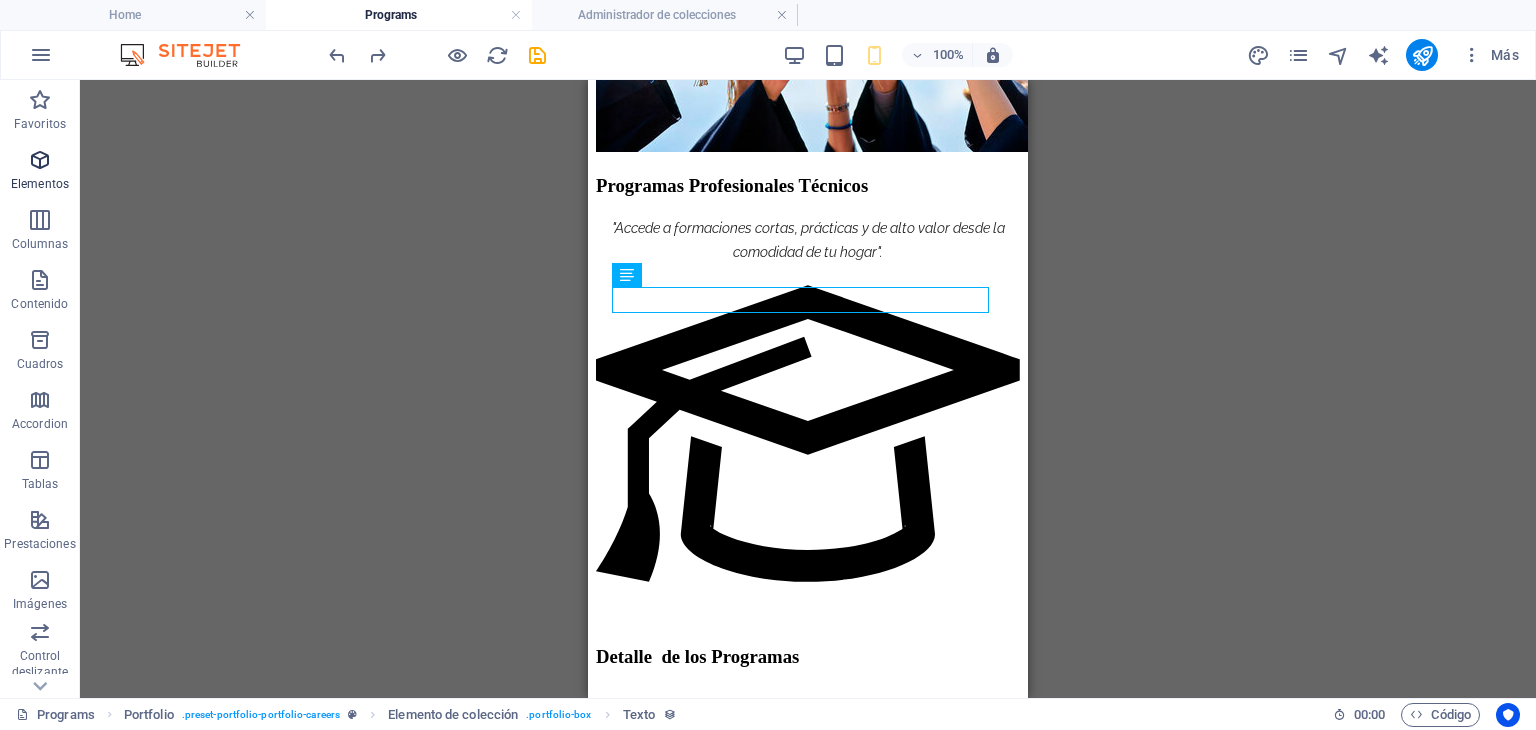 click on "Elementos" at bounding box center (40, 172) 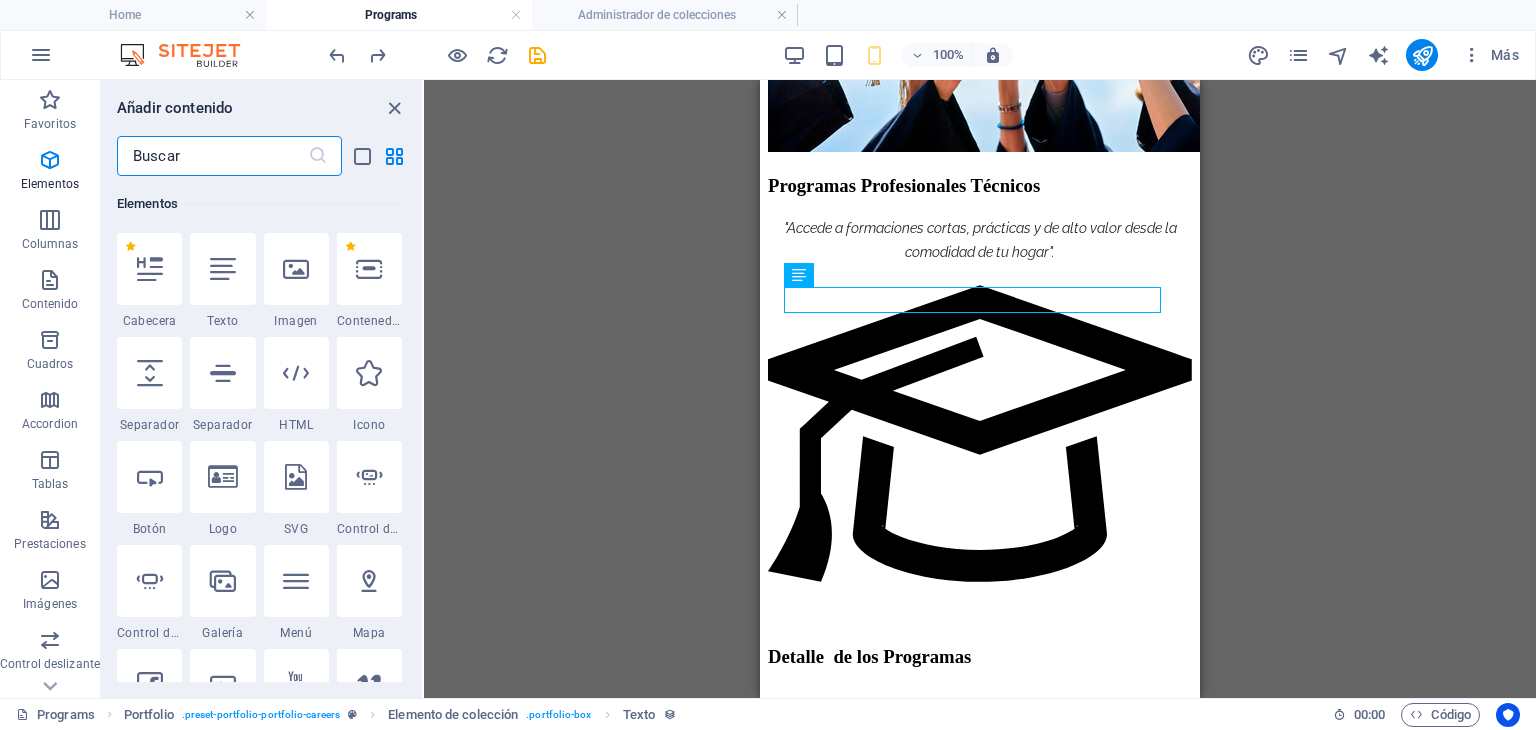 scroll, scrollTop: 579, scrollLeft: 0, axis: vertical 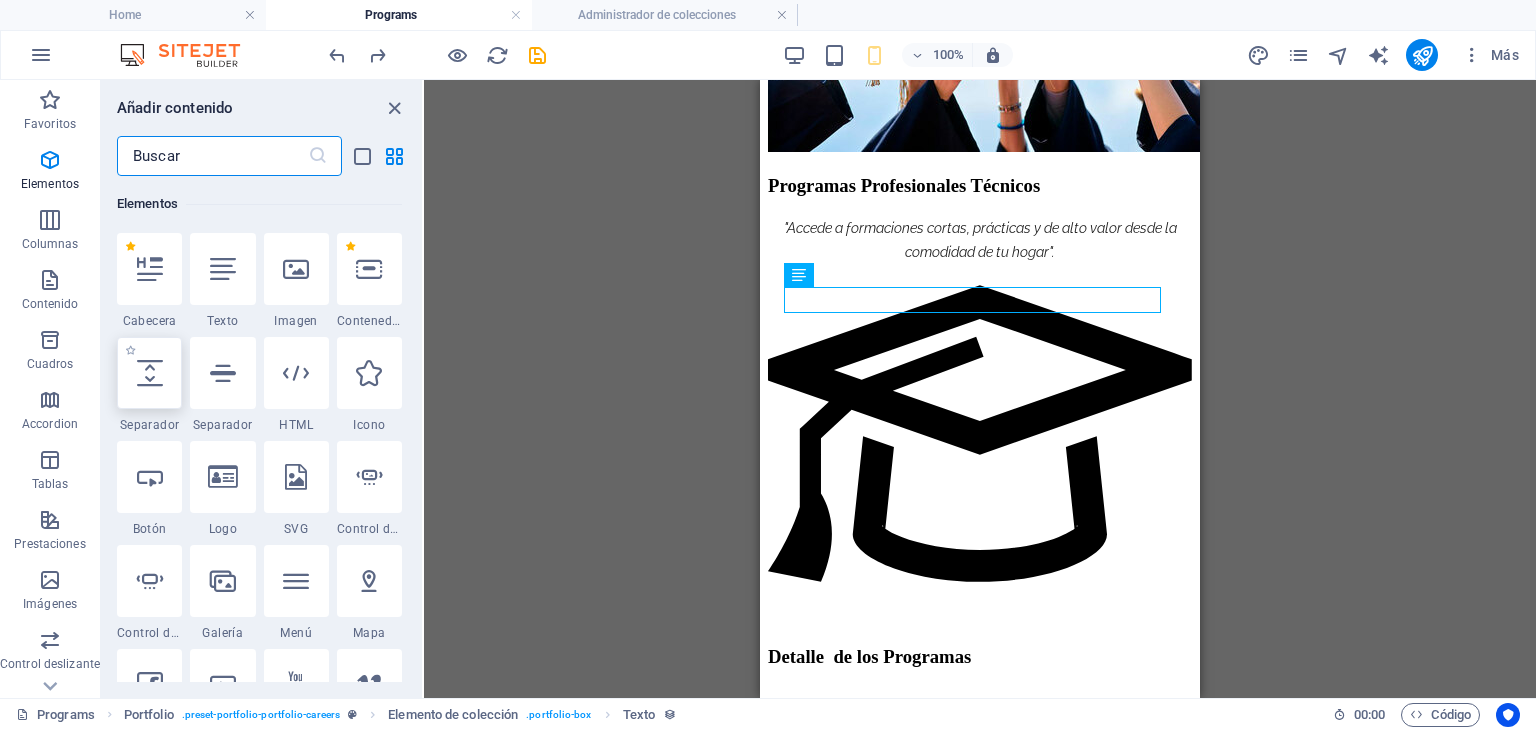 click at bounding box center [150, 373] 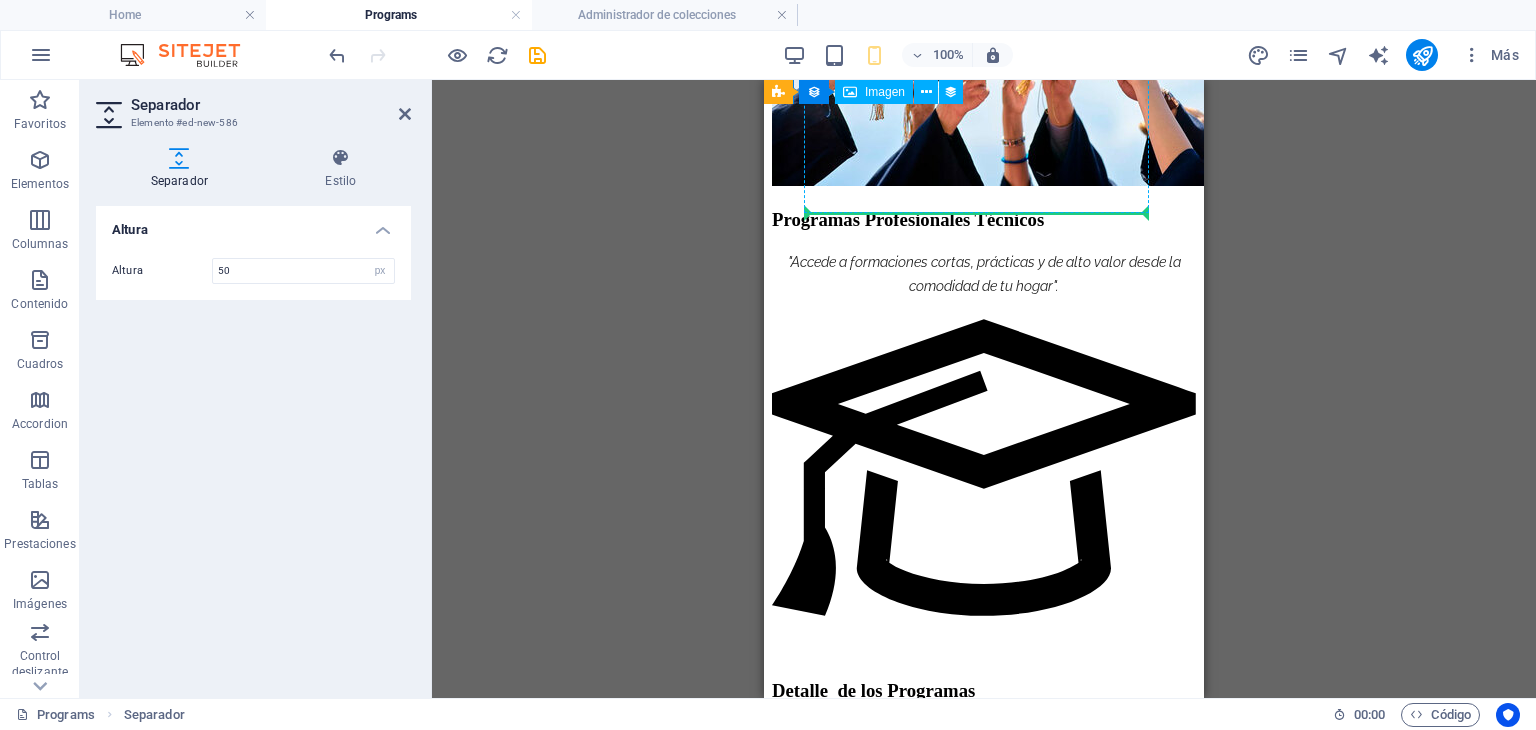 scroll, scrollTop: 1804, scrollLeft: 0, axis: vertical 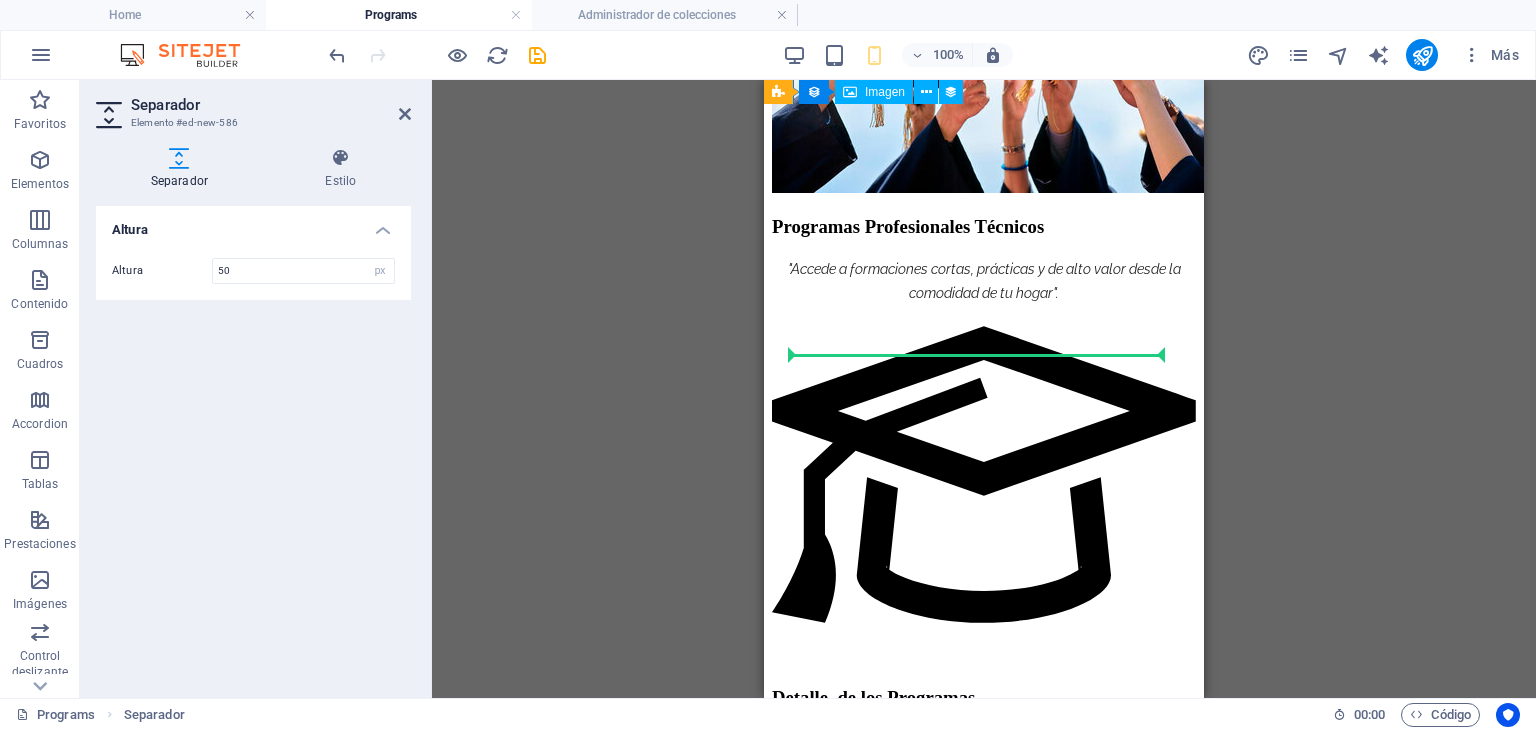 drag, startPoint x: 1545, startPoint y: 636, endPoint x: 852, endPoint y: 346, distance: 751.2316 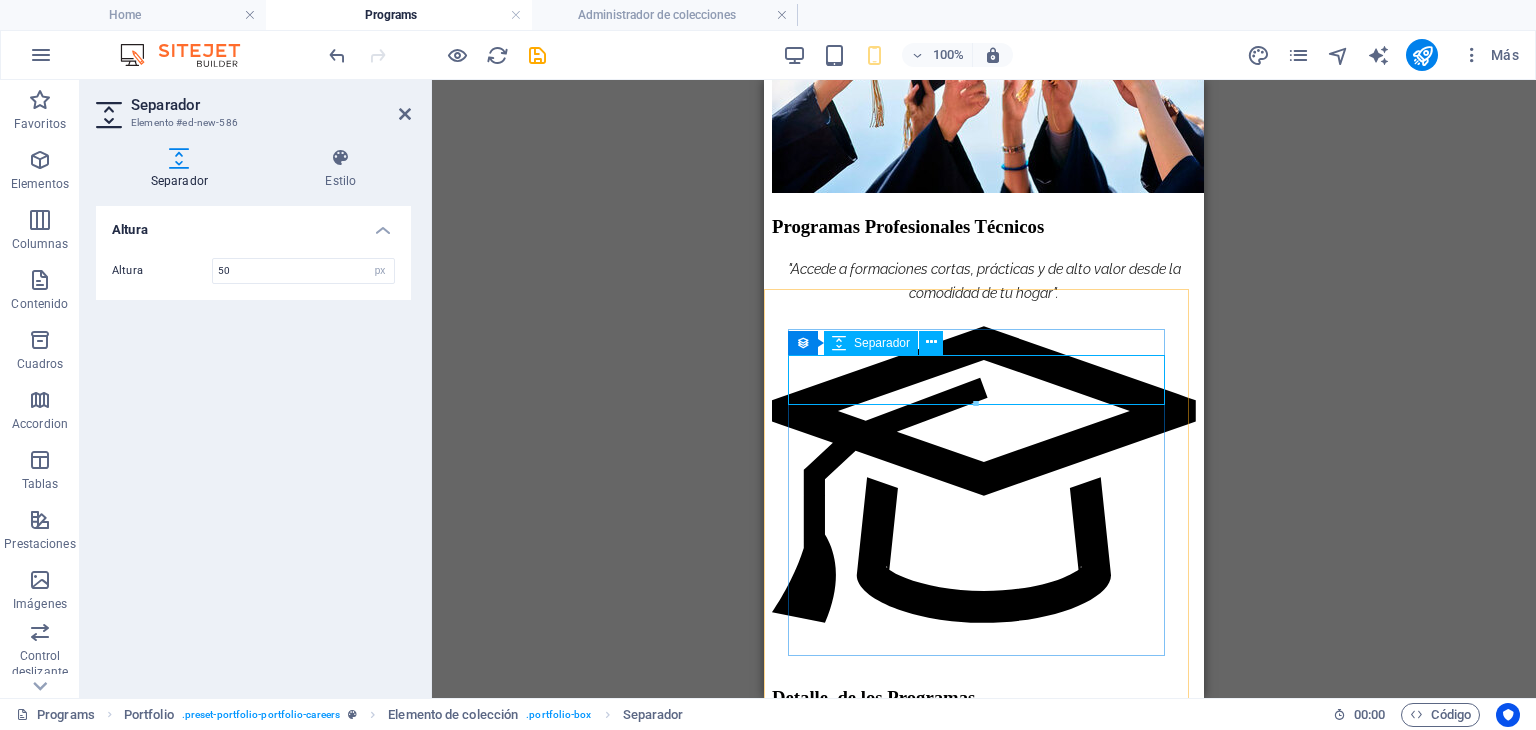 click at bounding box center [984, 1194] 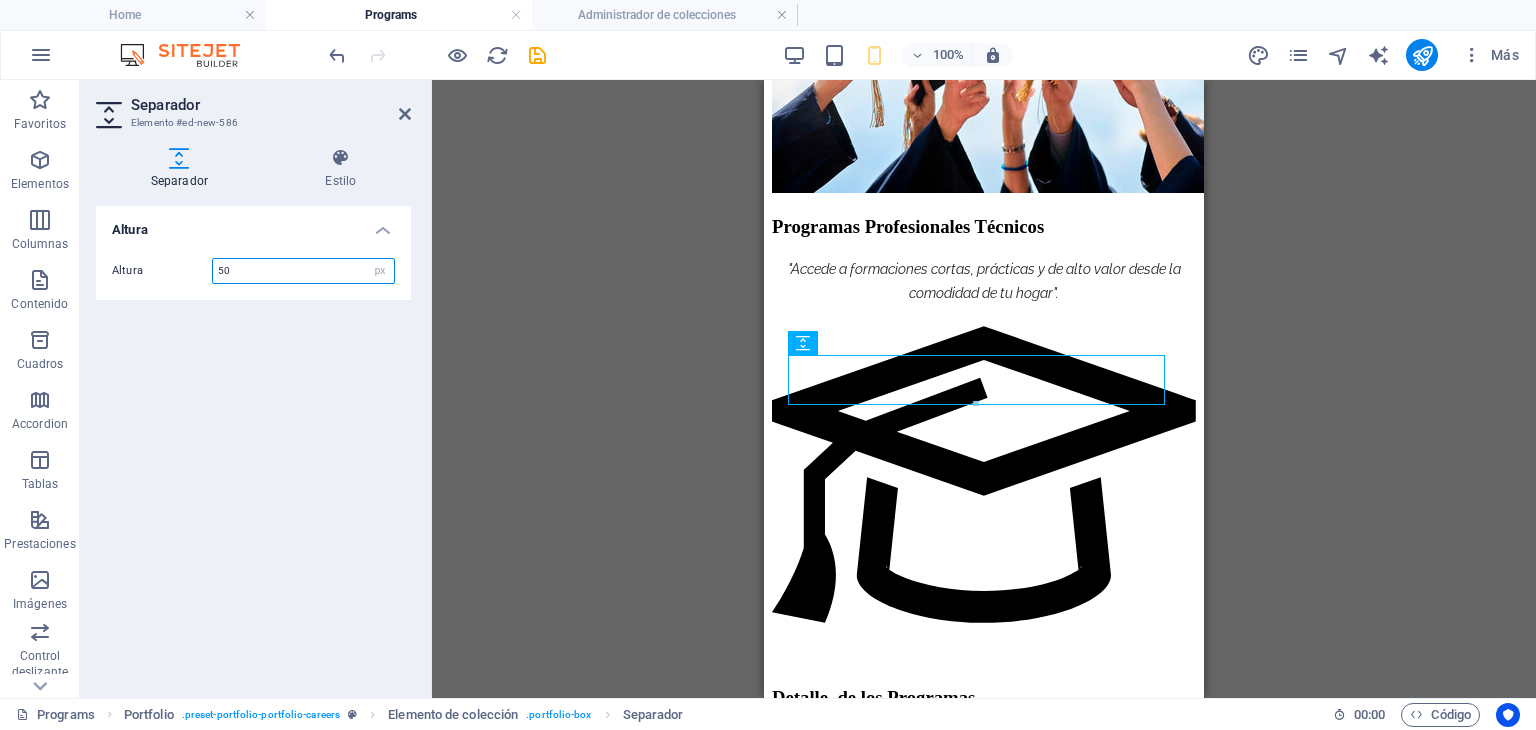 click on "50" at bounding box center (303, 271) 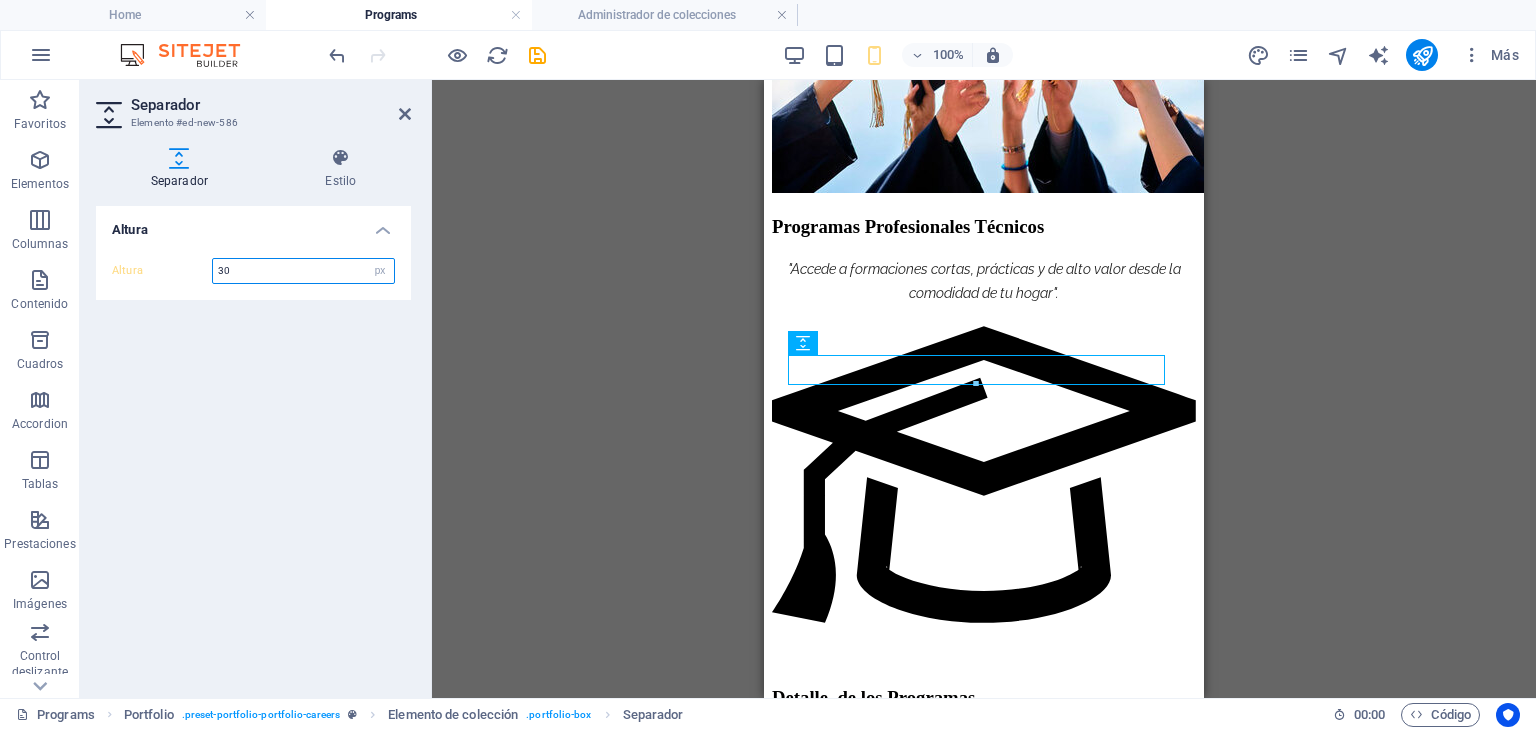 type on "30" 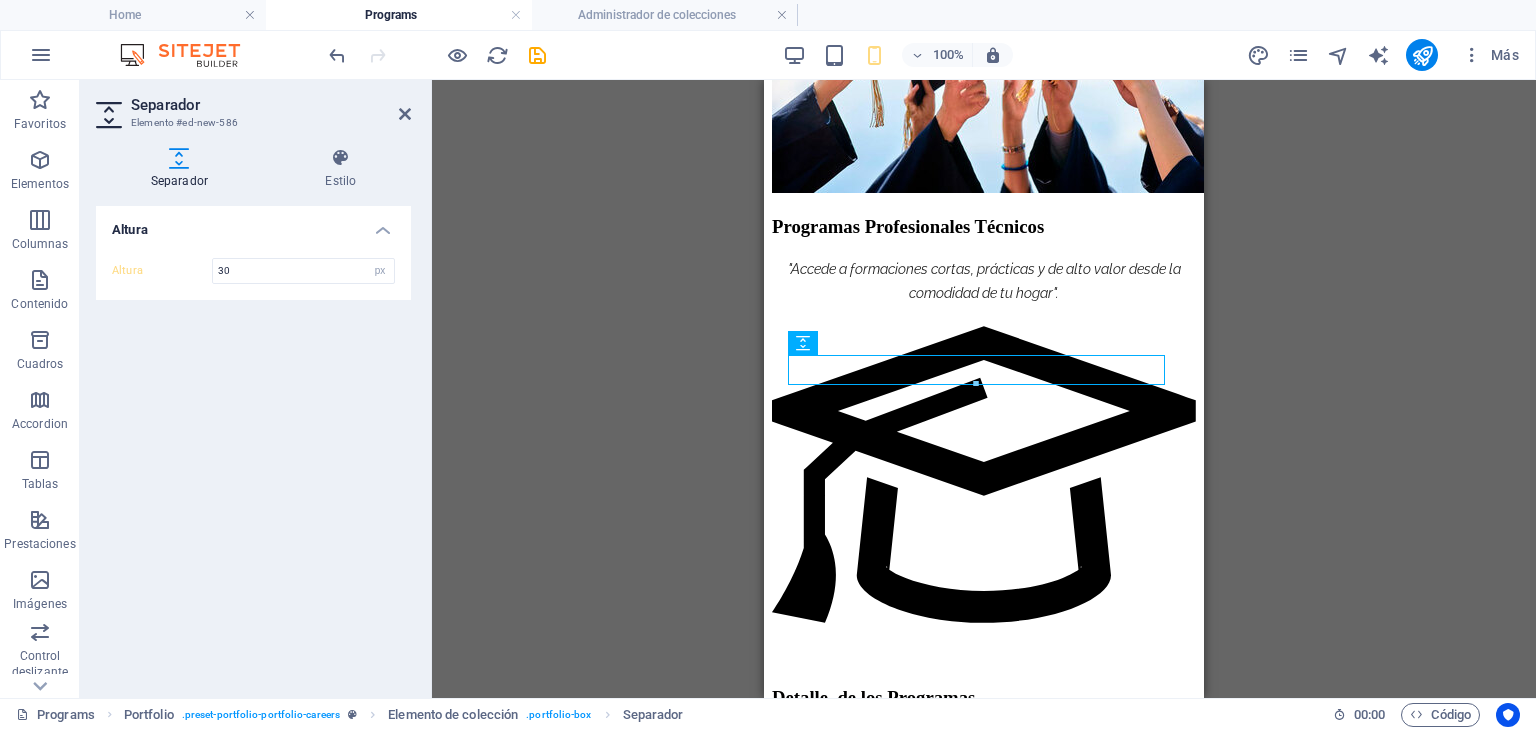 click on "H2   Superposición de imagen de texto   Contenedor   Imagen   Contenedor   Separador   Contenedor   Imagen   Superposición de imagen de texto   H3   Cuadros   Separador   Elemento de colección   Imagen   Portfolio   Elemento de colección   Elemento de colección   Texto   Elemento de colección   Elemento de colección   Imagen   Elemento de colección   Texto   Elemento de colección   Referencia   Elemento de colección   Portfolio   Imagen   Portfolio   Elemento de colección   Elemento de colección   Imagen   Portfolio   Elemento de colección   Elemento de colección   Imagen   Elemento de colección   Contenedor   Imagen   Elemento de colección   Elemento de colección   Texto   Elemento de colección   Texto   Elemento de colección   Imagen   Separador   Referencia   Botón   Contenedor   Botón   Elemento de colección   Imagen   Elemento de colección   Elemento de colección   Texto   Elemento de colección   Imagen   Elemento de colección   Elemento de colección" at bounding box center [984, 389] 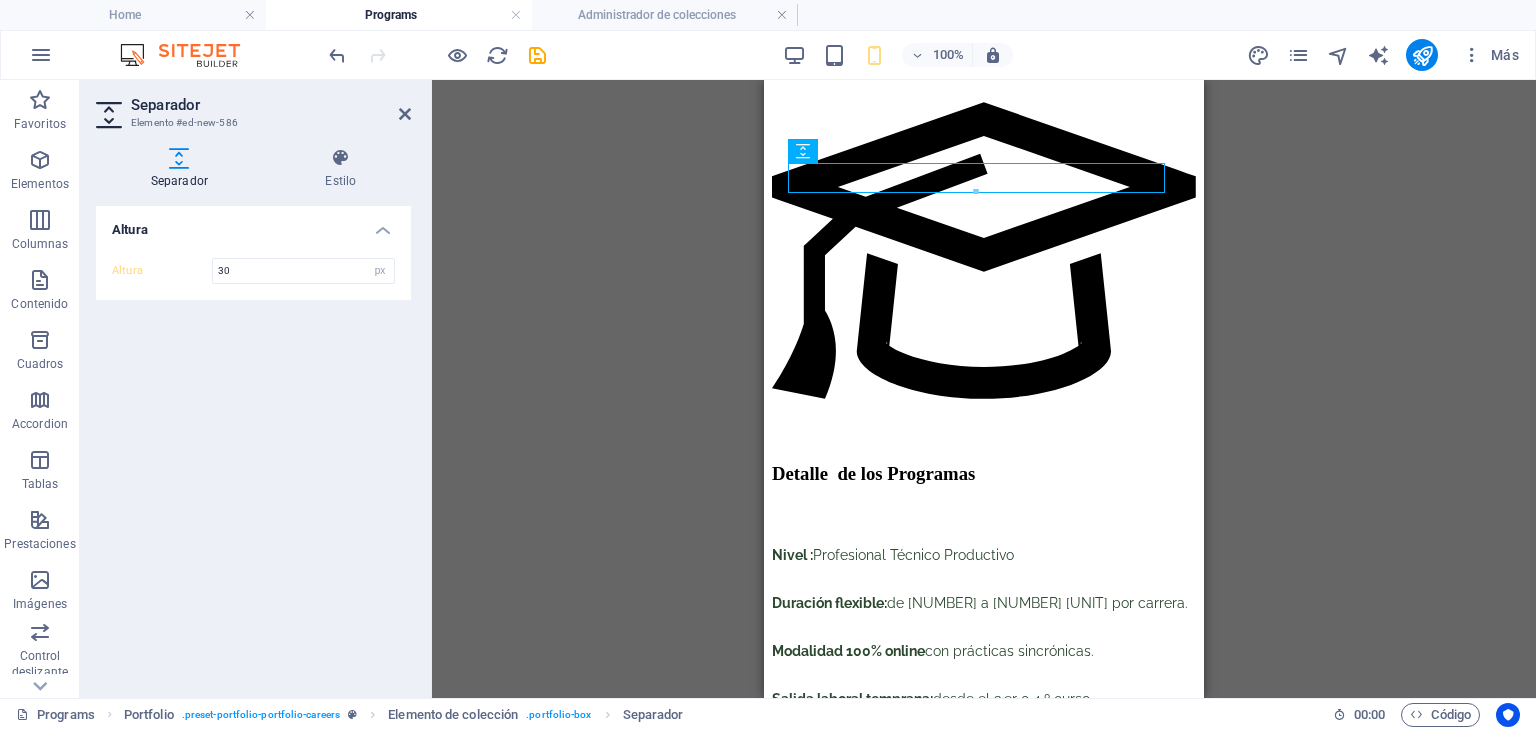 scroll, scrollTop: 2072, scrollLeft: 0, axis: vertical 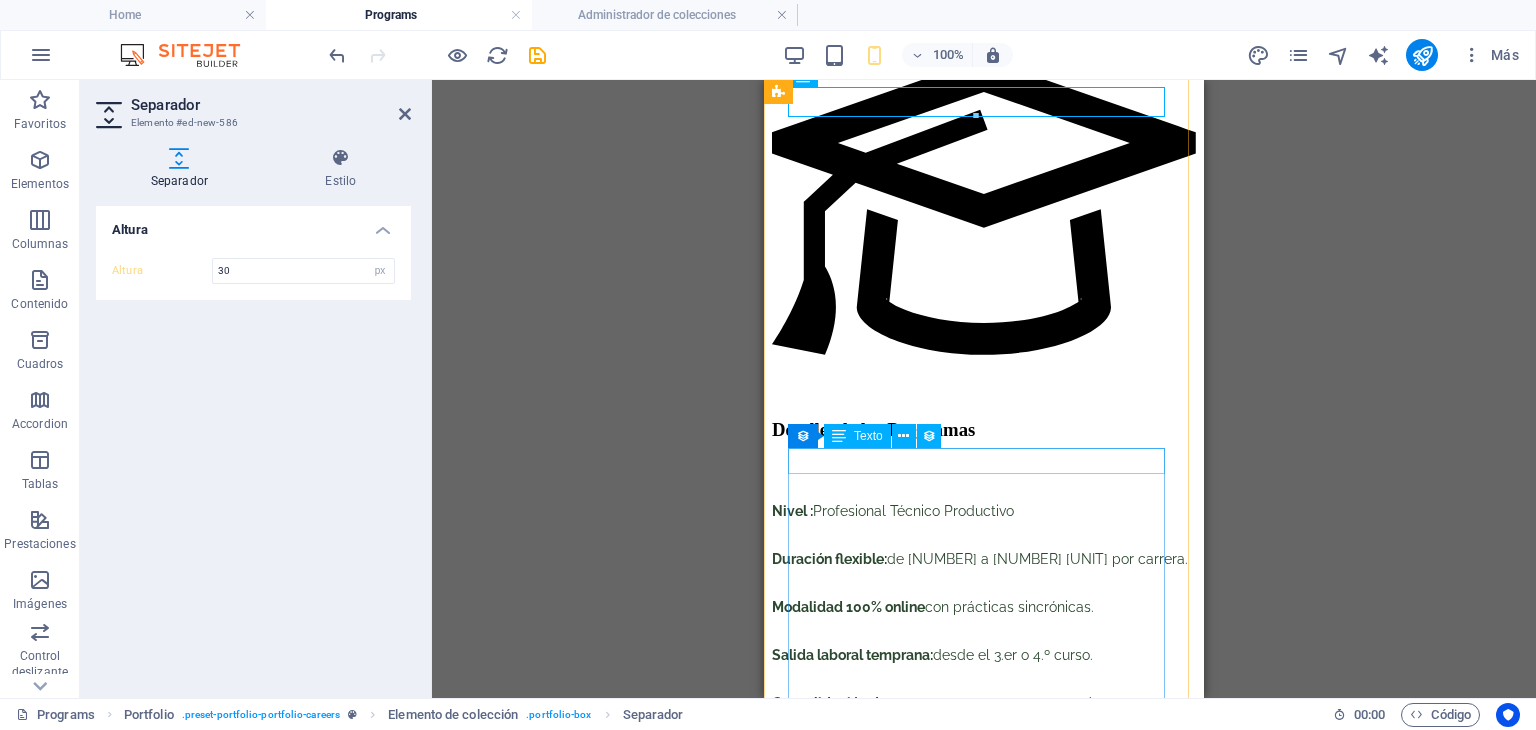 click on "CT01- Profesional en Coaching Ontológico con PNL" at bounding box center (984, 1254) 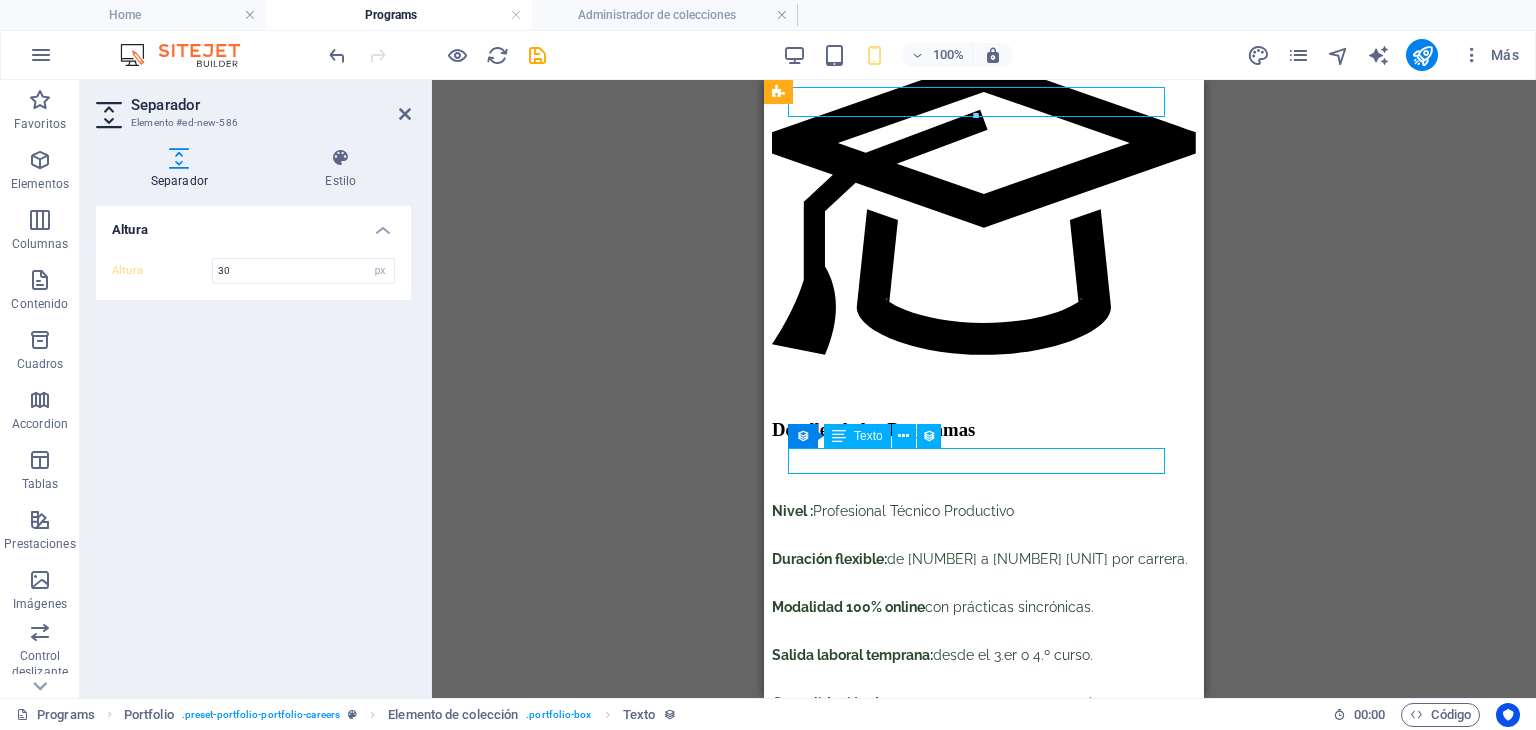 click on "CT01- Profesional en Coaching Ontológico con PNL" at bounding box center [984, 1254] 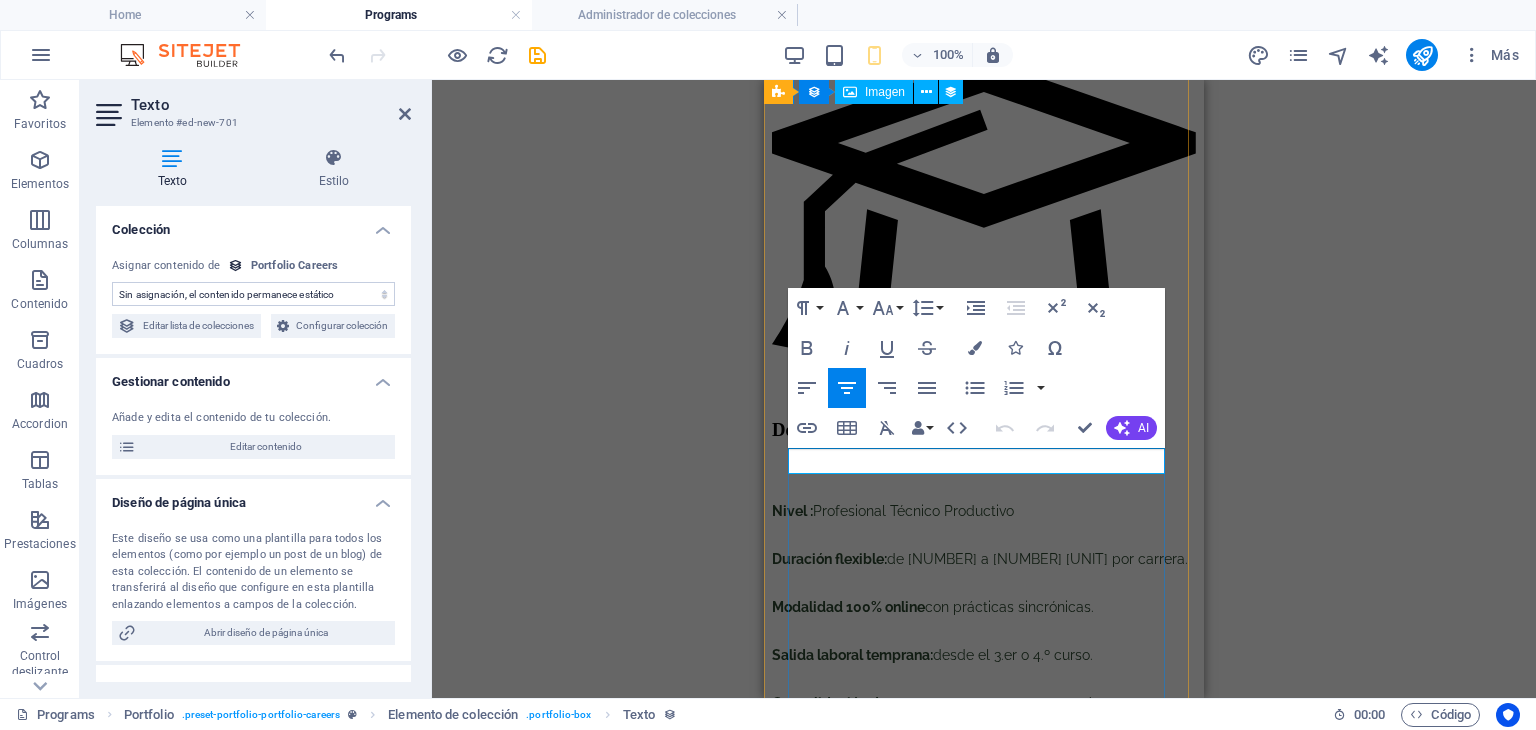 drag, startPoint x: 1144, startPoint y: 456, endPoint x: 818, endPoint y: 467, distance: 326.18552 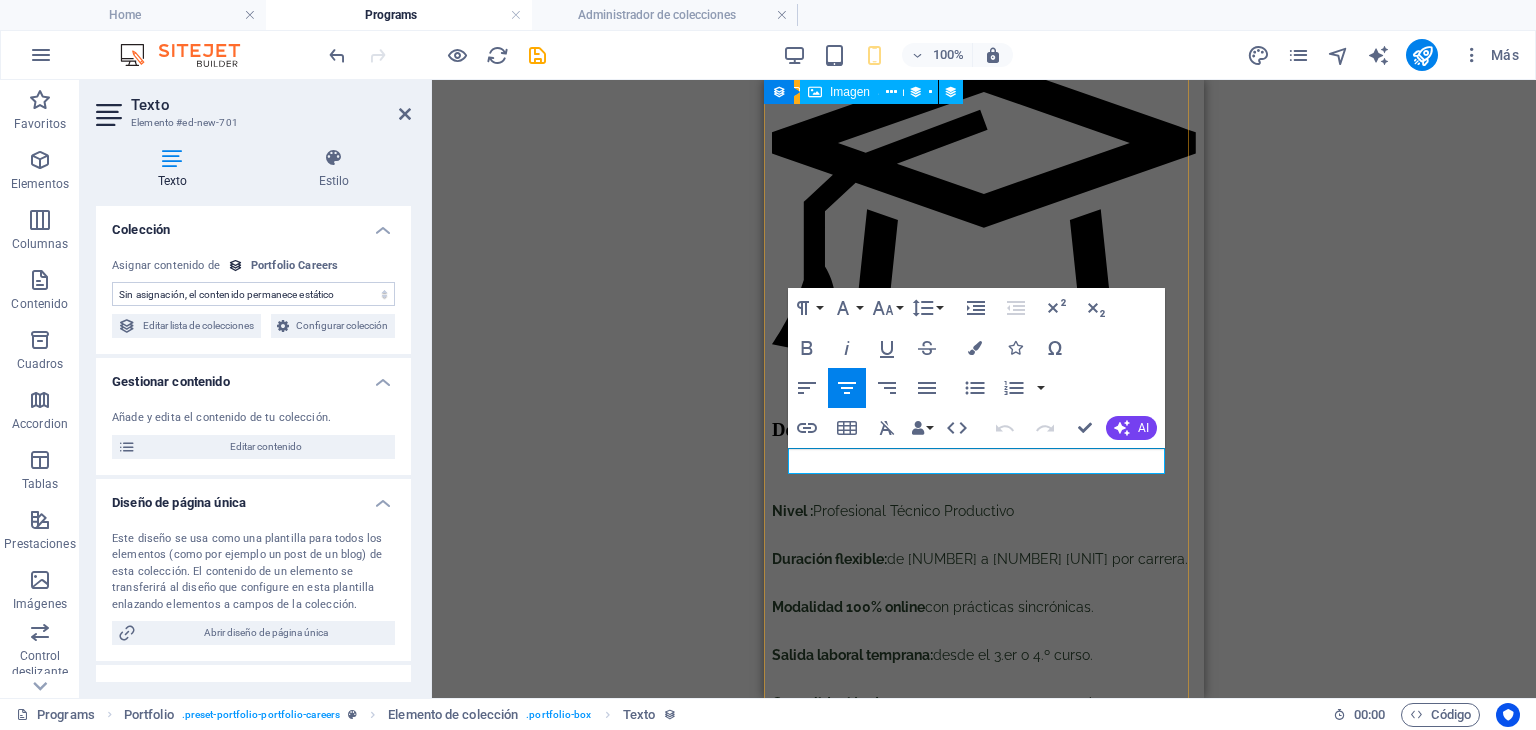 drag, startPoint x: 804, startPoint y: 460, endPoint x: 1926, endPoint y: 516, distance: 1123.3966 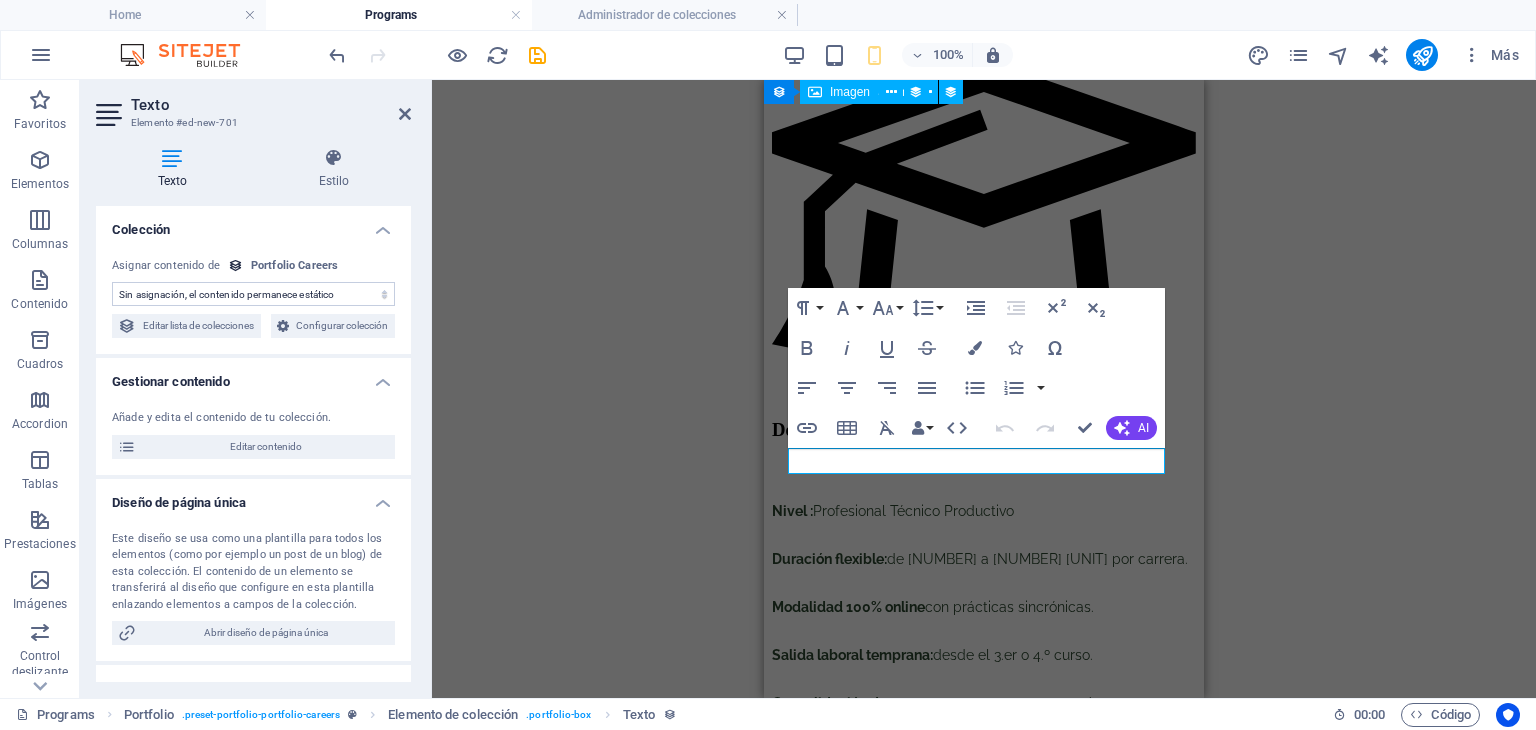 click on "H2   Superposición de imagen de texto   Contenedor   Imagen   Contenedor   Separador   Contenedor   Imagen   Superposición de imagen de texto   H3   Cuadros   Separador   Elemento de colección   Imagen   Portfolio   Elemento de colección   Elemento de colección   Texto   Elemento de colección   Elemento de colección   Imagen   Elemento de colección   Texto   Elemento de colección   Referencia   Elemento de colección   Portfolio   Imagen   Portfolio   Elemento de colección   Elemento de colección   Imagen   Portfolio   Elemento de colección   Elemento de colección   Imagen   Elemento de colección   Contenedor   Imagen   Elemento de colección   Elemento de colección   Texto   Elemento de colección   Texto   Elemento de colección   Imagen   Separador   Referencia   Botón   Contenedor   Botón   Elemento de colección   Imagen   Elemento de colección   Elemento de colección   Texto   Elemento de colección   Imagen   Elemento de colección   Elemento de colección" at bounding box center (984, 389) 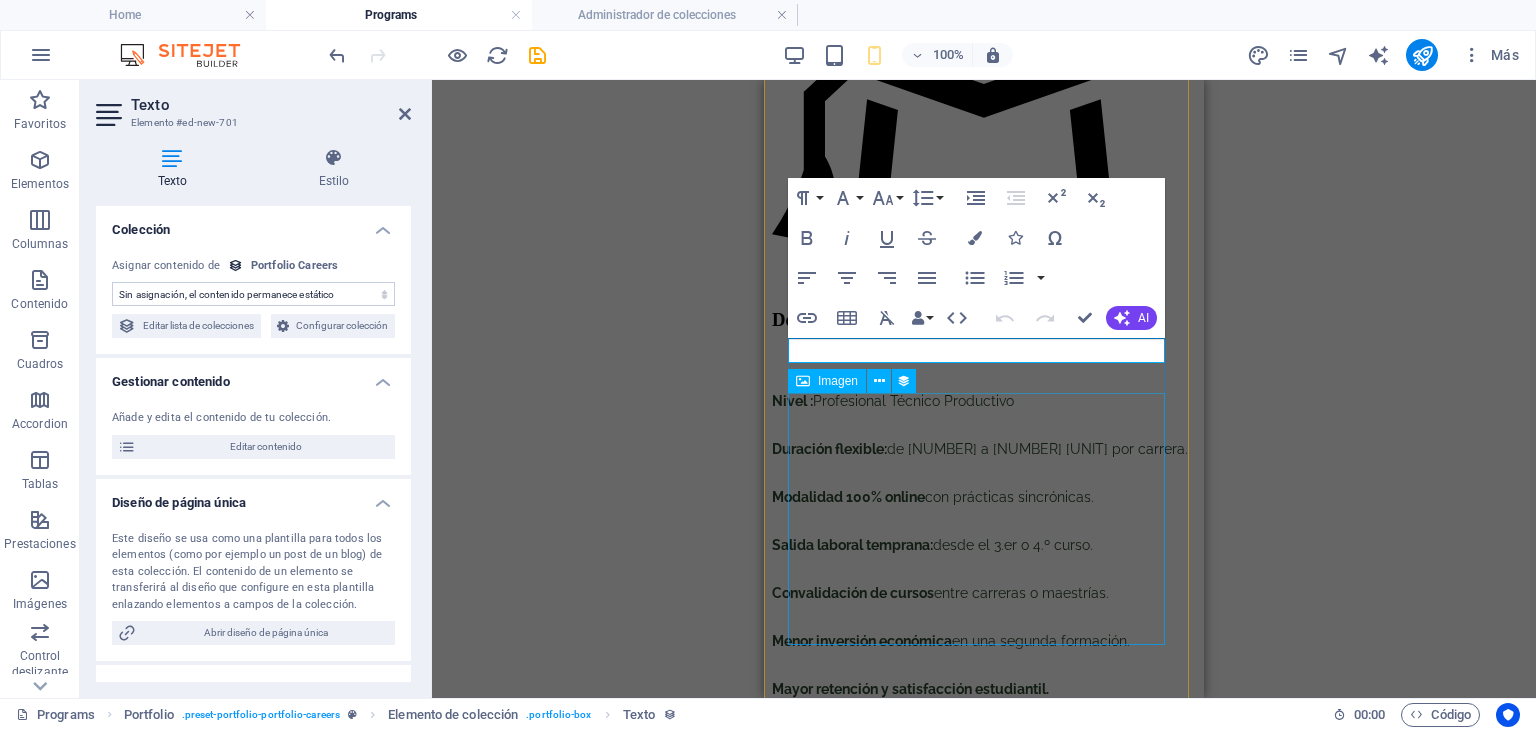 scroll, scrollTop: 2272, scrollLeft: 0, axis: vertical 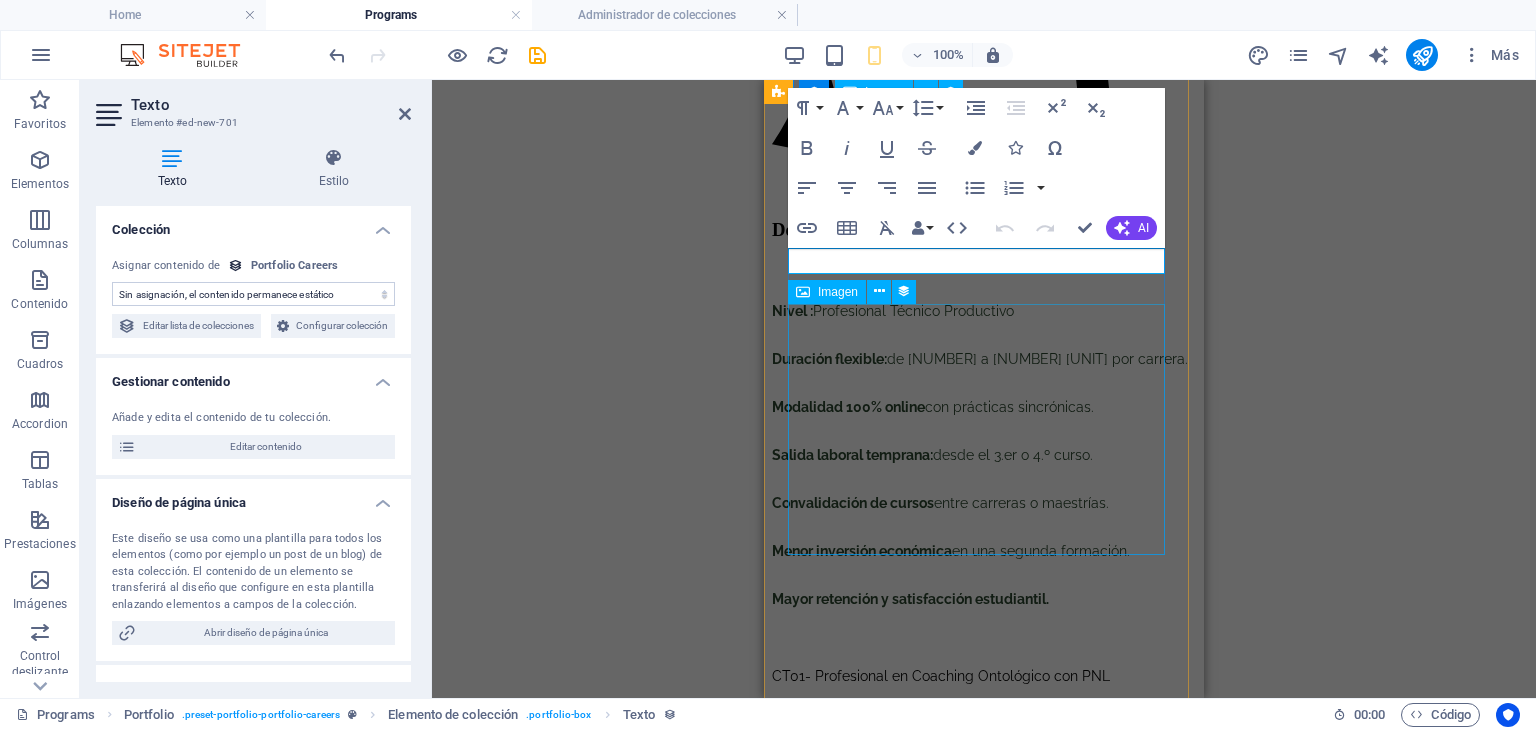 click at bounding box center [984, 1257] 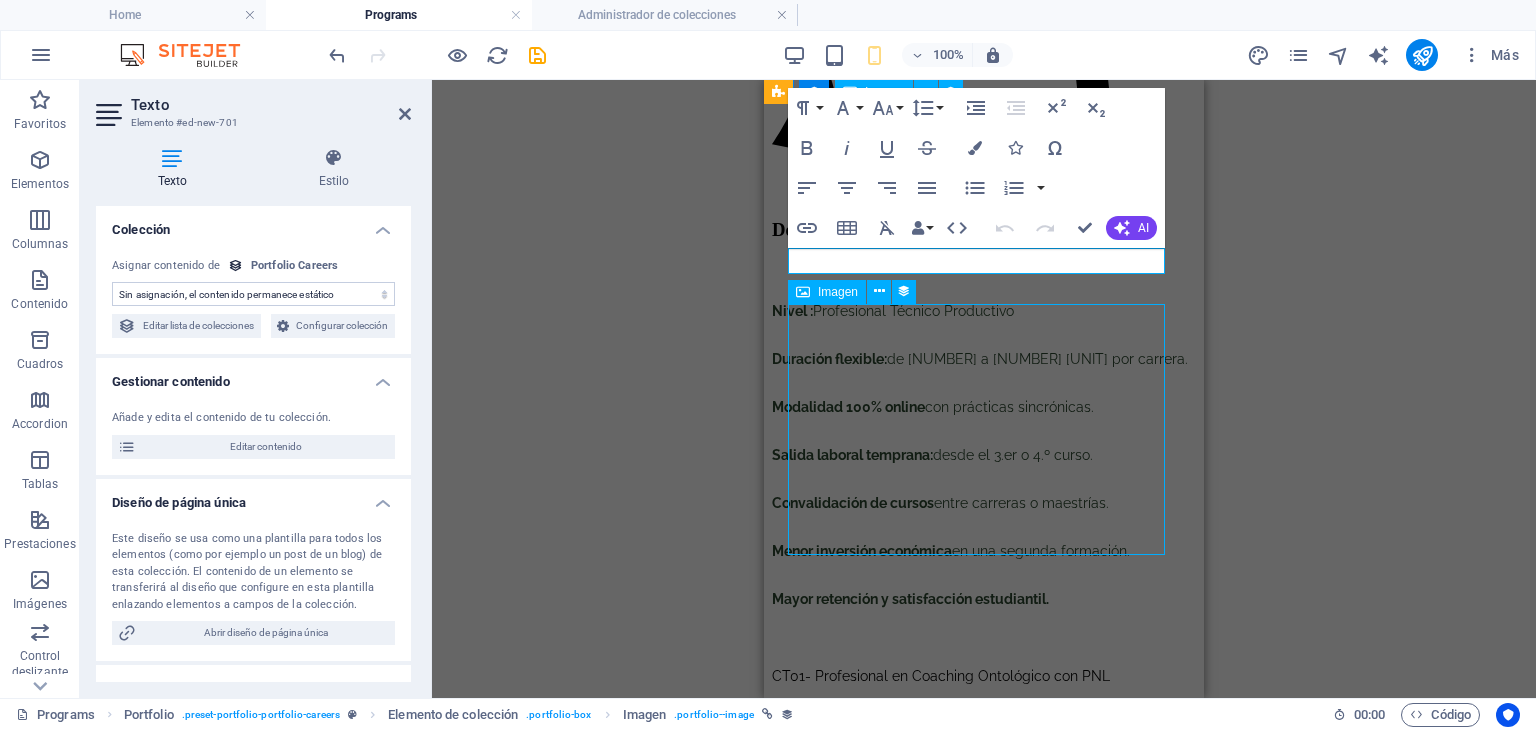 click at bounding box center [984, 1257] 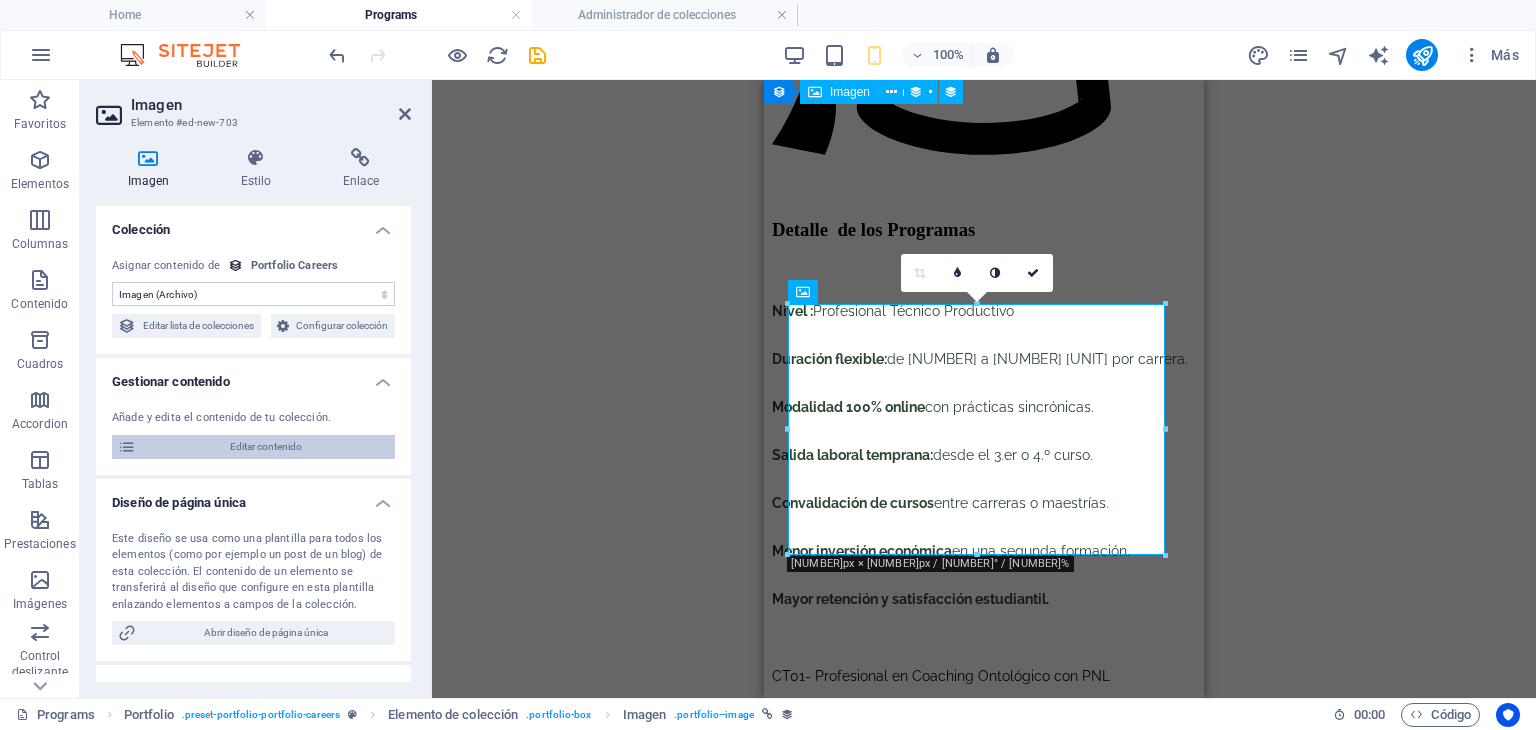click on "Editar contenido" at bounding box center [265, 447] 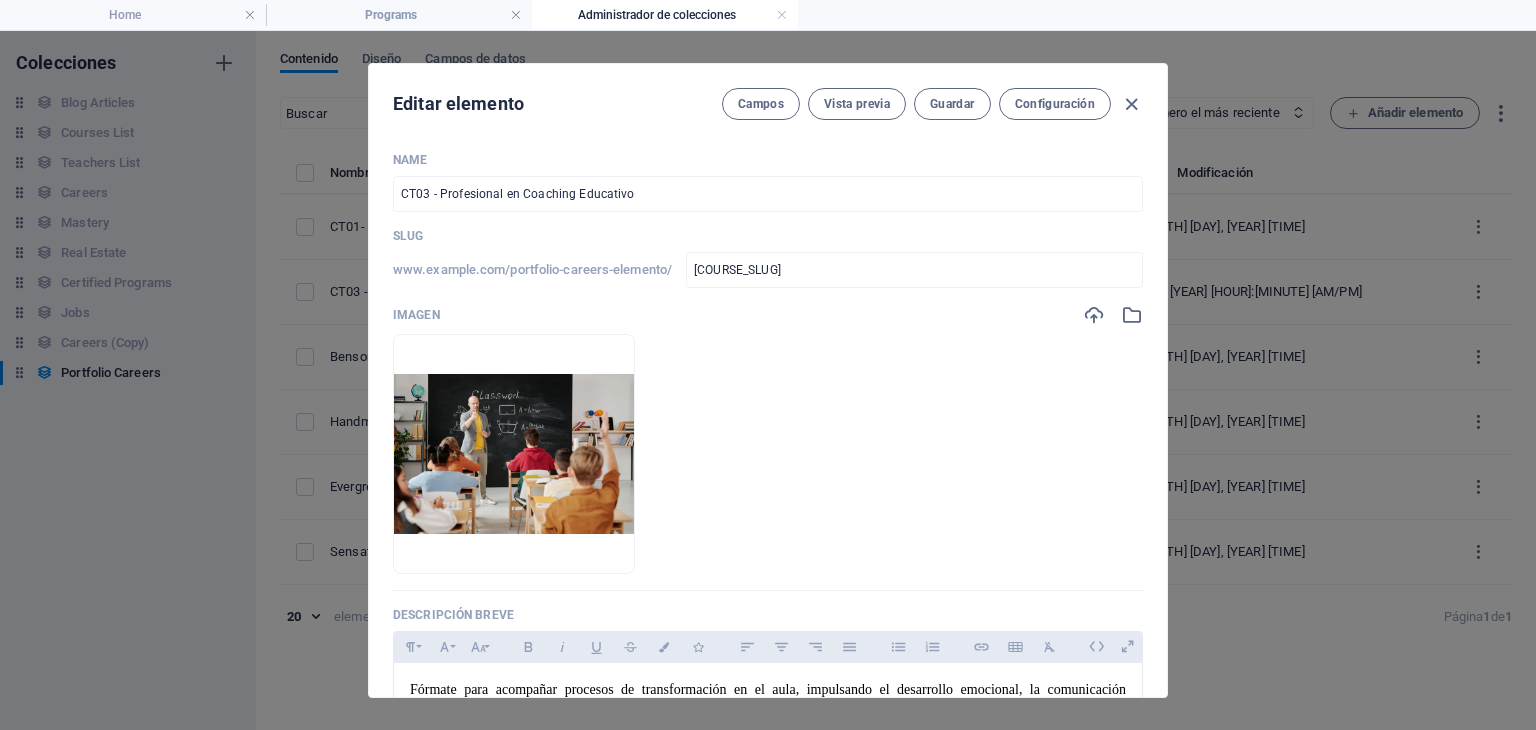 scroll, scrollTop: 0, scrollLeft: 0, axis: both 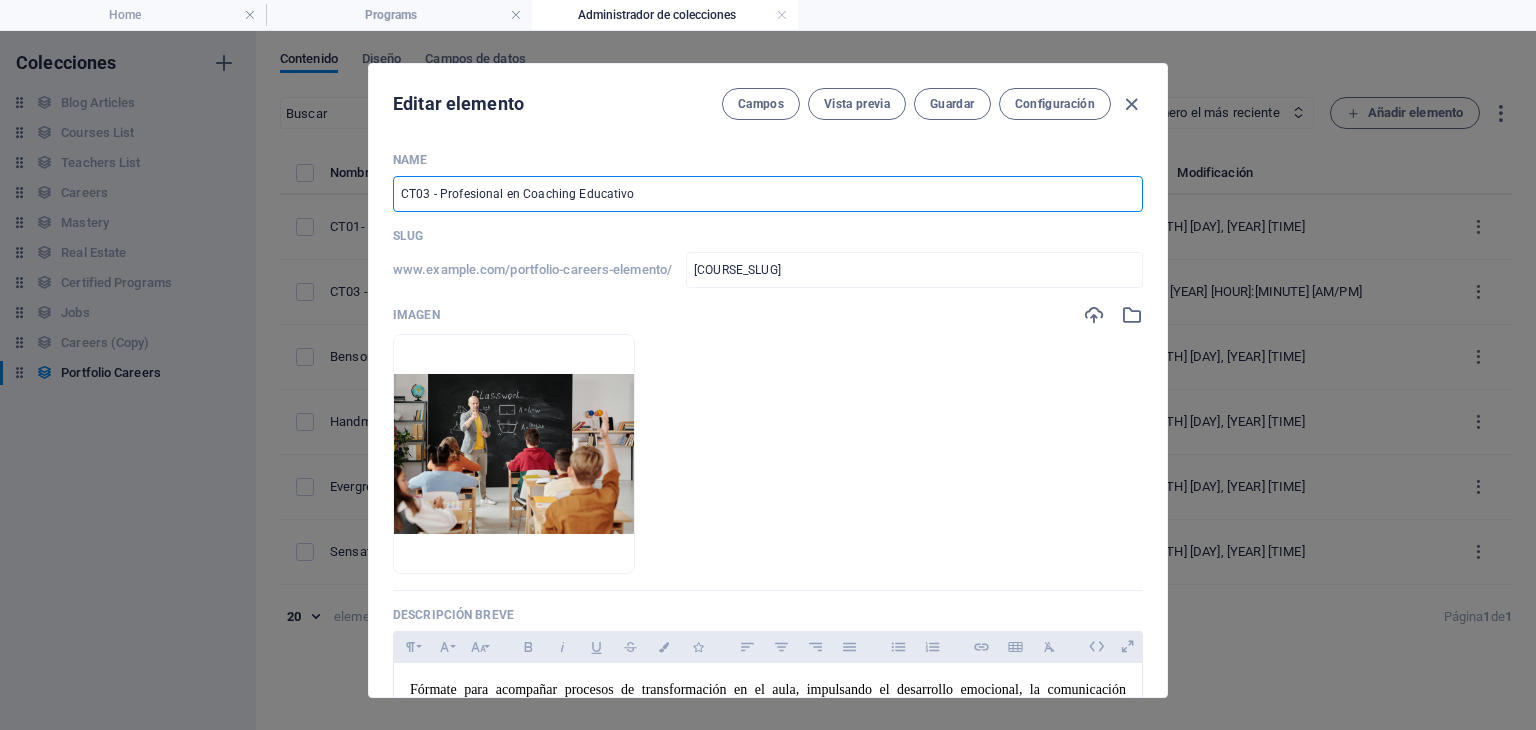 drag, startPoint x: 632, startPoint y: 196, endPoint x: 395, endPoint y: 185, distance: 237.25514 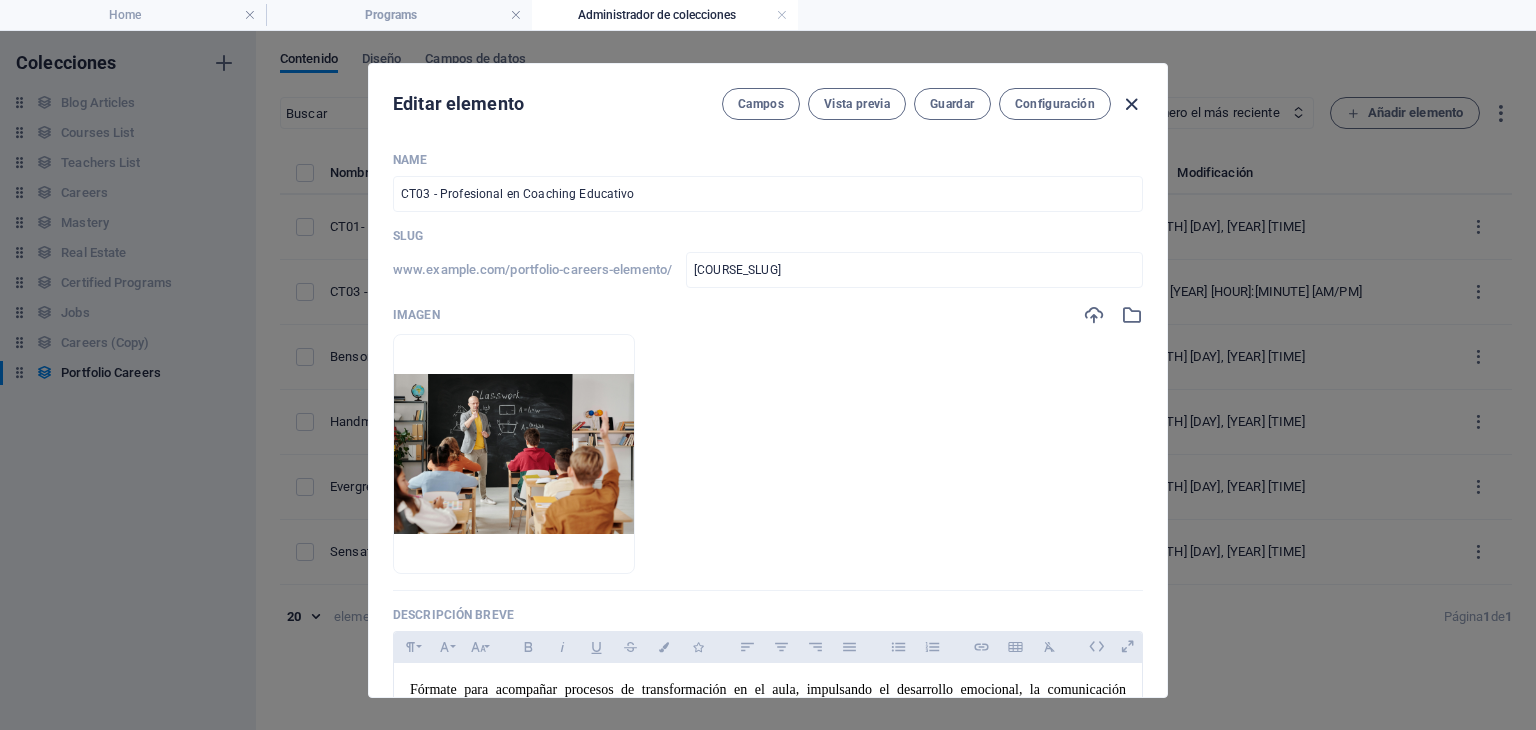 click at bounding box center [1131, 104] 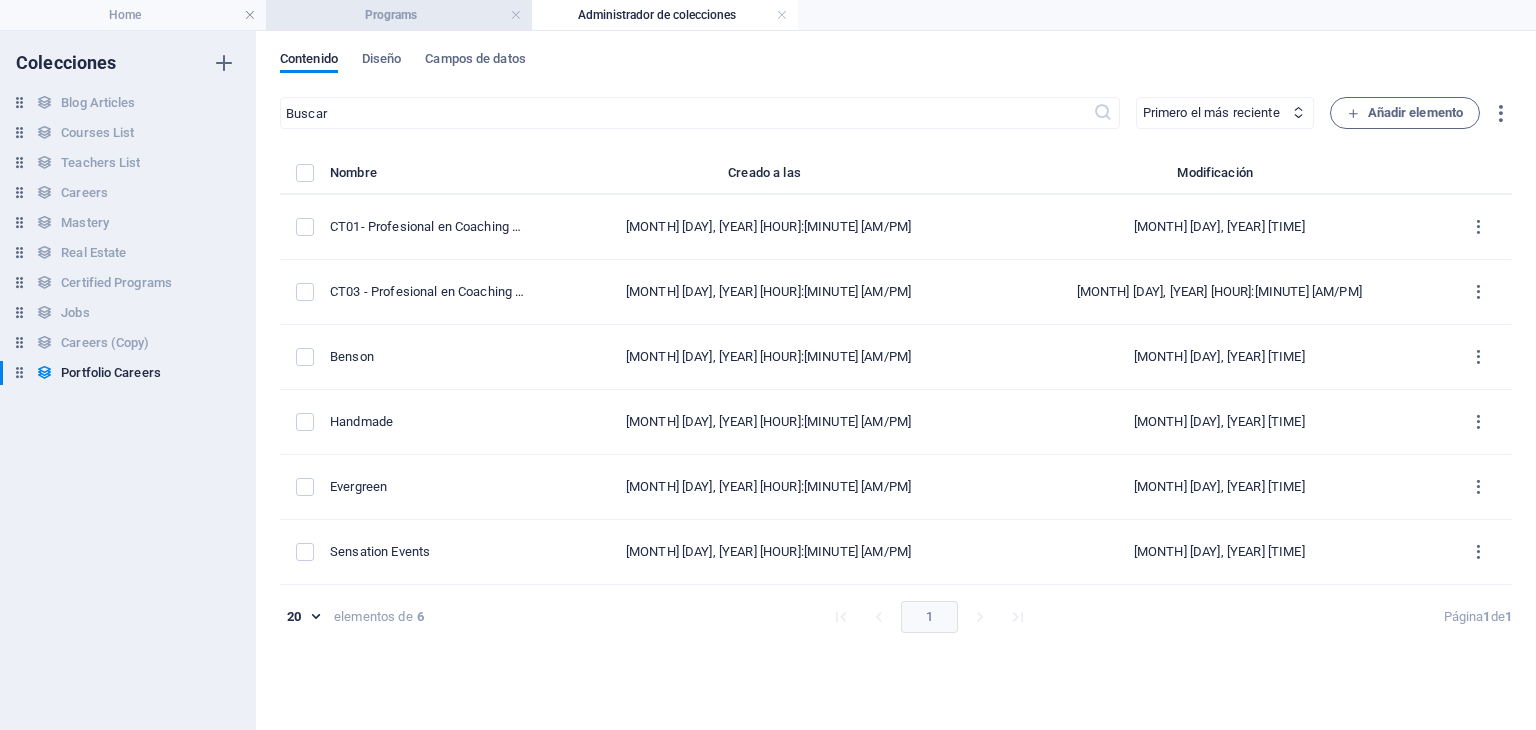 click on "Programs" at bounding box center (399, 15) 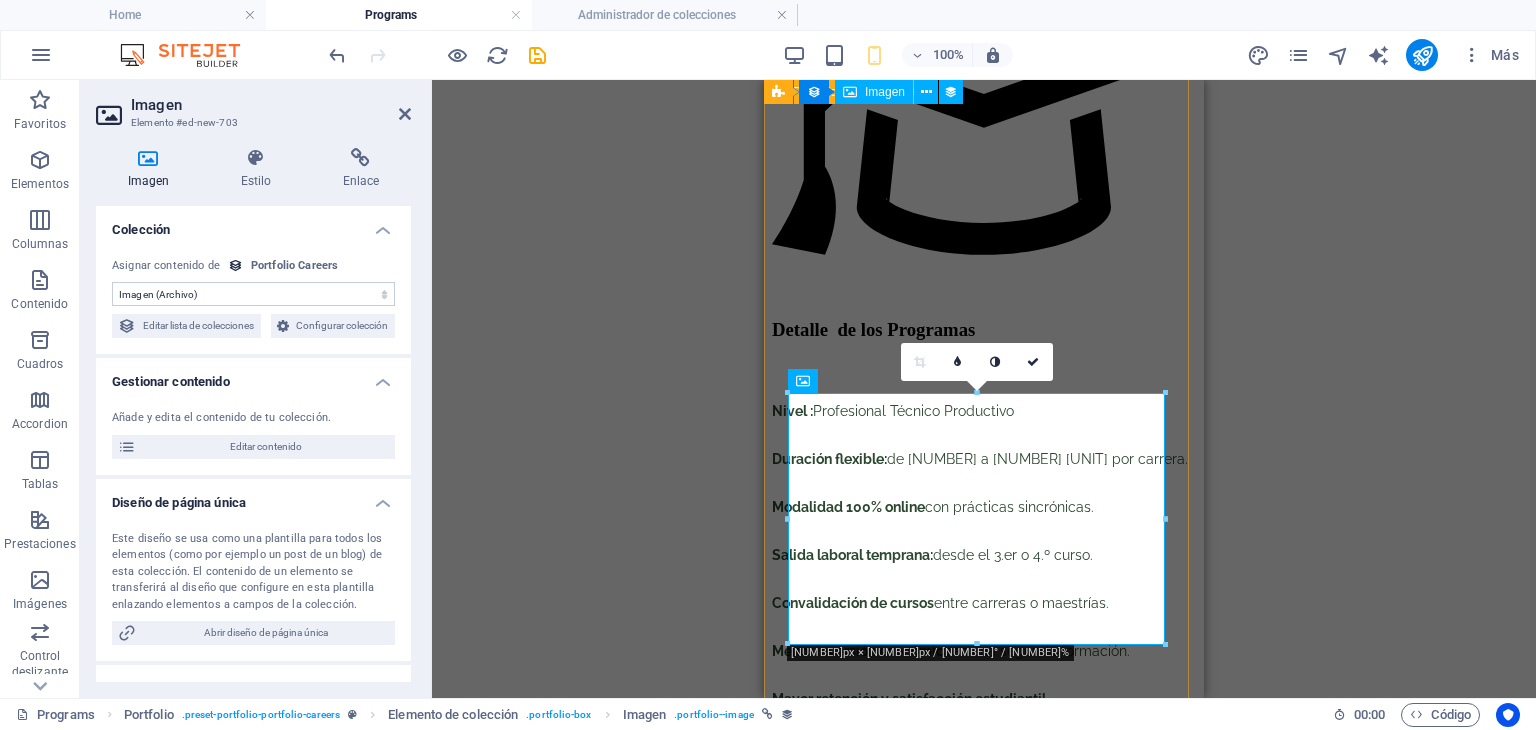 scroll, scrollTop: 2172, scrollLeft: 0, axis: vertical 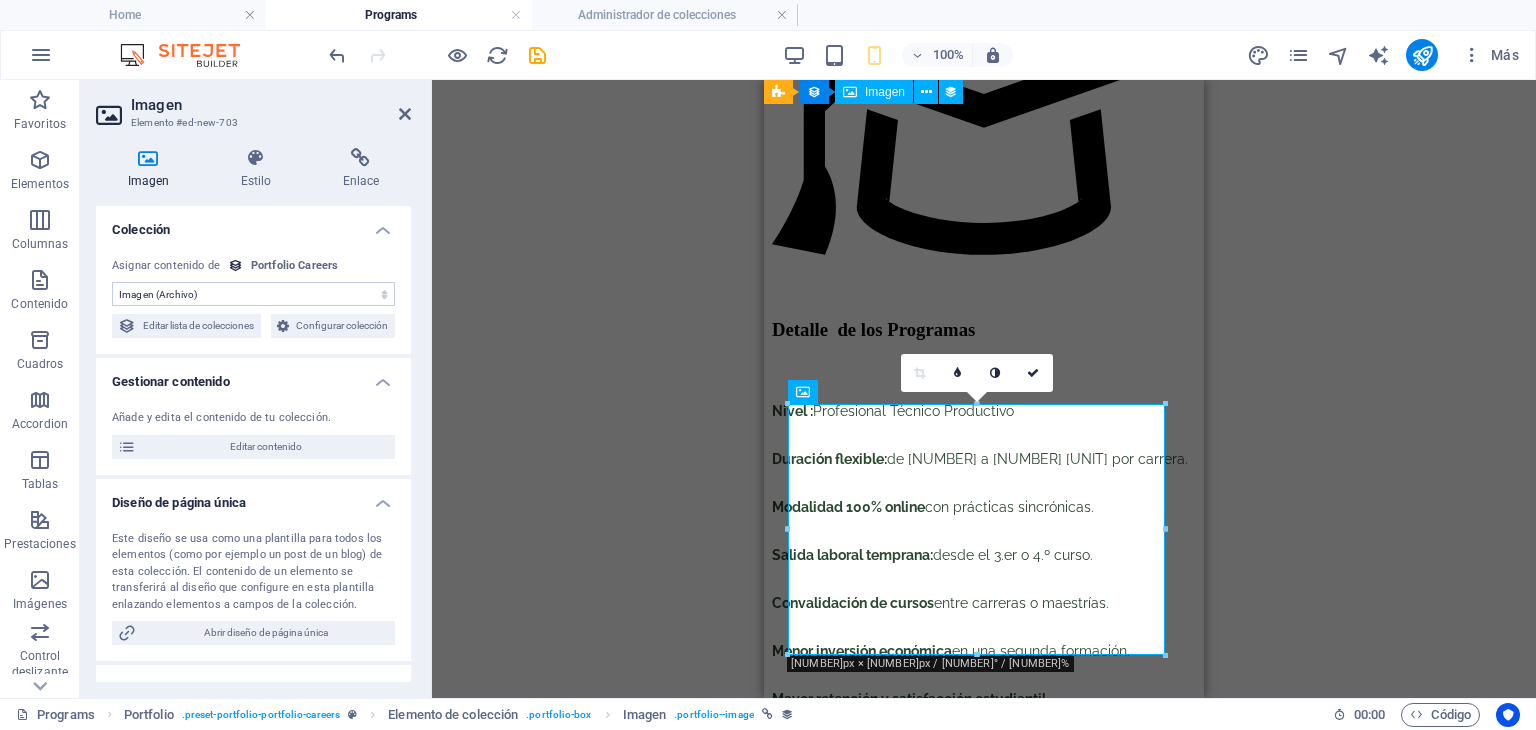 click on "Arrastra aquí para reemplazar el contenido existente. Si quieres crear un elemento nuevo, pulsa “Ctrl”.
H2   Superposición de imagen de texto   Contenedor   Imagen   Contenedor   Separador   Contenedor   Imagen   Superposición de imagen de texto   H3   Cuadros   Separador   Elemento de colección   Imagen   Portfolio   Elemento de colección   Elemento de colección   Texto   Elemento de colección   Elemento de colección   Imagen   Elemento de colección   Texto   Elemento de colección   Referencia   Elemento de colección   Portfolio   Imagen   Portfolio   Elemento de colección   Portfolio   Elemento de colección   Imagen   Portfolio   Elemento de colección   Elemento de colección   Imagen   Elemento de colección   Contenedor   Imagen   Elemento de colección   Elemento de colección   Texto   Elemento de colección   Texto   Elemento de colección   Elemento de colección   Imagen   Separador   Referencia   Botón   Contenedor   Botón   Elemento de colección   Imagen" at bounding box center (984, 389) 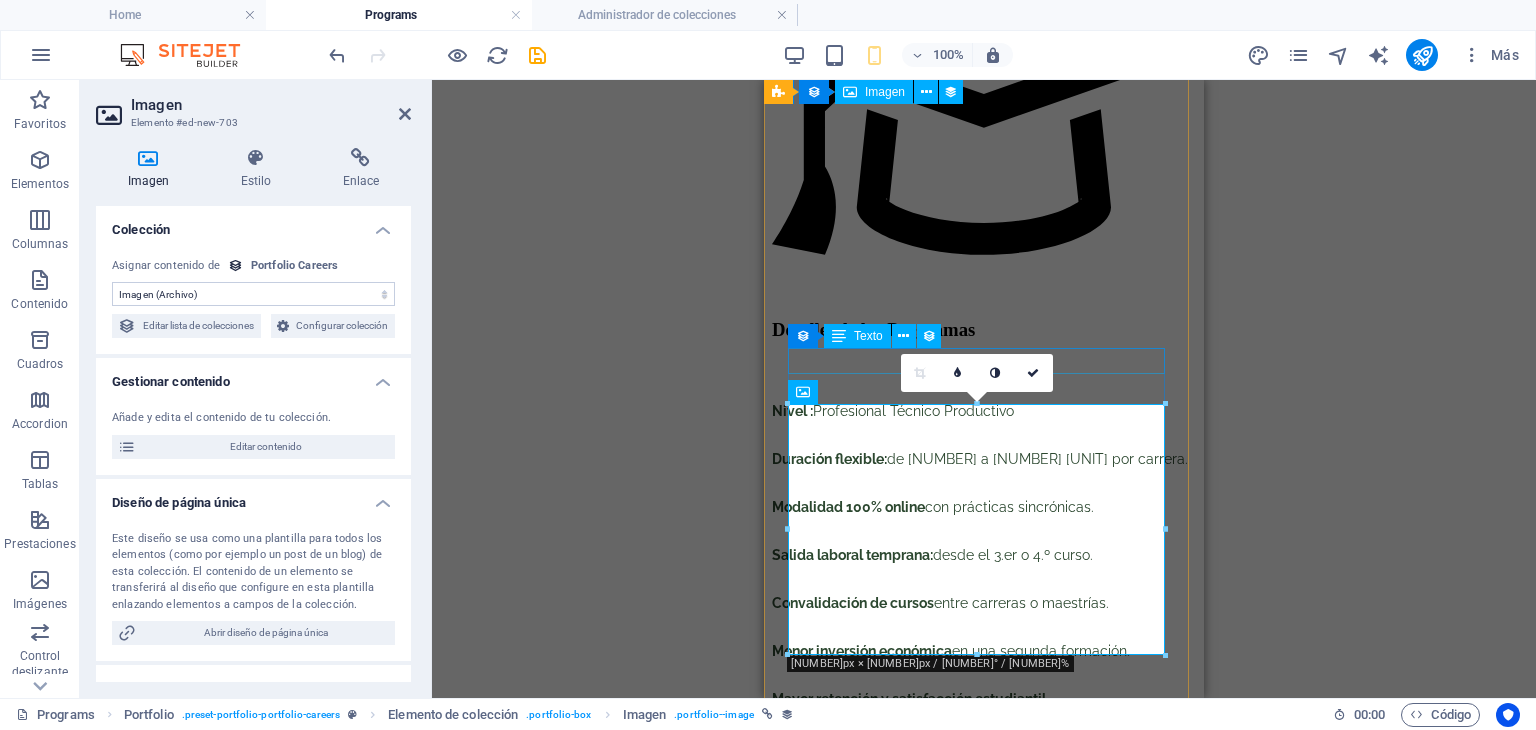 click on "CT01- Profesional en Coaching Ontológico con PNL" at bounding box center (984, 1154) 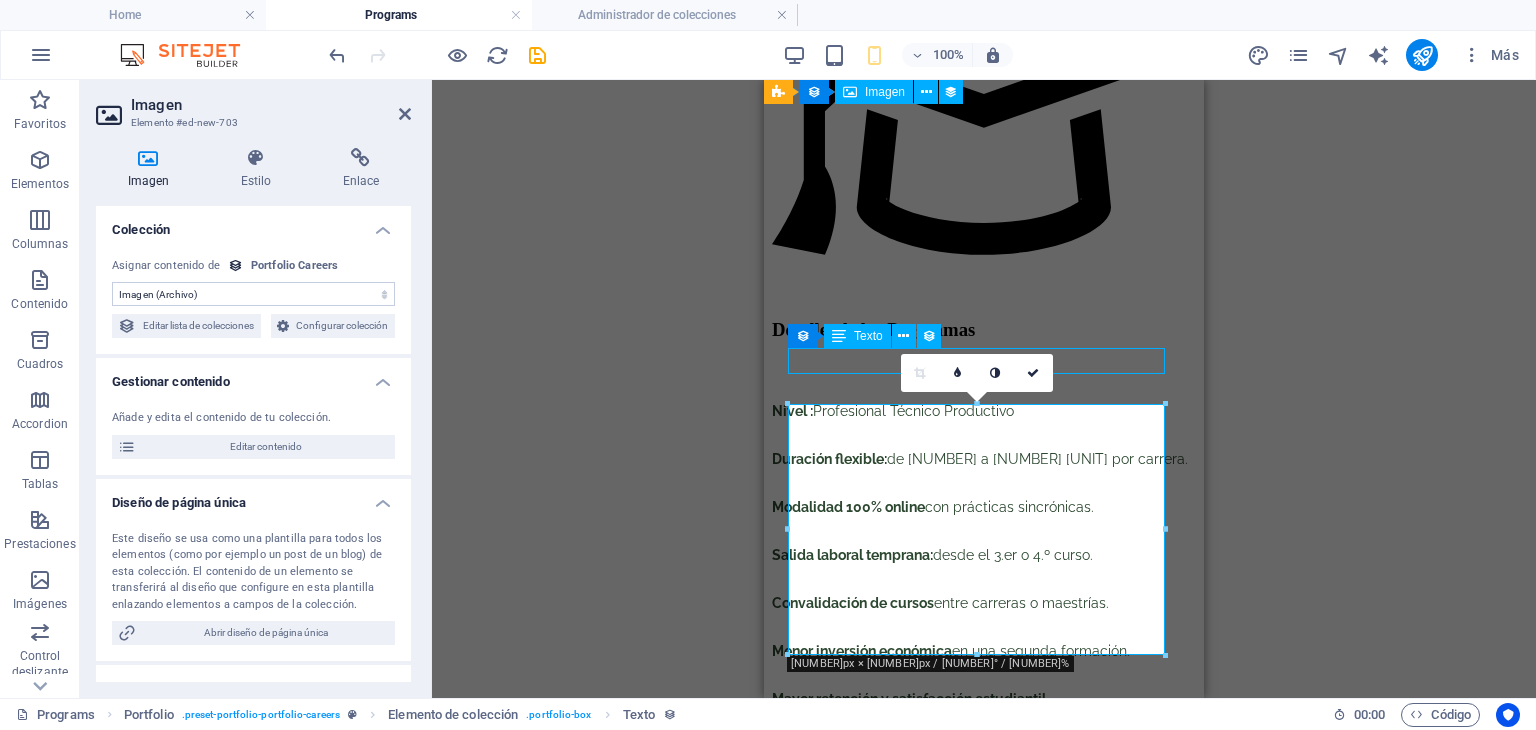 click on "CT01- Profesional en Coaching Ontológico con PNL" at bounding box center [984, 1154] 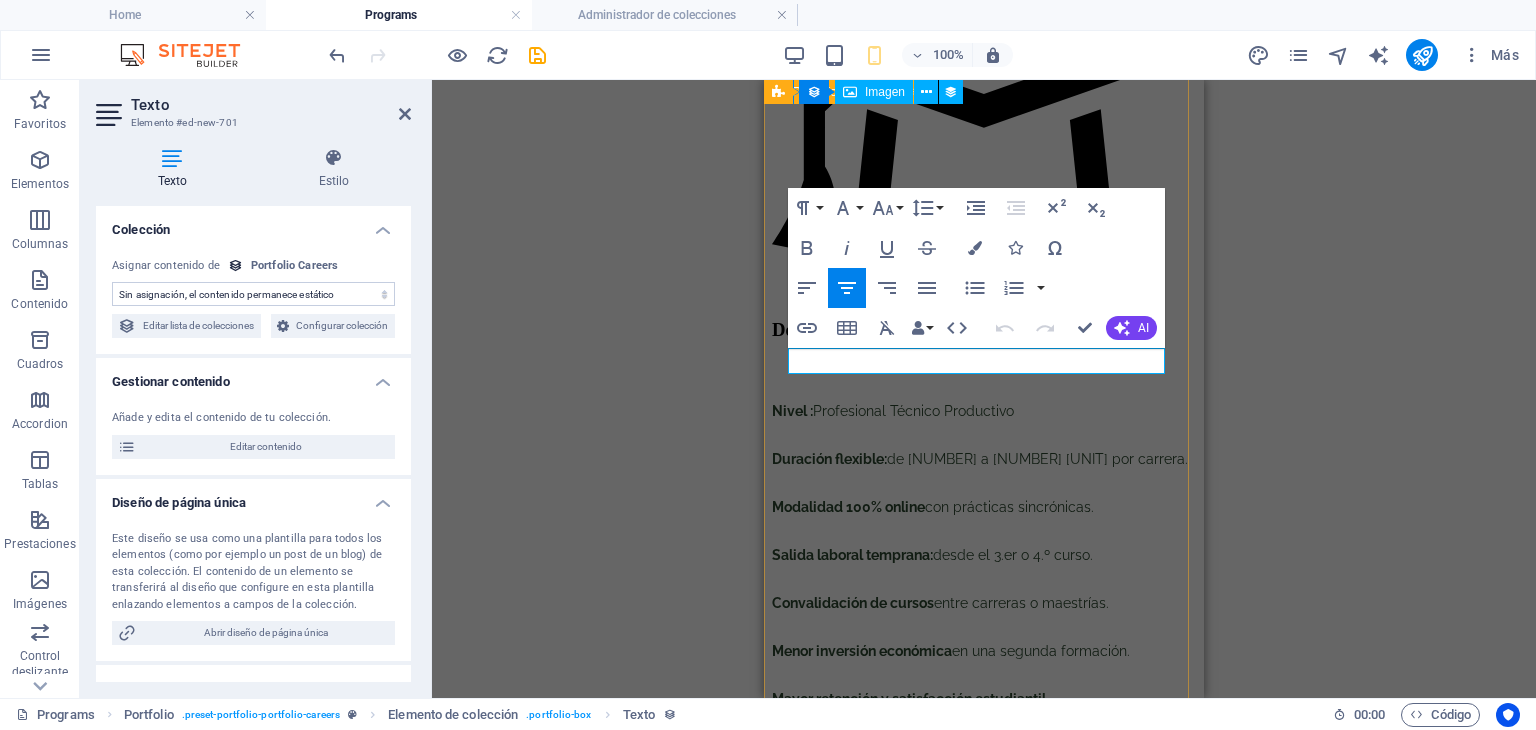 drag, startPoint x: 1156, startPoint y: 358, endPoint x: 776, endPoint y: 359, distance: 380.0013 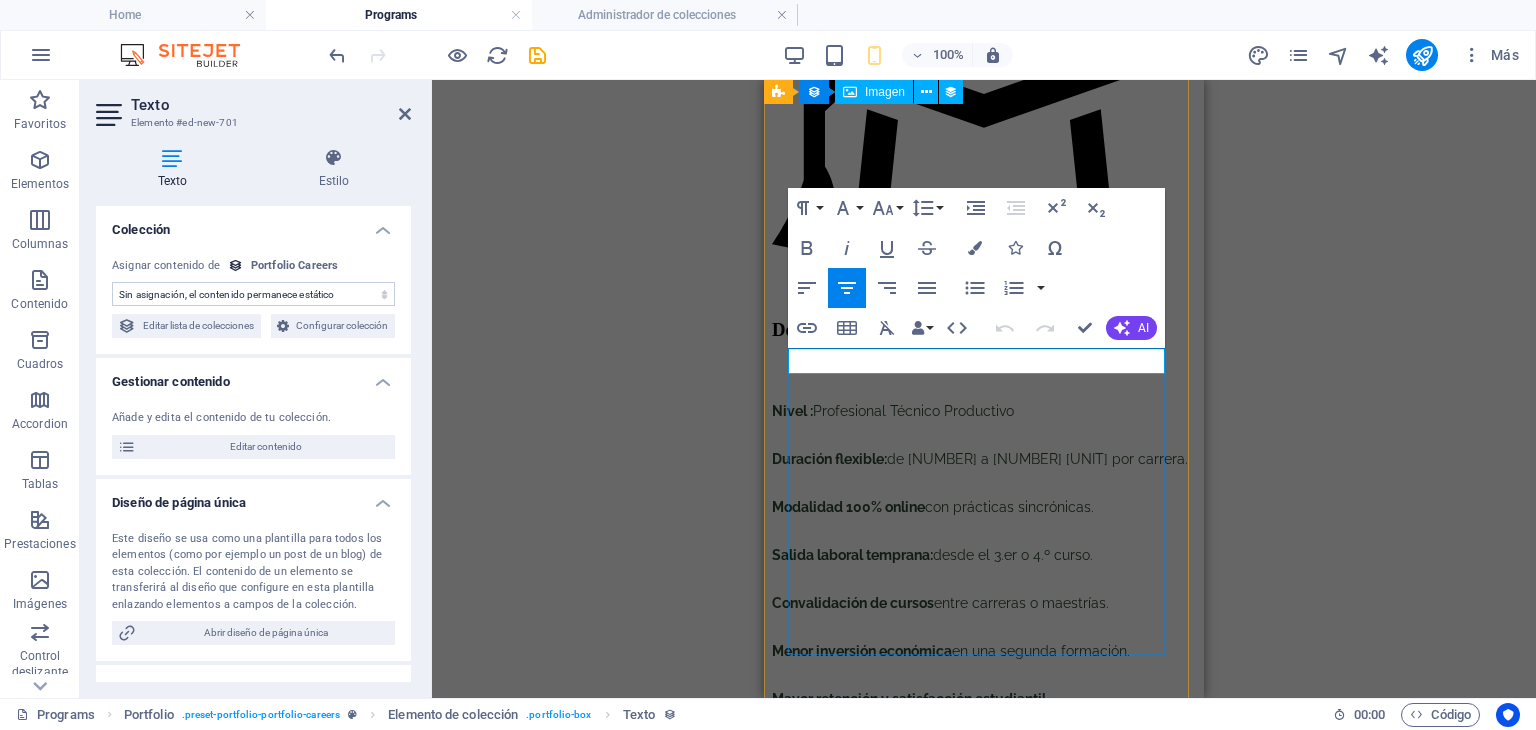 scroll, scrollTop: 164, scrollLeft: 6, axis: both 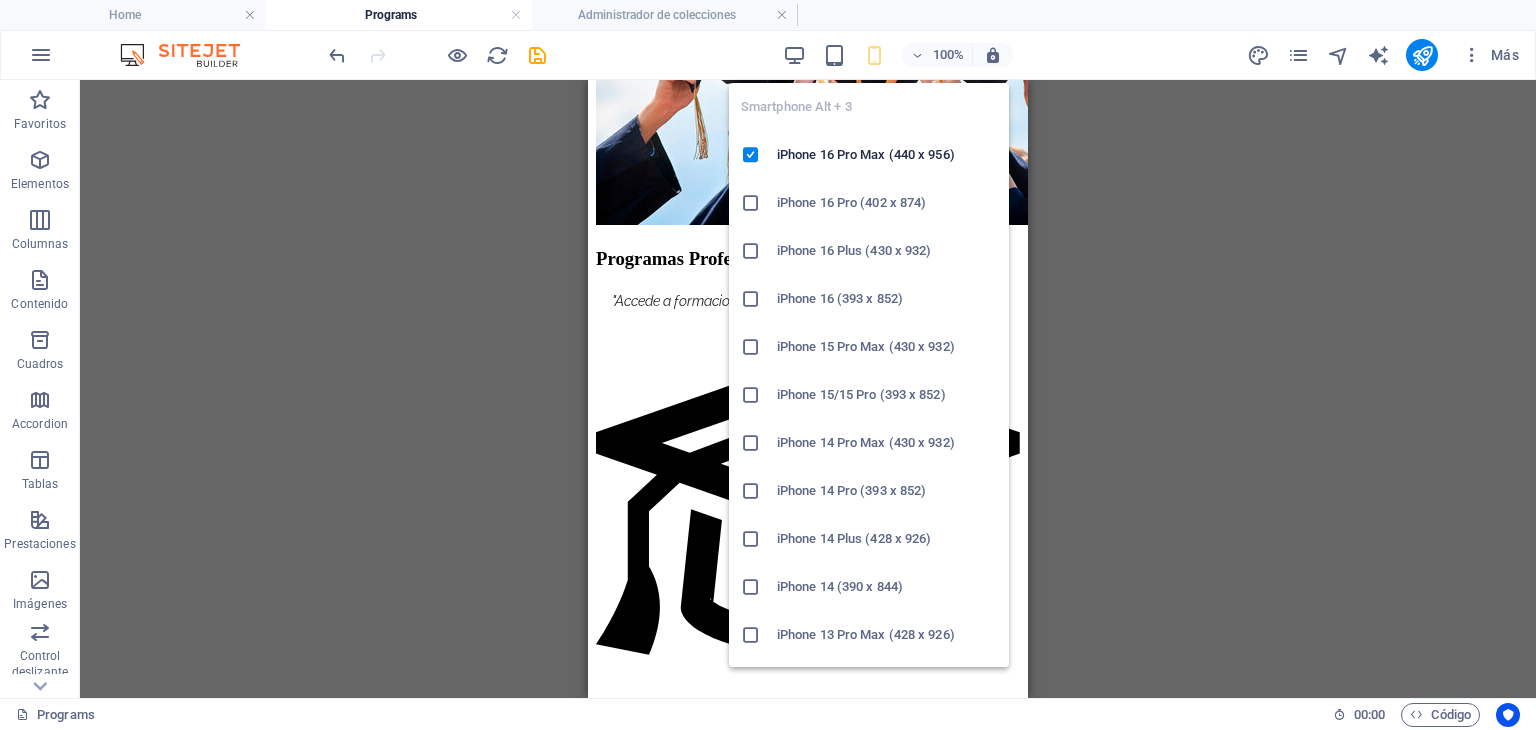 click at bounding box center (874, 55) 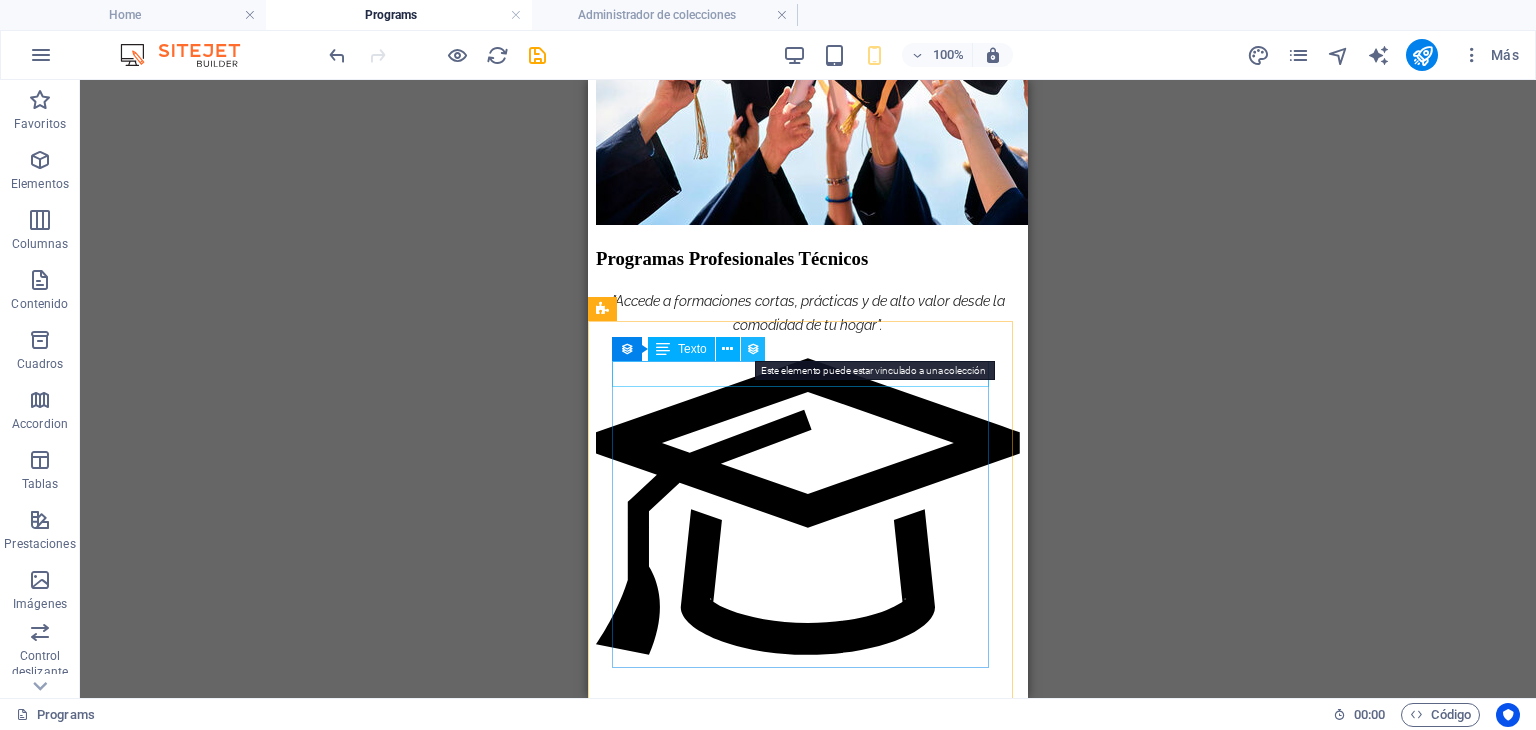 click at bounding box center [753, 349] 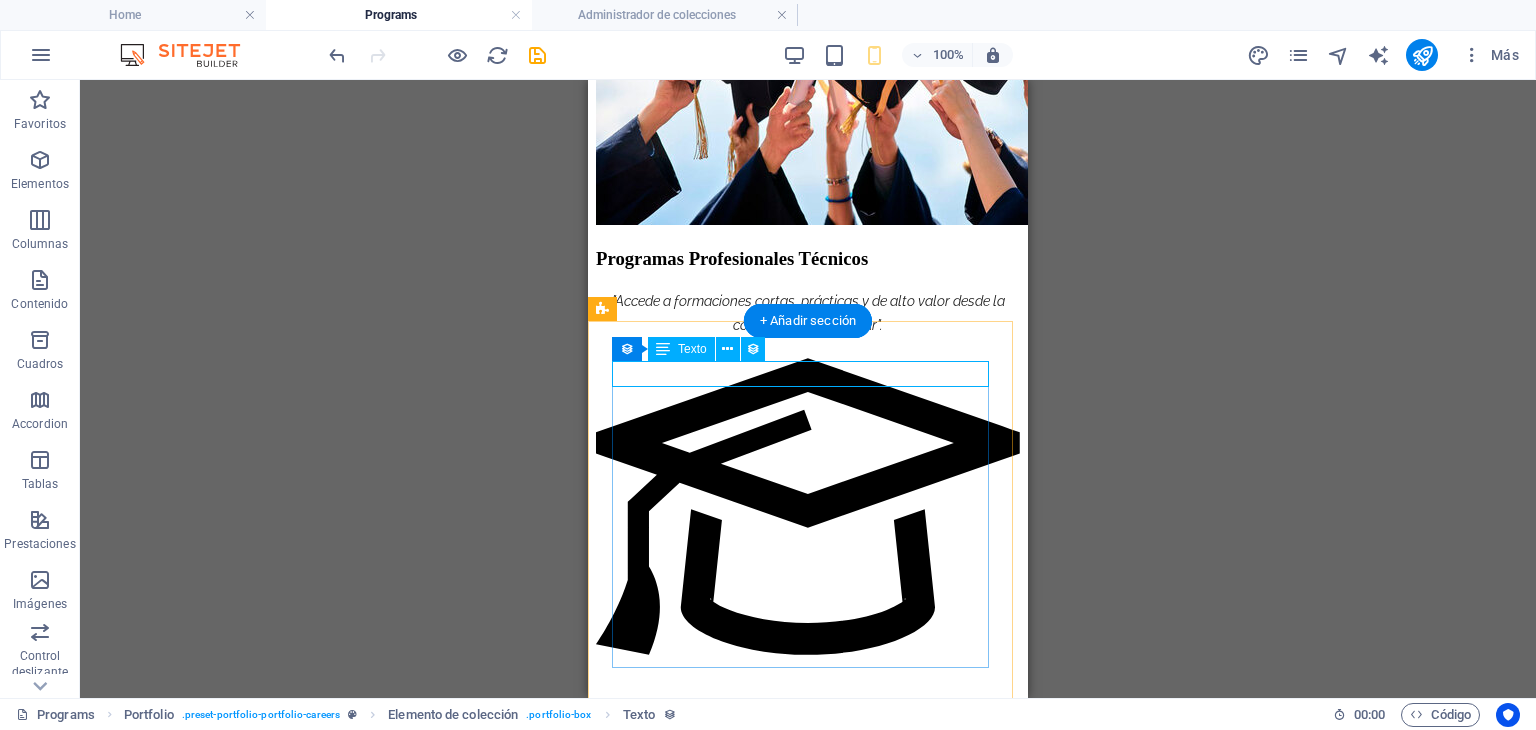 click on "CT03 - Profesional en Coaching Educativo" at bounding box center (808, 1176) 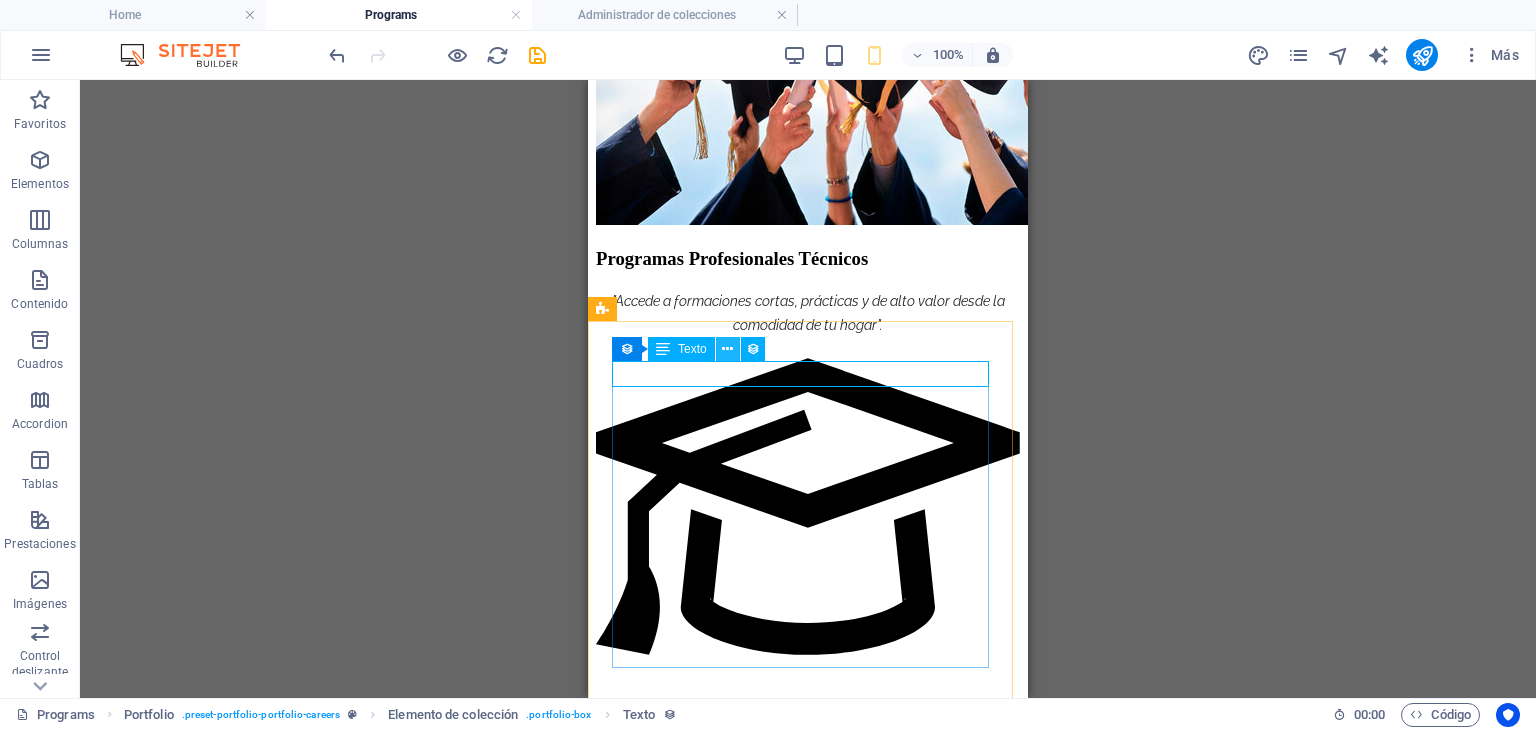 click at bounding box center (727, 349) 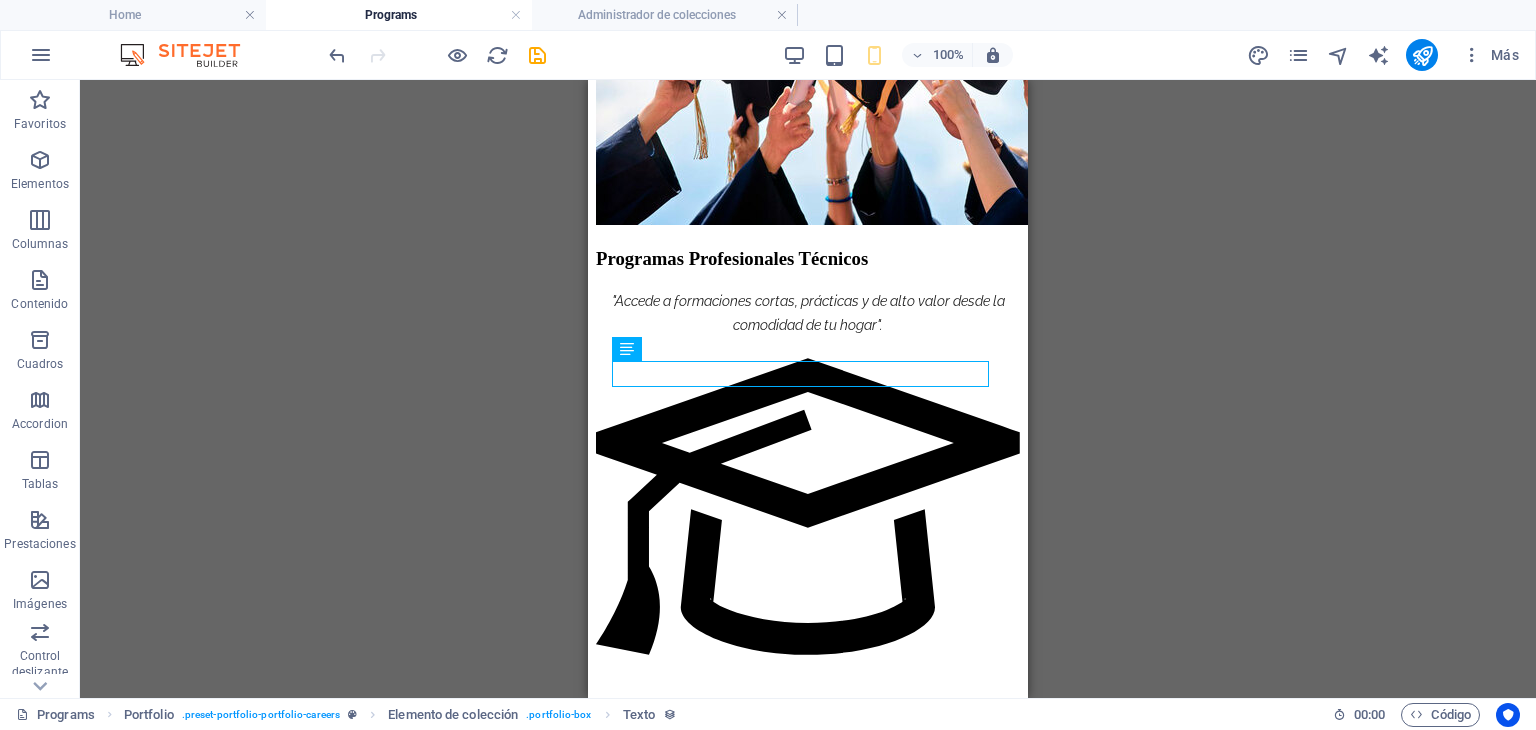 click on "H2   Superposición de imagen de texto   Contenedor   Imagen   Contenedor   Separador   Contenedor   Imagen   Superposición de imagen de texto   H3   Cuadros   Separador   Elemento de colección   Imagen   Portfolio   Elemento de colección   Elemento de colección   Texto   Elemento de colección   Elemento de colección   Imagen   Elemento de colección   Texto   Elemento de colección   Referencia   Elemento de colección   Portfolio   Imagen   Portfolio   Elemento de colección   Portfolio   Elemento de colección   Imagen   Portfolio   Elemento de colección   Elemento de colección   Imagen   Elemento de colección   Contenedor   Imagen   Elemento de colección   Elemento de colección   Texto   Elemento de colección   Texto   Elemento de colección   Elemento de colección   Imagen   Separador   Referencia   Botón   Contenedor   Botón   Elemento de colección   Imagen   Elemento de colección   Elemento de colección   Texto   Elemento de colección   Imagen       Imagen" at bounding box center [808, 389] 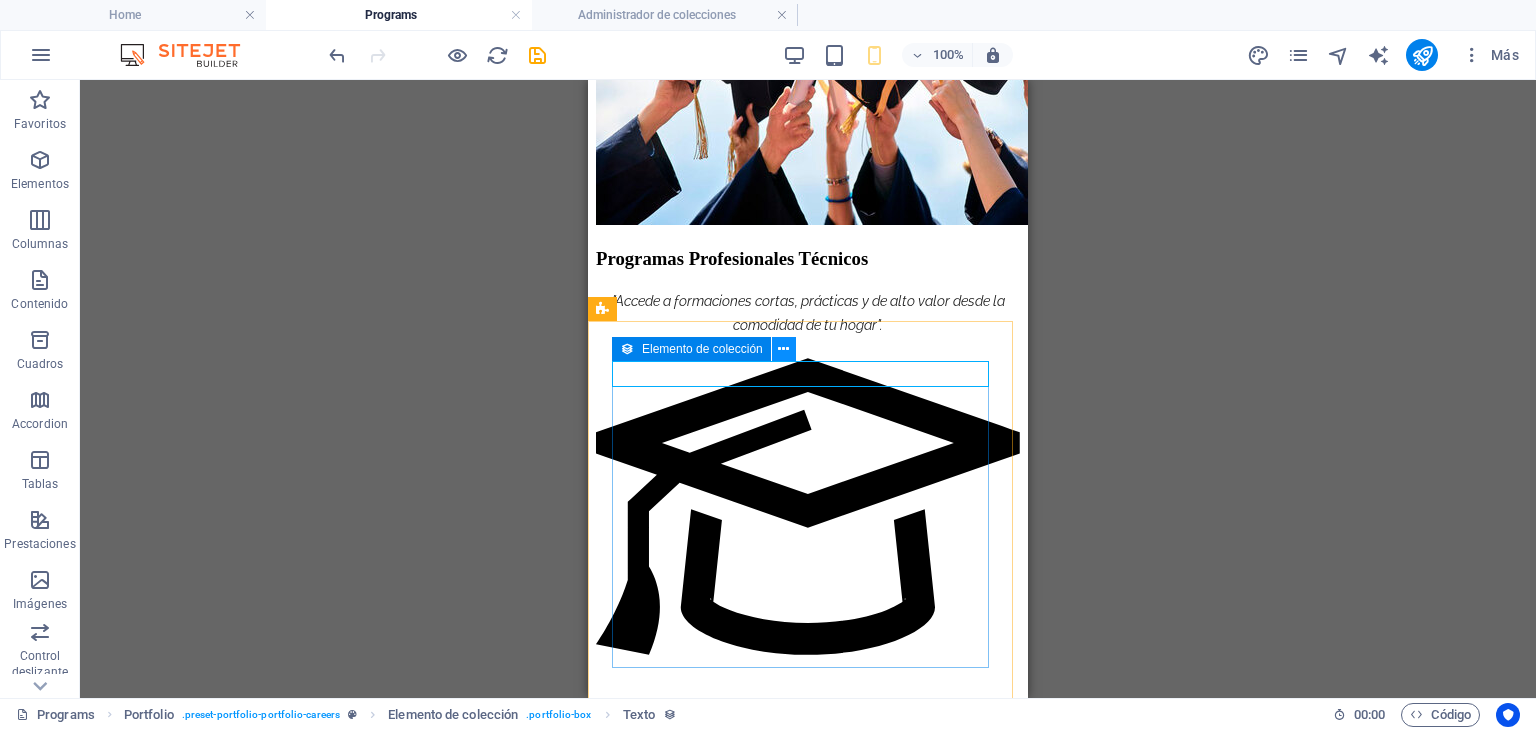 click at bounding box center [783, 349] 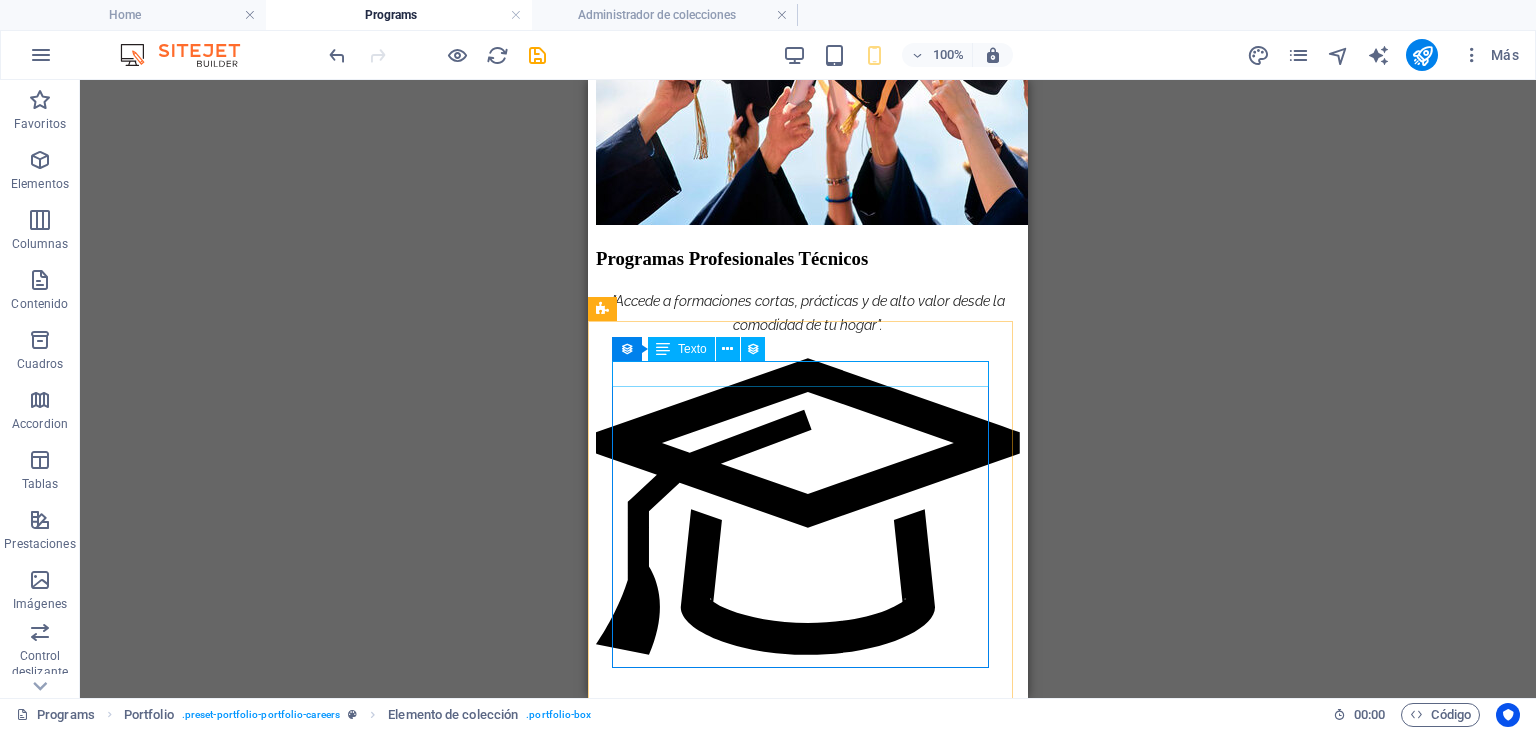 click on "Texto" at bounding box center [692, 349] 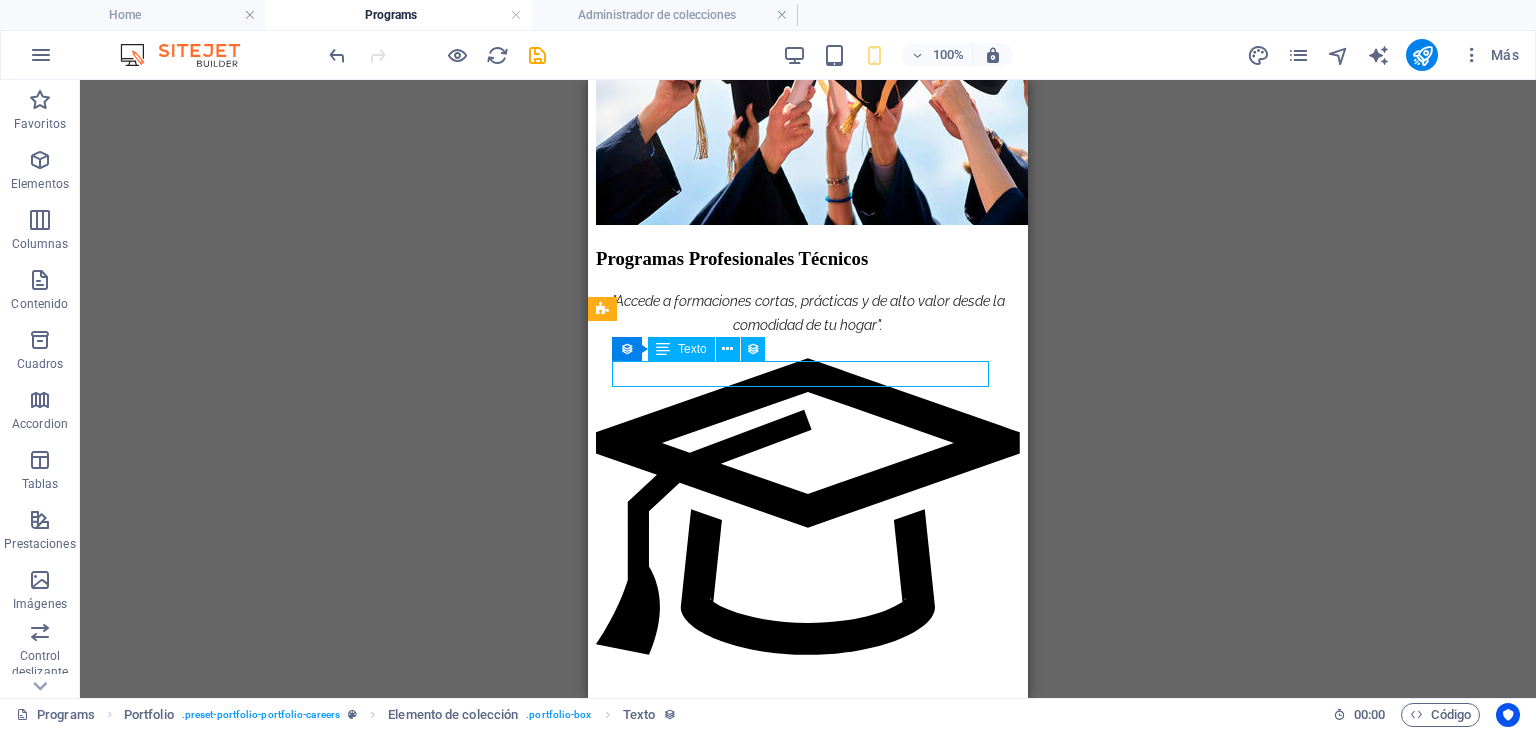 click on "Texto" at bounding box center [692, 349] 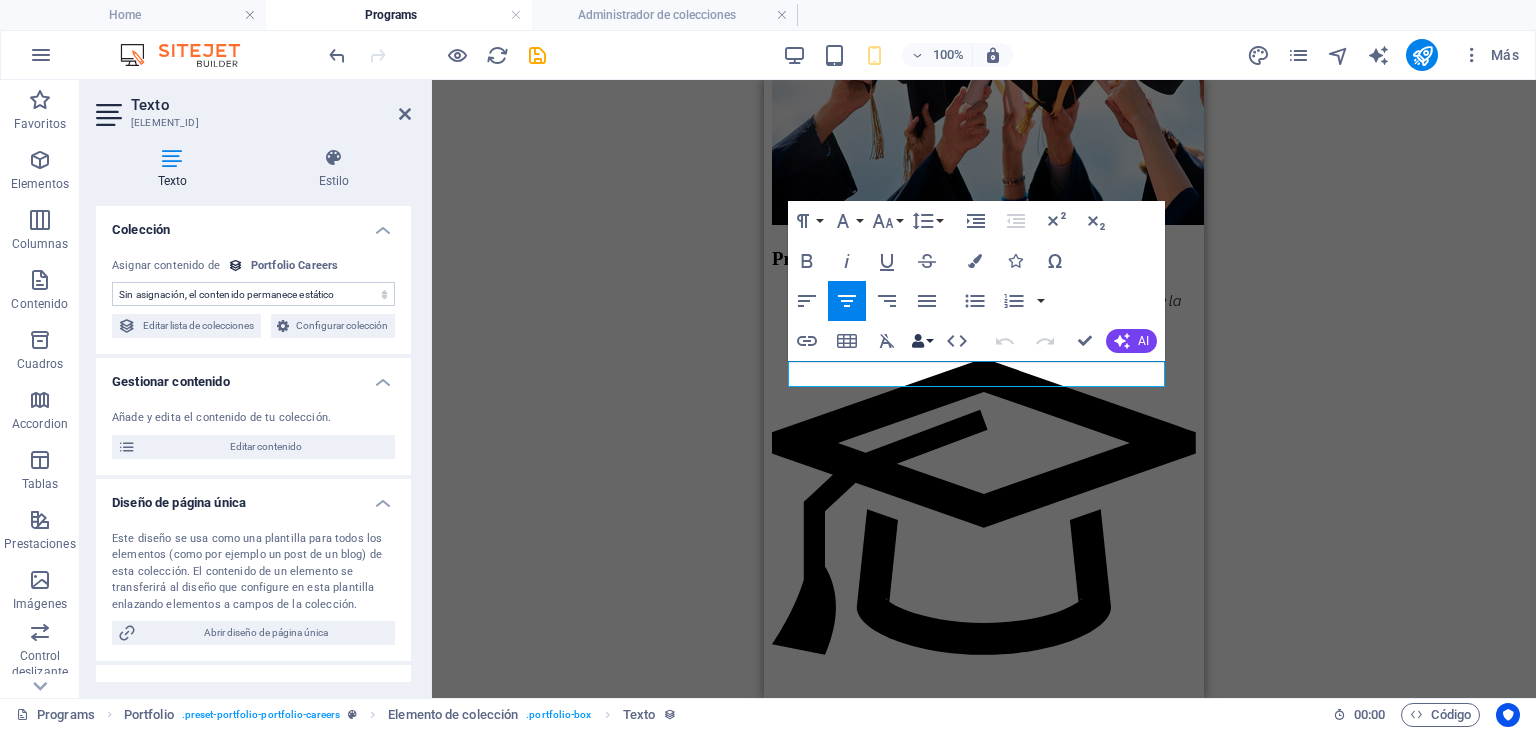 click on "Data Bindings" at bounding box center [922, 341] 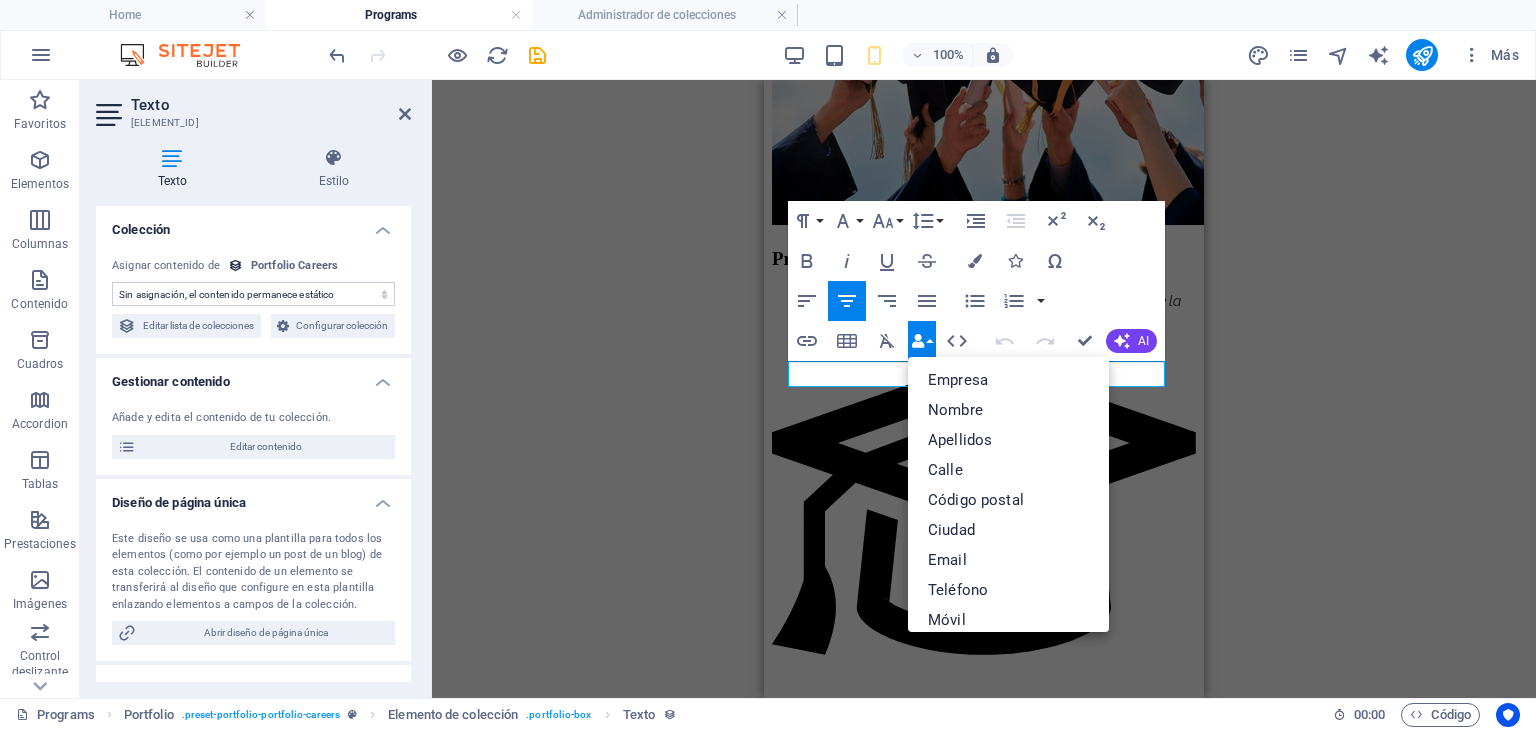 click on "H2   Superposición de imagen de texto   Contenedor   Imagen   Contenedor   Separador   Contenedor   Imagen   Superposición de imagen de texto   H3   Cuadros   Separador   Elemento de colección   Imagen   Portfolio   Elemento de colección   Elemento de colección   Texto   Elemento de colección   Elemento de colección   Imagen   Elemento de colección   Texto   Elemento de colección   Referencia   Elemento de colección   Portfolio   Imagen   Portfolio   Elemento de colección   Portfolio   Elemento de colección   Imagen   Portfolio   Elemento de colección   Elemento de colección   Imagen   Elemento de colección   Contenedor   Imagen   Elemento de colección   Elemento de colección   Texto   Elemento de colección   Texto   Elemento de colección   Elemento de colección   Imagen   Separador   Referencia   Botón   Contenedor   Botón   Elemento de colección   Imagen   Elemento de colección   Elemento de colección   Texto   Elemento de colección   Imagen       Imagen" at bounding box center [984, 389] 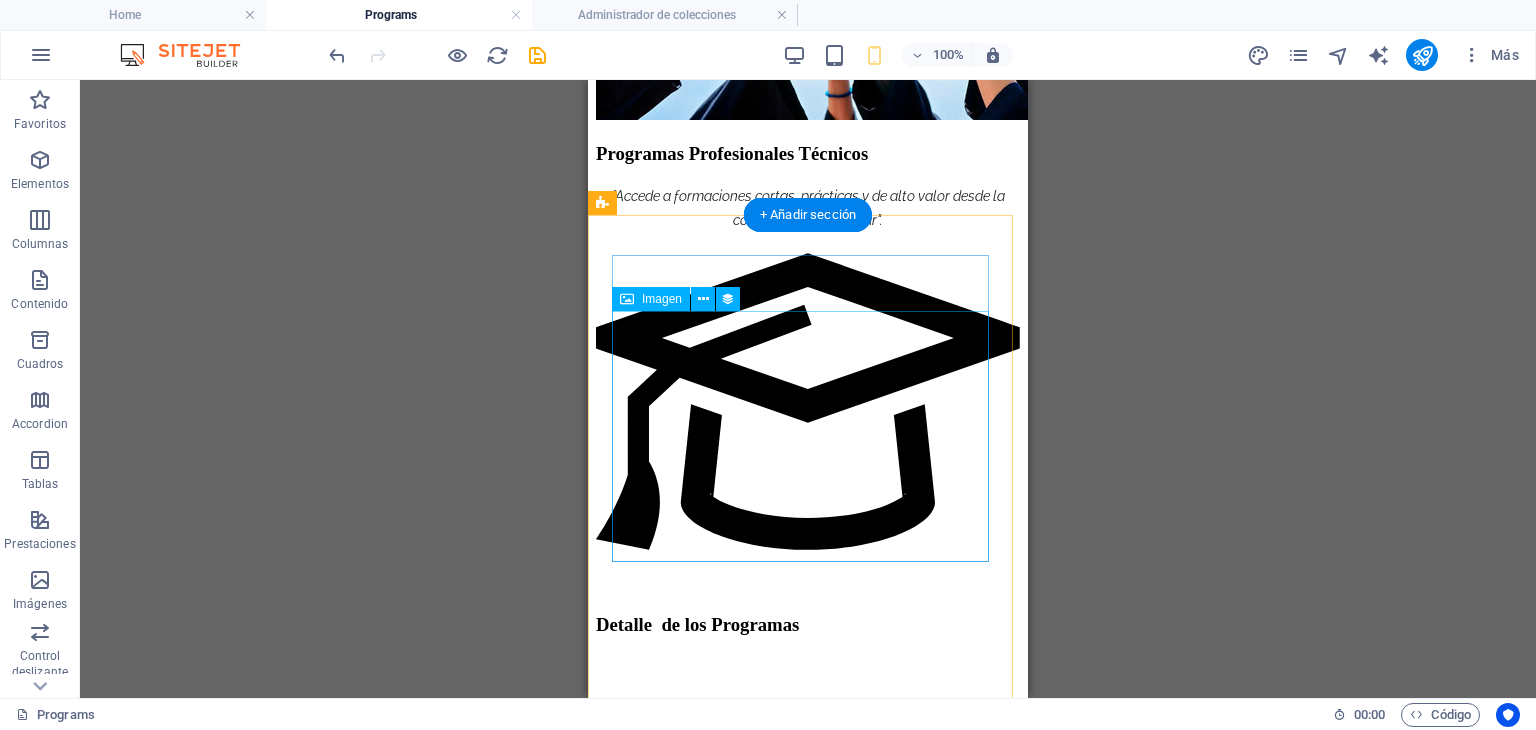scroll, scrollTop: 1872, scrollLeft: 0, axis: vertical 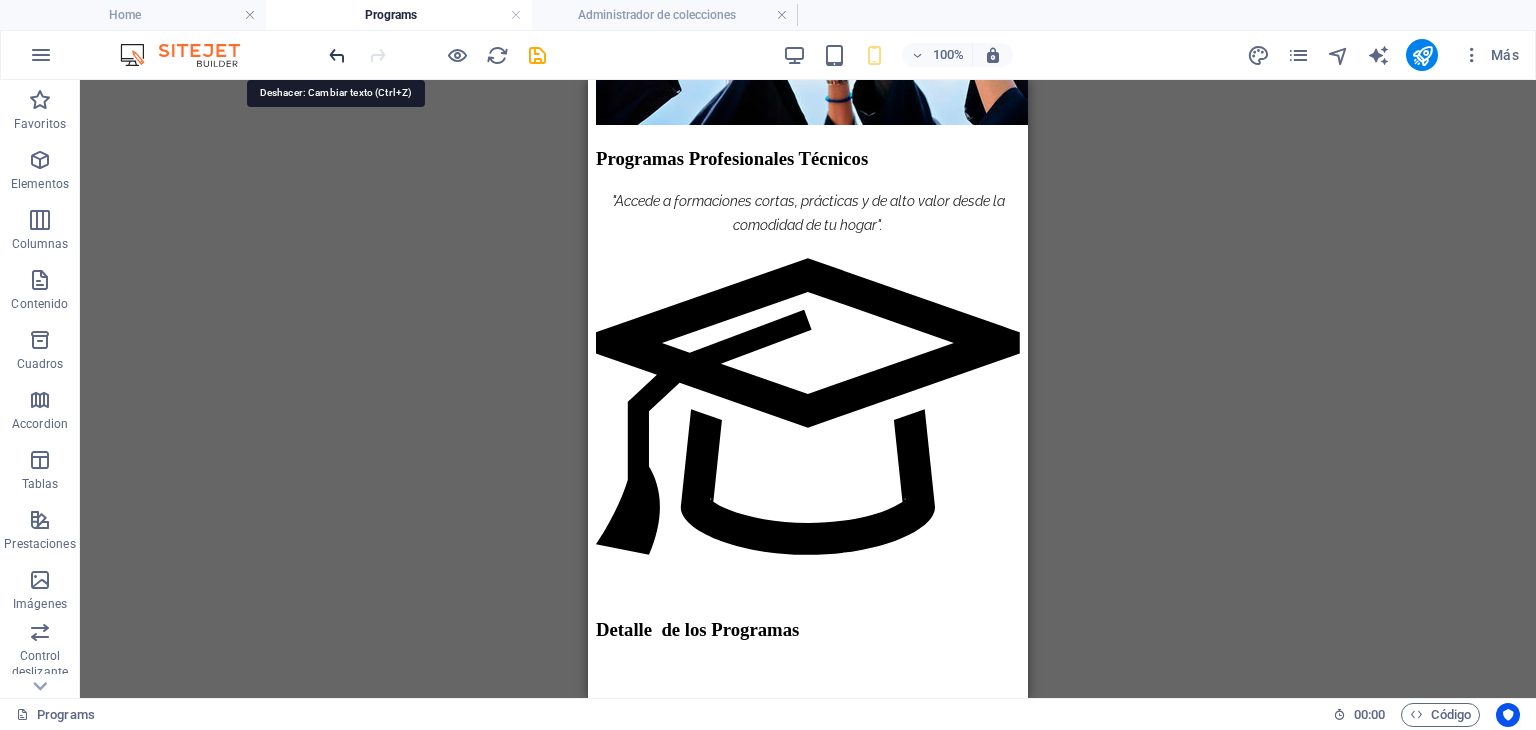 click at bounding box center (337, 55) 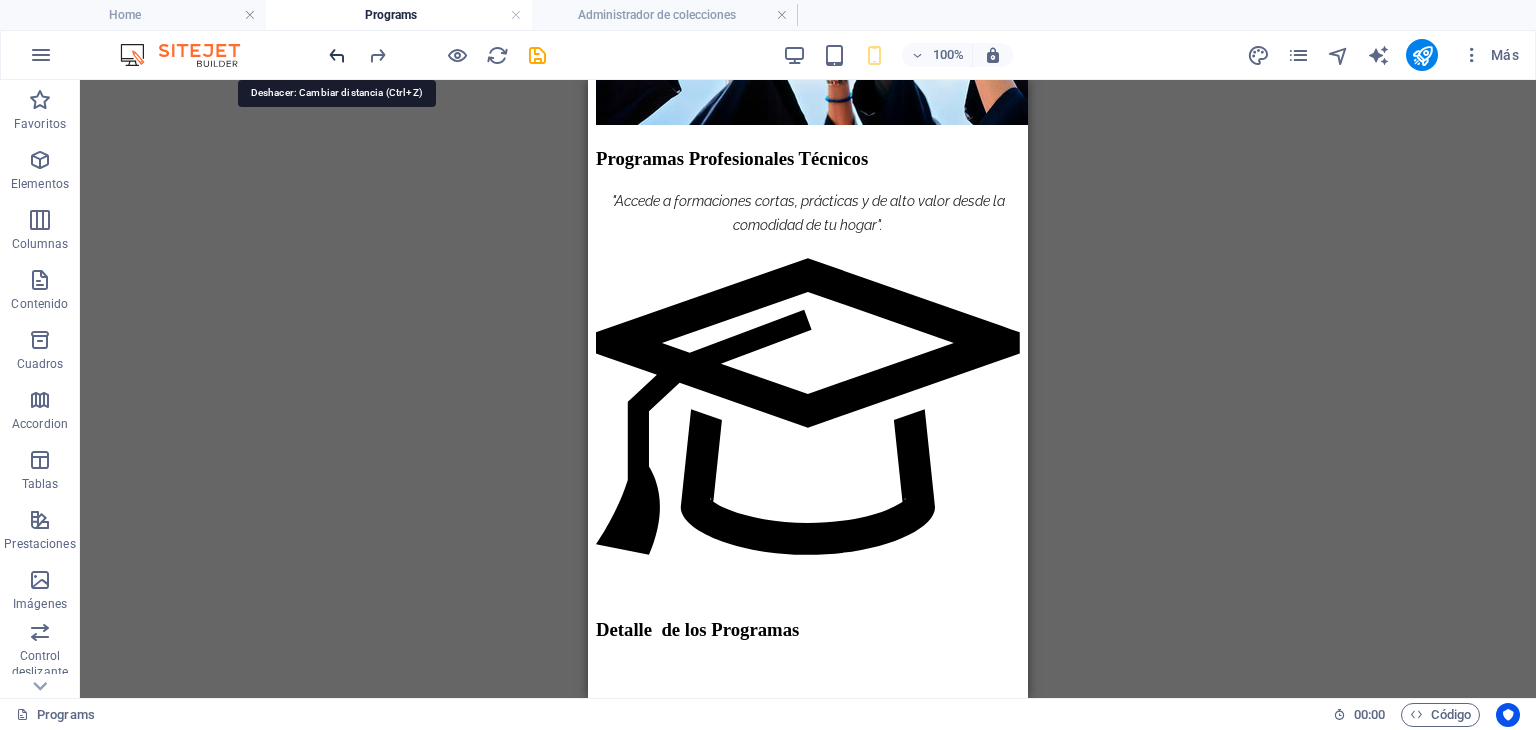 click at bounding box center [337, 55] 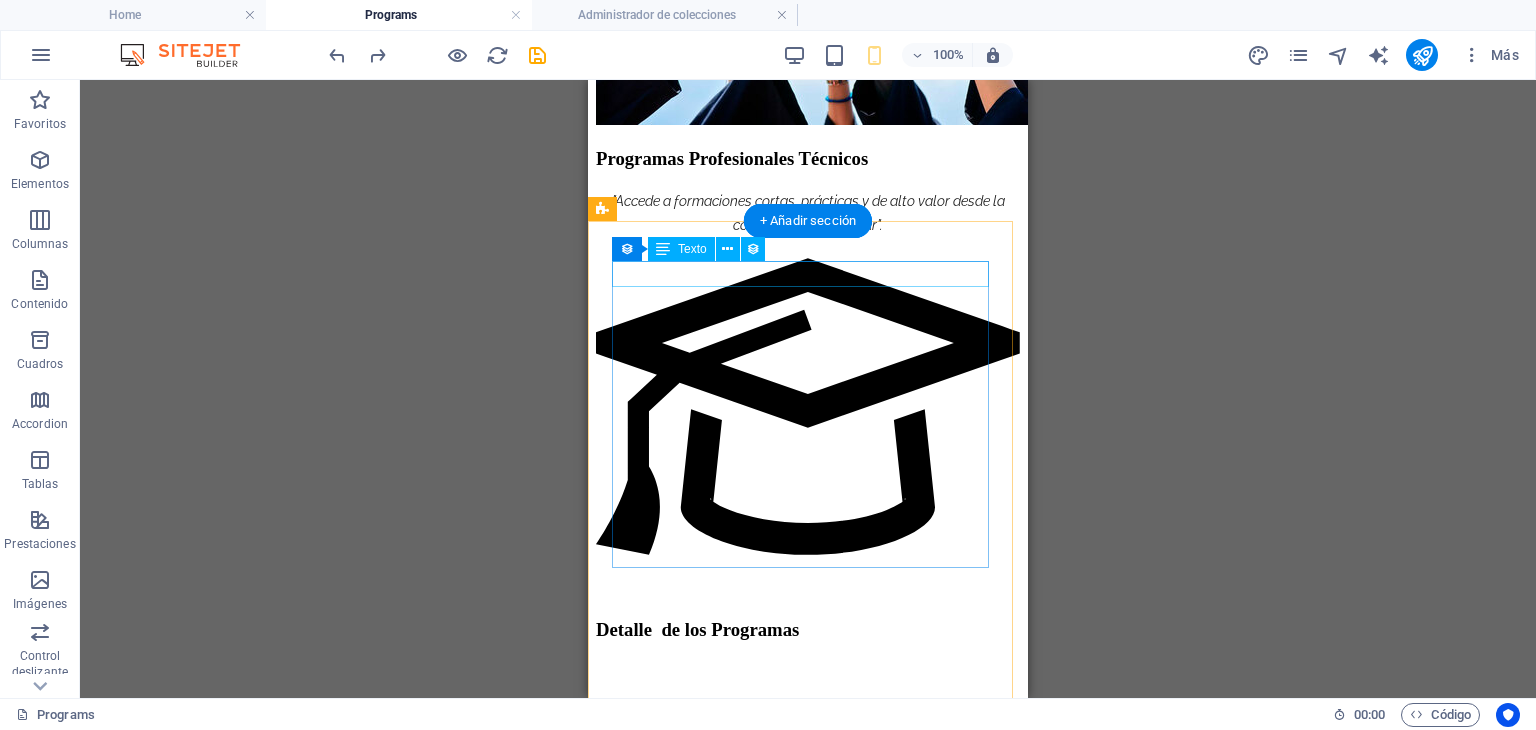 click on "CT01- Profesional en Coaching Ontológico con PNL" at bounding box center [808, 1076] 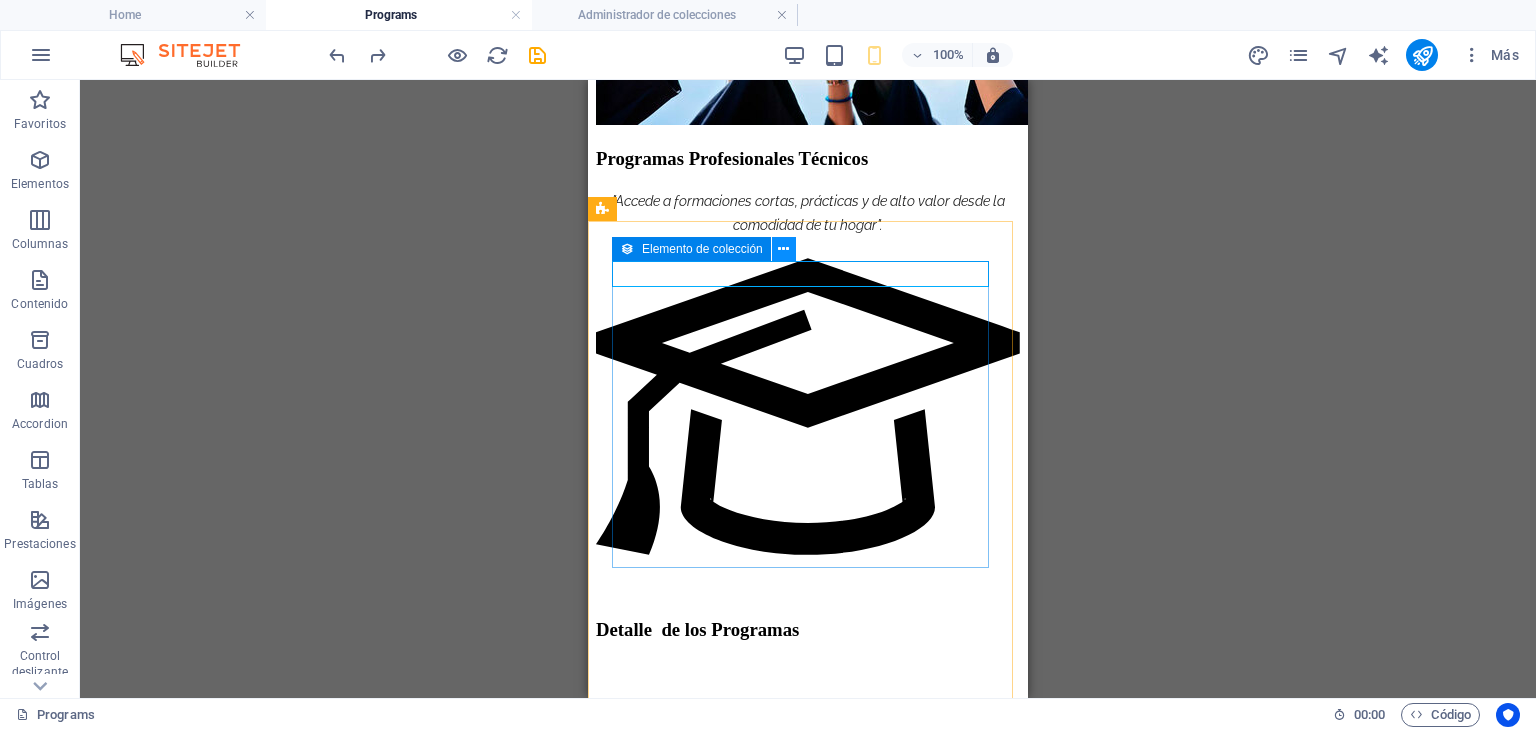 click at bounding box center [783, 249] 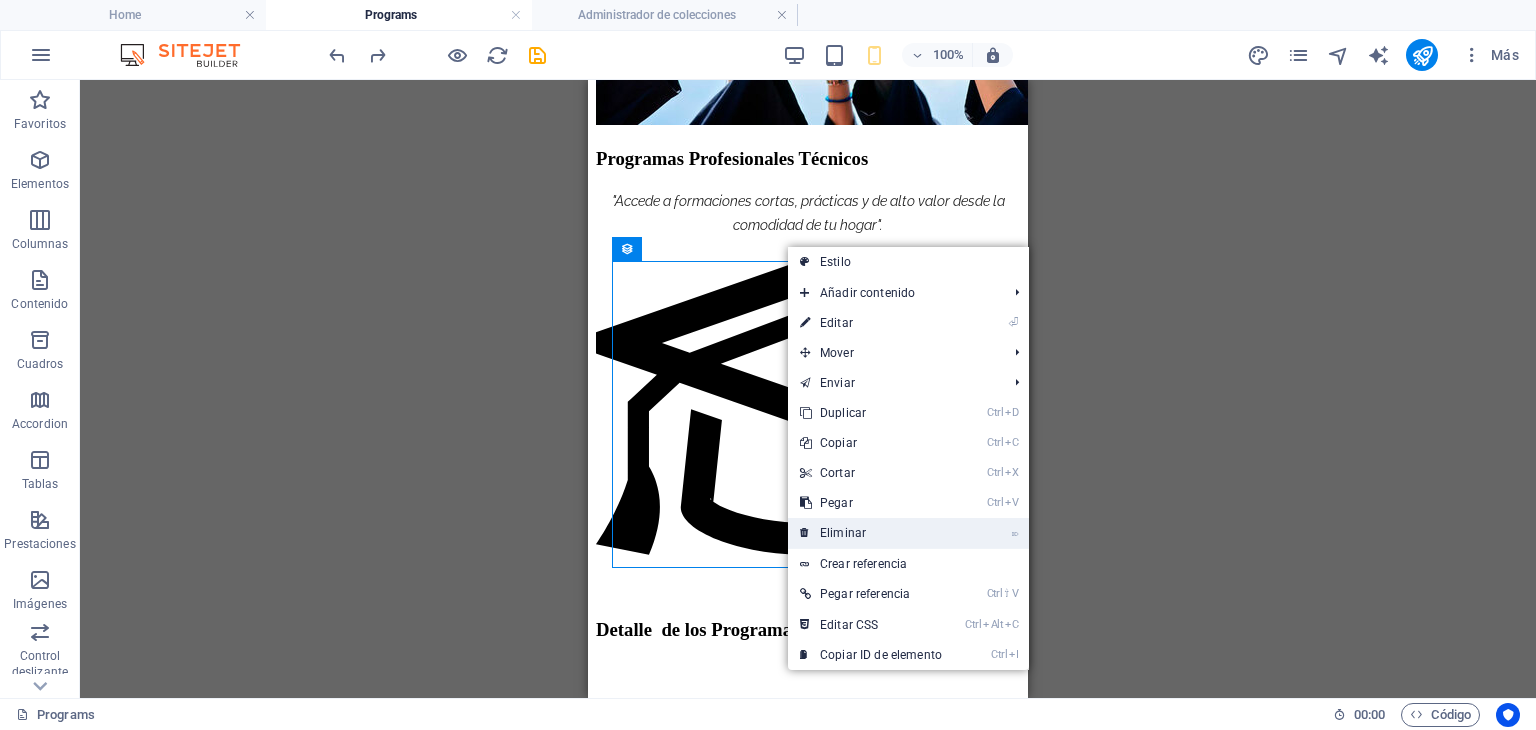 click on "⌦  Eliminar" at bounding box center (871, 533) 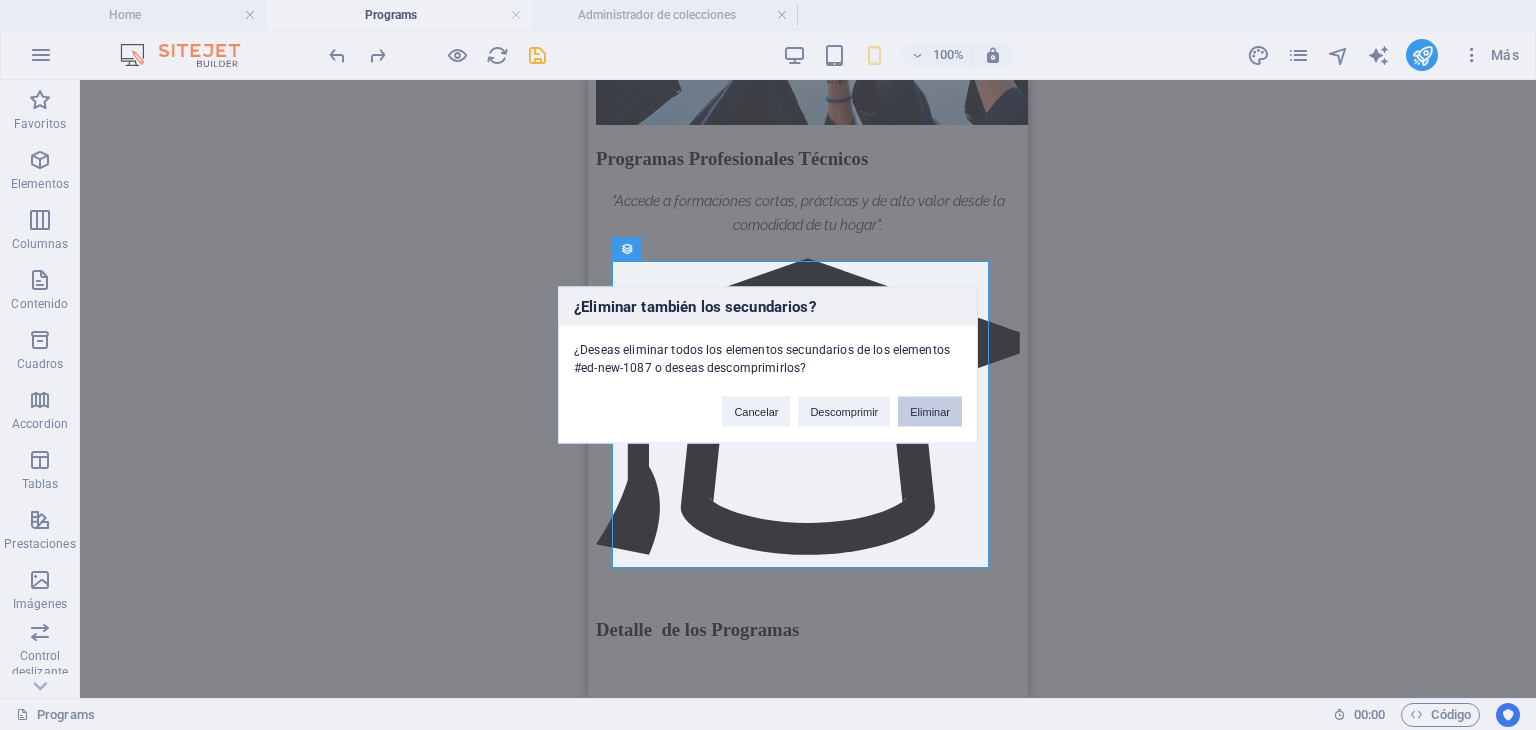 click on "Eliminar" at bounding box center (930, 412) 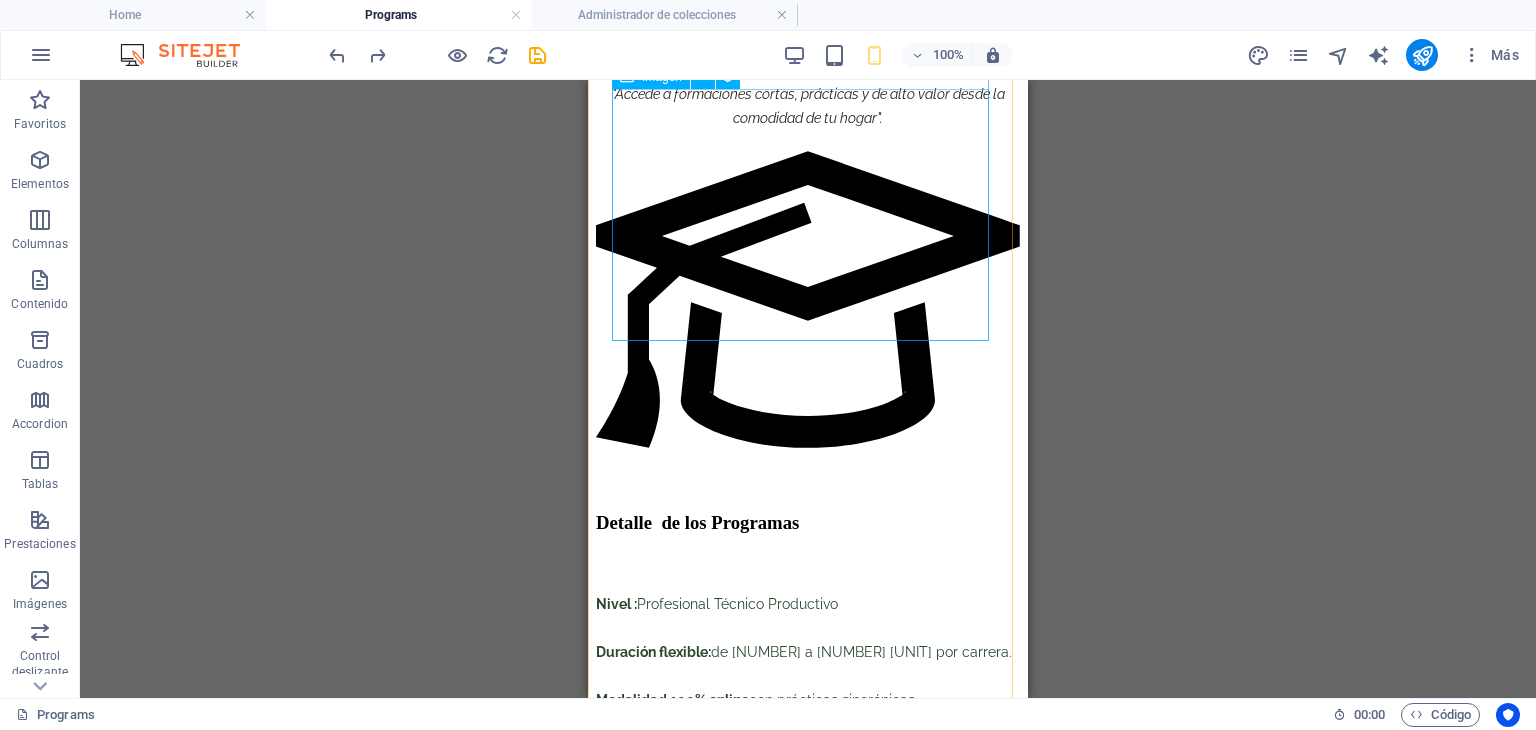 scroll, scrollTop: 2172, scrollLeft: 0, axis: vertical 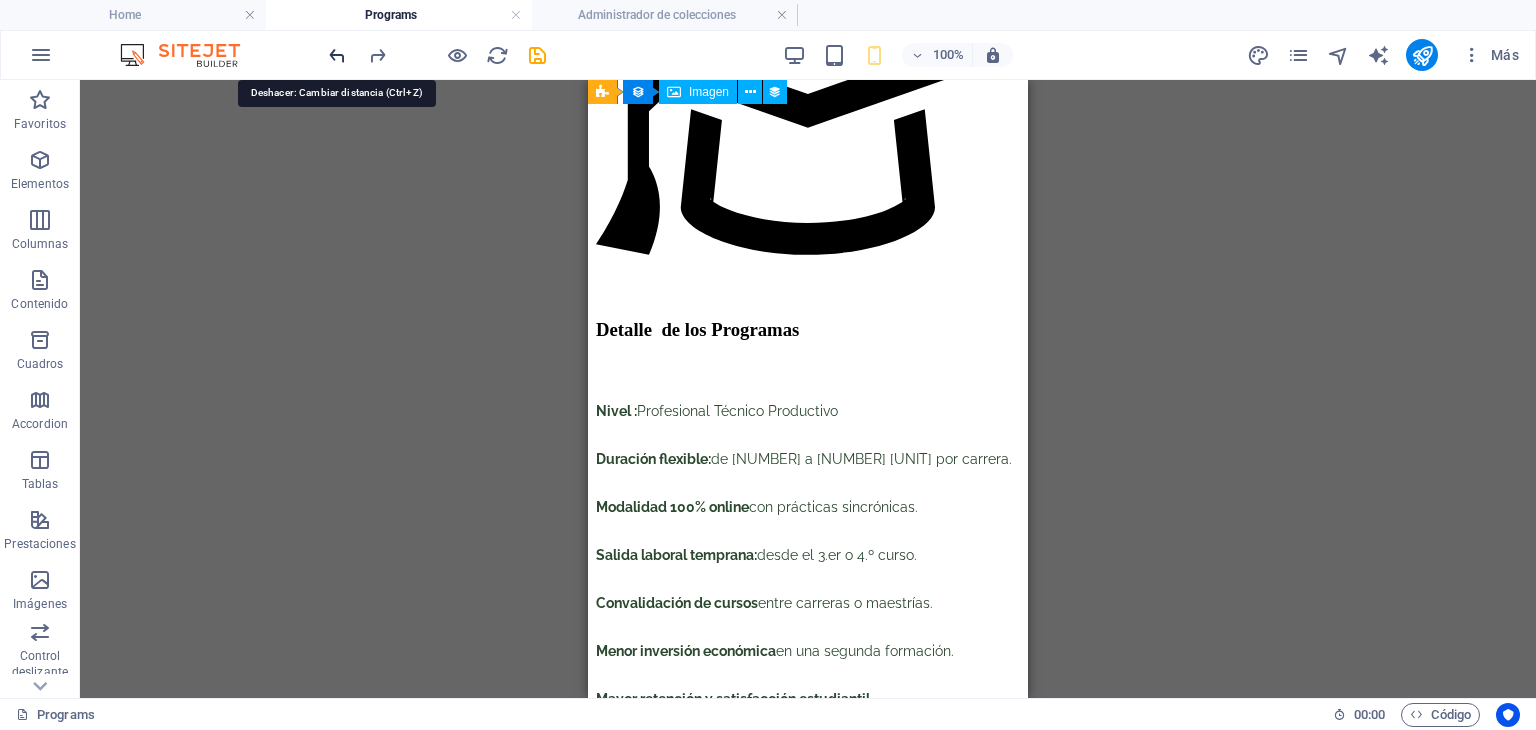 click at bounding box center (337, 55) 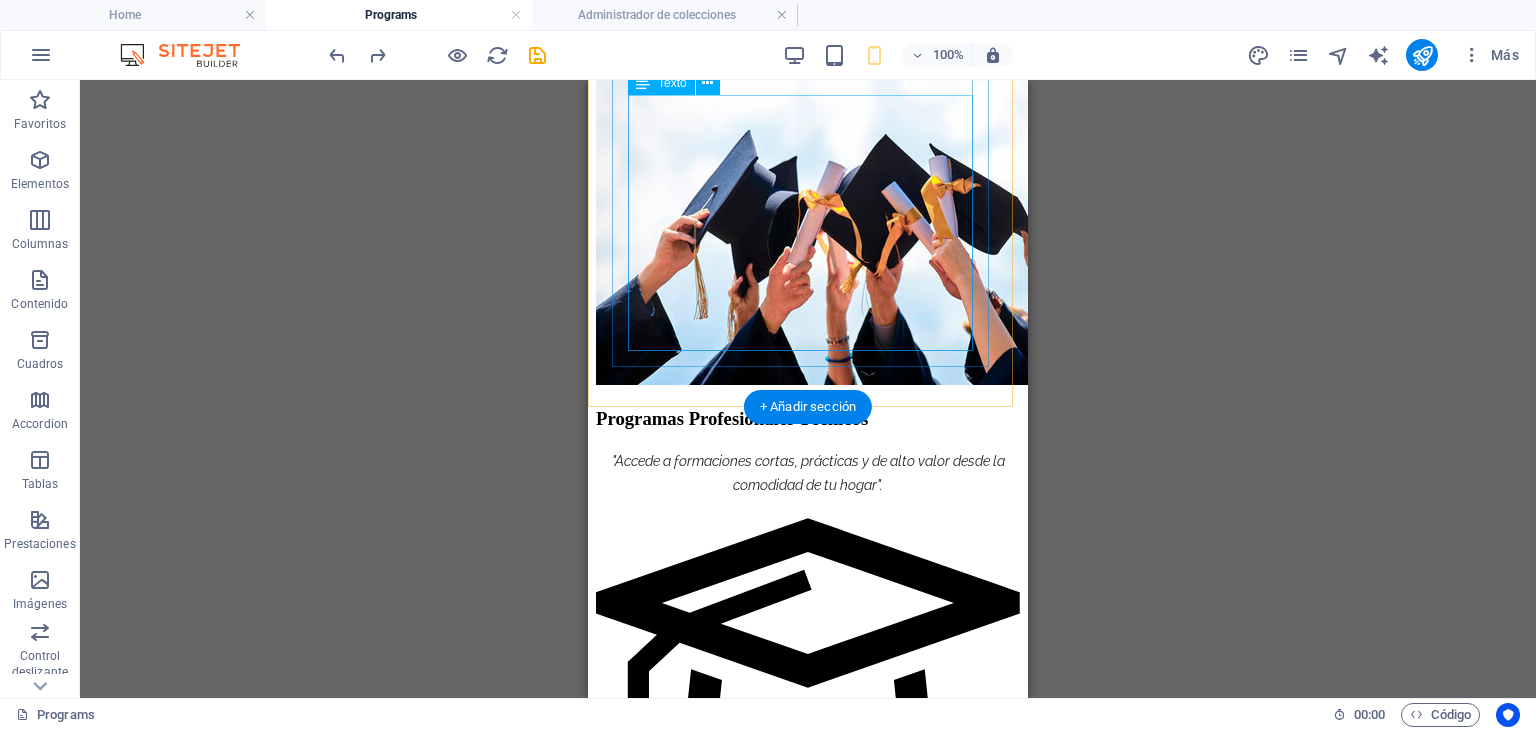scroll, scrollTop: 1372, scrollLeft: 0, axis: vertical 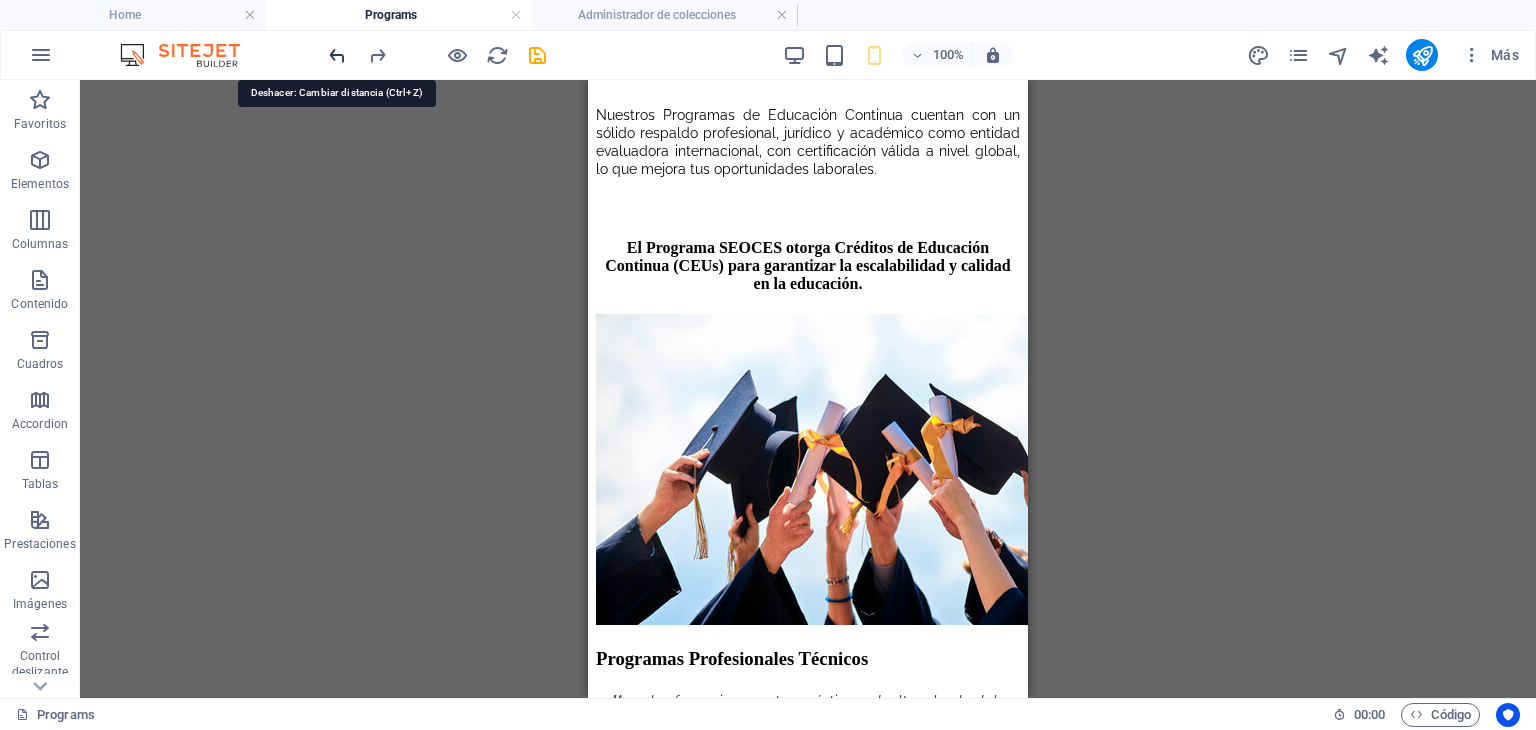 click at bounding box center (337, 55) 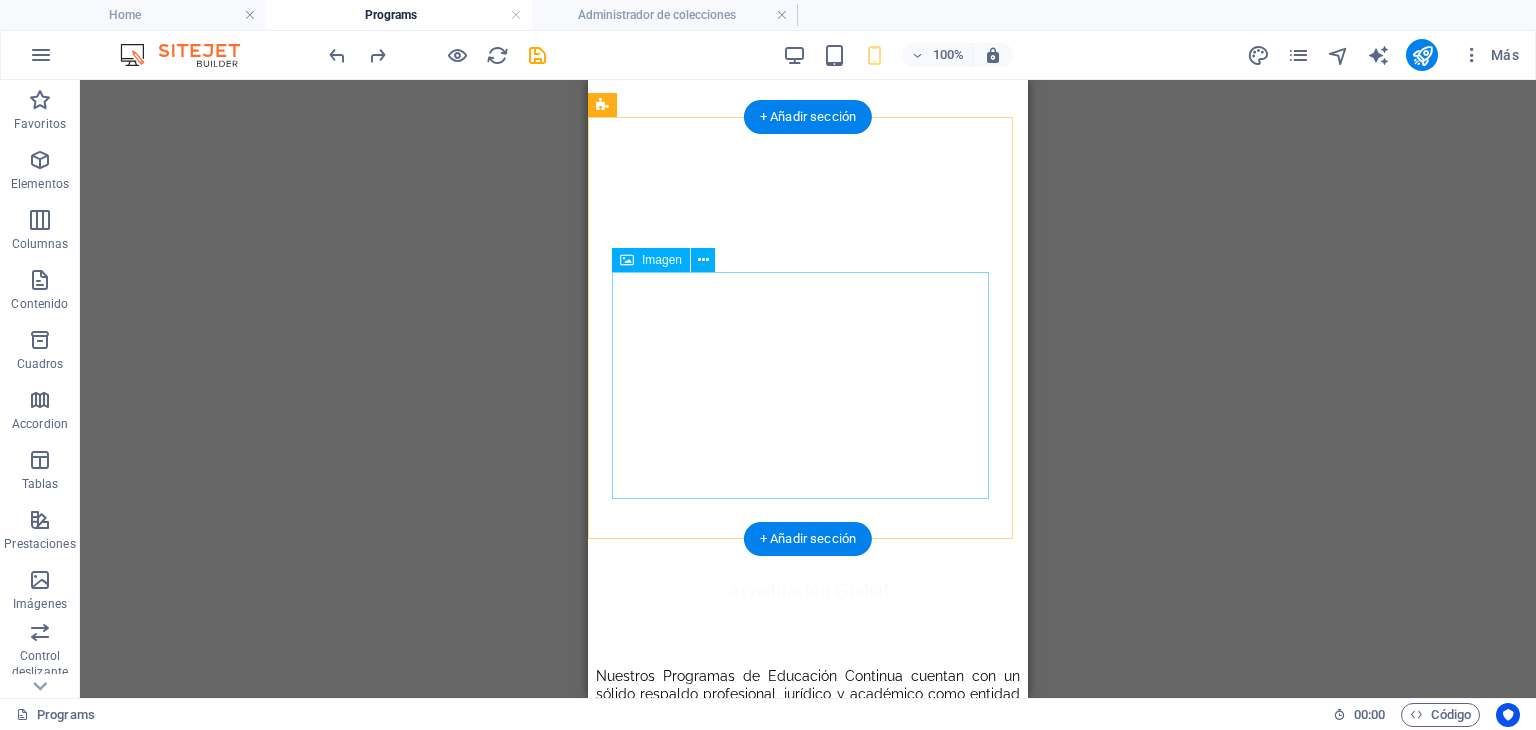 scroll, scrollTop: 972, scrollLeft: 0, axis: vertical 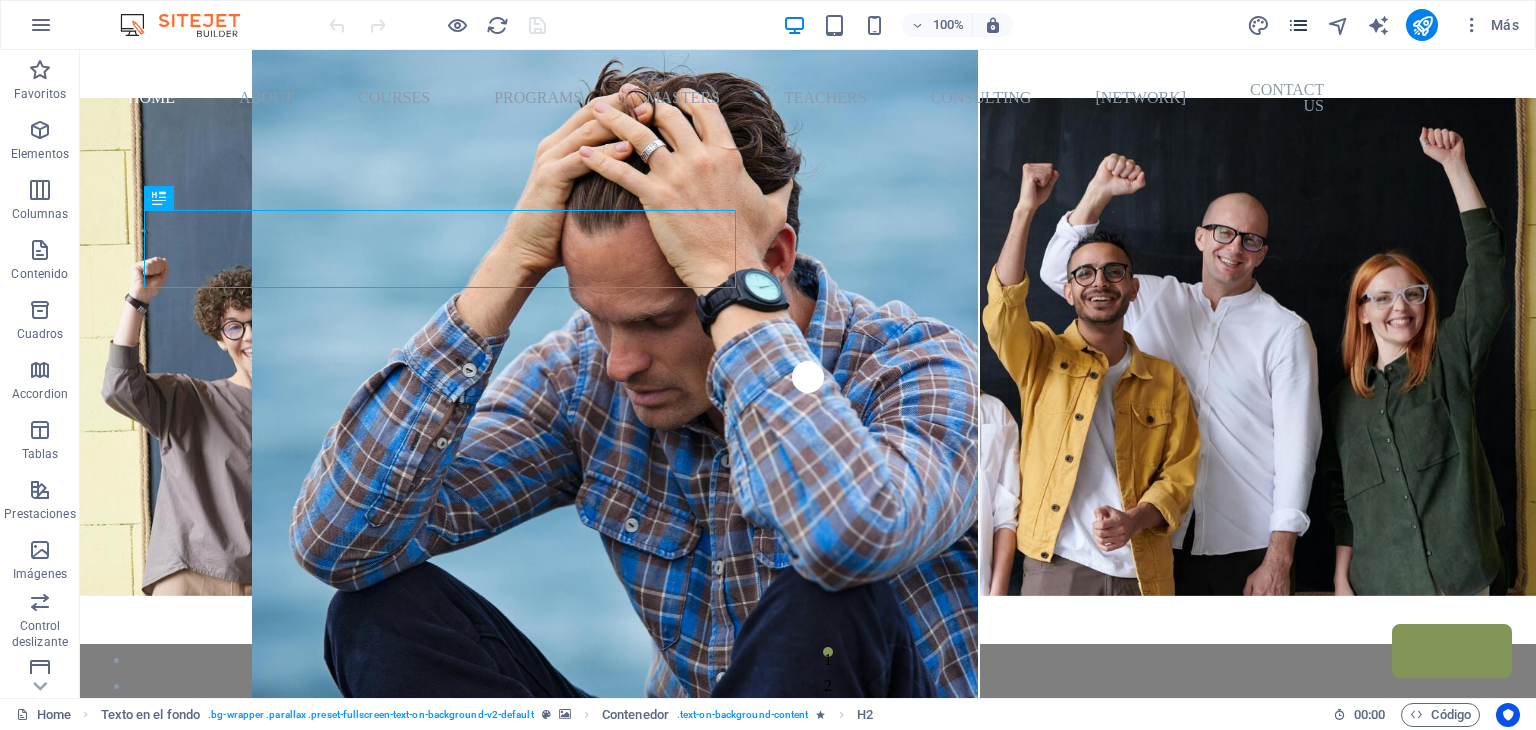 click at bounding box center (1298, 25) 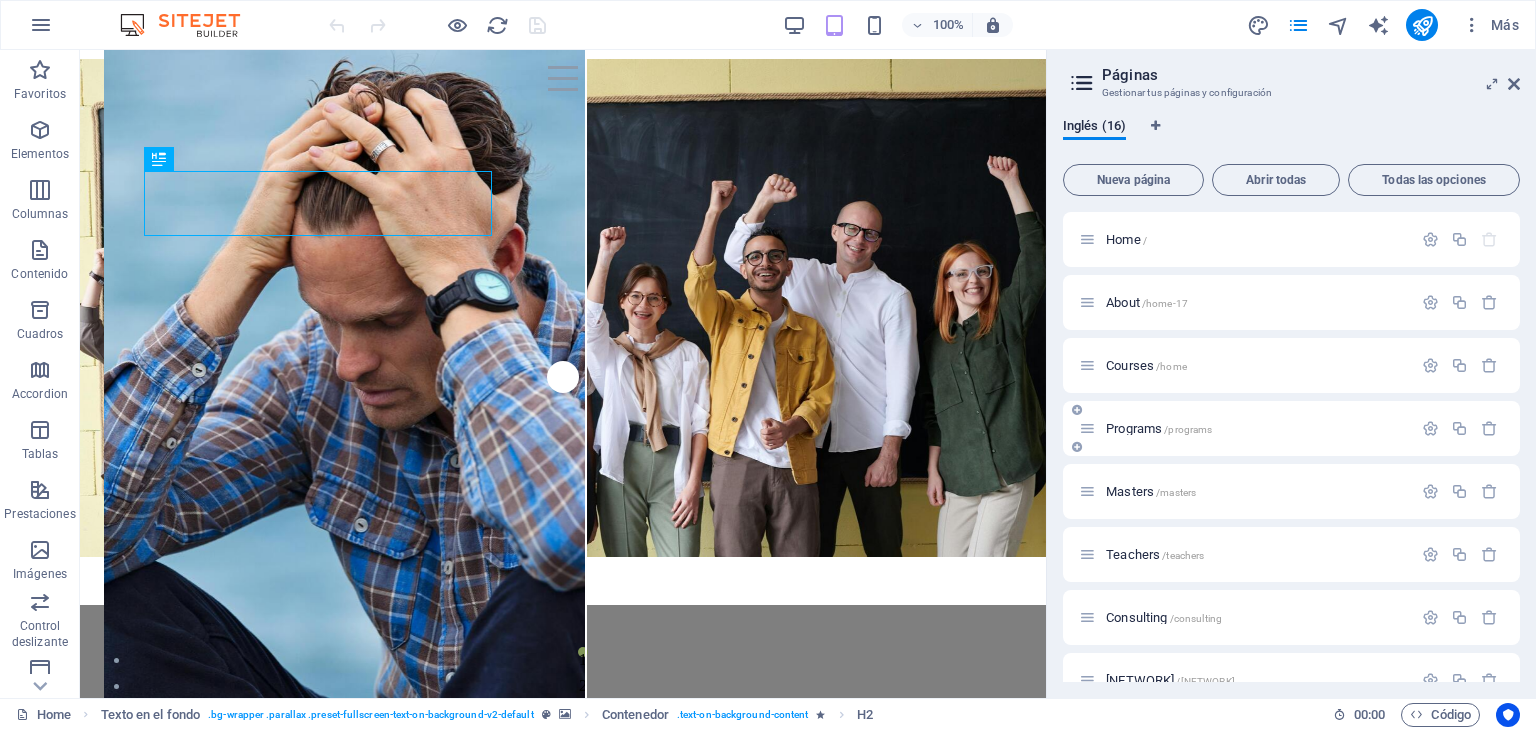 click on "Programs /programs" at bounding box center (1245, 428) 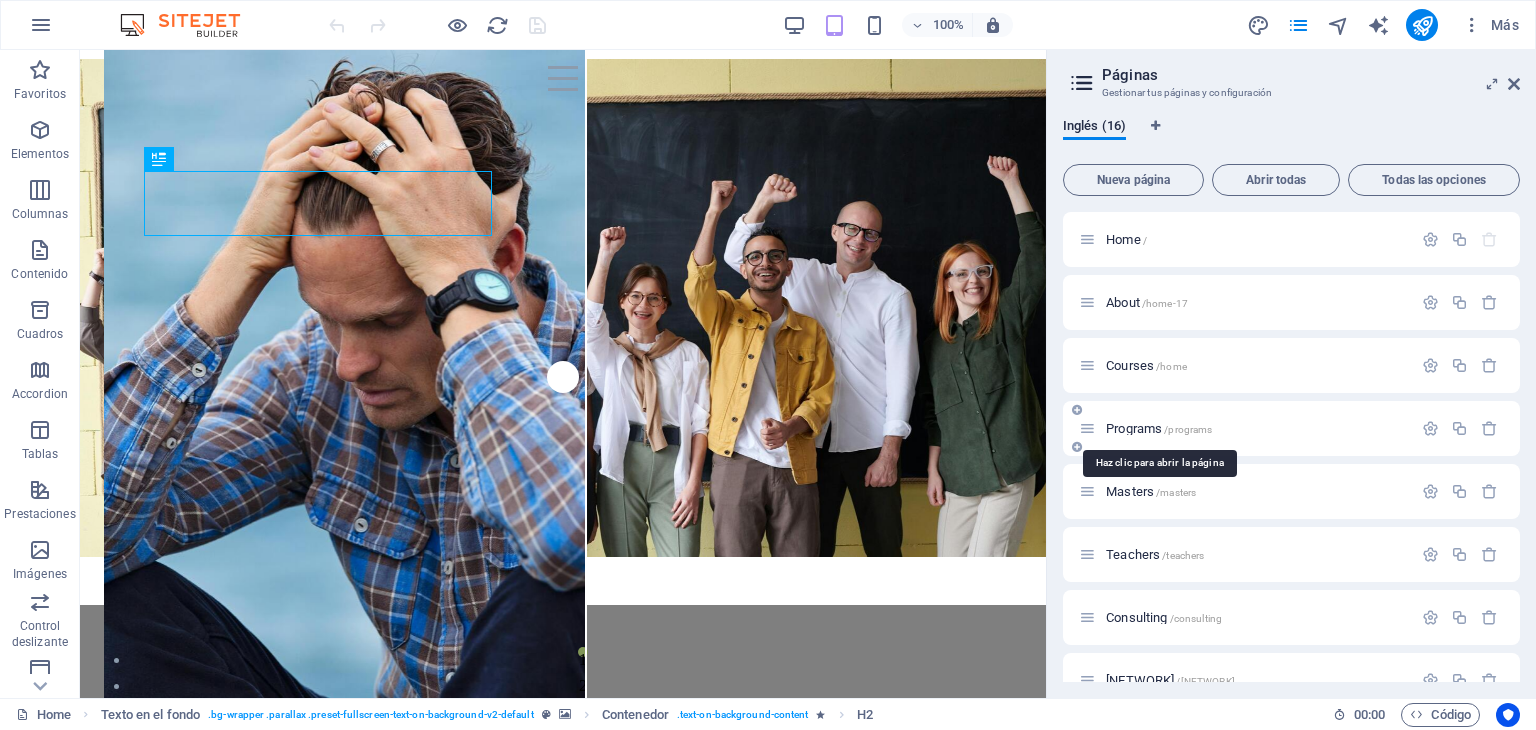 click on "Programs /programs" at bounding box center (1159, 428) 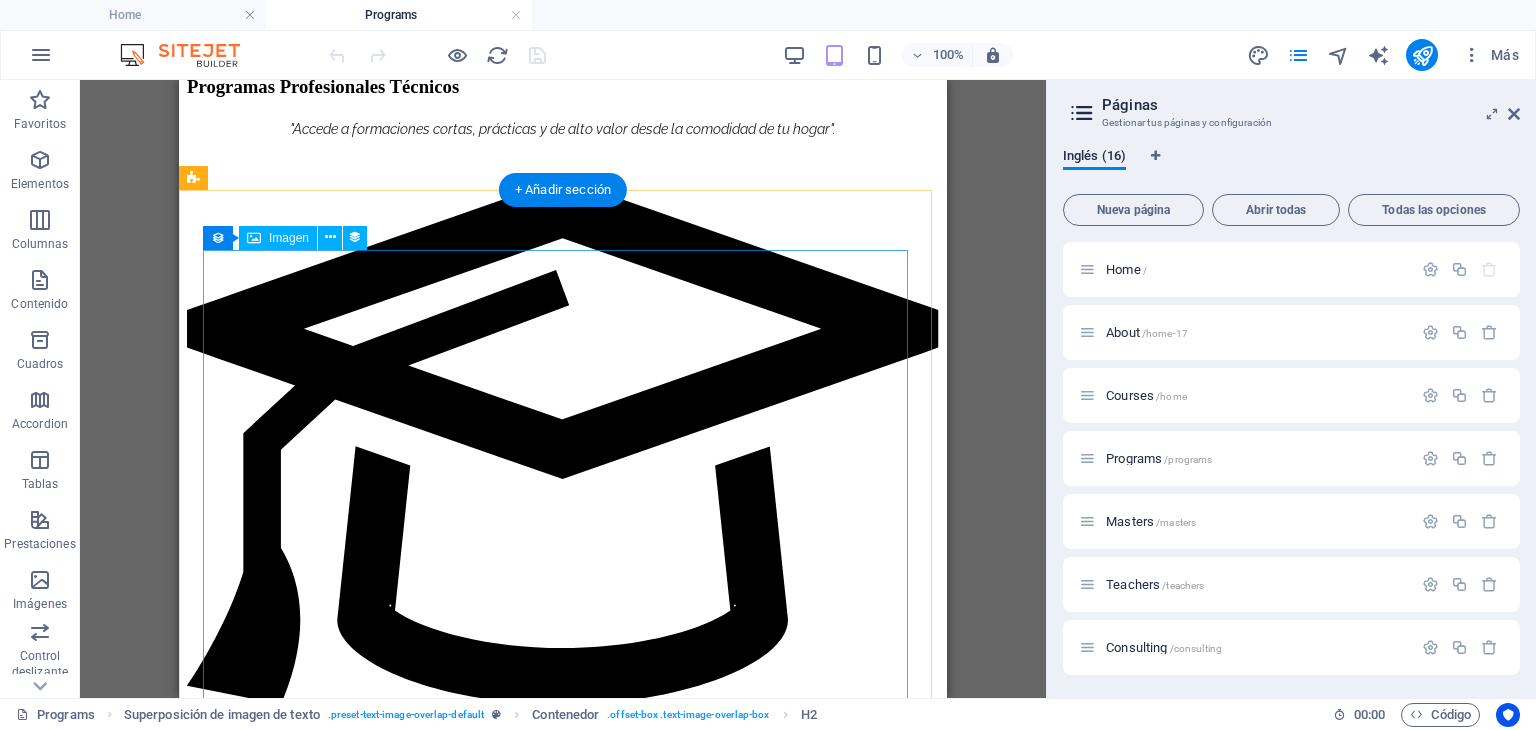 scroll, scrollTop: 2300, scrollLeft: 0, axis: vertical 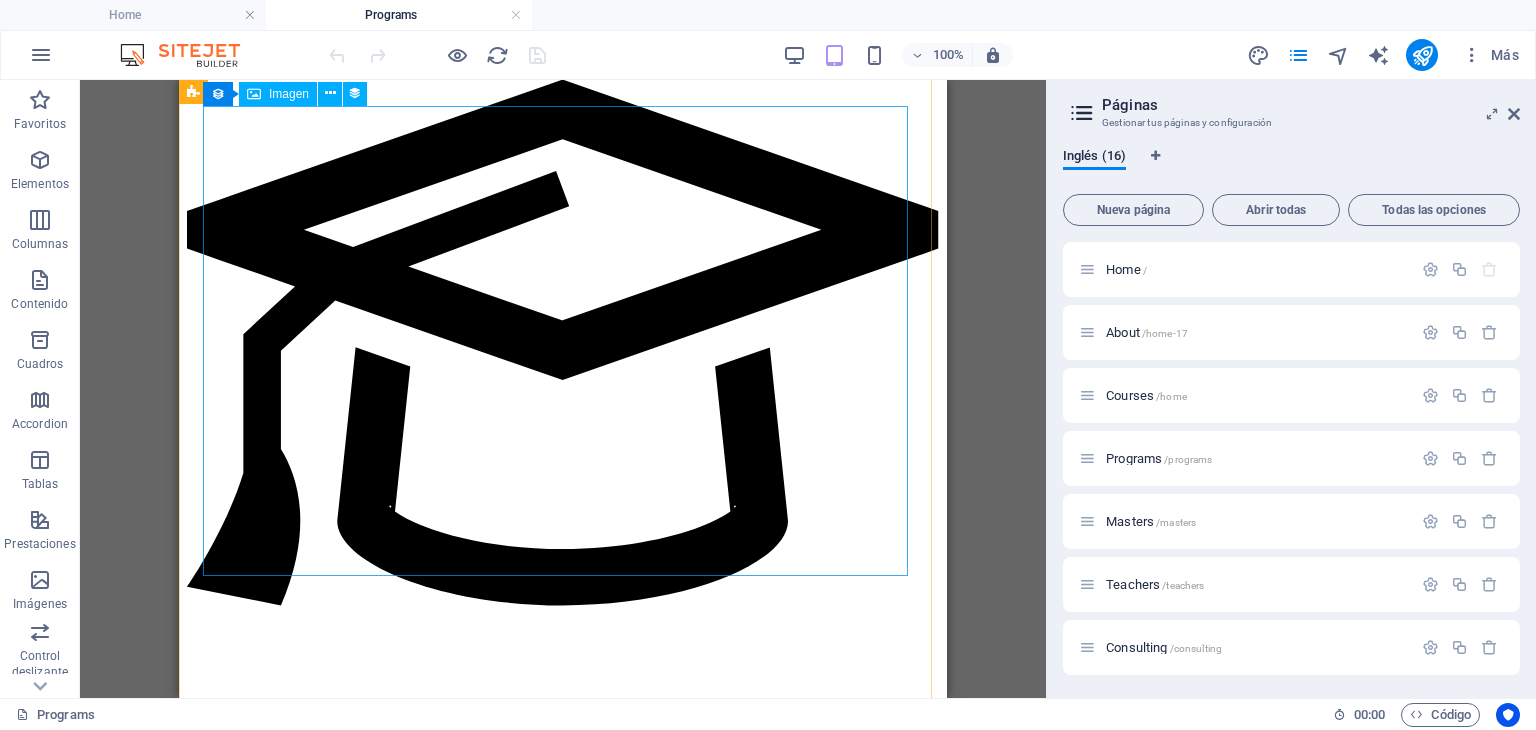 click at bounding box center [563, 1467] 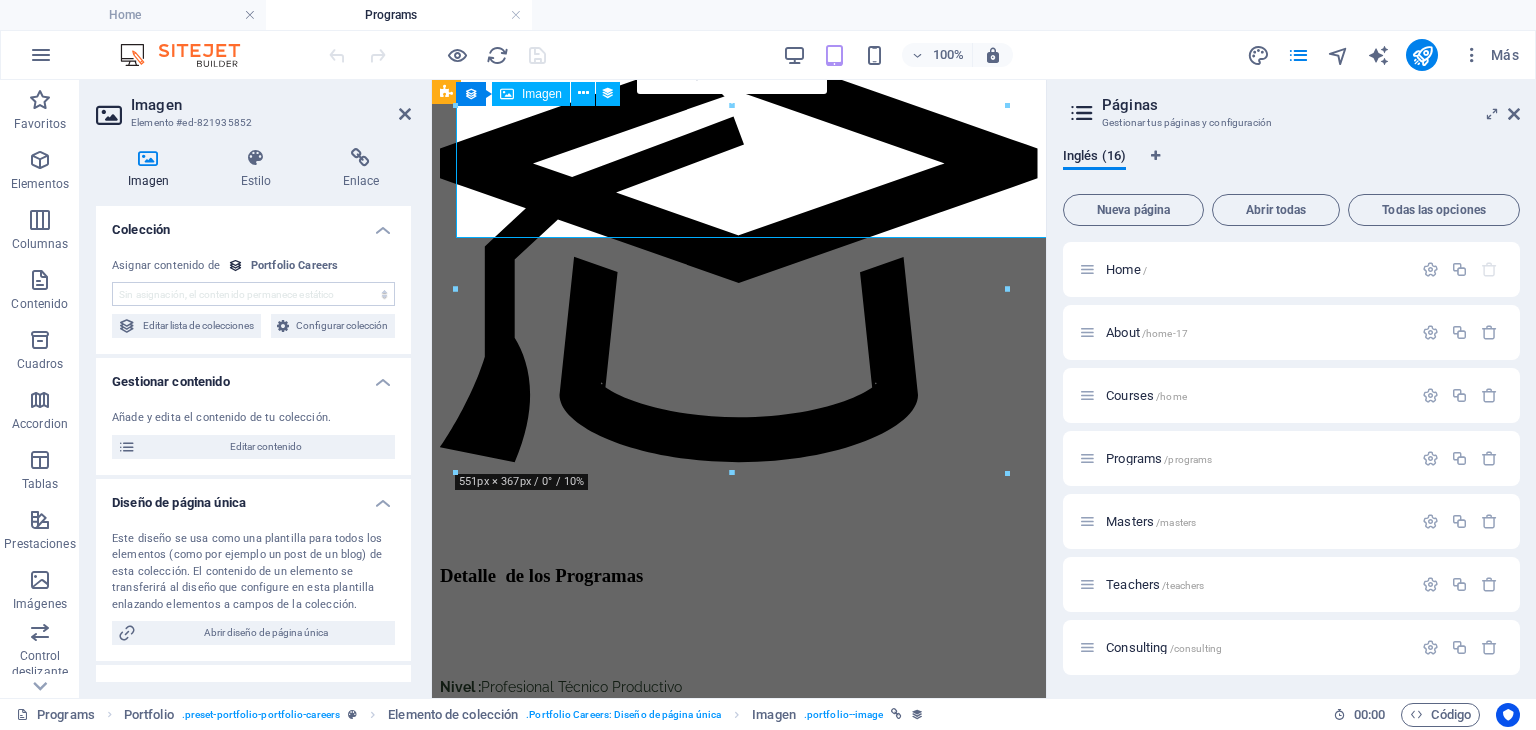 scroll, scrollTop: 2637, scrollLeft: 0, axis: vertical 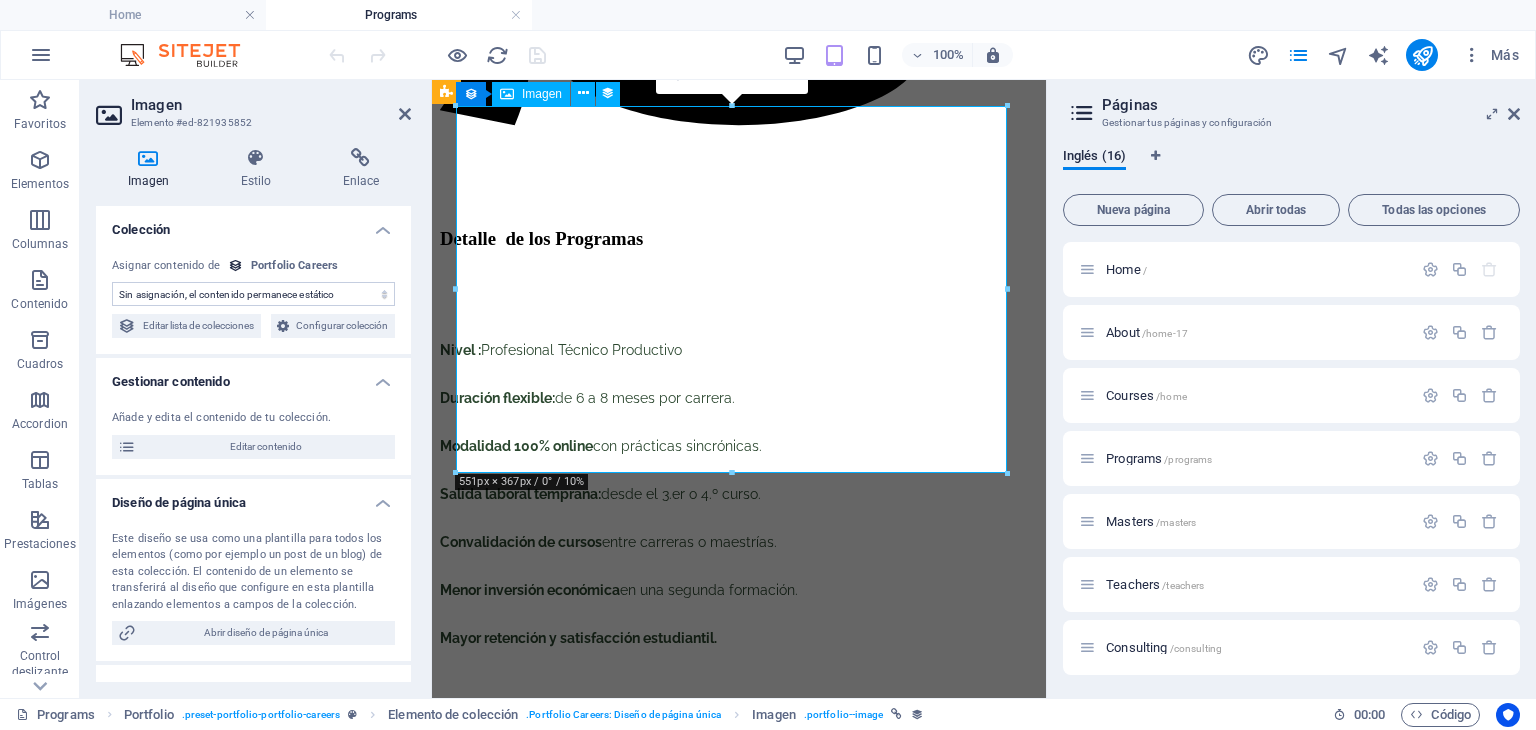 select on "title_image" 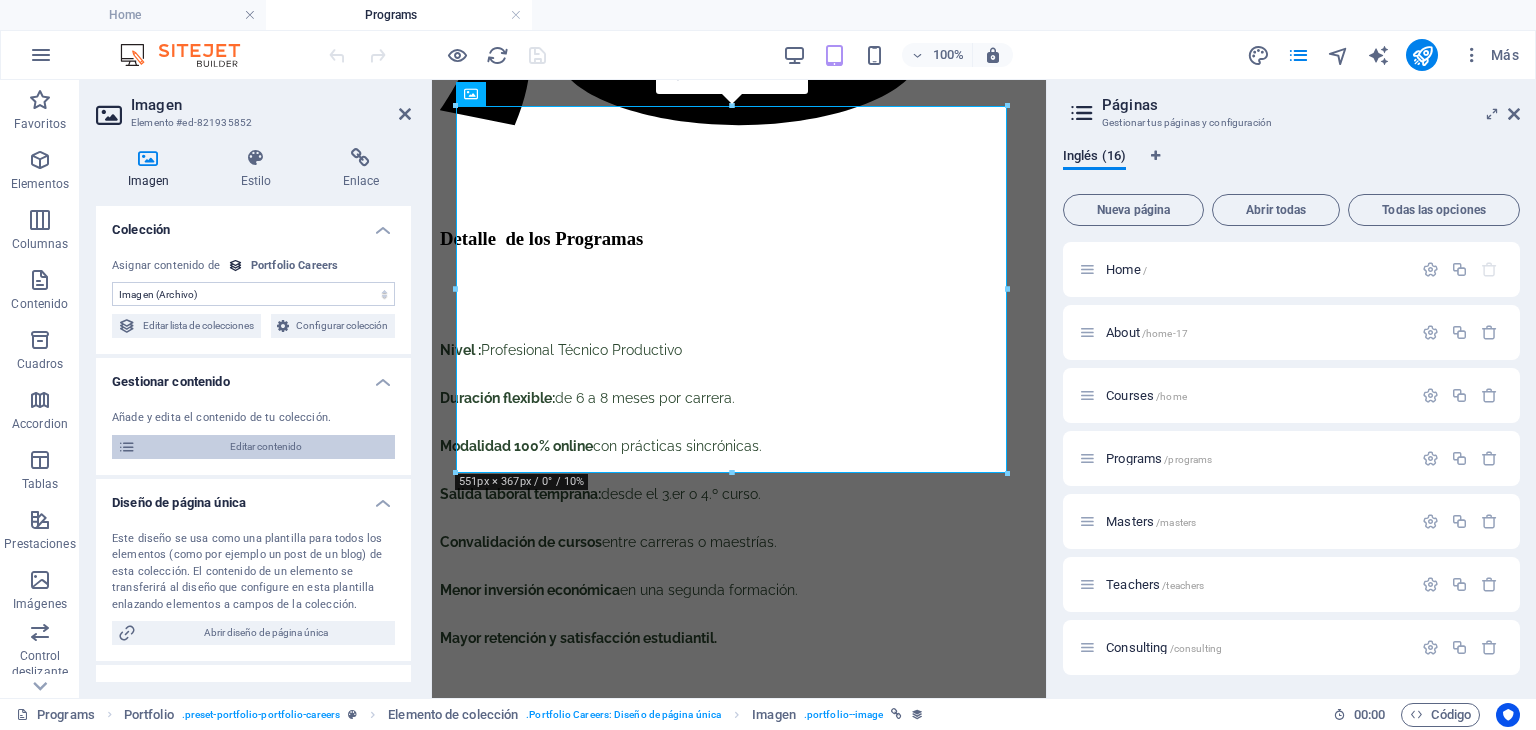 click on "Editar contenido" at bounding box center (265, 447) 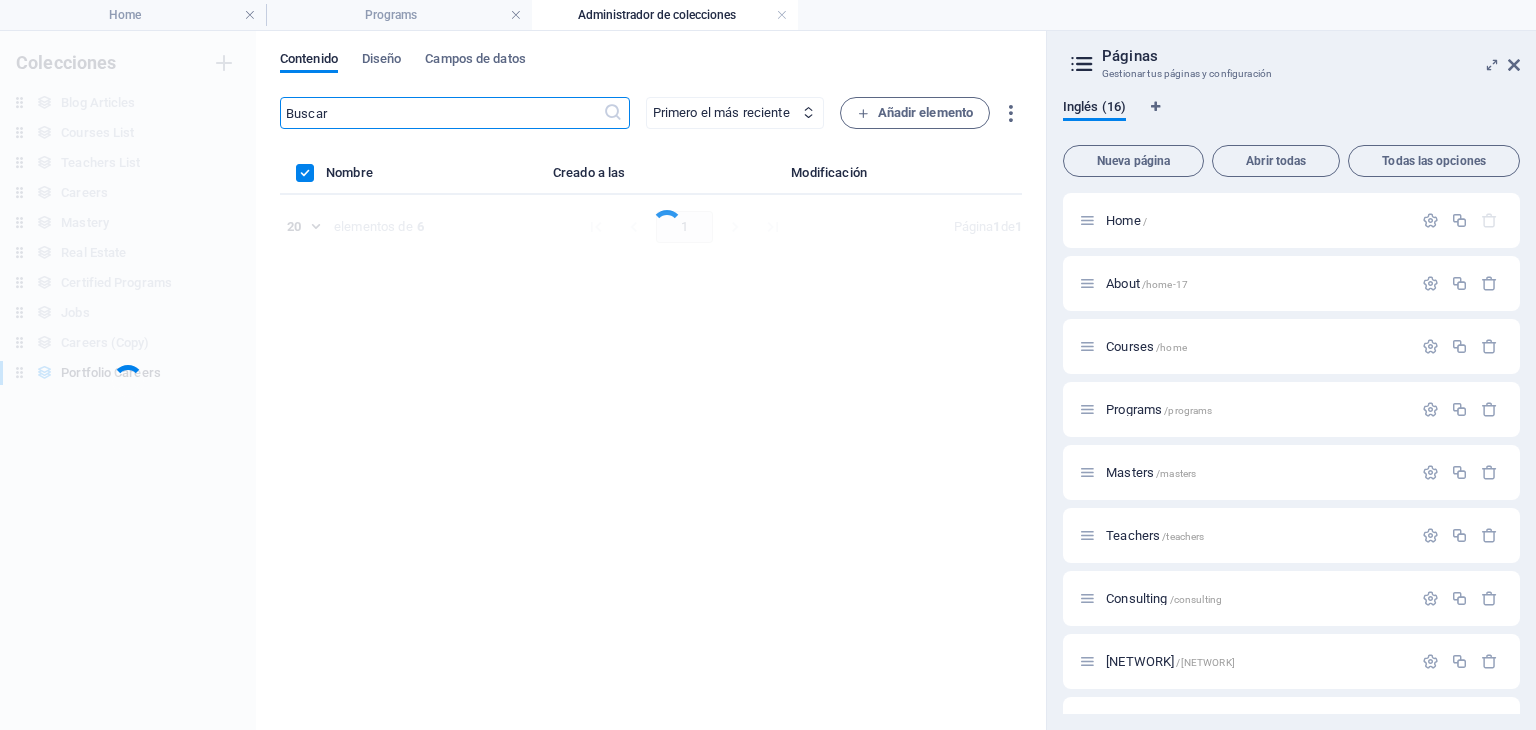 scroll, scrollTop: 0, scrollLeft: 0, axis: both 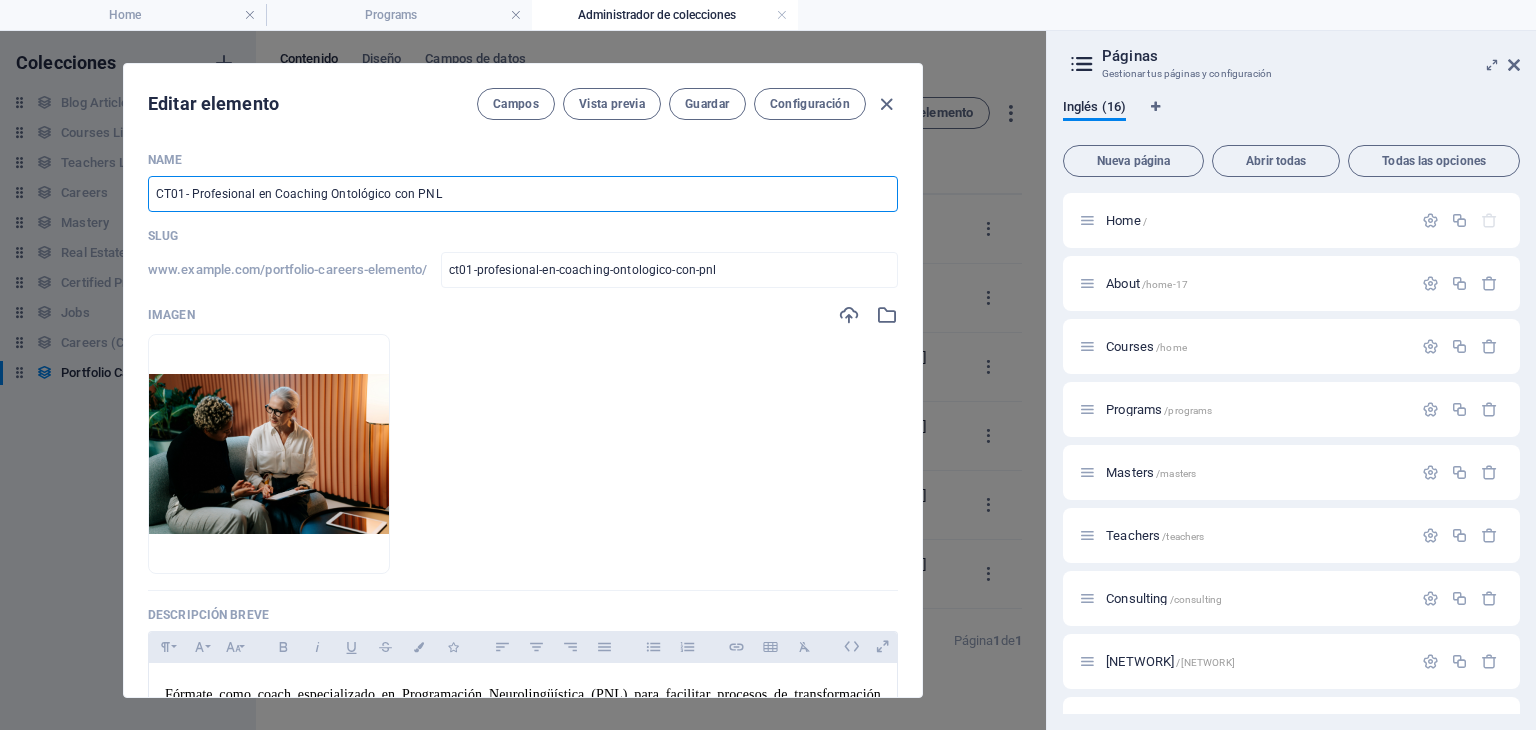 drag, startPoint x: 451, startPoint y: 187, endPoint x: 152, endPoint y: 193, distance: 299.06018 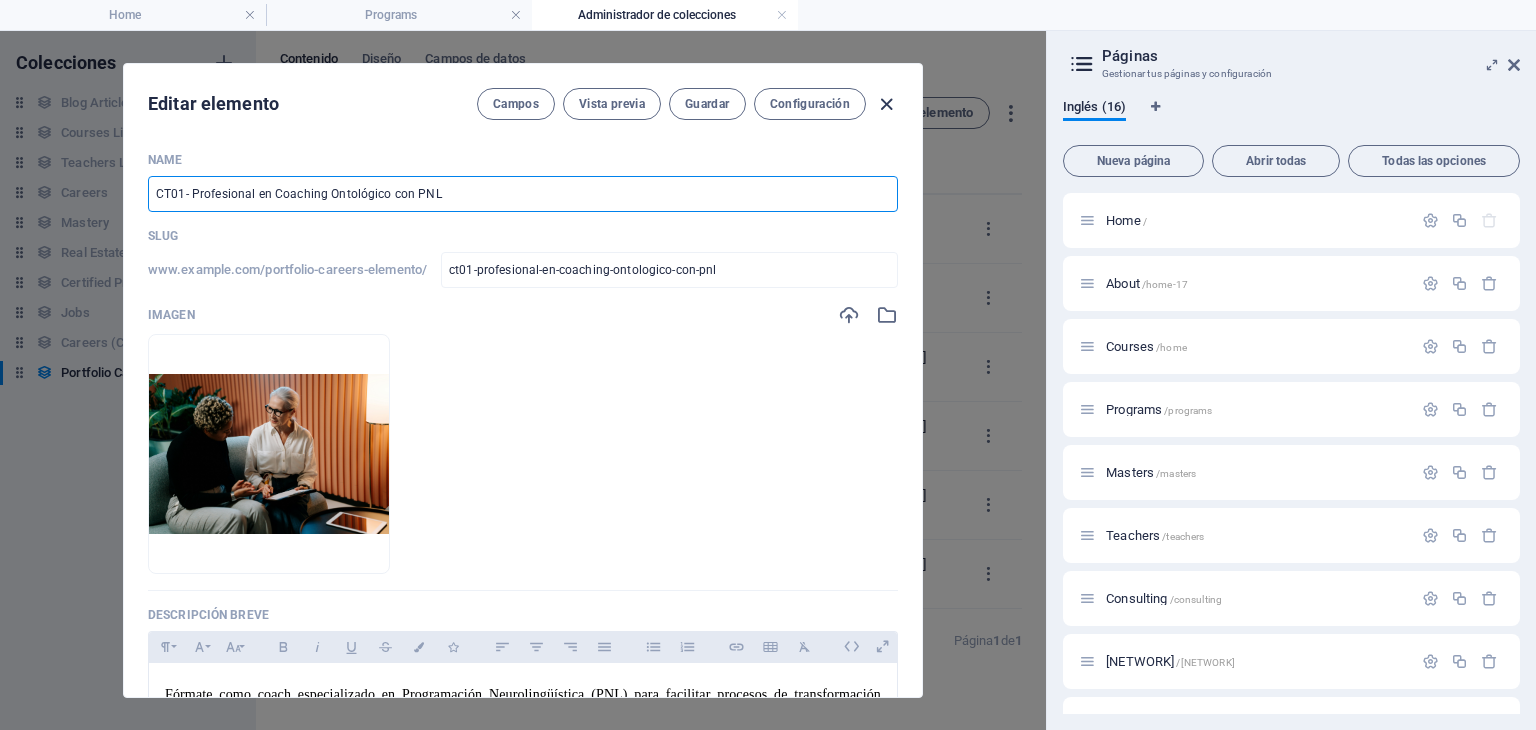 click at bounding box center (886, 104) 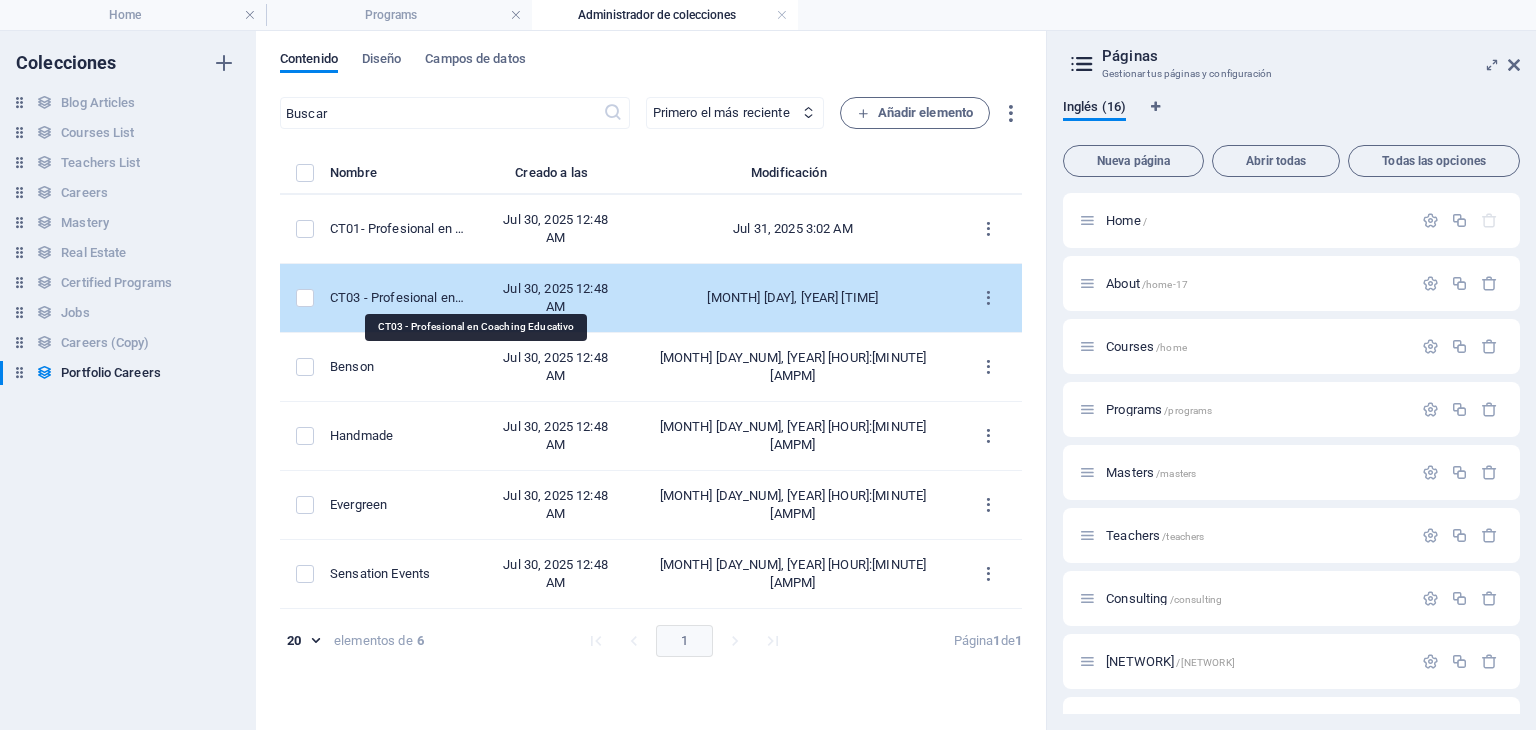 click on "CT03 - Profesional en Coaching Educativo" at bounding box center (397, 298) 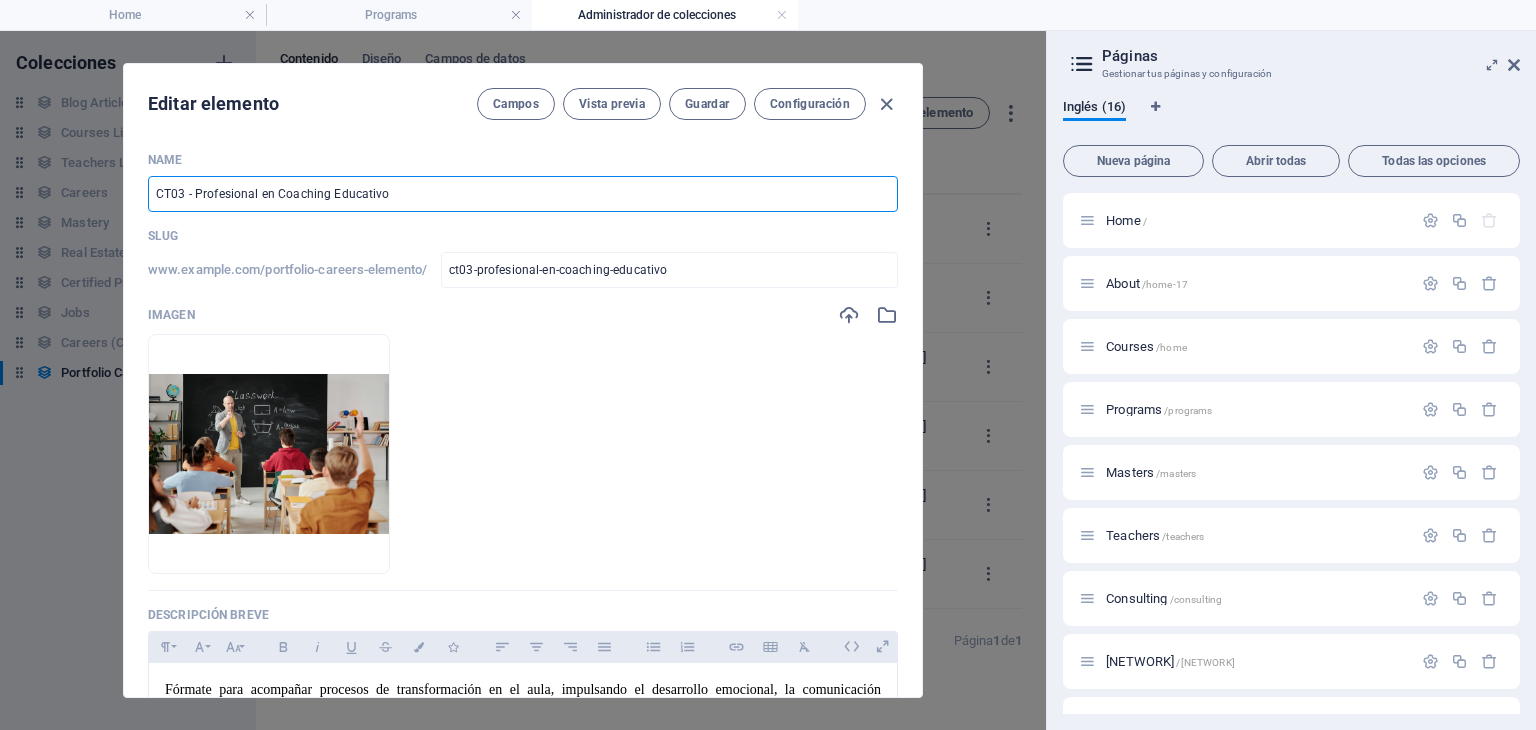 drag, startPoint x: 400, startPoint y: 200, endPoint x: 141, endPoint y: 172, distance: 260.50912 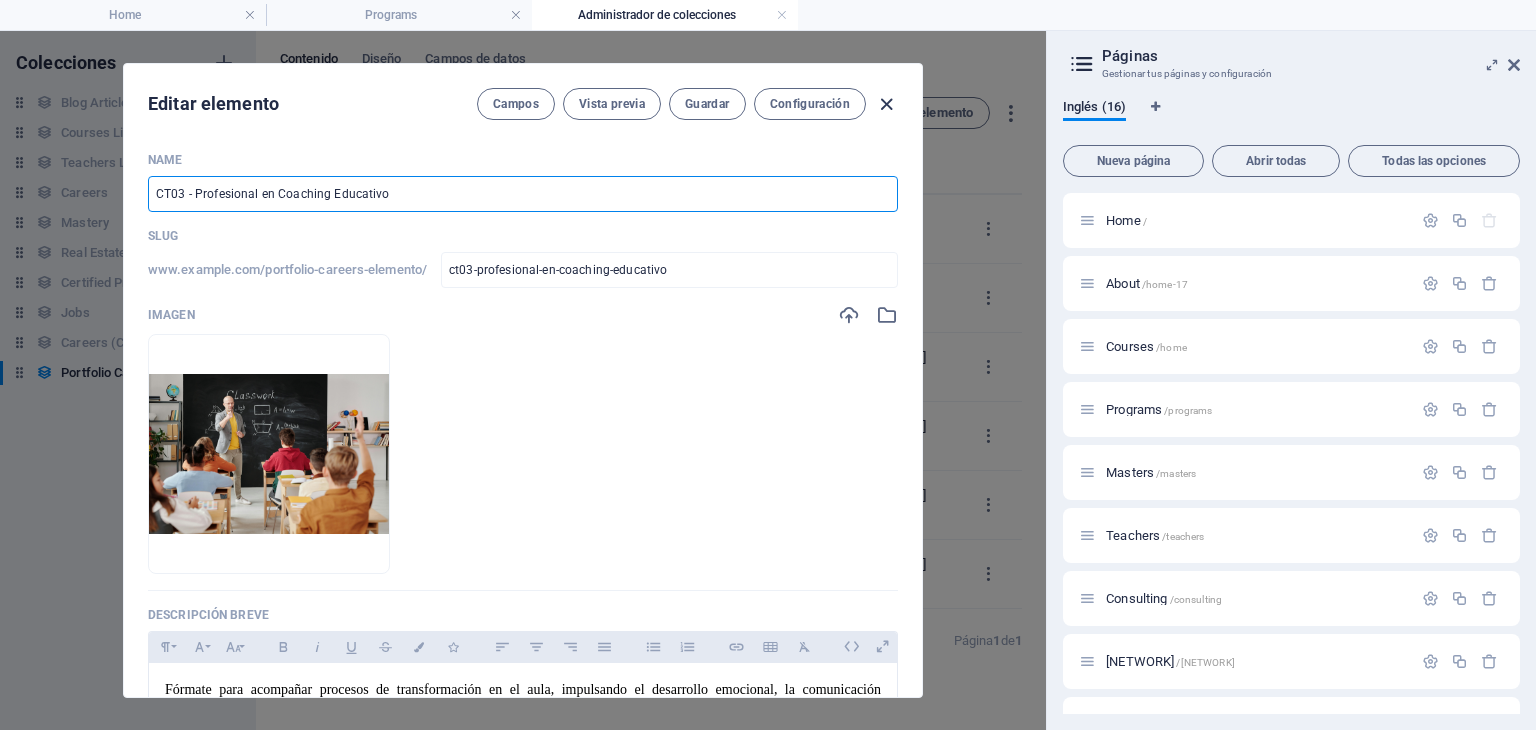 click at bounding box center [886, 104] 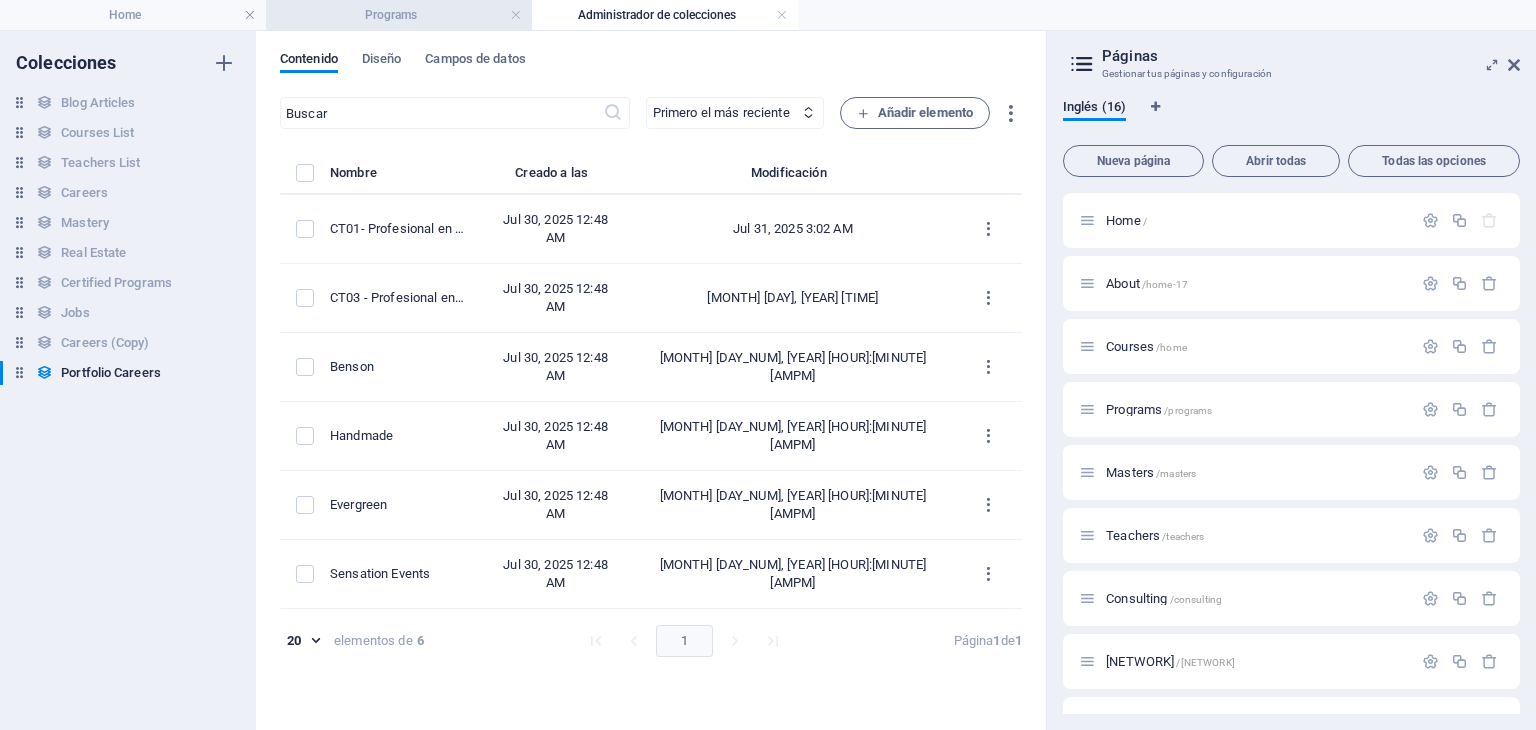 drag, startPoint x: 388, startPoint y: 24, endPoint x: 456, endPoint y: 44, distance: 70.88018 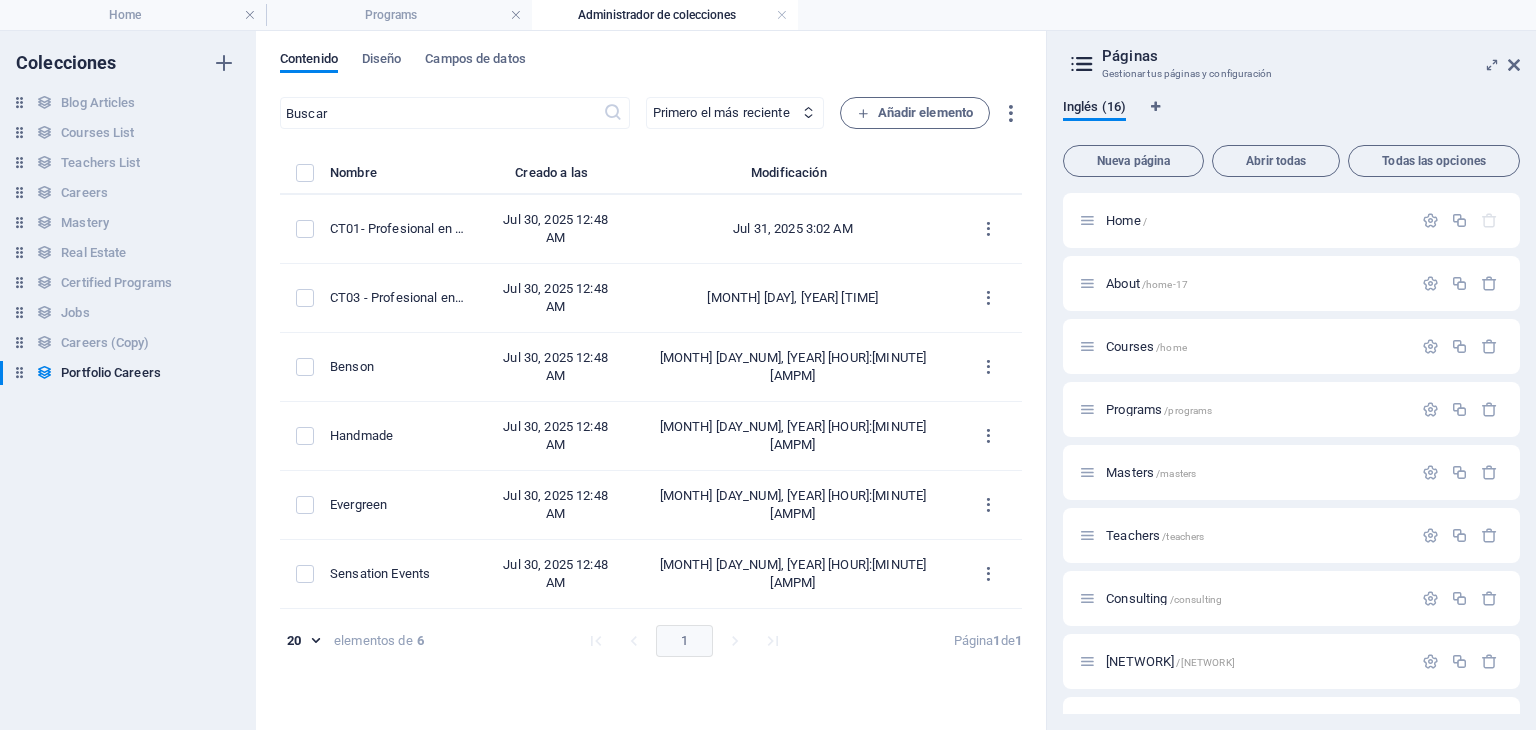 click on "Programs" at bounding box center (399, 15) 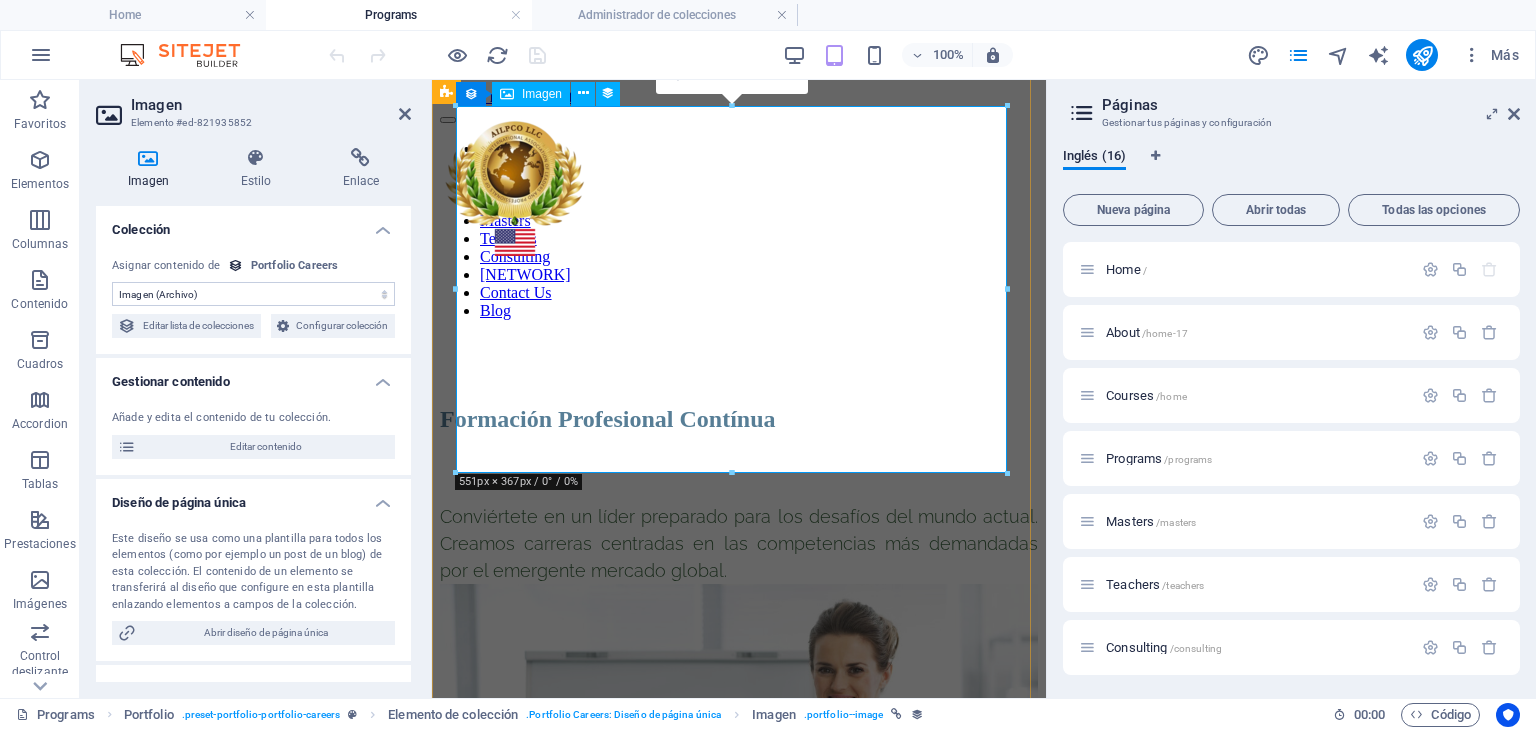 scroll, scrollTop: 2637, scrollLeft: 0, axis: vertical 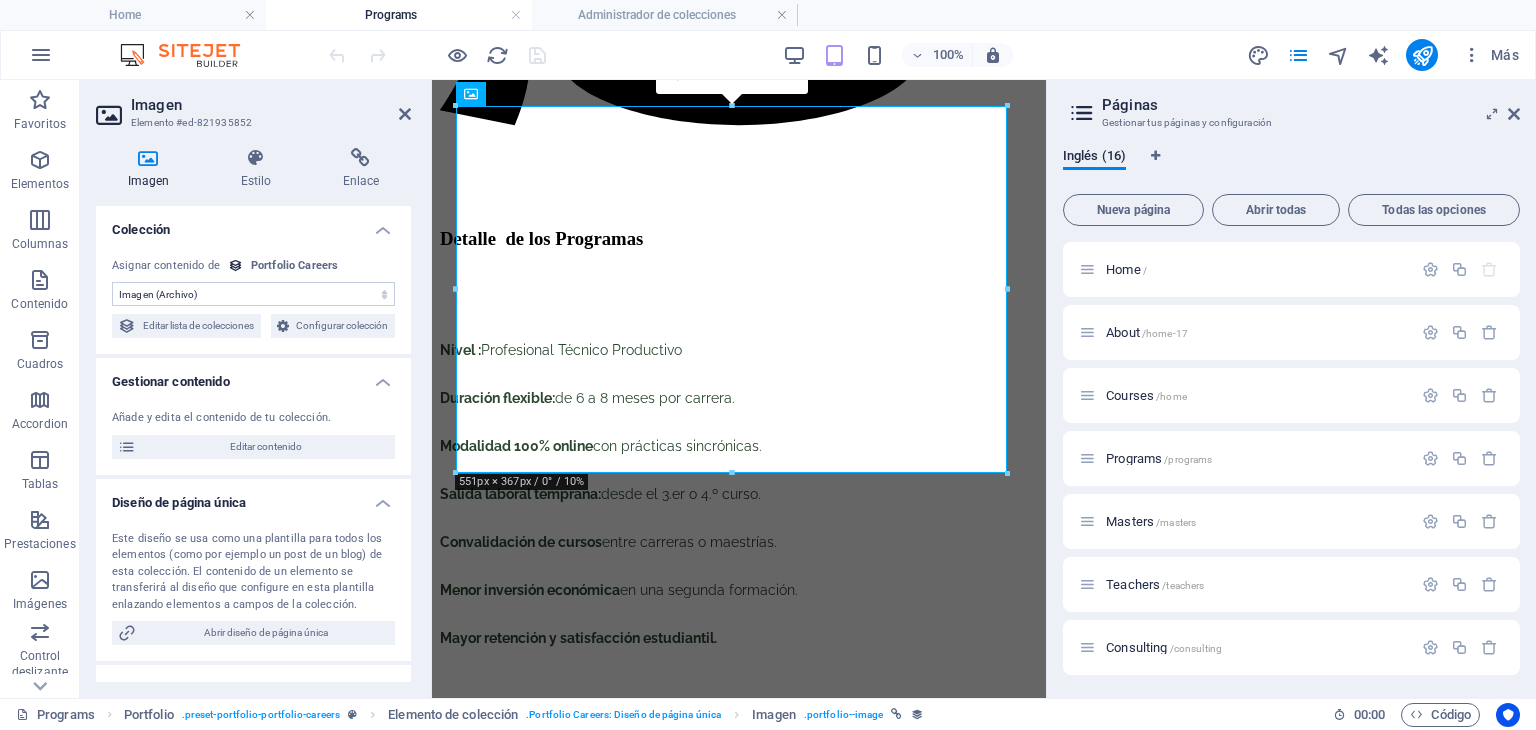 click on "Imagen Elemento #ed-821935852" at bounding box center [253, 106] 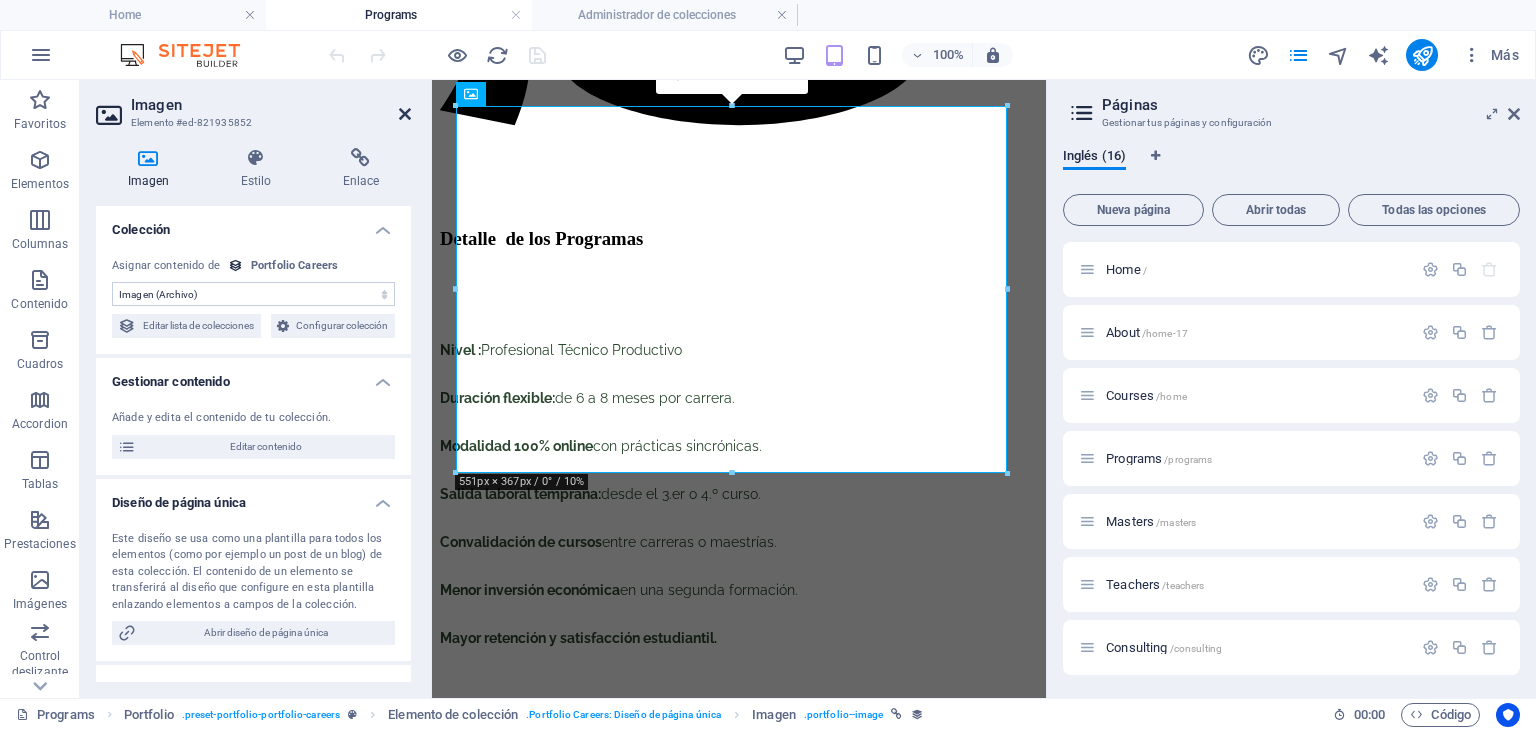 click at bounding box center [405, 114] 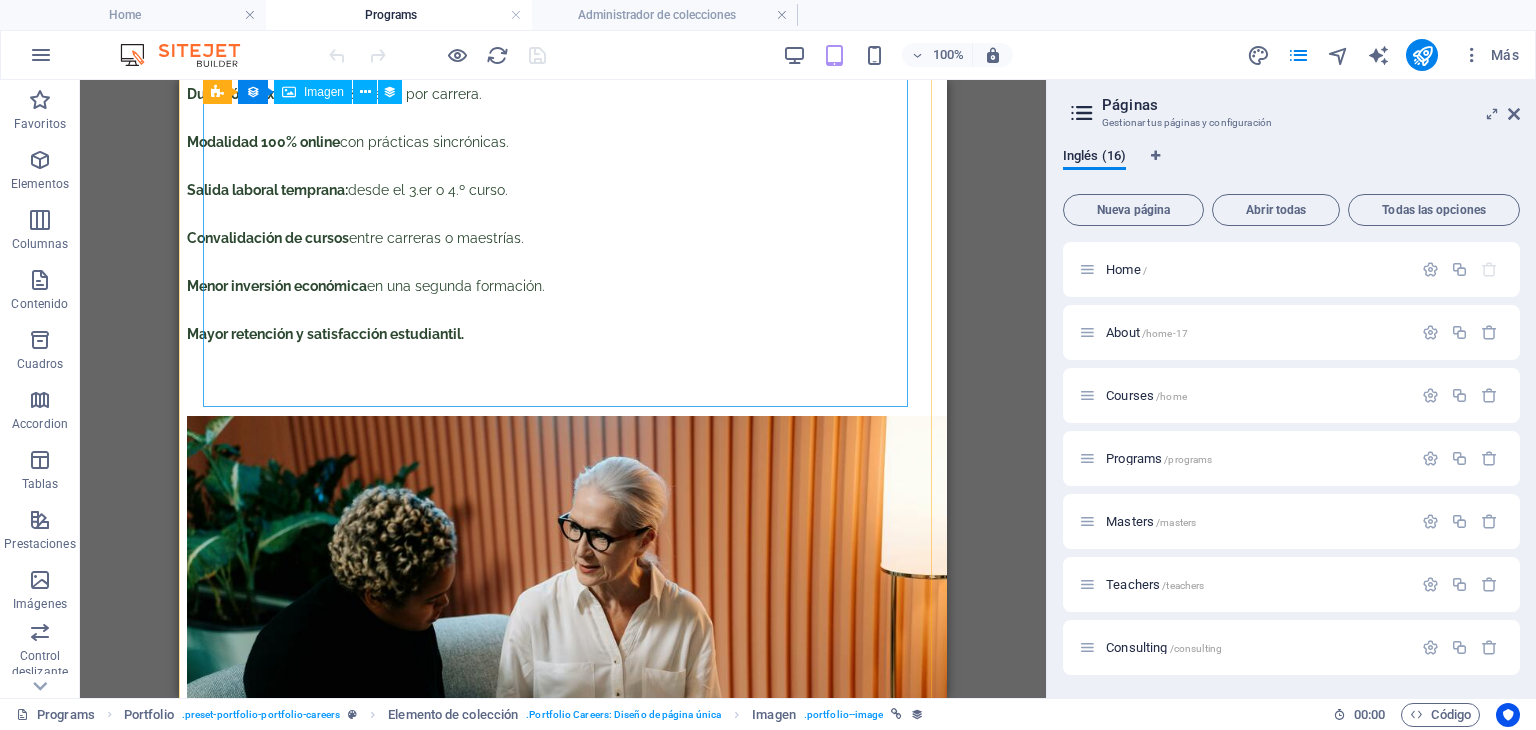 scroll, scrollTop: 2900, scrollLeft: 0, axis: vertical 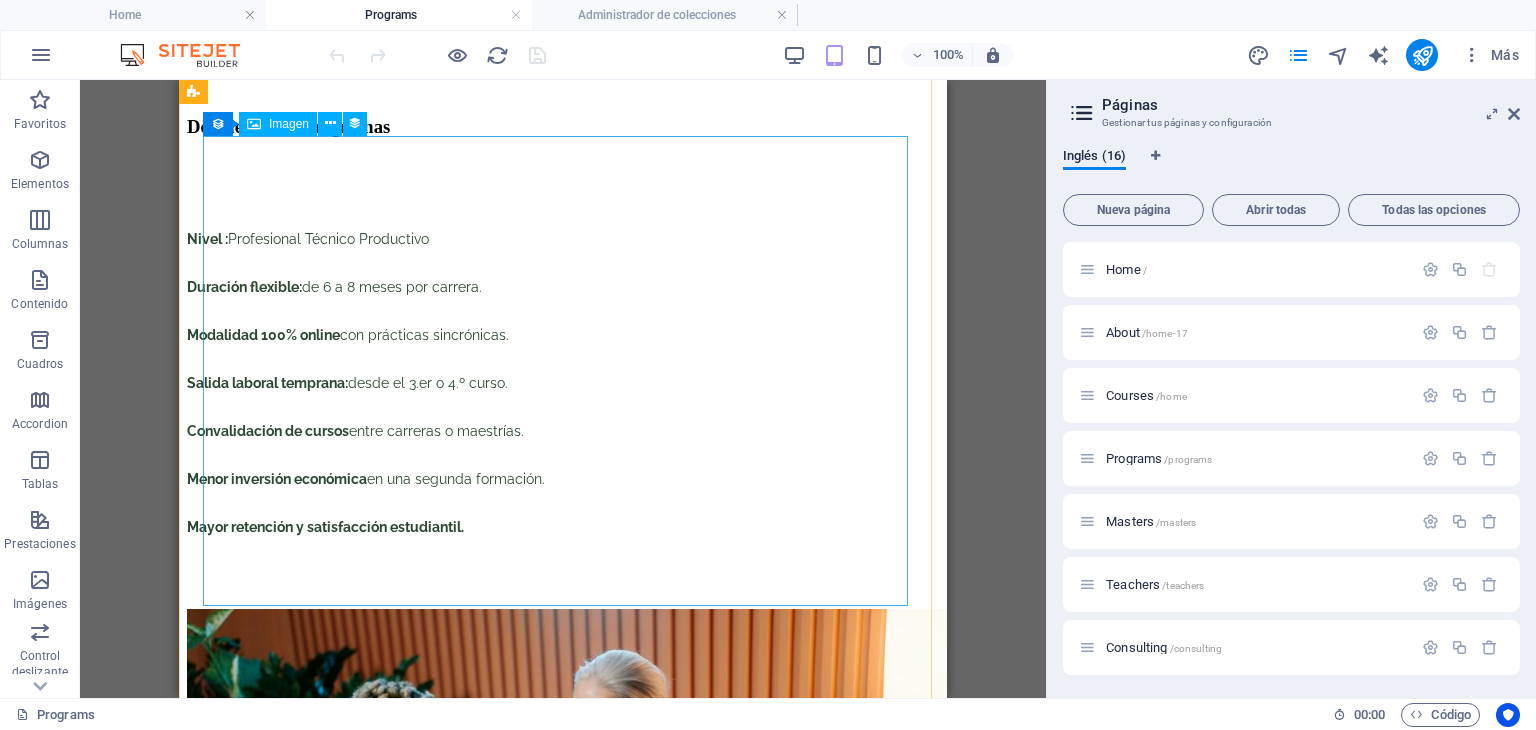 click at bounding box center [563, 1383] 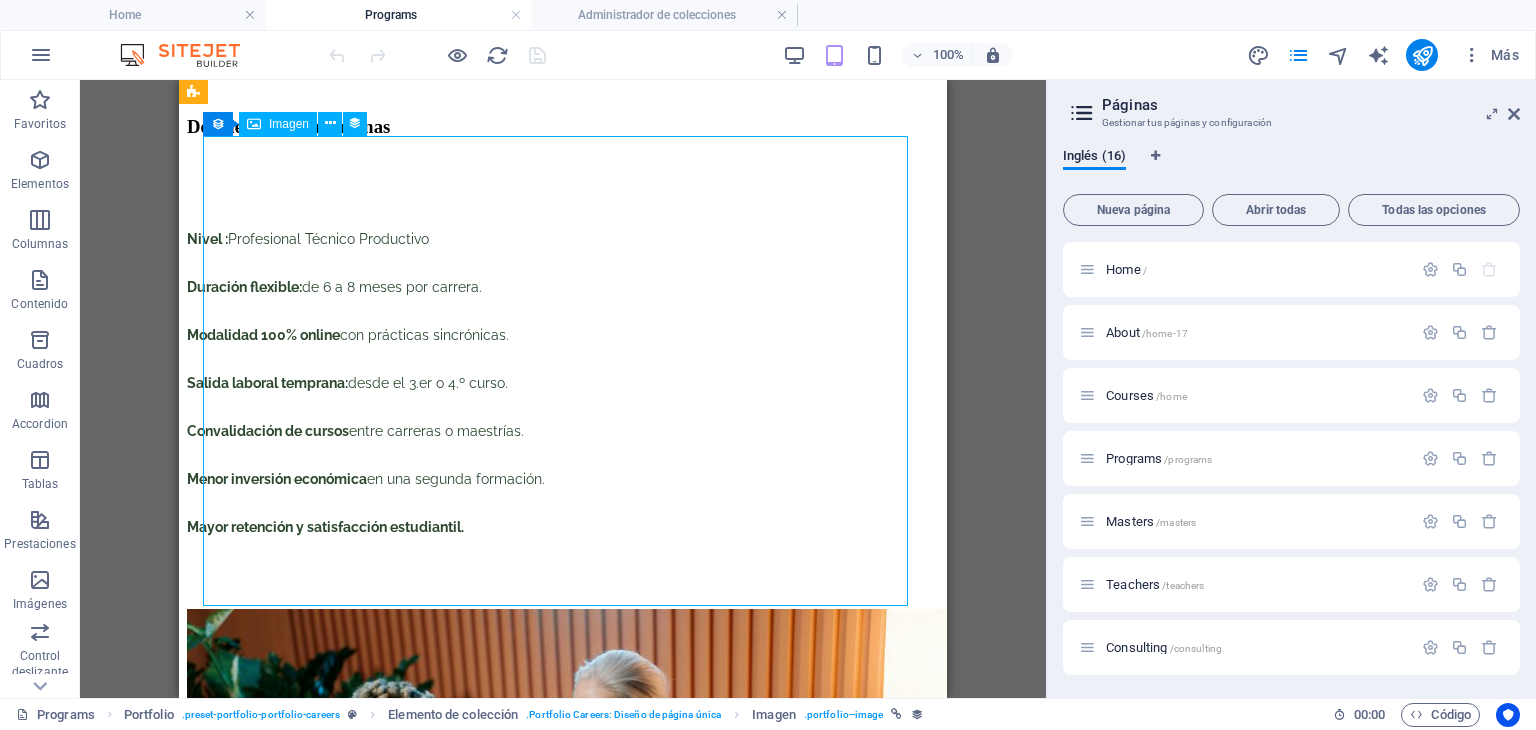 click at bounding box center (563, 1383) 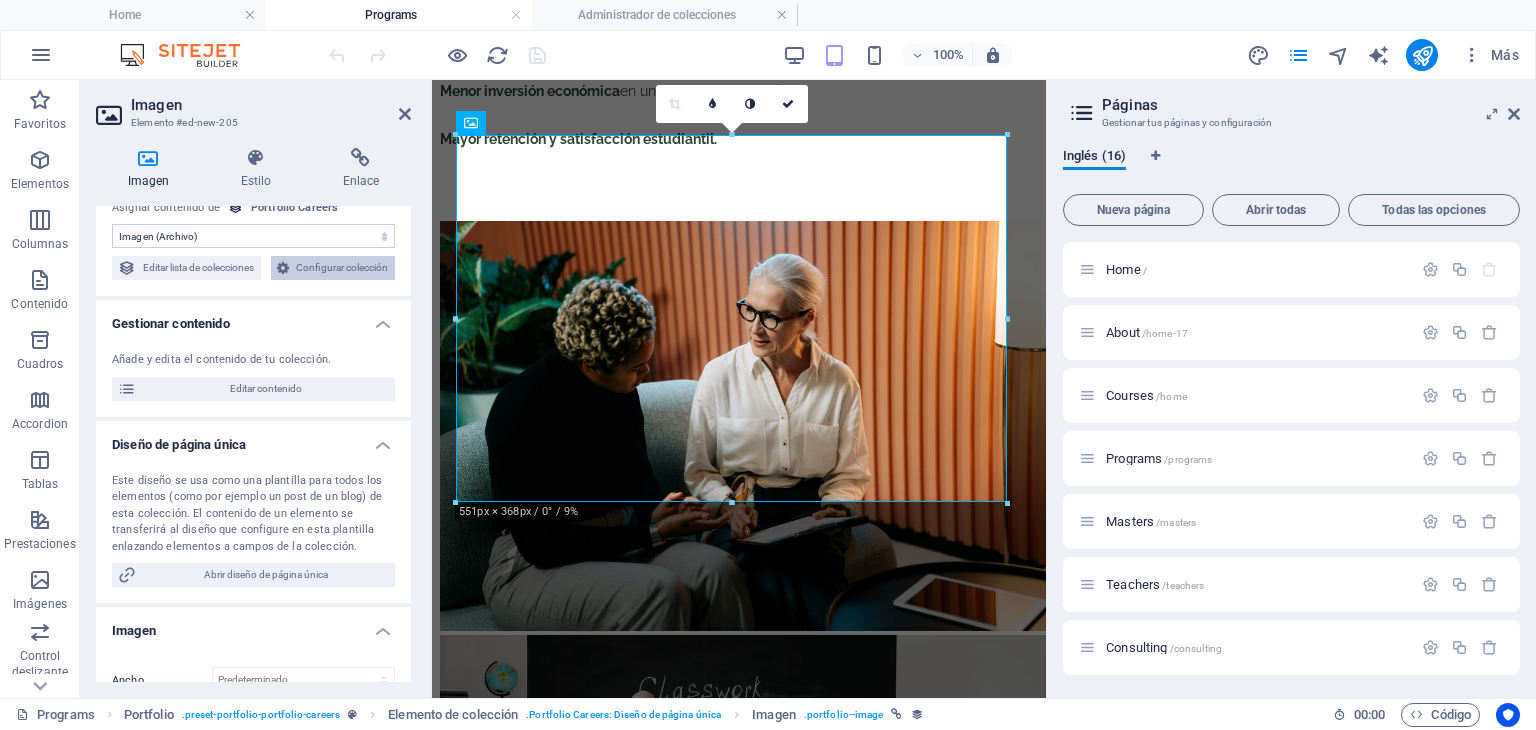 scroll, scrollTop: 0, scrollLeft: 0, axis: both 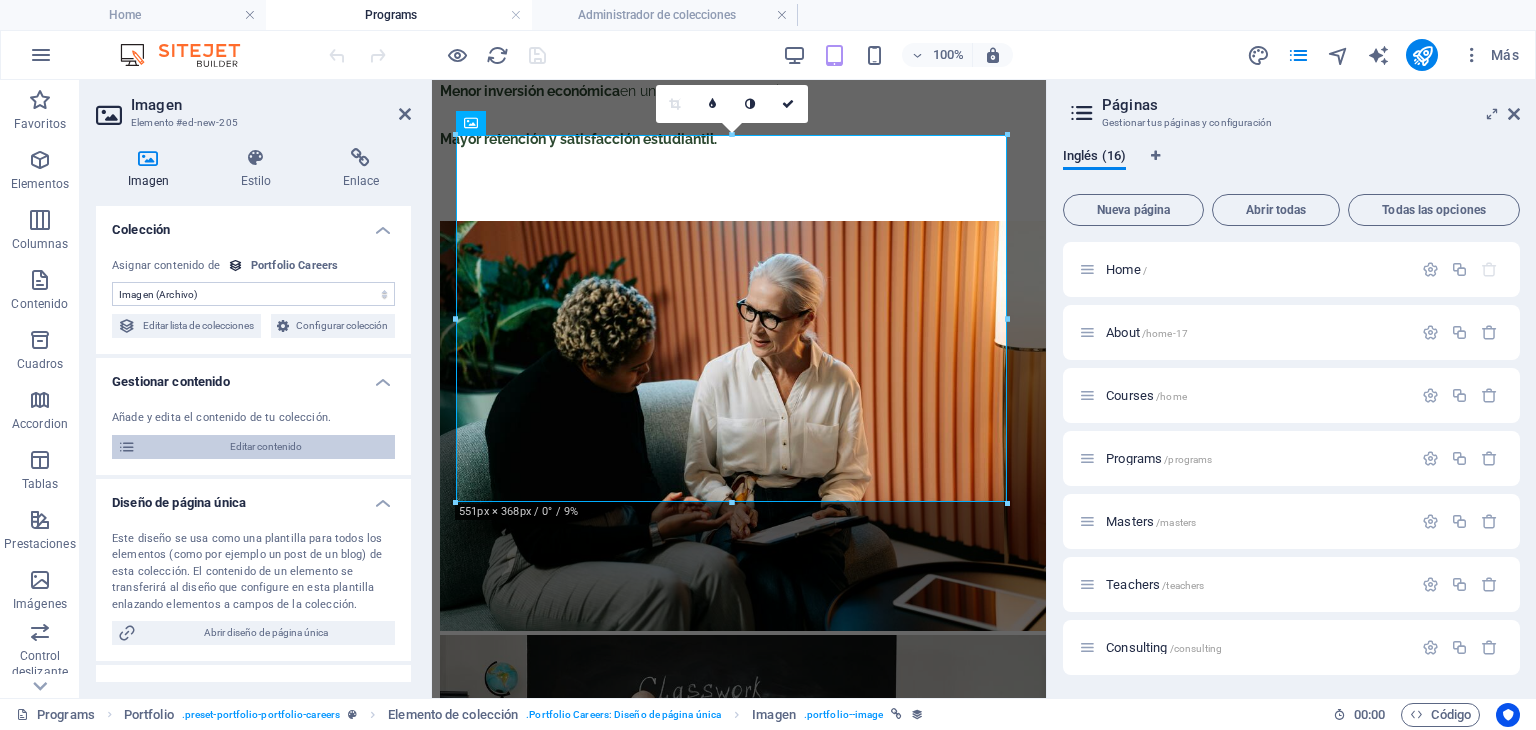 click on "Editar contenido" at bounding box center [265, 447] 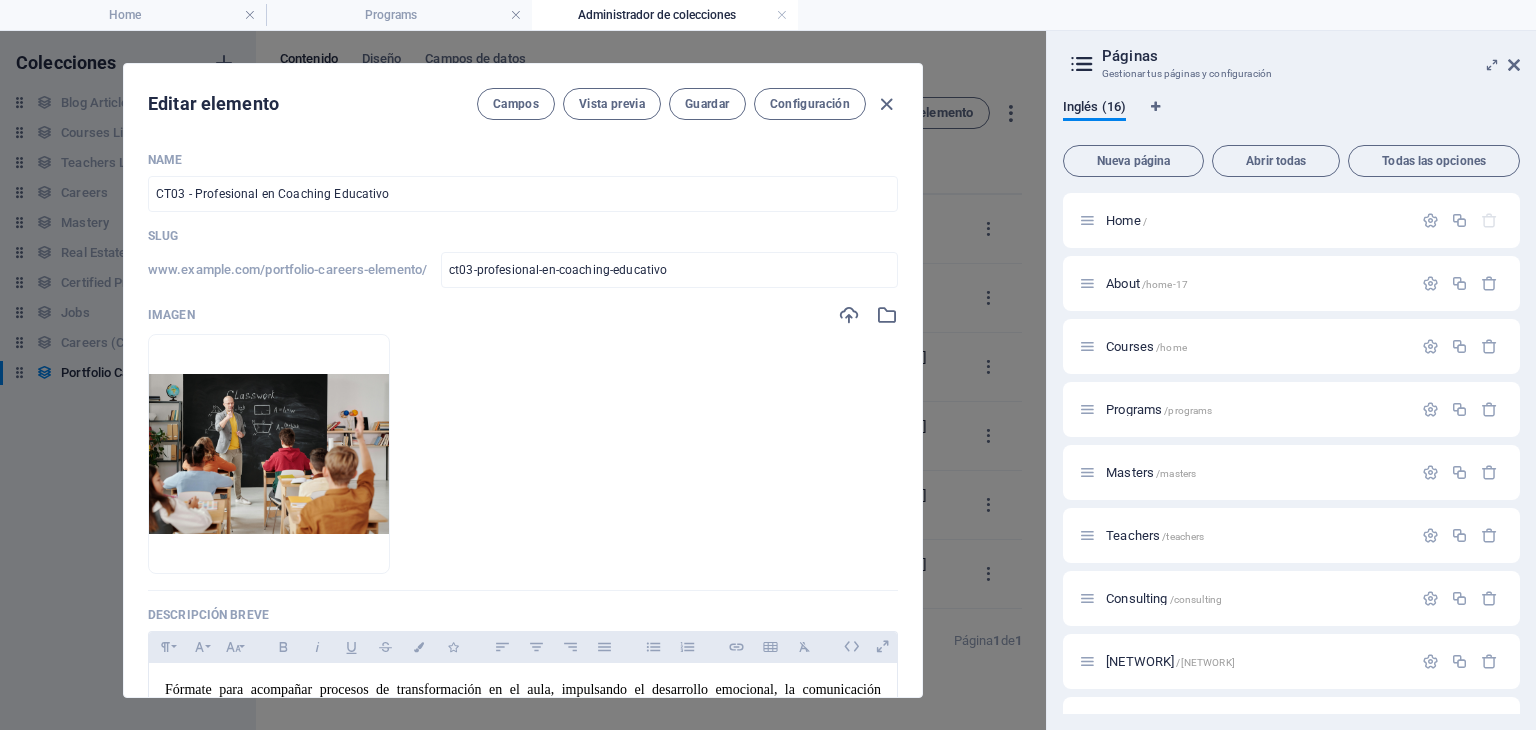 scroll, scrollTop: 0, scrollLeft: 0, axis: both 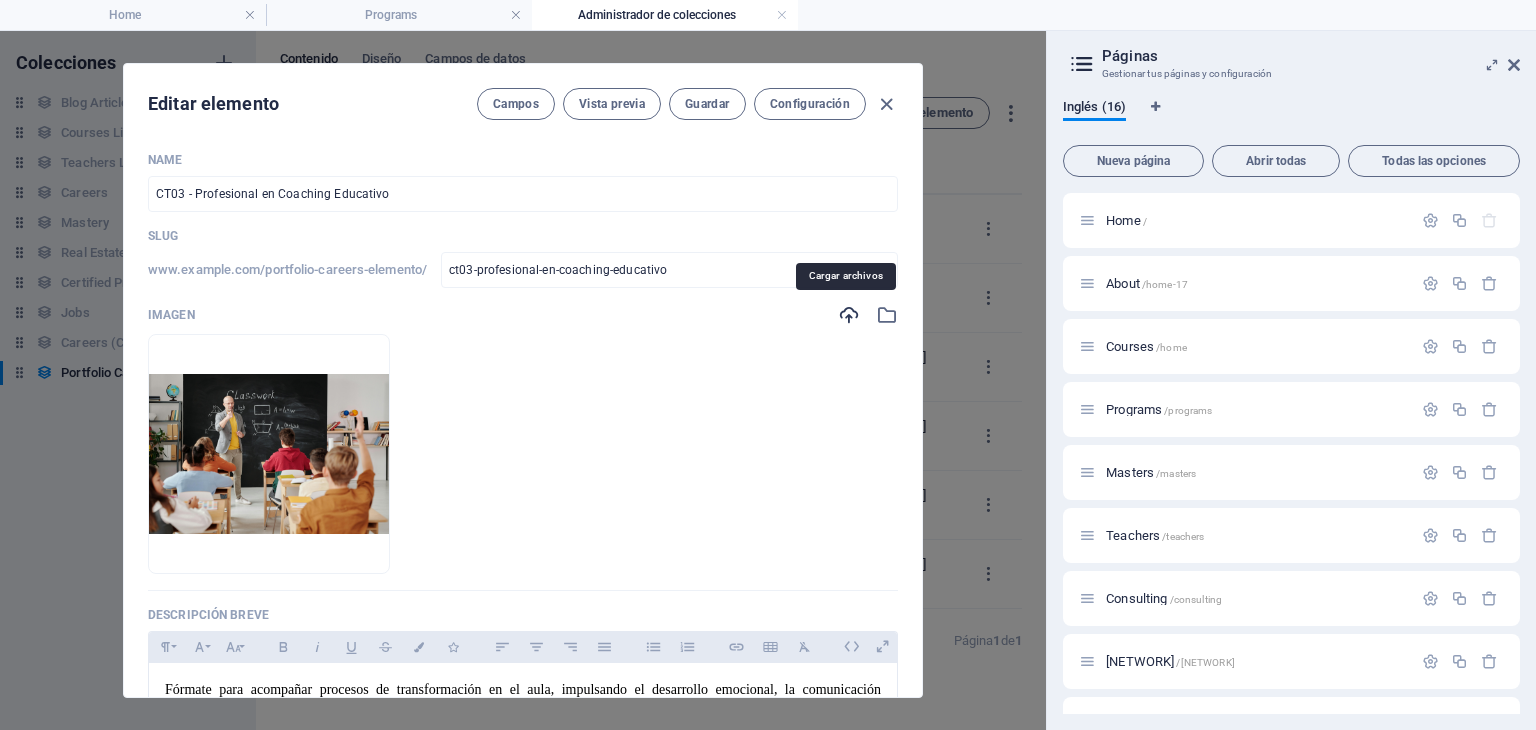 click at bounding box center (849, 315) 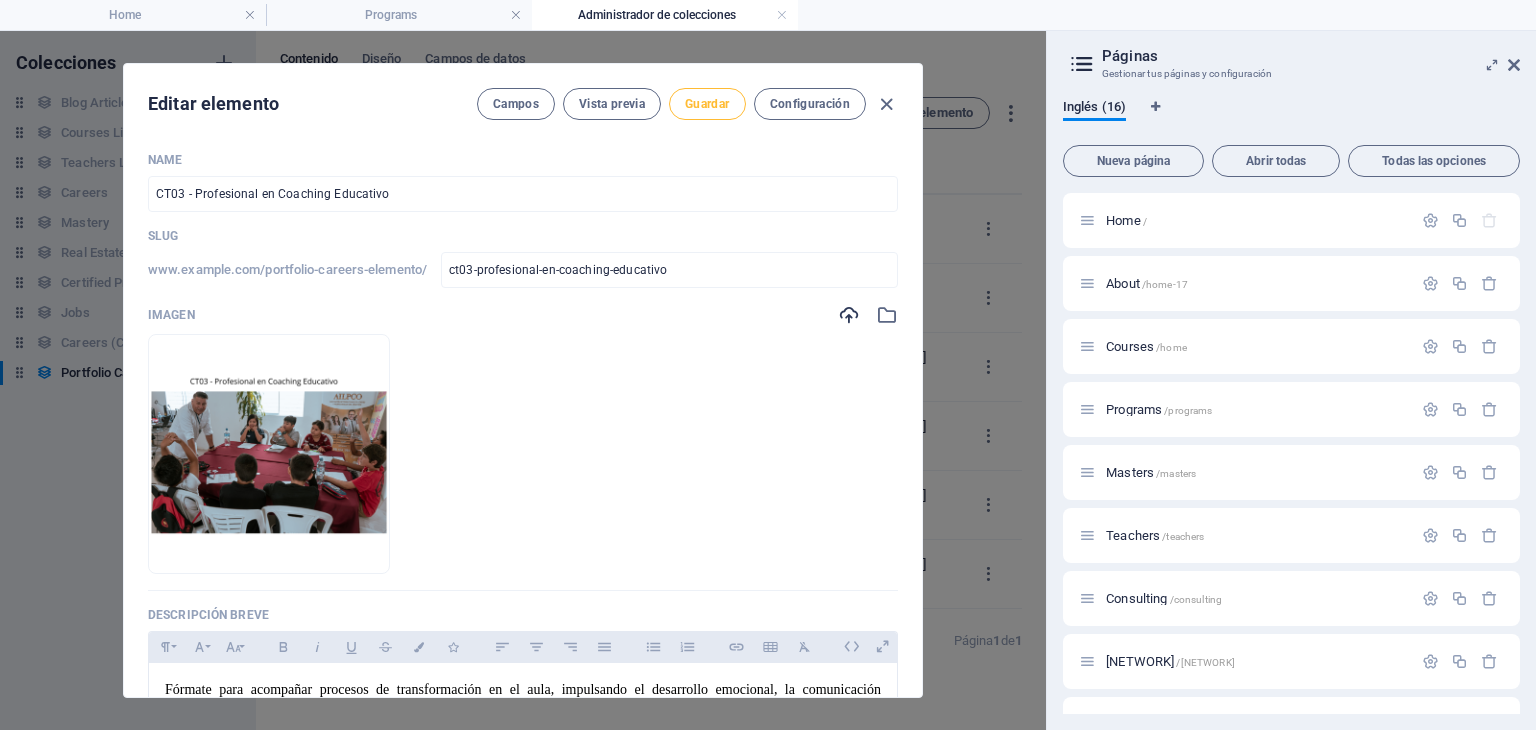 click on "Guardar" at bounding box center (707, 104) 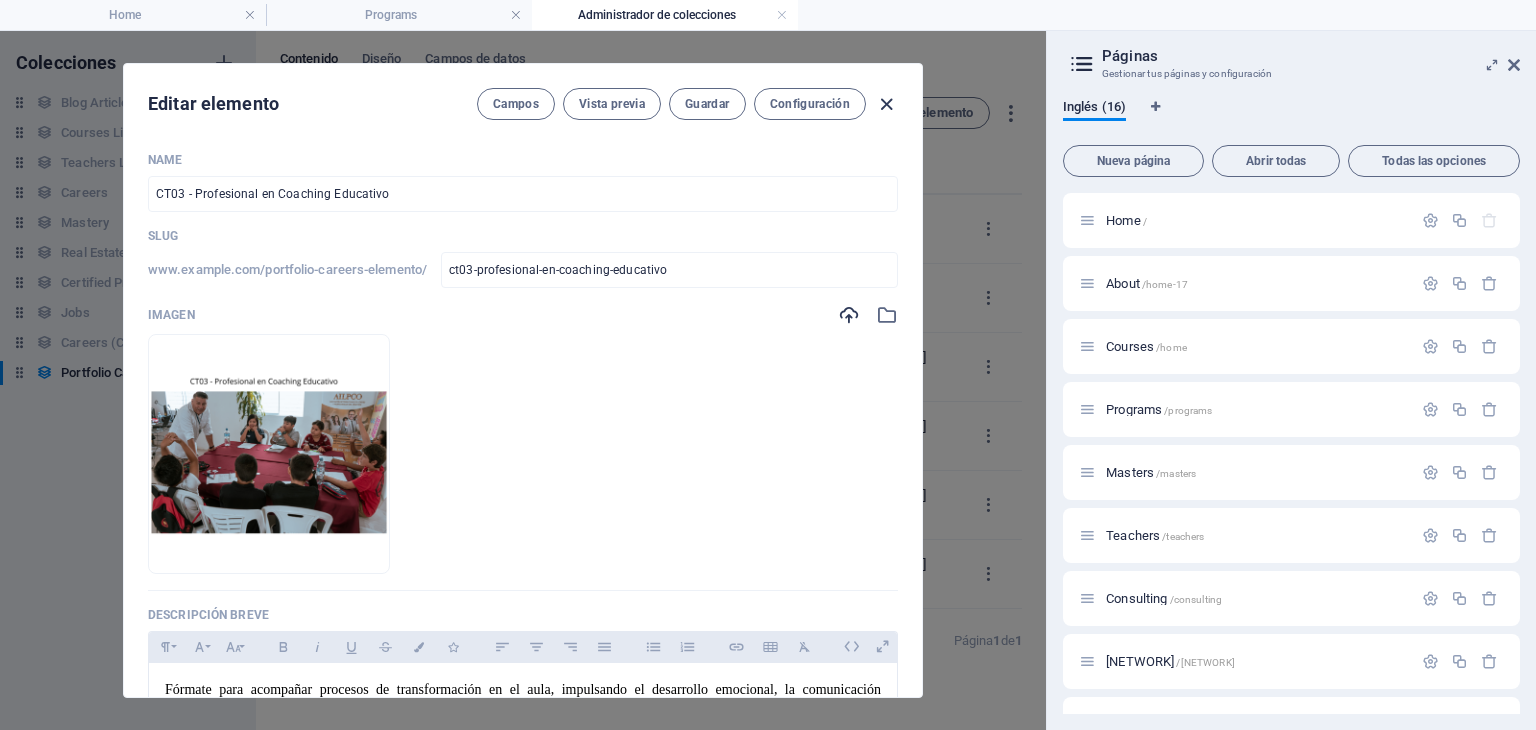 click at bounding box center (886, 104) 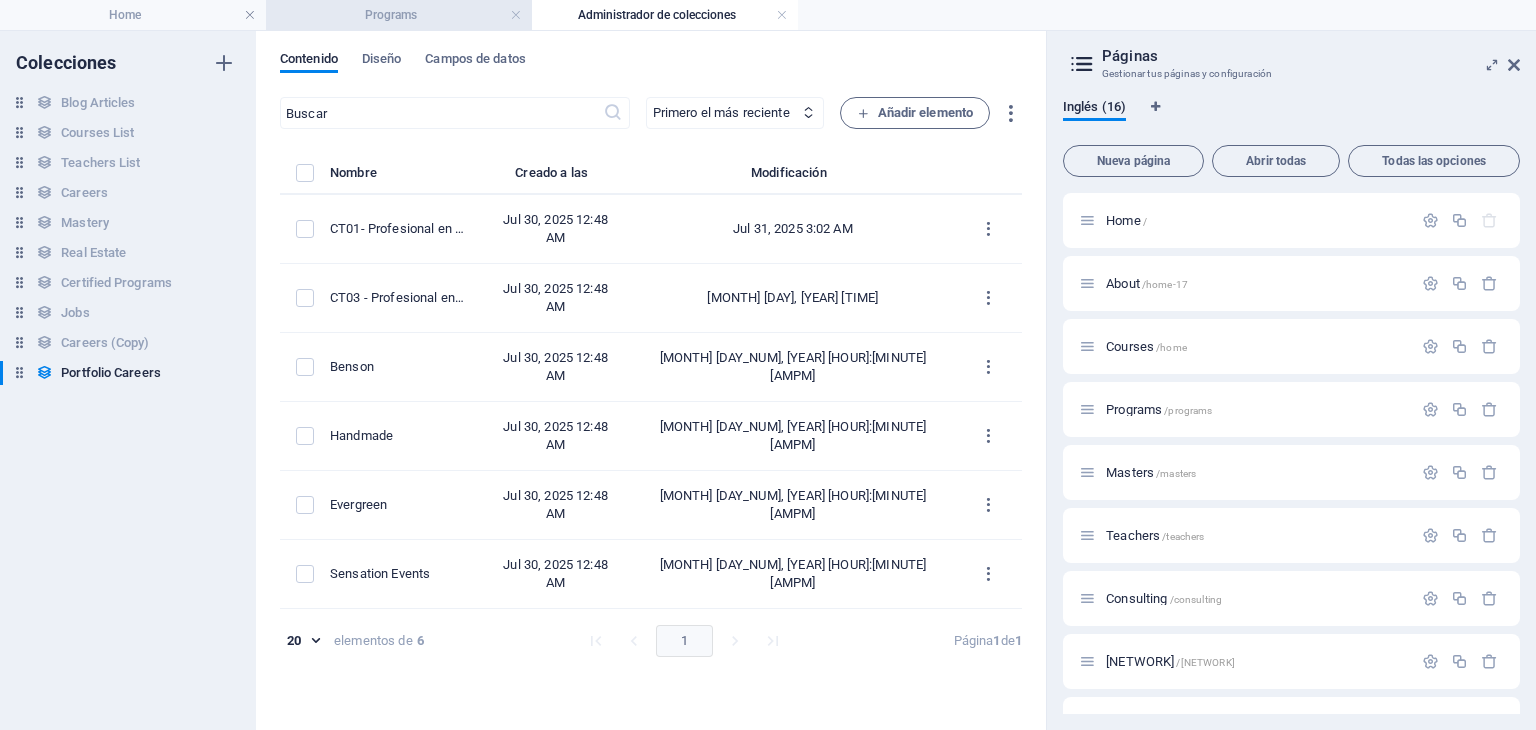 click on "Programs" at bounding box center [399, 15] 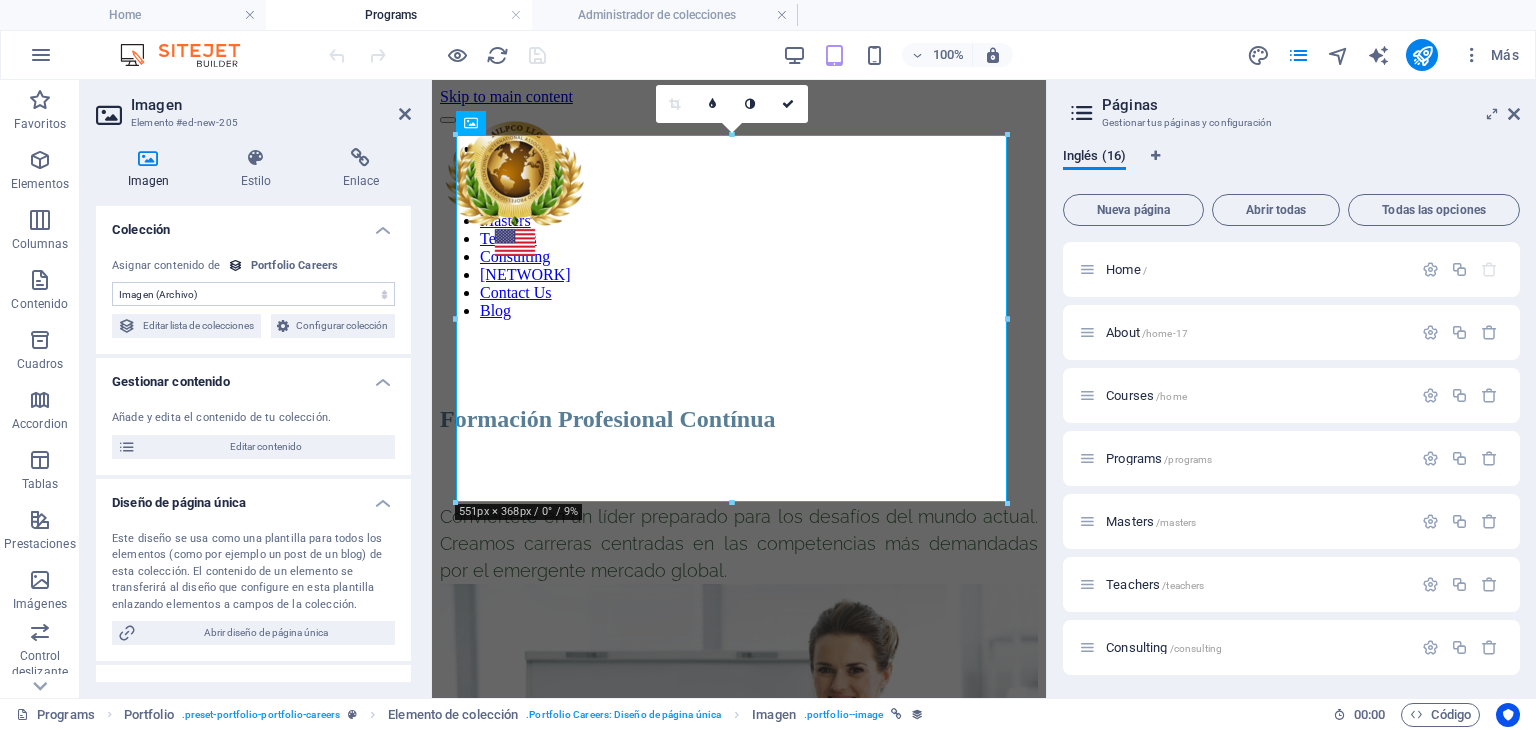 scroll, scrollTop: 3136, scrollLeft: 0, axis: vertical 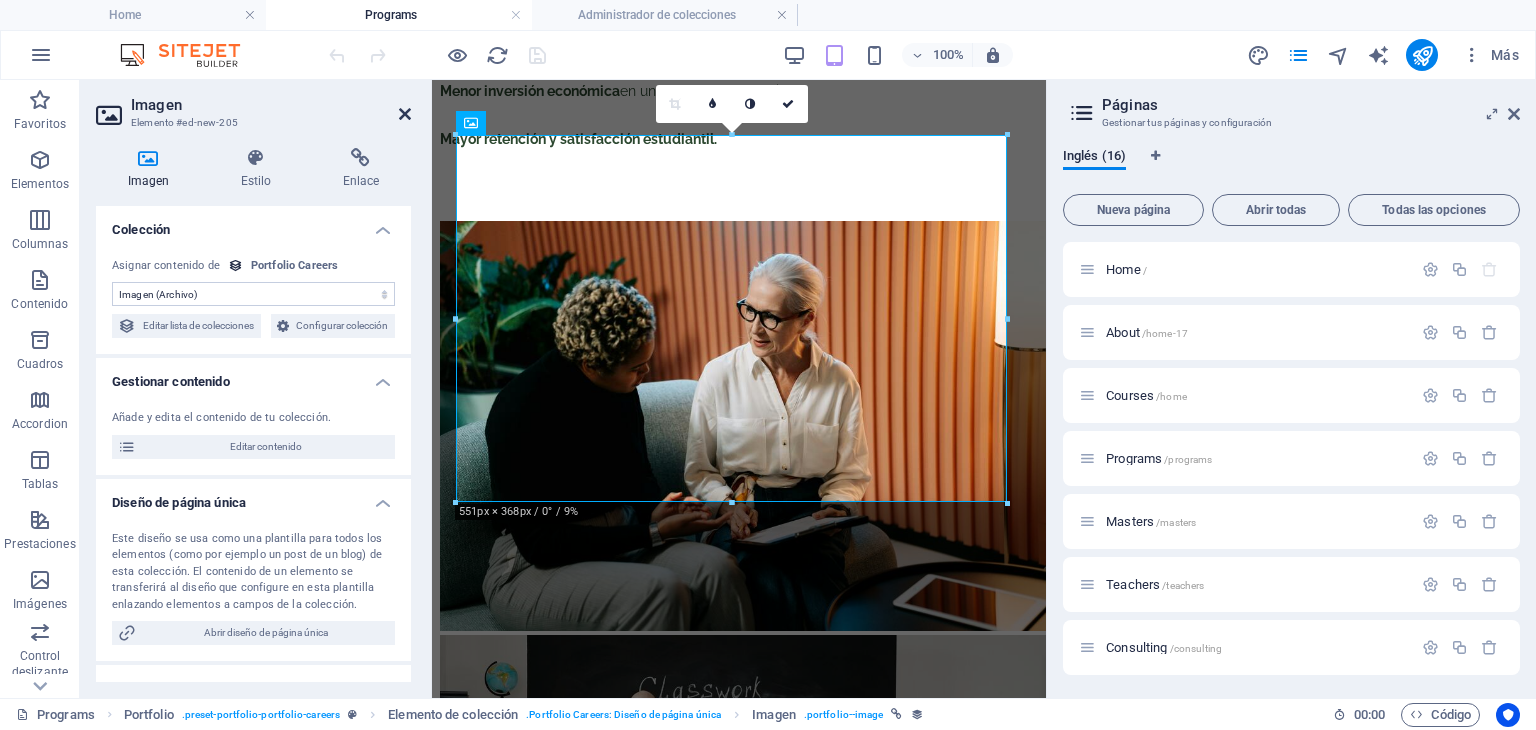 click at bounding box center (405, 114) 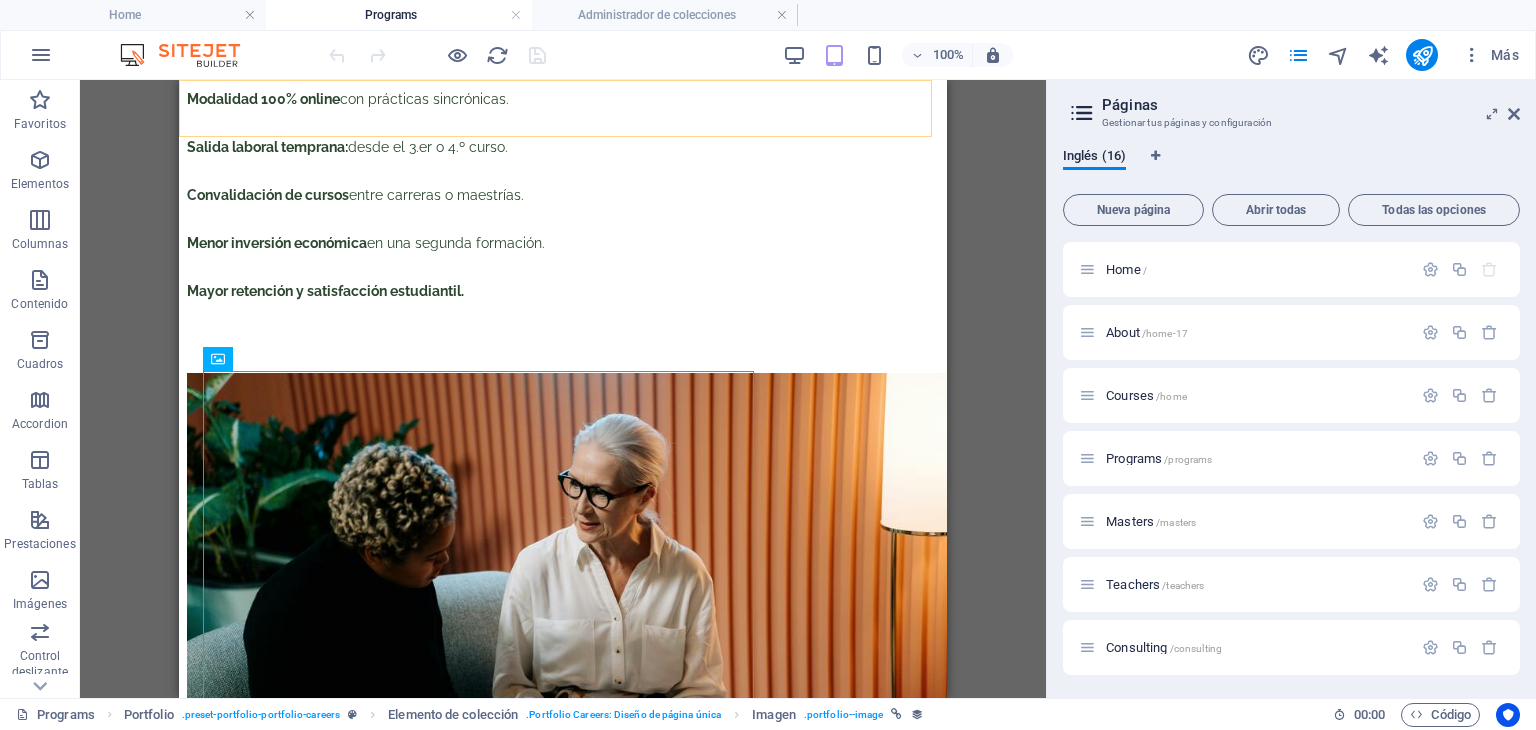 scroll, scrollTop: 2900, scrollLeft: 0, axis: vertical 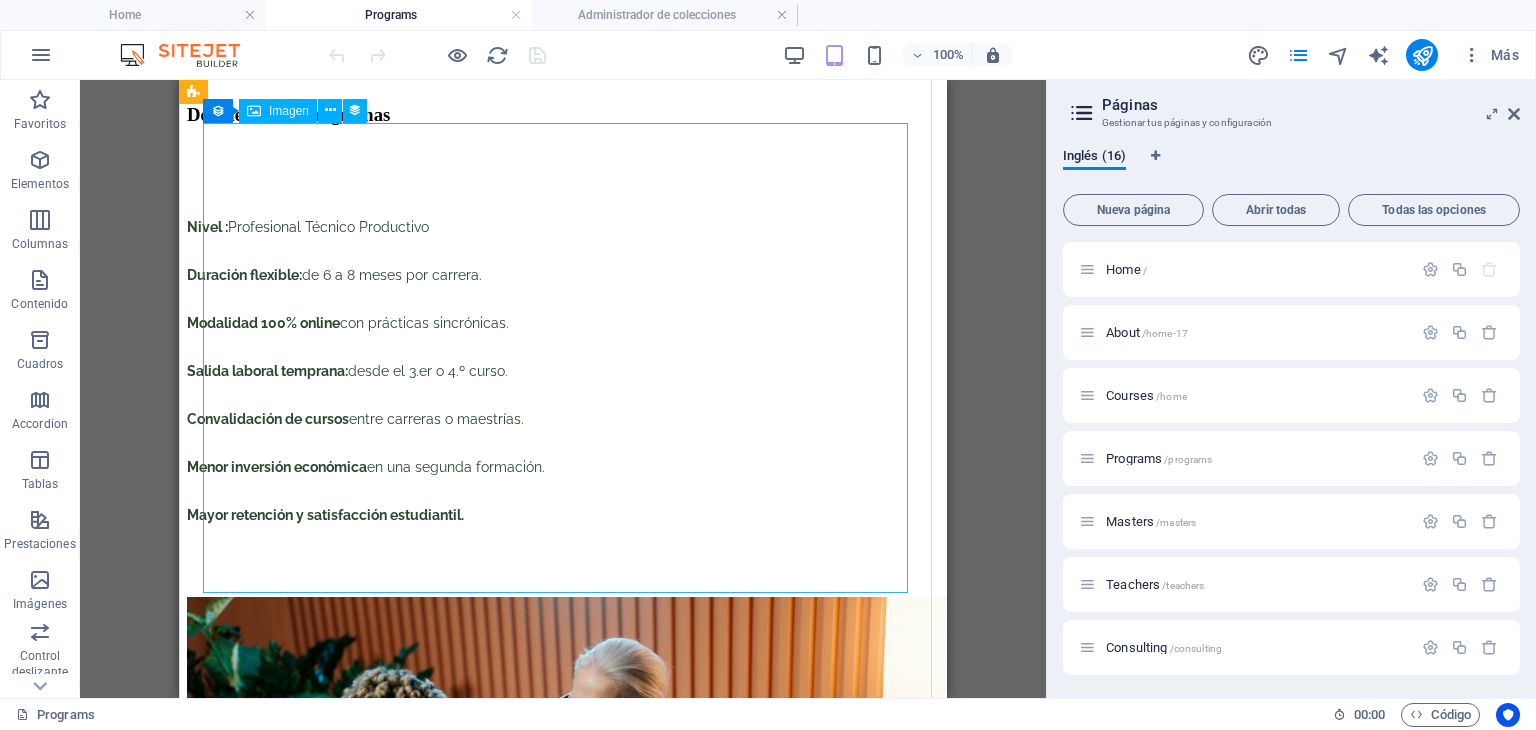 click at bounding box center [563, 1371] 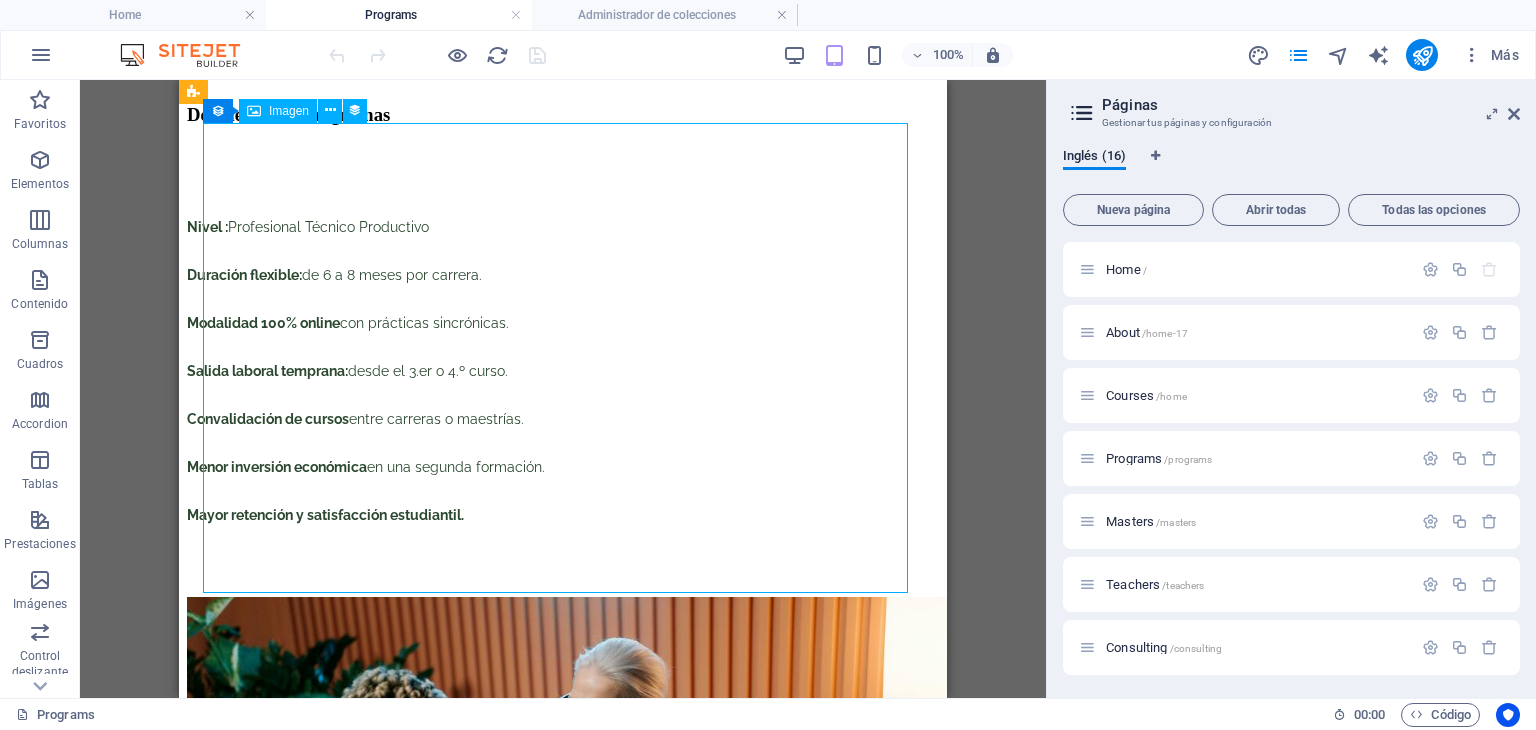 click at bounding box center [563, 1371] 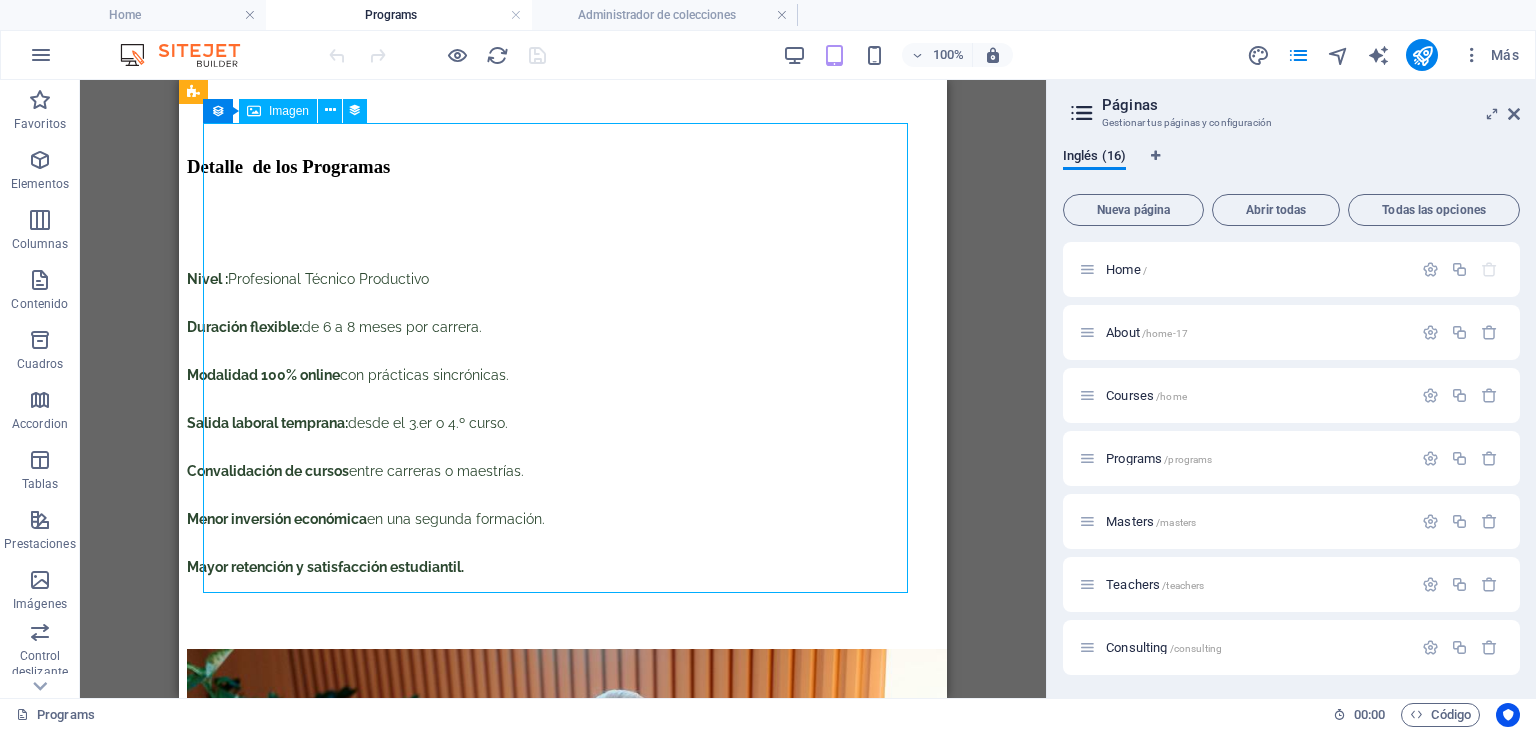 select on "title_image" 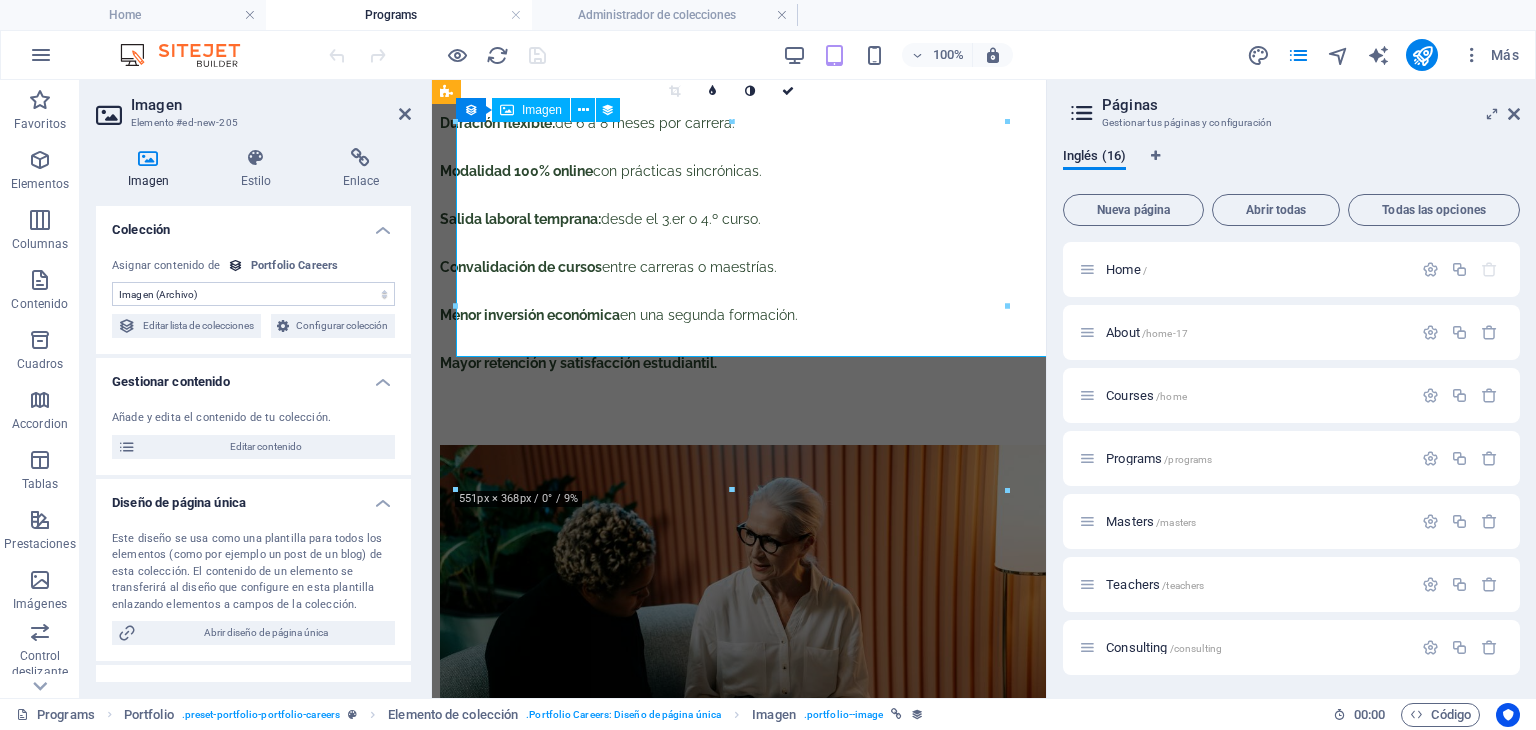 scroll, scrollTop: 3148, scrollLeft: 0, axis: vertical 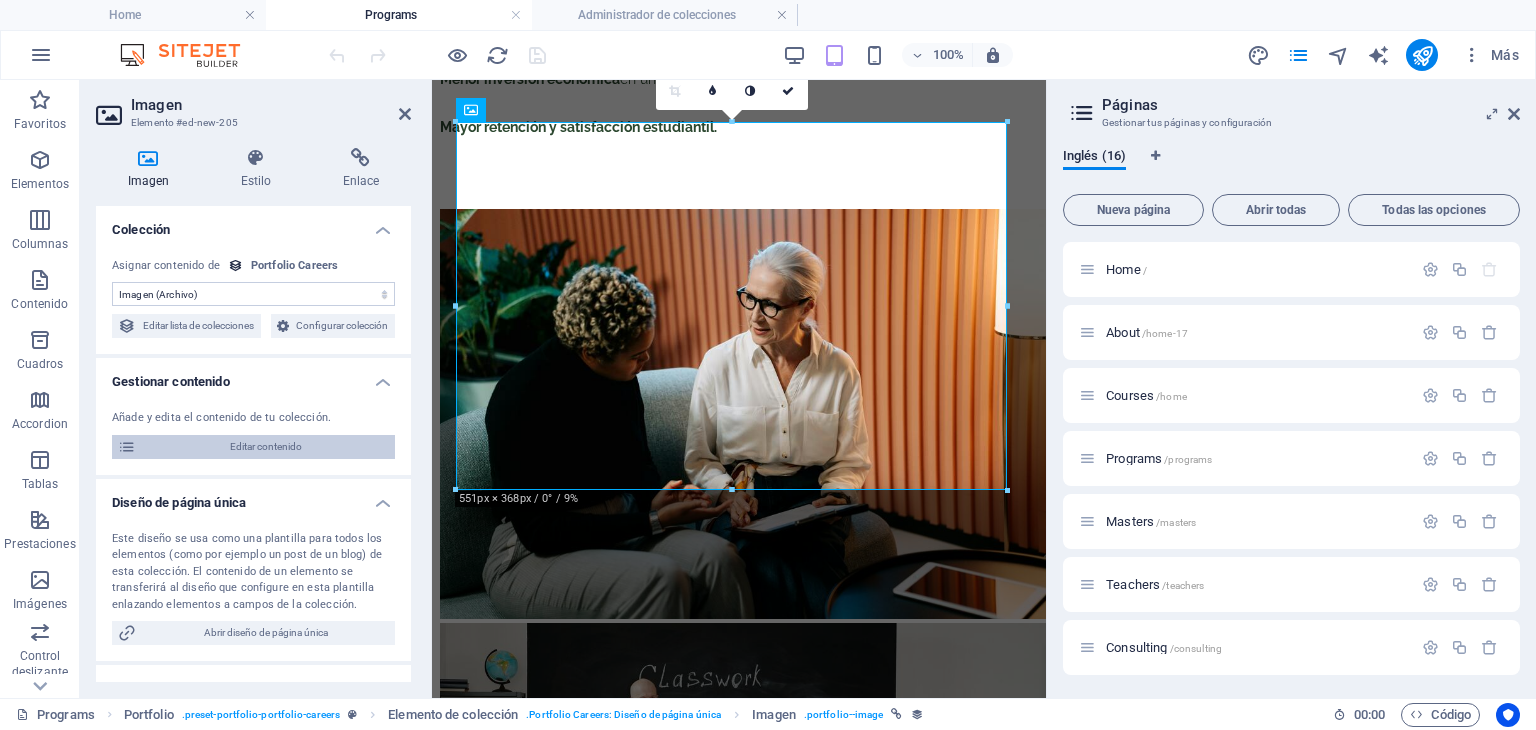 click on "Editar contenido" at bounding box center [265, 447] 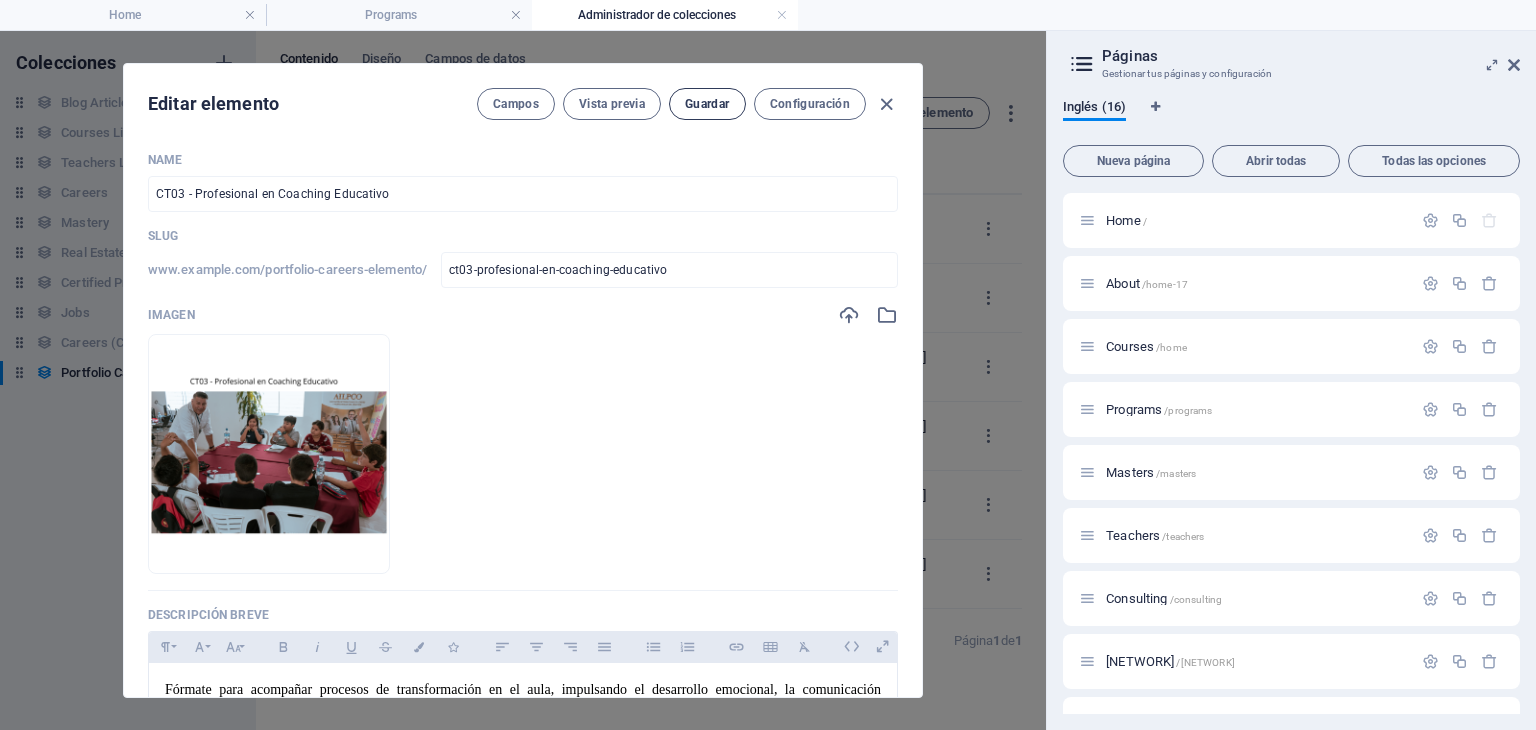 click on "Guardar" at bounding box center [707, 104] 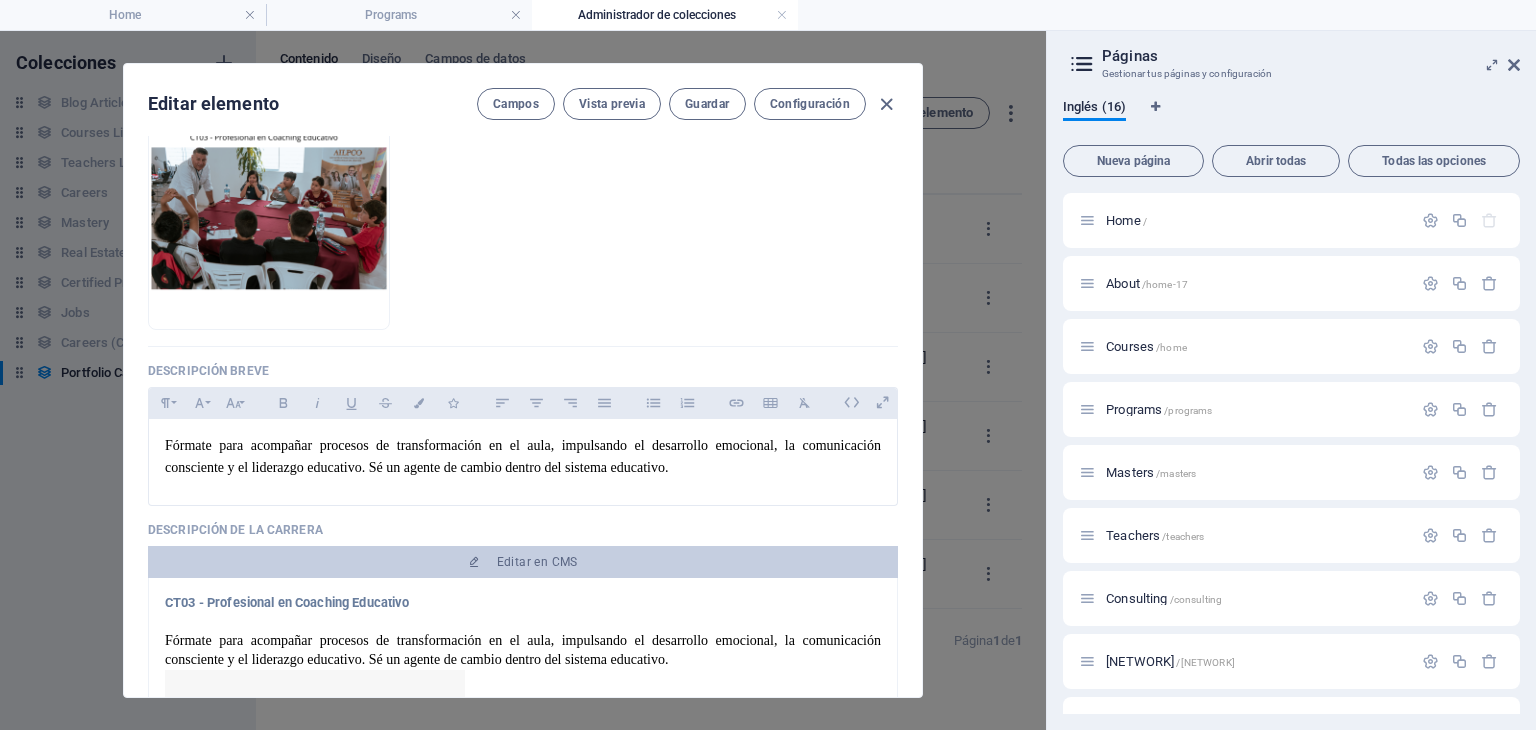 scroll, scrollTop: 200, scrollLeft: 0, axis: vertical 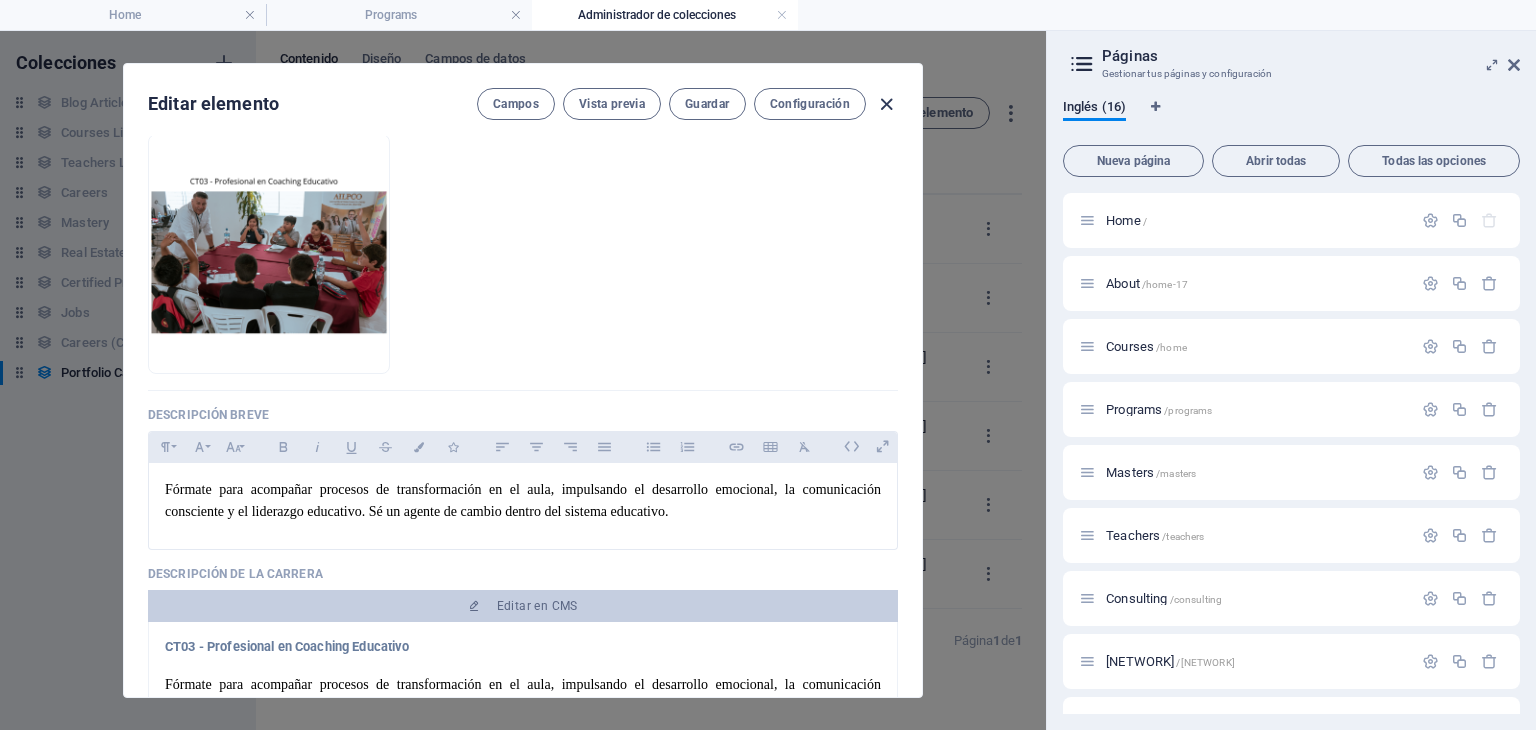 click at bounding box center [886, 104] 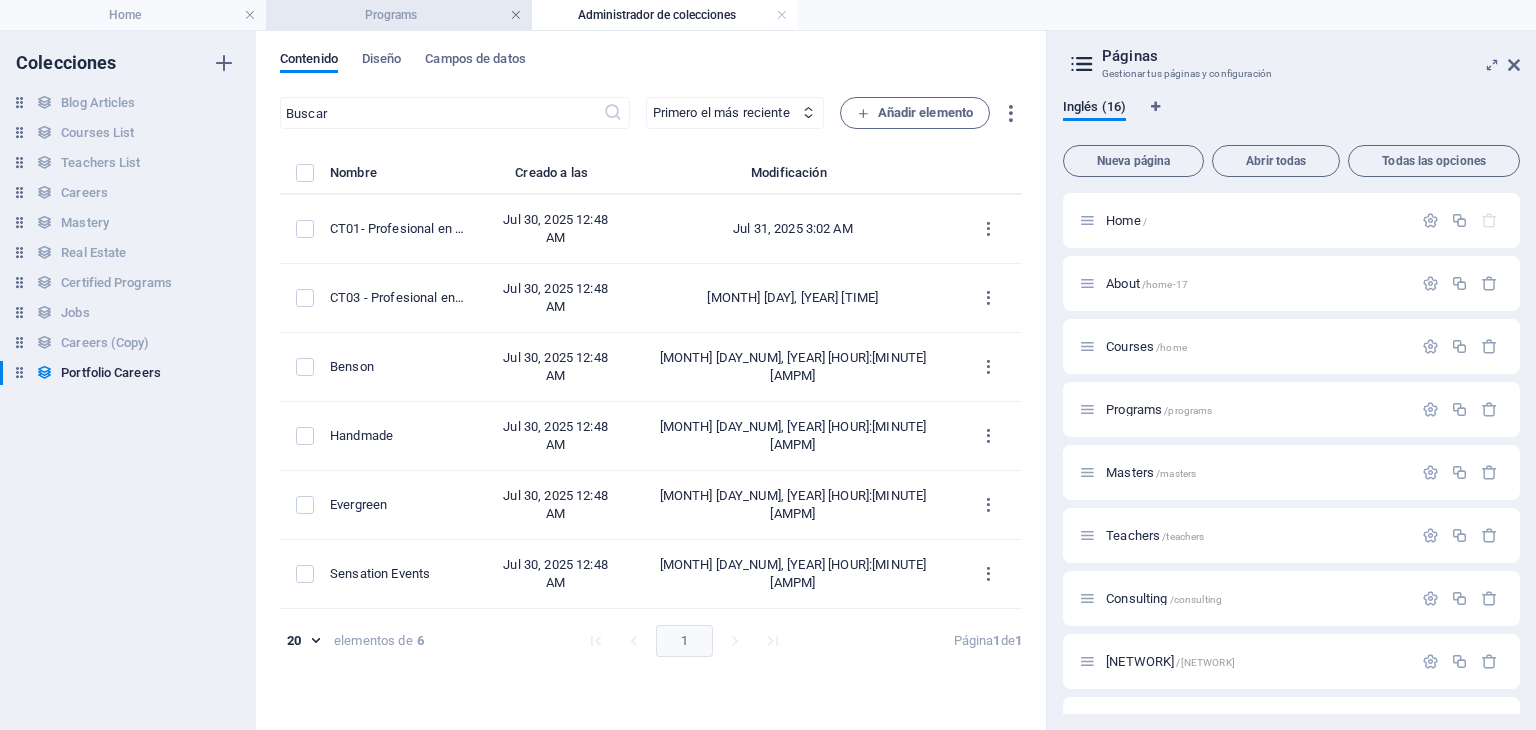 click at bounding box center (516, 15) 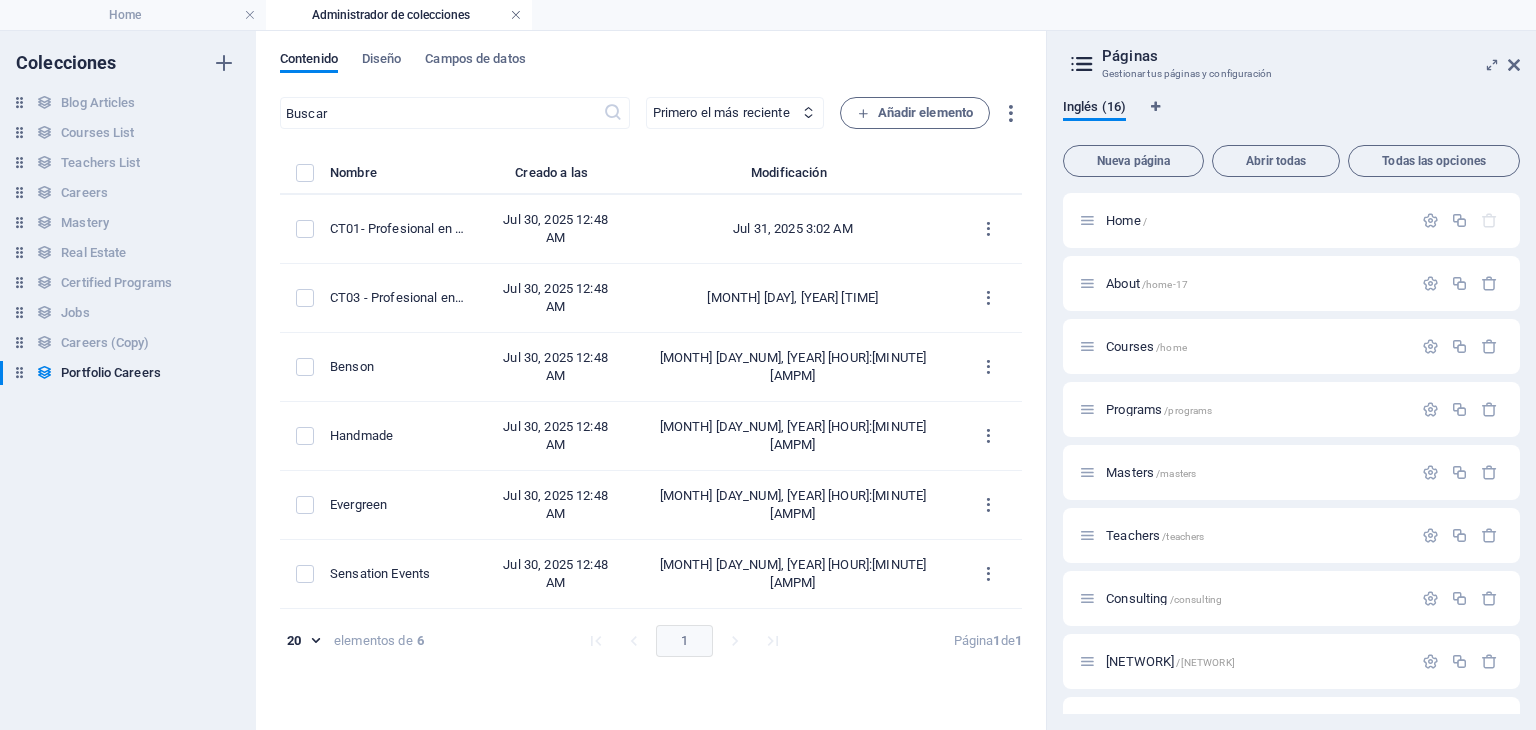 click at bounding box center [516, 15] 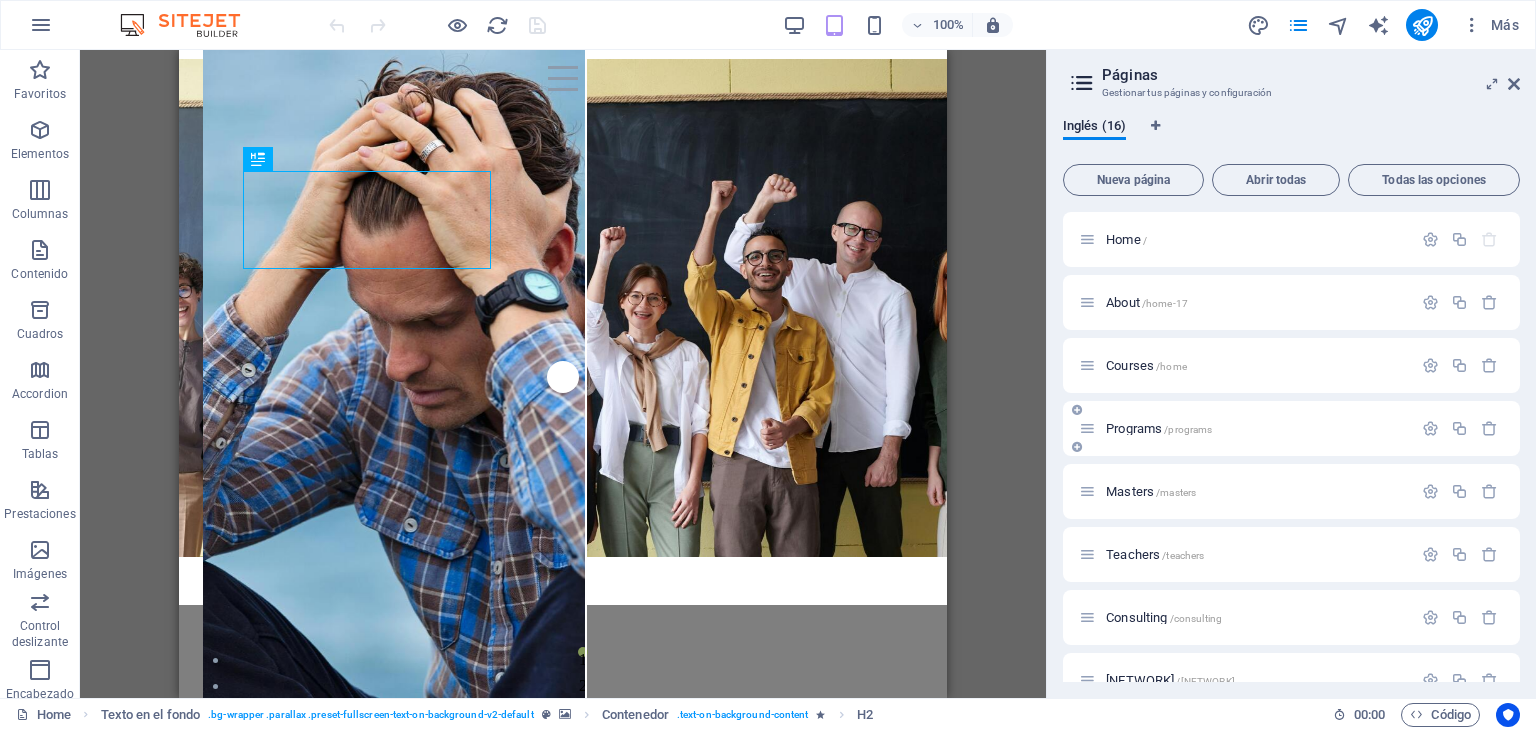 click on "Programs /programs" at bounding box center [1159, 428] 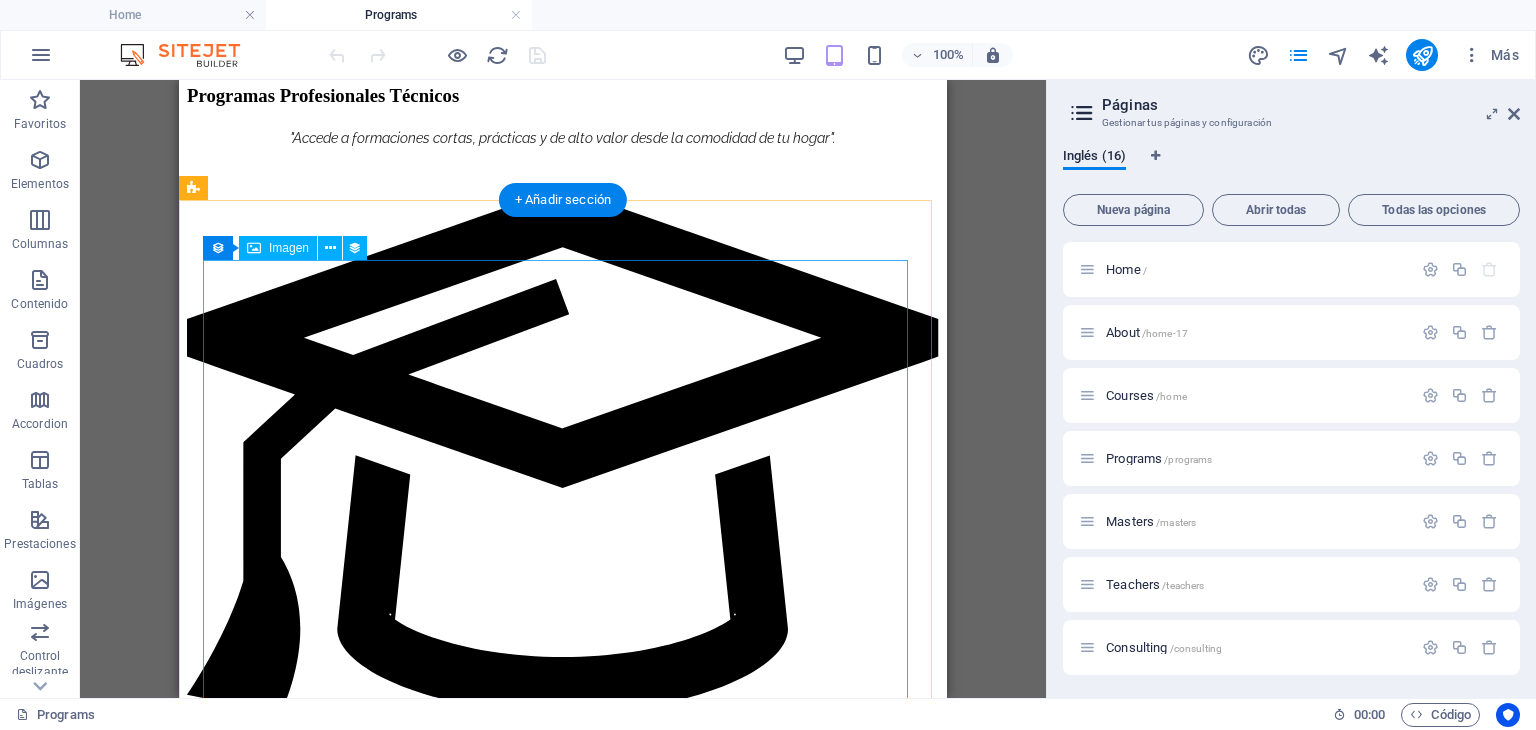 scroll, scrollTop: 2200, scrollLeft: 0, axis: vertical 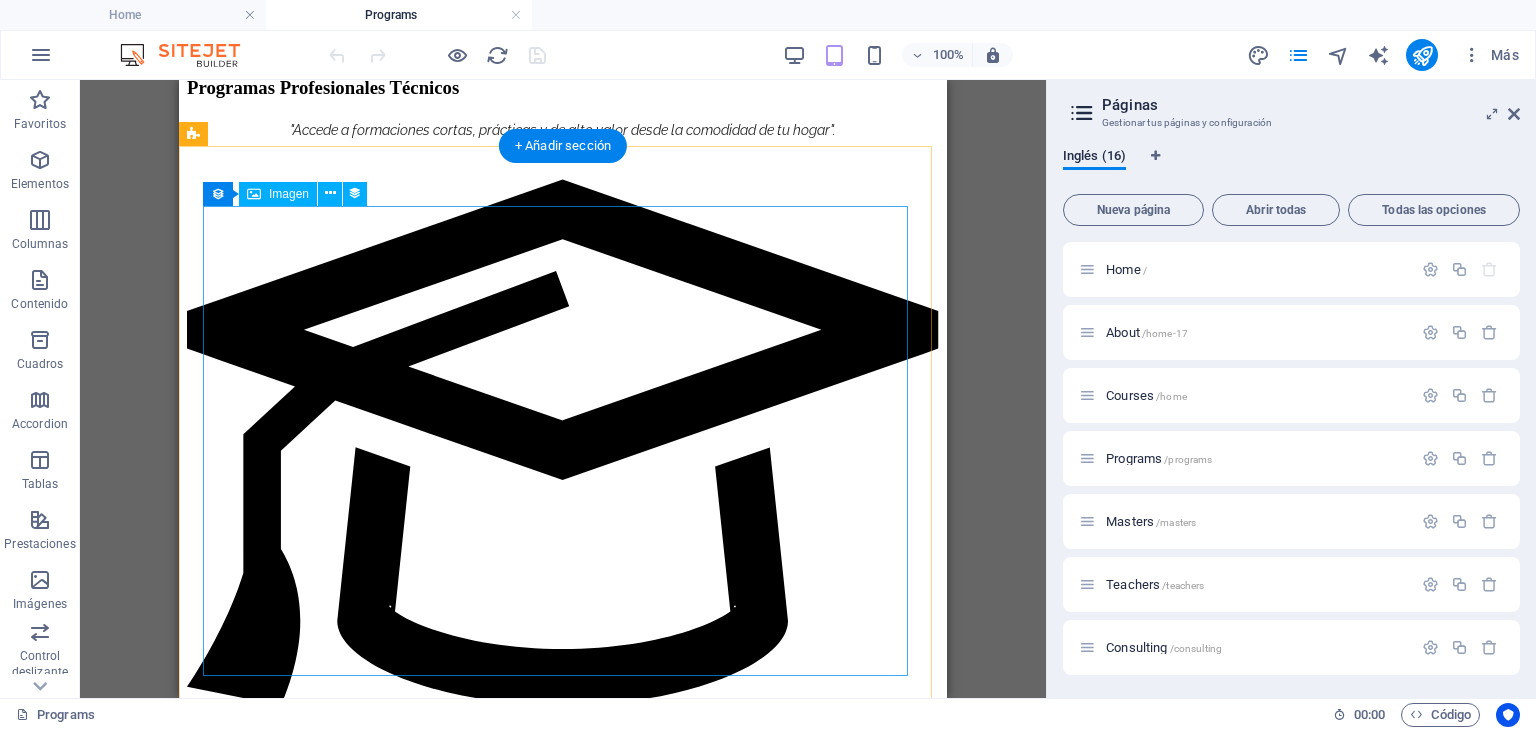 click at bounding box center (563, 1567) 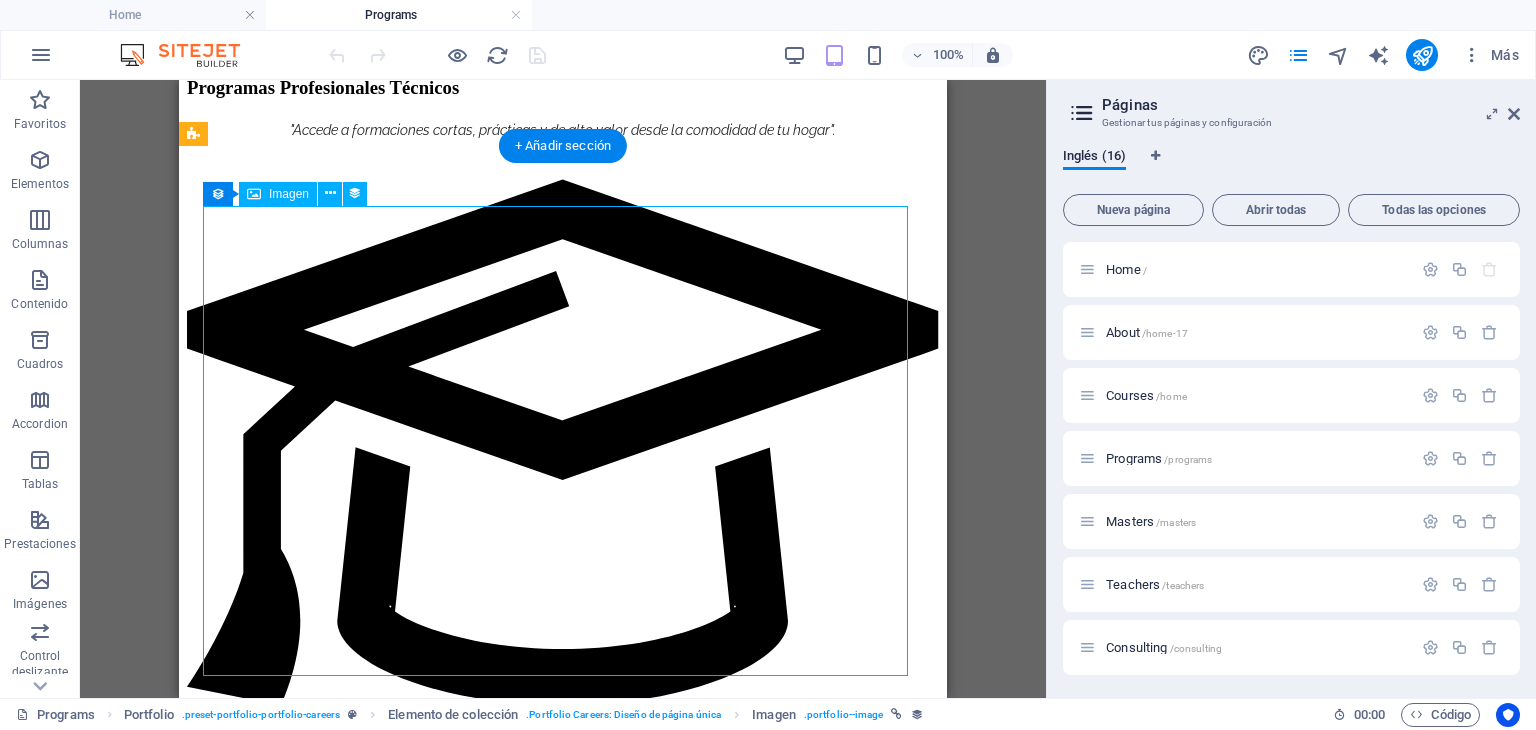 drag, startPoint x: 670, startPoint y: 310, endPoint x: 417, endPoint y: 311, distance: 253.00198 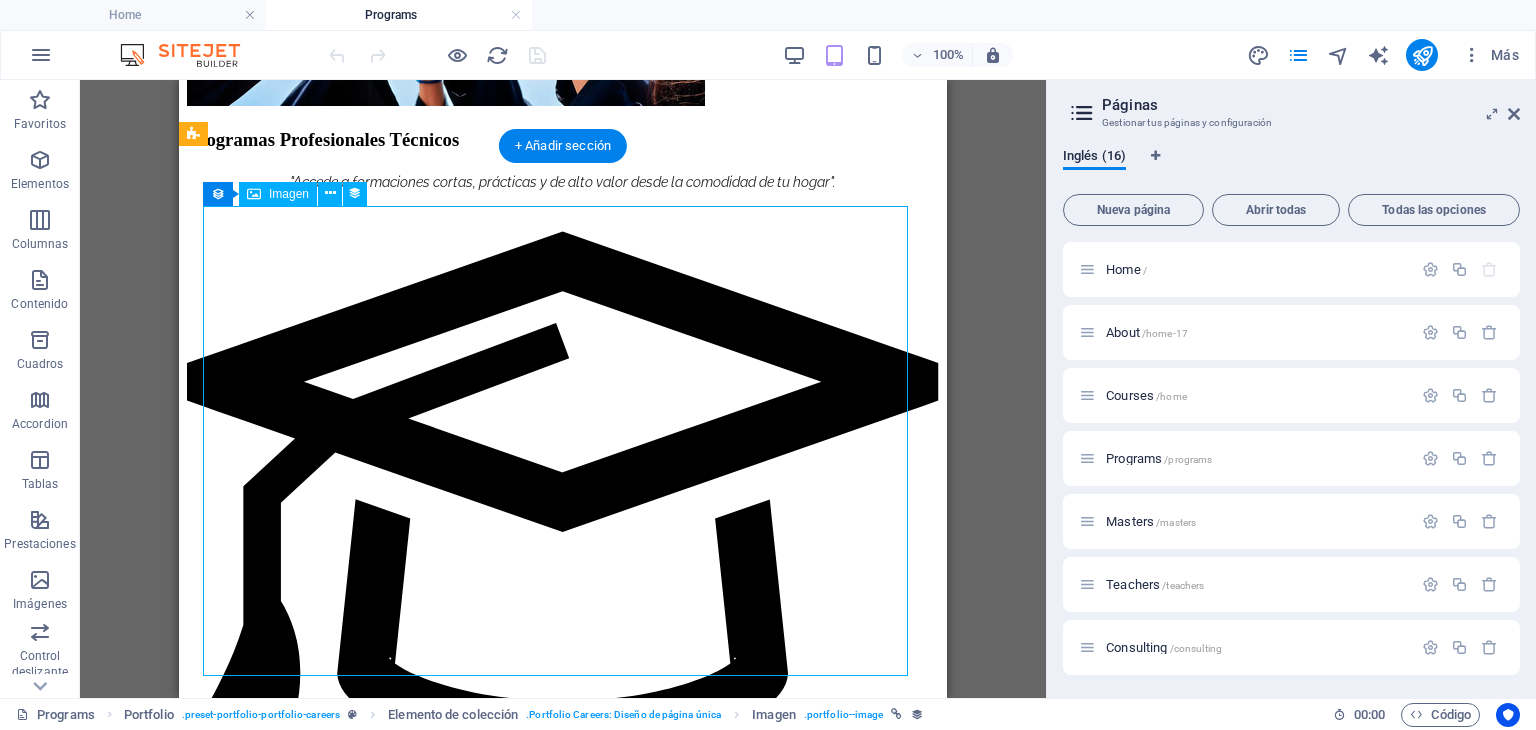 select on "title_image" 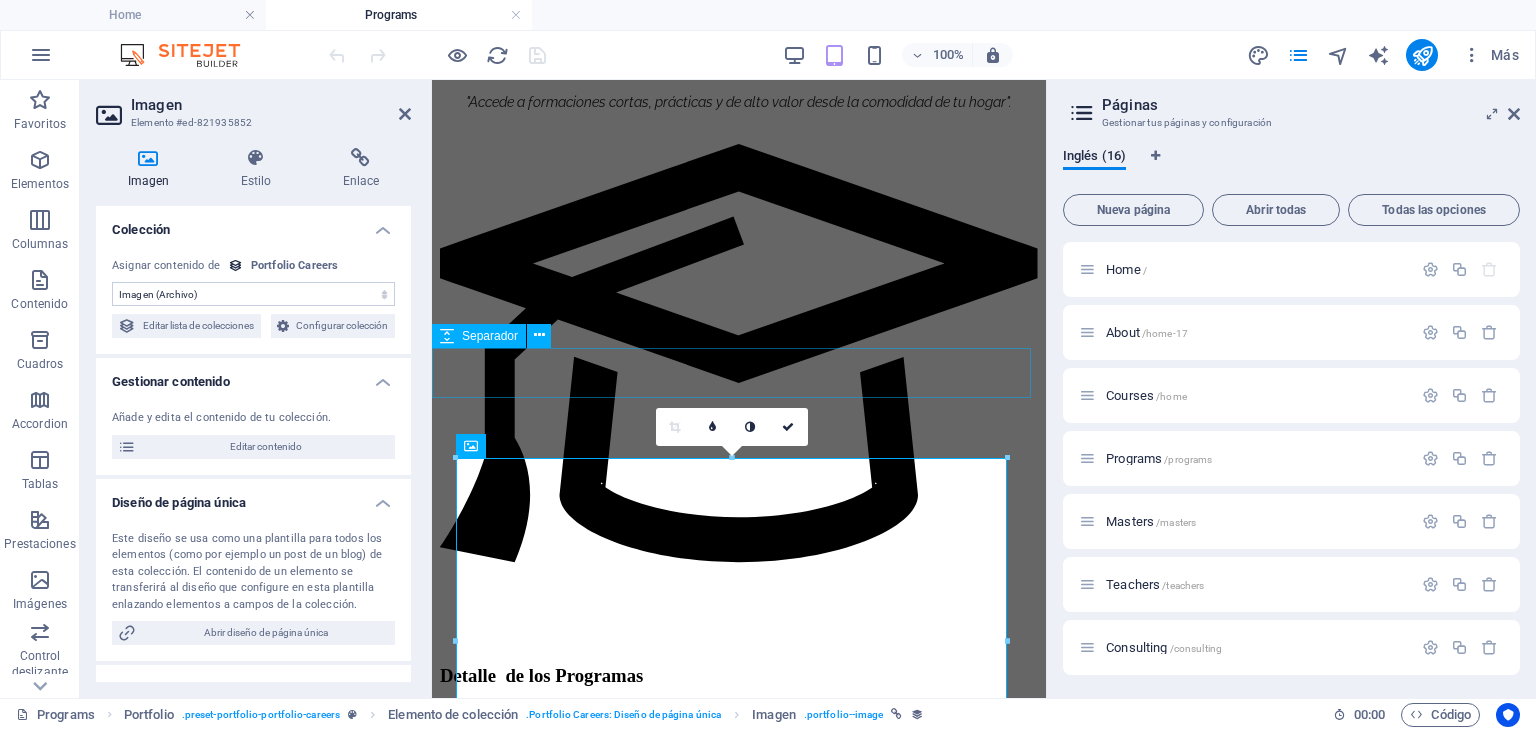 scroll, scrollTop: 2285, scrollLeft: 0, axis: vertical 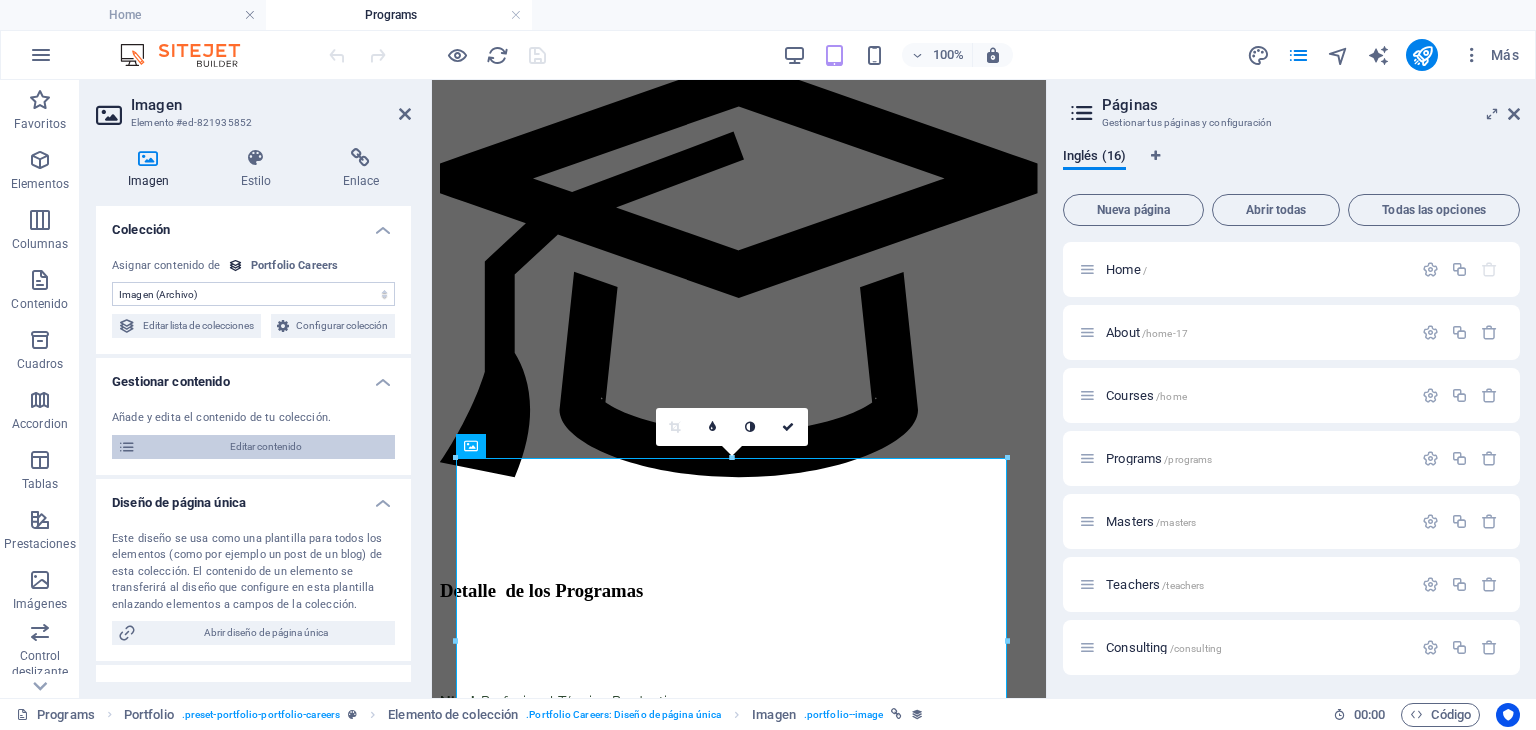 click on "Editar contenido" at bounding box center (265, 447) 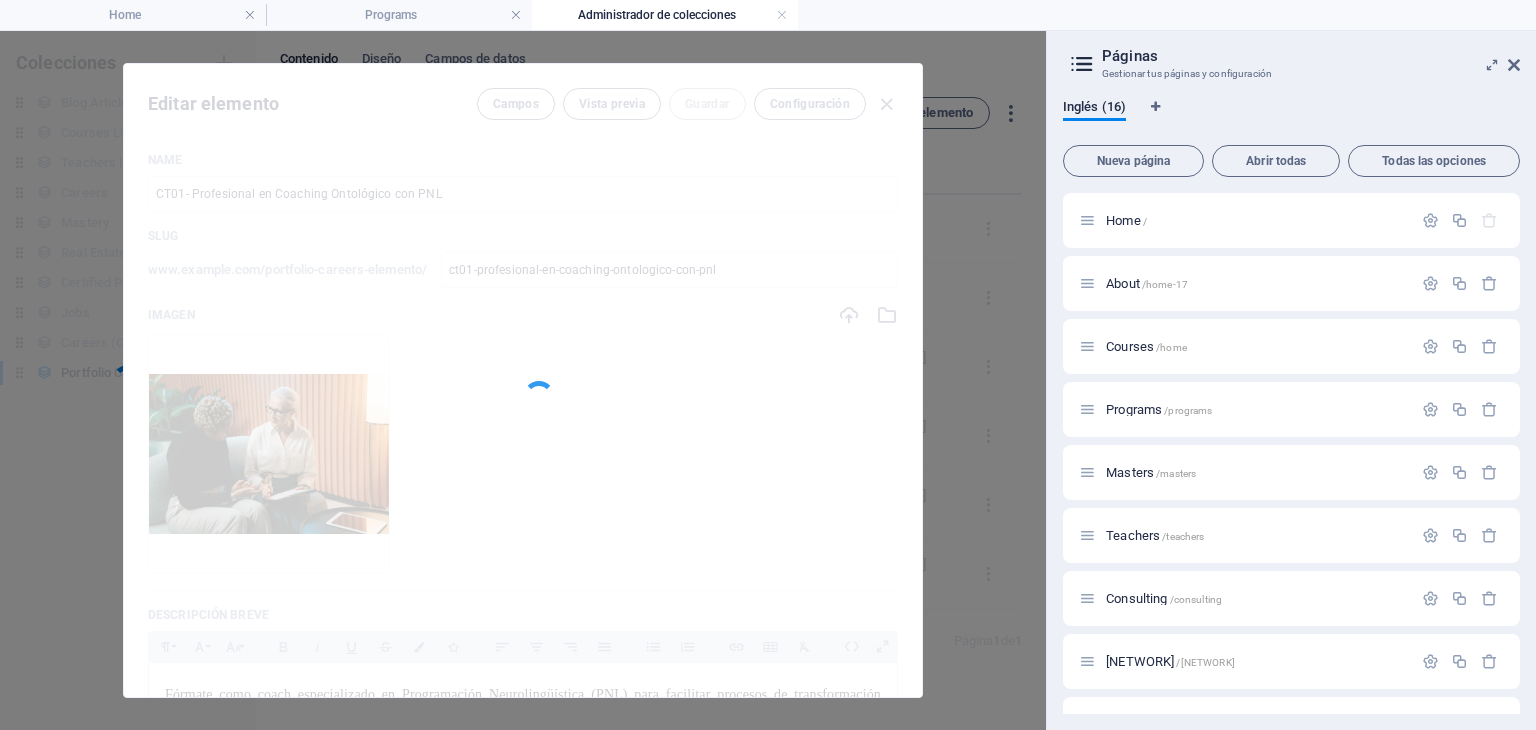 scroll, scrollTop: 0, scrollLeft: 0, axis: both 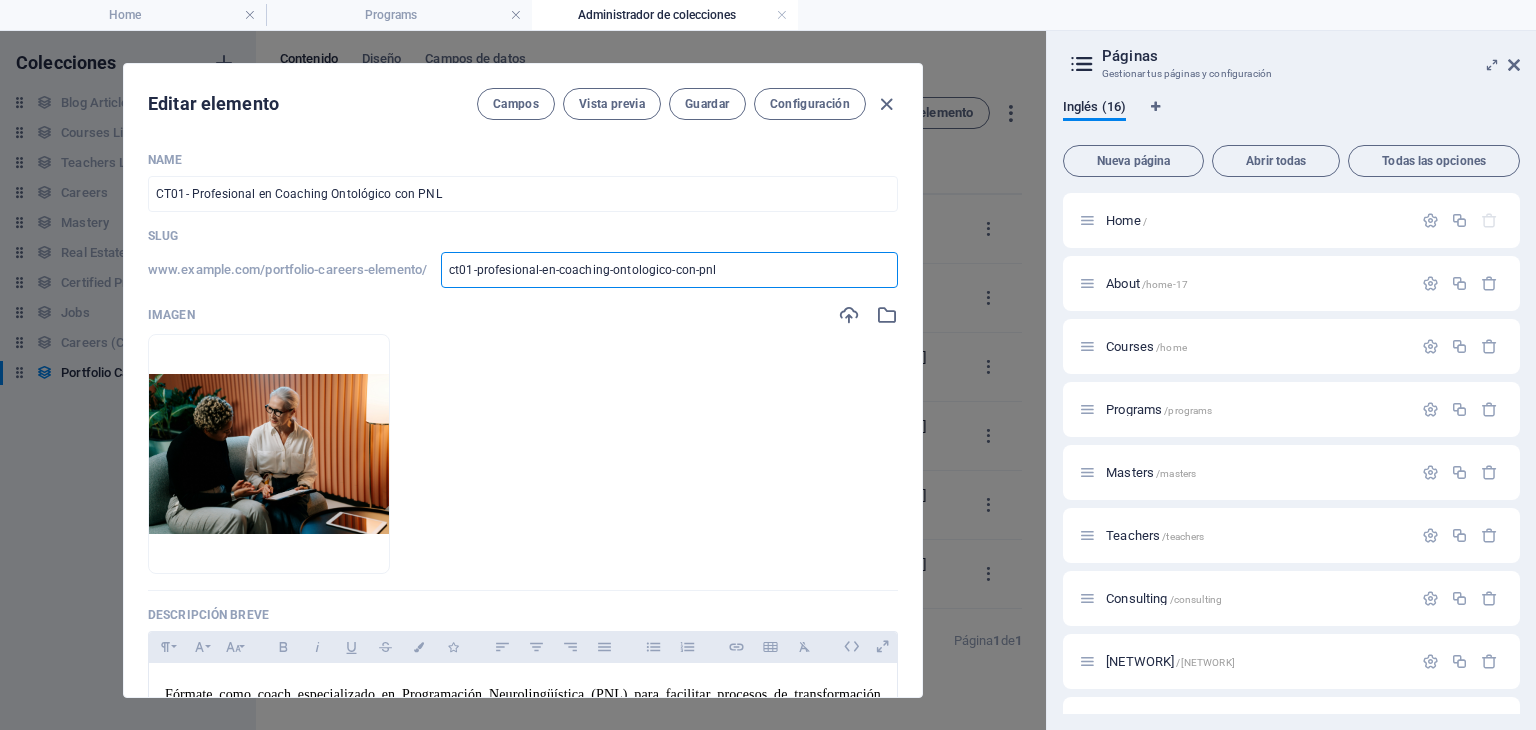 drag, startPoint x: 754, startPoint y: 269, endPoint x: 444, endPoint y: 269, distance: 310 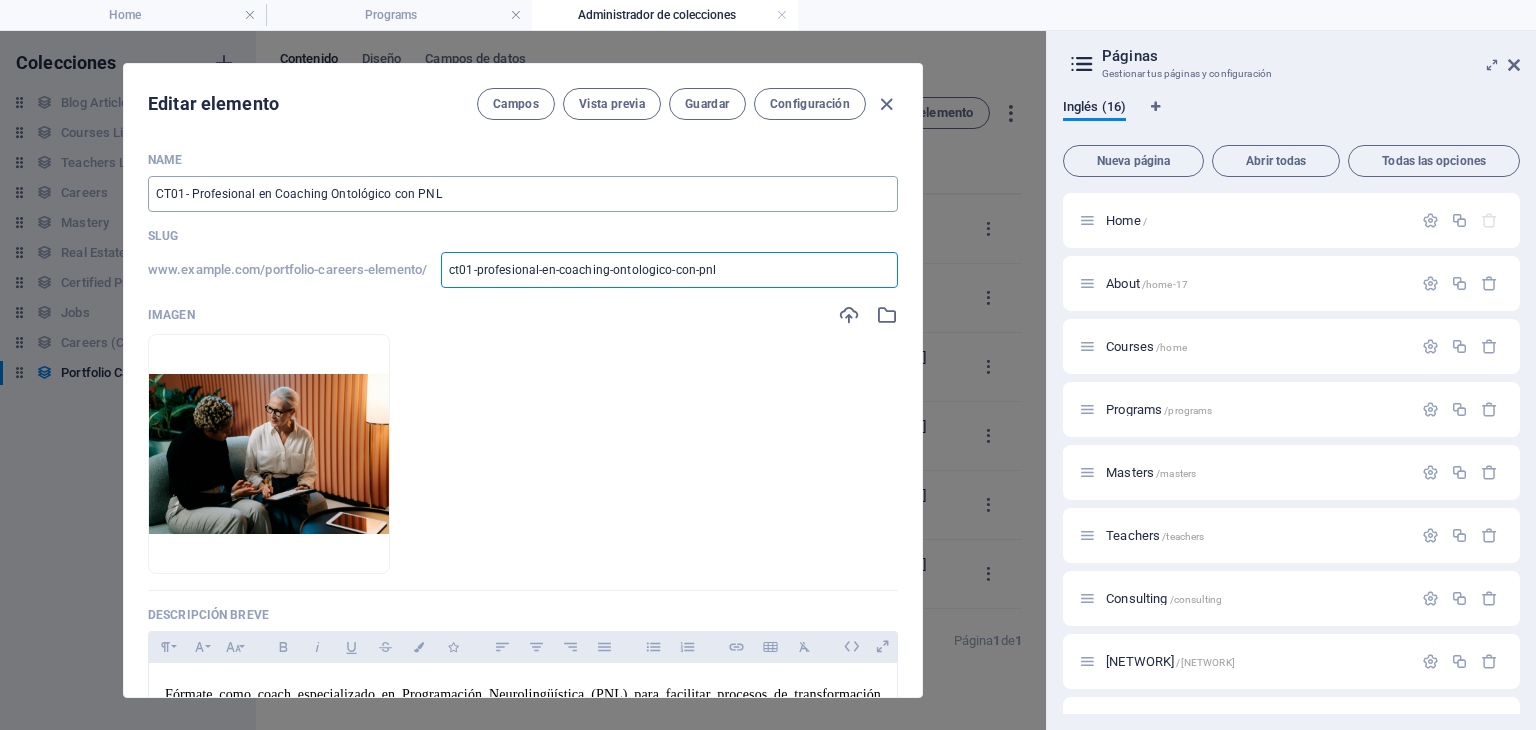 click on "CT01- Profesional en Coaching Ontológico con PNL" at bounding box center [523, 194] 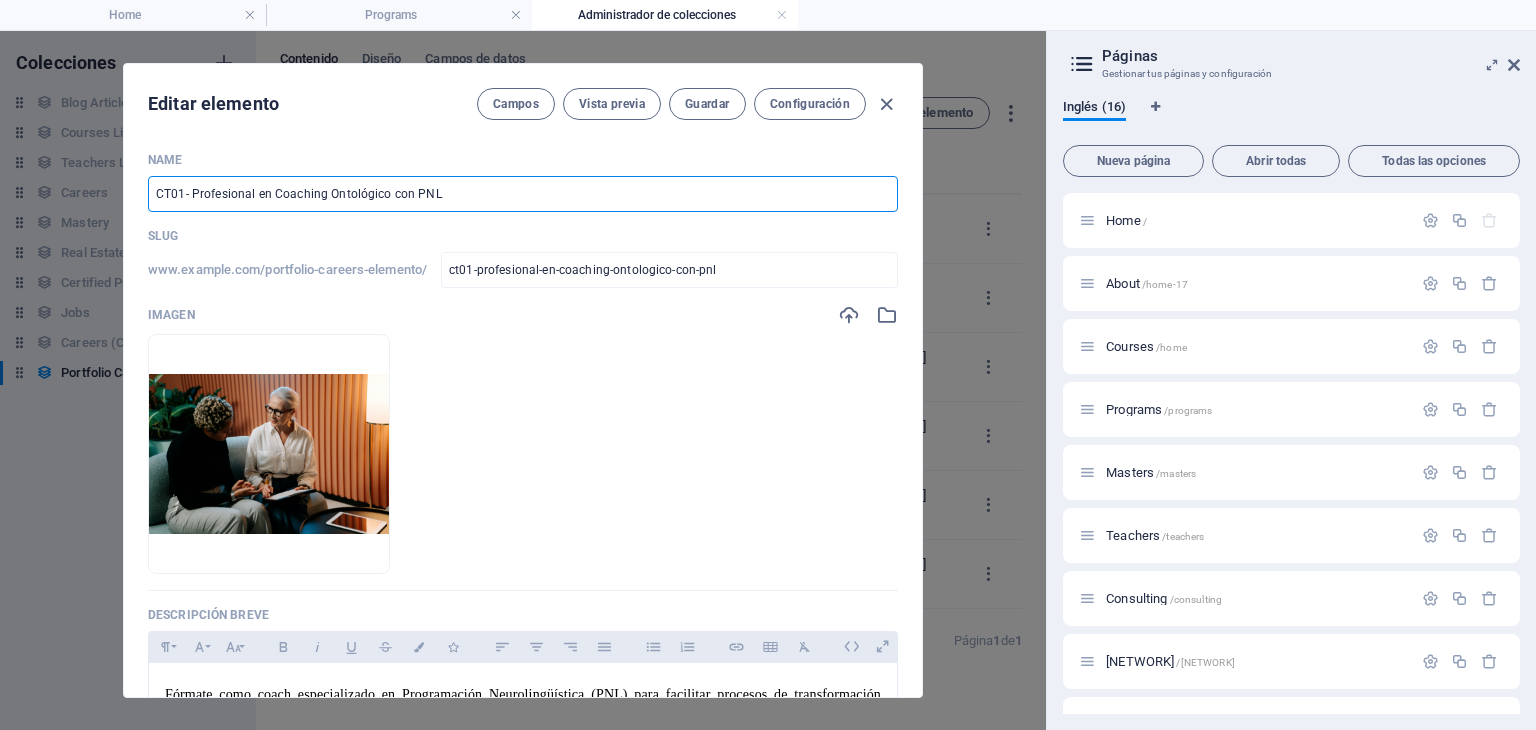drag, startPoint x: 472, startPoint y: 190, endPoint x: 148, endPoint y: 198, distance: 324.09875 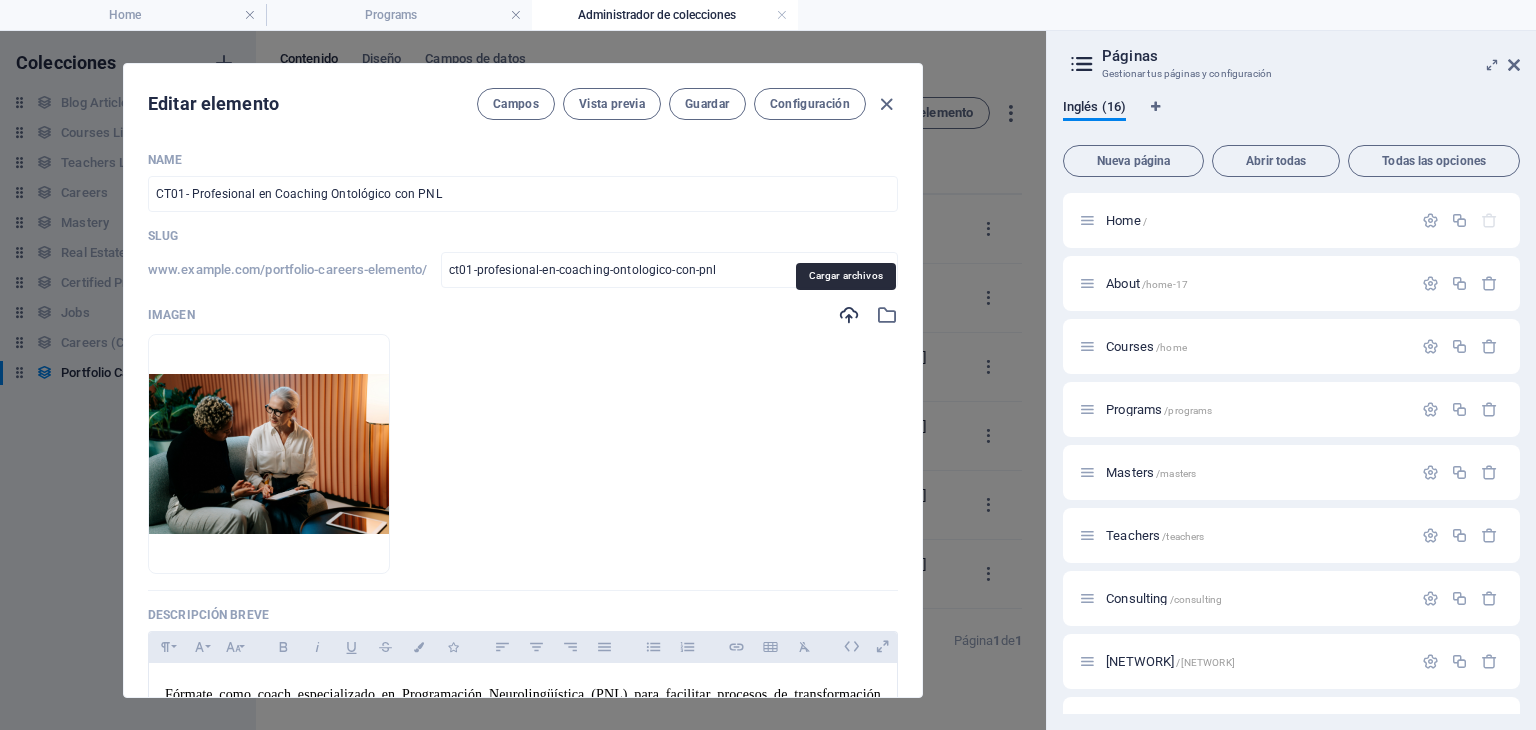 click at bounding box center (849, 315) 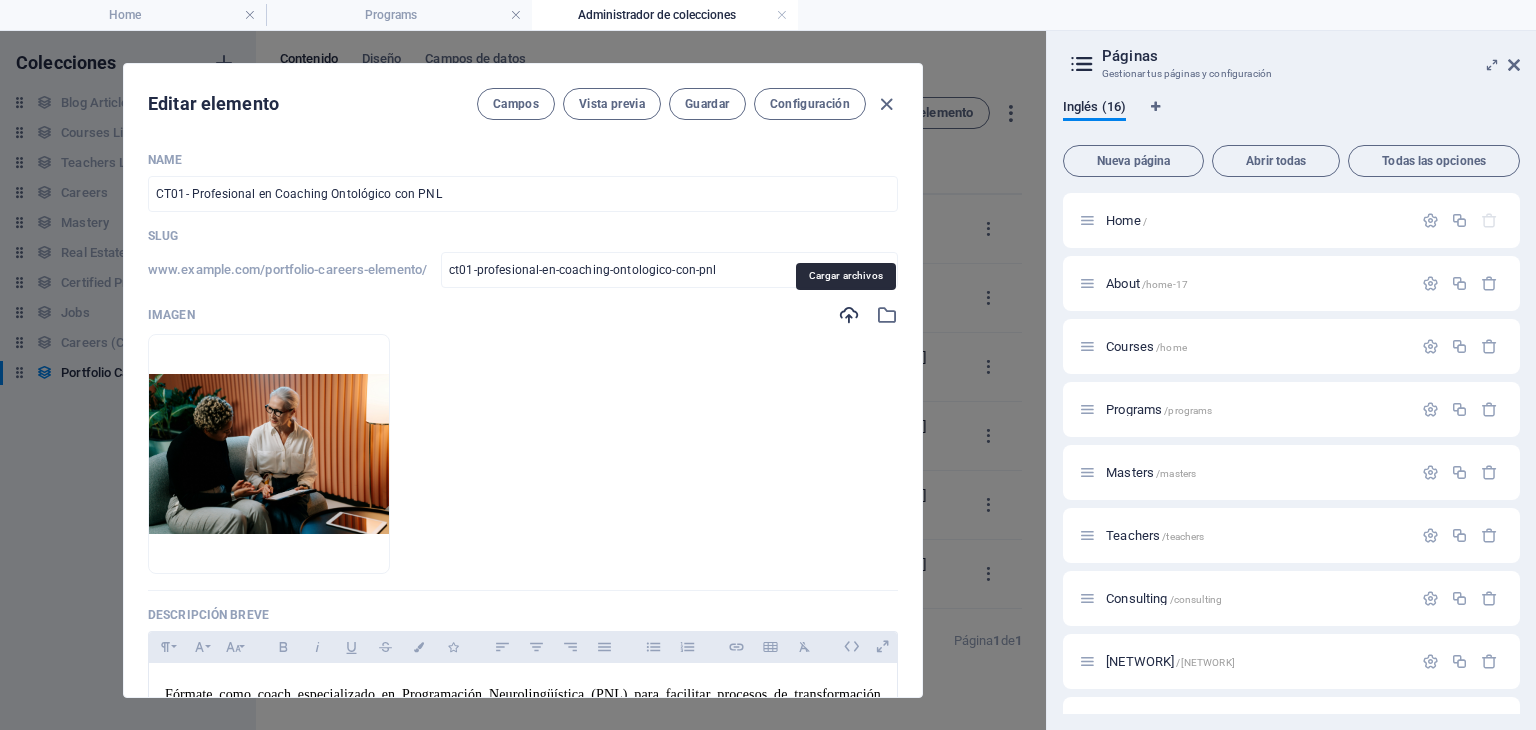 click at bounding box center [849, 315] 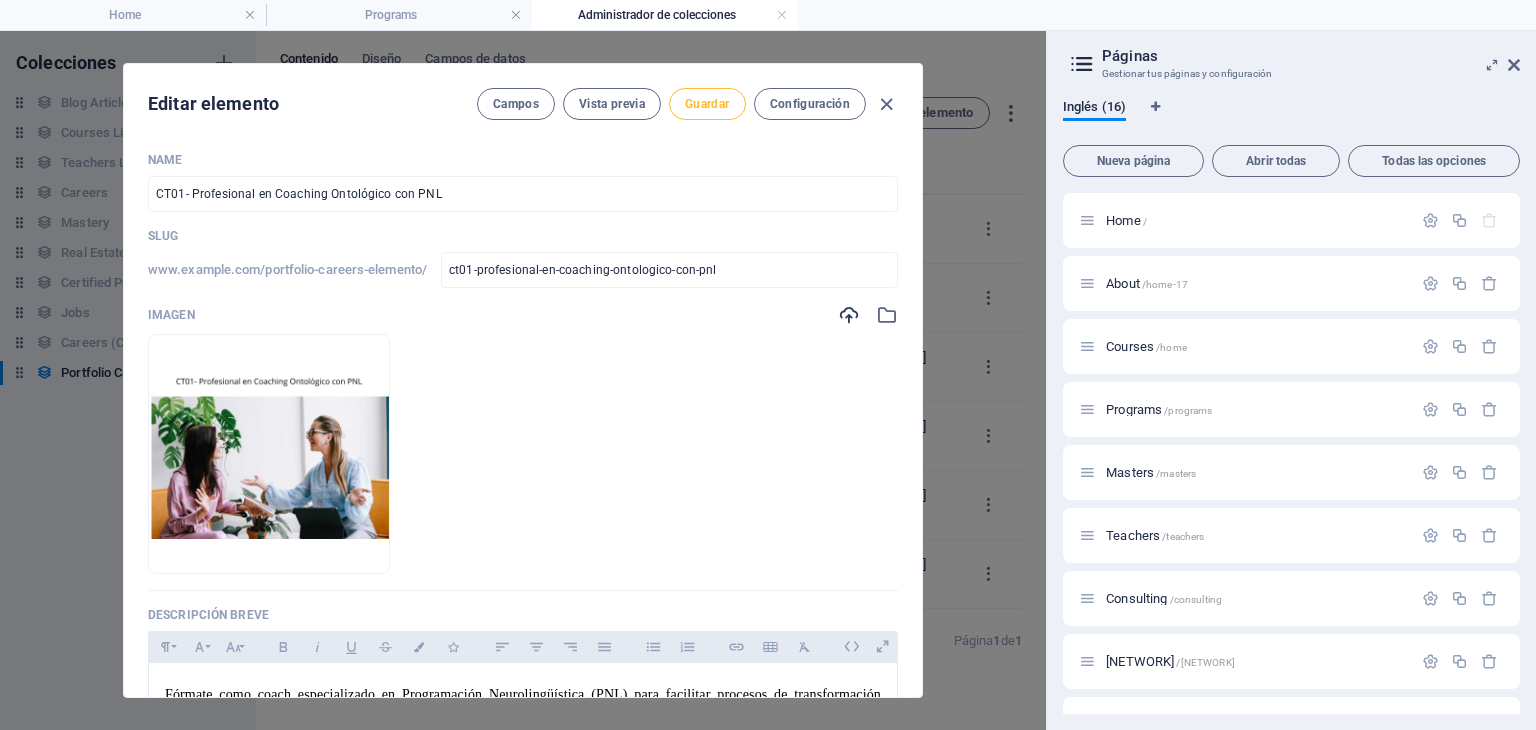 click on "Guardar" at bounding box center (707, 104) 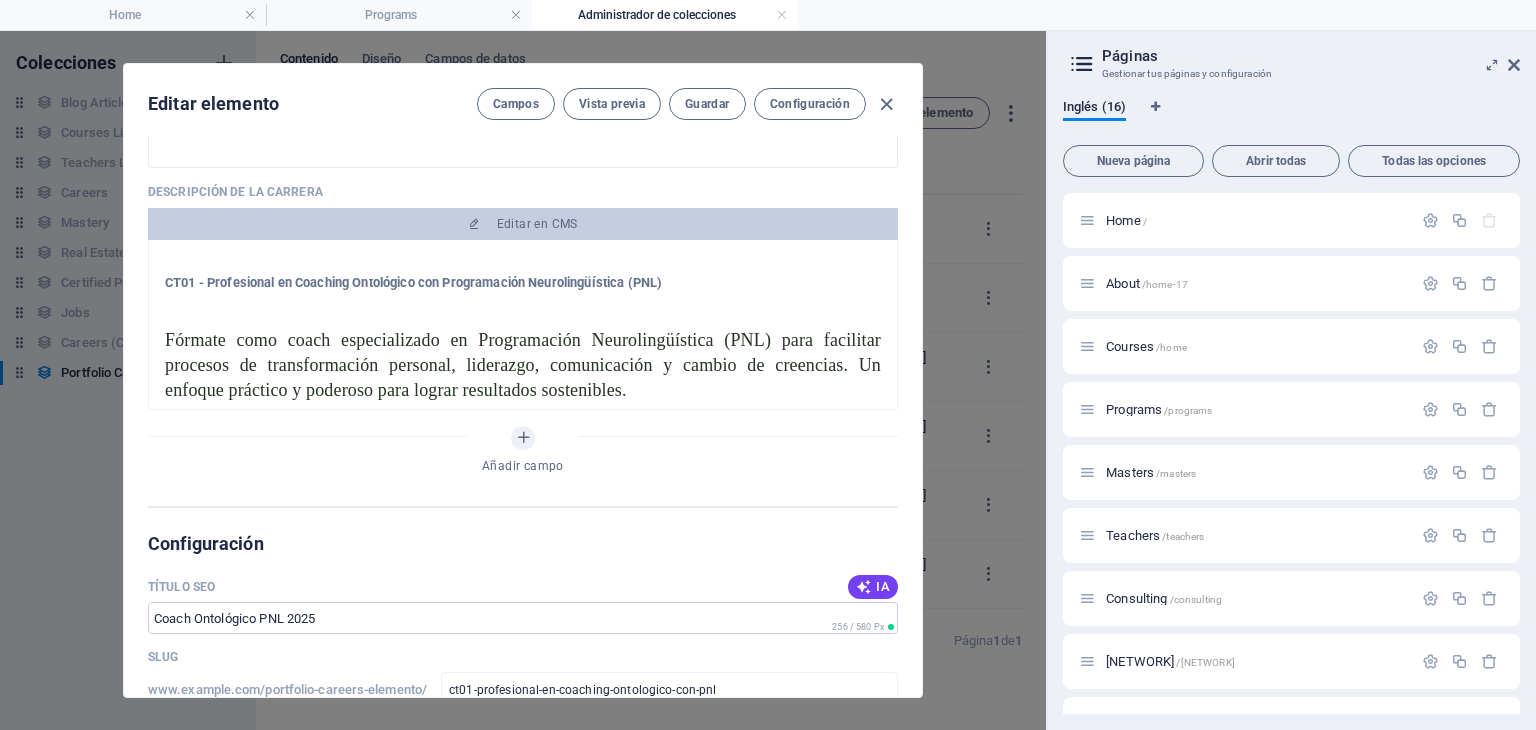 scroll, scrollTop: 600, scrollLeft: 0, axis: vertical 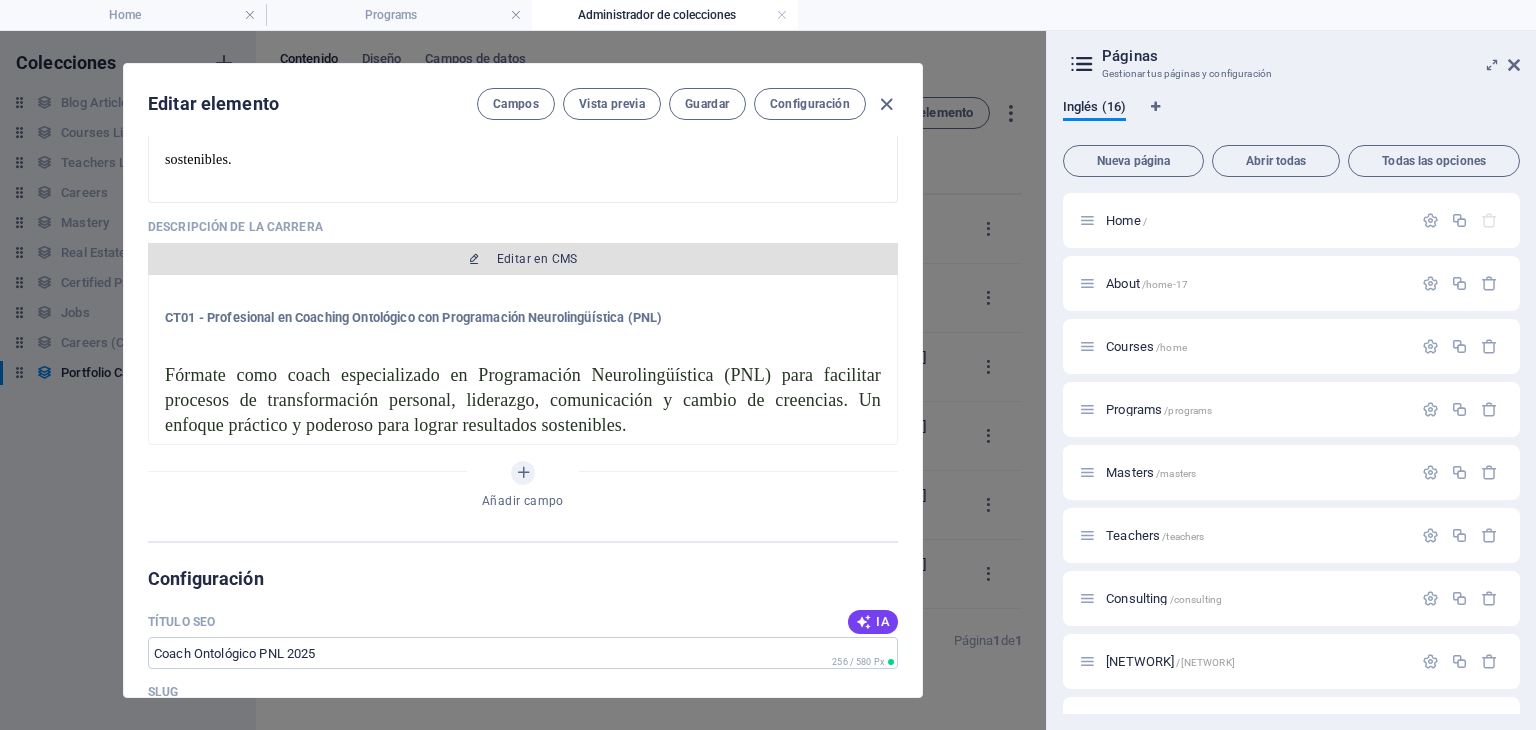 click on "Editar en CMS" at bounding box center [537, 259] 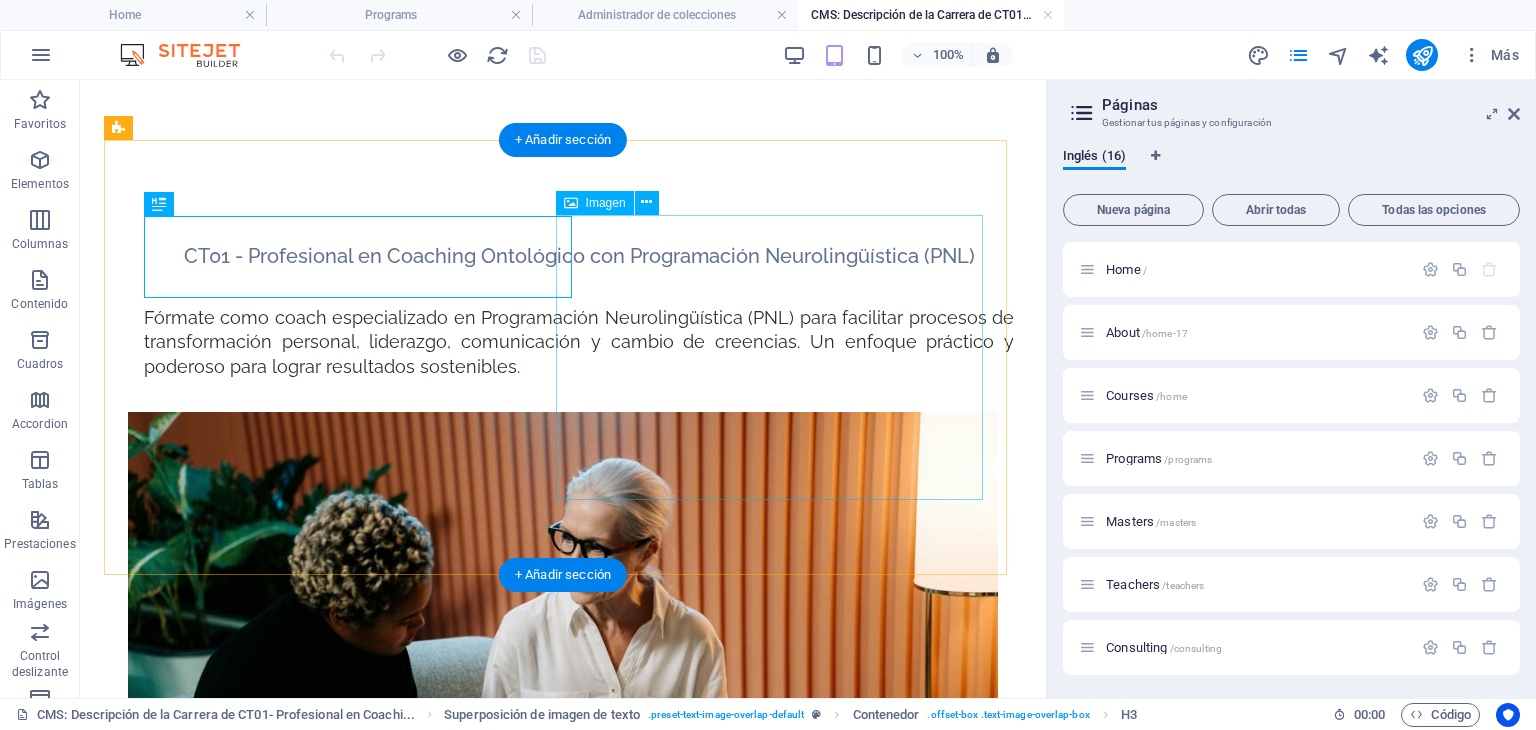 scroll, scrollTop: 0, scrollLeft: 0, axis: both 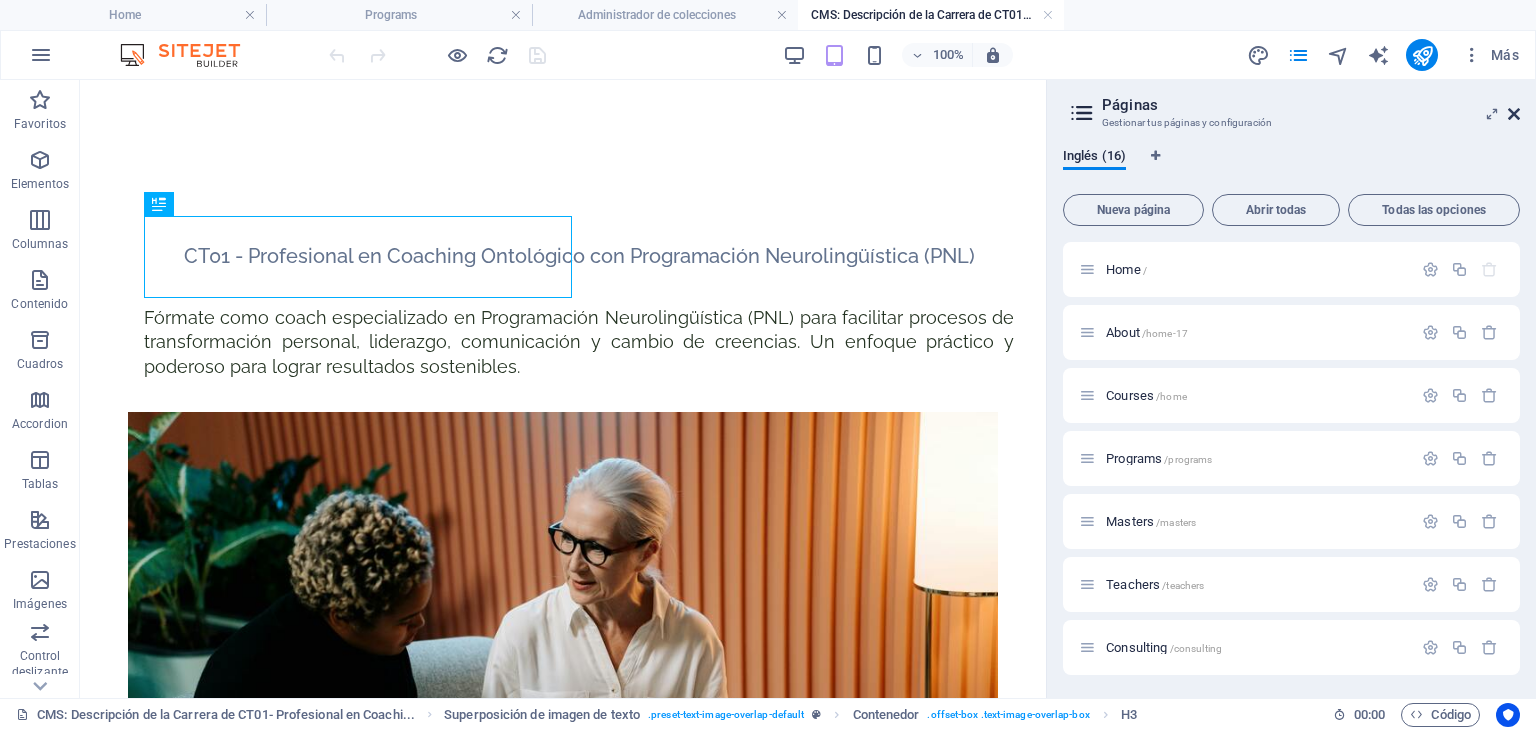 click at bounding box center (1514, 114) 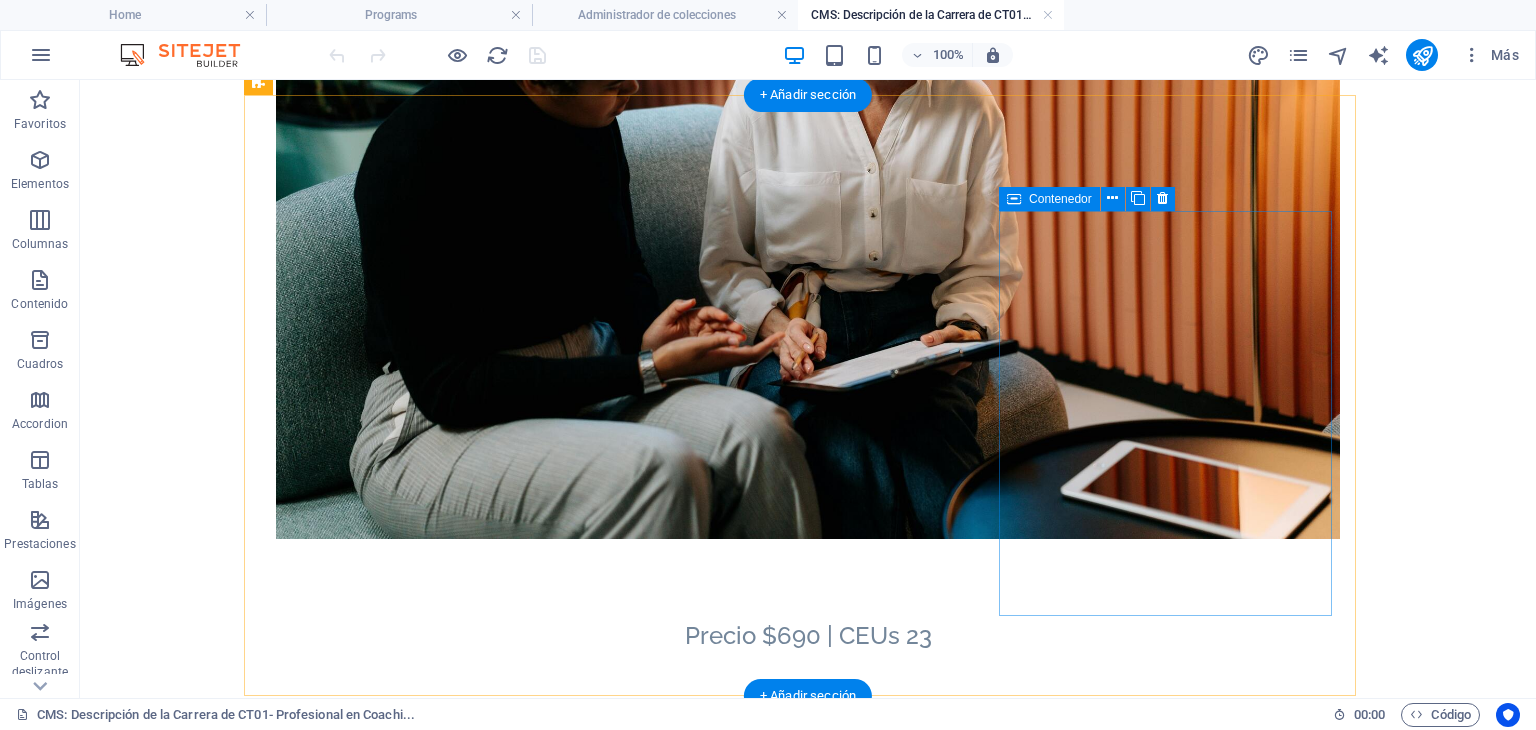 scroll, scrollTop: 613, scrollLeft: 0, axis: vertical 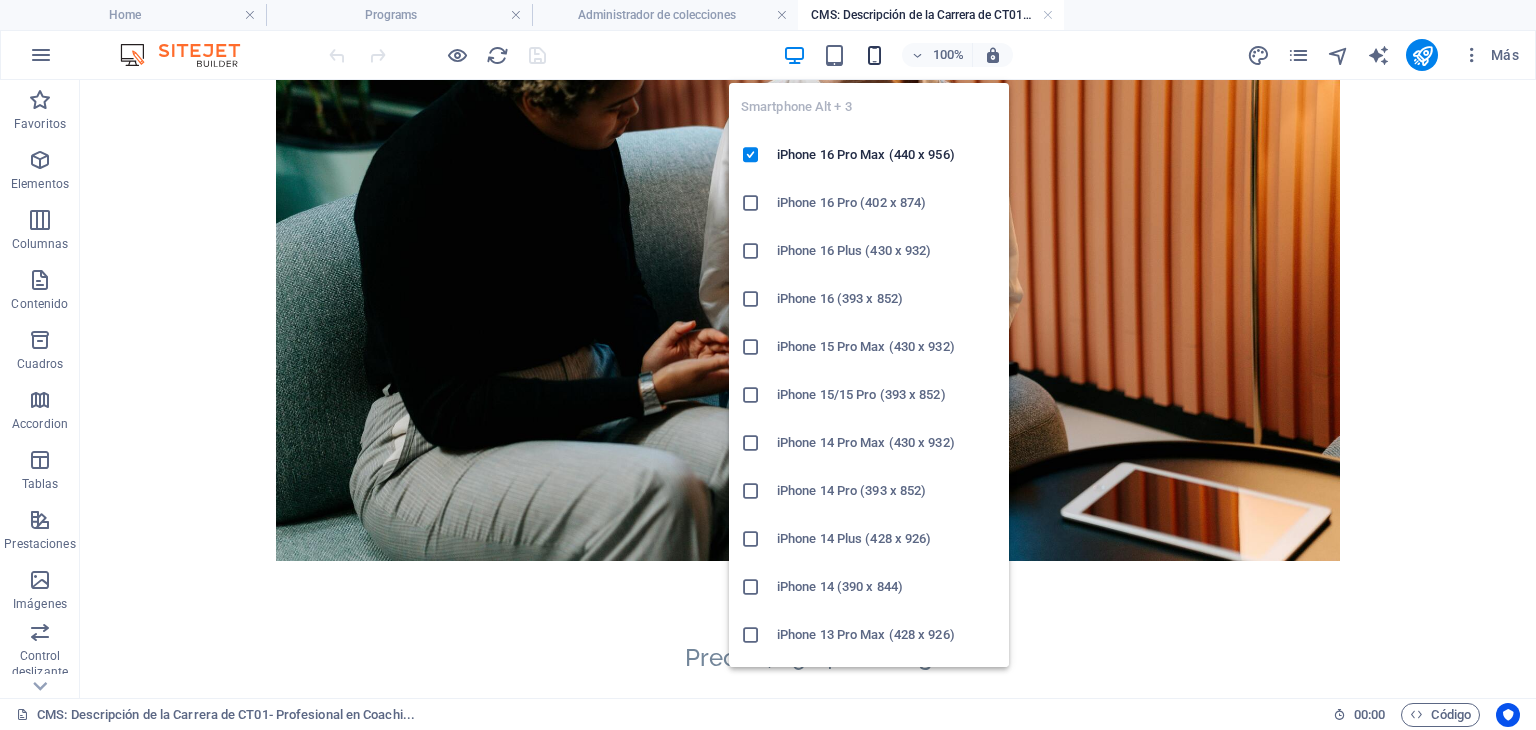 click at bounding box center [874, 55] 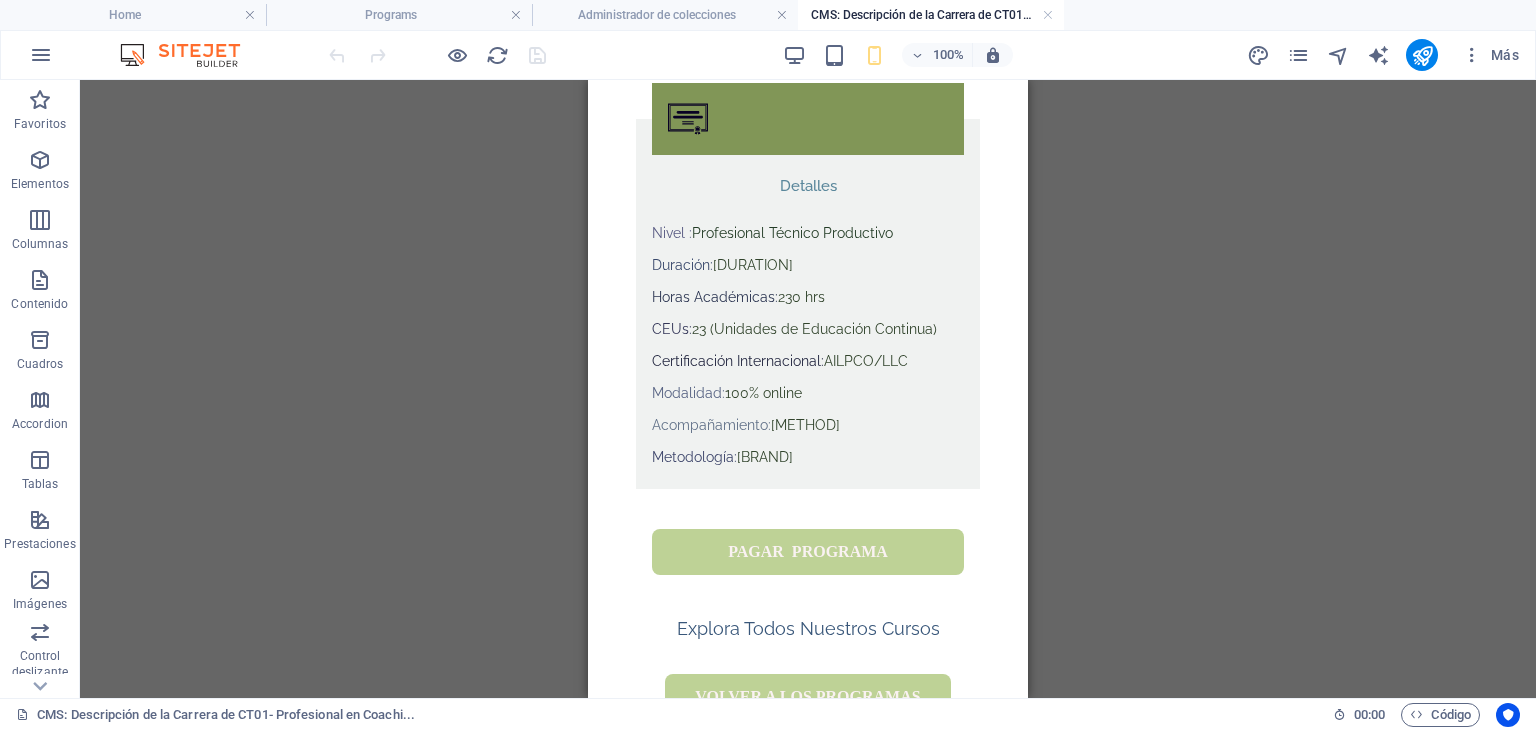 scroll, scrollTop: 1657, scrollLeft: 0, axis: vertical 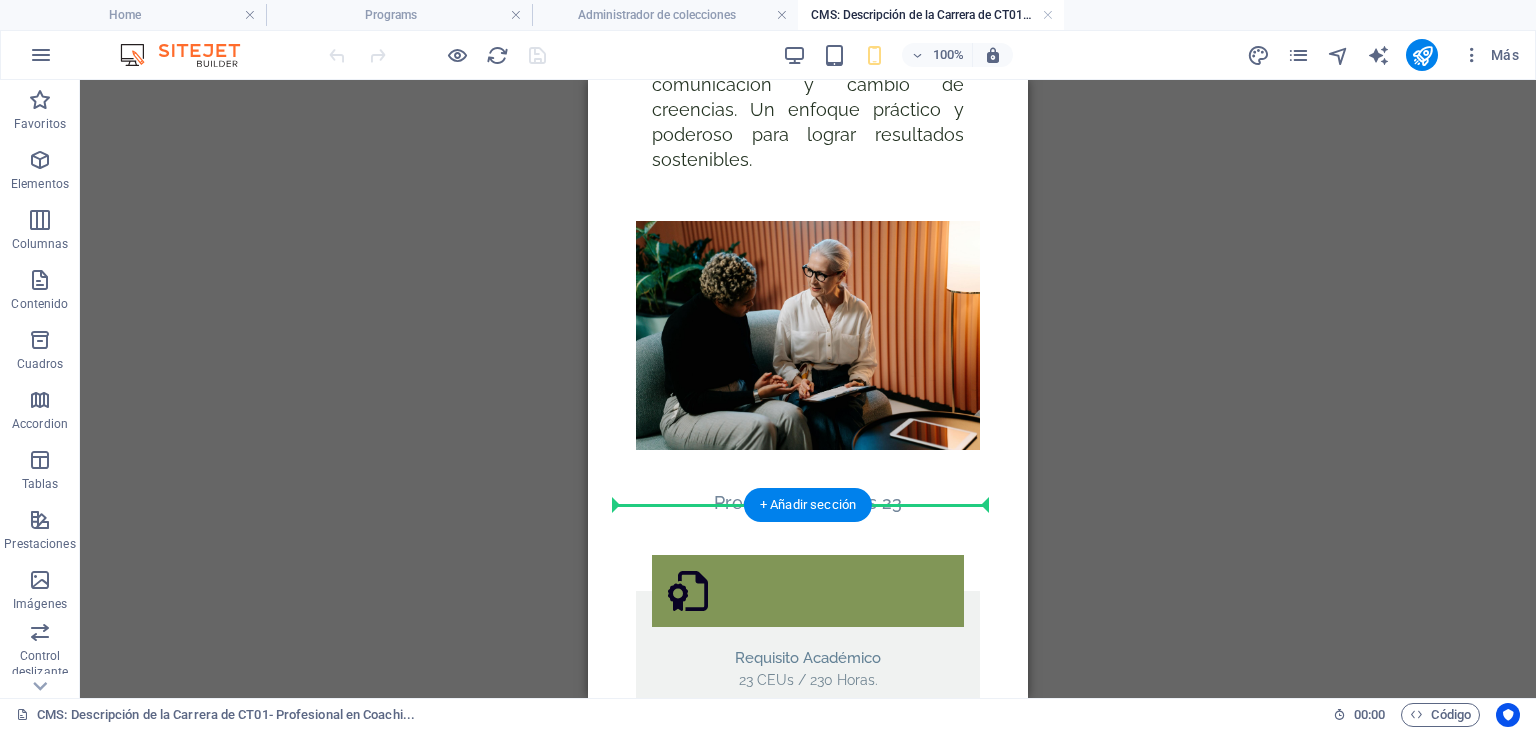 drag, startPoint x: 1252, startPoint y: 635, endPoint x: 705, endPoint y: 508, distance: 561.5496 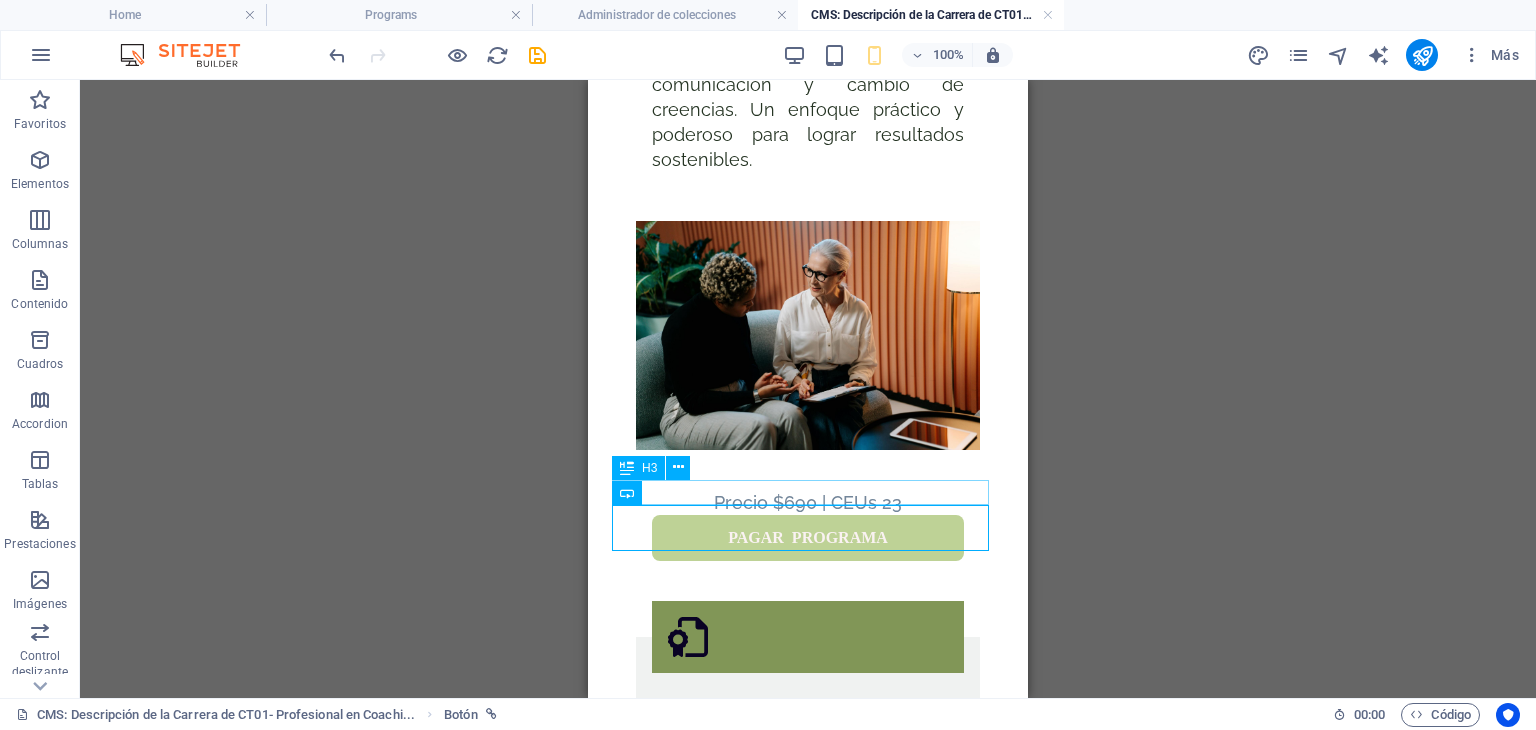 click on "Precio $690 | CEUs 23" at bounding box center (808, 502) 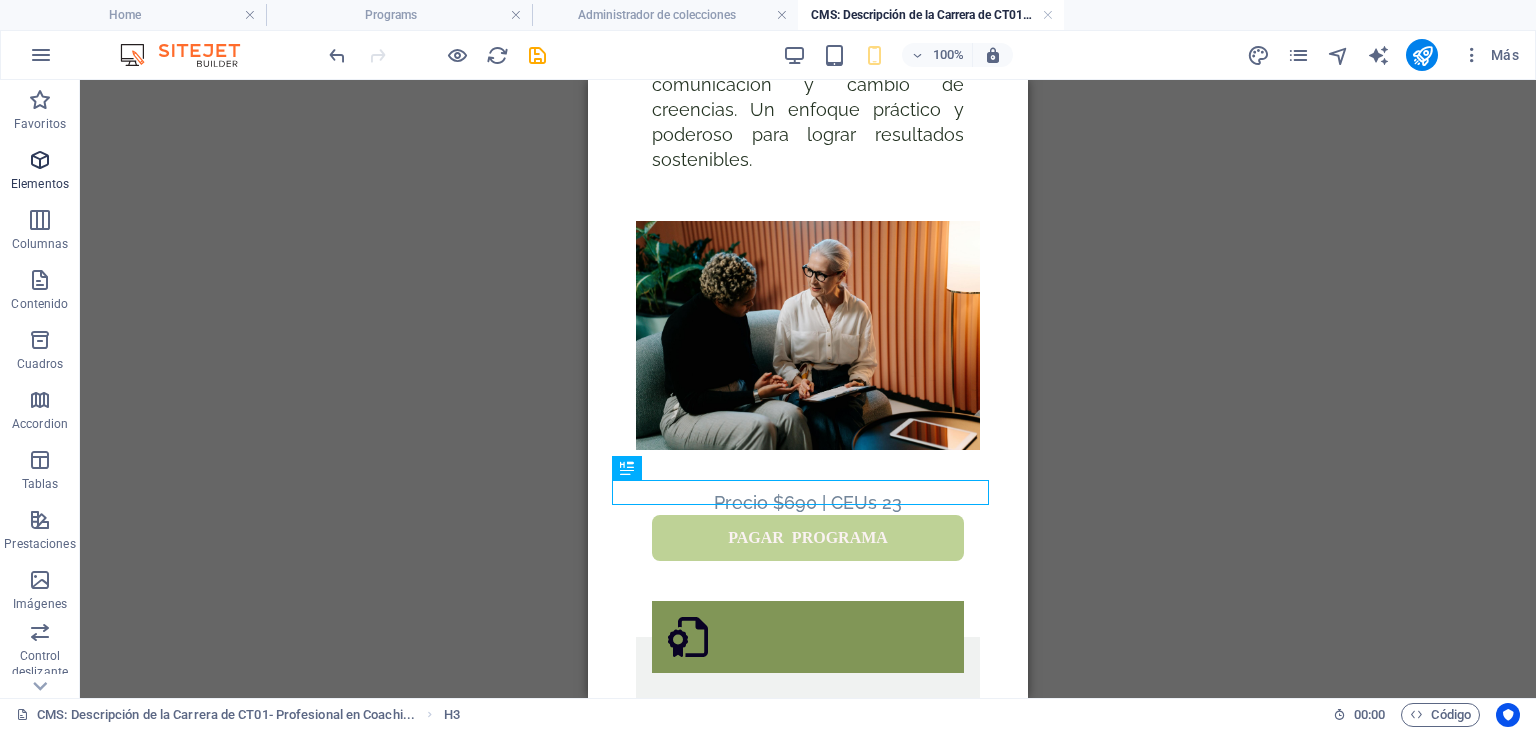 click at bounding box center [40, 160] 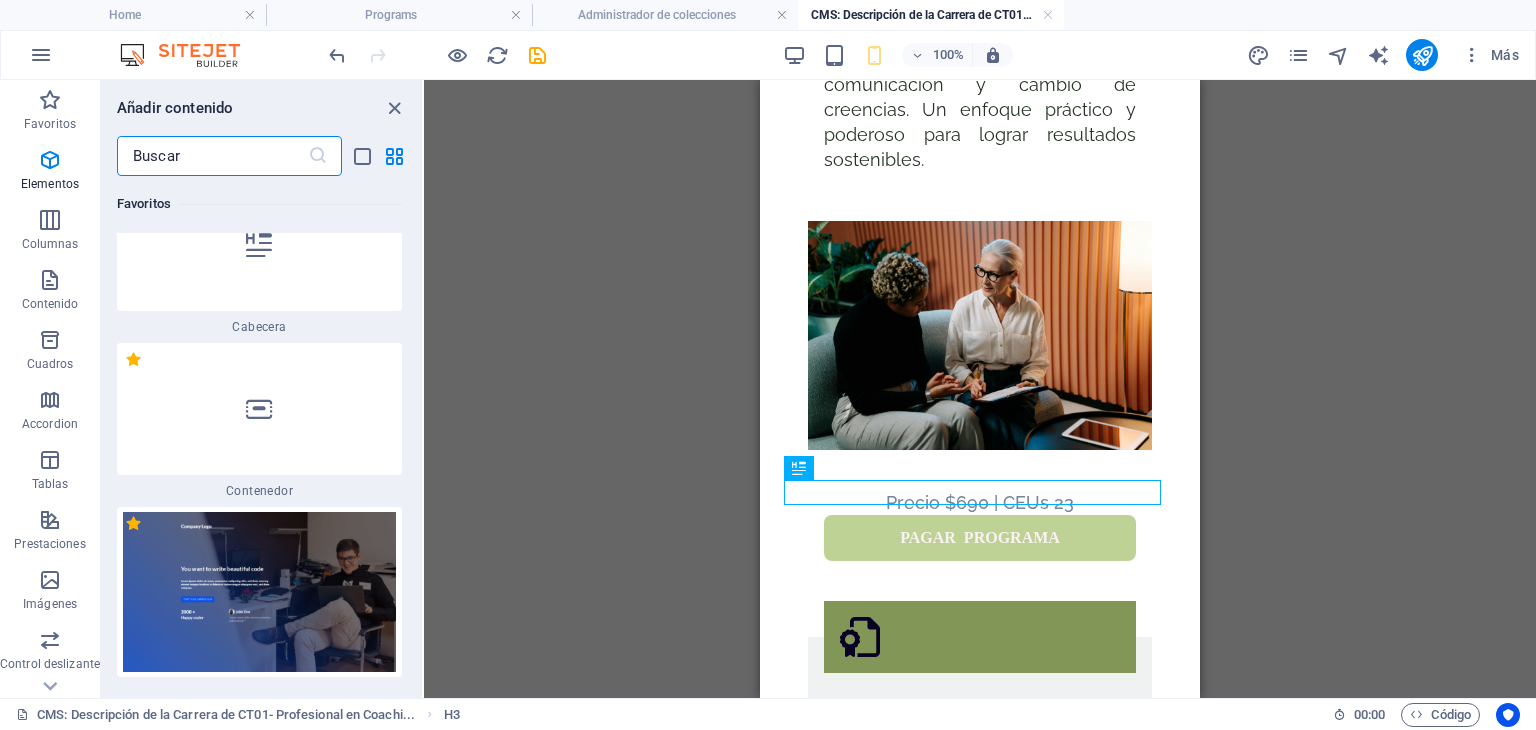 scroll, scrollTop: 540, scrollLeft: 0, axis: vertical 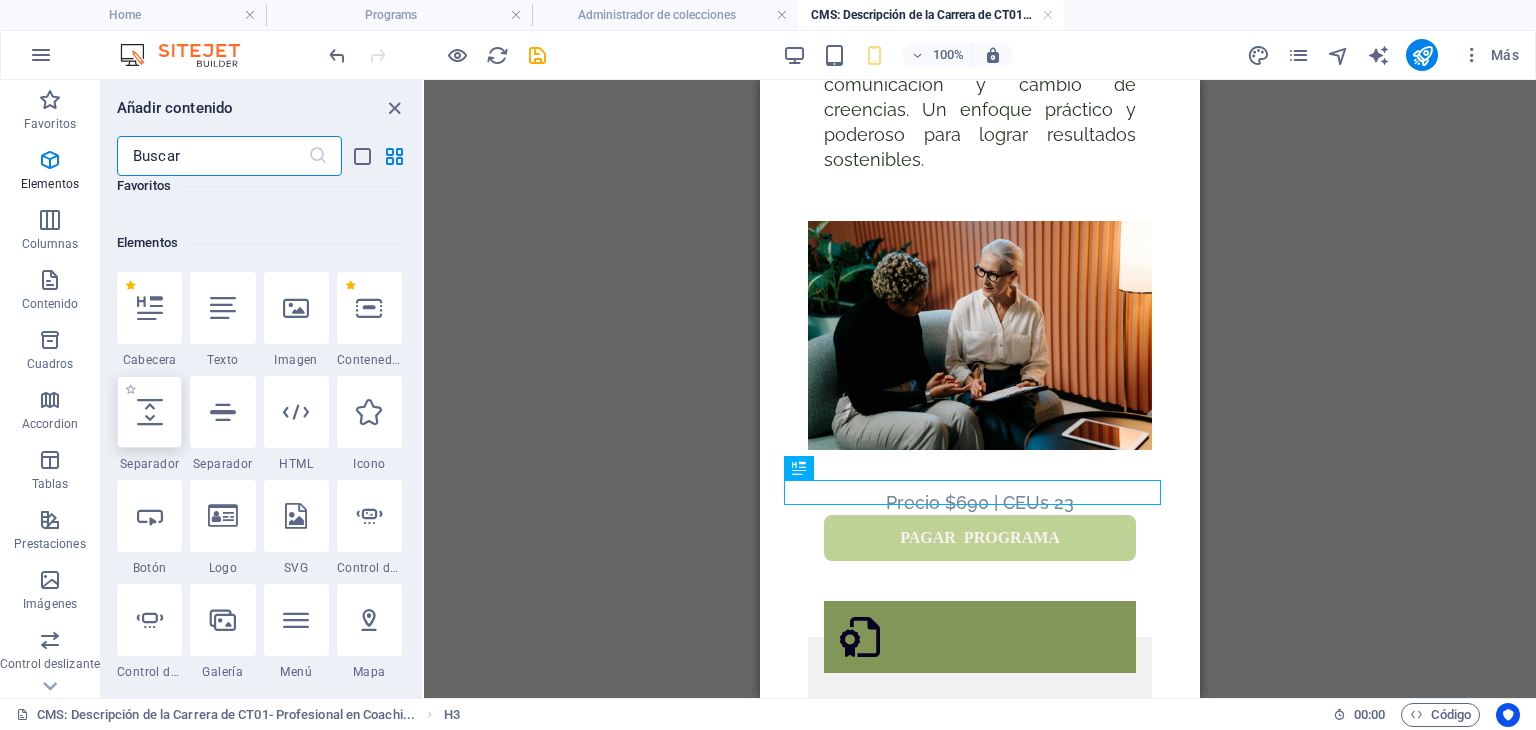 click at bounding box center (150, 412) 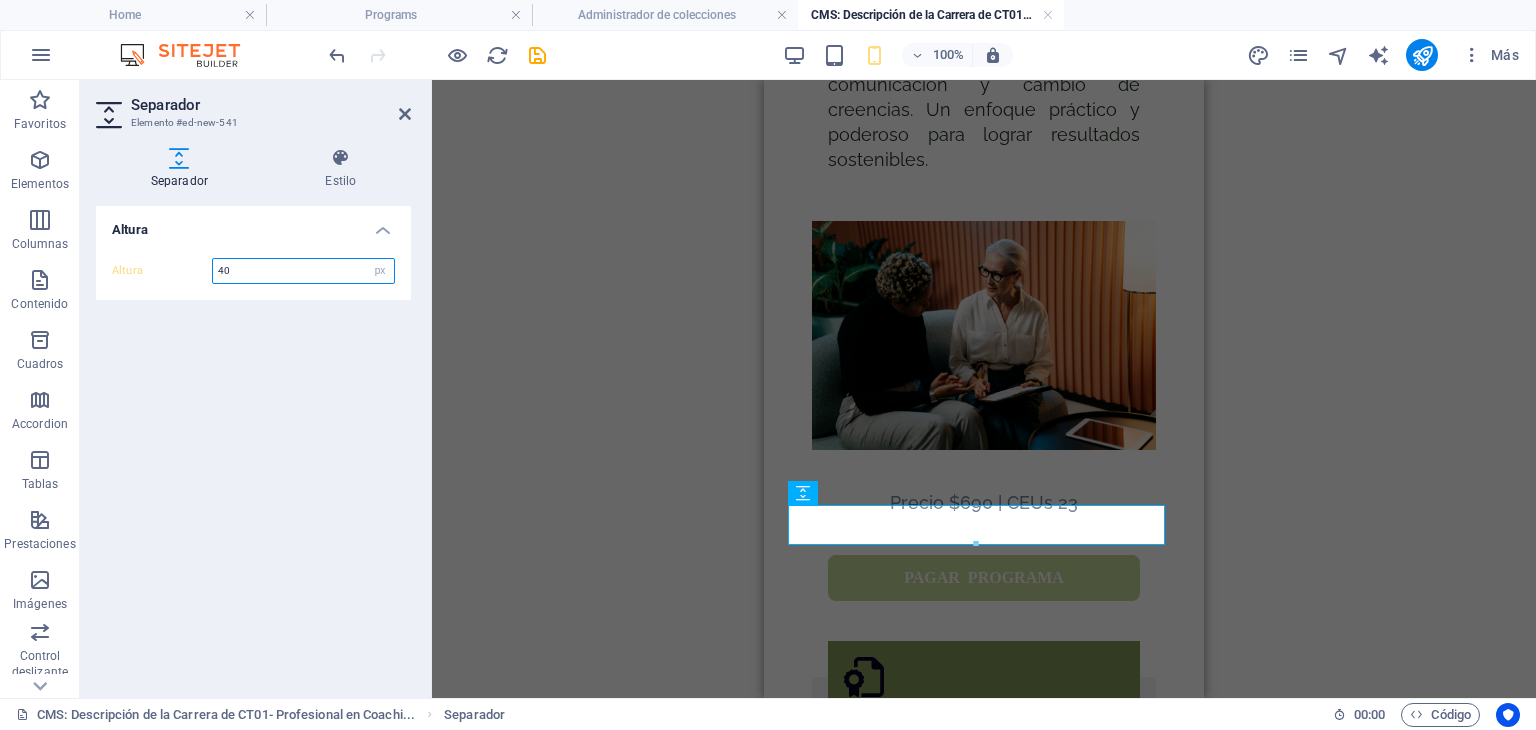 type on "4" 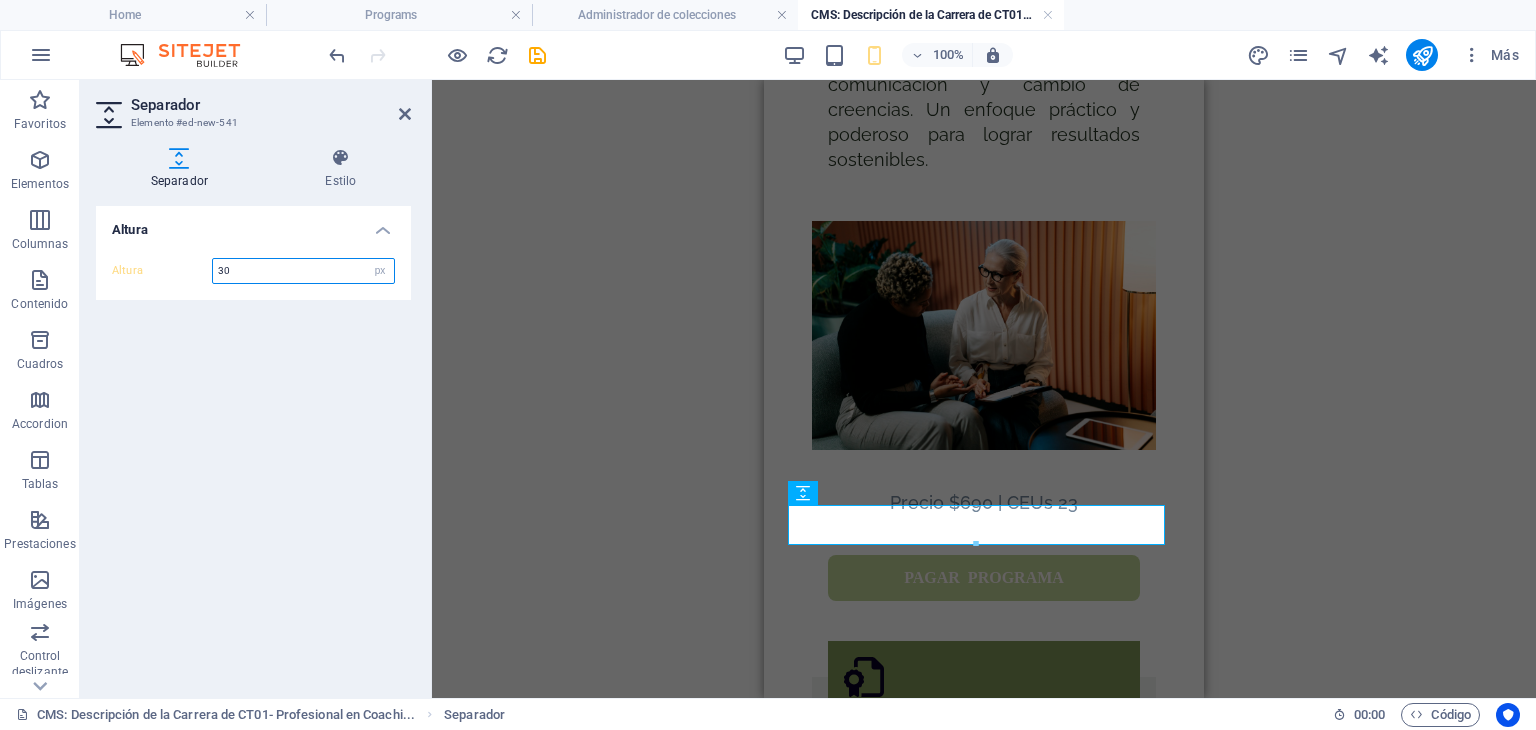 type on "30" 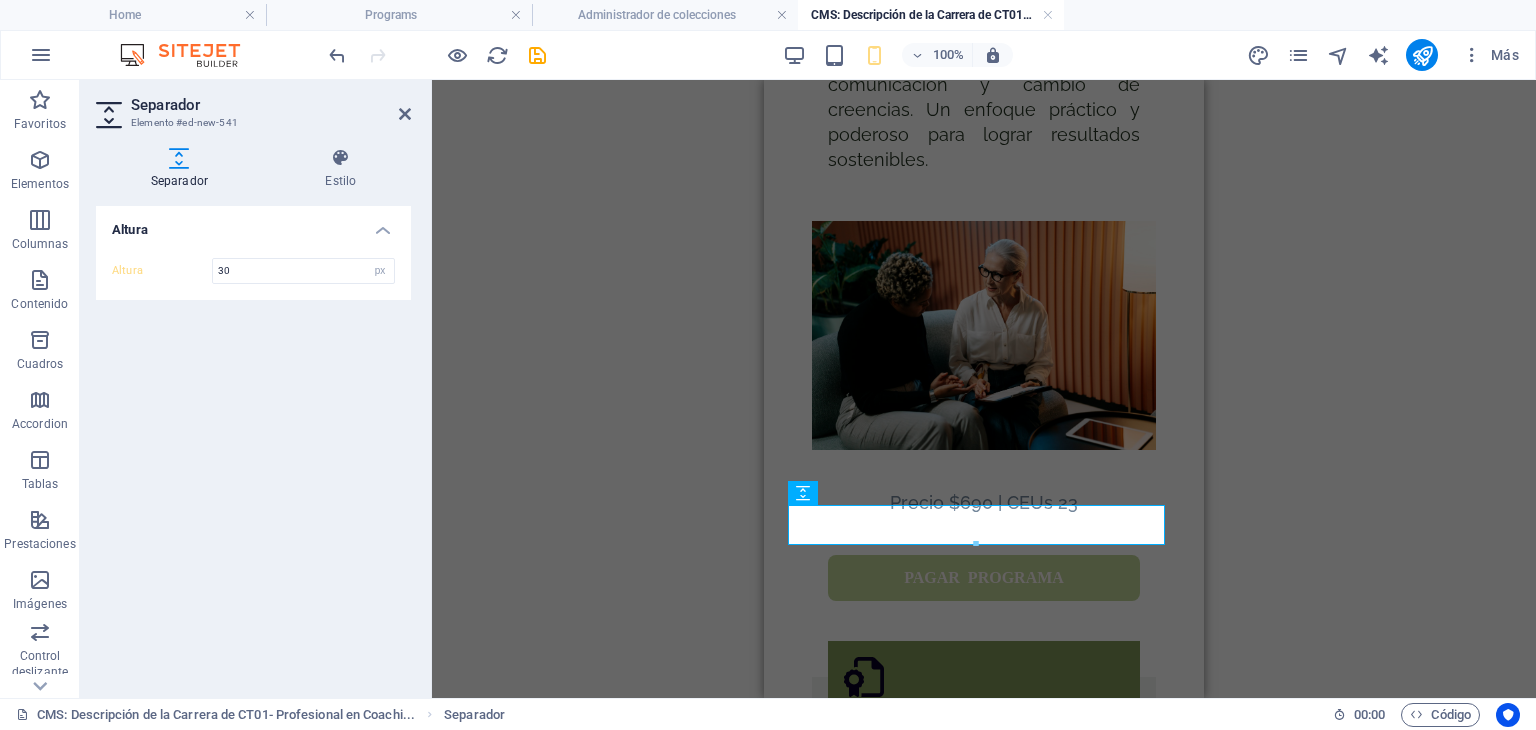 click on "H3   Superposición de imagen de texto   Contenedor   Imagen   Texto   H3   Cuadros   Contenedor   Texto   Contenedor   Separador   H4   Contenedor   Separador   Botón   Separador   Separador" at bounding box center [984, 389] 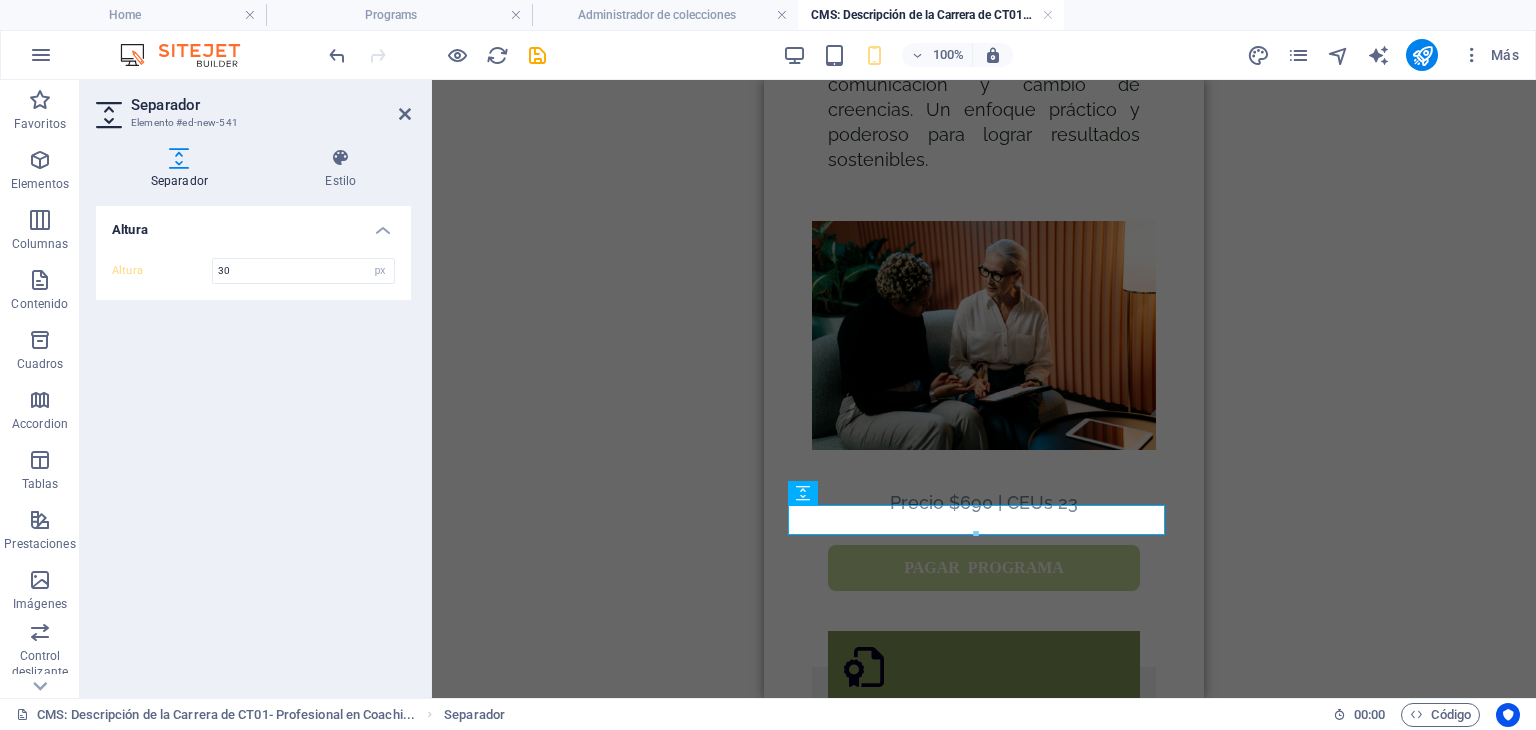 click on "H3   Superposición de imagen de texto   Contenedor   Imagen   Texto   H3   Cuadros   Contenedor   Texto   Contenedor   Separador   H4   Contenedor   Separador   Botón   Separador   Separador" at bounding box center (984, 389) 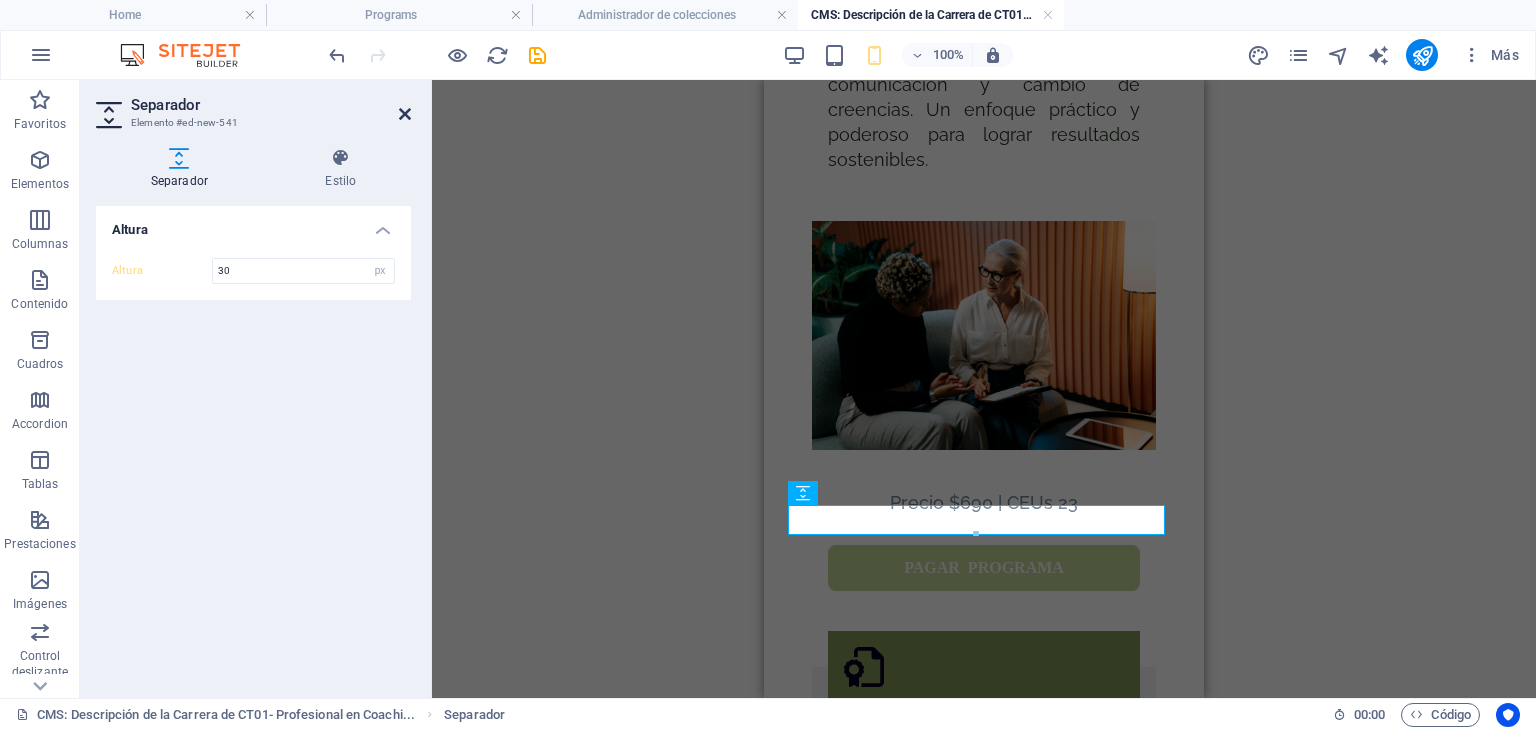 click at bounding box center [405, 114] 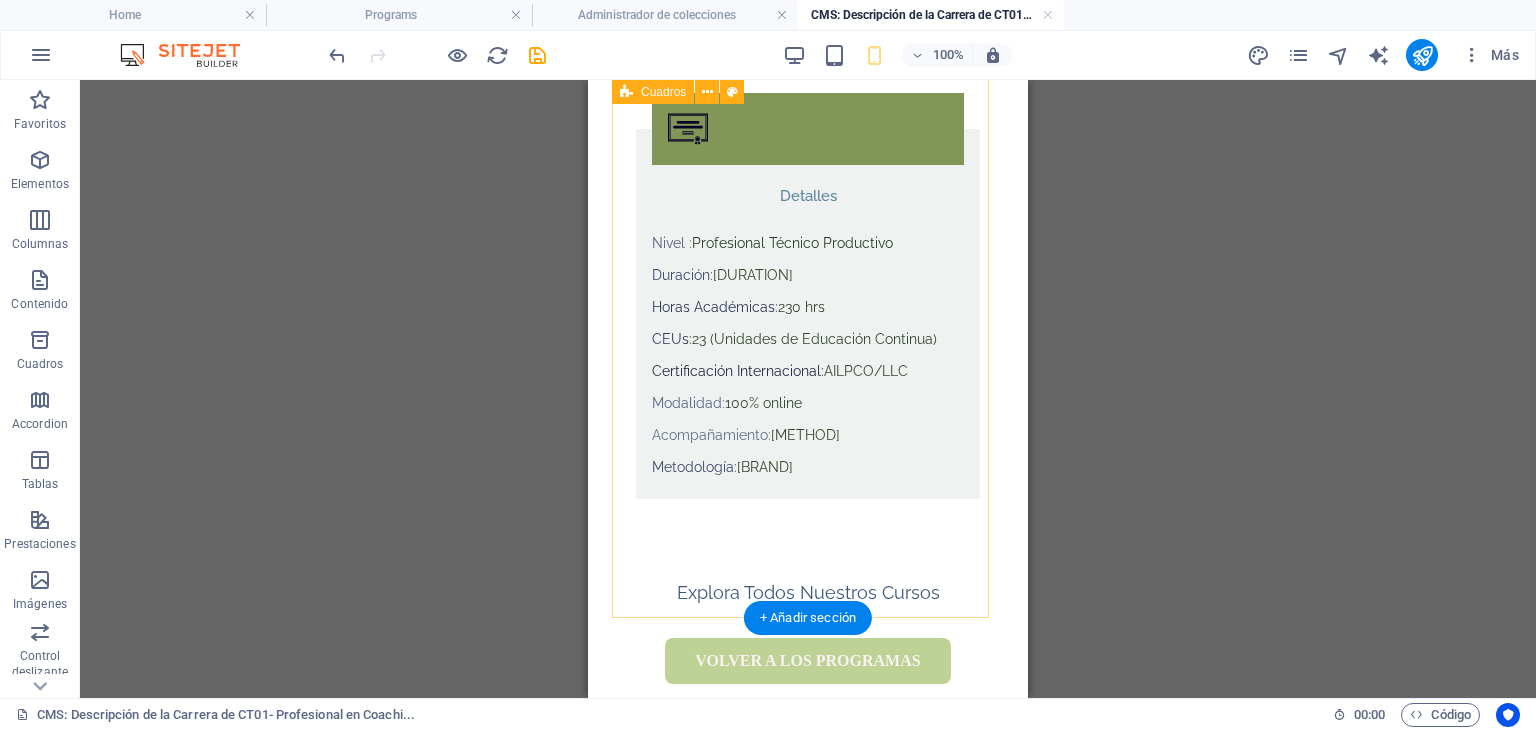 scroll, scrollTop: 1788, scrollLeft: 0, axis: vertical 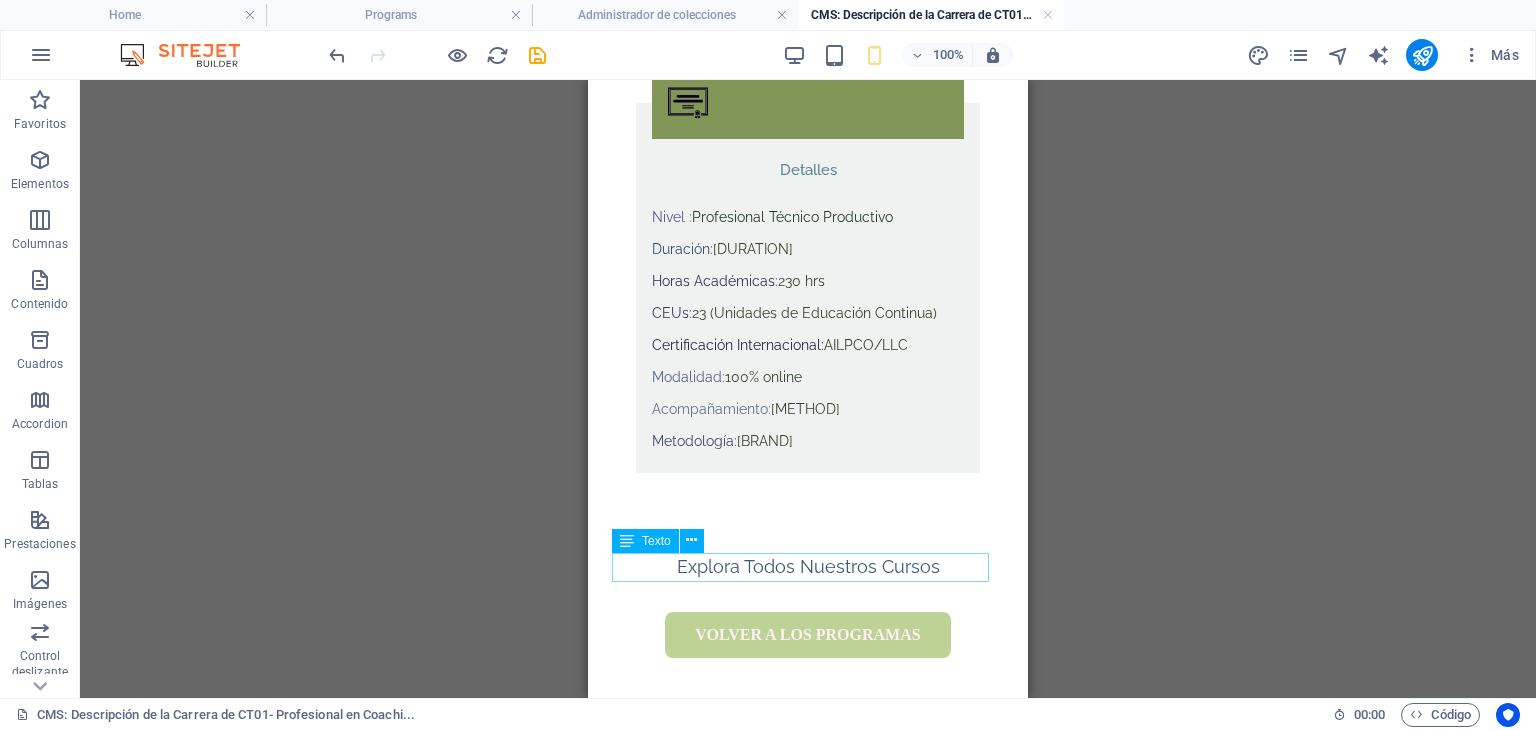 click on "Explora Todos Nuestros Cursos" at bounding box center (808, 567) 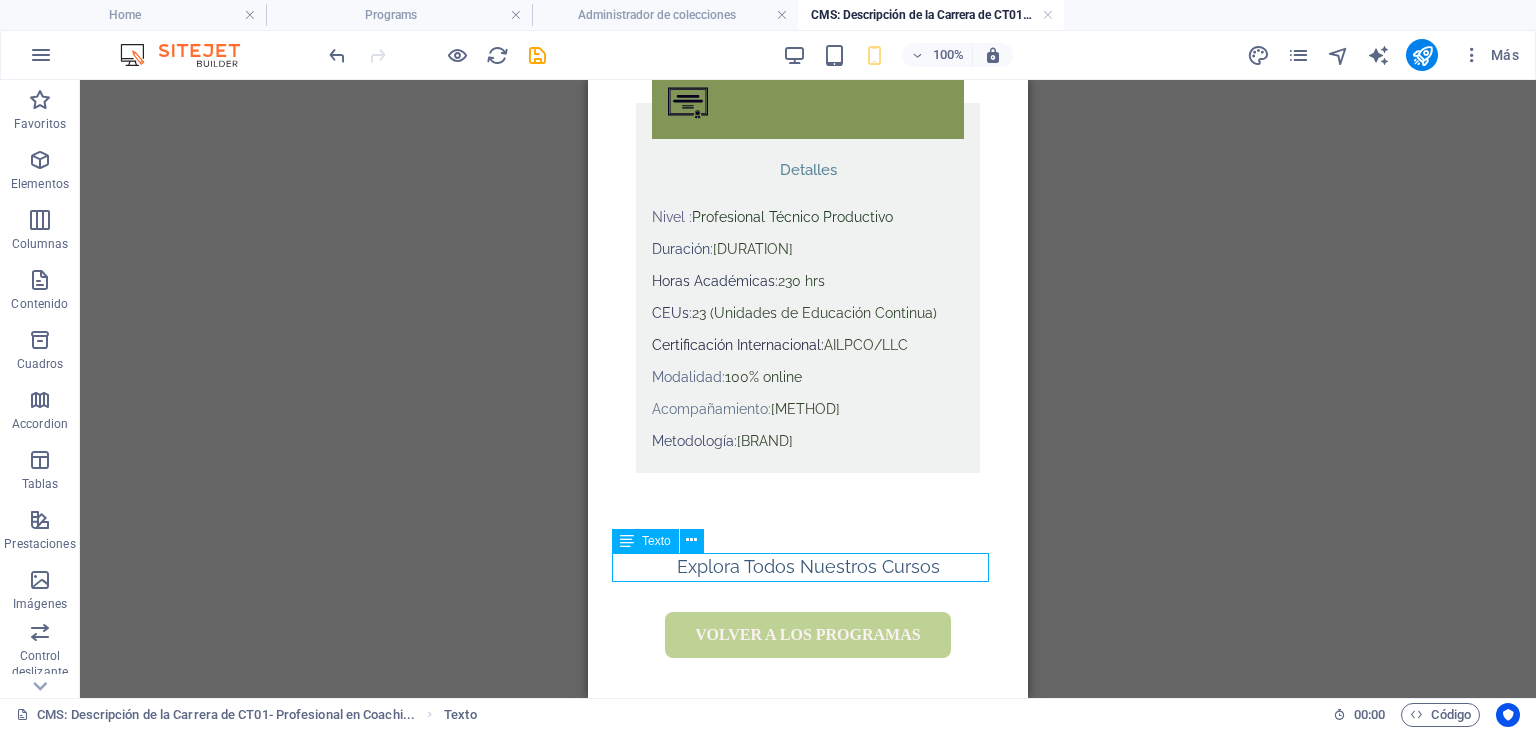 click on "Explora Todos Nuestros Cursos" at bounding box center (808, 567) 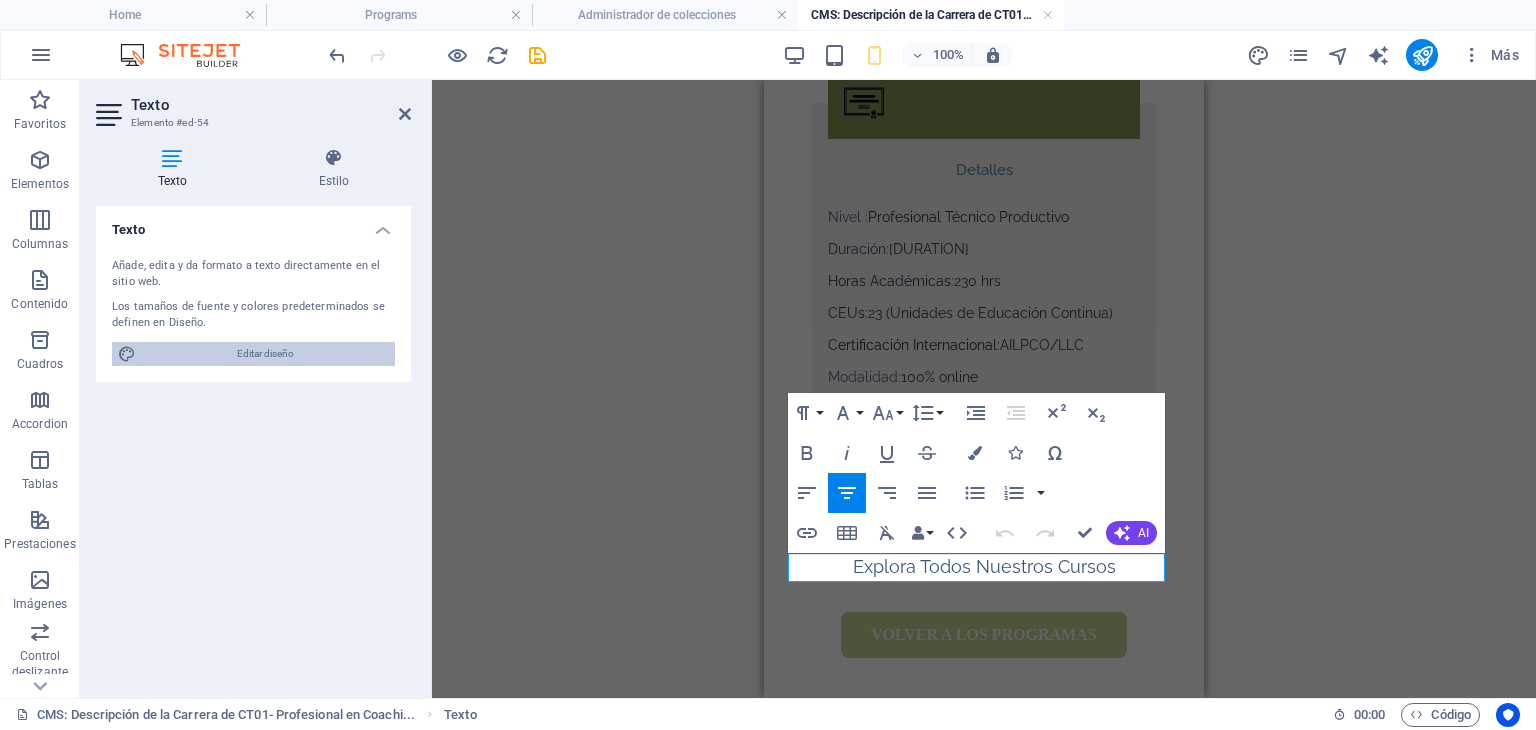 click on "Editar diseño" at bounding box center (265, 354) 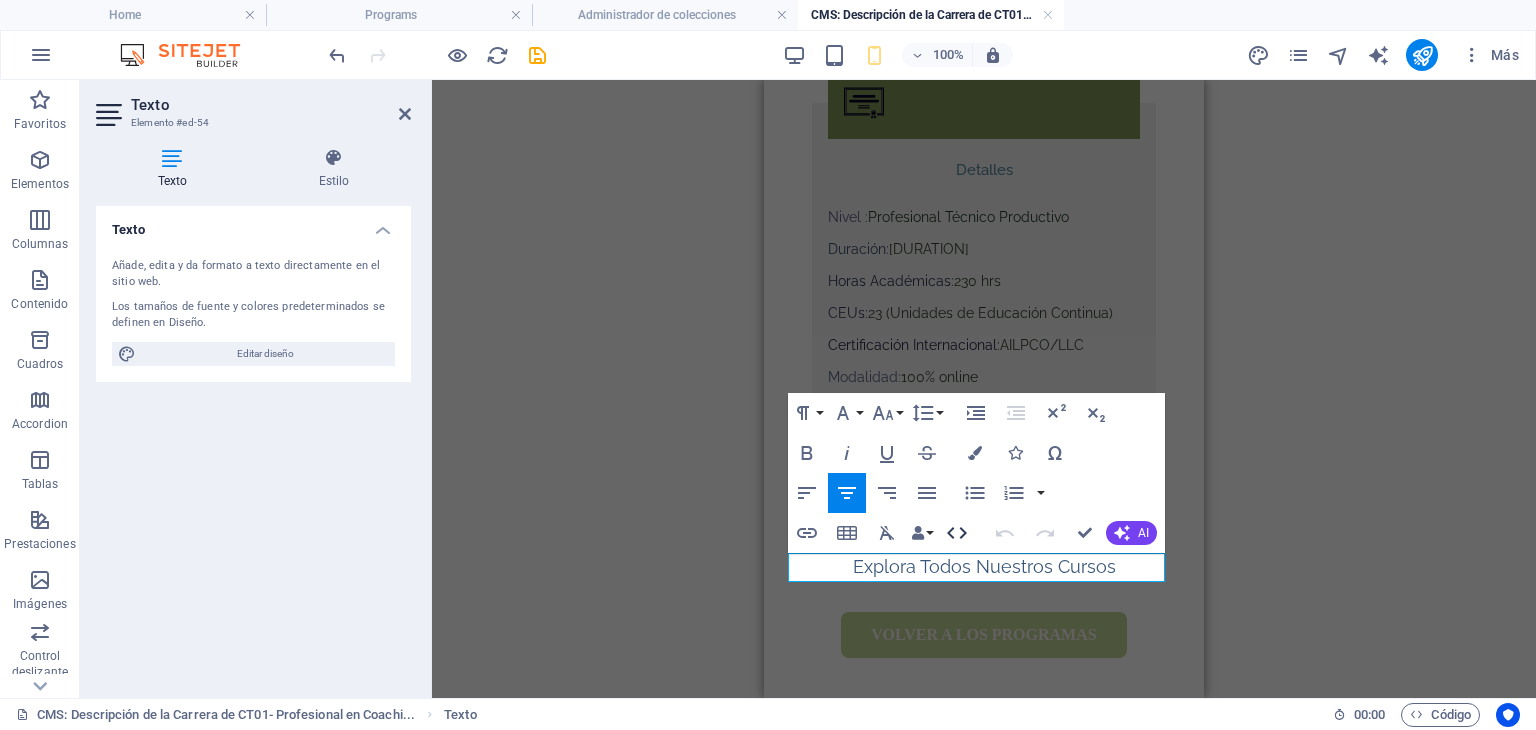 select on "px" 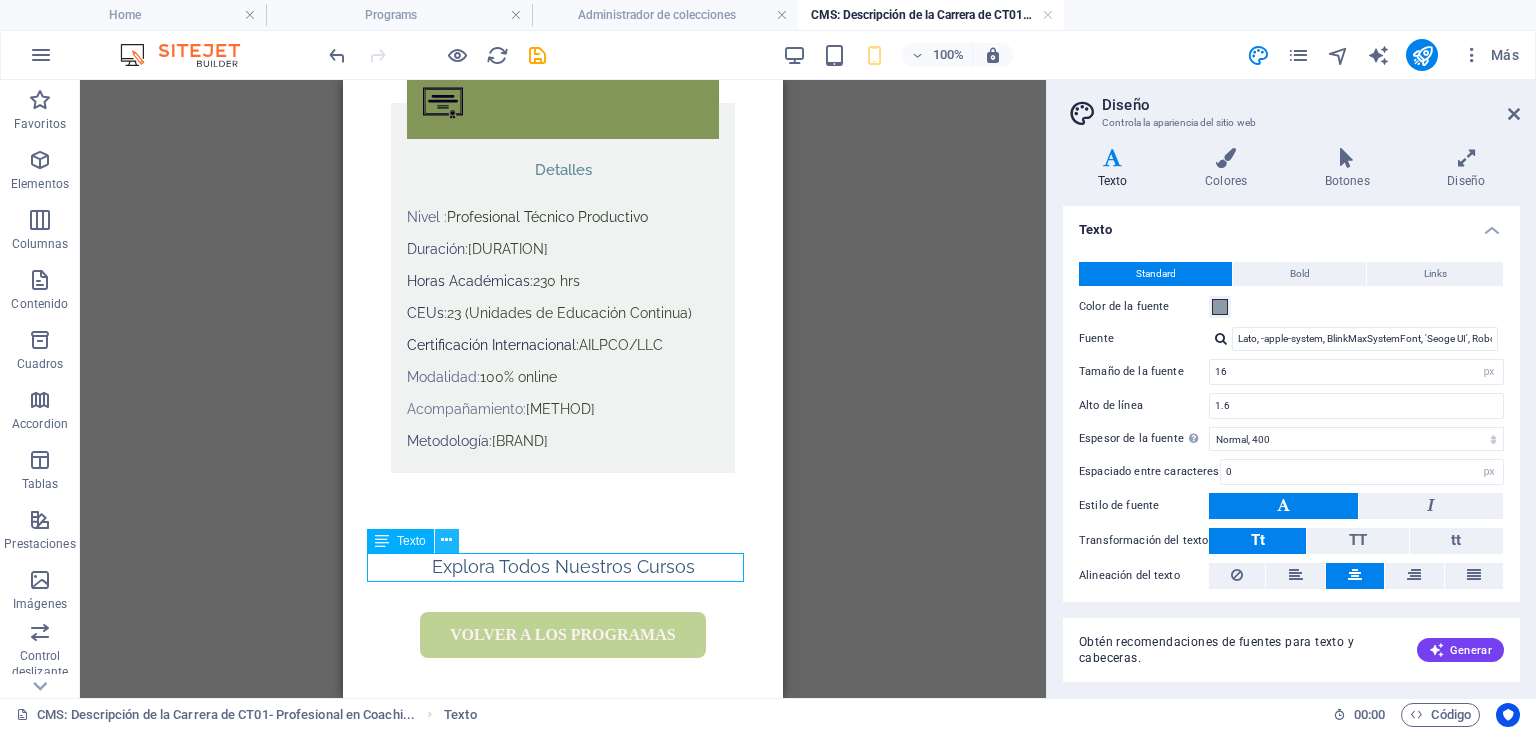 click at bounding box center [446, 540] 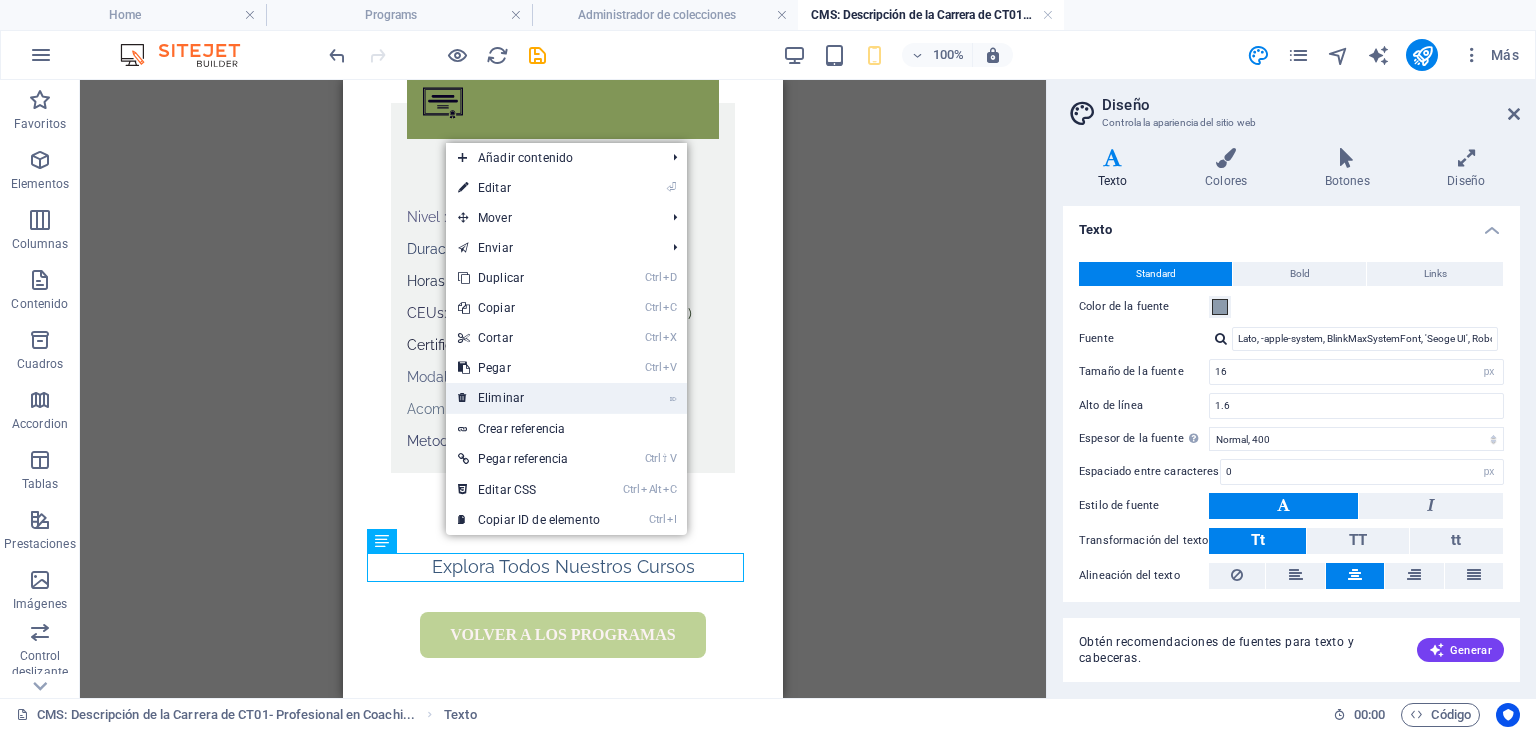 click on "⌦  Eliminar" at bounding box center [529, 398] 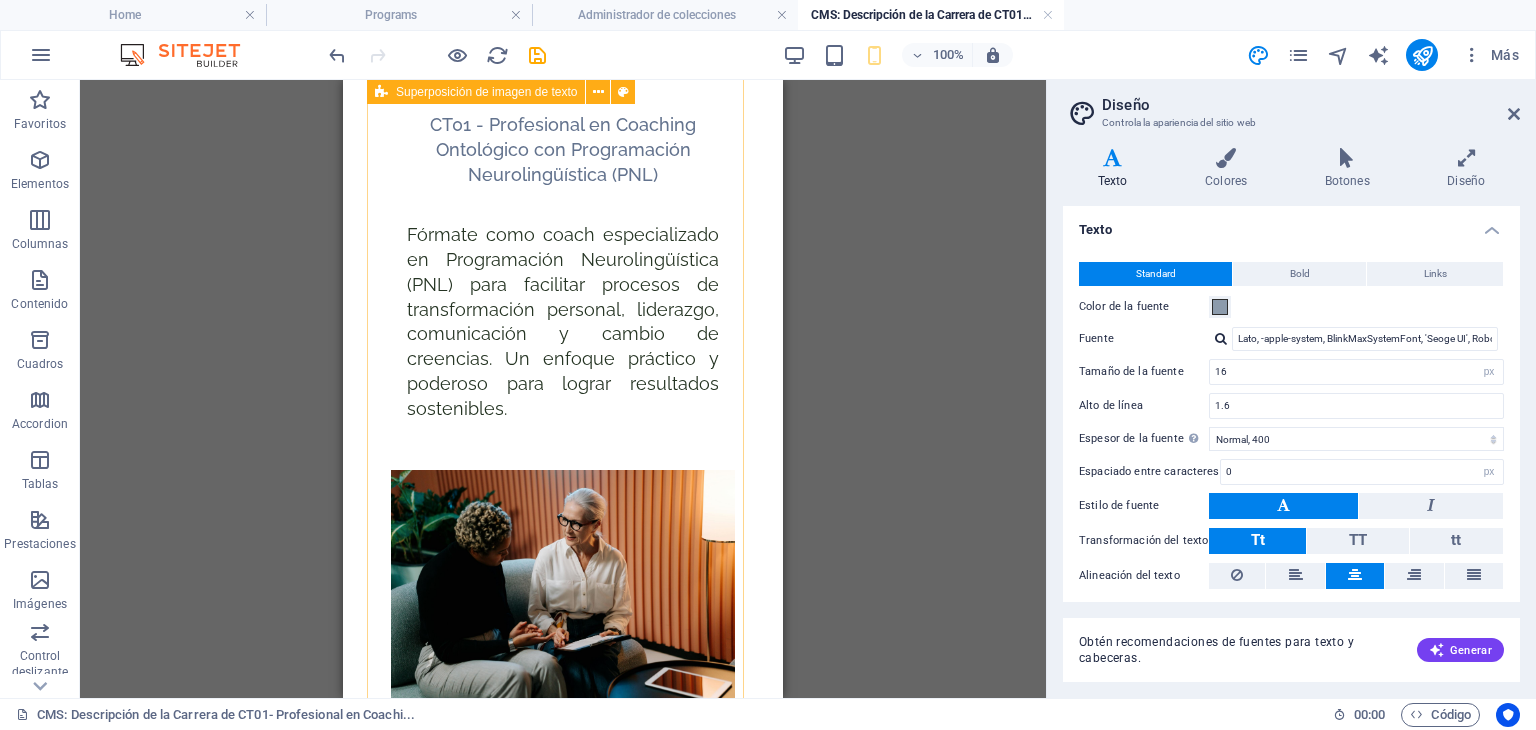 scroll, scrollTop: 0, scrollLeft: 0, axis: both 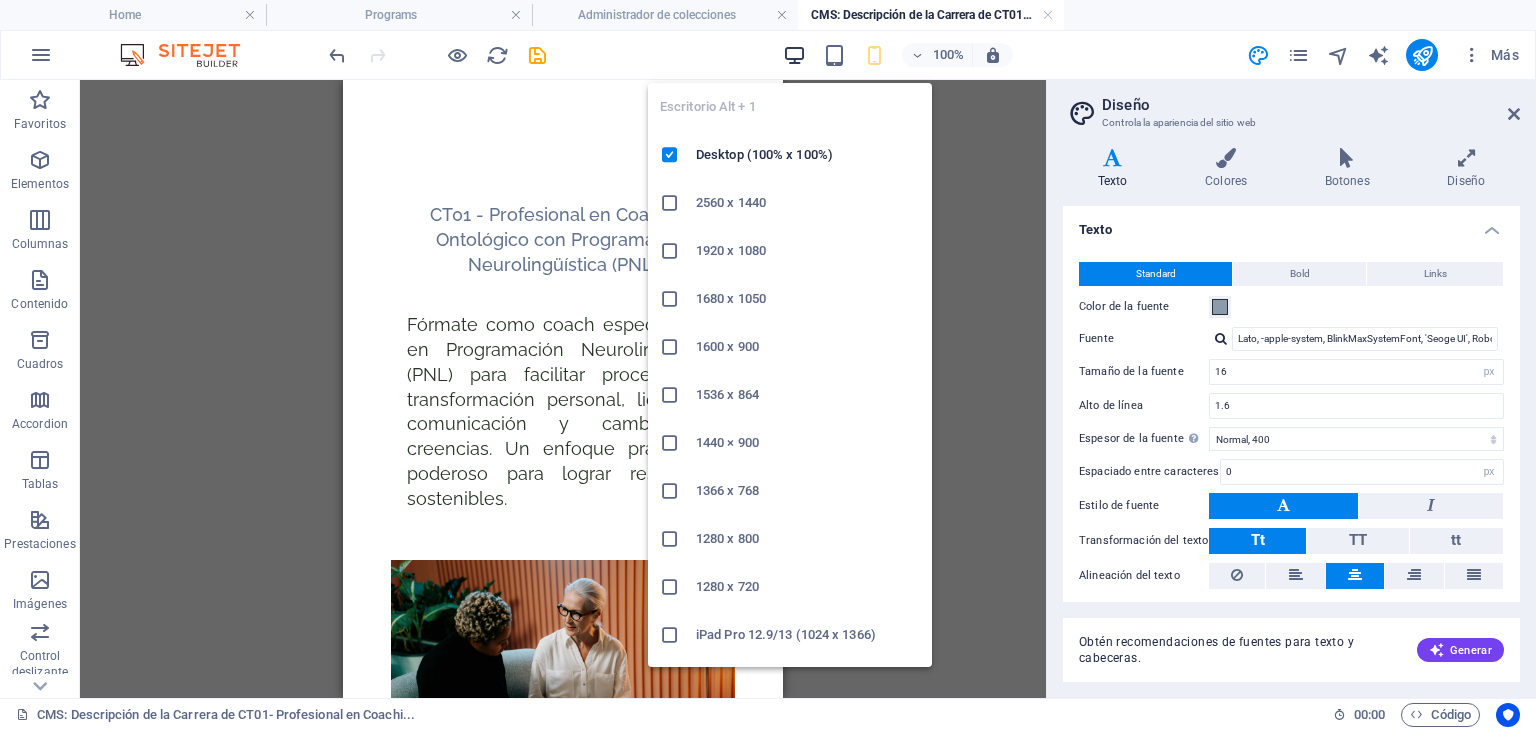 click at bounding box center [794, 55] 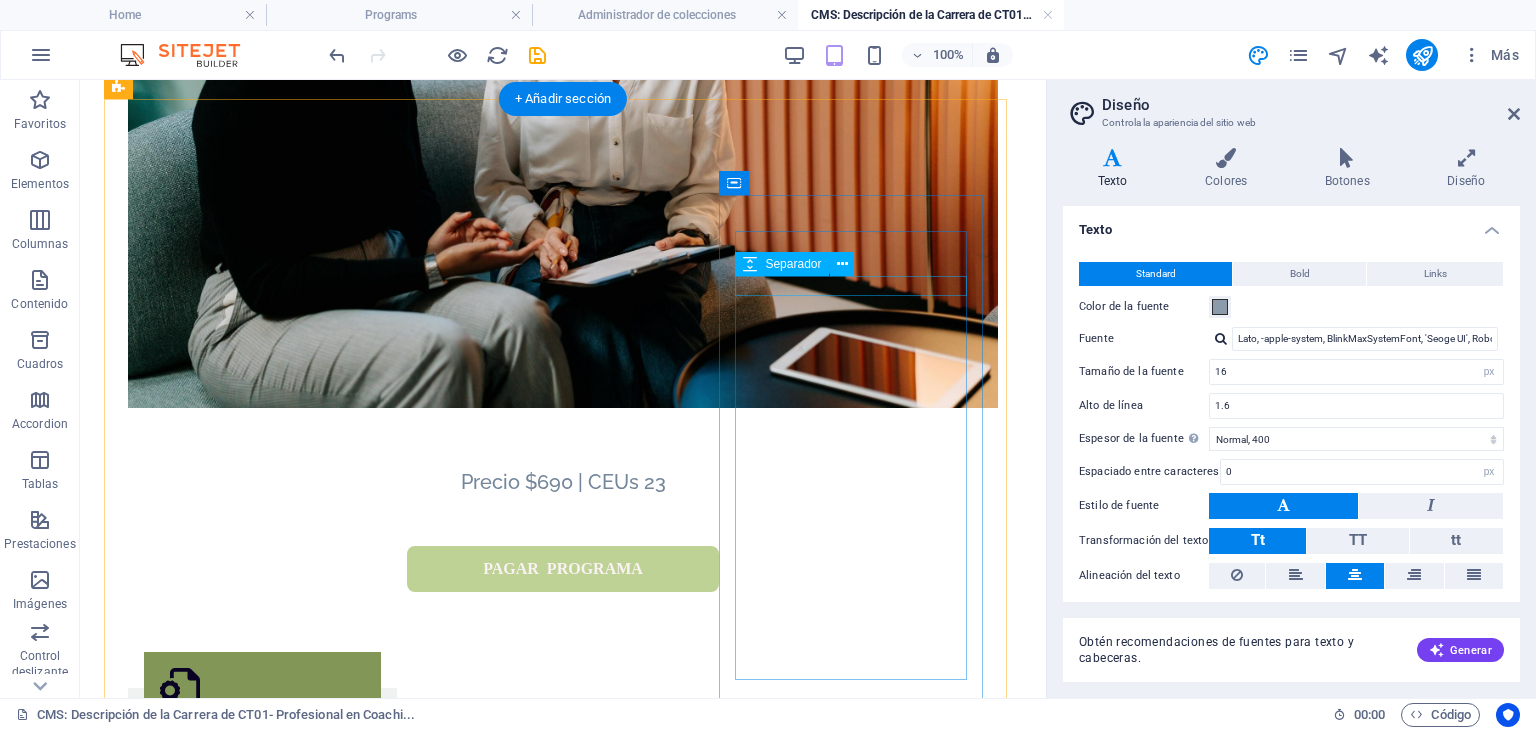 scroll, scrollTop: 600, scrollLeft: 0, axis: vertical 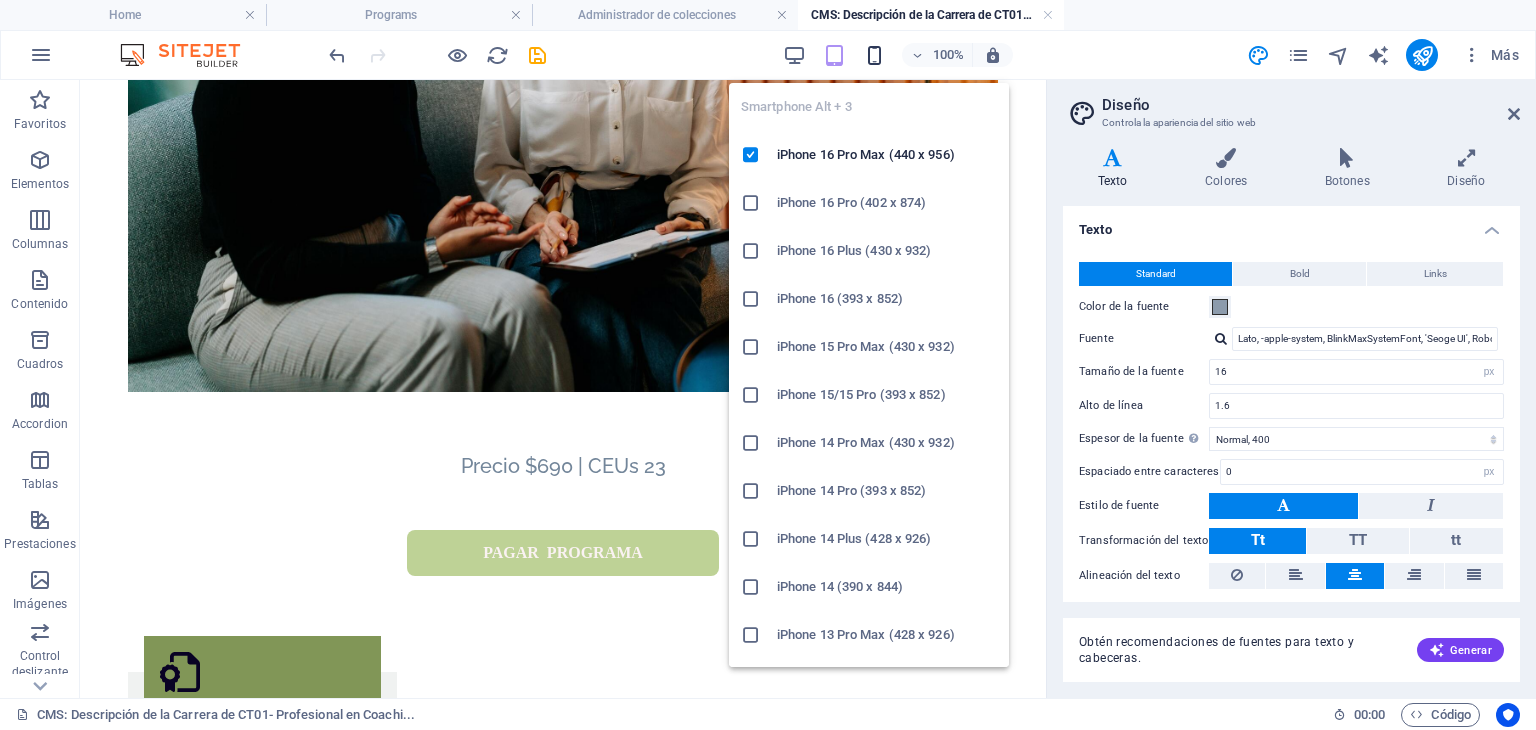 click at bounding box center [874, 55] 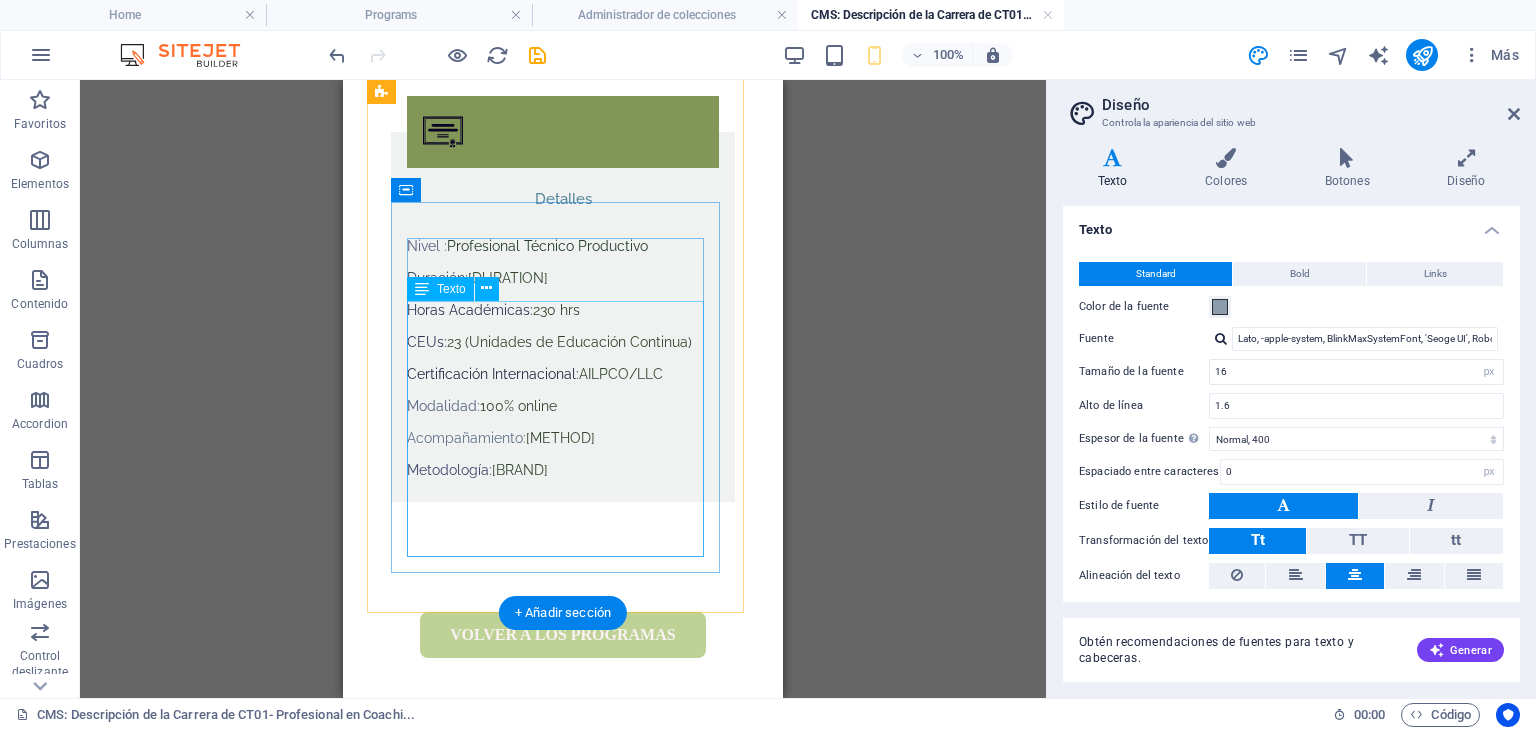 scroll, scrollTop: 1760, scrollLeft: 0, axis: vertical 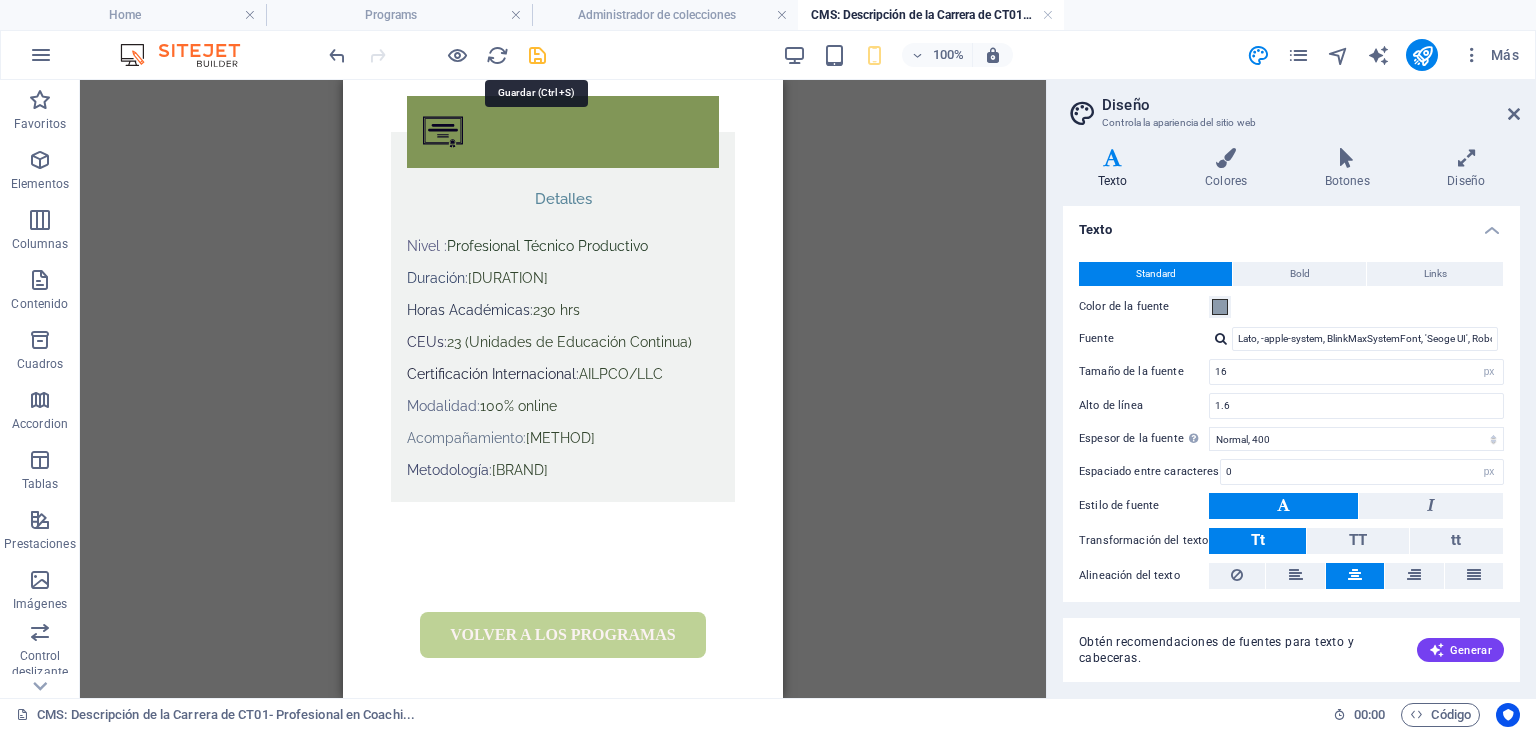 click at bounding box center (537, 55) 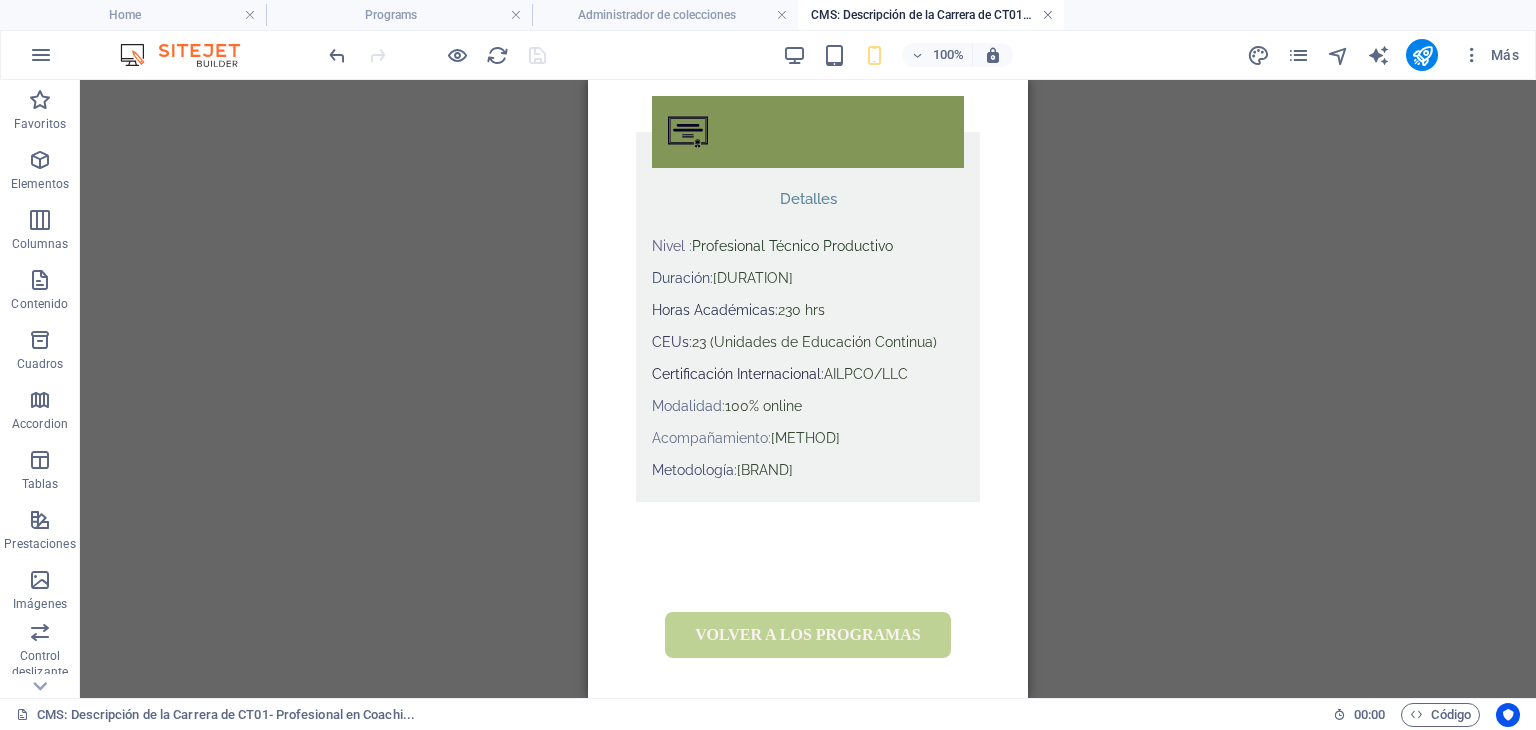 click at bounding box center [1048, 15] 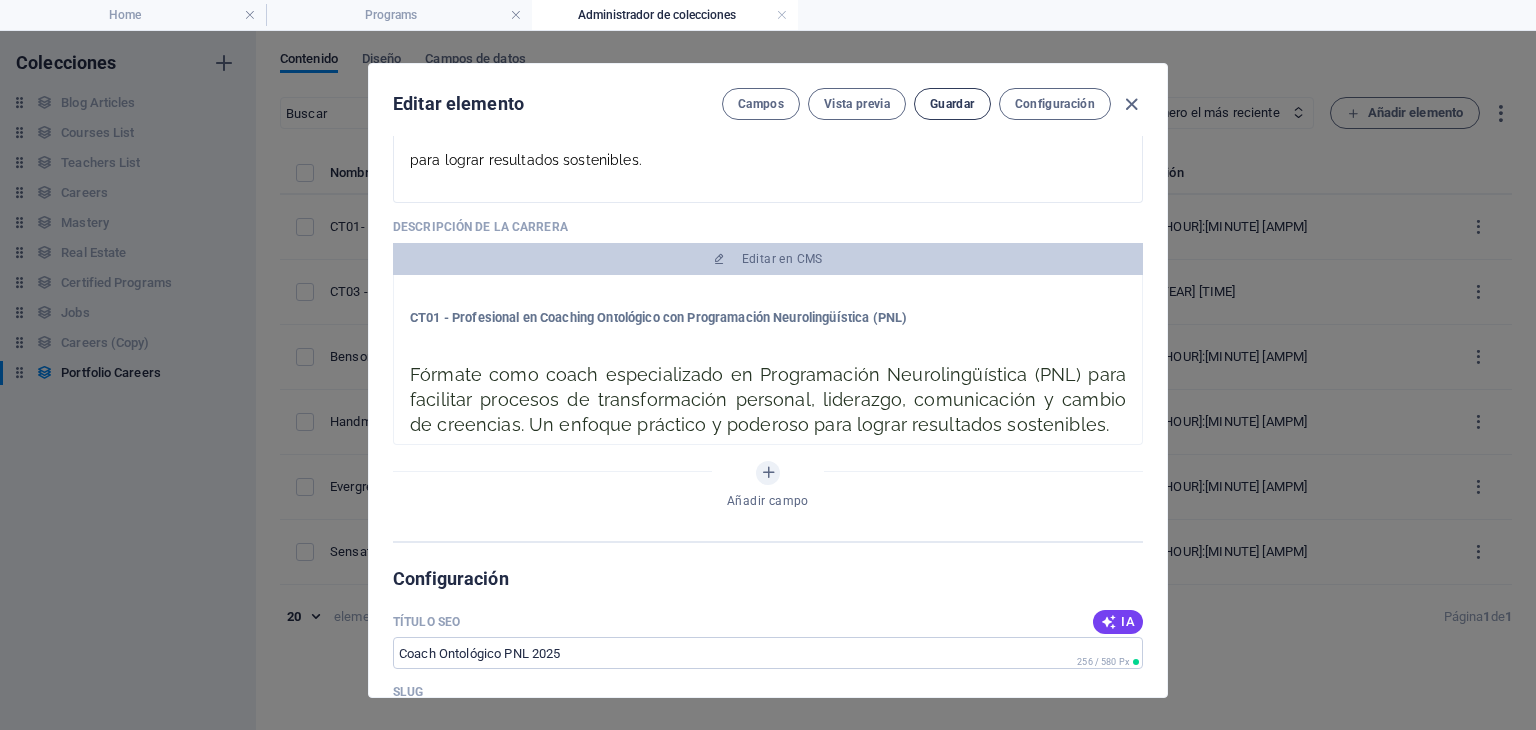 click on "Guardar" at bounding box center [952, 104] 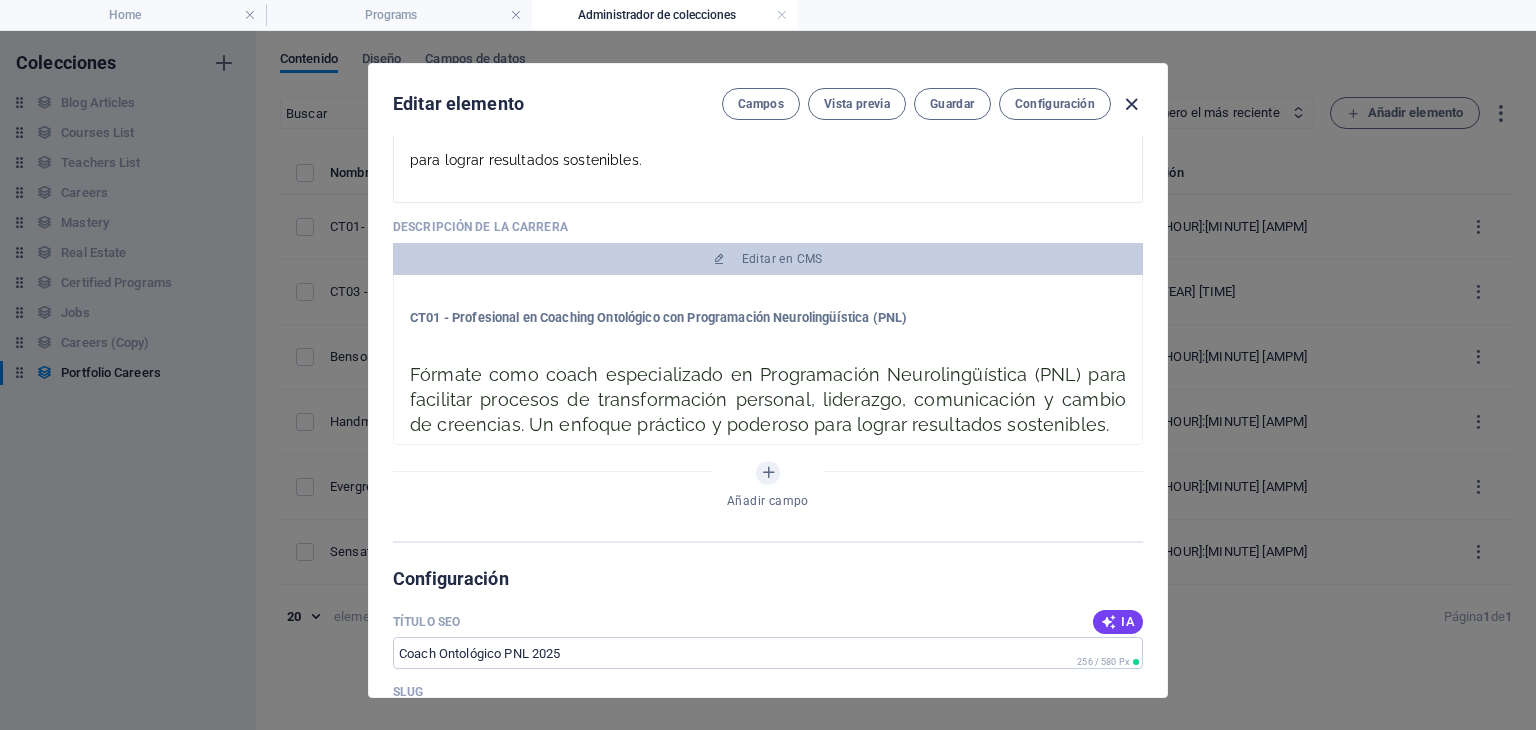 click at bounding box center (1131, 104) 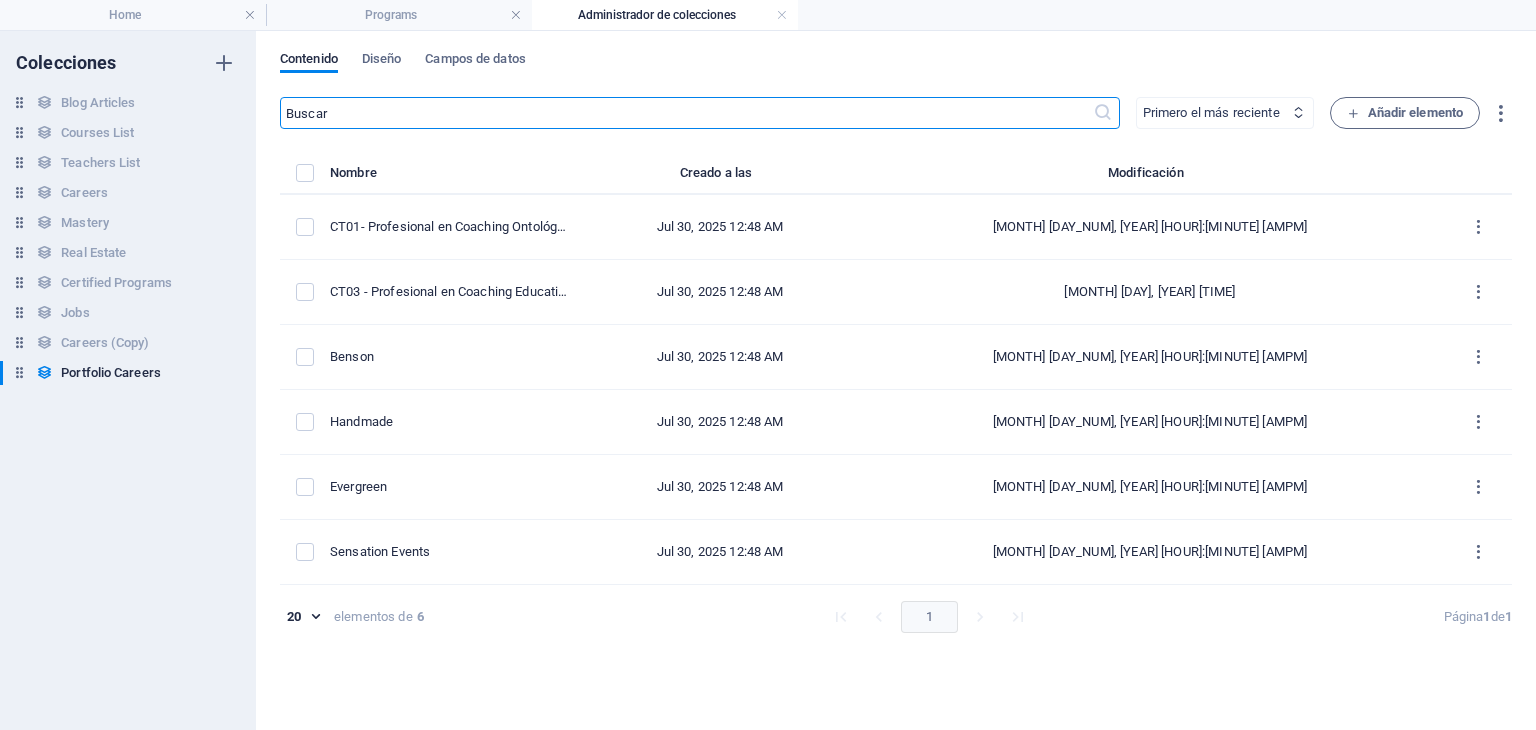 scroll, scrollTop: 0, scrollLeft: 0, axis: both 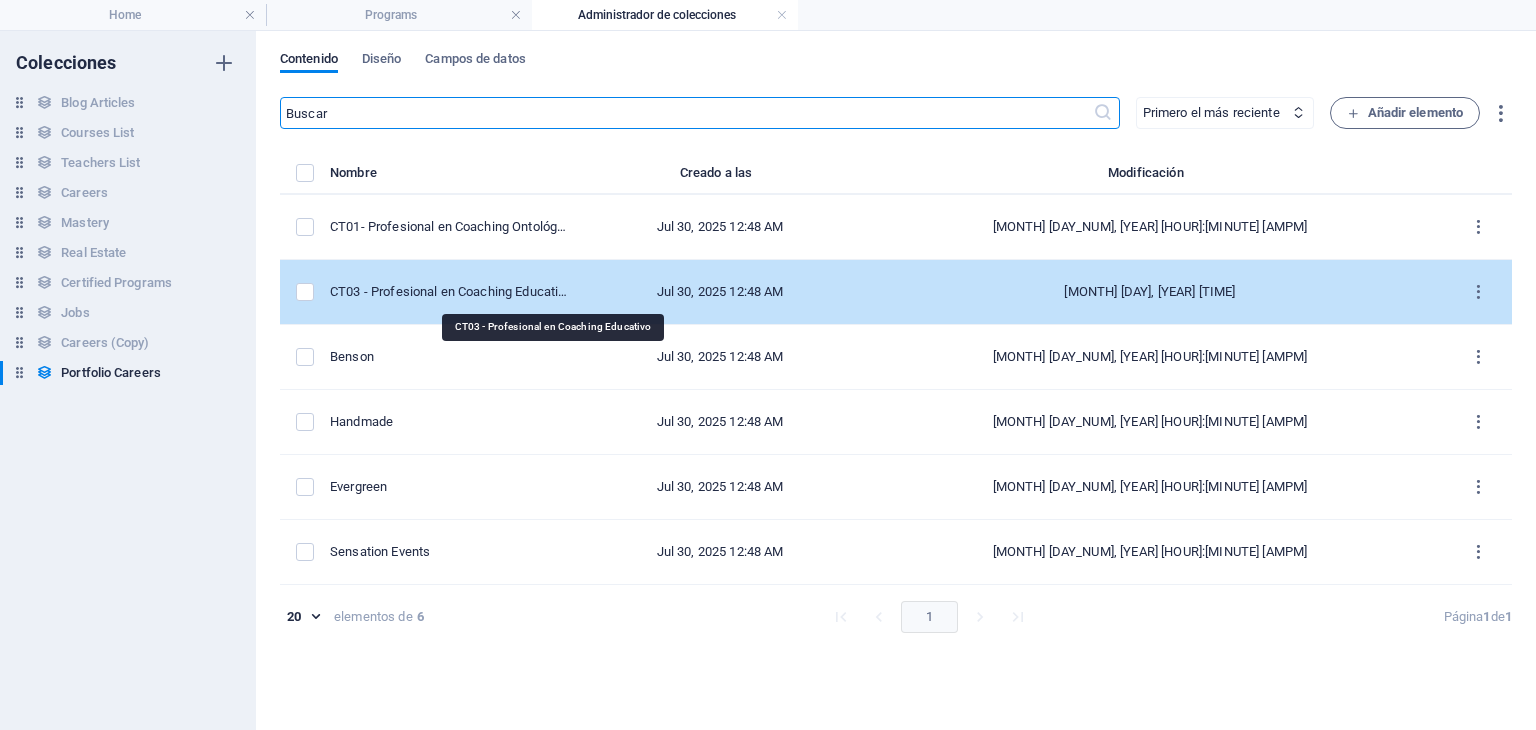 click on "CT03 - Profesional en Coaching Educativo" at bounding box center (449, 292) 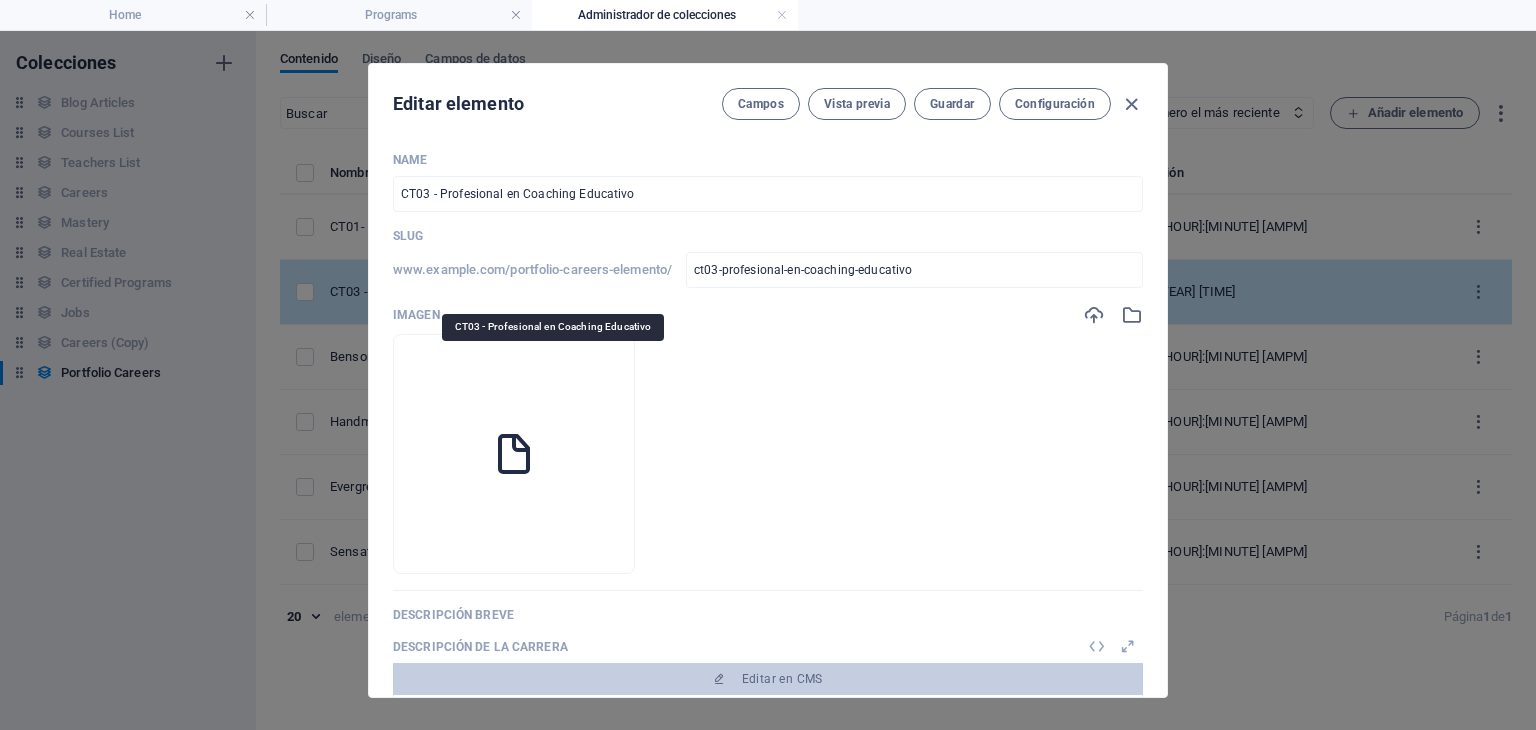 click on "Name CT03 - Profesional en Coaching Educativo ​ Slug www.example.com/portfolio-careers-elemento/ ct03-profesional-en-coaching-educativo ​ Imagen Arrastra archivos aquí para cargarlos de inmediato Descripción breve <p style="text-align: justify;"><span style="color: rgb(0, 0, 0); font-family: Raleway; font-size: 14px; font-style: normal; font-variant-ligatures: none; font-variant-caps: normal; font-weight: 400; letter-spacing: normal; orphans: 2; text-align: start; text-indent: 0px; text-transform: none; widows: 2; word-spacing: 0px; -webkit-text-stroke-width: 0px; white-space: normal; text-decoration-thickness: initial; text-decoration-style: initial; text-decoration-color: initial; float: none; display: inline !important;">Fórmate para acompañar procesos de transformación en el aula, impulsando el desarrollo emocional, la comunicación consciente y el liderazgo educativo. Sé un agente de cambio dentro del sistema educativo. </span></p> Descripción de la Carrera Editar en CMS Requisito Académico" at bounding box center [768, 556] 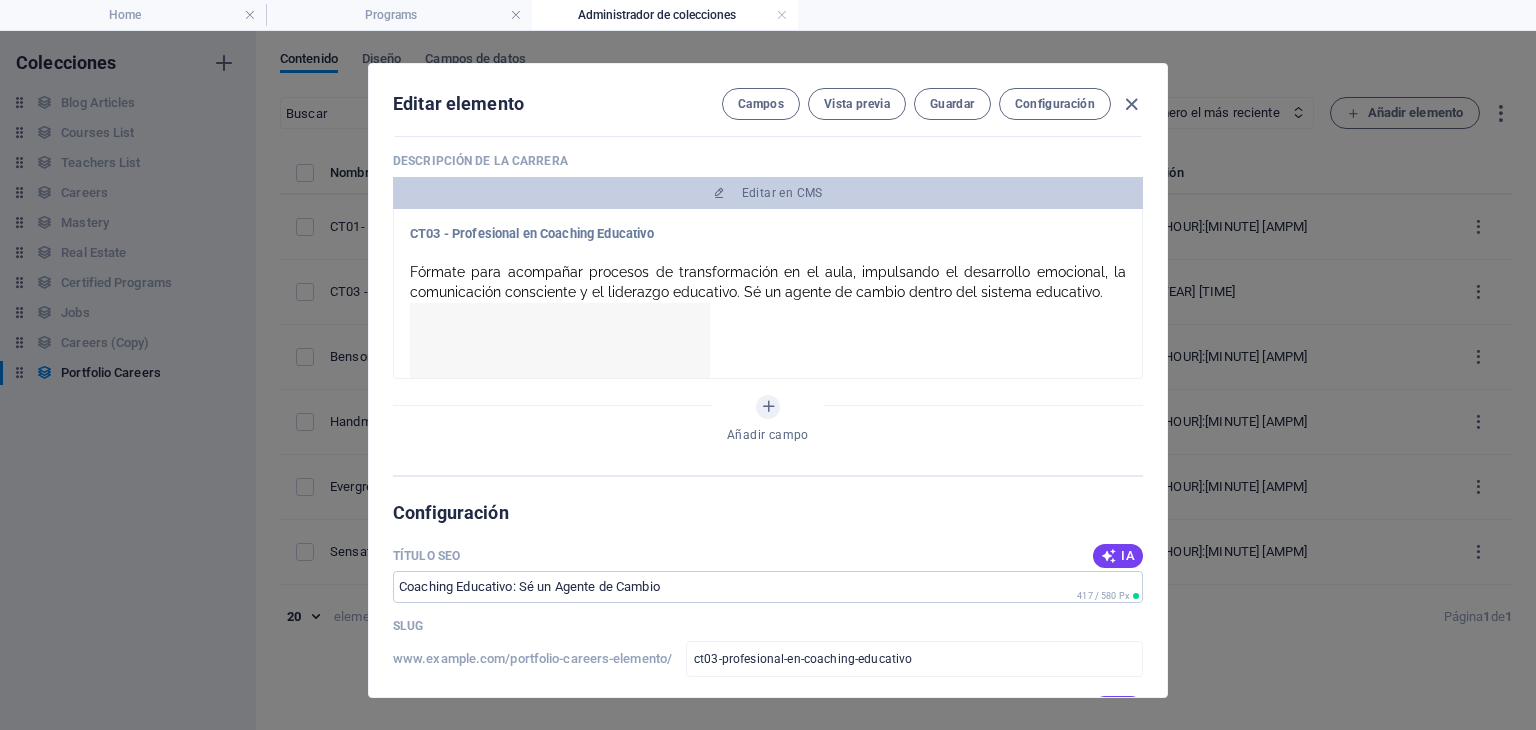 scroll, scrollTop: 500, scrollLeft: 0, axis: vertical 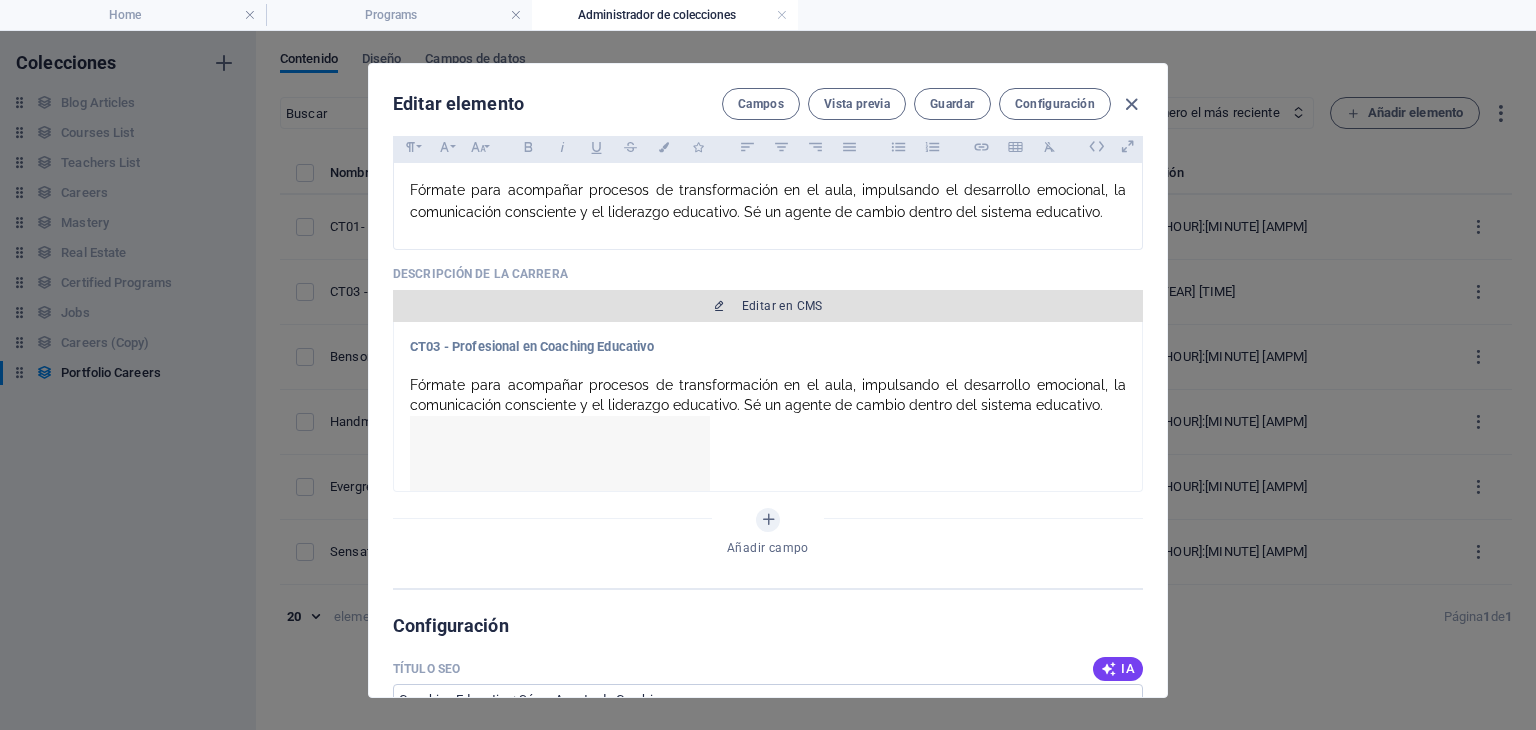 click on "Editar en CMS" at bounding box center (782, 306) 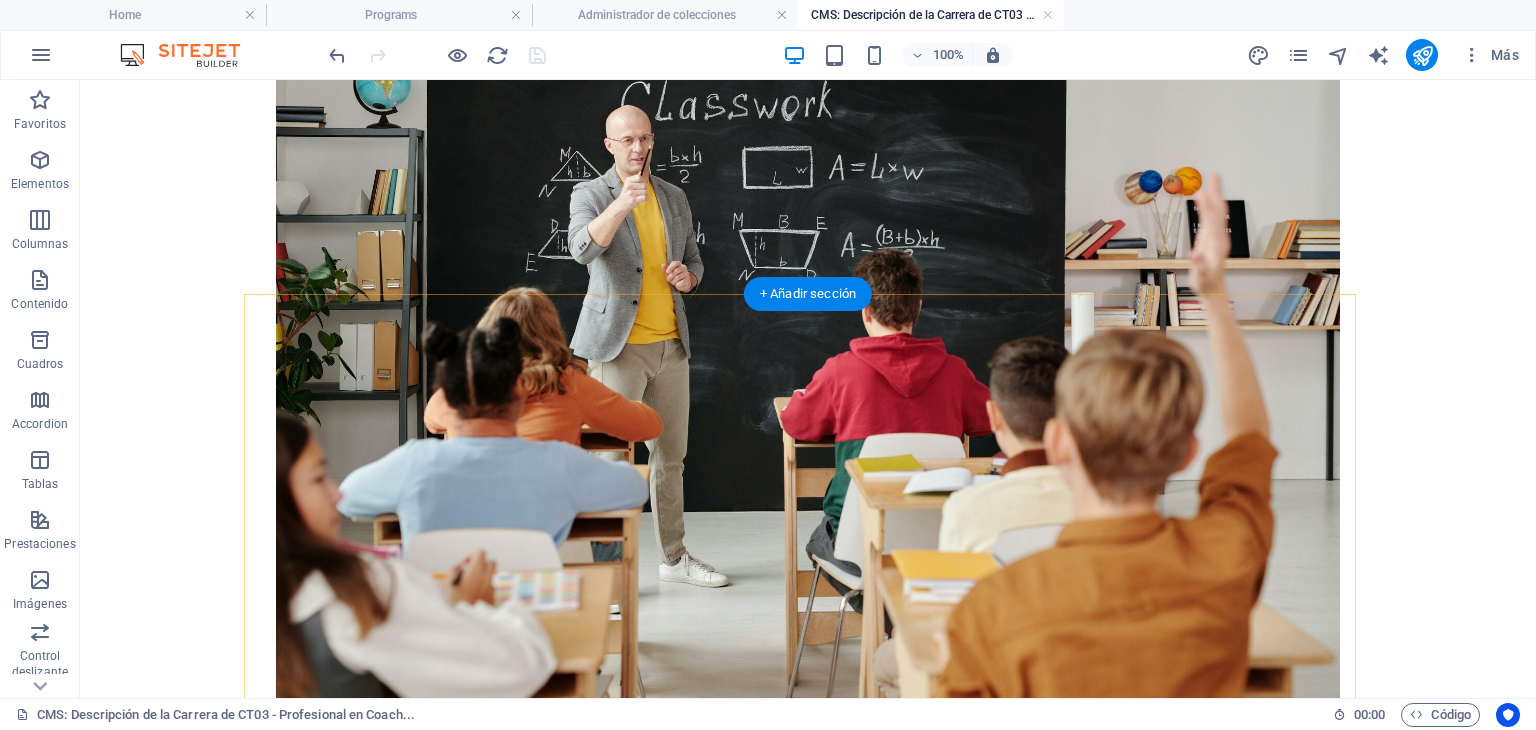 scroll, scrollTop: 600, scrollLeft: 0, axis: vertical 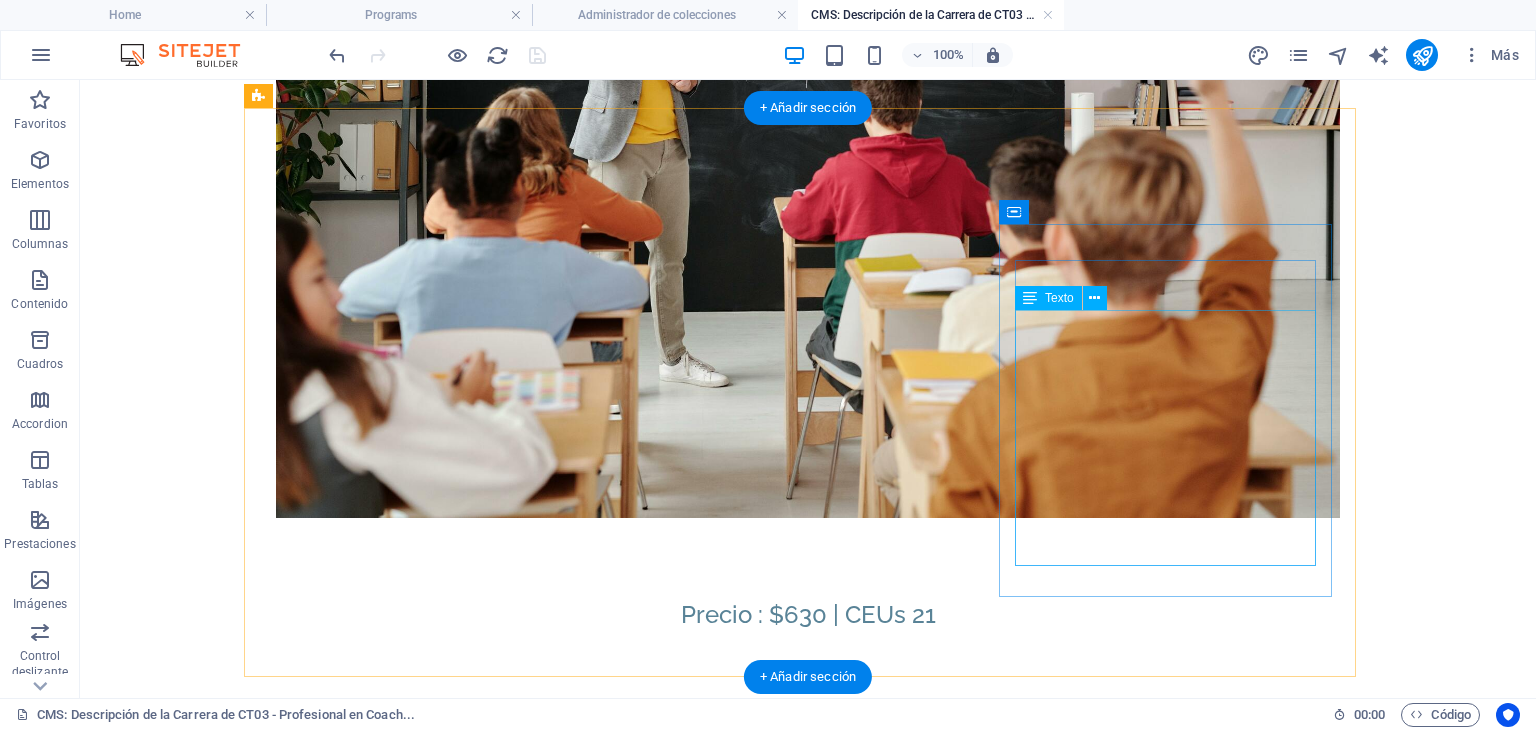 click on "Nivel :  Profesional Técnico Productivo Duración:  6 a 8 Meses Horas Académicas : 210 hrs CEUs:  21 ([PERSONAL_TERM]) Certificación Internacional:   [COMPANY_NAME] Modalidad:  100% online Acompañamiento:   Sincrónico personalizado Metodología:  SEOCES" at bounding box center [442, 1759] 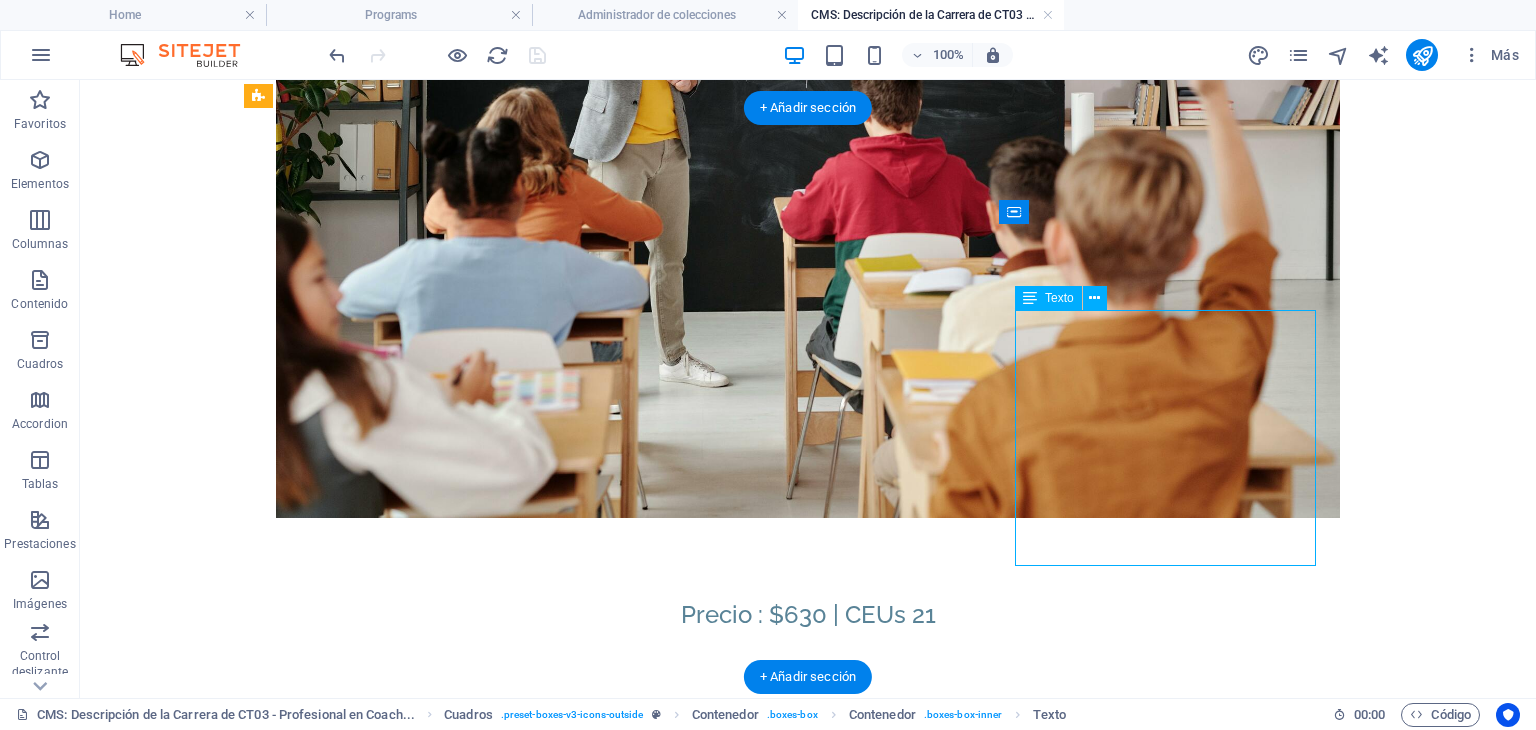 click on "Nivel :  Profesional Técnico Productivo Duración:  6 a 8 Meses Horas Académicas : 210 hrs CEUs:  21 ([PERSONAL_TERM]) Certificación Internacional:   [COMPANY_NAME] Modalidad:  100% online Acompañamiento:   Sincrónico personalizado Metodología:  SEOCES" at bounding box center [442, 1759] 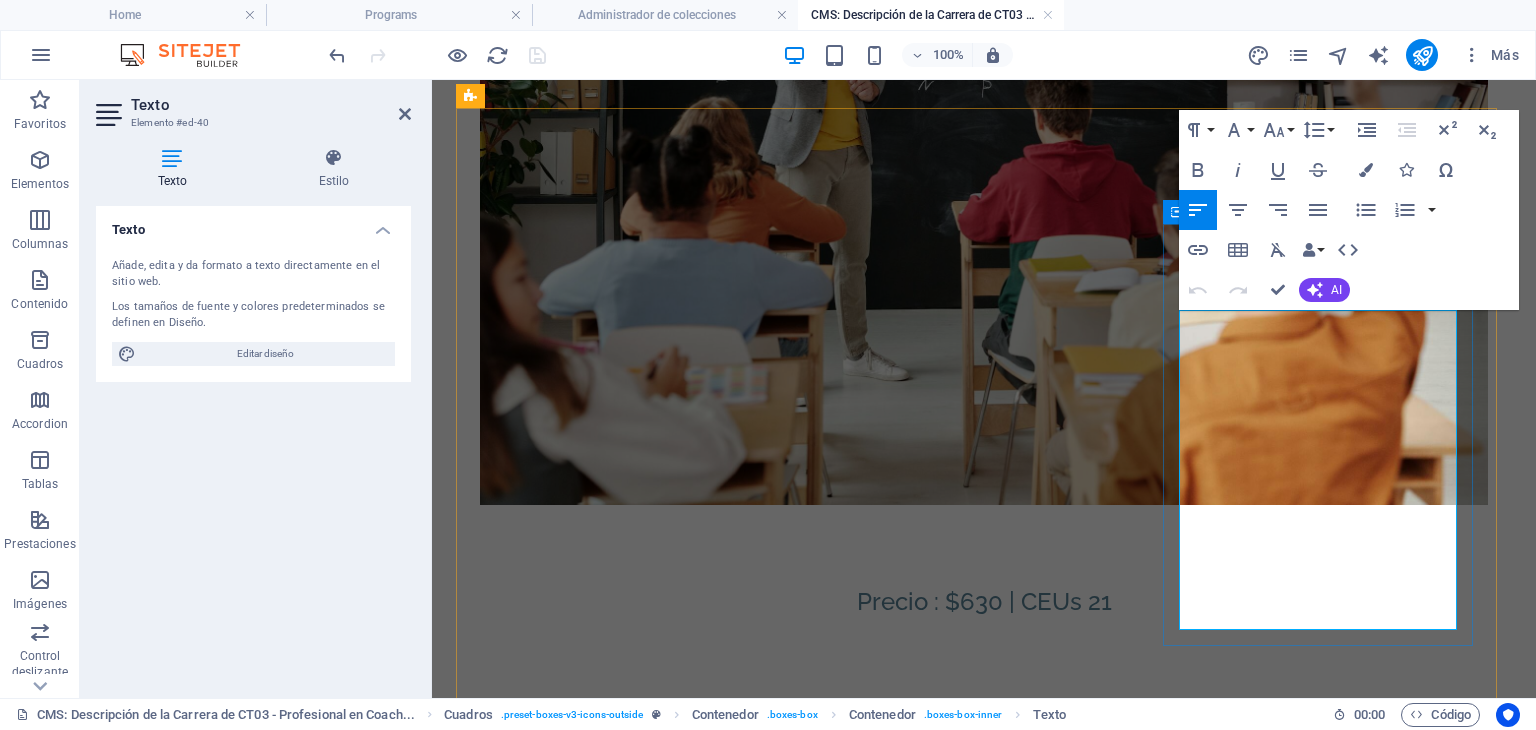 drag, startPoint x: 1183, startPoint y: 322, endPoint x: 1338, endPoint y: 560, distance: 284.0229 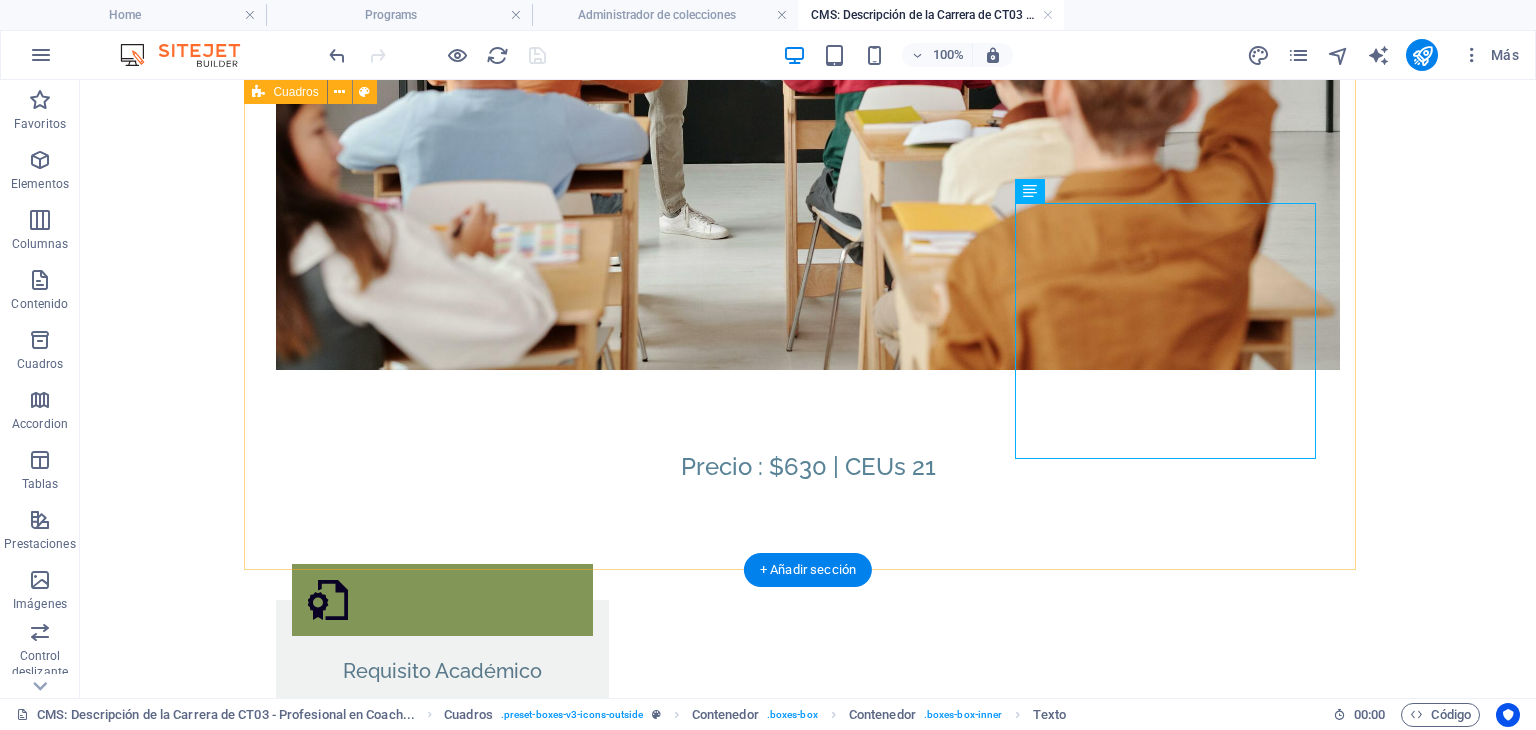 scroll, scrollTop: 930, scrollLeft: 0, axis: vertical 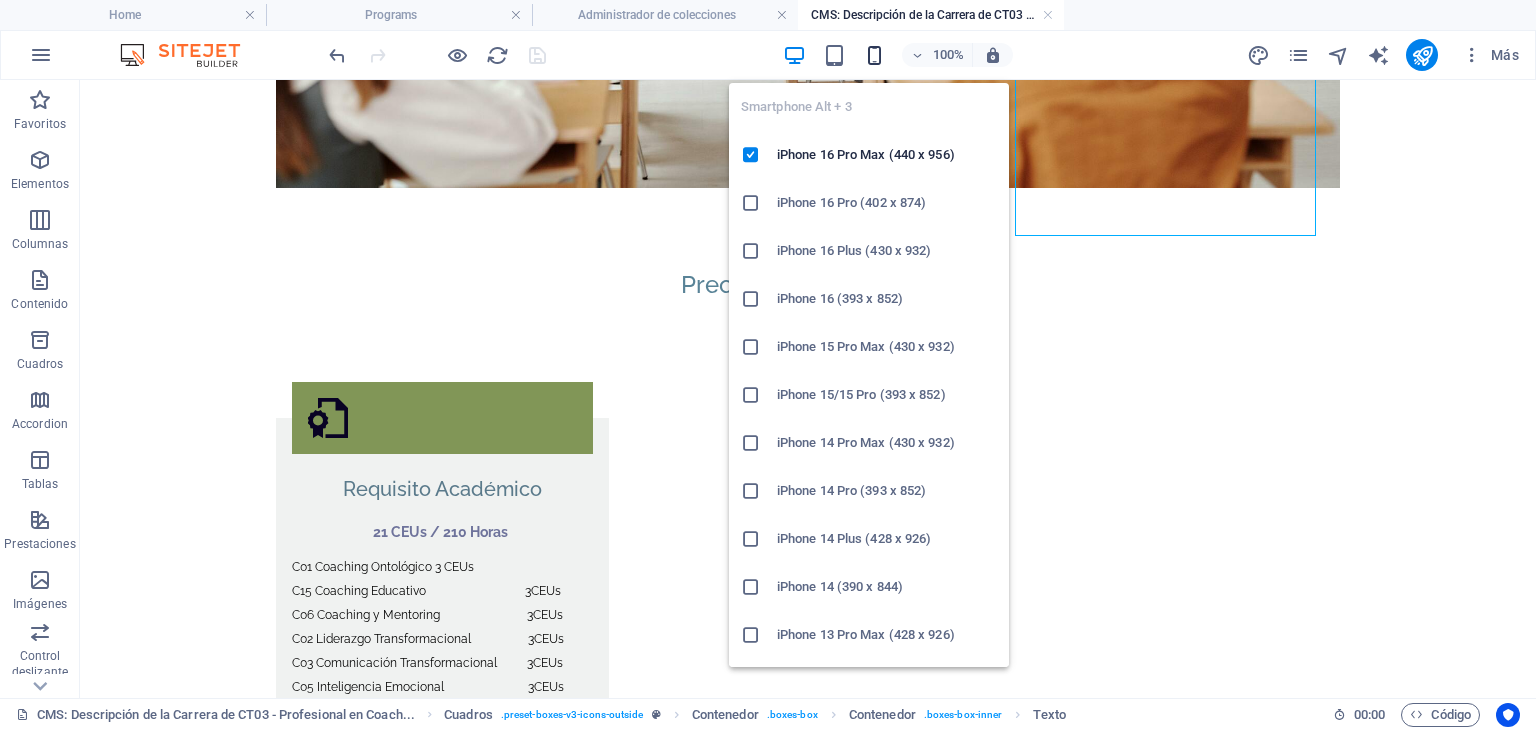 click at bounding box center [874, 55] 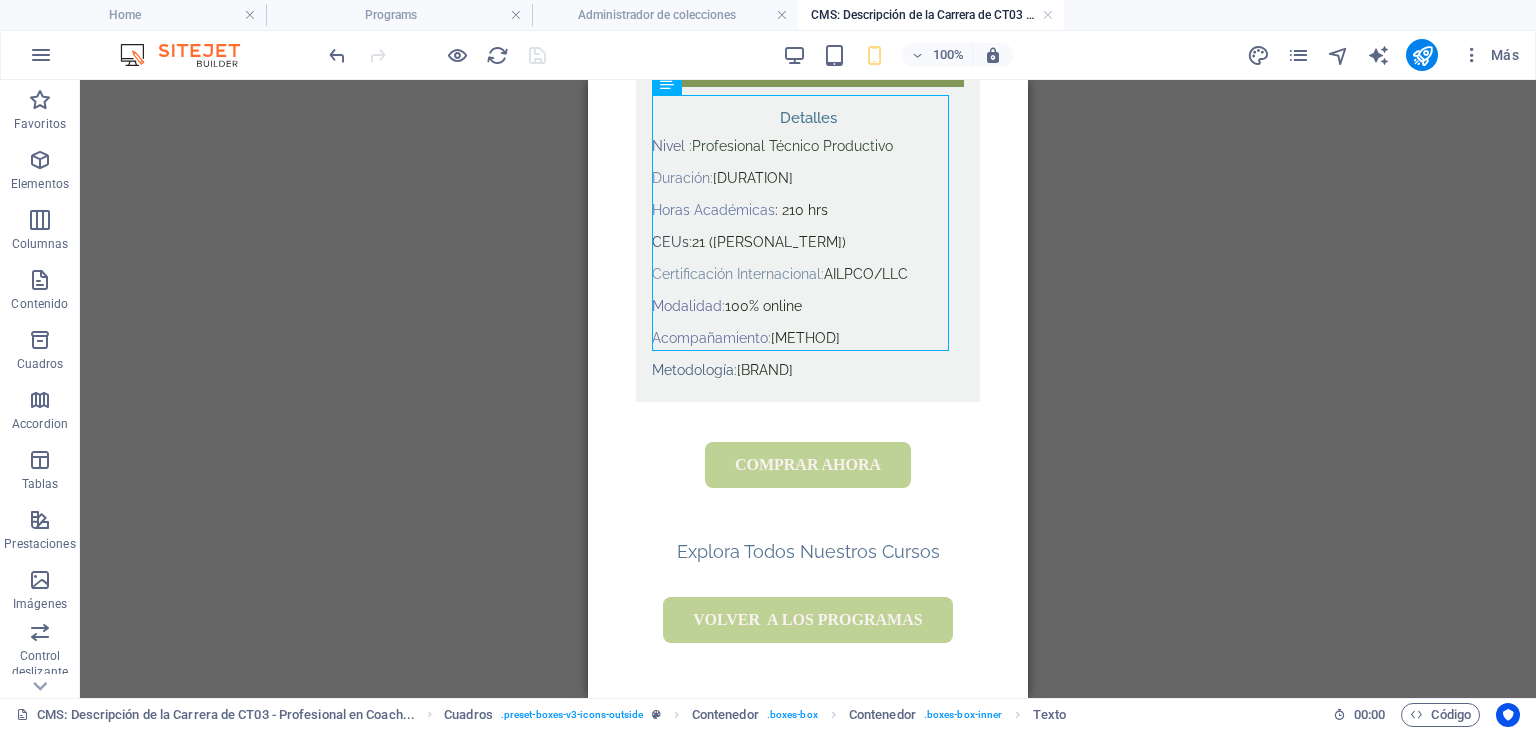 scroll, scrollTop: 1591, scrollLeft: 0, axis: vertical 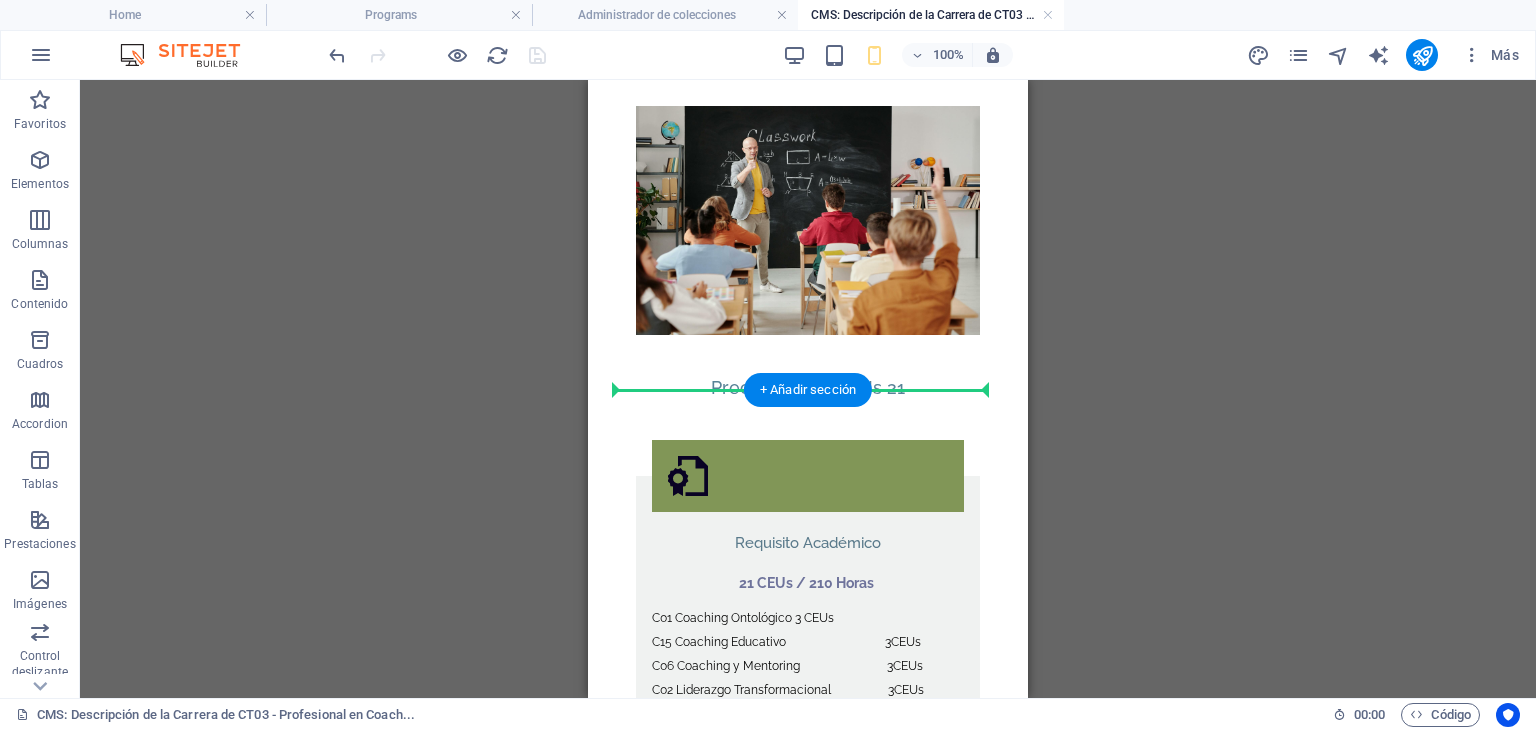 drag, startPoint x: 1245, startPoint y: 479, endPoint x: 724, endPoint y: 397, distance: 527.4135 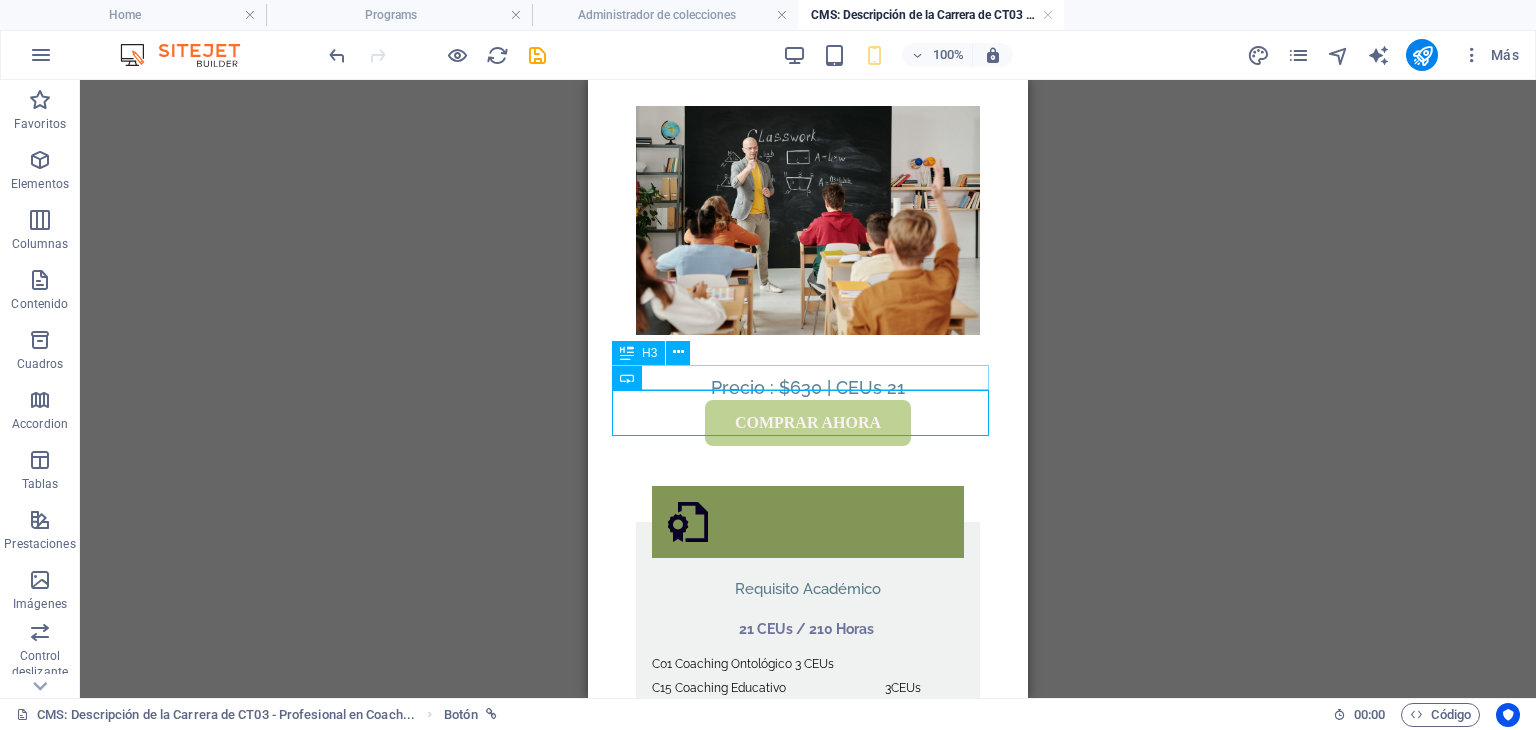 click on "Precio : $630 | CEUs 21" at bounding box center (808, 387) 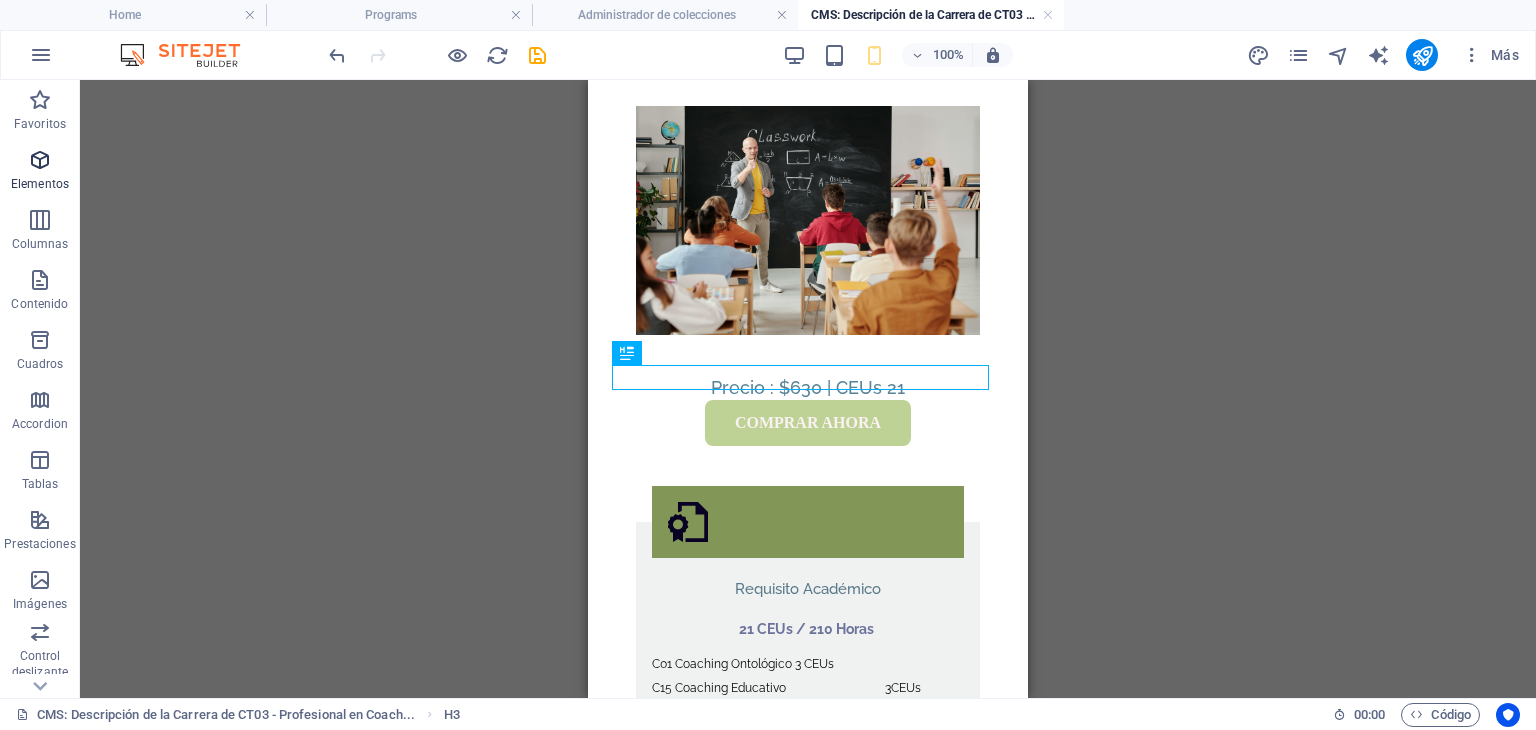click on "Elementos" at bounding box center [40, 172] 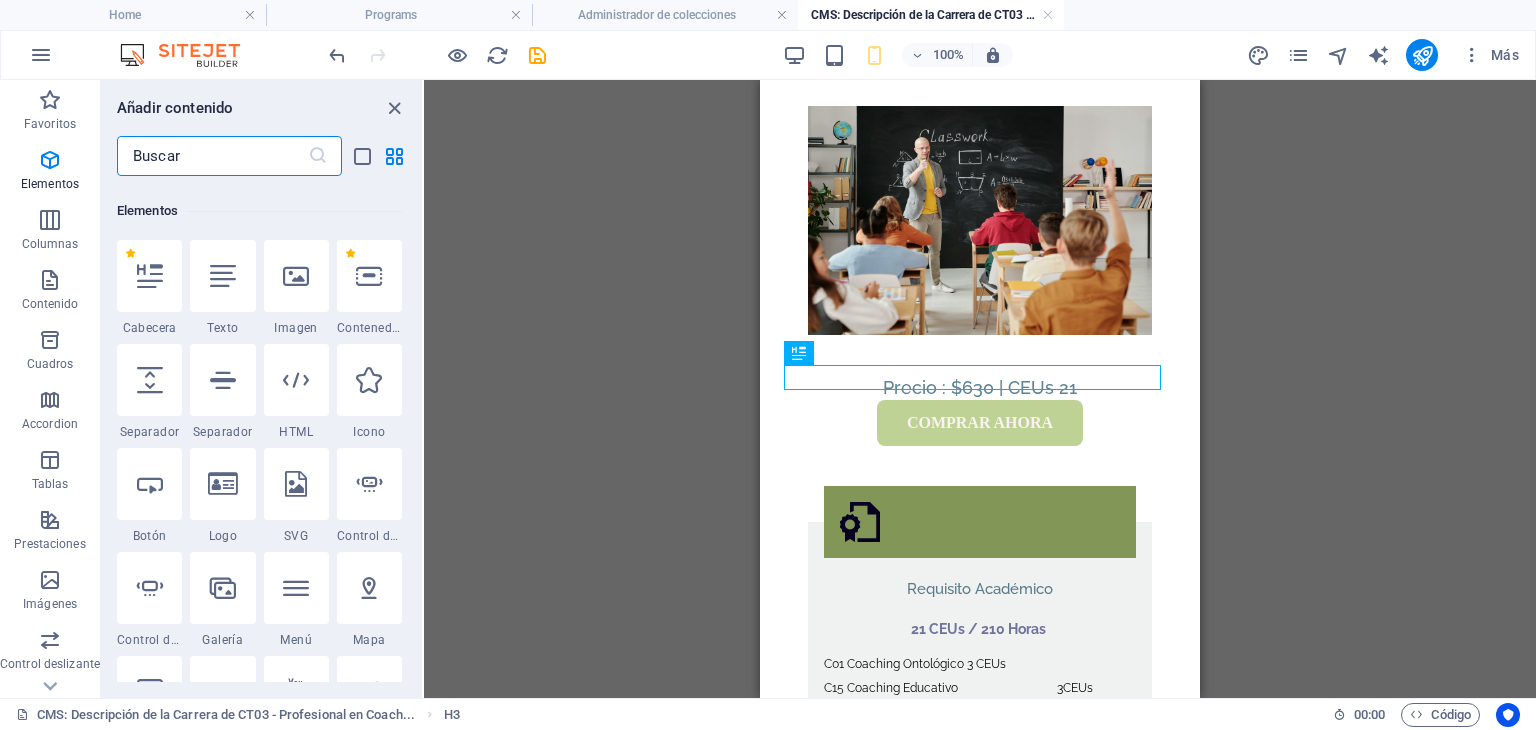 scroll, scrollTop: 579, scrollLeft: 0, axis: vertical 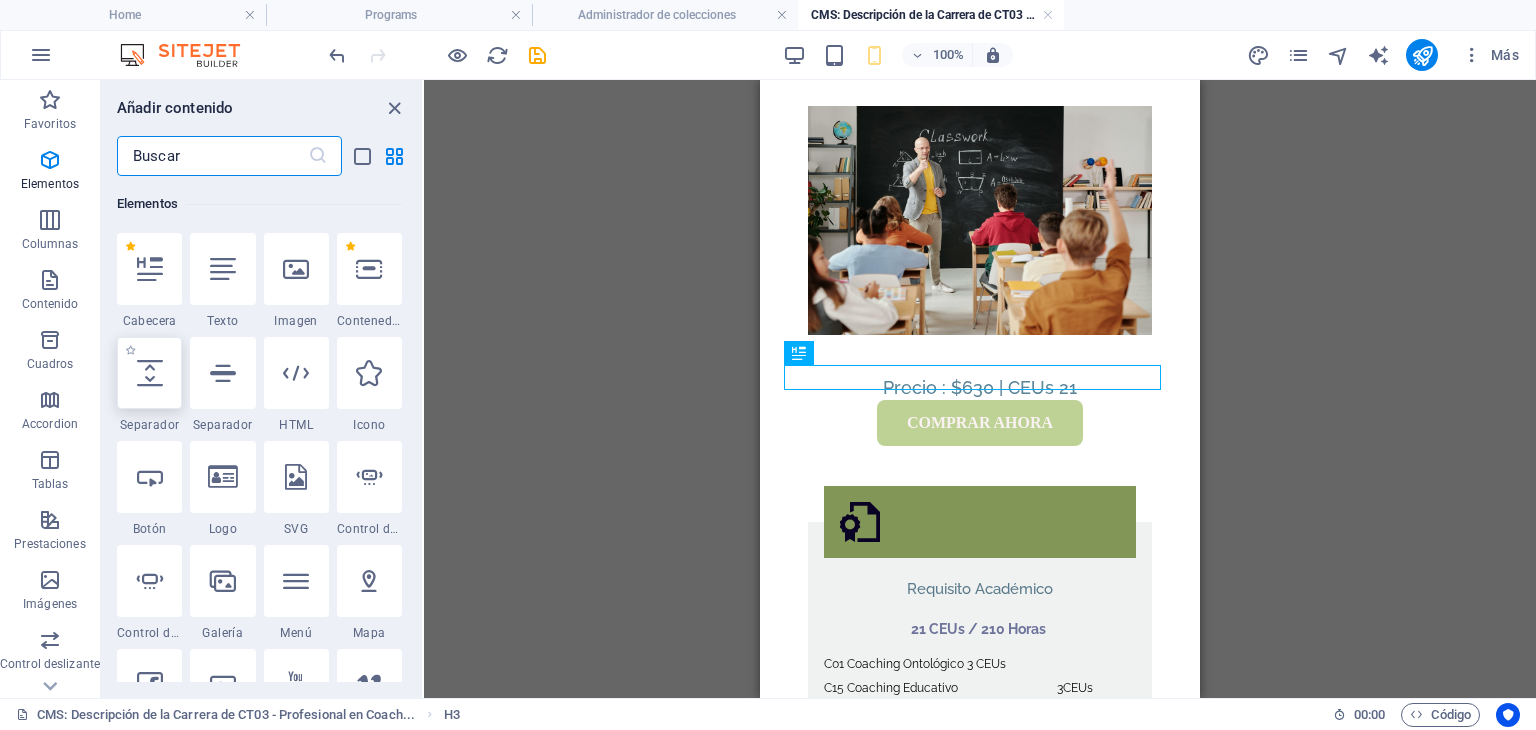 click at bounding box center [150, 373] 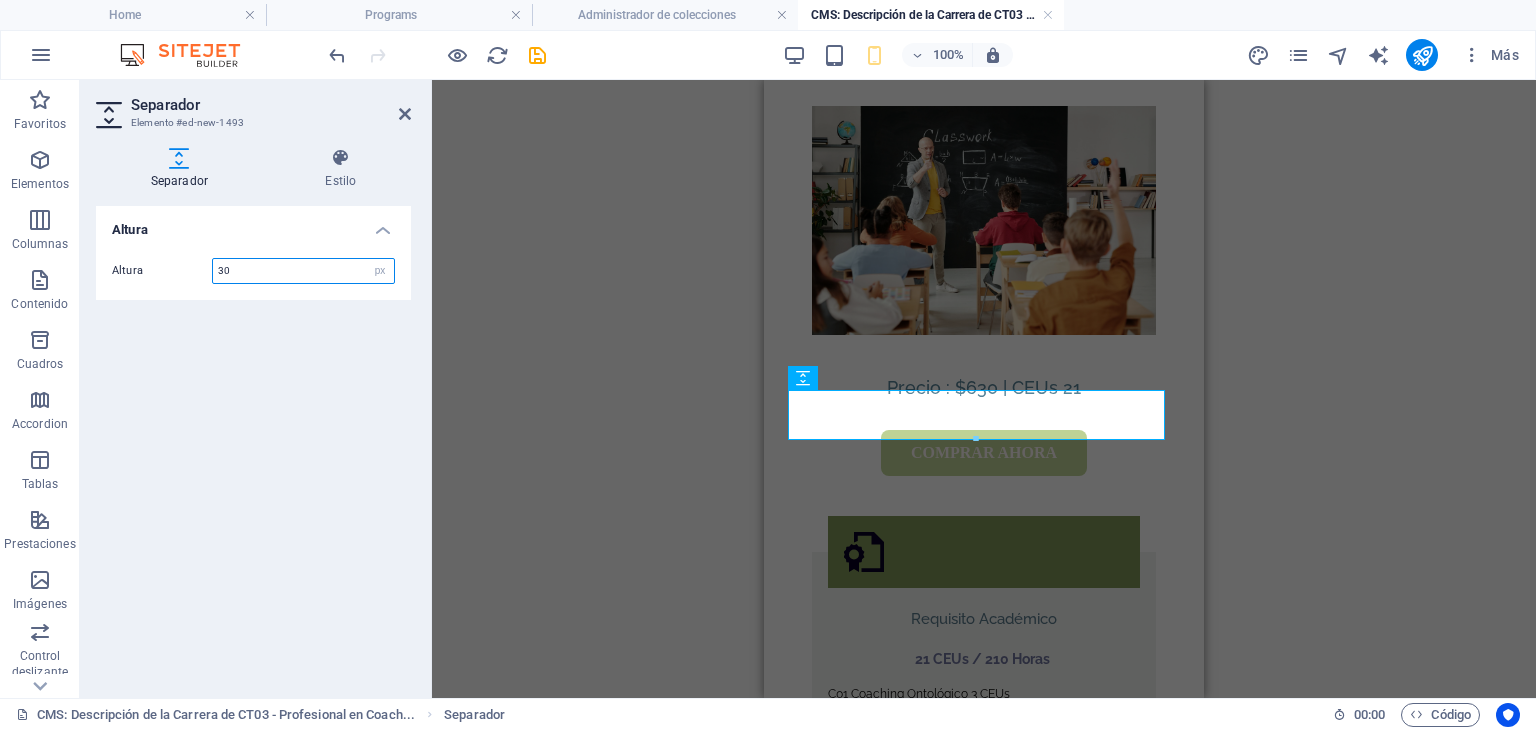 type on "30" 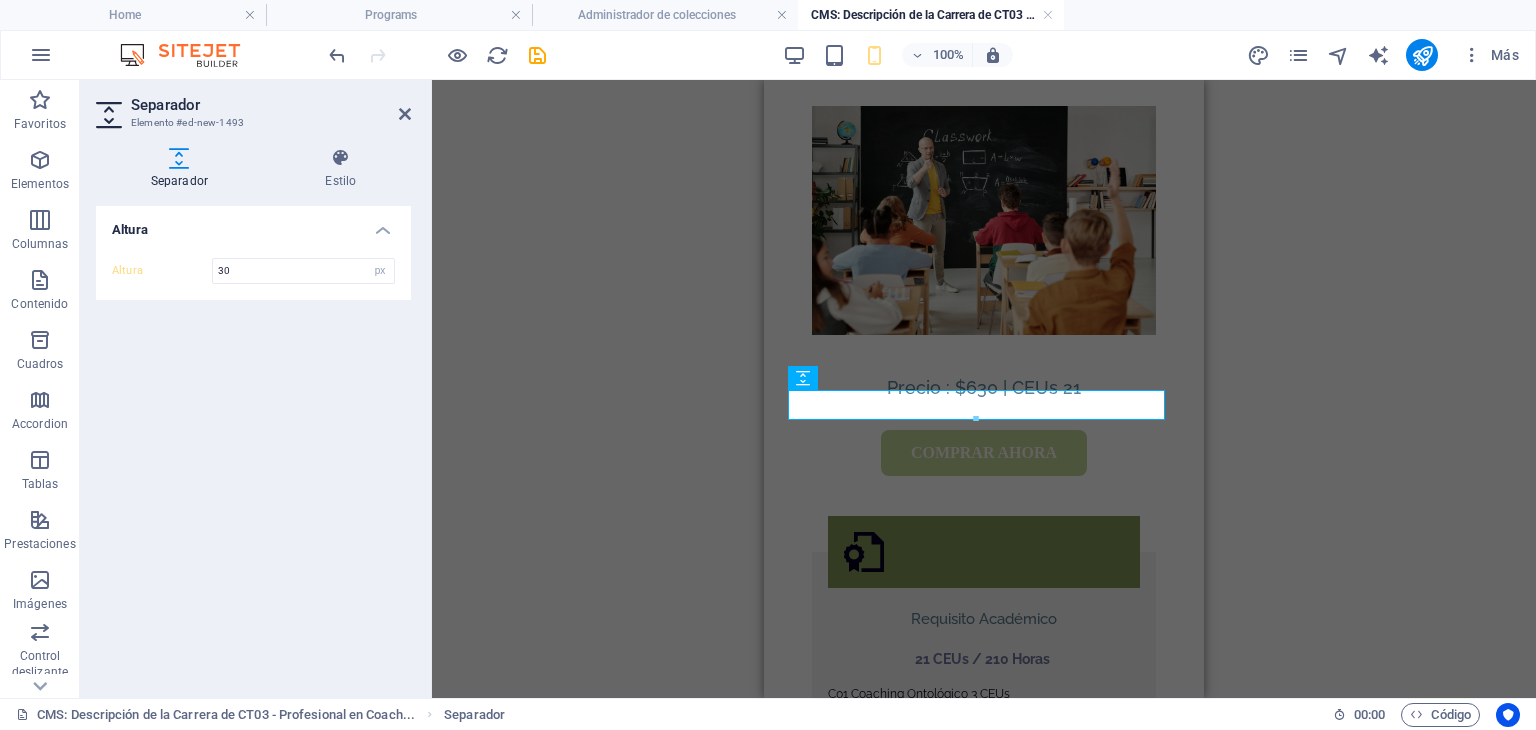 click on "H3   Superposición de imagen de texto   Contenedor   Separador   Imagen   Texto   H3   Cuadros   Icono   Contenedor   Contenedor   Separador   Contenedor   Contenedor   H4   Icono   Contenedor   Contenedor   Separador   Contenedor   Contenedor   H4   Texto   Contenedor   Texto   Botón   Separador   Separador   Texto   Cuadros   Contenedor   Contenedor   Texto   Contenedor   Separador   Separador" at bounding box center [984, 389] 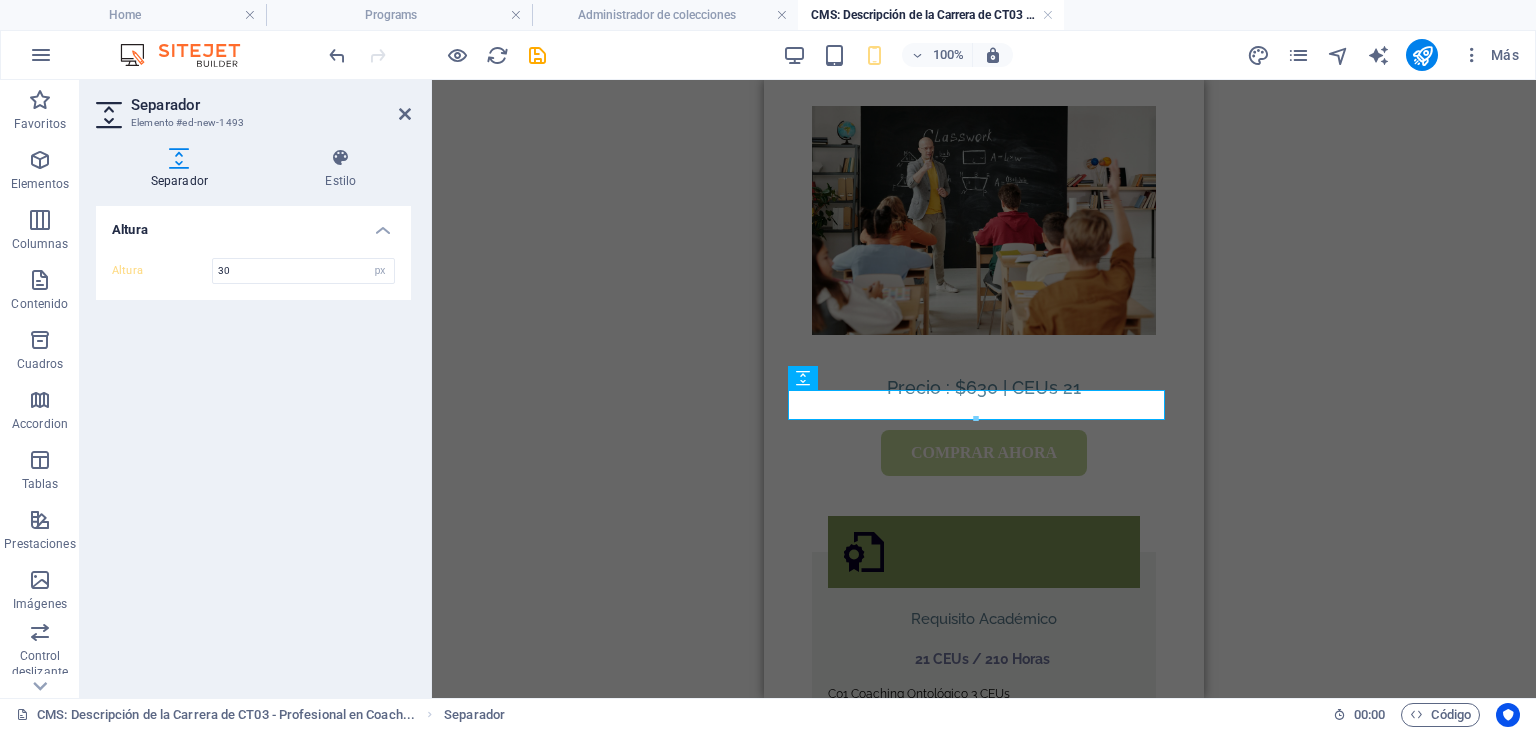 click on "CT03 - Profesional en Coaching Educativo  Fórmate para acompañar procesos de transformación en el aula, impulsando el desarrollo emocional, la comunicación consciente y el liderazgo educativo. Sé un agente de cambio dentro del sistema educativo.  Precio : $630 | CEUs 21 comprar ahora  Requisito Académico   21 CEUs / 210 Horas   C01 Coaching Ontológico                               3 CEUs C15 Coaching Educativo                                 3  CEUs C06 Coaching y Mentoring                             3  CEUs C02 Liderazgo Transformacional                   3  CEUs C03 Comunicación Transformacional          3  CEUs C05 Inteligencia Emocional                            3  CEUs SC01 Servicio al Cliente                                  3  CEUs Descripción  Modalidad:  100% en línea | Duración: 6 a 08 meses | Certificación internacional Dirigido a: Oportunidades laborales: Detalles  Nivel :" at bounding box center (984, 862) 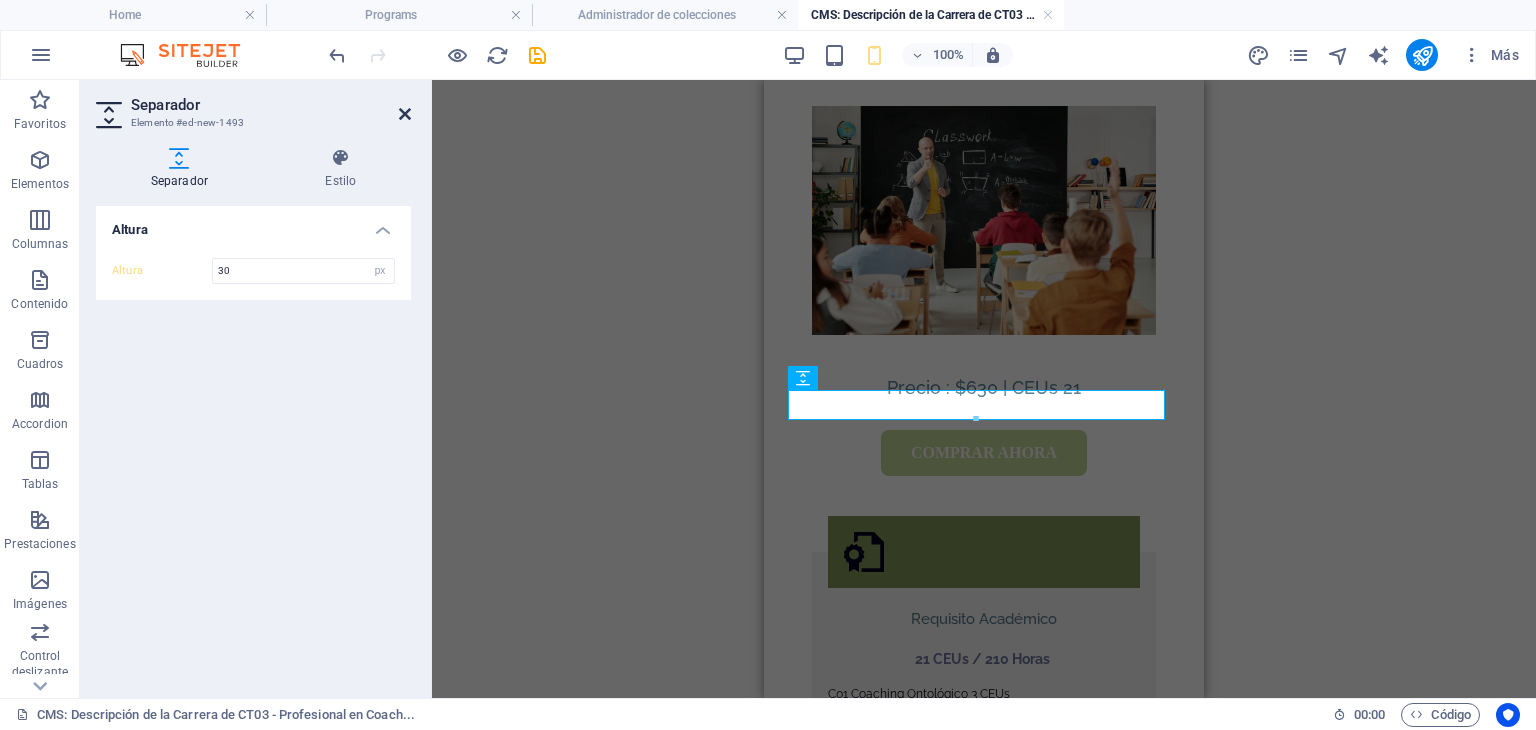 click at bounding box center [405, 114] 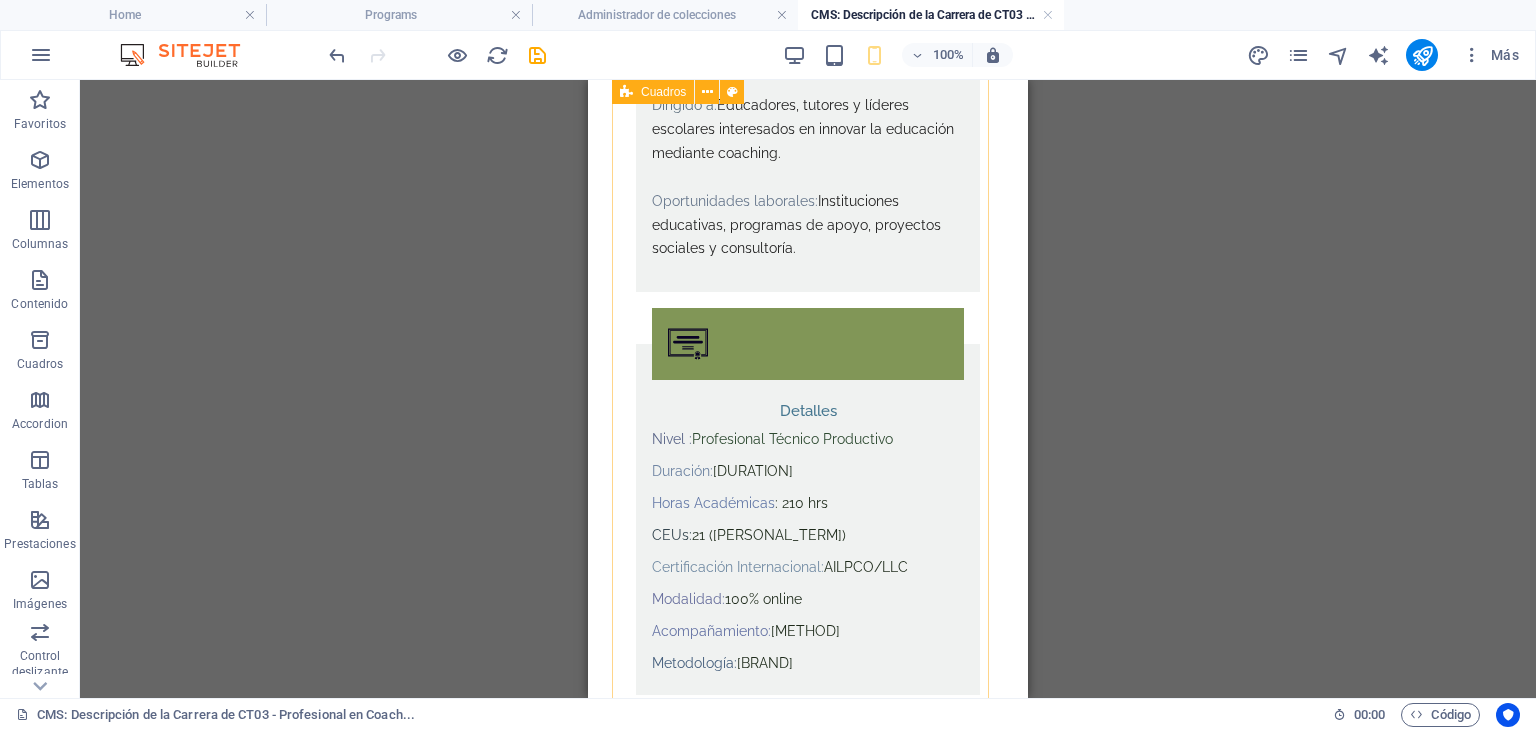 scroll, scrollTop: 1620, scrollLeft: 0, axis: vertical 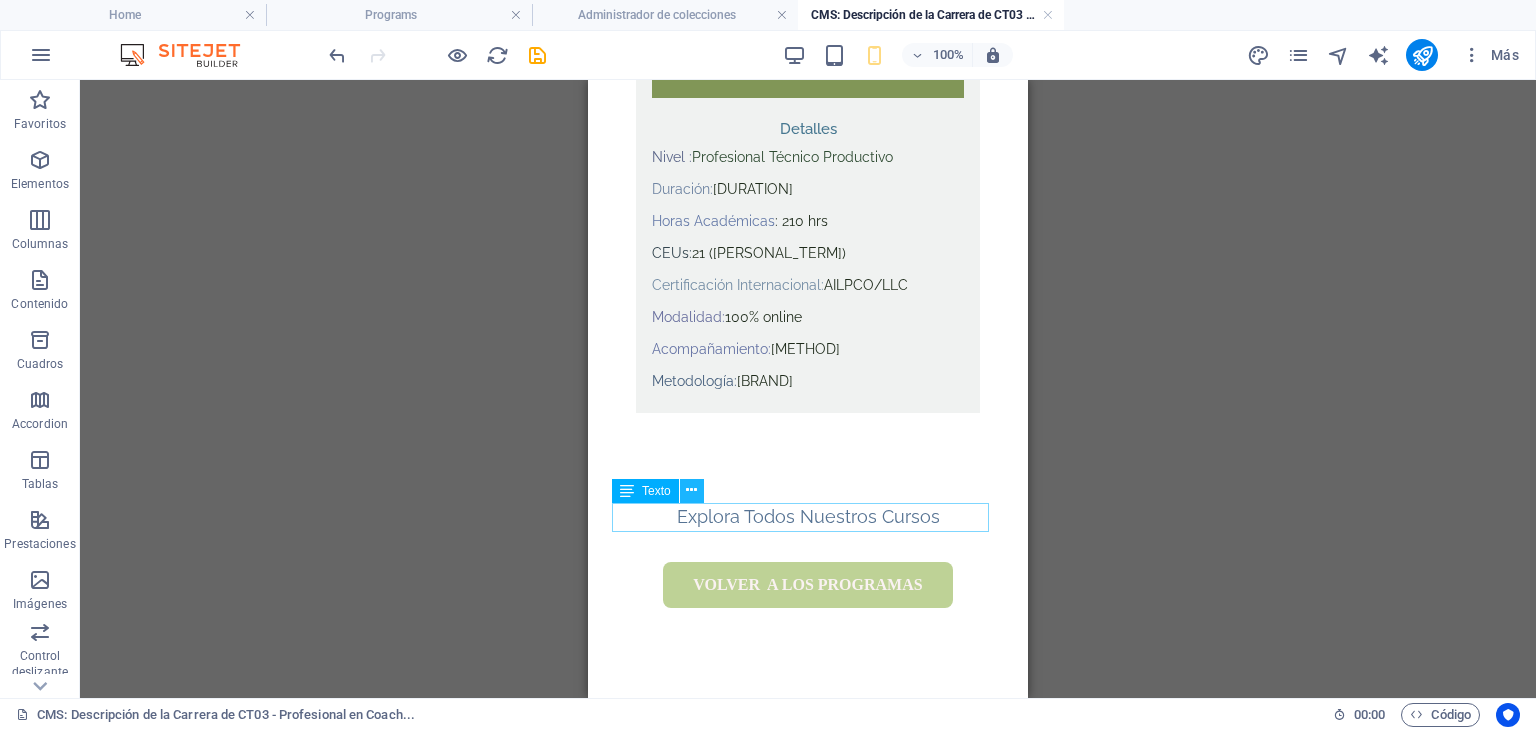 click at bounding box center (691, 490) 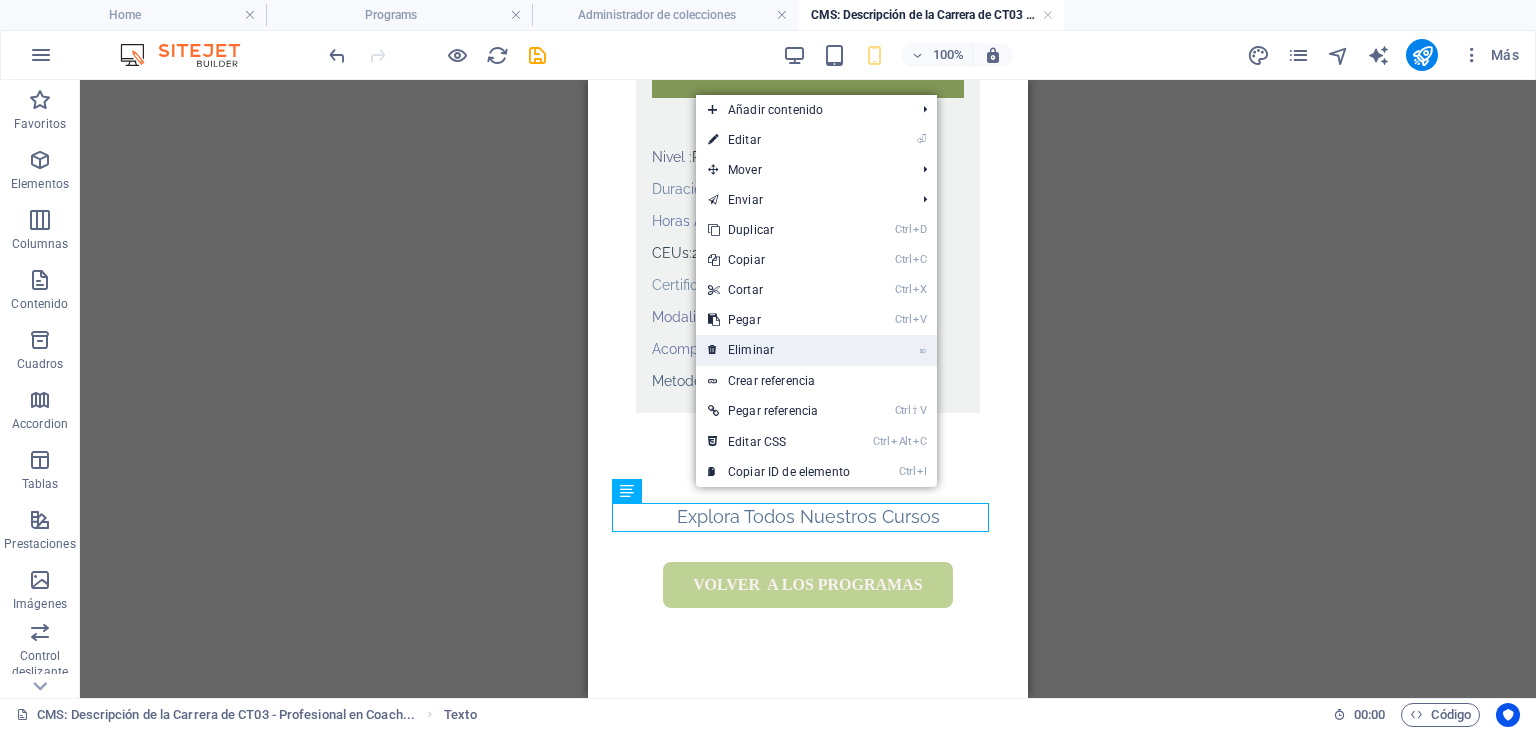 click on "⌦  Eliminar" at bounding box center (779, 350) 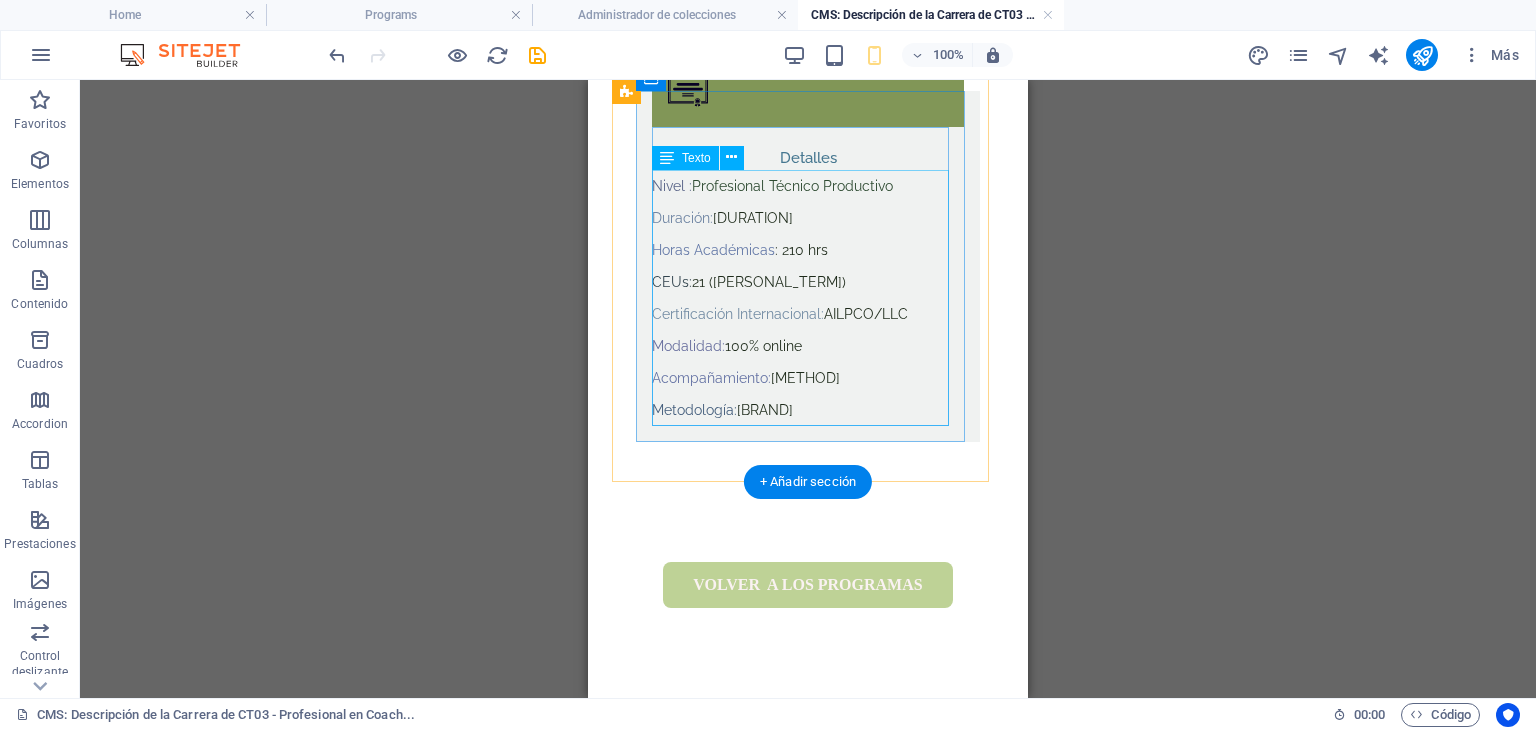 scroll, scrollTop: 1592, scrollLeft: 0, axis: vertical 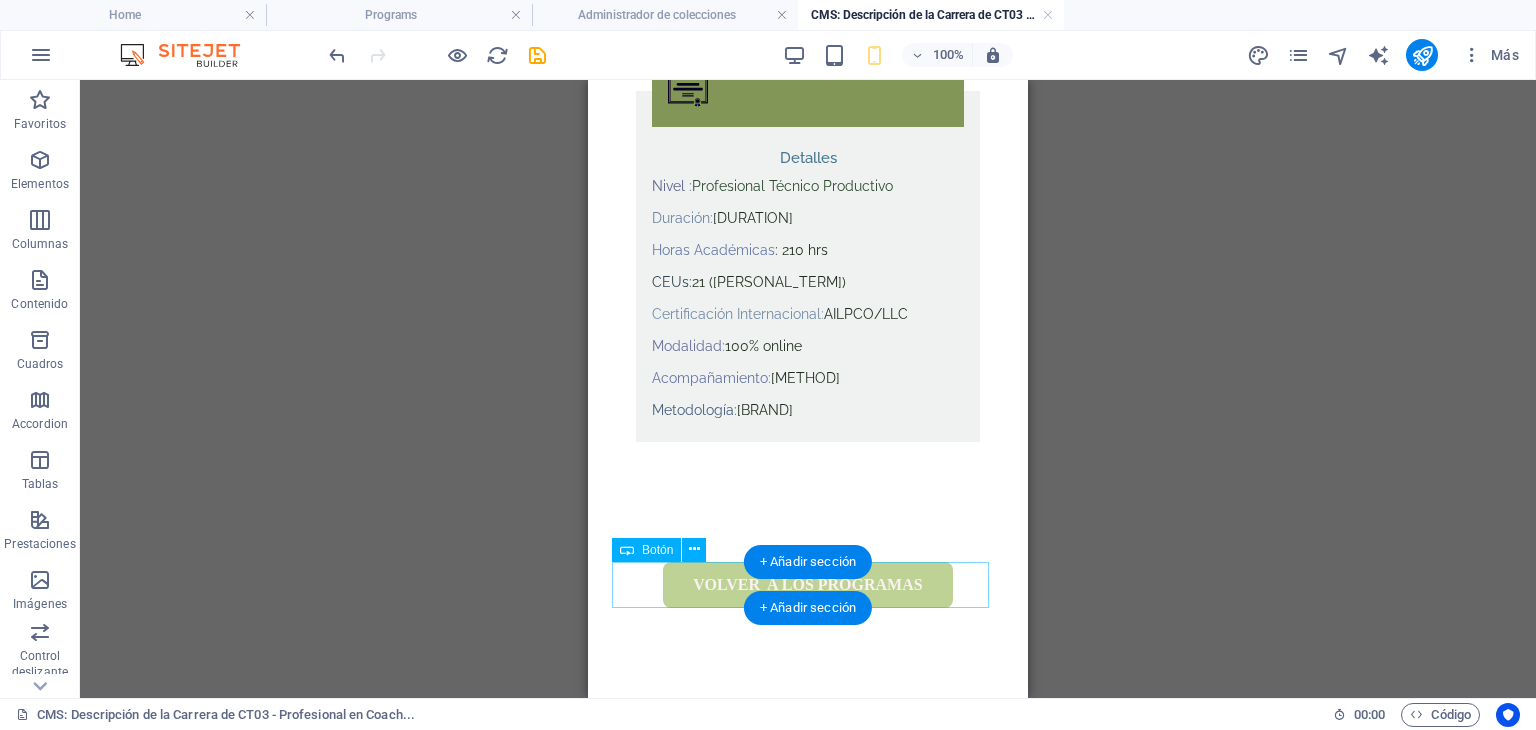 click on "volver  a los programas" at bounding box center [808, 585] 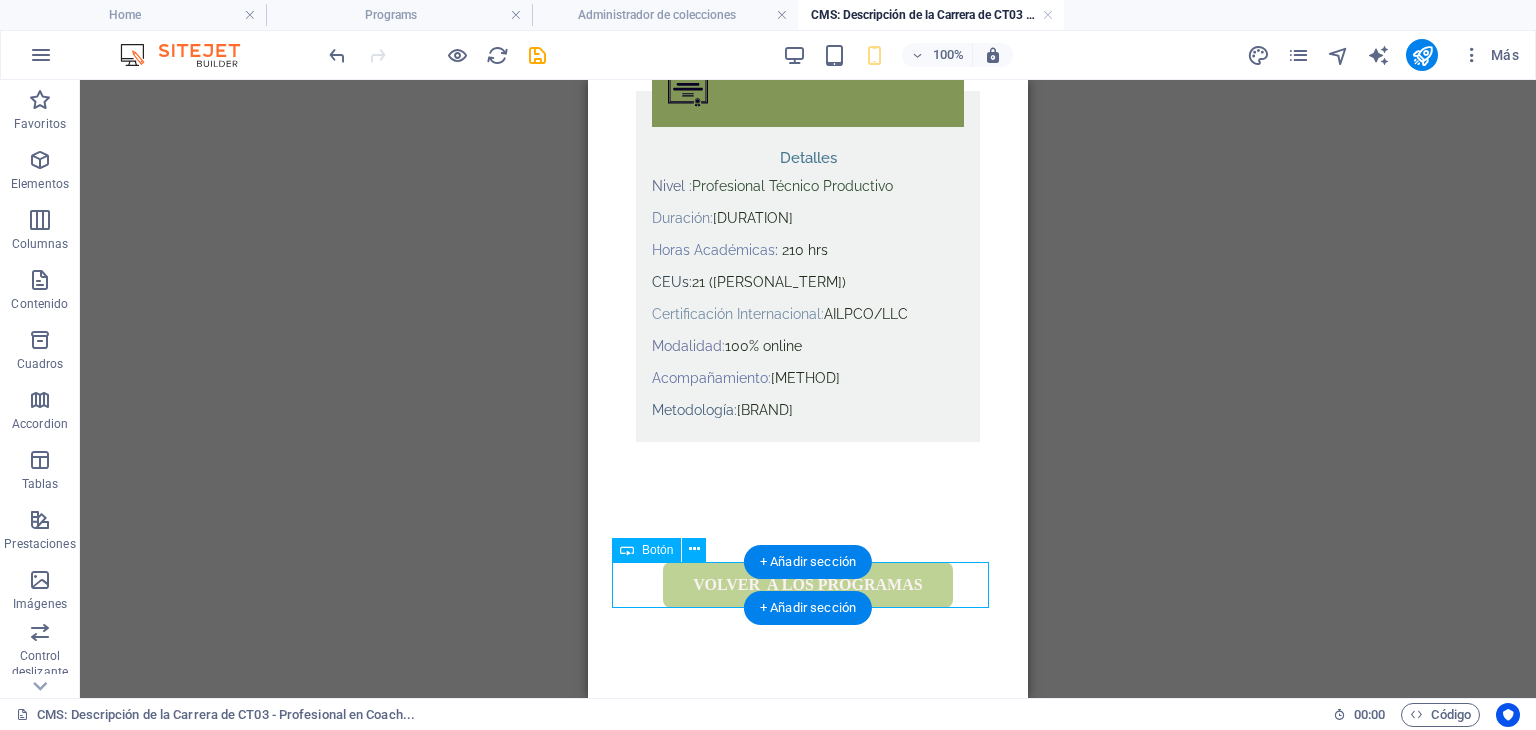 click on "volver  a los programas" at bounding box center [808, 585] 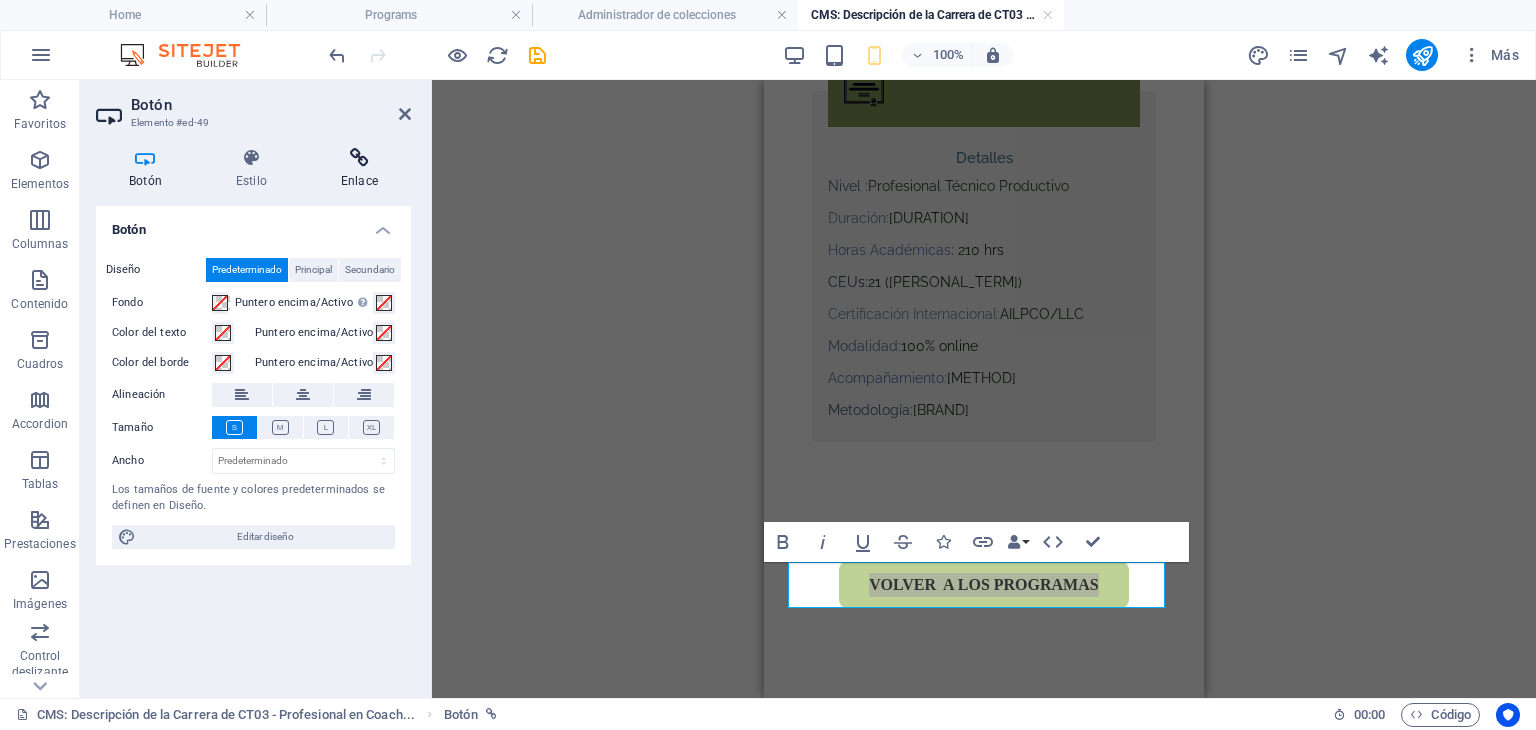 click at bounding box center (359, 158) 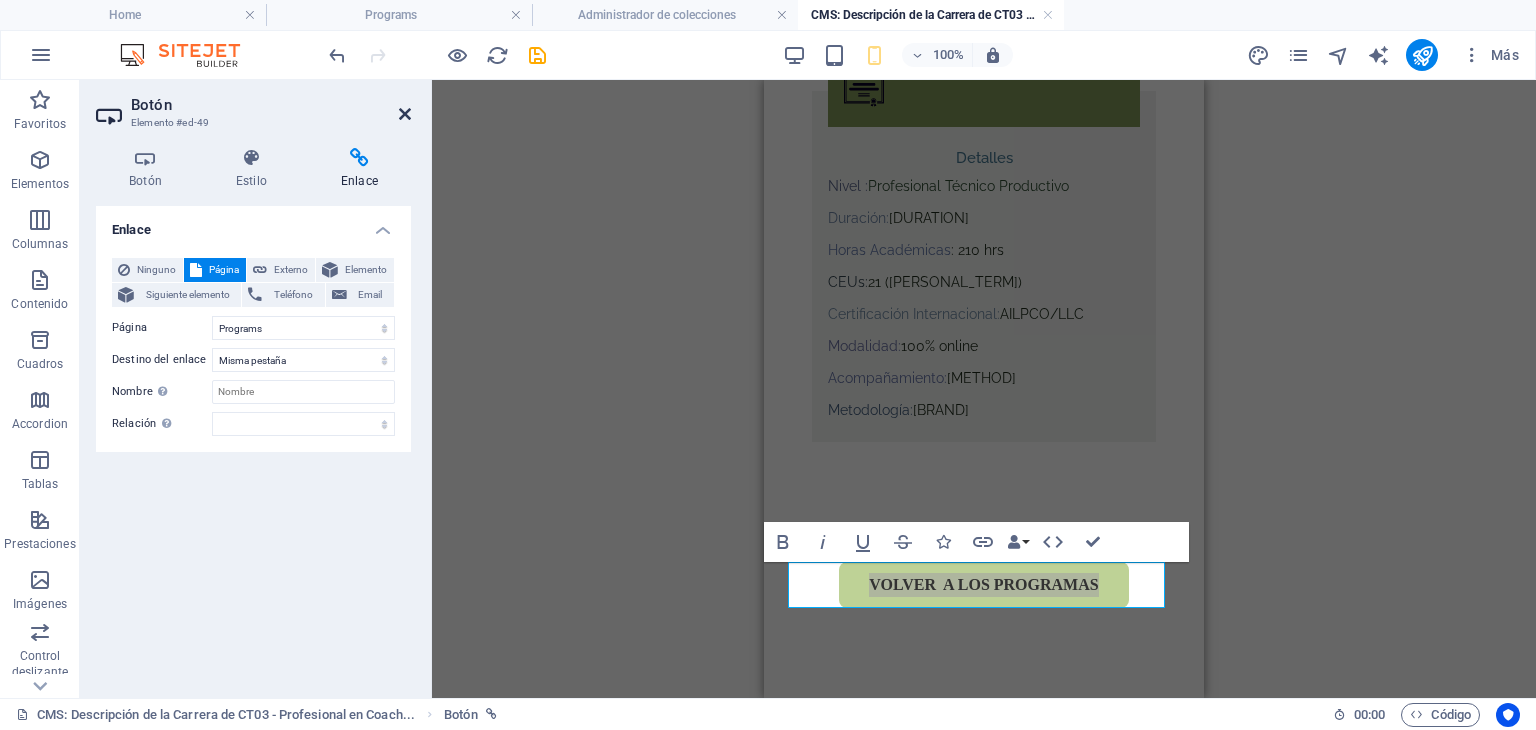 click at bounding box center [405, 114] 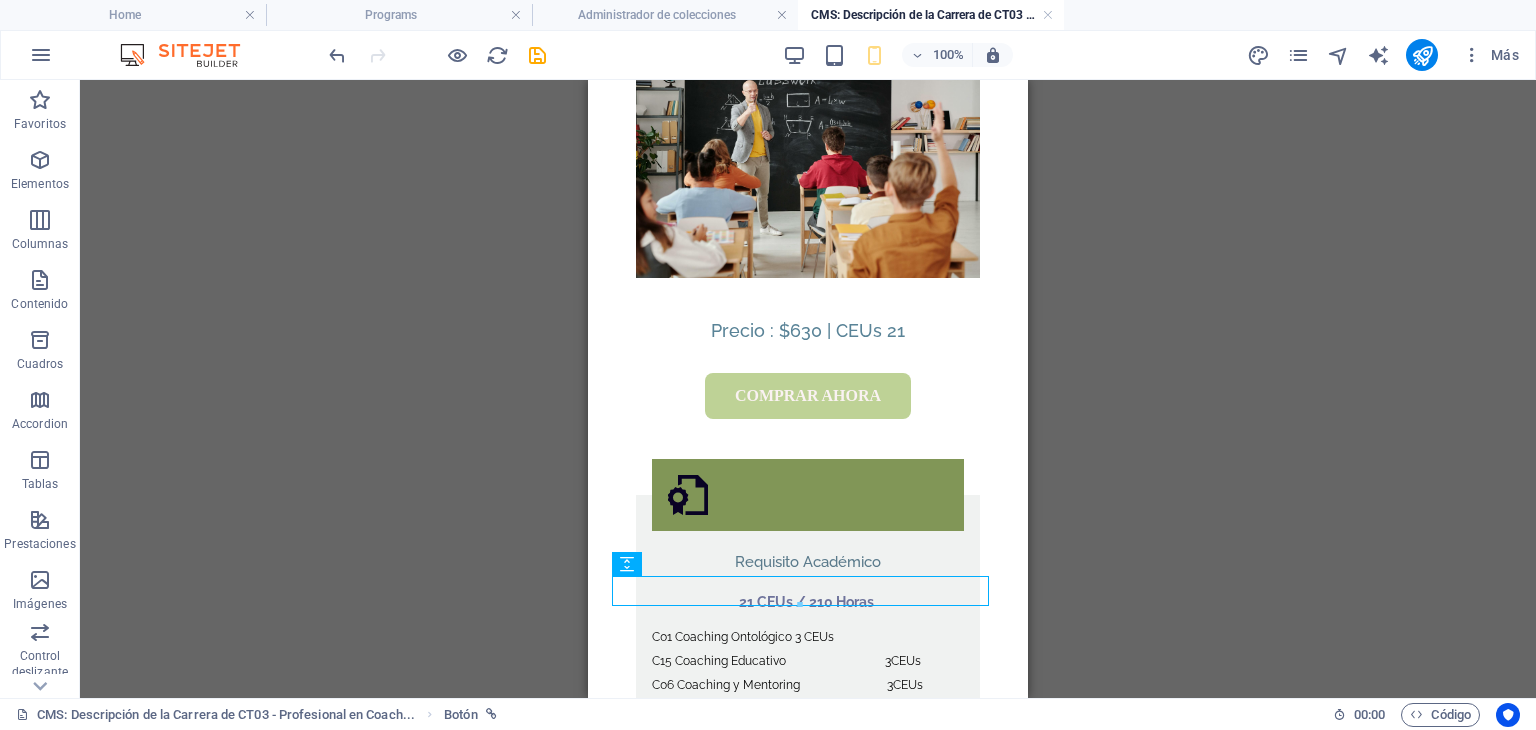 scroll, scrollTop: 0, scrollLeft: 0, axis: both 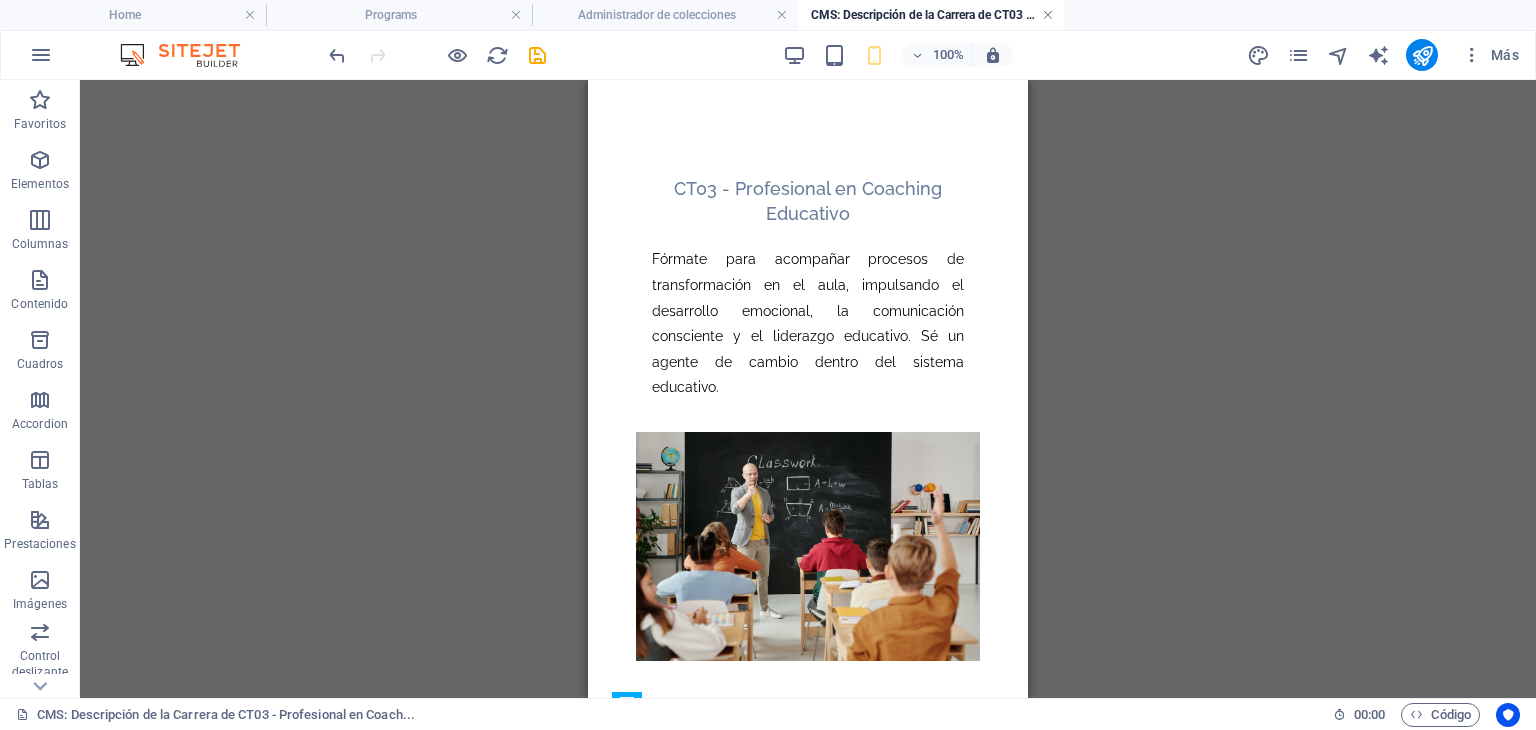 click at bounding box center [1048, 15] 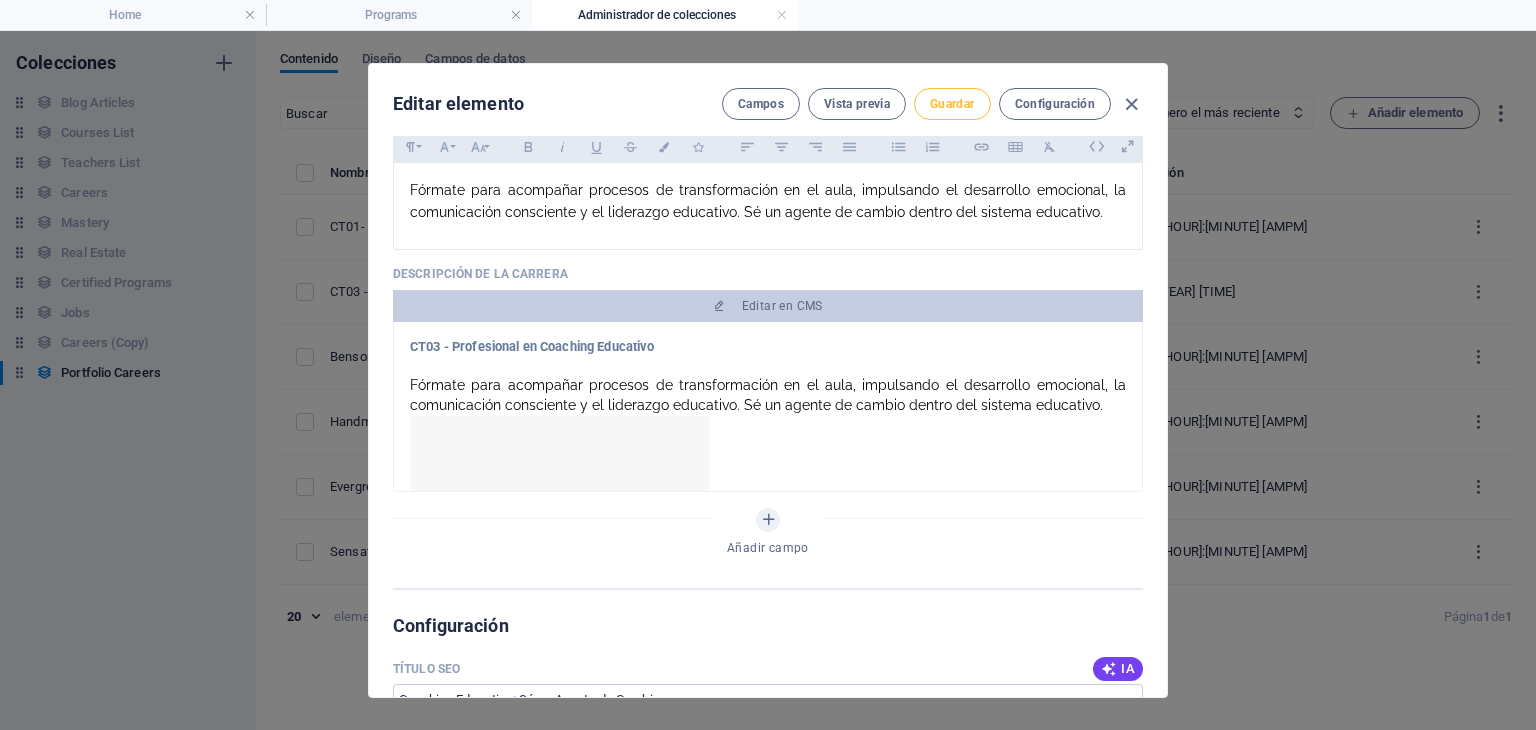 click on "Guardar" at bounding box center [952, 104] 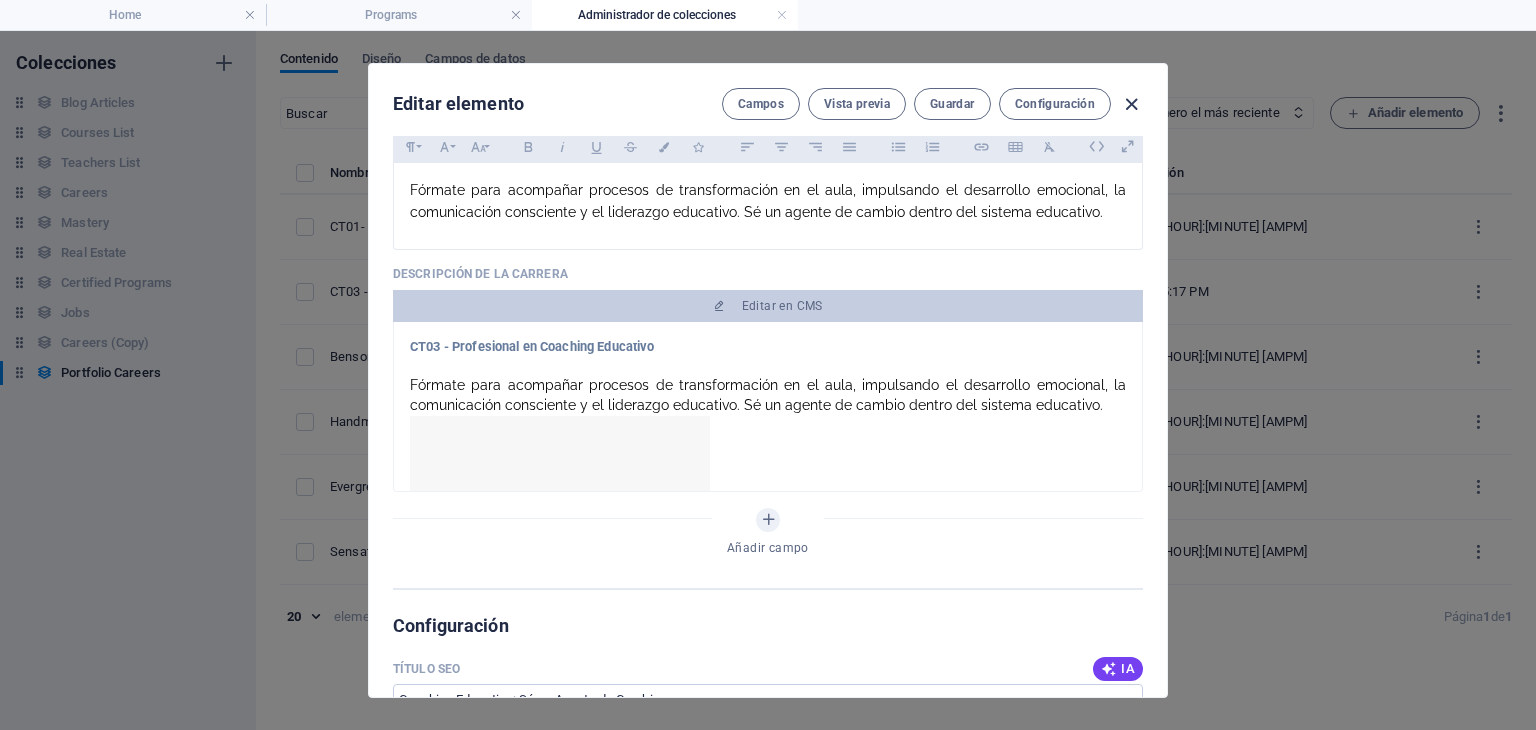 click at bounding box center [1131, 104] 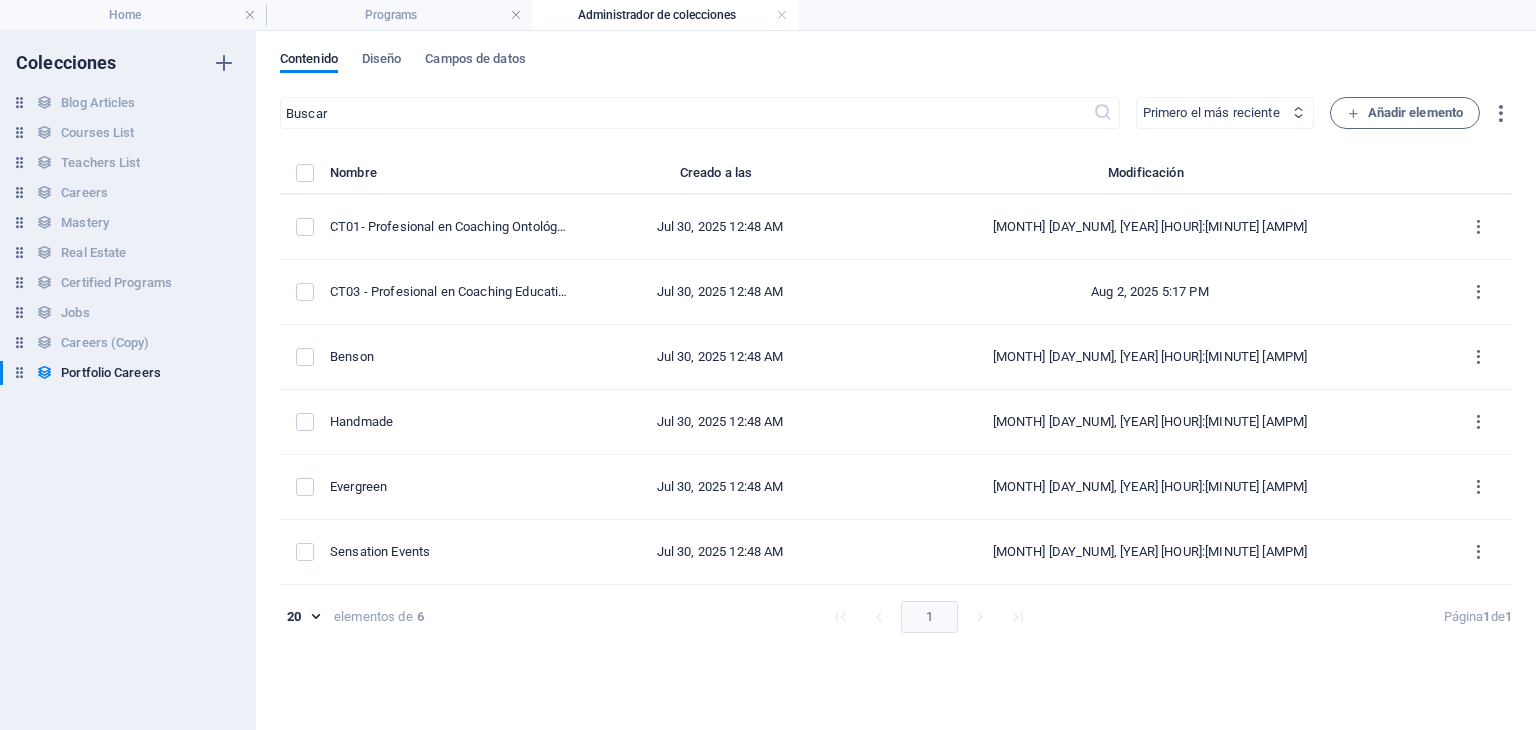 scroll, scrollTop: 0, scrollLeft: 0, axis: both 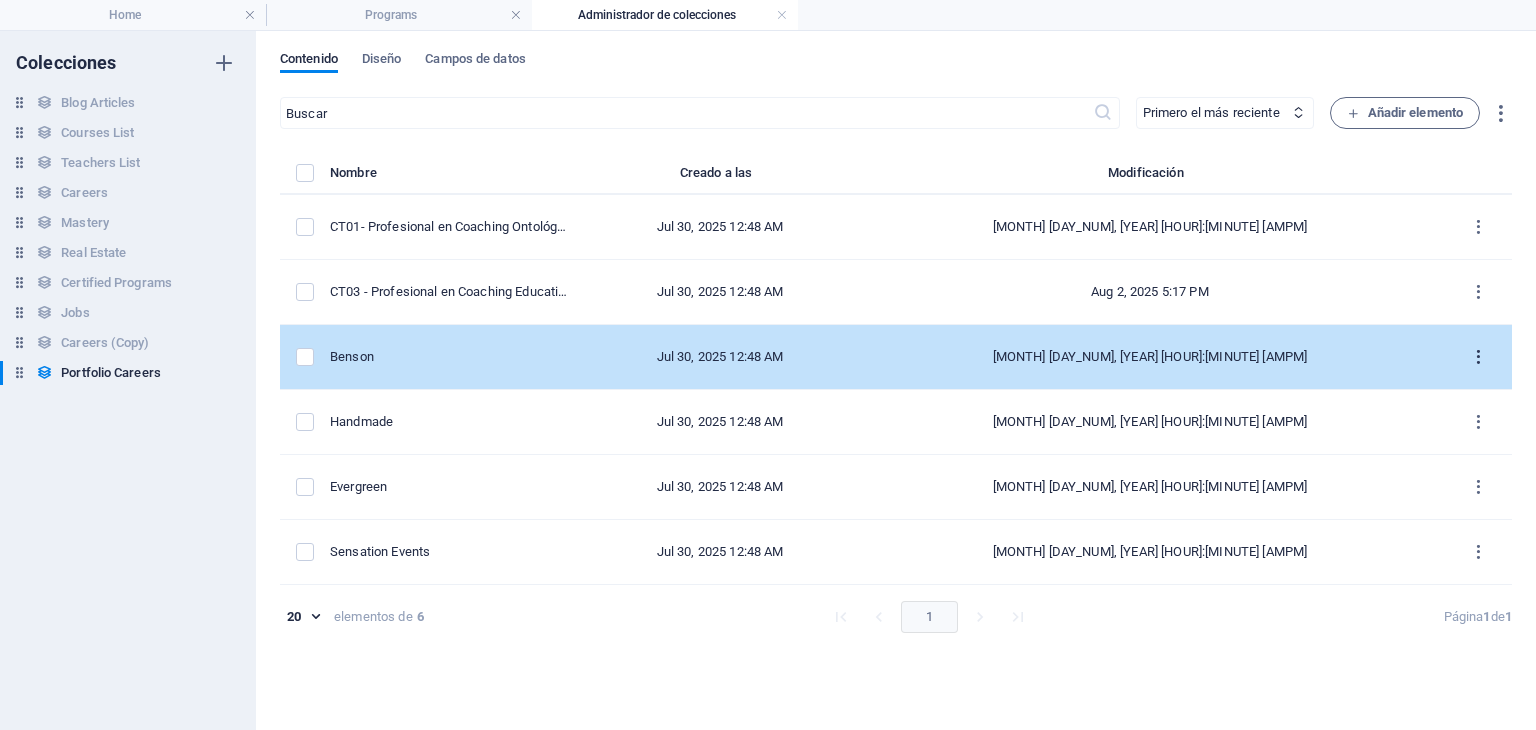 click at bounding box center (1478, 357) 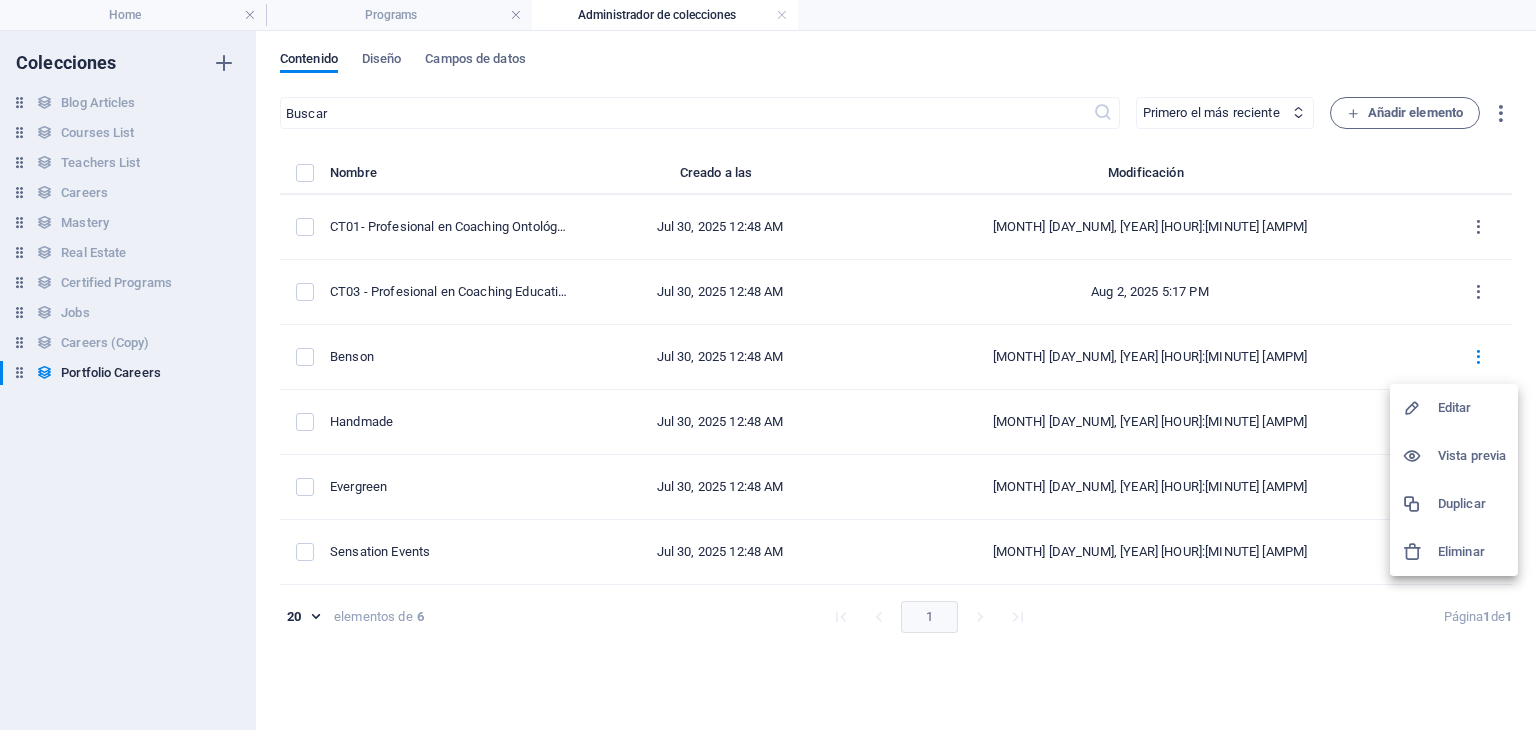 click on "Editar" at bounding box center [1472, 408] 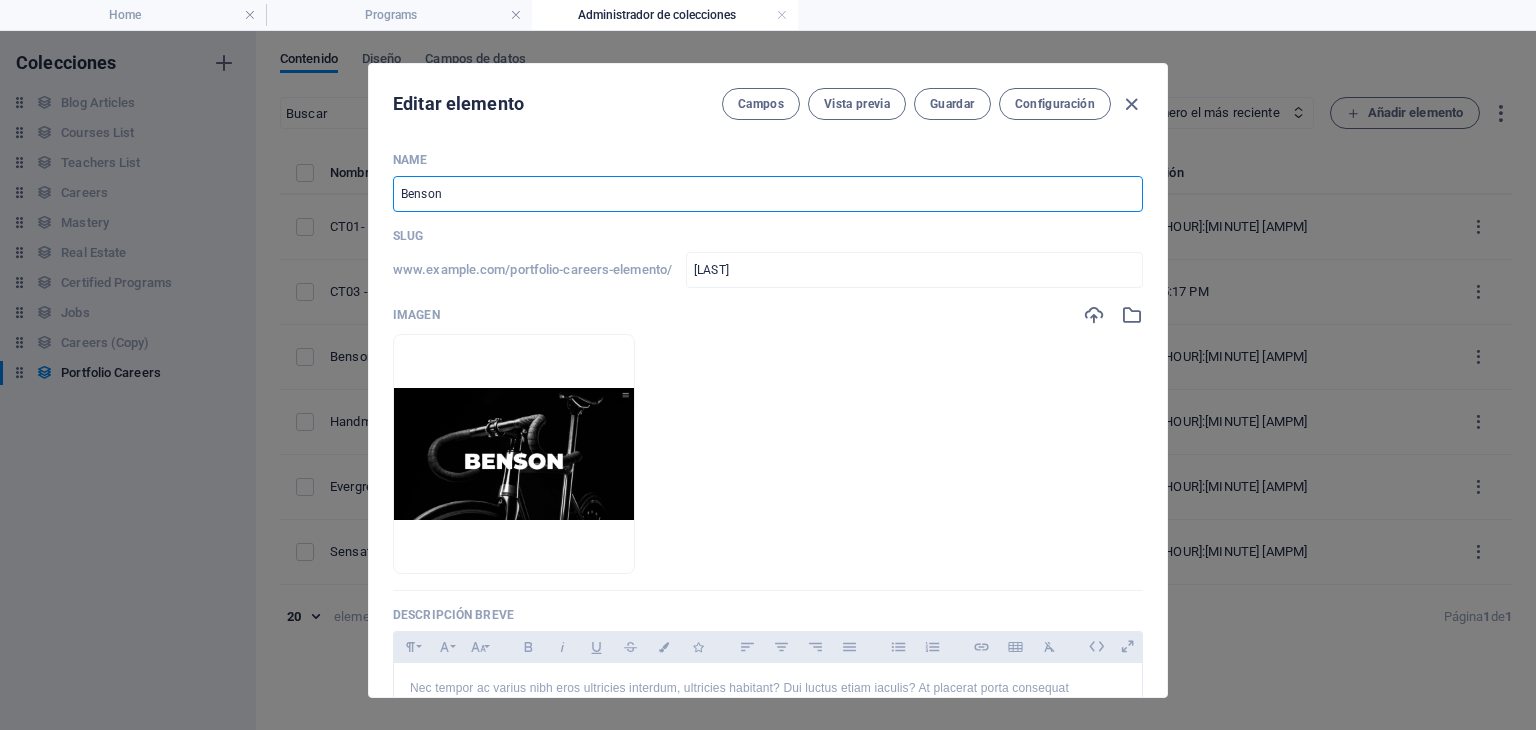 click on "Benson" at bounding box center [768, 194] 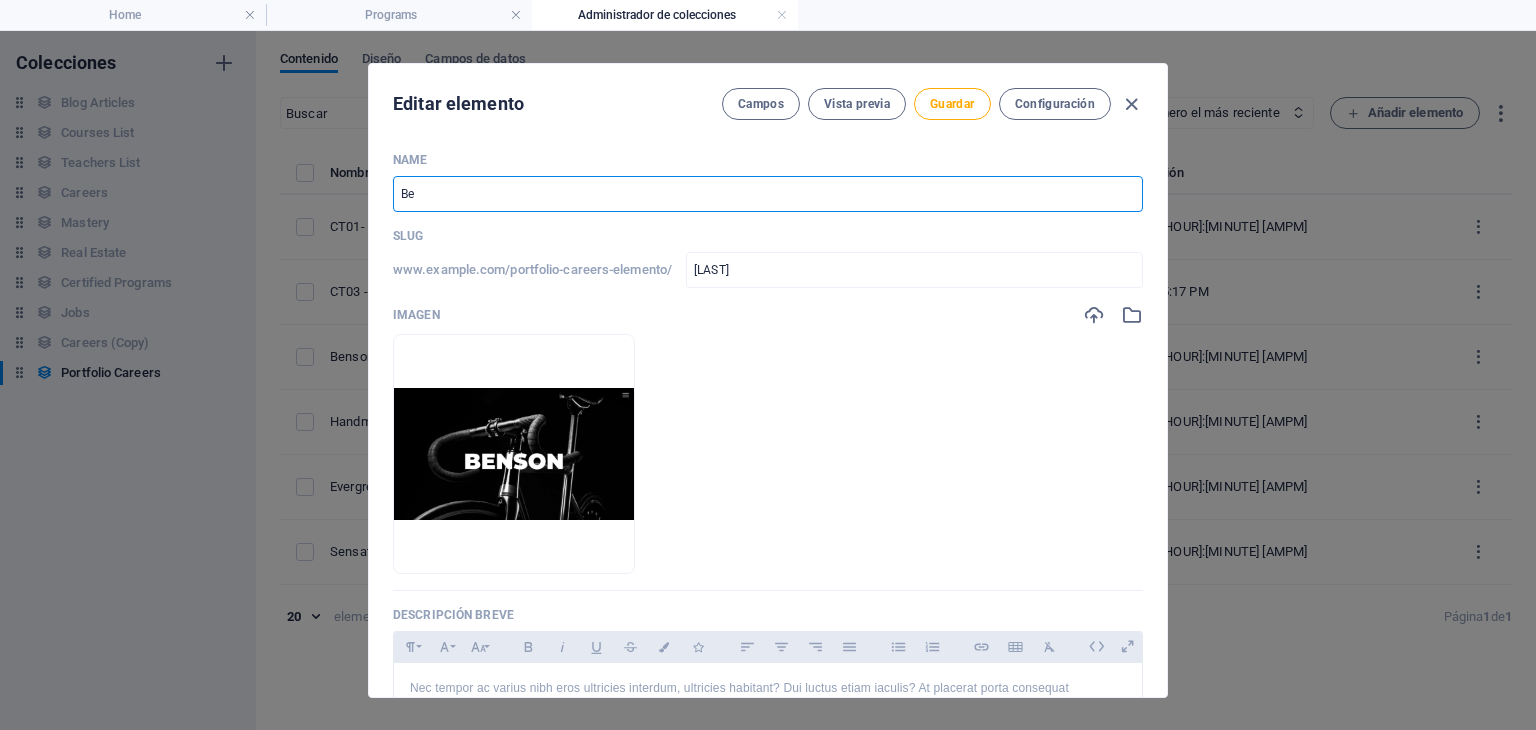 type on "B" 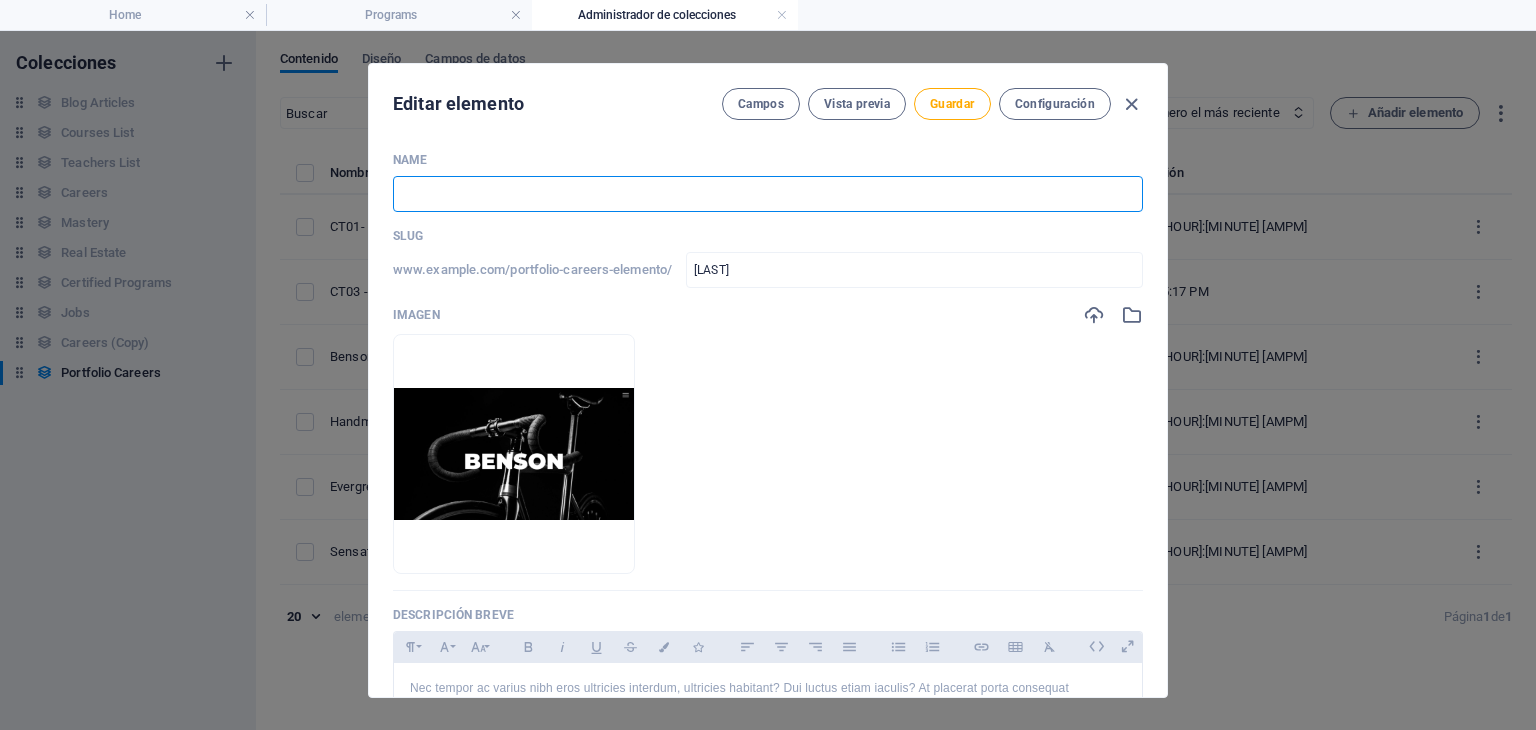 paste on "CT02- COACH FACILITADOR EN INTELIGENCIA EMOCIONAL" 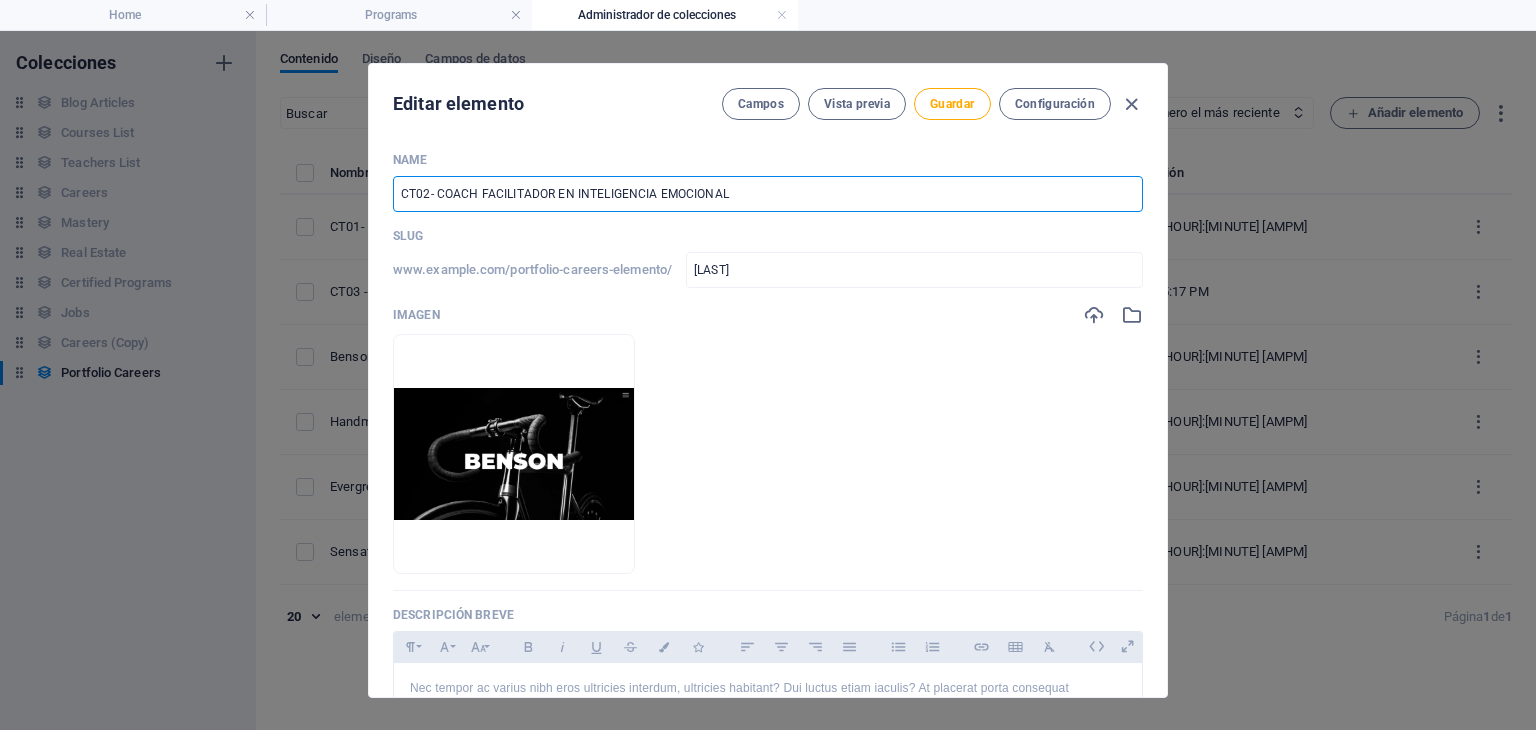 type on "CT02- COACH FACILITADOR EN INTELIGENCIA EMOCIONAL" 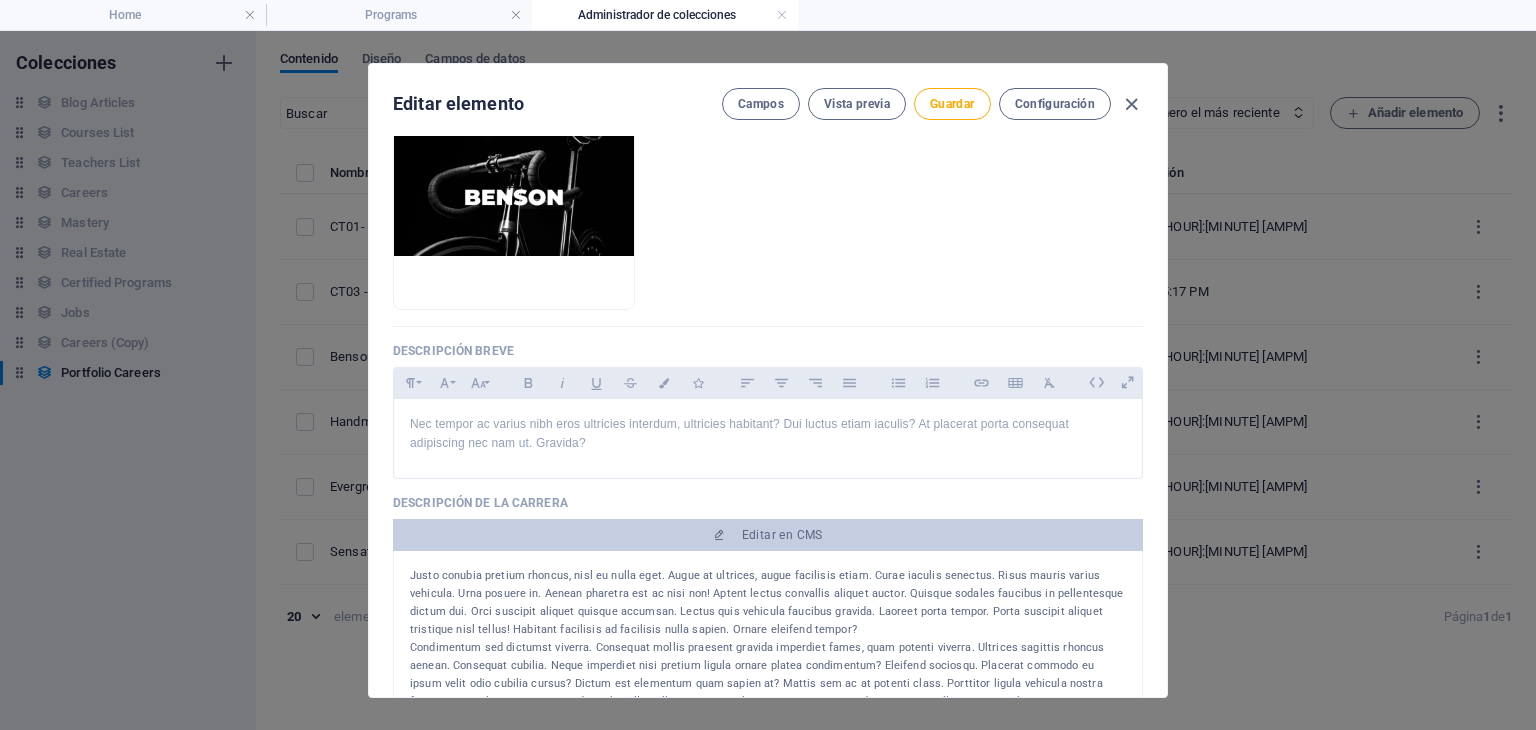 scroll, scrollTop: 300, scrollLeft: 0, axis: vertical 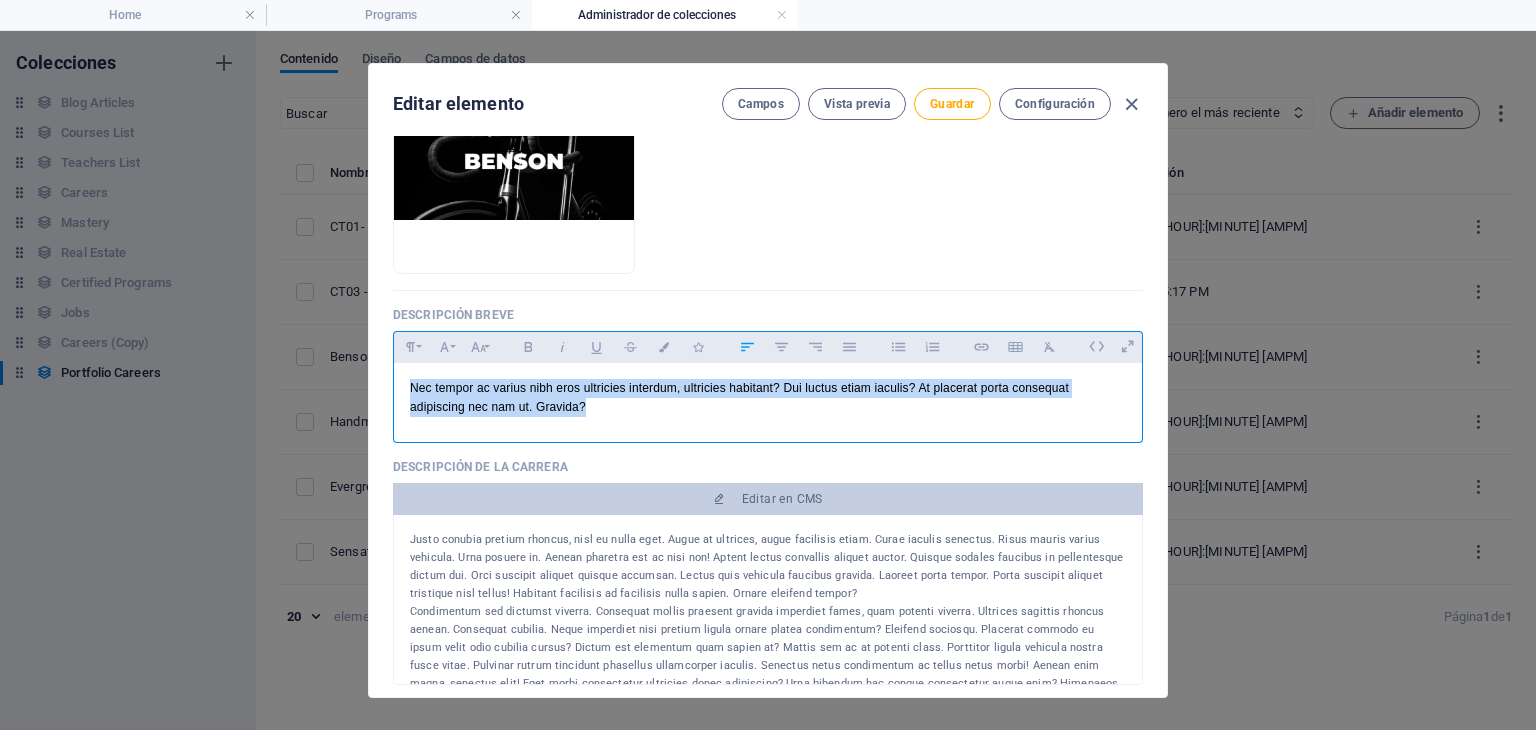 drag, startPoint x: 408, startPoint y: 382, endPoint x: 622, endPoint y: 407, distance: 215.45534 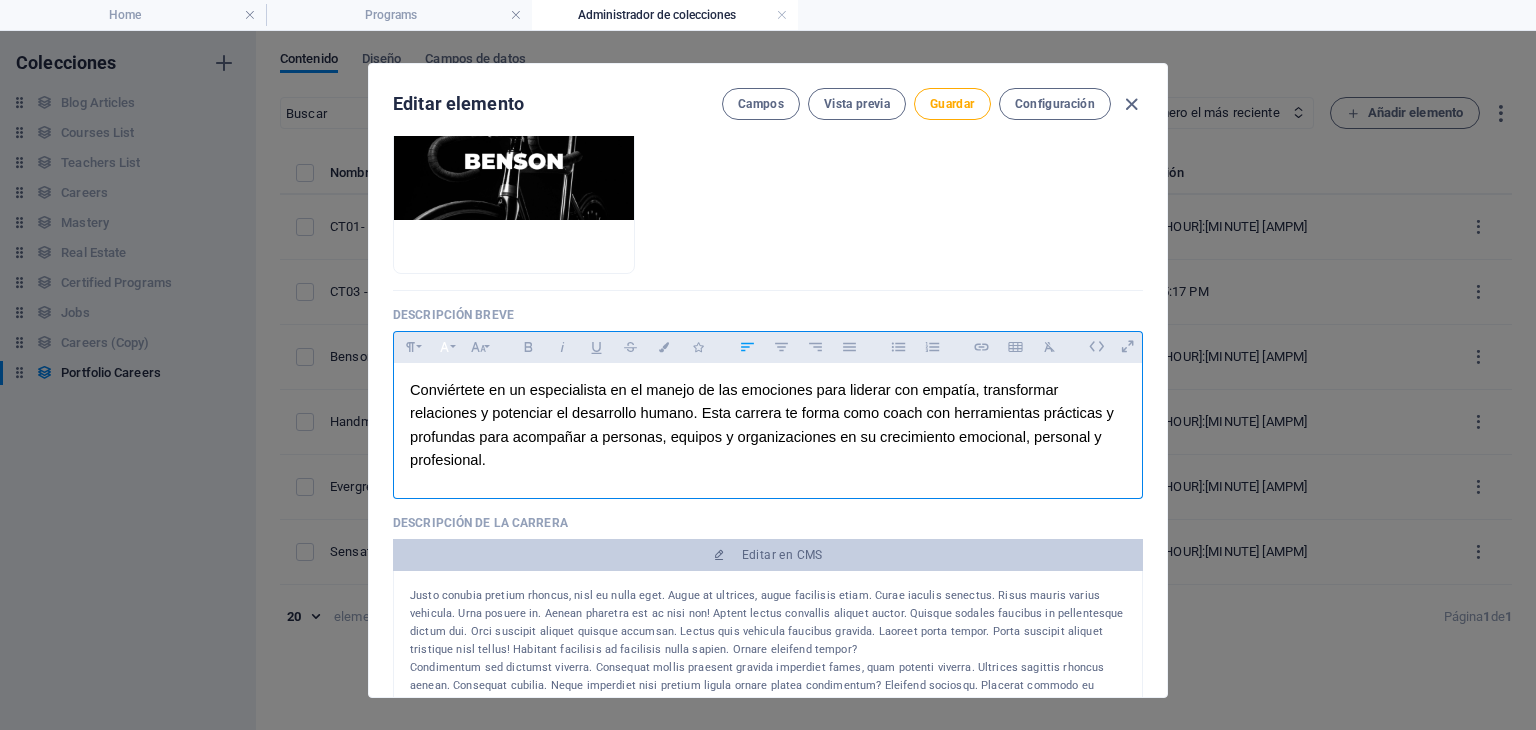 click 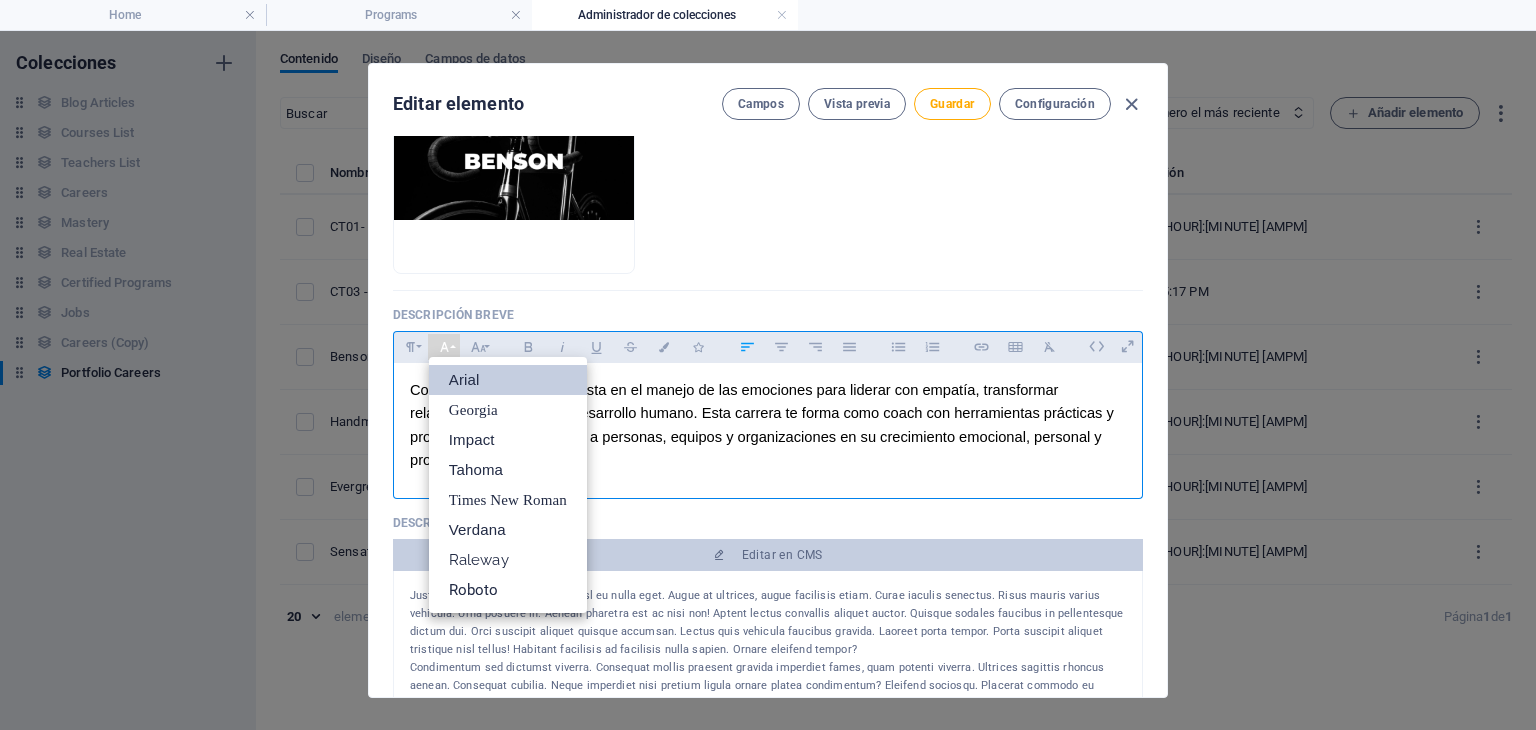 scroll, scrollTop: 0, scrollLeft: 0, axis: both 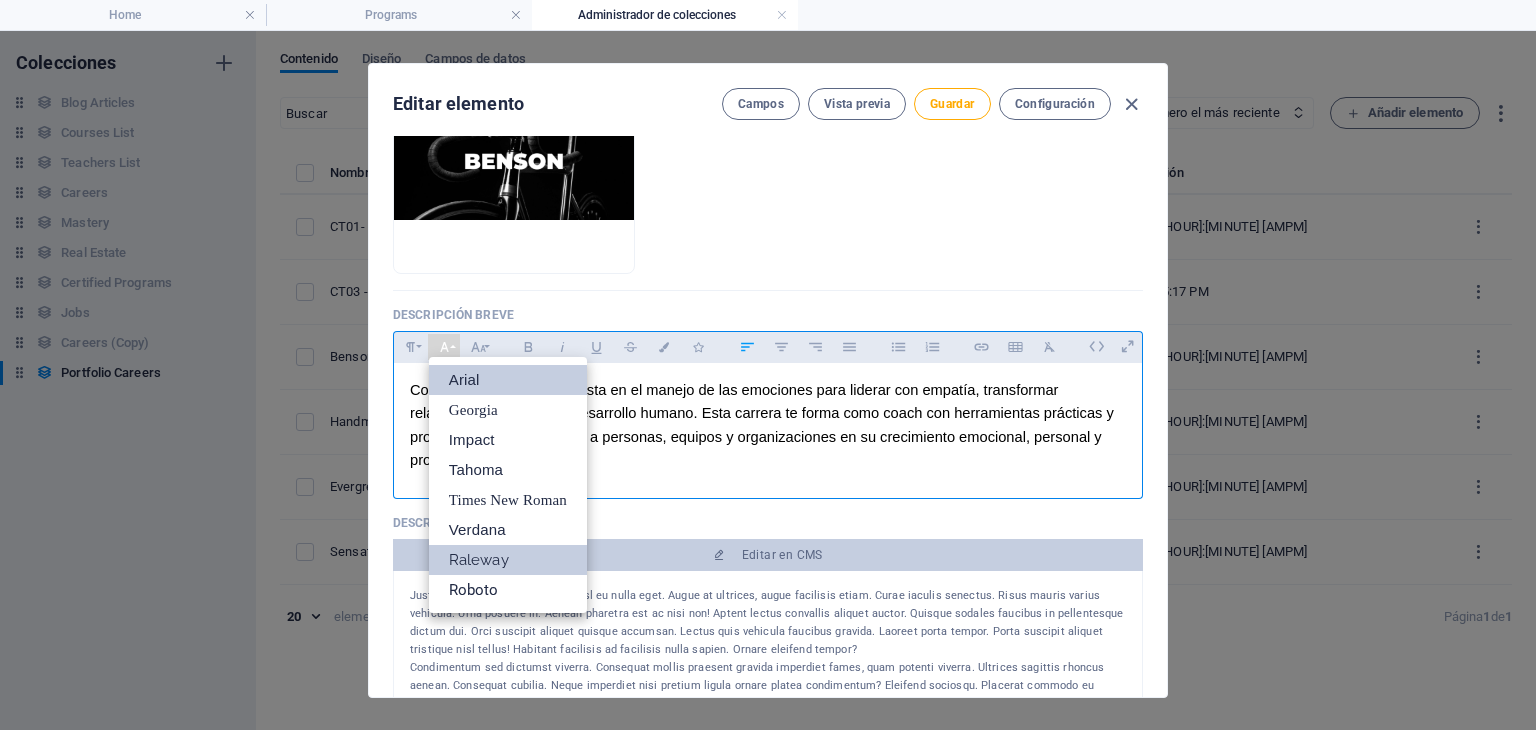 click on "Raleway" at bounding box center [508, 560] 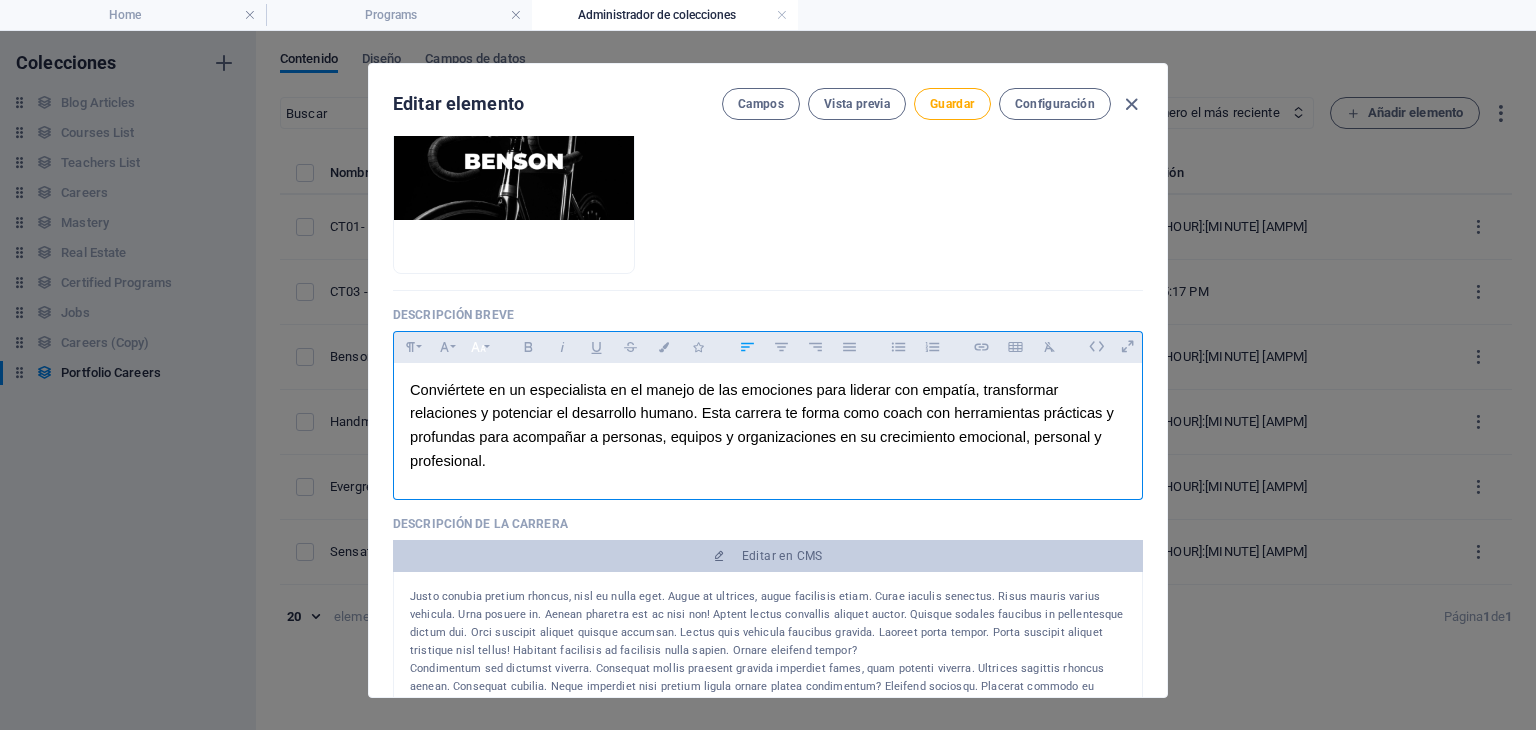 click 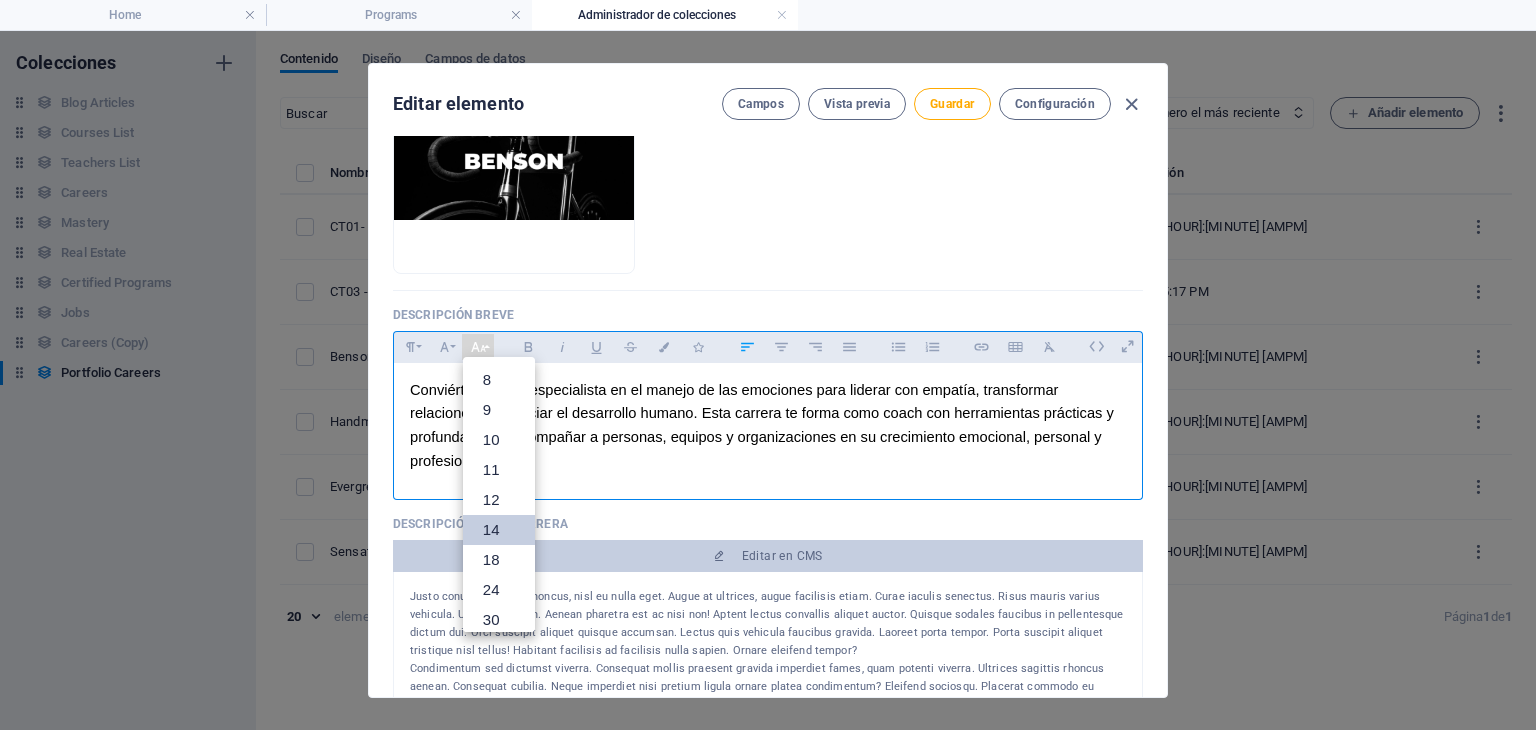 click on "14" at bounding box center (499, 530) 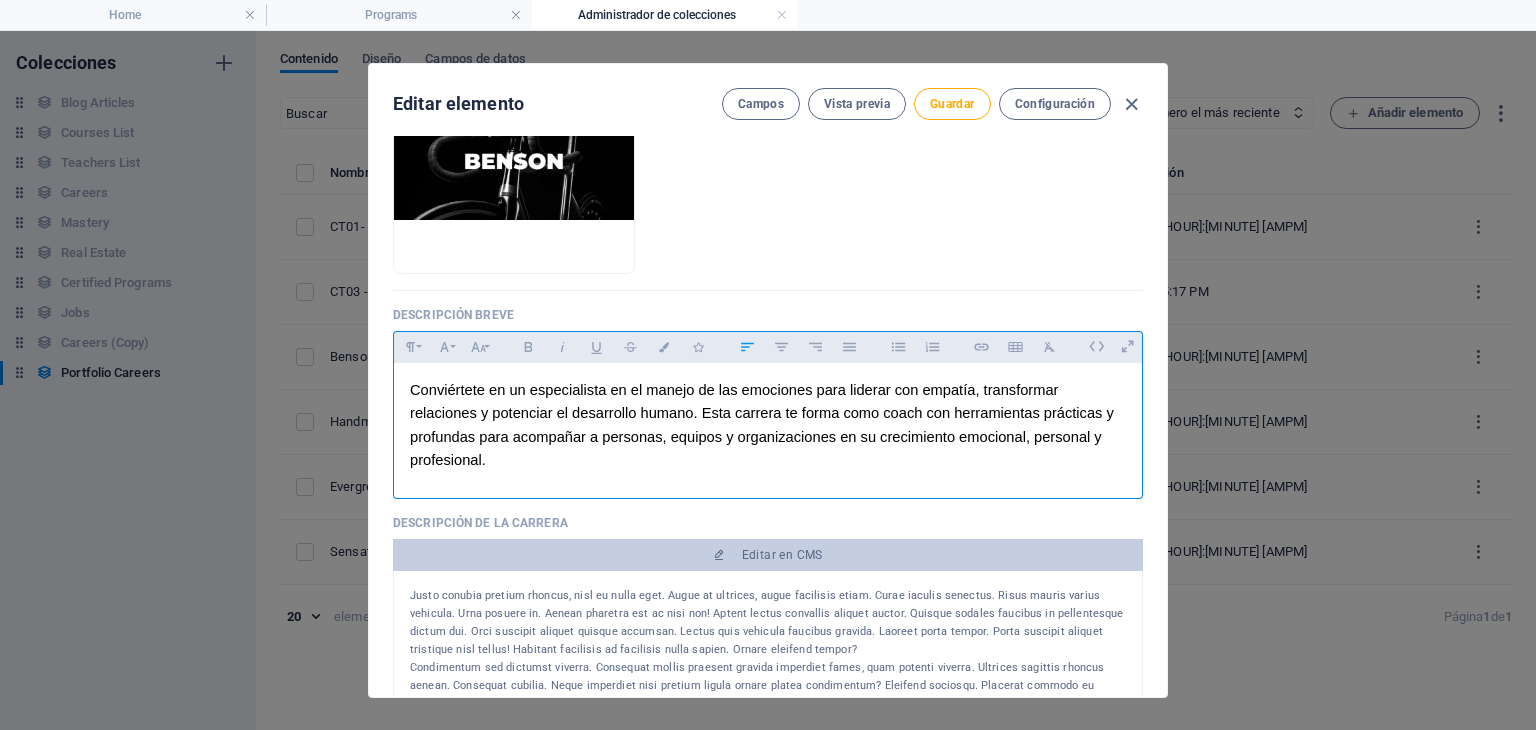 drag, startPoint x: 517, startPoint y: 467, endPoint x: 401, endPoint y: 360, distance: 157.81319 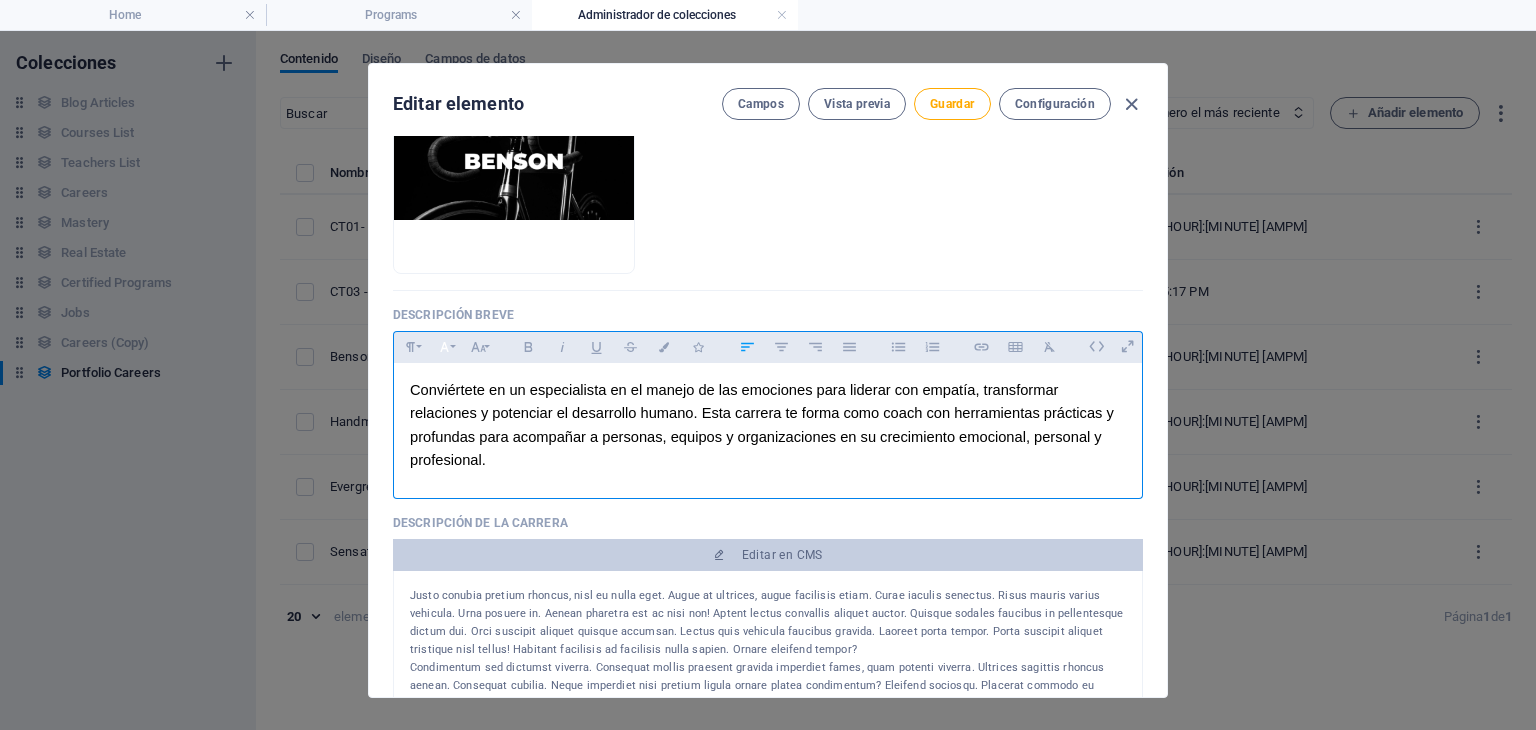 click 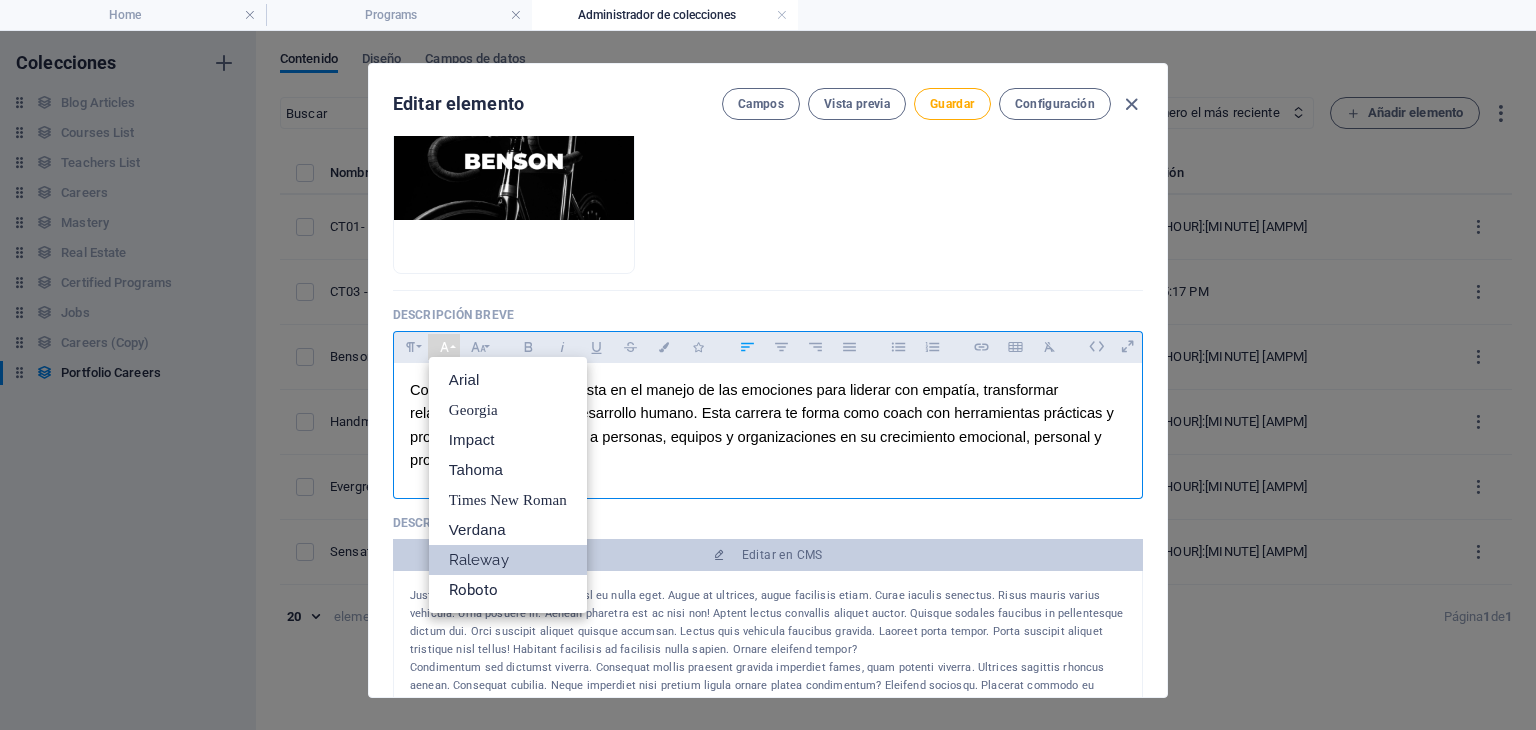 click on "Raleway" at bounding box center (508, 560) 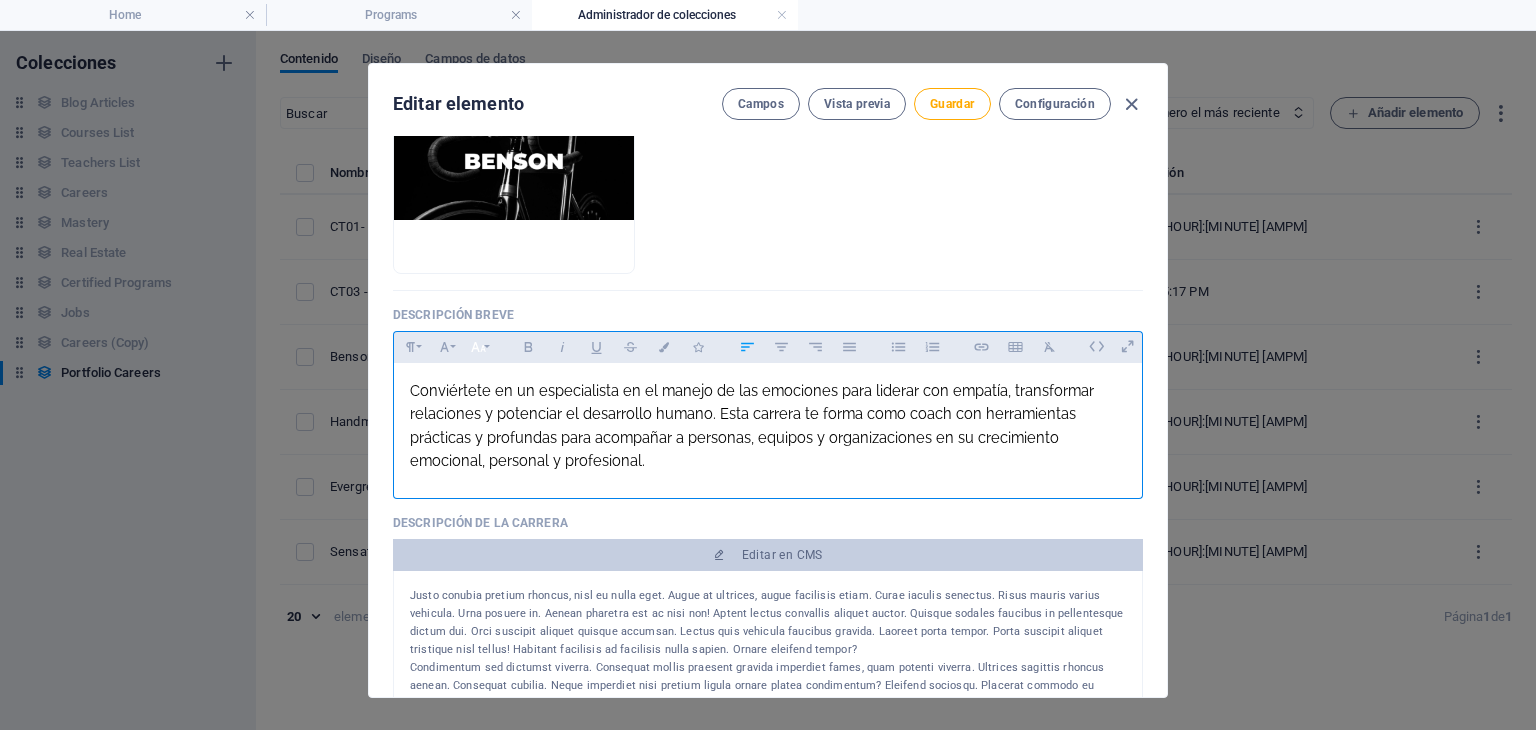 click 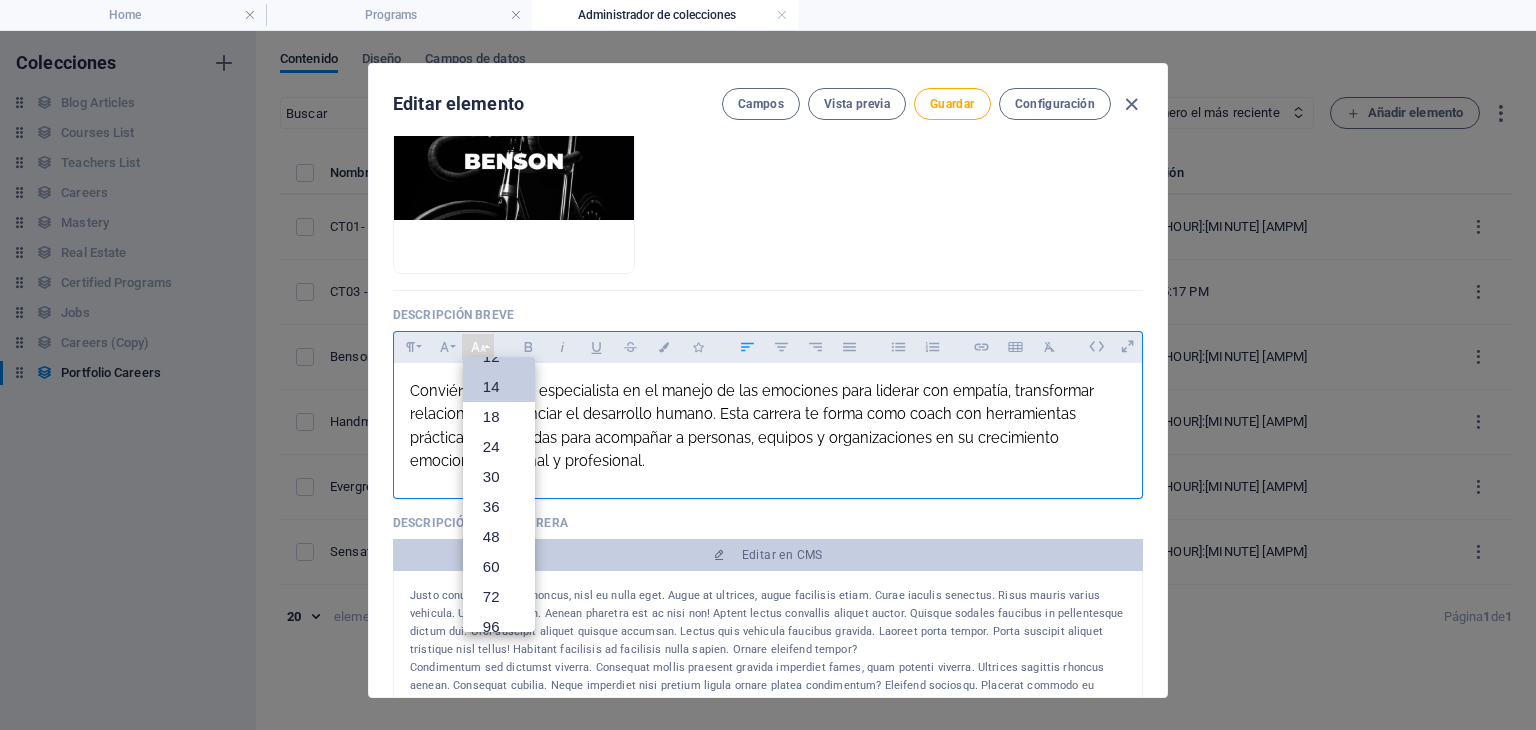 click on "14" at bounding box center [499, 387] 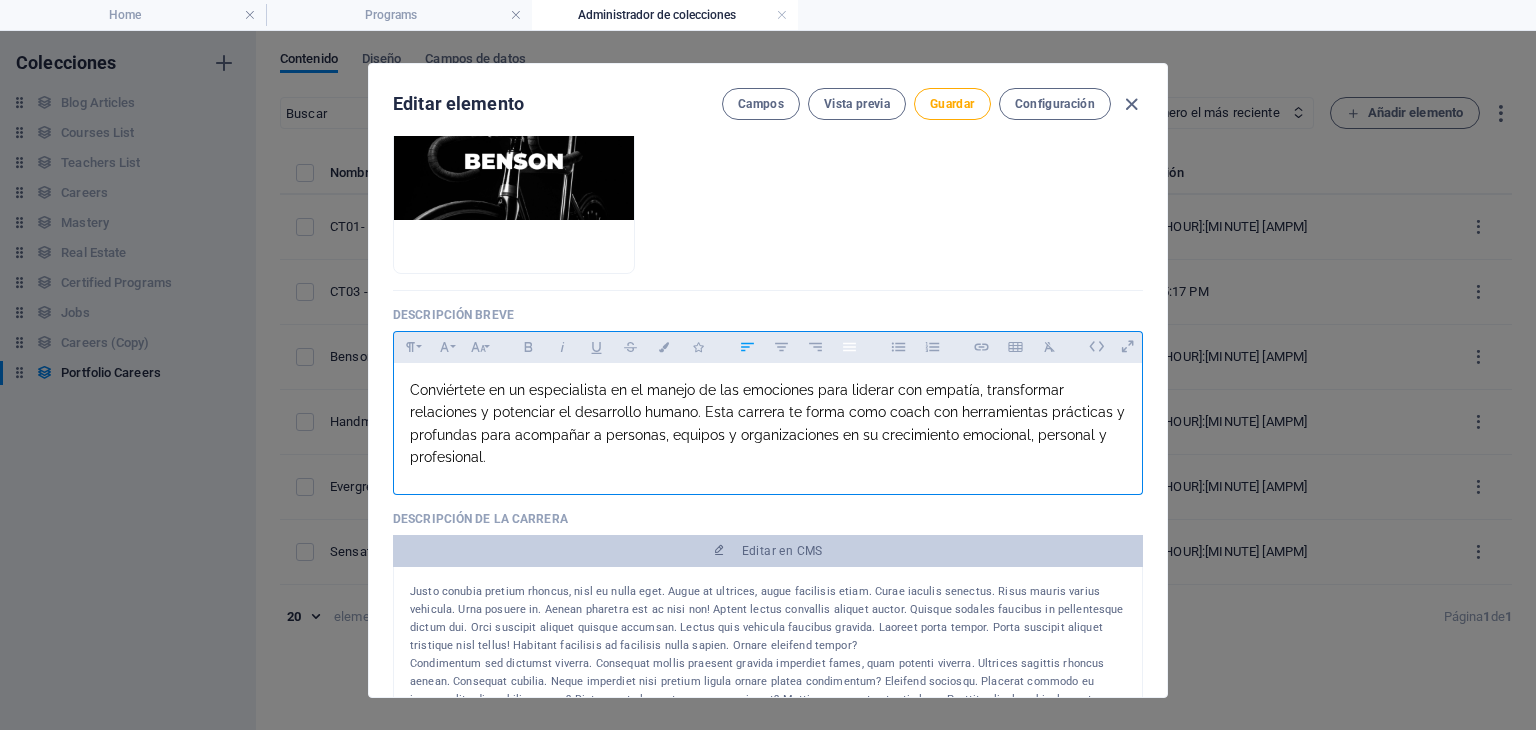 click 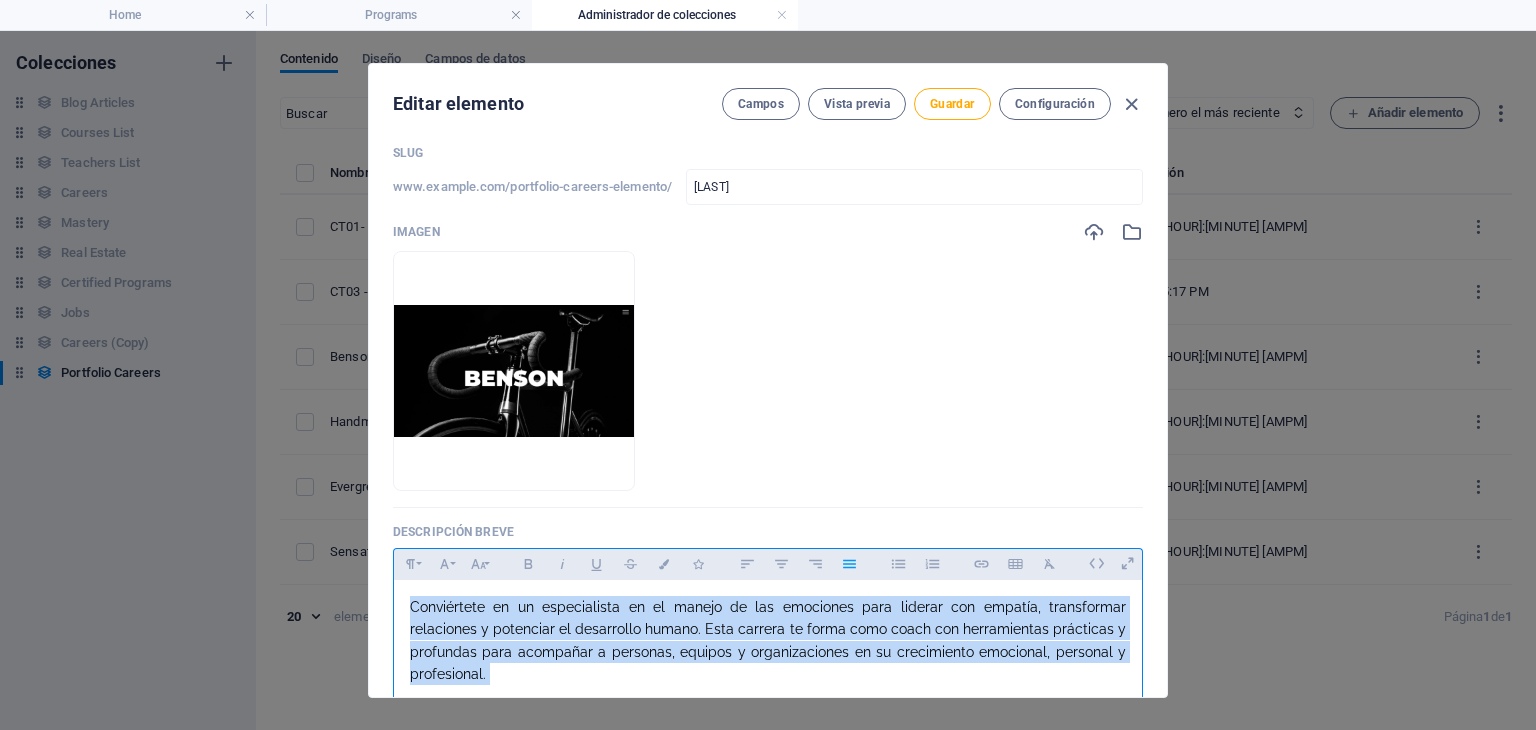 scroll, scrollTop: 0, scrollLeft: 0, axis: both 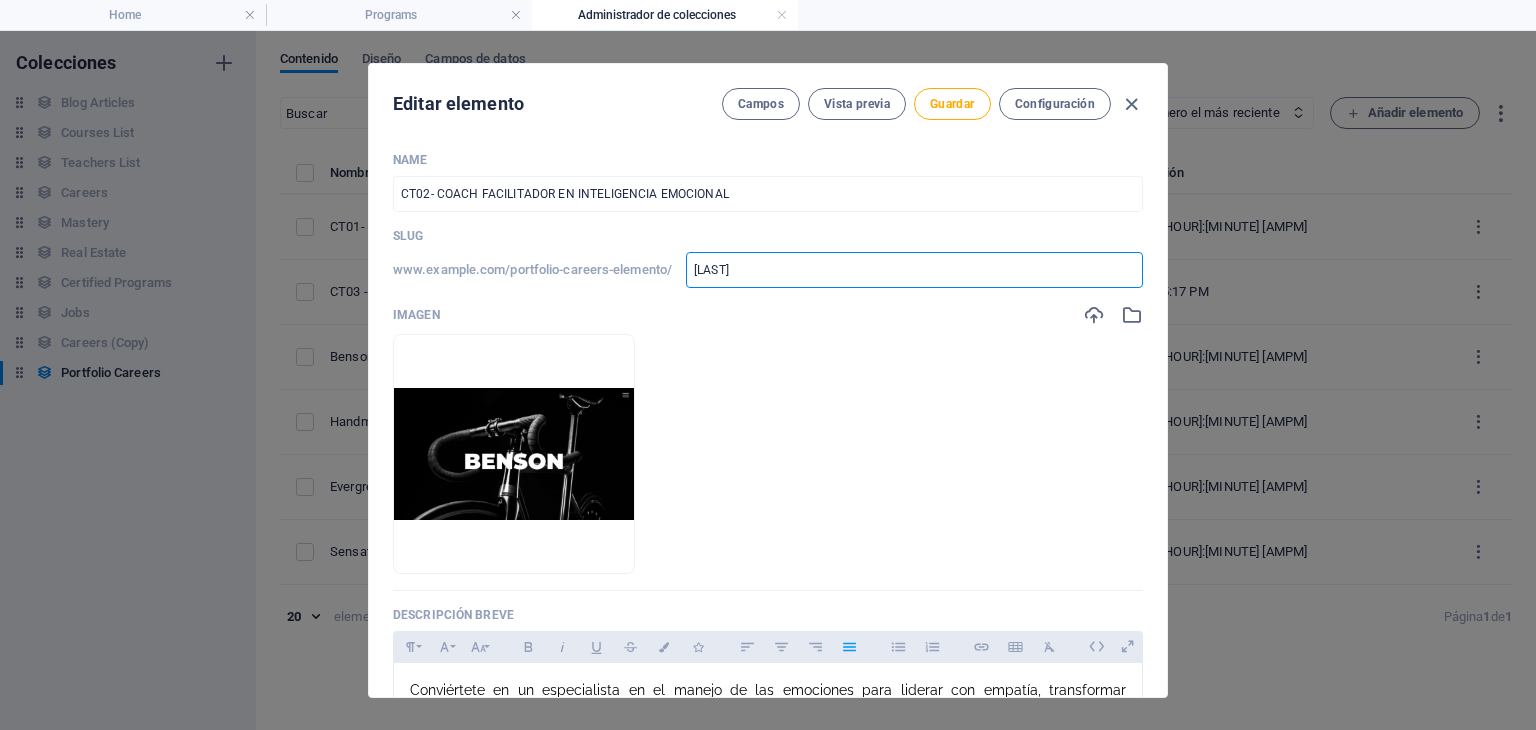 click on "[LAST]" at bounding box center (914, 270) 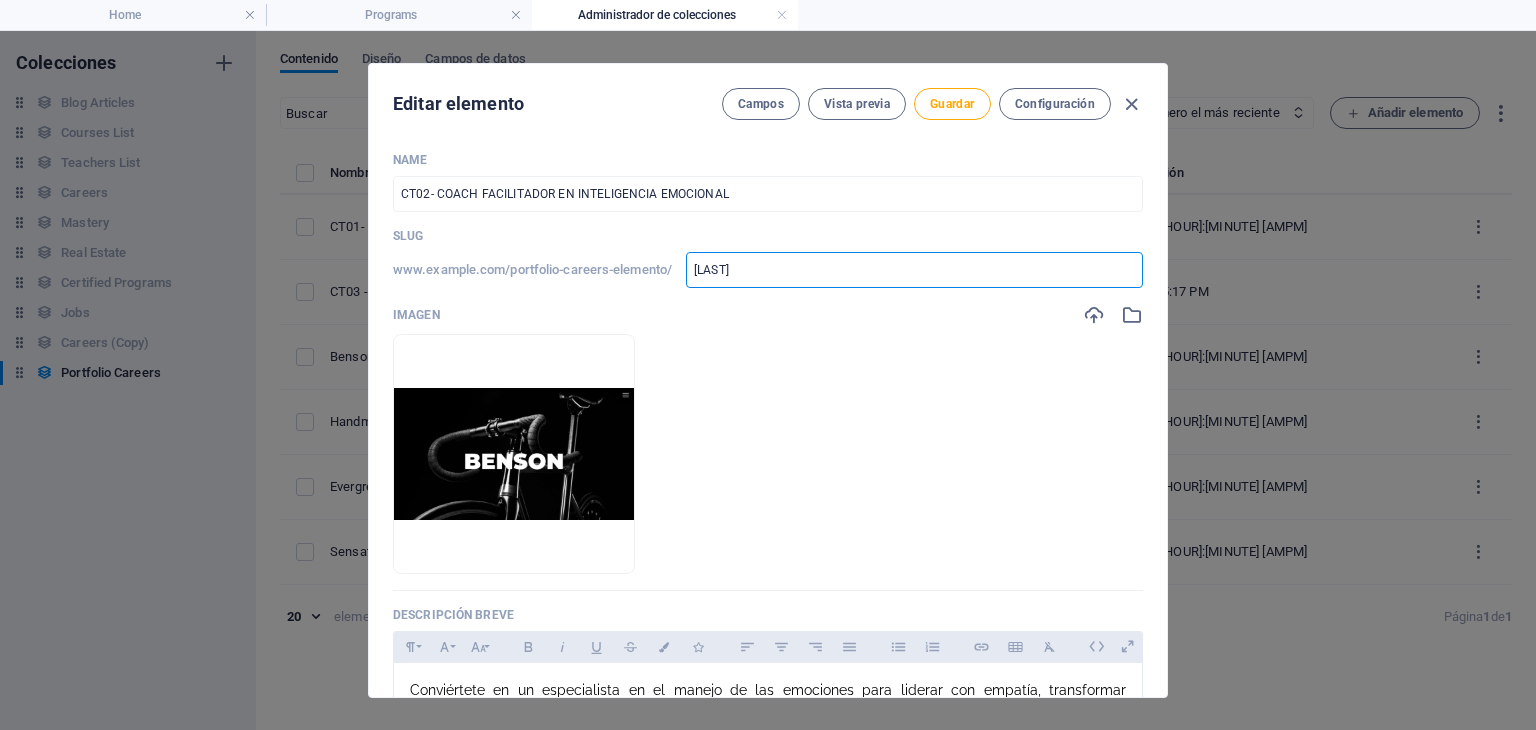 type on "benso" 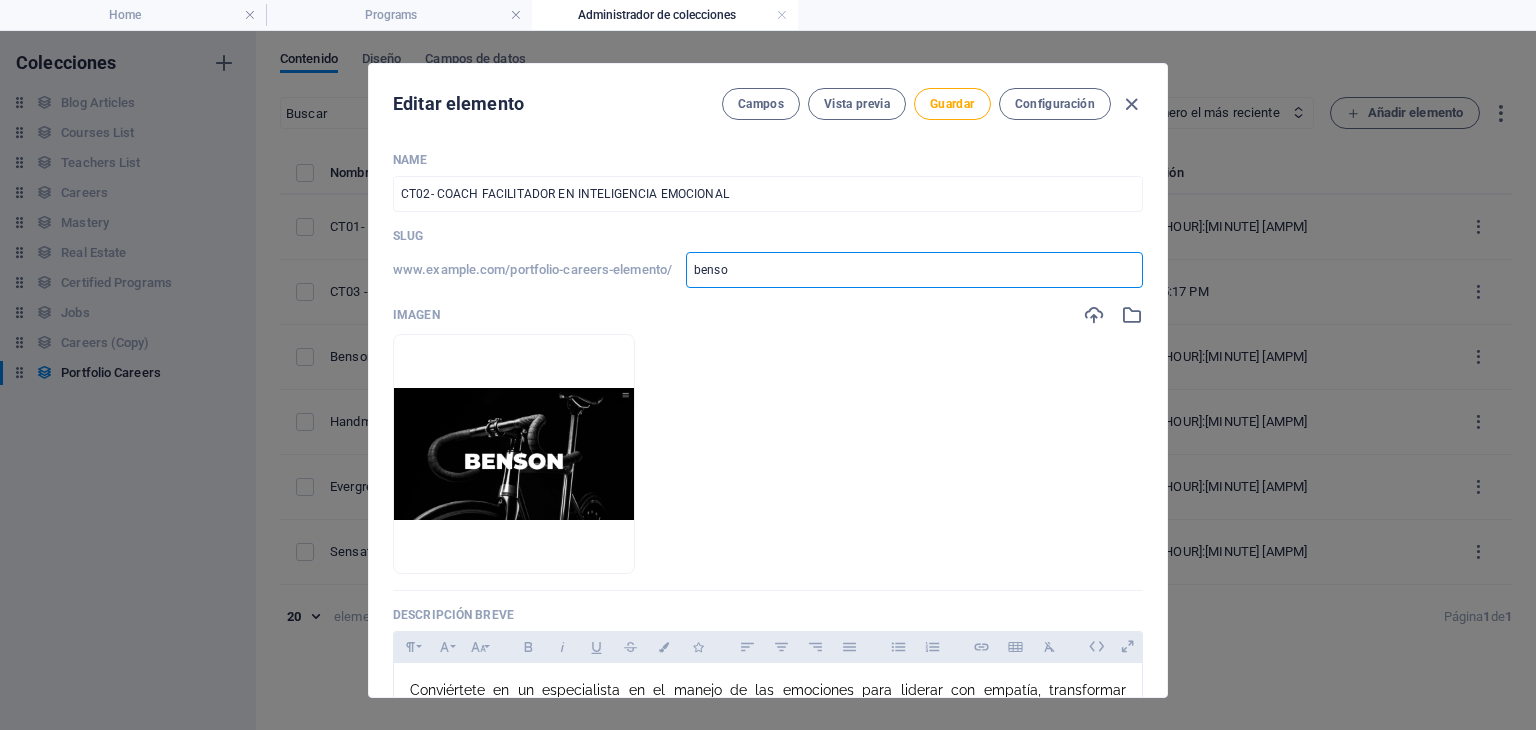 type on "bens" 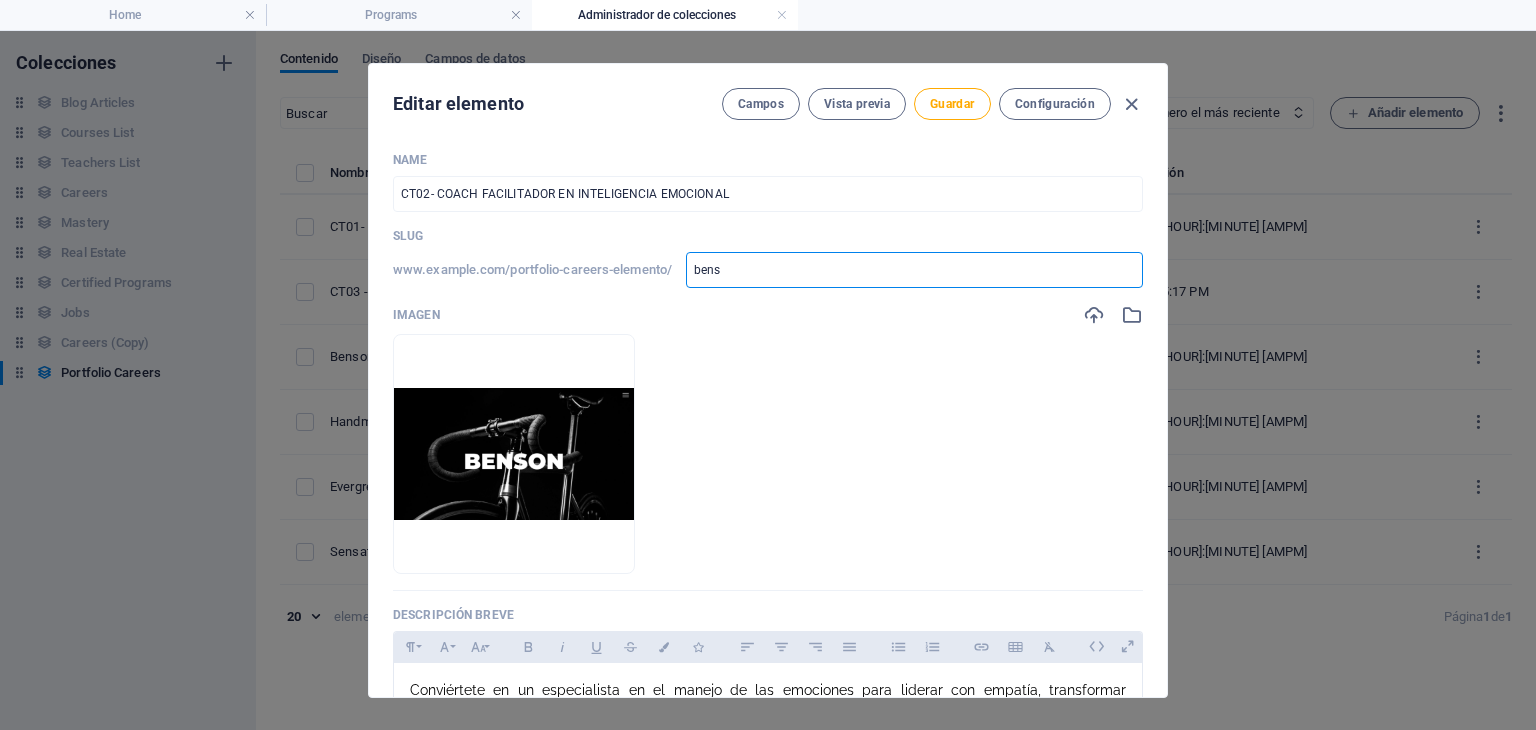type on "bens" 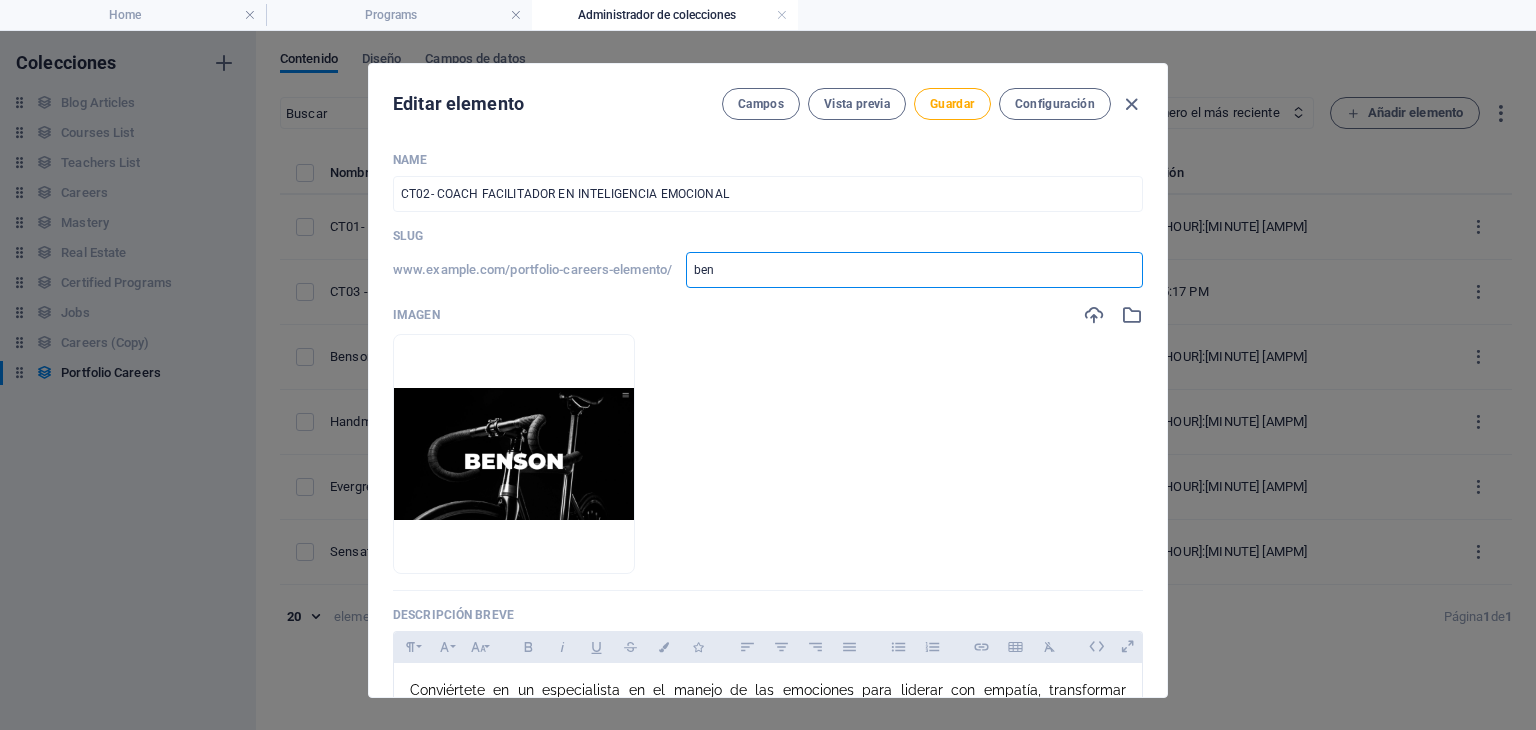 type on "ben" 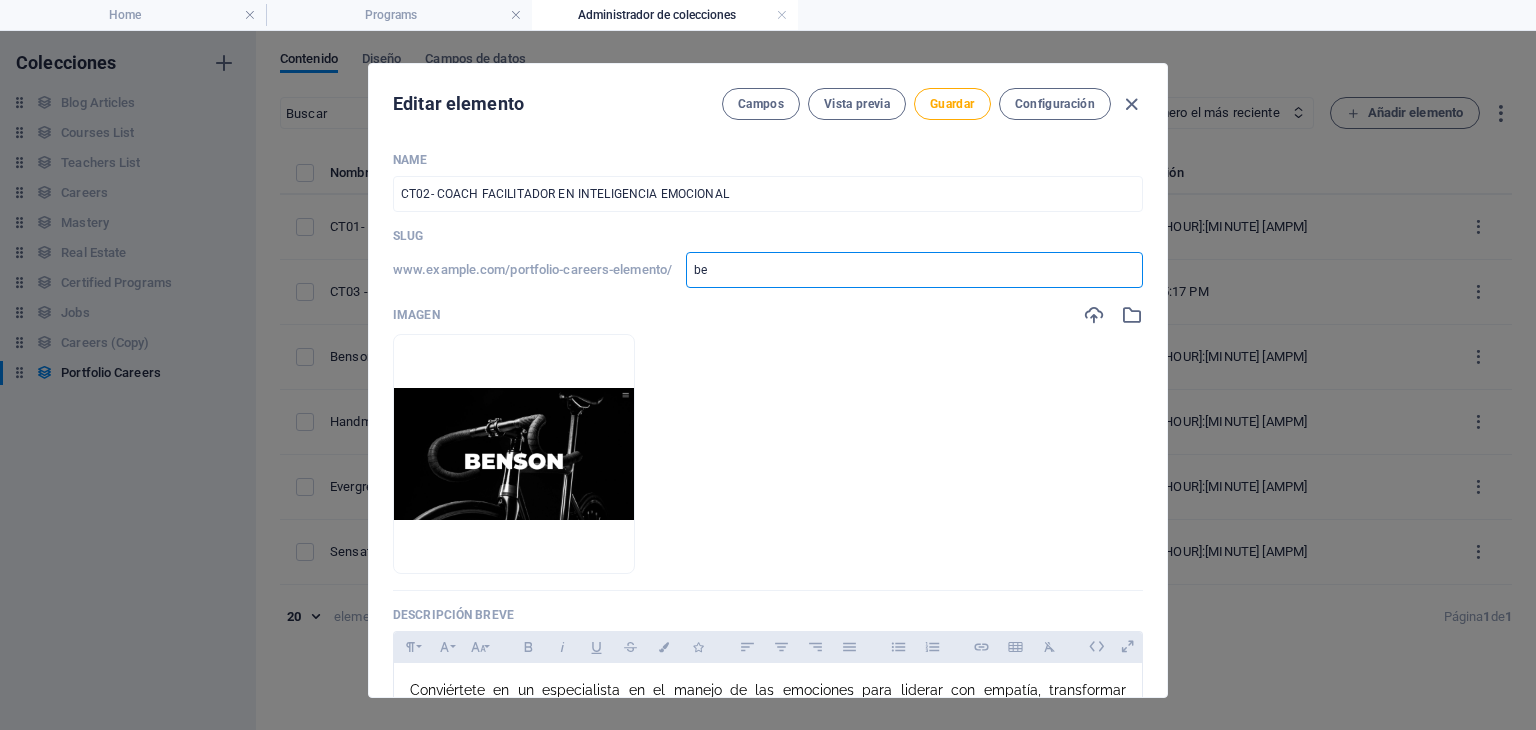 type on "be" 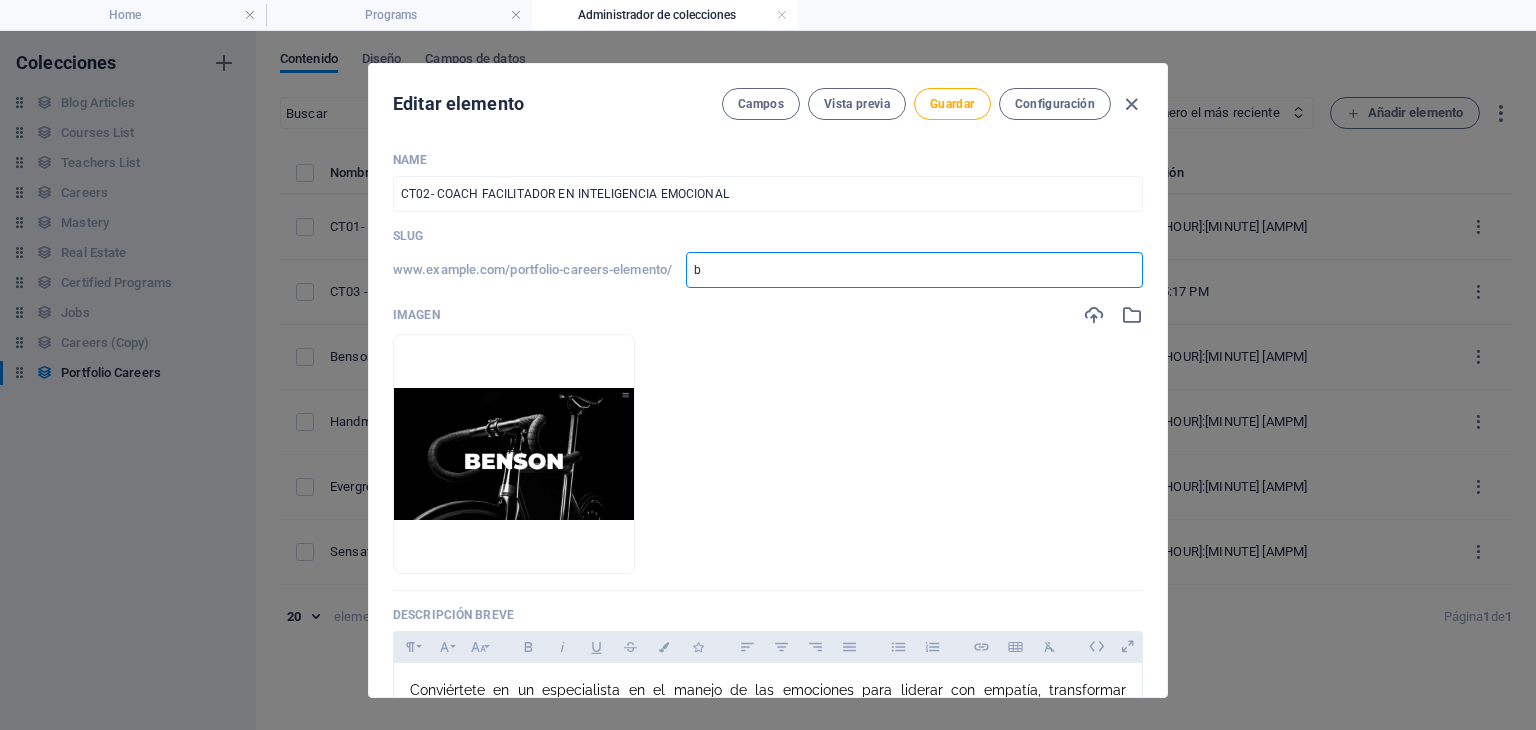 type on "b" 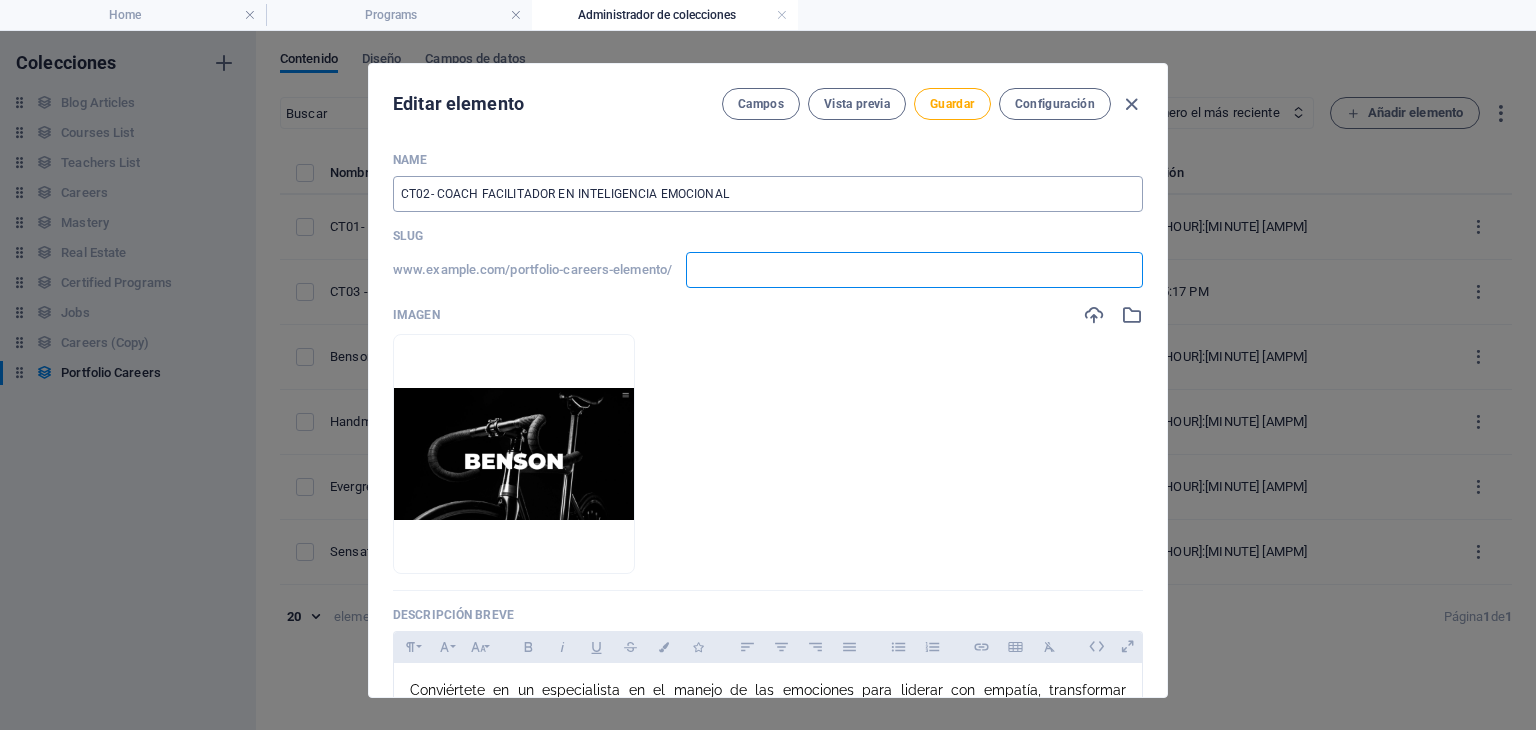 type 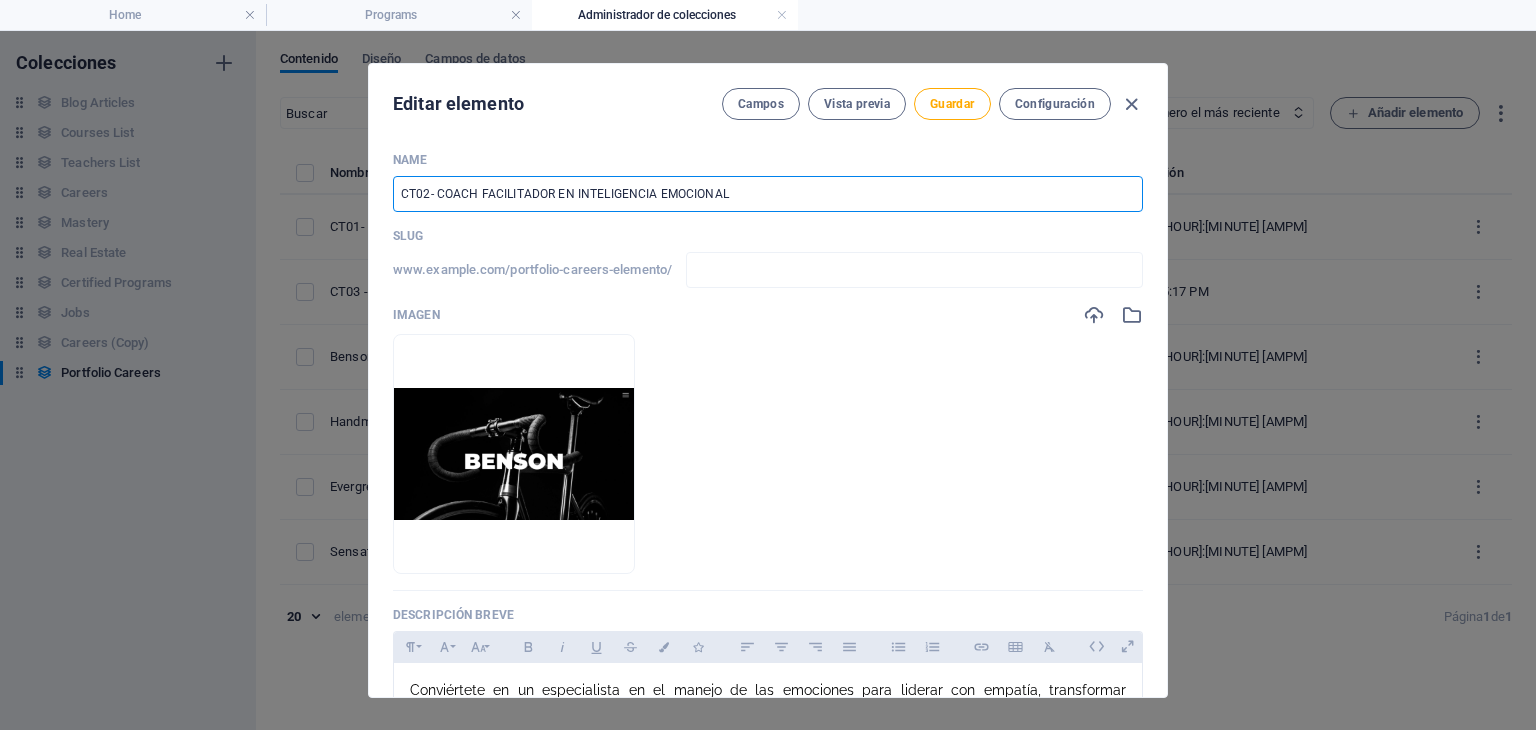 click on "CT02- COACH FACILITADOR EN INTELIGENCIA EMOCIONAL" at bounding box center (768, 194) 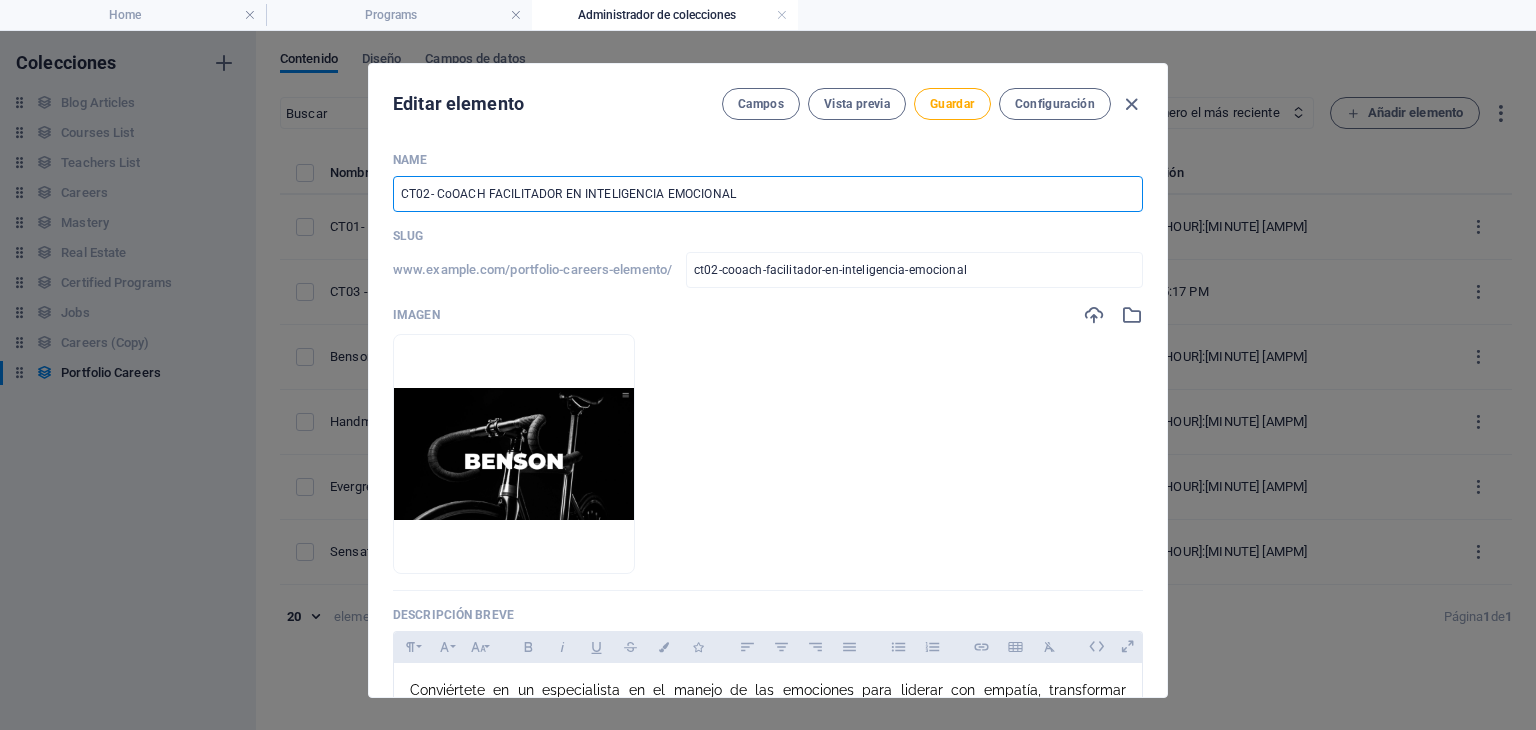 type on "CT02- CoaOACH FACILITADOR EN INTELIGENCIA EMOCIONAL" 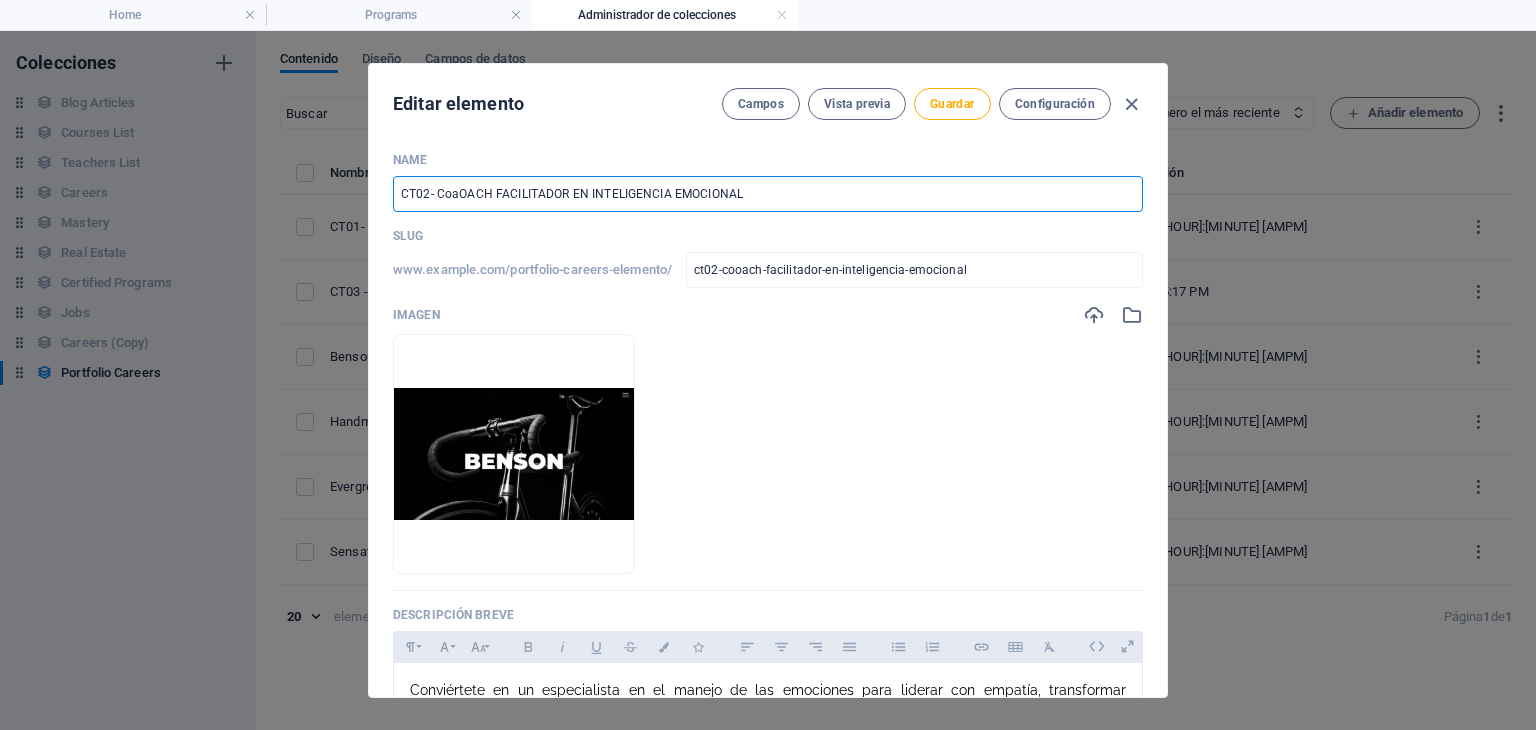 type on "ct02-coaoach-facilitador-en-inteligencia-emocional" 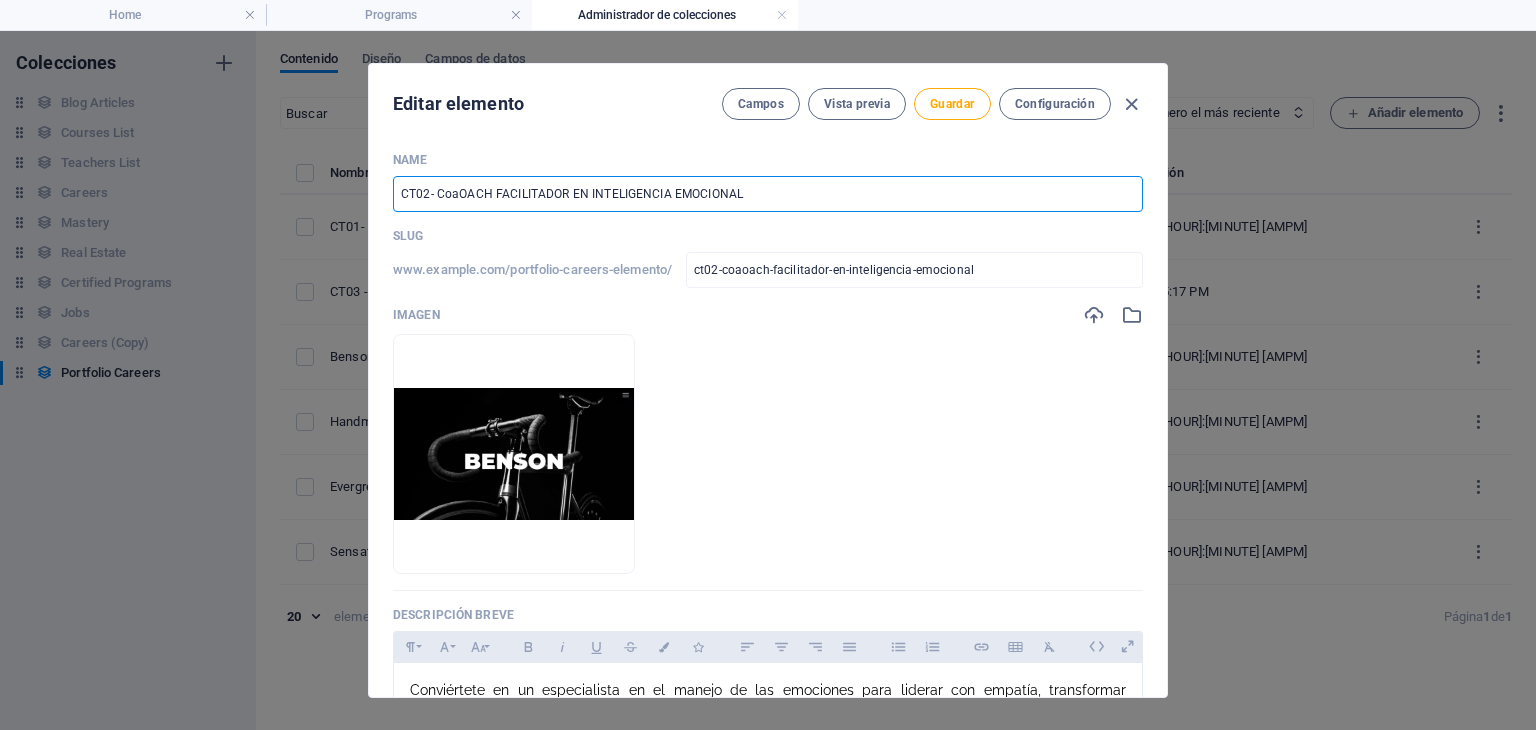 type on "CT02- Coac[OACH] [FACILITADOR] EN INTELIGENCIA EMOCIONAL" 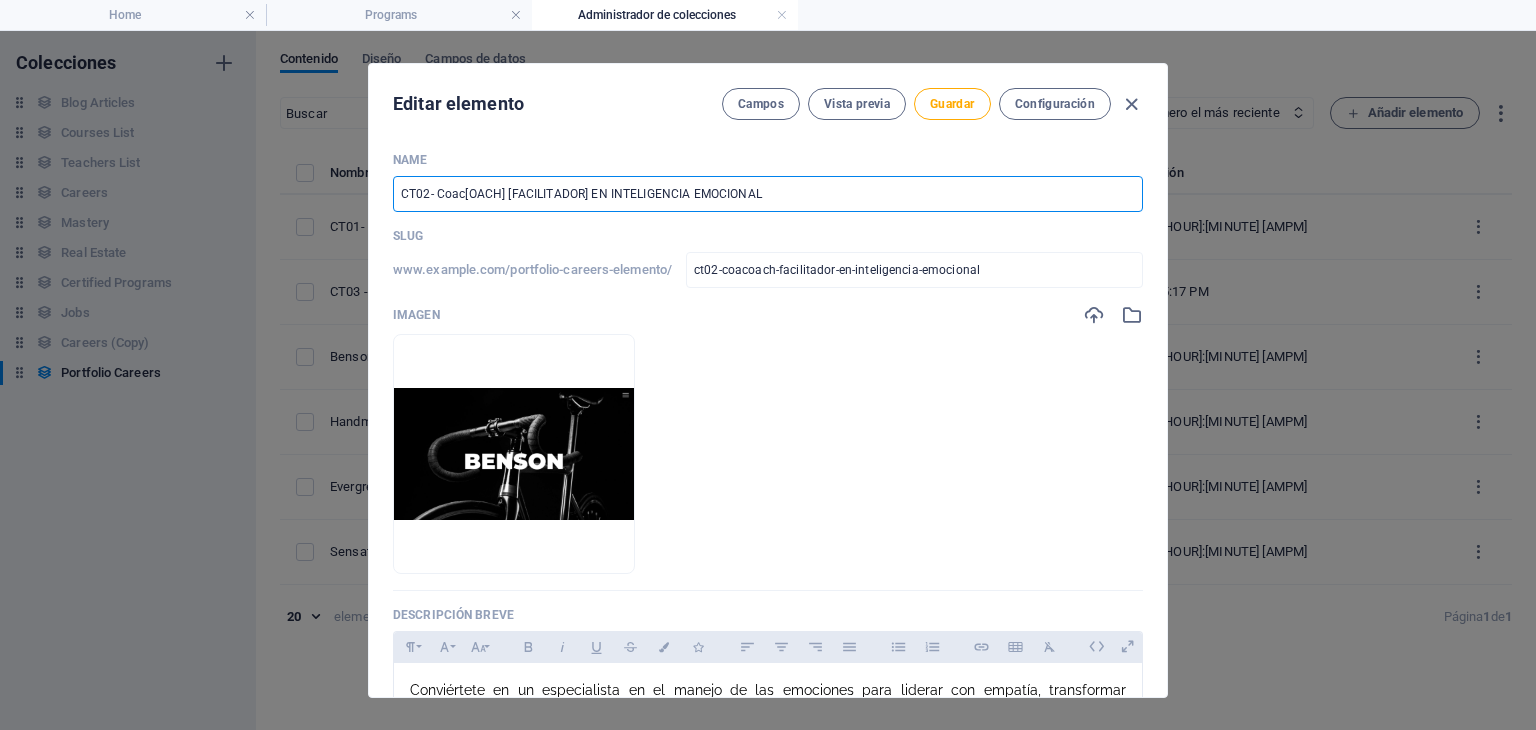 type on "CT02- CoachOACH FACILITADOR EN INTELIGENCIA EMOCIONAL" 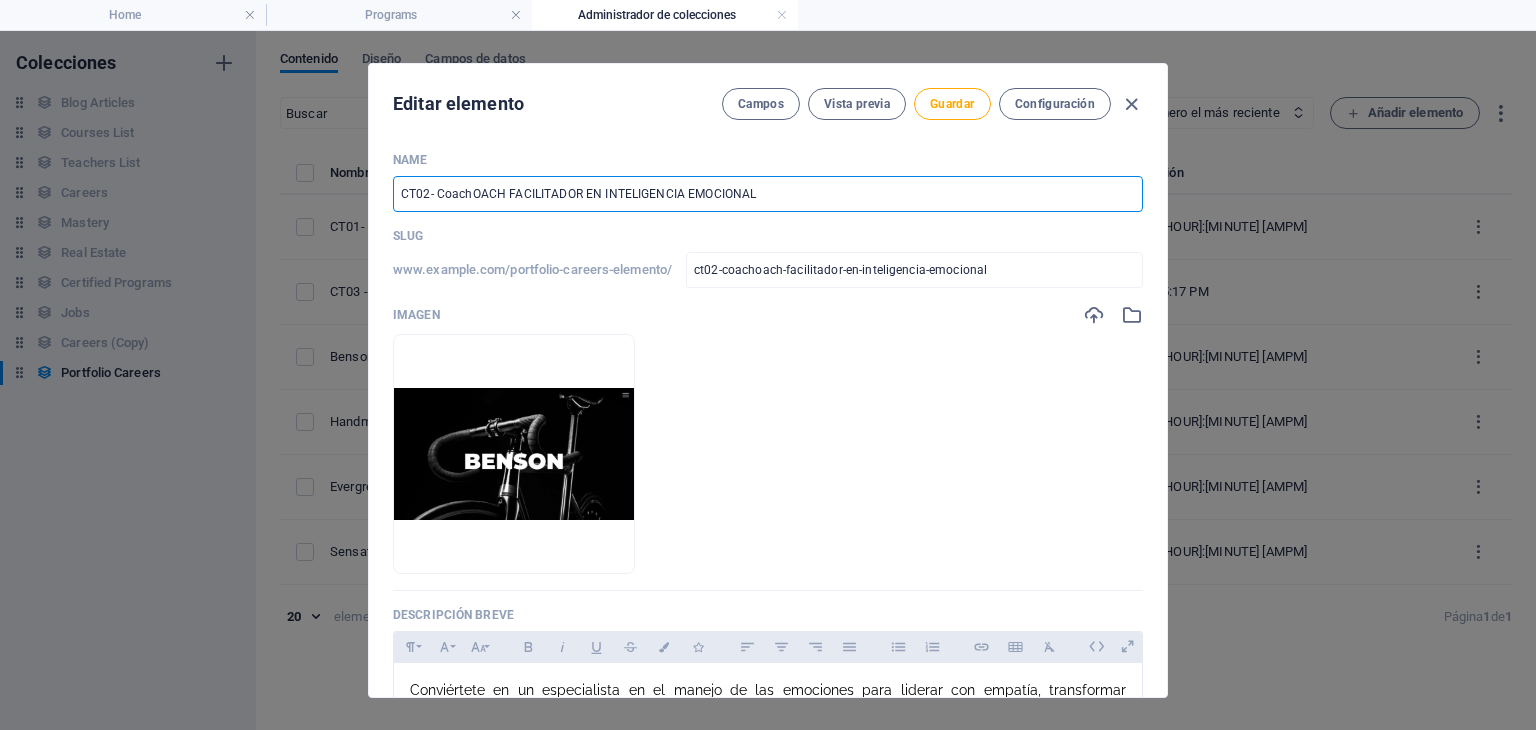 type on "CT02- Coach OACH FACILITADOR EN INTELIGENCIA EMOCIONAL" 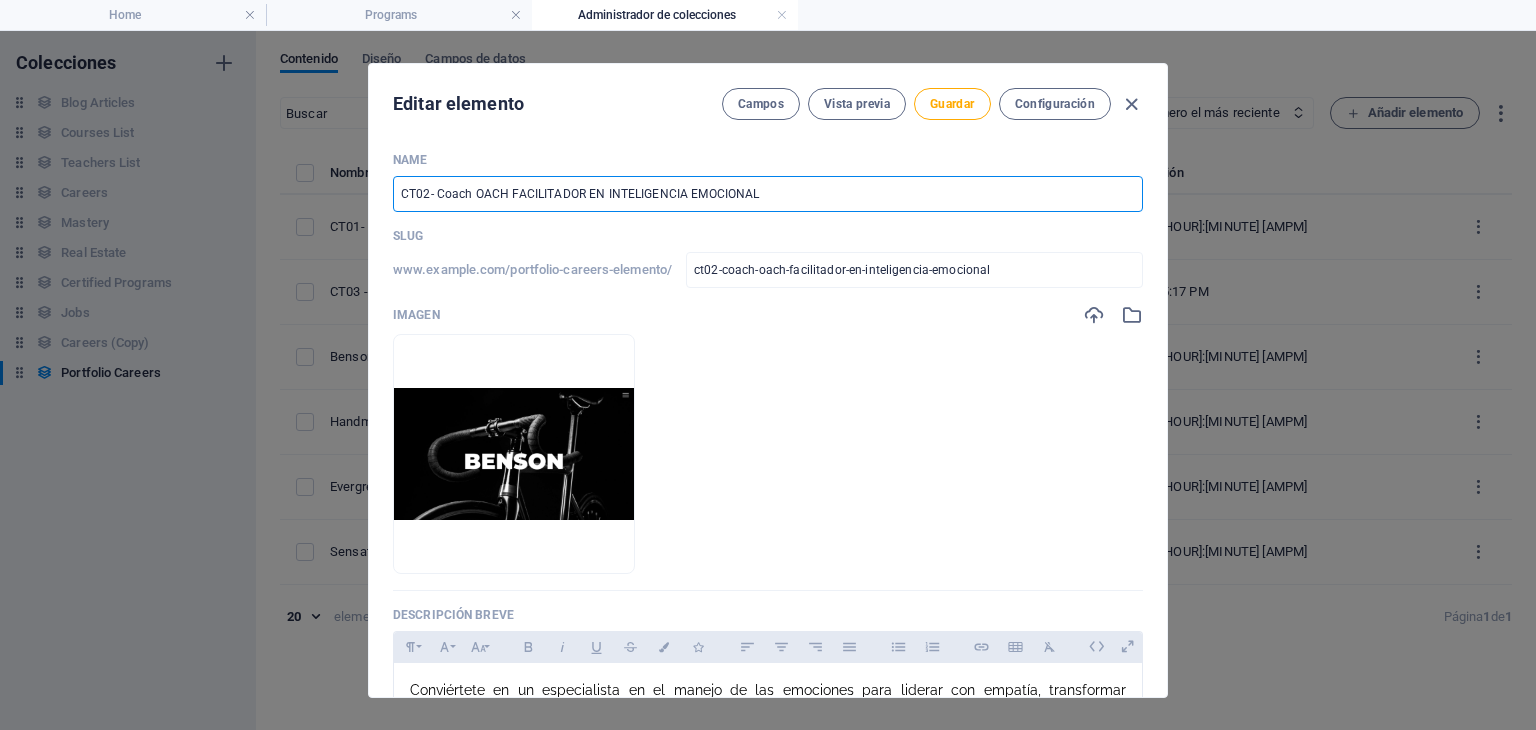 type on "CT02- Coach fOACH FACILITADOR EN INTELIGENCIA EMOCIONAL" 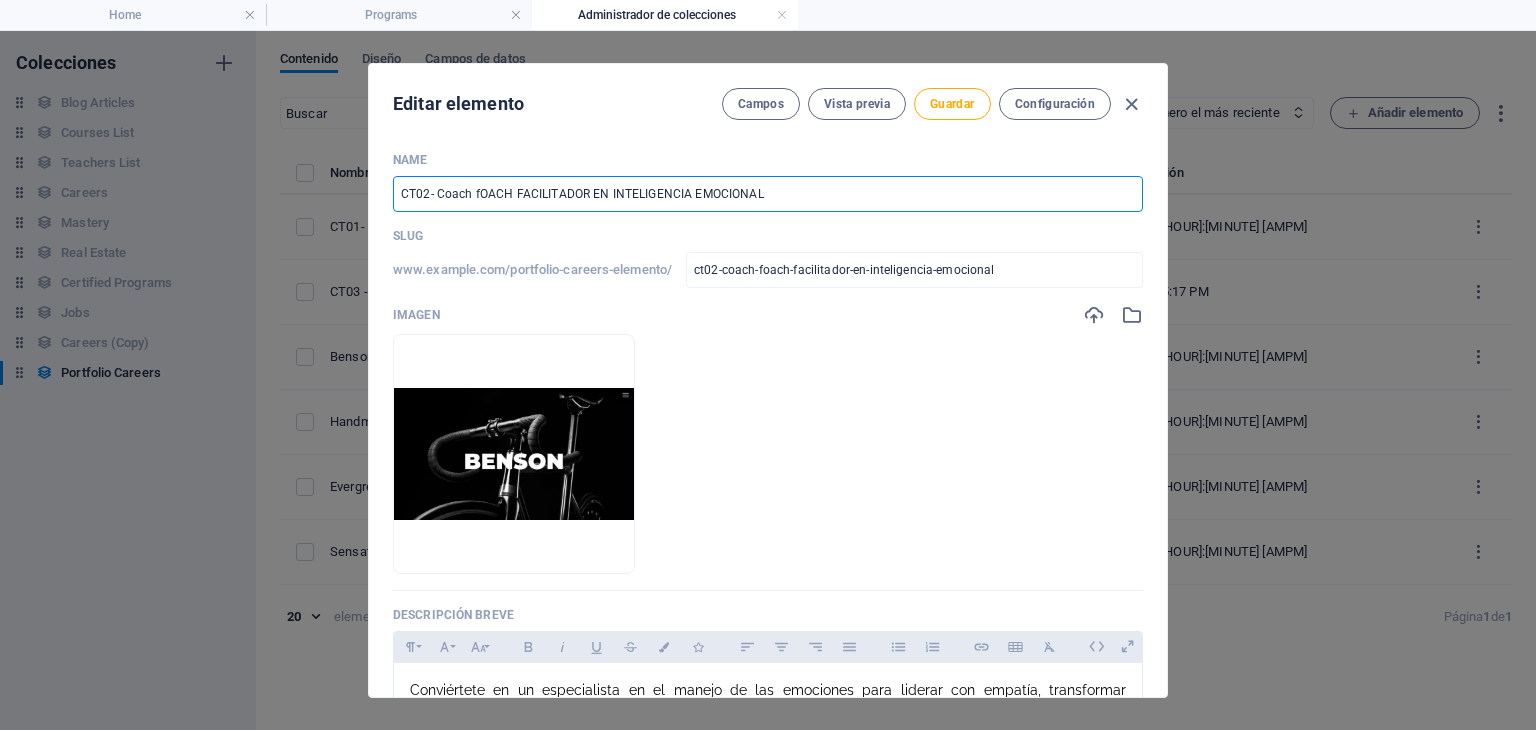 type on "CT02- Coach faOACH FACILITADOR EN INTELIGENCIA EMOCIONAL" 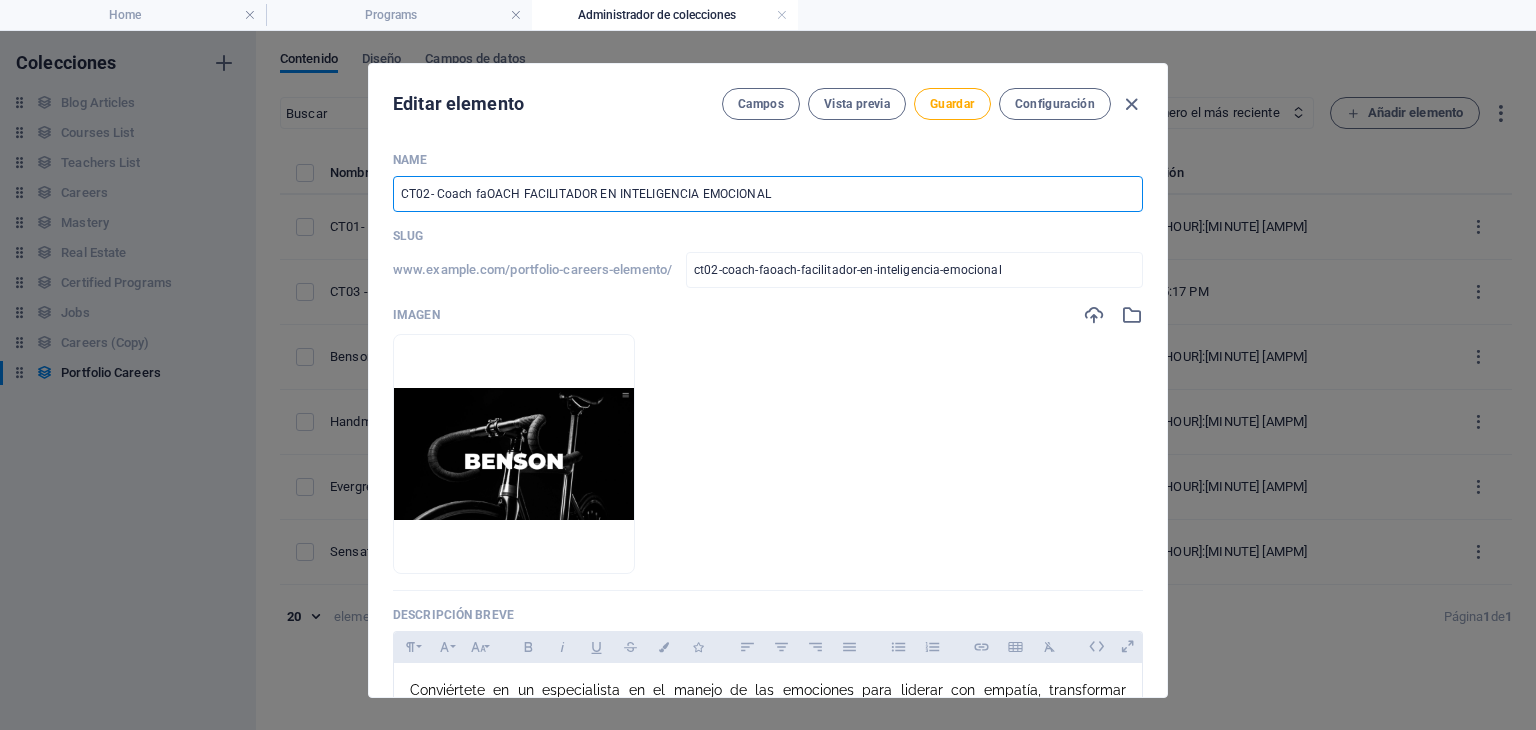 type on "CT02- Coach [FACILITADOR]" 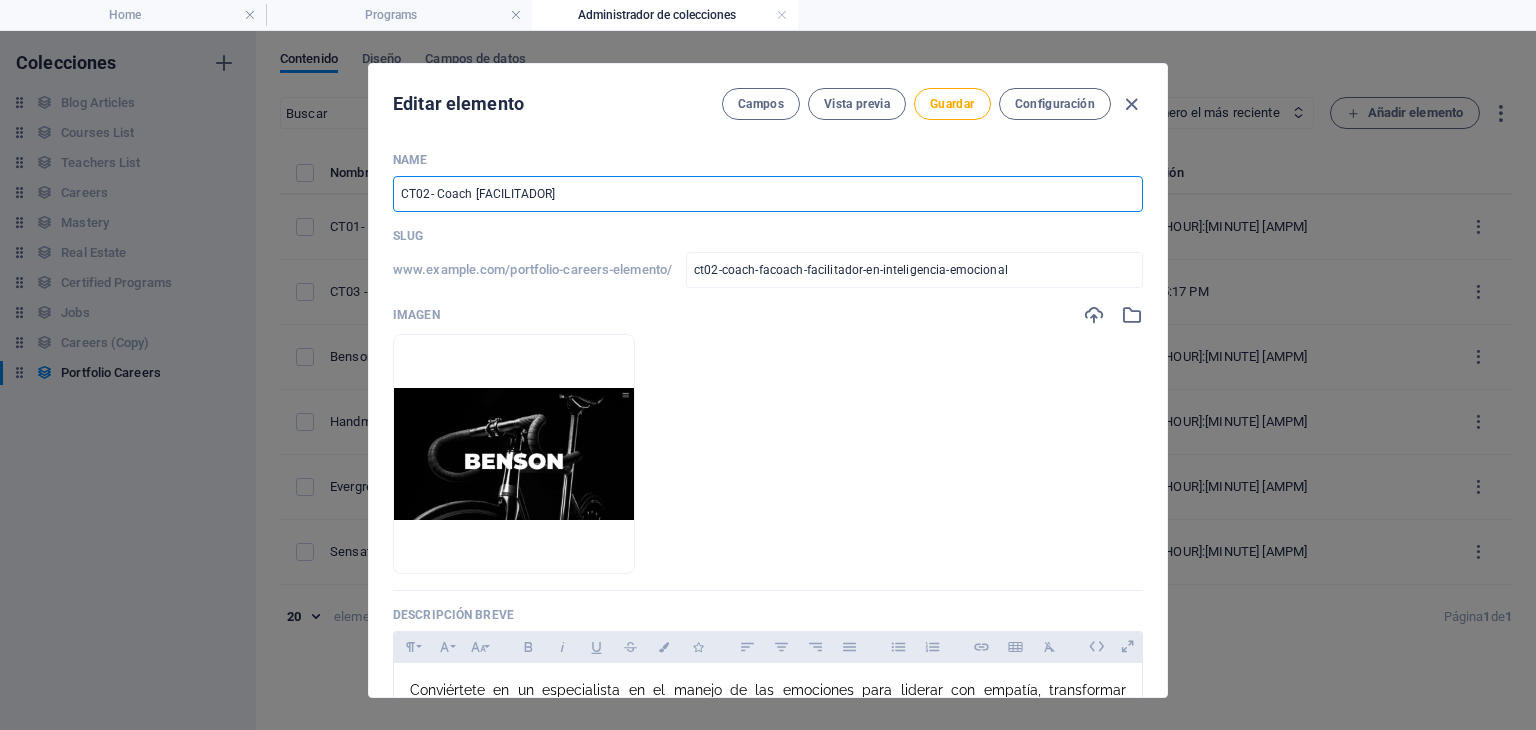 type on "CT02- Coach faci[OACH] [FACILITADOR] EN INTELIGENCIA EMOCIONAL" 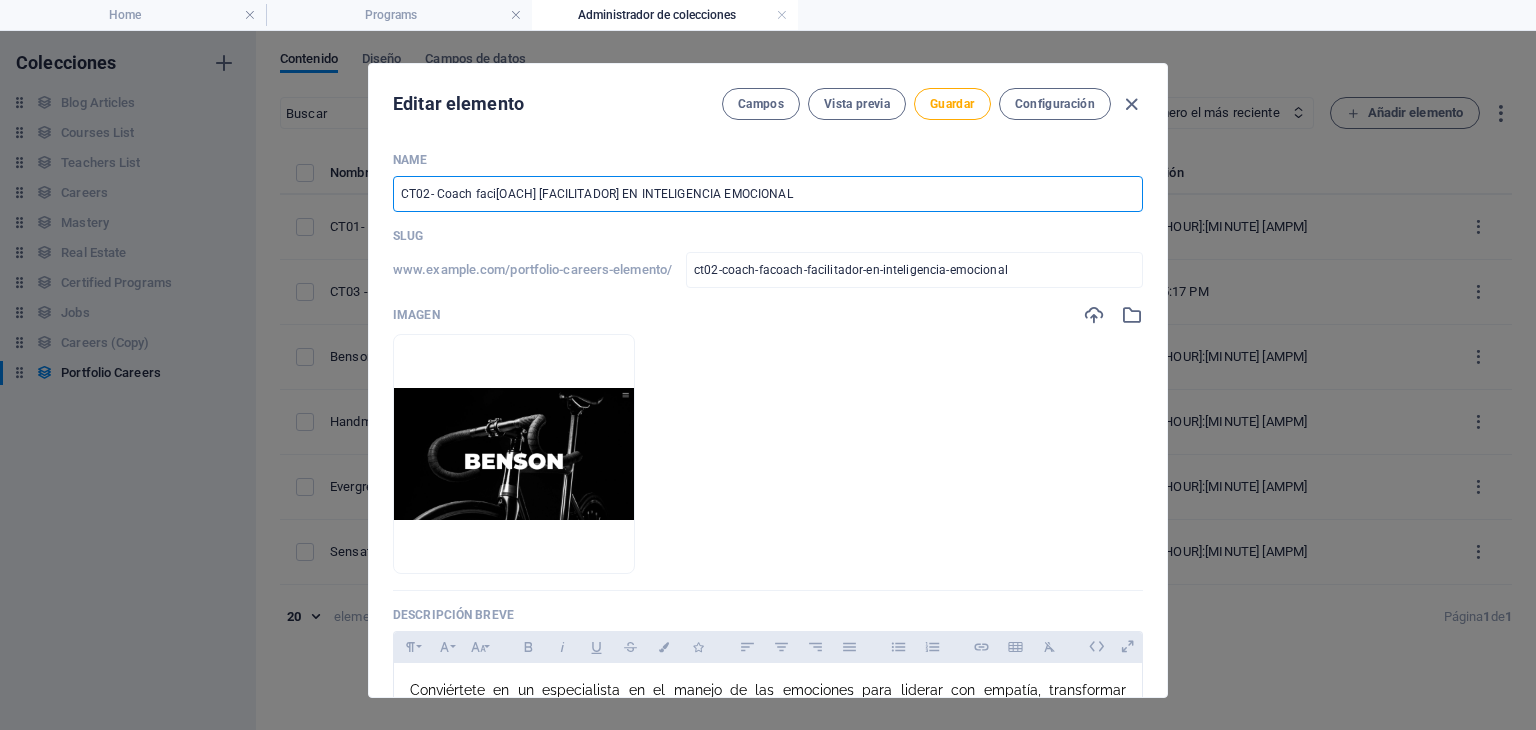 type on "ct02-coach-facioach-facilitador-en-inteligencia-emocional" 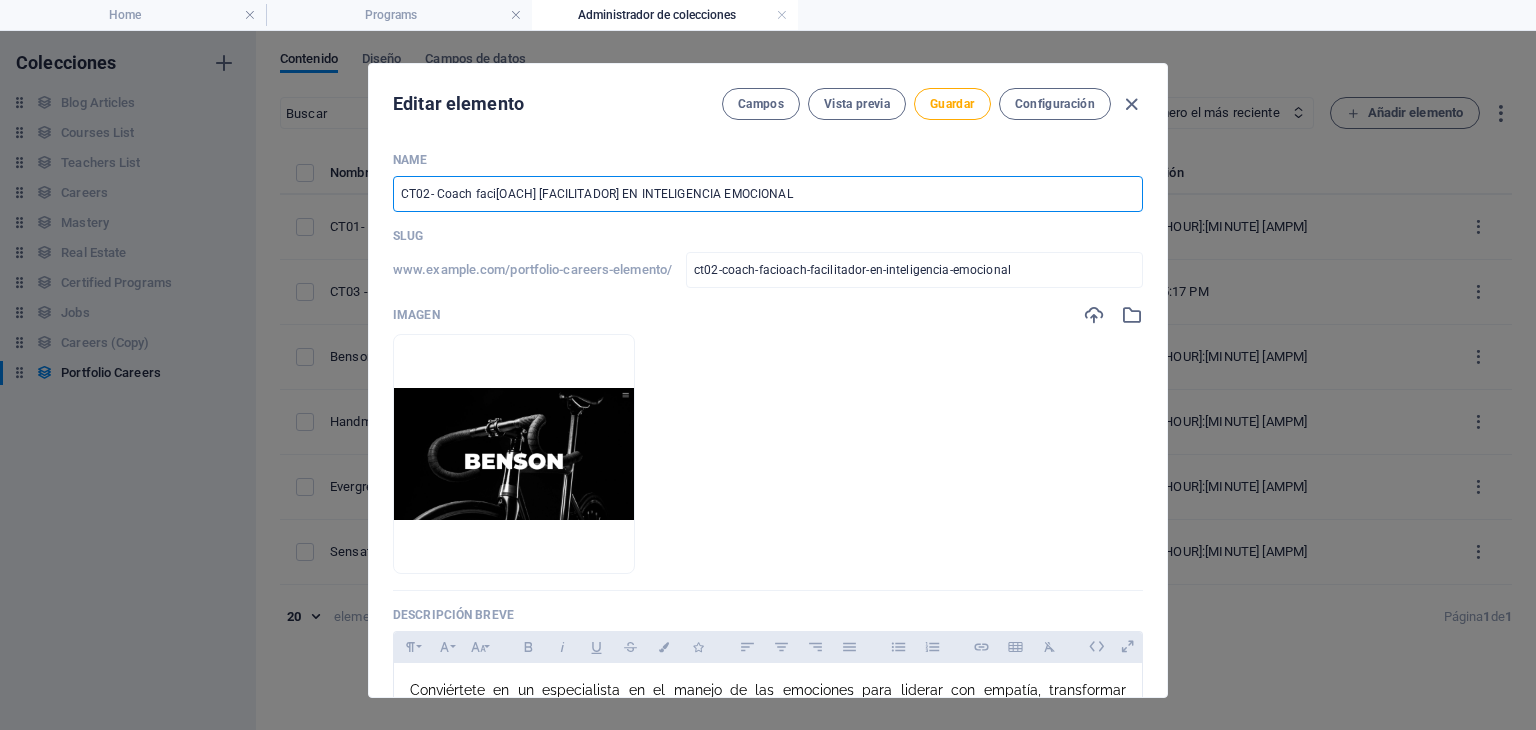 type on "CT02- Coach facilOACH FACILITADOR EN INTELIGENCIA EMOCIONAL" 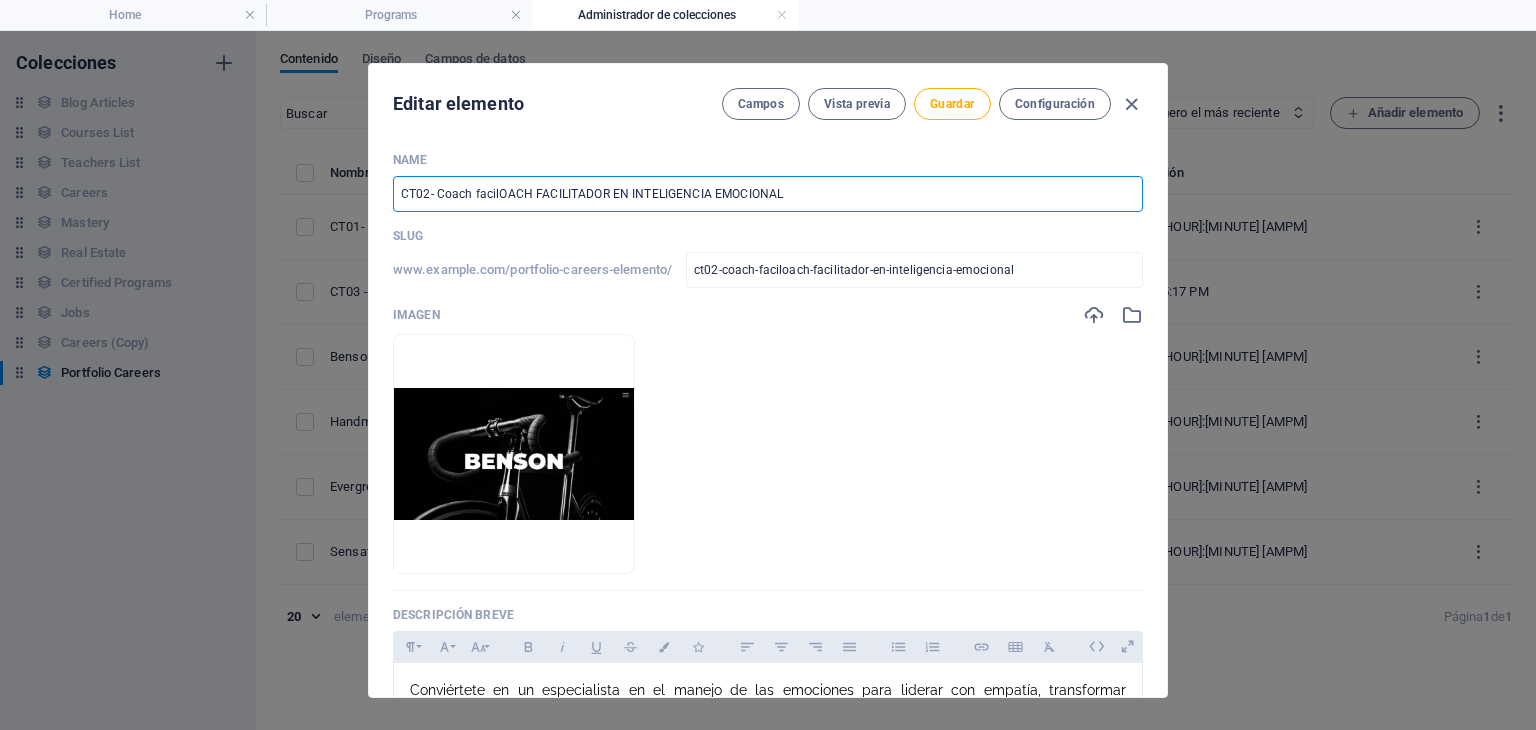 type on "CT02- Coach faciliOACH FACILITADOR EN INTELIGENCIA EMOCIONAL" 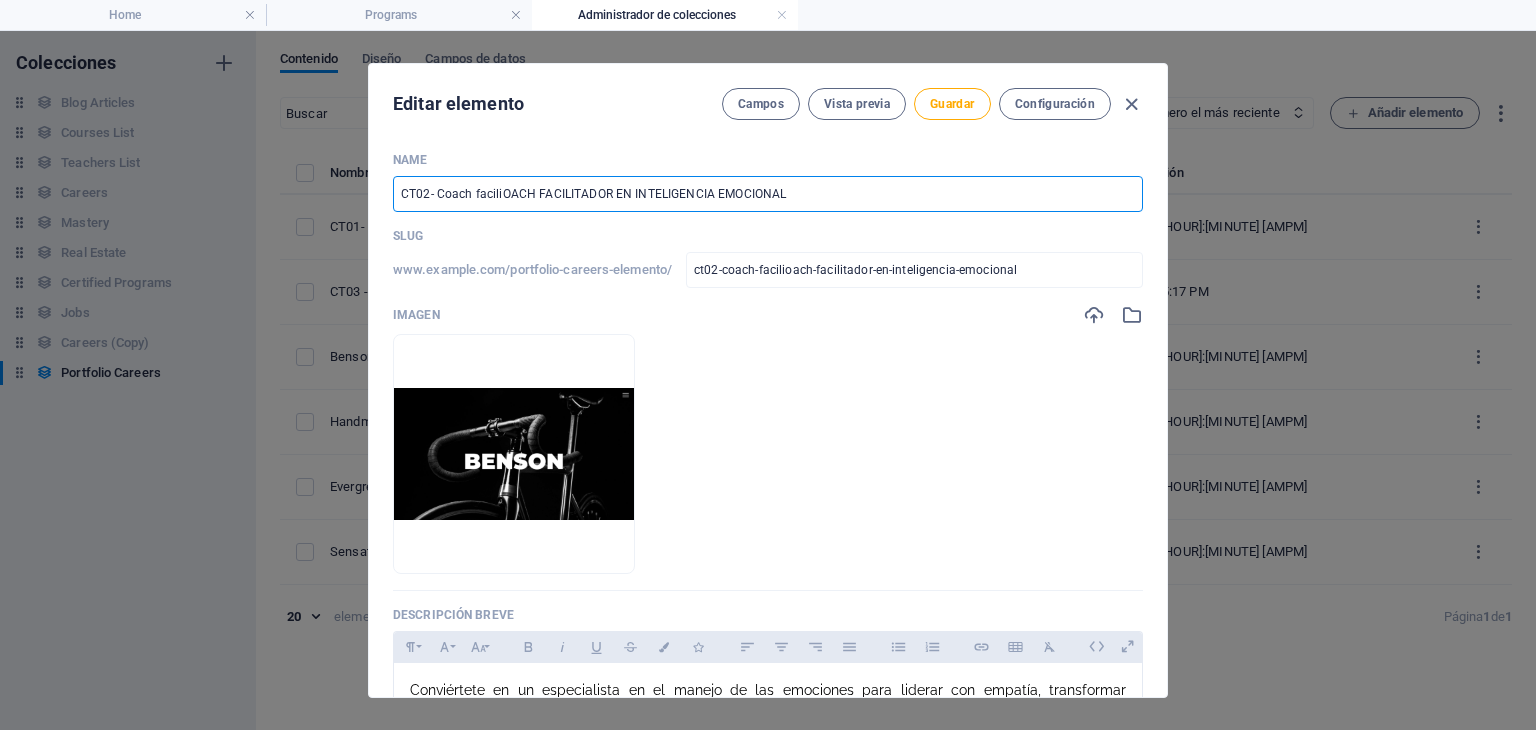 type on "CT02- Coach facilitOACH FACILITADOR EN INTELIGENCIA EMOCIONAL" 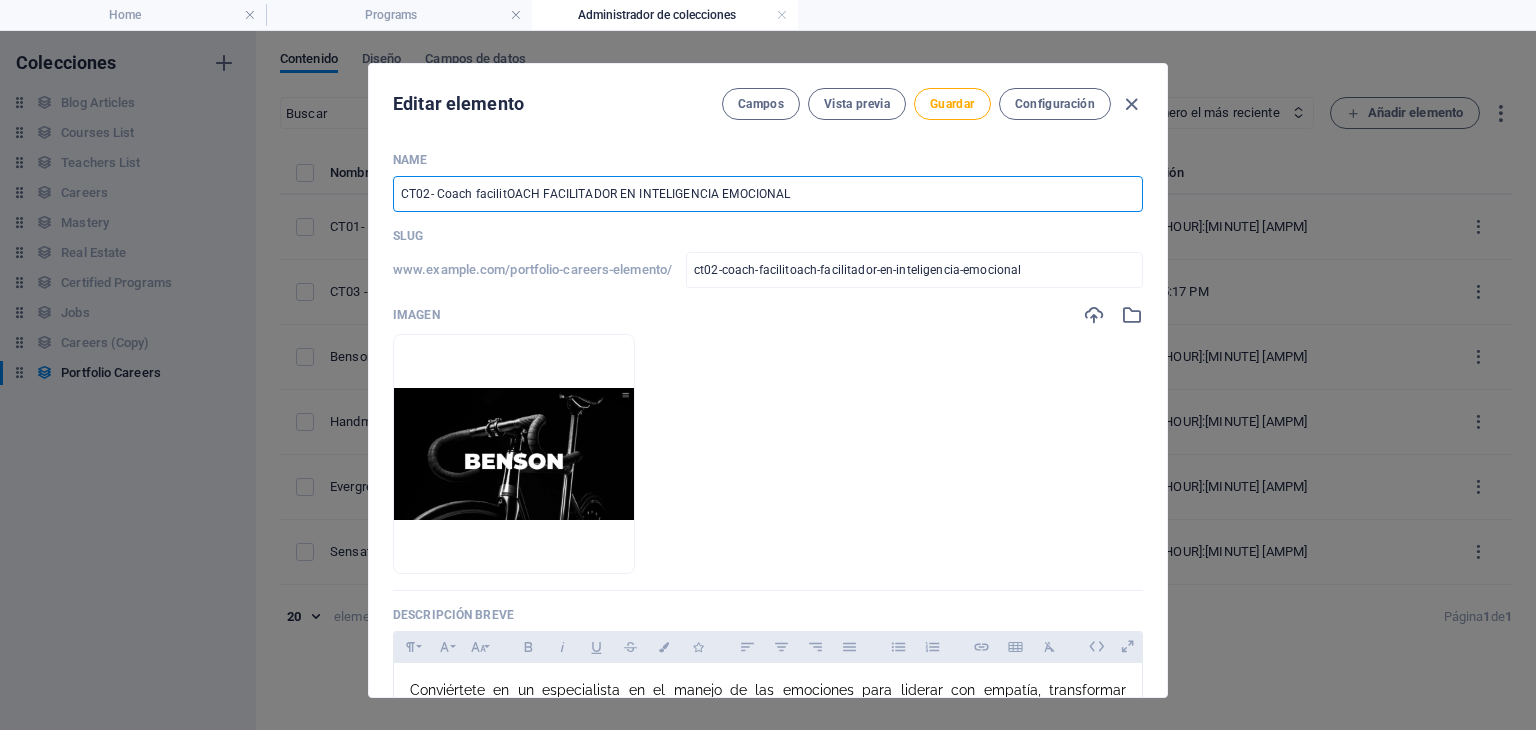 type on "CT02- Coach facilitaOACH FACILITADOR EN INTELIGENCIA EMOCIONAL" 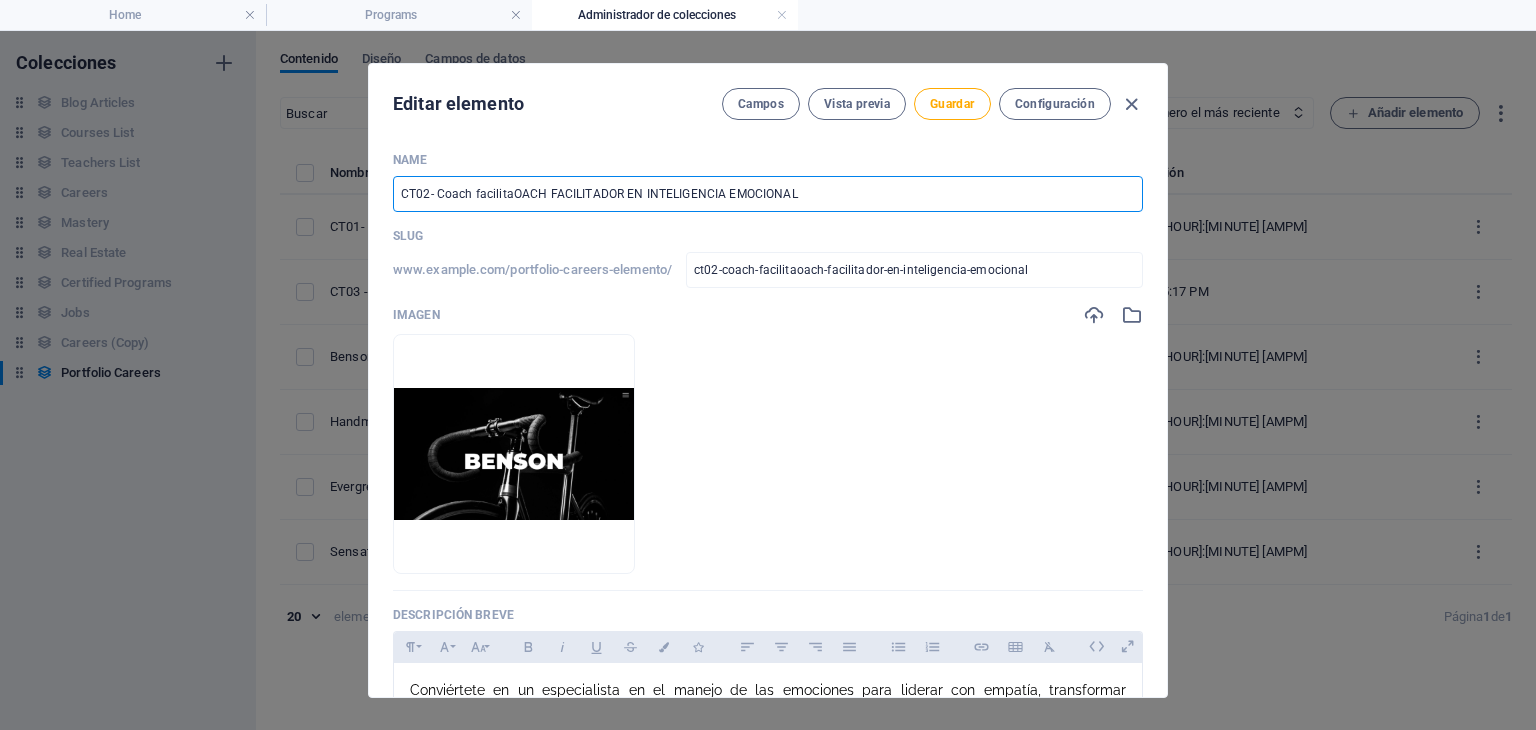 type on "CT02- Coach facilitadOACH FACILITADOR EN INTELIGENCIA EMOCIONAL" 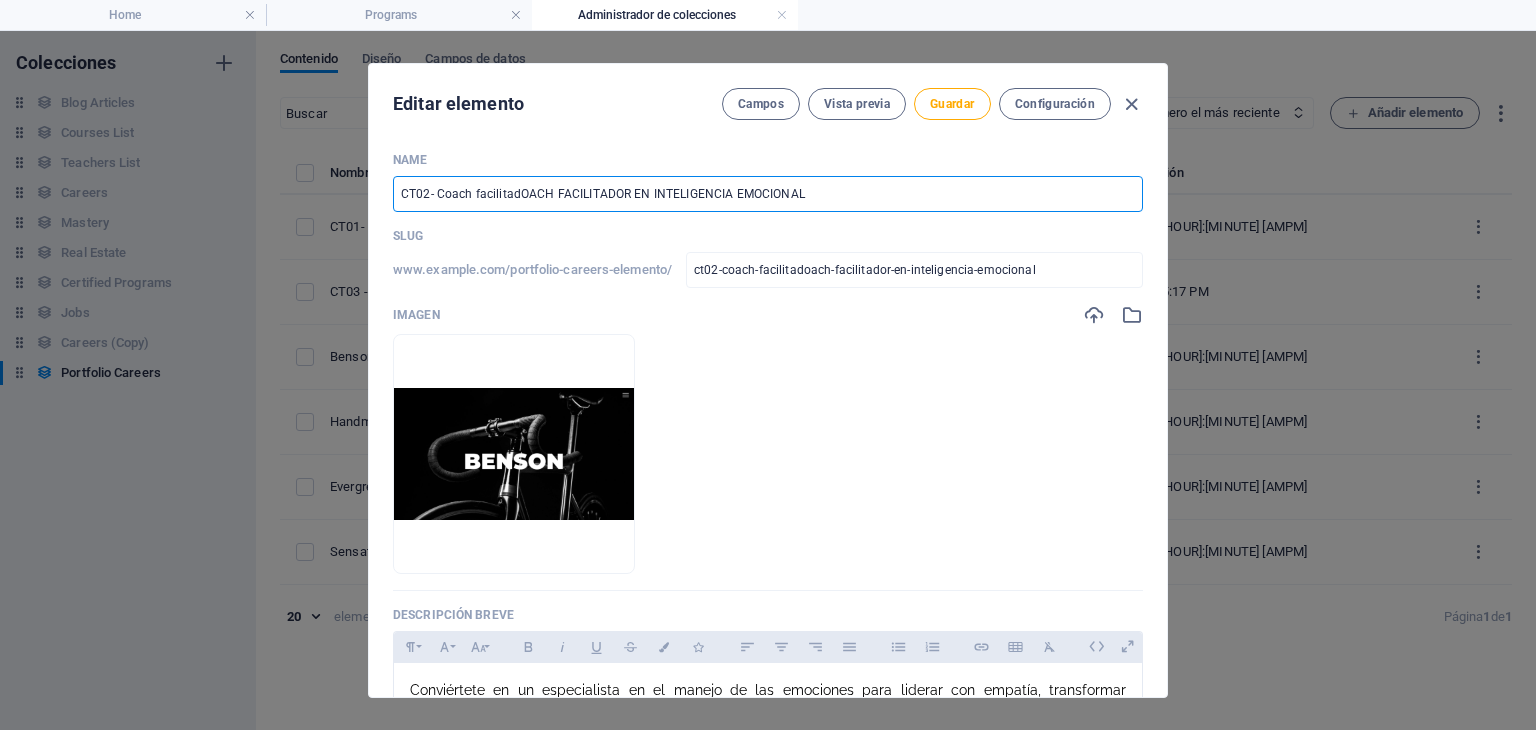 type on "CT02- Coach facilitad[OACH] [FACILITADOR] EN INTELIGENCIA EMOCIONAL" 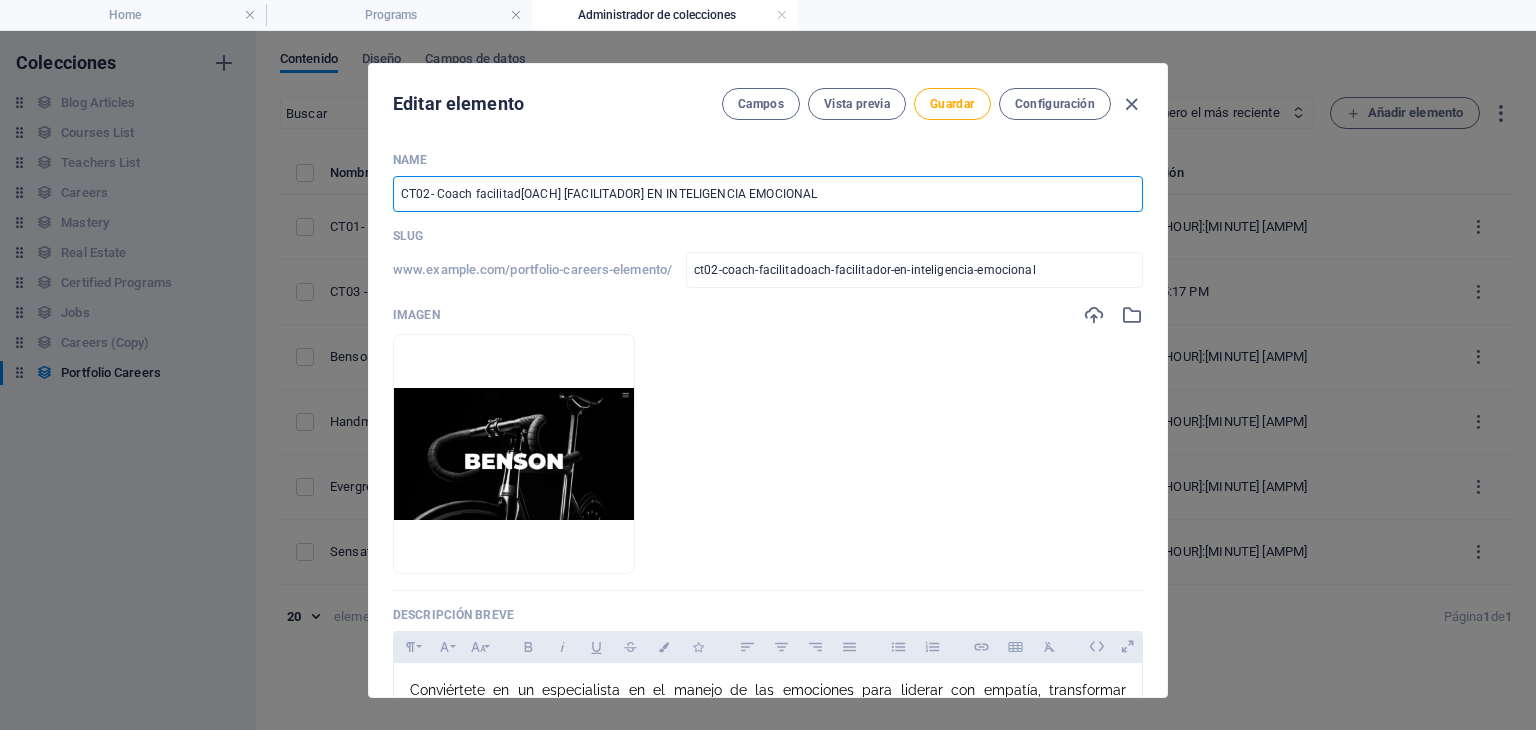 type on "ct02-coach-facilitadooach-facilitador-en-inteligencia-emocional" 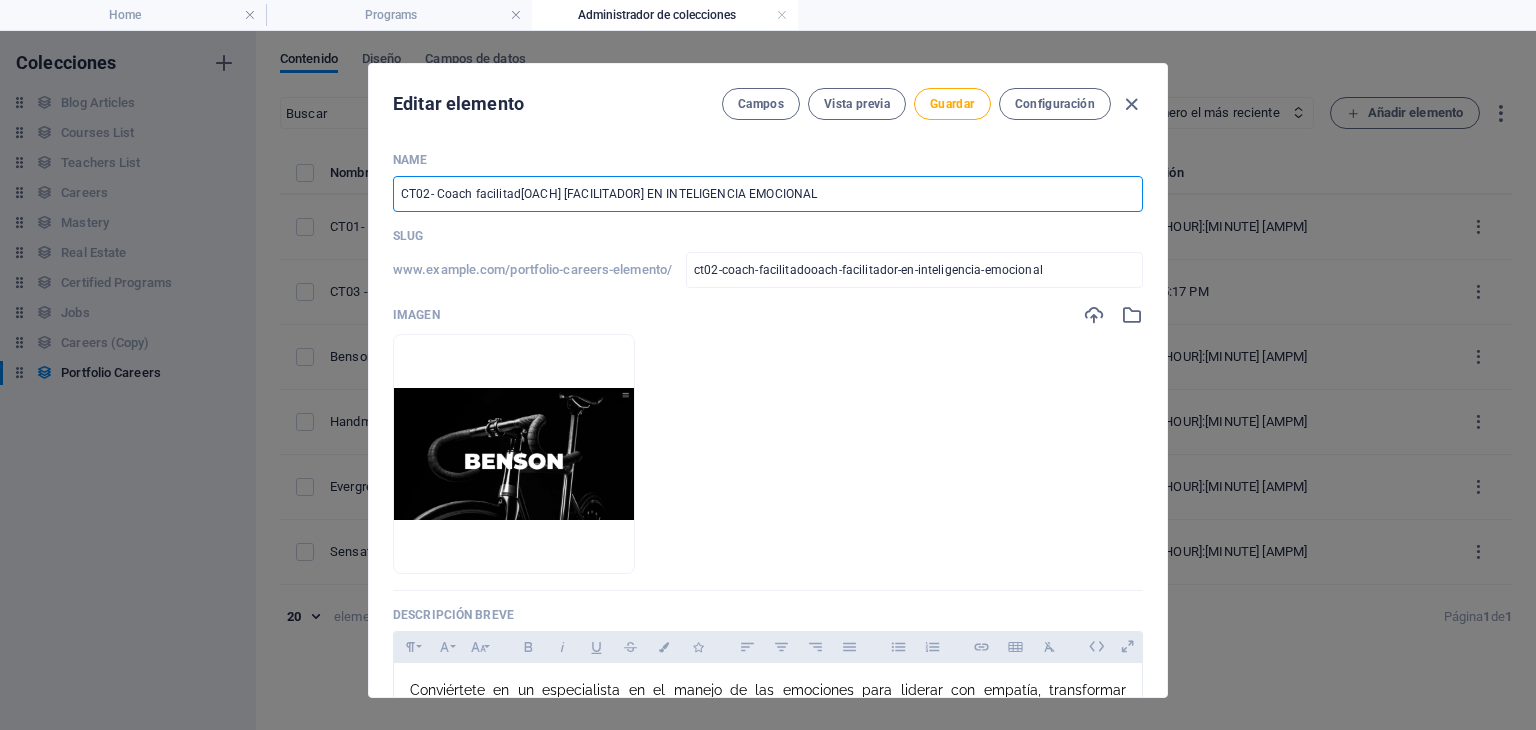 type on "CT02- Coach facilitadorOACH FACILITADOR EN INTELIGENCIA EMOCIONAL" 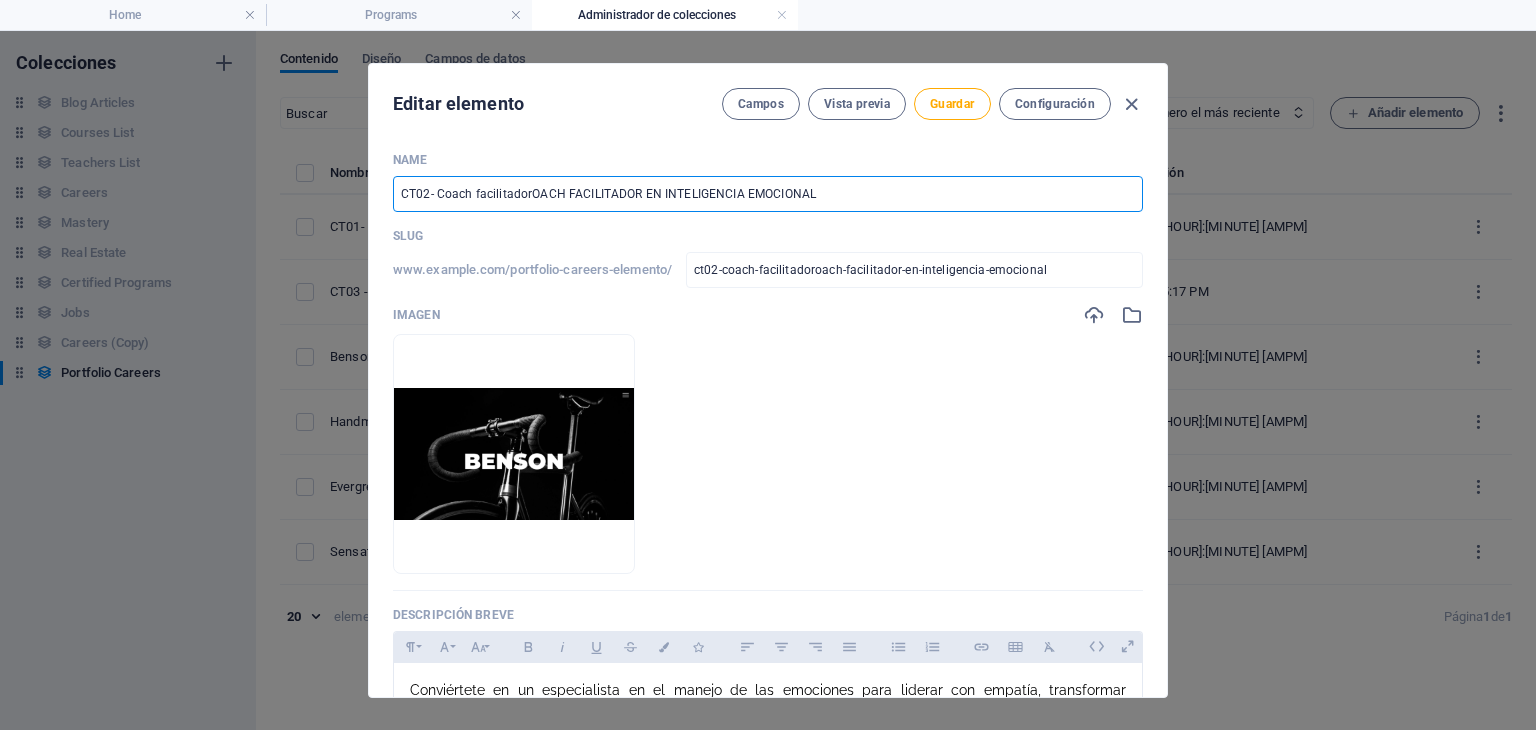 type on "CT02- Coach facilitad[OACH] [FACILITADOR] EN INTELIGENCIA EMOCIONAL" 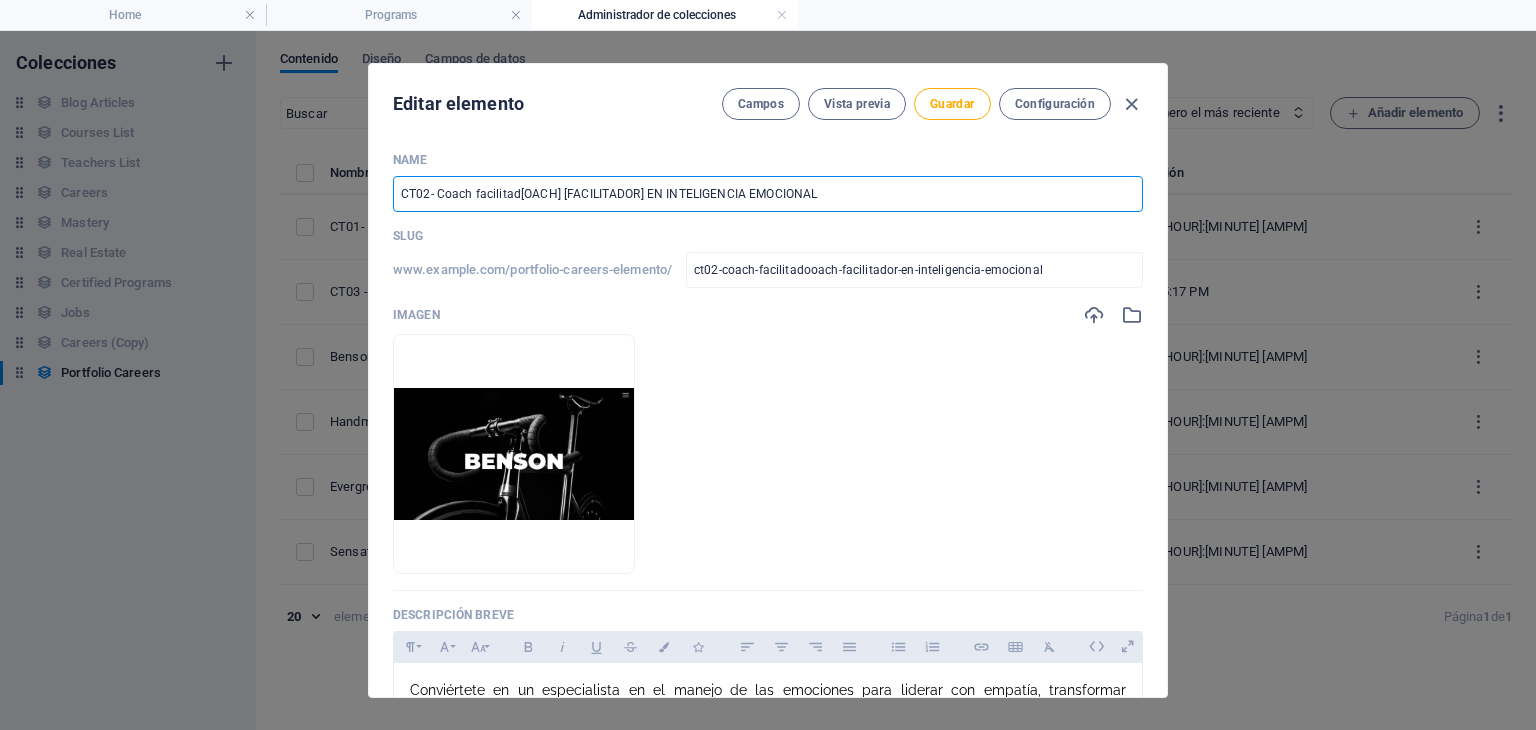 type on "CT02- Coach facilitadOACH FACILITADOR EN INTELIGENCIA EMOCIONAL" 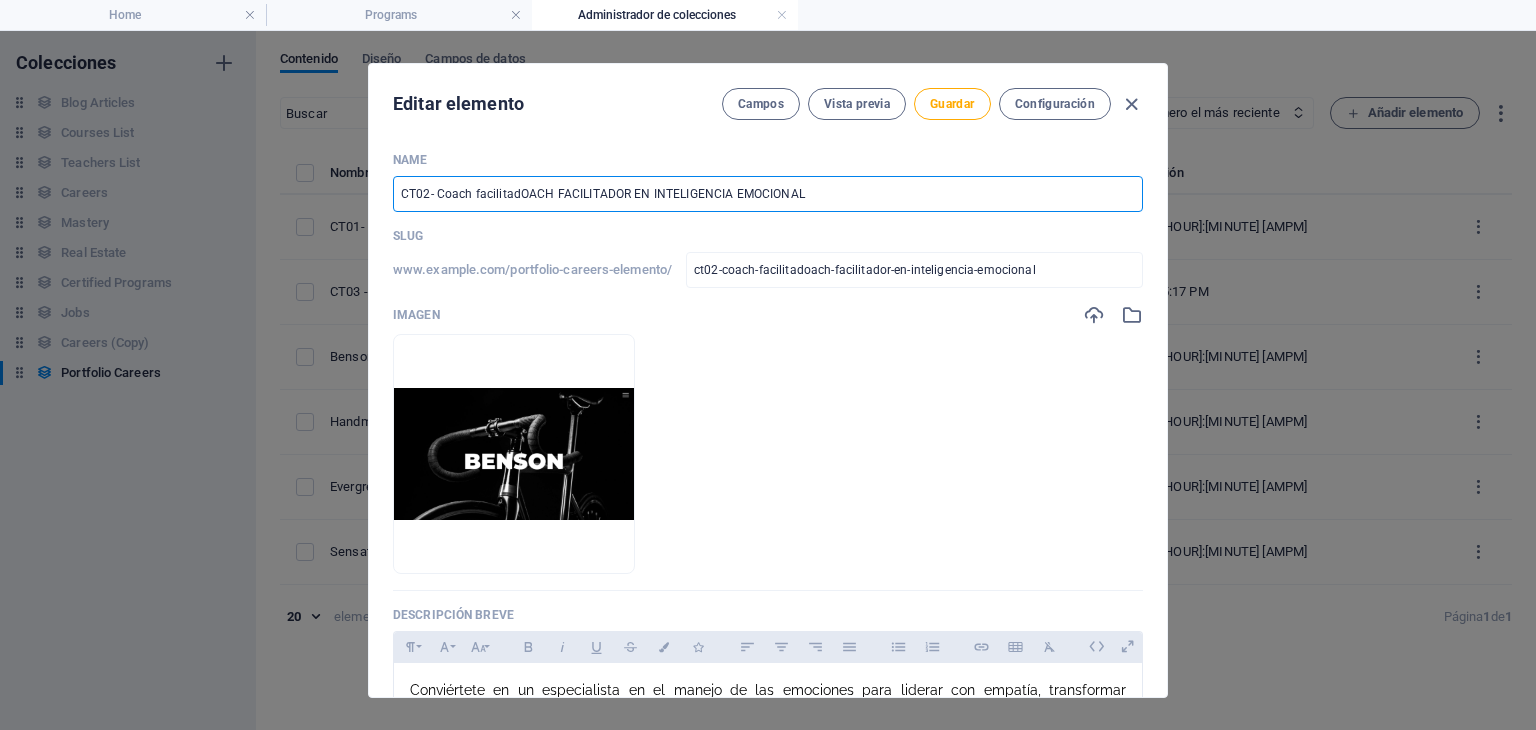 type on "CT02- Coach facilitaOACH FACILITADOR EN INTELIGENCIA EMOCIONAL" 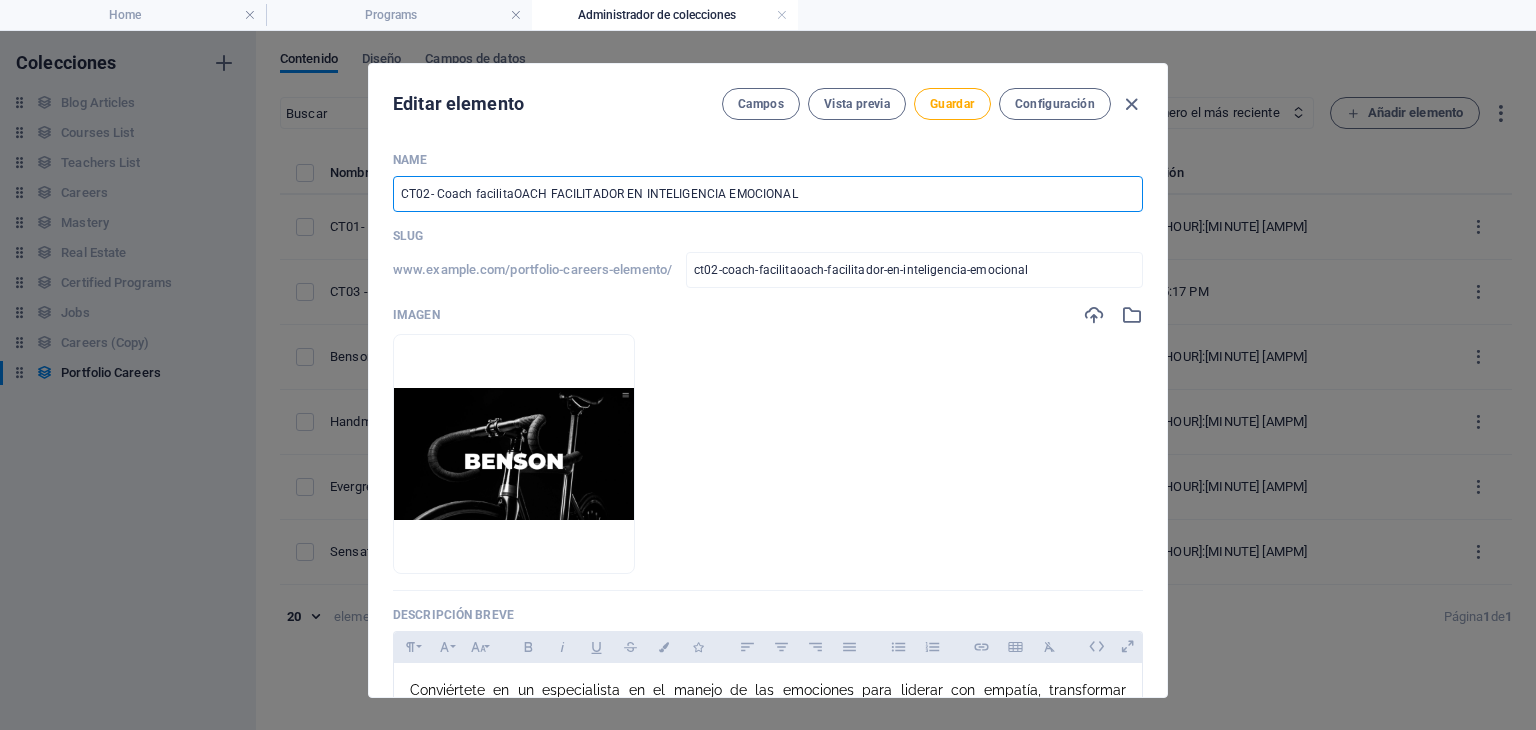 type on "CT02- Coach facilitOACH FACILITADOR EN INTELIGENCIA EMOCIONAL" 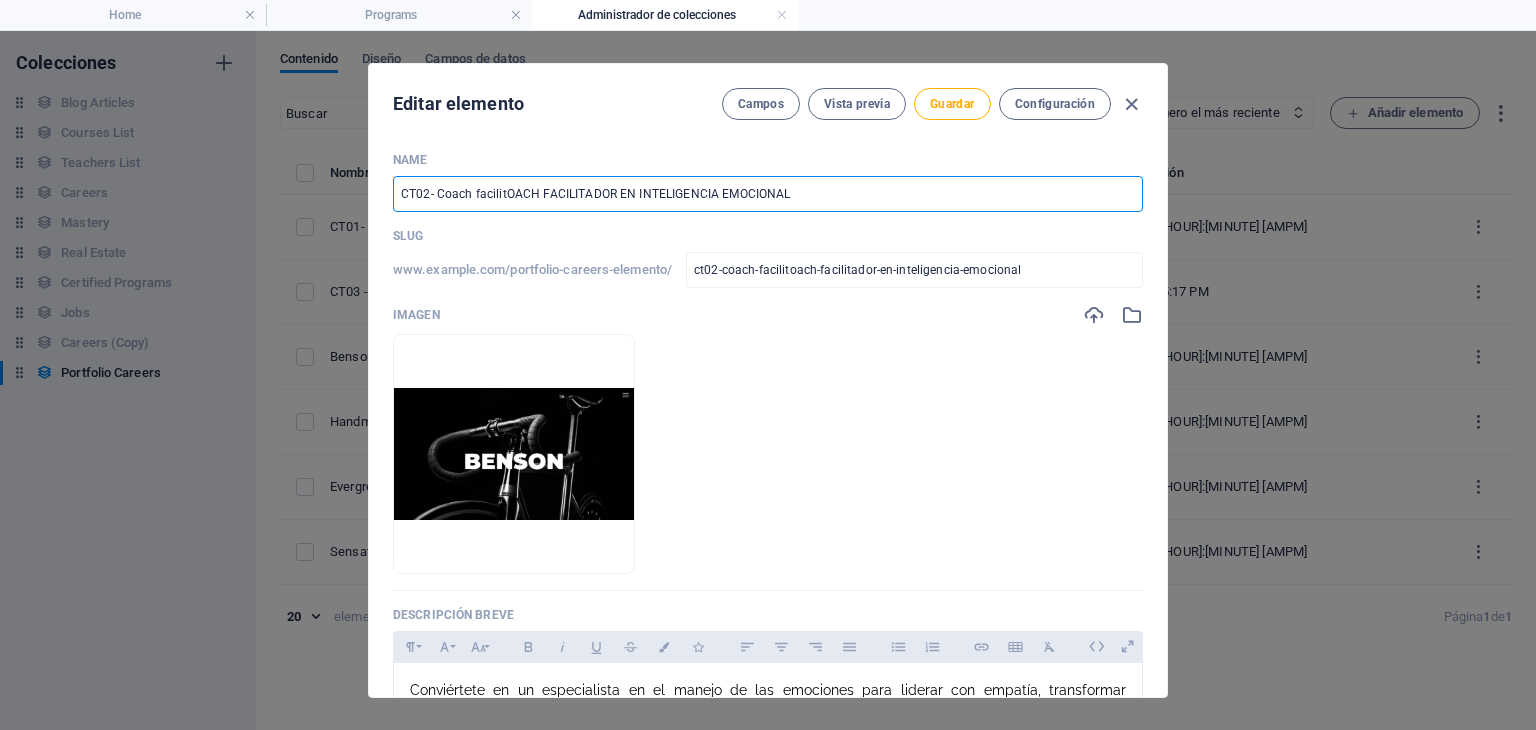 type on "CT02- Coach faciliOACH FACILITADOR EN INTELIGENCIA EMOCIONAL" 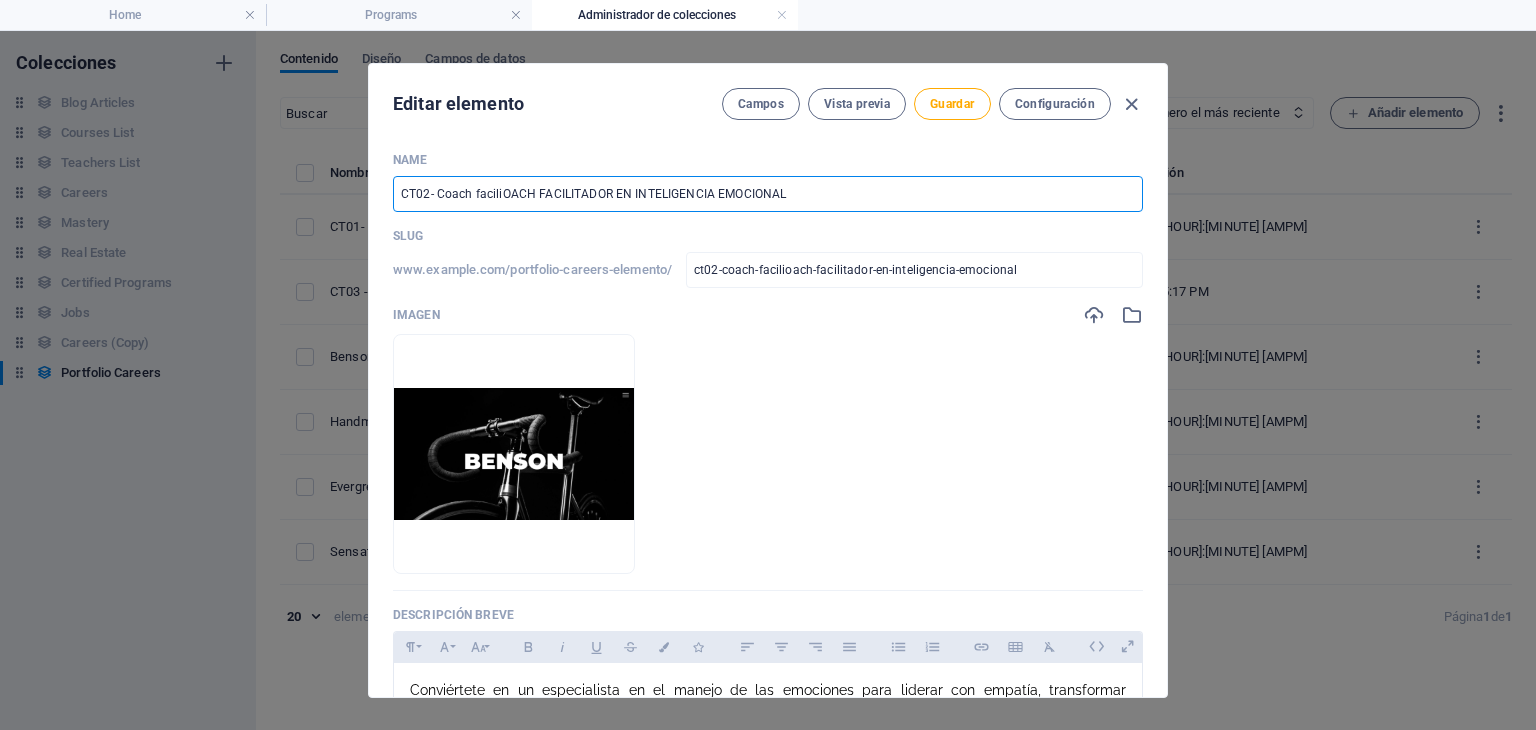 type on "CT02- Coach facilOACH FACILITADOR EN INTELIGENCIA EMOCIONAL" 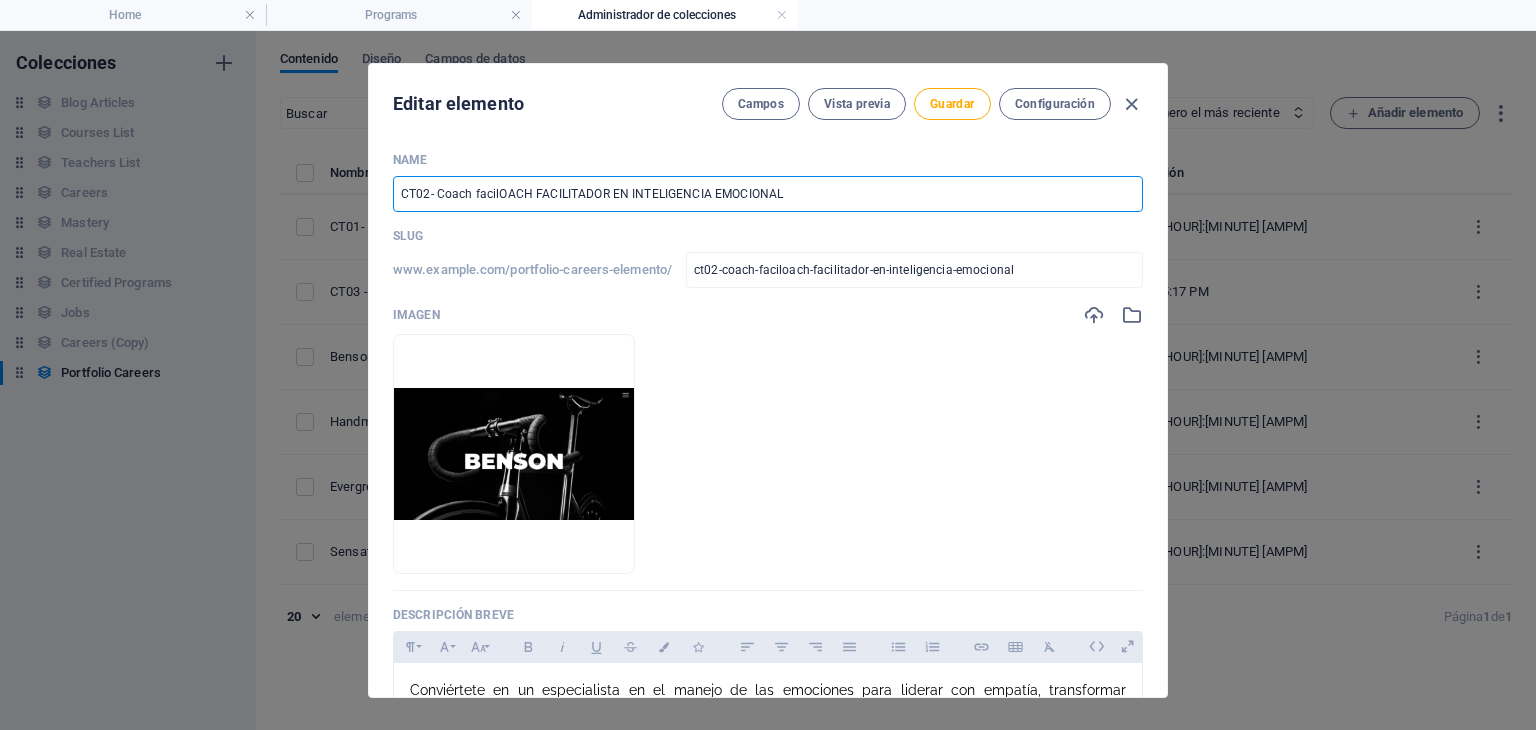 type on "CT02- Coach faci[OACH] [FACILITADOR] EN INTELIGENCIA EMOCIONAL" 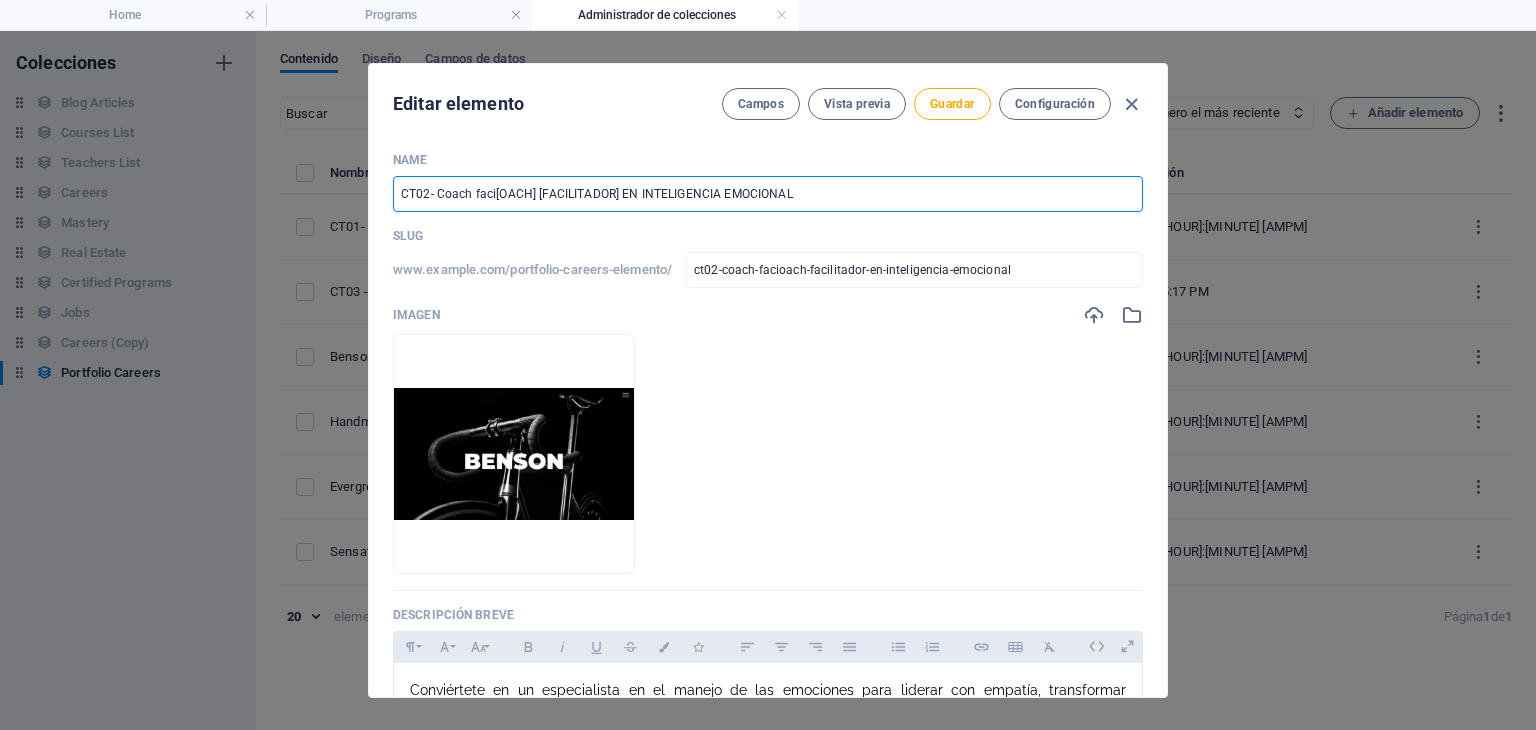 type on "CT02- Coach [FACILITADOR]" 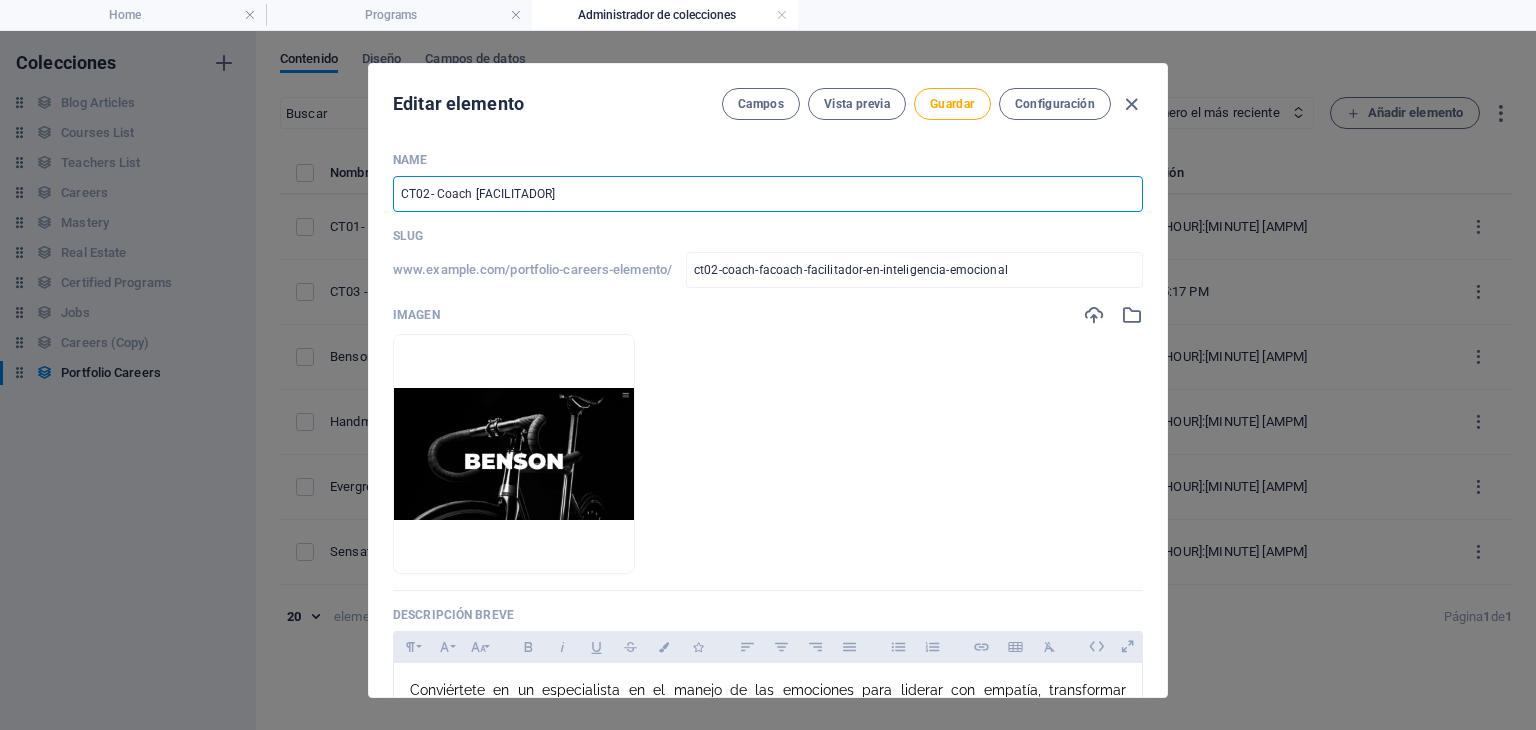 type on "CT02- Coach faOACH FACILITADOR EN INTELIGENCIA EMOCIONAL" 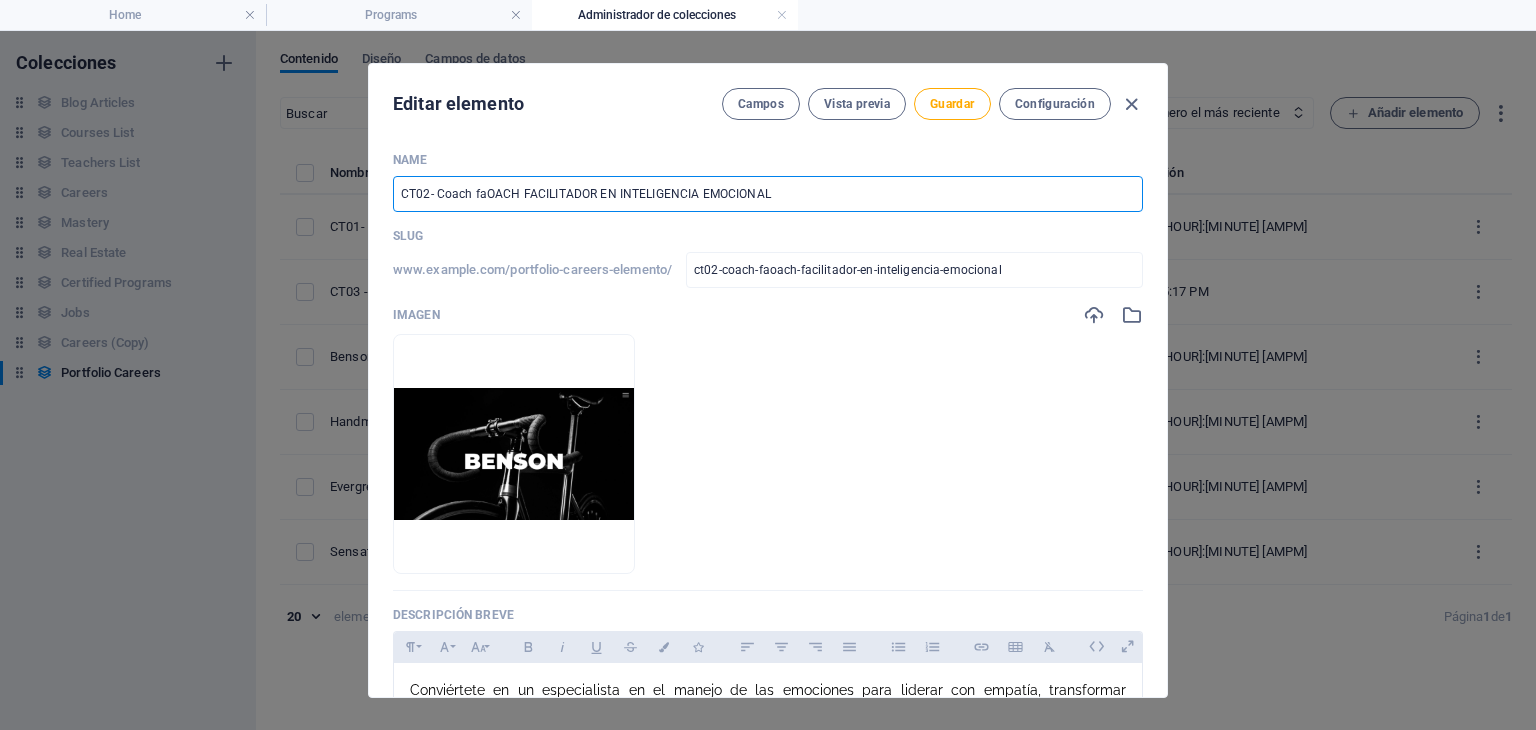 type on "CT02- Coach fOACH FACILITADOR EN INTELIGENCIA EMOCIONAL" 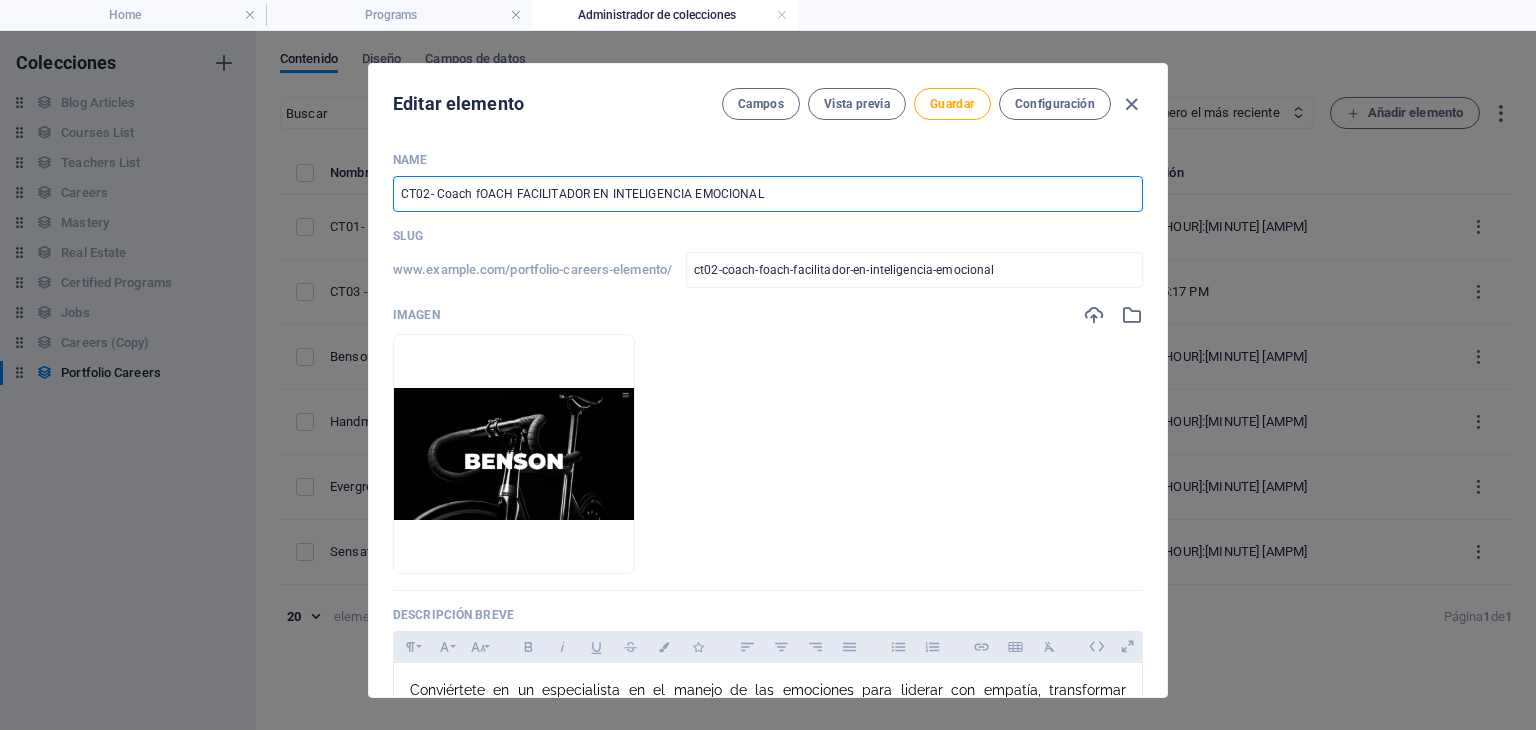 type on "CT02- Coach OACH FACILITADOR EN INTELIGENCIA EMOCIONAL" 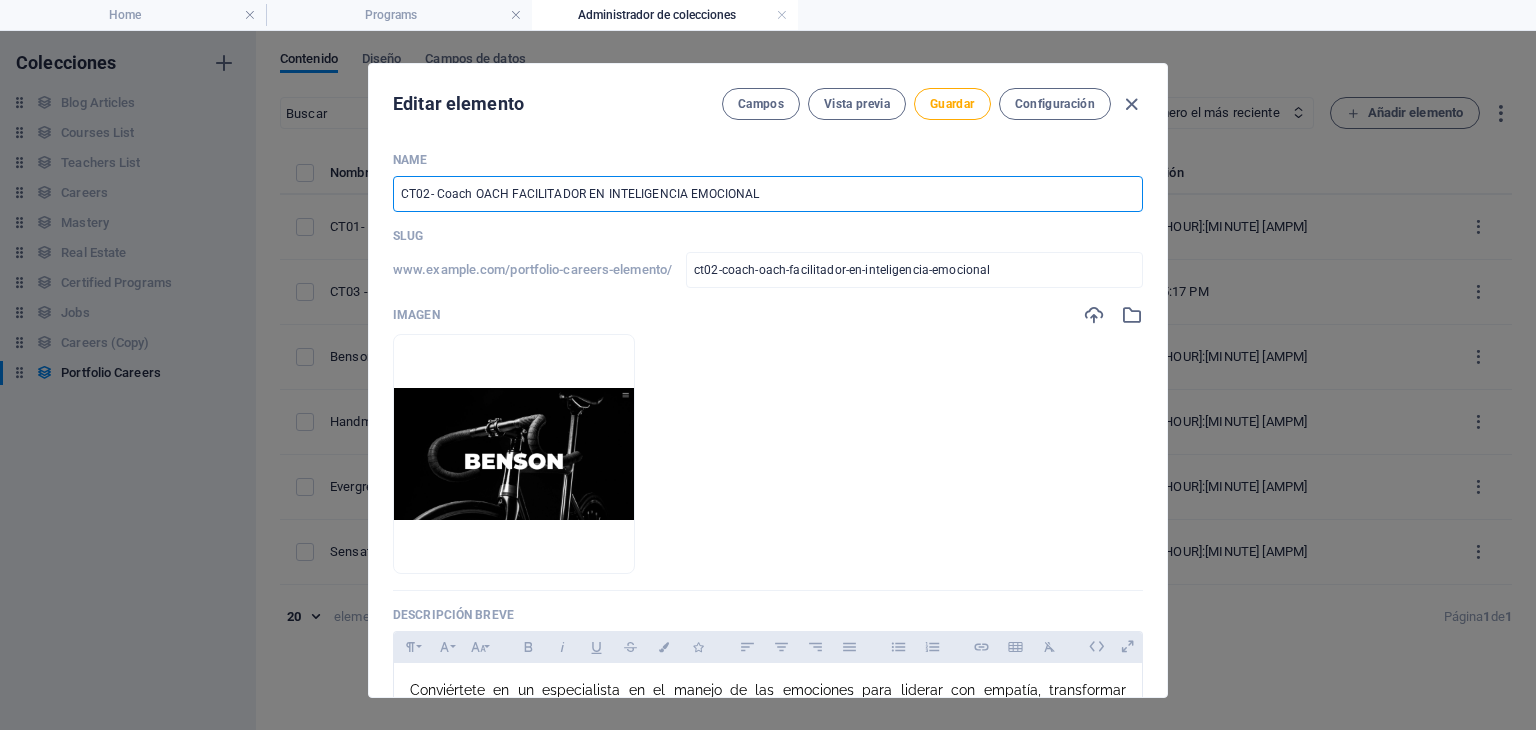 type on "CT02- CoachOACH FACILITADOR EN INTELIGENCIA EMOCIONAL" 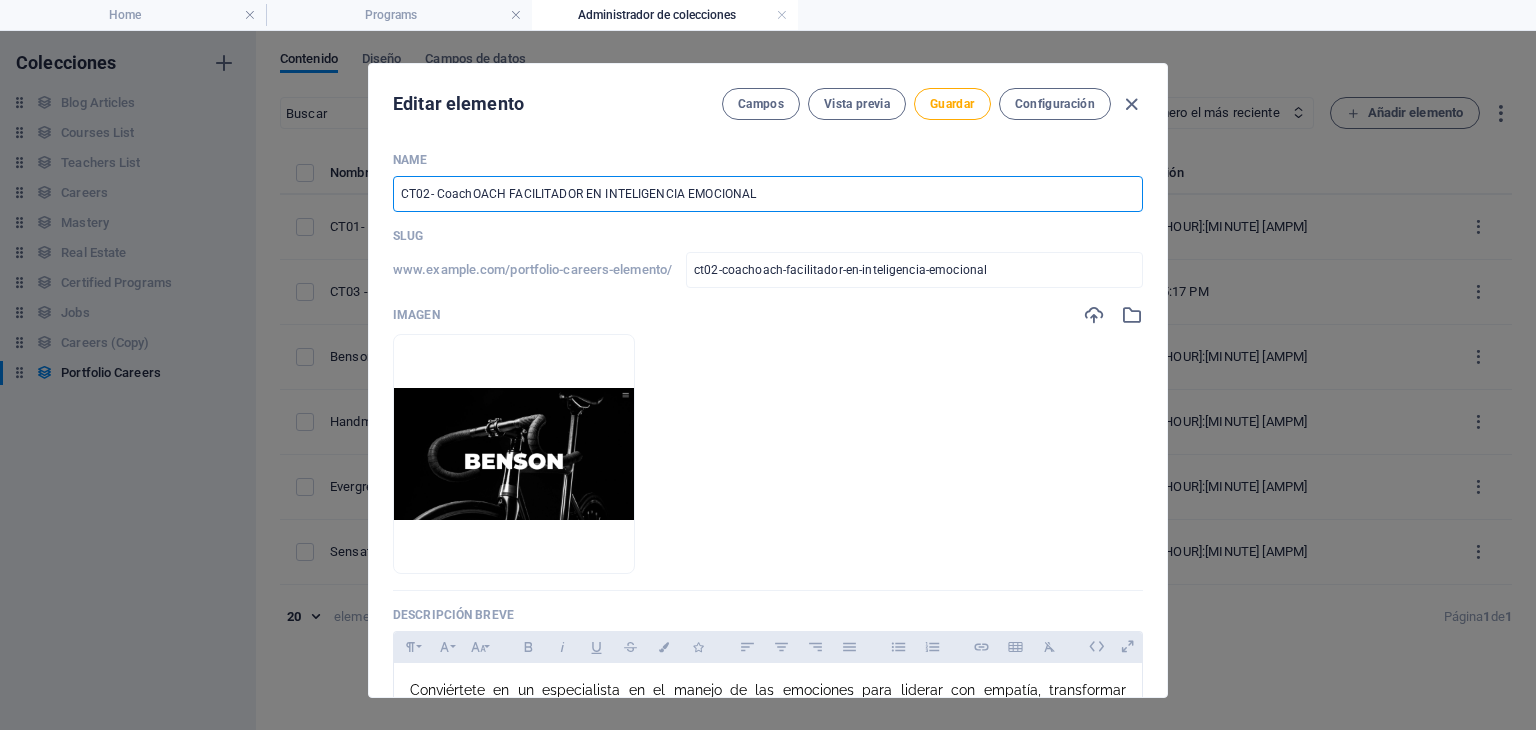 type on "CT02- Coac[OACH] [FACILITADOR] EN INTELIGENCIA EMOCIONAL" 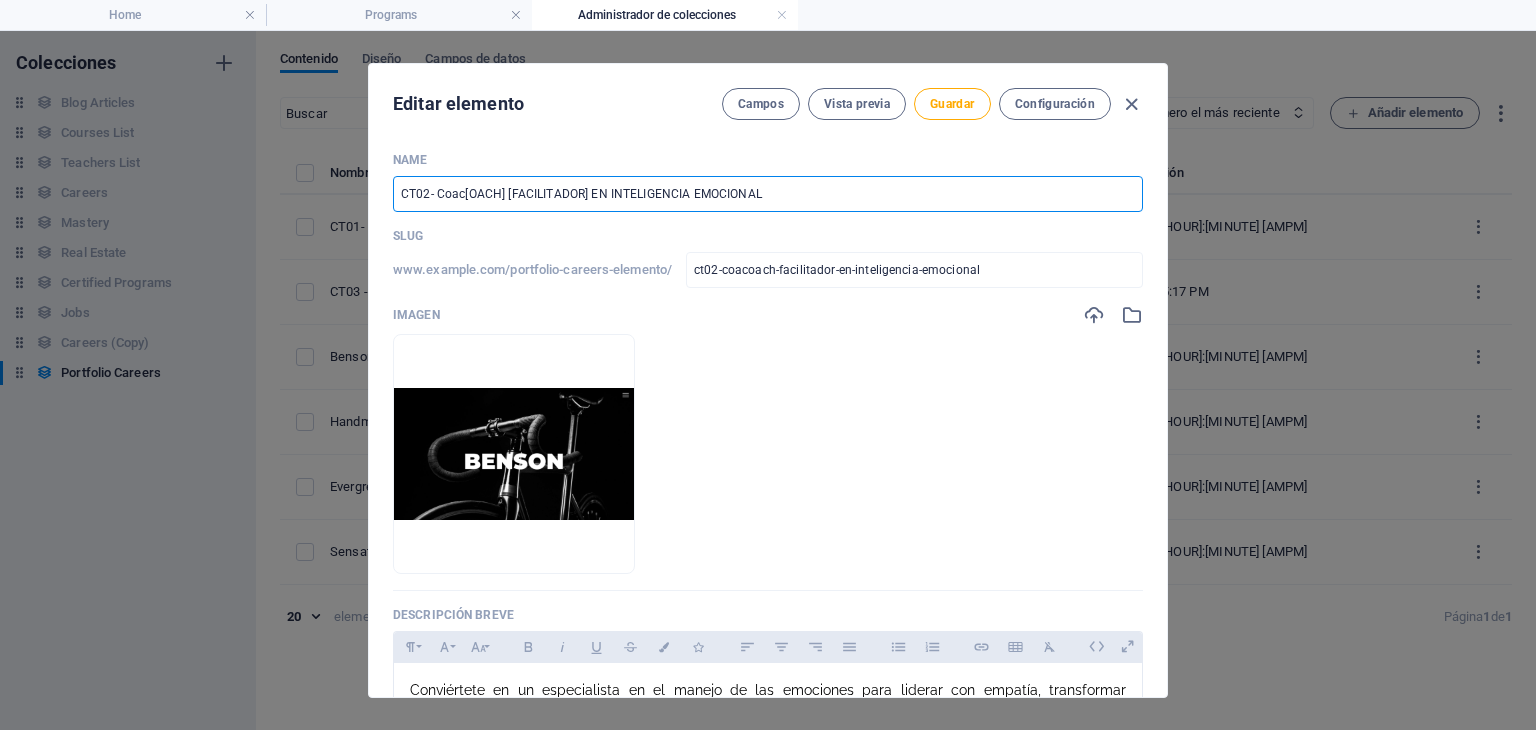 type on "CT02- CoaOACH FACILITADOR EN INTELIGENCIA EMOCIONAL" 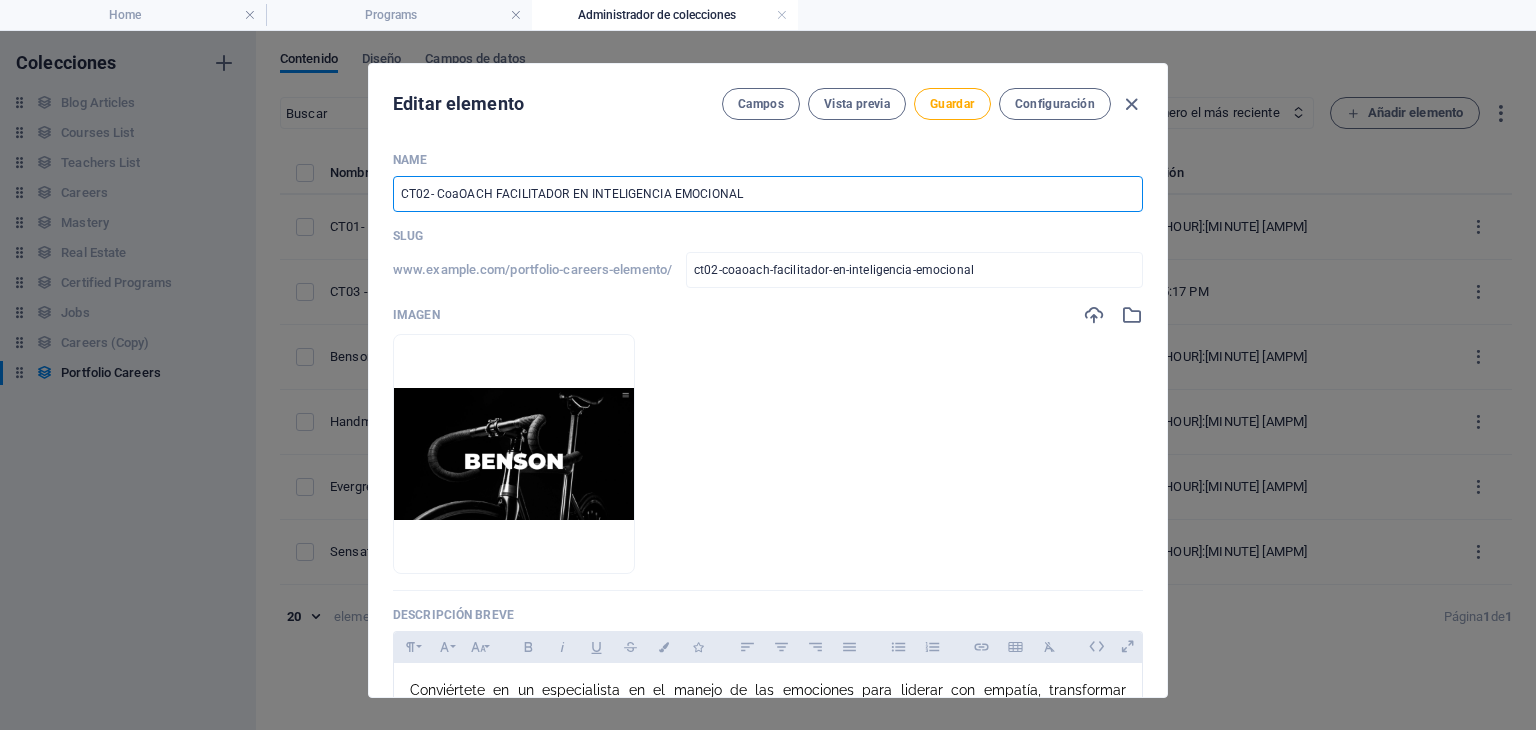 type on "CT02- CoOACH FACILITADOR EN INTELIGENCIA EMOCIONAL" 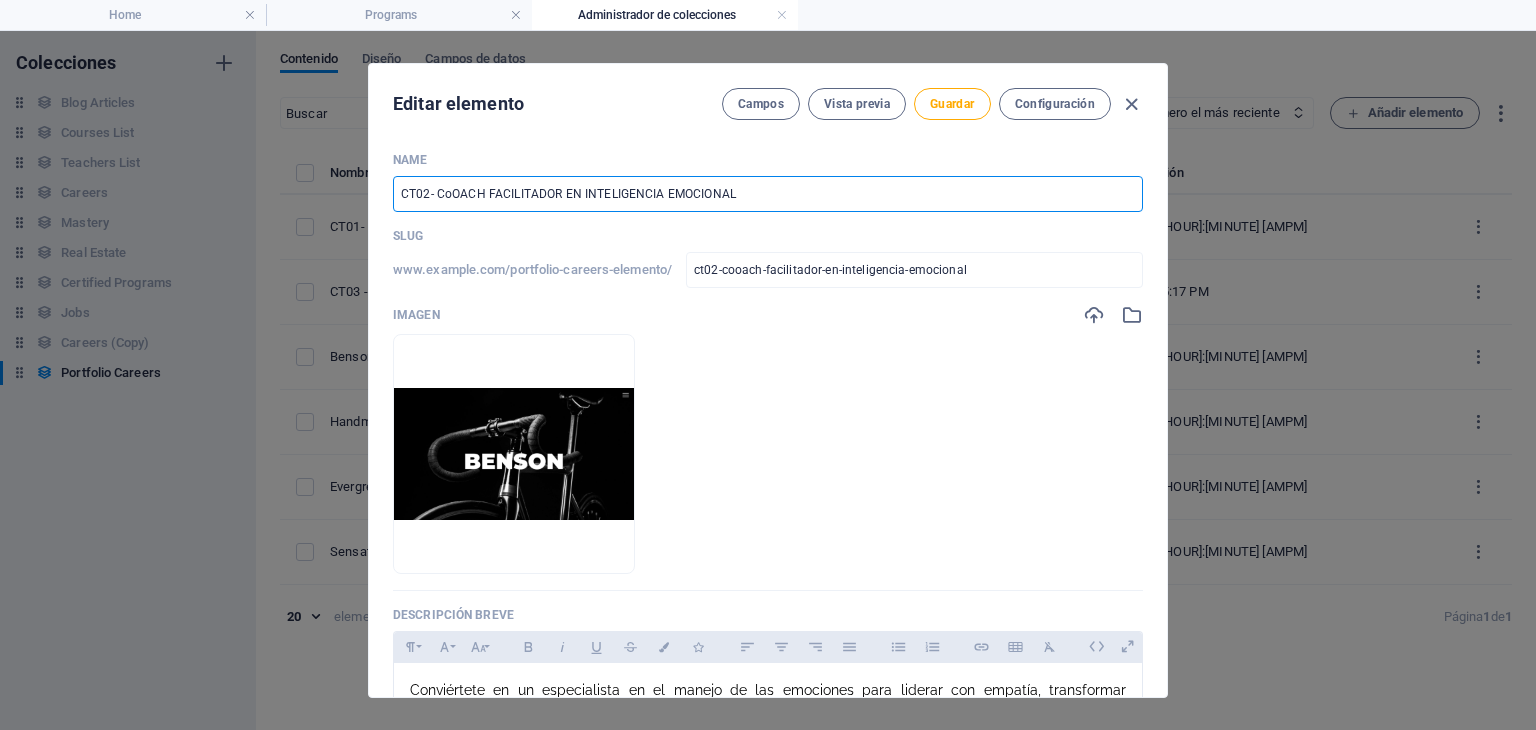 type on "CT02- COACH FACILITADOR EN INTELIGENCIA EMOCIONAL" 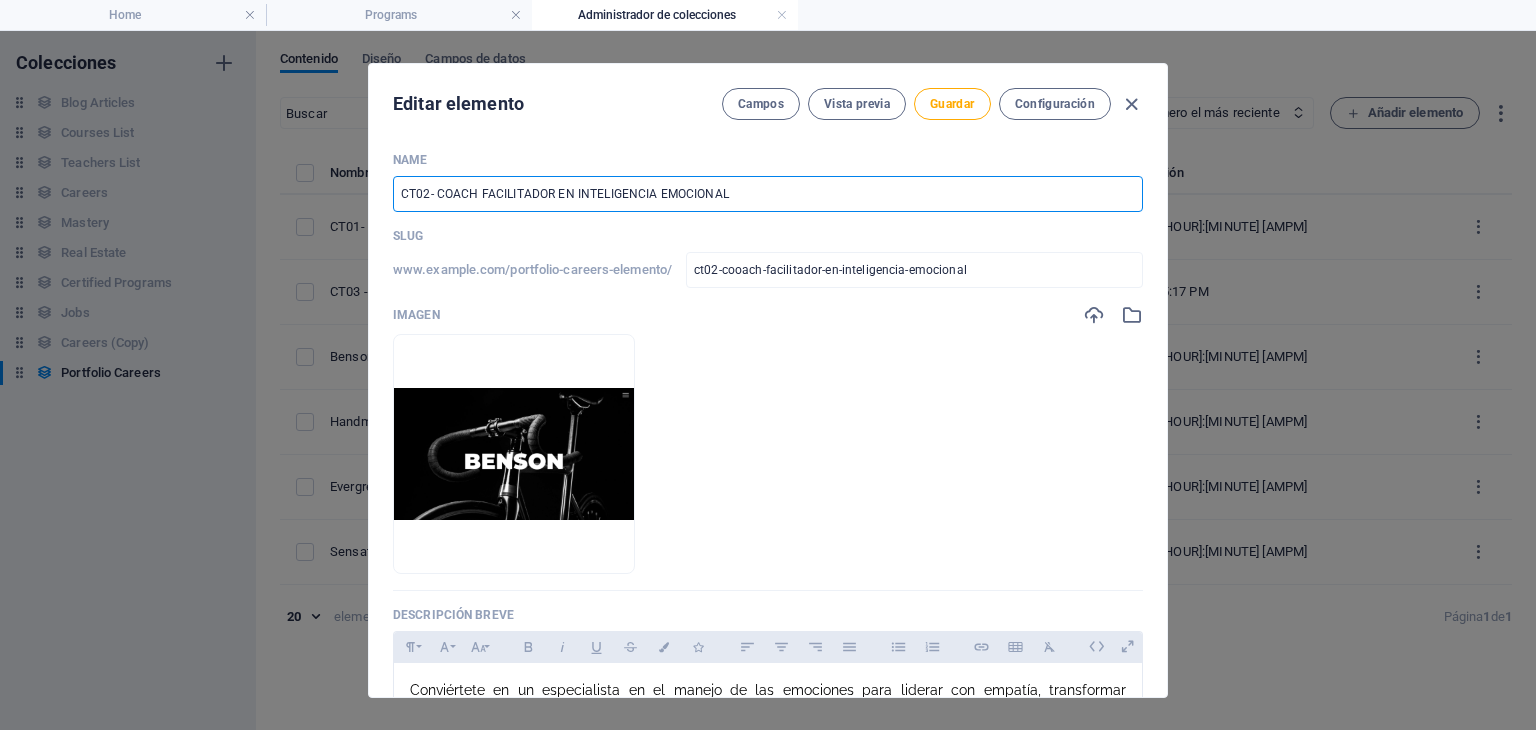 type on "ct02-coach-facilitador-en-inteligencia-emocional" 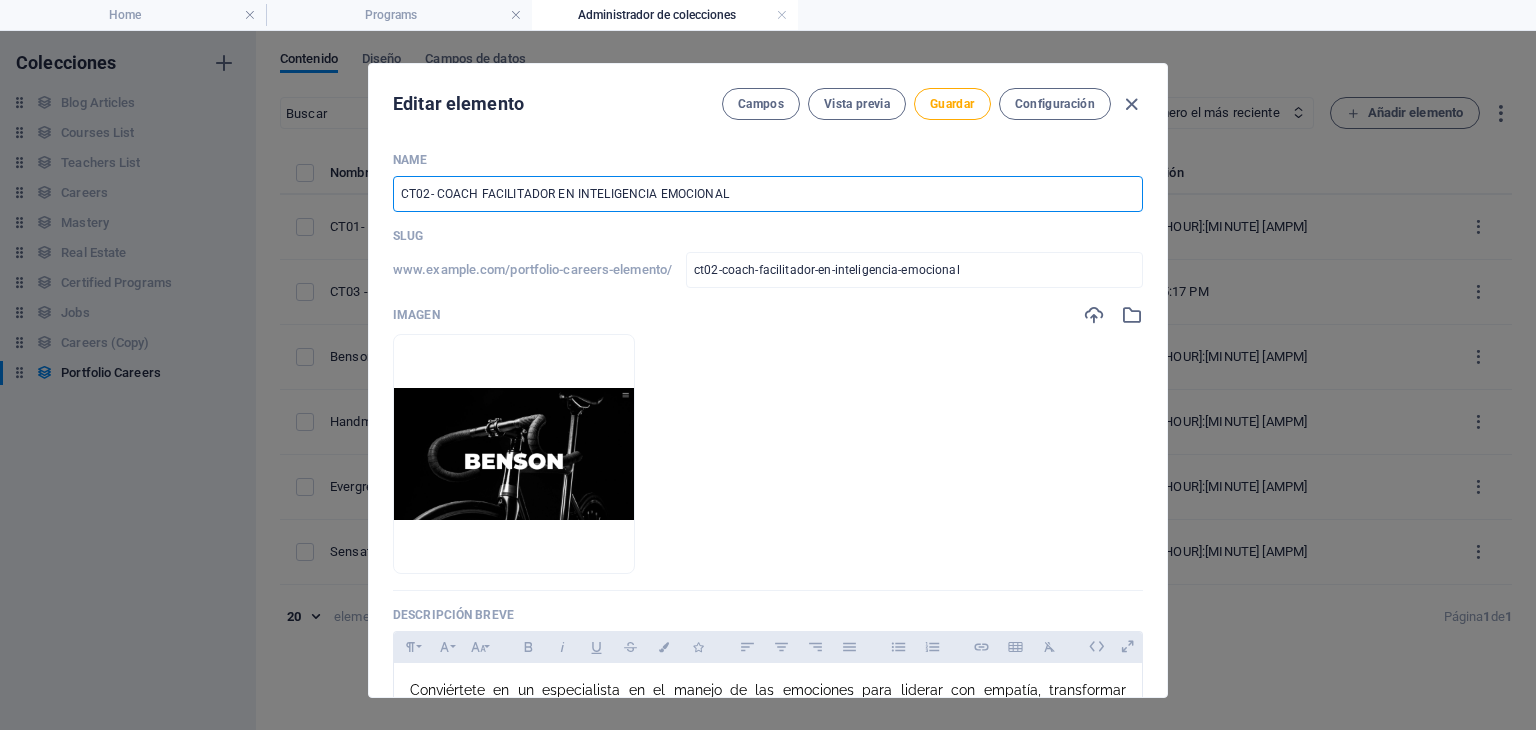 type on "CT02- [OACH] [FACILITADOR] EN INTELIGENCIA EMOCIONAL" 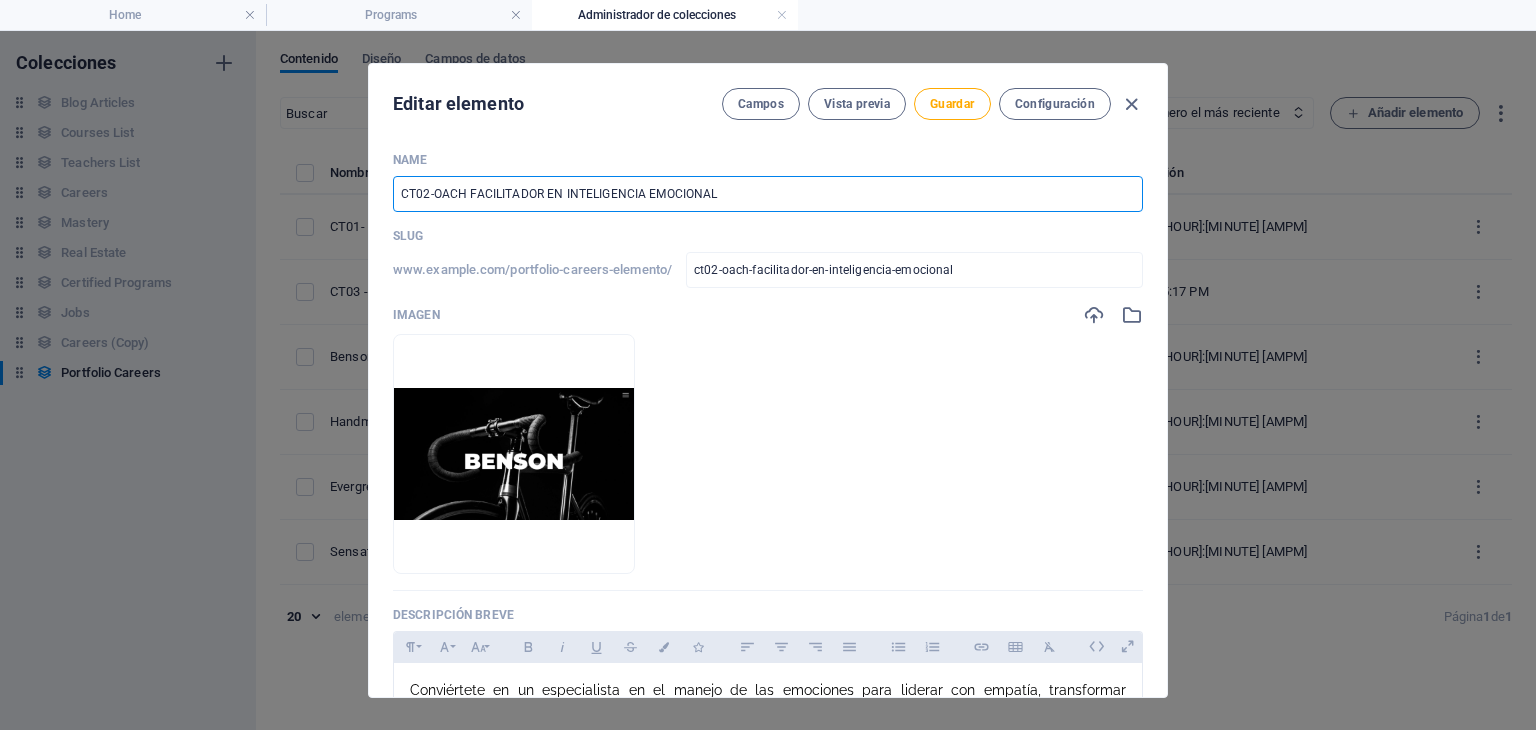 type on "CT02-FOACH FACILITADOR EN INTELIGENCIA EMOCIONAL" 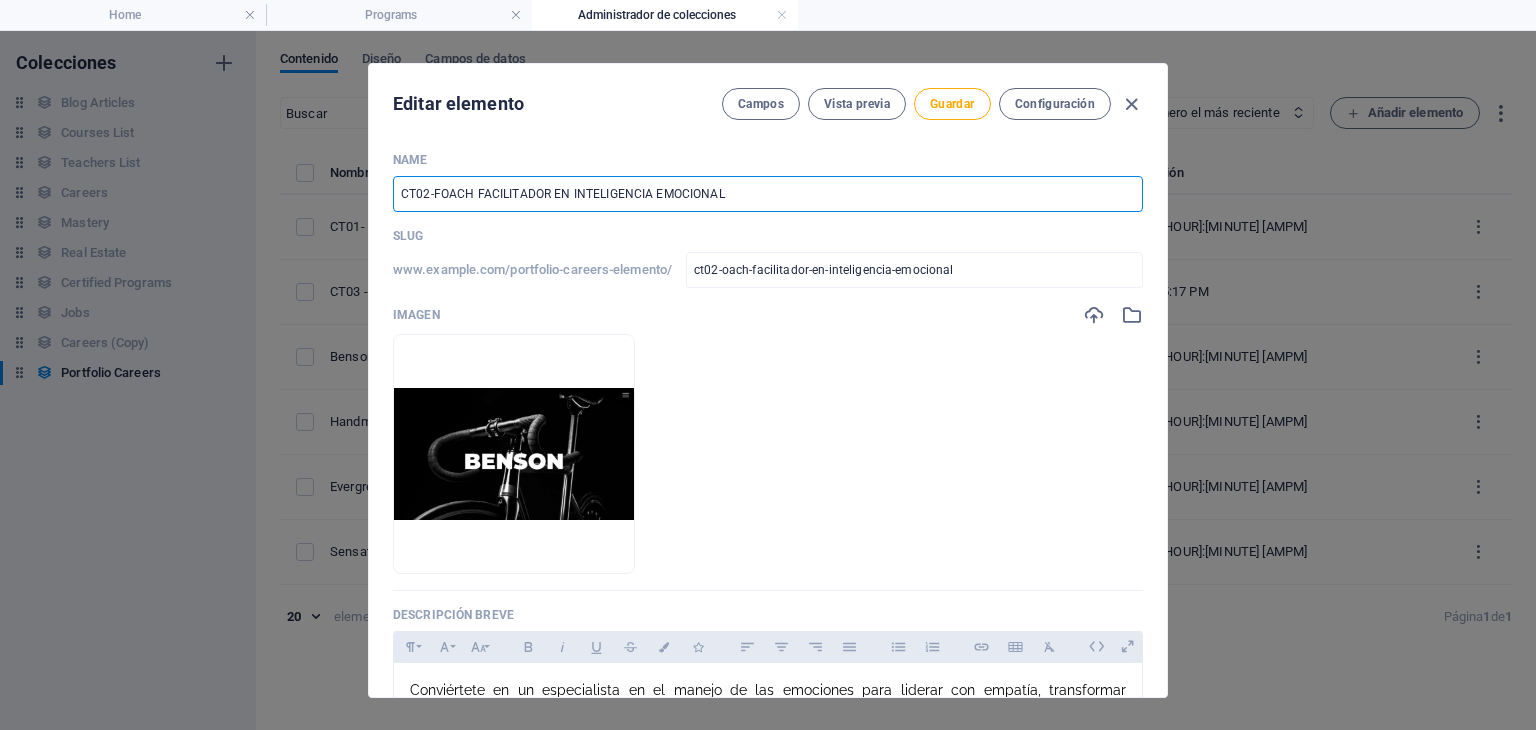 type on "ct02-foach-facilitador-en-inteligencia-emocional" 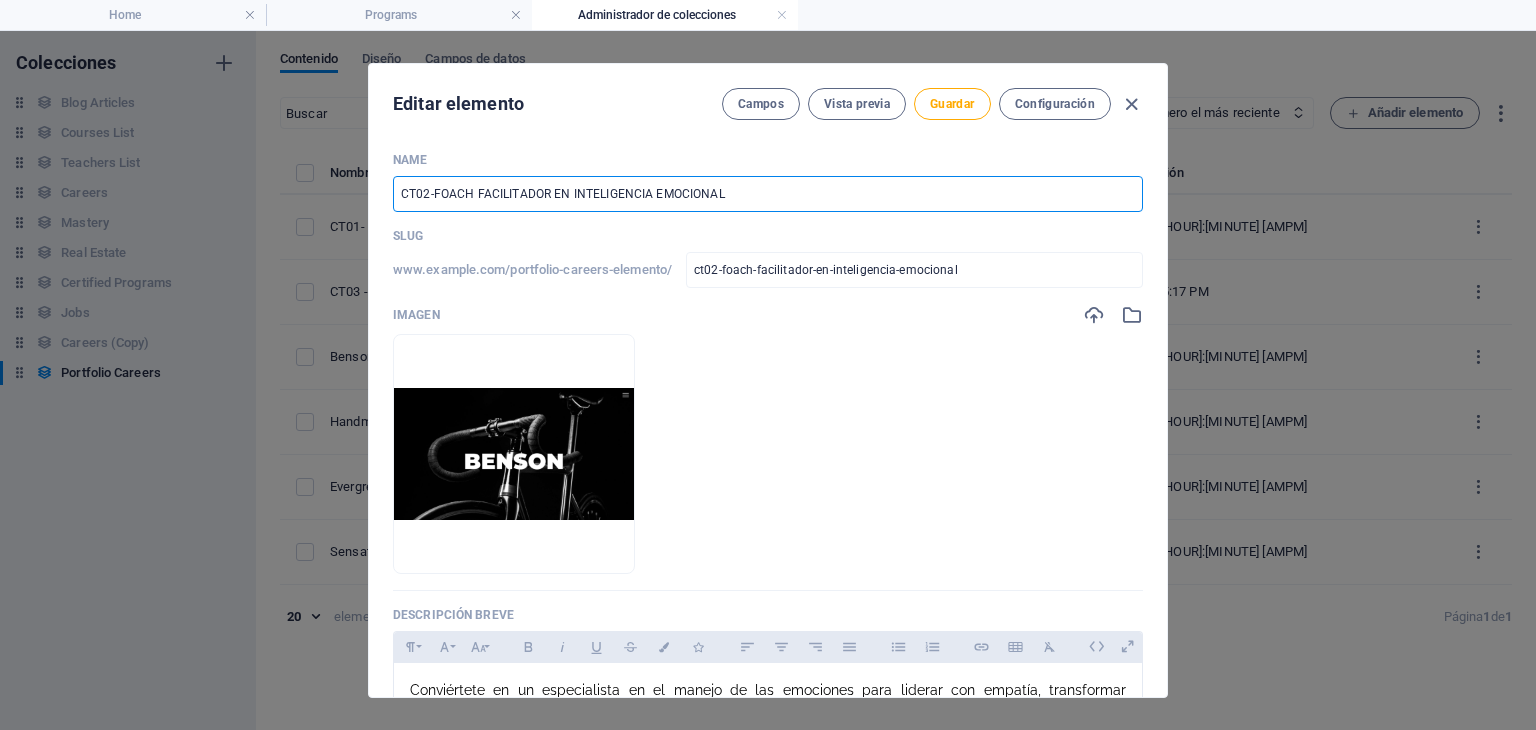 type on "CT02-FaOACH FACILITADOR EN INTELIGENCIA EMOCIONAL" 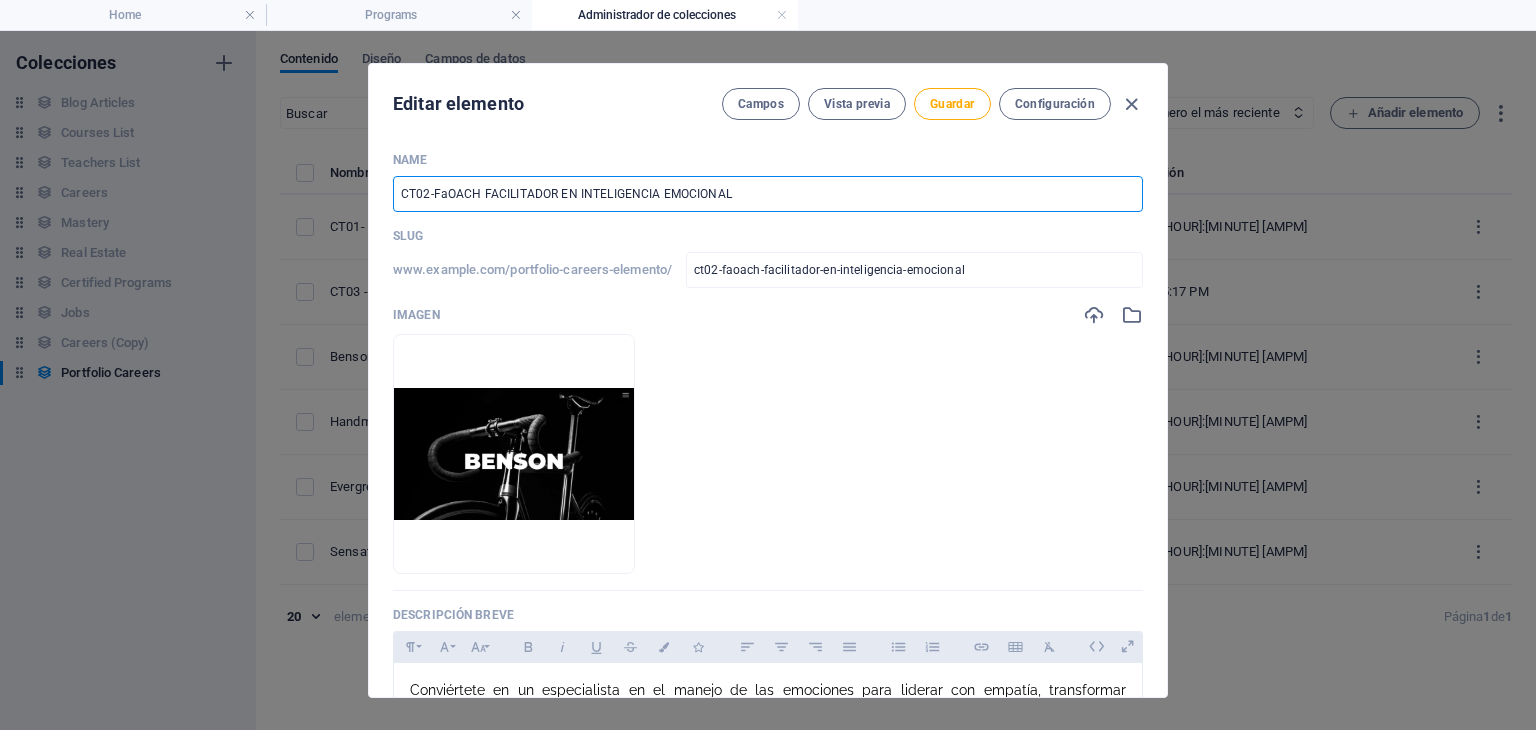 type on "CT02-FacOACH FACILITADOR EN INTELIGENCIA EMOCIONAL" 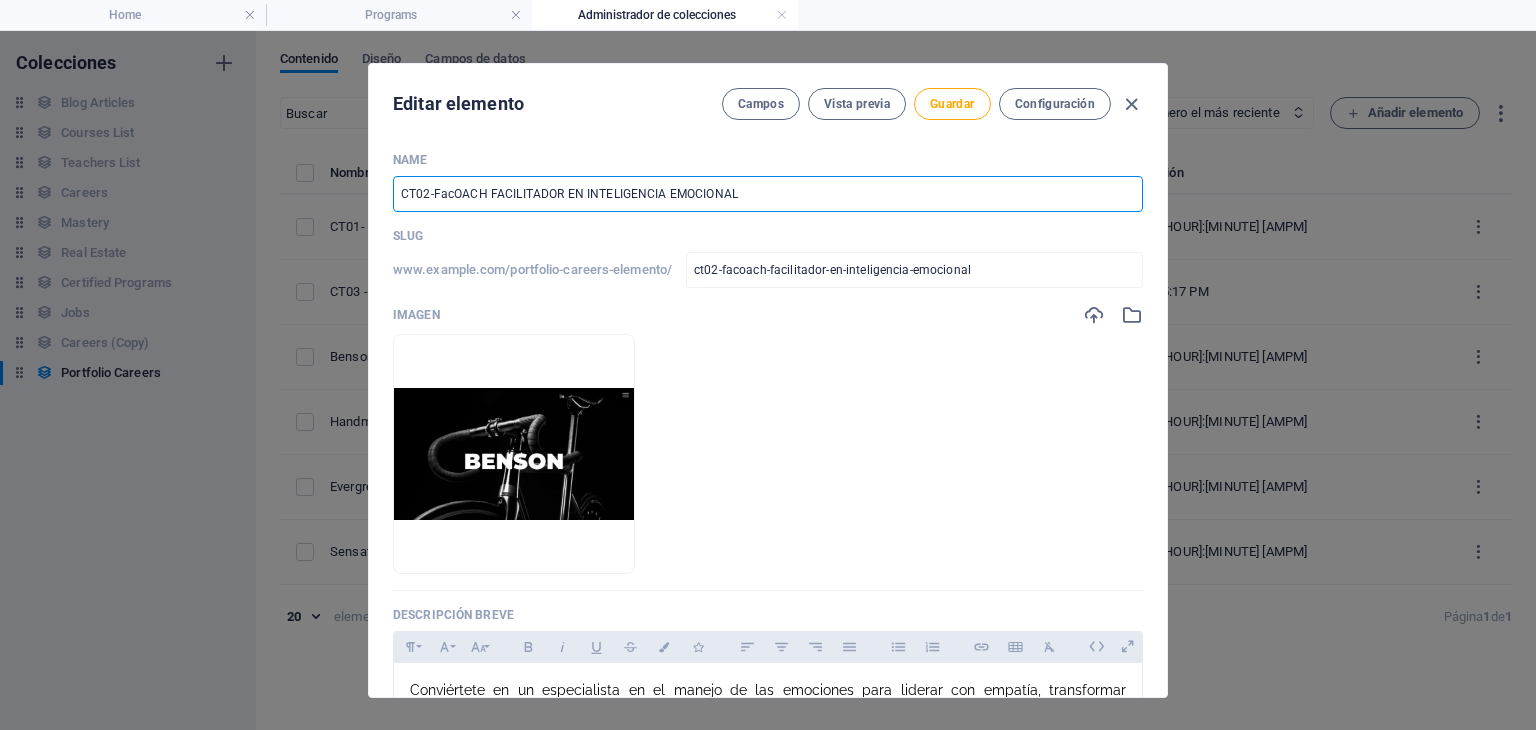 type on "CT02-FaciOACH FACILITADOR EN INTELIGENCIA EMOCIONAL" 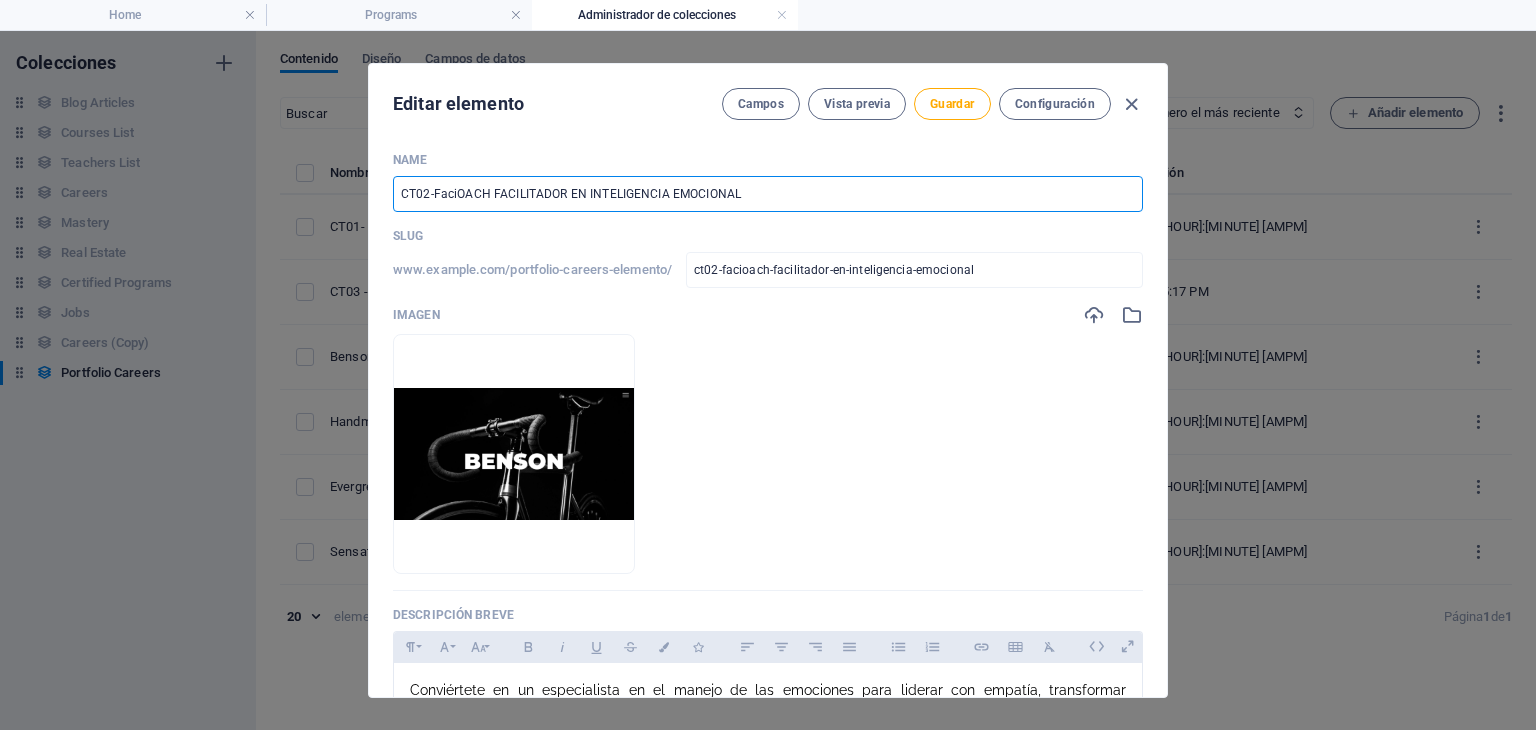 type on "CT02-Facil[OACH] [FACILITADOR] EN INTELIGENCIA EMOCIONAL" 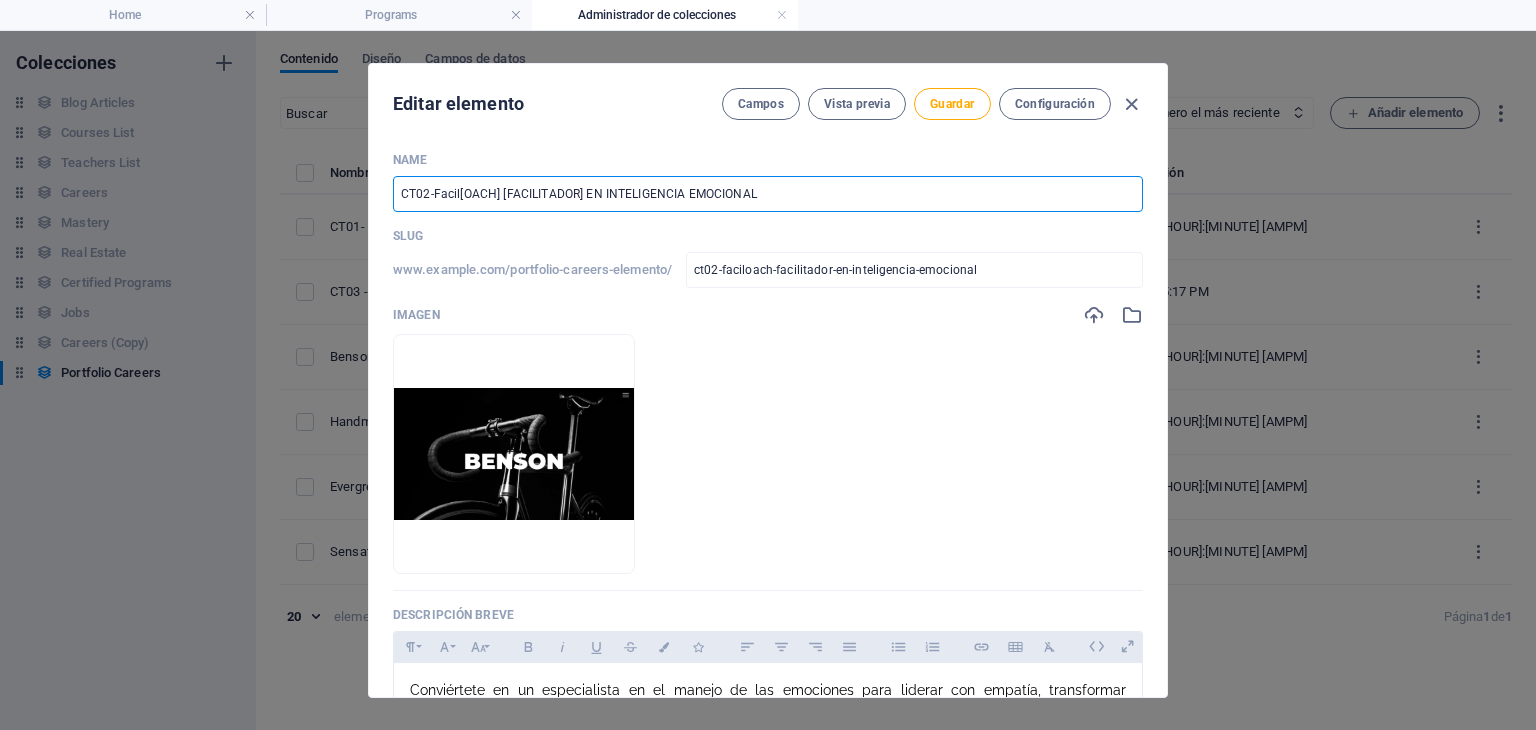 type on "CT02-FaciliOACH FACILITADOR EN INTELIGENCIA EMOCIONAL" 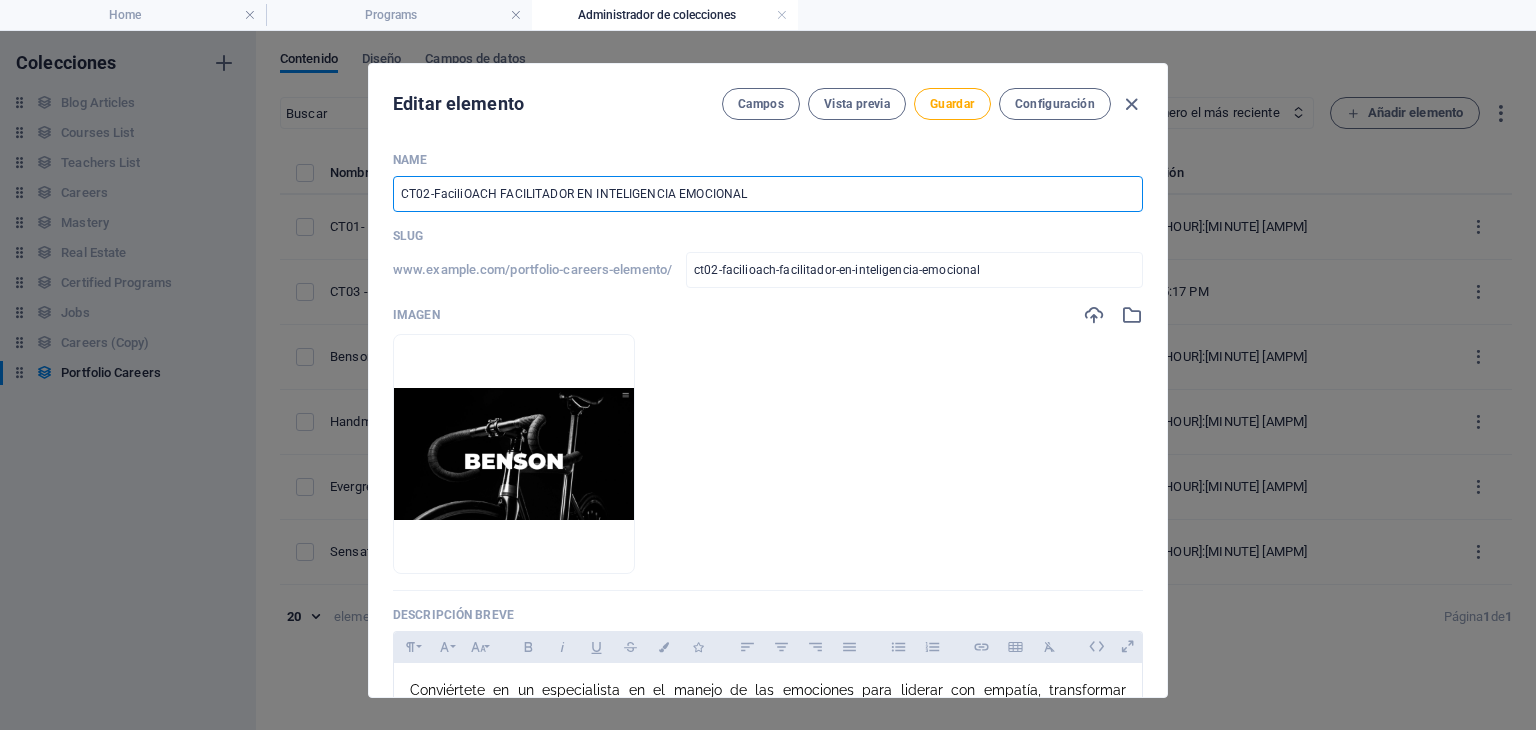 type on "CT02-FacilitOACH FACILITADOR EN INTELIGENCIA EMOCIONAL" 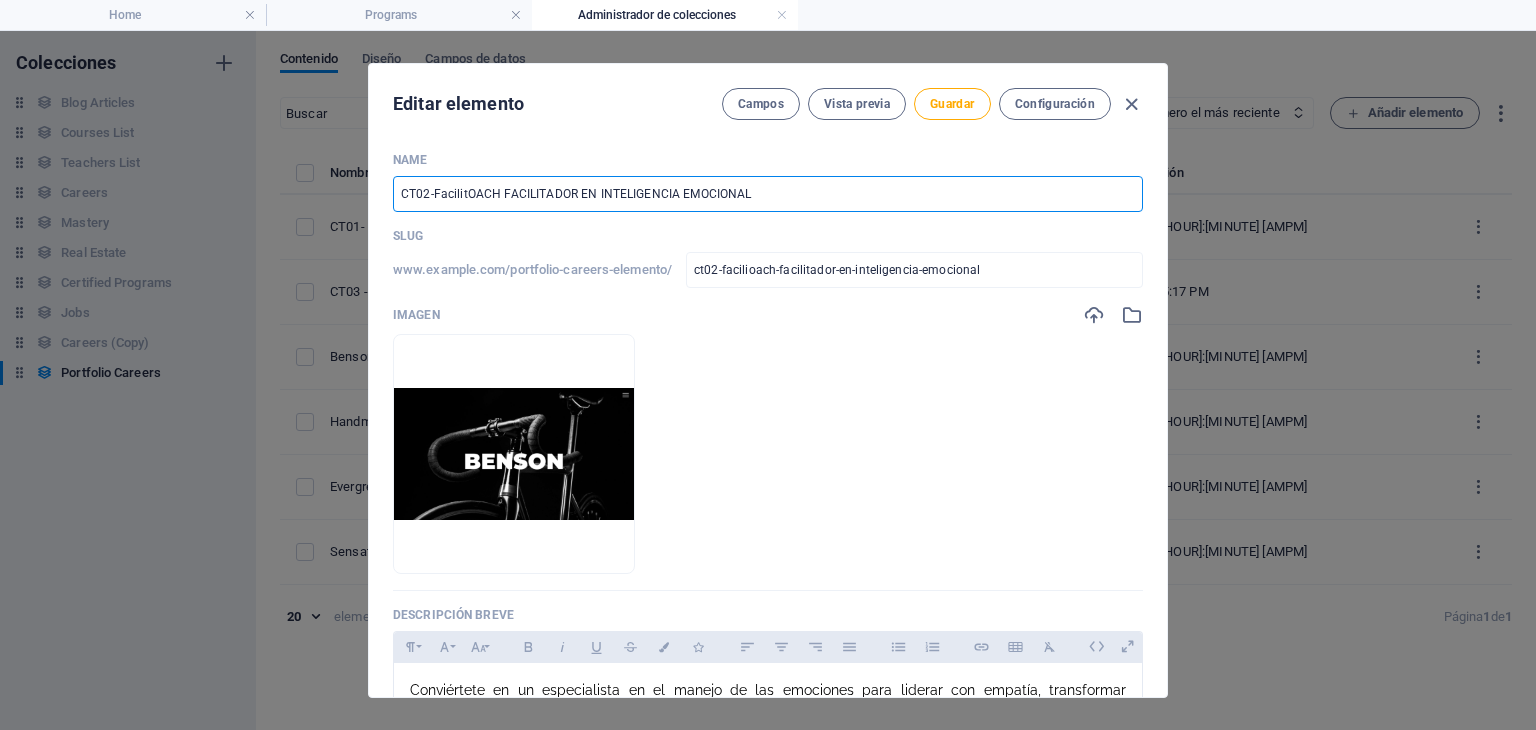 type on "ct02-facilitoach-facilitador-en-inteligencia-emocional" 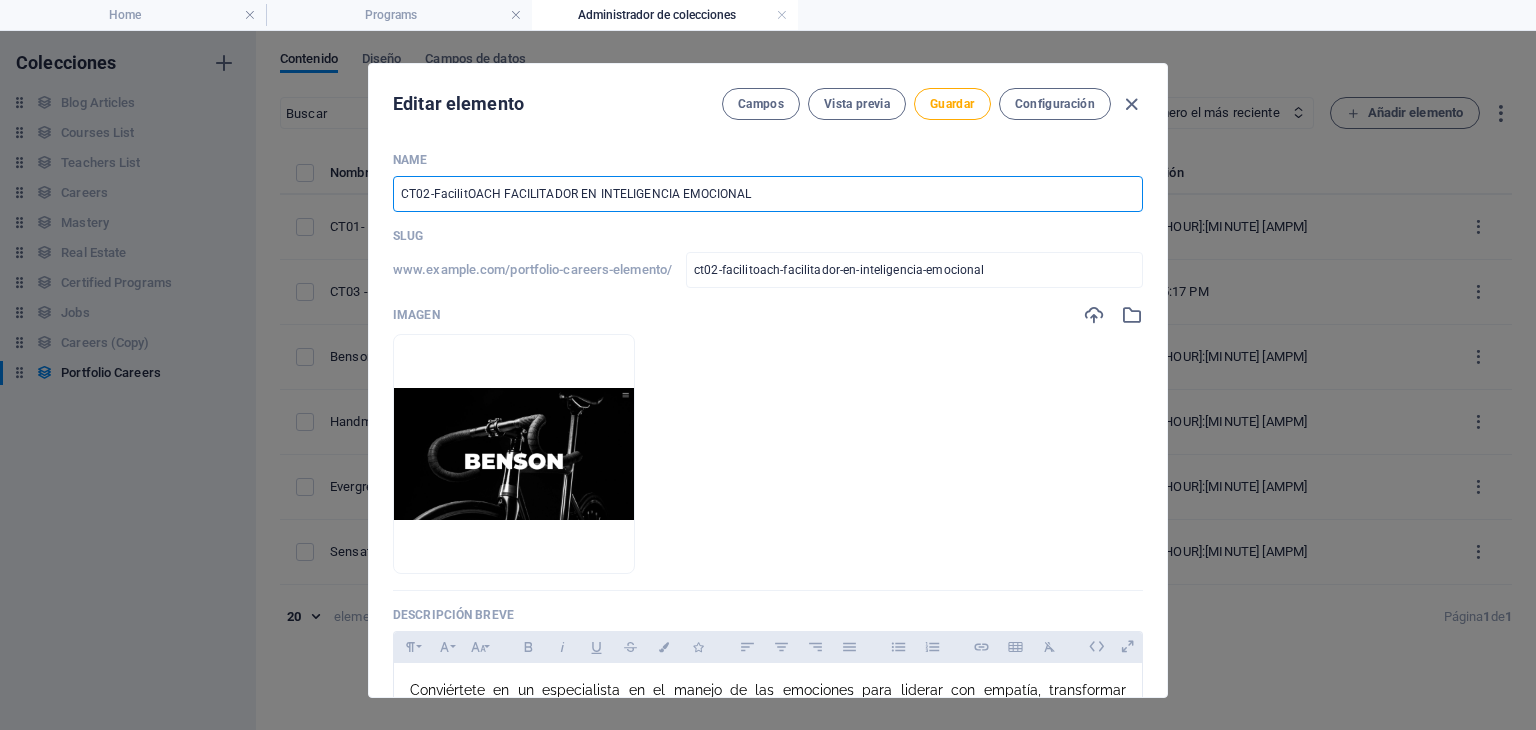type on "CT02-FacilitaOACH FACILITADOR EN INTELIGENCIA EMOCIONAL" 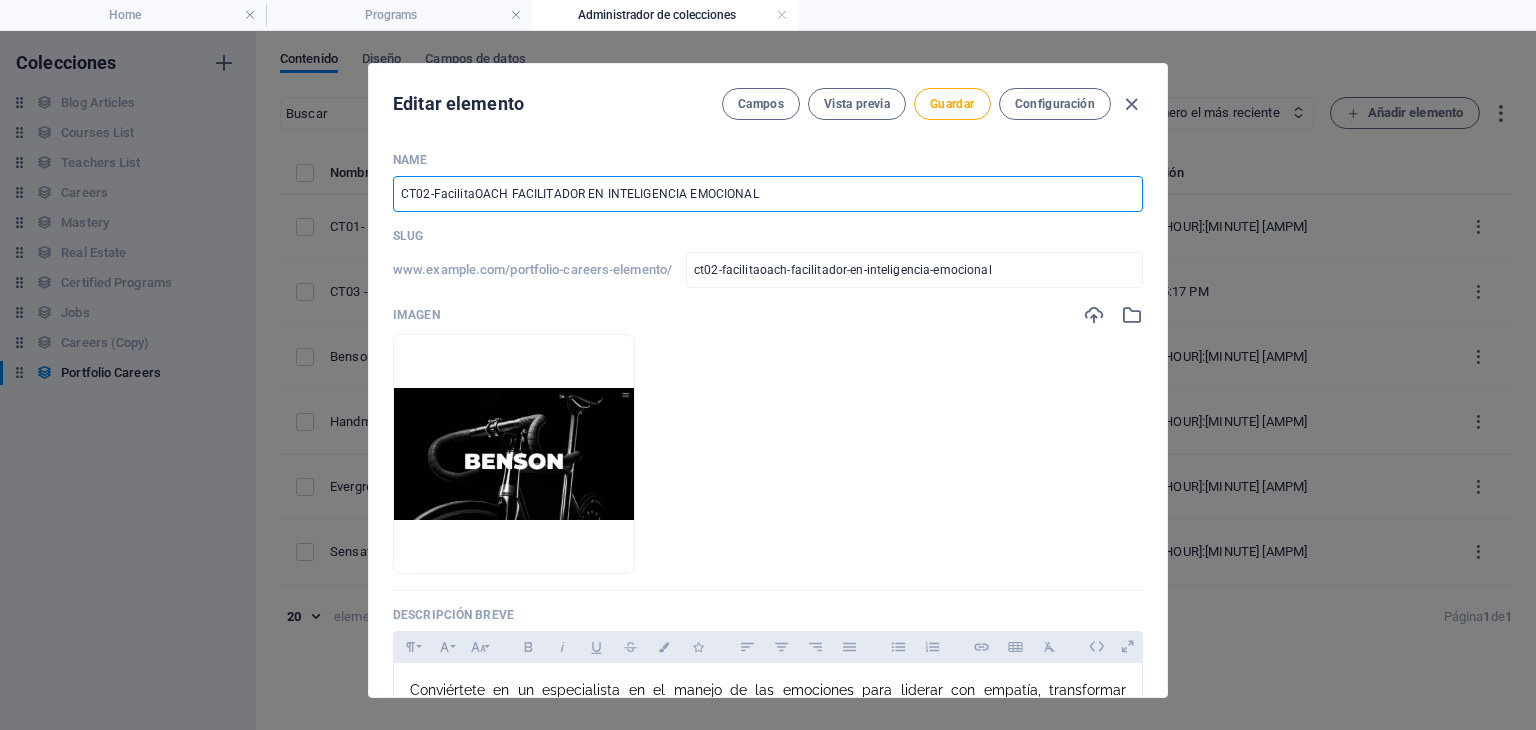 type on "CT02-Facilitad[OACH] [FACILITADOR] EN INTELIGENCIA EMOCIONAL" 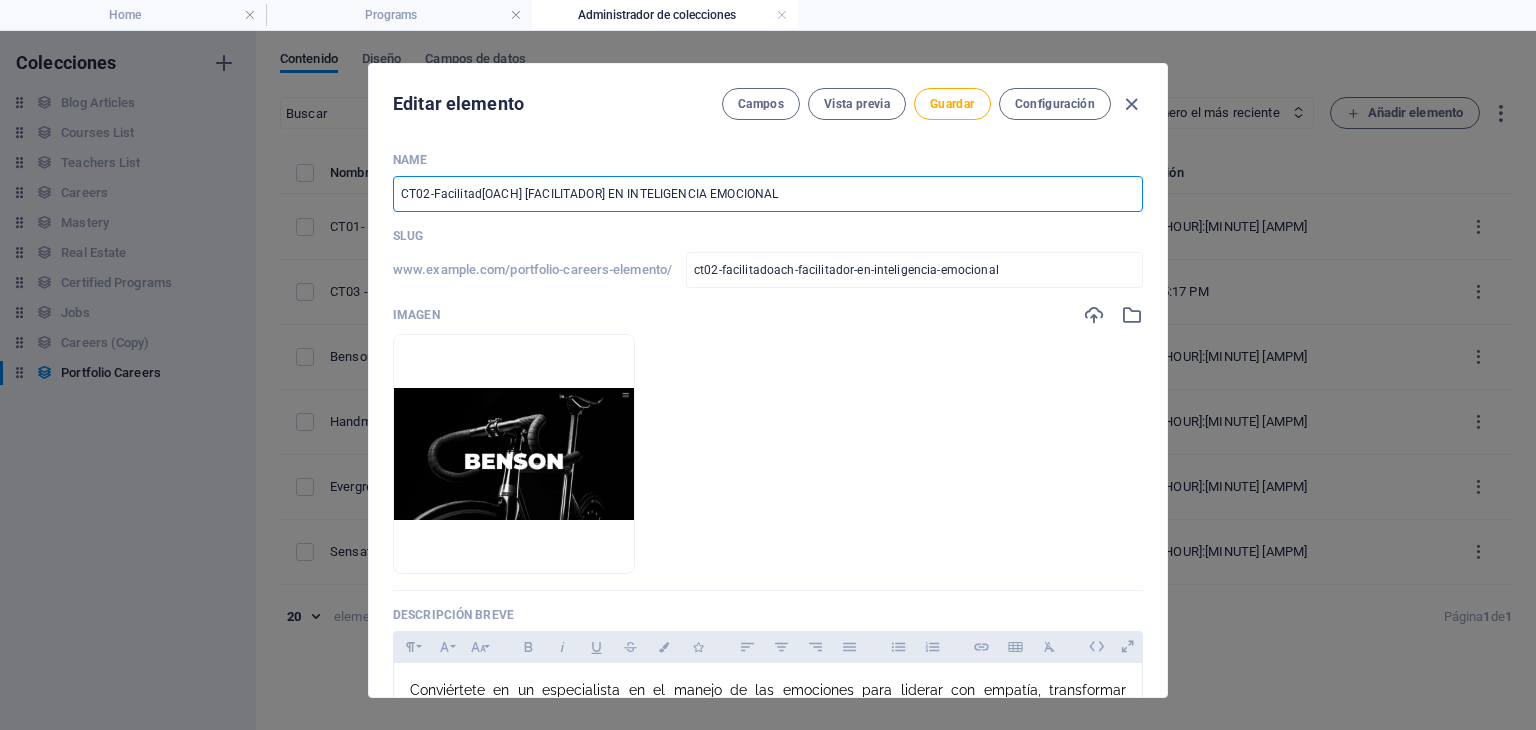 type on "CT02-Facilitad[OACH] [FACILITADOR] EN INTELIGENCIA EMOCIONAL" 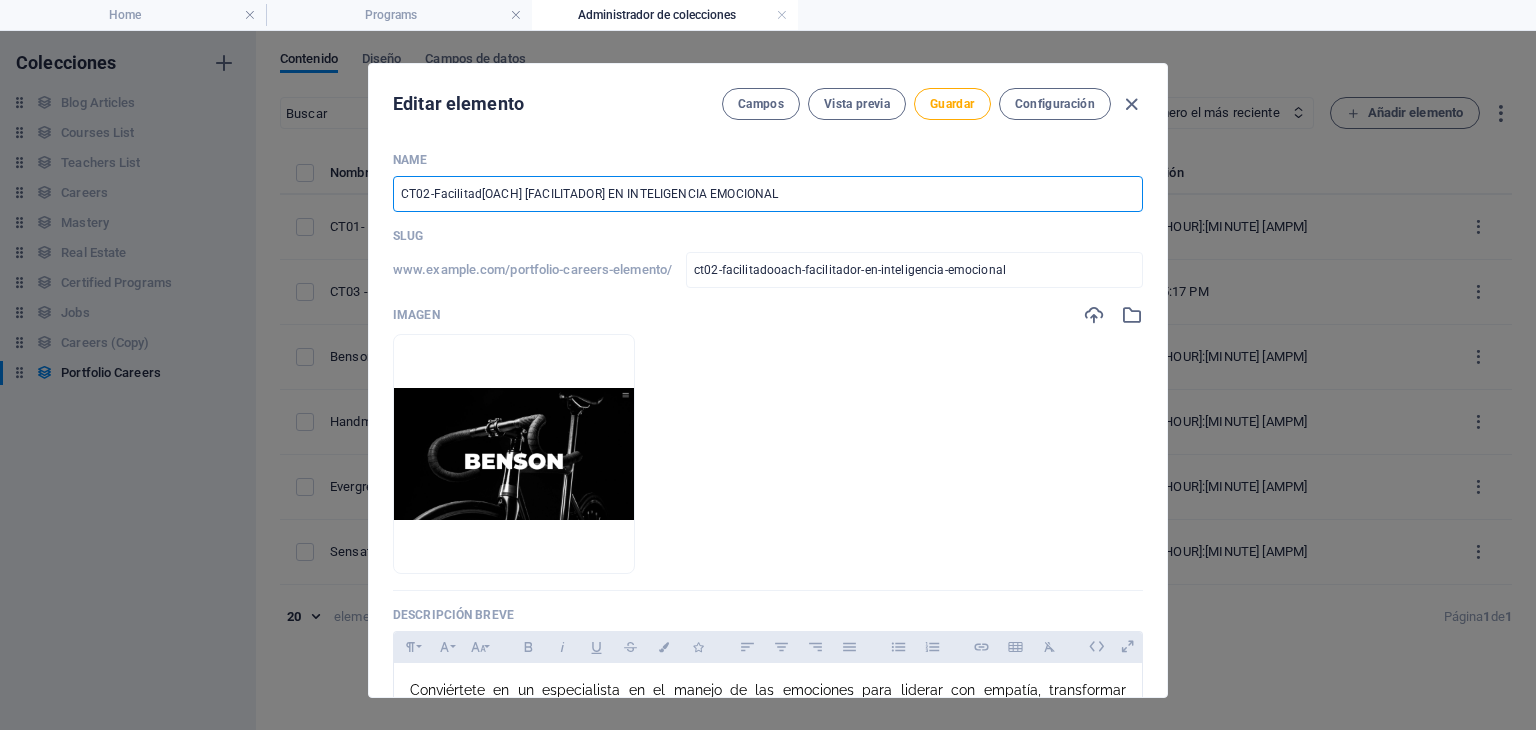 type on "CT02-Facilitador[OACH] [FACILITADOR] EN INTELIGENCIA EMOCIONAL" 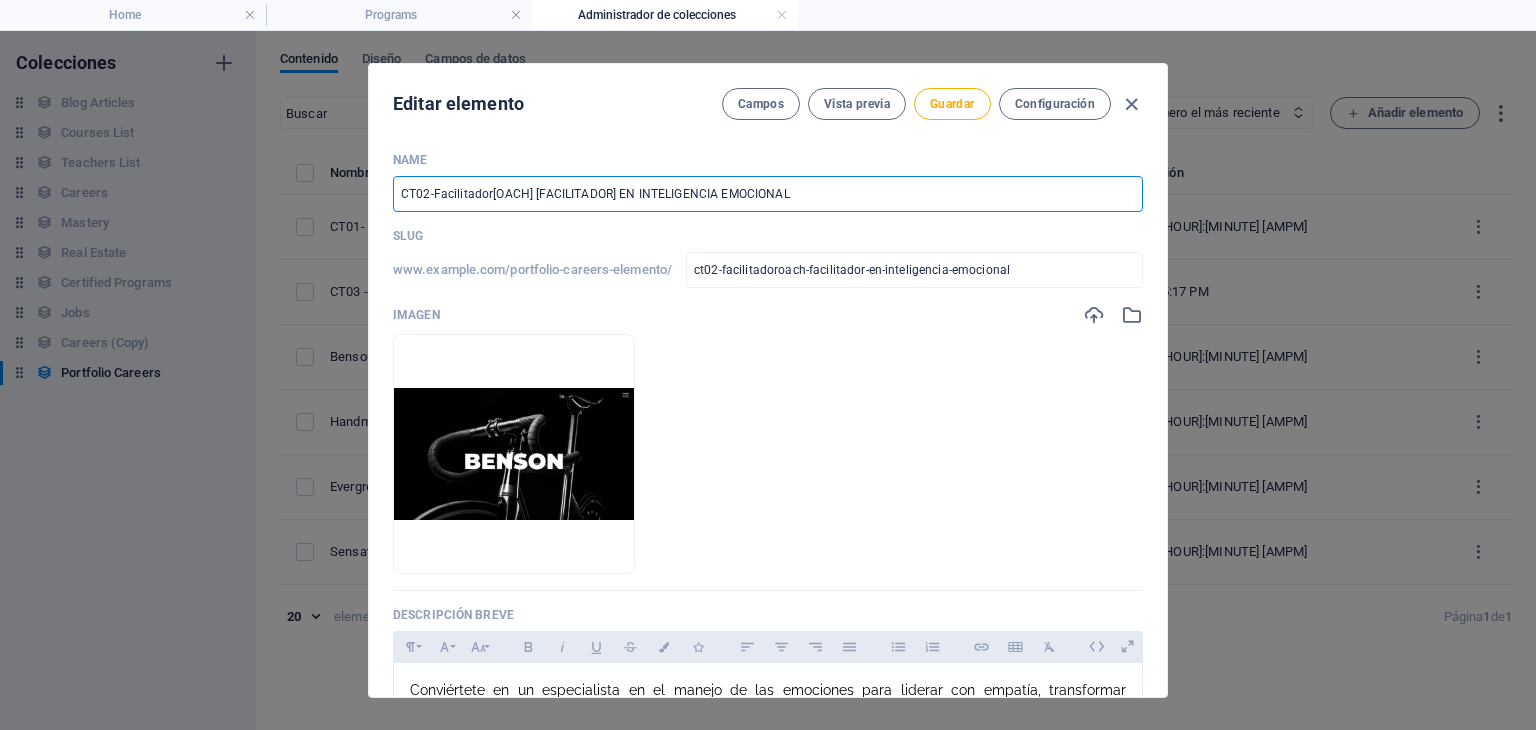 type on "CT02-Facilitador OACH FACILITADOR EN INTELIGENCIA EMOCIONAL" 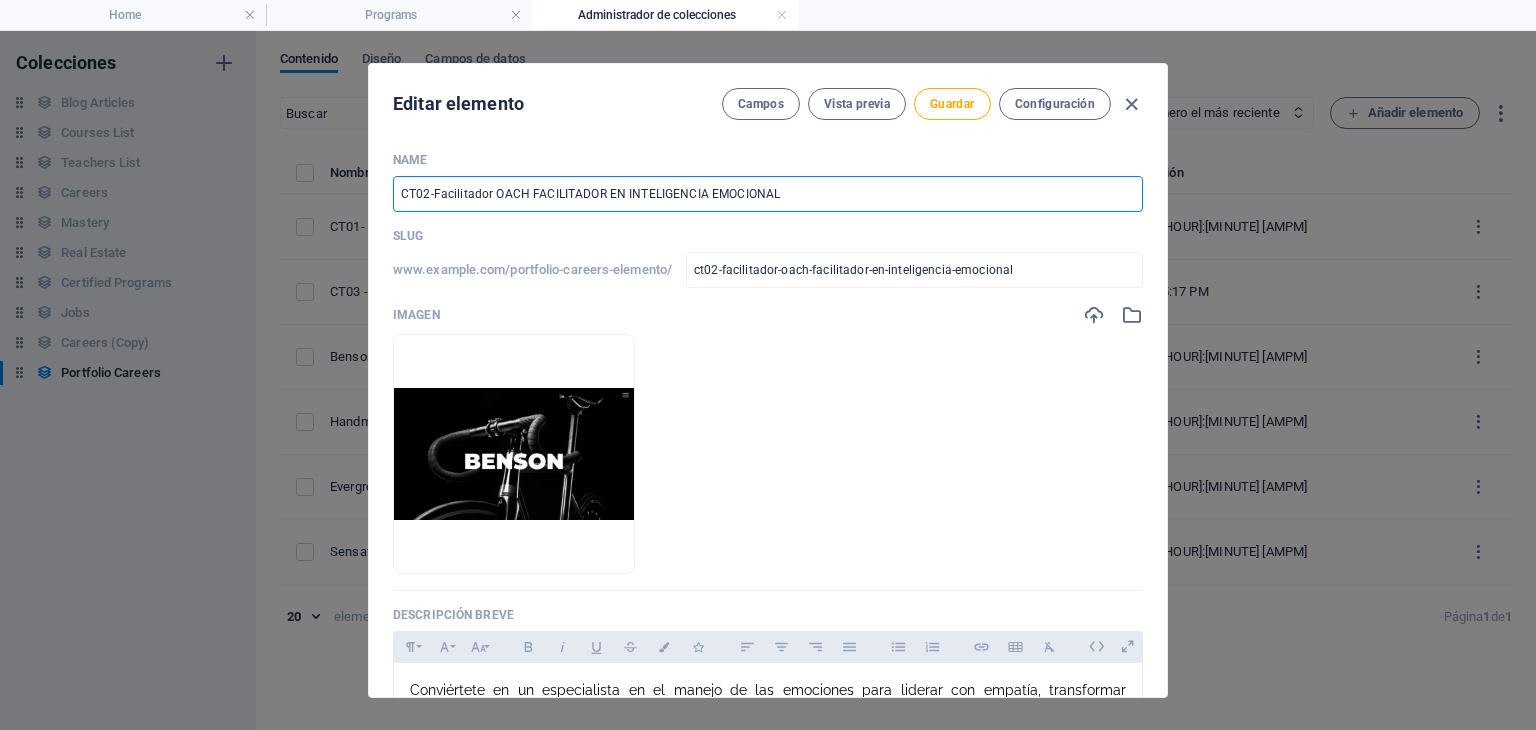 type on "CT02-Facilitador ACH FACILITADOR EN INTELIGENCIA EMOCIONAL" 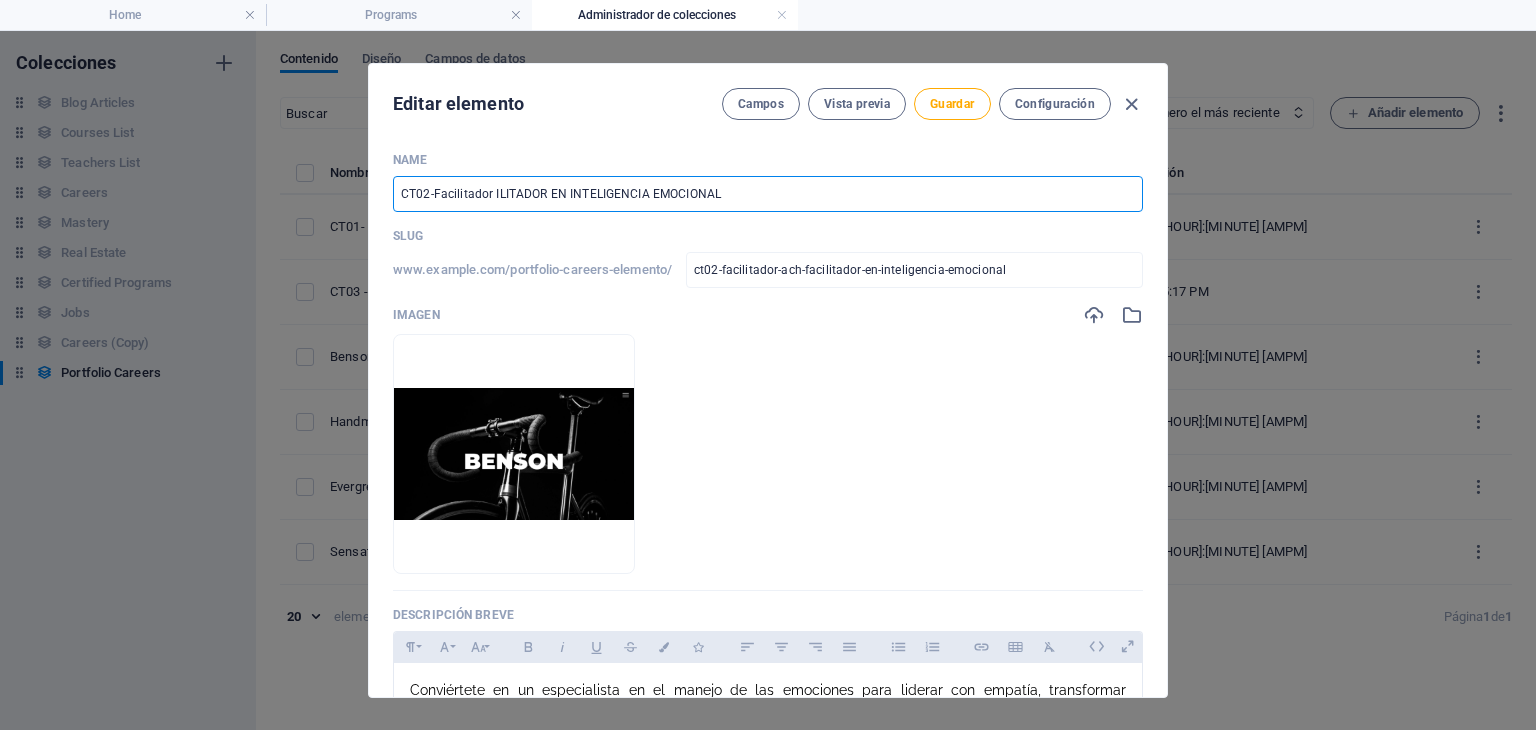 type on "CT02-Facilitador LITADOR EN INTELIGENCIA EMOCIONAL" 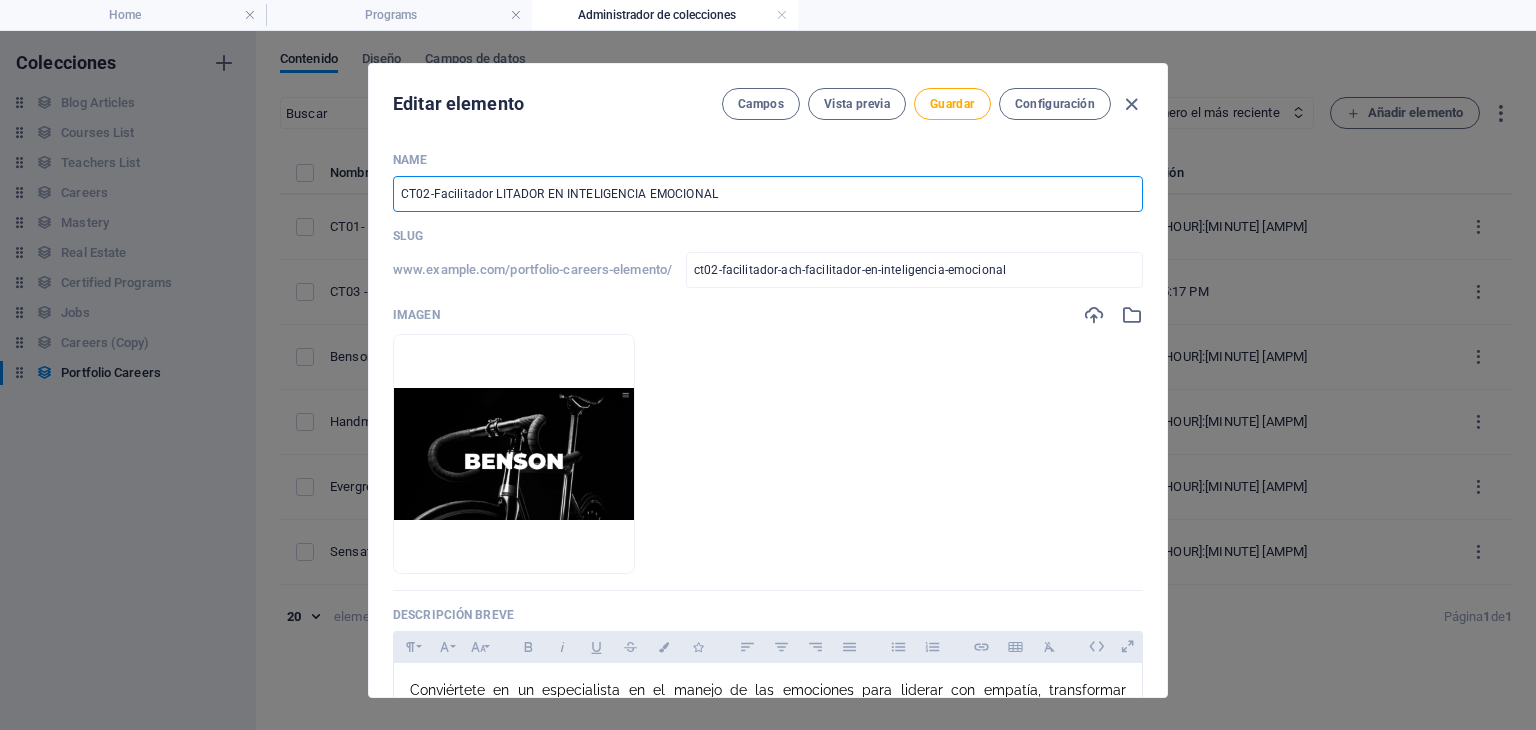type on "ct02-facilitador-litador-en-inteligencia-emocional" 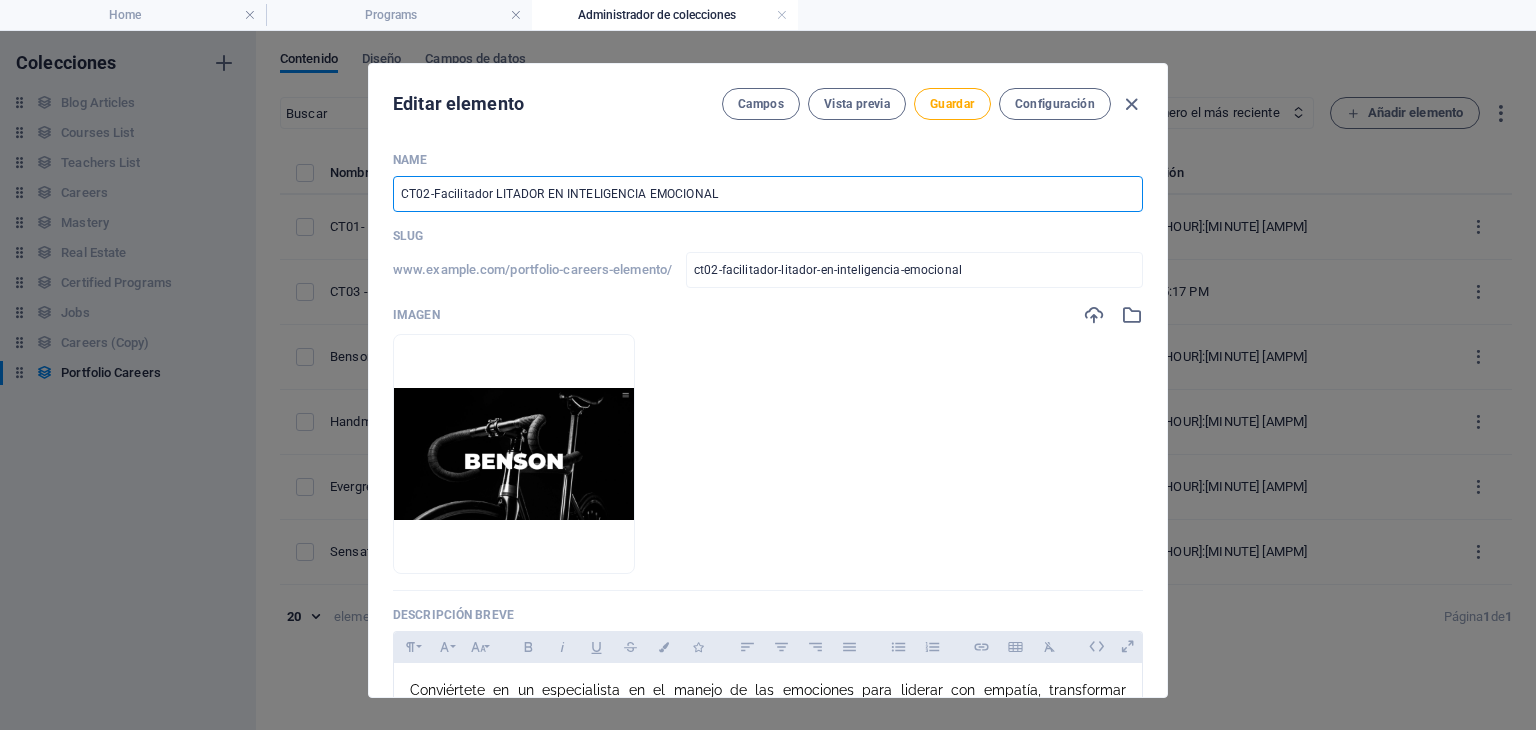 type on "ct02-facilitador-litador-en-inteligencia-emocional" 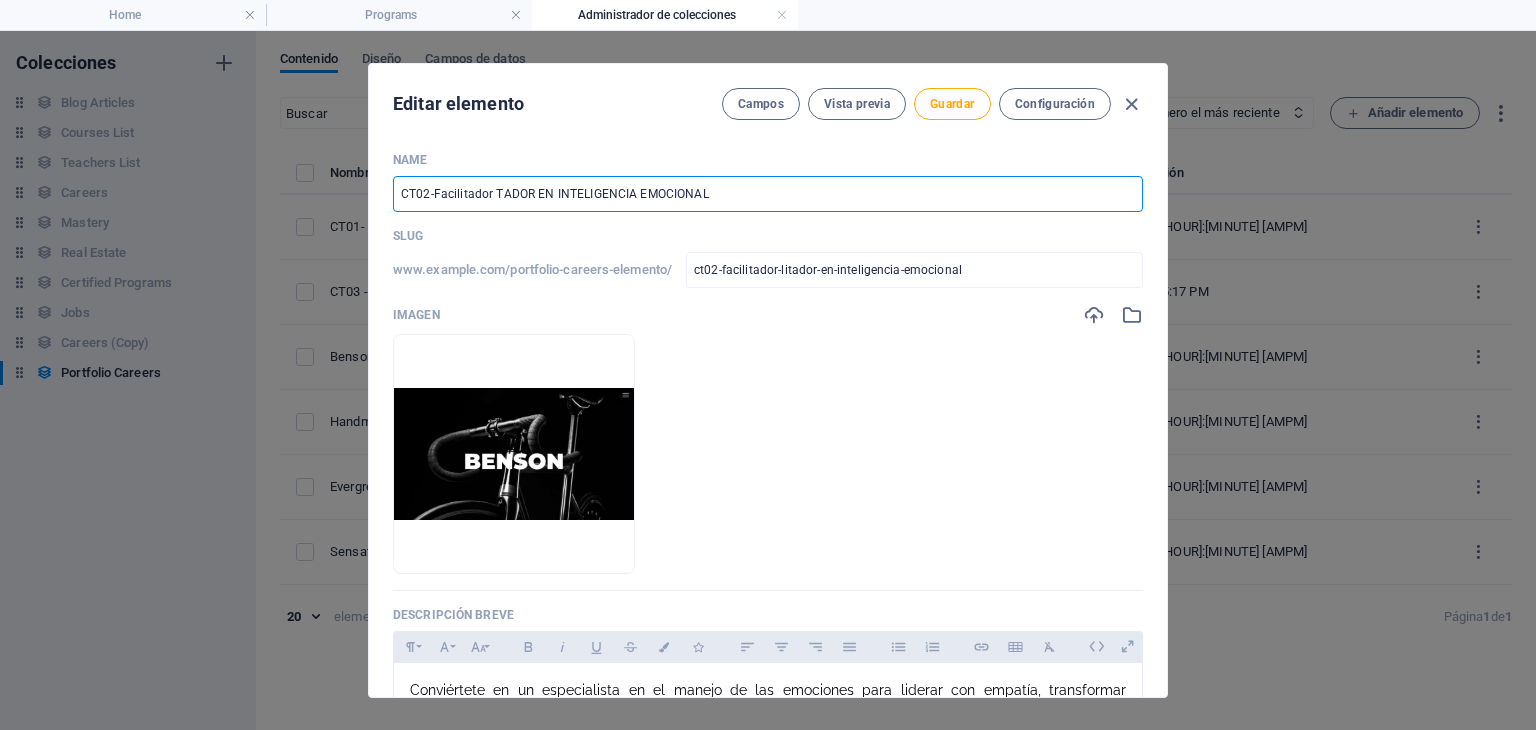 type on "CT02-Facilitador ADOR EN INTELIGENCIA EMOCIONAL" 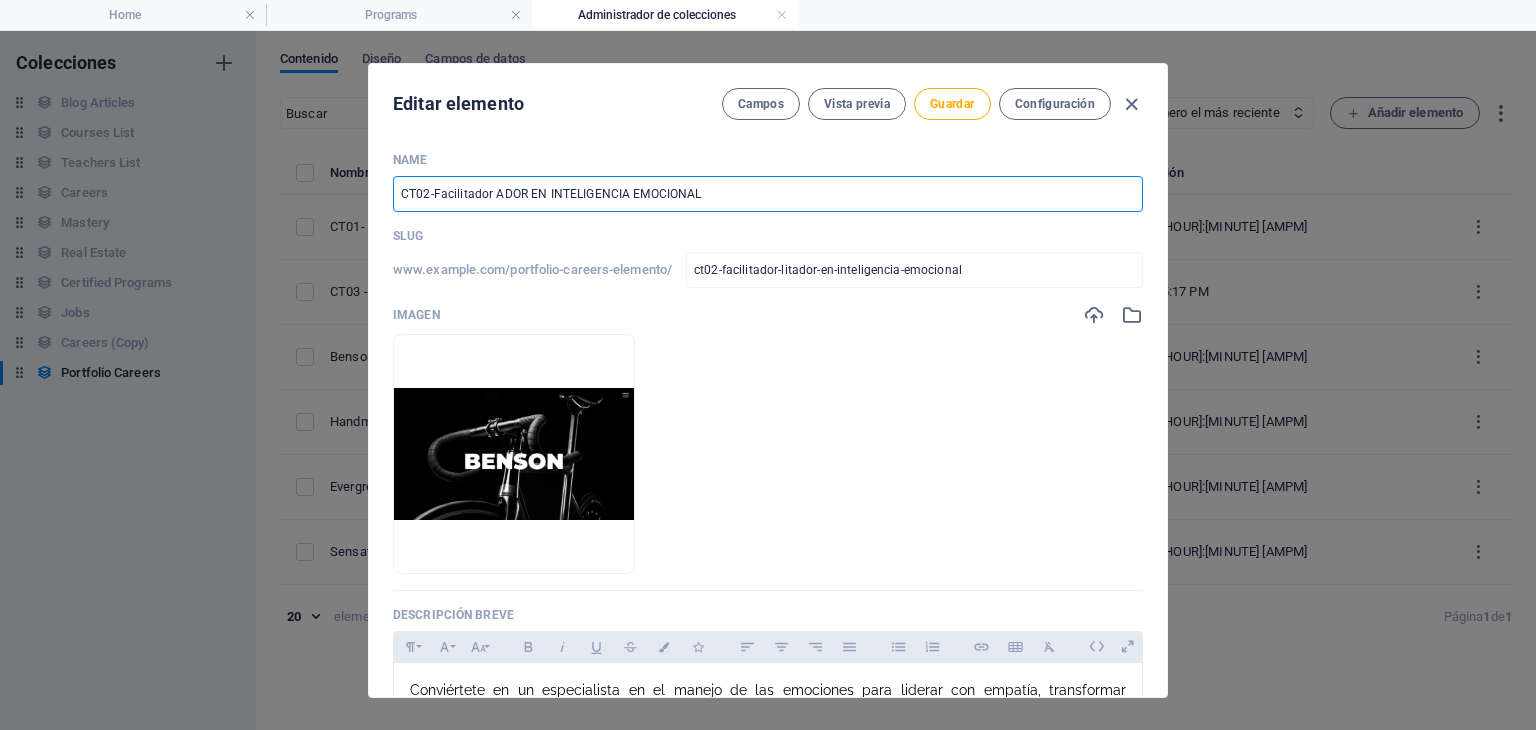 type on "ct02-facilitador-ador-en-inteligencia-emocional" 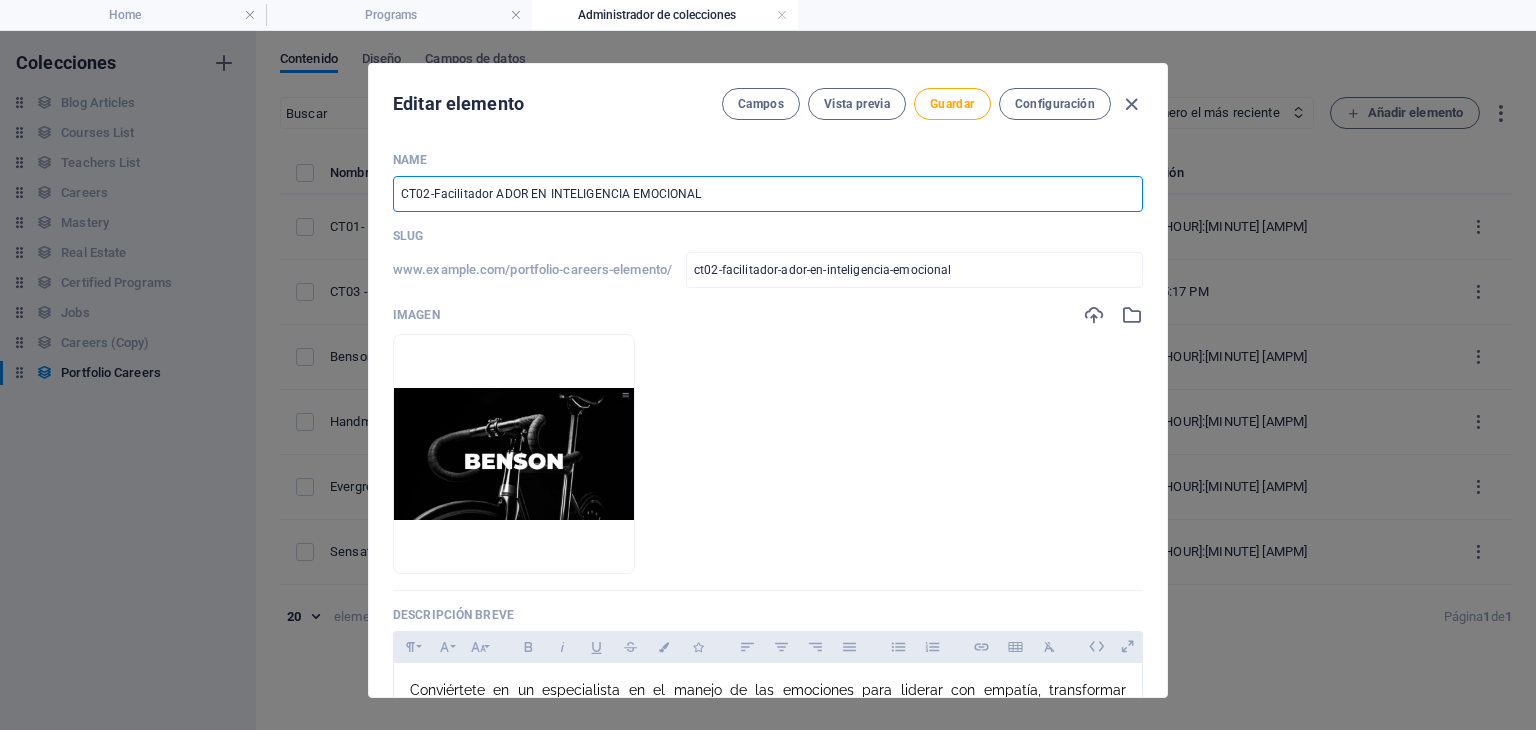 type on "CT02-Facilitador DOR EN INTELIGENCIA EMOCIONAL" 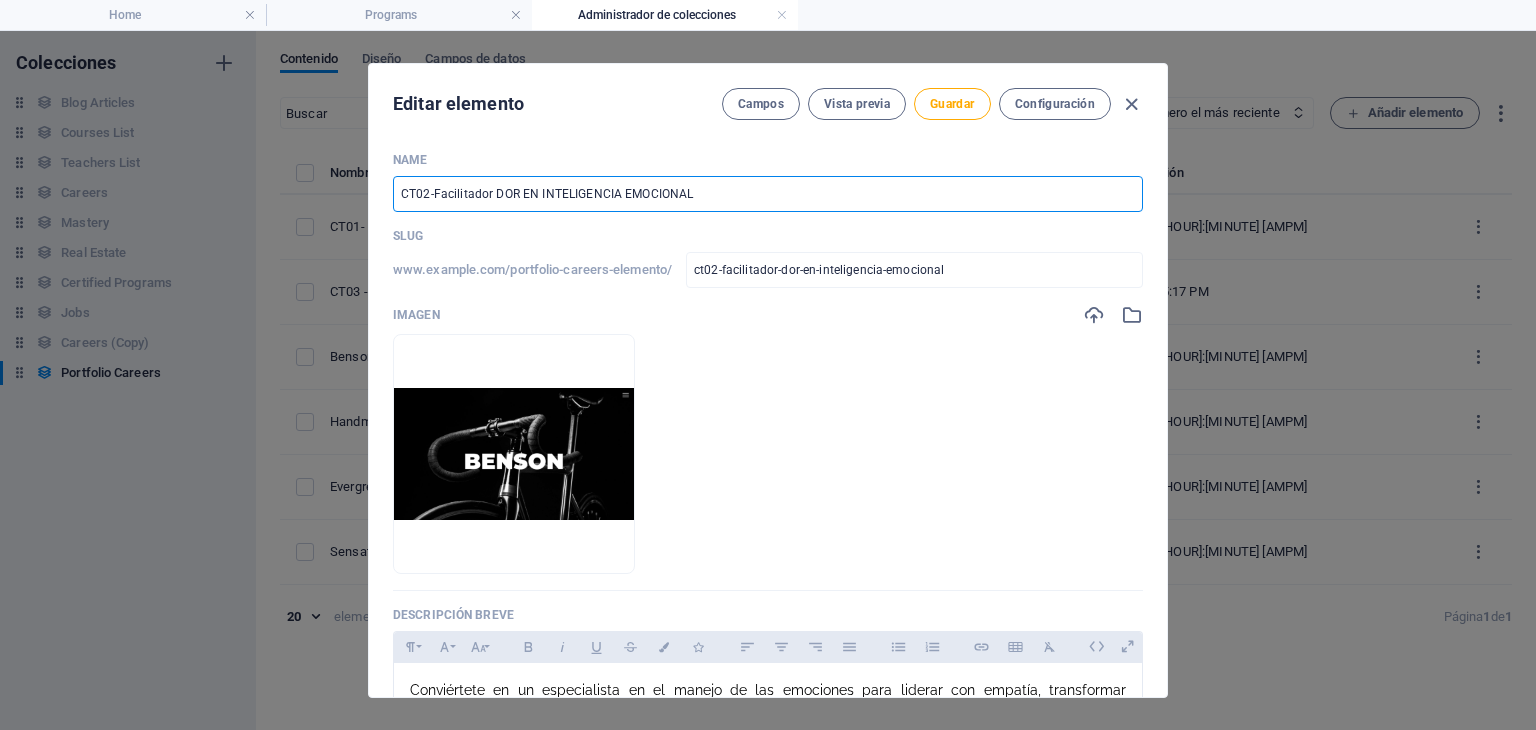 type on "CT02-Facilitador OR EN INTELIGENCIA EMOCIONAL" 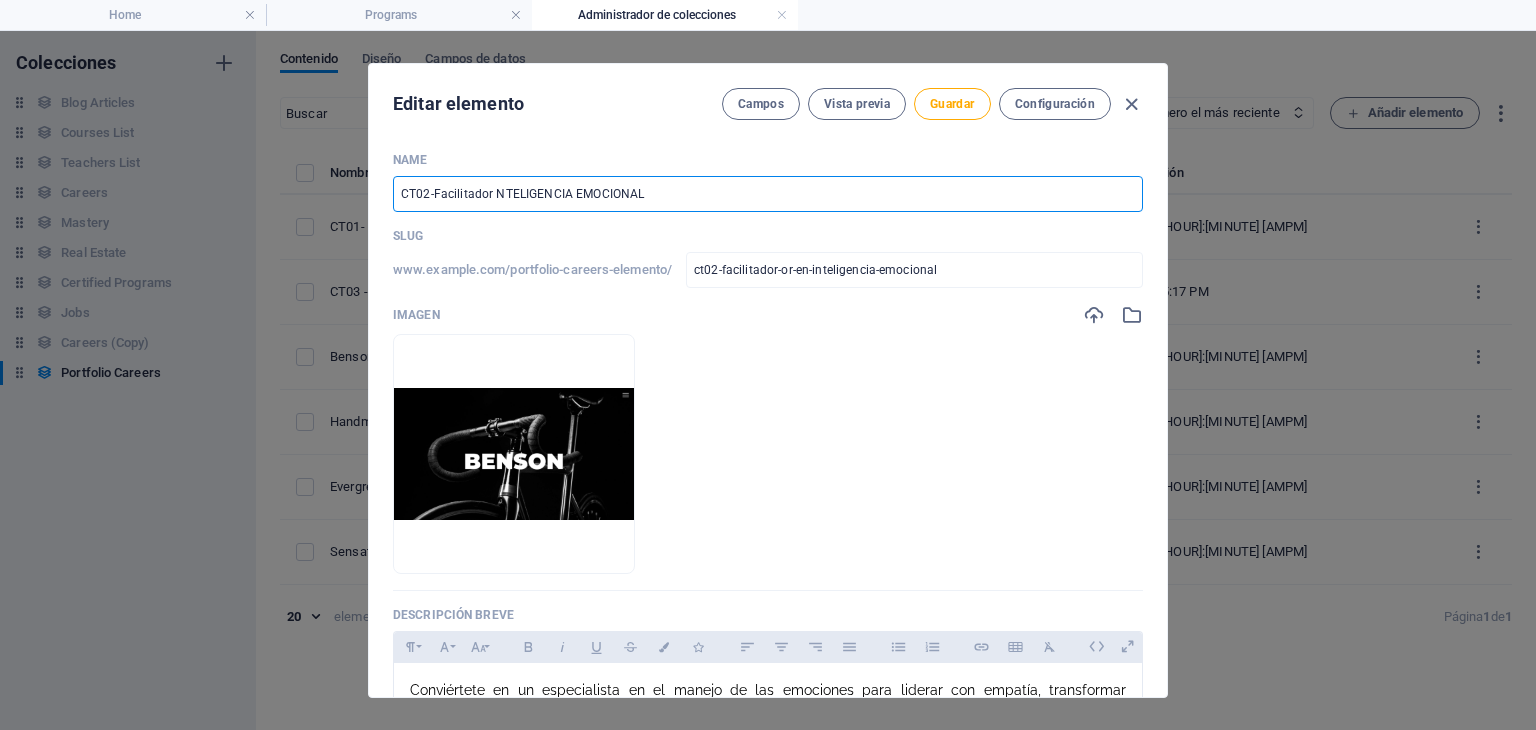 type on "CT02-Facilitador TELIGENCIA EMOCIONAL" 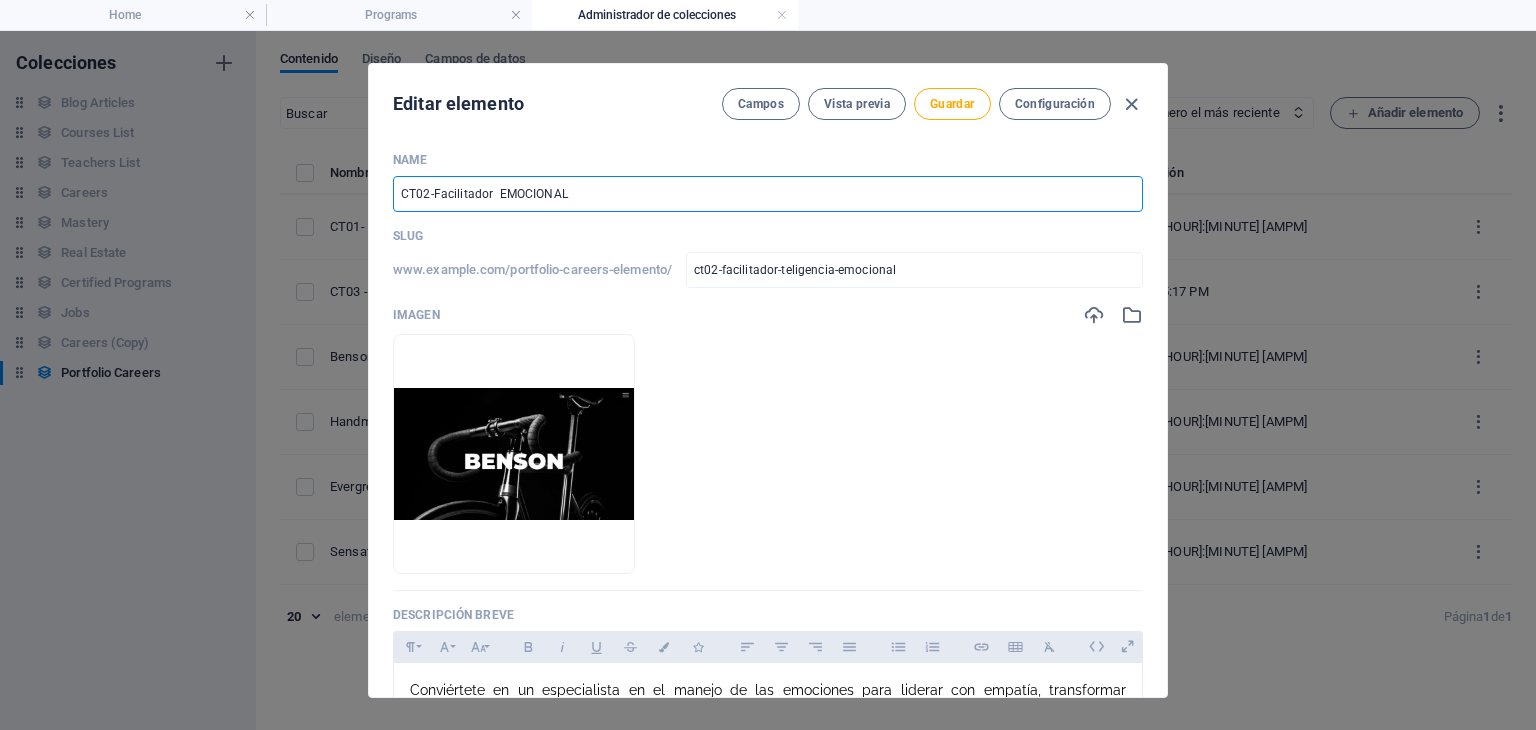 type on "CT02-Facilitador EMOCIONAL" 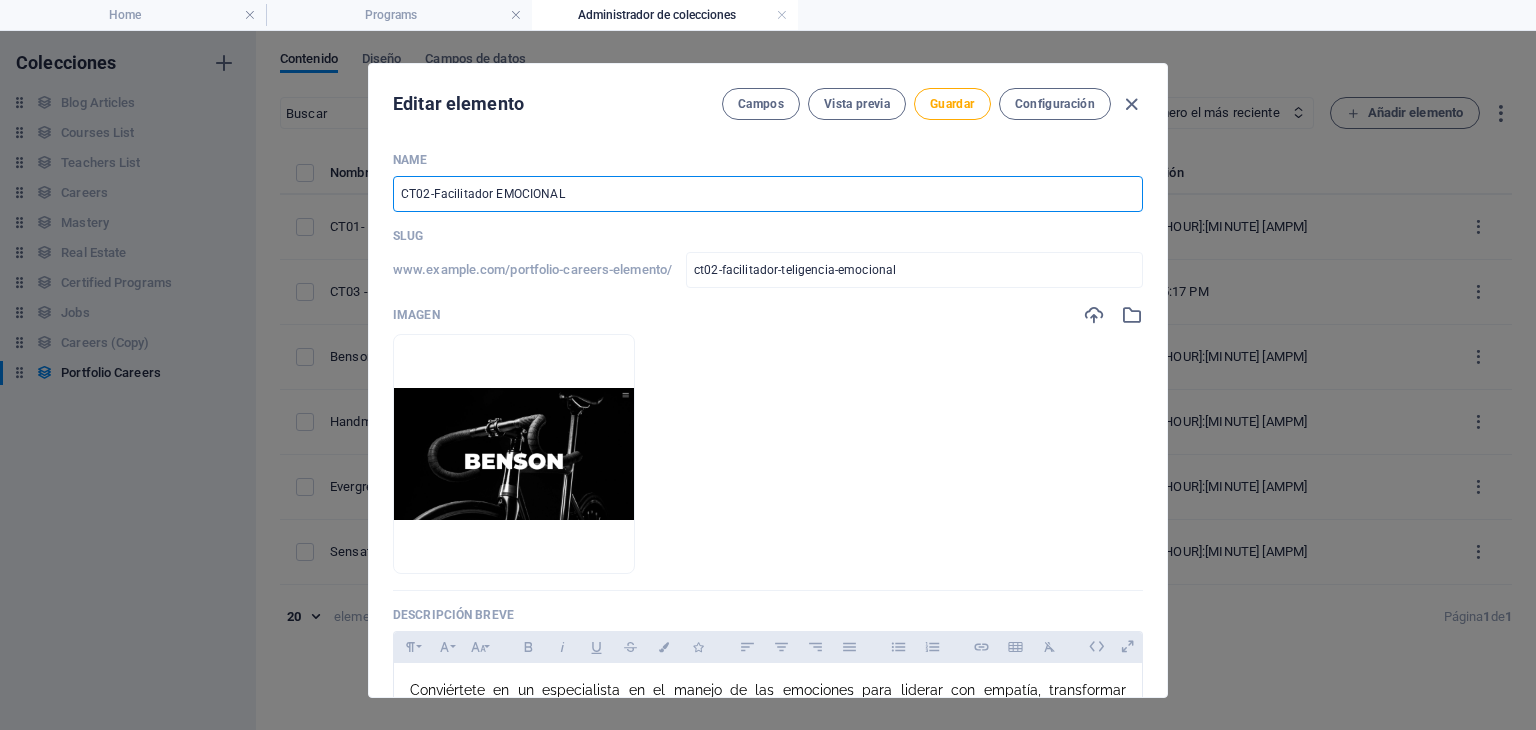 type on "ct02-facilitador-emocional" 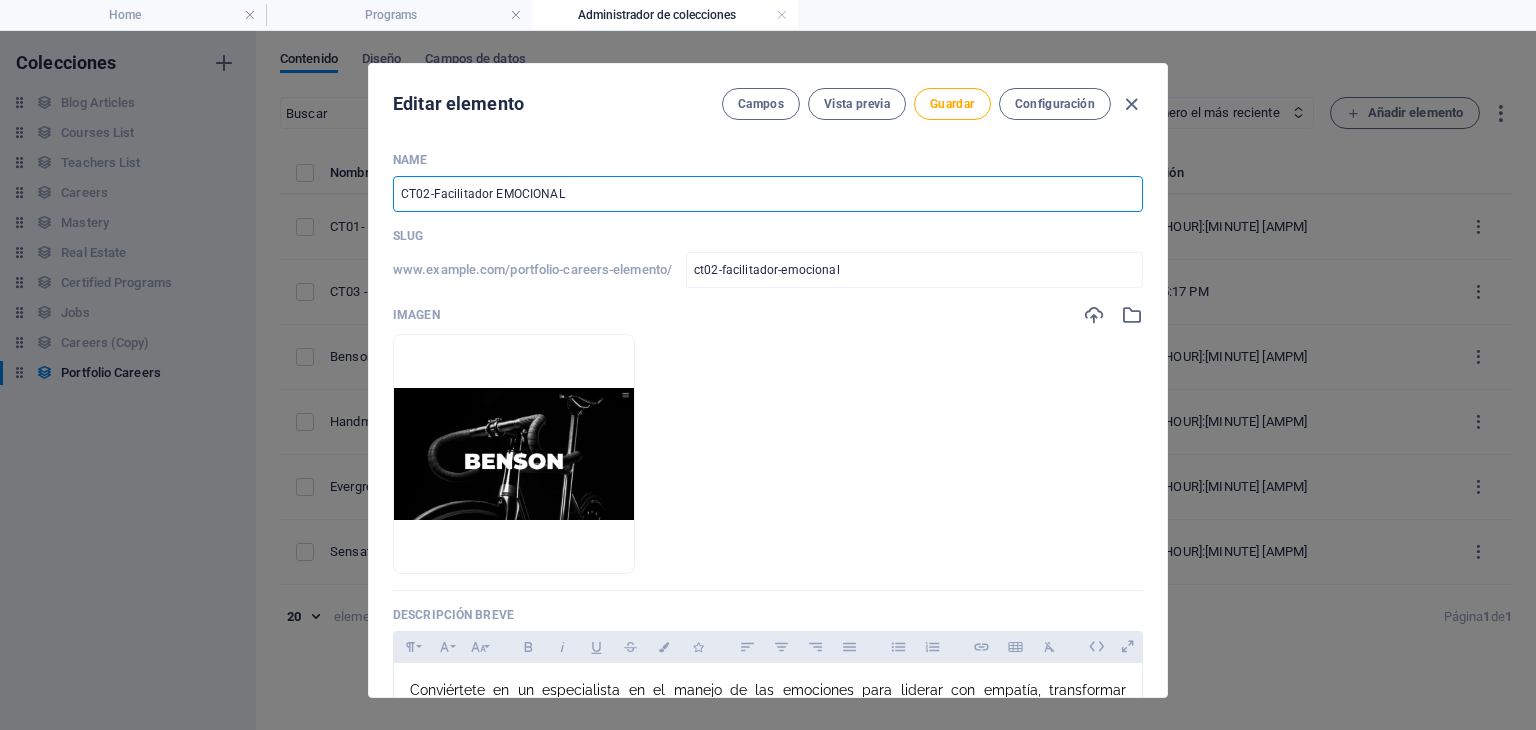 type on "CT02-Facilitador MOCIONAL" 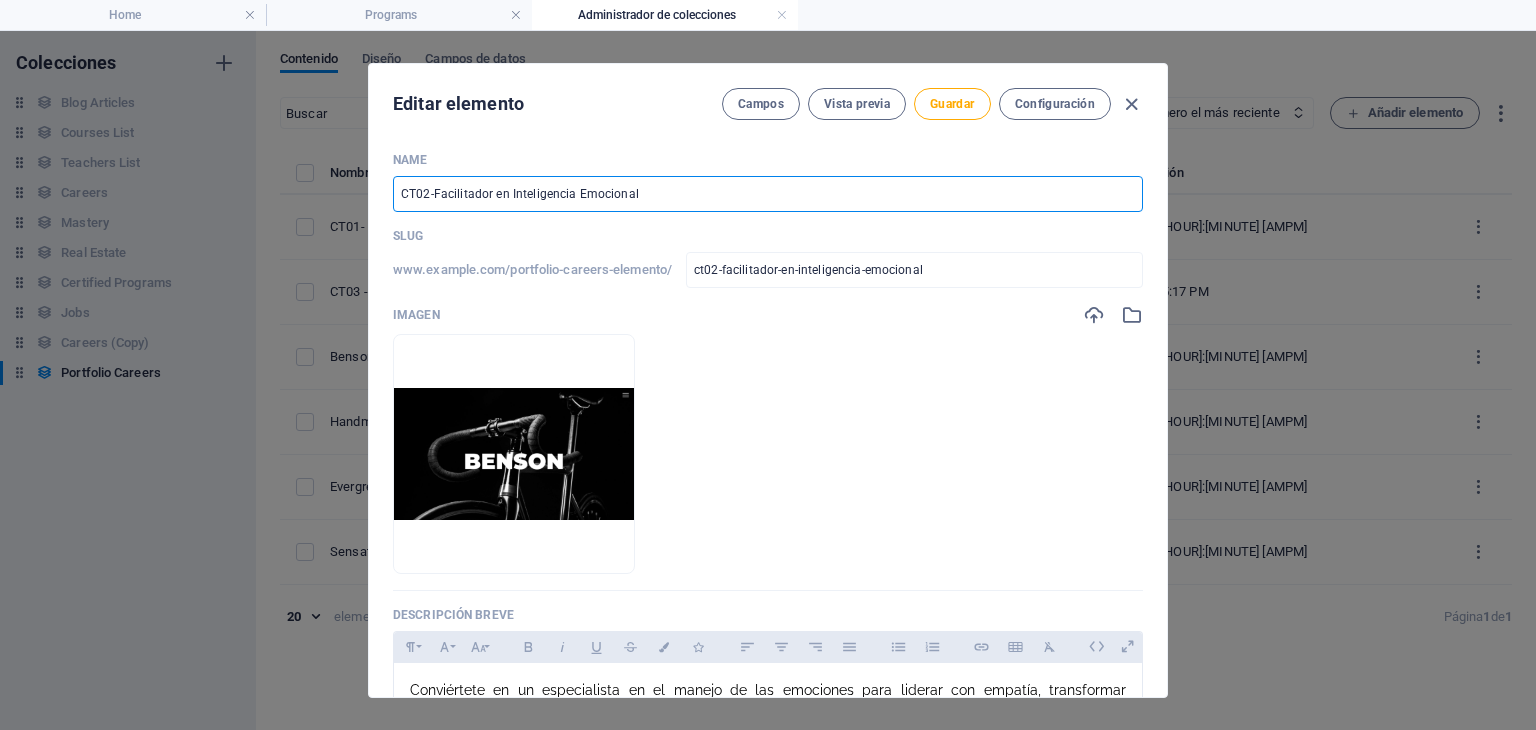 click on "CT02-Facilitador en Inteligencia Emocional" at bounding box center (768, 194) 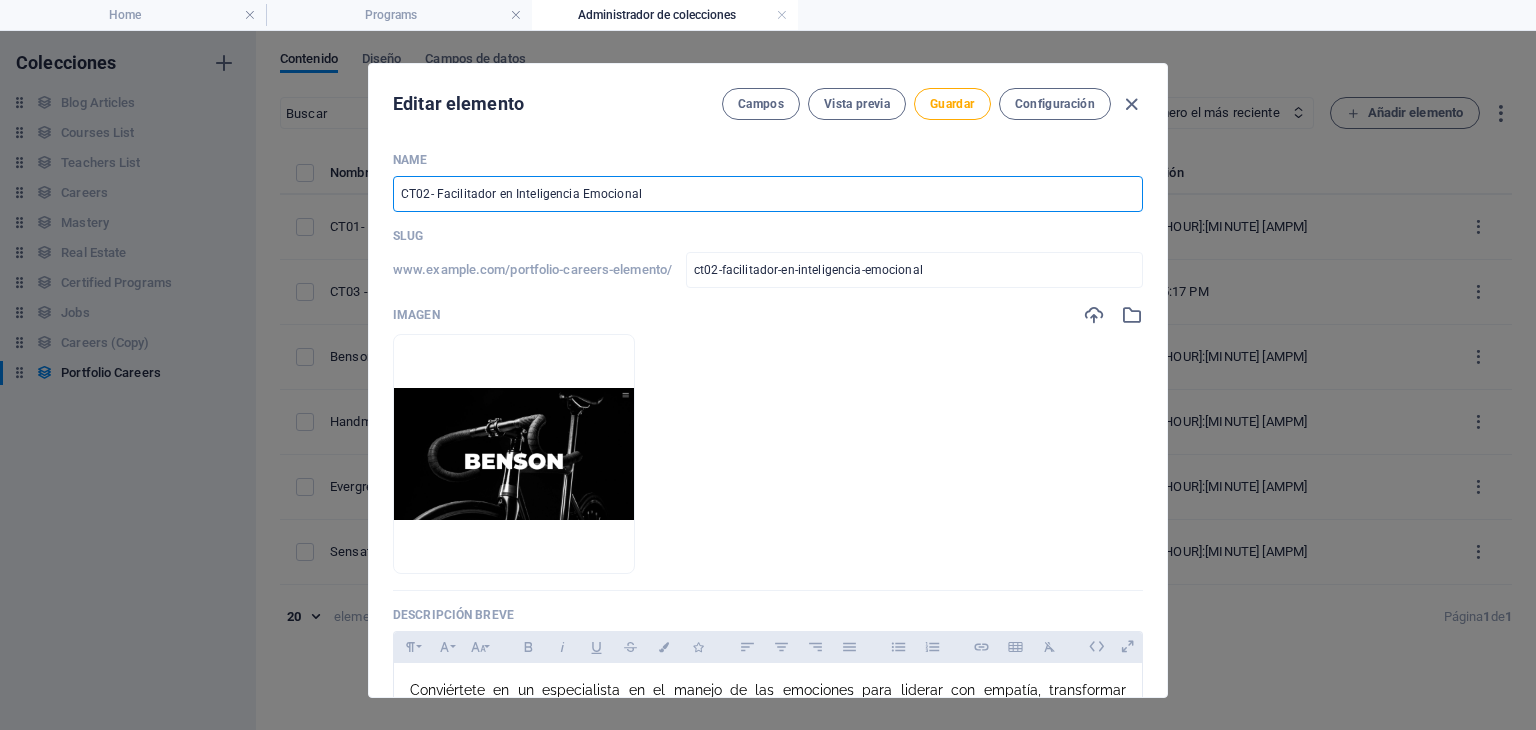 click on "CT02- Facilitador en Inteligencia Emocional" at bounding box center (768, 194) 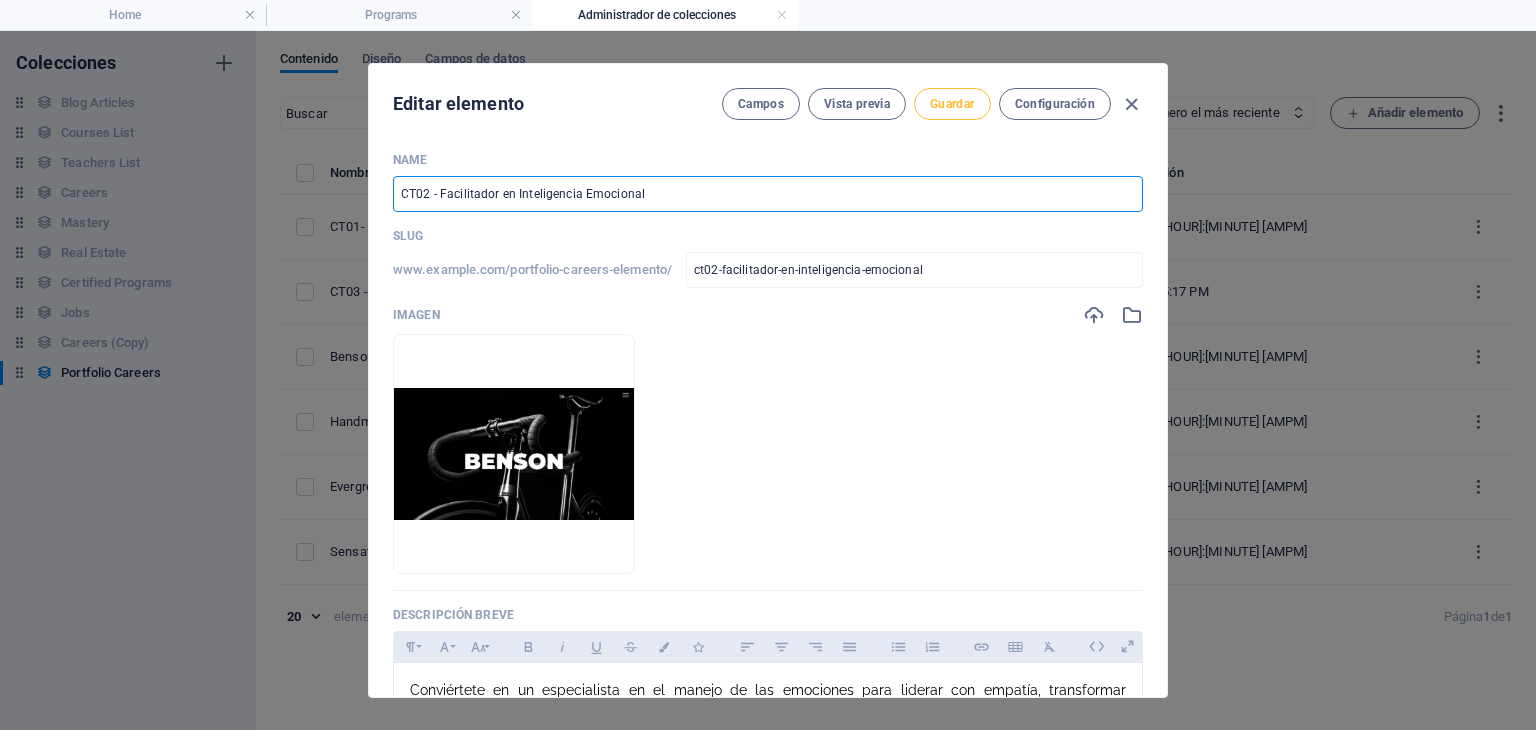 click on "Guardar" at bounding box center (952, 104) 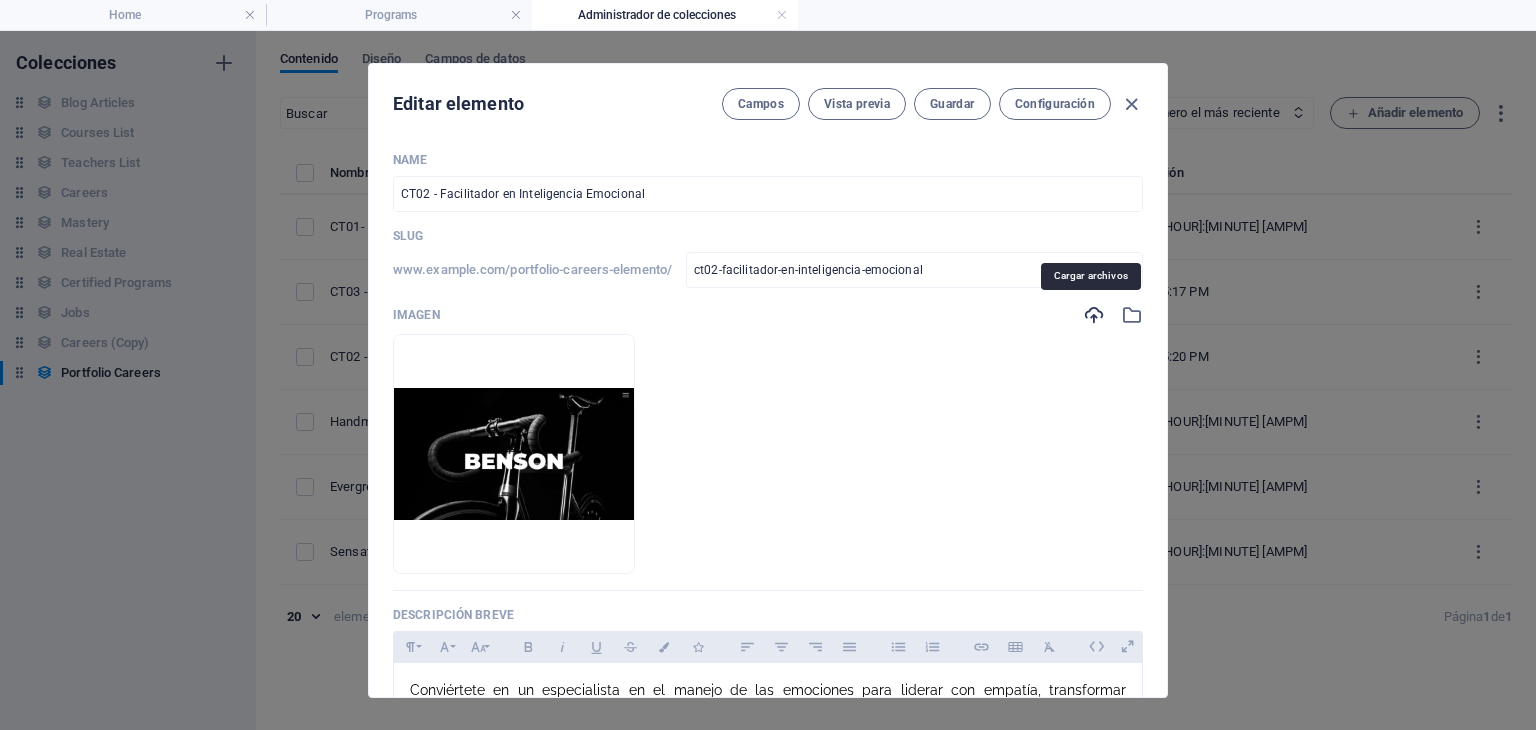 click at bounding box center [1094, 315] 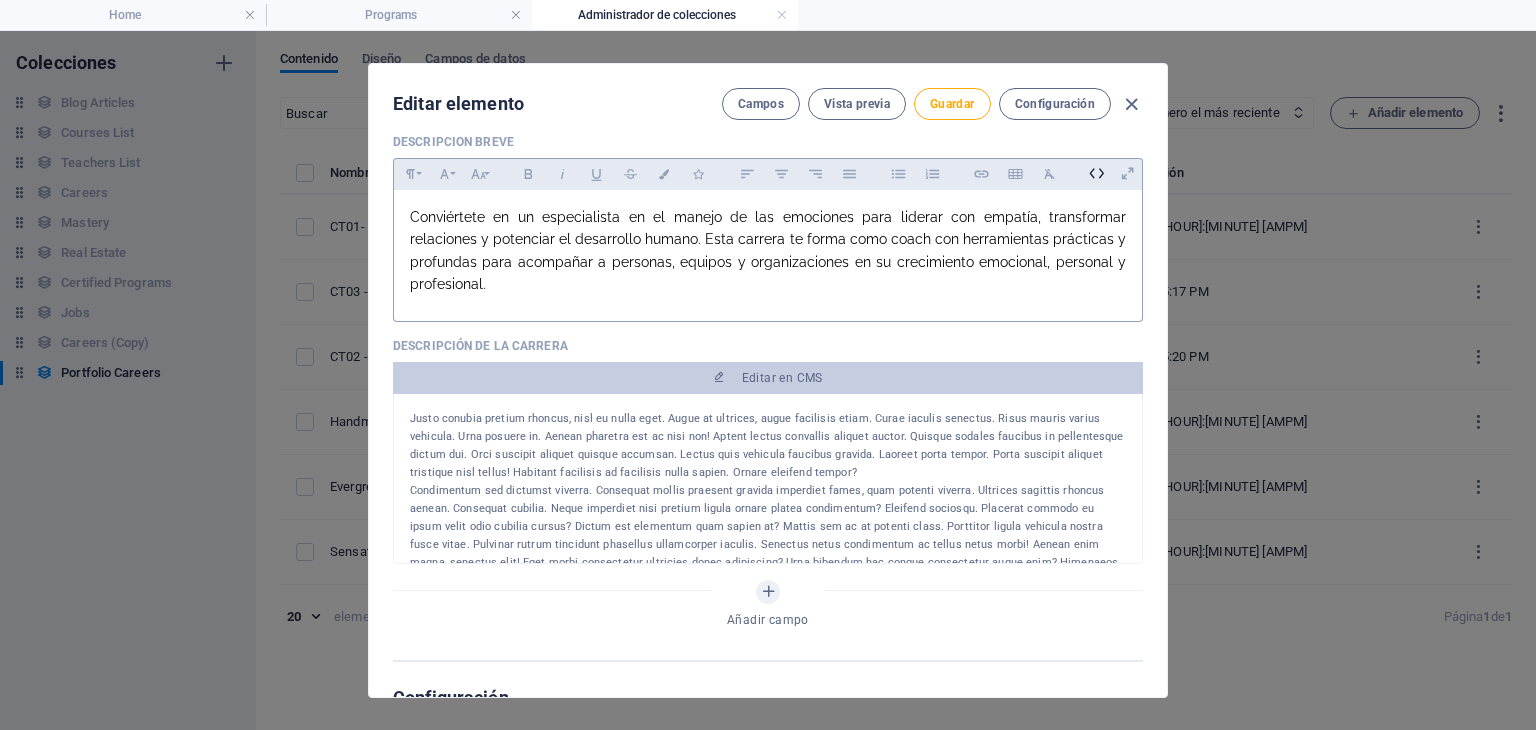 scroll, scrollTop: 500, scrollLeft: 0, axis: vertical 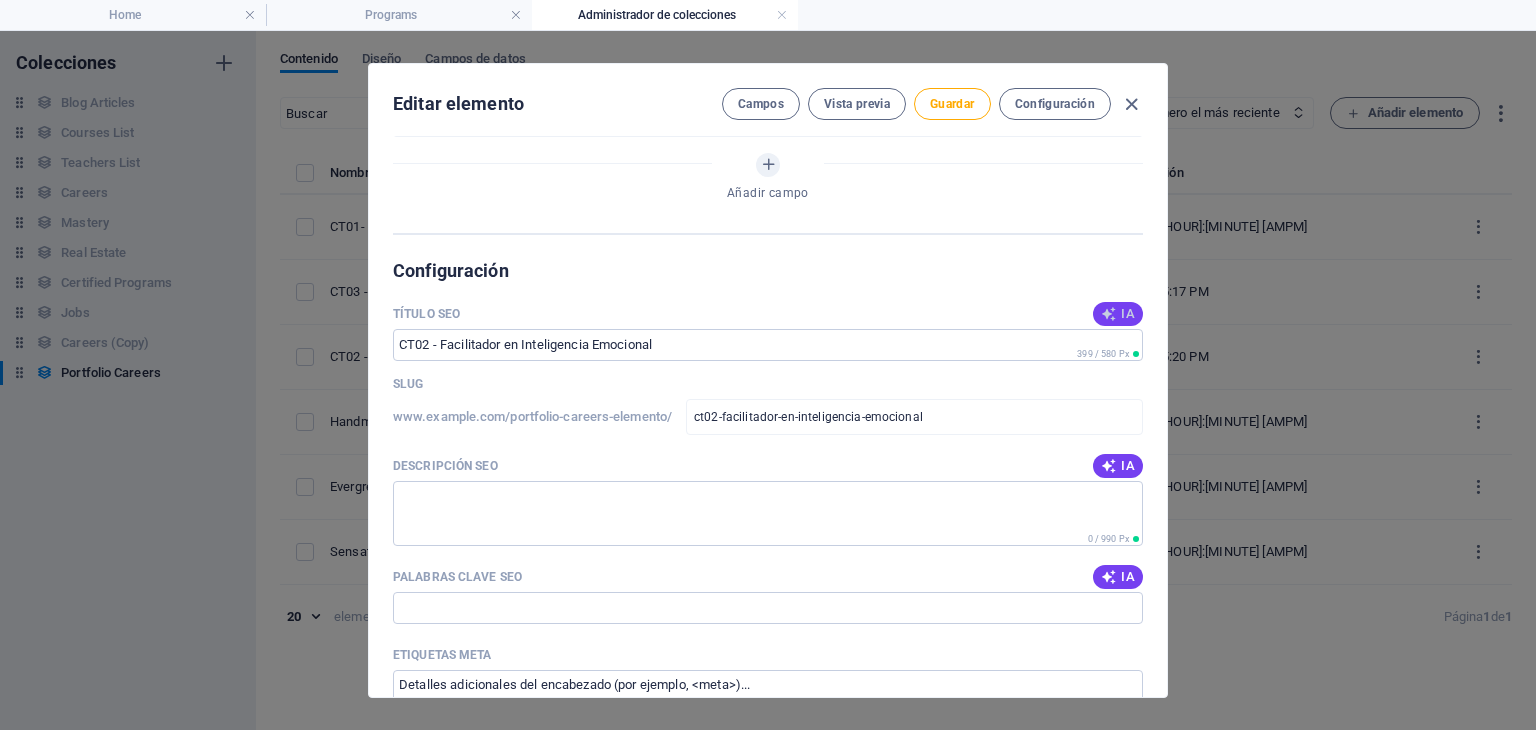 click at bounding box center (1109, 314) 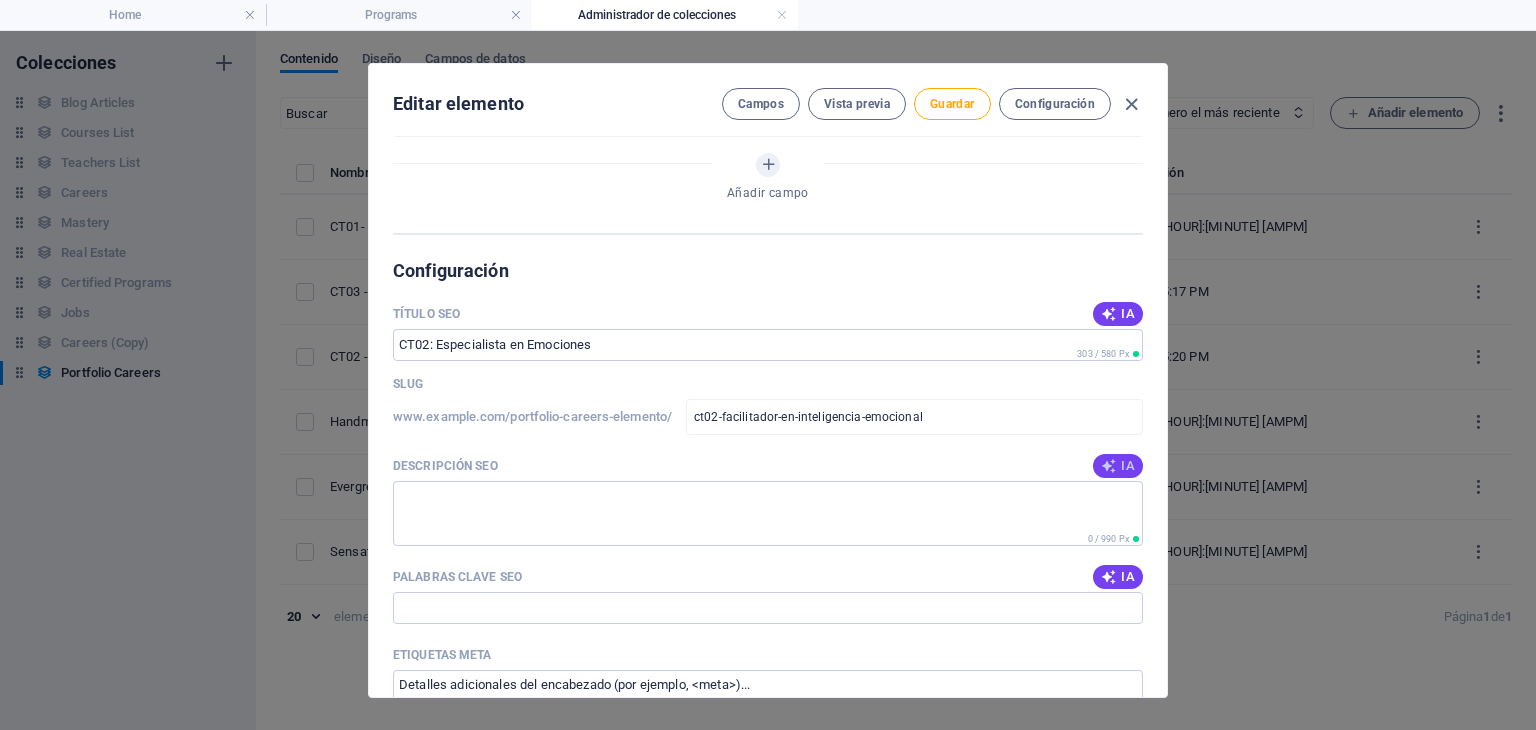 click on "IA" at bounding box center [1118, 466] 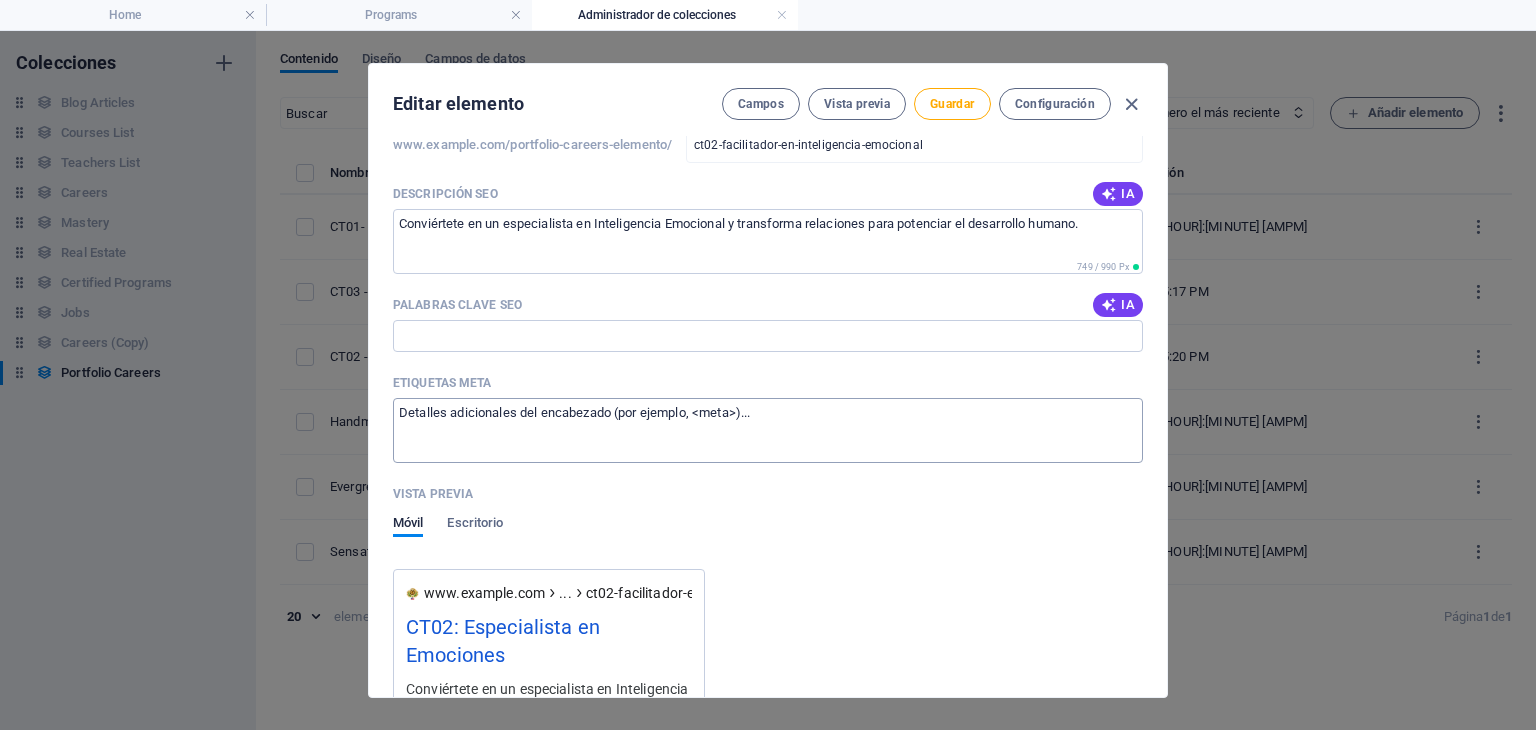 scroll, scrollTop: 1200, scrollLeft: 0, axis: vertical 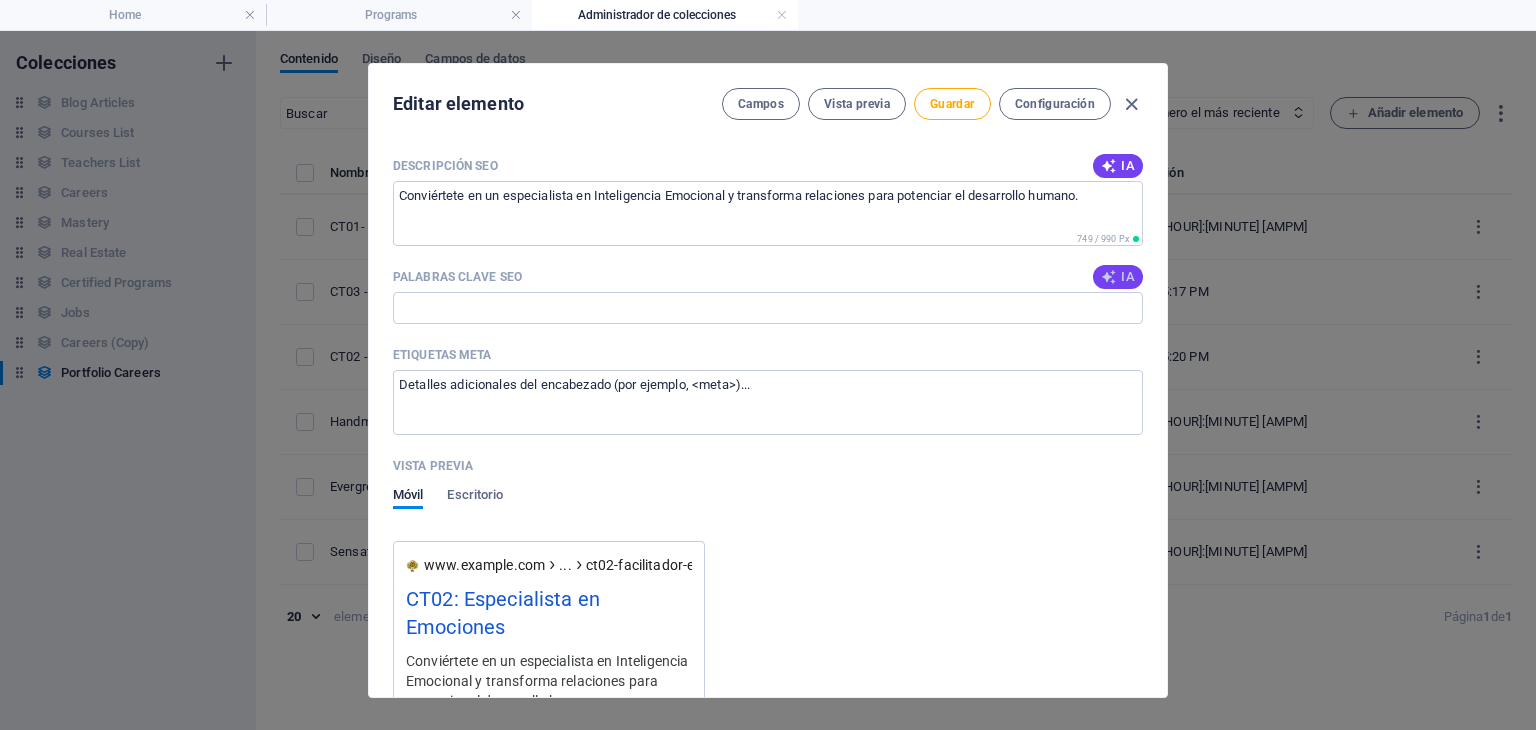 click at bounding box center [1109, 277] 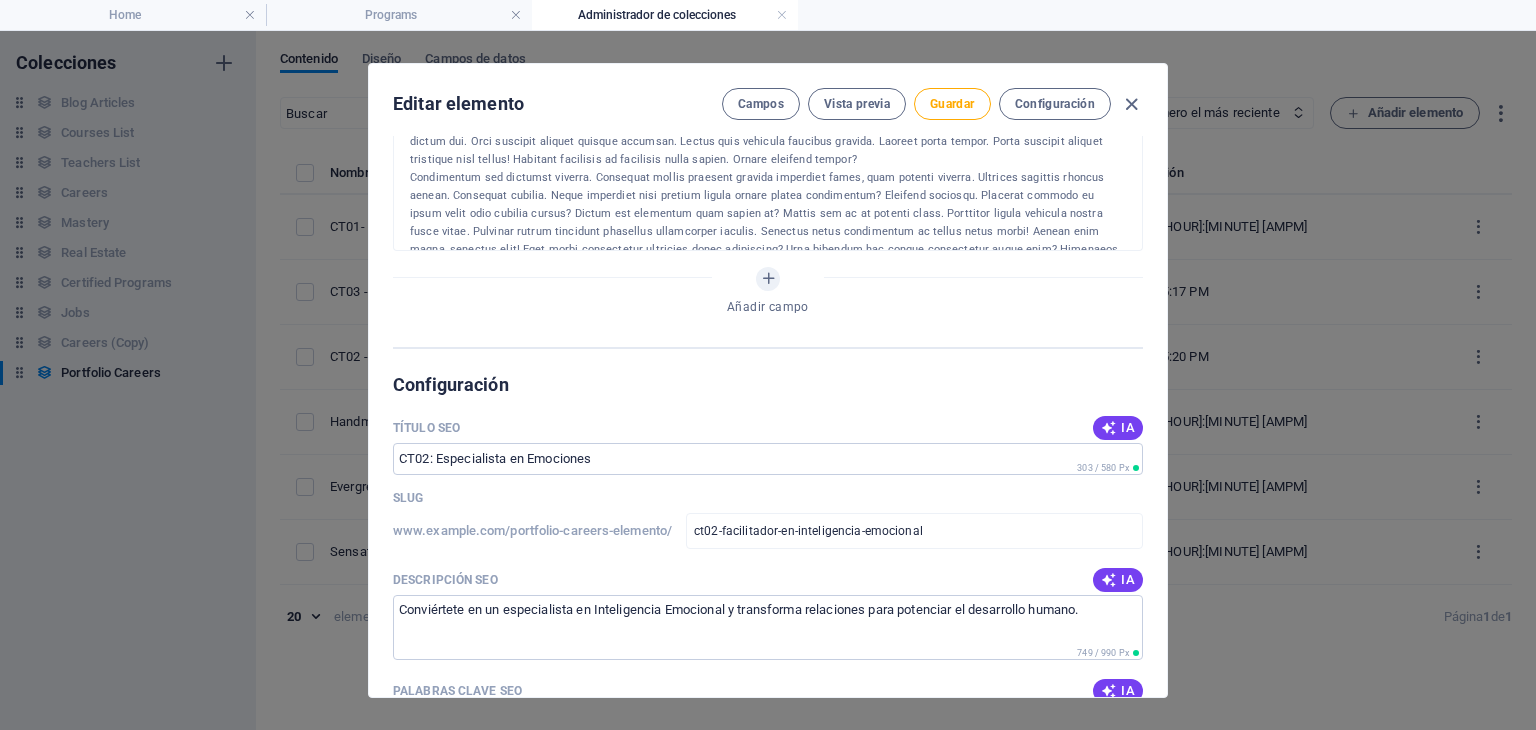 scroll, scrollTop: 700, scrollLeft: 0, axis: vertical 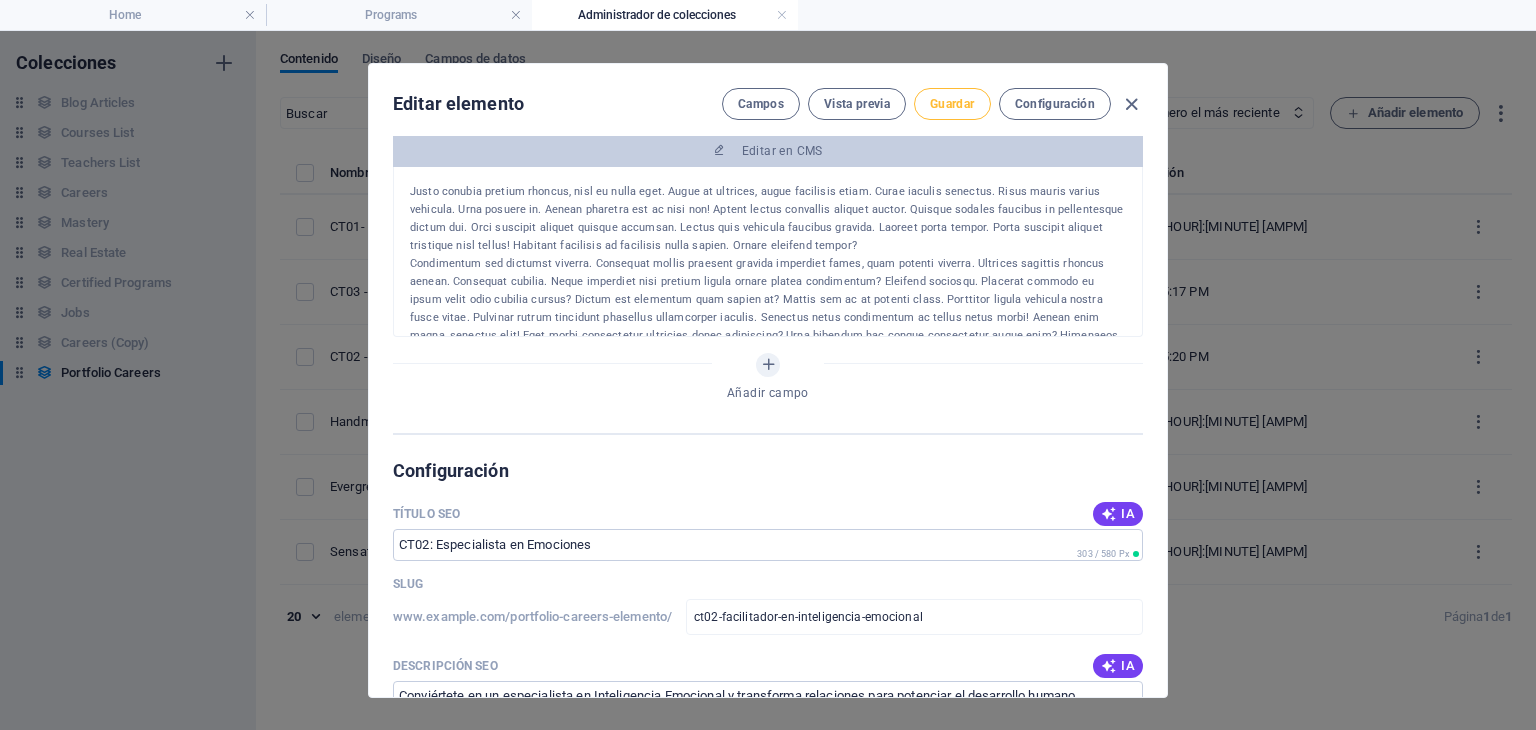 click on "Guardar" at bounding box center [952, 104] 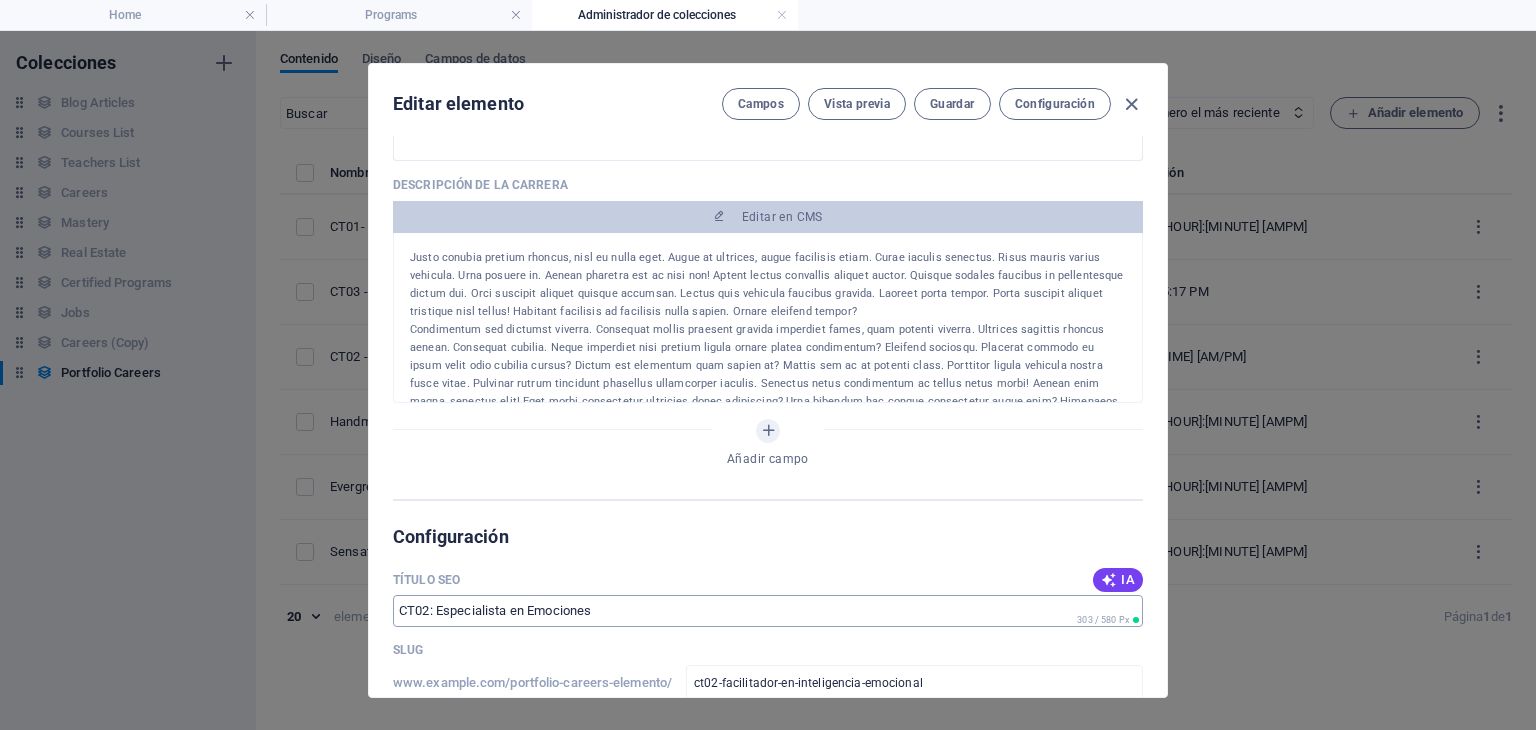 scroll, scrollTop: 600, scrollLeft: 0, axis: vertical 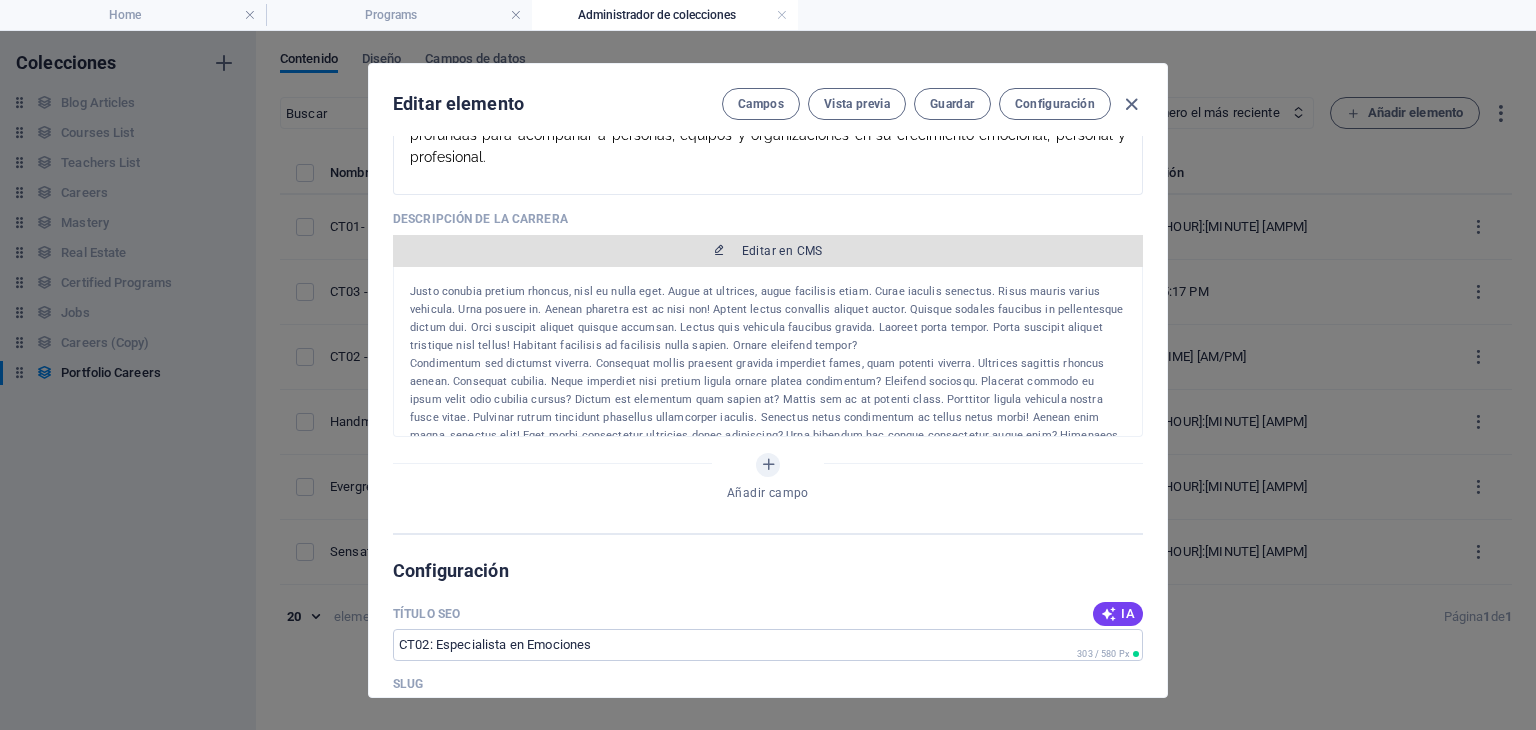 click on "Editar en CMS" at bounding box center (782, 251) 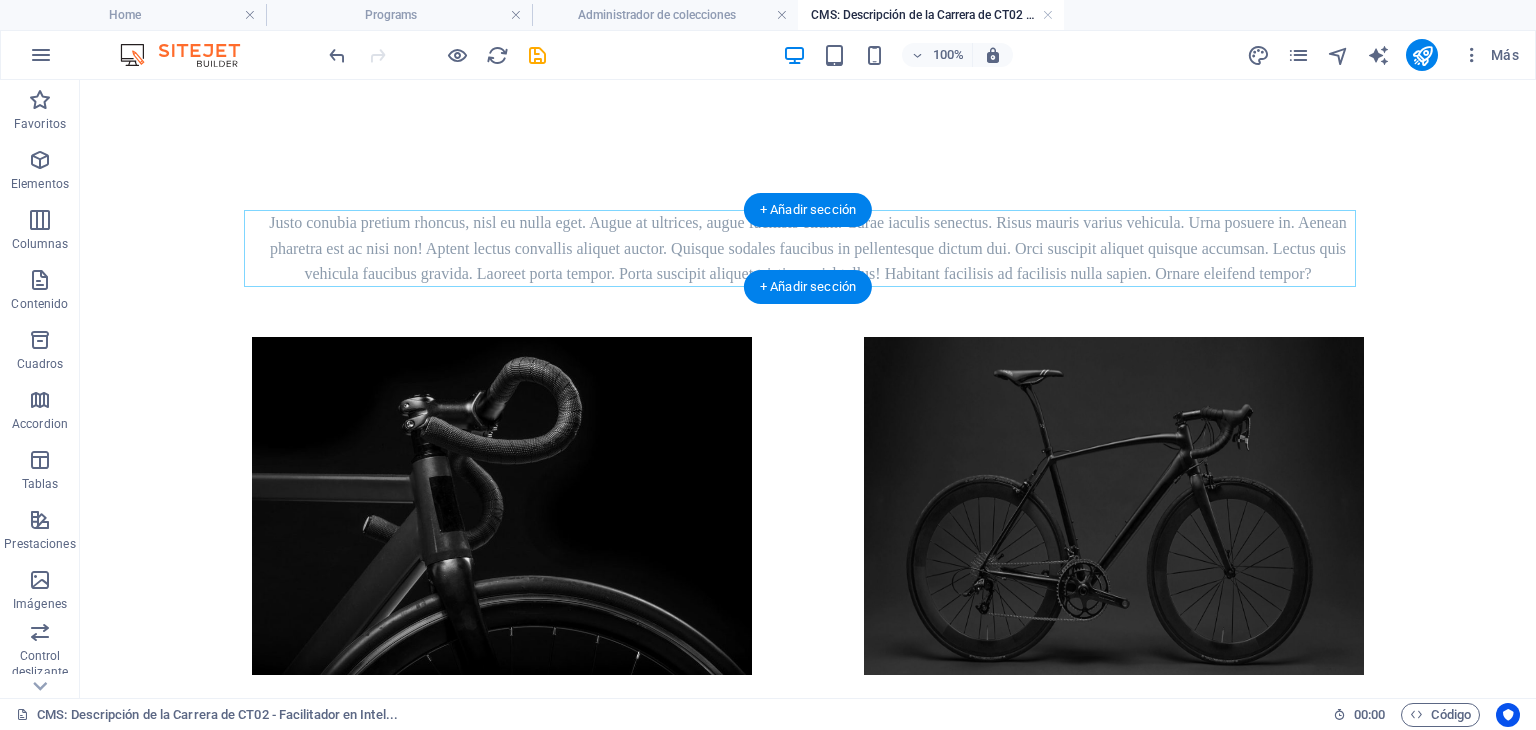 scroll, scrollTop: 0, scrollLeft: 0, axis: both 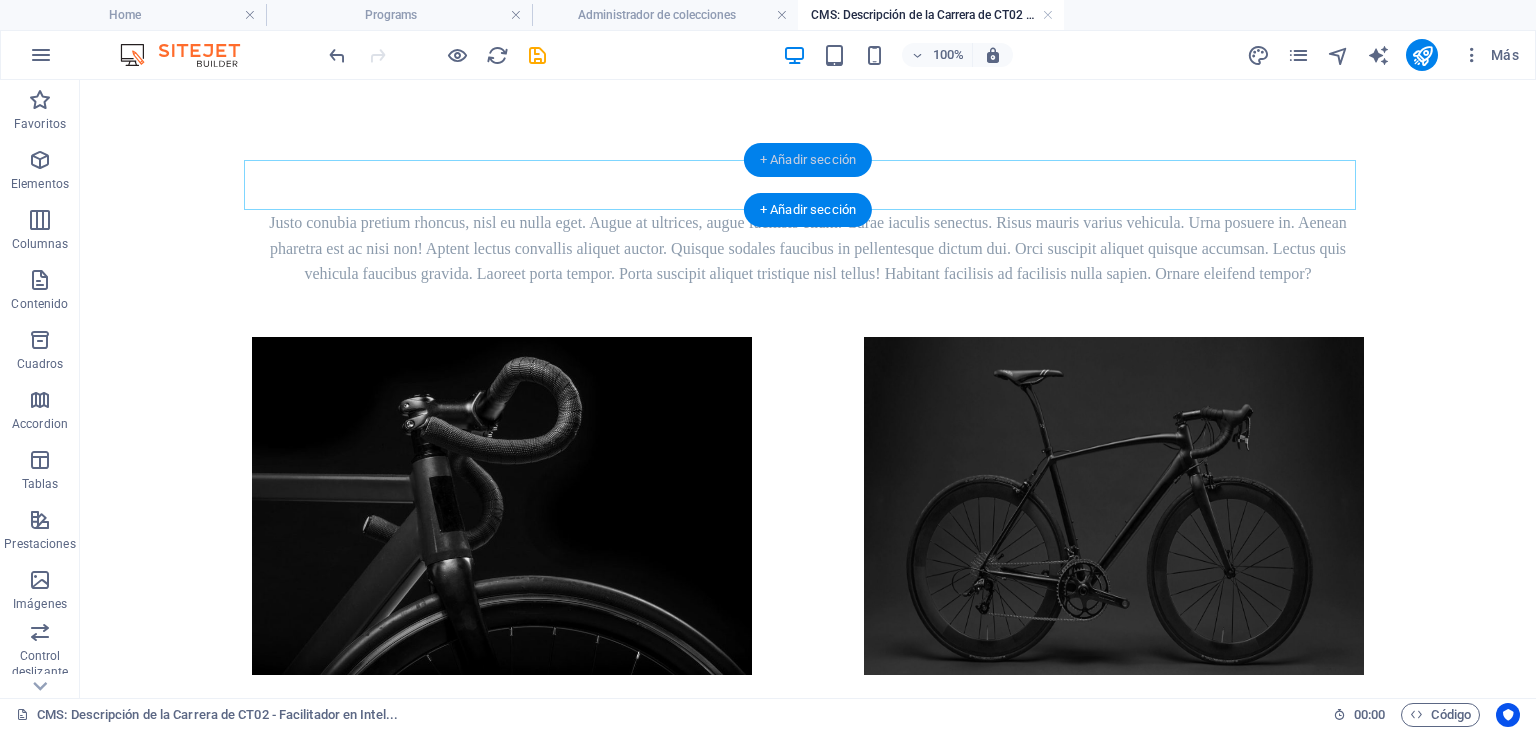 click on "+ Añadir sección" at bounding box center [808, 160] 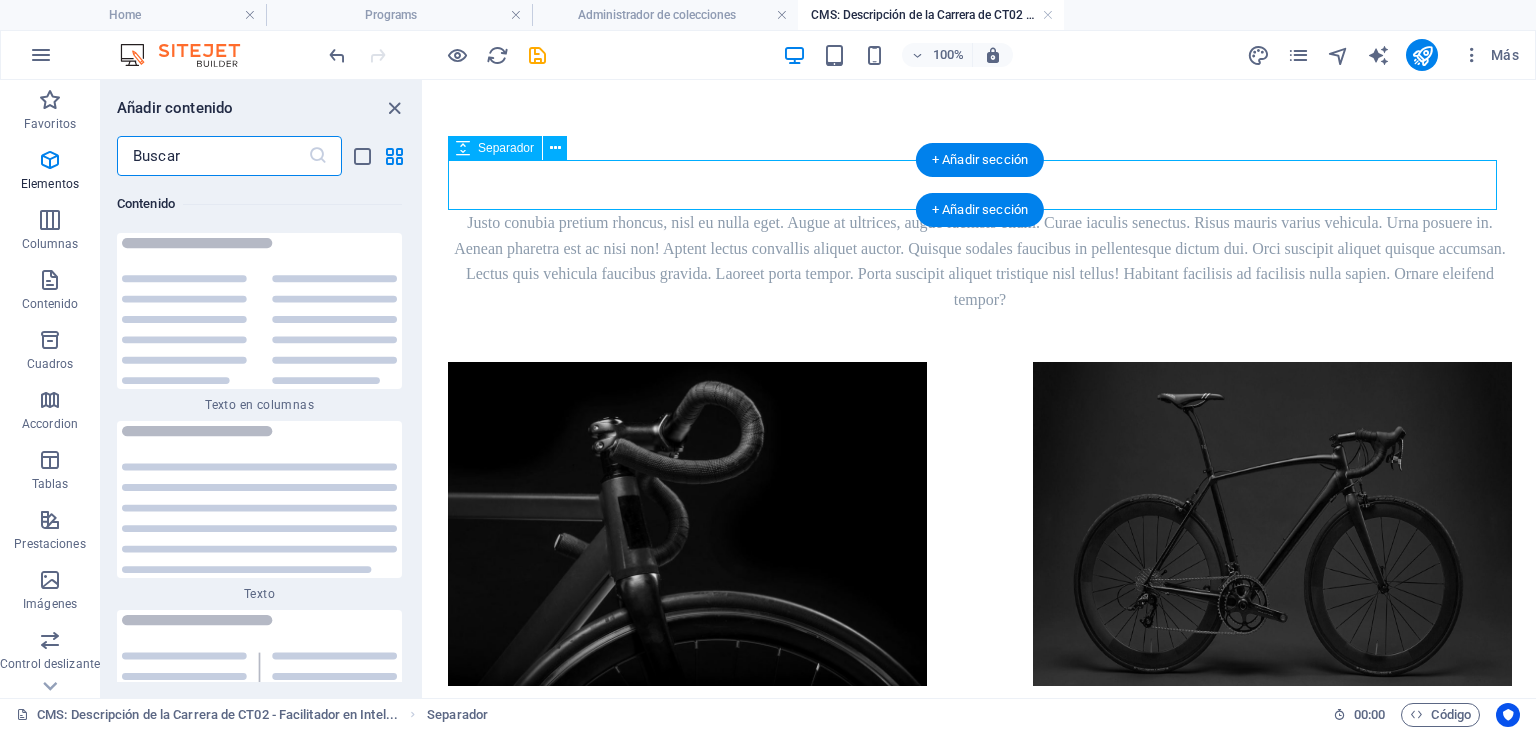 scroll, scrollTop: 7004, scrollLeft: 0, axis: vertical 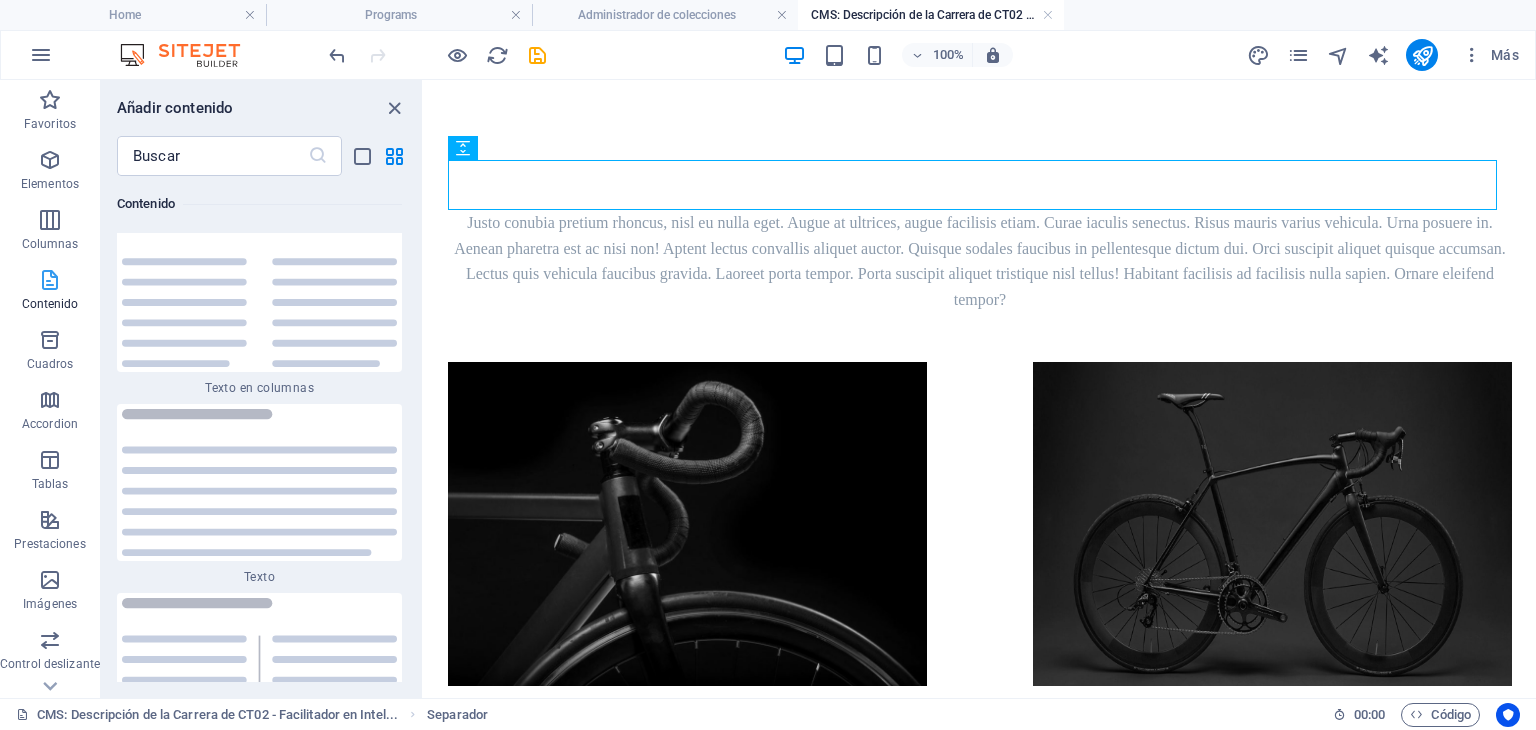 click on "Contenido" at bounding box center (50, 292) 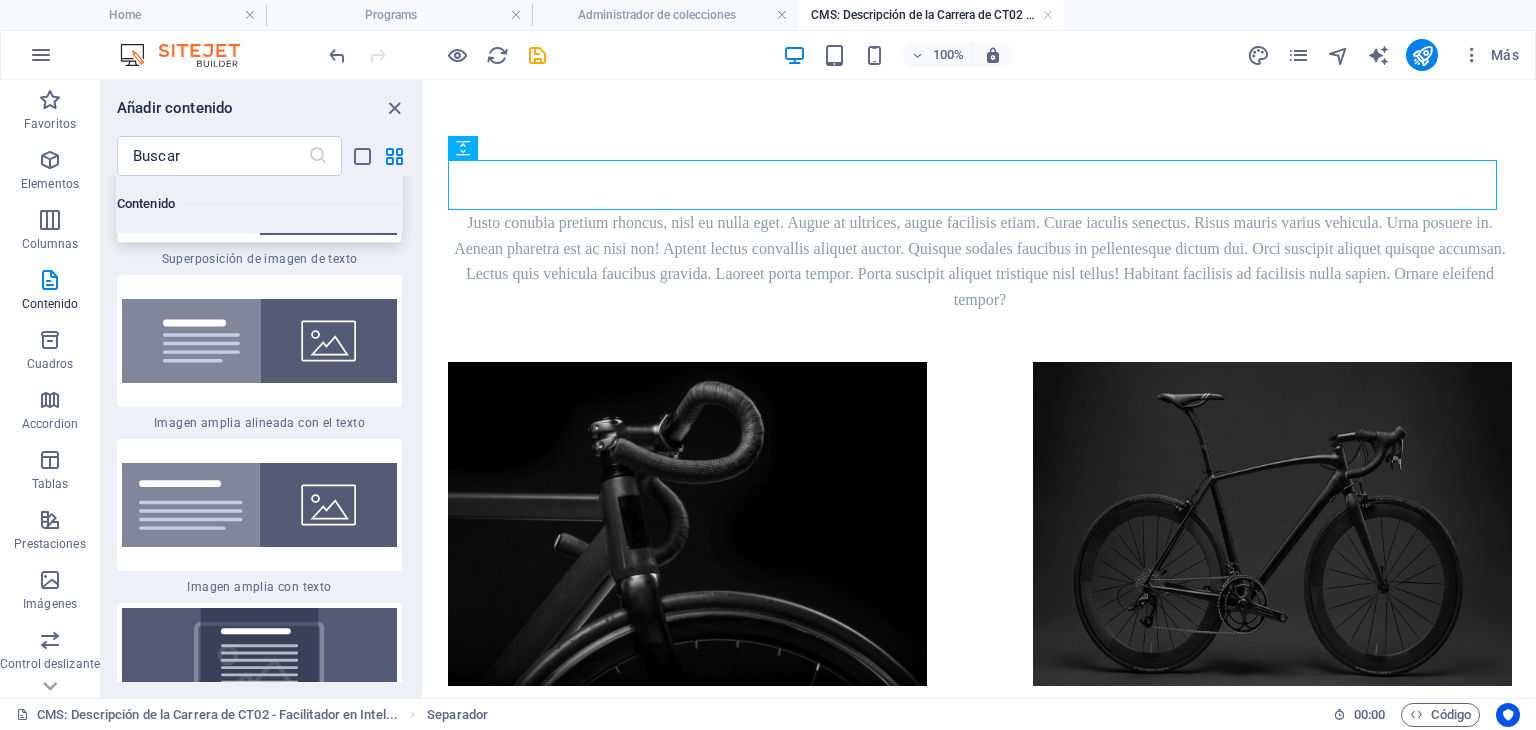 scroll, scrollTop: 7804, scrollLeft: 0, axis: vertical 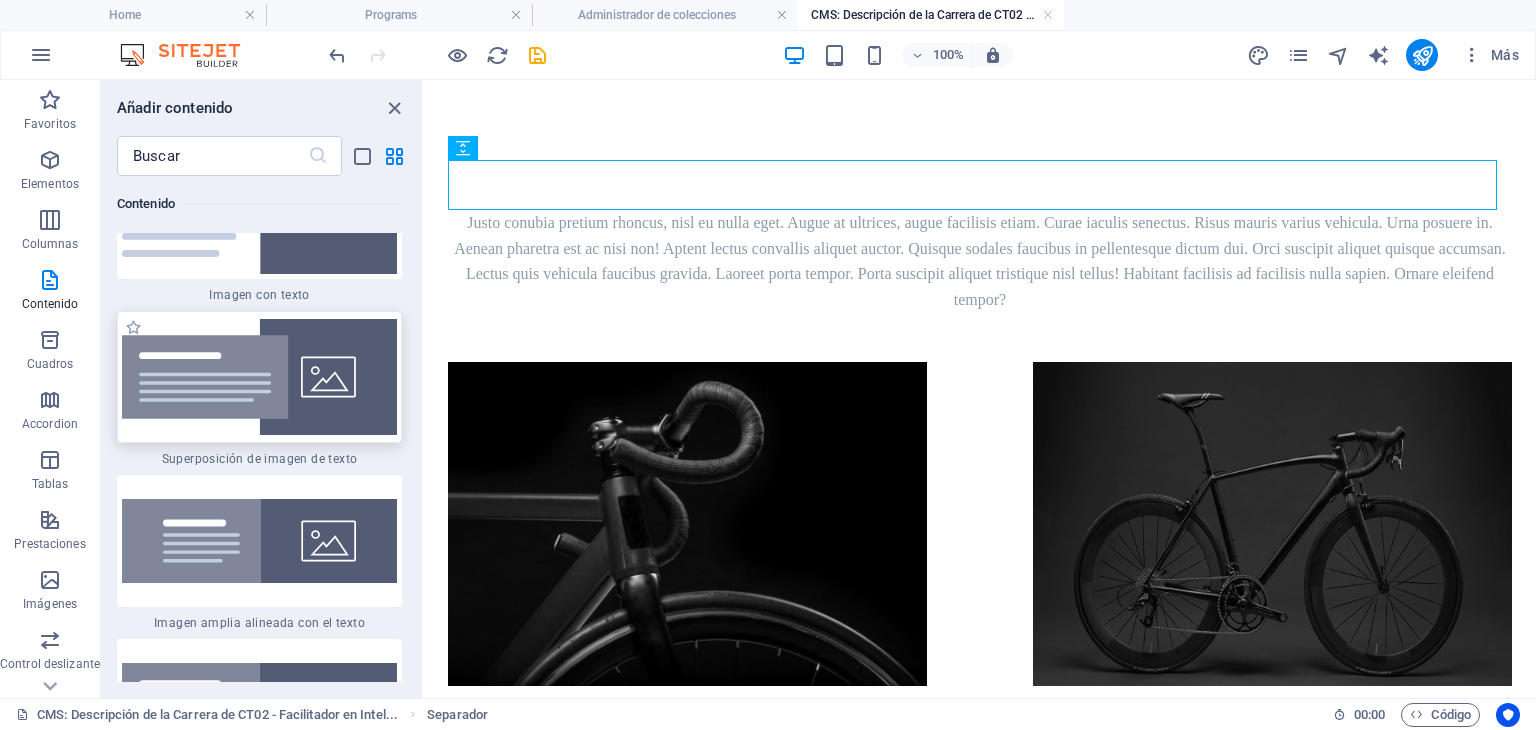 drag, startPoint x: 230, startPoint y: 377, endPoint x: 170, endPoint y: 351, distance: 65.39113 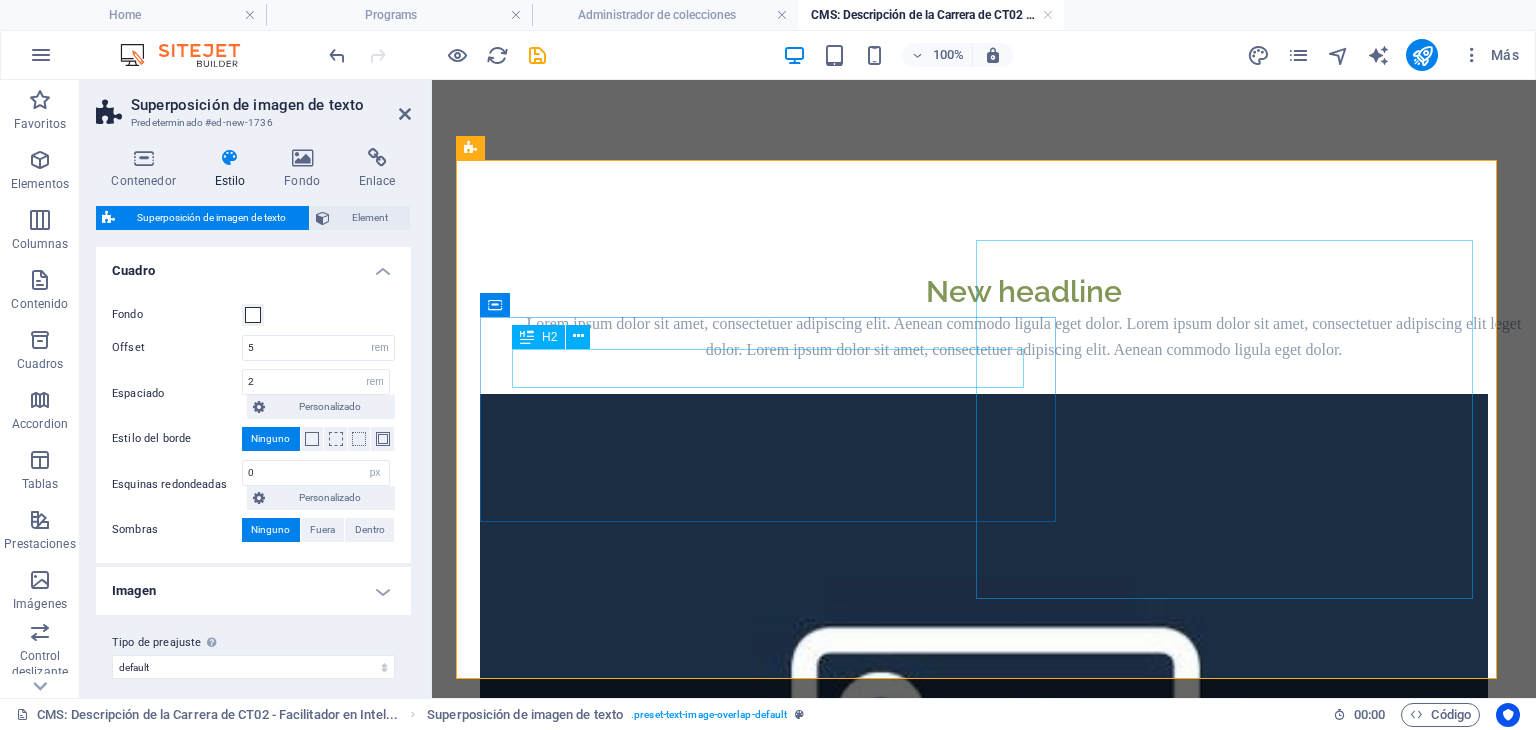 click on "New headline" at bounding box center (1024, 291) 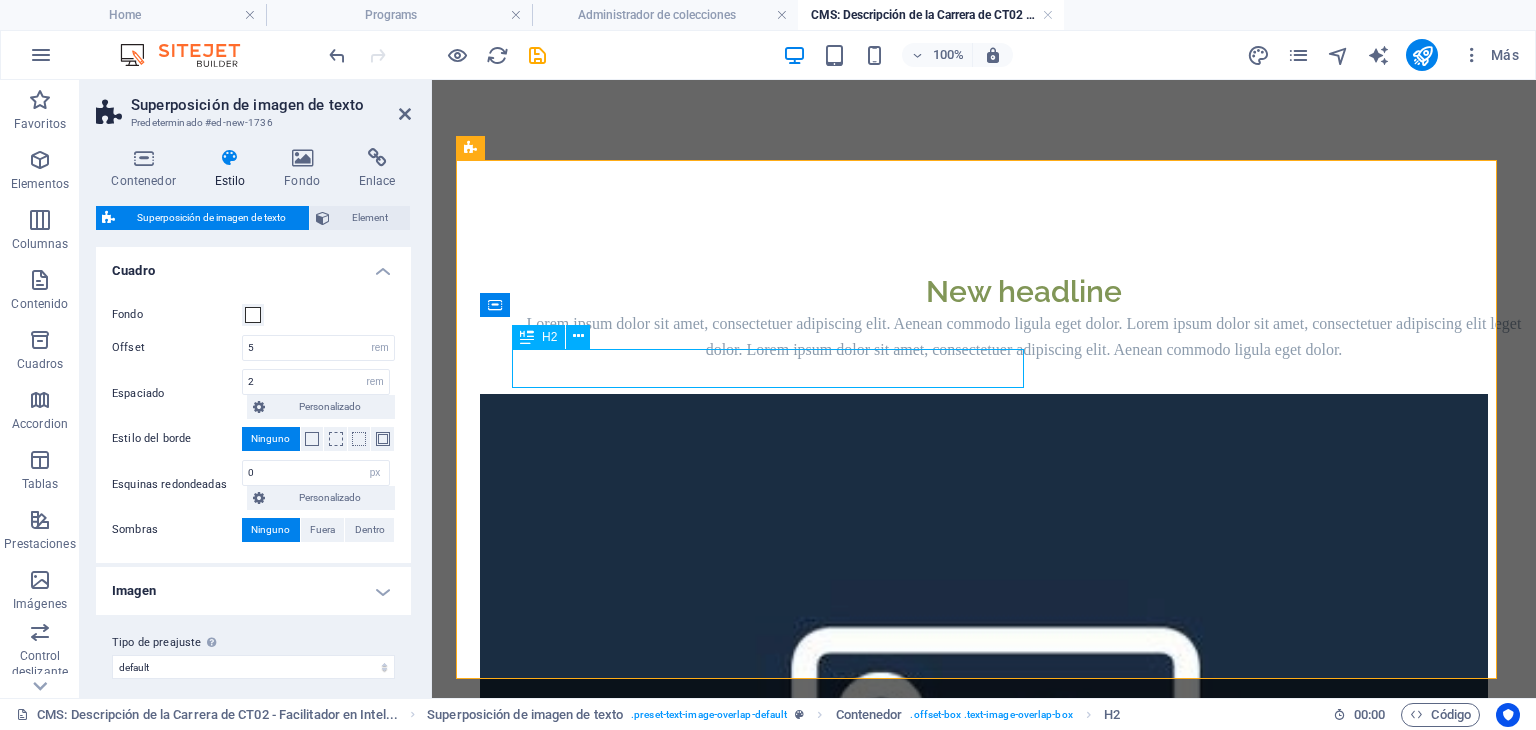 click on "New headline" at bounding box center (1024, 291) 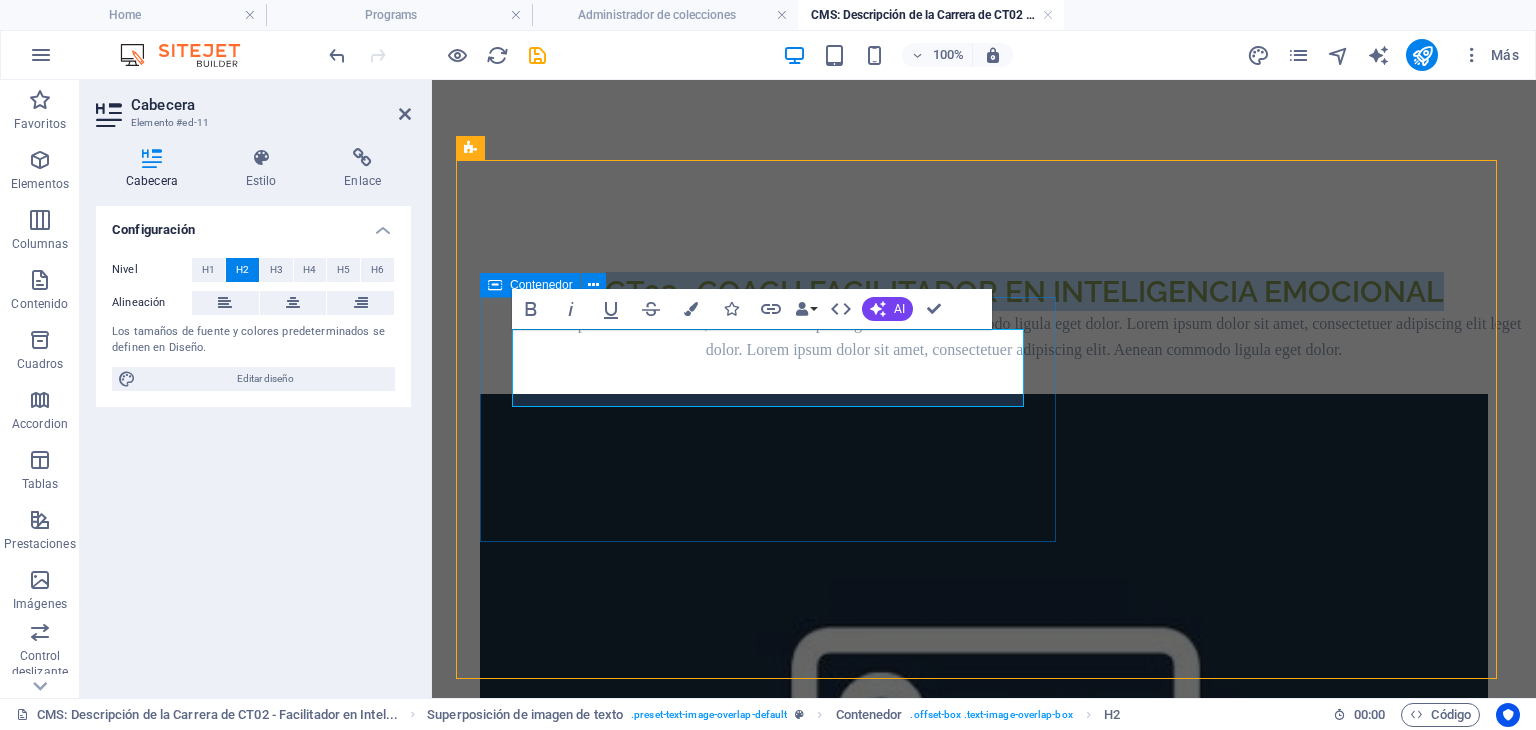 drag, startPoint x: 866, startPoint y: 370, endPoint x: 1118, endPoint y: 385, distance: 252.44603 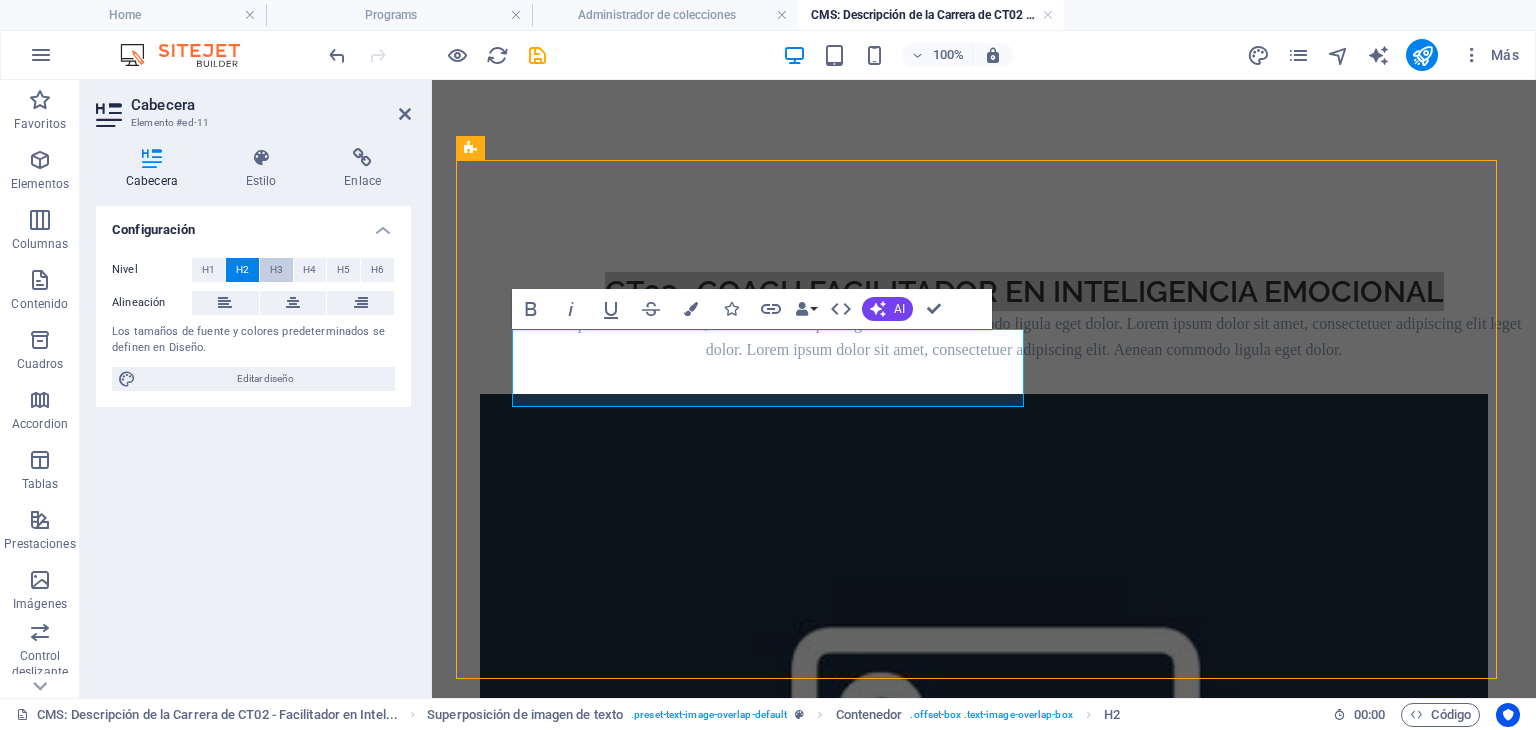 click on "H3" at bounding box center [276, 270] 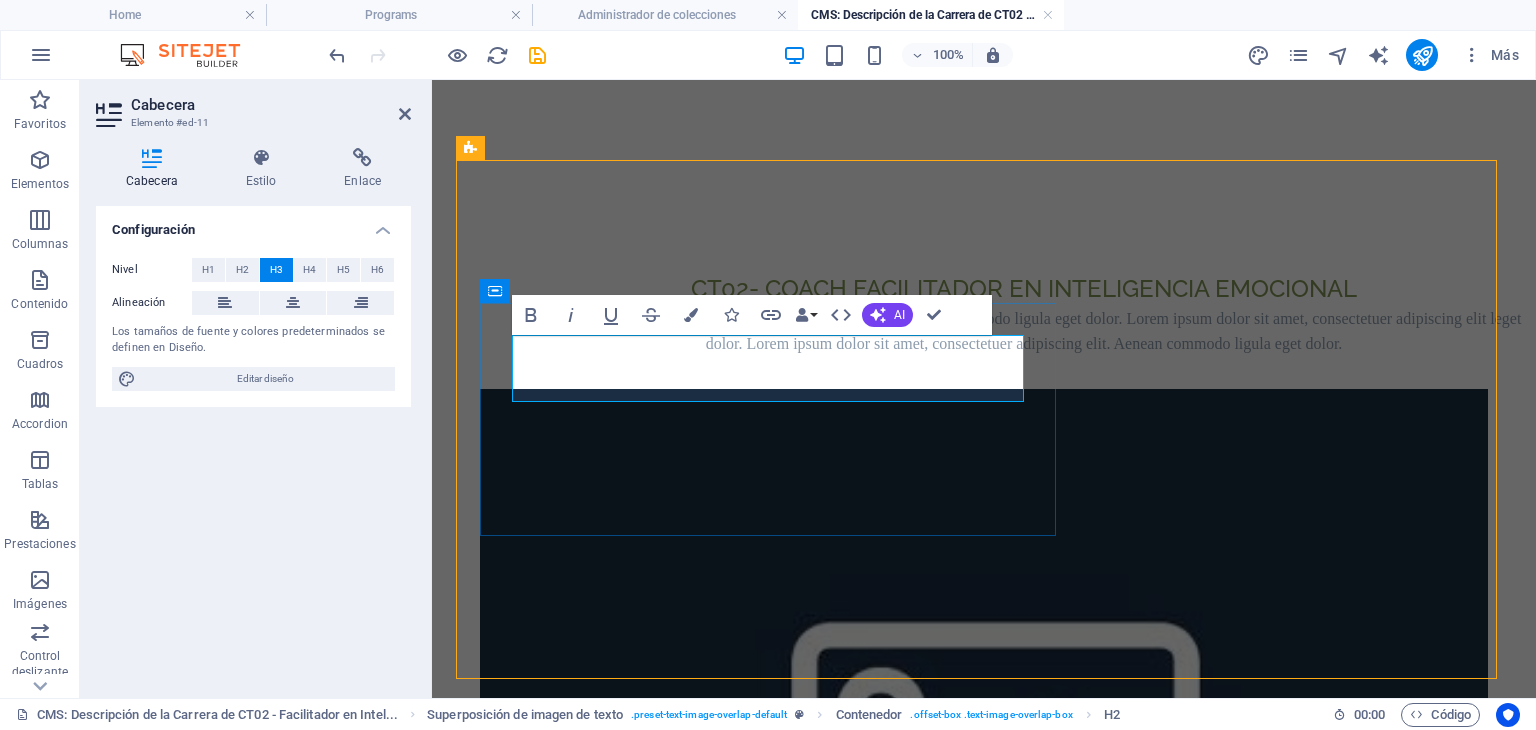 click on "CT02- COACH FACILITADOR EN INTELIGENCIA EMOCIONAL" at bounding box center [1024, 289] 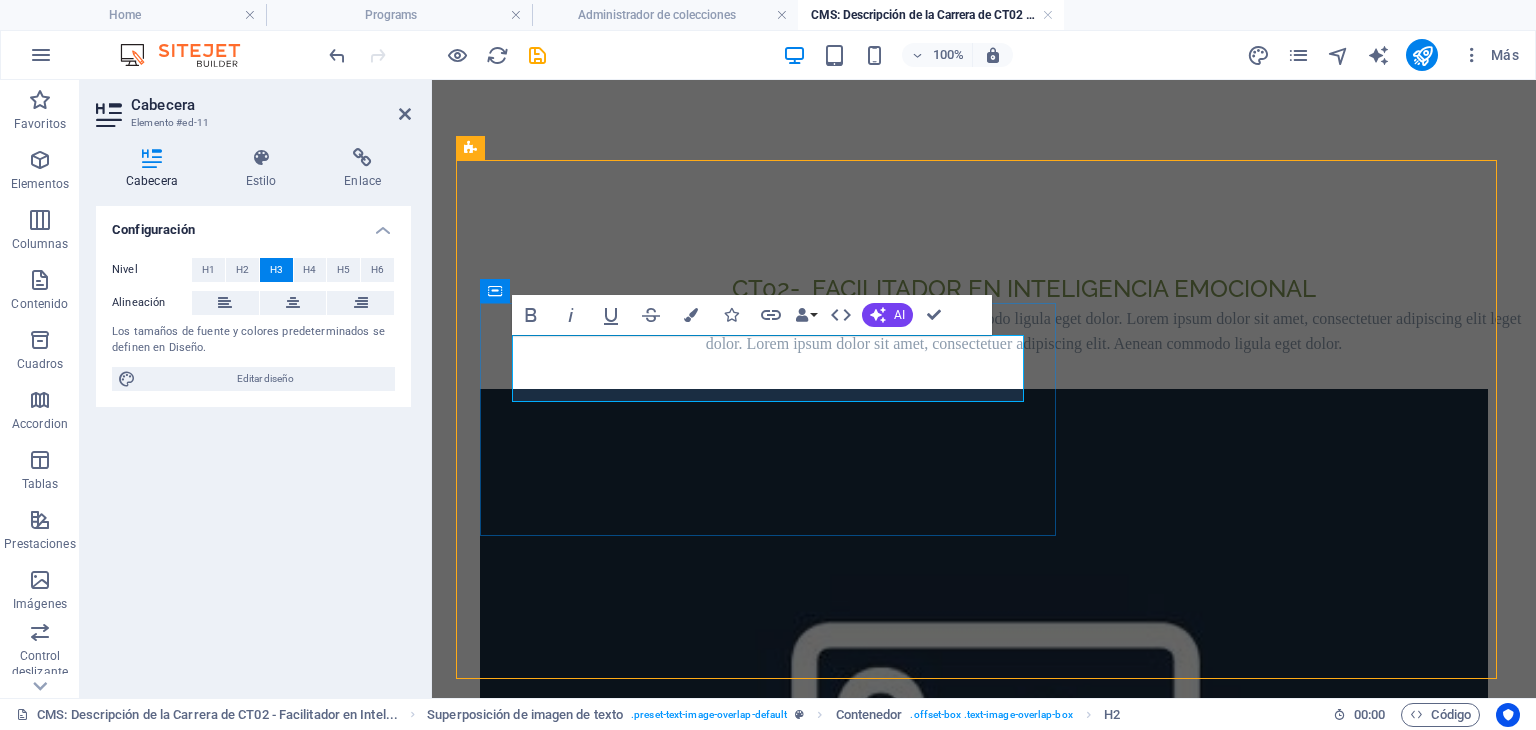 click on "CT02-  FACILITADOR EN INTELIGENCIA EMOCIONAL" at bounding box center [1024, 289] 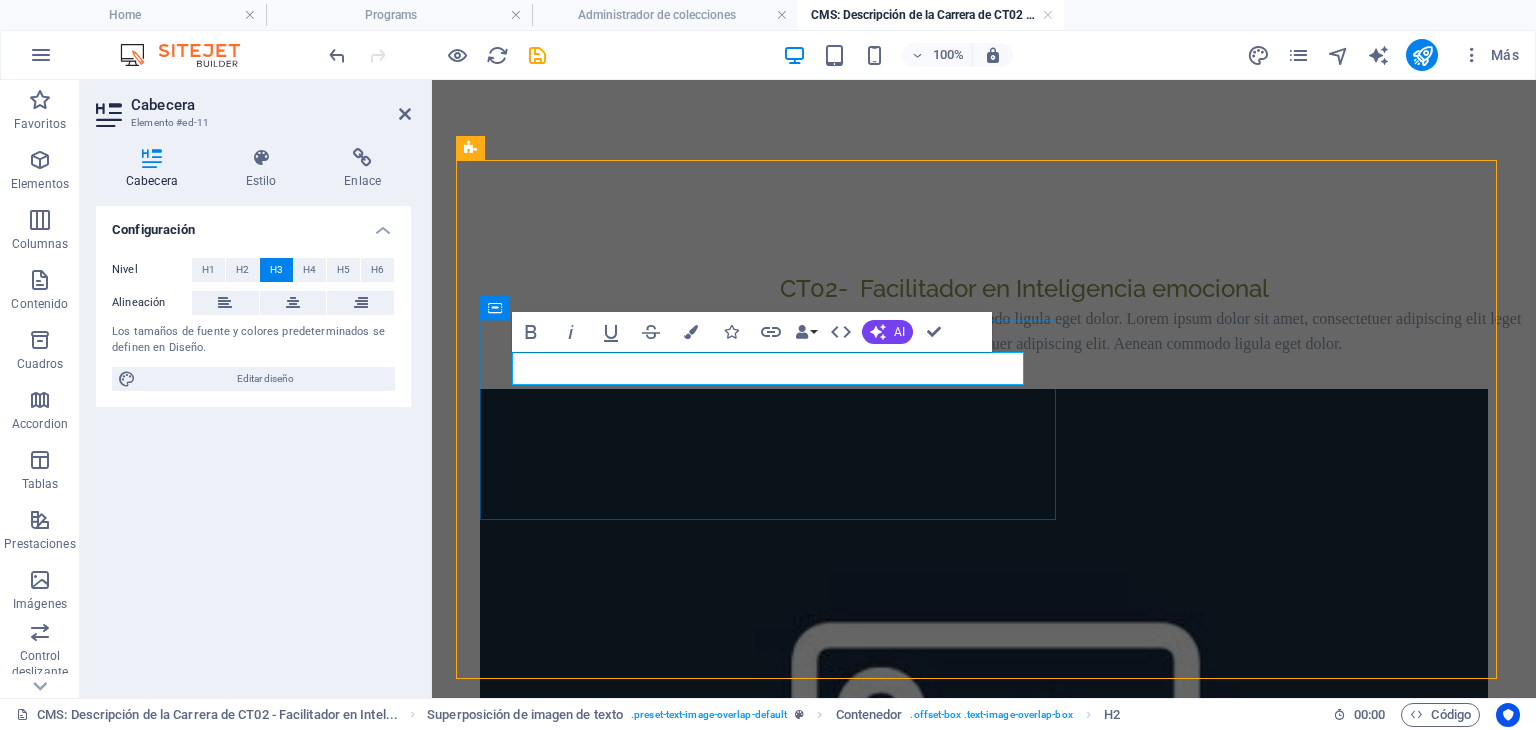 click on "CT02-  Facilitador en Inteligencia emocional" at bounding box center [1024, 289] 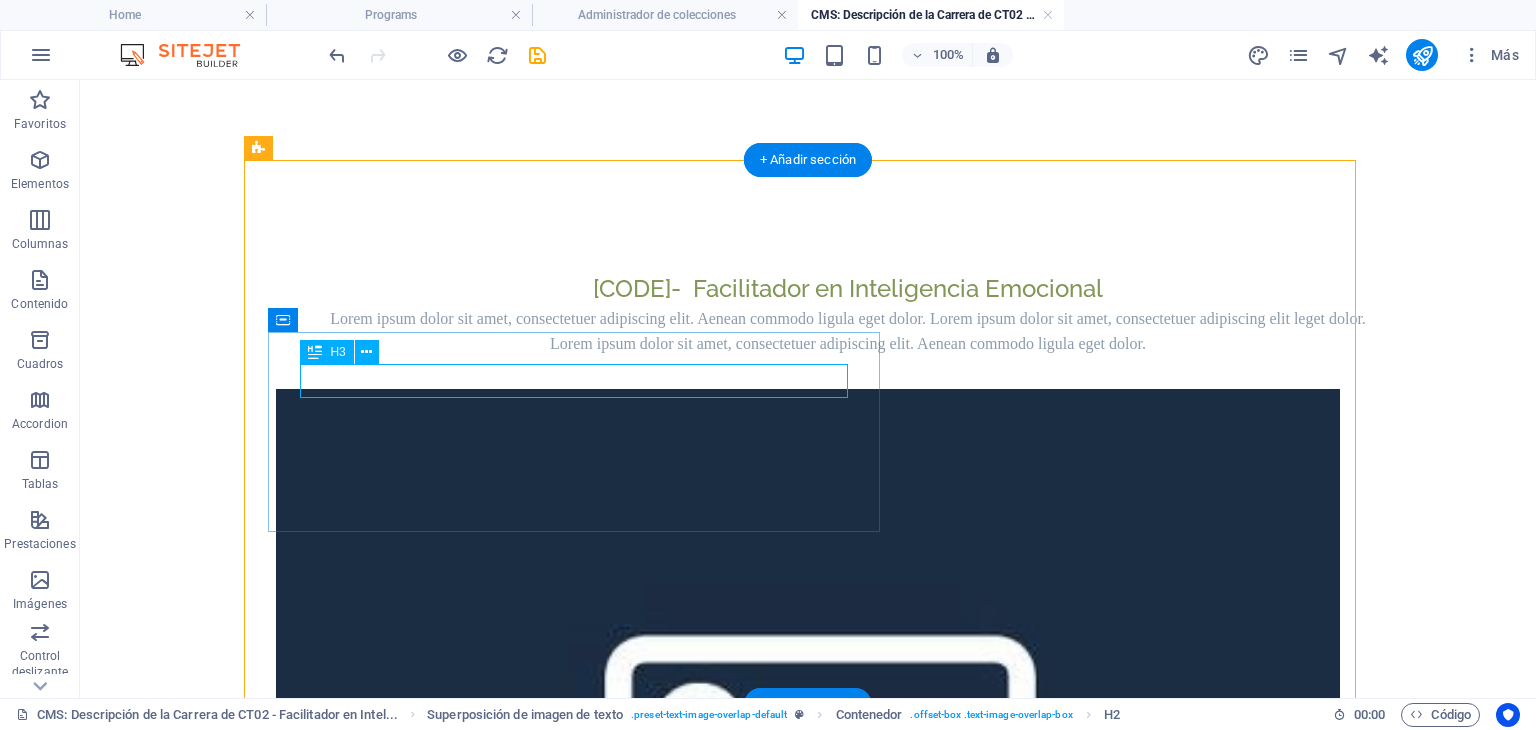click on "[CODE]-  Facilitador en Inteligencia Emocional" at bounding box center [848, 289] 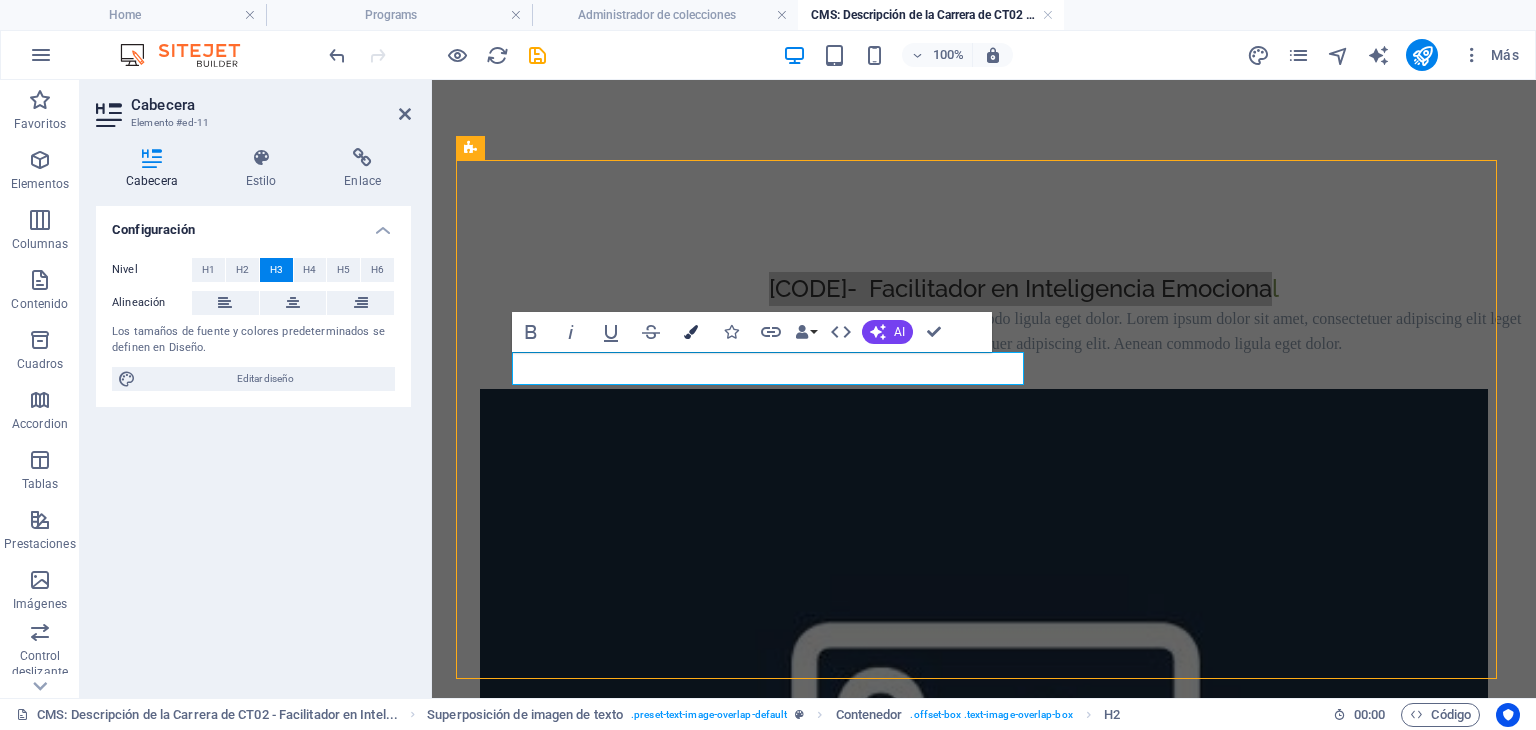 click at bounding box center [691, 332] 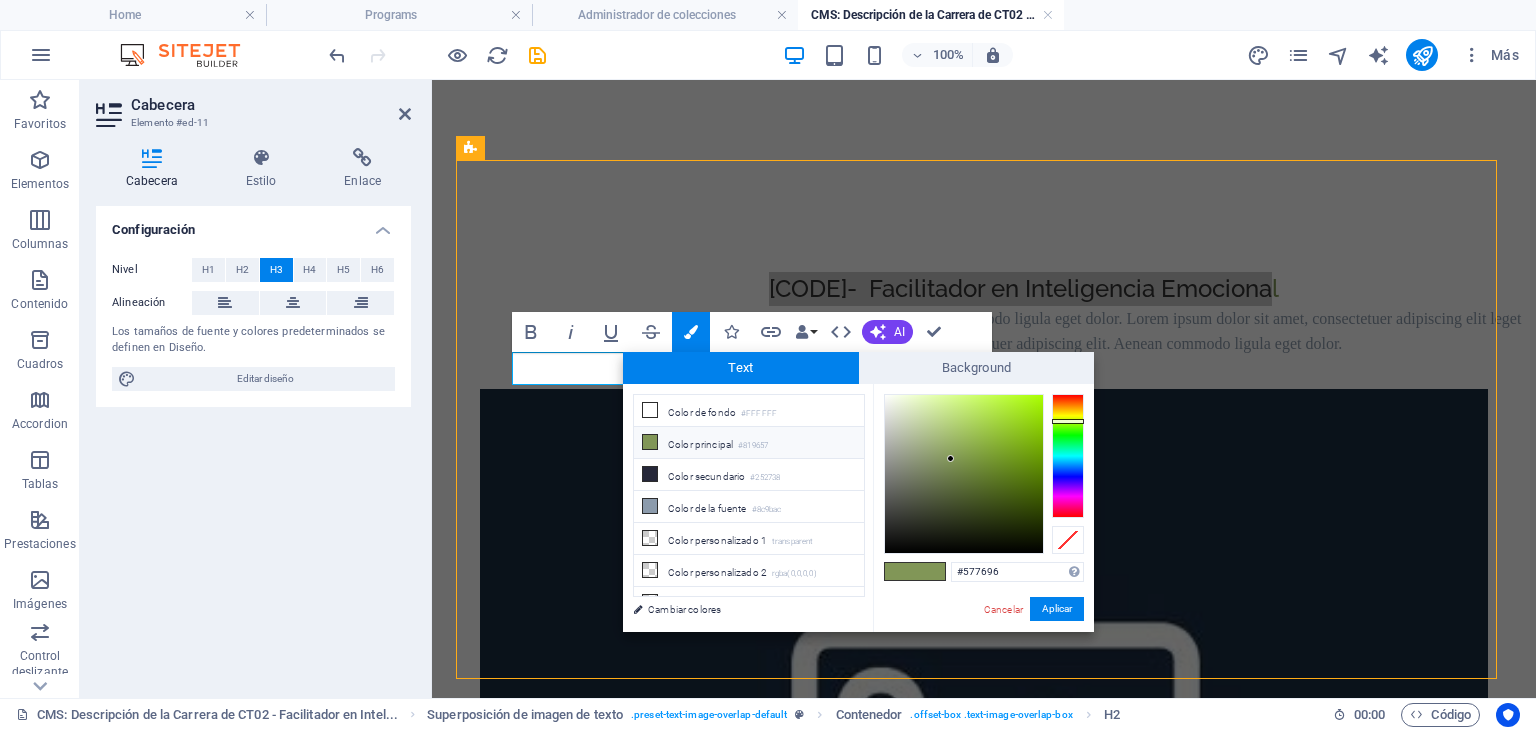 click at bounding box center (1068, 456) 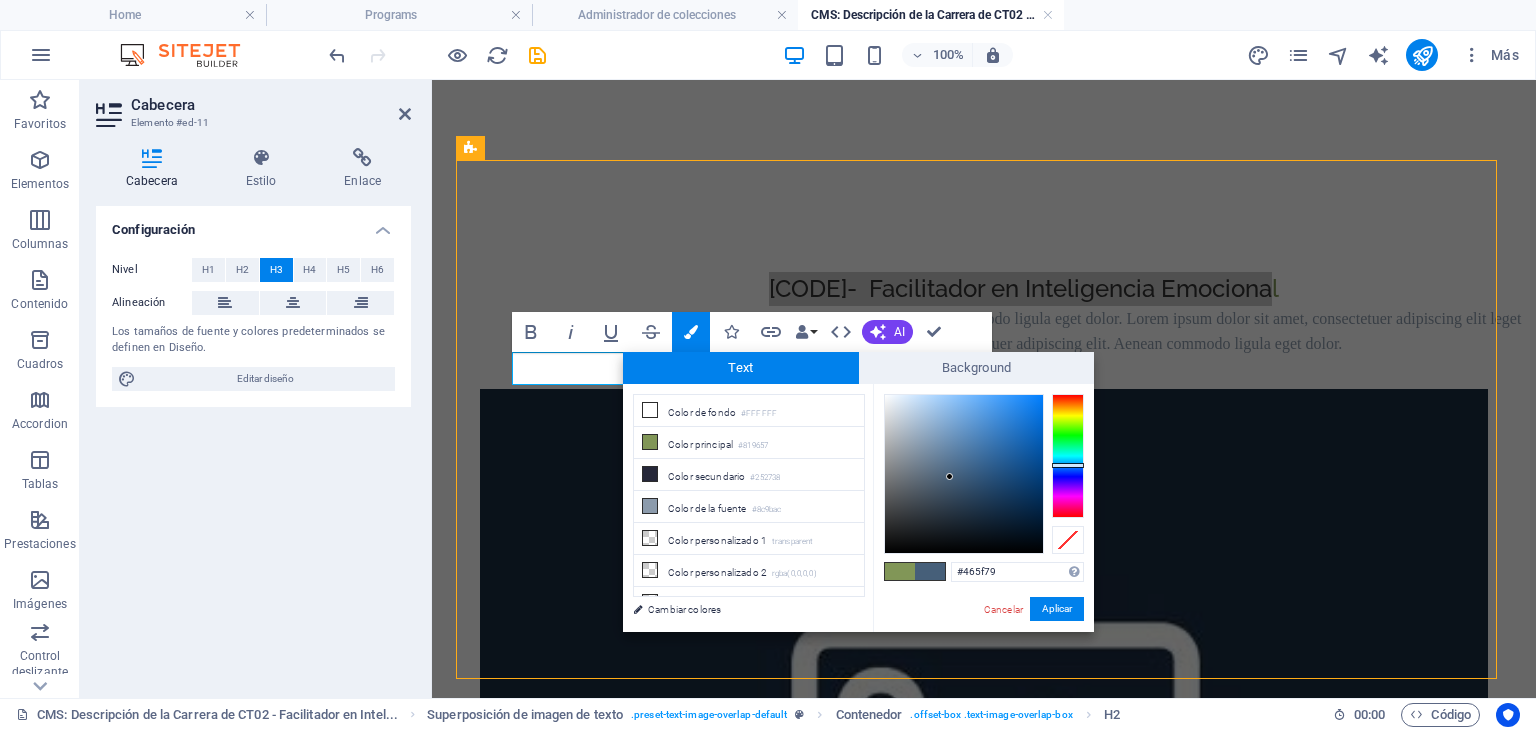 click at bounding box center [964, 474] 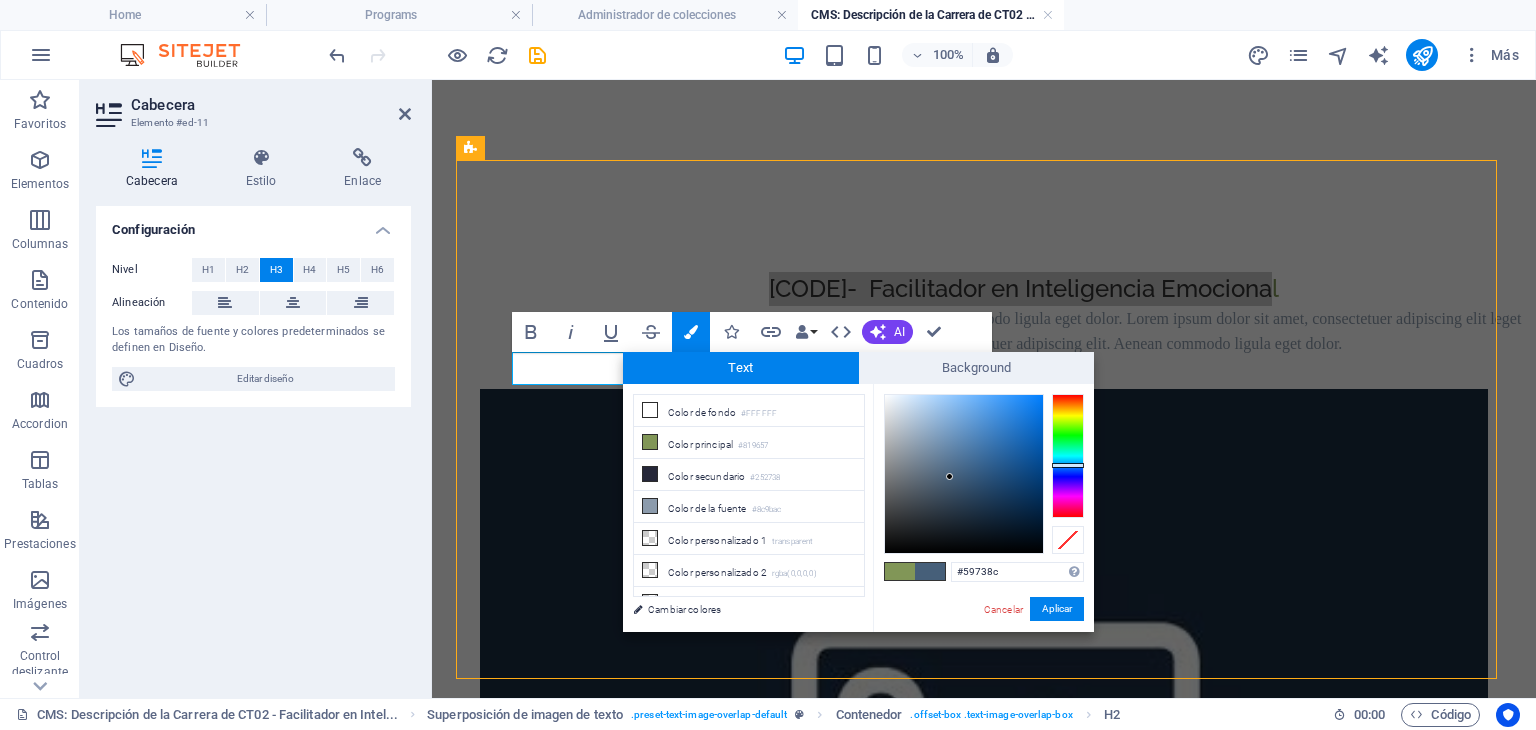 click at bounding box center [964, 474] 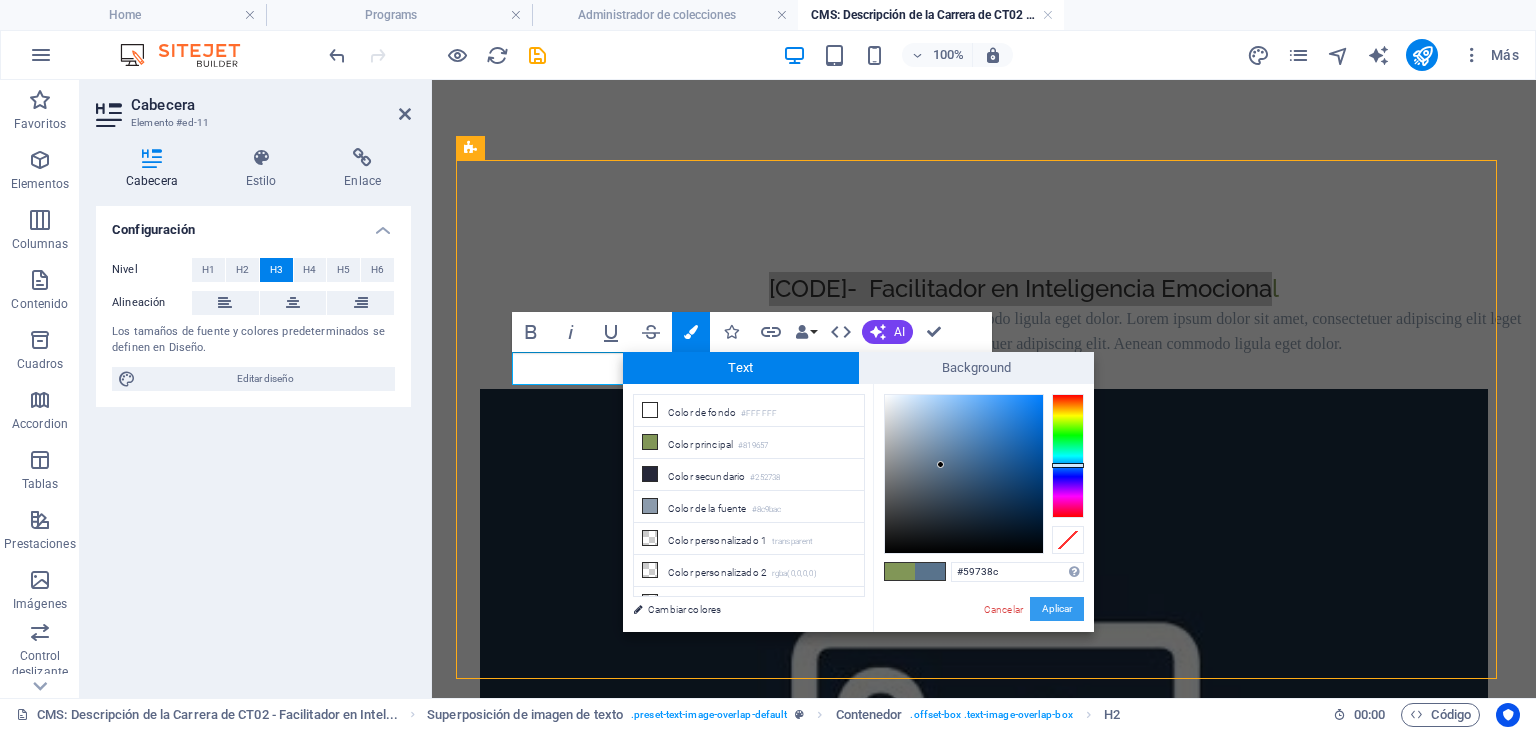 click on "Aplicar" at bounding box center [1057, 609] 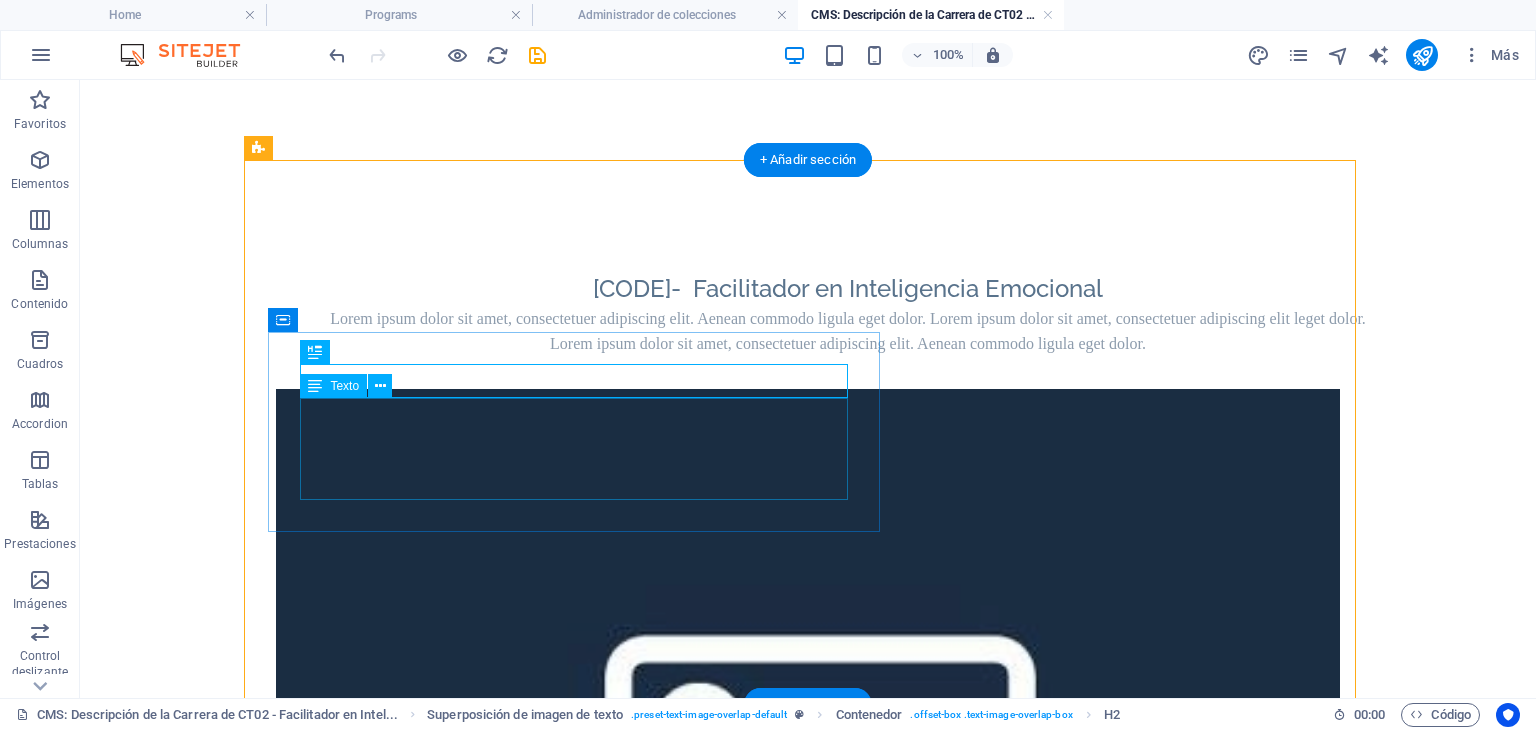 click on "Lorem ipsum dolor sit amet, consectetuer adipiscing elit. Aenean commodo ligula eget dolor. Lorem ipsum dolor sit amet, consectetuer adipiscing elit leget dolor. Lorem ipsum dolor sit amet, consectetuer adipiscing elit. Aenean commodo ligula eget dolor." at bounding box center [848, 331] 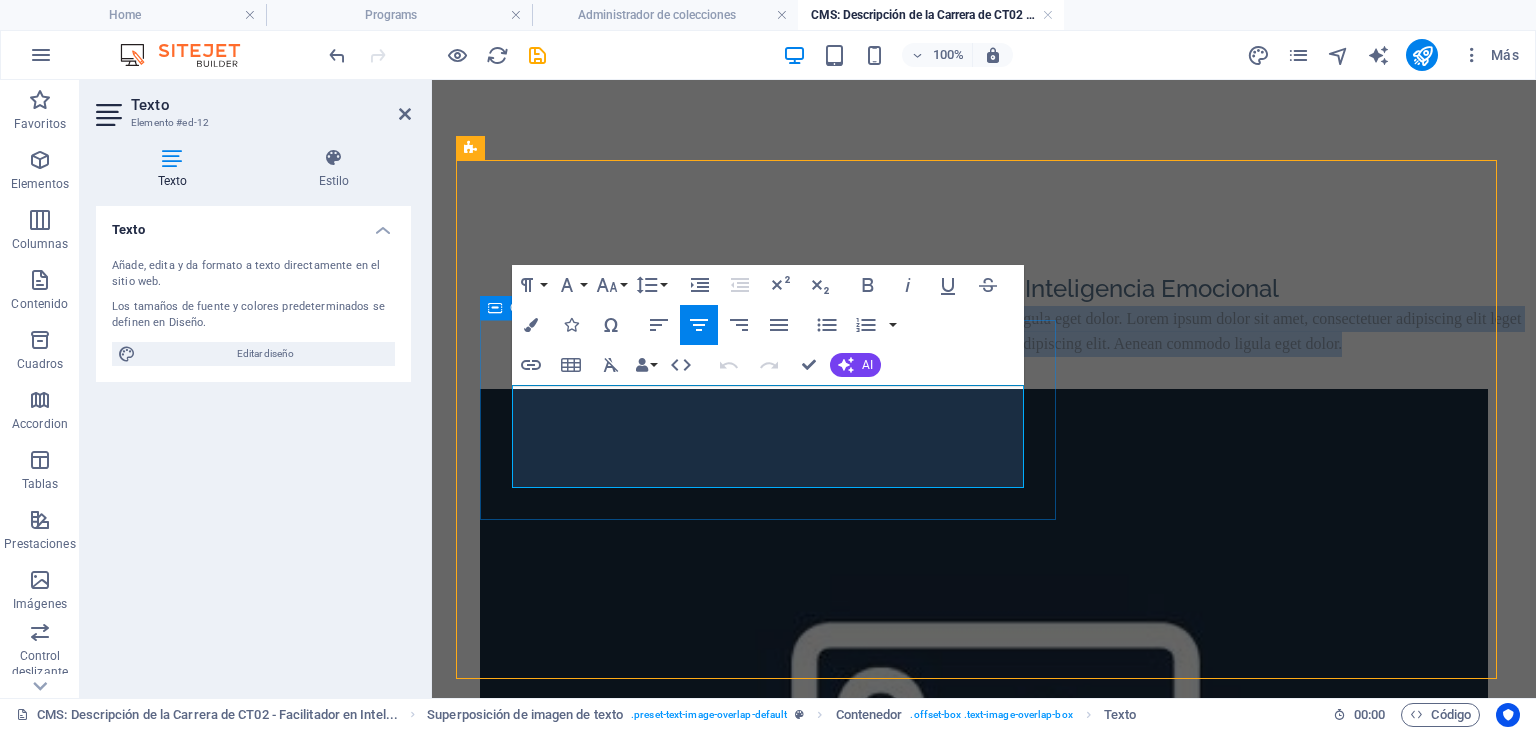 drag, startPoint x: 871, startPoint y: 479, endPoint x: 523, endPoint y: 396, distance: 357.7611 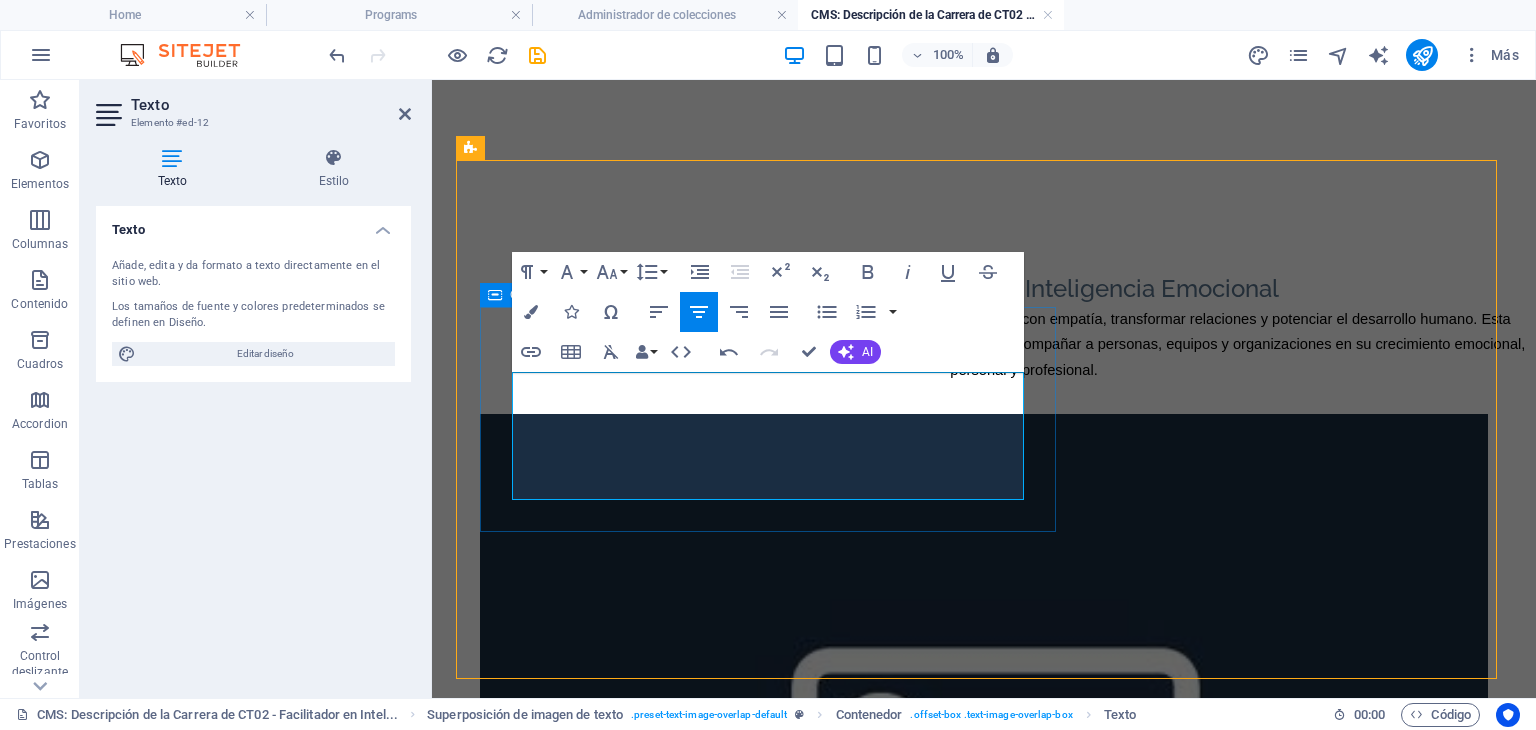 drag, startPoint x: 825, startPoint y: 489, endPoint x: 509, endPoint y: 369, distance: 338.01776 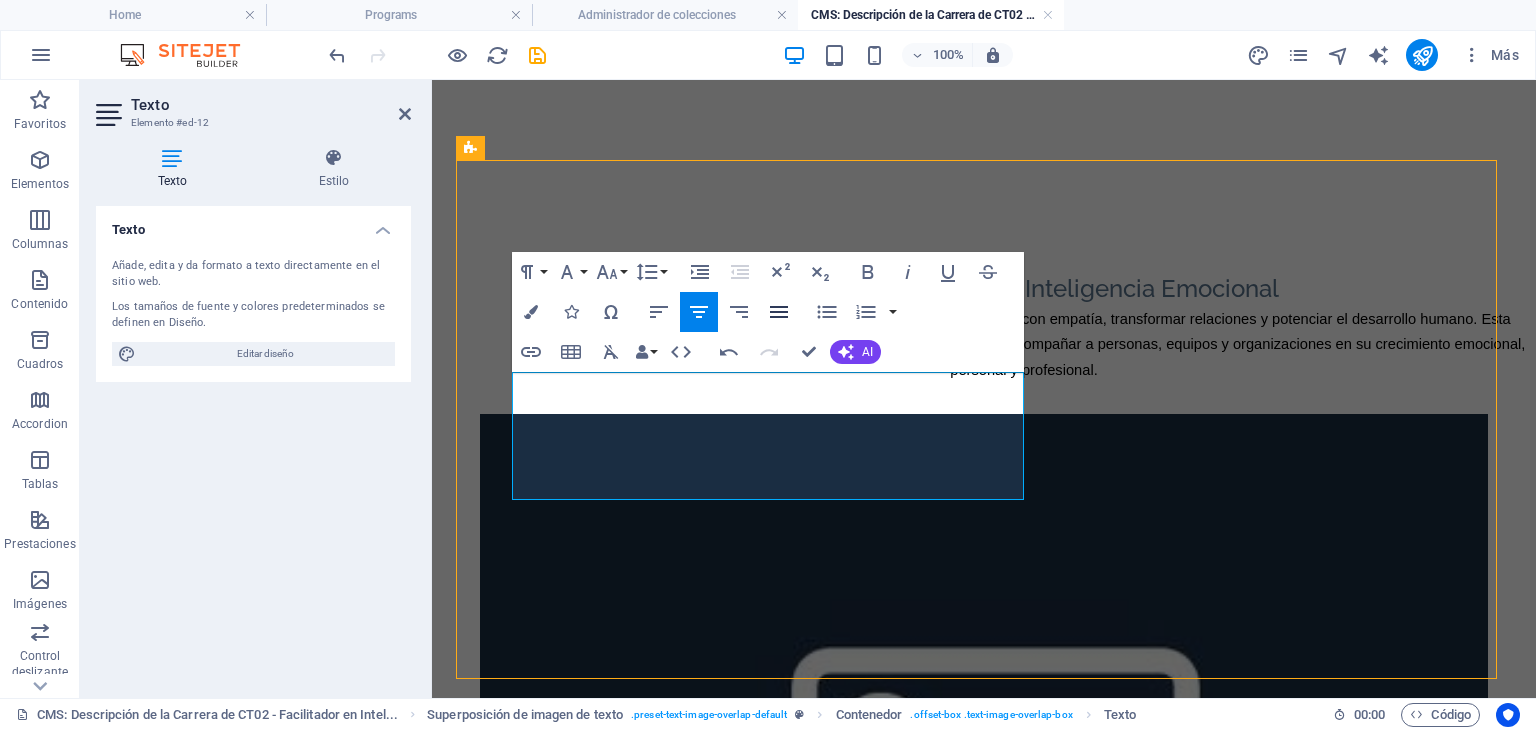 click 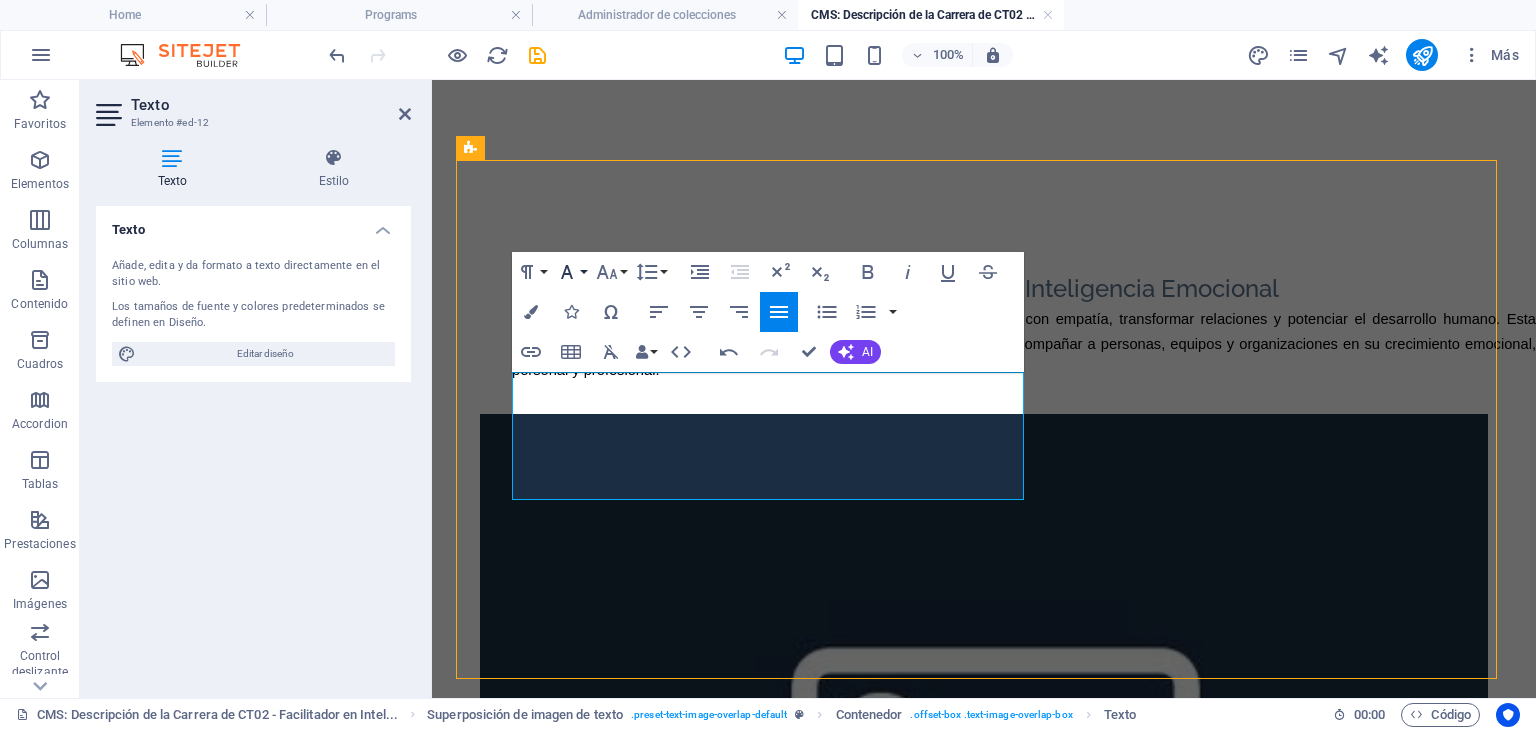 click on "Font Family" at bounding box center (571, 272) 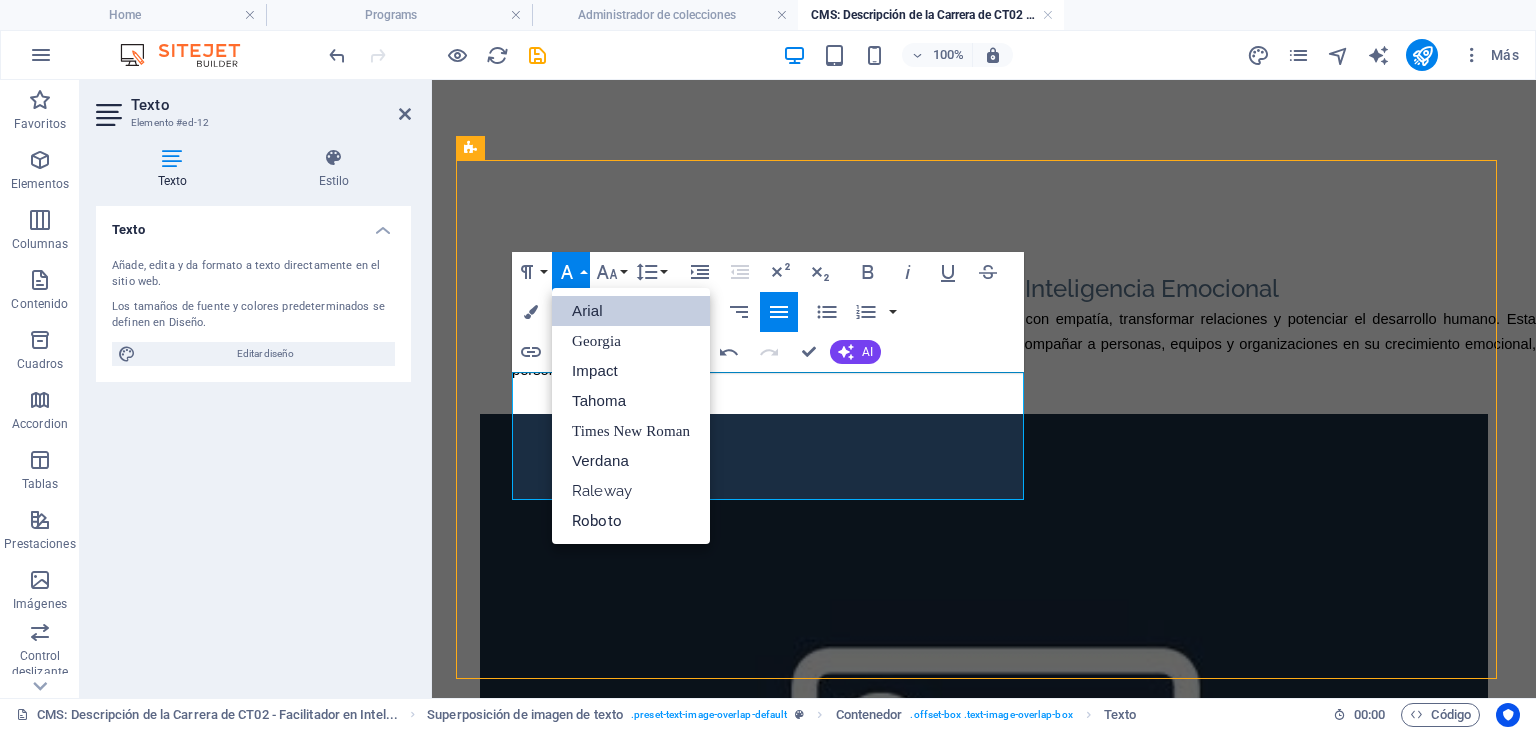 scroll, scrollTop: 0, scrollLeft: 0, axis: both 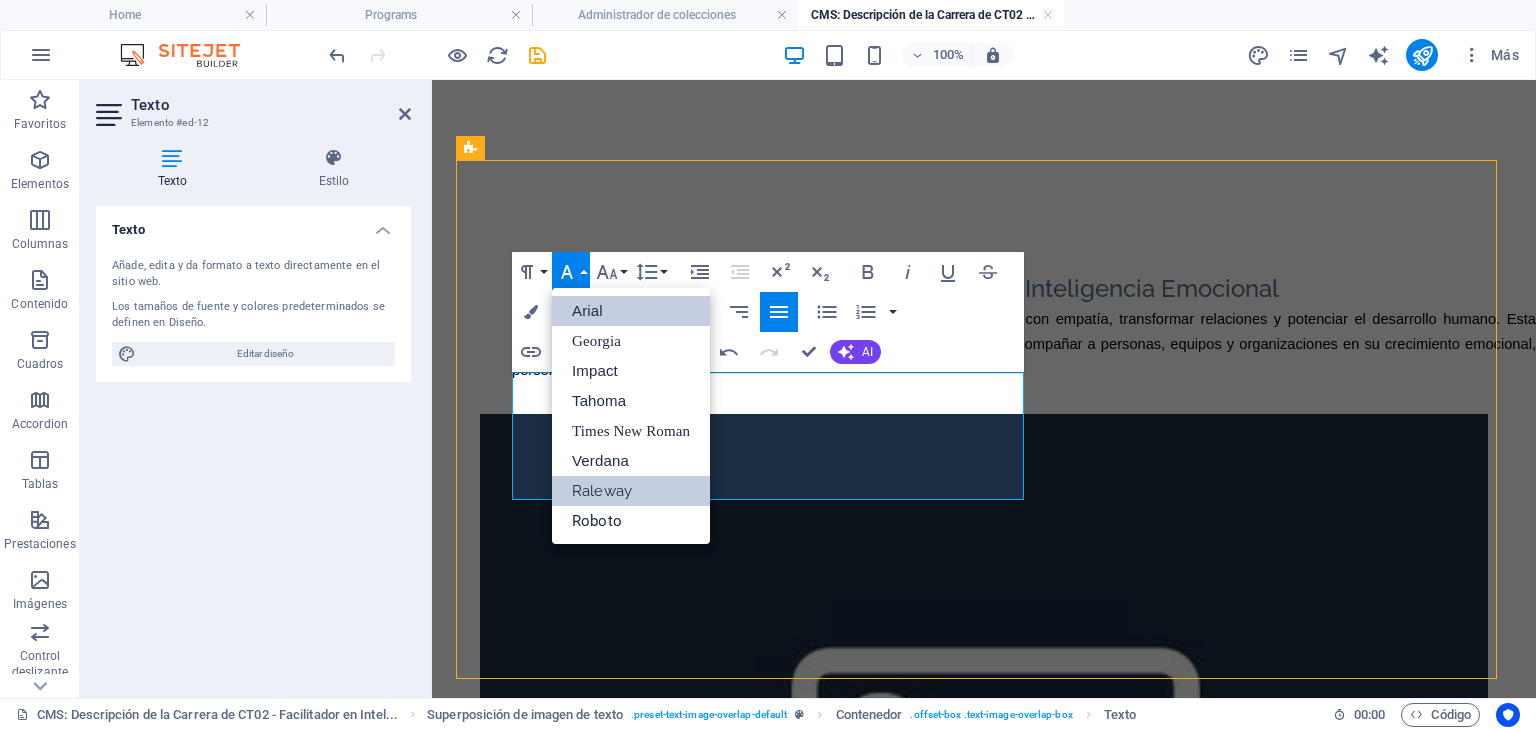 drag, startPoint x: 610, startPoint y: 485, endPoint x: 176, endPoint y: 393, distance: 443.644 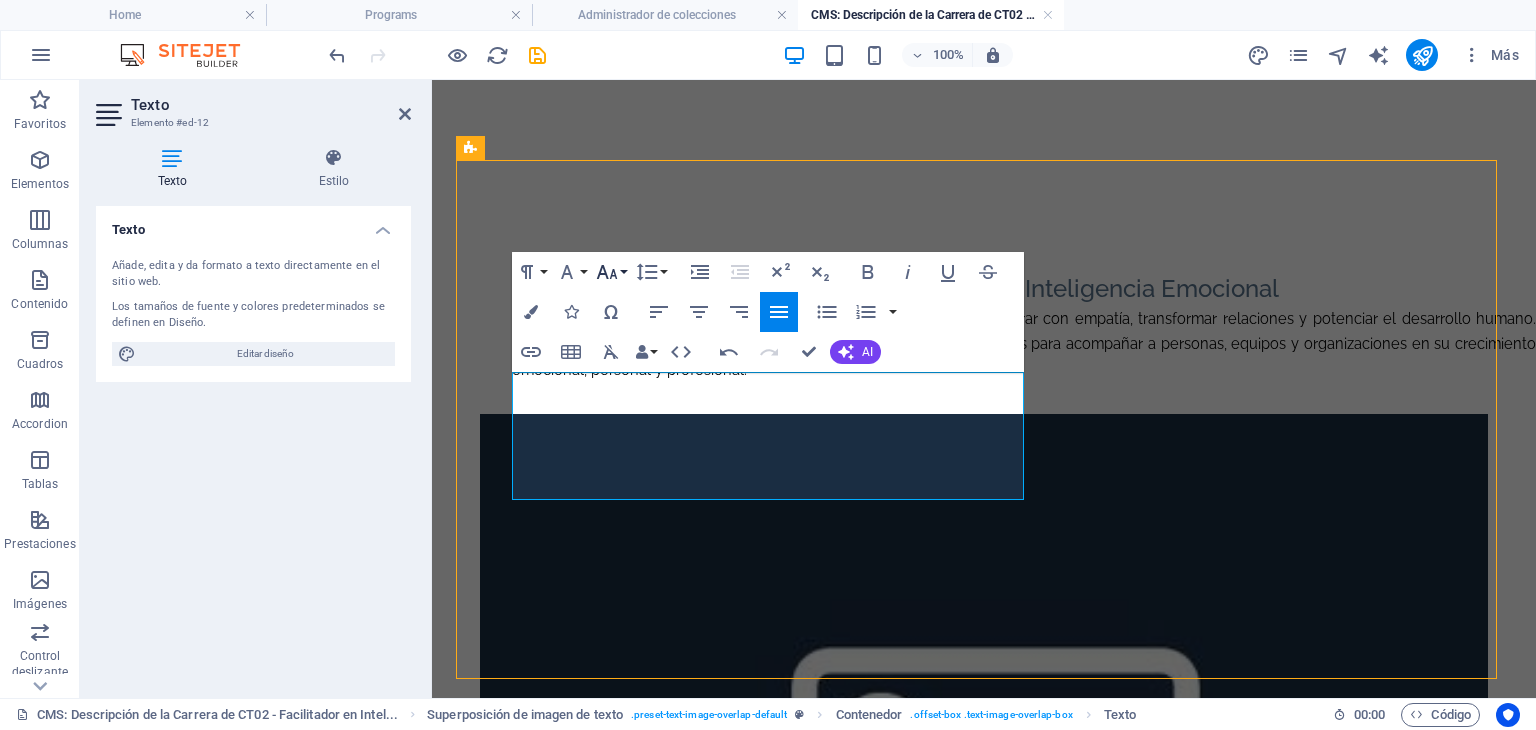 click on "Font Size" at bounding box center [611, 272] 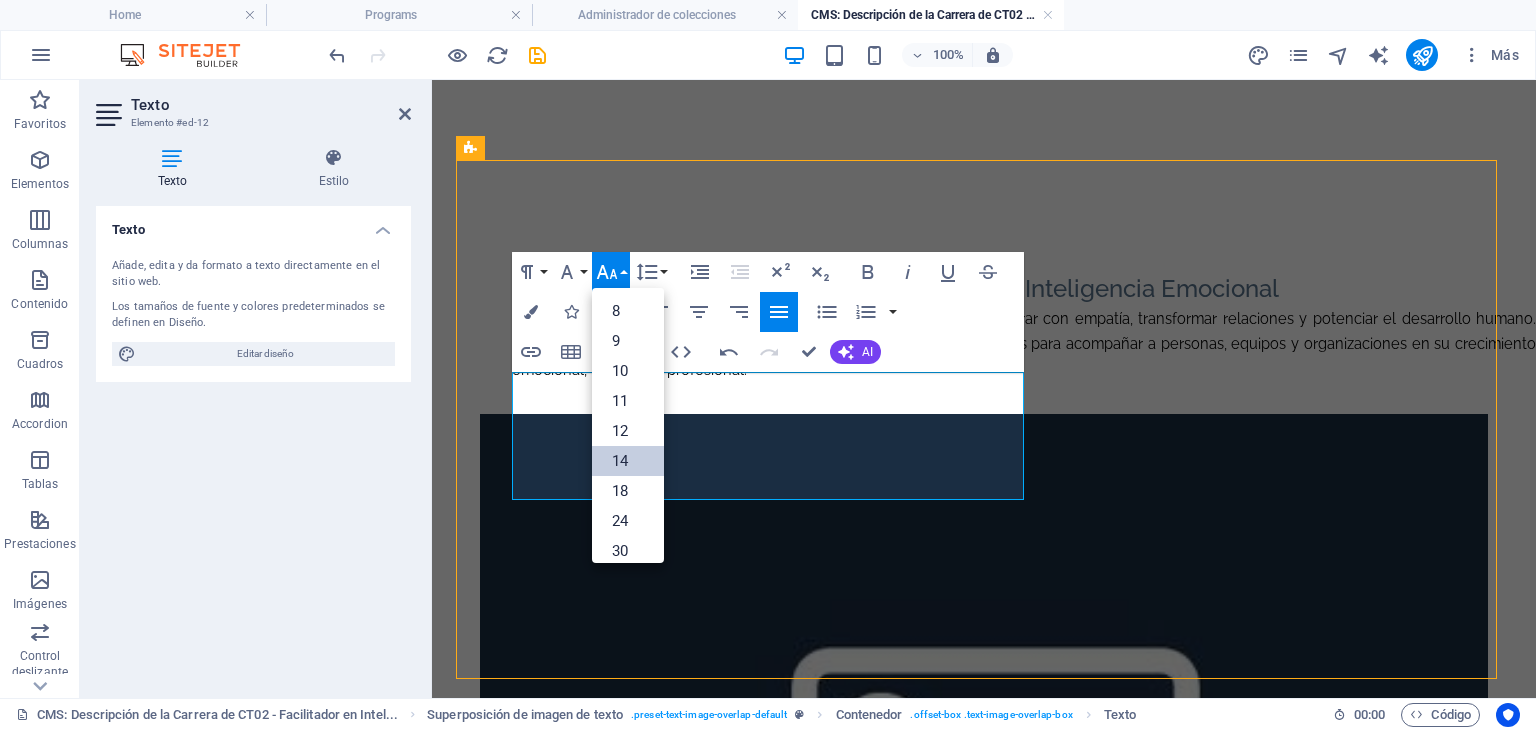click on "14" at bounding box center [628, 461] 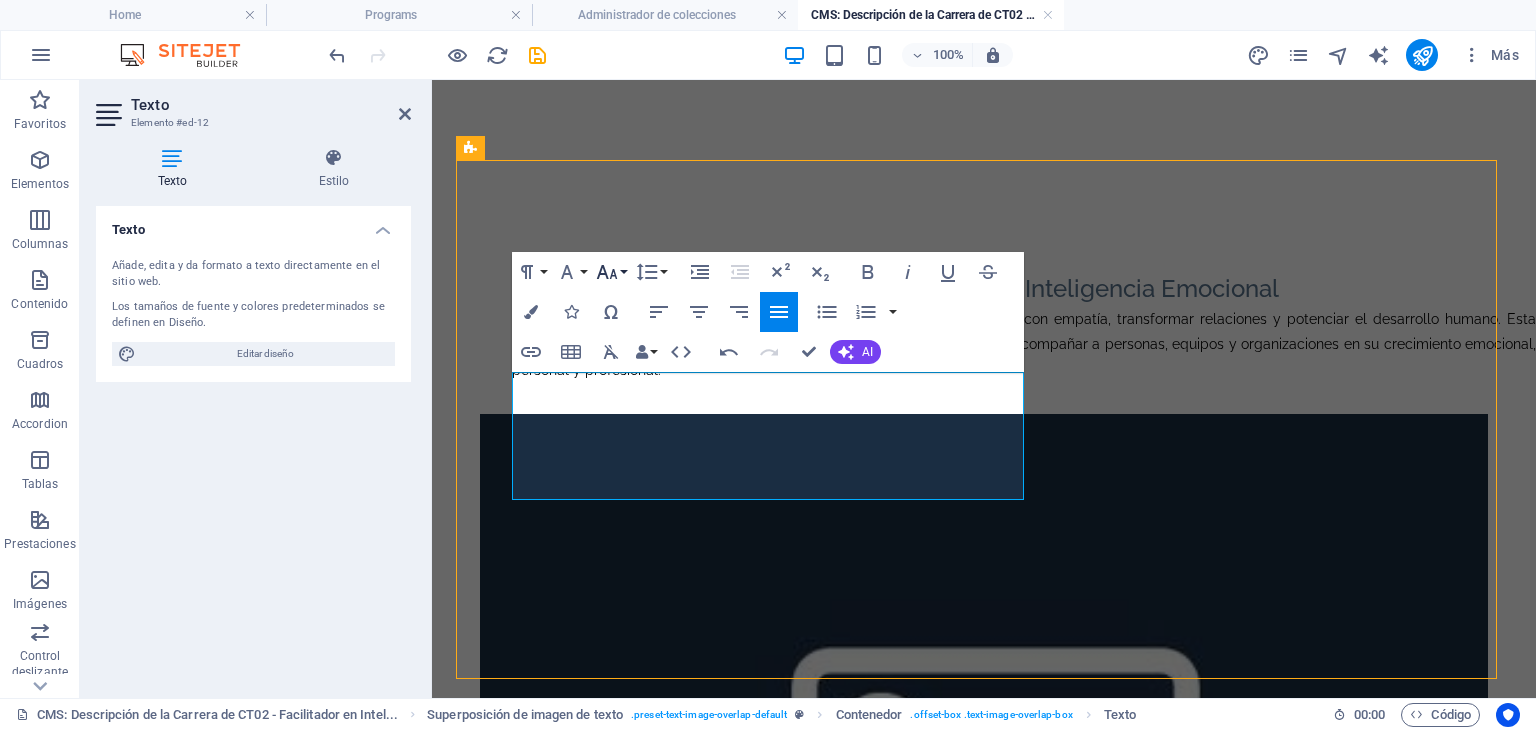 click on "Font Size" at bounding box center (611, 272) 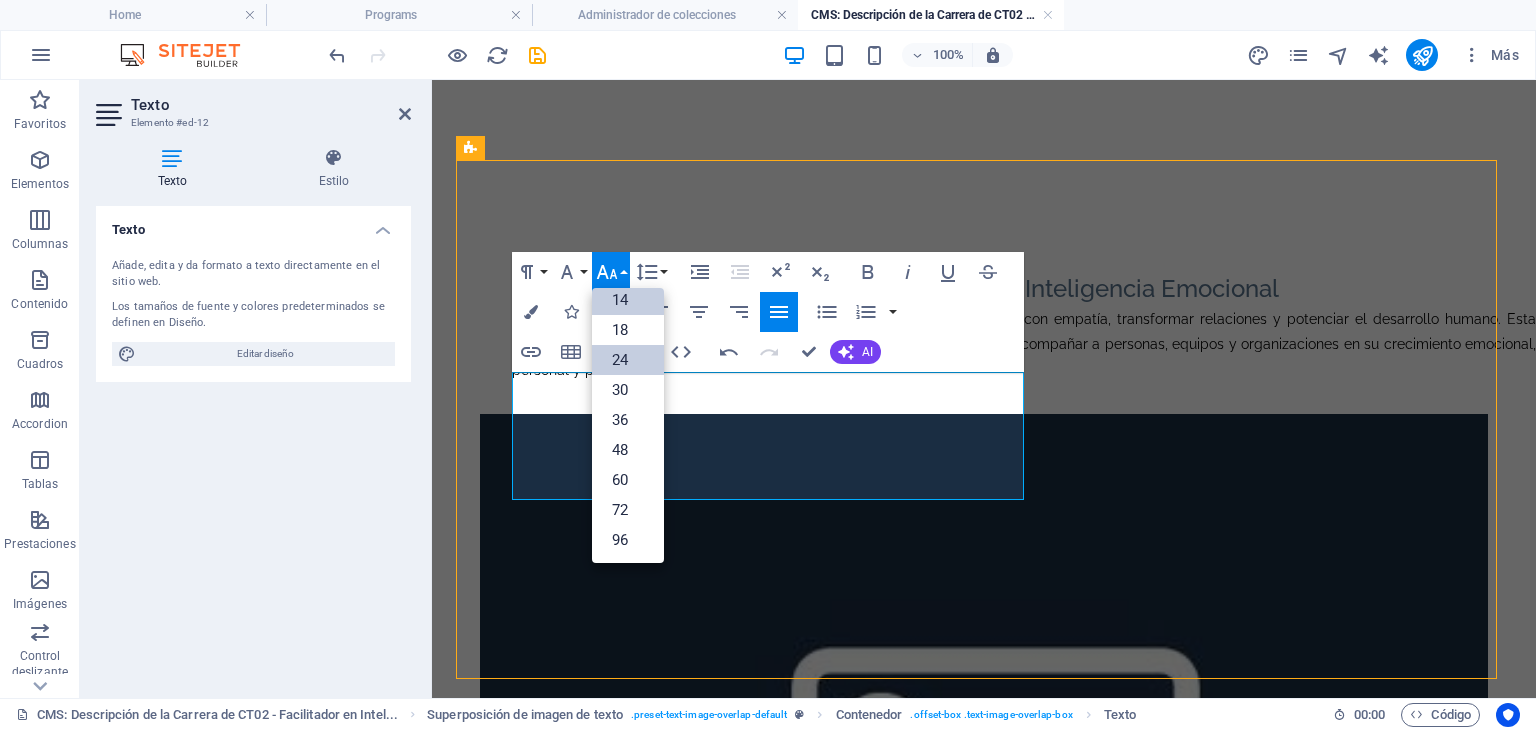 scroll, scrollTop: 160, scrollLeft: 0, axis: vertical 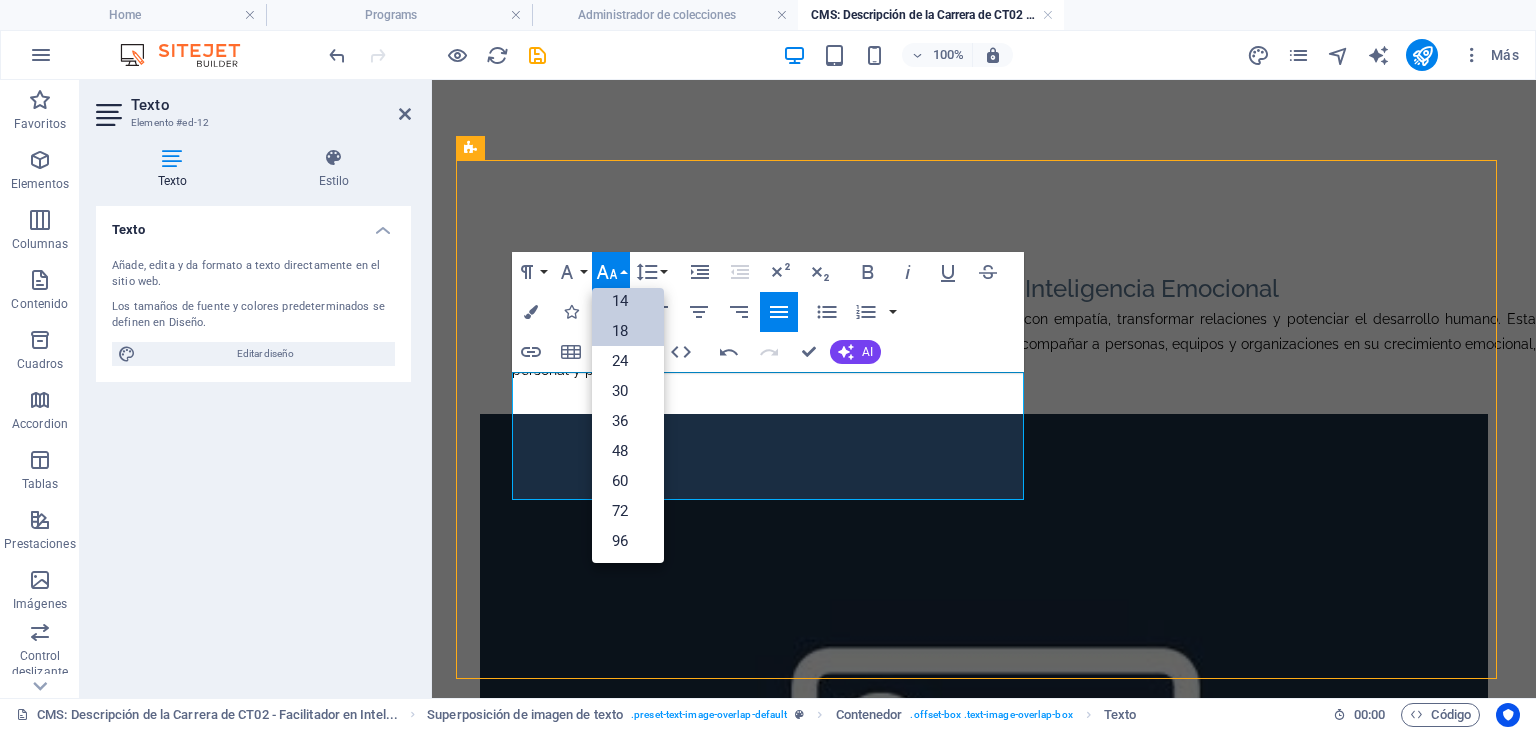 click on "18" at bounding box center (628, 331) 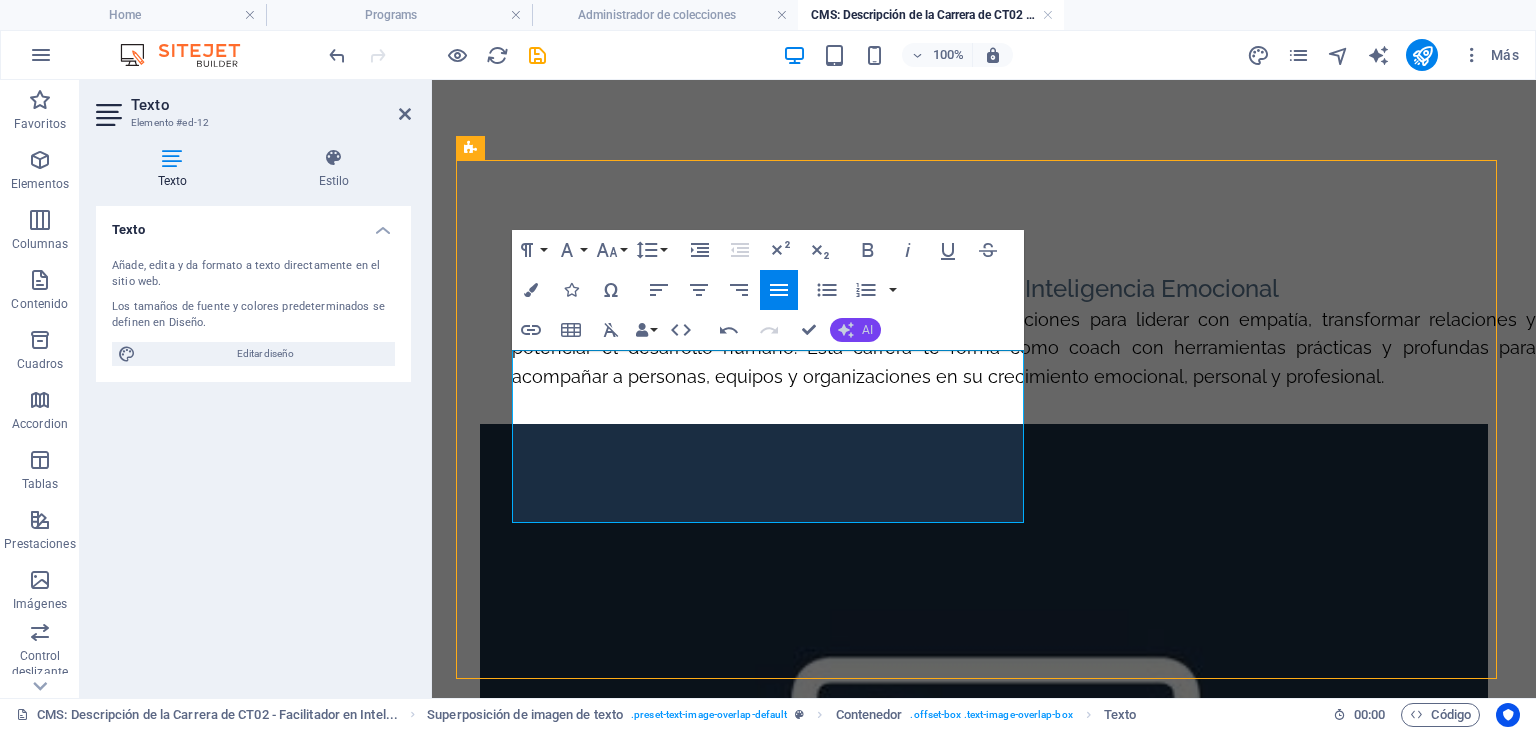 click 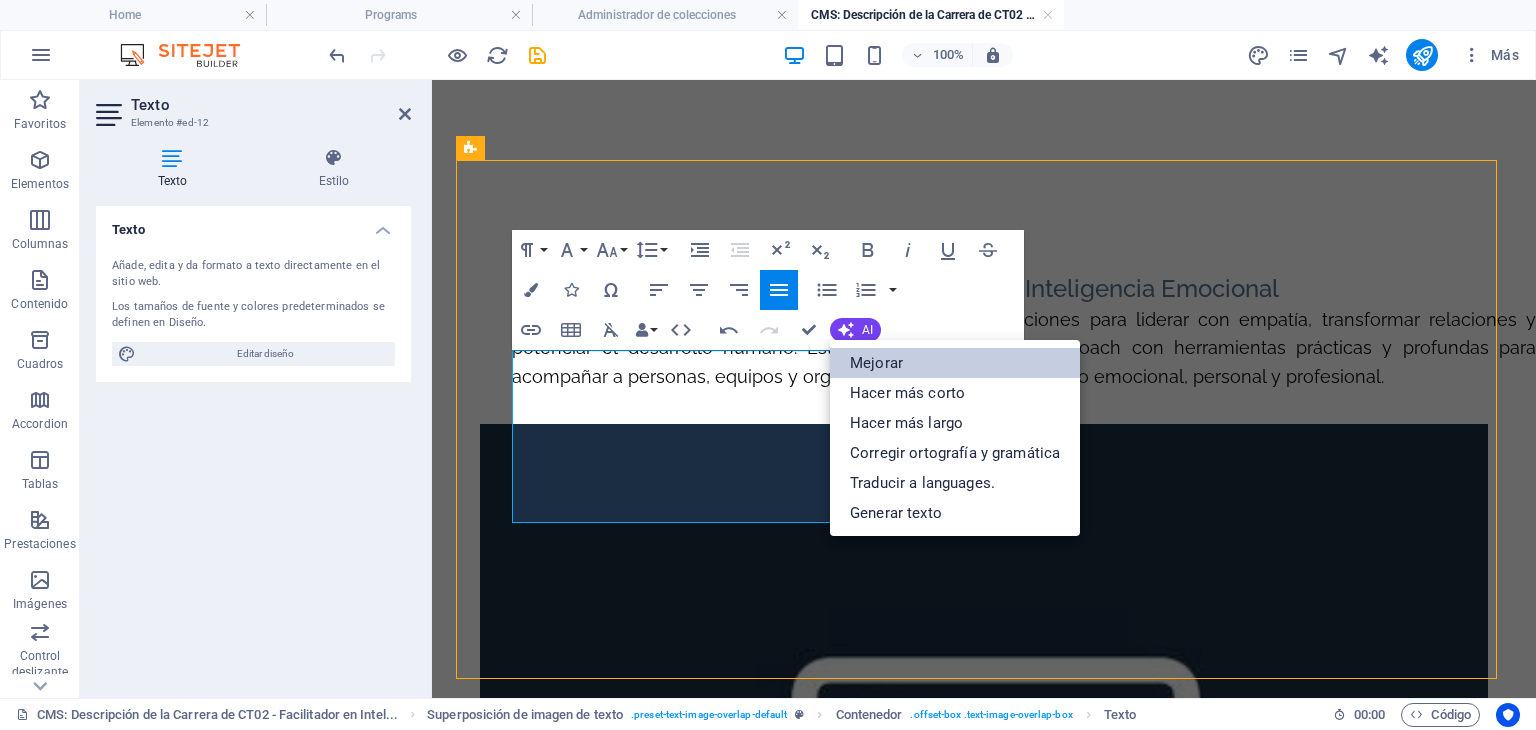 click on "Mejorar" at bounding box center (955, 363) 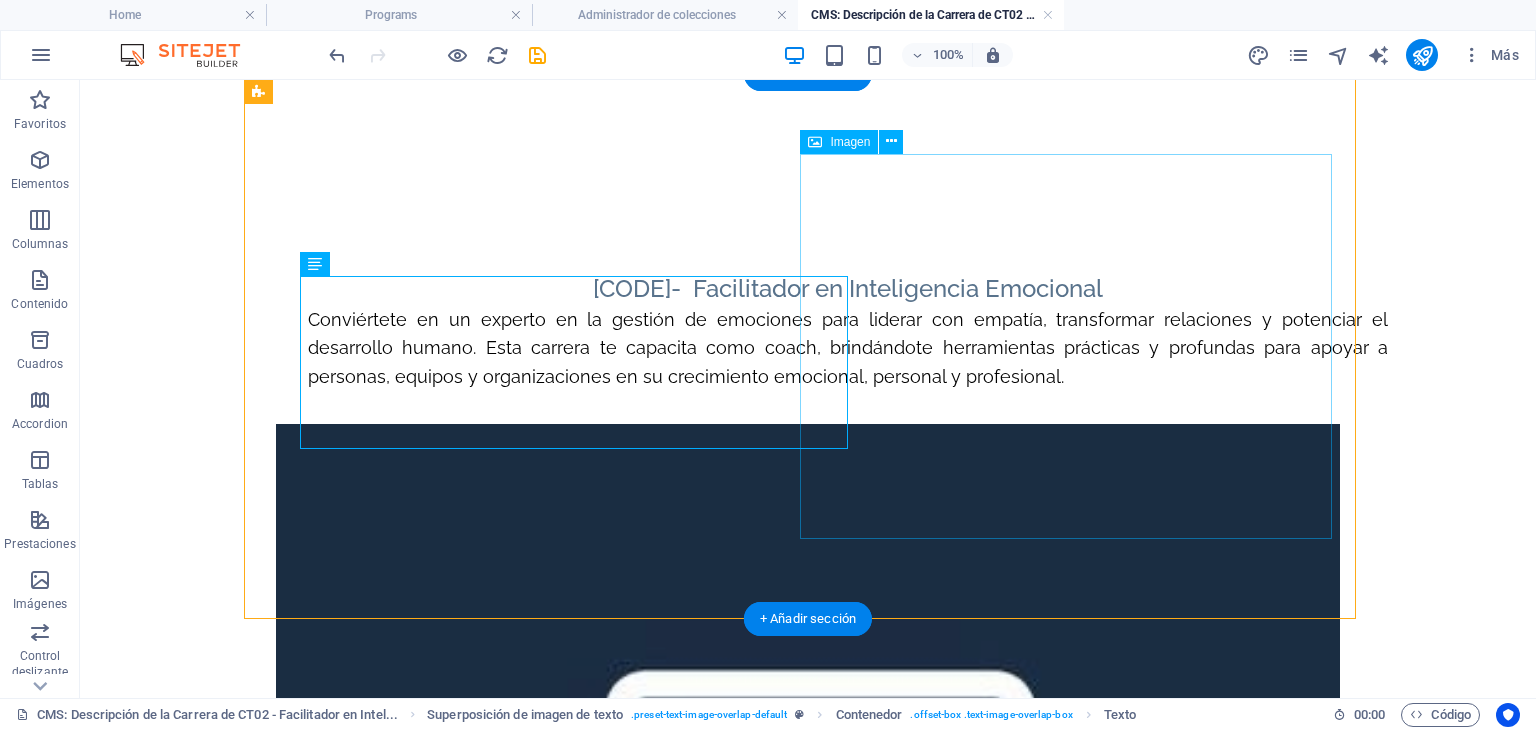 scroll, scrollTop: 0, scrollLeft: 0, axis: both 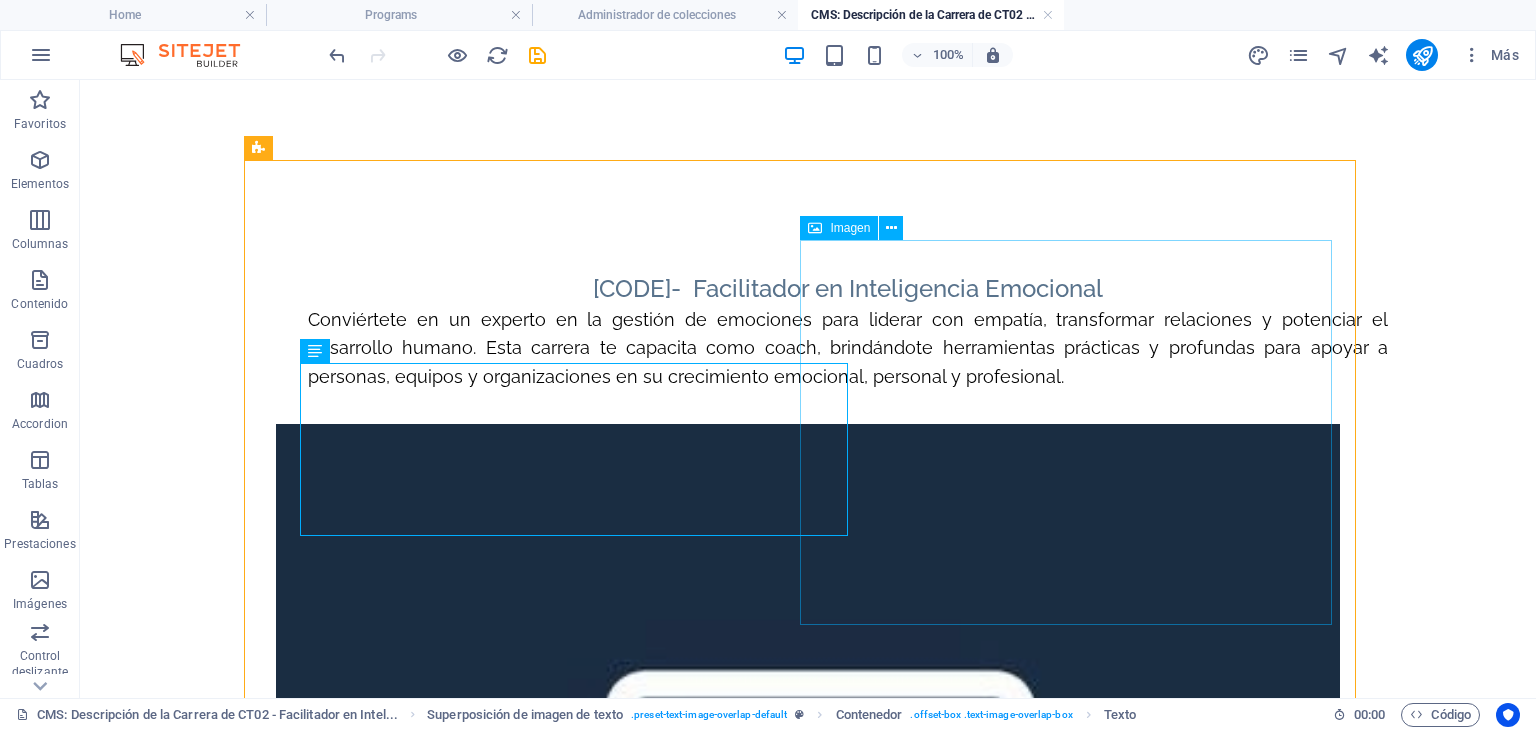 click on "Imagen" at bounding box center (839, 228) 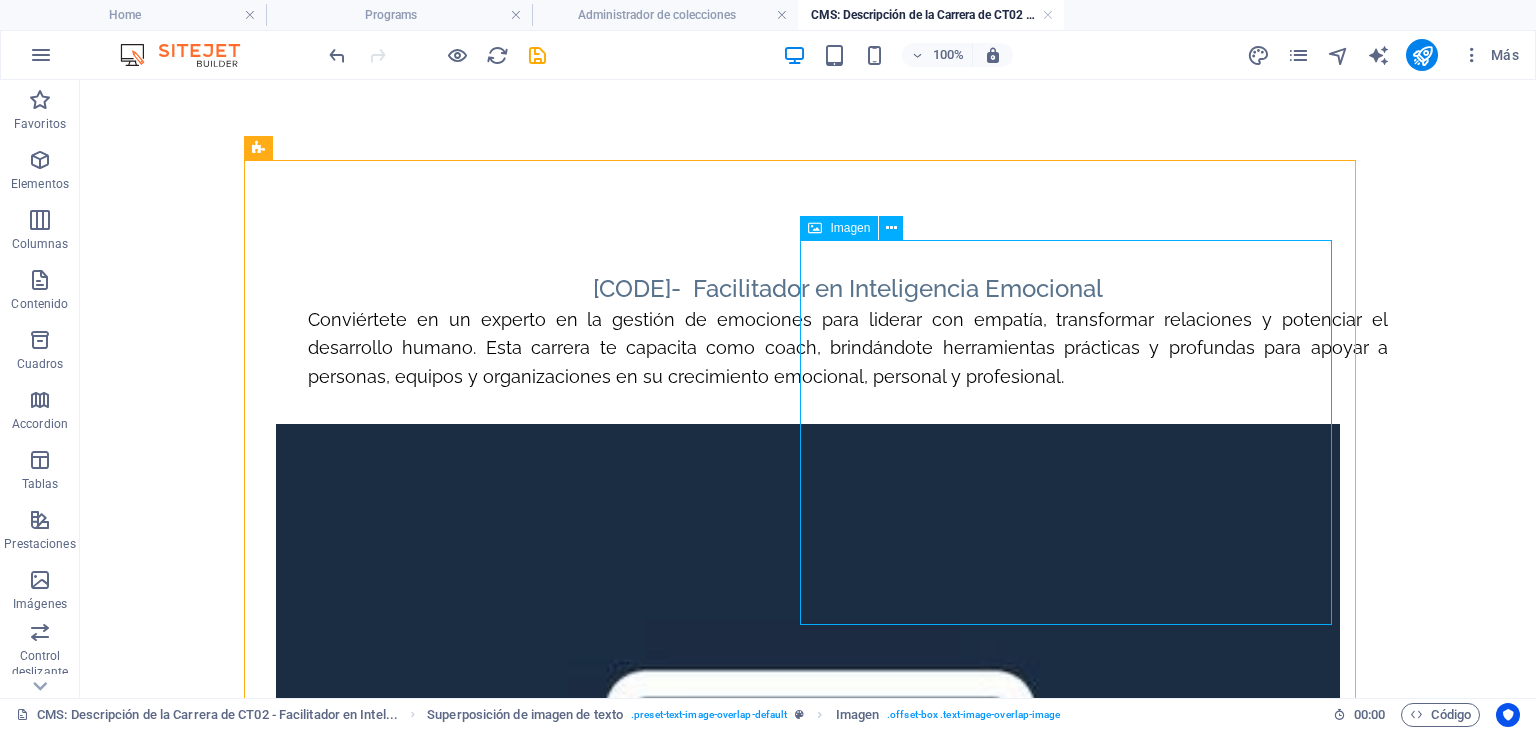 click on "Imagen" at bounding box center [858, 228] 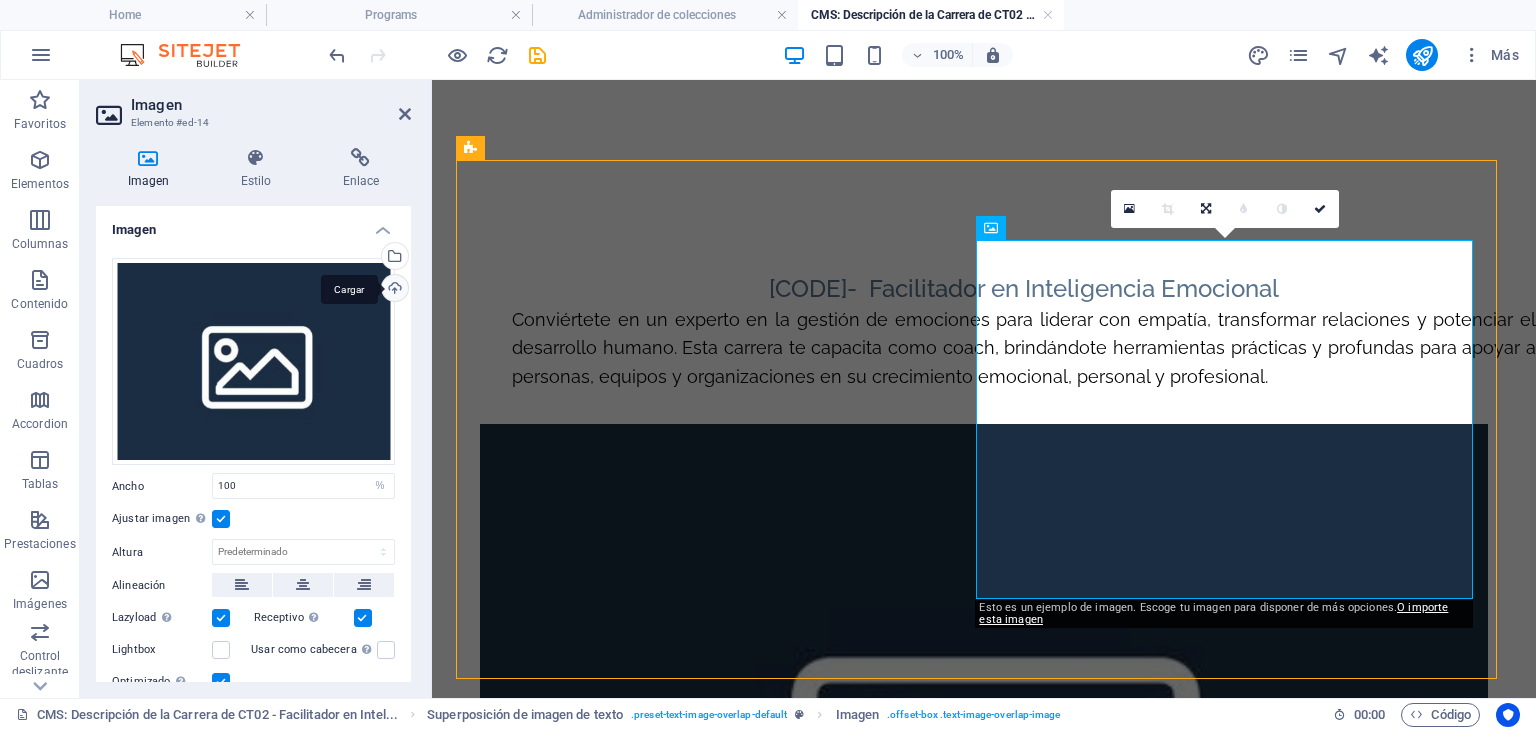 click on "Cargar" at bounding box center (393, 290) 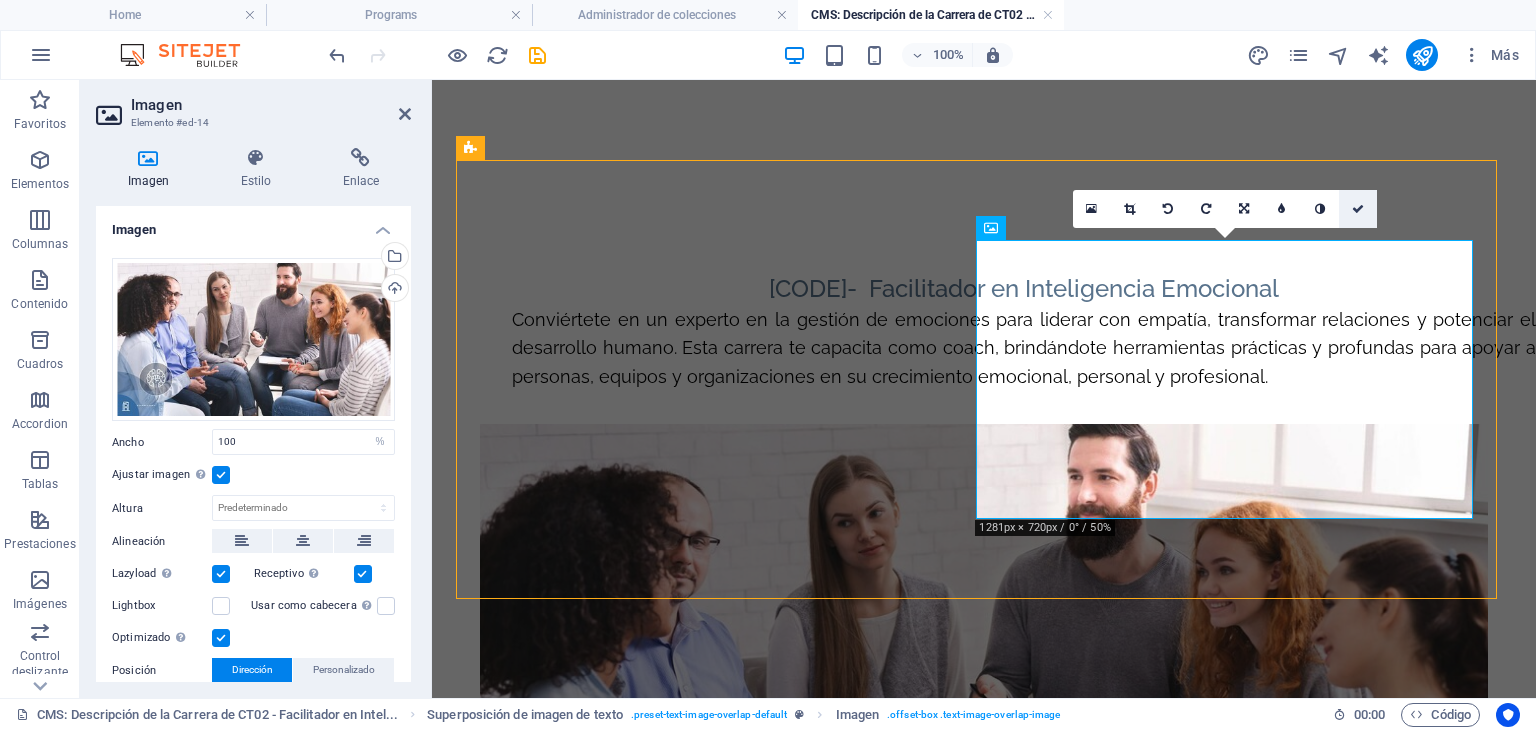 click at bounding box center (1358, 209) 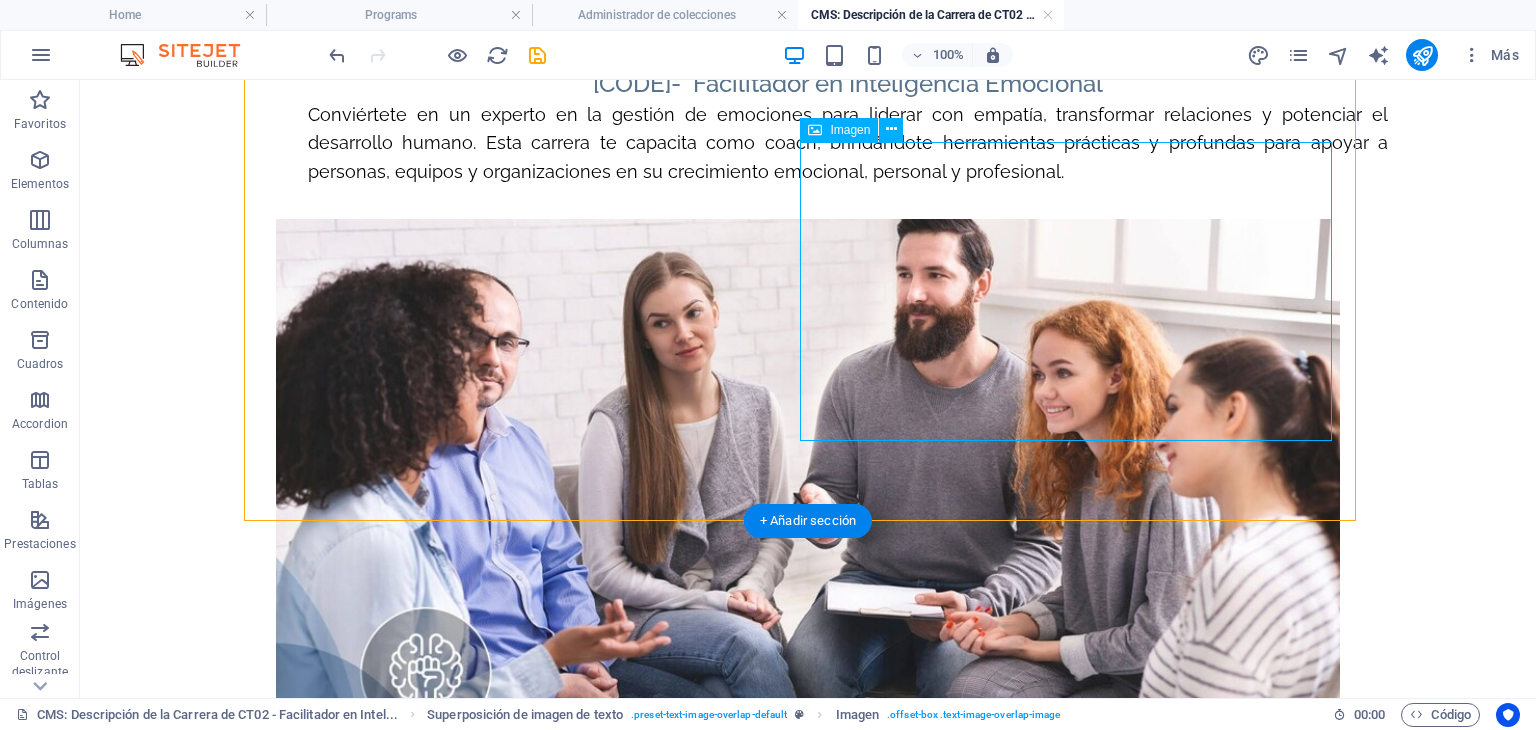 scroll, scrollTop: 300, scrollLeft: 0, axis: vertical 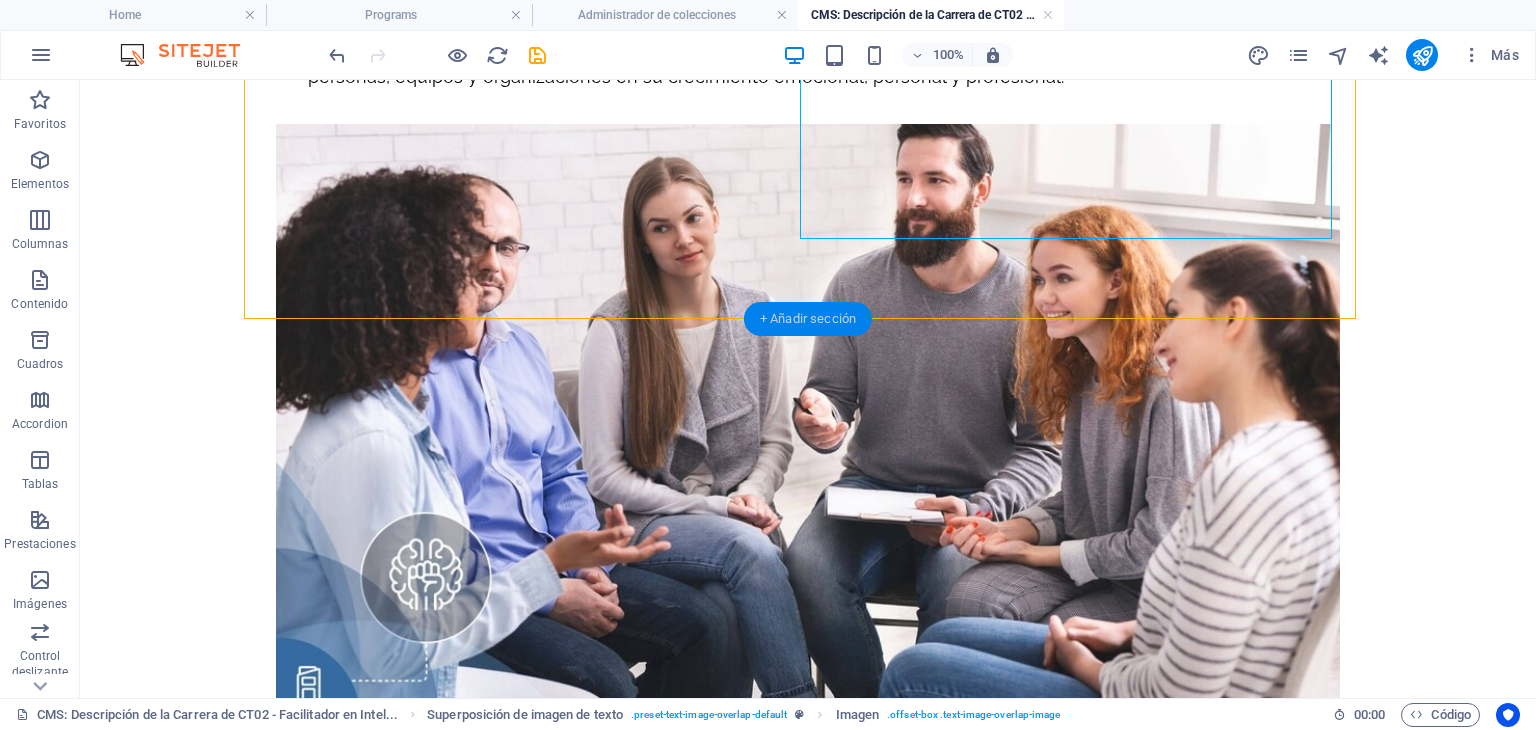 click on "+ Añadir sección" at bounding box center [808, 319] 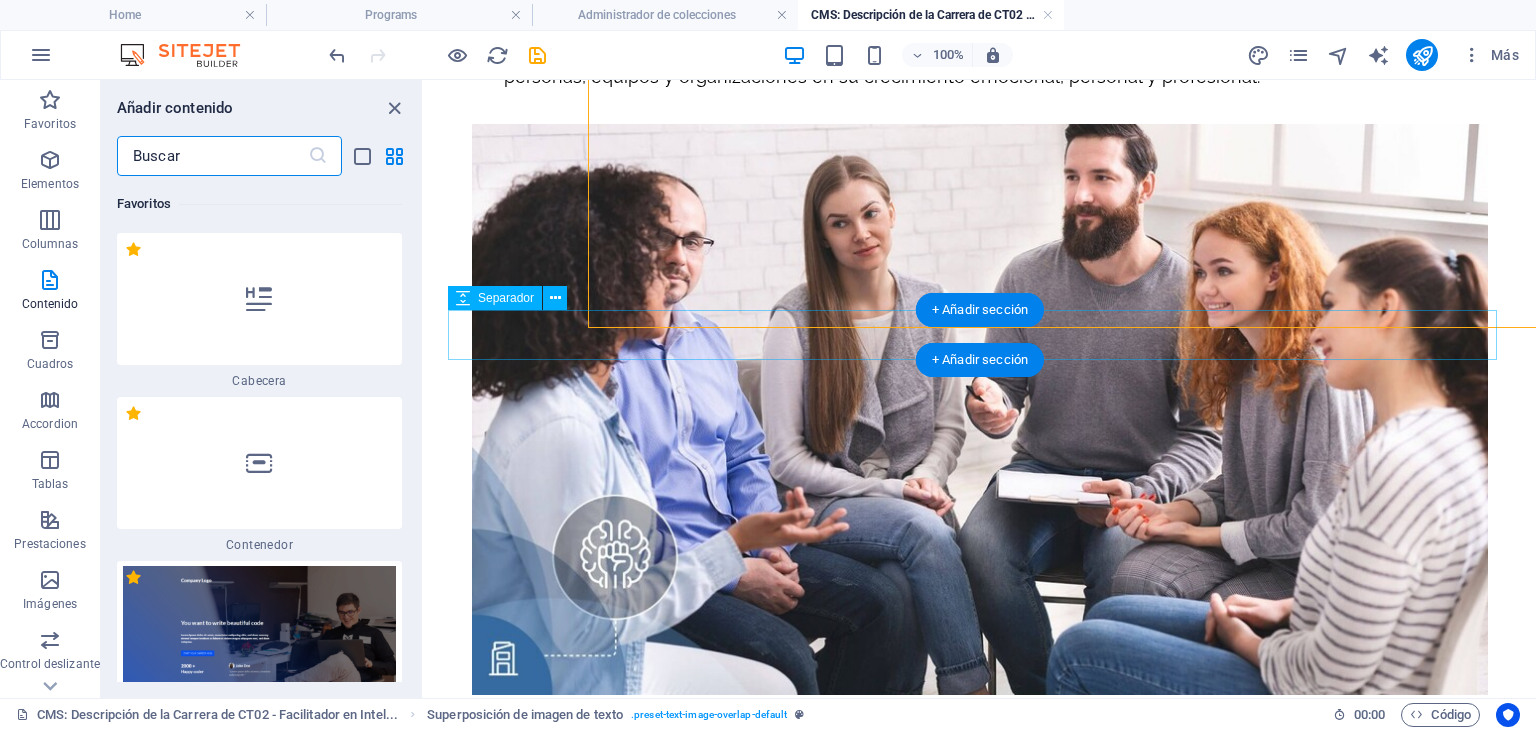 scroll, scrollTop: 291, scrollLeft: 0, axis: vertical 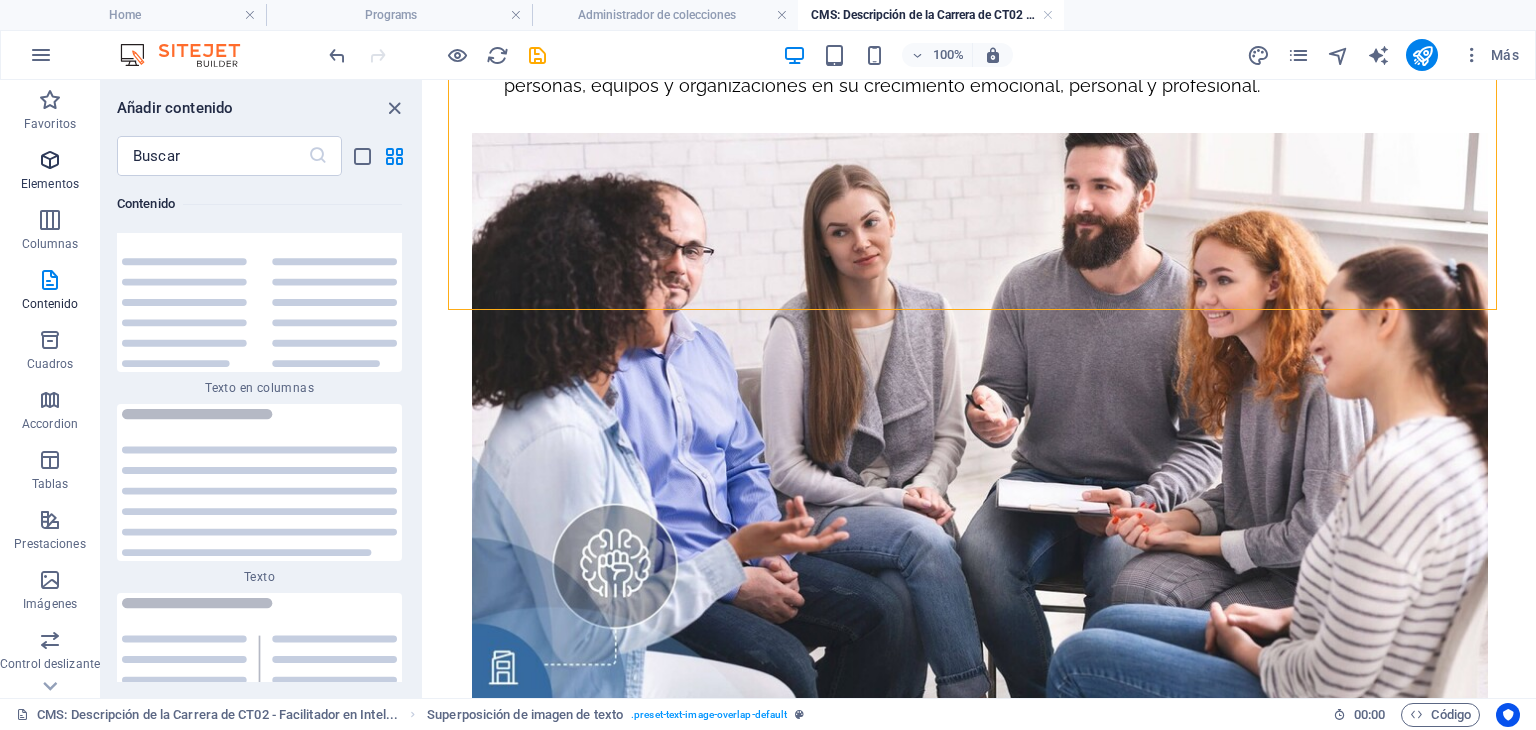click at bounding box center [50, 160] 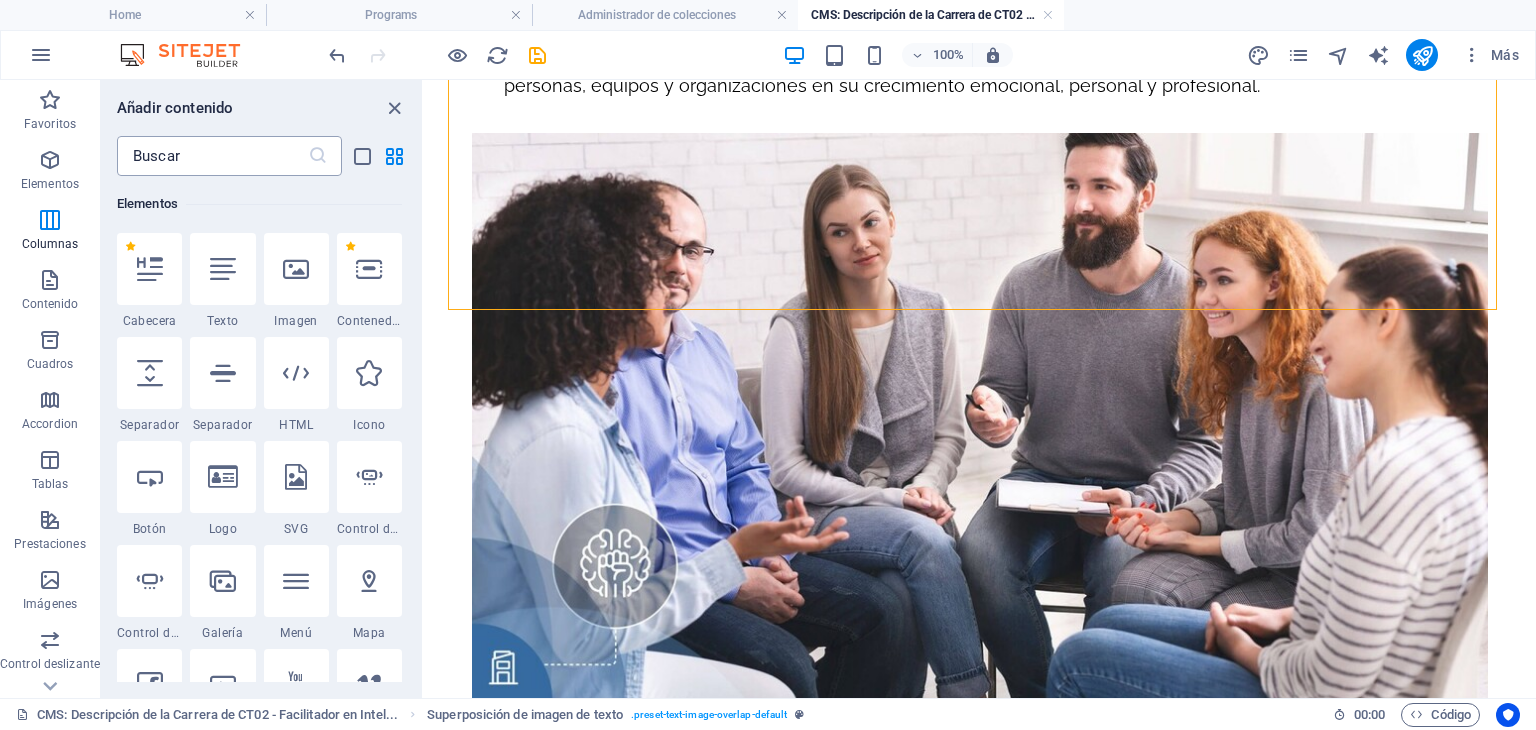 scroll, scrollTop: 579, scrollLeft: 0, axis: vertical 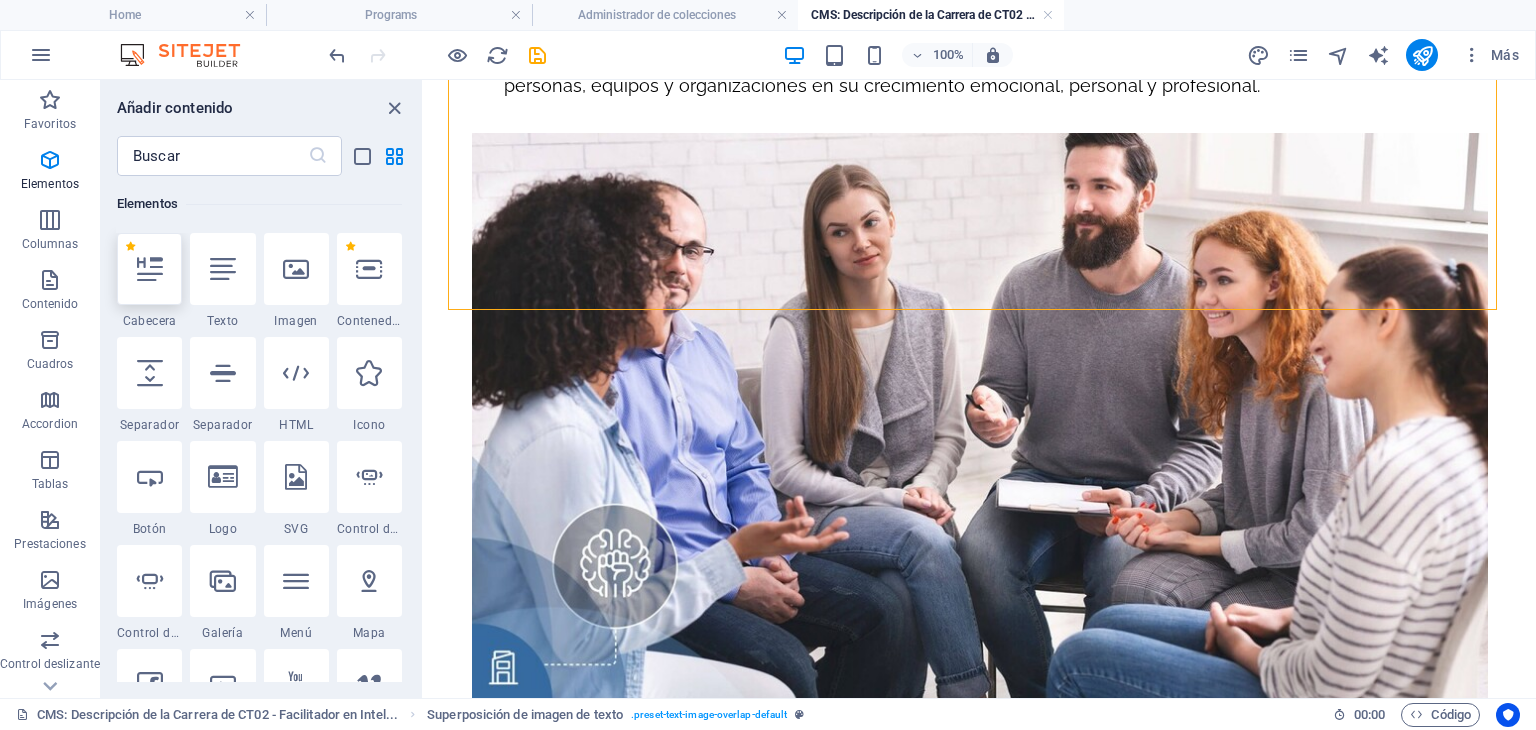 click at bounding box center (150, 269) 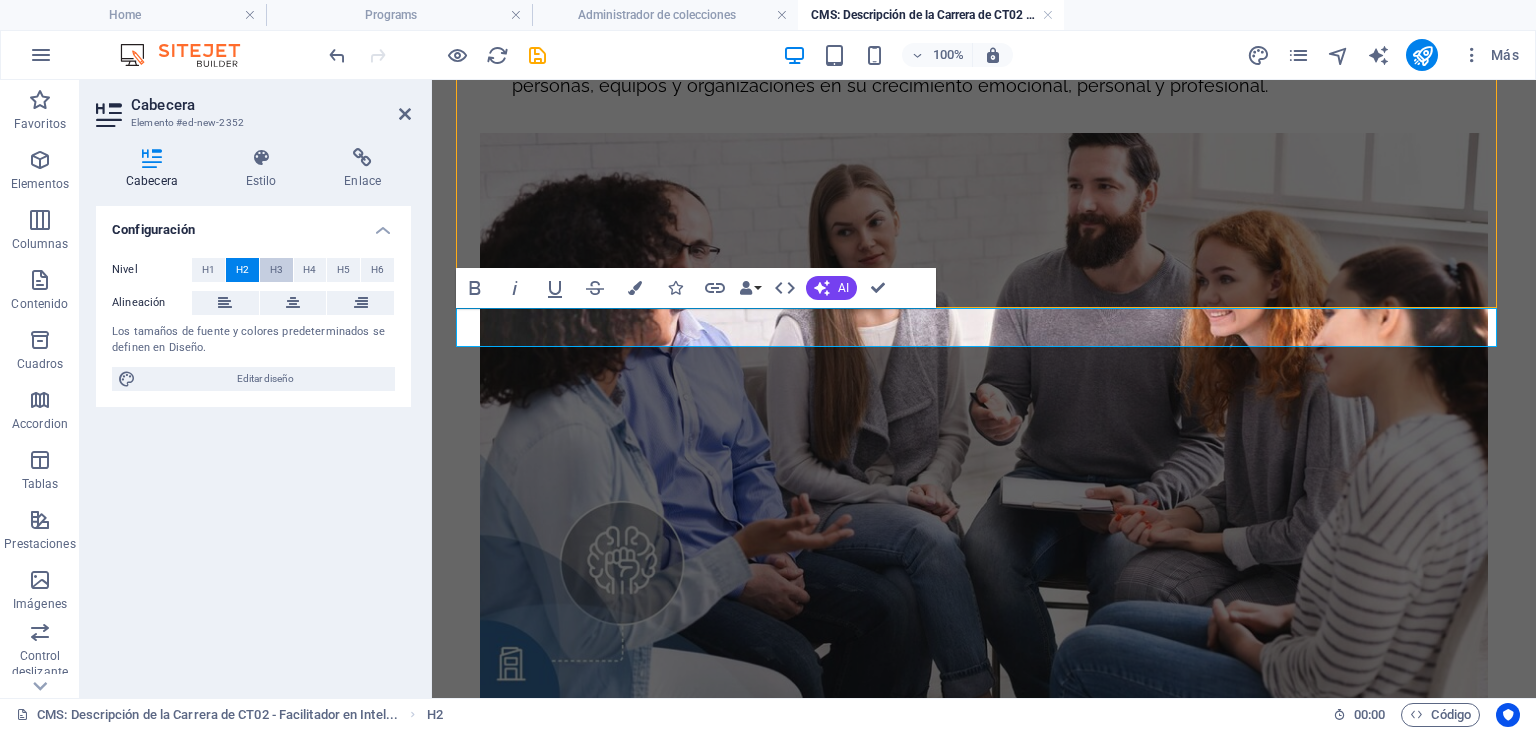 click on "H3" at bounding box center (276, 270) 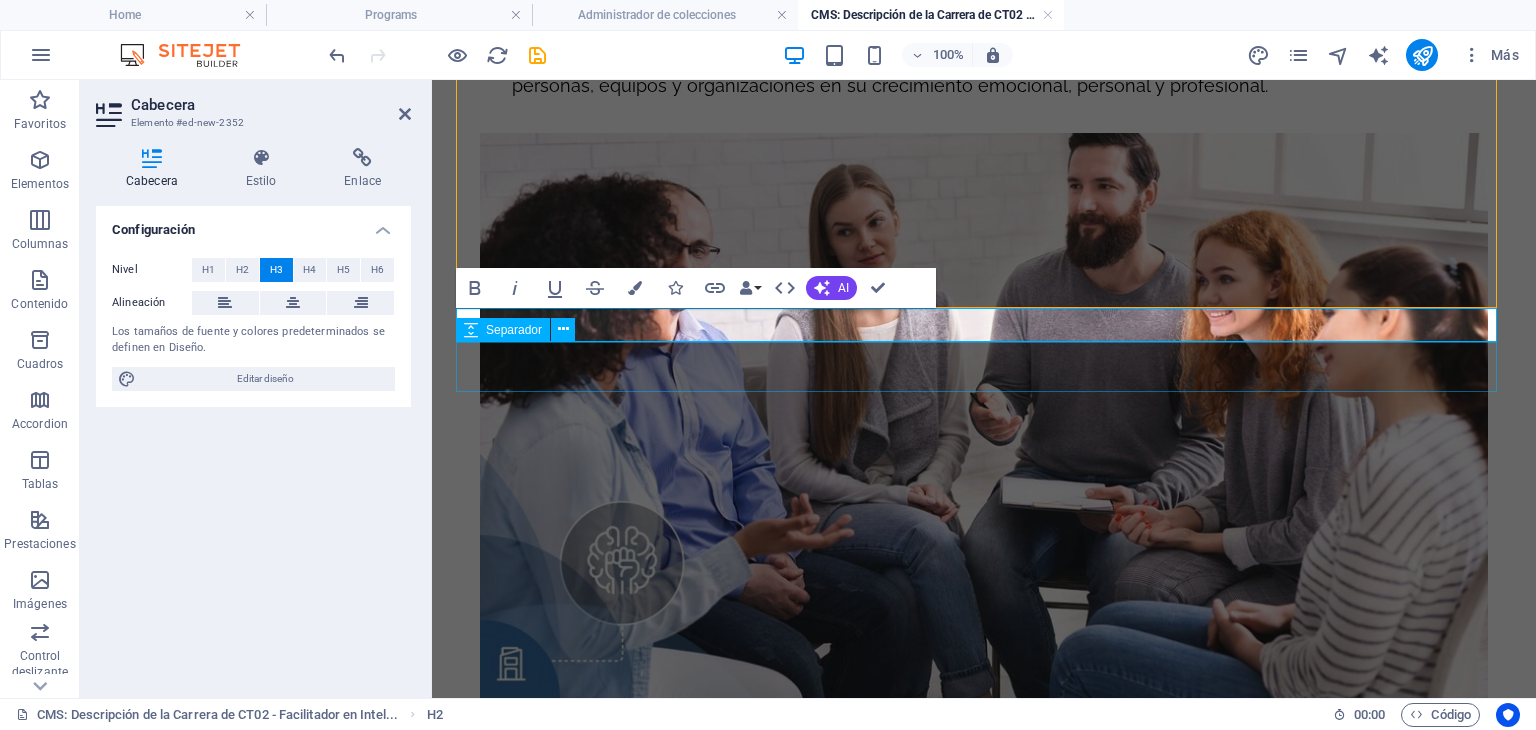 drag, startPoint x: 888, startPoint y: 323, endPoint x: 1071, endPoint y: 344, distance: 184.20097 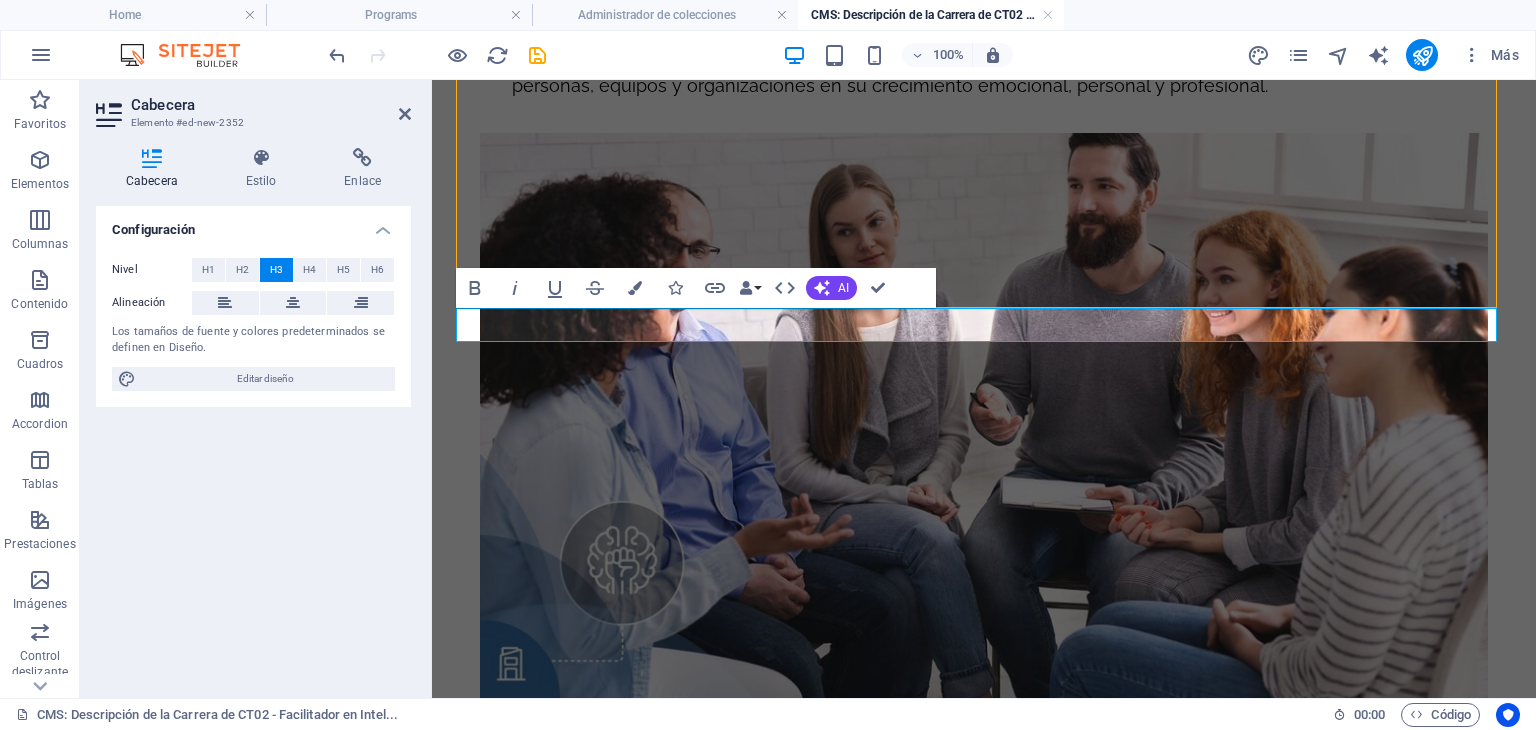 click on "PRECIO: $630                                                                  CEUS: 21" at bounding box center [984, 797] 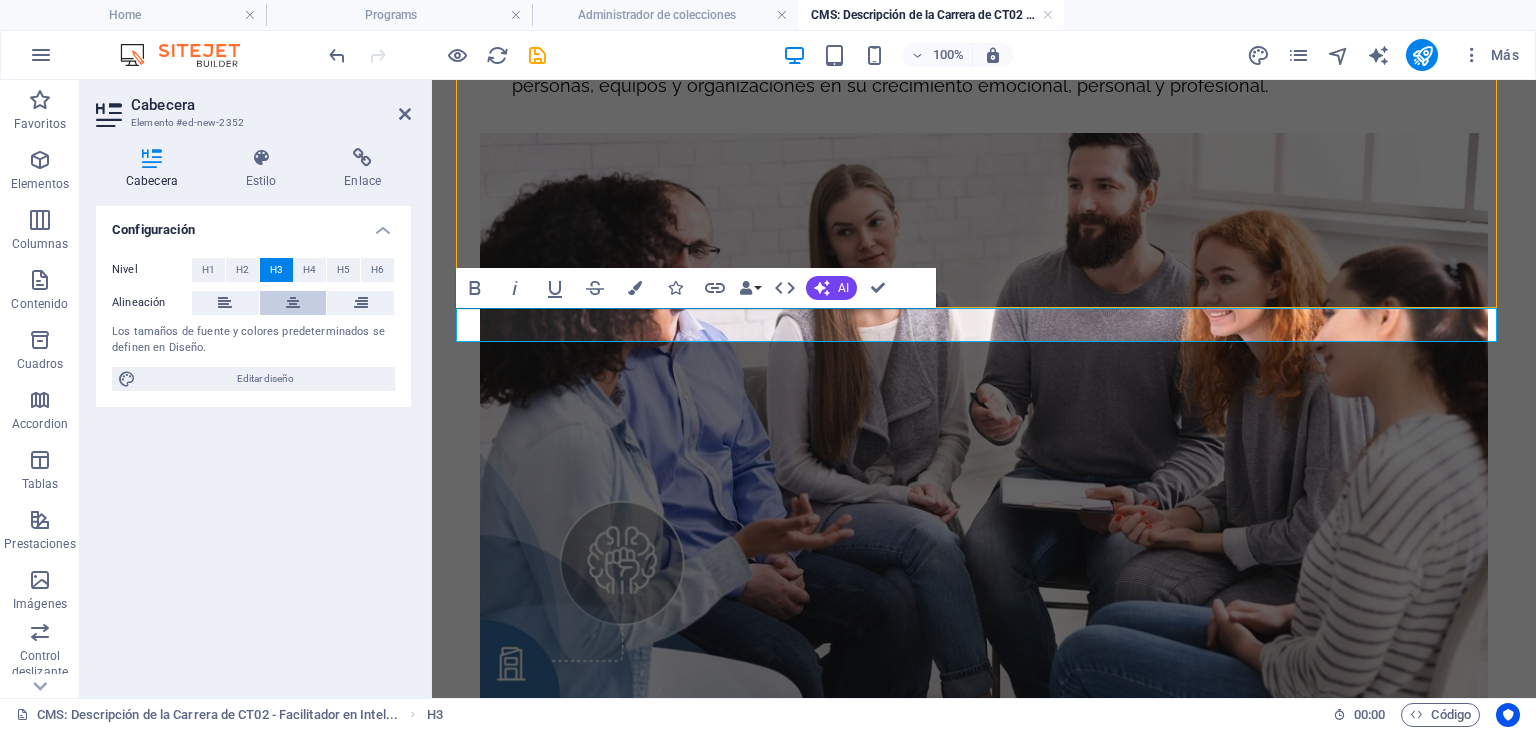 click at bounding box center (293, 303) 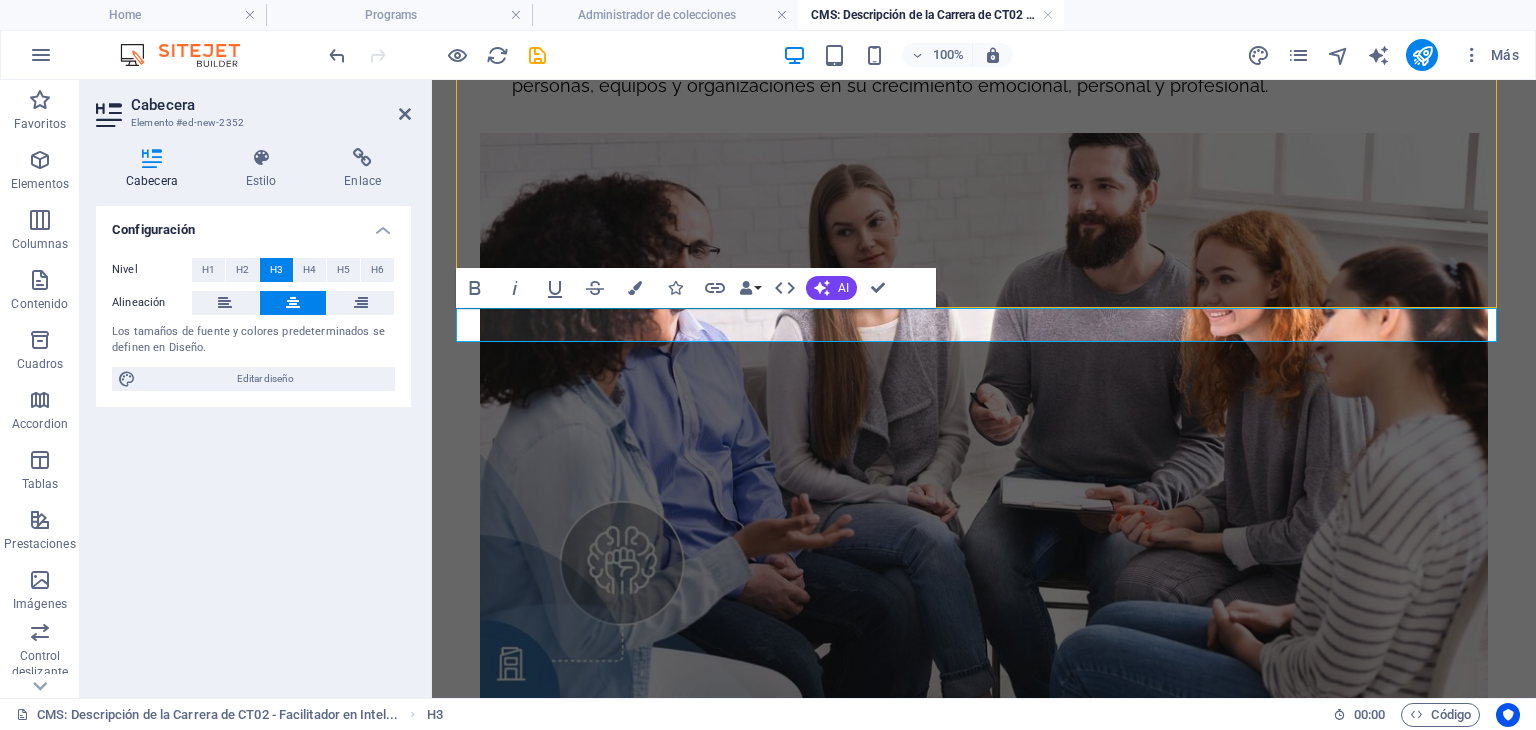 click on "PRECIO: $630                                                                  CEUS: 21" at bounding box center (984, 797) 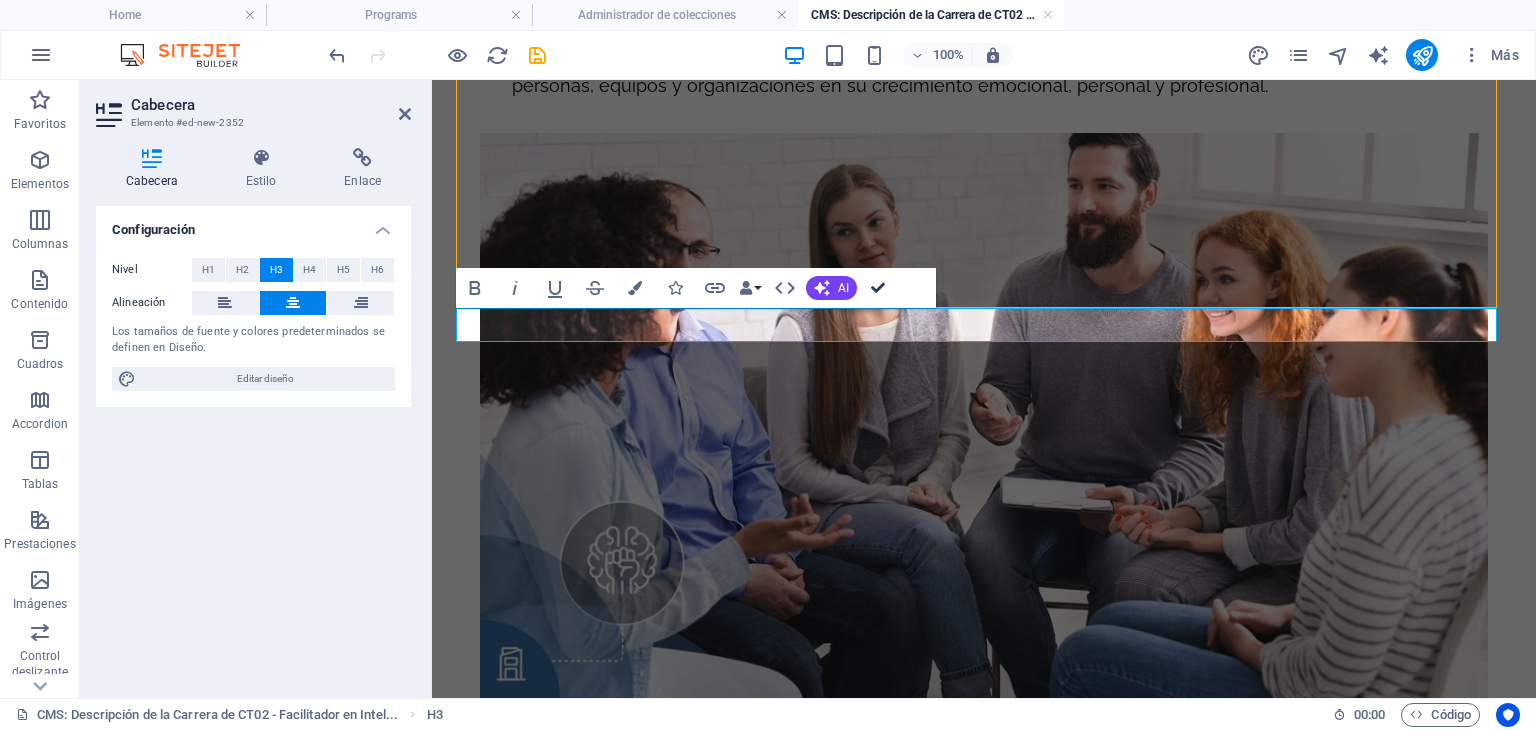 scroll, scrollTop: 311, scrollLeft: 0, axis: vertical 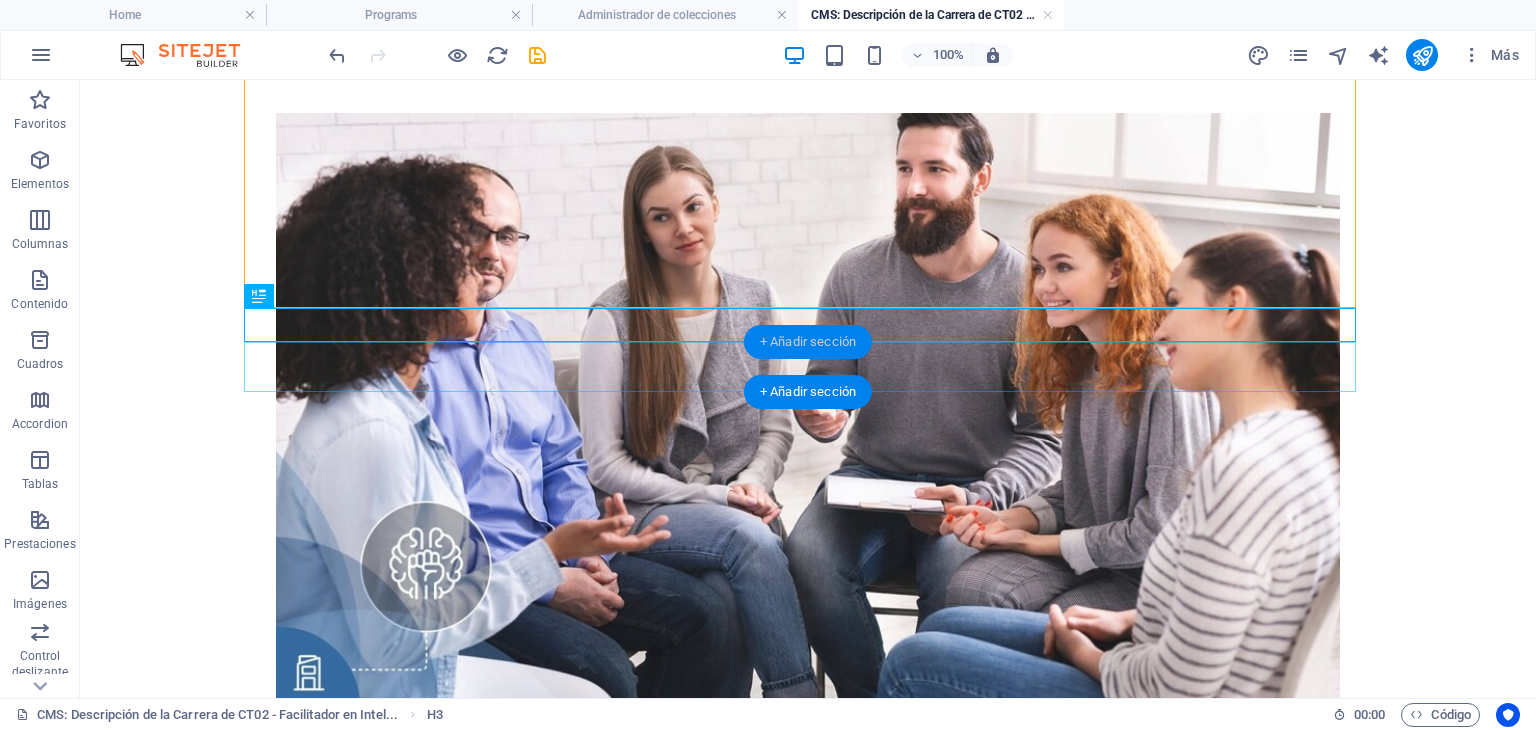drag, startPoint x: 382, startPoint y: 264, endPoint x: 806, endPoint y: 344, distance: 431.48117 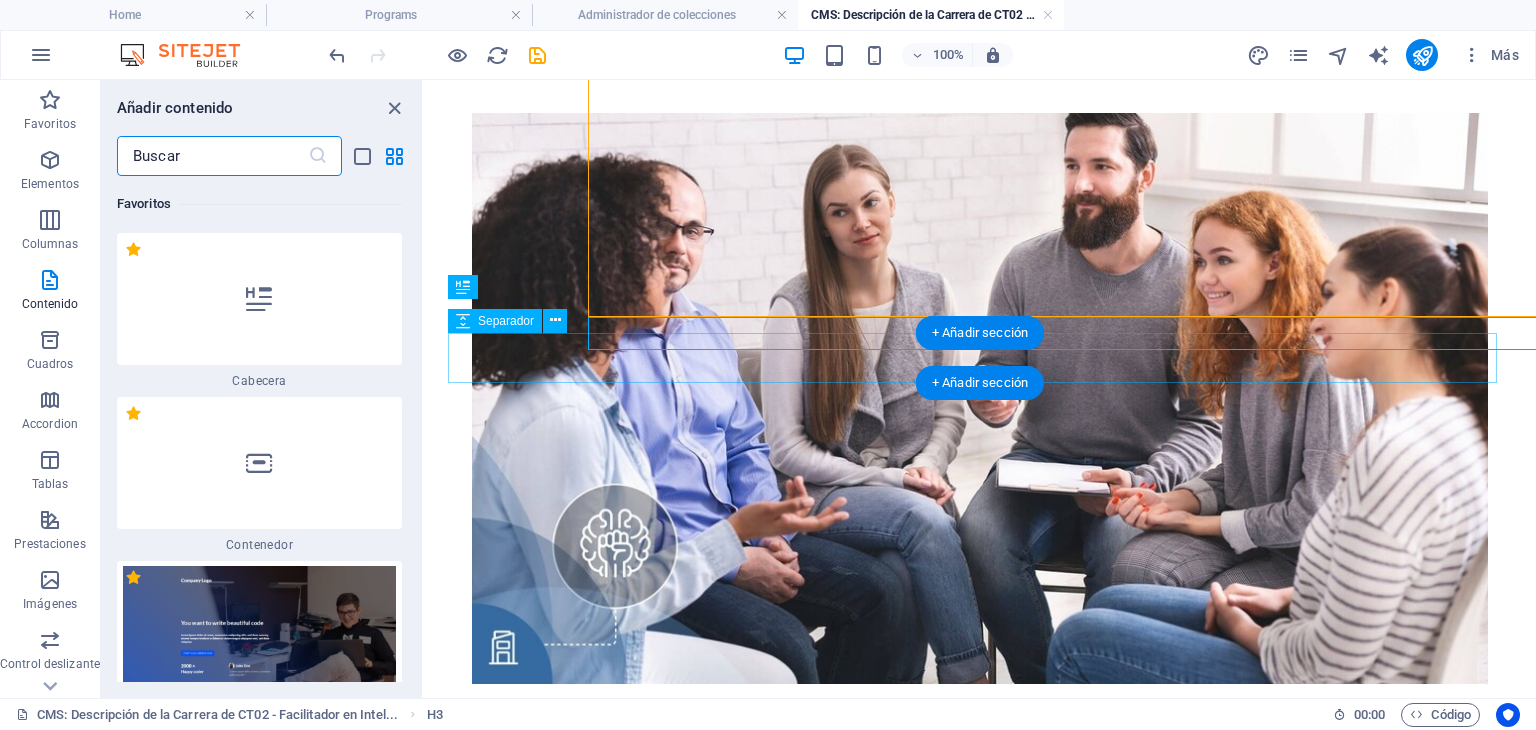 scroll, scrollTop: 302, scrollLeft: 0, axis: vertical 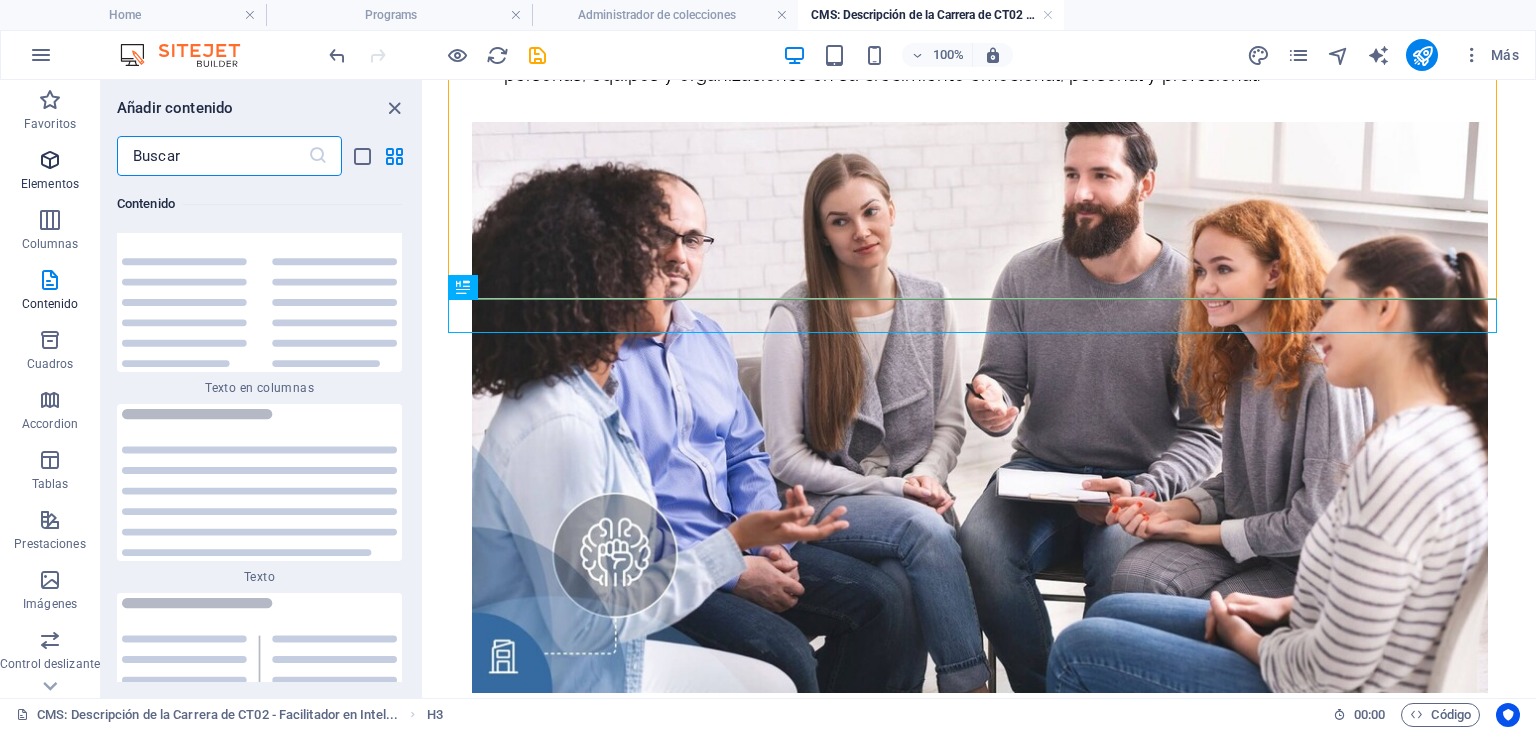click at bounding box center (50, 160) 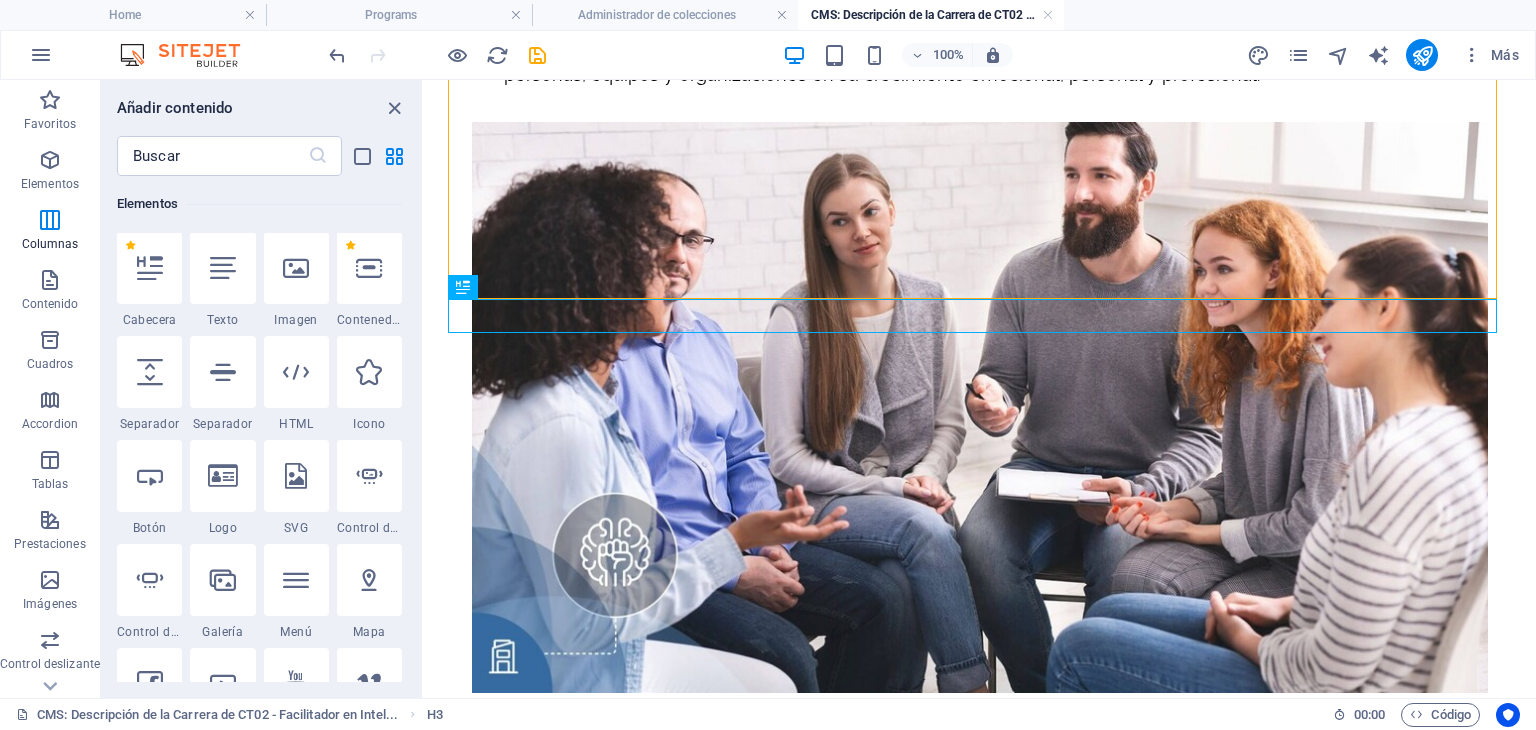 scroll, scrollTop: 579, scrollLeft: 0, axis: vertical 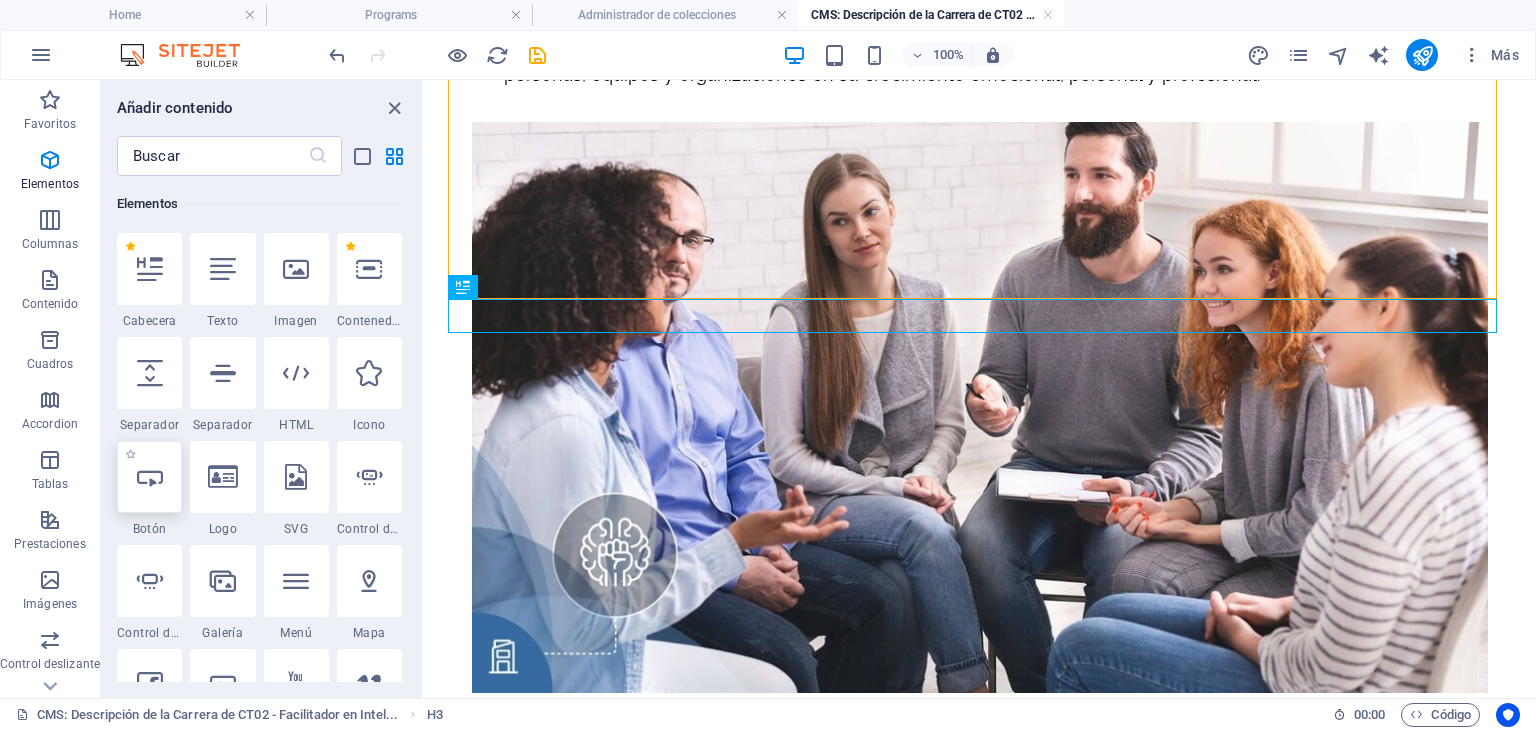drag, startPoint x: 138, startPoint y: 482, endPoint x: 248, endPoint y: 366, distance: 159.86244 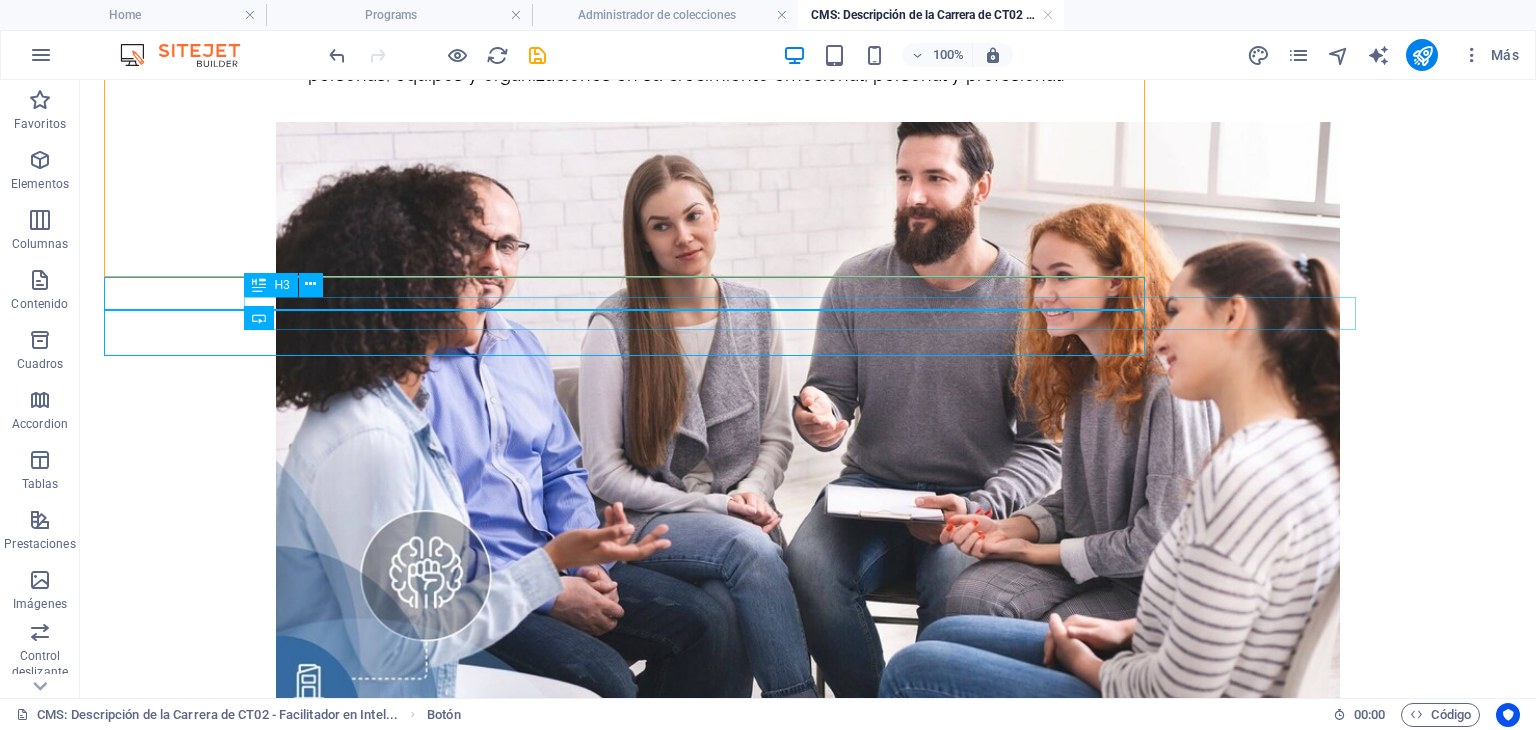 scroll, scrollTop: 322, scrollLeft: 0, axis: vertical 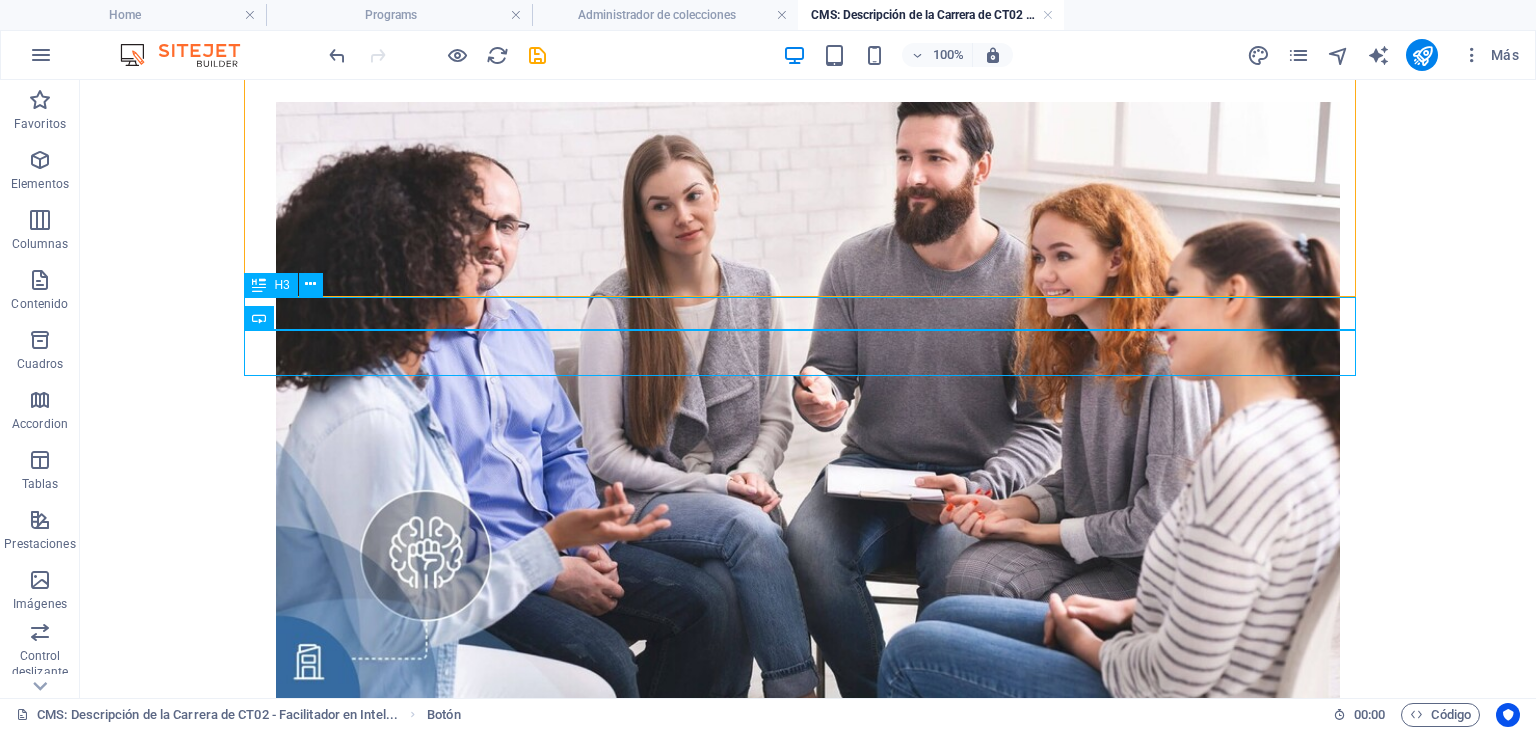 click on "PRECIO: $630 / CEUS: 21" at bounding box center [808, 797] 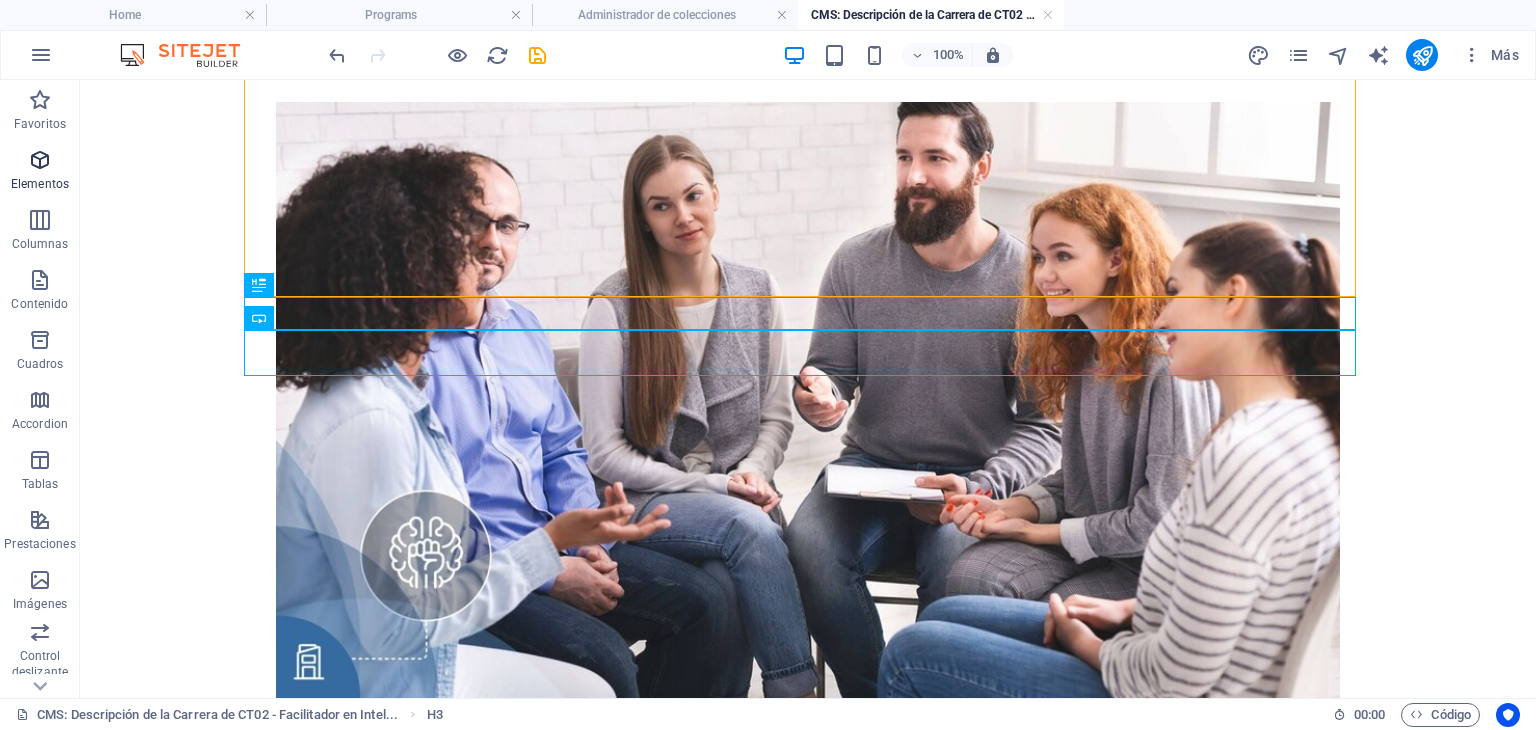 click at bounding box center [40, 160] 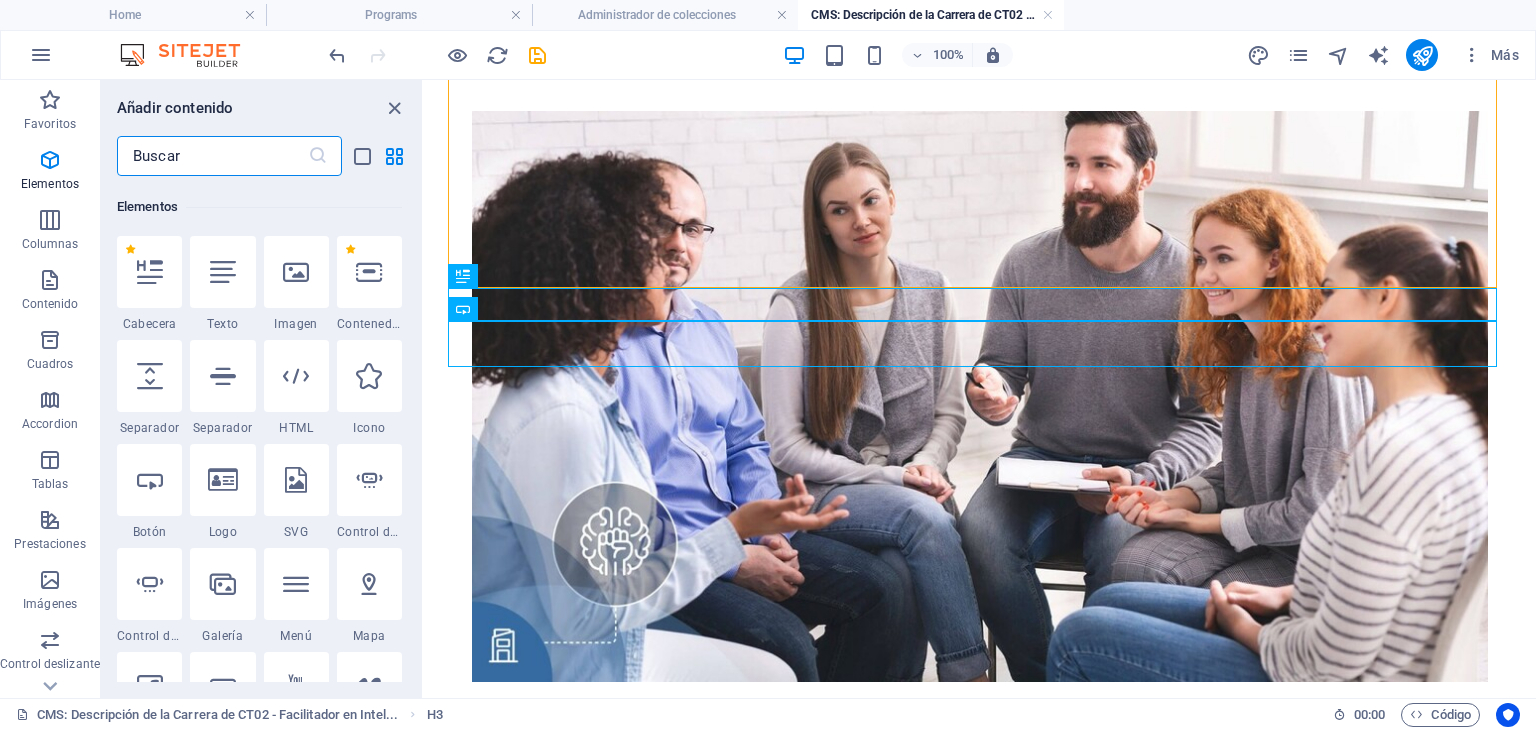 scroll, scrollTop: 579, scrollLeft: 0, axis: vertical 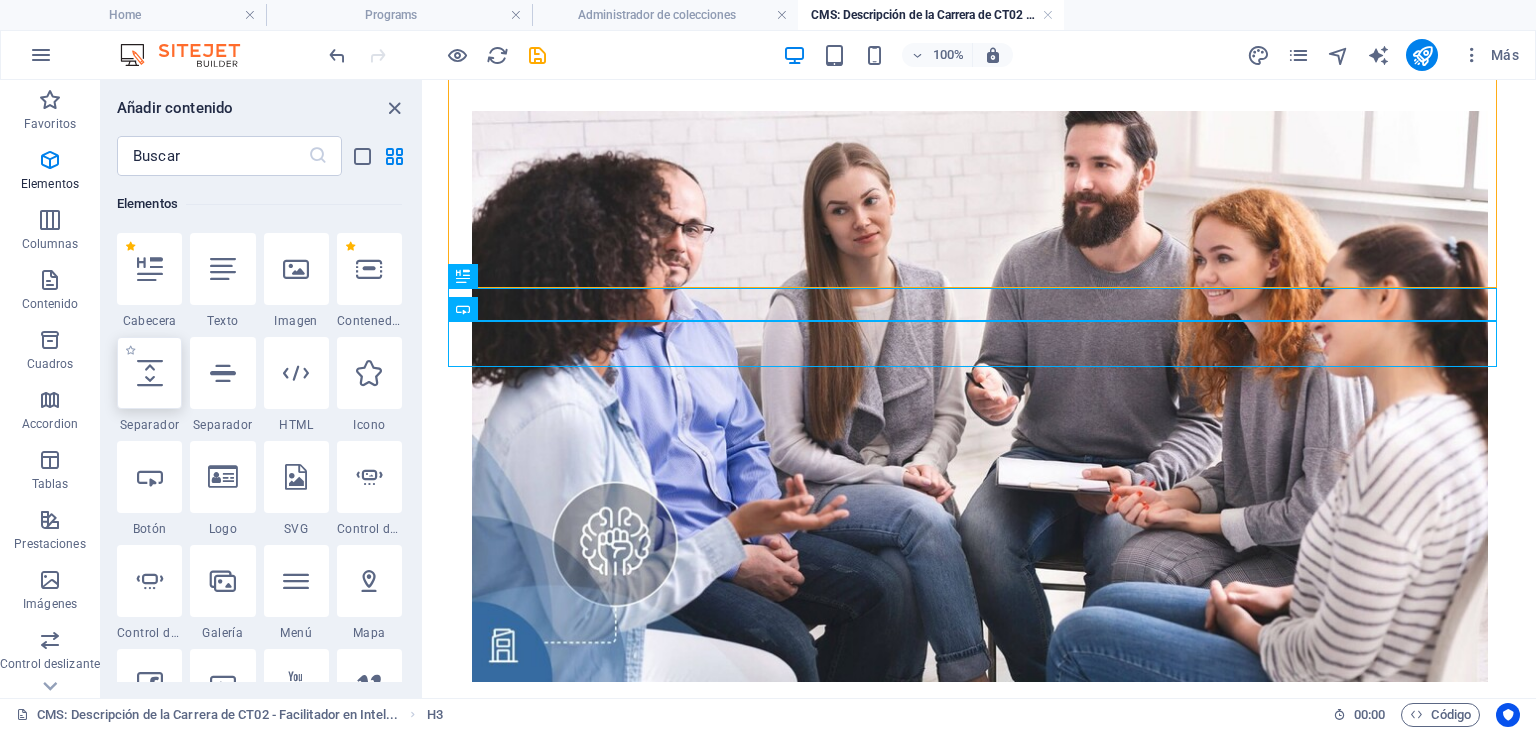click at bounding box center (150, 373) 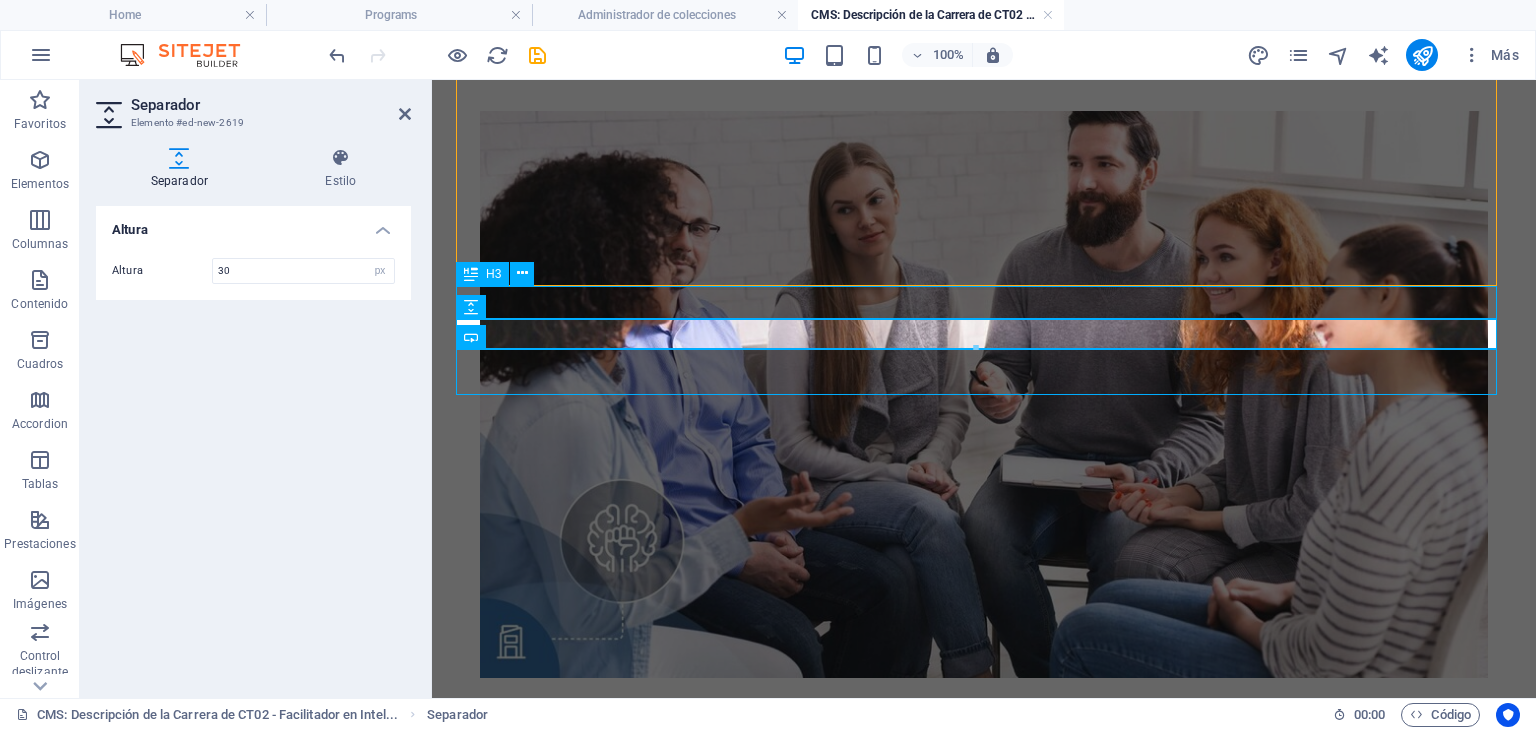 click on "PRECIO: $630 / CEUS: 21" at bounding box center [984, 775] 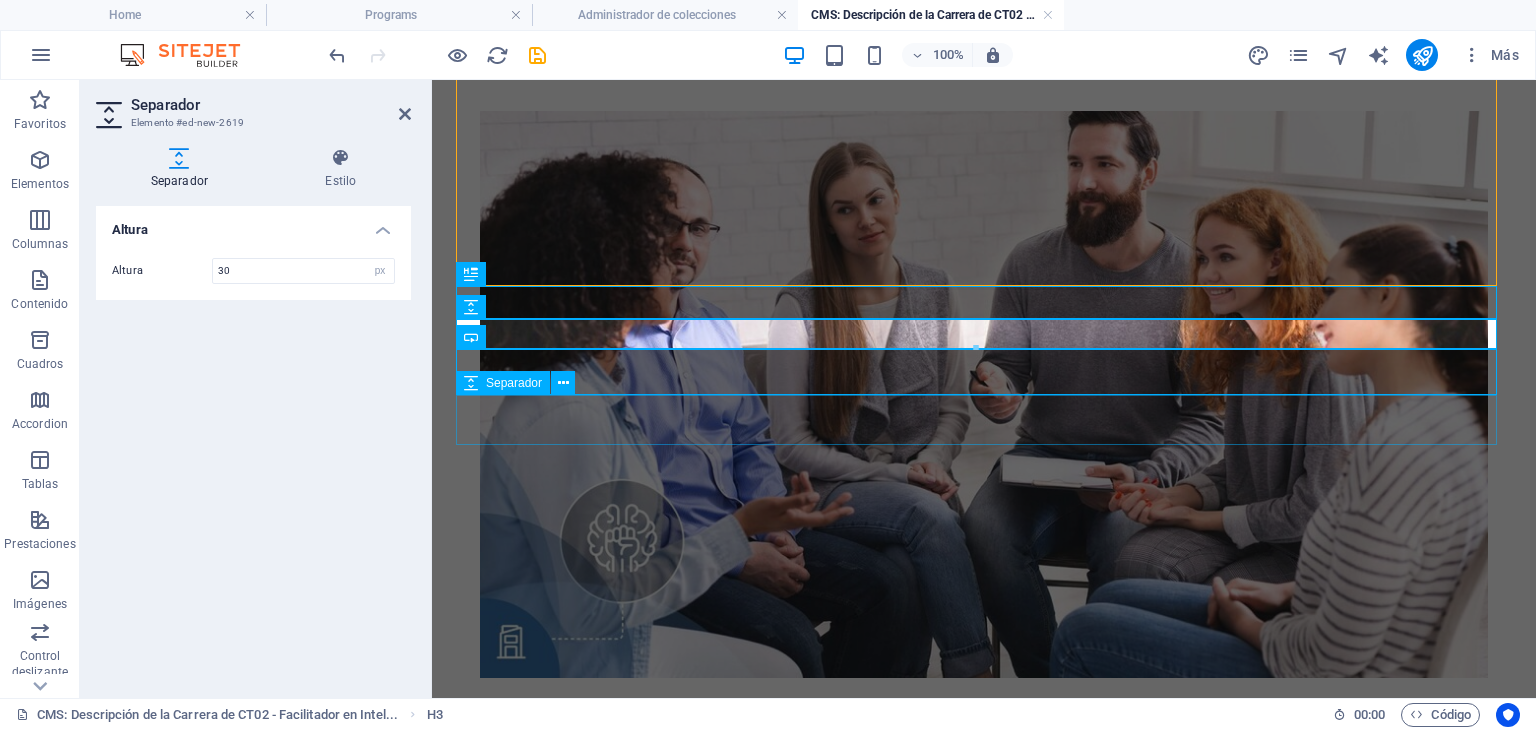 scroll, scrollTop: 323, scrollLeft: 0, axis: vertical 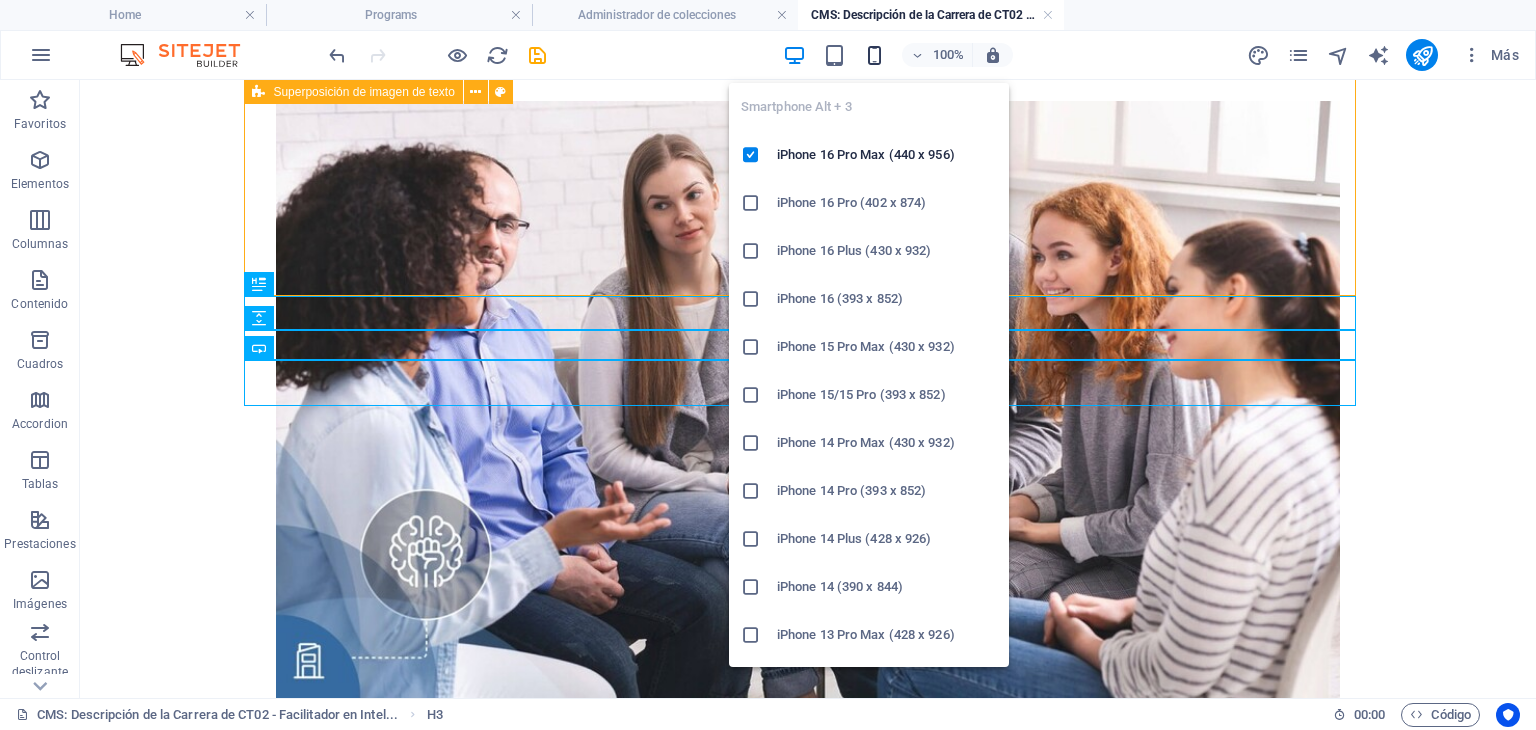 click at bounding box center (874, 55) 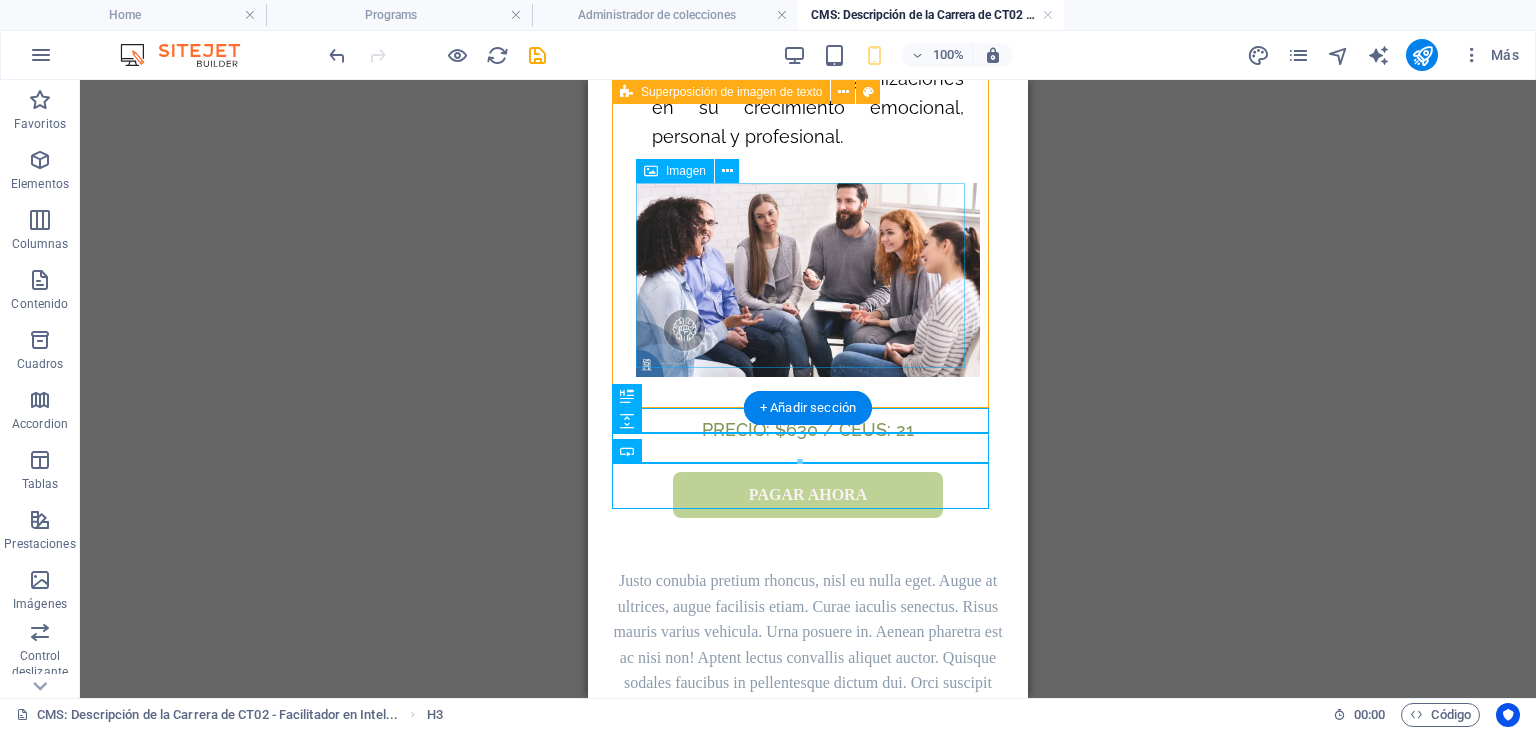 scroll, scrollTop: 423, scrollLeft: 0, axis: vertical 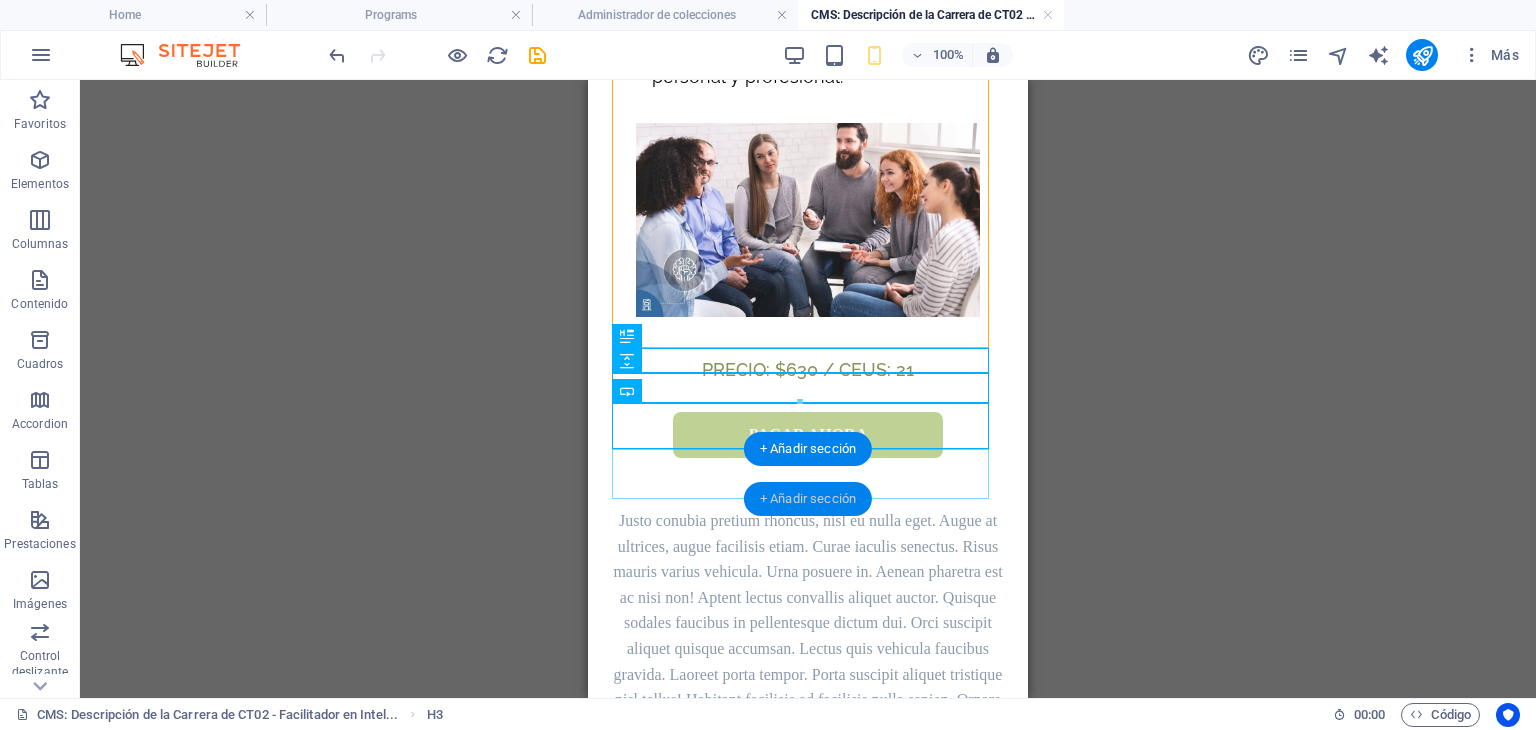 drag, startPoint x: 800, startPoint y: 494, endPoint x: 44, endPoint y: 415, distance: 760.11646 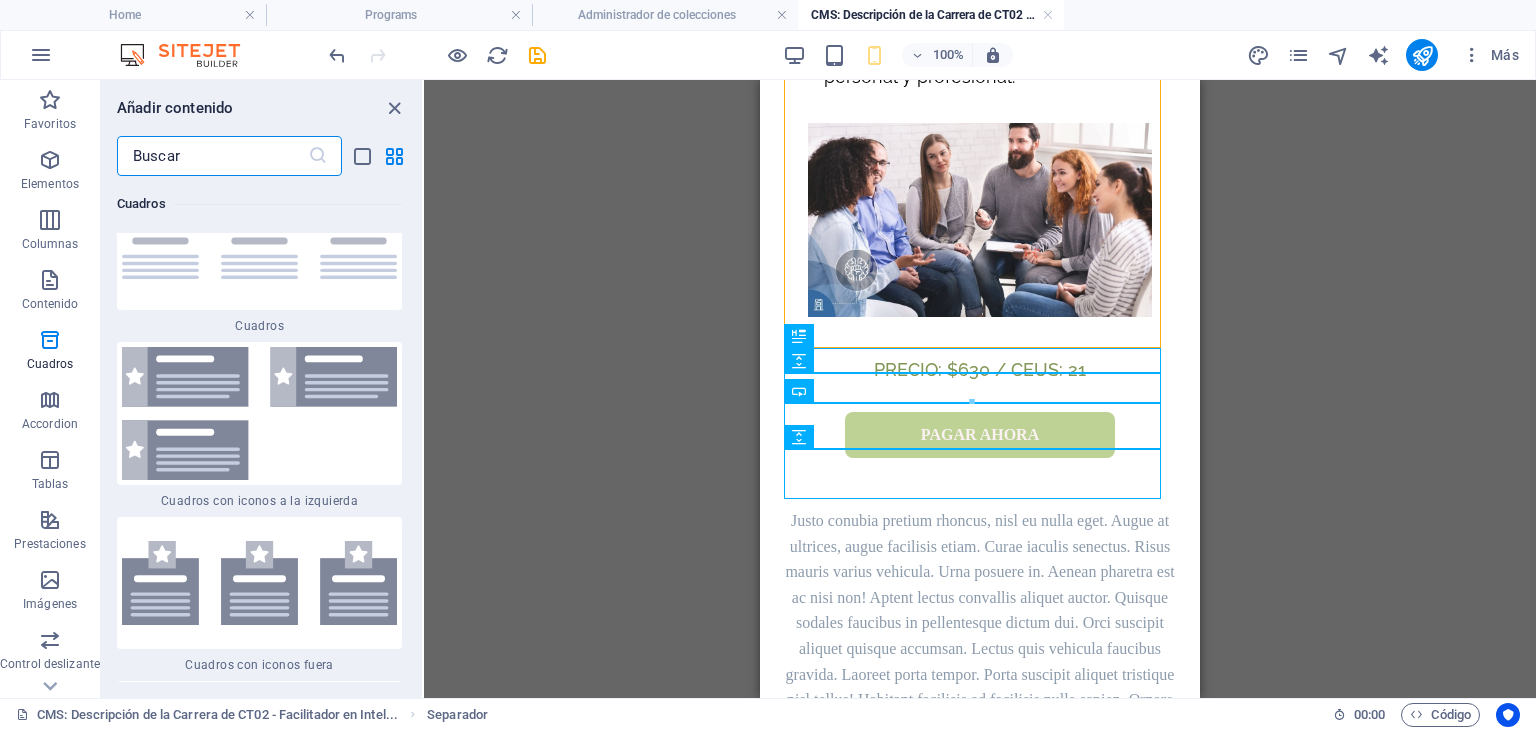scroll, scrollTop: 11604, scrollLeft: 0, axis: vertical 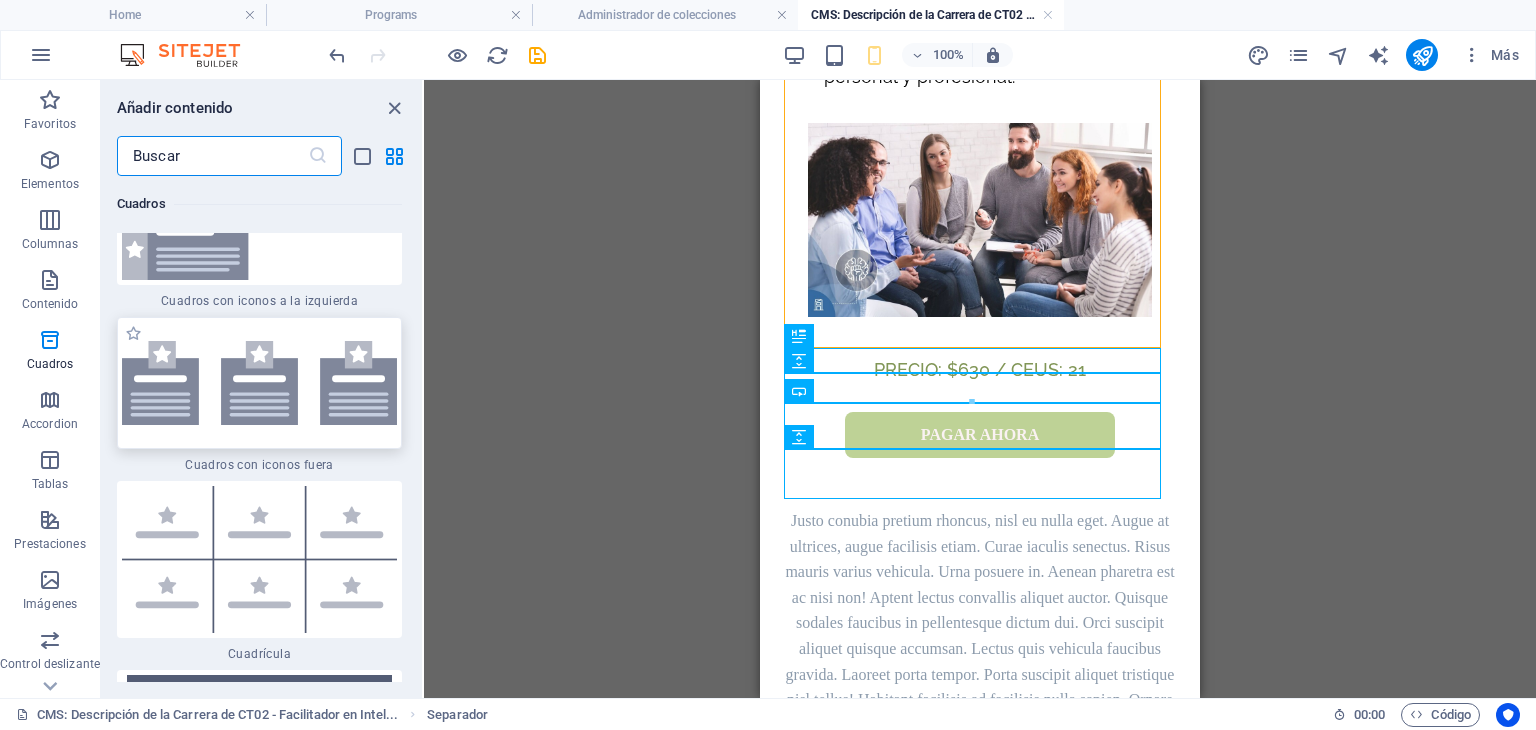click at bounding box center (259, 383) 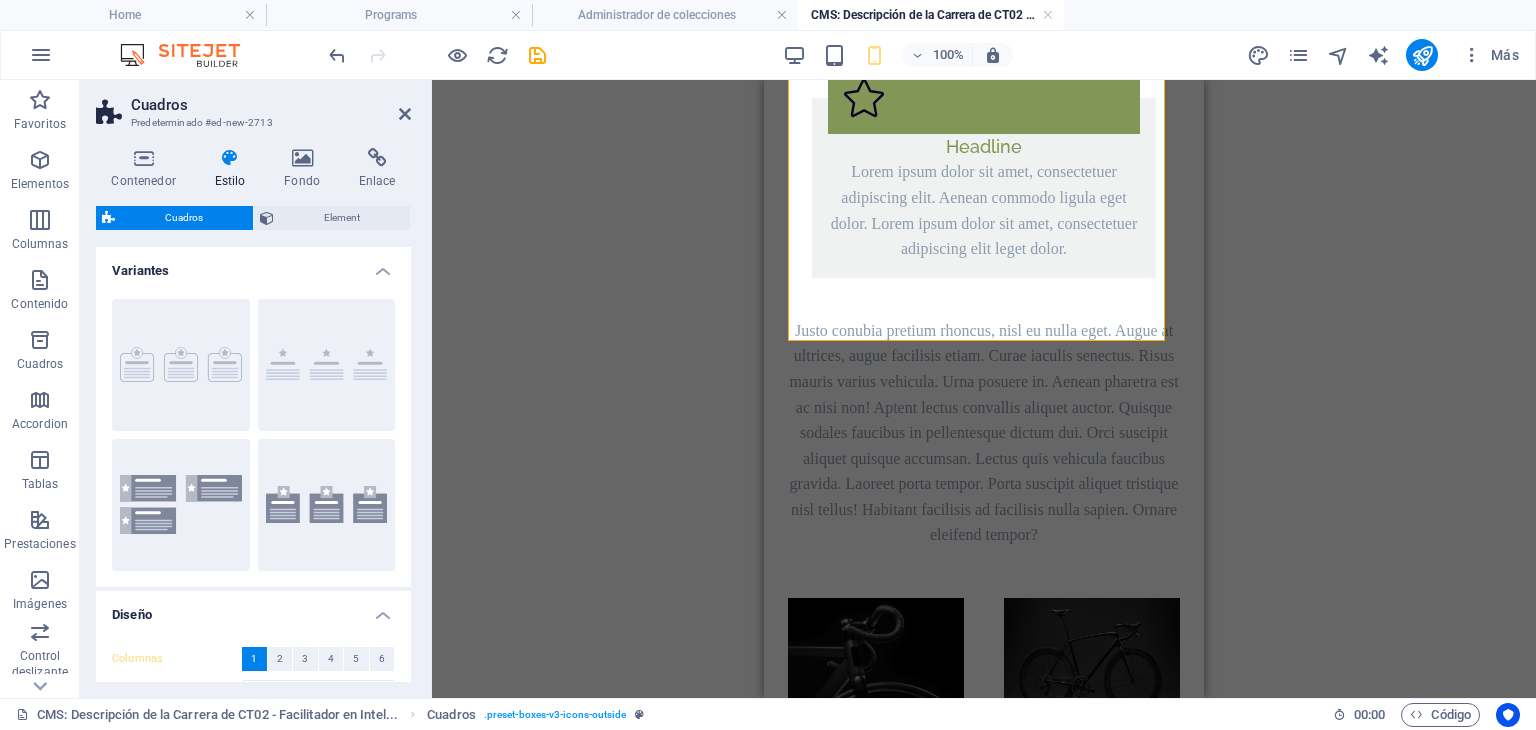 scroll, scrollTop: 1387, scrollLeft: 0, axis: vertical 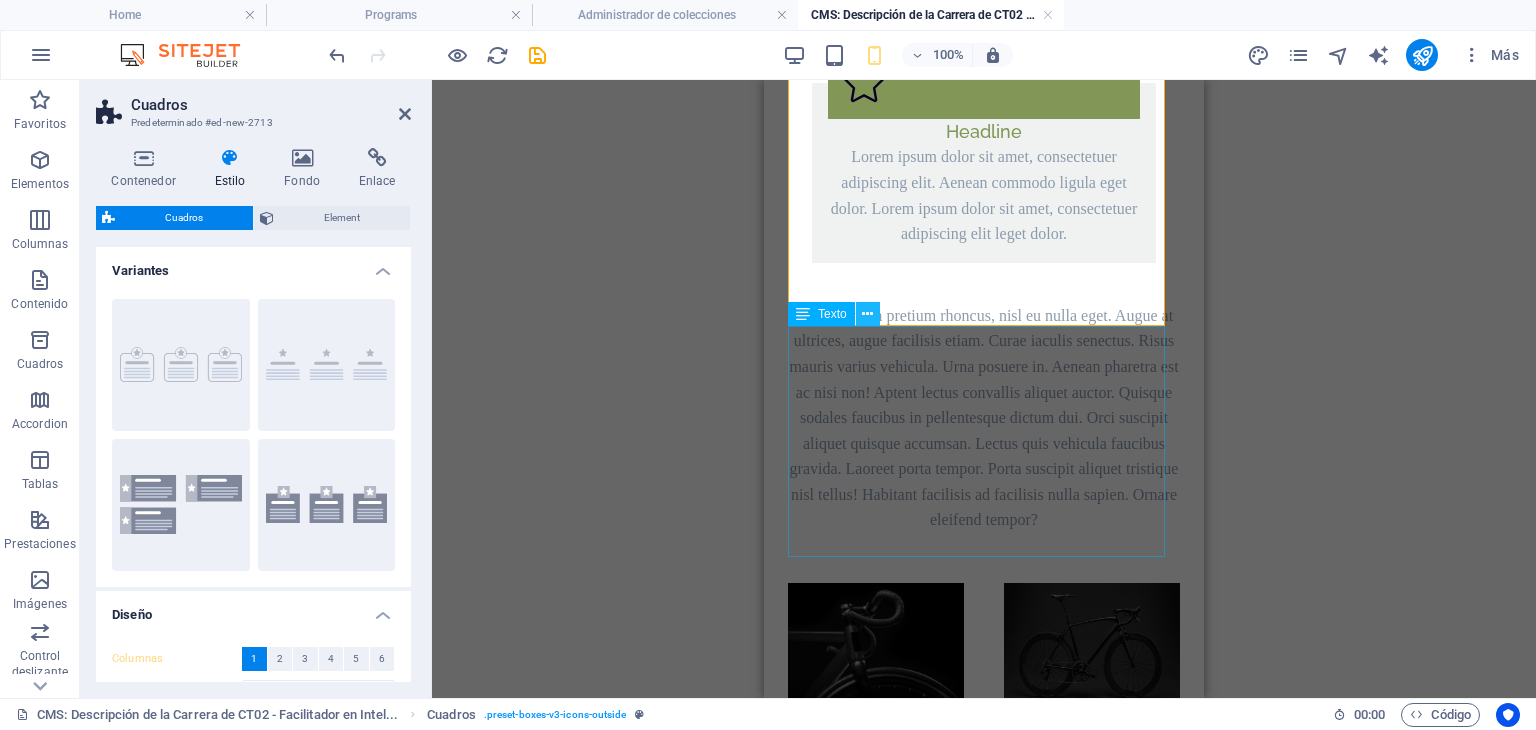 click at bounding box center [867, 314] 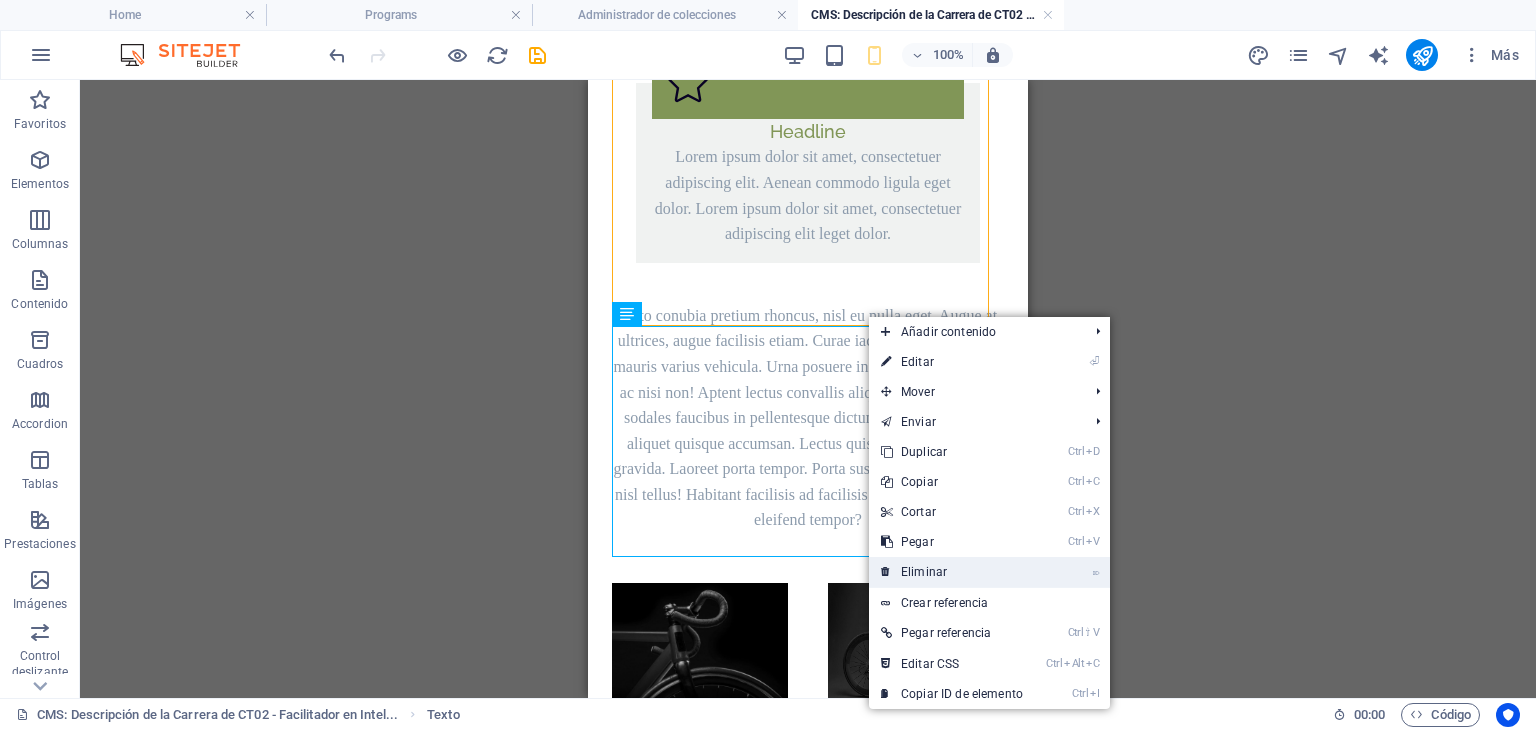 drag, startPoint x: 923, startPoint y: 567, endPoint x: 336, endPoint y: 487, distance: 592.4264 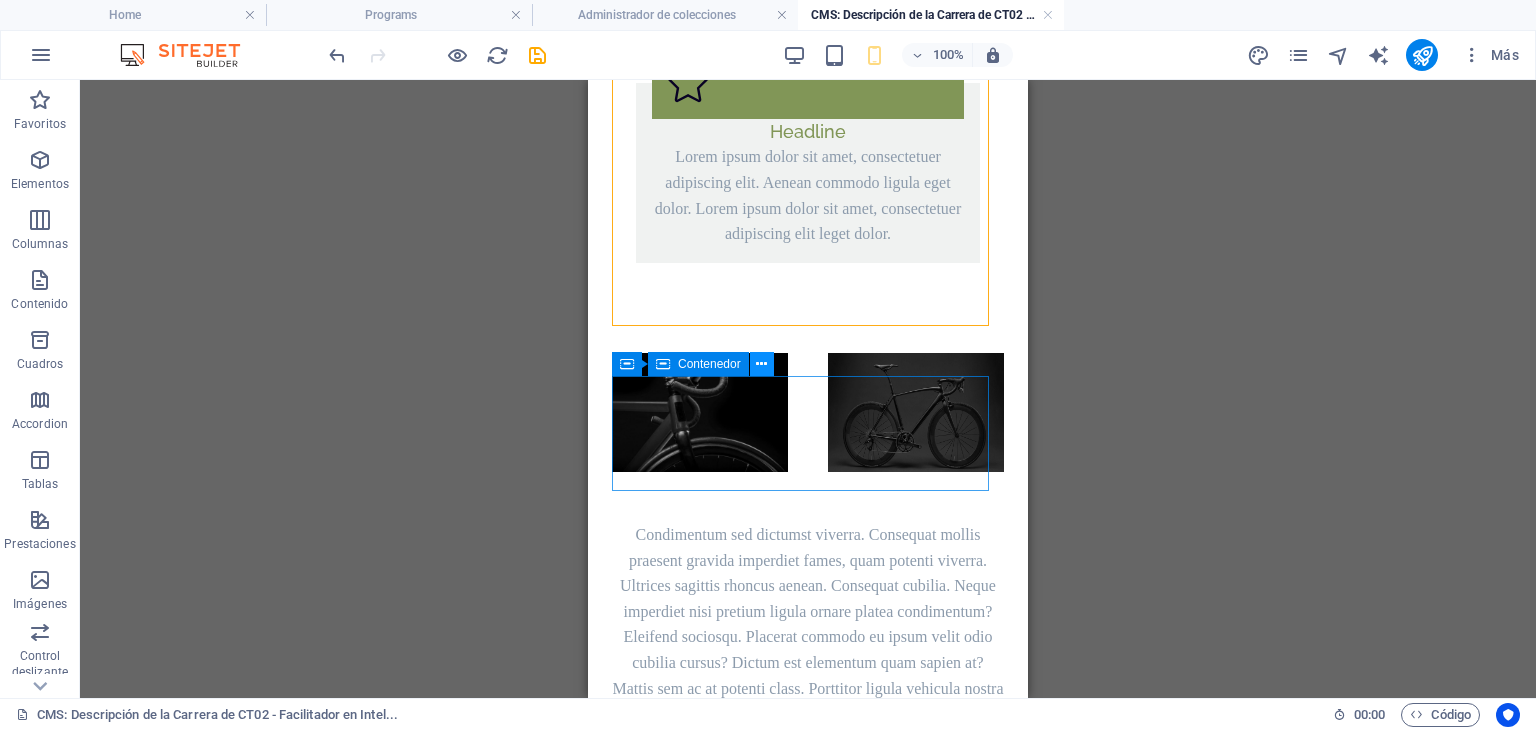 click at bounding box center [761, 364] 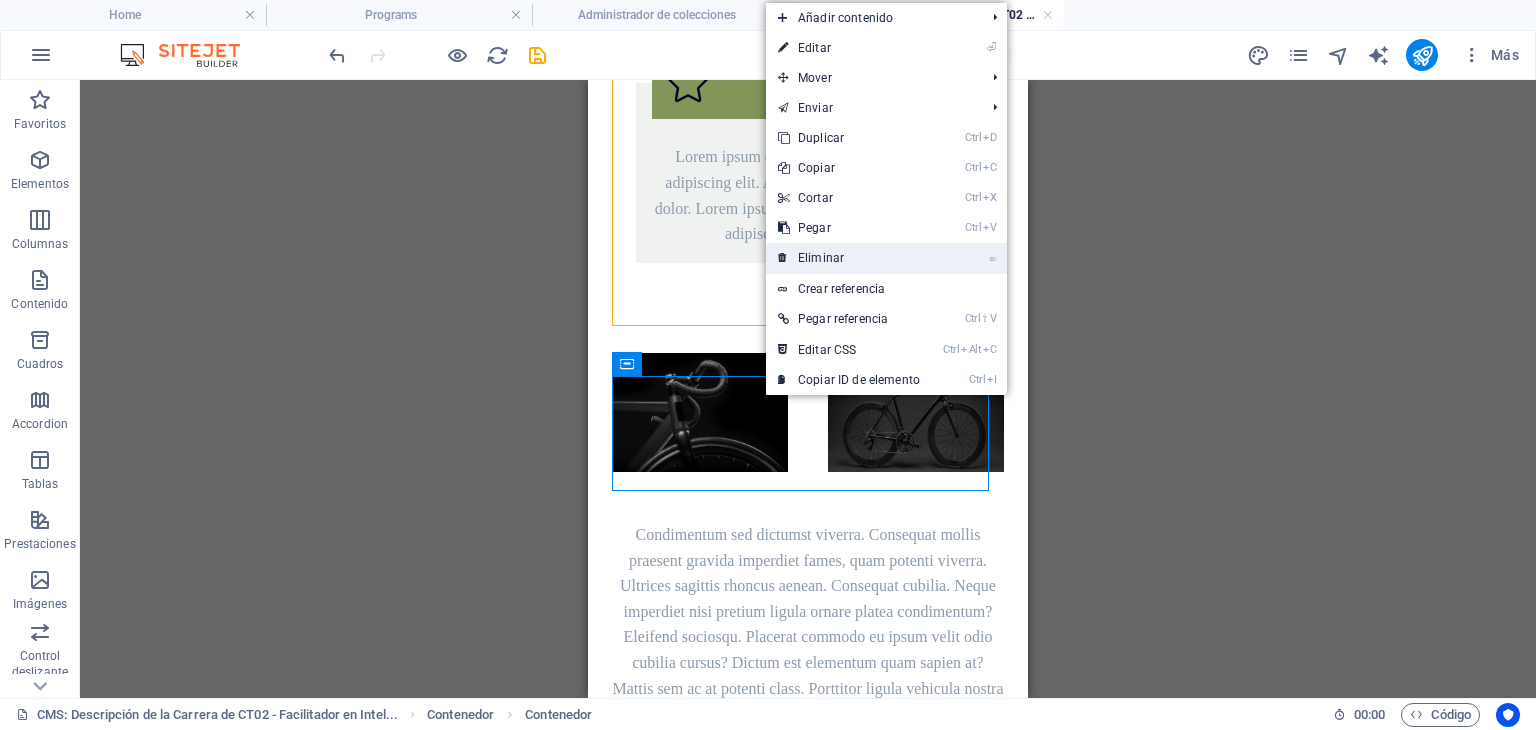 click on "⌦  Eliminar" at bounding box center (849, 258) 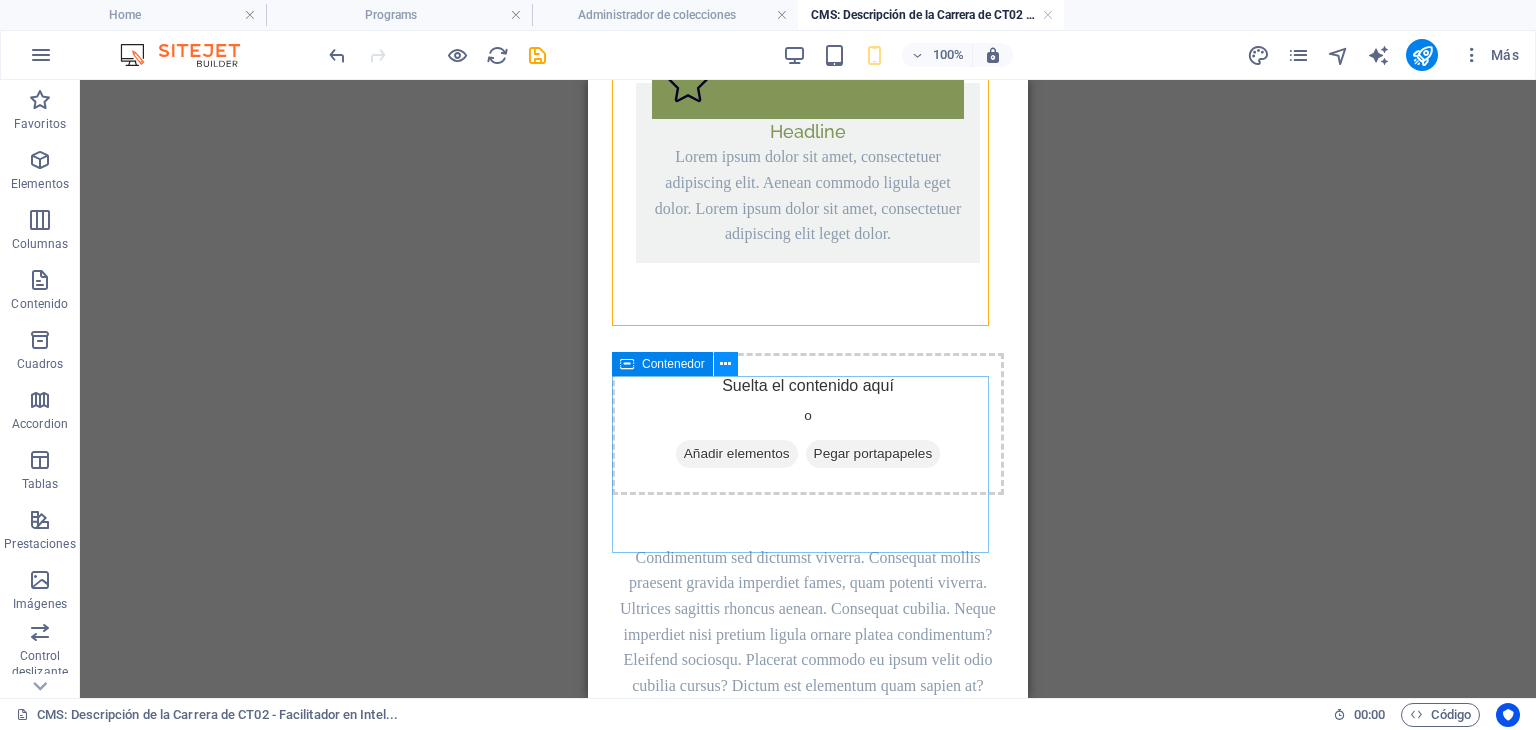 click at bounding box center (725, 364) 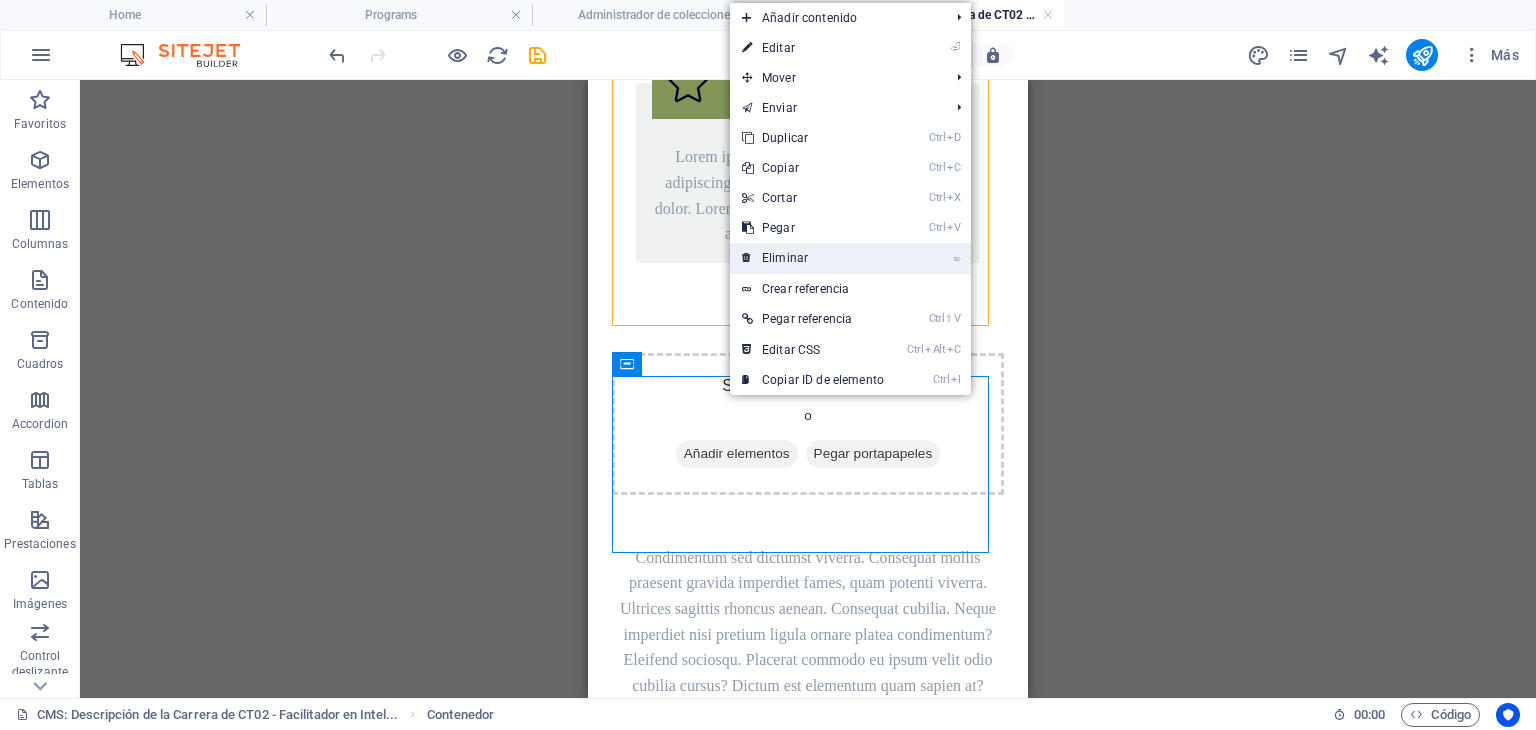 drag, startPoint x: 800, startPoint y: 266, endPoint x: 213, endPoint y: 186, distance: 592.4264 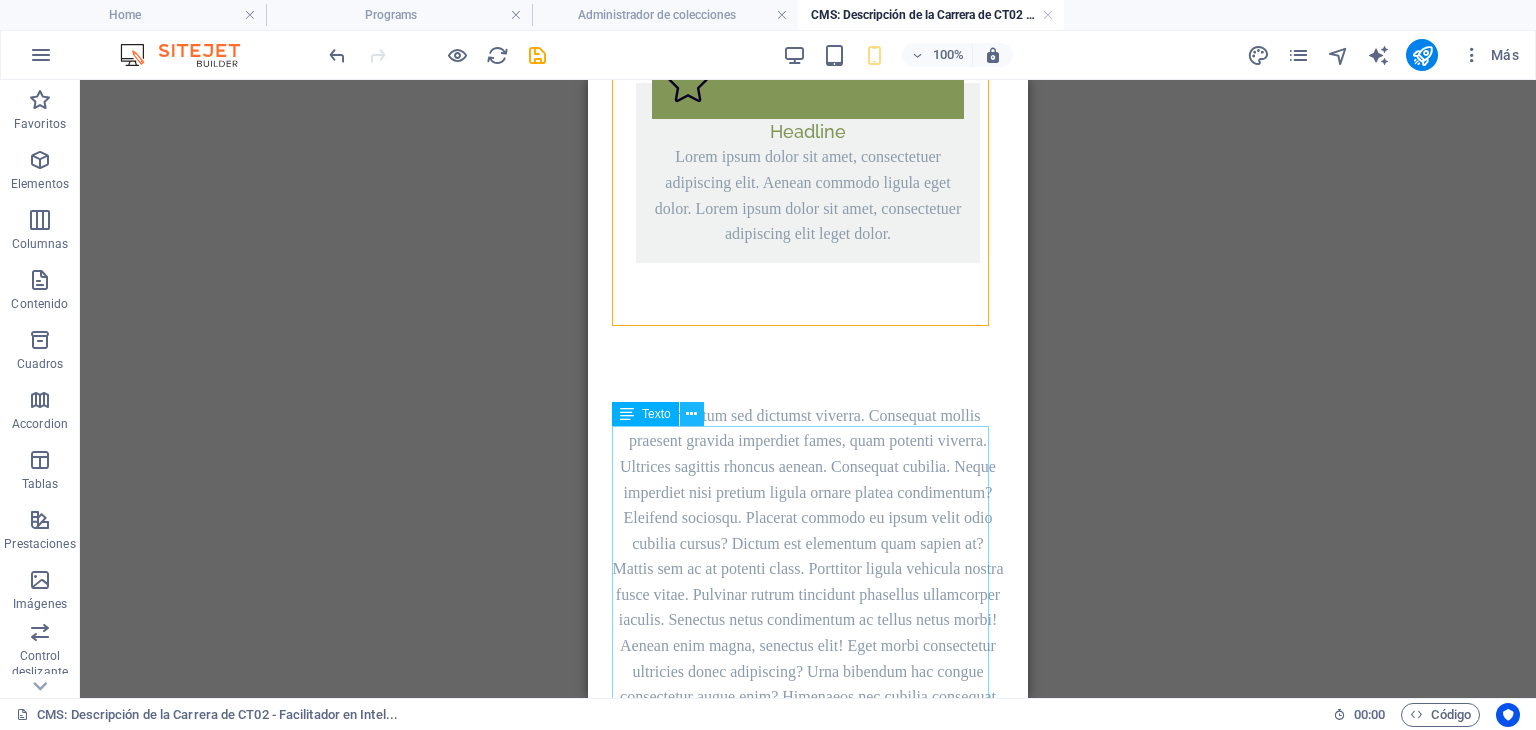 click at bounding box center (691, 414) 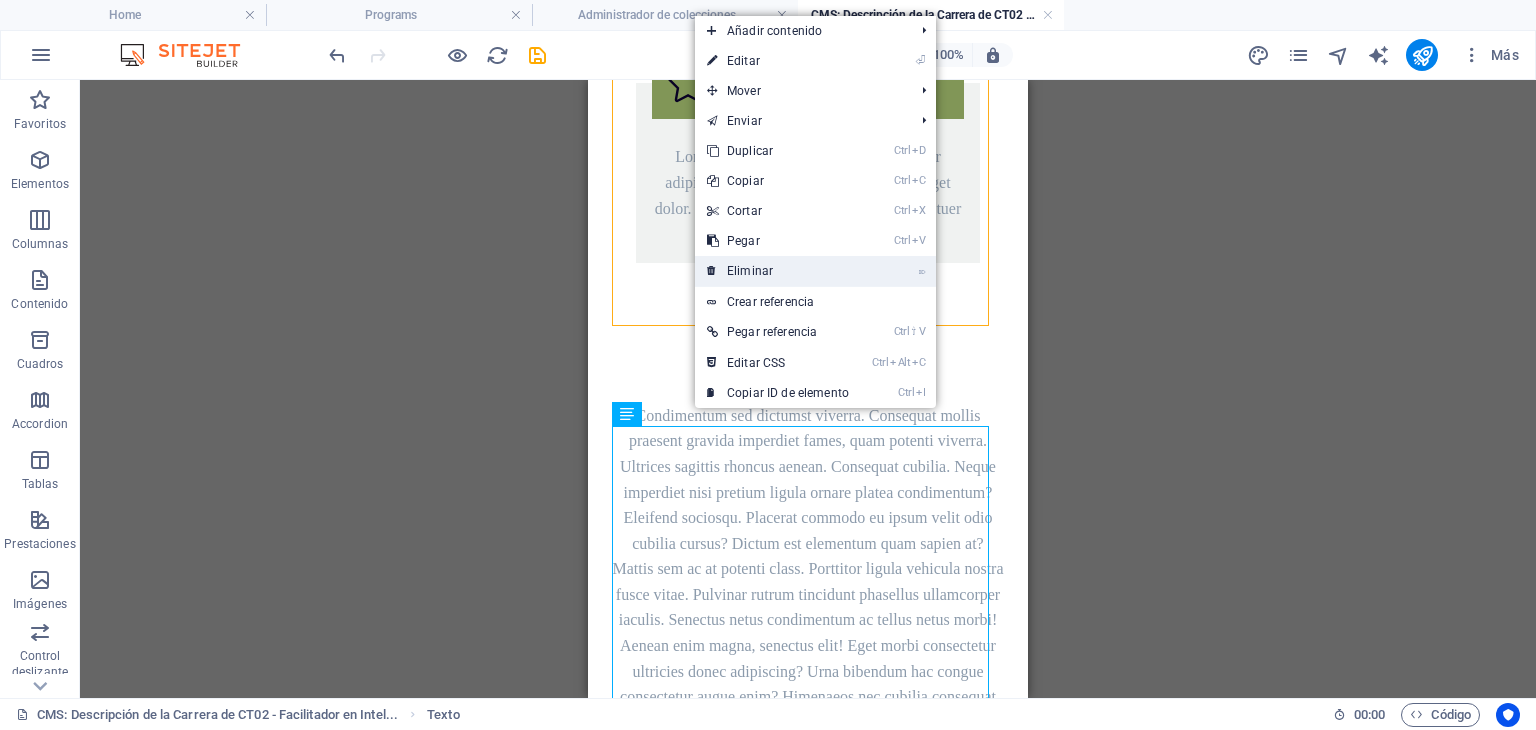 click on "⌦  Eliminar" at bounding box center (778, 271) 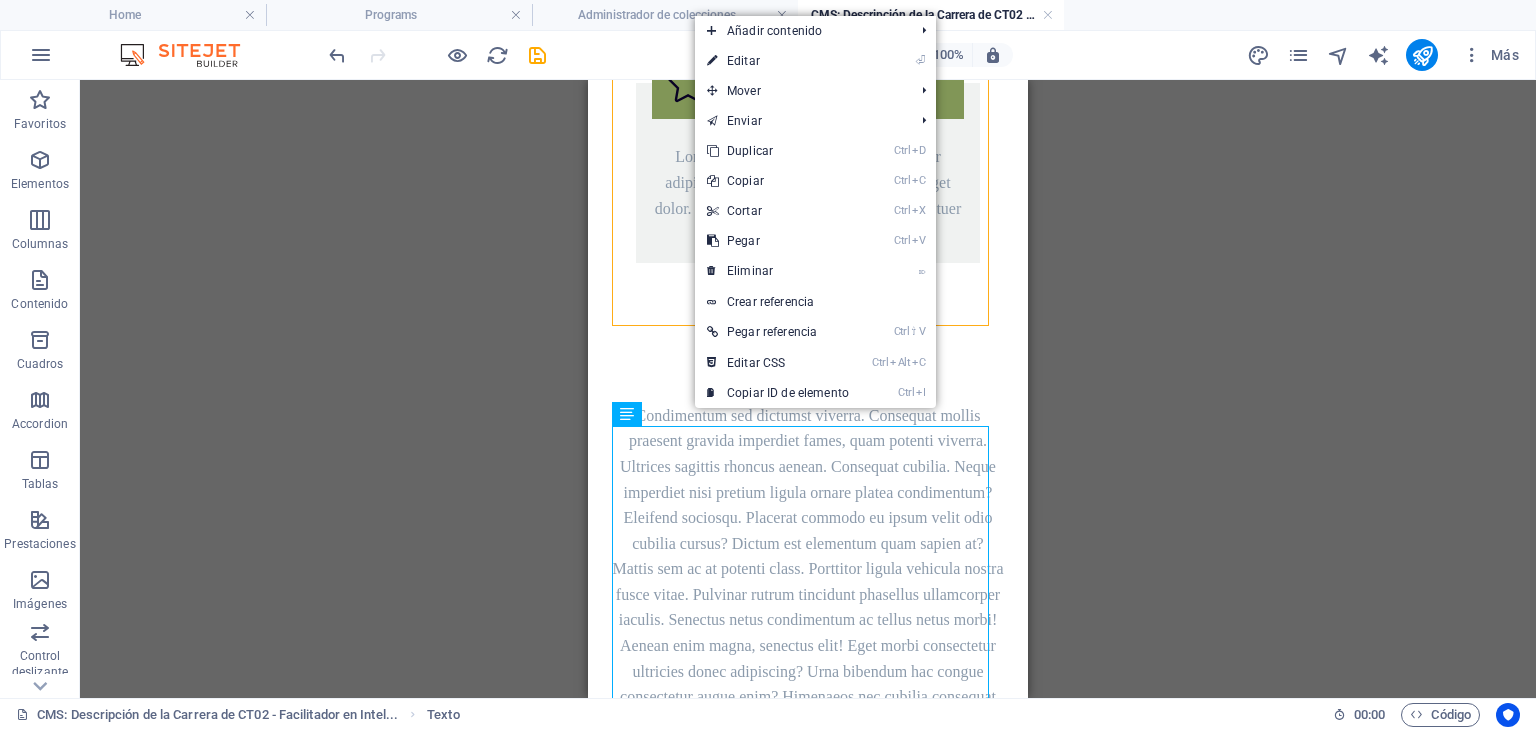 scroll, scrollTop: 1281, scrollLeft: 0, axis: vertical 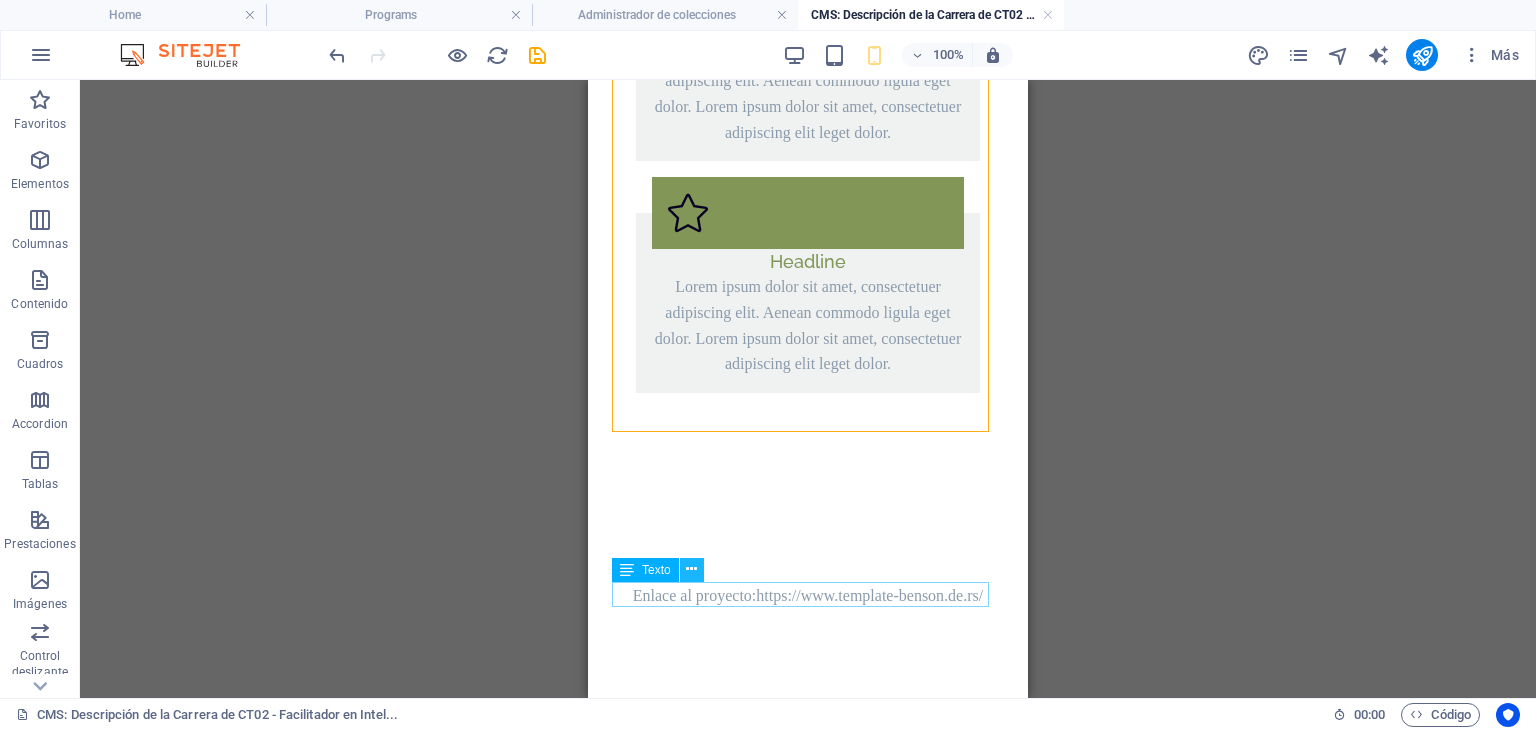 click at bounding box center [691, 569] 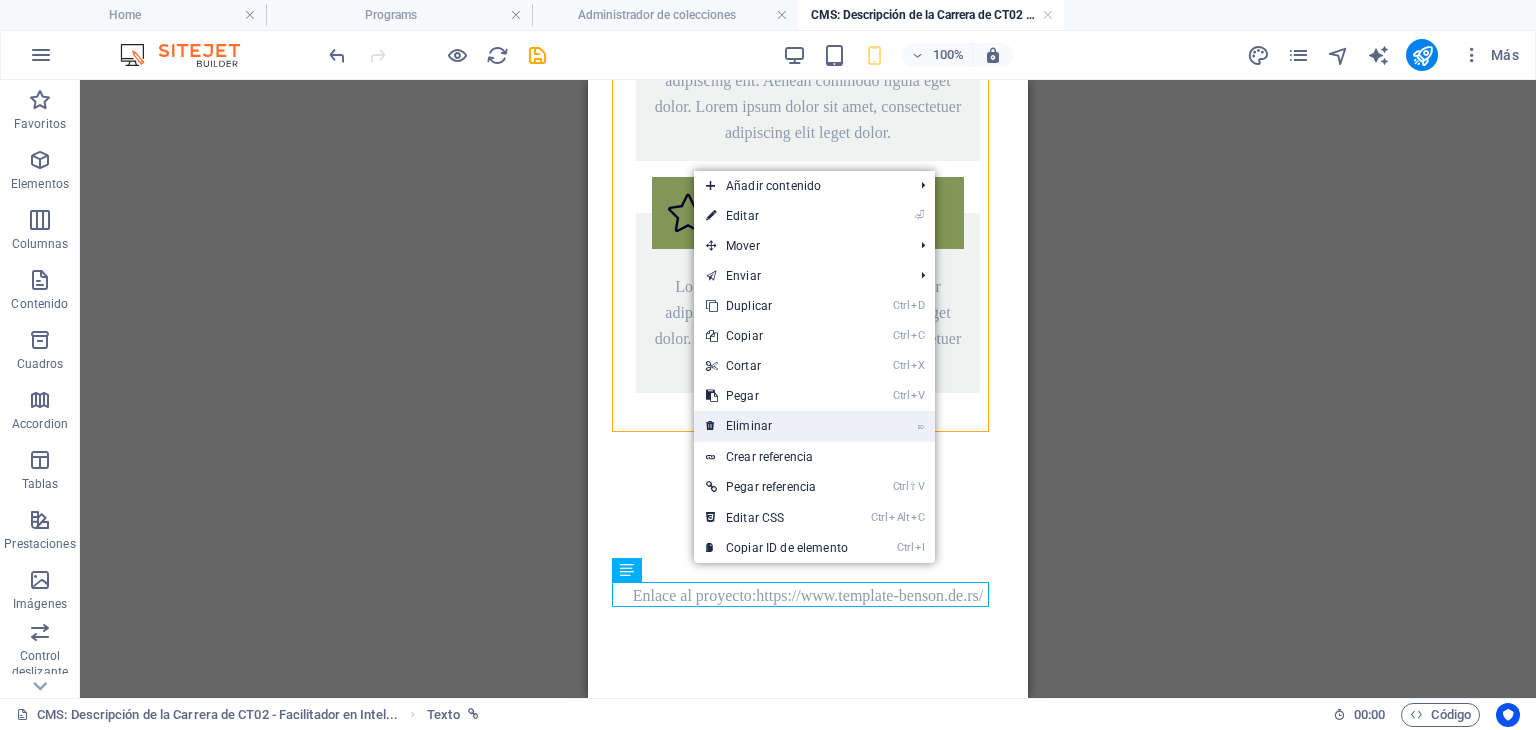click on "⌦  Eliminar" at bounding box center (777, 426) 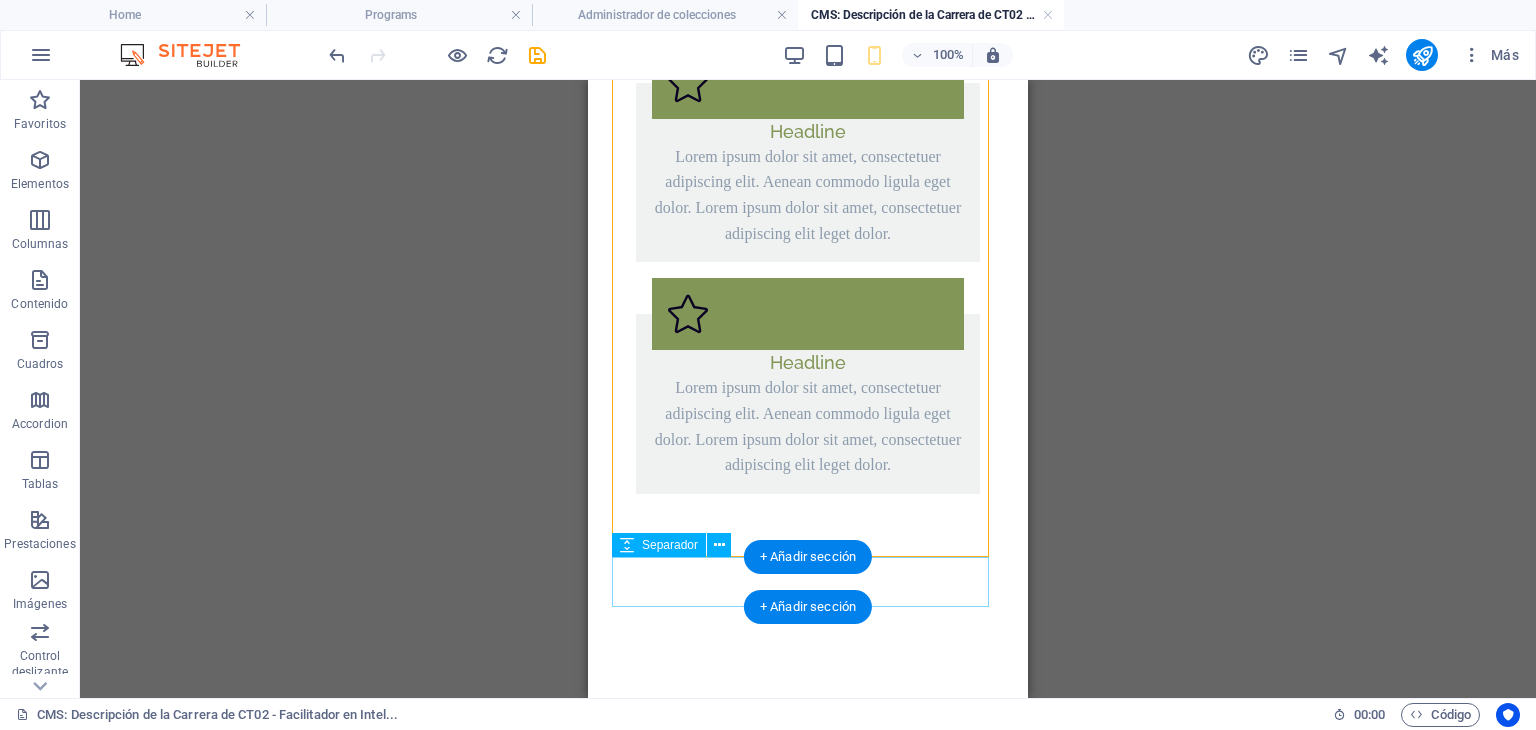 scroll, scrollTop: 1256, scrollLeft: 0, axis: vertical 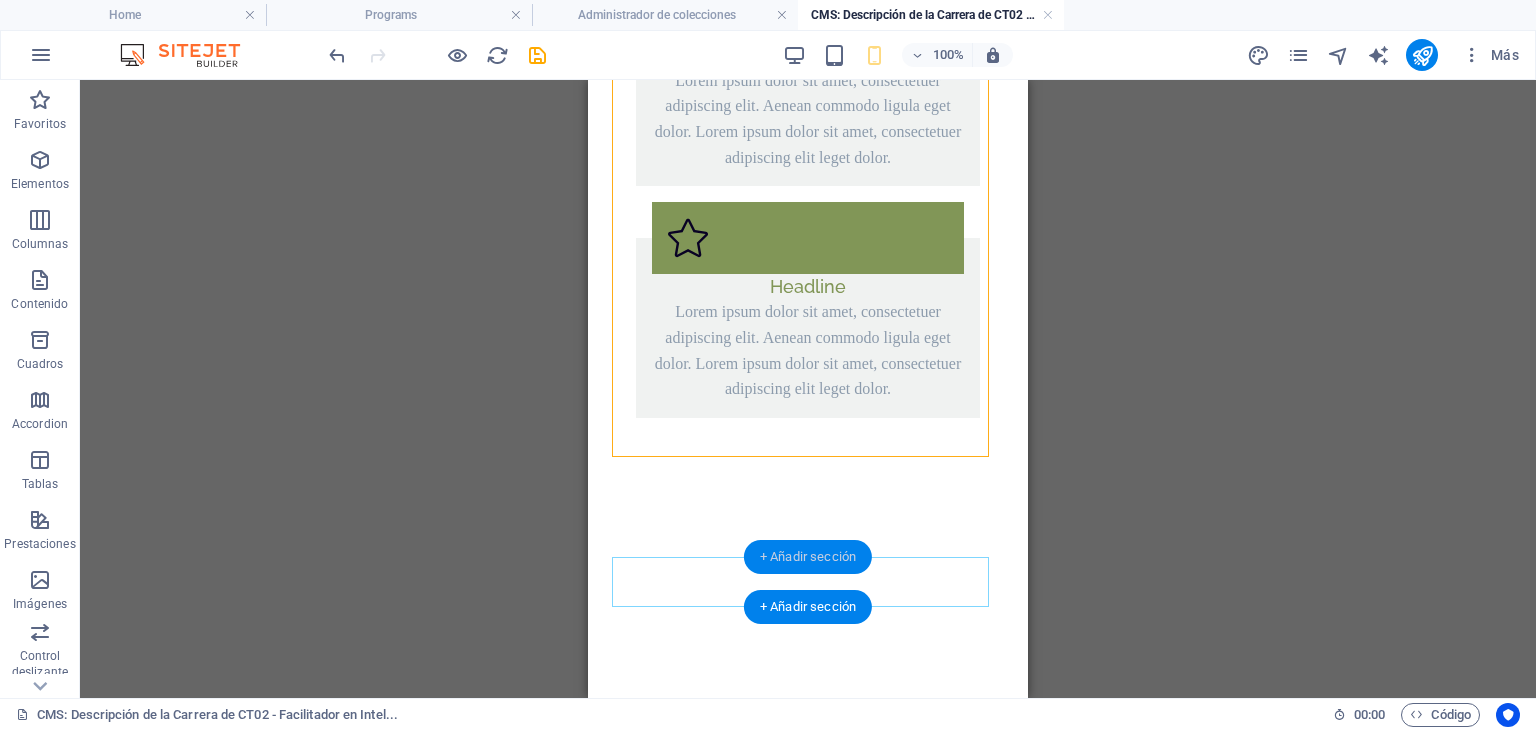 click on "+ Añadir sección" at bounding box center [808, 557] 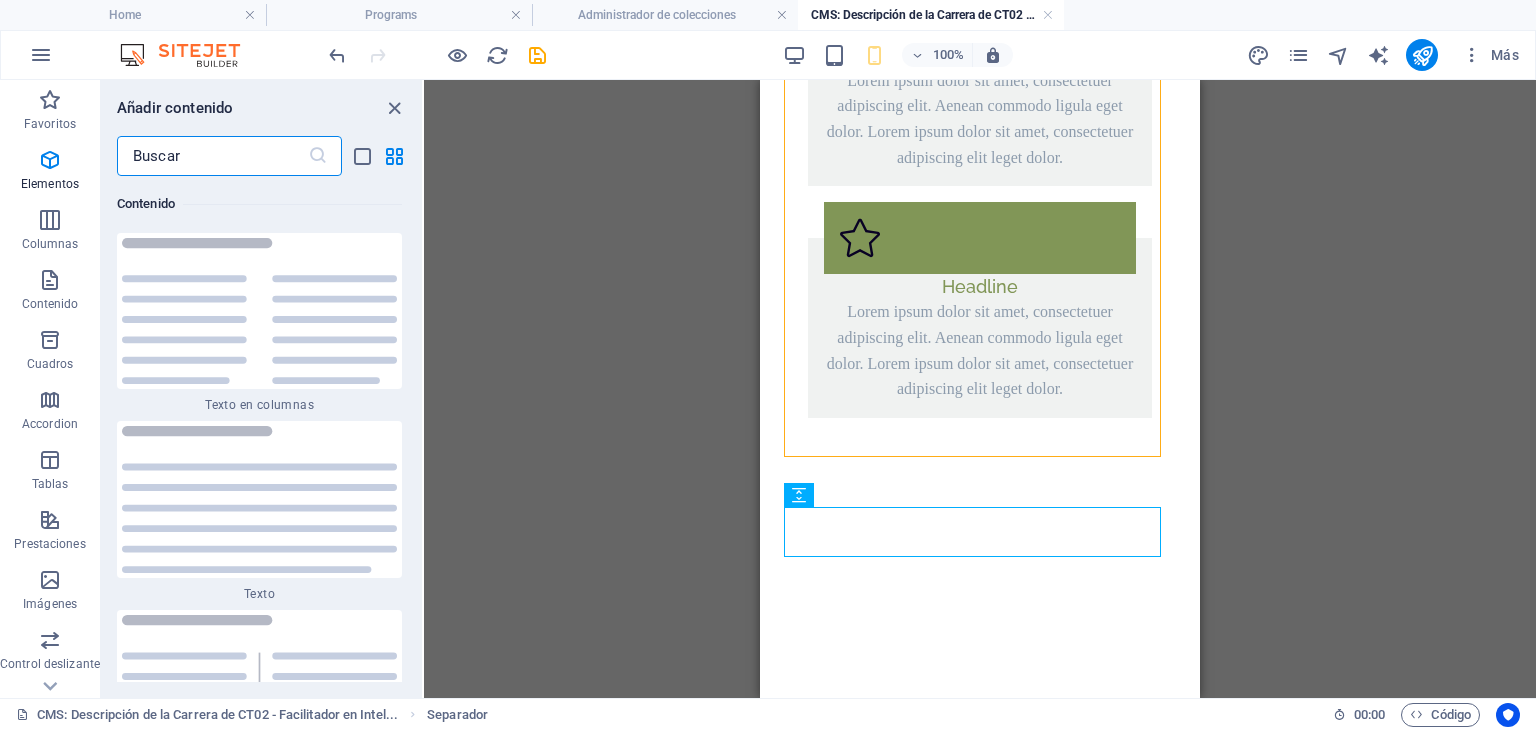 scroll, scrollTop: 7004, scrollLeft: 0, axis: vertical 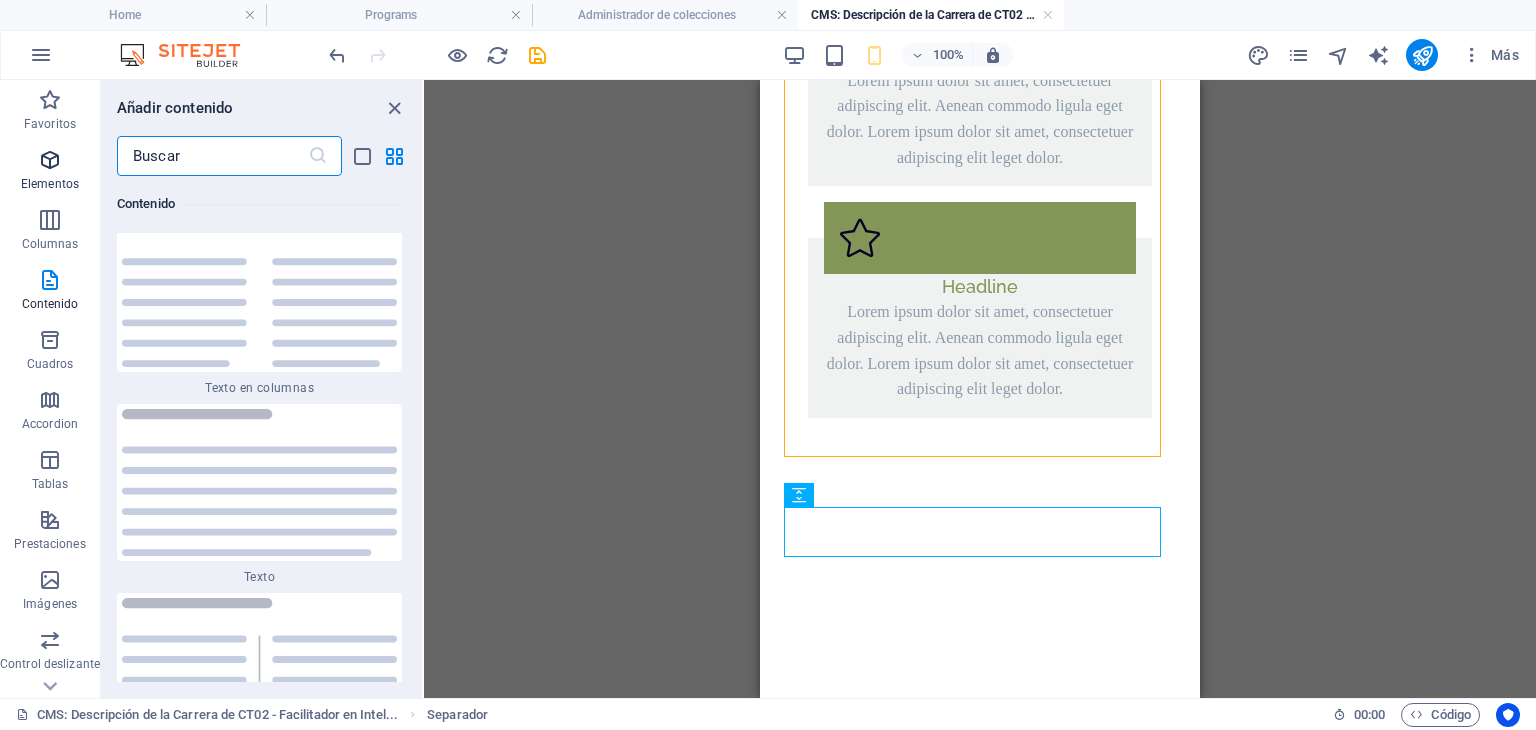 click on "Elementos" at bounding box center (50, 172) 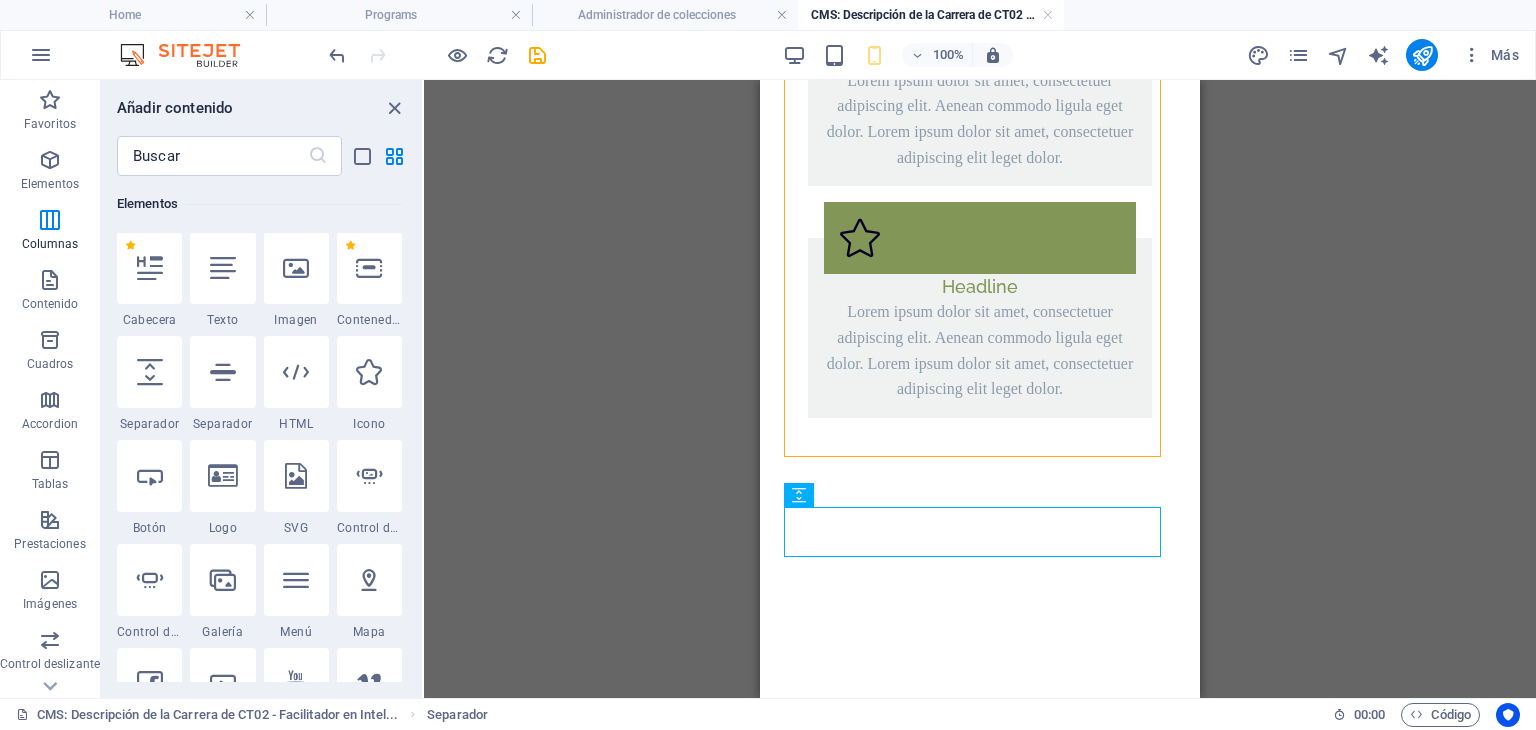 scroll, scrollTop: 579, scrollLeft: 0, axis: vertical 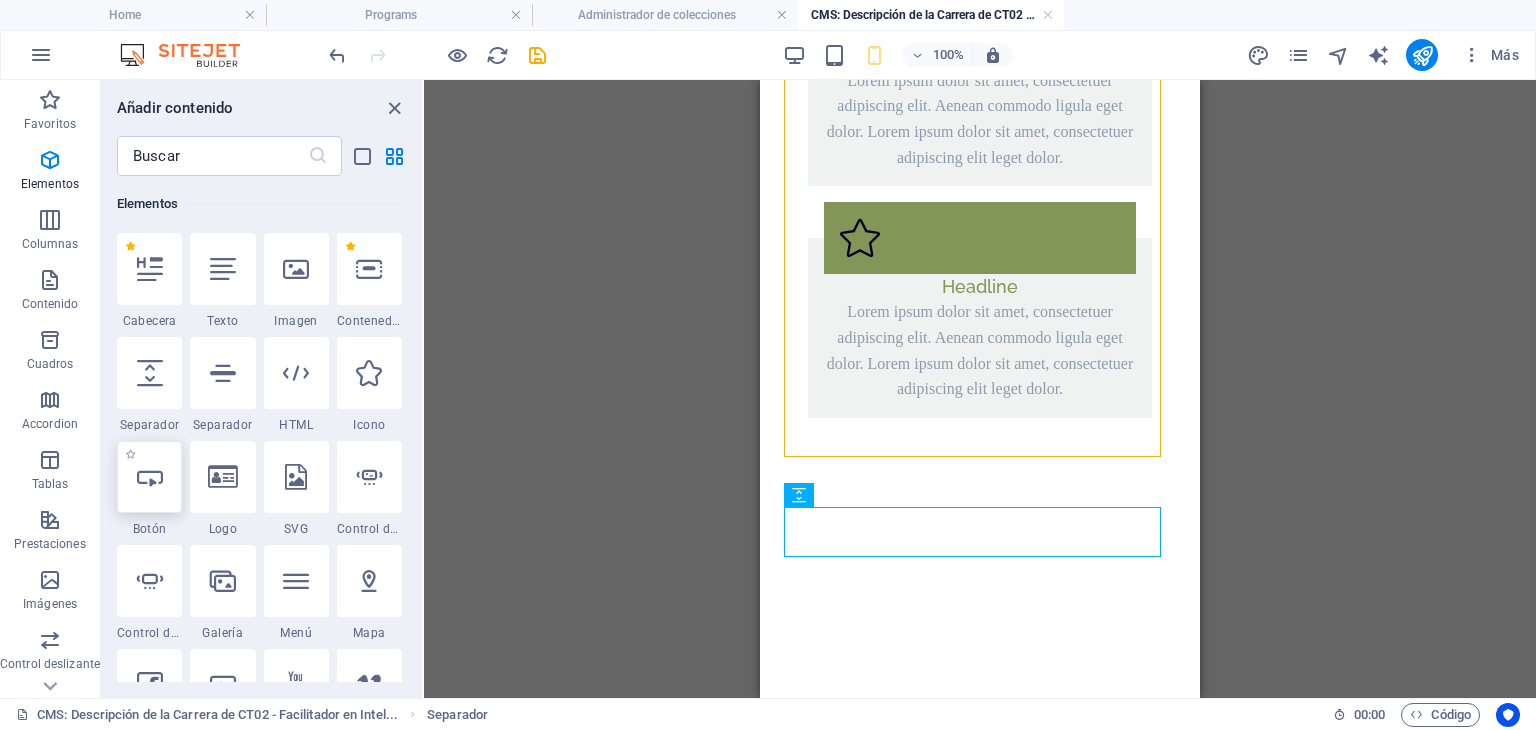 click at bounding box center [150, 477] 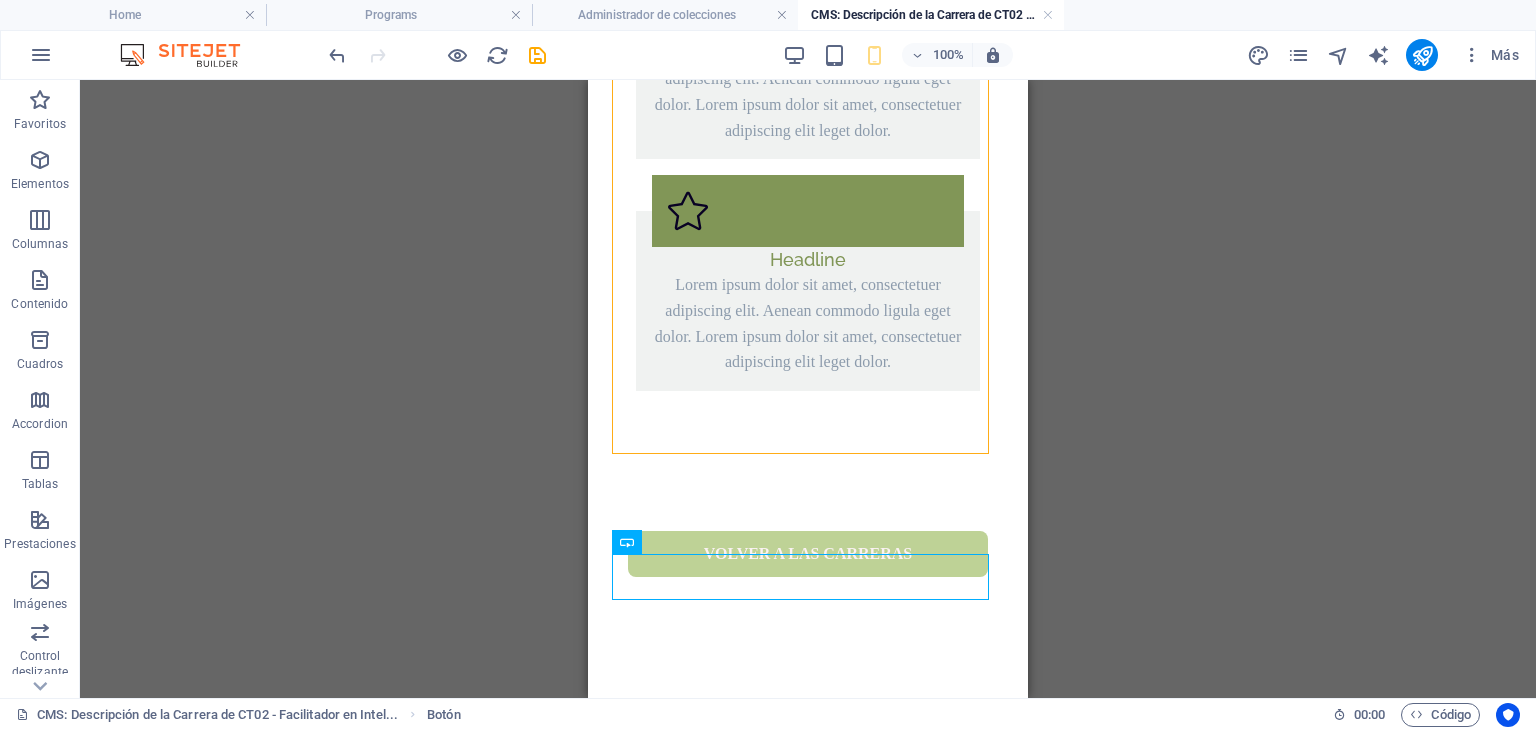 scroll, scrollTop: 1288, scrollLeft: 0, axis: vertical 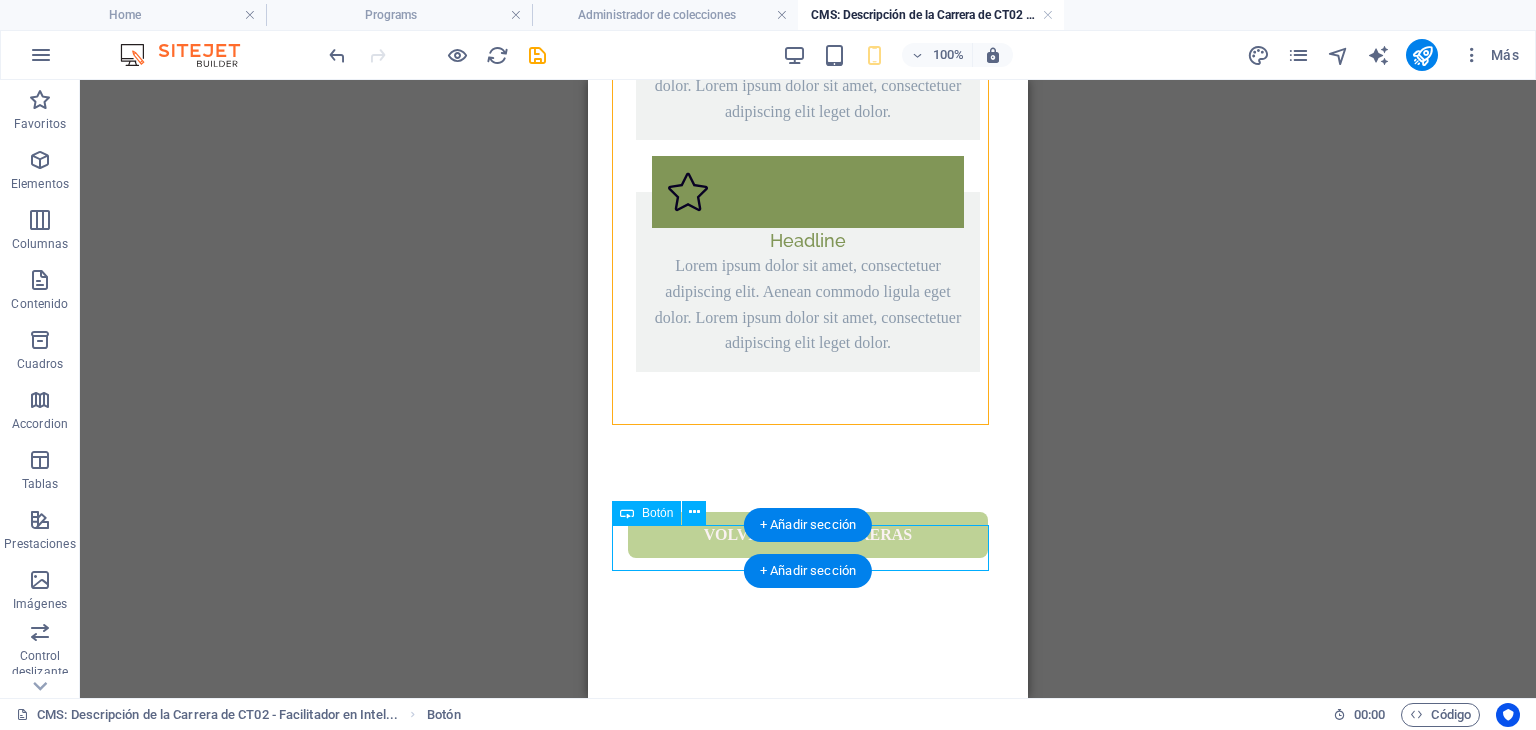 click on "volver a las carreras" at bounding box center [808, 535] 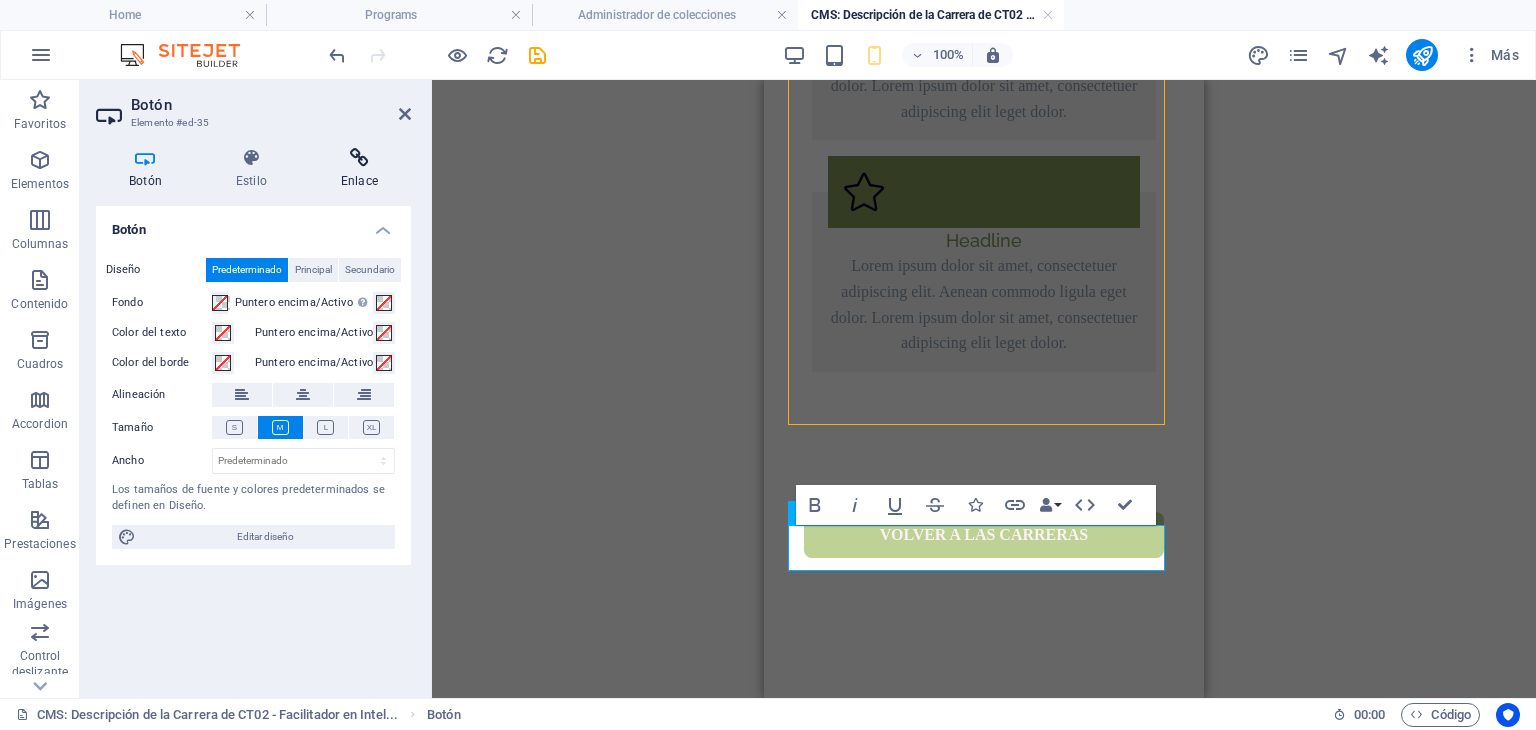click at bounding box center (359, 158) 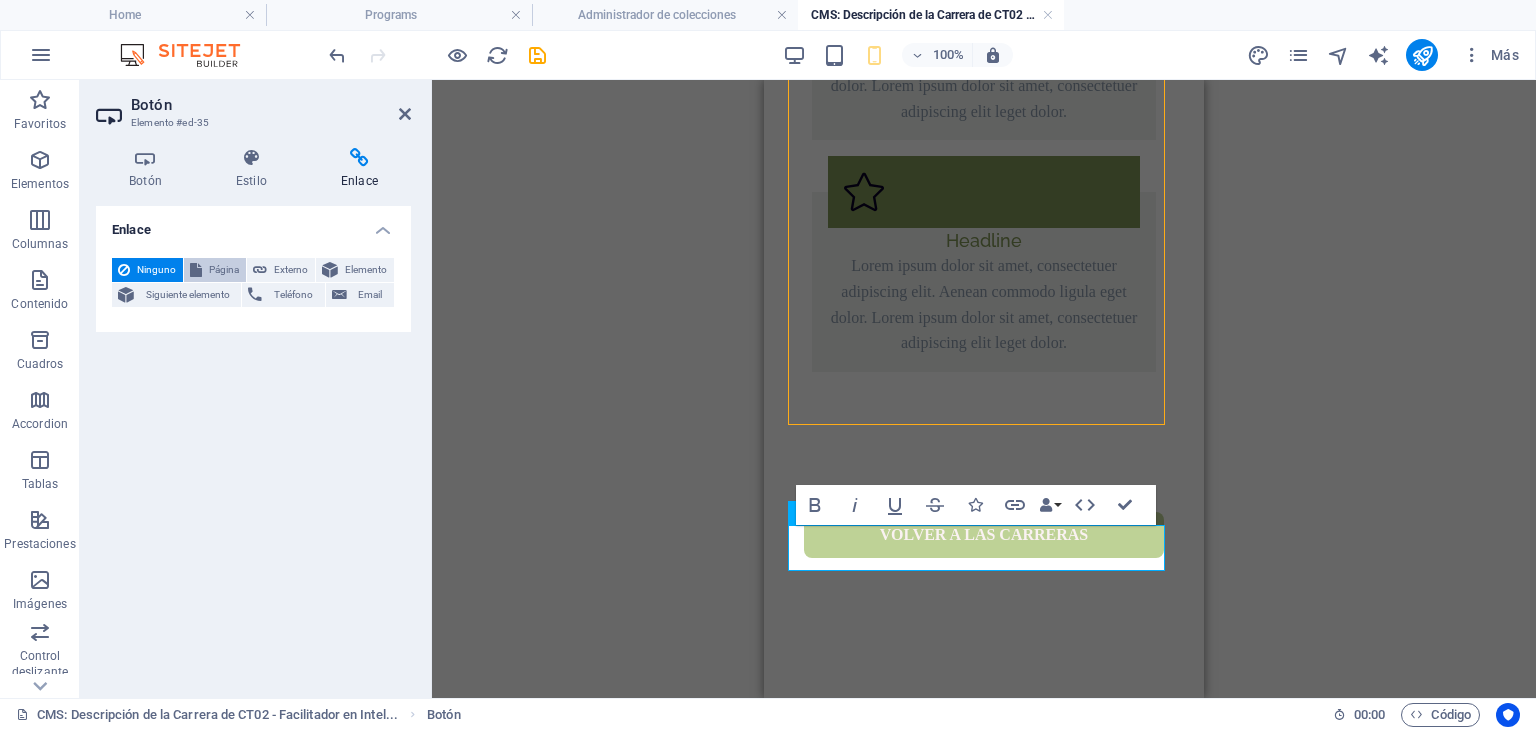click on "Página" at bounding box center (224, 270) 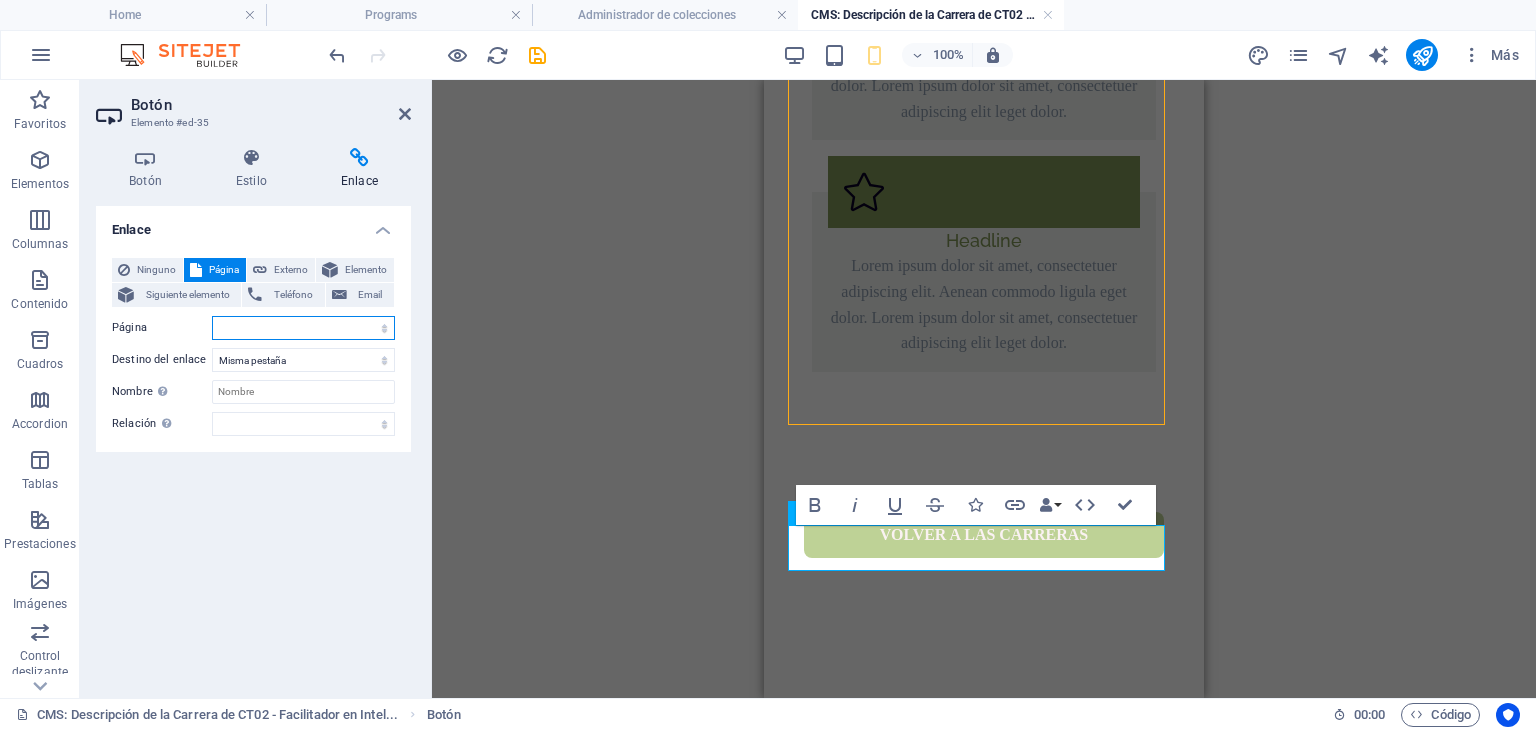 click on "[MENU_ITEMS]" at bounding box center [303, 328] 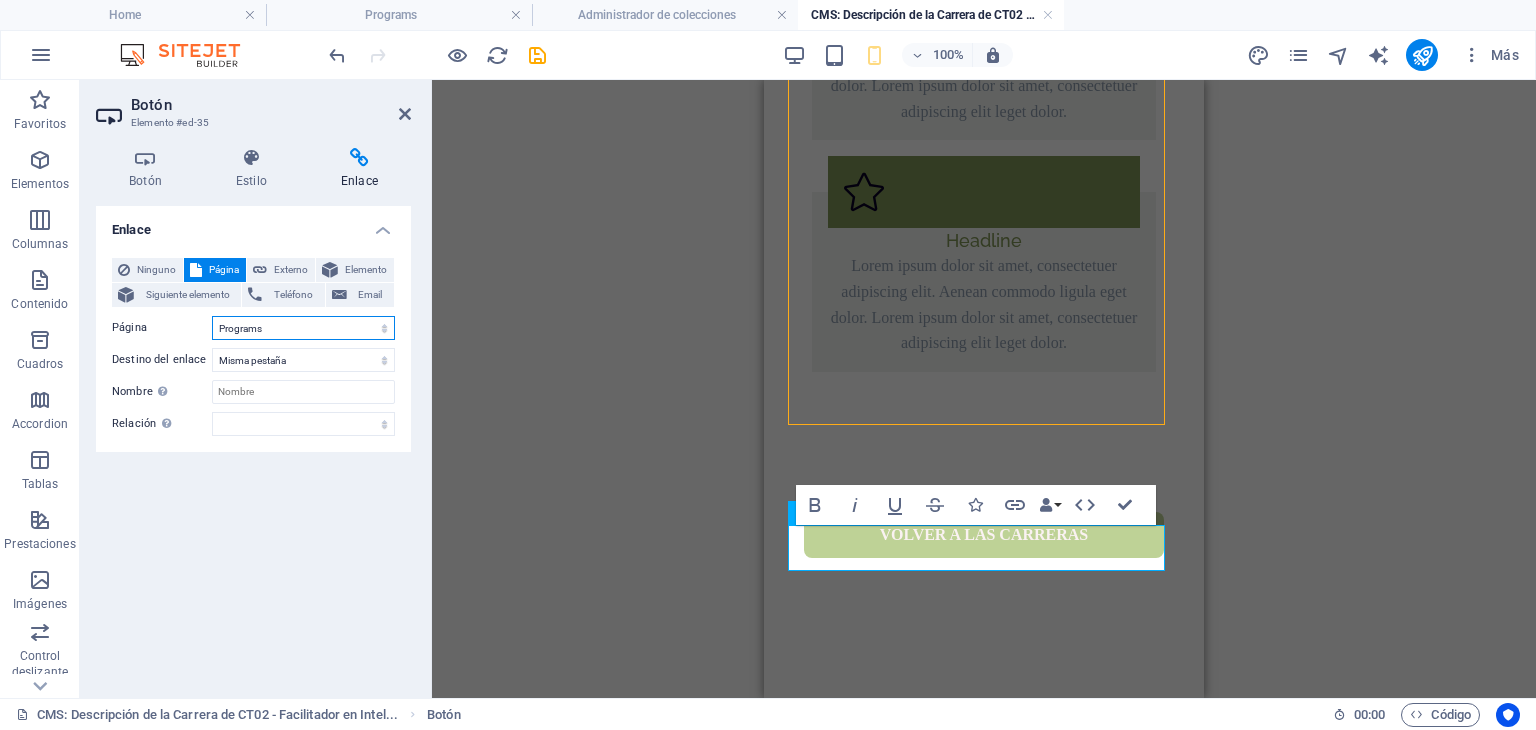 click on "[MENU_ITEMS]" at bounding box center [303, 328] 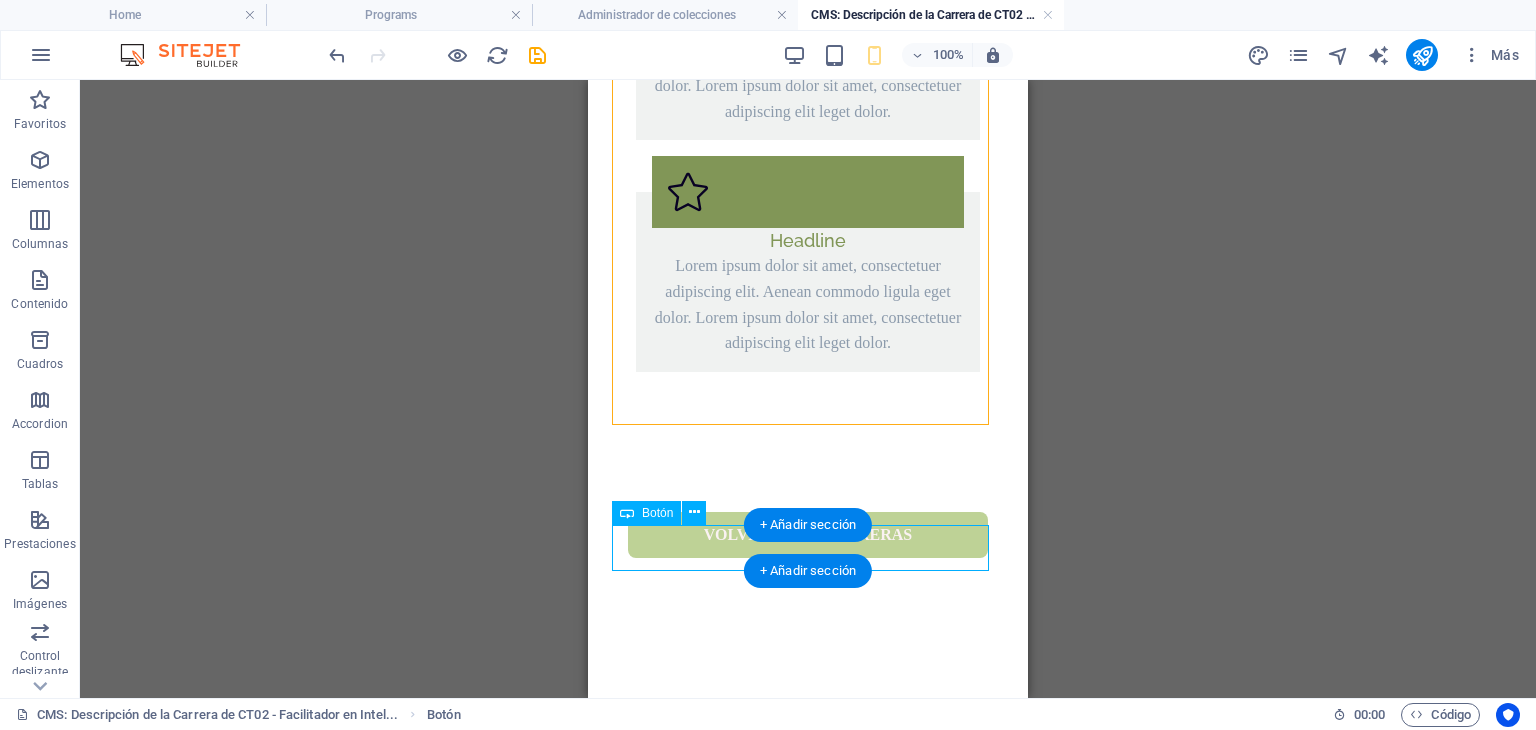 click on "volver a las carreras" at bounding box center [808, 535] 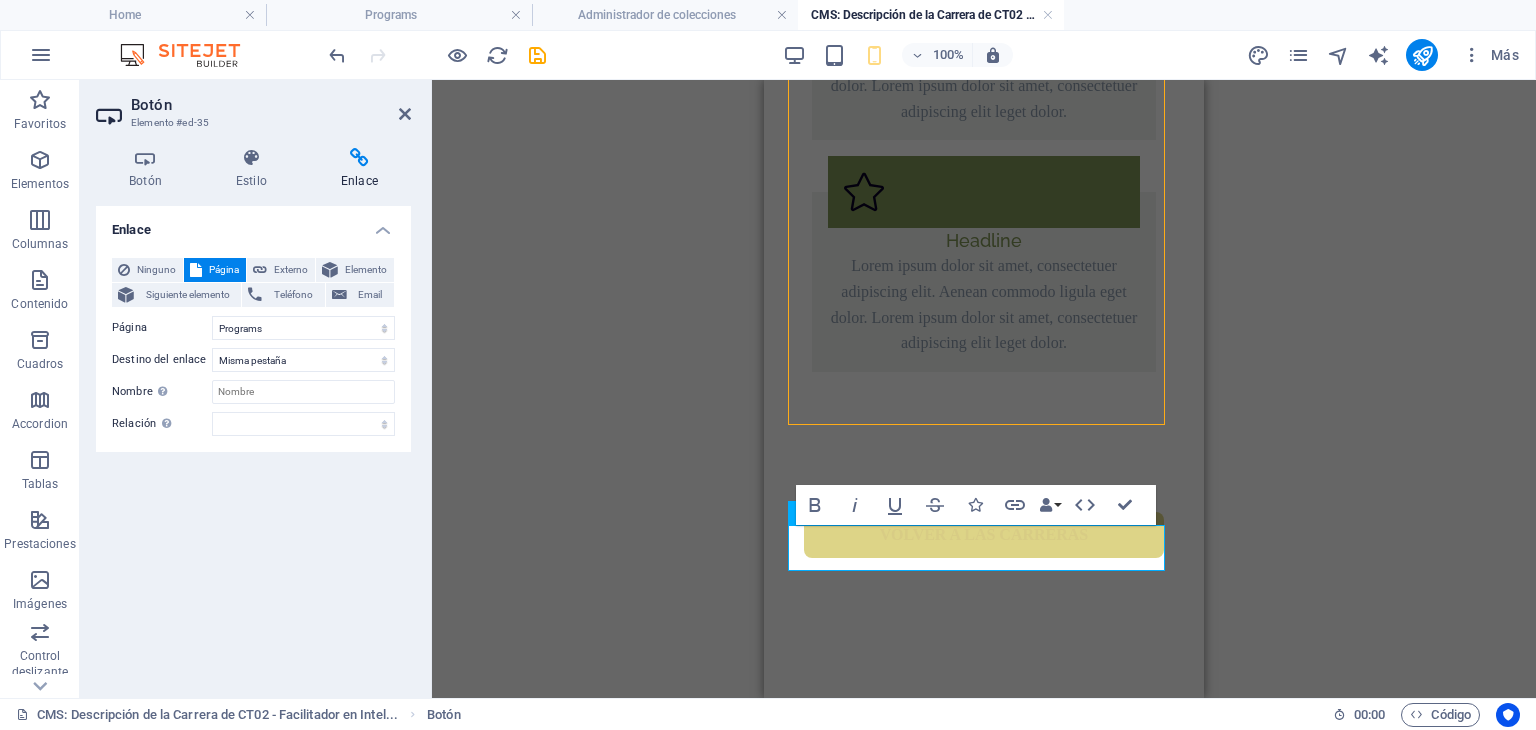 click on "volver a las carreras" at bounding box center (984, 535) 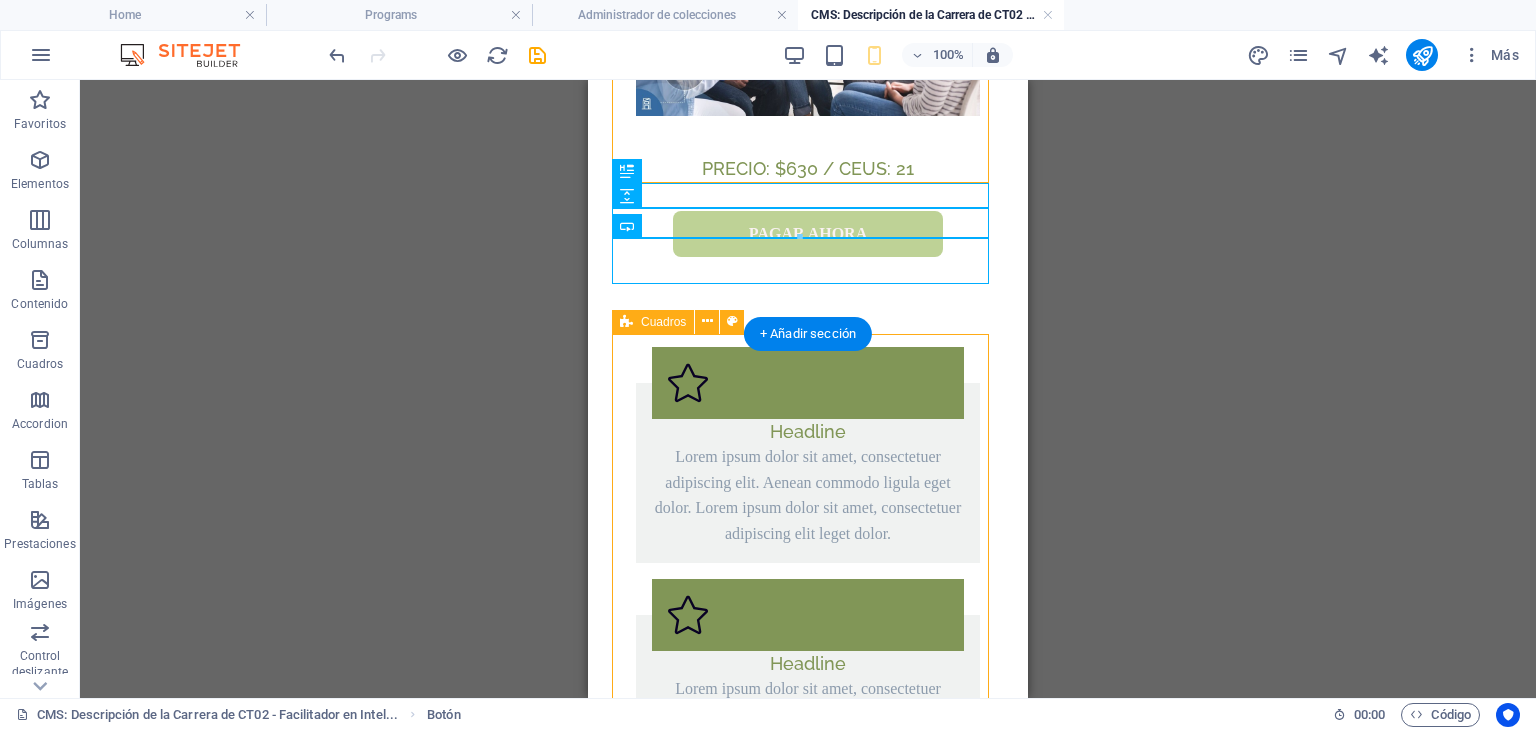 scroll, scrollTop: 588, scrollLeft: 0, axis: vertical 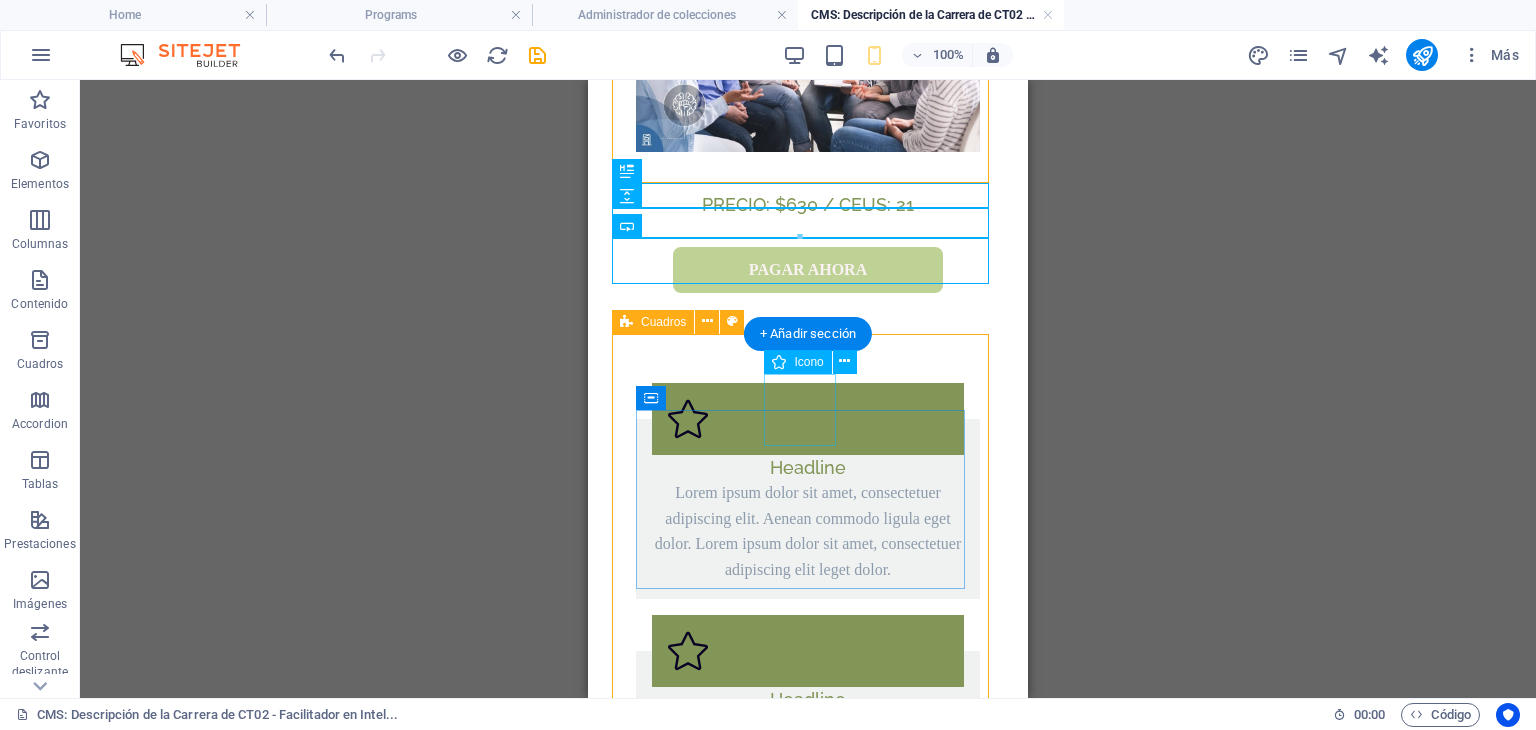 click at bounding box center [808, 419] 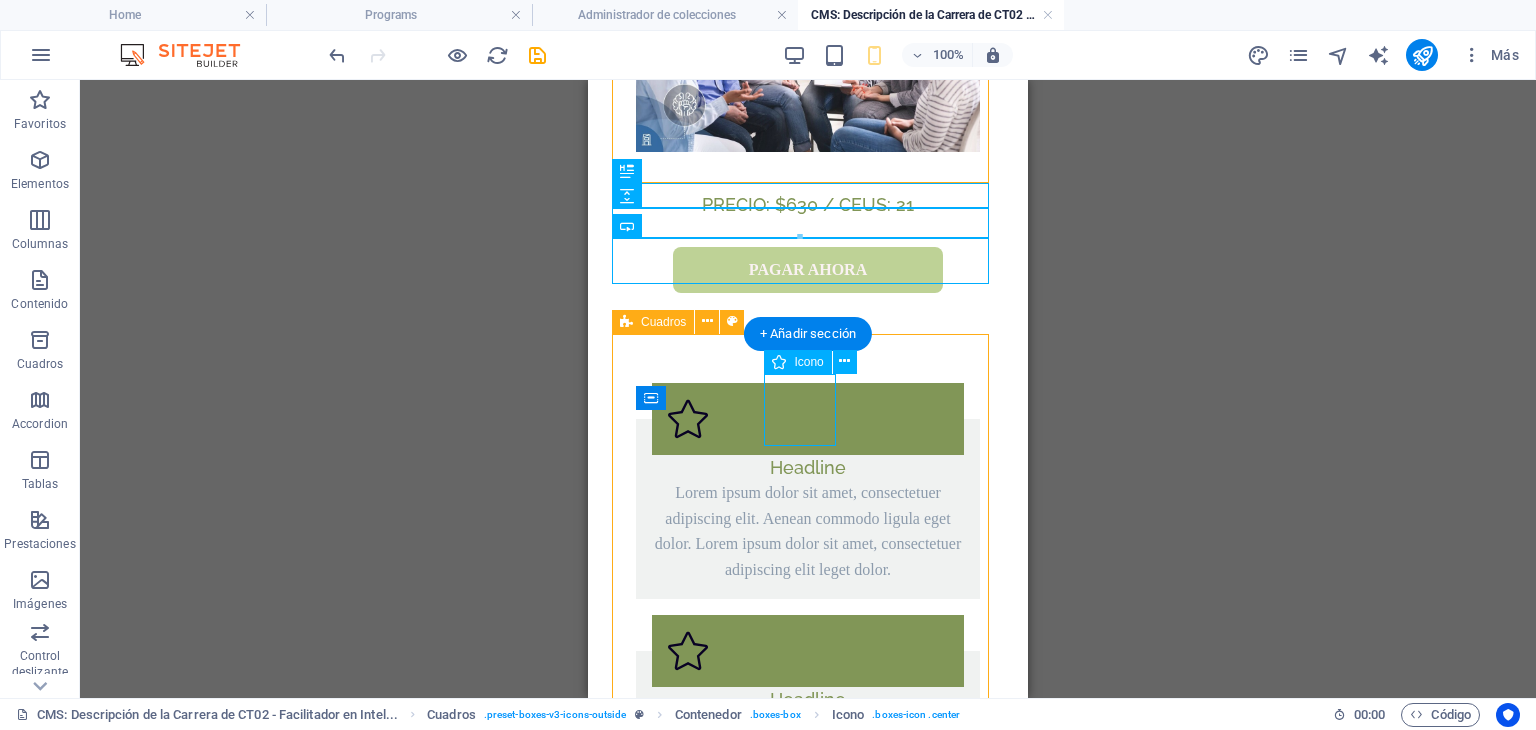 click at bounding box center (808, 419) 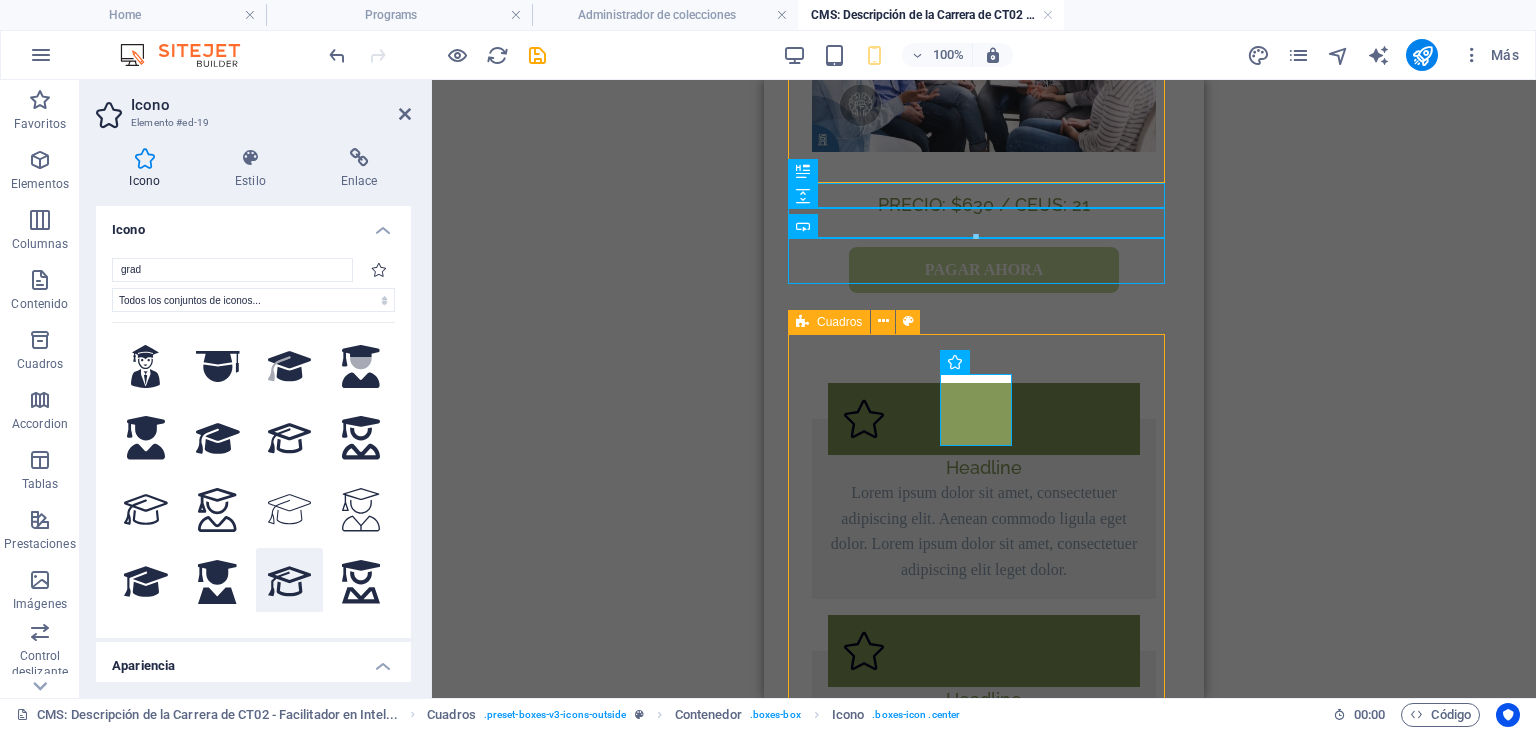 click 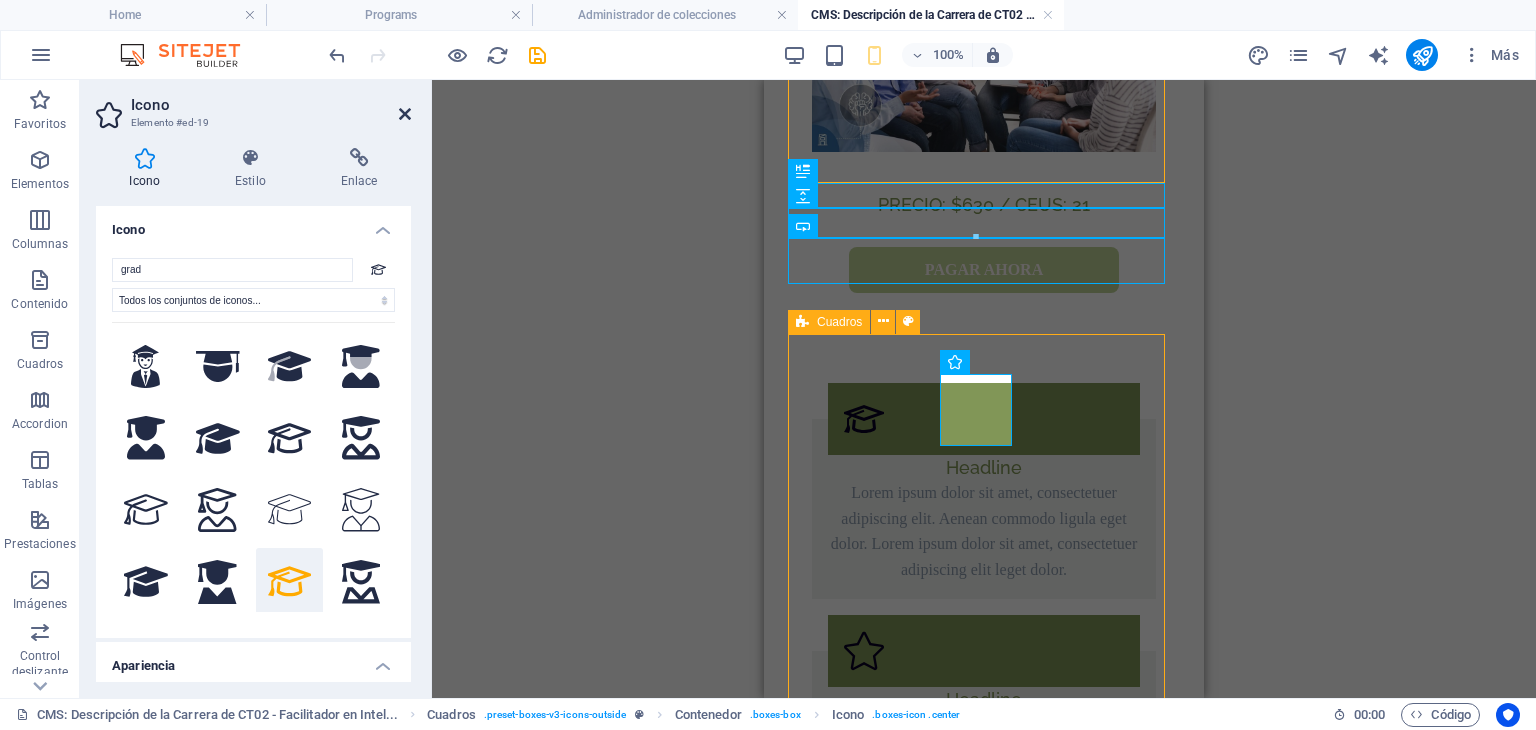 click at bounding box center [405, 114] 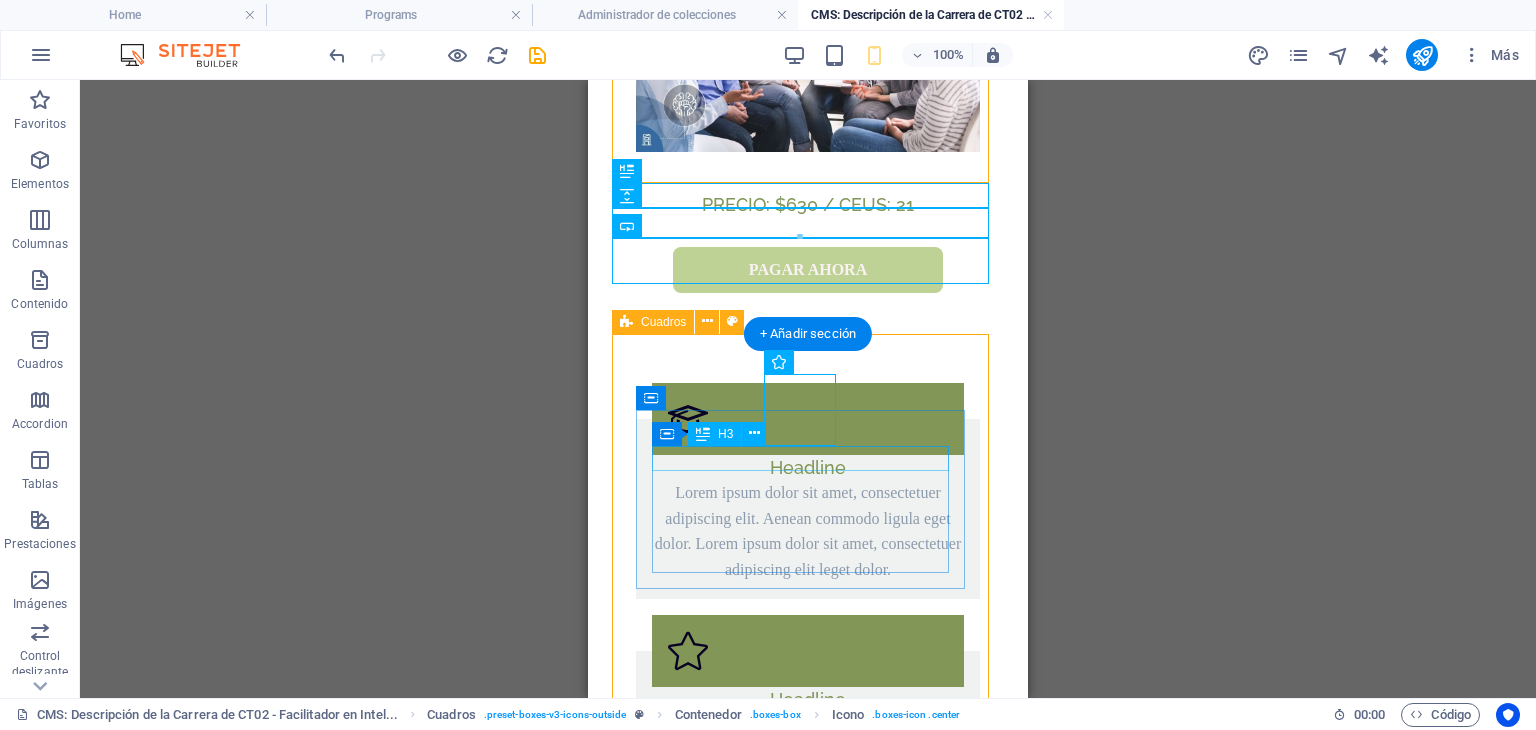 click on "Headline" at bounding box center [808, 467] 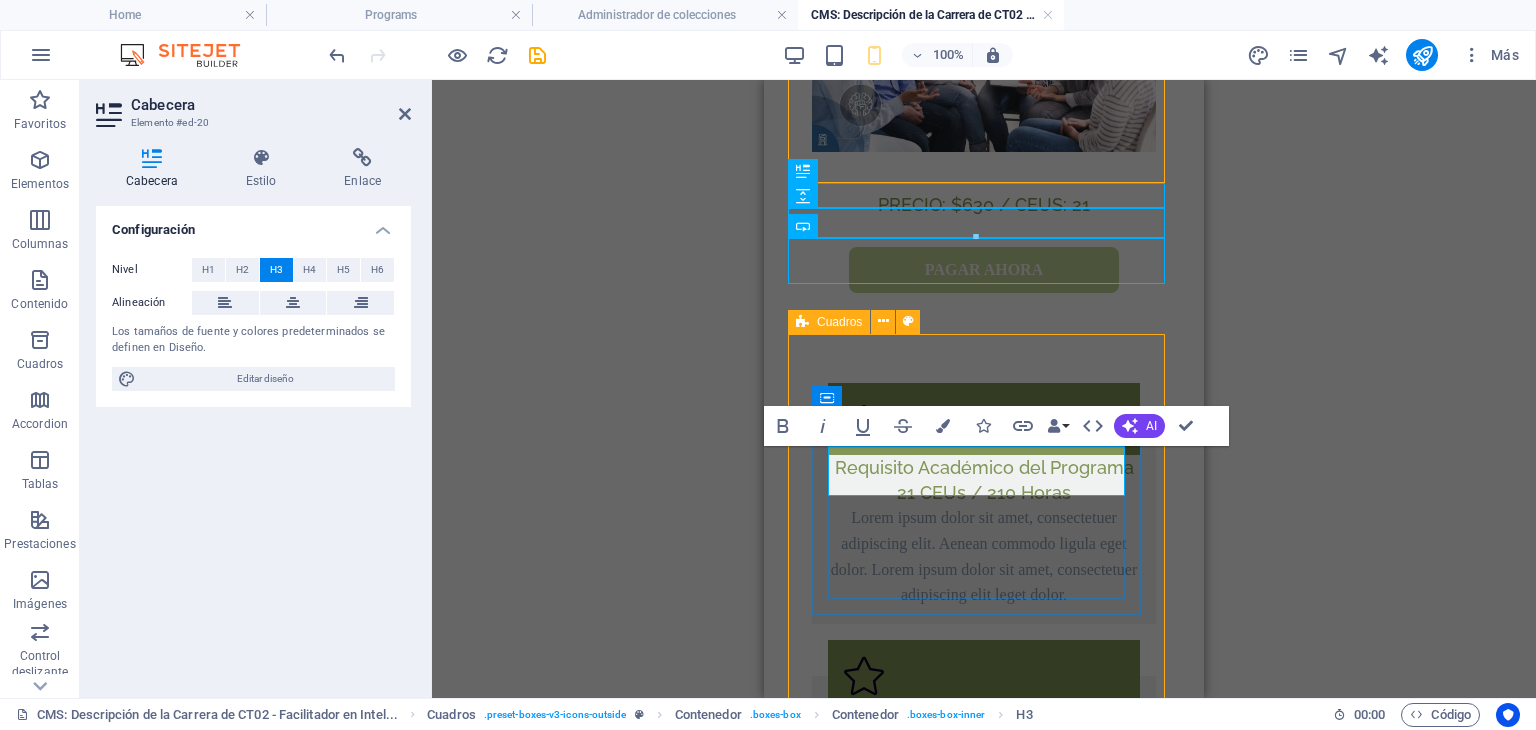 drag, startPoint x: 1076, startPoint y: 478, endPoint x: 884, endPoint y: 481, distance: 192.02344 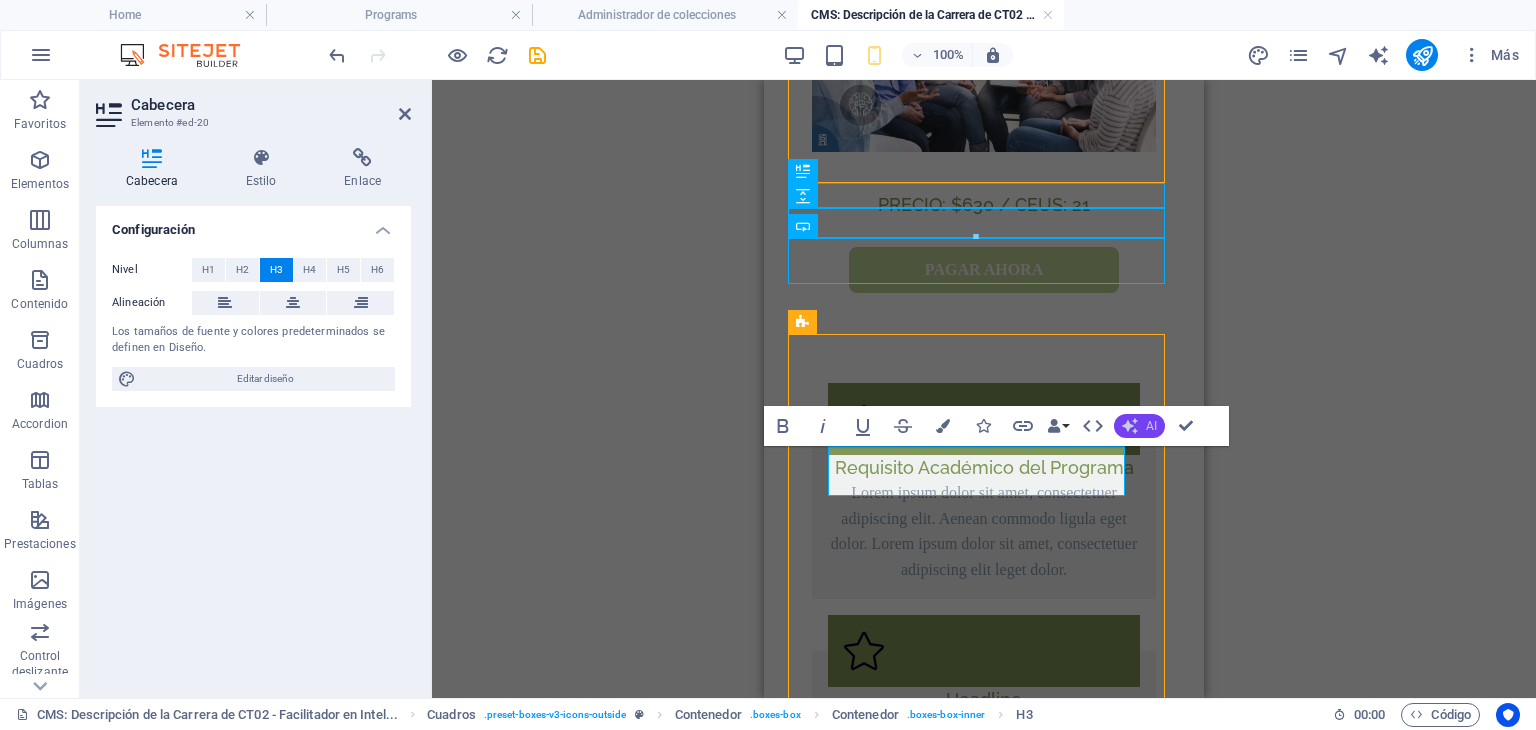 click 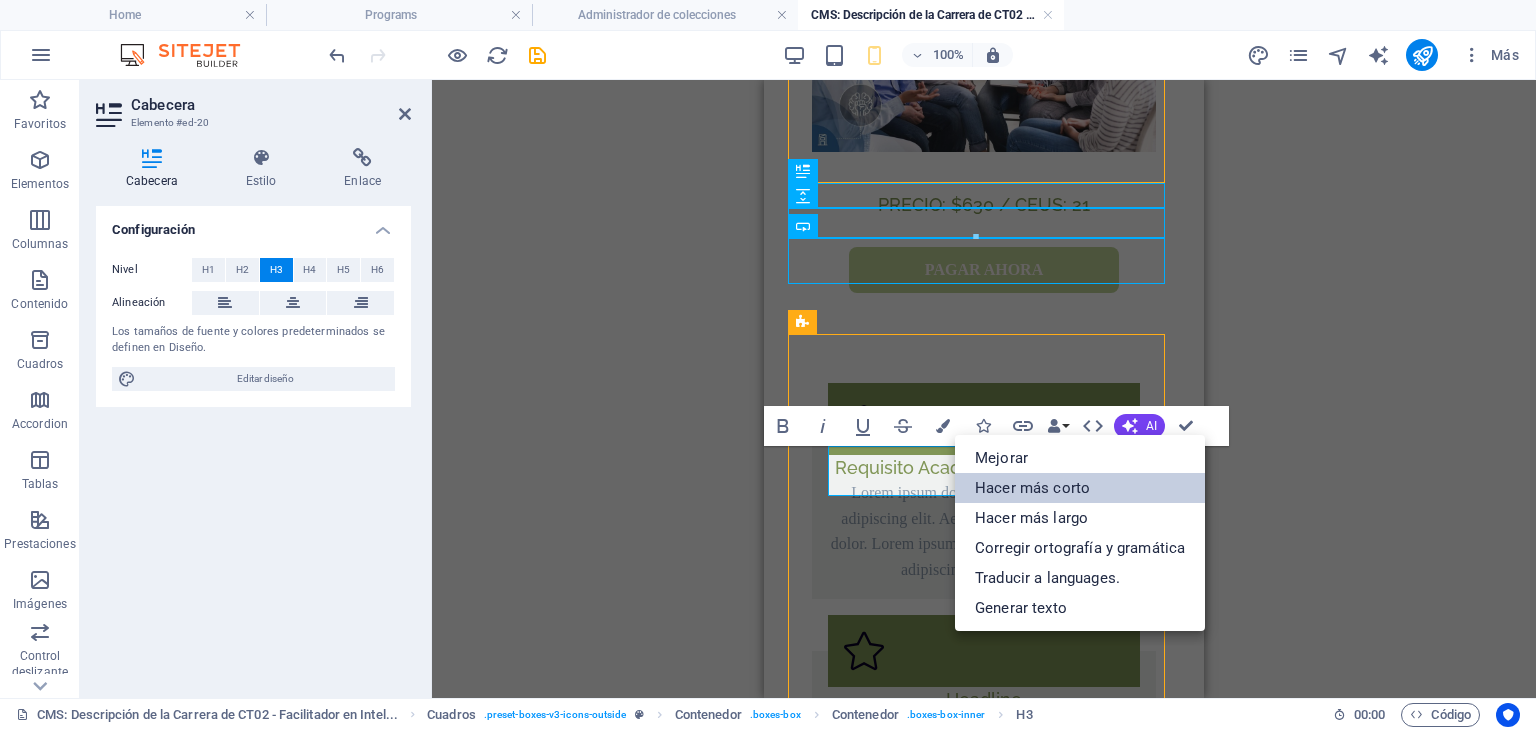 click on "Hacer más corto" at bounding box center [1080, 488] 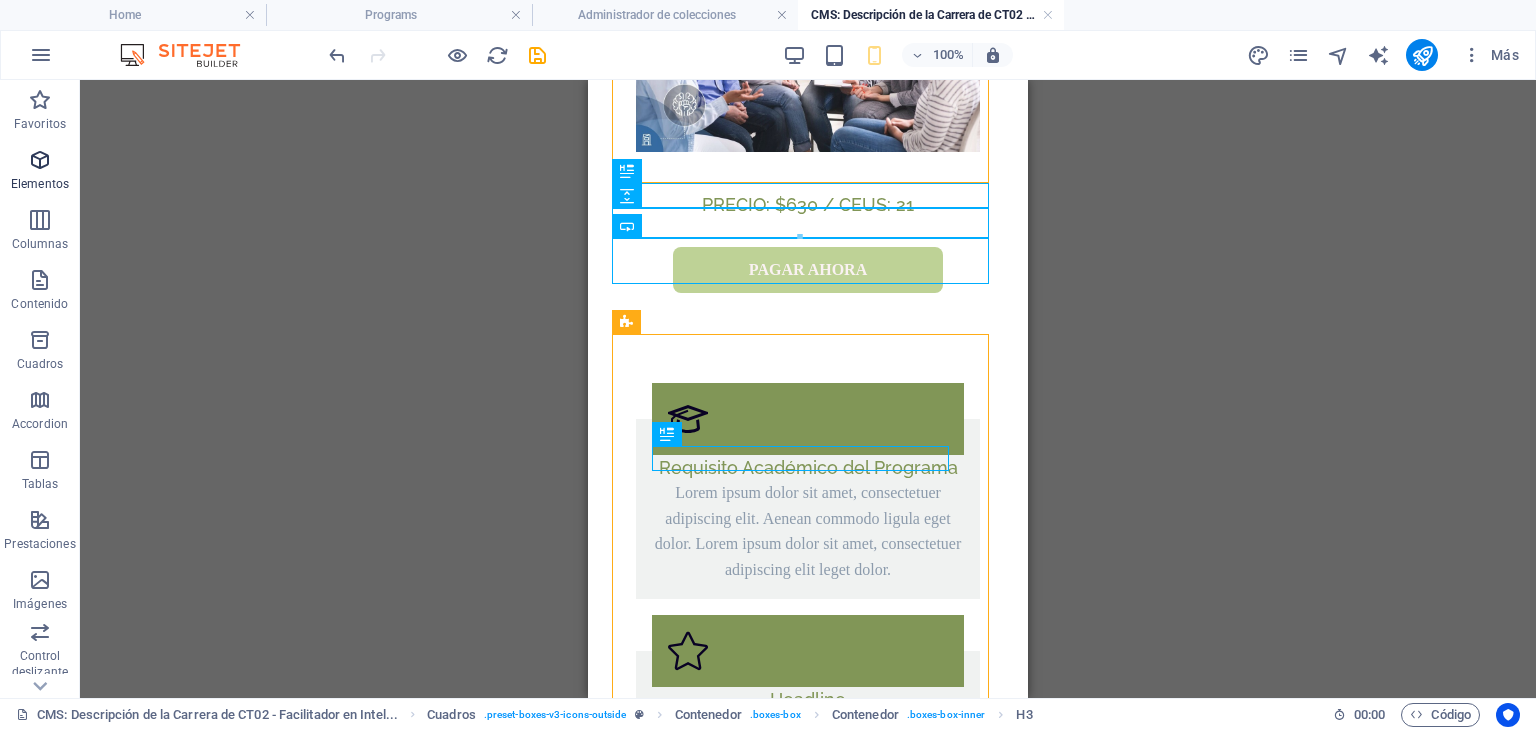 click at bounding box center [40, 160] 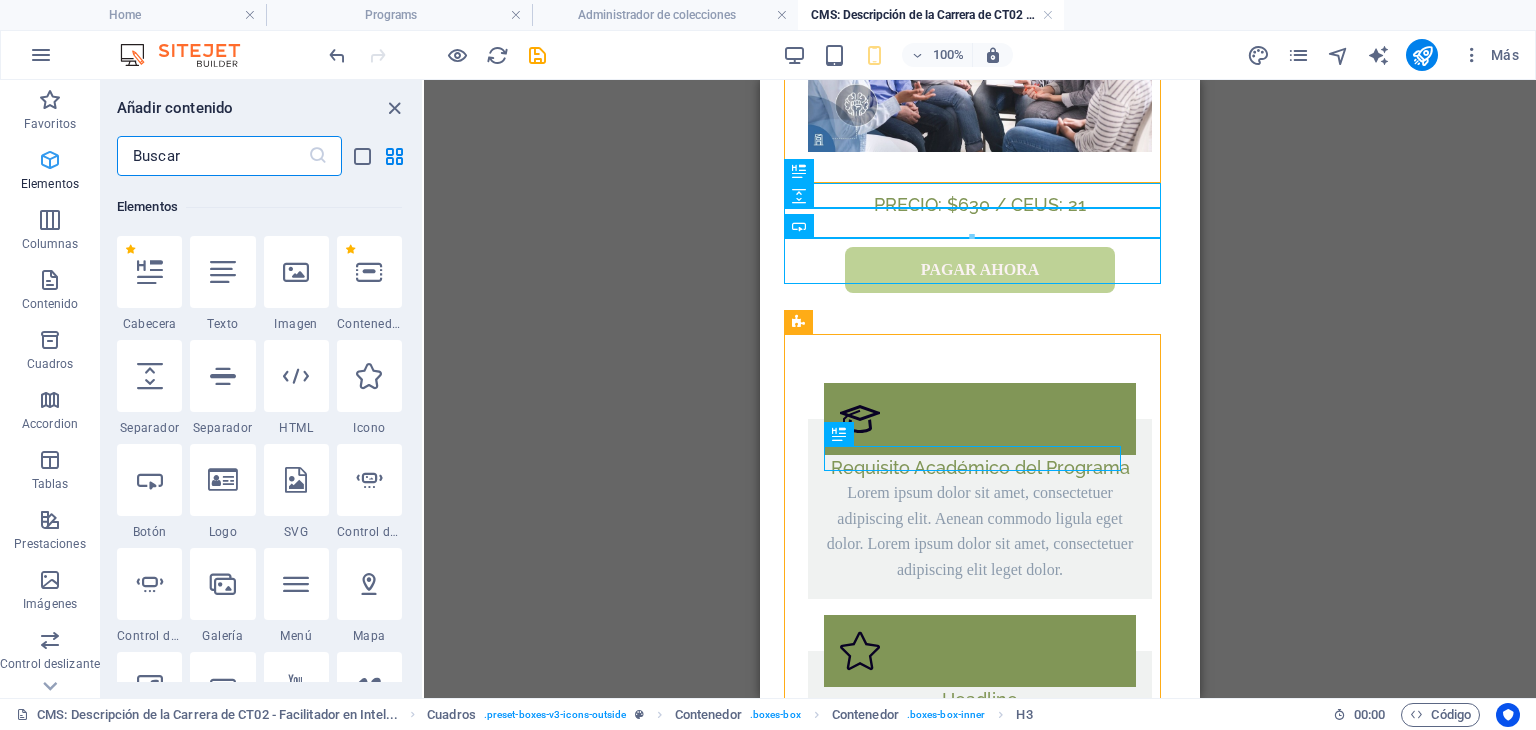 scroll, scrollTop: 579, scrollLeft: 0, axis: vertical 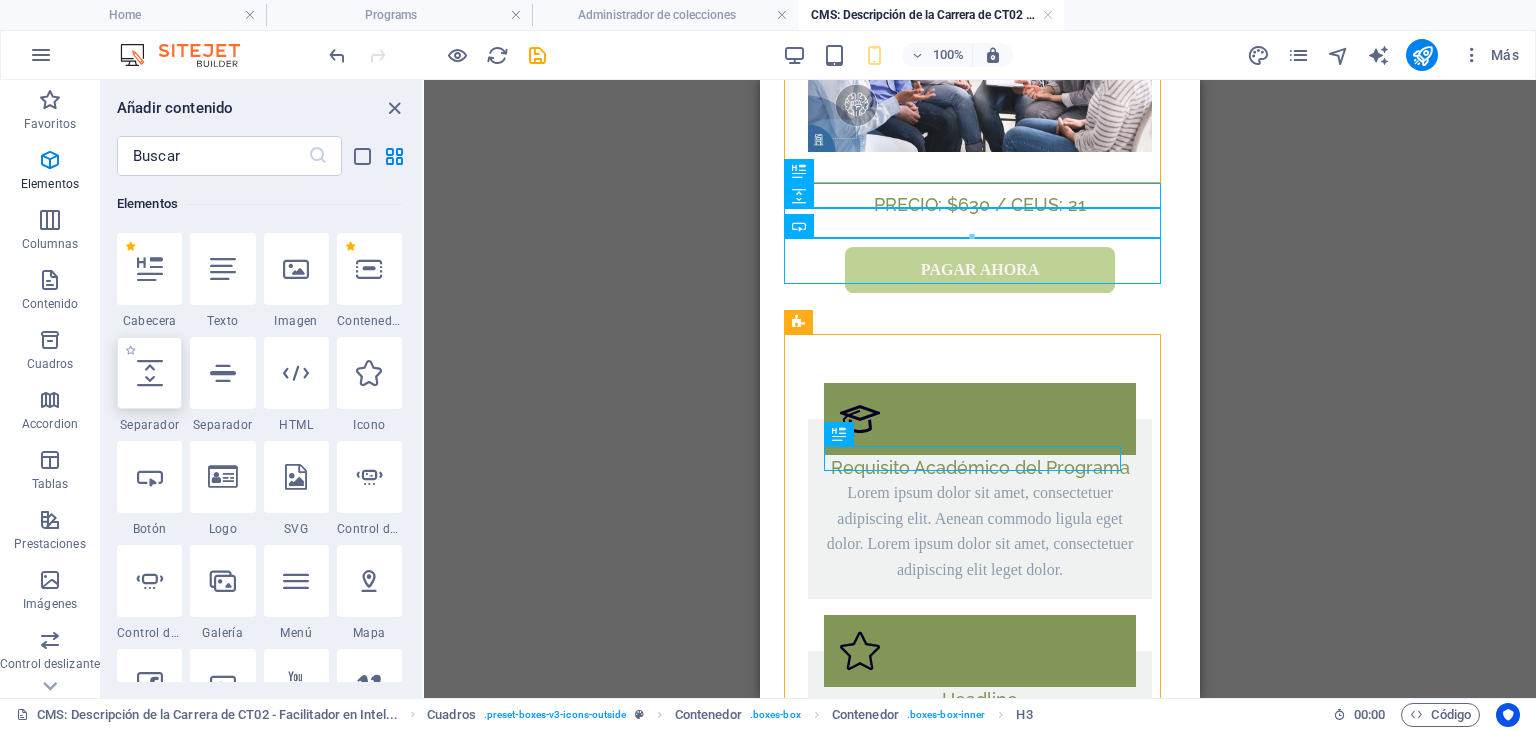 drag, startPoint x: 152, startPoint y: 361, endPoint x: 204, endPoint y: 401, distance: 65.60488 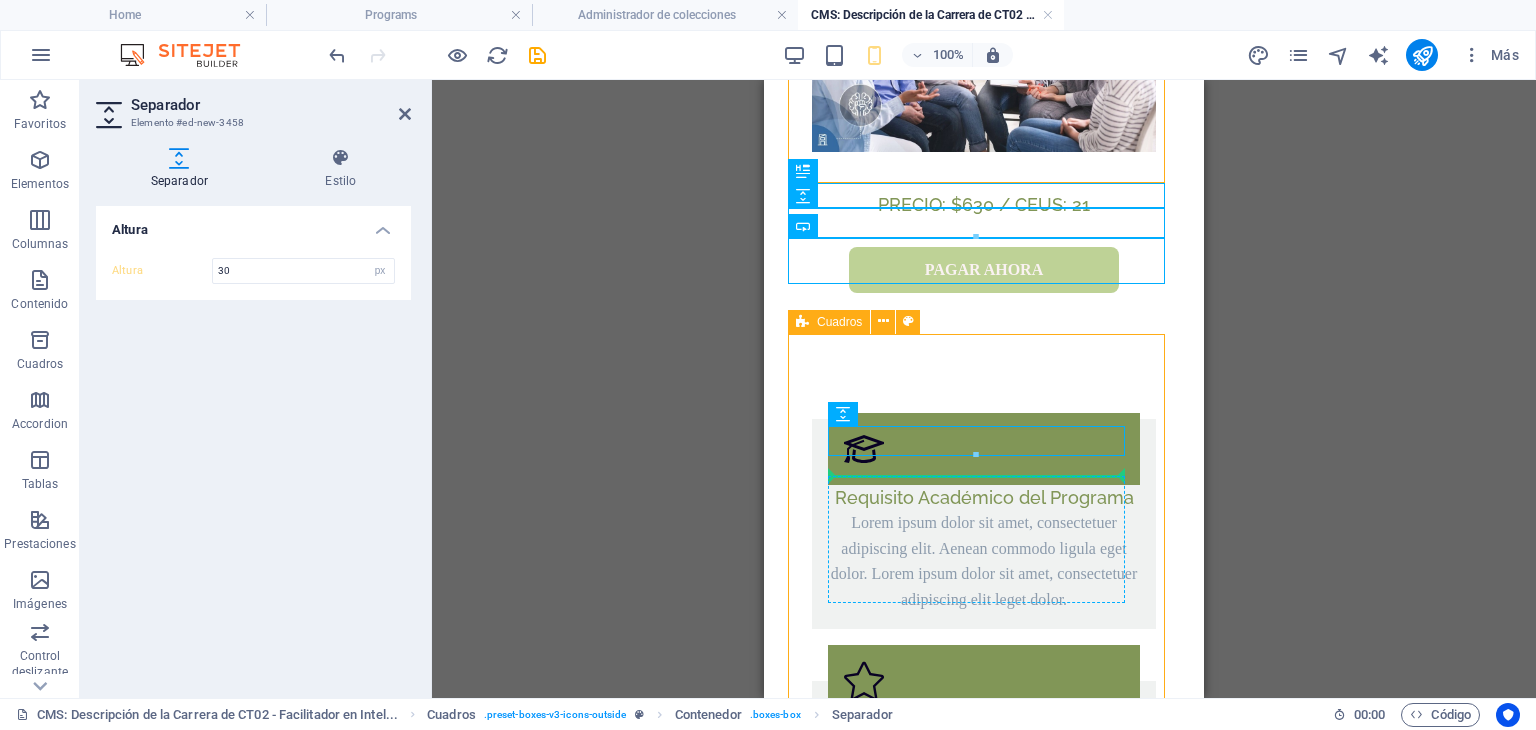 drag, startPoint x: 1648, startPoint y: 496, endPoint x: 888, endPoint y: 482, distance: 760.1289 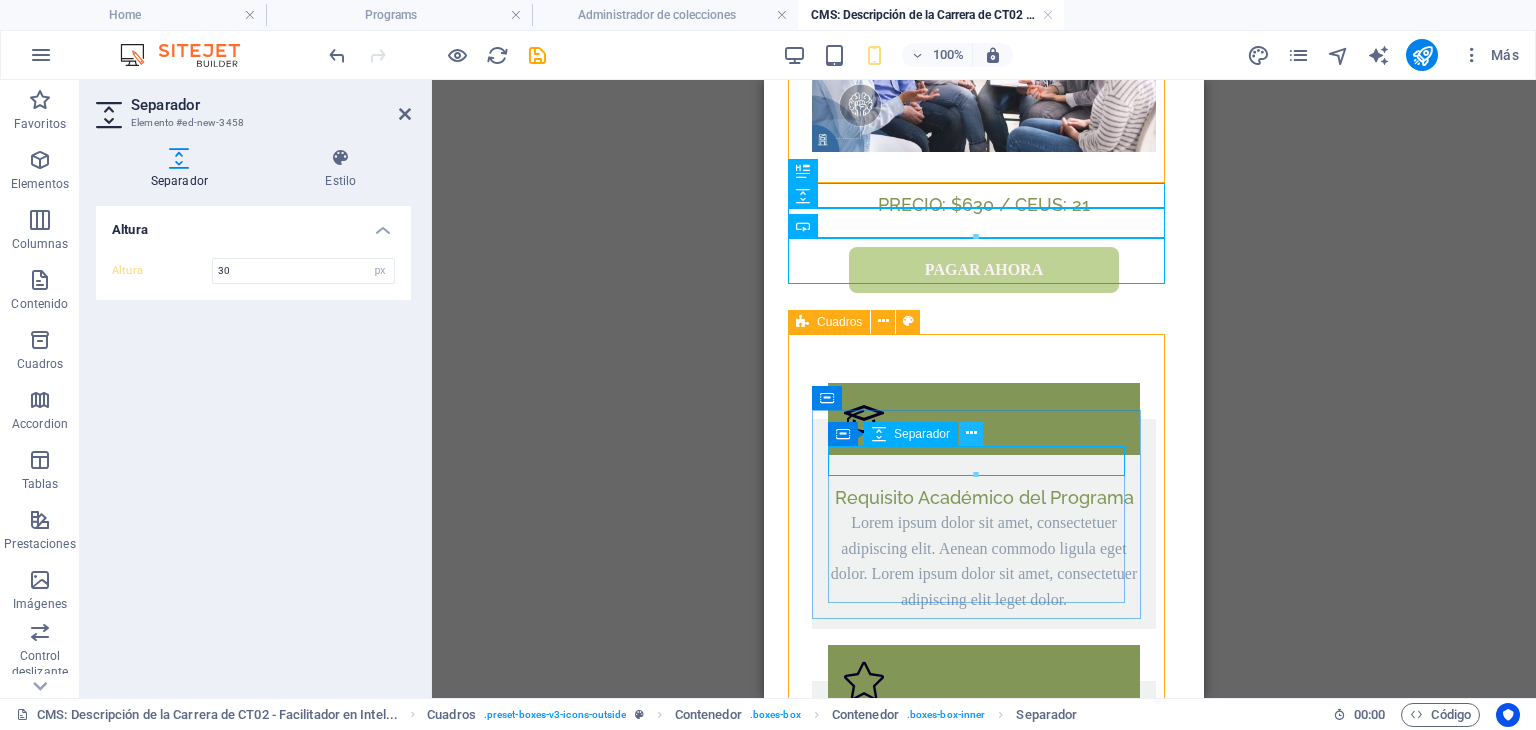 click at bounding box center [971, 433] 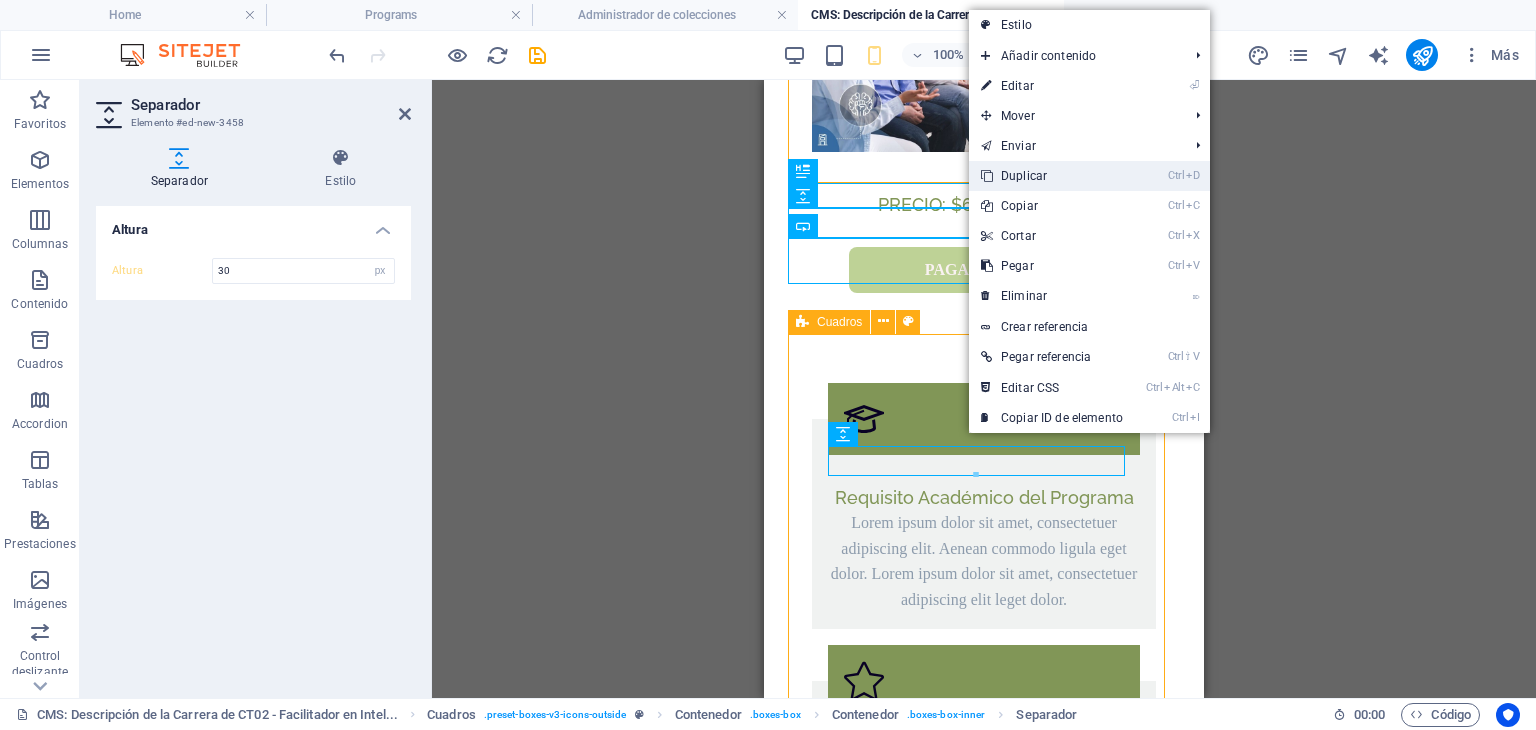 click on "Ctrl D  Duplicar" at bounding box center (1052, 176) 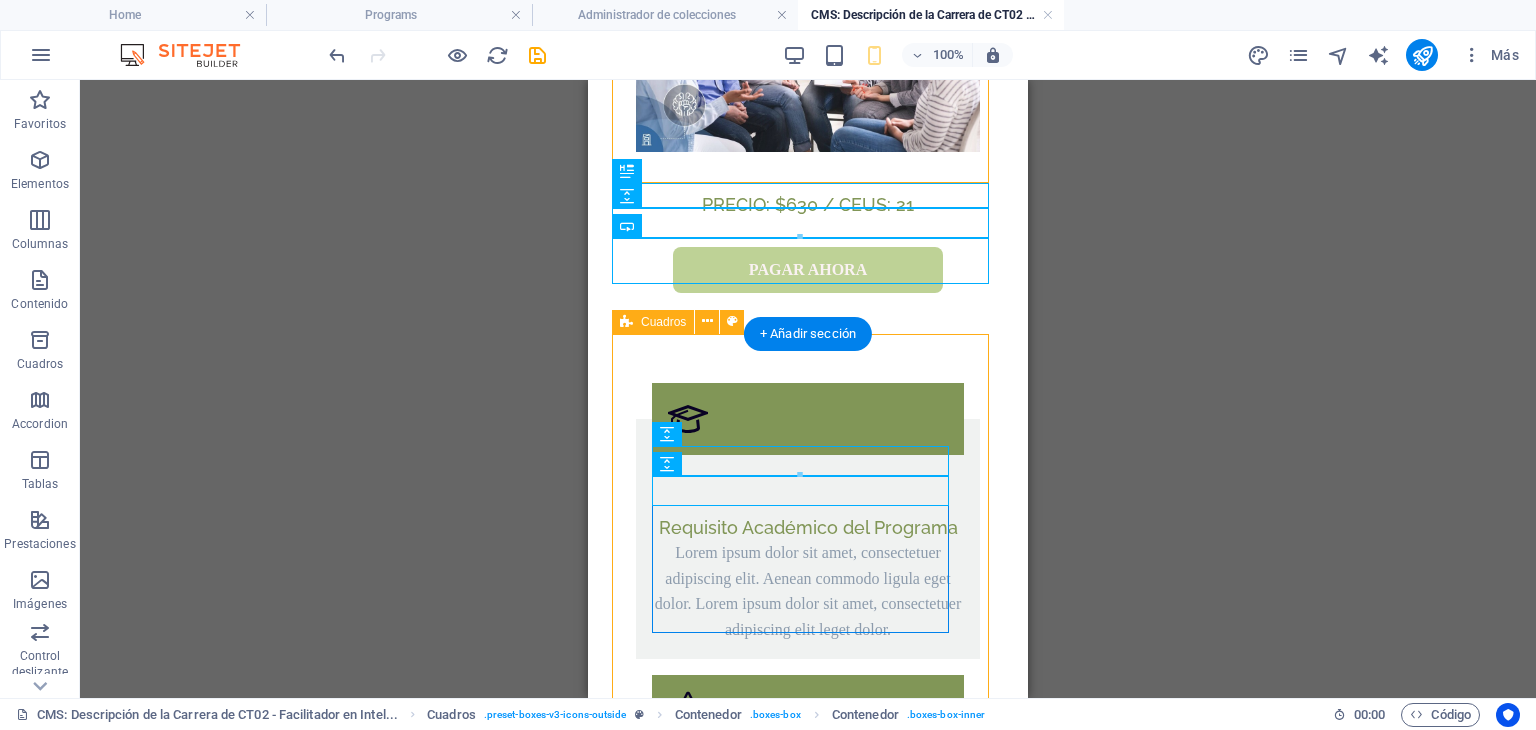 drag, startPoint x: 1288, startPoint y: 509, endPoint x: 711, endPoint y: 508, distance: 577.00085 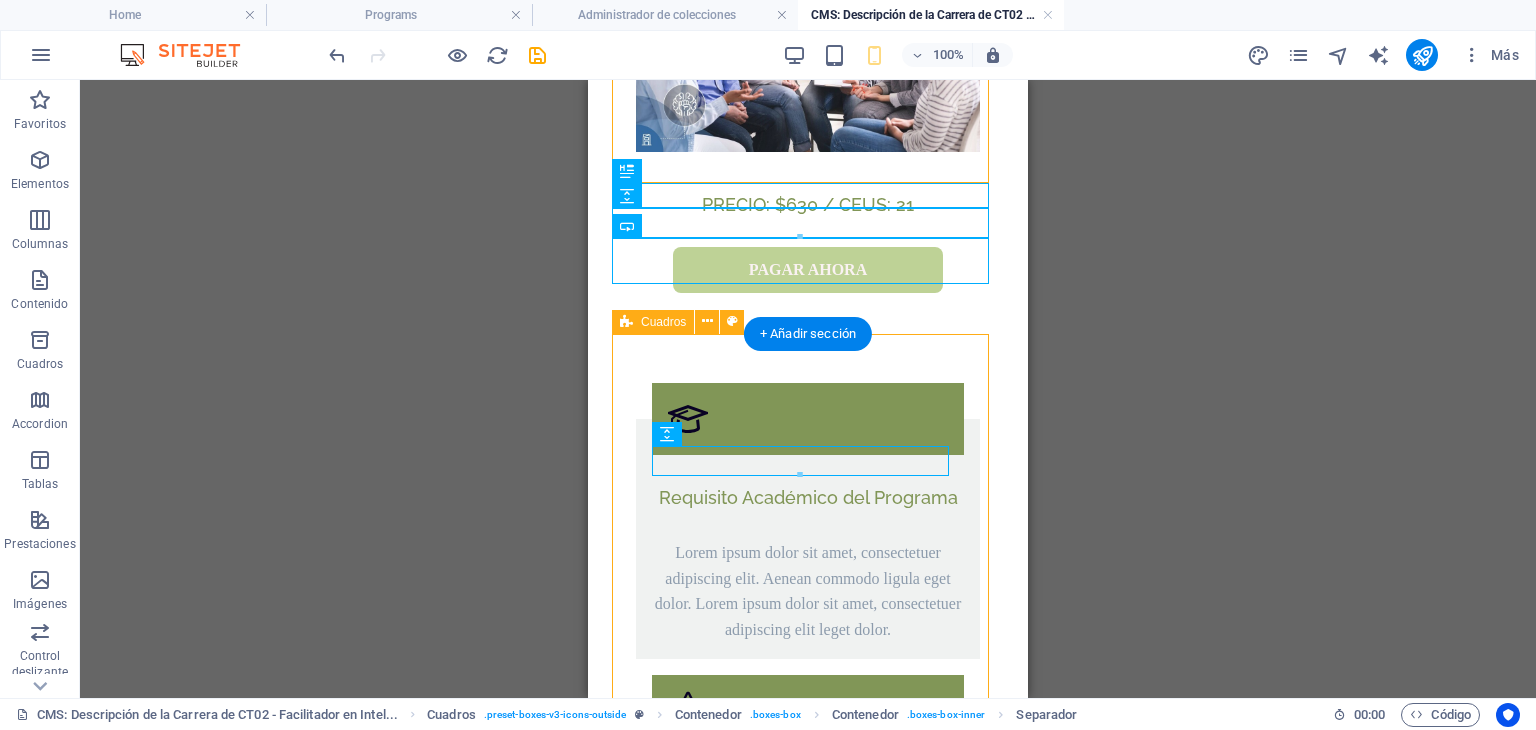 drag, startPoint x: 1352, startPoint y: 543, endPoint x: 796, endPoint y: 520, distance: 556.4755 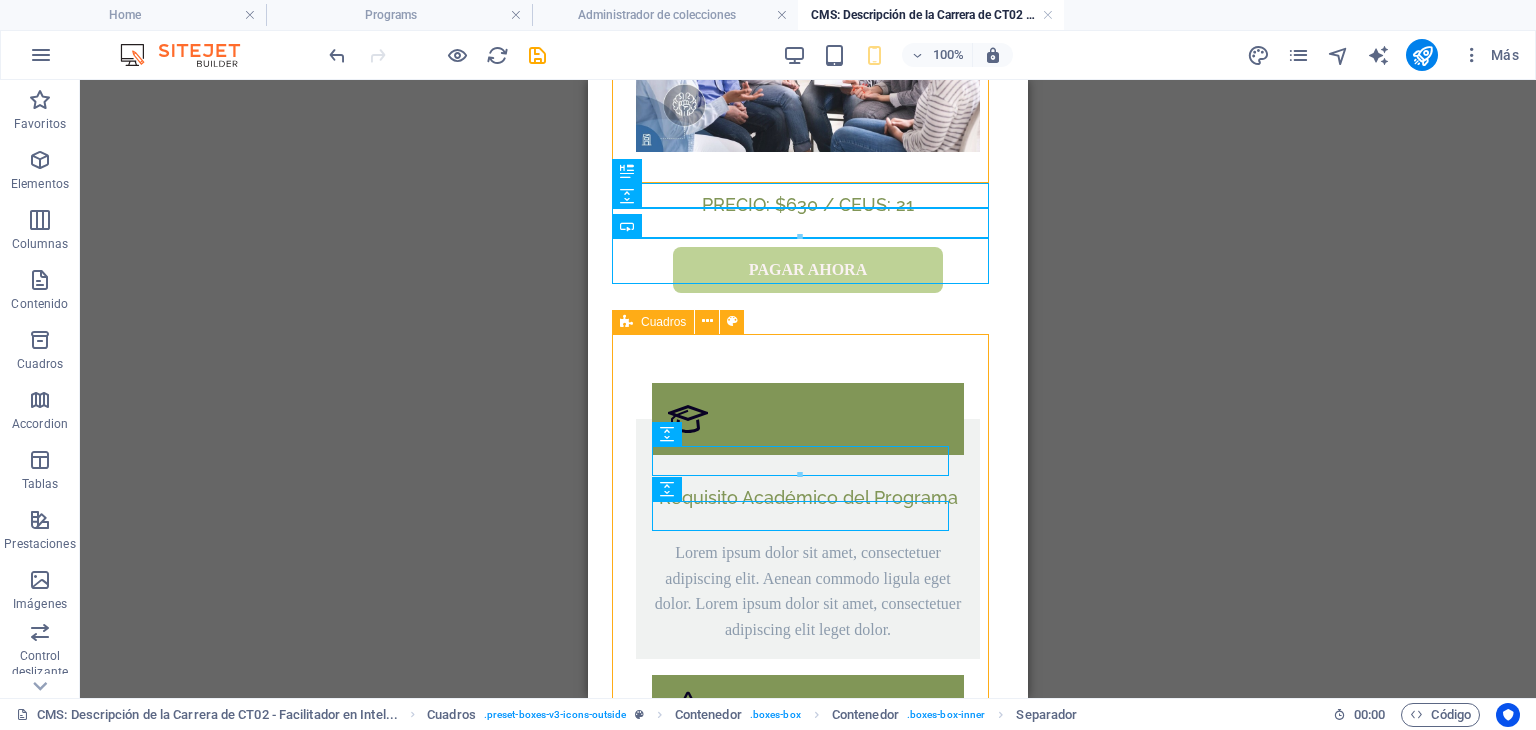 click on "Texto   Separador   Superposición de imagen de texto   Texto   Contenedor   H3   Imagen   Superposición de imagen de texto   Contenedor   H3   Texto   Superposición de imagen de texto   Imagen   Separador   H3   Texto   H3   Botón   Botón   Separador   Separador   Cuadros   Cuadros   Texto   Separador   Contenedor   Contenedor   Contenedor   Texto   Contenedor   Contenedor   Separador   Marcador   Contenedor   H3   Separador   Texto   Contenedor   Contenedor   Texto   Contenedor   Contenedor   H3   Contenedor   Texto   Contenedor   H3   Botón   Separador   Botón   Icono   Contenedor   Separador   Contenedor   Separador   Separador   Separador" at bounding box center (808, 389) 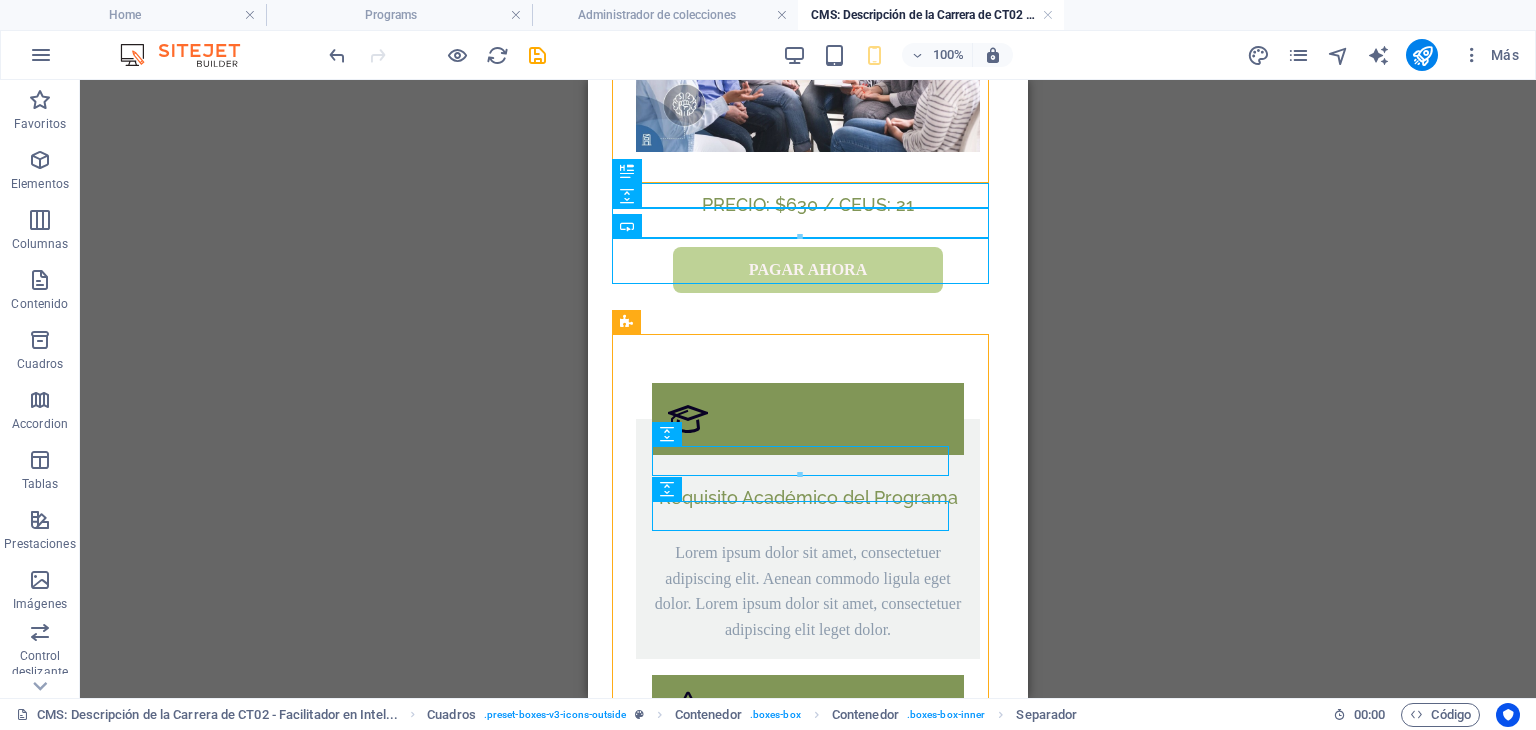 scroll, scrollTop: 740, scrollLeft: 0, axis: vertical 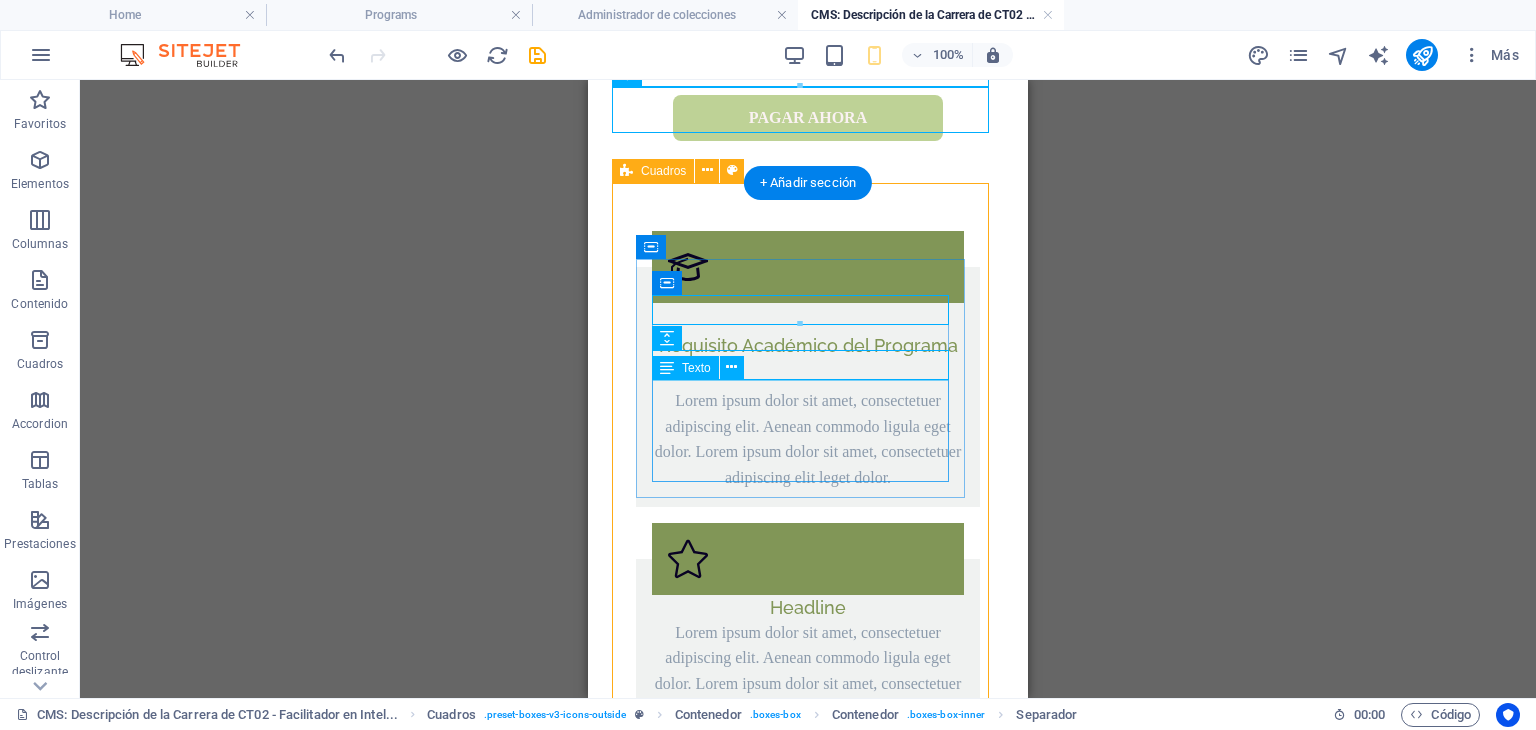 click on "Lorem ipsum dolor sit amet, consectetuer adipiscing elit. Aenean commodo ligula eget dolor. Lorem ipsum dolor sit amet, consectetuer adipiscing elit leget dolor." at bounding box center (808, 439) 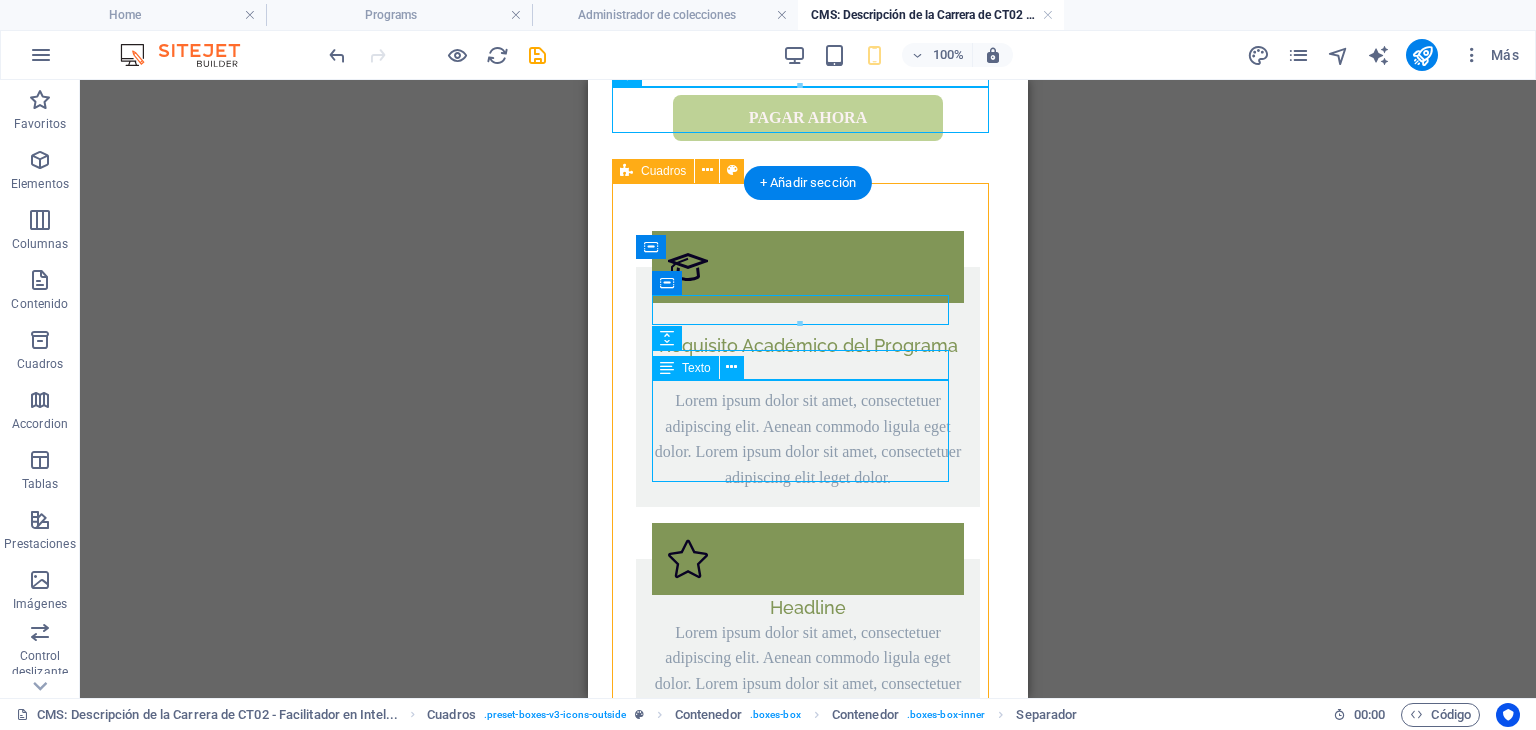 click on "Lorem ipsum dolor sit amet, consectetuer adipiscing elit. Aenean commodo ligula eget dolor. Lorem ipsum dolor sit amet, consectetuer adipiscing elit leget dolor." at bounding box center [808, 439] 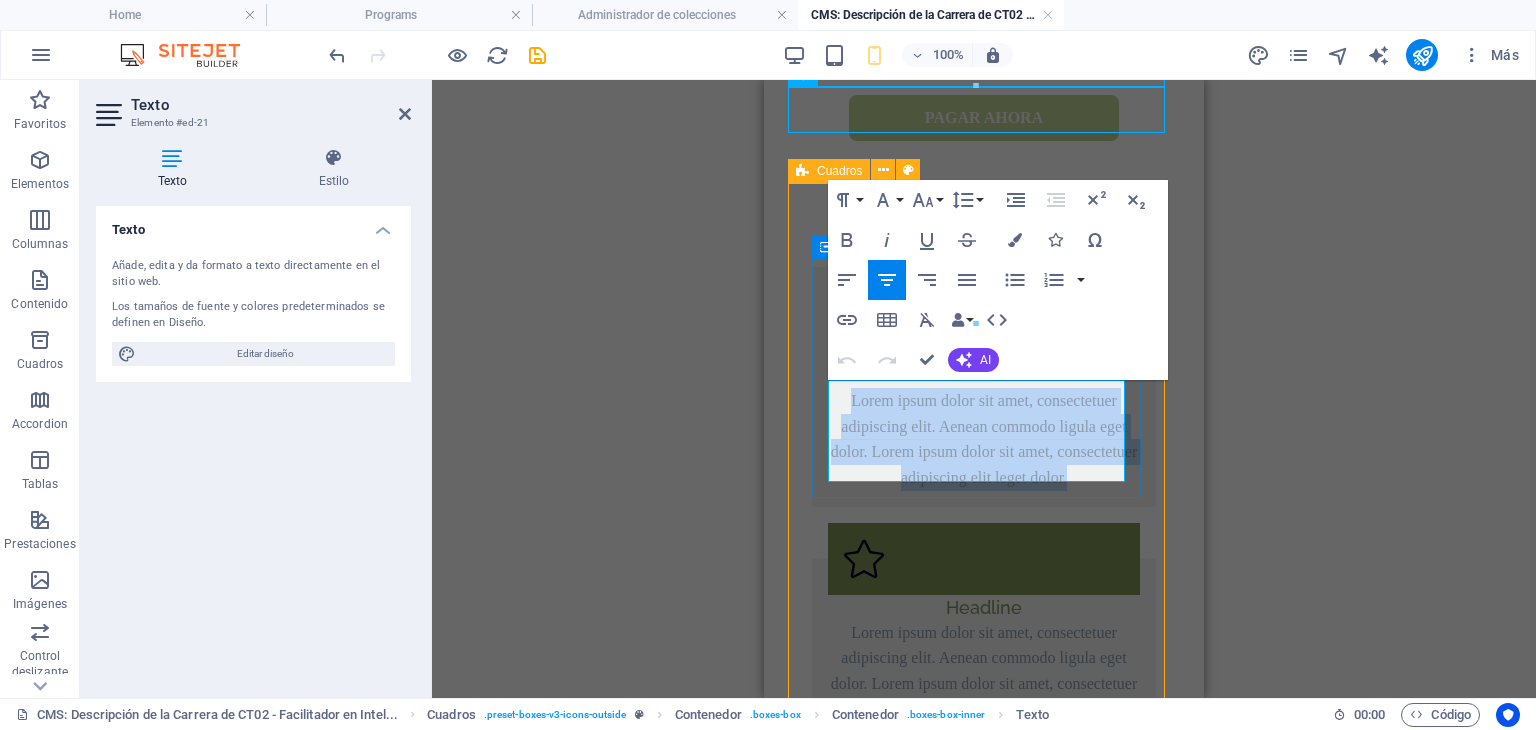 drag, startPoint x: 843, startPoint y: 394, endPoint x: 1126, endPoint y: 477, distance: 294.92032 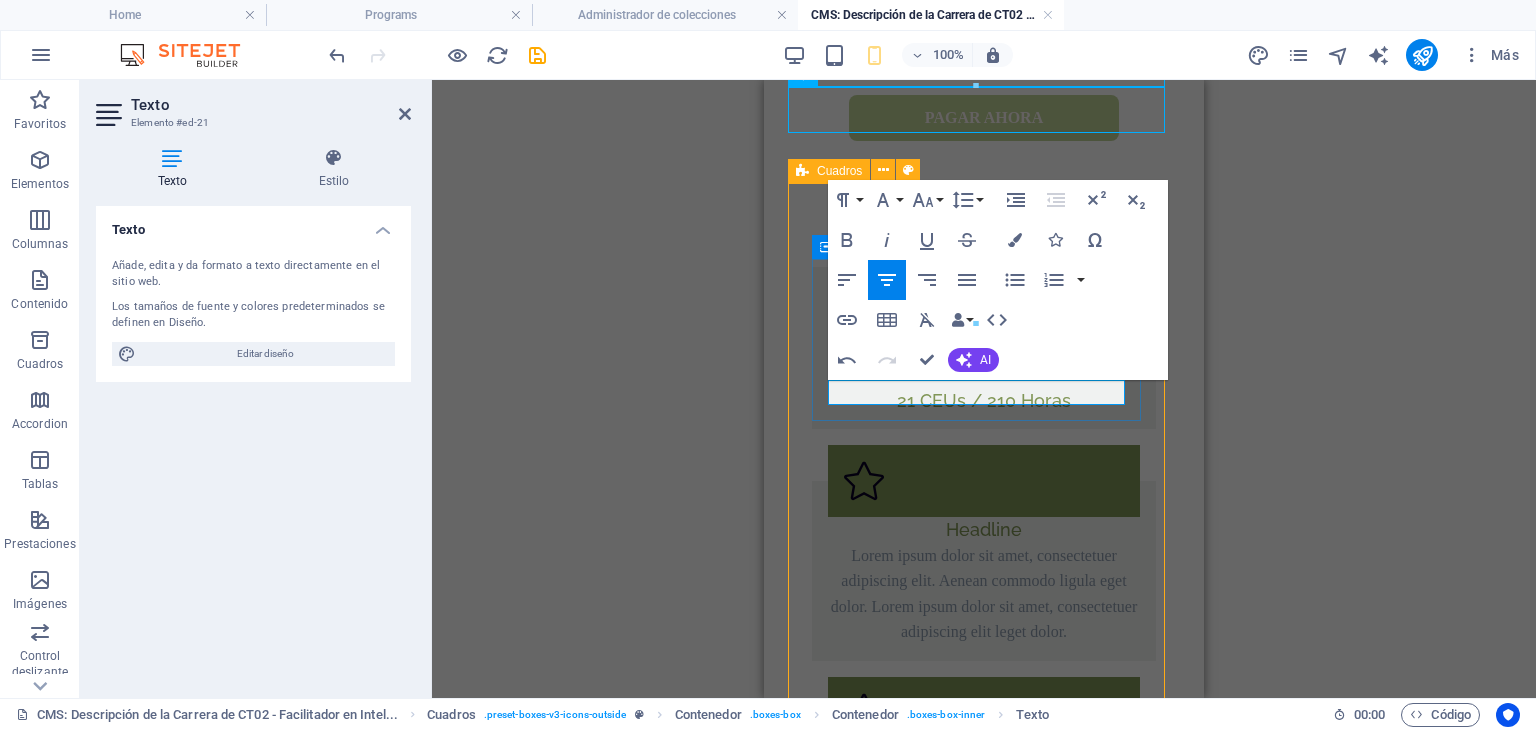 click on "21 CEUs / 210 Horas" at bounding box center [984, 400] 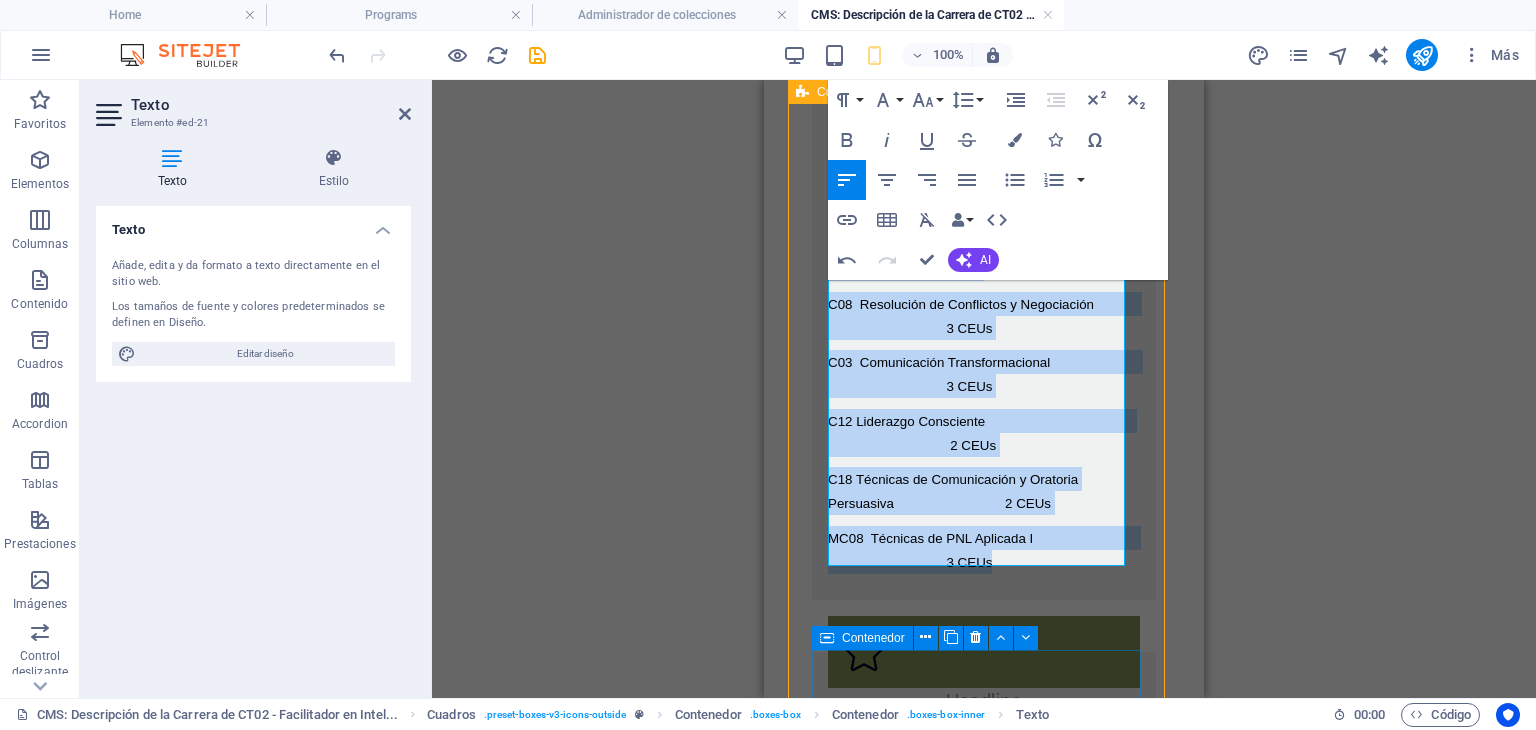 scroll, scrollTop: 1084, scrollLeft: 0, axis: vertical 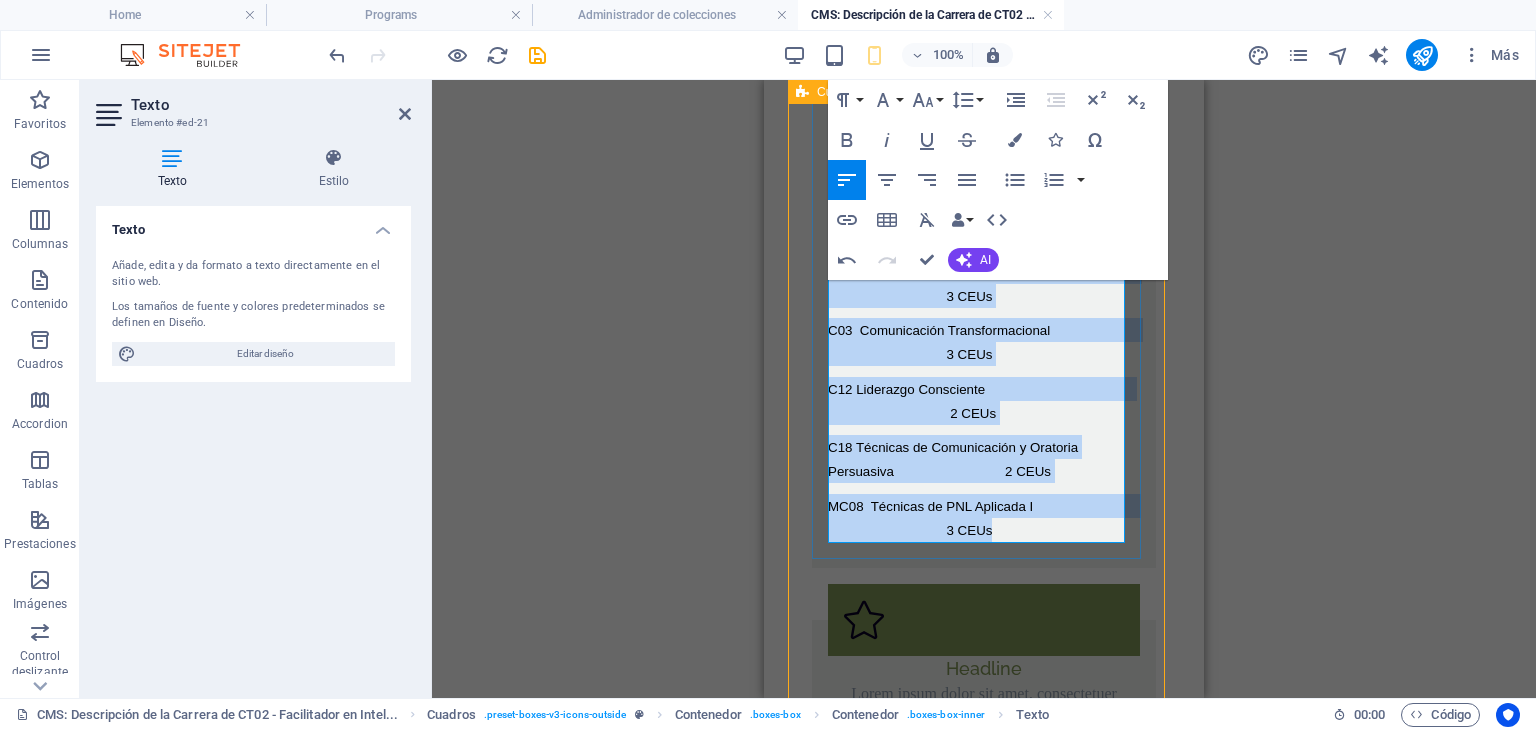 drag, startPoint x: 831, startPoint y: 432, endPoint x: 1043, endPoint y: 524, distance: 231.10172 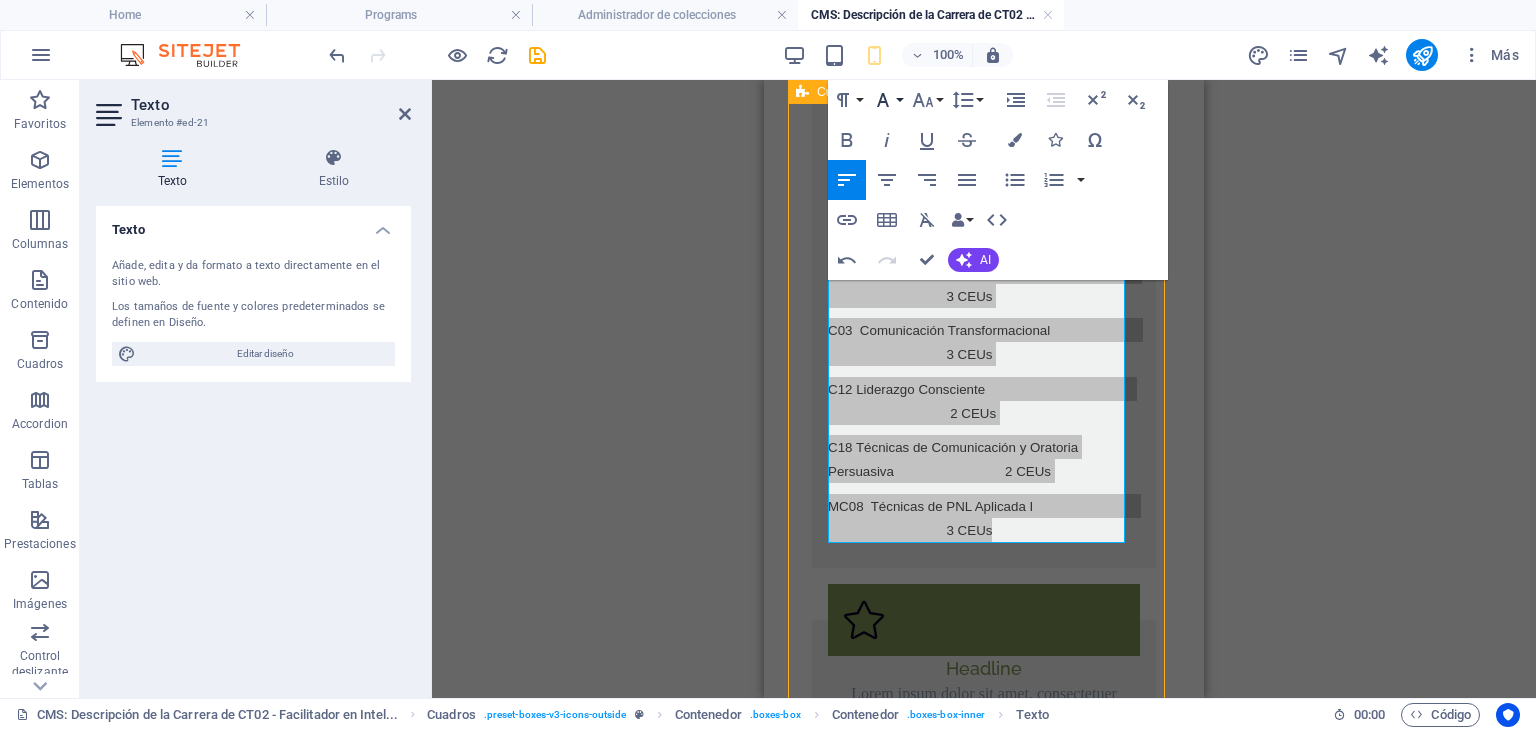 click on "Font Family" at bounding box center [887, 100] 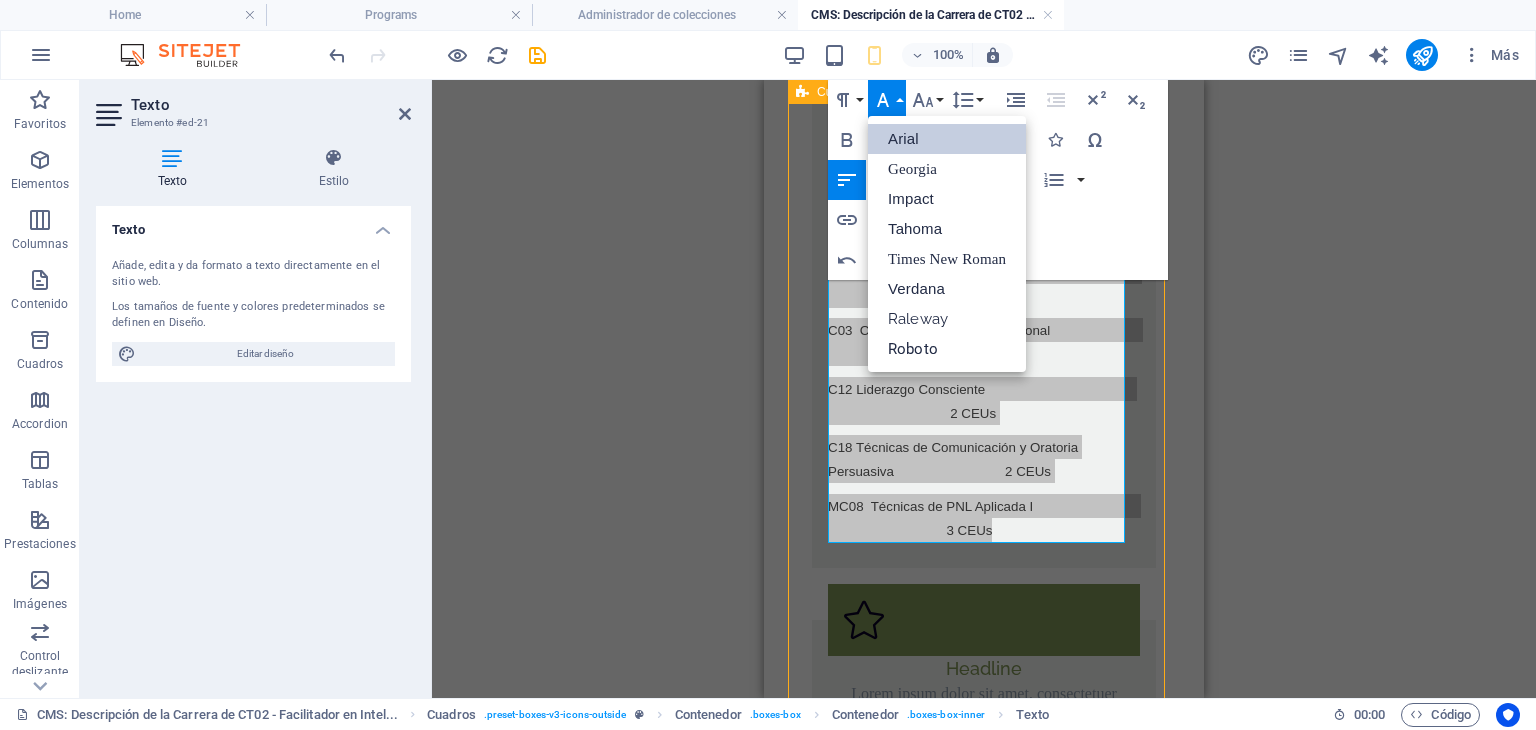 scroll, scrollTop: 0, scrollLeft: 0, axis: both 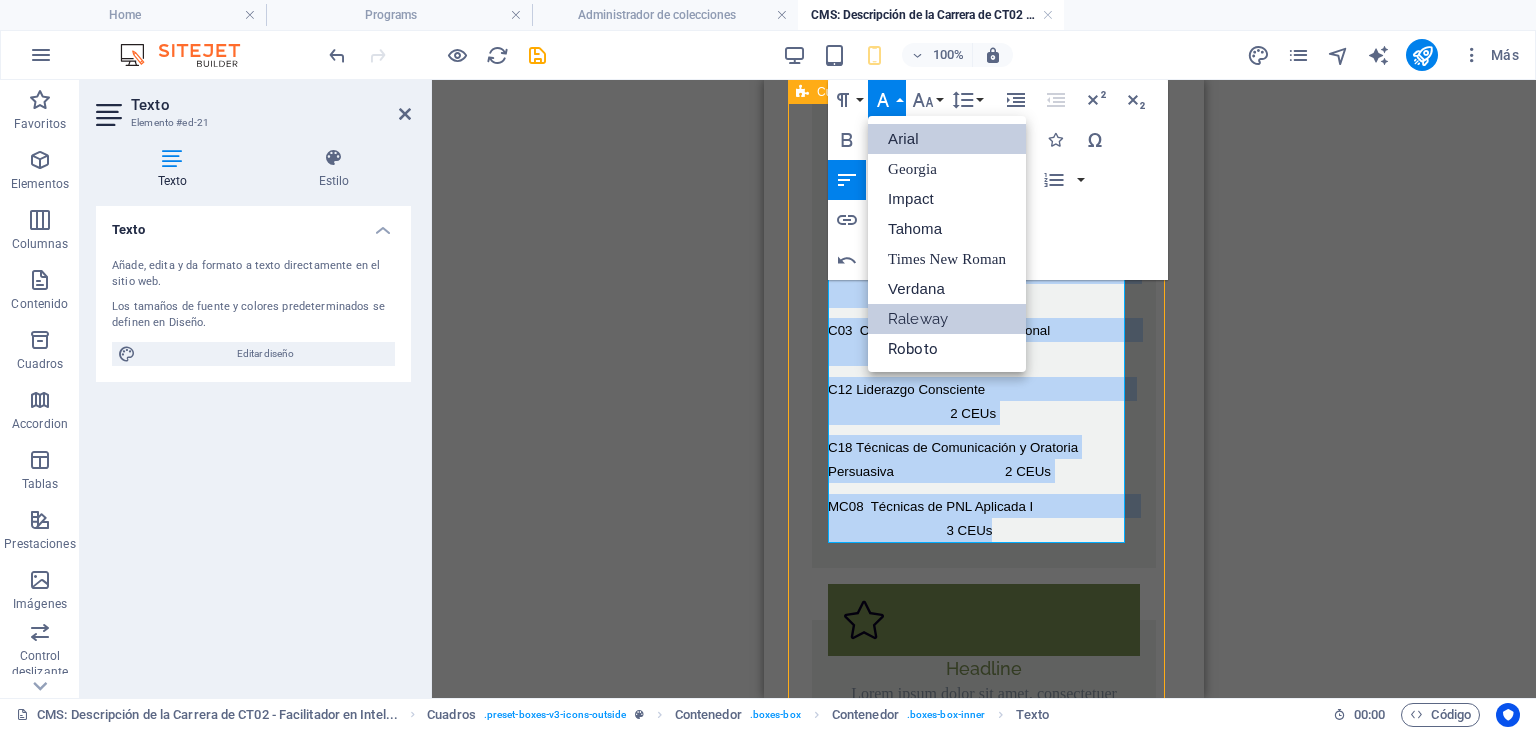 click on "Raleway" at bounding box center (947, 319) 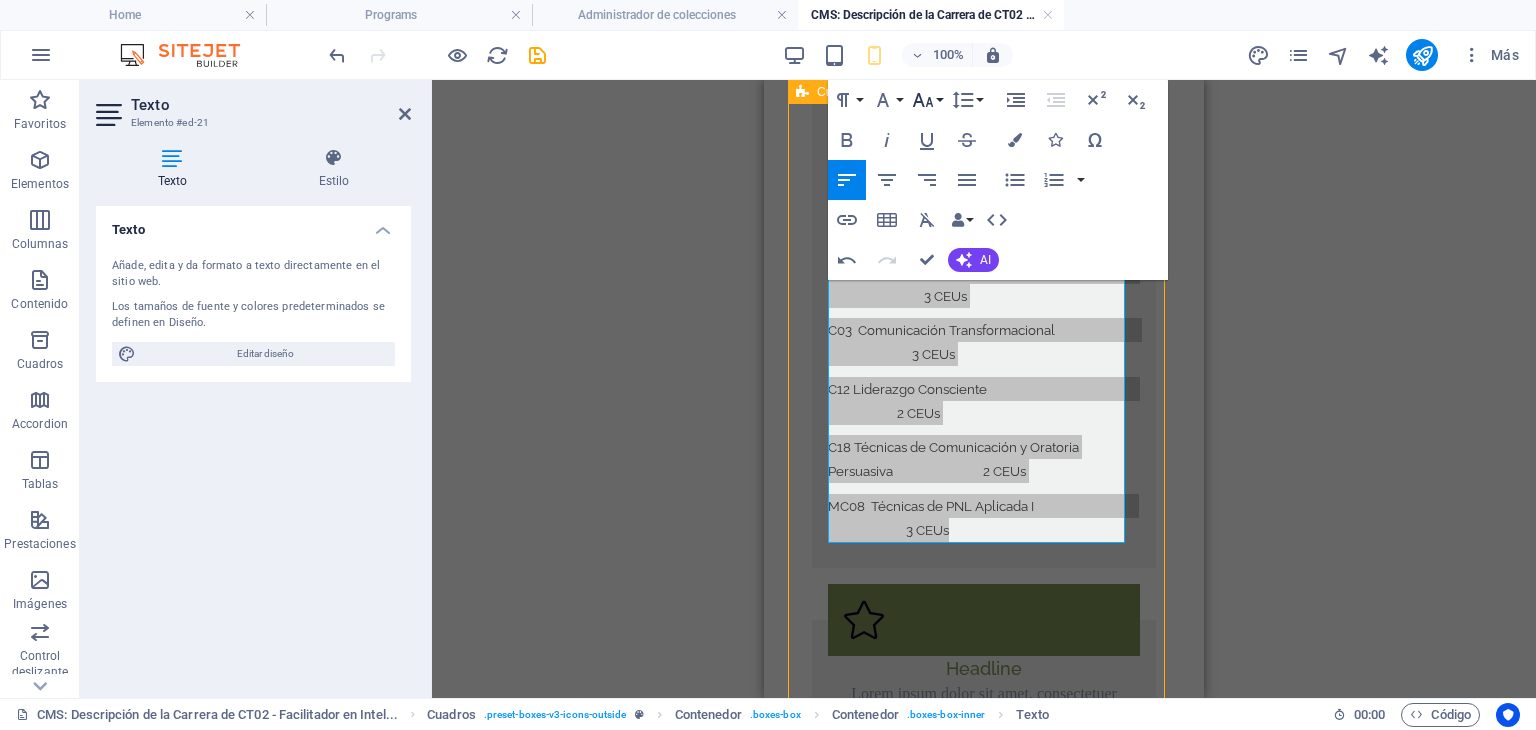 click 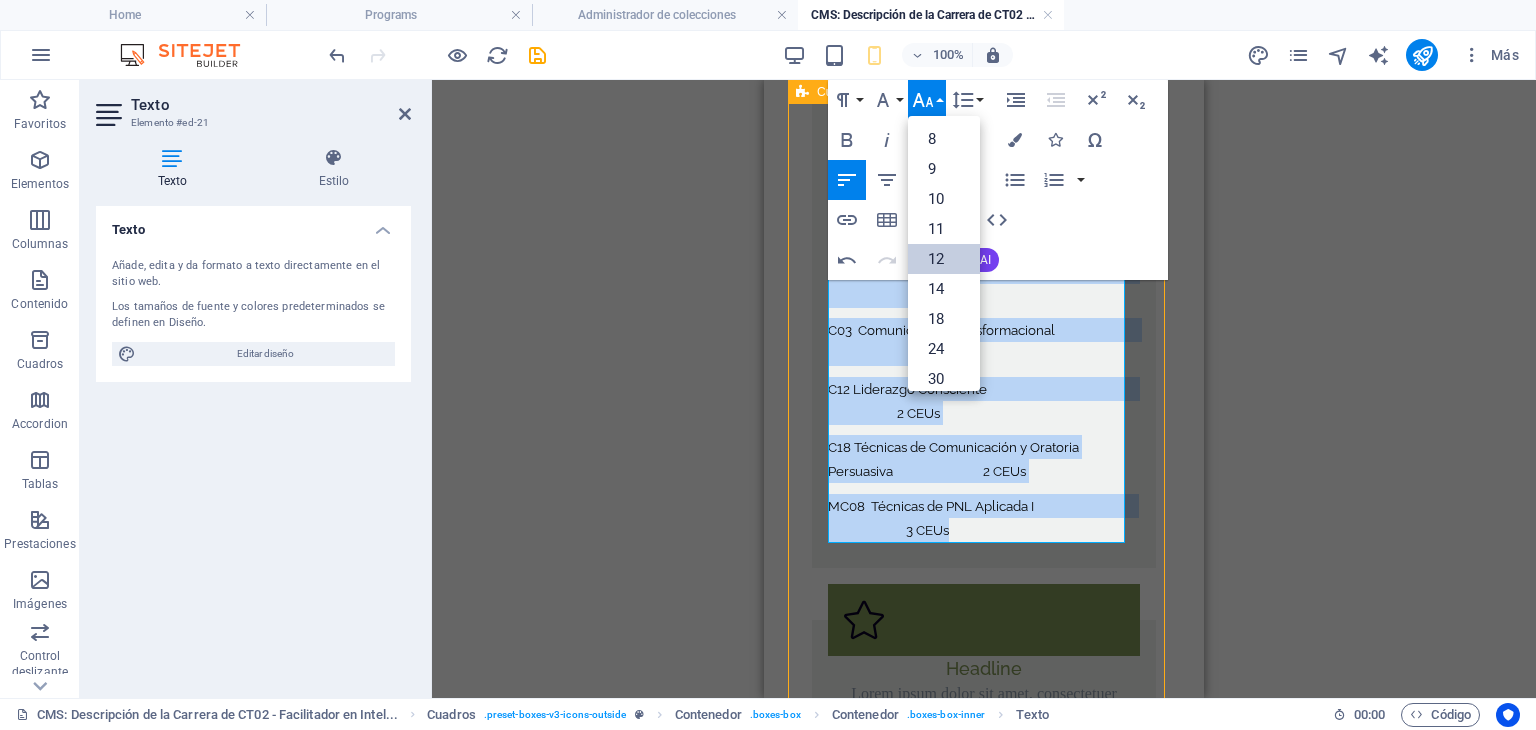 click on "12" at bounding box center [944, 259] 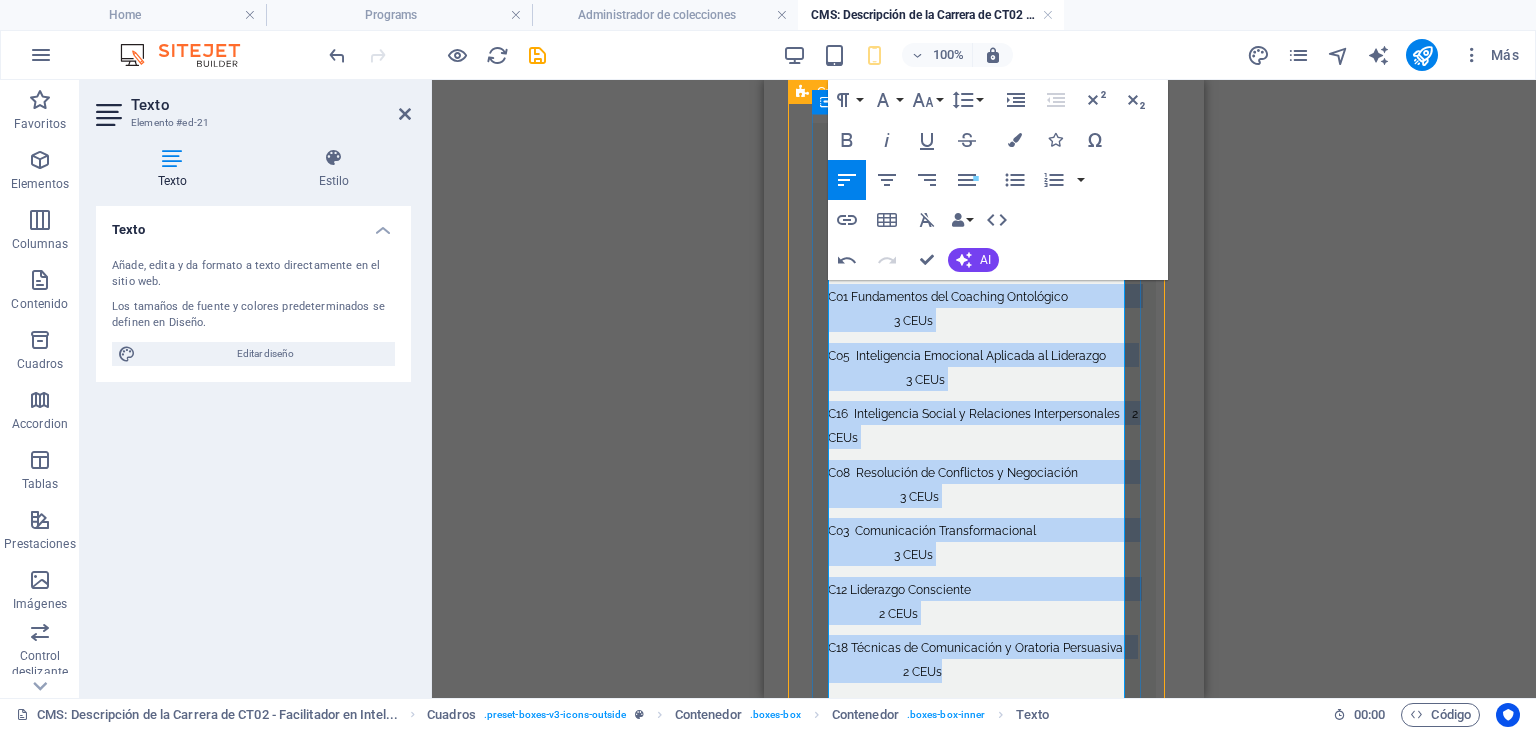 scroll, scrollTop: 784, scrollLeft: 0, axis: vertical 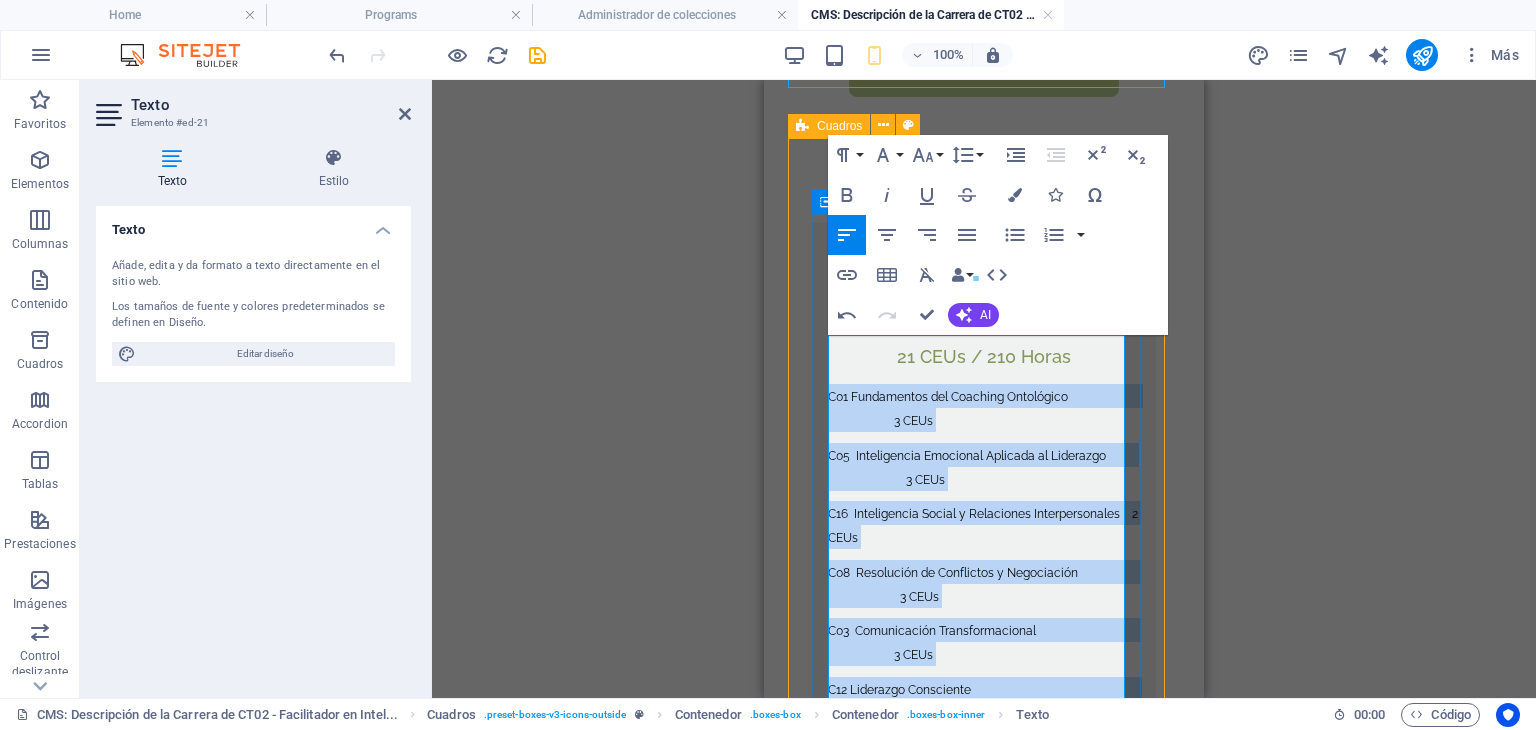 click on "C01 Fundamentos del Coaching Ontológico                                               3 CEUs" at bounding box center [984, 409] 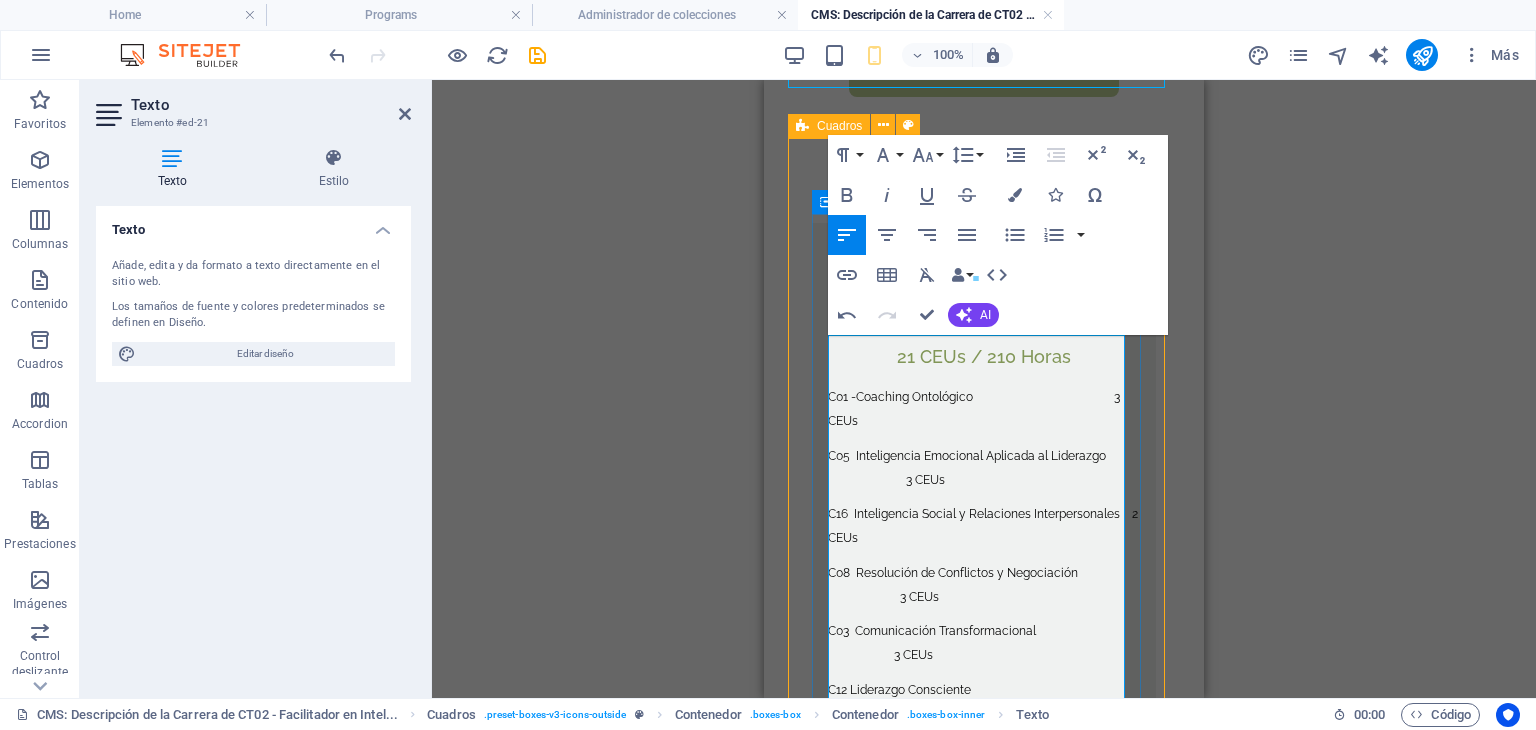click on "C01 - Coaching Ontológico 3 CEUs" at bounding box center (974, 409) 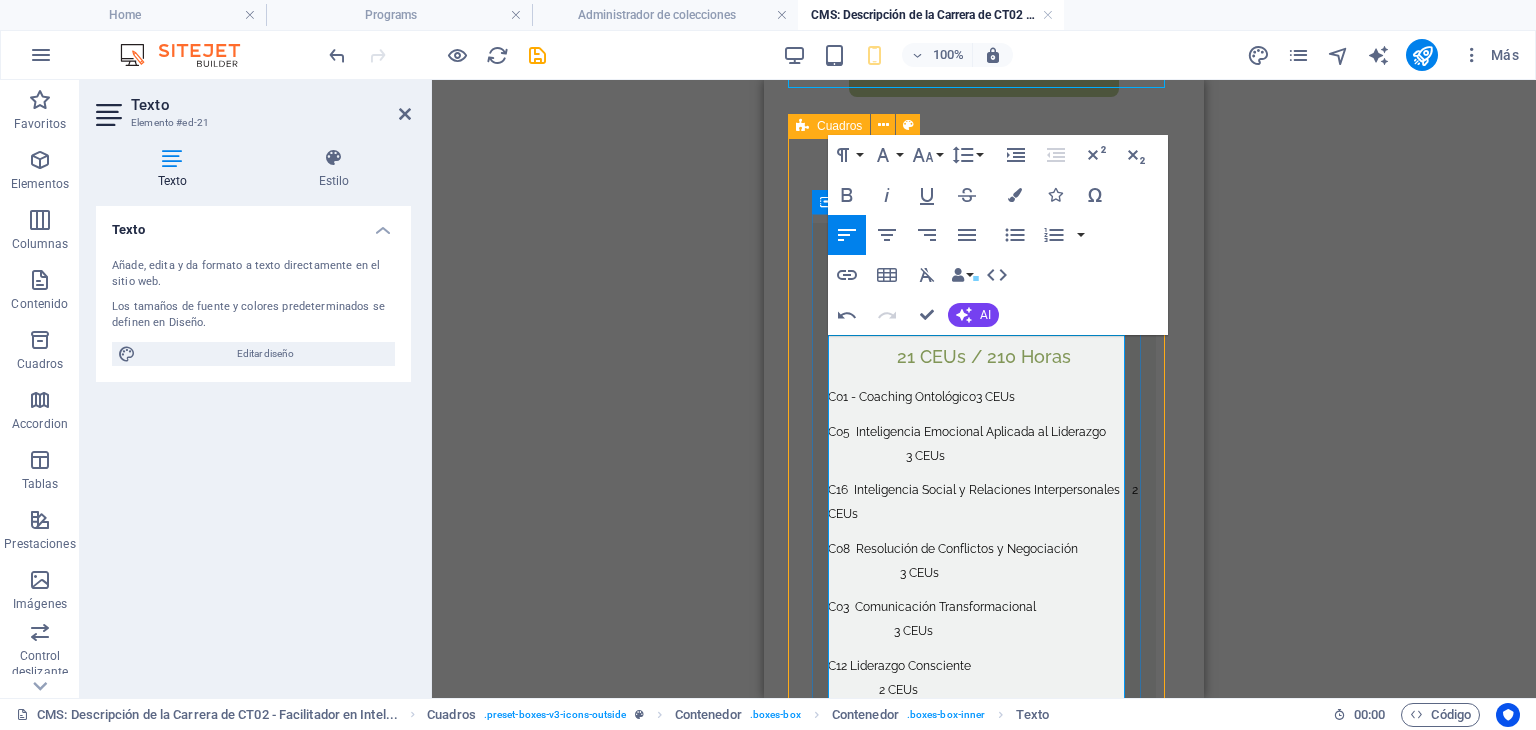 click on "C05  Inteligencia Emocional Aplicada al Liderazgo                                     3 CEUs" at bounding box center [982, 444] 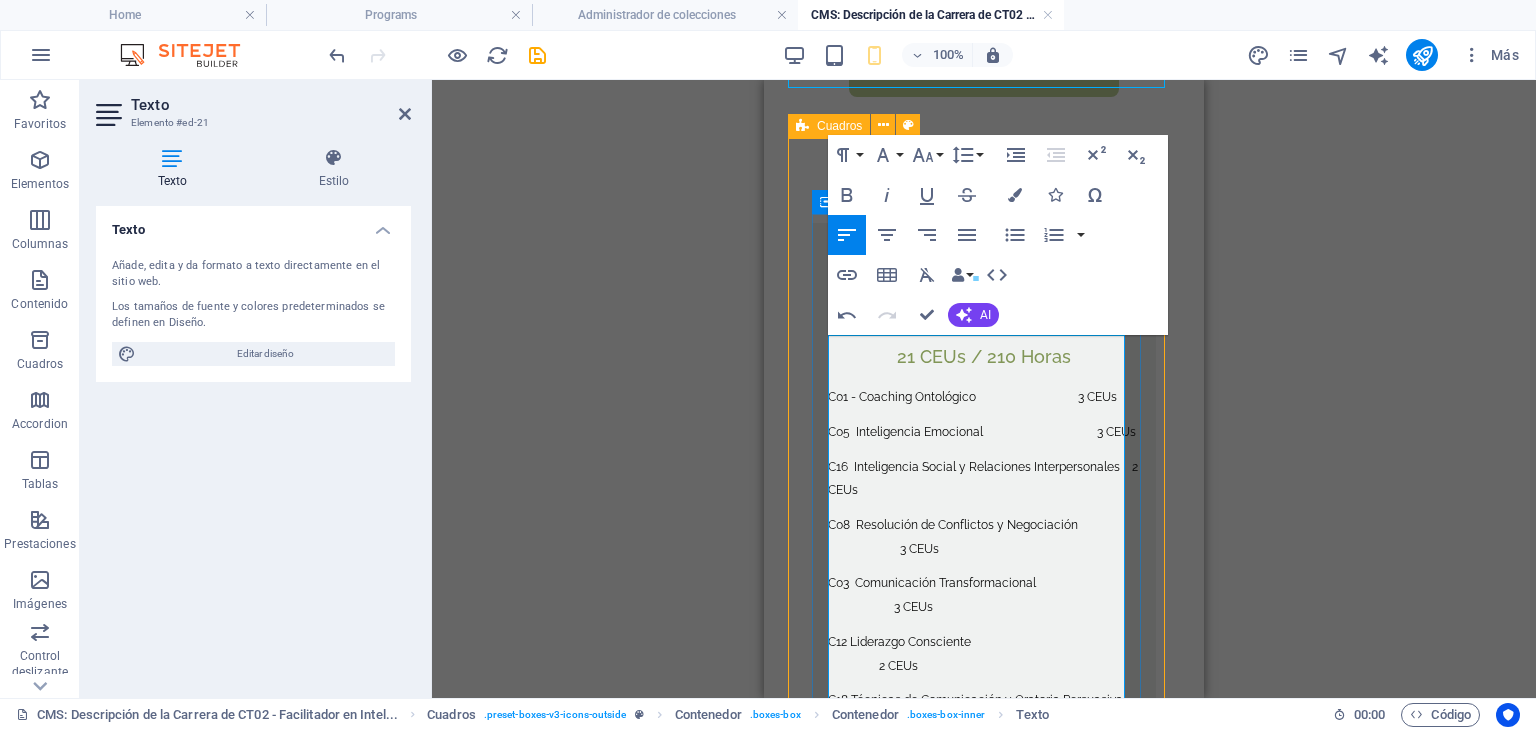 click on "C05  Inteligencia Emocional                                      3 CEUs" at bounding box center [982, 432] 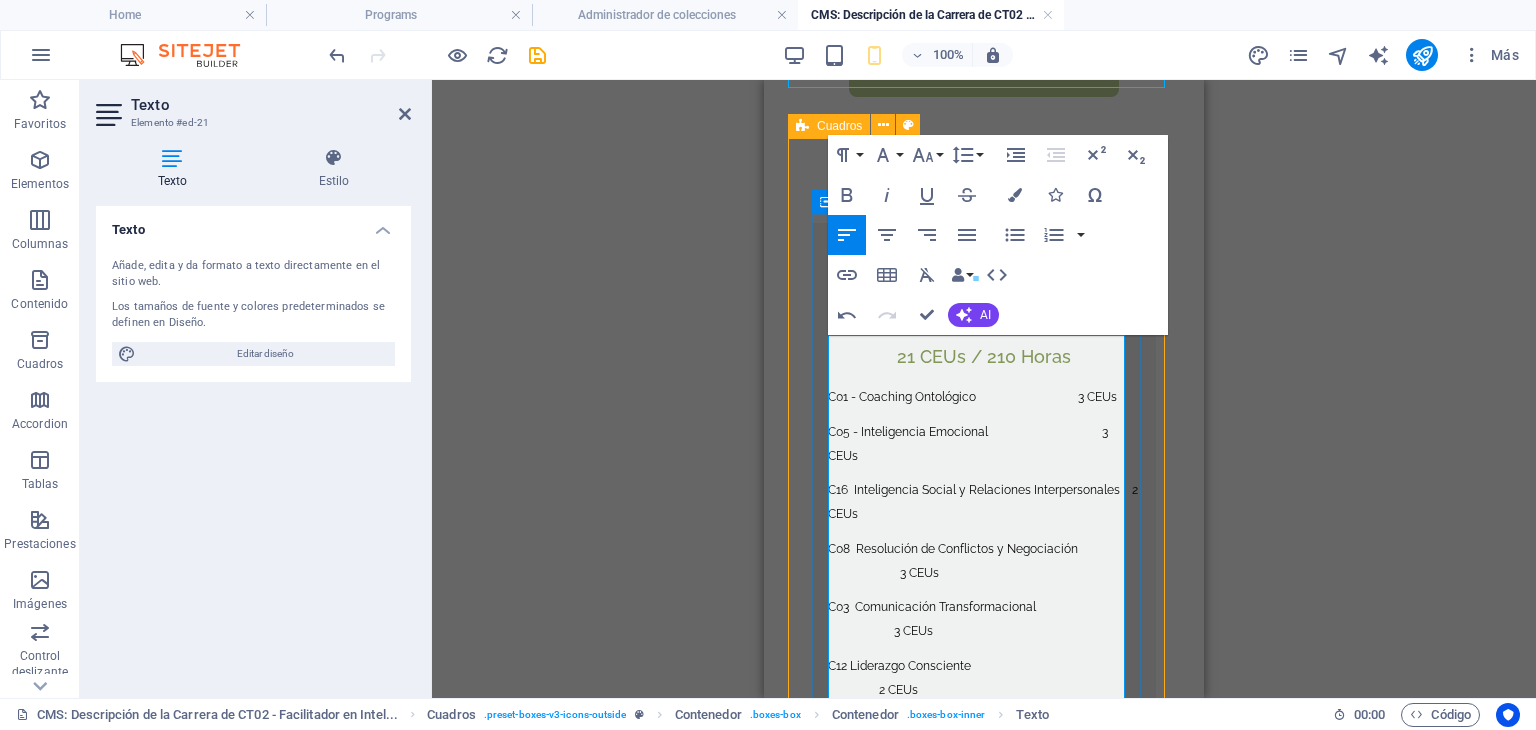 click on "C05 - Inteligencia Emocional                                      3 CEUs" at bounding box center [968, 444] 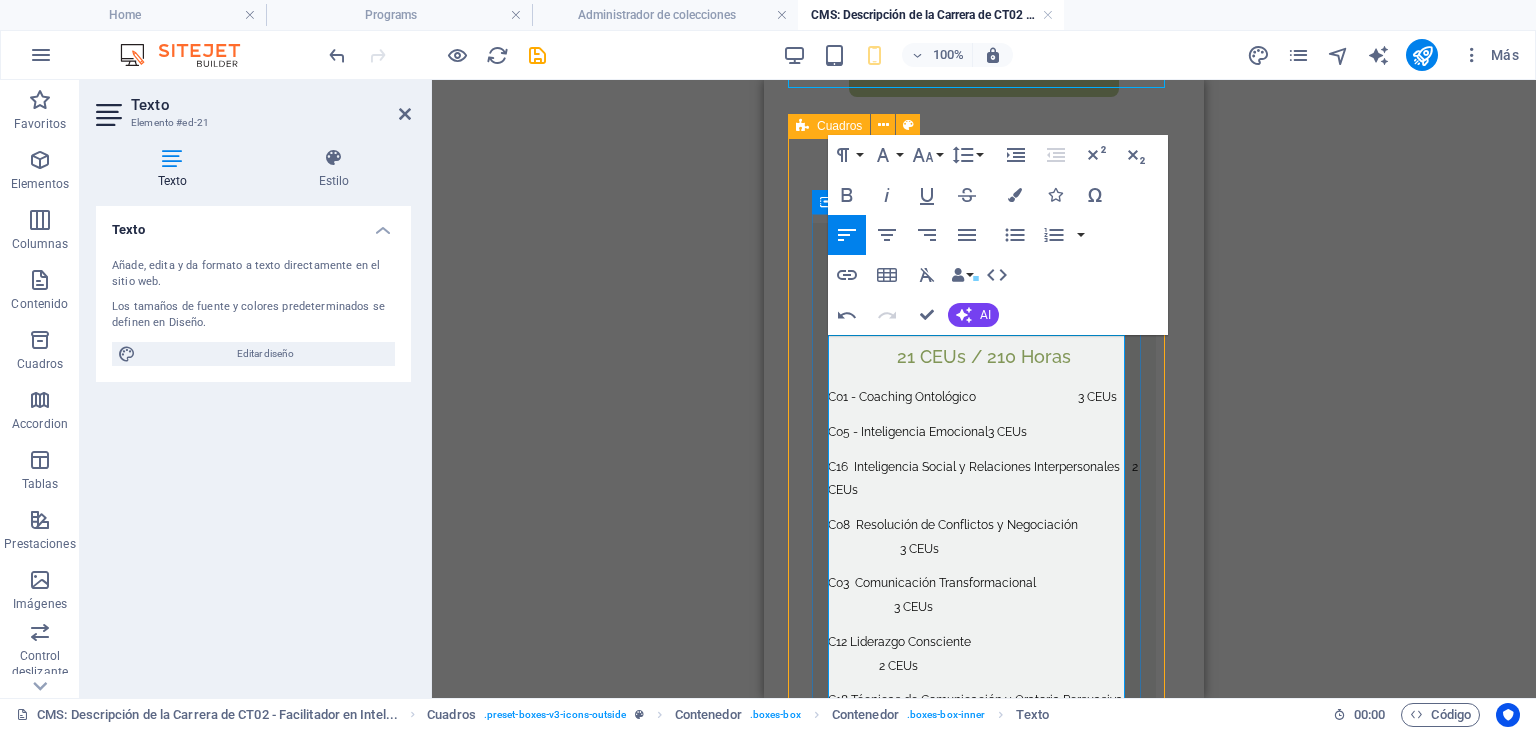 click on "C16  Inteligencia Social y Relaciones Interpersonales" at bounding box center [974, 467] 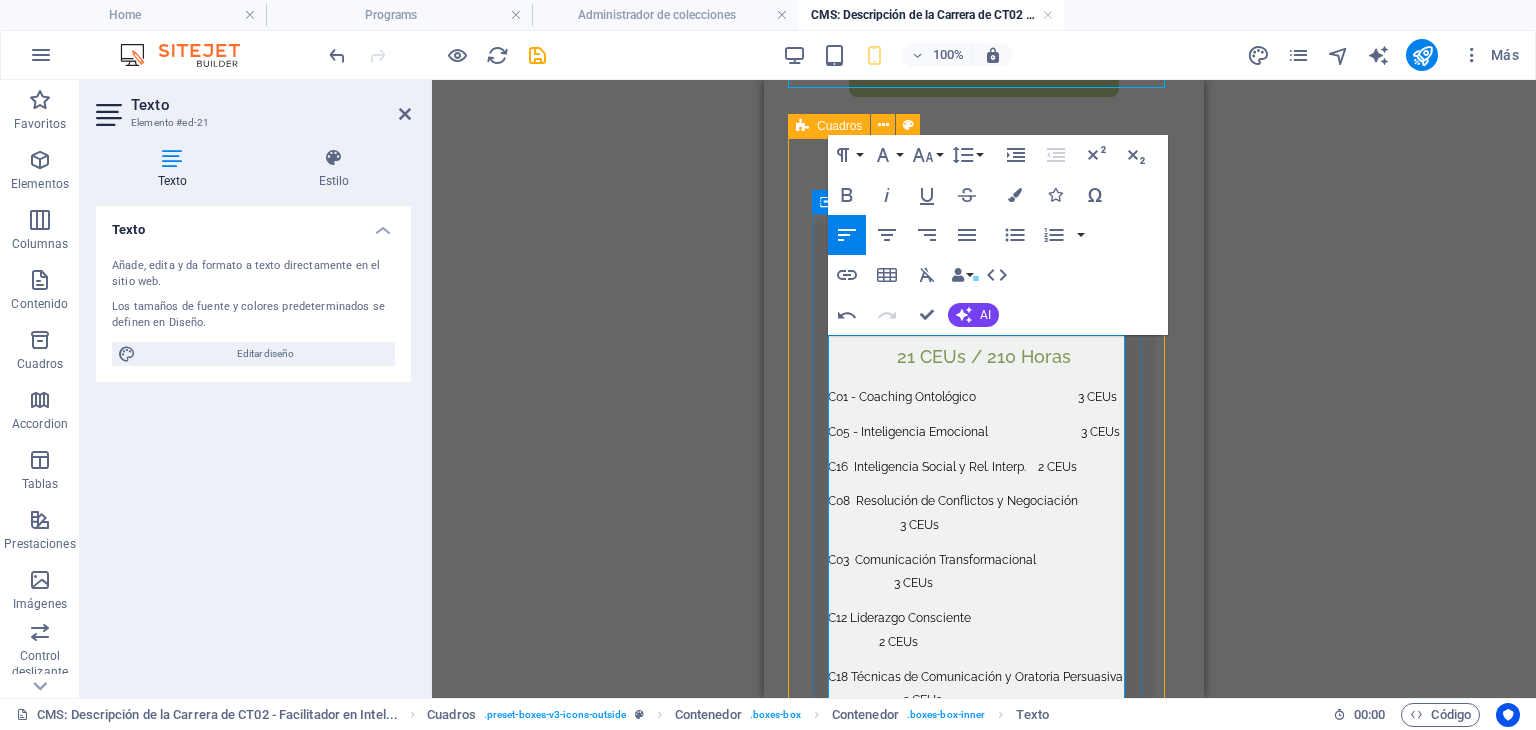 click on "C16  Inteligencia Social y Rel. Interp." at bounding box center (927, 467) 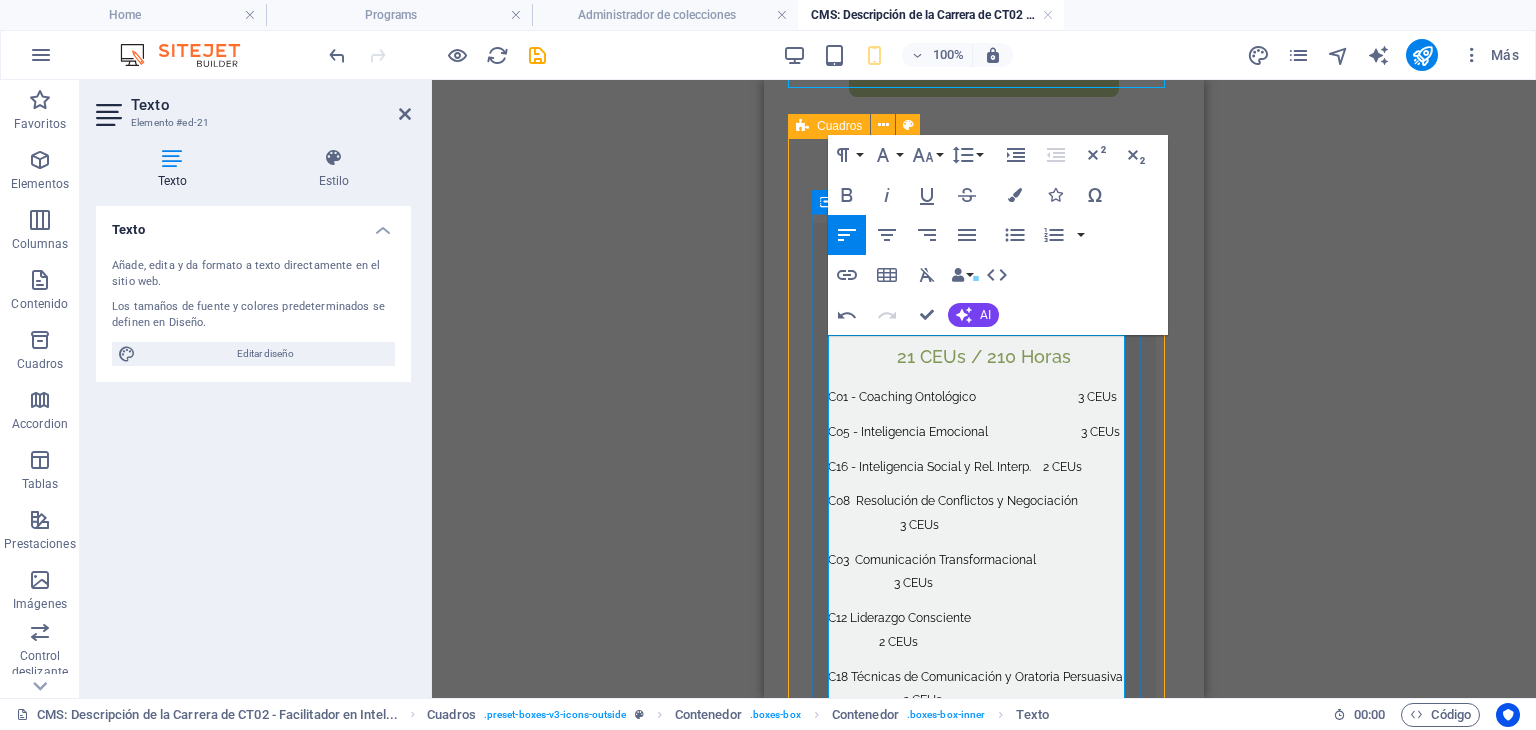 click on "C08  Resolución de Conflictos y Negociación                                             3 CEUs" at bounding box center [983, 513] 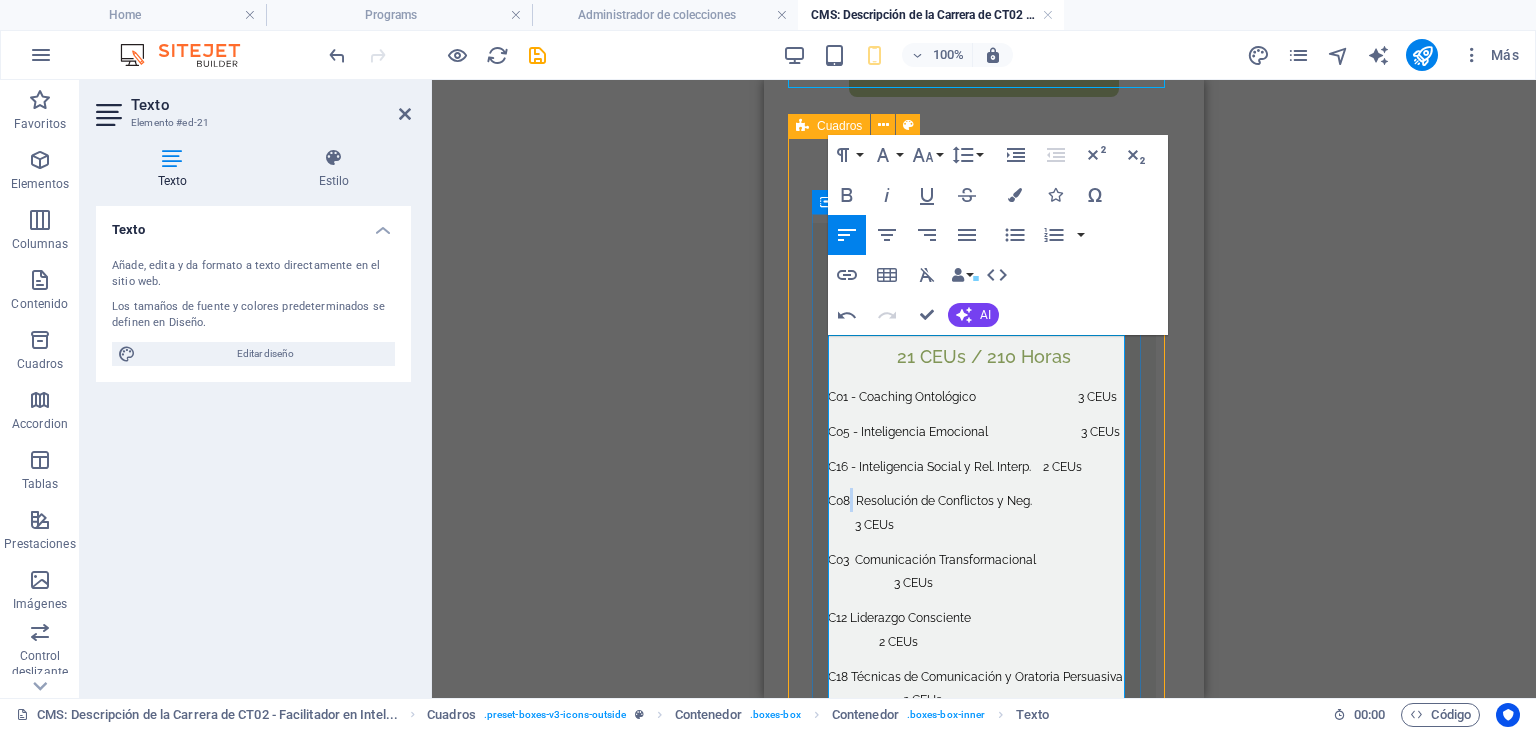 click on "C08  Resolución de Conflictos y Neg.                                             3 CEUs" at bounding box center [982, 513] 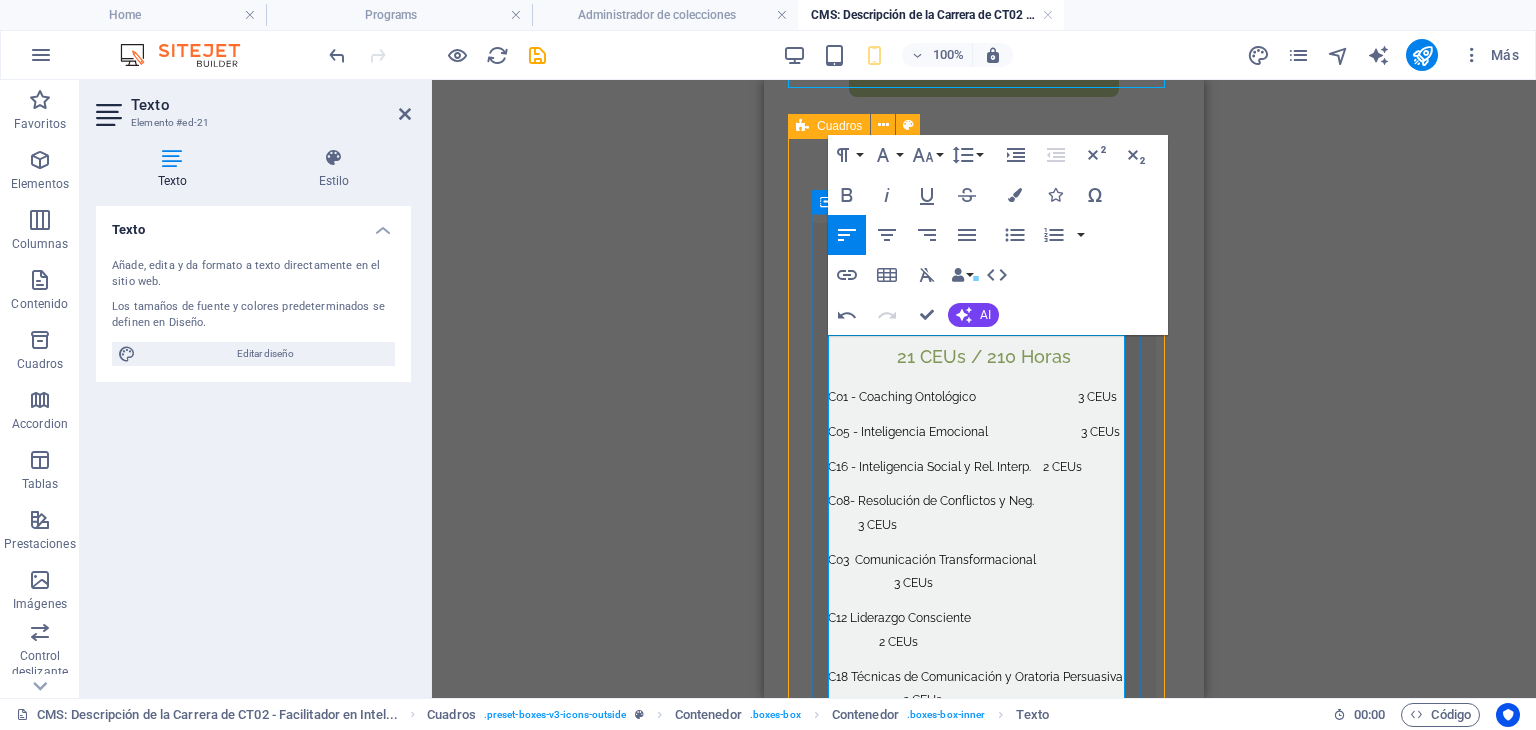 click on "C08- Resolución de Conflictos y Neg.                                             3 CEUs" at bounding box center [982, 513] 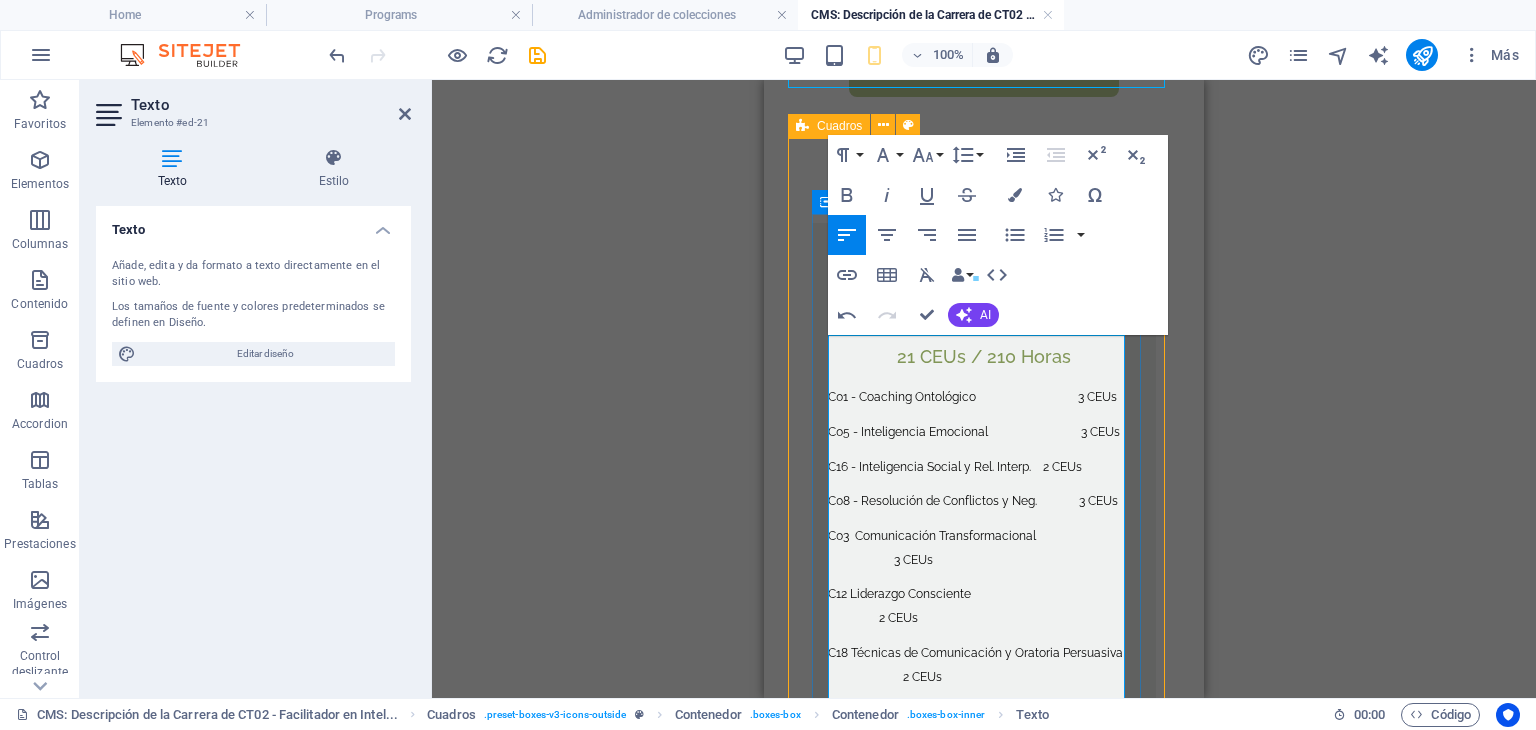 click on "C03  Comunicación Transformacional                                                         3 CEUs" at bounding box center [983, 548] 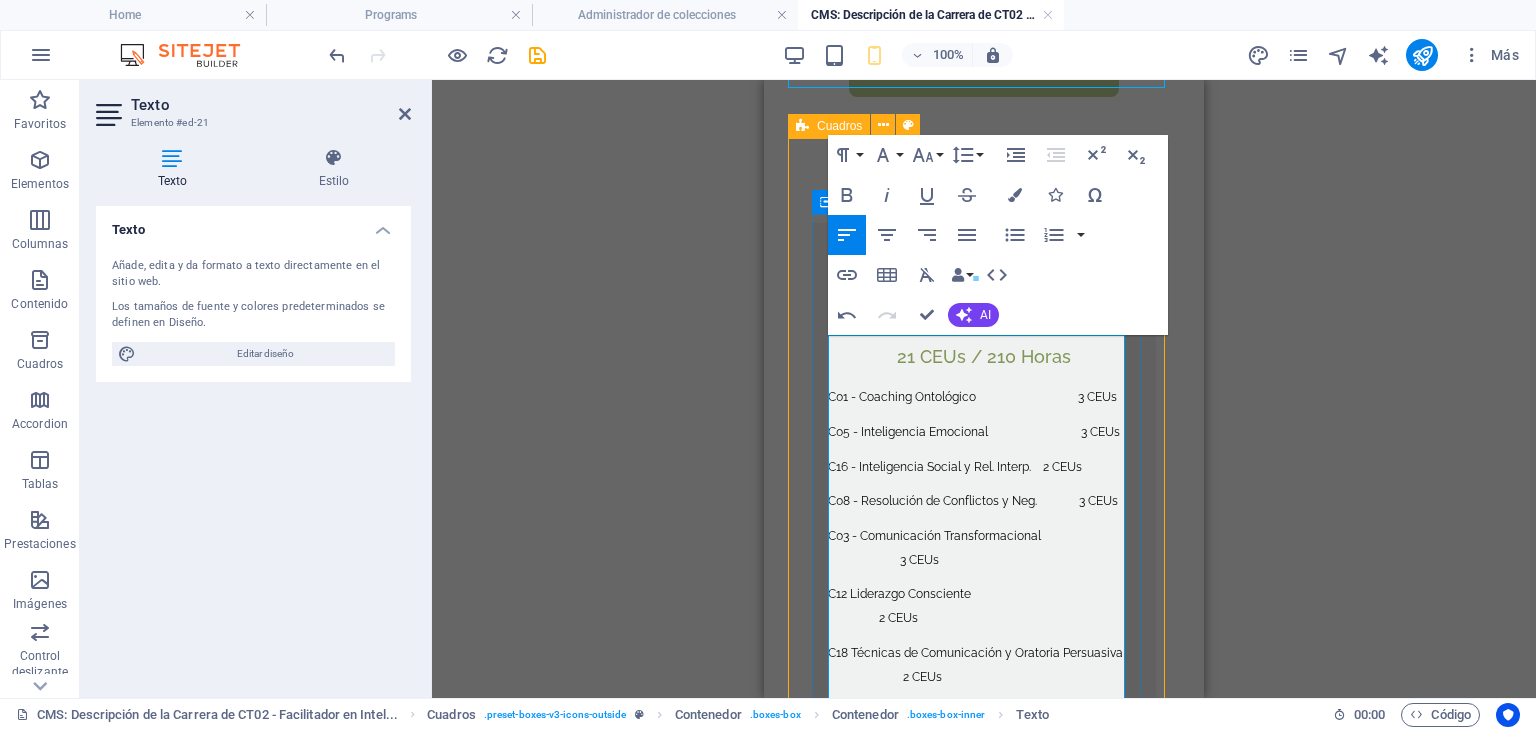 click on "C03 - Comunicación Transformacional                                                         3 CEUs" at bounding box center [982, 548] 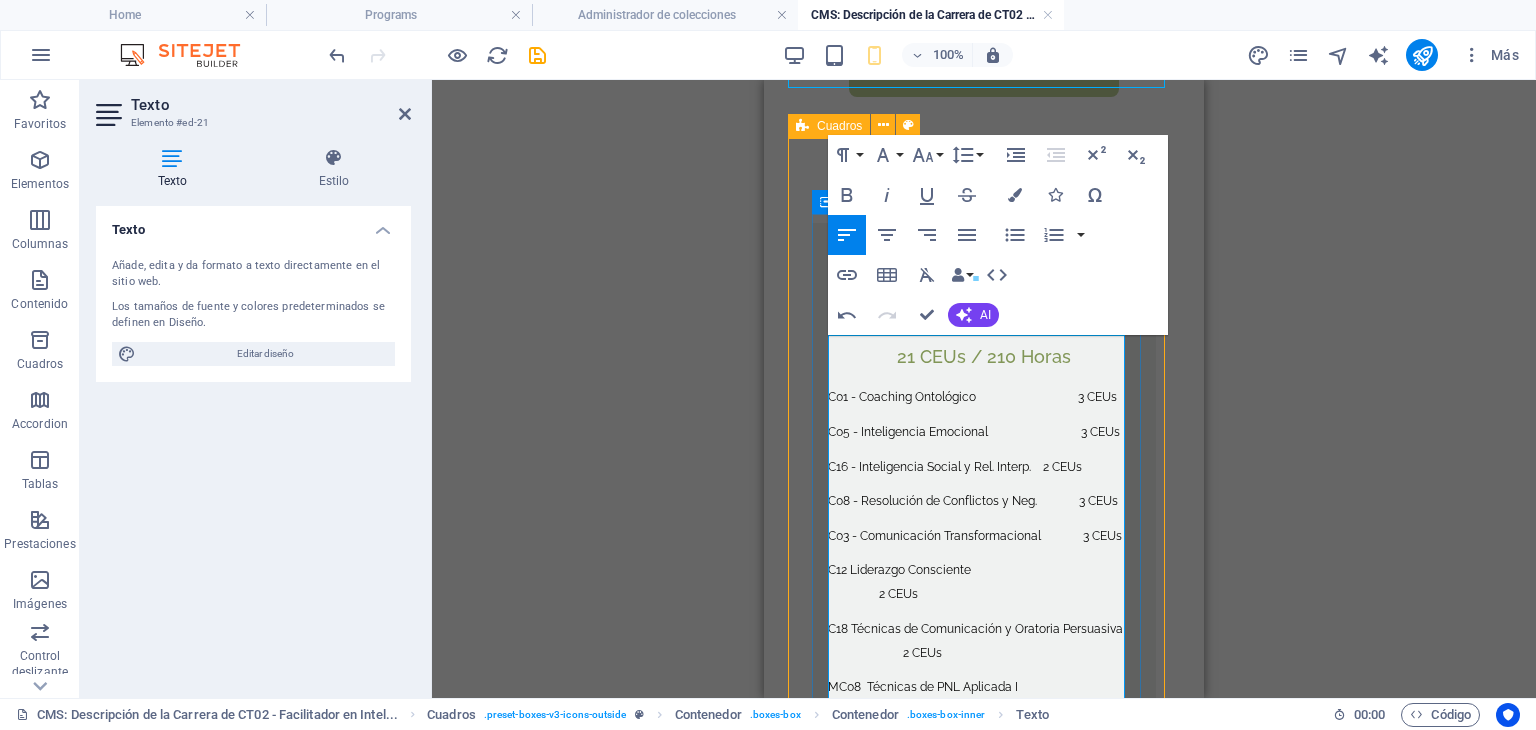 click on "C12 Liderazgo Consciente                                                                          2 CEUs" at bounding box center (983, 582) 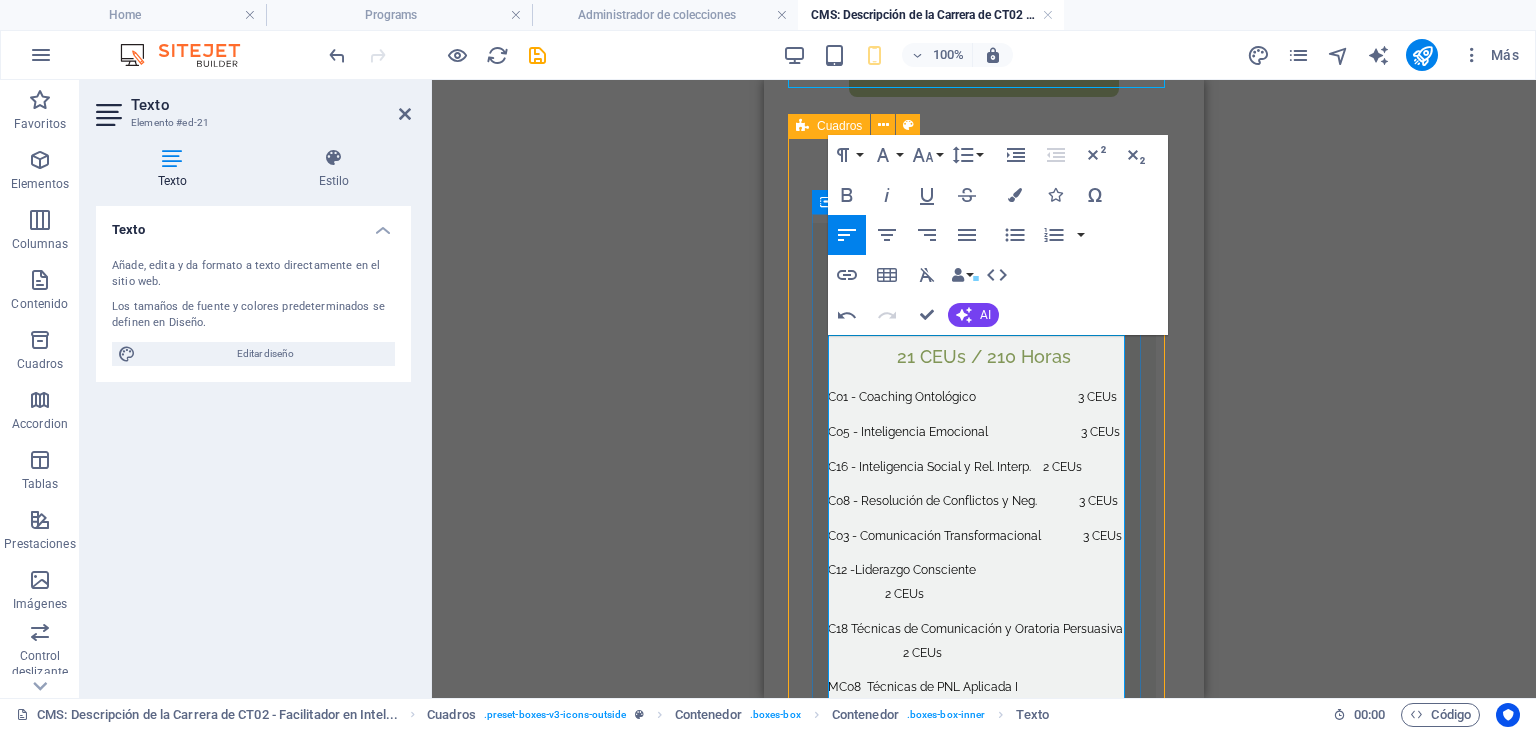click on "C12 -  Liderazgo Consciente                                                                          2 CEUs" at bounding box center [984, 581] 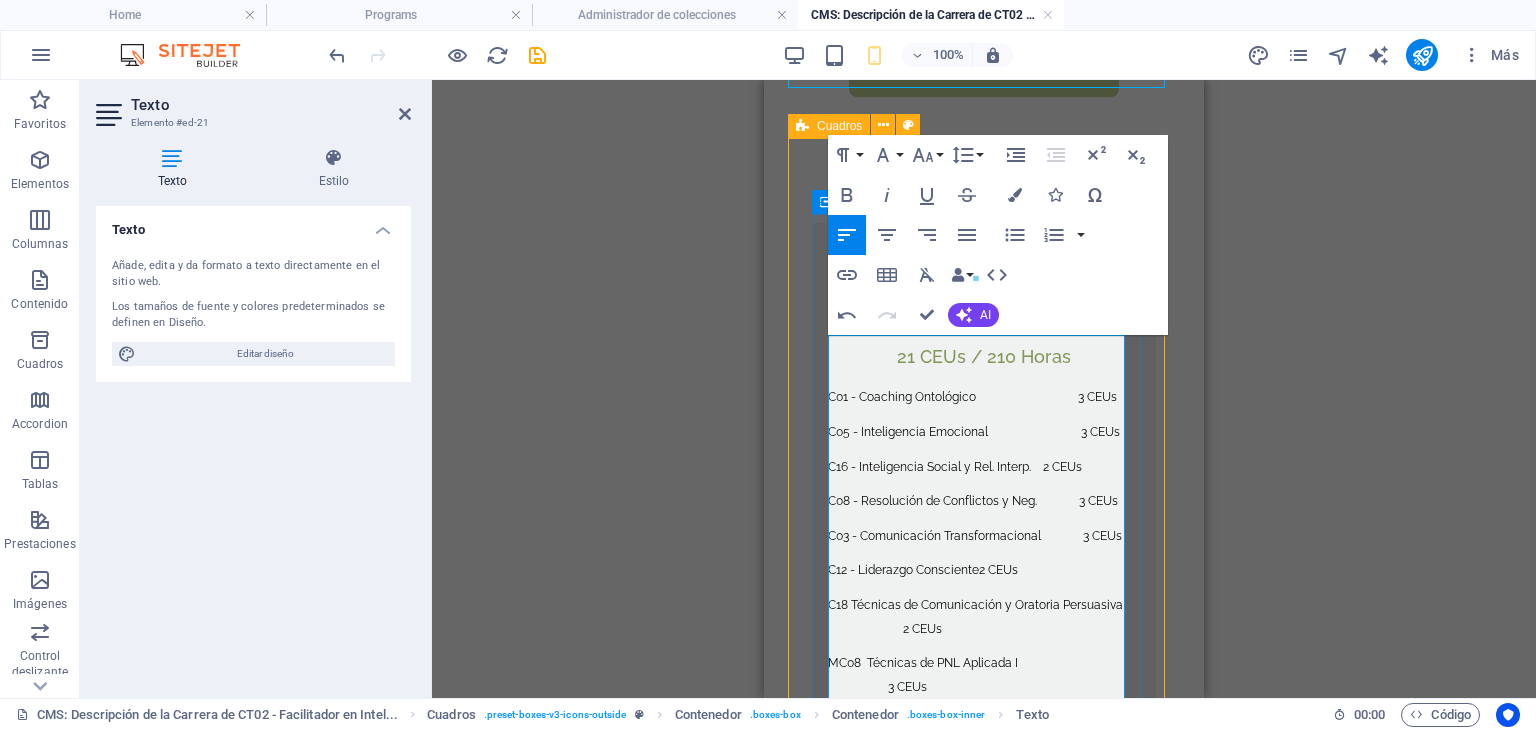 click on "C01 - Coaching Ontológico                                  3 CEUs" at bounding box center (984, 396) 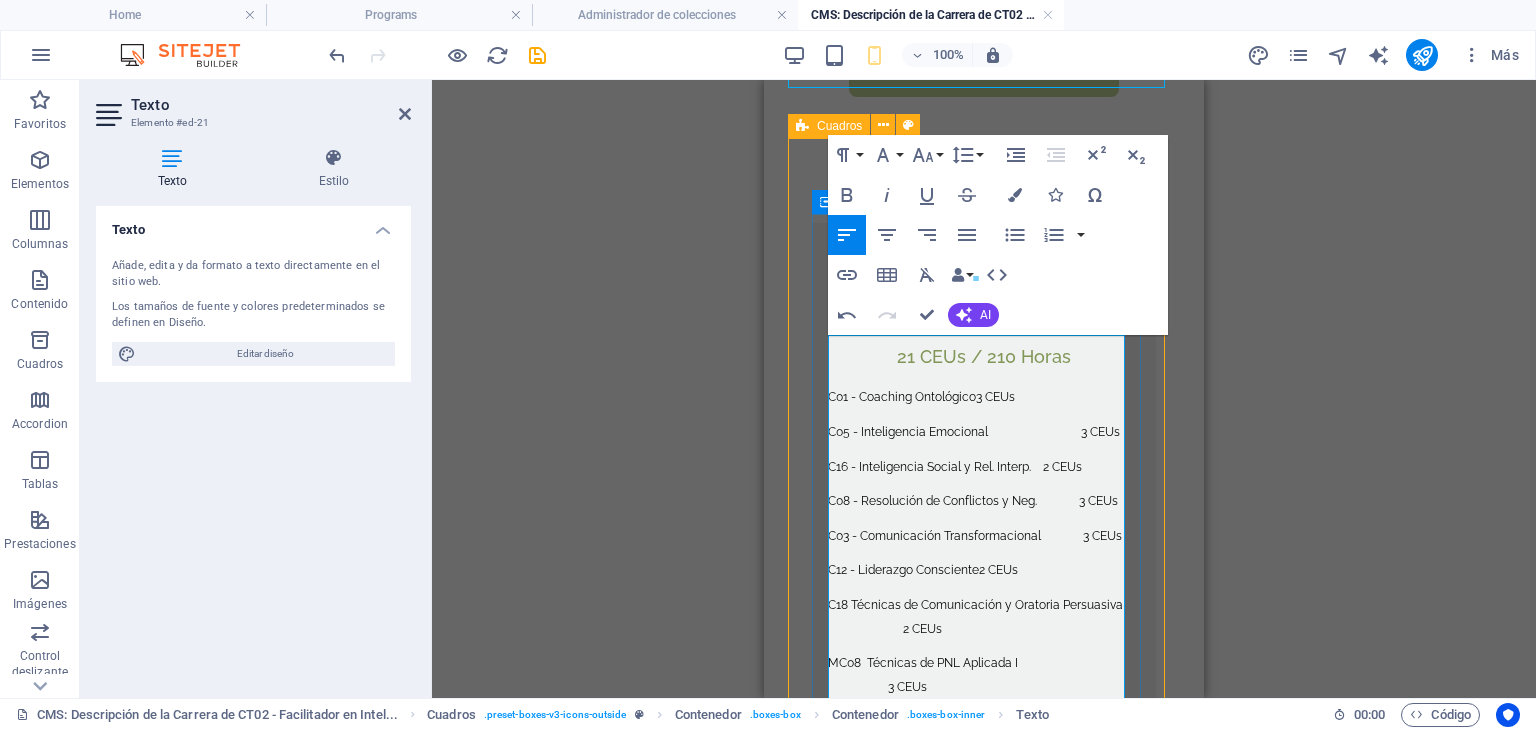click on "C05 - Inteligencia Emocional                               3 CEUs" at bounding box center (974, 432) 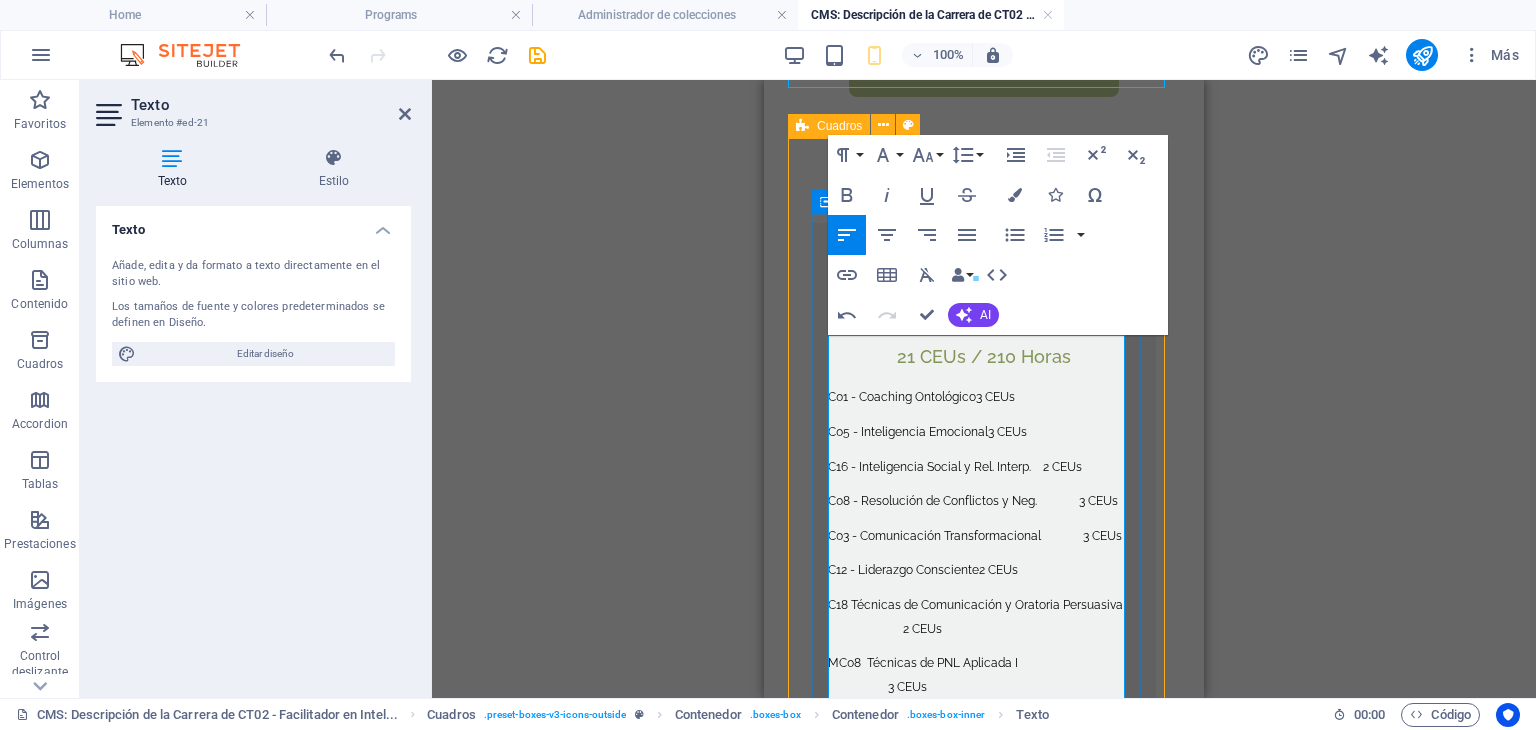 click on "2 CEUs" at bounding box center (1062, 467) 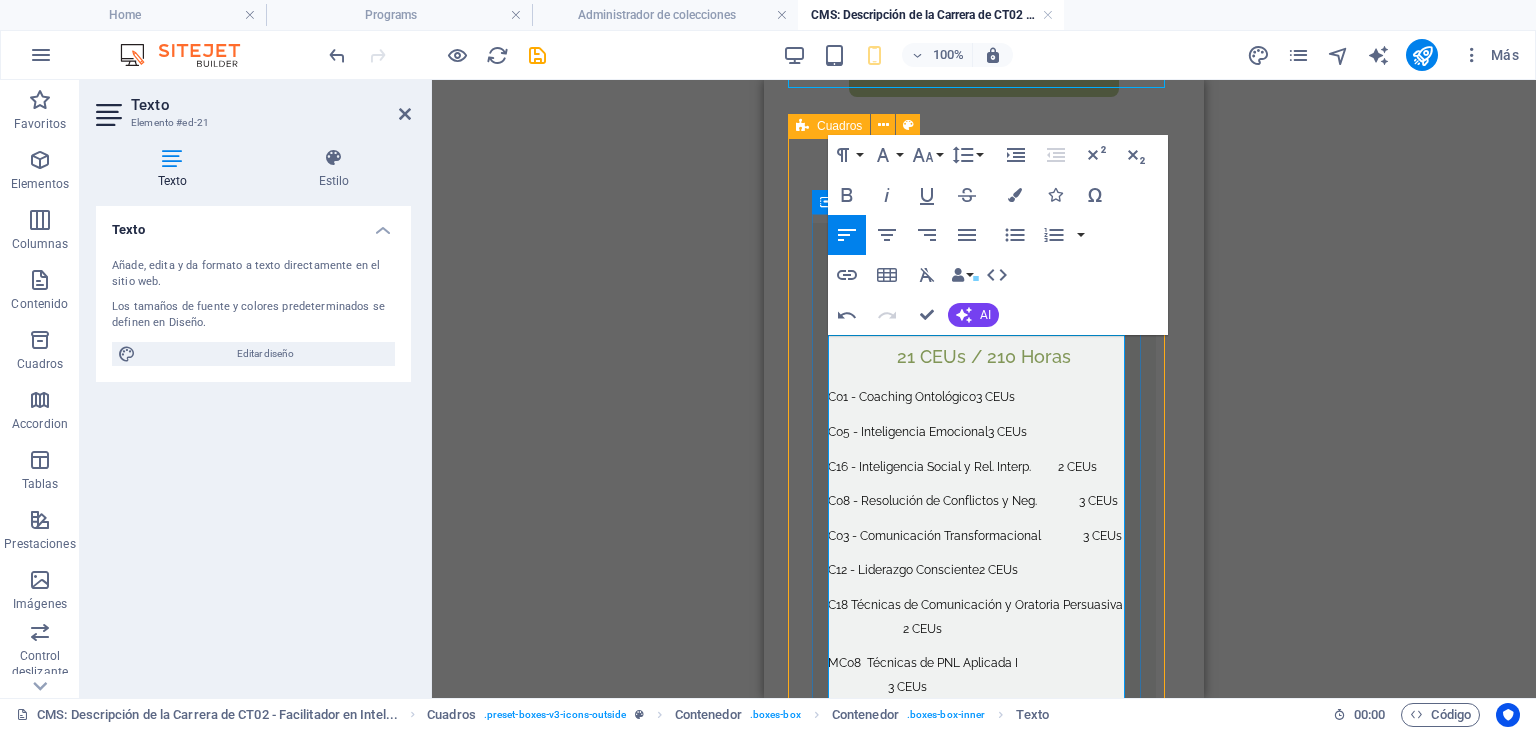 click on "C08 - Resolución de Conflictos y Neg.              3 CEUs" at bounding box center (984, 500) 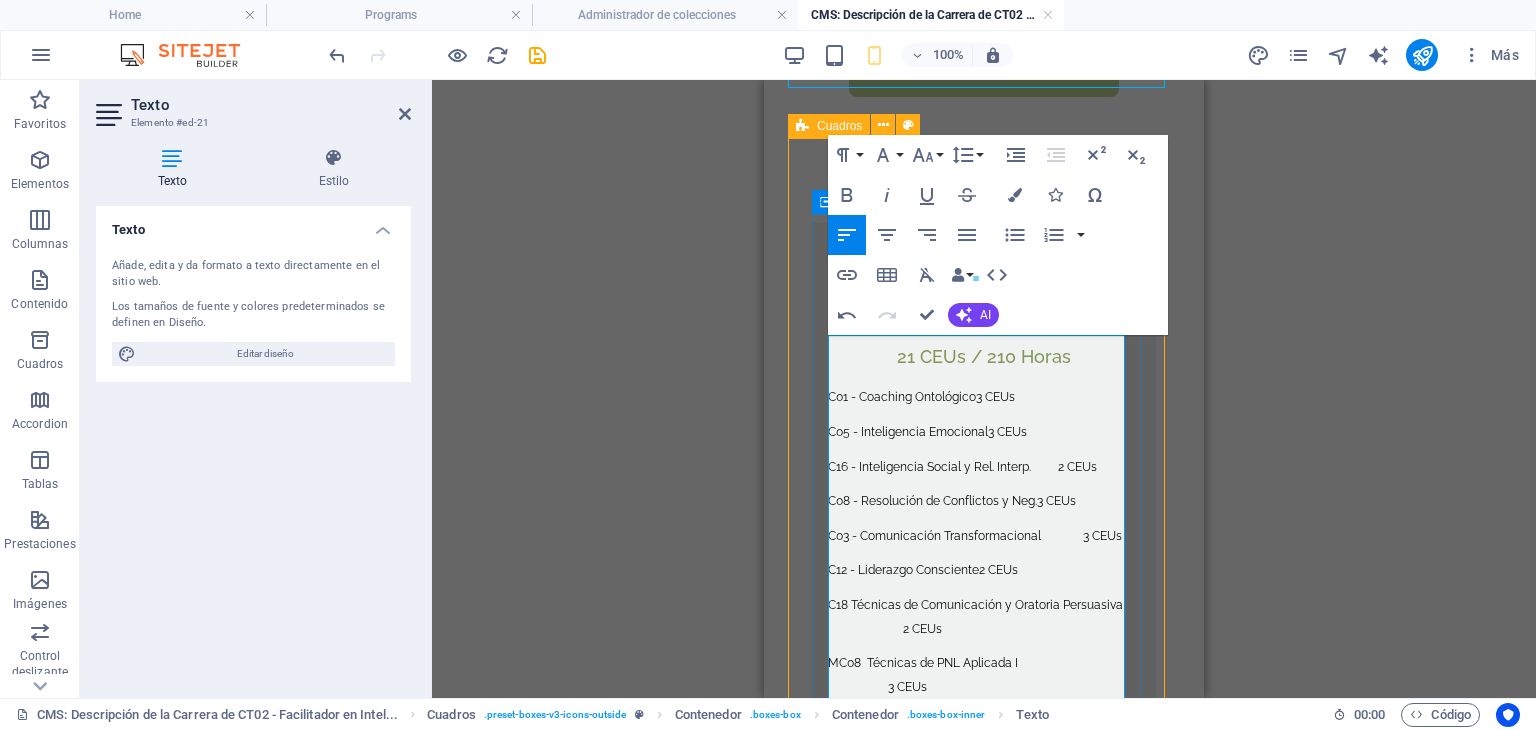 click on "C18 Técnicas de Comunicación y Oratoria Persuasiva                              2 CEUs" at bounding box center [981, 617] 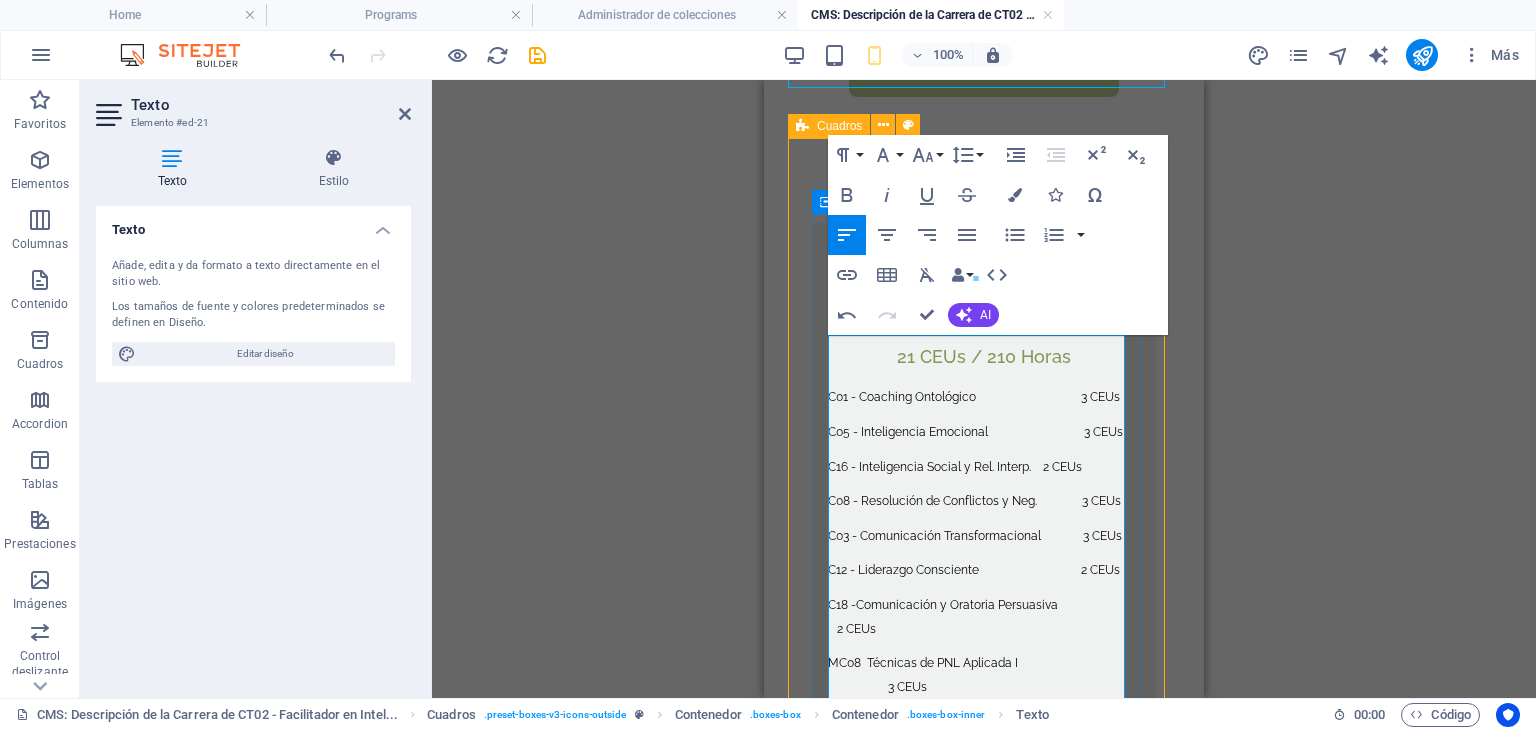 click on "C18 -  Comunicación y Oratoria Persuasiva                              2 CEUs" at bounding box center [982, 617] 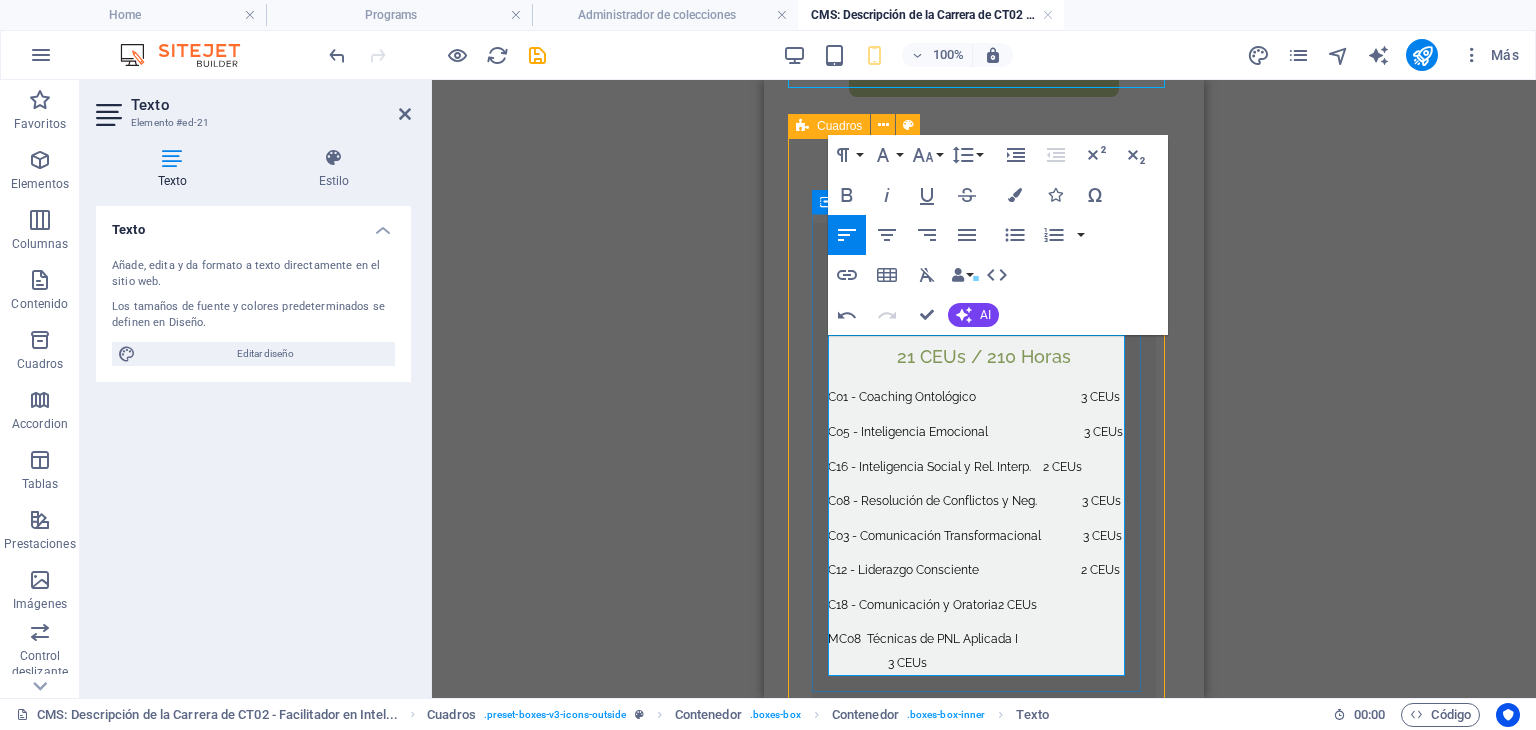 click on "MC08  Técnicas de PNL Aplicada I                                                             3 CEUs" at bounding box center [983, 651] 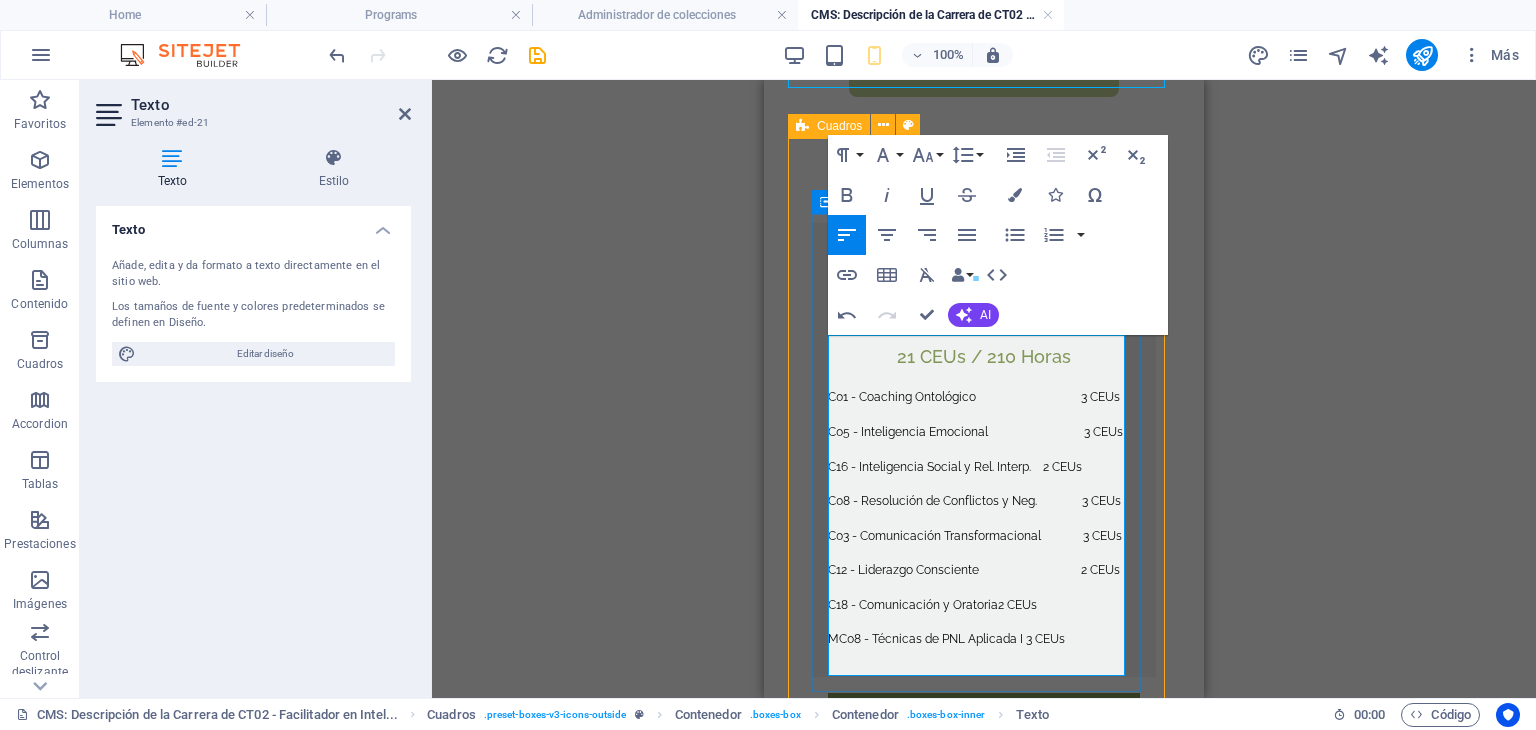 click on "MC08 - Técnicas de PNL Aplicada I 3 CEUs" at bounding box center [946, 639] 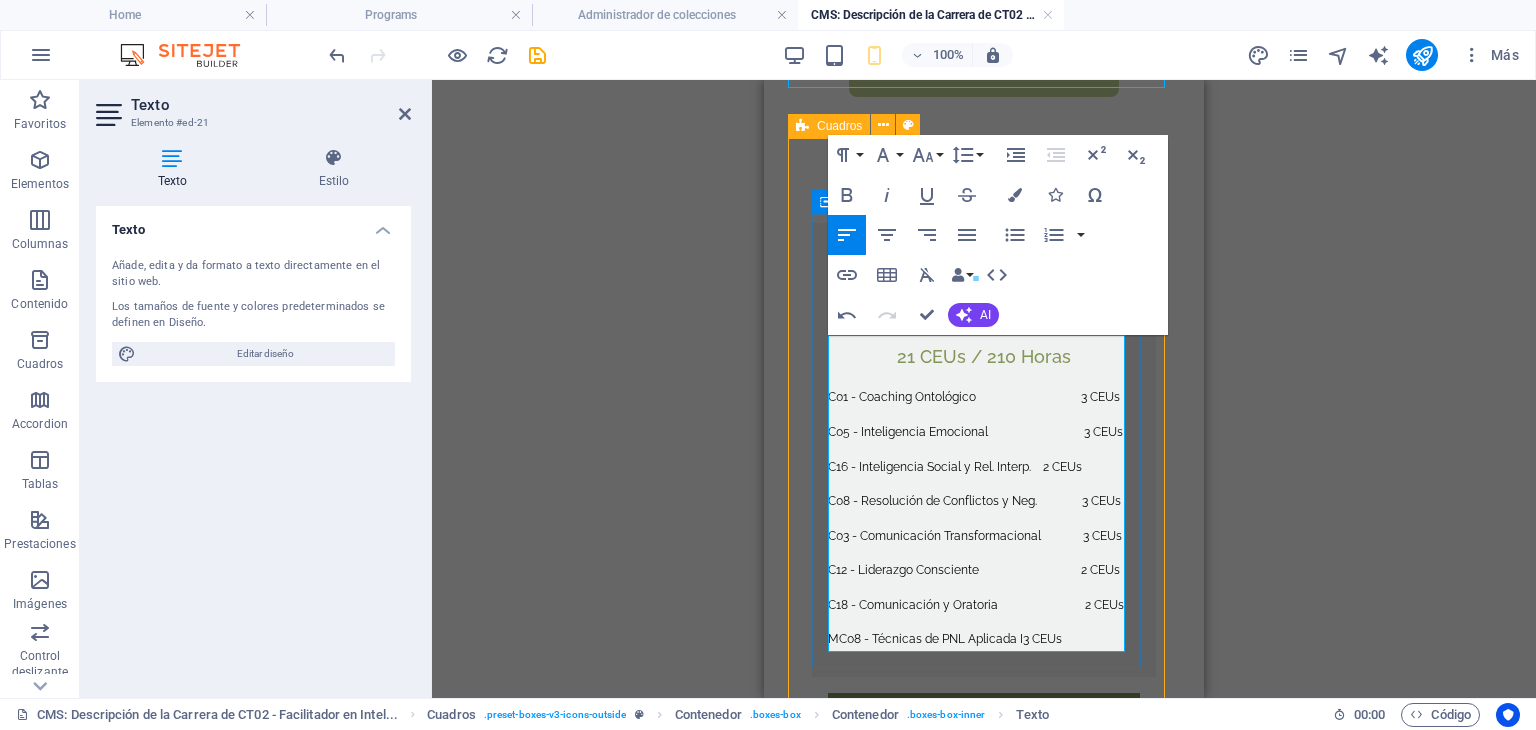 drag, startPoint x: 830, startPoint y: 387, endPoint x: 1136, endPoint y: 629, distance: 390.12817 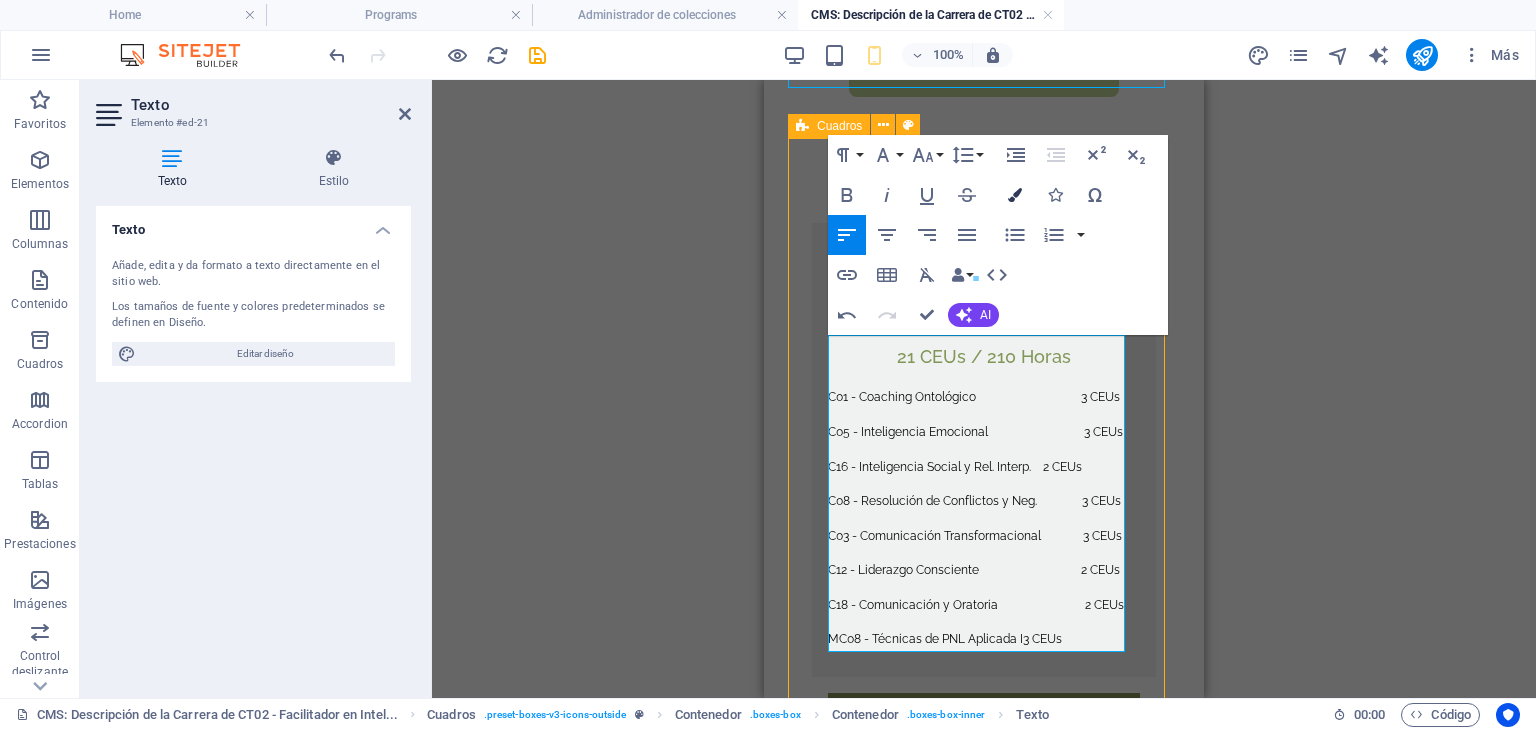 click at bounding box center [1015, 195] 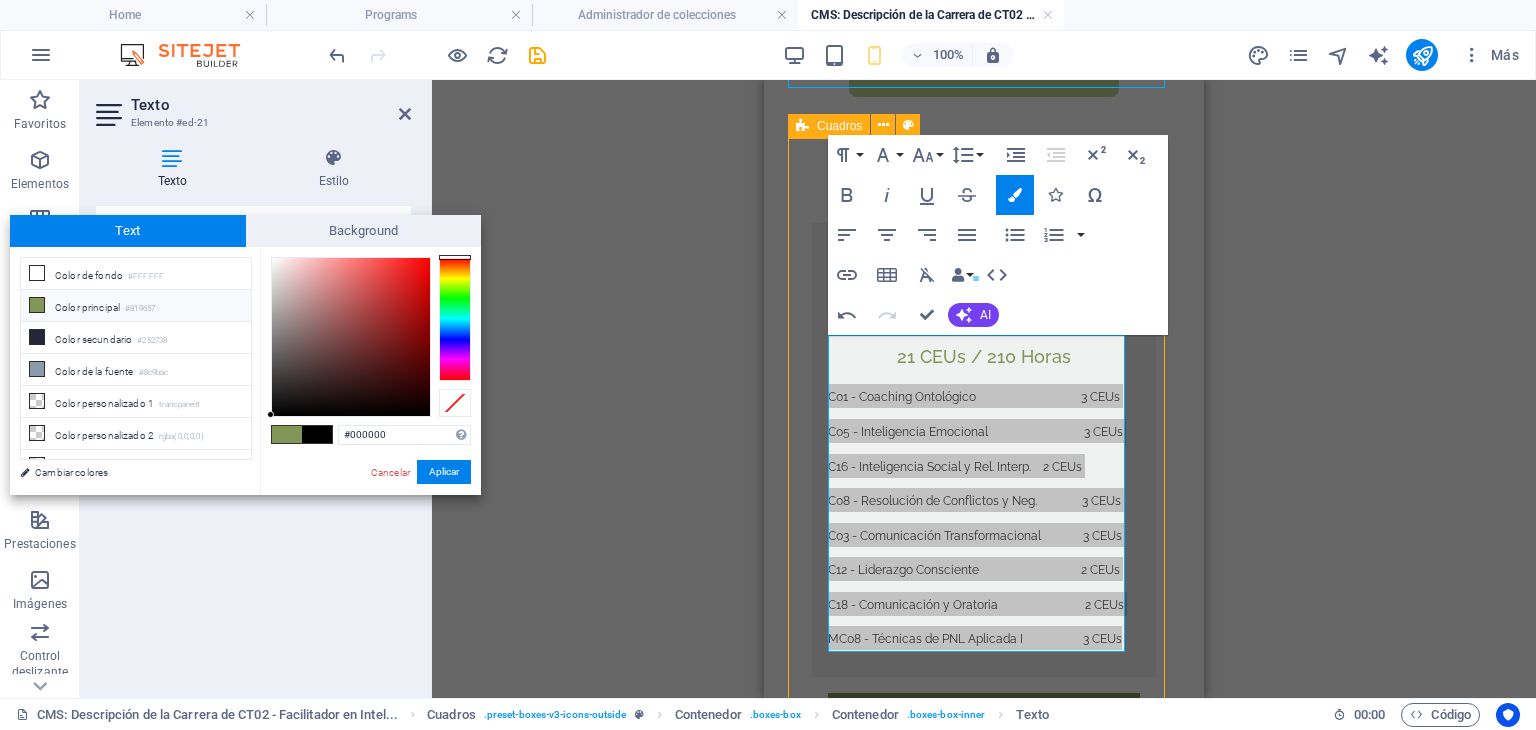 click at bounding box center [455, 319] 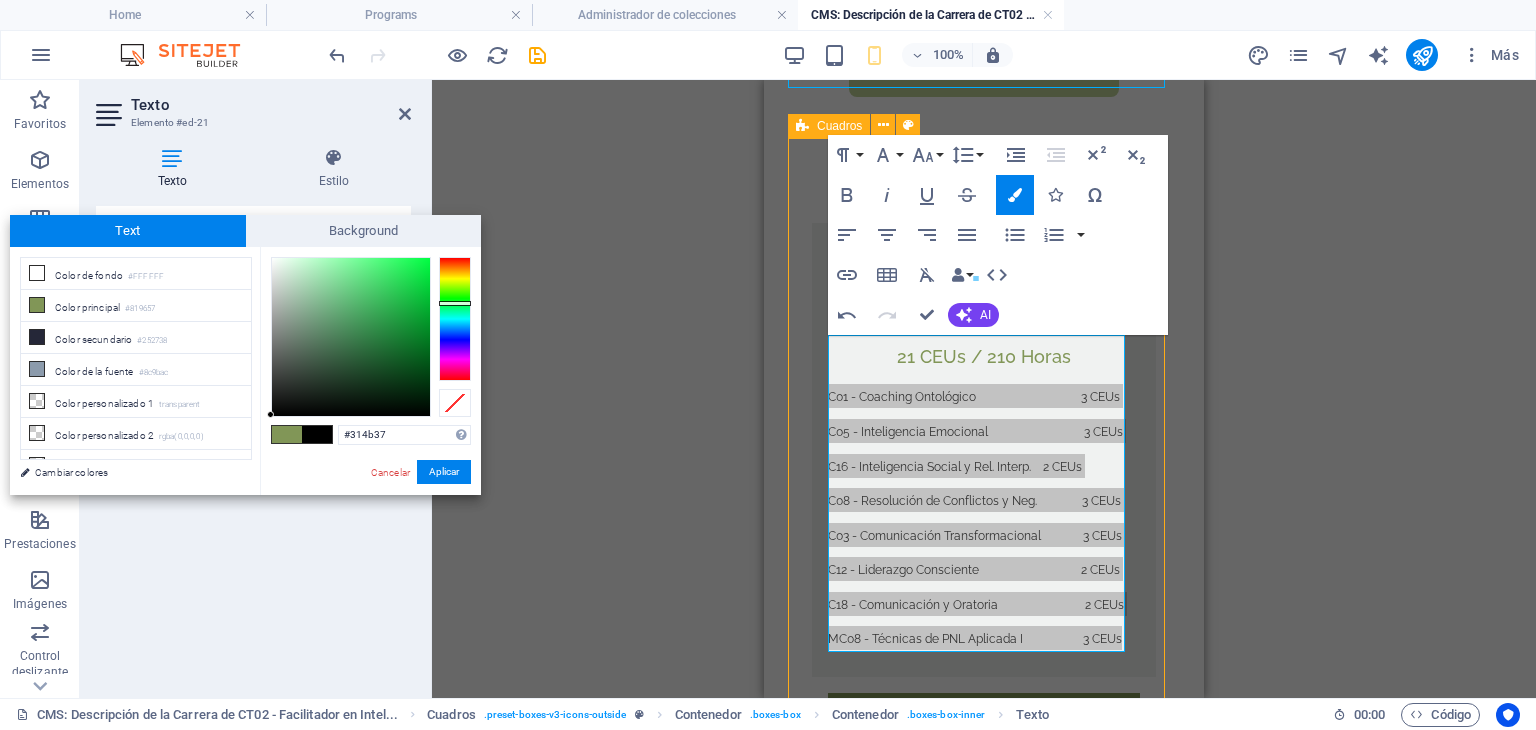 click at bounding box center [351, 337] 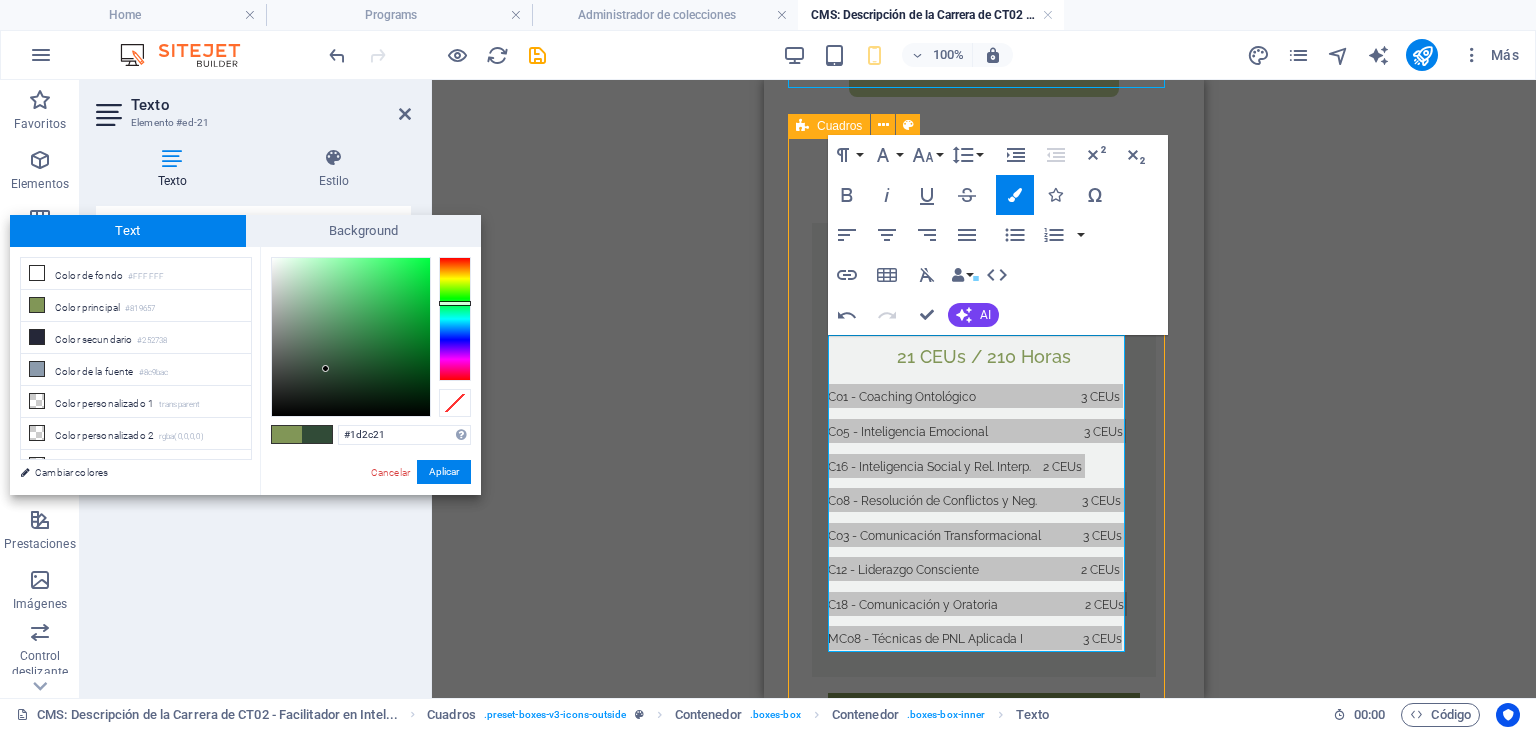 click at bounding box center (351, 337) 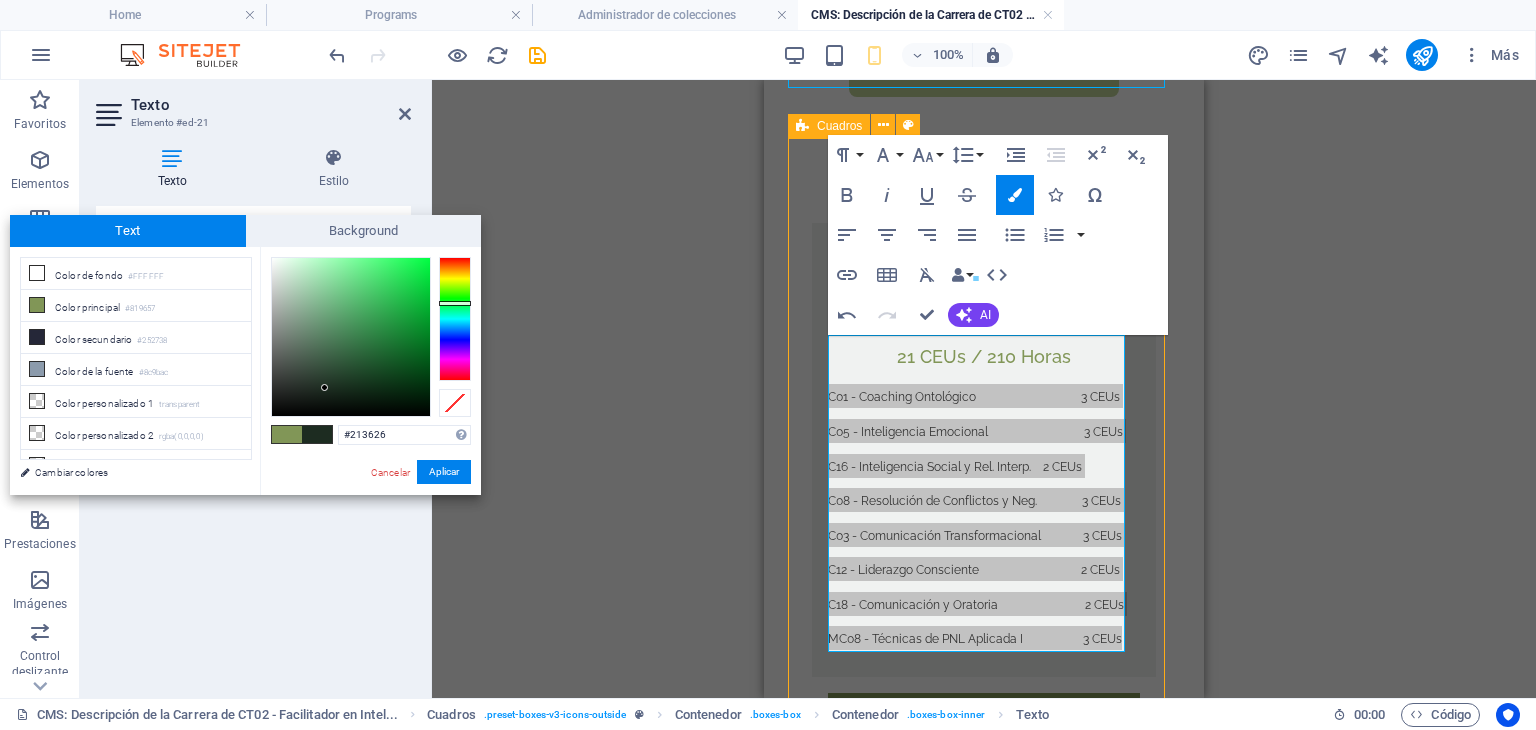 click at bounding box center (351, 337) 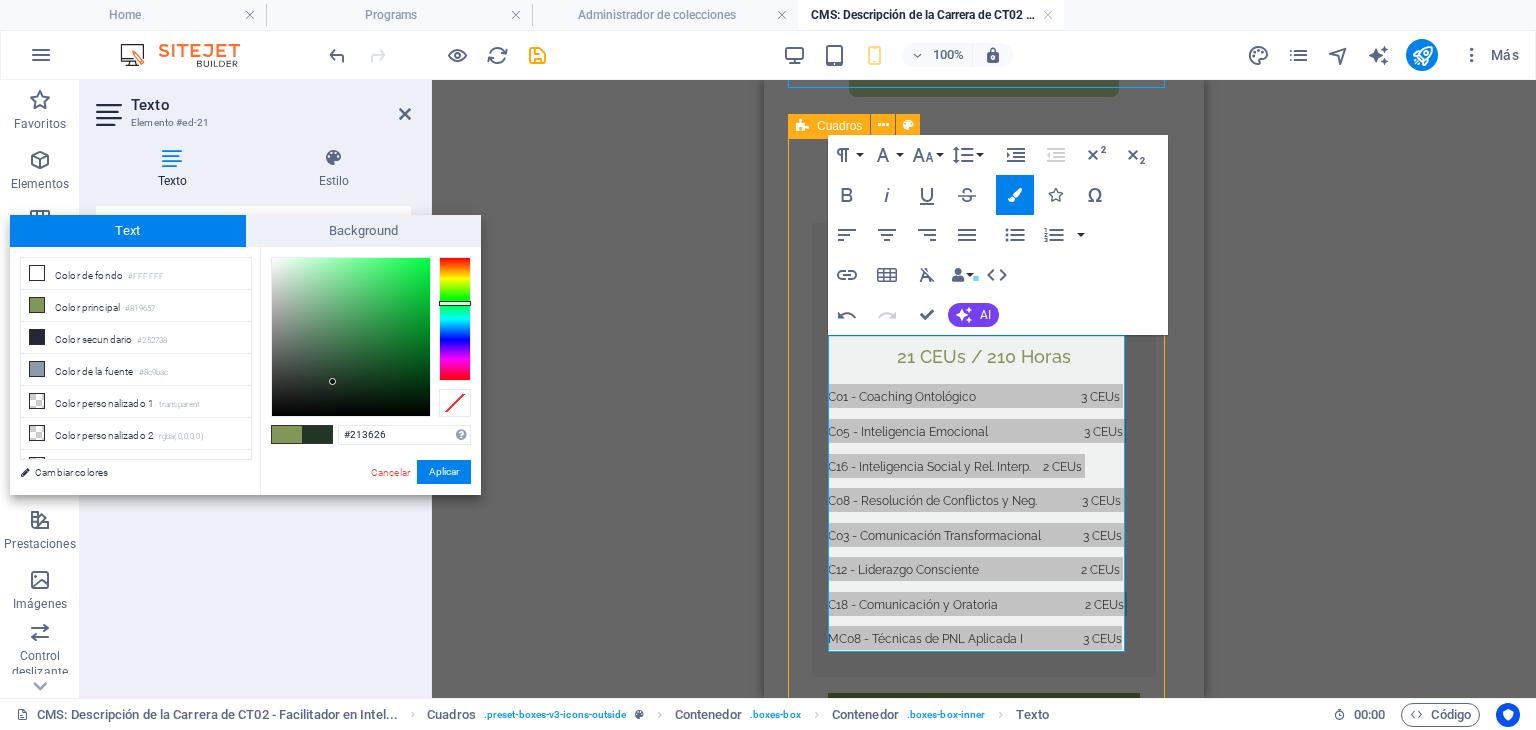 drag, startPoint x: 444, startPoint y: 465, endPoint x: 468, endPoint y: 464, distance: 24.020824 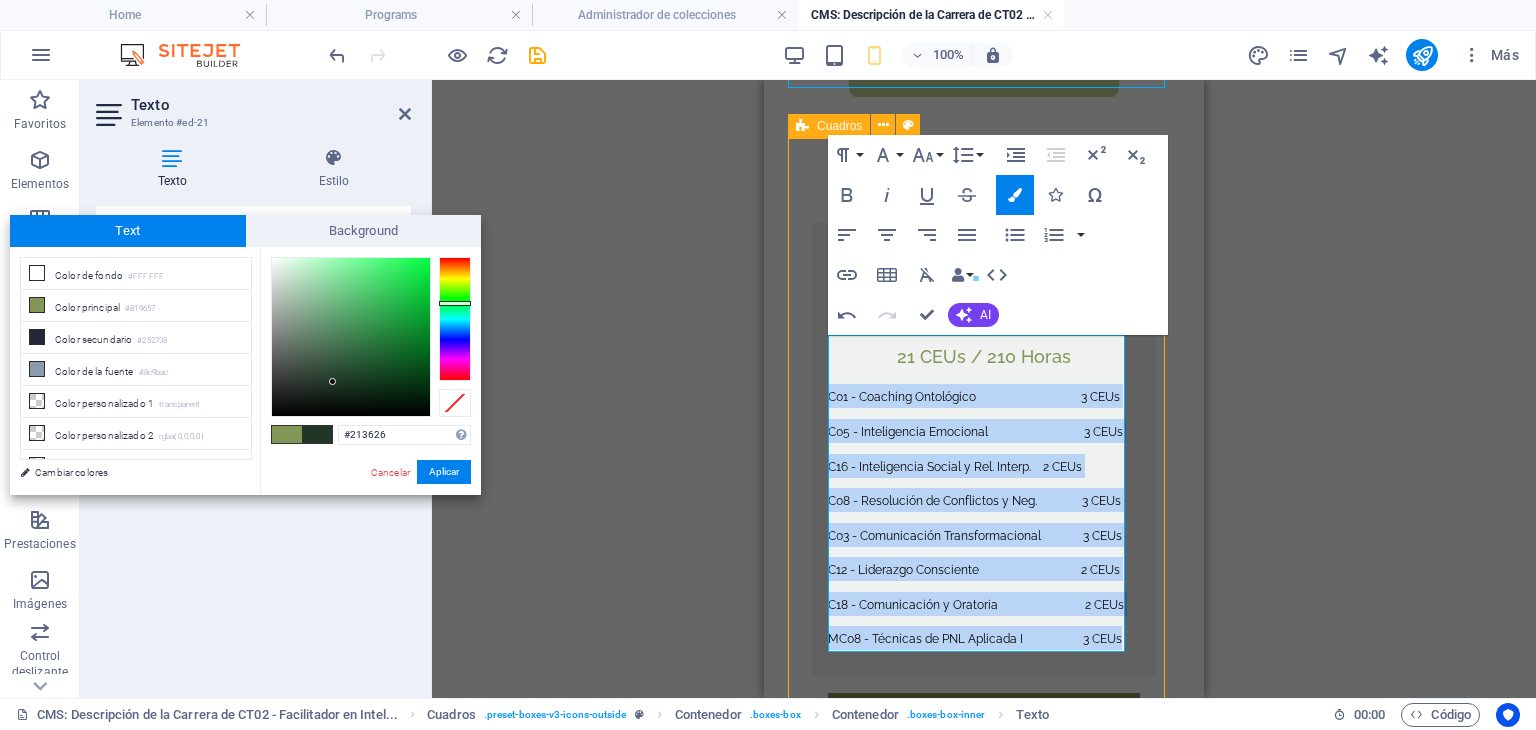 click on "Aplicar" at bounding box center (444, 472) 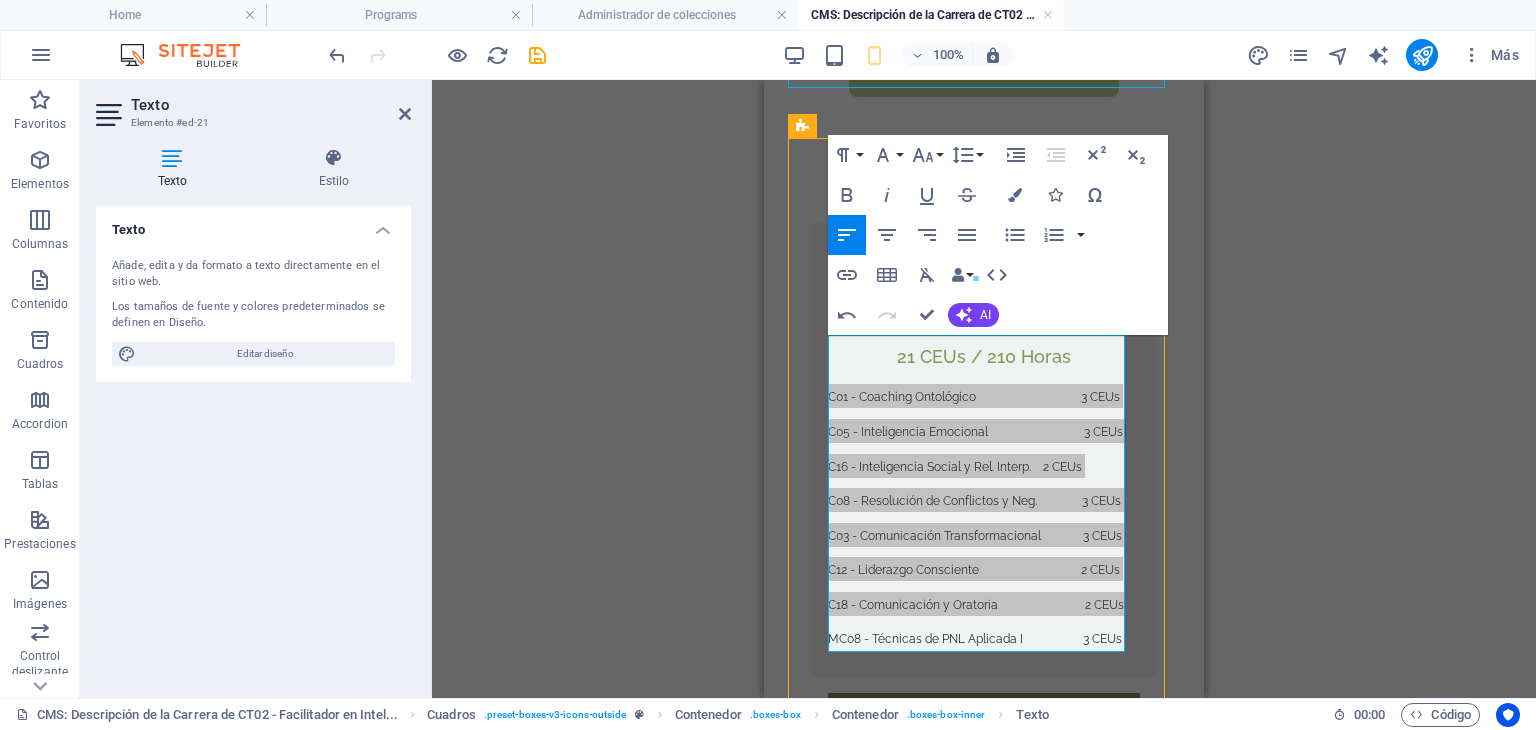 click on "Texto   Separador   Superposición de imagen de texto   Texto   Contenedor   H3   Imagen   Superposición de imagen de texto   Contenedor   H3   Texto   Superposición de imagen de texto   Imagen   Separador   H3   Texto   H3   Botón   Botón   Separador   Separador   Cuadros   Cuadros   Texto   Separador   Contenedor   Contenedor   Contenedor   Texto   Contenedor   Contenedor   Separador   Marcador   Contenedor   H3   Separador   Texto   Contenedor   Contenedor   Texto   Contenedor   Contenedor   H3   Contenedor   Texto   Contenedor   H3   Botón   Separador   Botón   Icono   Contenedor   Separador   Contenedor   Separador   Separador   Separador Paragraph Format Normal Heading 1 Heading 2 Heading 3 Heading 4 Heading 5 Heading 6 Code Font Family Arial Georgia Impact Tahoma Times New Roman Verdana Raleway Roboto Font Size 8 9 10 11 12 14 18 24 30 36 48 60 72 96 Line Height Default Single 1.15 1.5 Double Increase Indent Decrease Indent Superscript Subscript Bold Italic Underline Colors" at bounding box center [984, 389] 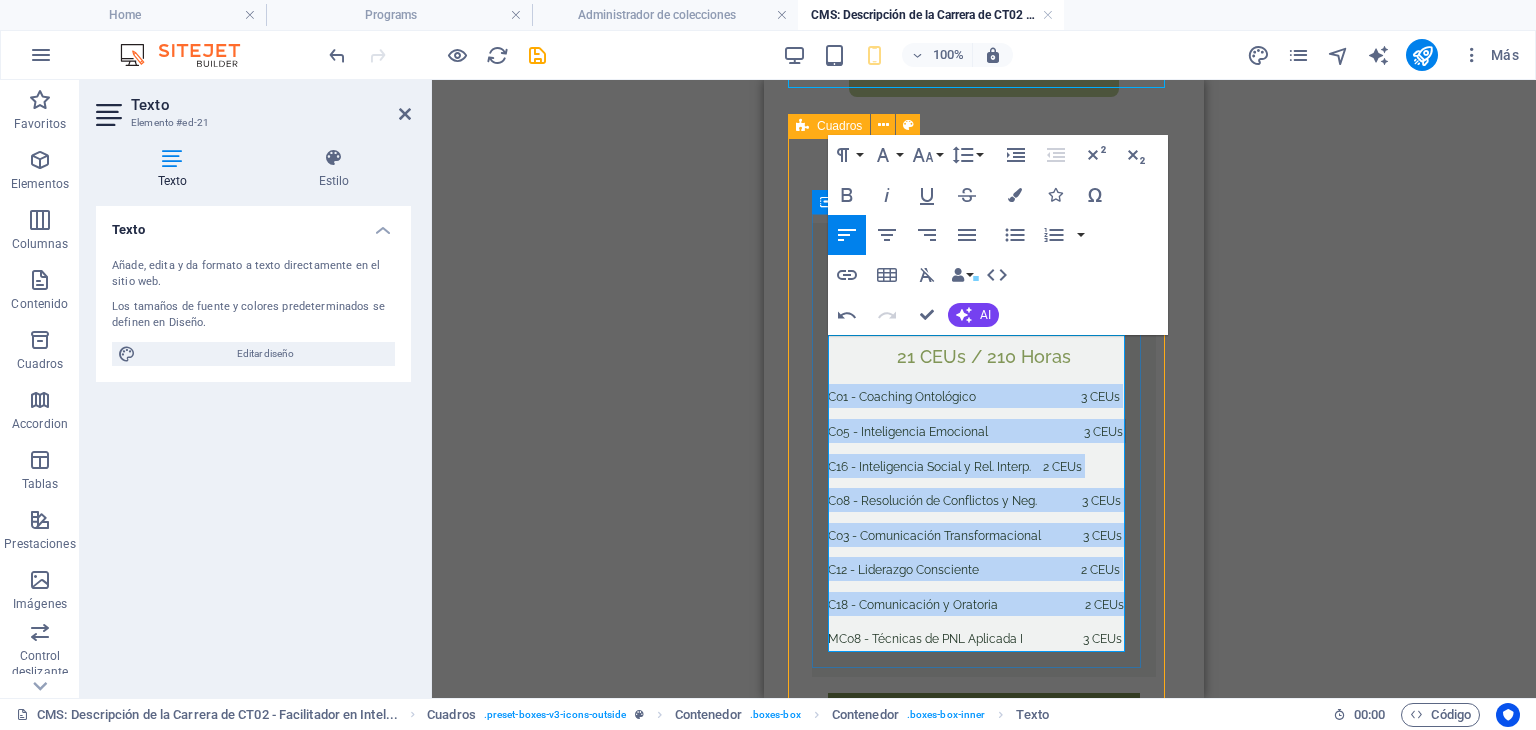 click on "21 CEUs / 210 Horas  C01 - Coaching Ontológico                                   3 CEUs C05 - Inteligencia Emocional                                3 CEUs C16 - Inteligencia Social y Rel. Interp.                   2 CEUs C08 - Resolución de Conflictos y Neg.               3 CEUs C03 - Comunicación Transformacional              3 CEUs C12 - Liderazgo Consciente                                  2 CEUs C18 - Comunicación y Oratoria                             2 CEUs MC08 - Técnicas de PNL Aplicada I                    3 CEUs" at bounding box center (984, 497) 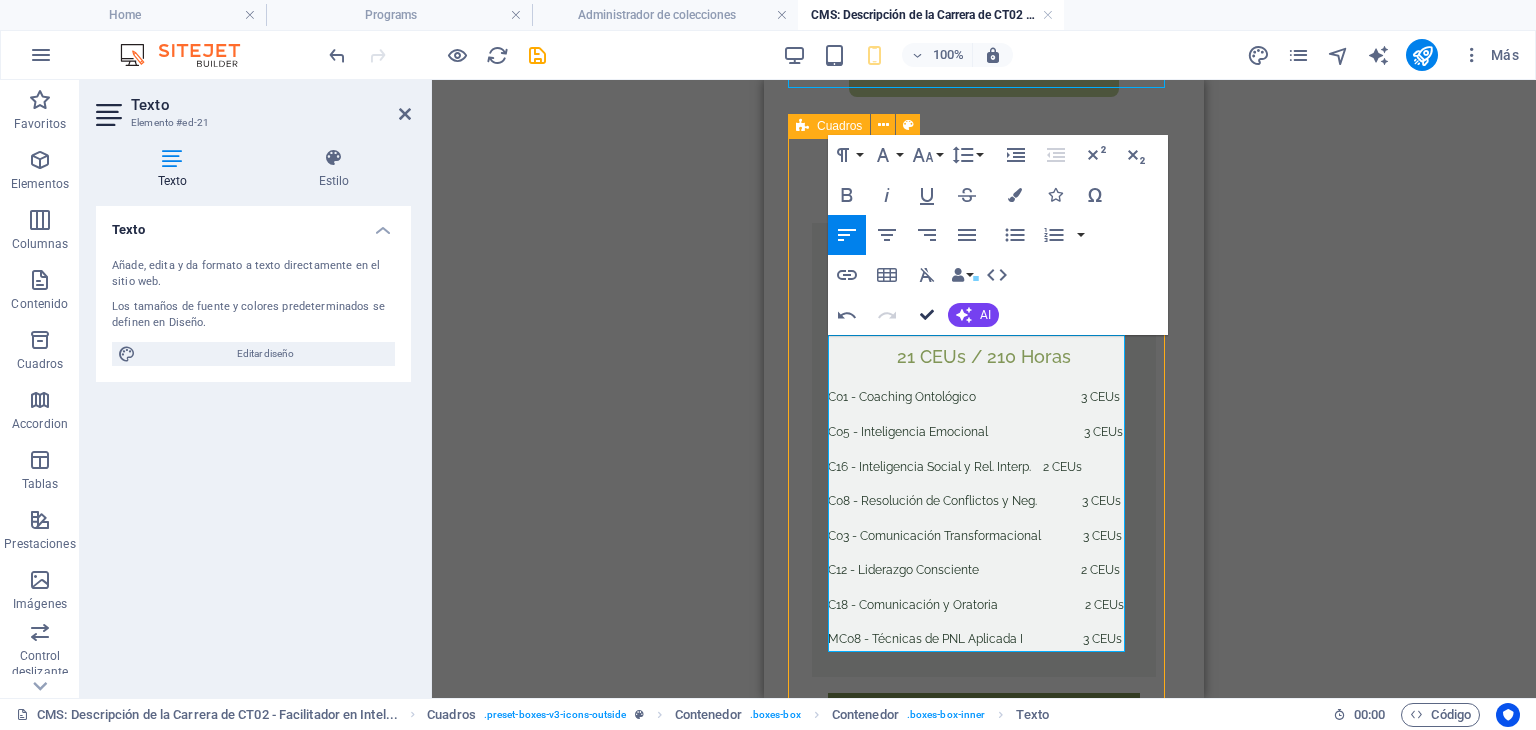 drag, startPoint x: 927, startPoint y: 313, endPoint x: 355, endPoint y: 240, distance: 576.6394 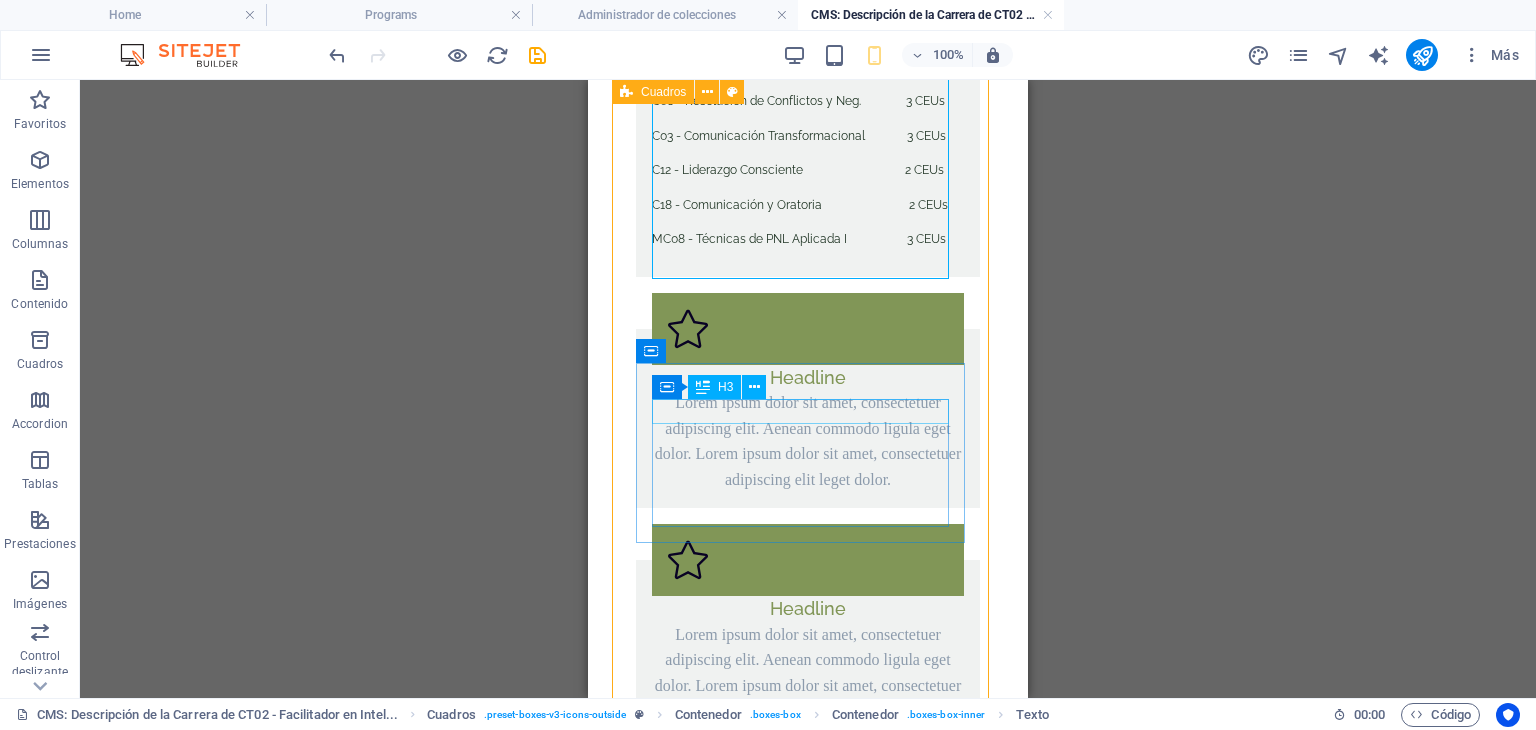 scroll, scrollTop: 1084, scrollLeft: 0, axis: vertical 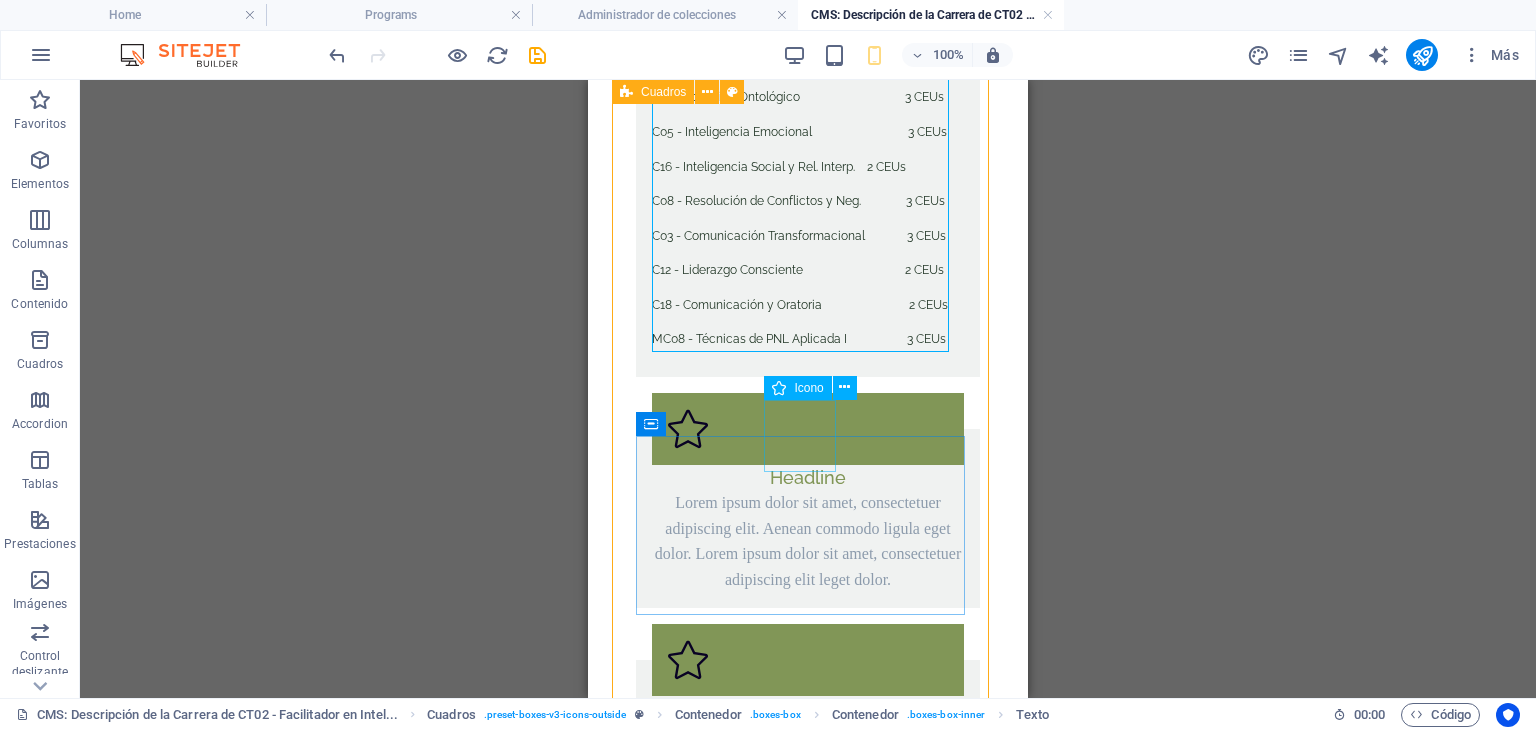 click at bounding box center [808, 429] 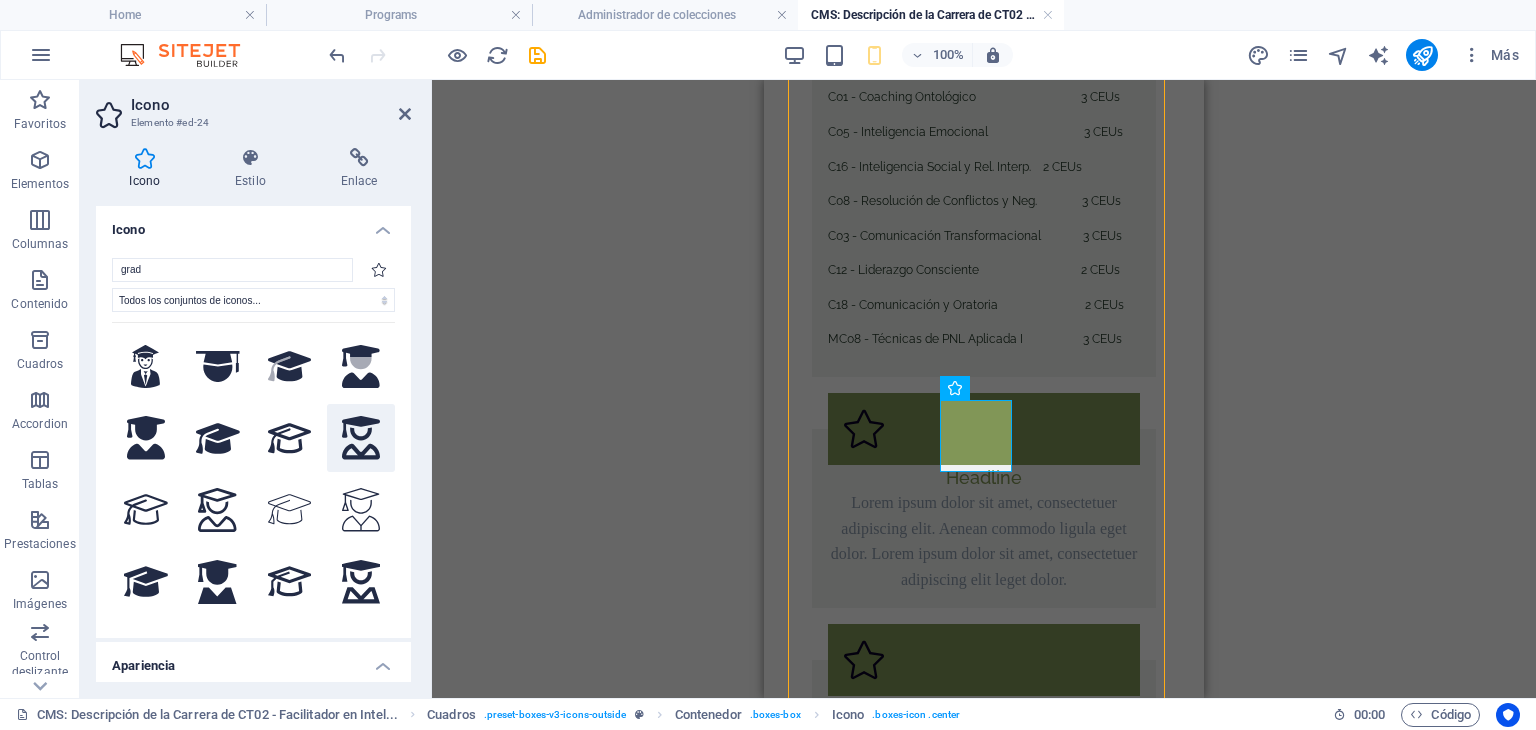 click 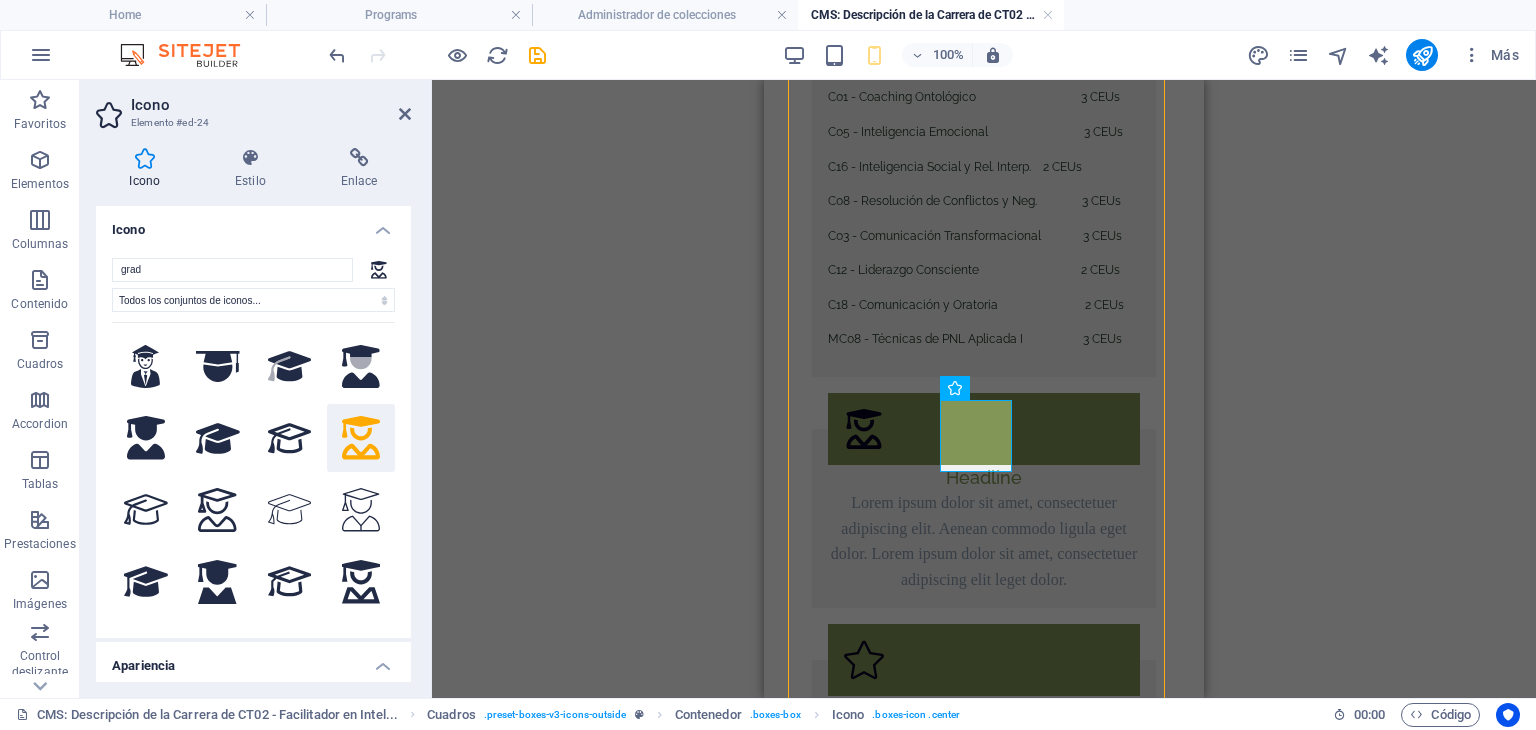 click on "Texto   Separador   Superposición de imagen de texto   Texto   Contenedor   H3   Imagen   Superposición de imagen de texto   Contenedor   H3   Texto   Superposición de imagen de texto   Imagen   Separador   H3   Texto   H3   Botón   Botón   Separador   Separador   Cuadros   Cuadros   Texto   Separador   Contenedor   Contenedor   Contenedor   Texto   Contenedor   Contenedor   Separador   Marcador   Contenedor   H3   Separador   Texto   Contenedor   Contenedor   Texto   Contenedor   Contenedor   H3   Contenedor   Contenedor   Cuadros   Texto   Contenedor   Contenedor   H3   Botón   Separador   Botón   Icono   Separador   Contenedor   Separador   Separador   Separador   Icono" at bounding box center [984, 389] 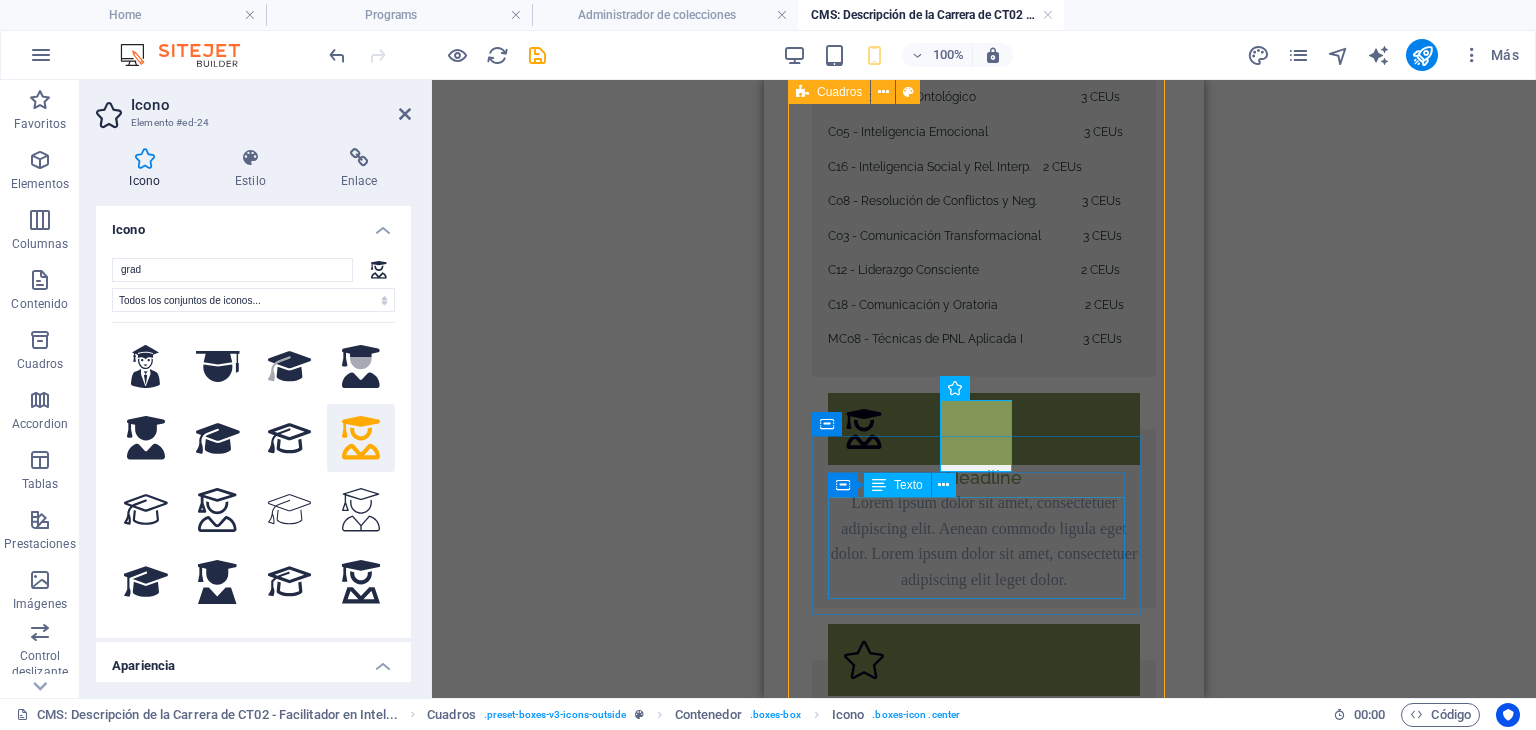 click on "Lorem ipsum dolor sit amet, consectetuer adipiscing elit. Aenean commodo ligula eget dolor. Lorem ipsum dolor sit amet, consectetuer adipiscing elit leget dolor." at bounding box center (984, 541) 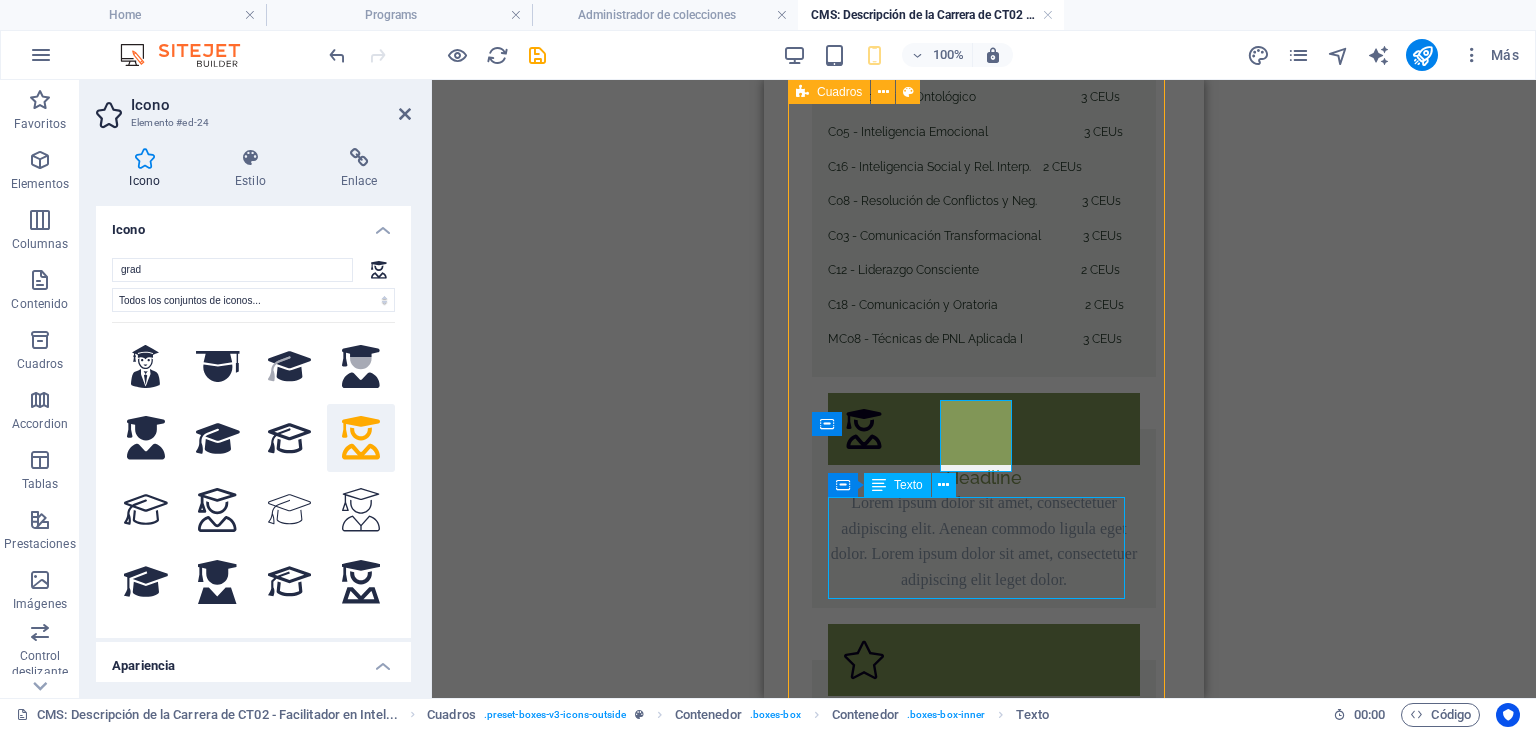 click on "Requisito Académico del Programa [NUMBER] CEUs / [NUMBER] Horas C01 - Coaching Ontológico 3 CEUs C05 - Inteligencia Emocional 3 CEUs C16 - Inteligencia Social y Rel. Interp. 2 CEUs C08 - Resolución de Conflictos y Neg. 3 CEUs C03 - Comunicación Transformacional 3 CEUs C12 - Liderazgo Consciente 2 CEUs C18 - Comunicación y Oratoria 2 CEUs MC08 - Técnicas de PNL Aplicada I 3 CEUs Headline Lorem ipsum dolor sit amet, consectetuer adipiscing elit. Aenean commodo ligula eget dolor. Lorem ipsum dolor sit amet, consectetuer adipiscing elit leget dolor. Headline Lorem ipsum dolor sit amet, consectetuer adipiscing elit. Aenean commodo ligula eget dolor. Lorem ipsum dolor sit amet, consectetuer adipiscing elit leget dolor." at bounding box center [984, 363] 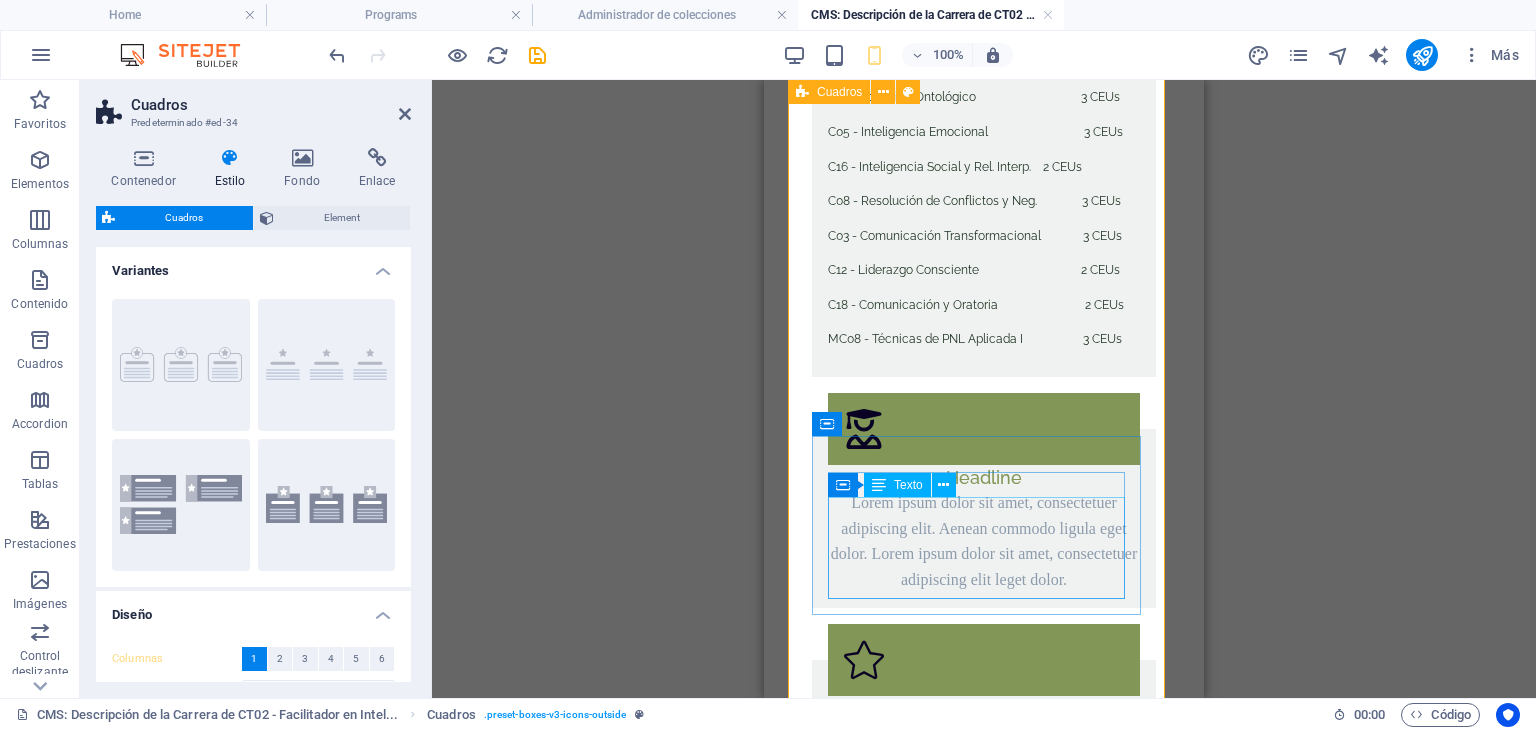 click on "Lorem ipsum dolor sit amet, consectetuer adipiscing elit. Aenean commodo ligula eget dolor. Lorem ipsum dolor sit amet, consectetuer adipiscing elit leget dolor." at bounding box center [984, 541] 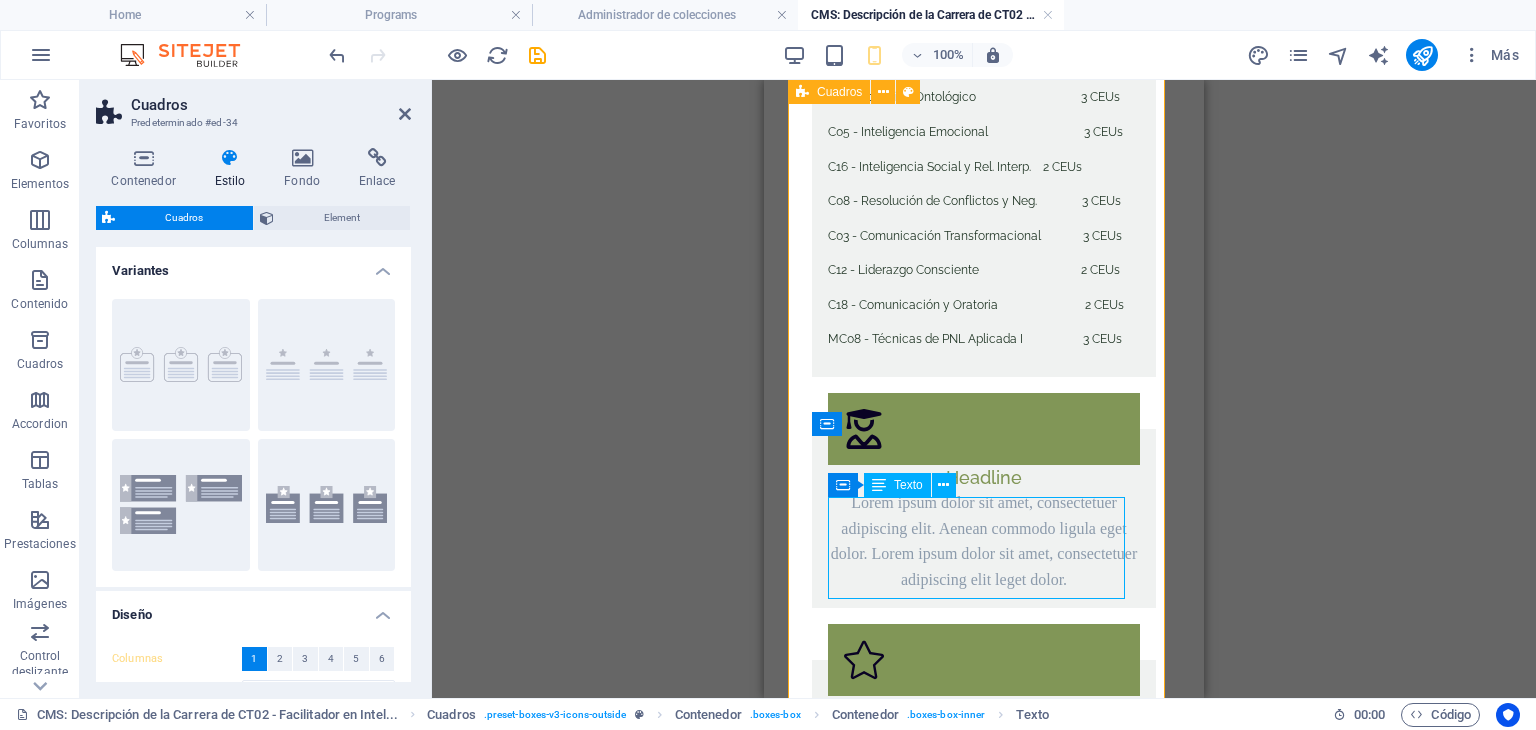 click on "Lorem ipsum dolor sit amet, consectetuer adipiscing elit. Aenean commodo ligula eget dolor. Lorem ipsum dolor sit amet, consectetuer adipiscing elit leget dolor." at bounding box center [984, 541] 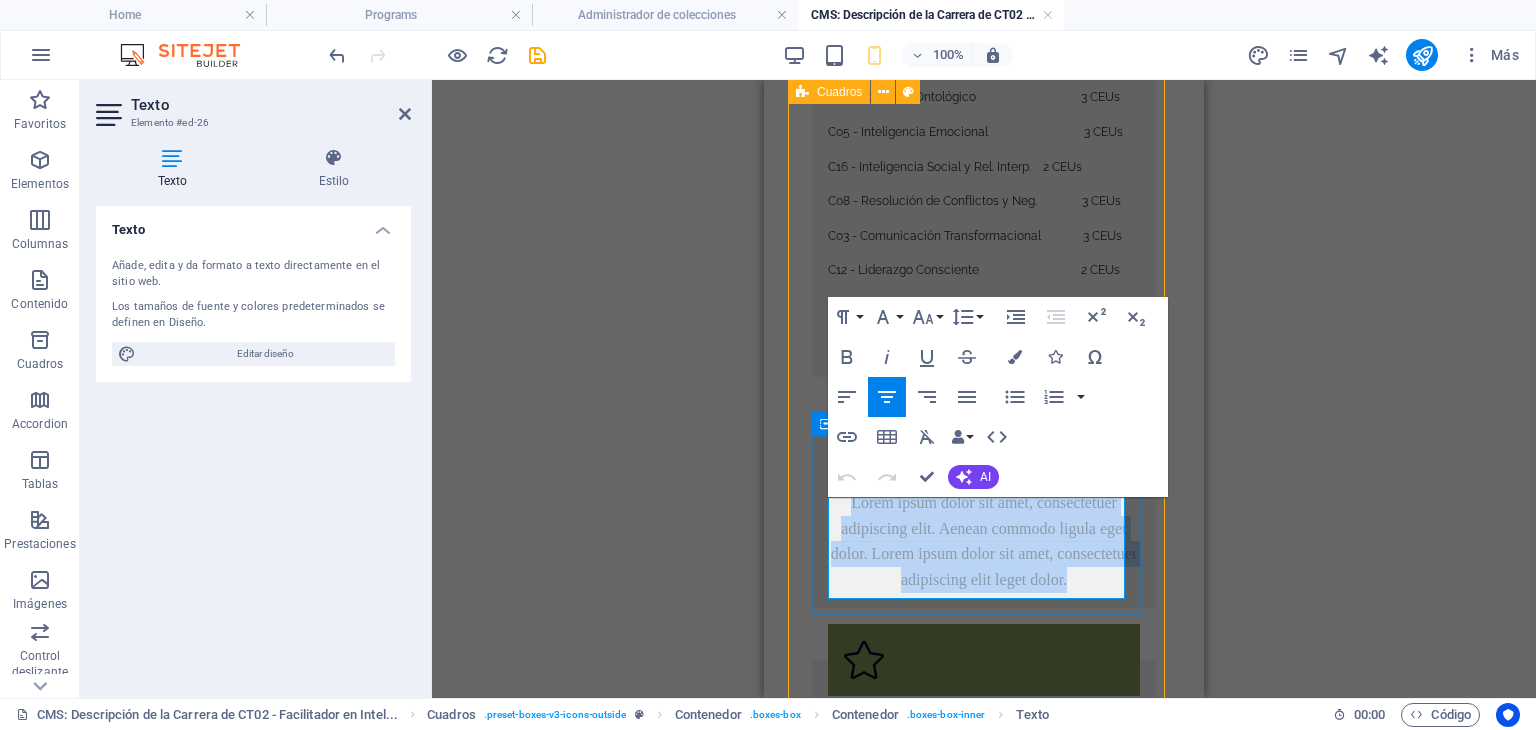 drag, startPoint x: 1106, startPoint y: 589, endPoint x: 839, endPoint y: 505, distance: 279.90176 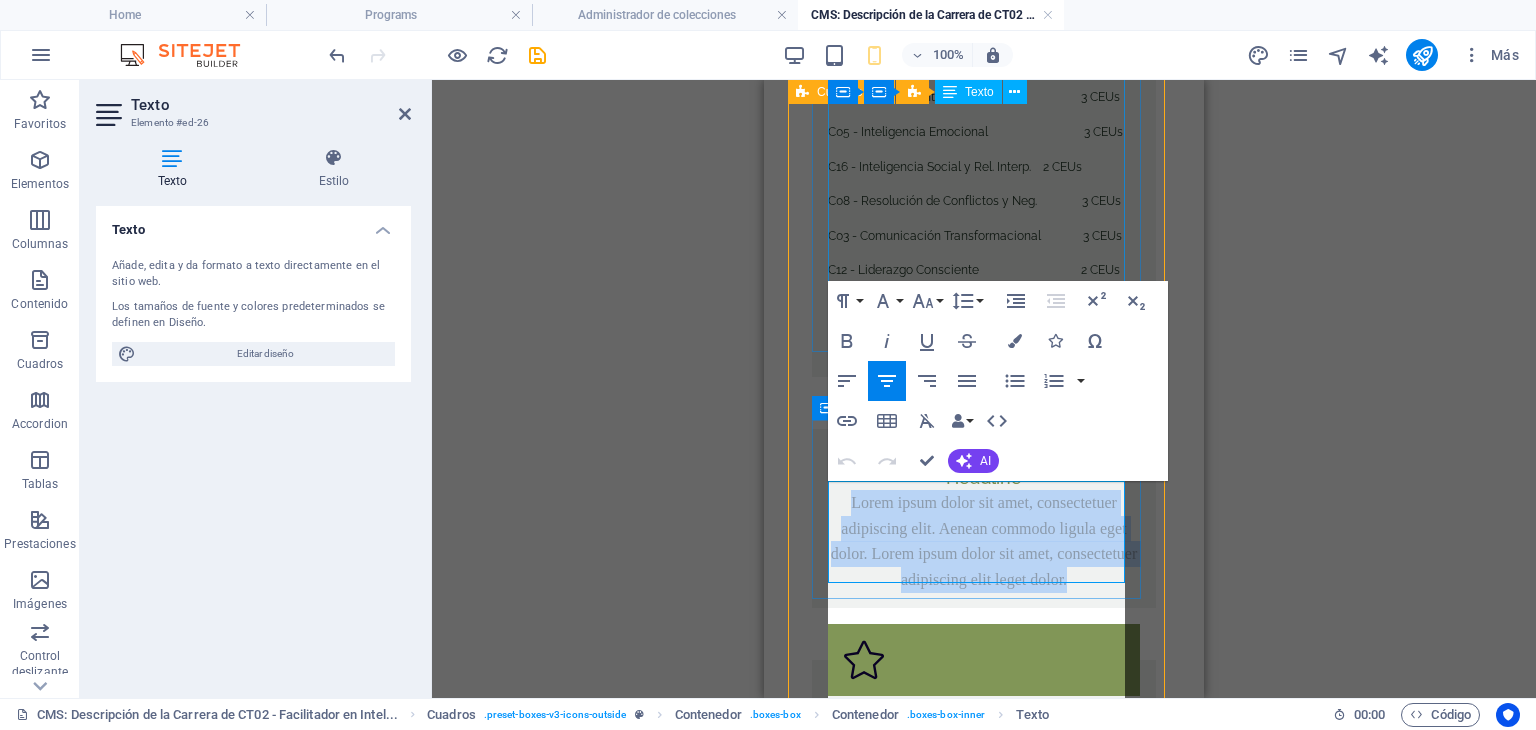 scroll, scrollTop: 1100, scrollLeft: 0, axis: vertical 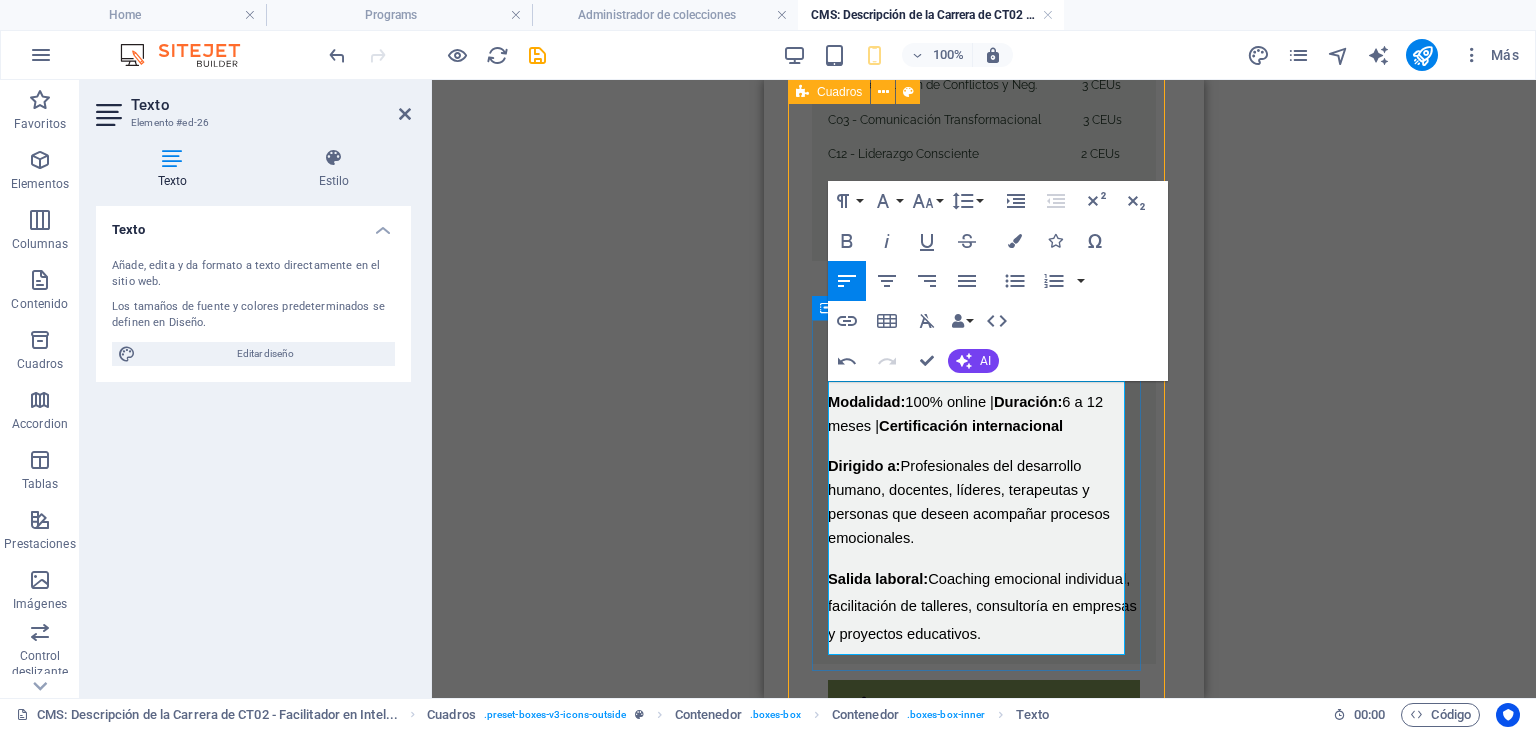 drag, startPoint x: 932, startPoint y: 515, endPoint x: 823, endPoint y: 402, distance: 157.00319 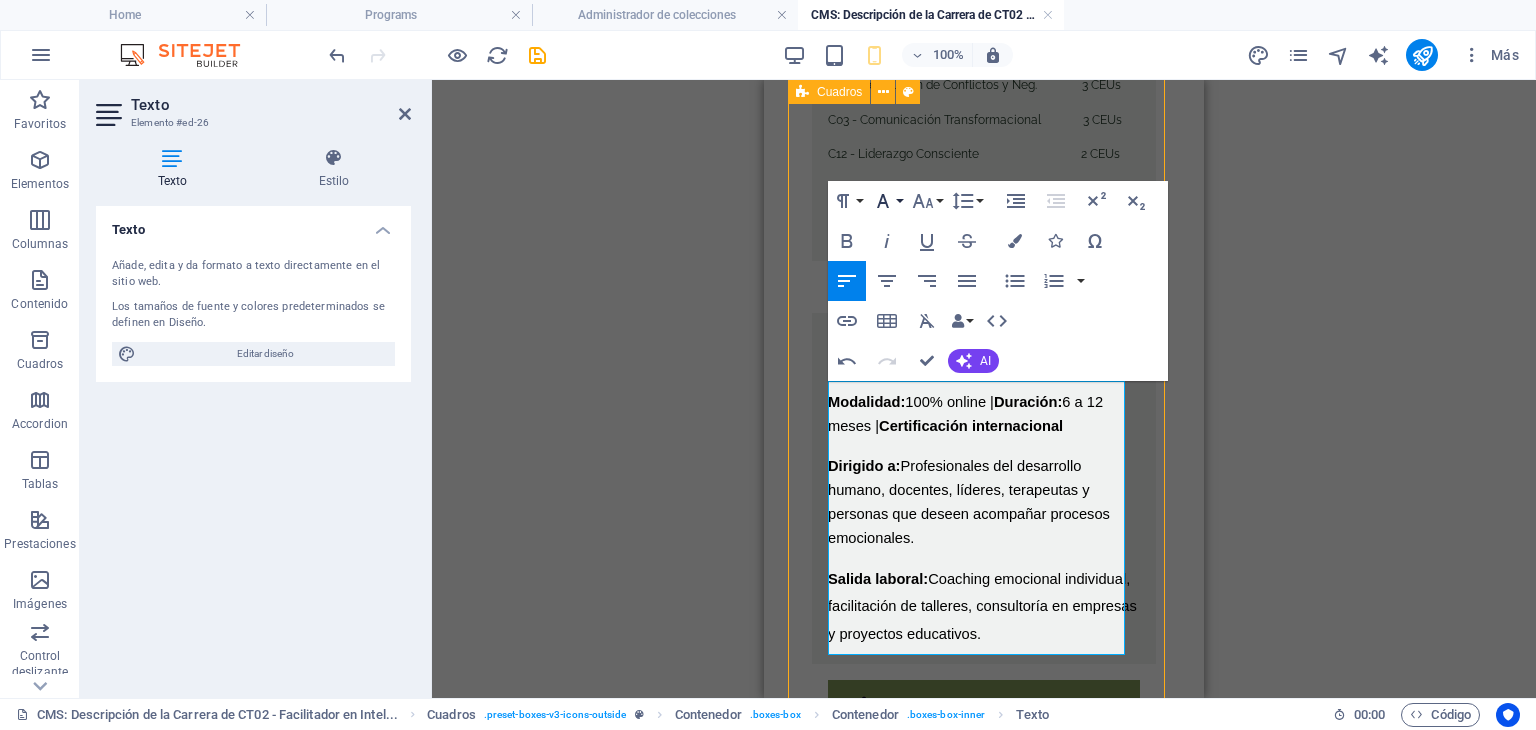 click 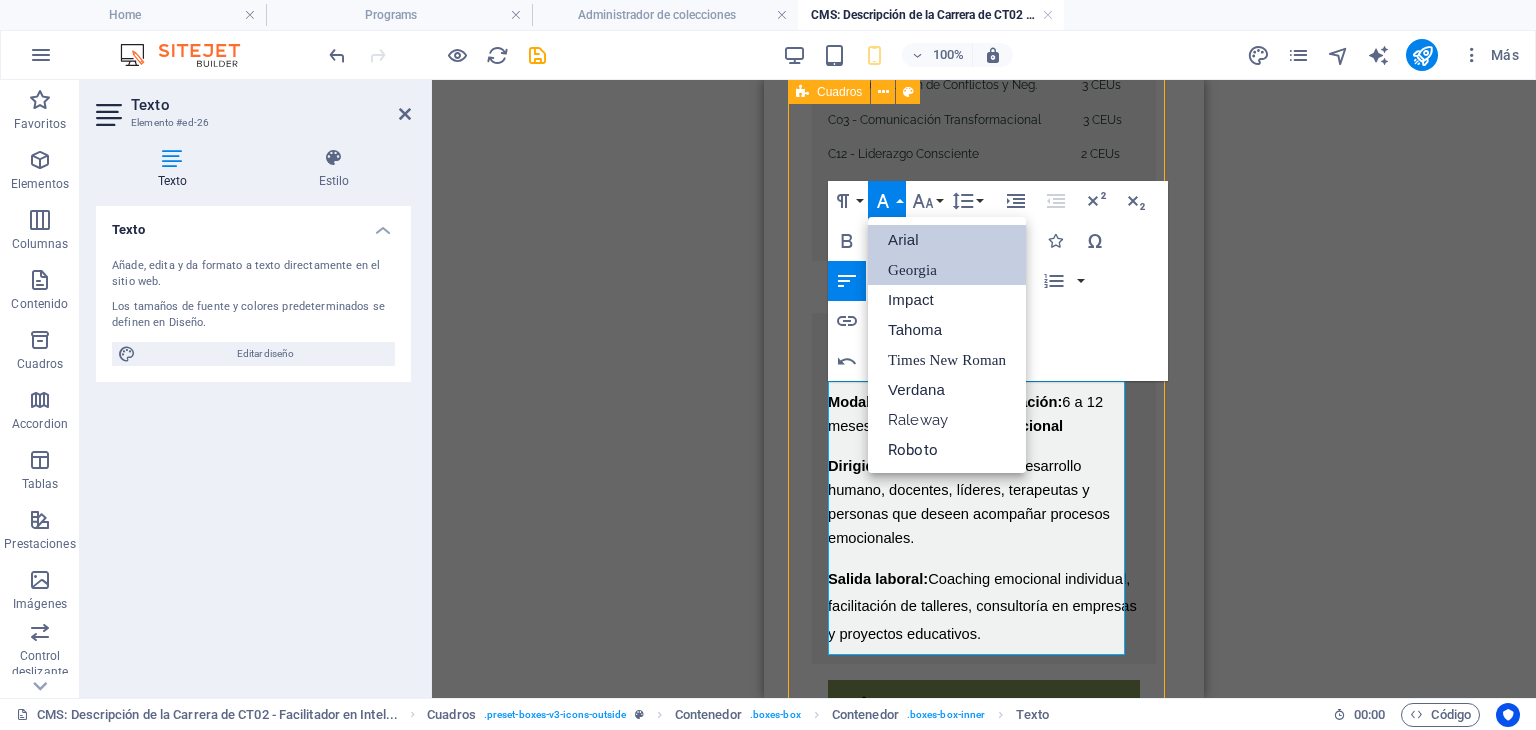 scroll, scrollTop: 0, scrollLeft: 0, axis: both 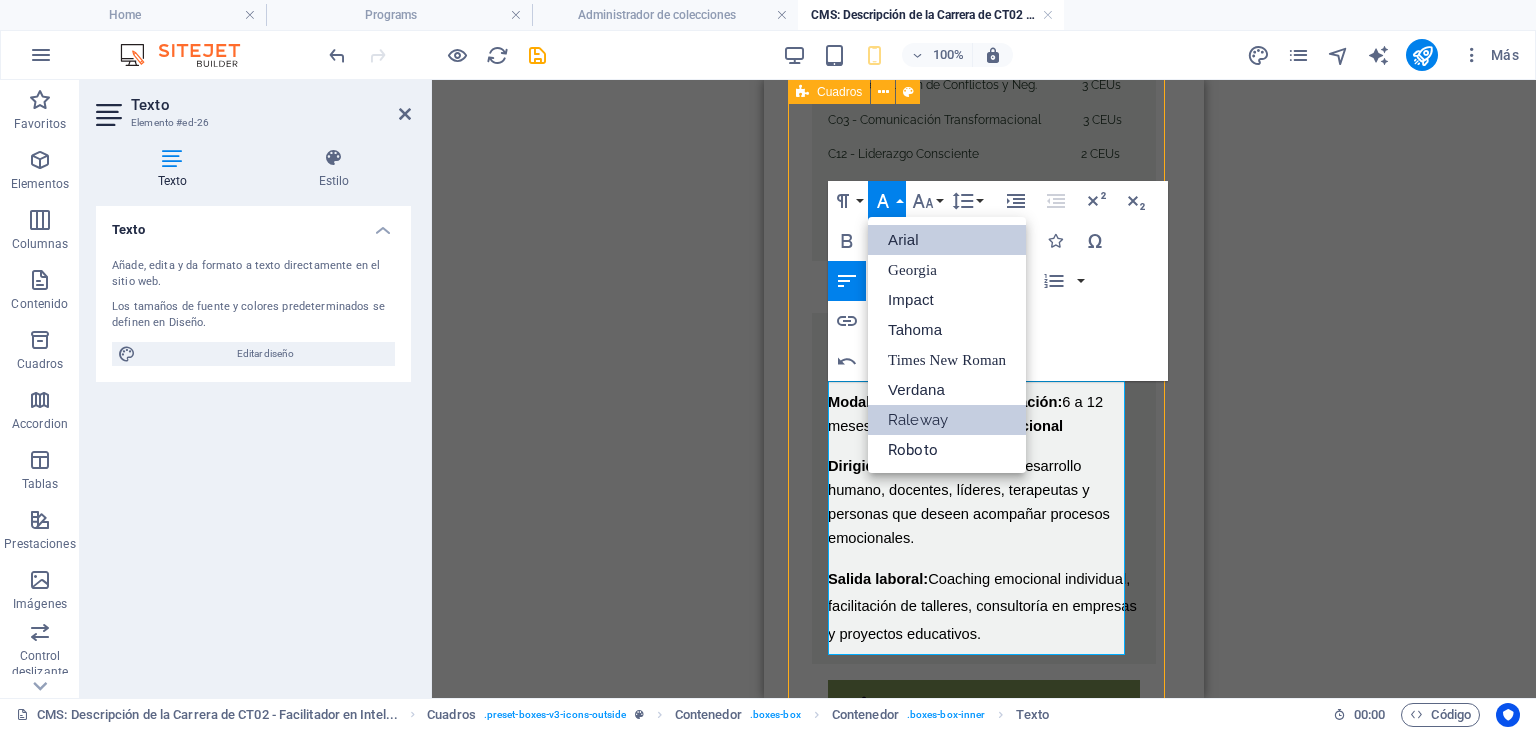 click on "Raleway" at bounding box center (947, 420) 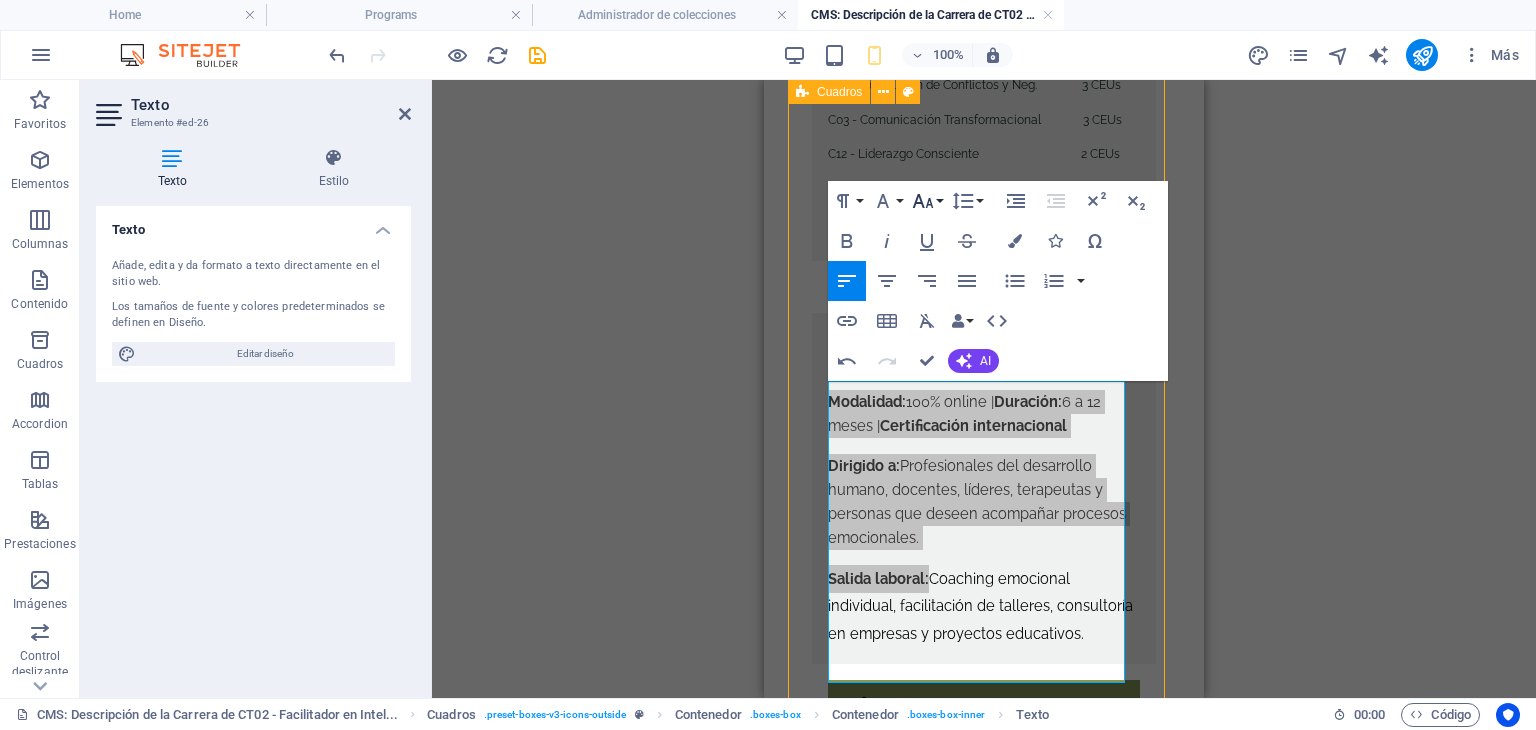 click 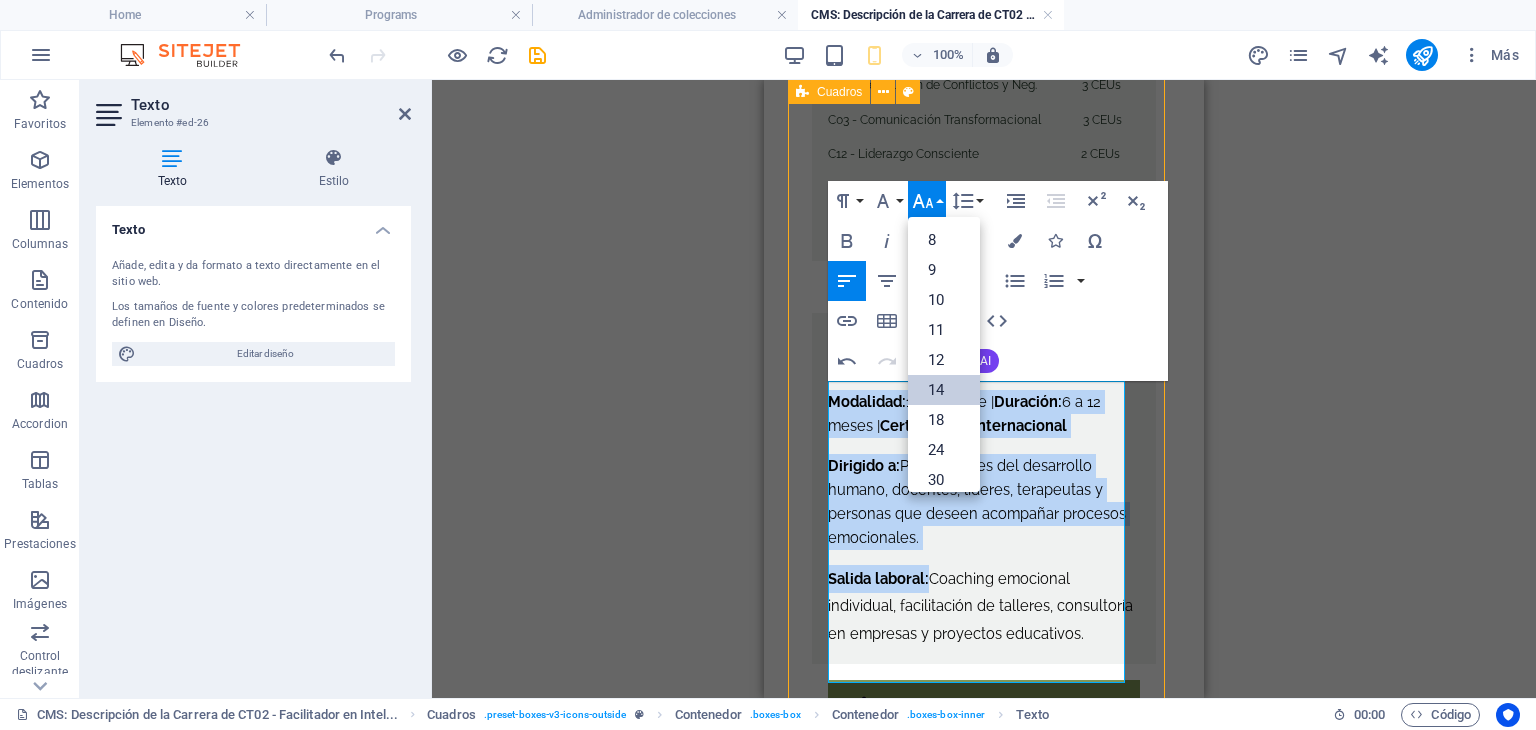 click on "14" at bounding box center (944, 390) 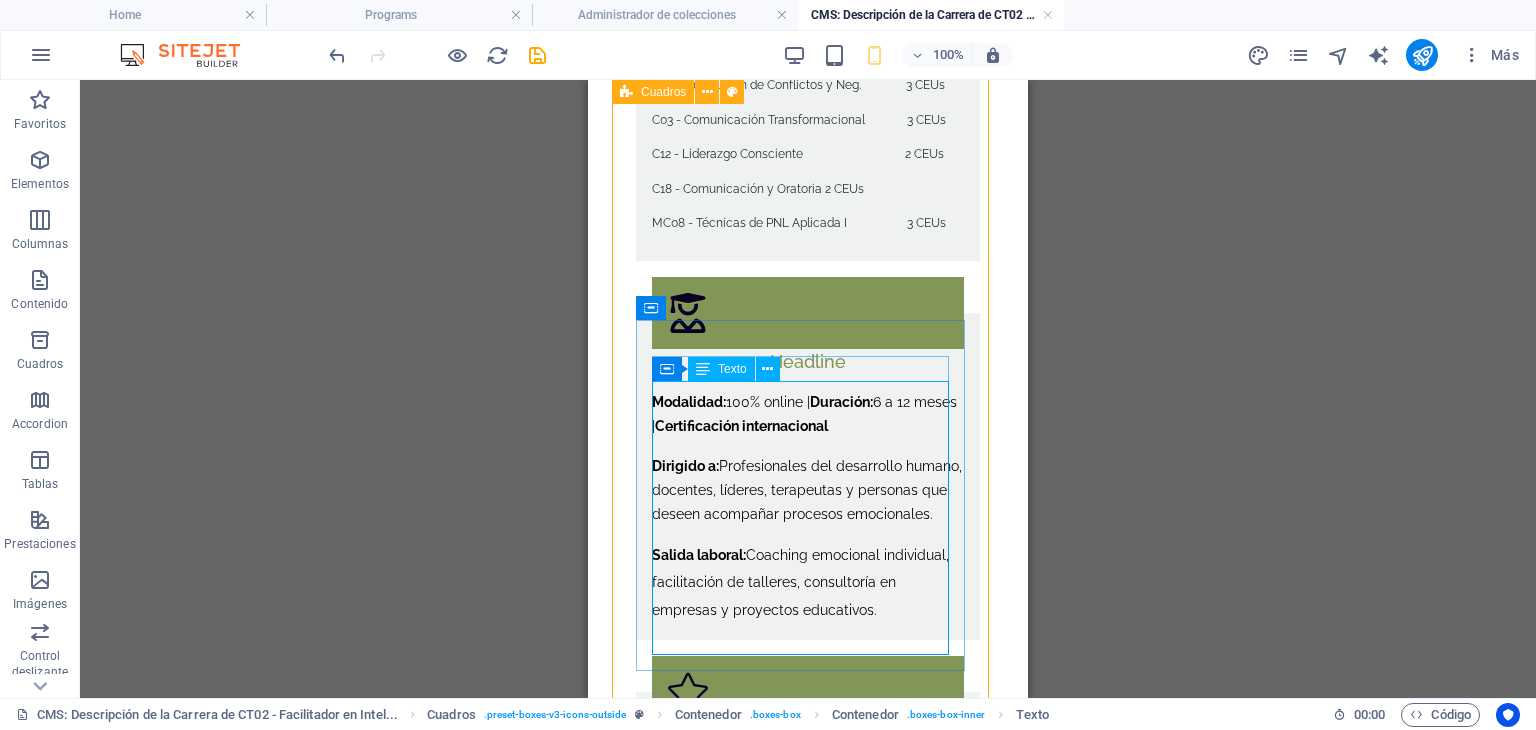 click on "Modalidad:  100% online |  Duración:  6 a 12 meses |  Certificación internacional Dirigido a:  Profesionales del desarrollo humano, docentes, líderes, terapeutas y personas que deseen acompañar procesos emocionales. Salida laboral:  Coaching emocional individual, facilitación de talleres, consultoría en empresas y proyectos educativos." at bounding box center [808, 507] 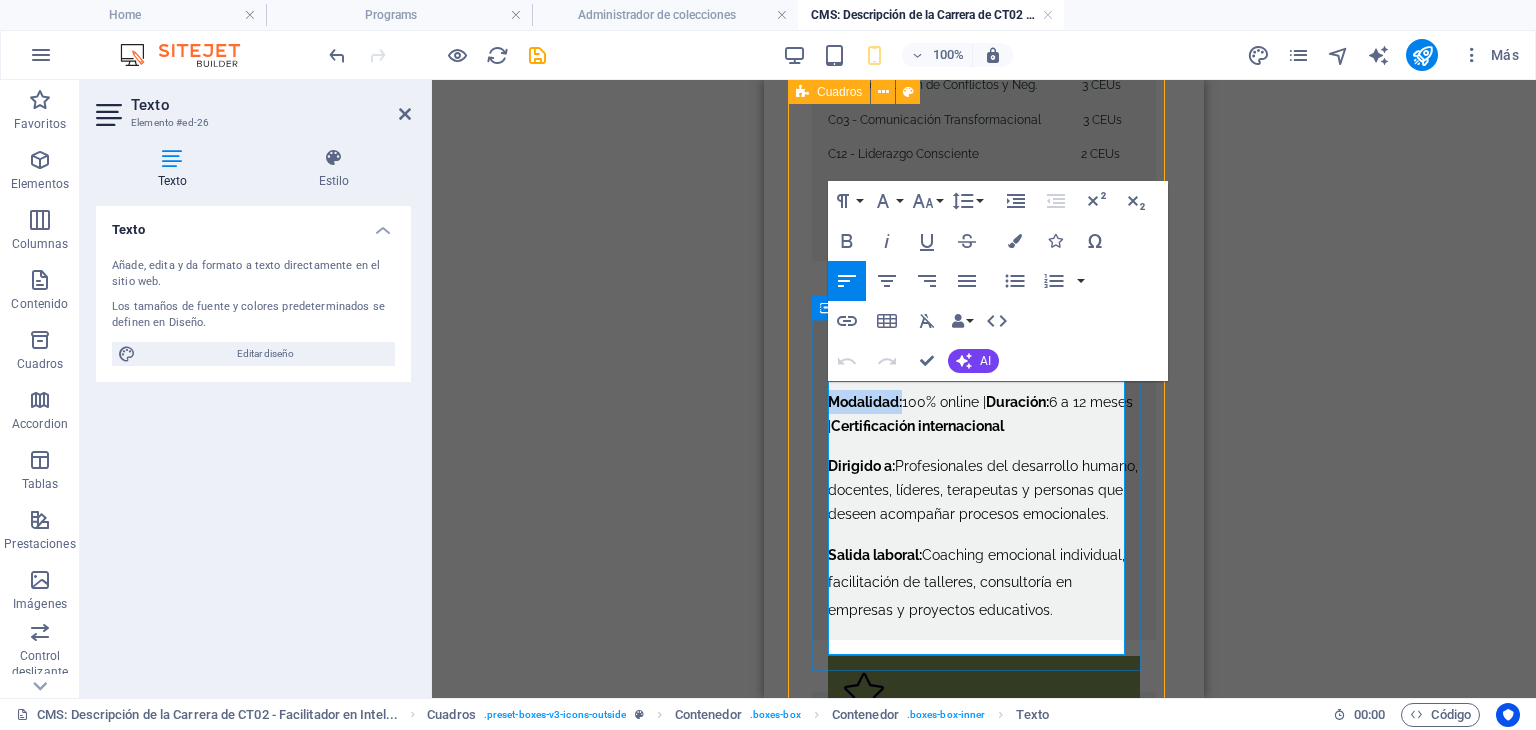 drag, startPoint x: 903, startPoint y: 407, endPoint x: 828, endPoint y: 411, distance: 75.10659 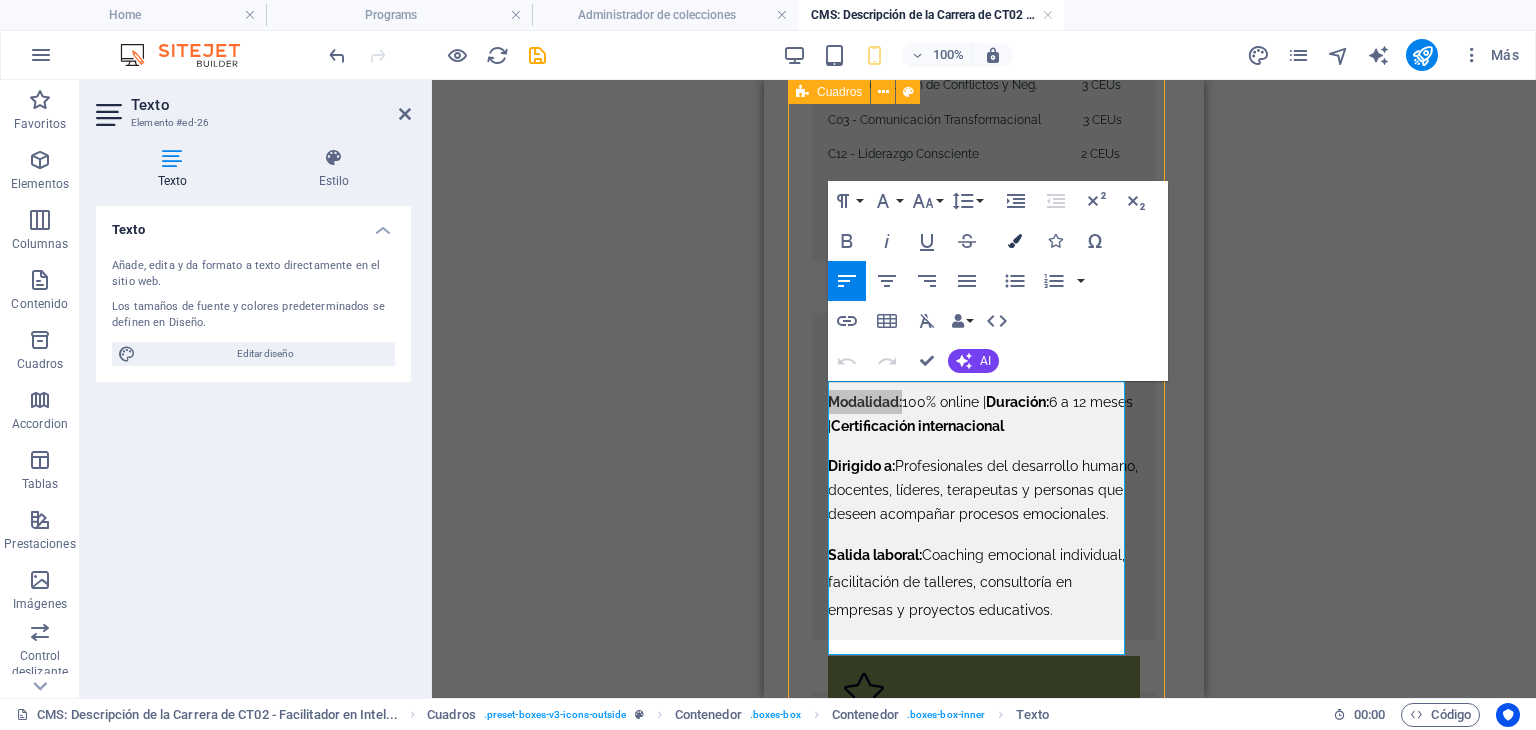 click at bounding box center [1015, 241] 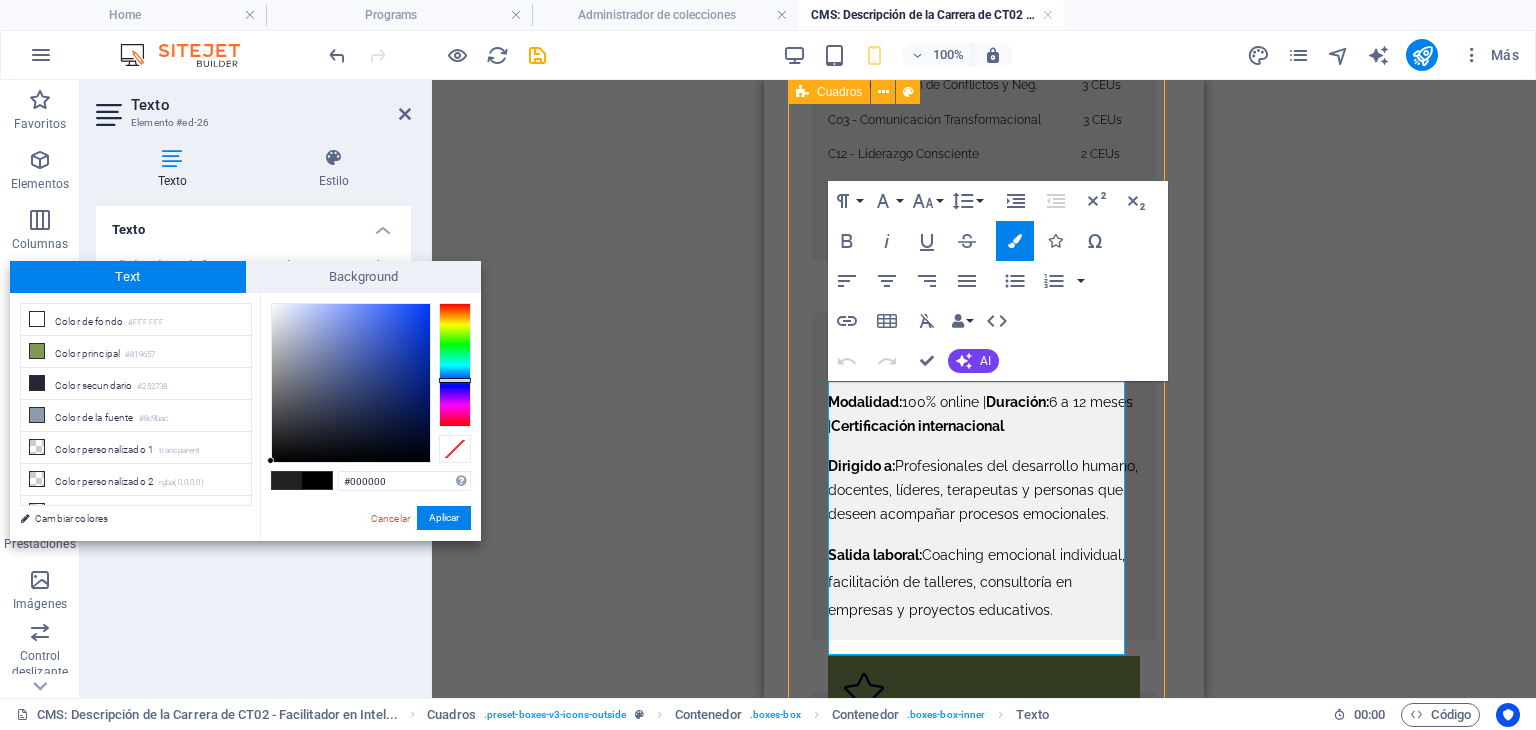 click at bounding box center (455, 365) 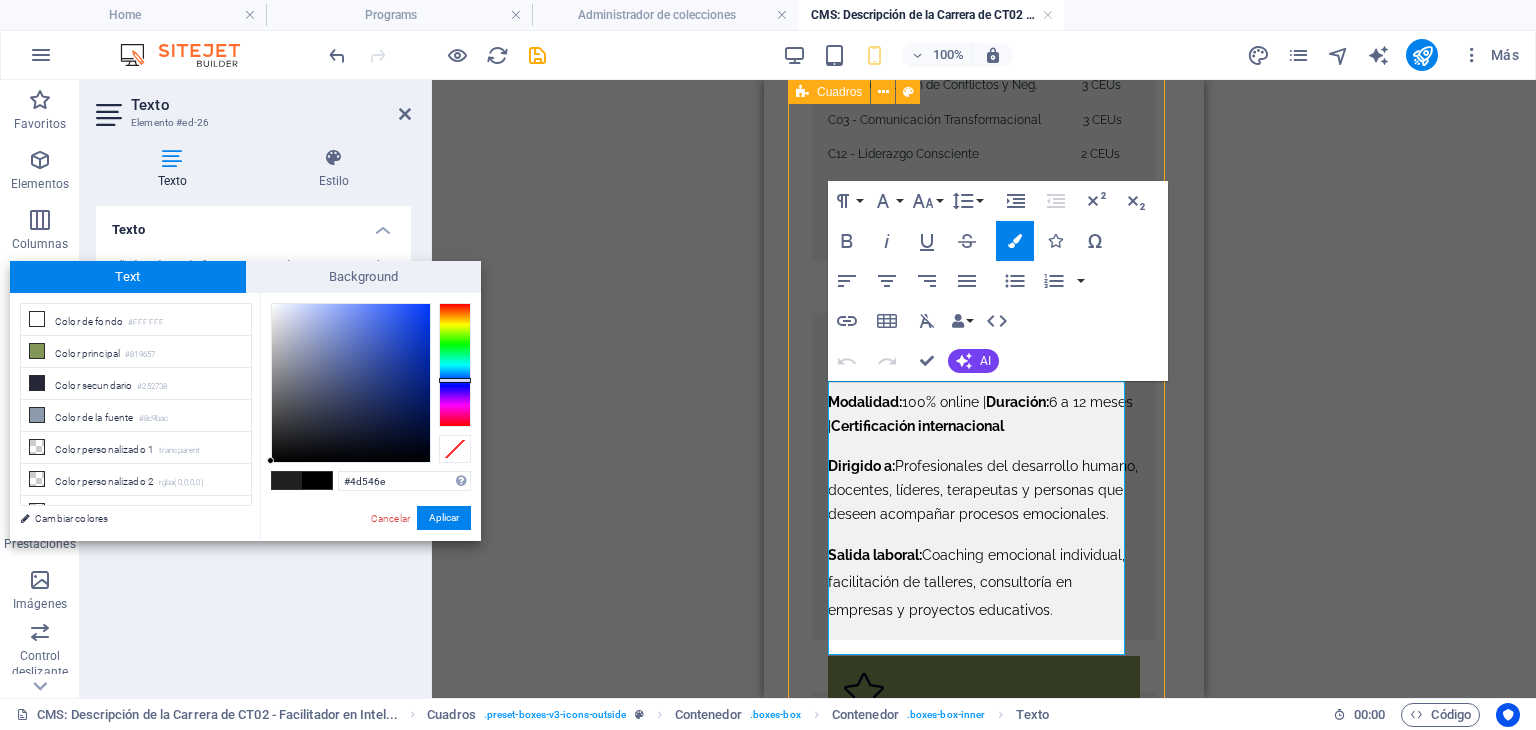 click at bounding box center (351, 383) 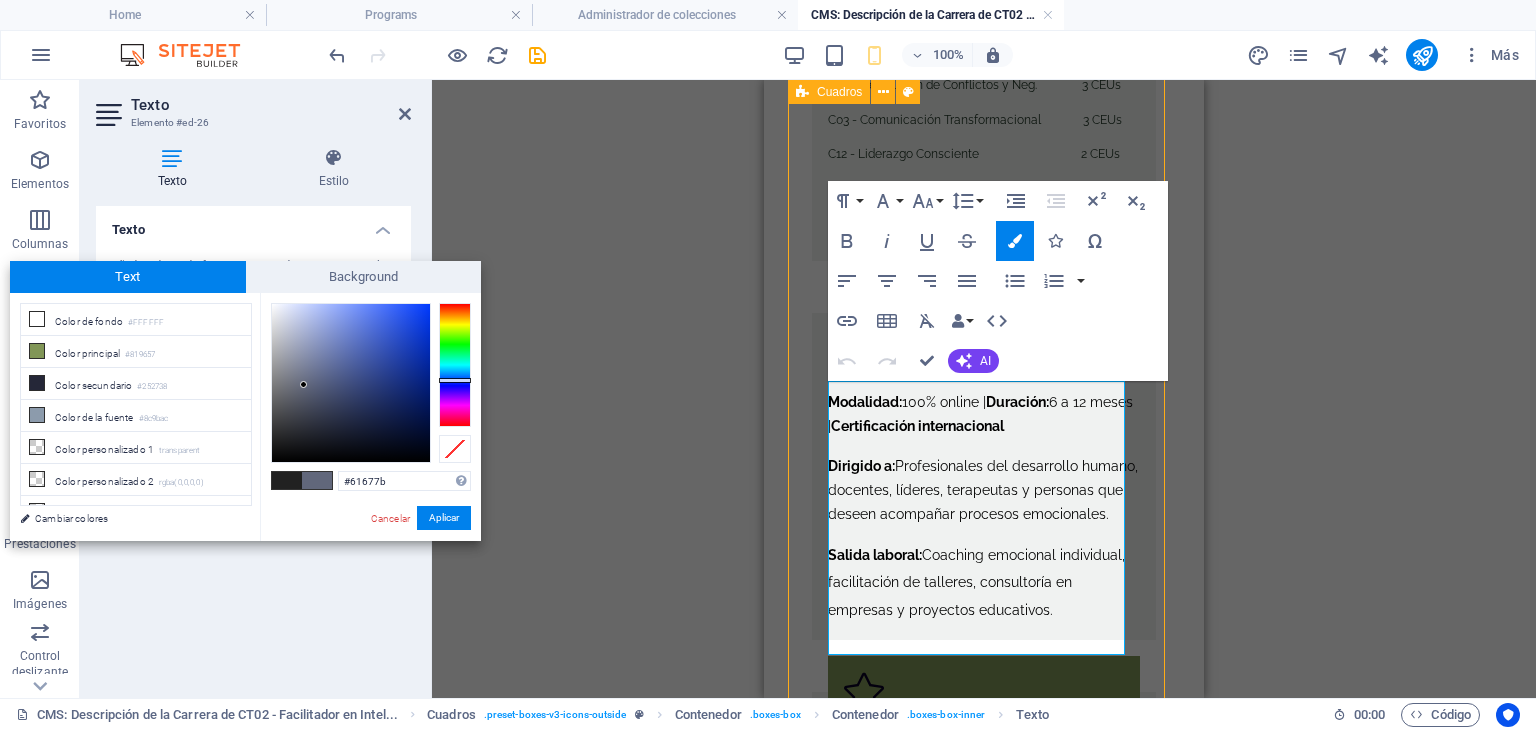 click at bounding box center [351, 383] 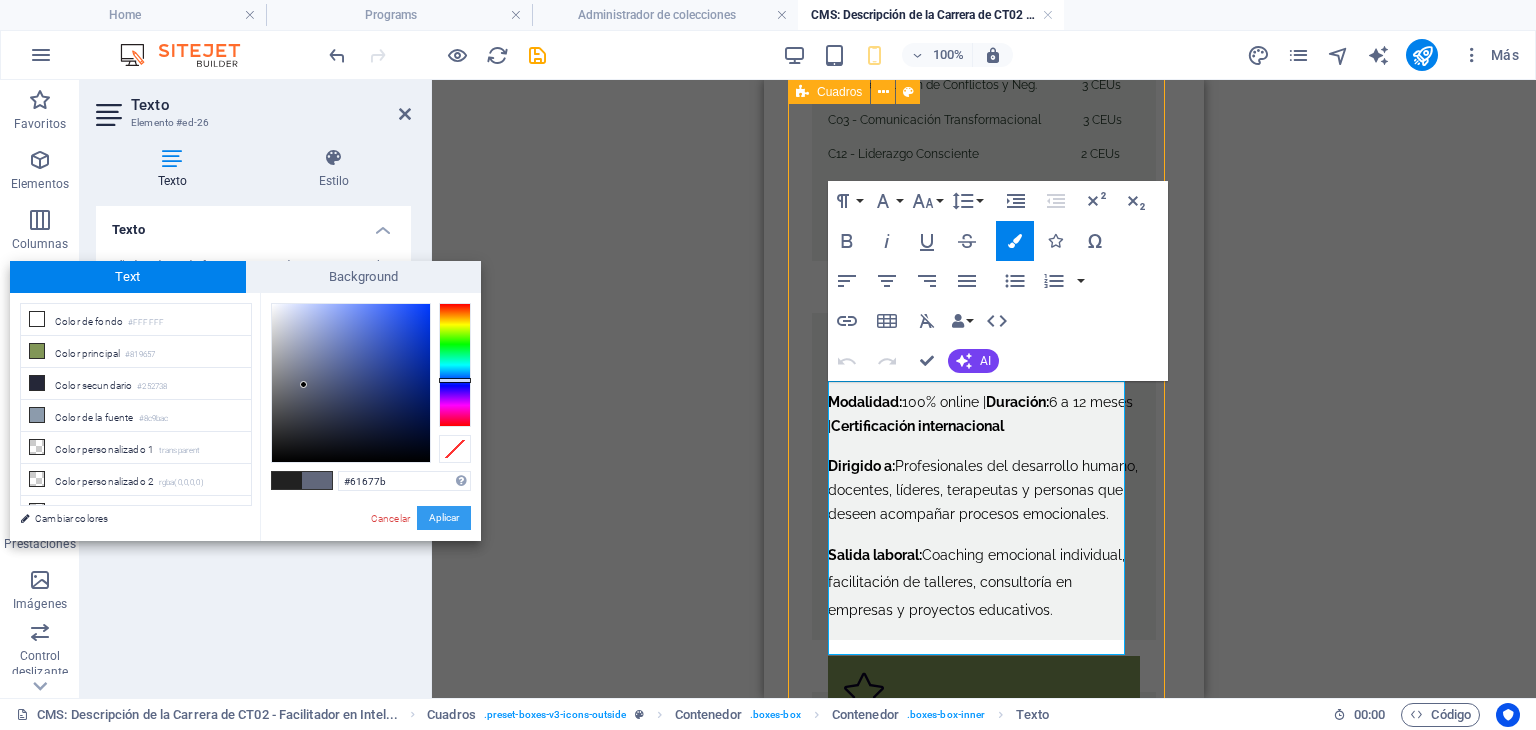 click on "Aplicar" at bounding box center (444, 518) 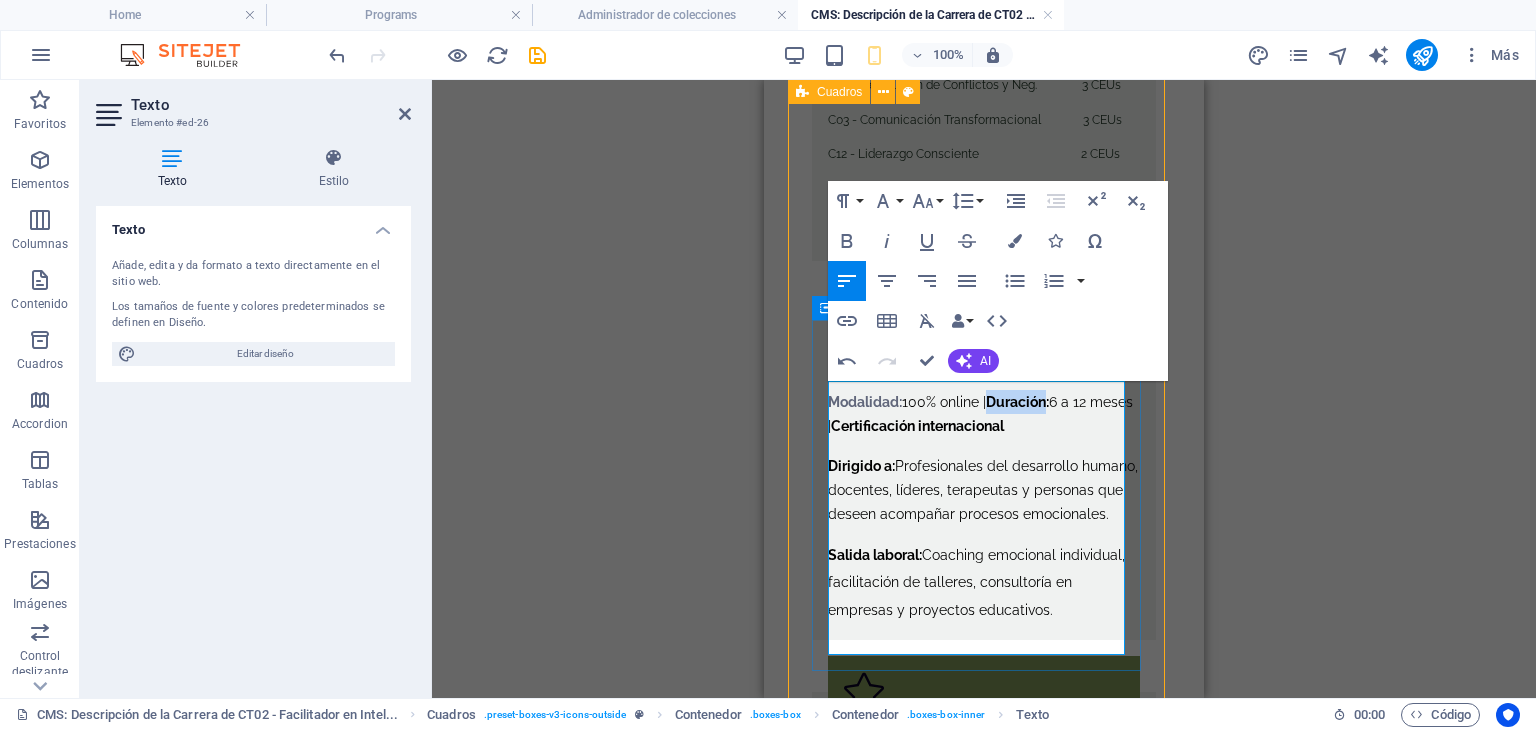 drag, startPoint x: 996, startPoint y: 408, endPoint x: 1053, endPoint y: 411, distance: 57.07889 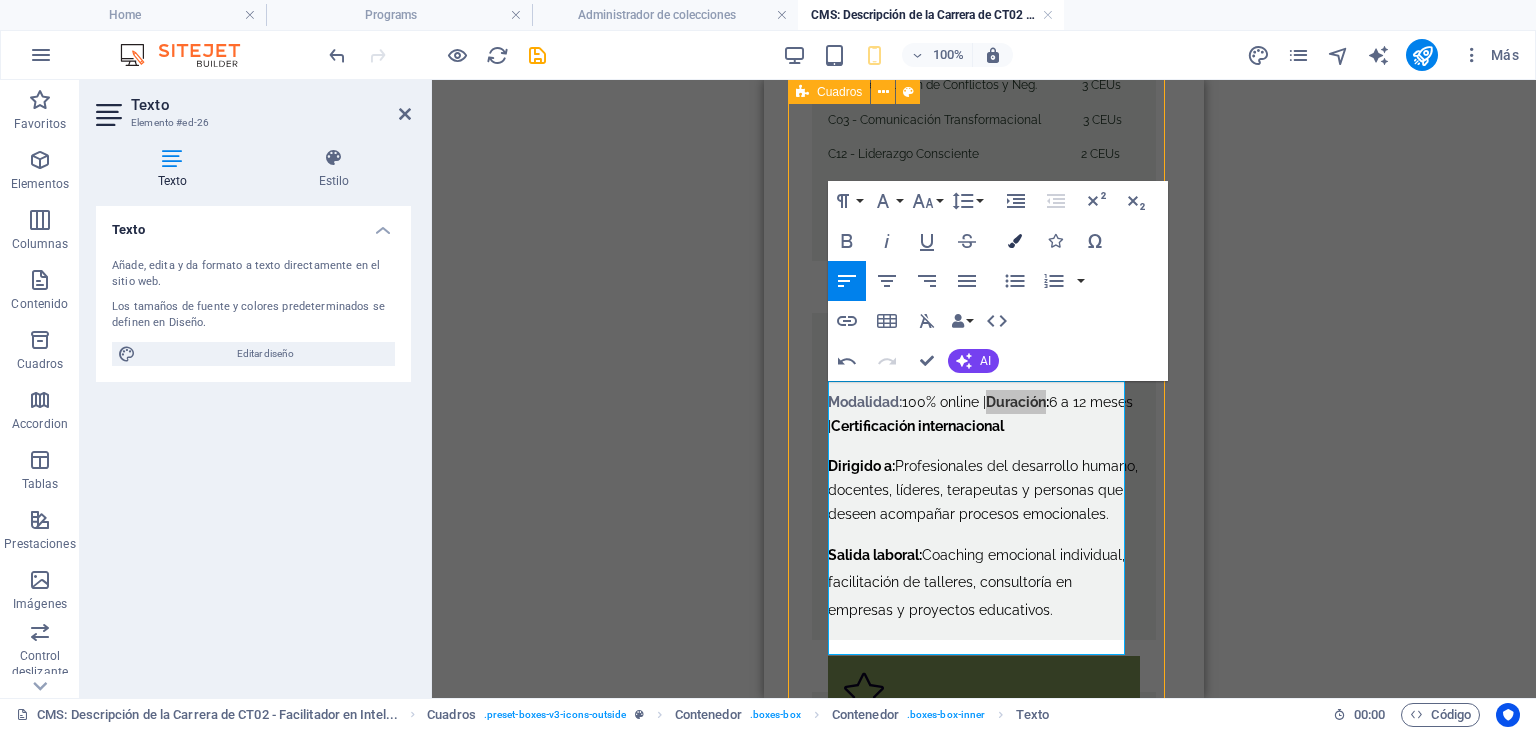 click at bounding box center (1015, 241) 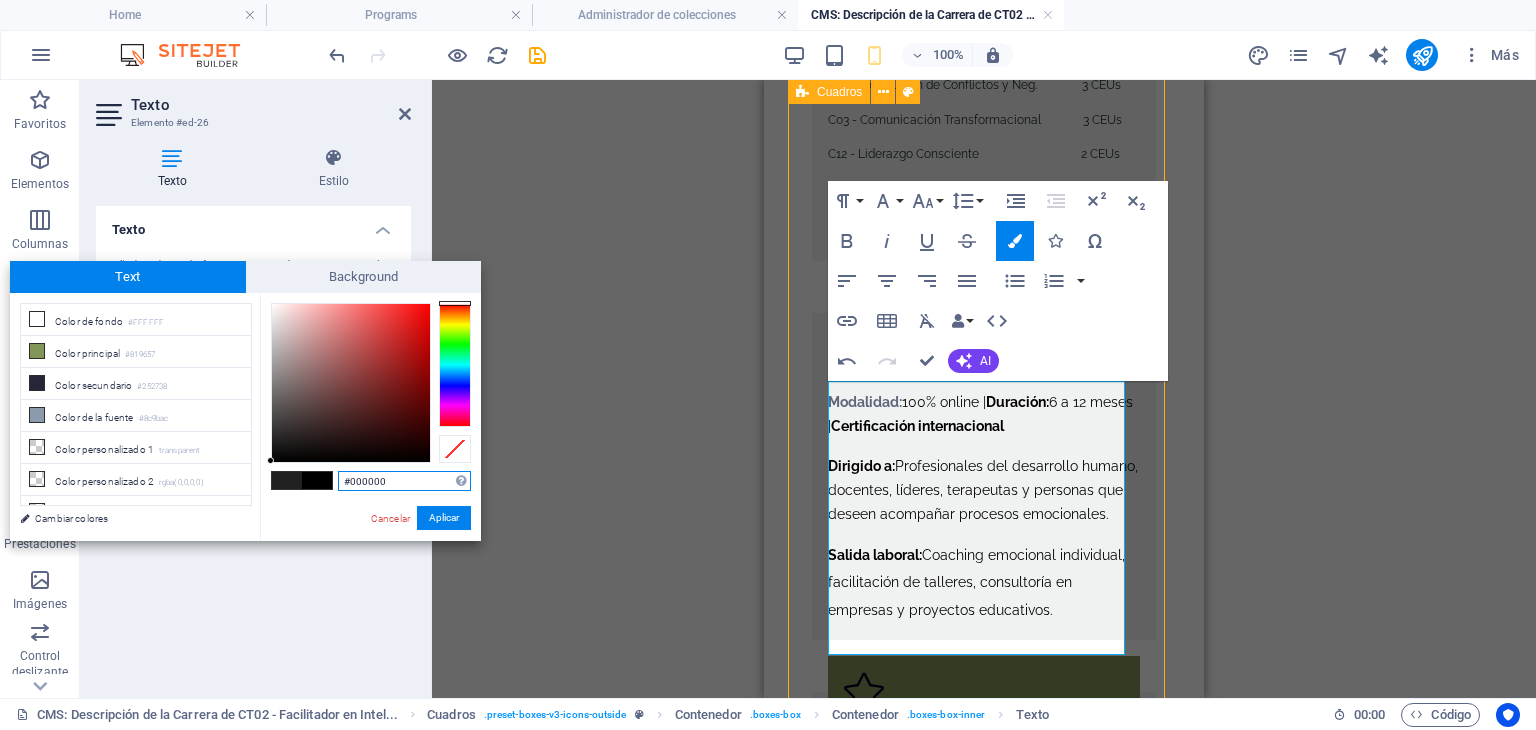 click at bounding box center (455, 365) 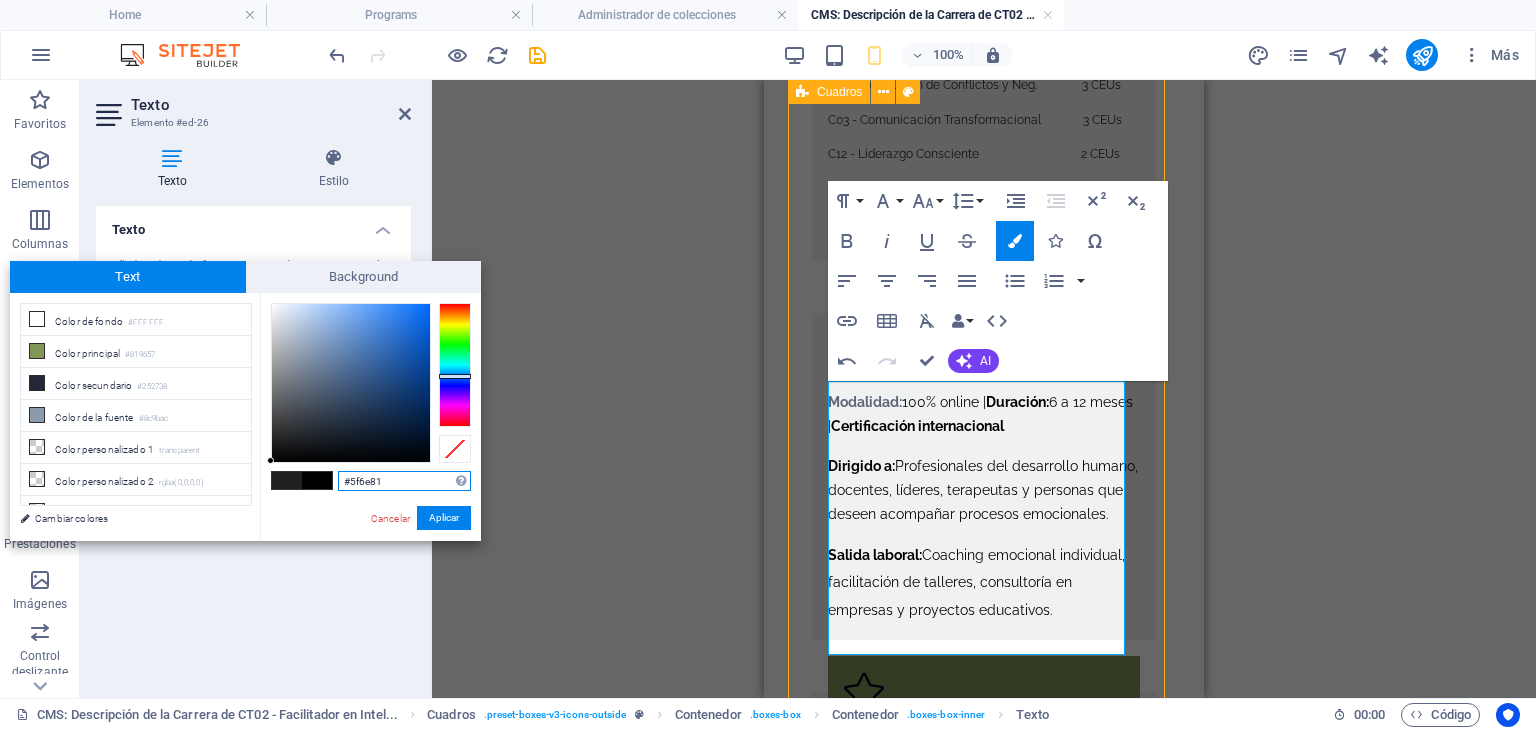click at bounding box center (351, 383) 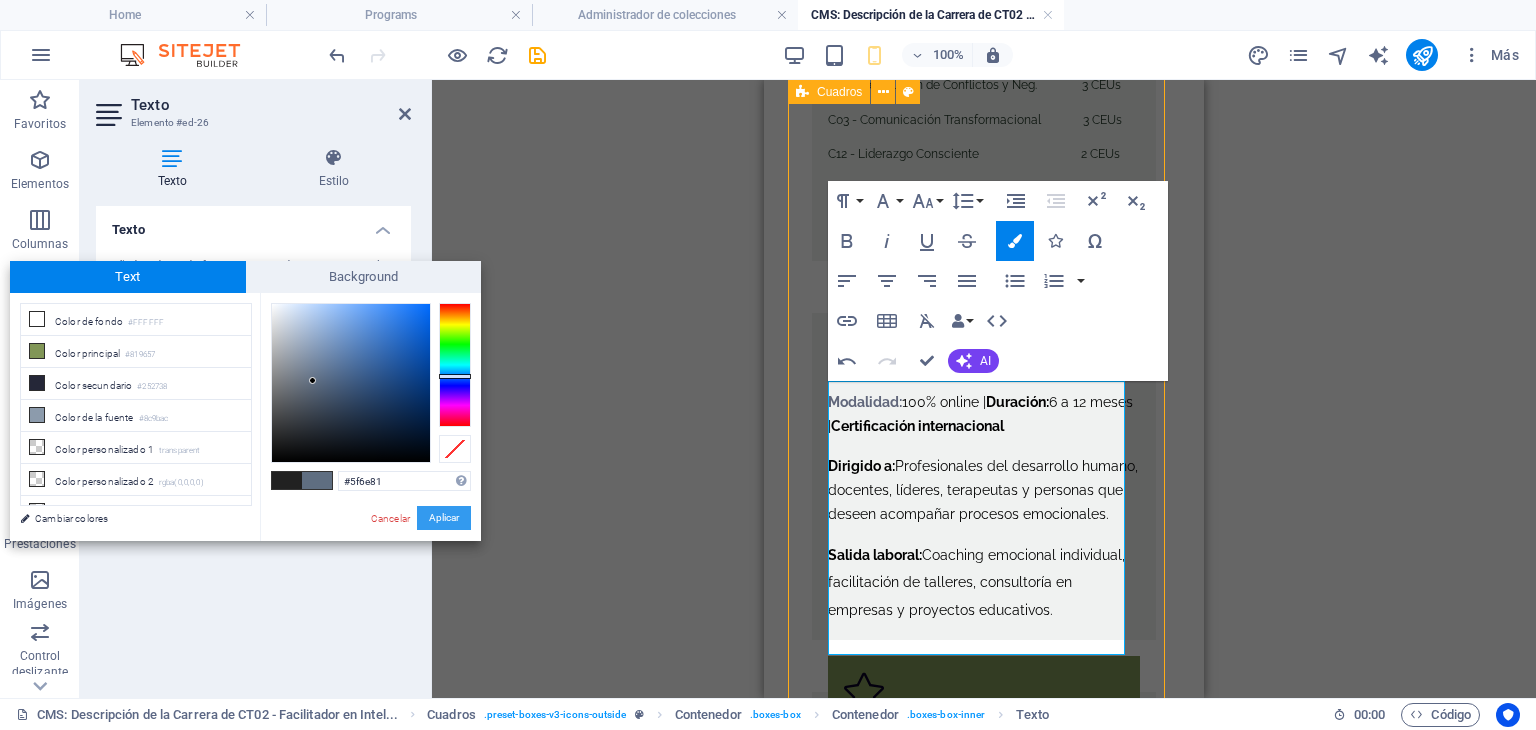 click on "Aplicar" at bounding box center (444, 518) 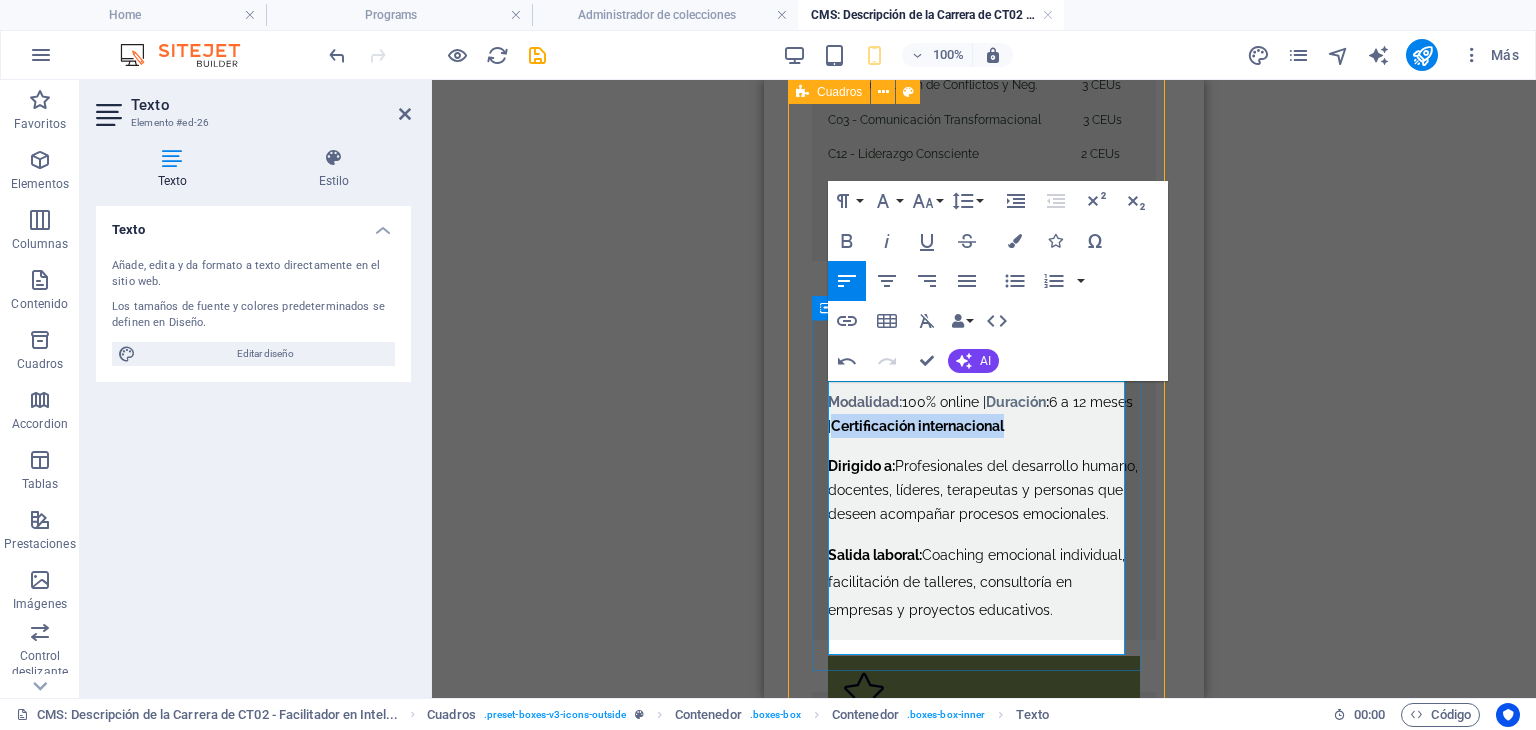 drag, startPoint x: 1071, startPoint y: 433, endPoint x: 884, endPoint y: 432, distance: 187.00267 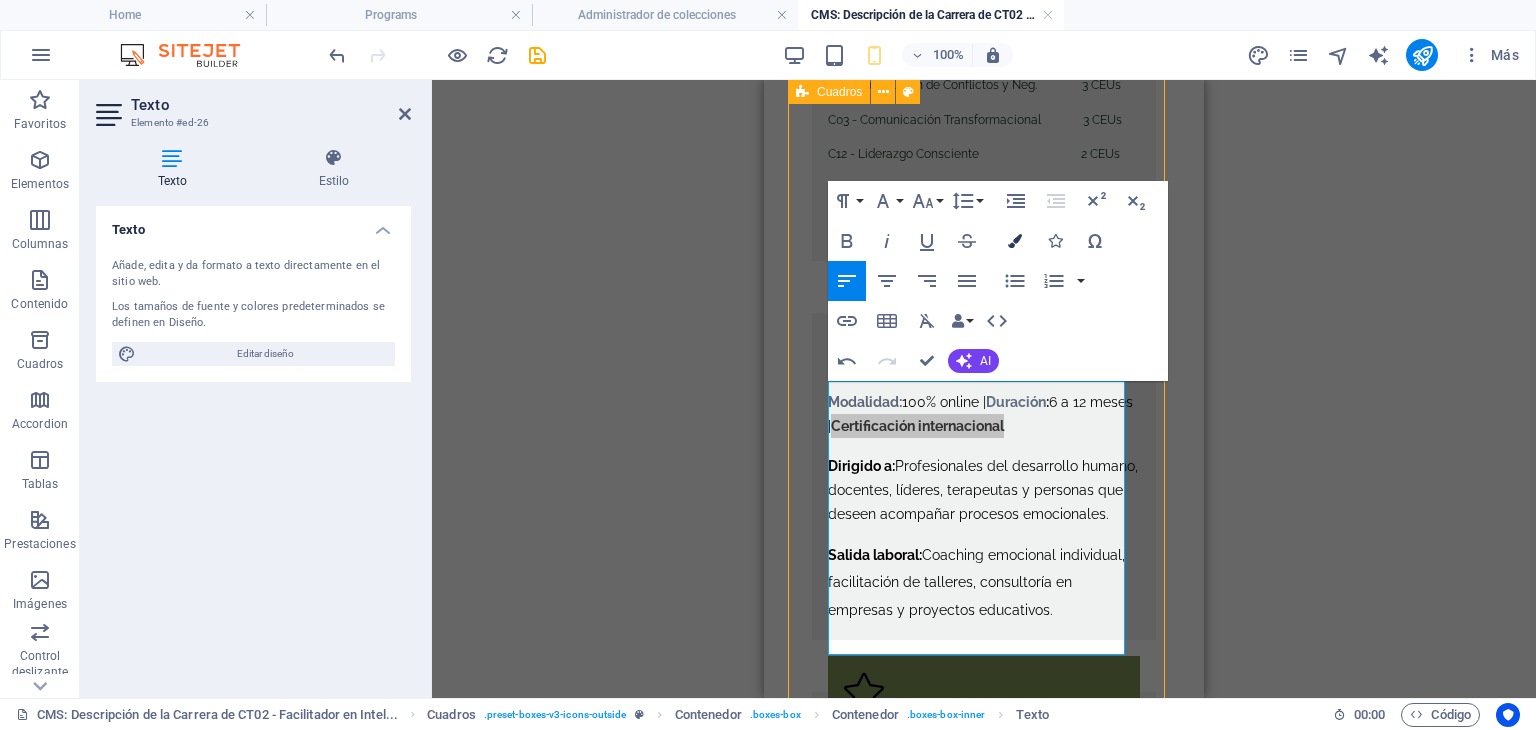 click at bounding box center (1015, 241) 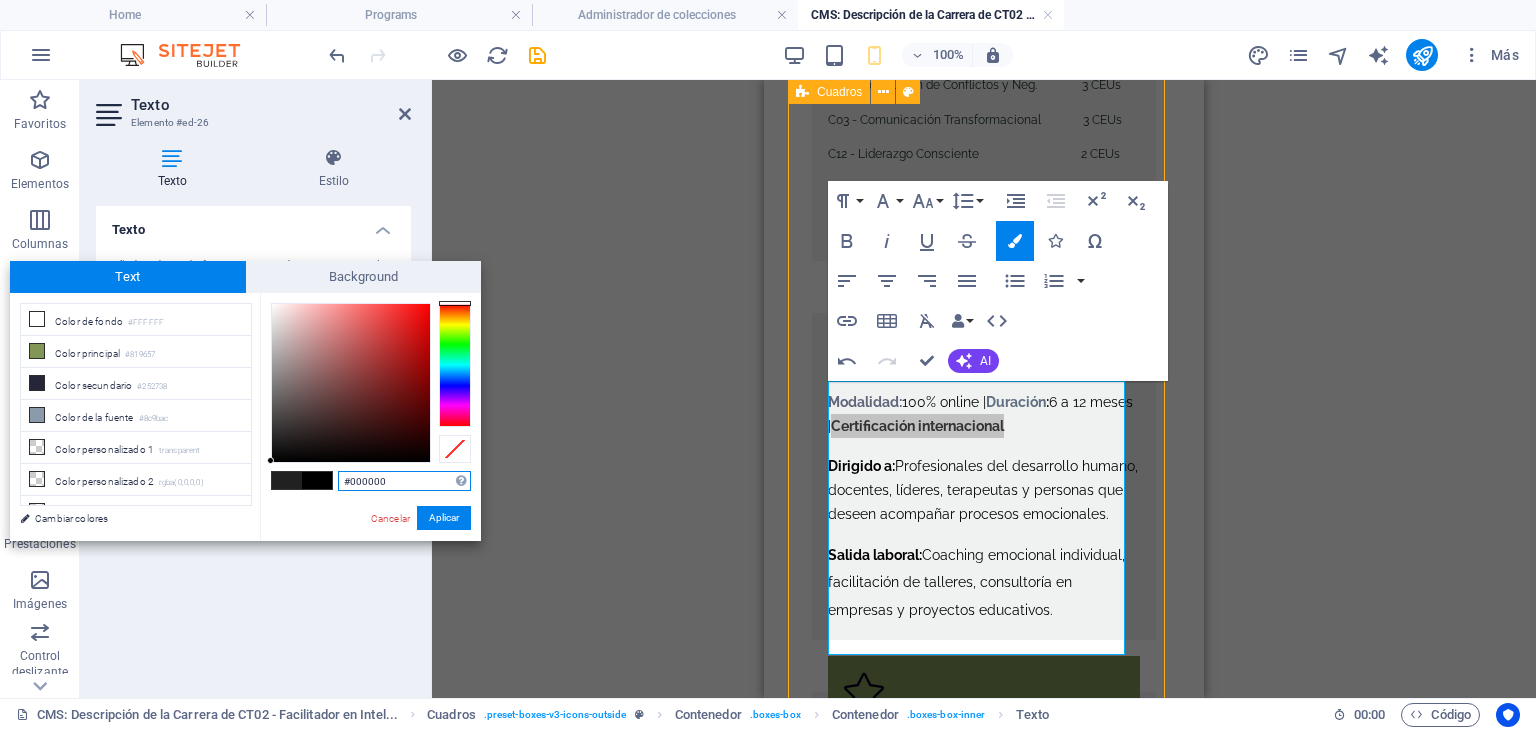 click at bounding box center [455, 365] 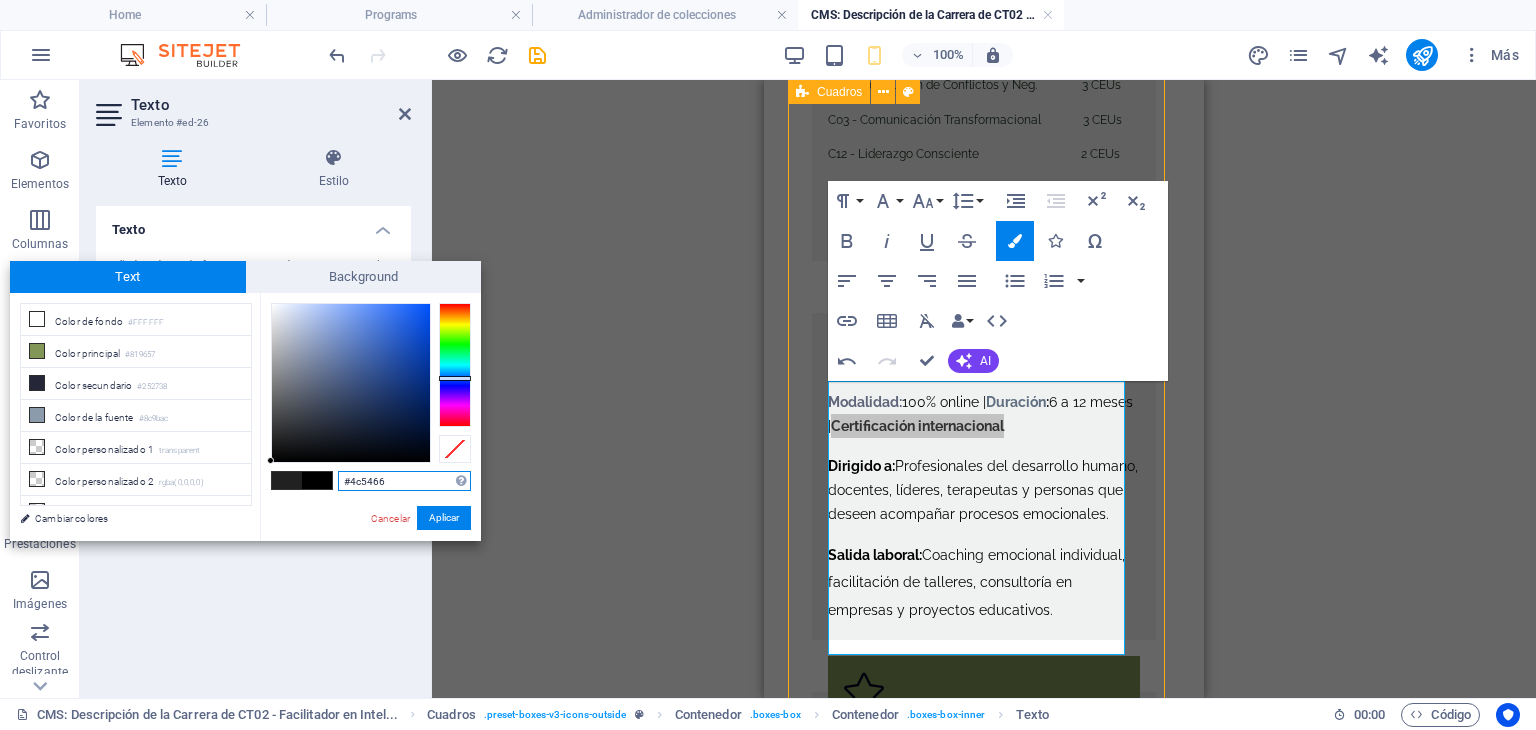click at bounding box center (351, 383) 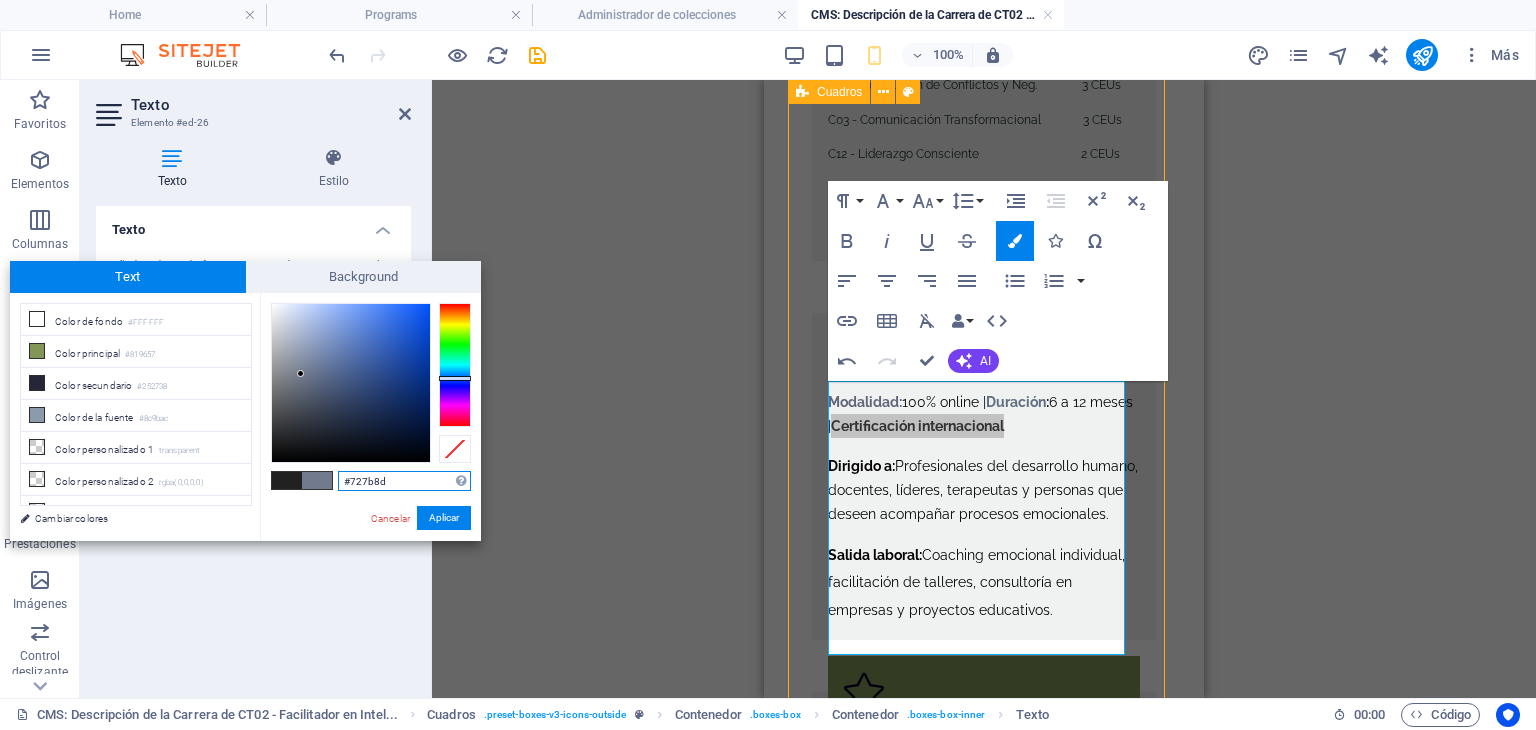 click at bounding box center (351, 383) 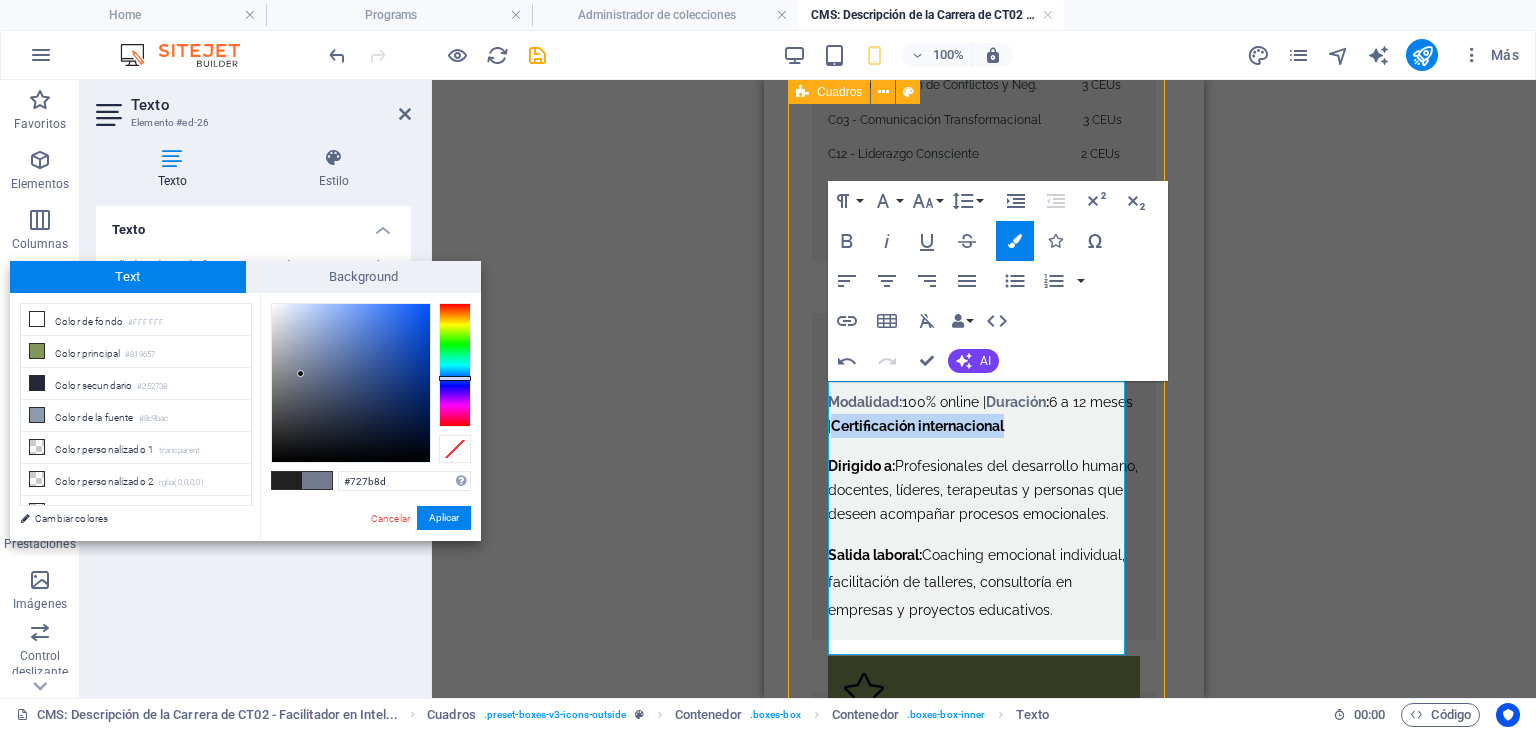 click on "Aplicar" at bounding box center (444, 518) 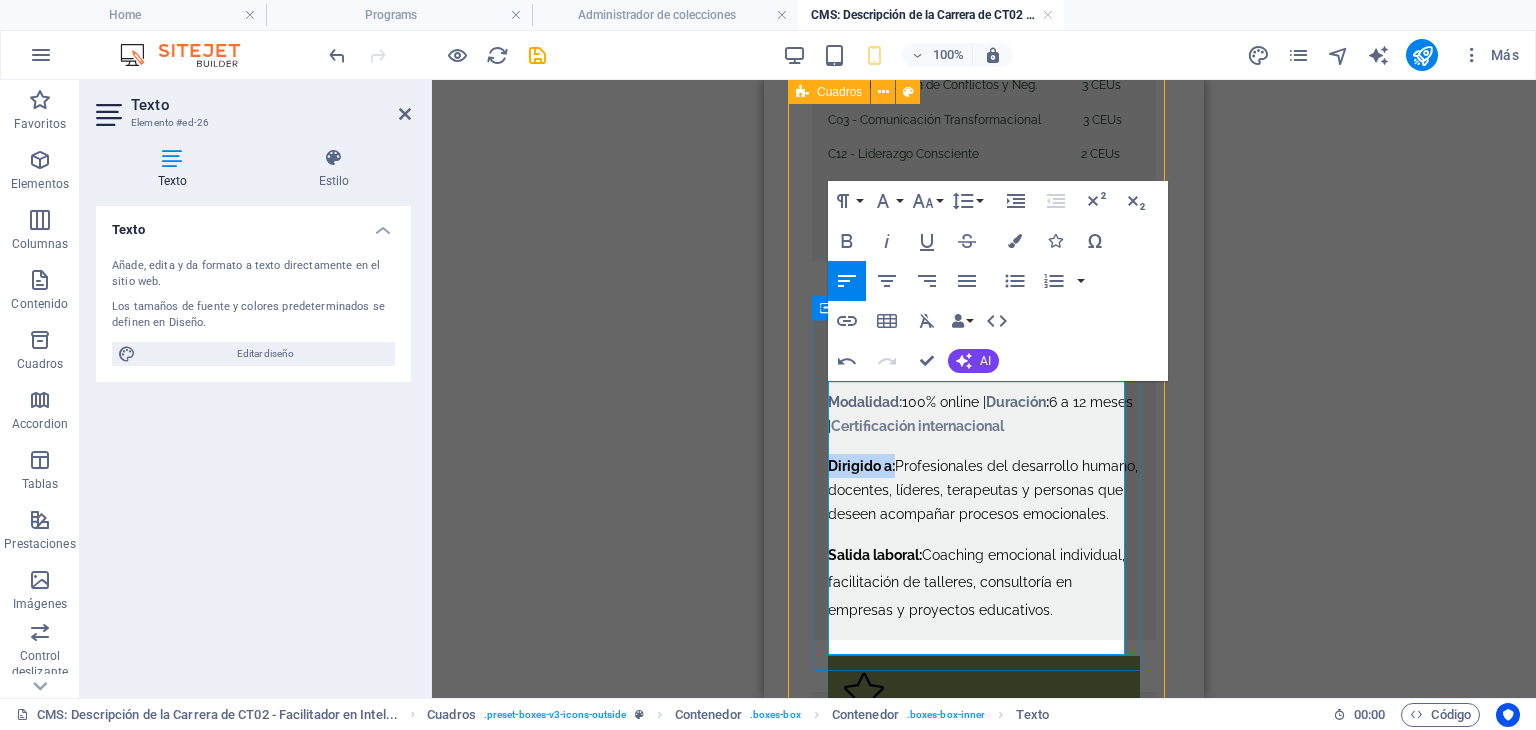 drag, startPoint x: 888, startPoint y: 469, endPoint x: 829, endPoint y: 469, distance: 59 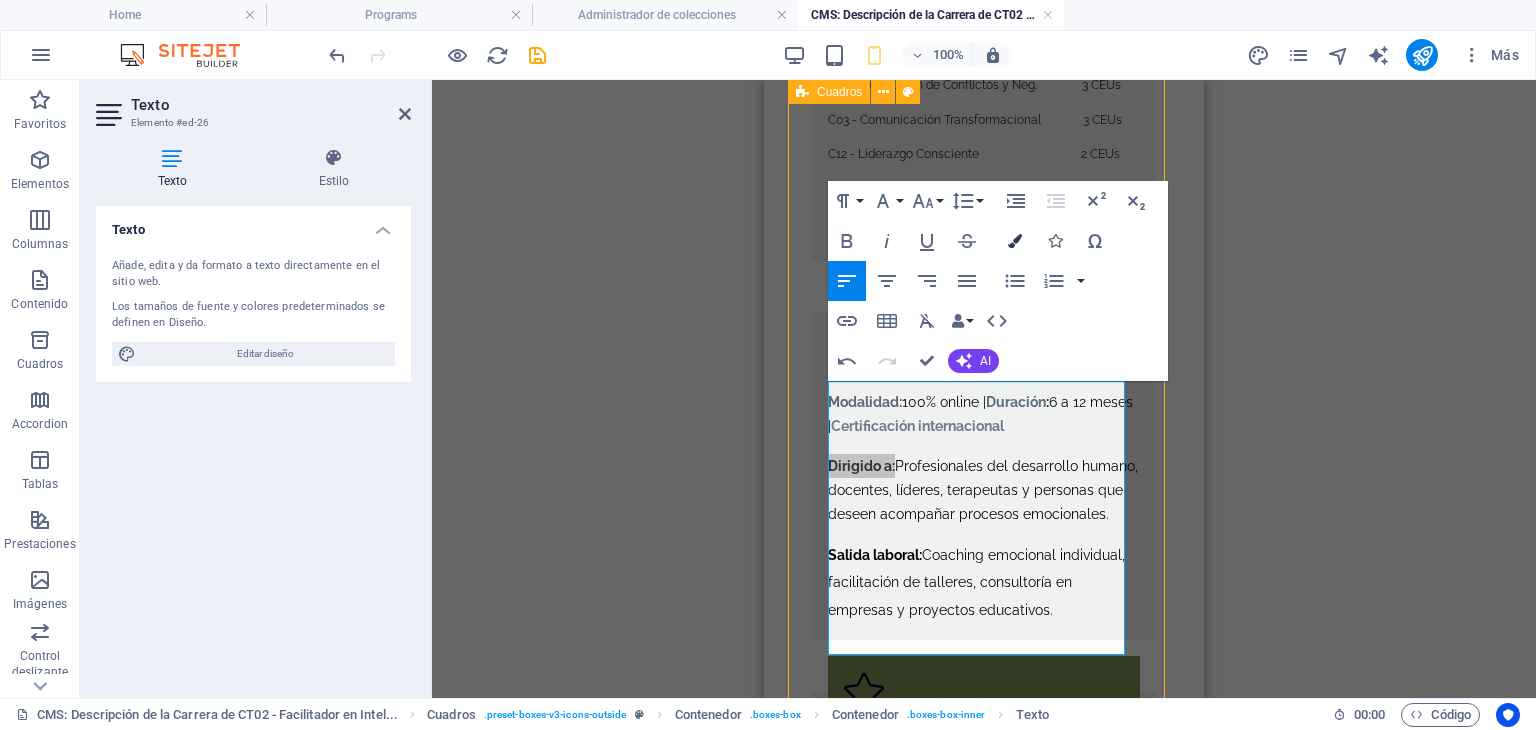 click at bounding box center (1015, 241) 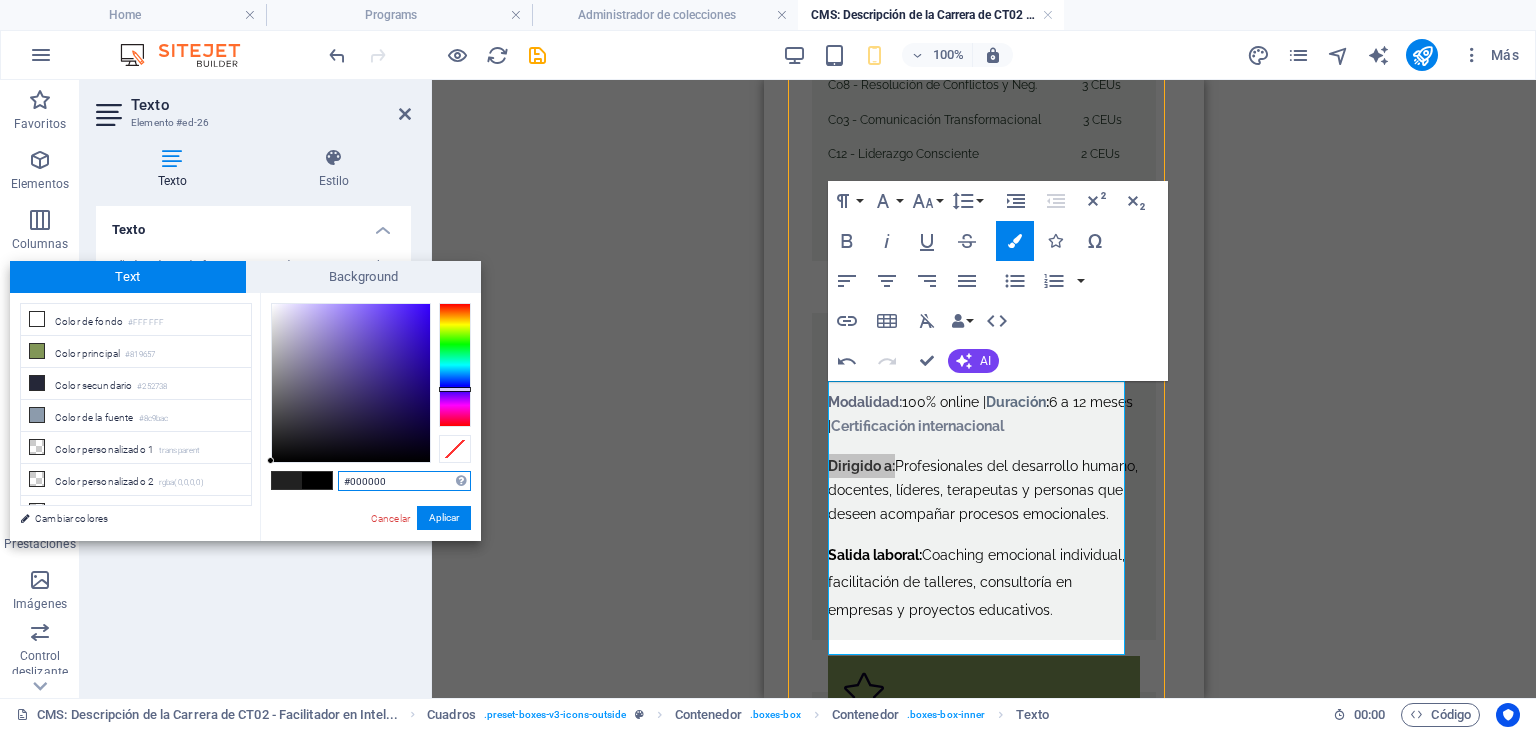 click at bounding box center (455, 365) 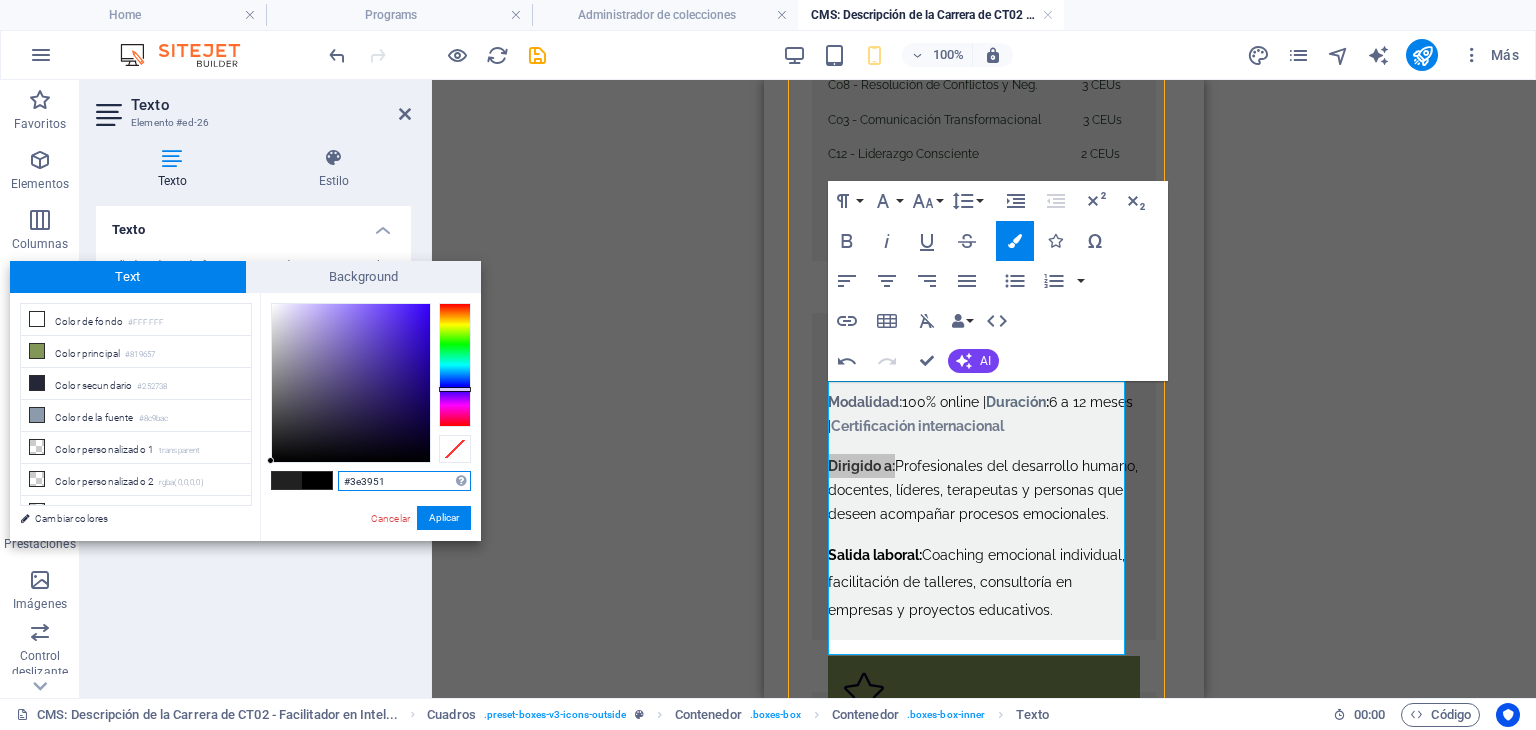 click at bounding box center (351, 383) 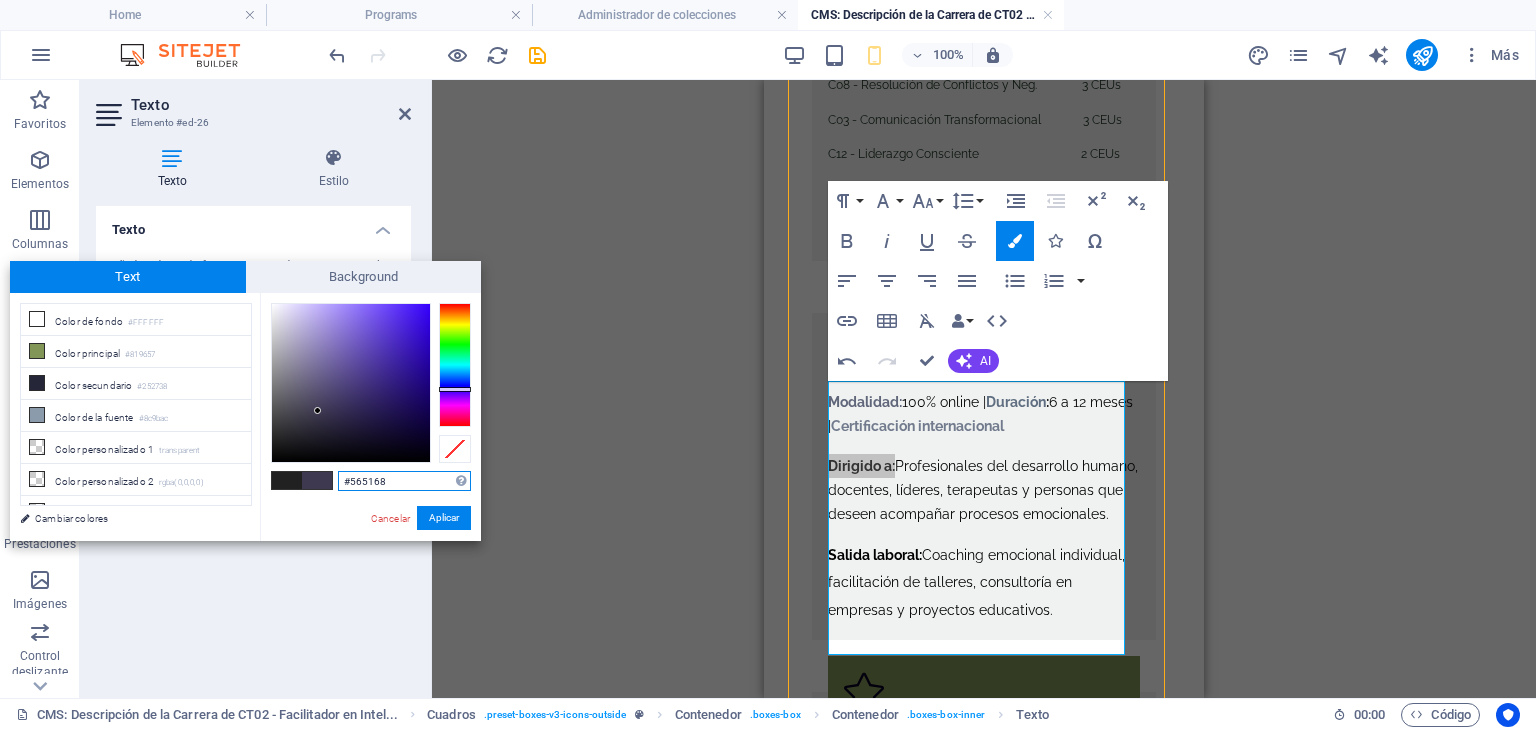 click at bounding box center (351, 383) 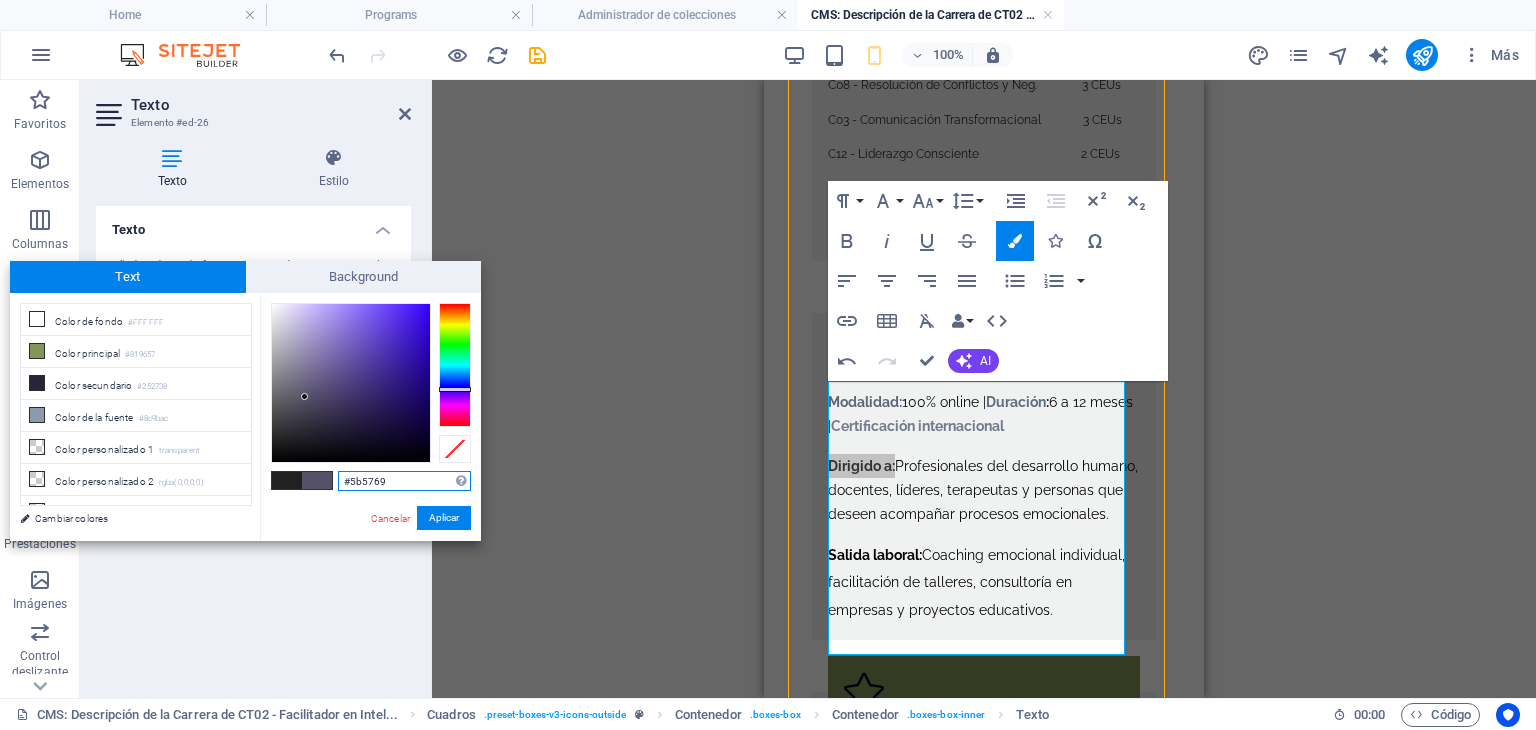 click at bounding box center [351, 383] 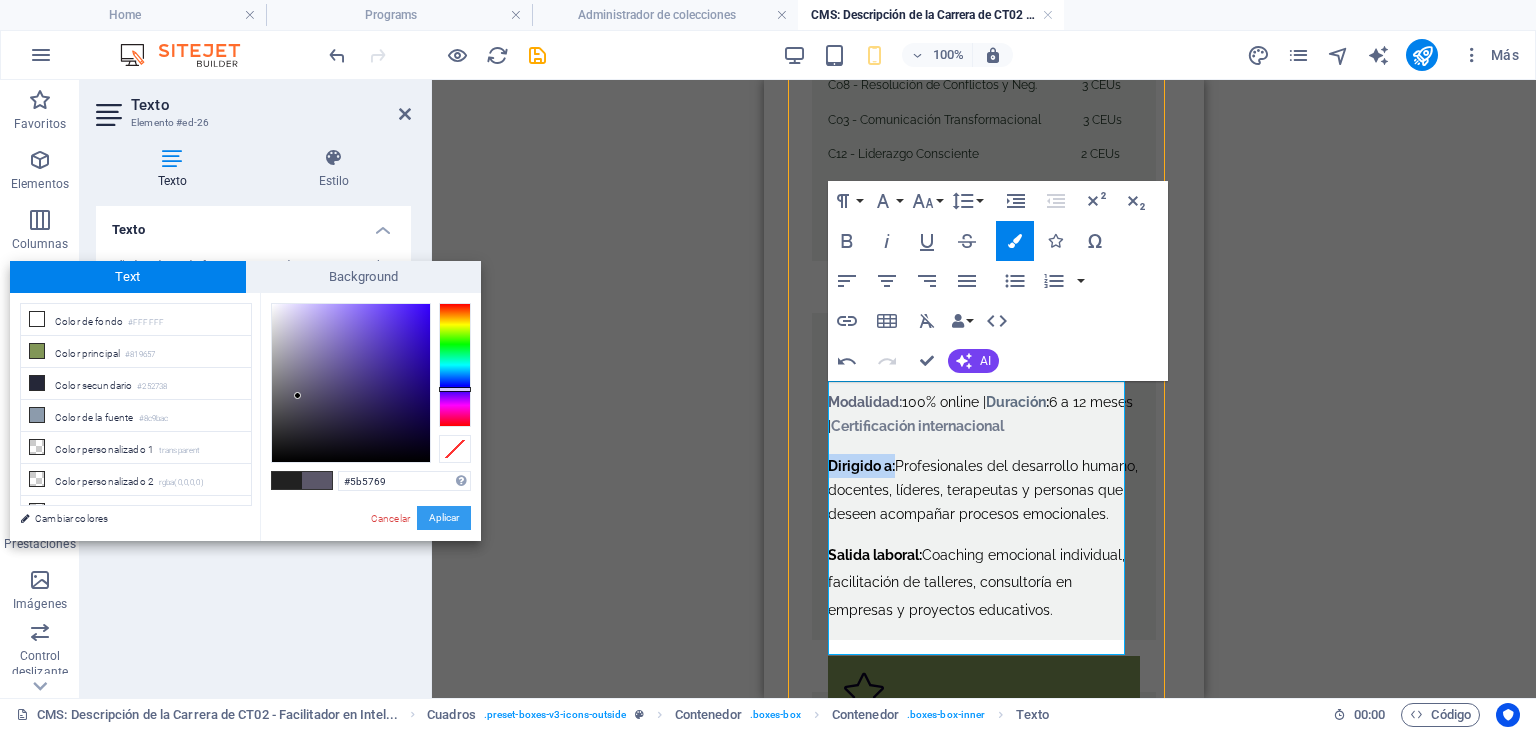 click on "Aplicar" at bounding box center (444, 518) 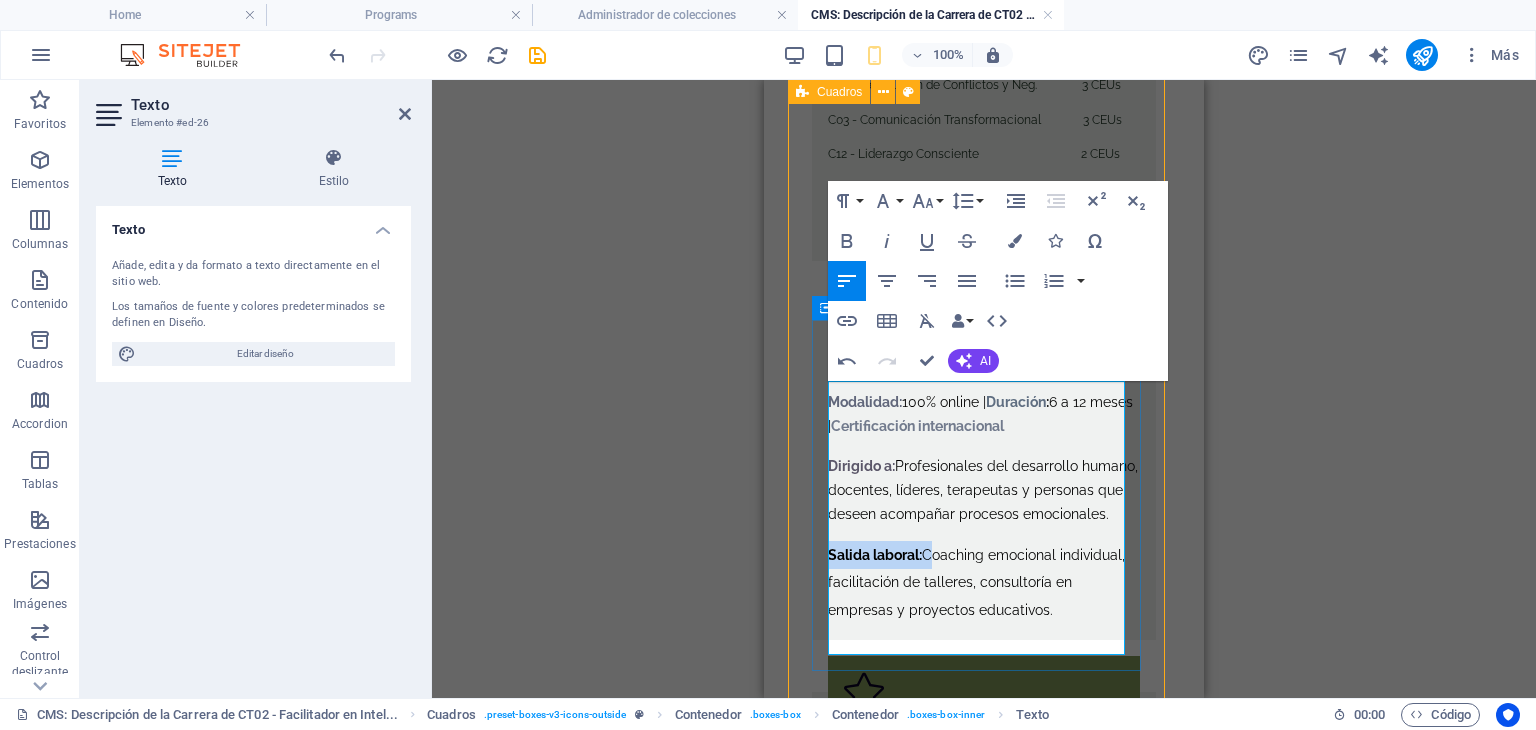 drag, startPoint x: 926, startPoint y: 585, endPoint x: 815, endPoint y: 580, distance: 111.11256 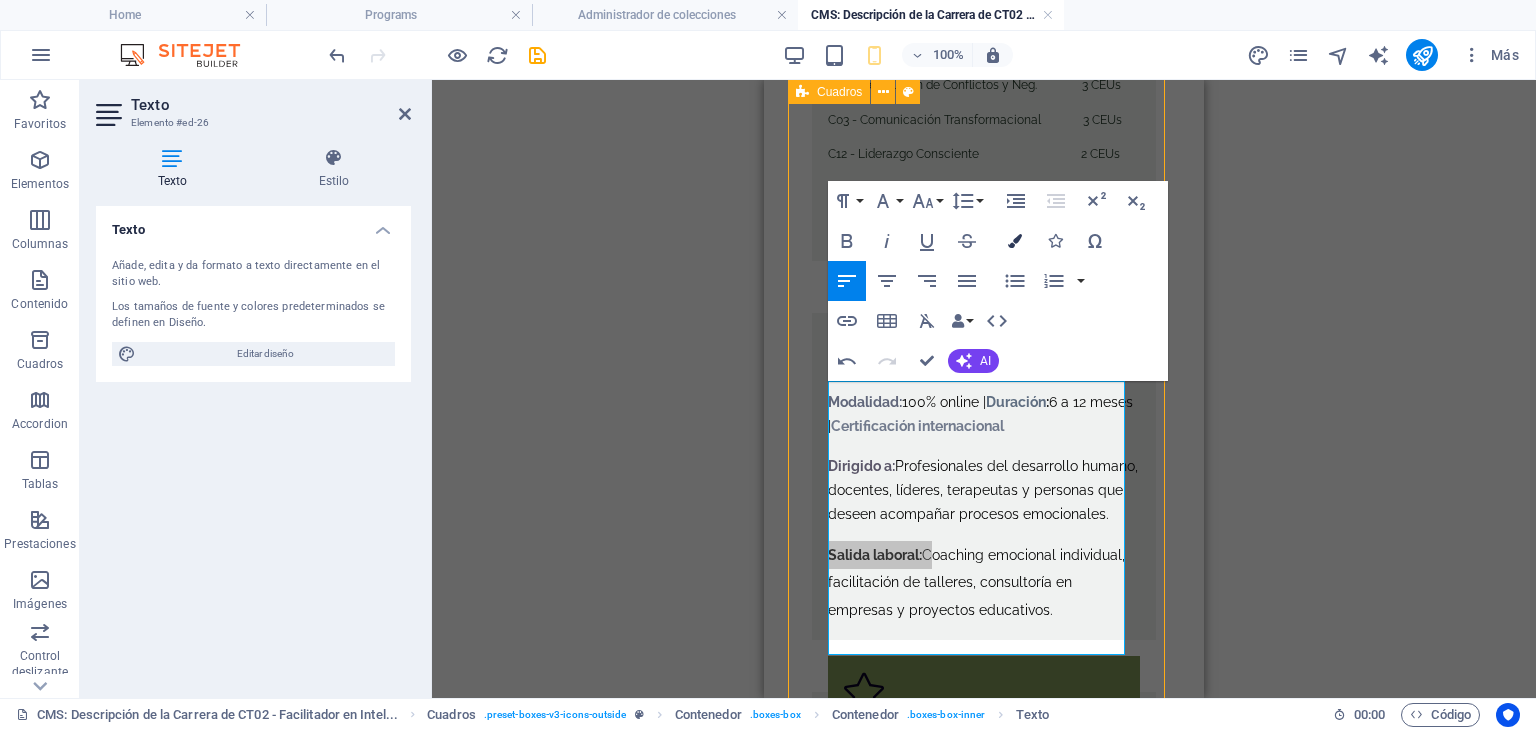 click at bounding box center [1015, 241] 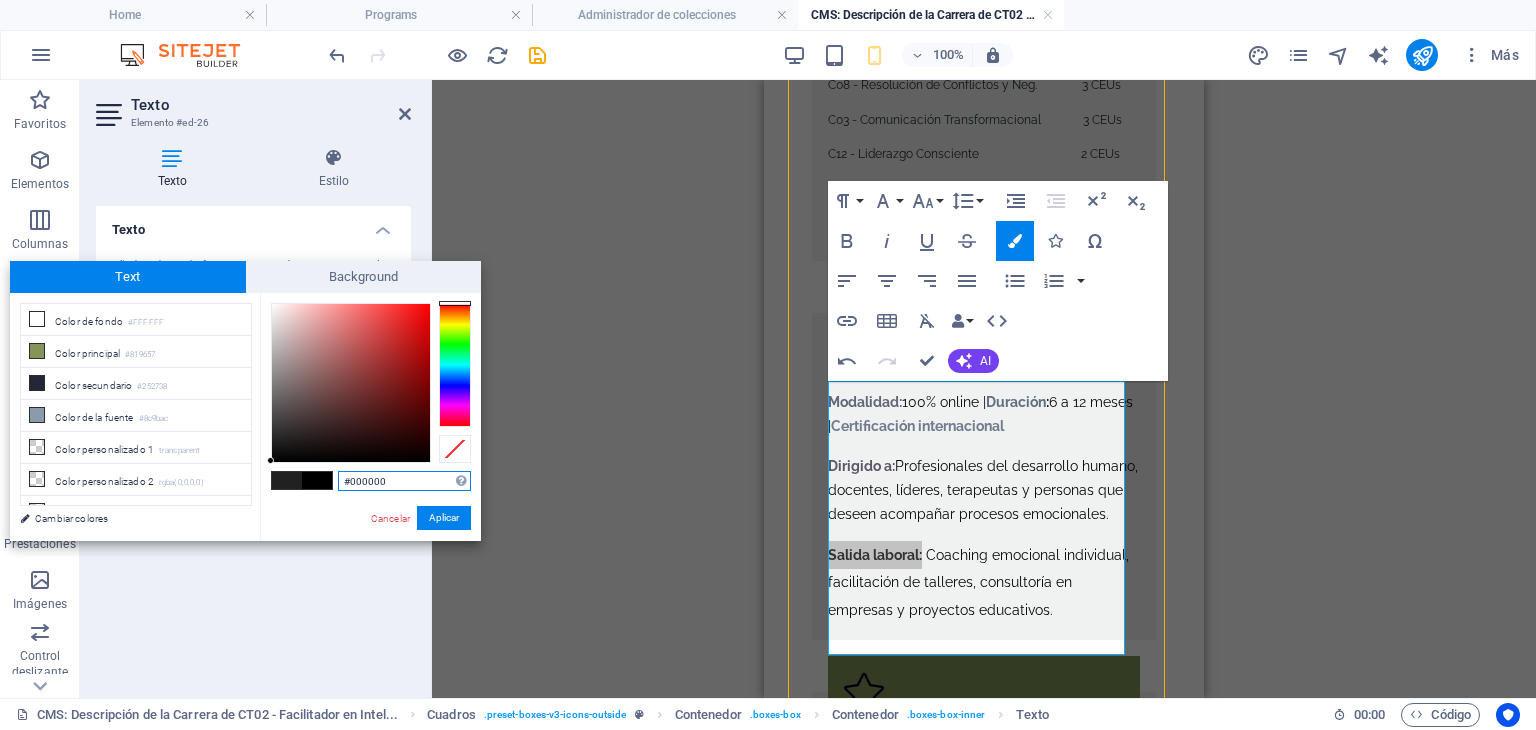 click at bounding box center (455, 365) 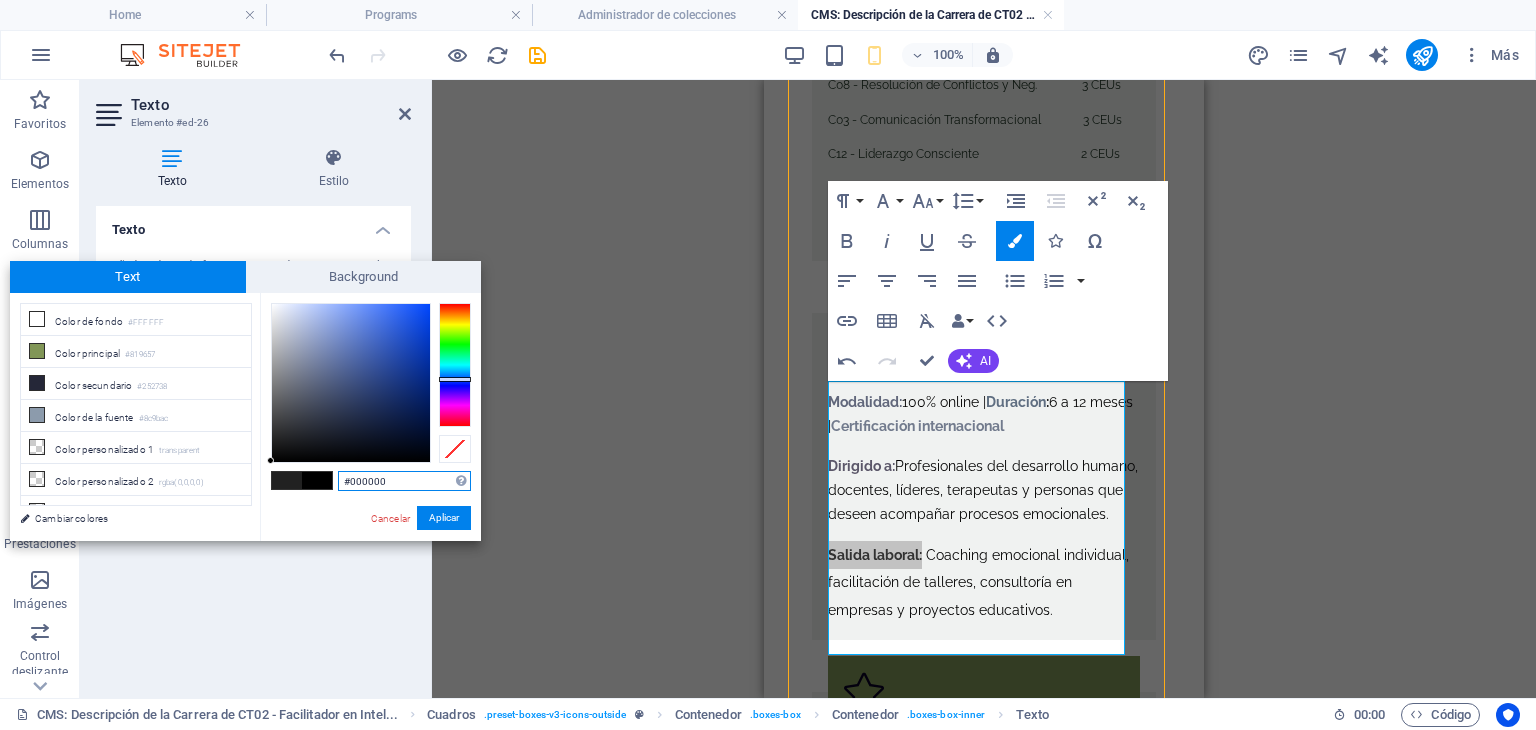 type on "#6b758e" 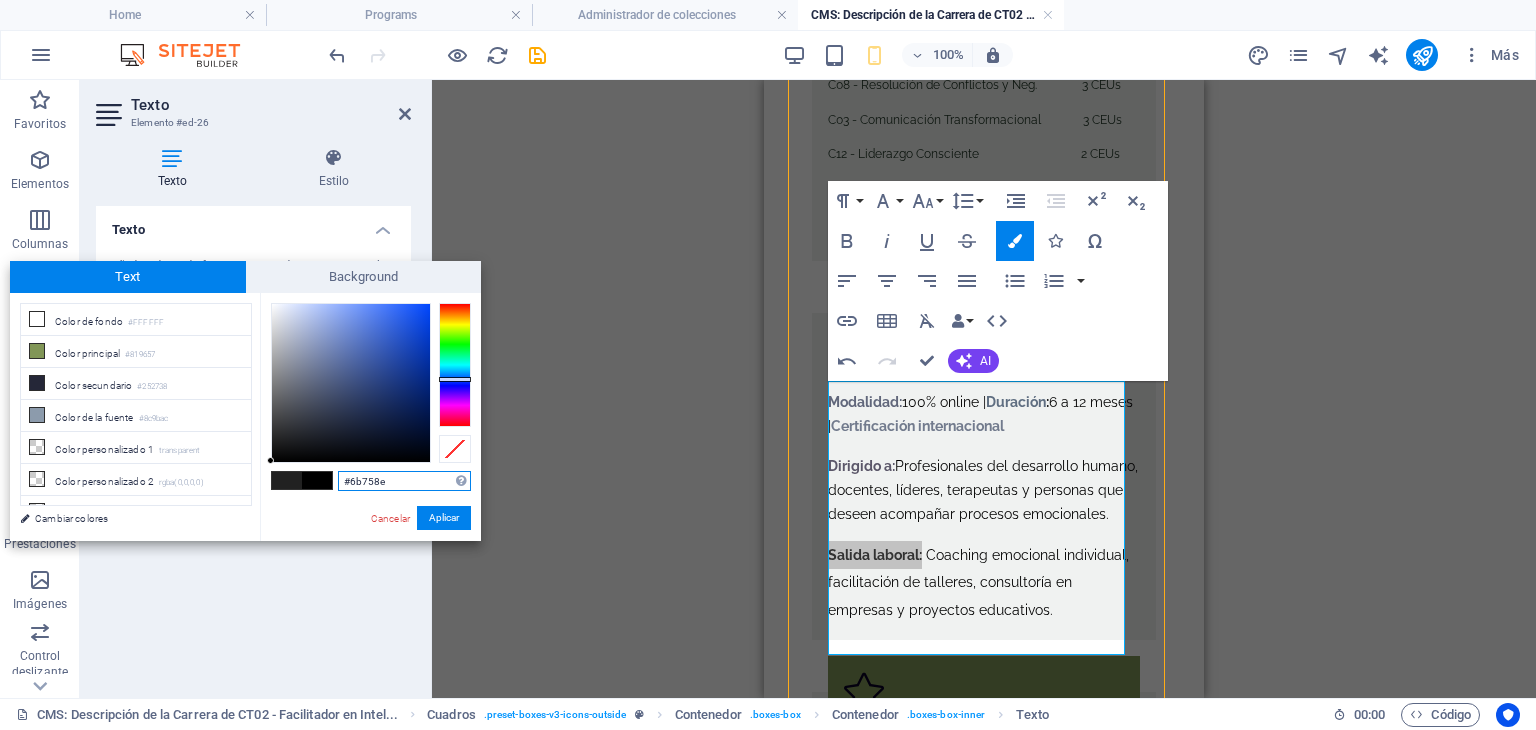 click at bounding box center [351, 383] 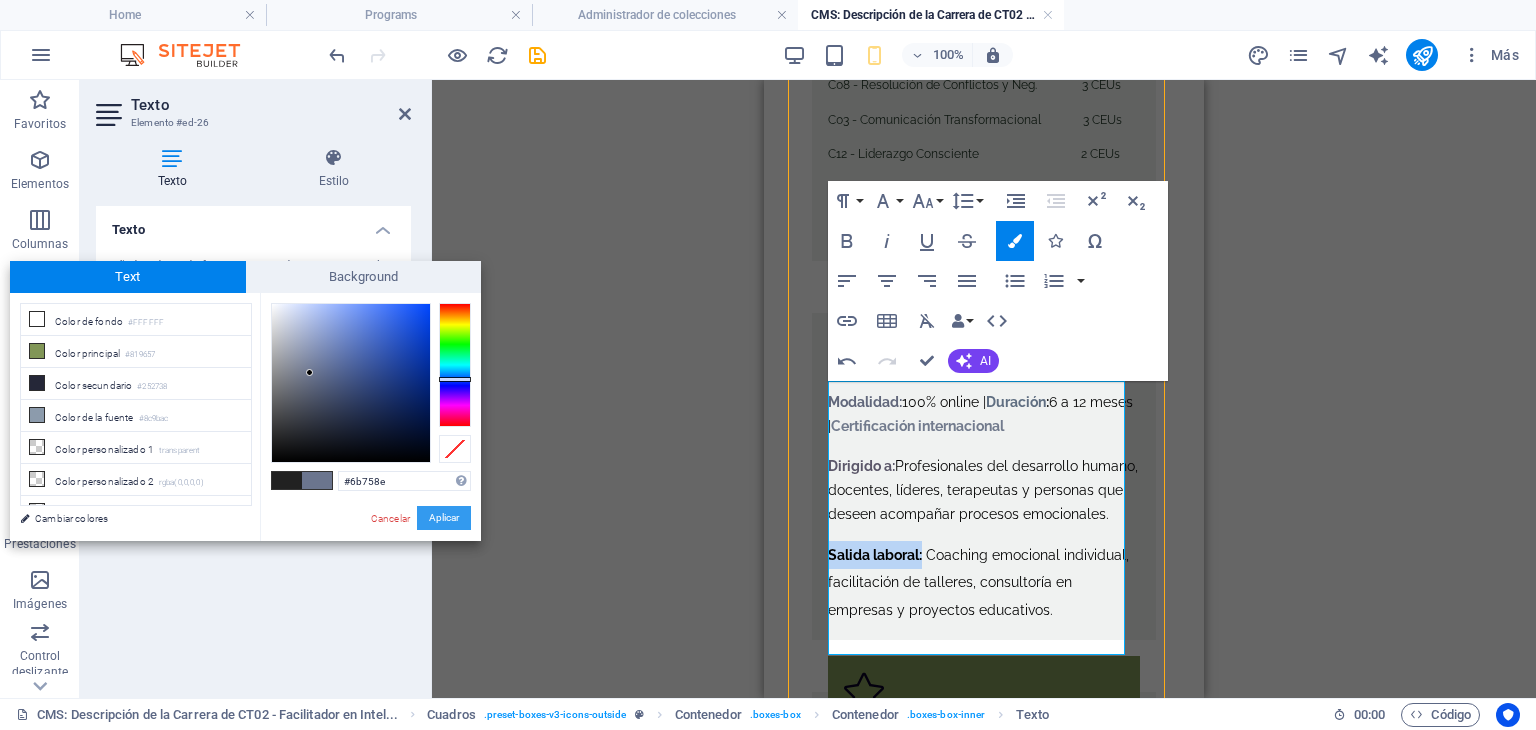 click on "Aplicar" at bounding box center [444, 518] 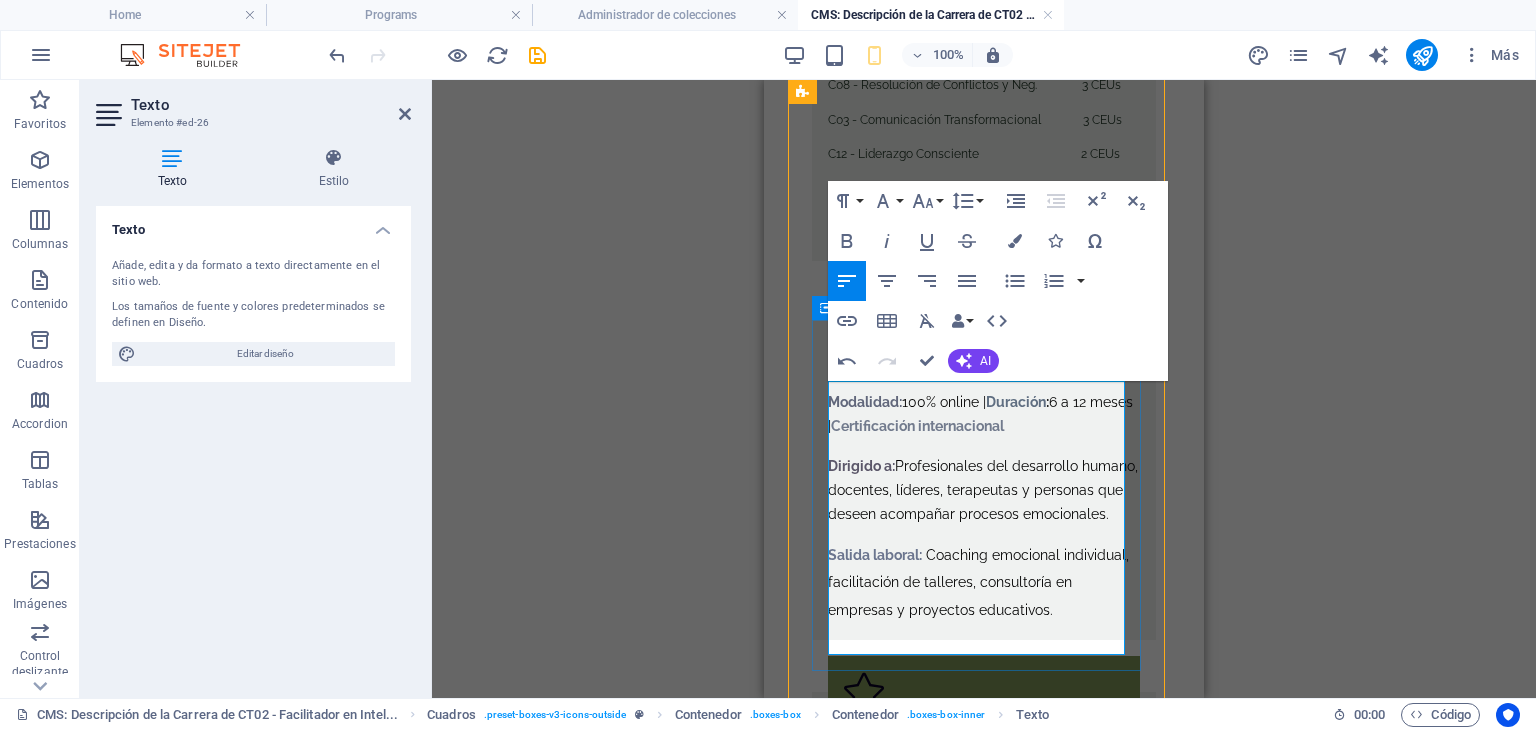 click on "Profesionales del desarrollo humano, docentes, líderes, terapeutas y personas que deseen acompañar procesos emocionales." at bounding box center [983, 490] 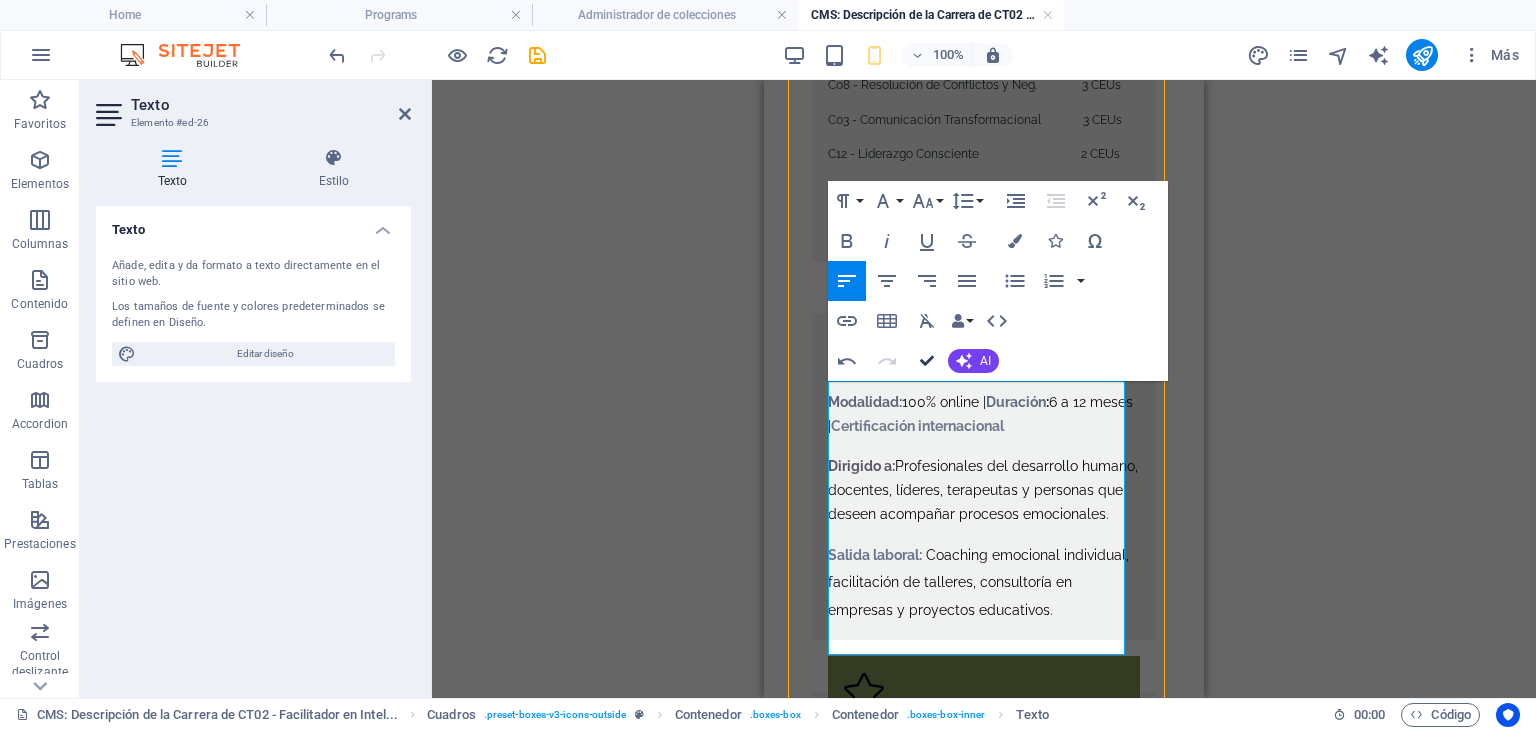 drag, startPoint x: 927, startPoint y: 358, endPoint x: 349, endPoint y: 277, distance: 583.648 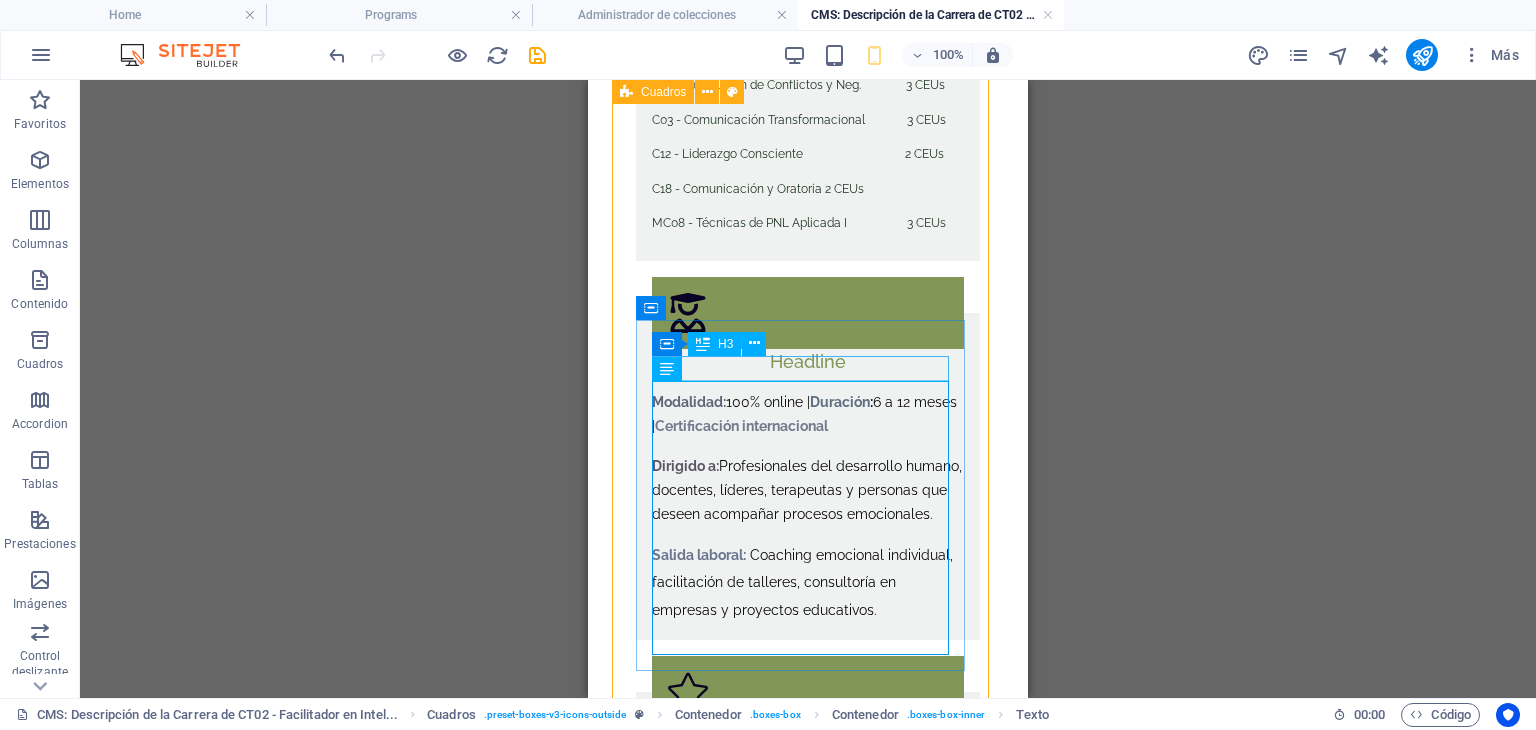 click on "Headline" at bounding box center [808, 361] 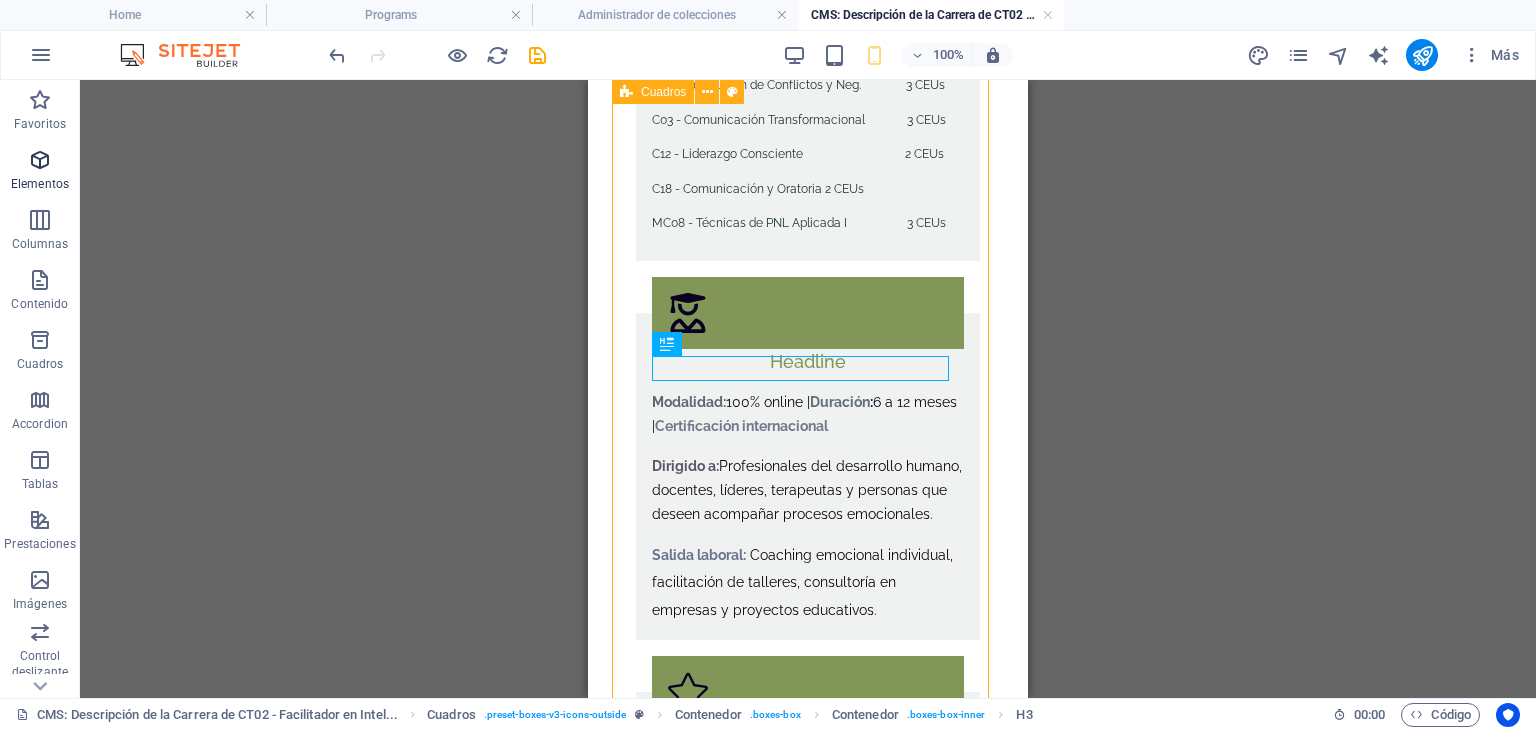 click at bounding box center [40, 160] 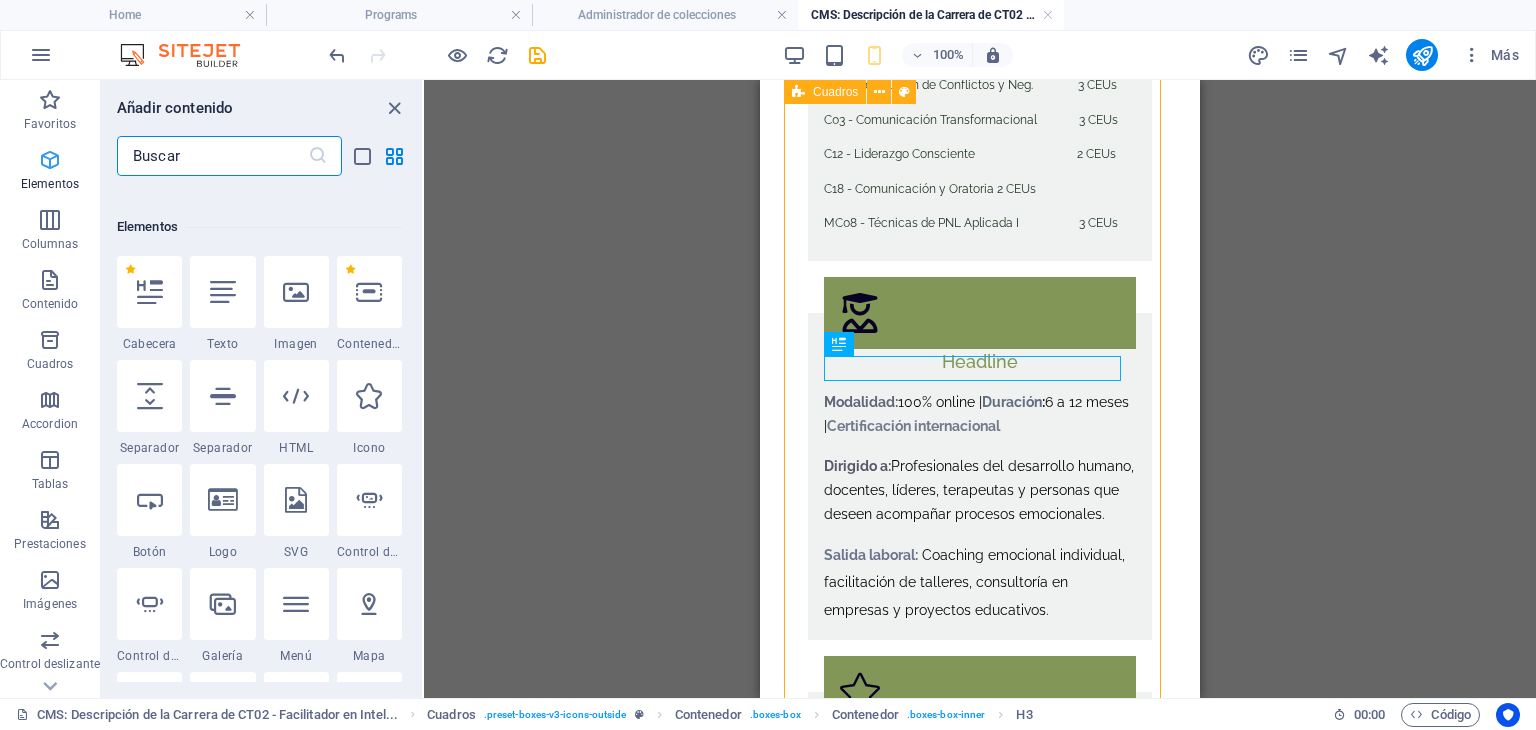 scroll, scrollTop: 579, scrollLeft: 0, axis: vertical 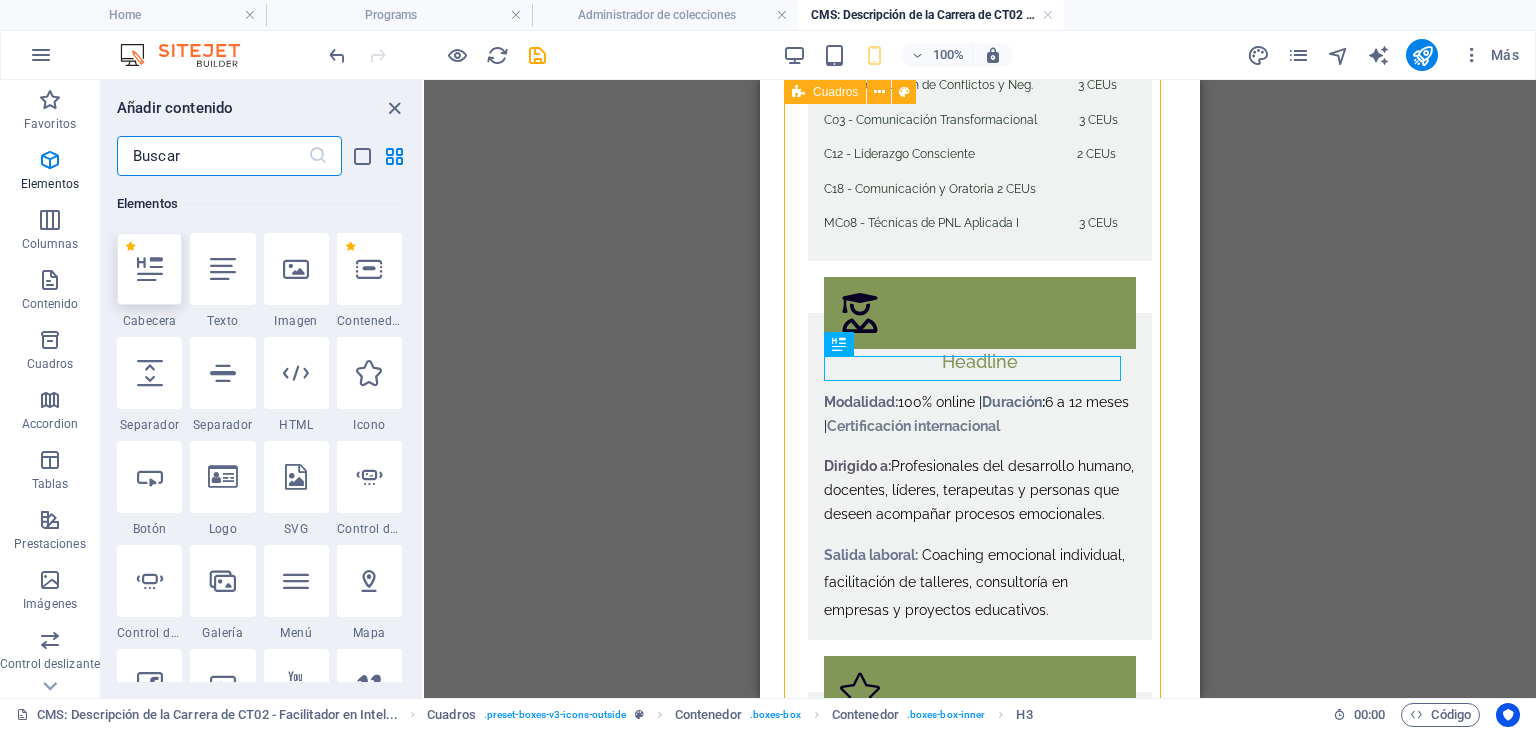 click at bounding box center [150, 269] 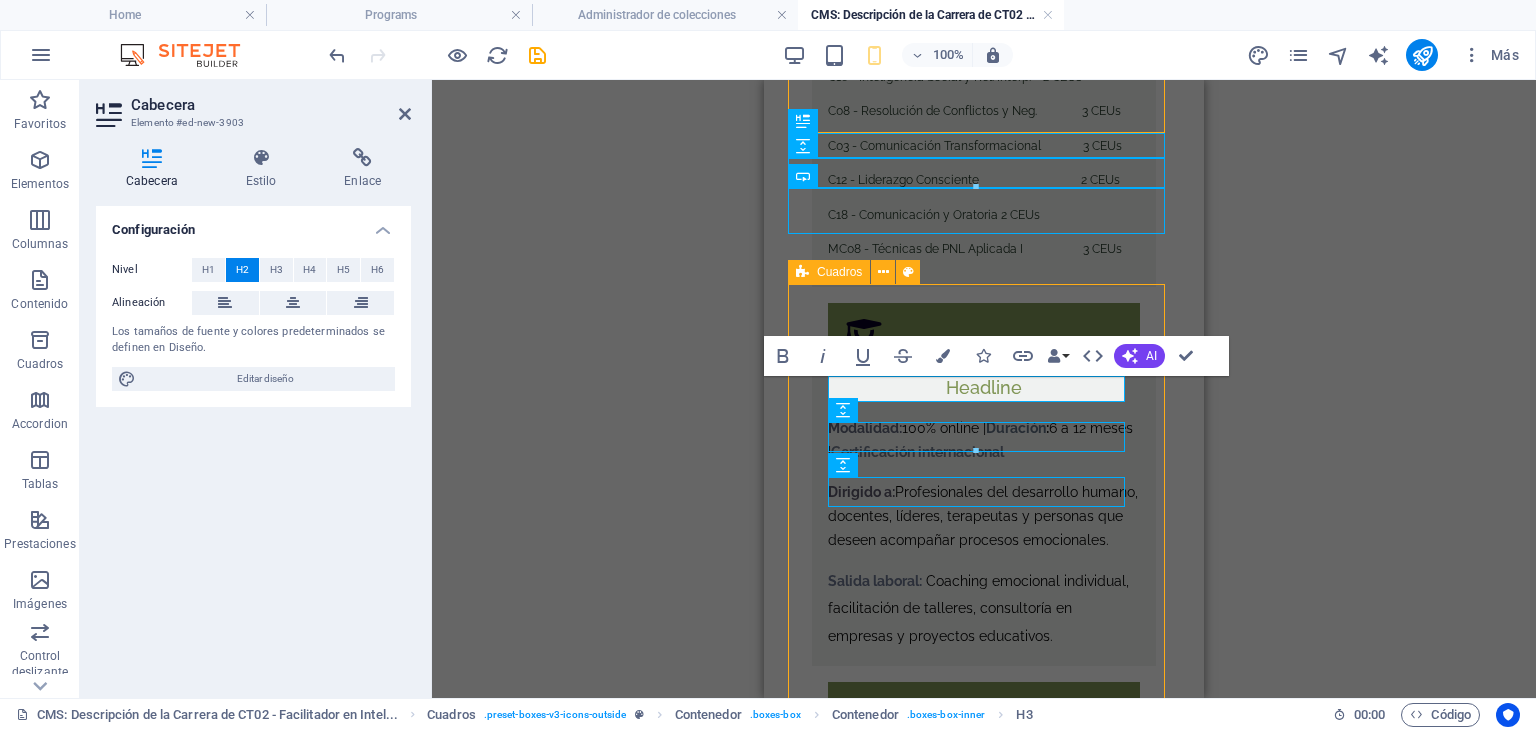 scroll, scrollTop: 638, scrollLeft: 0, axis: vertical 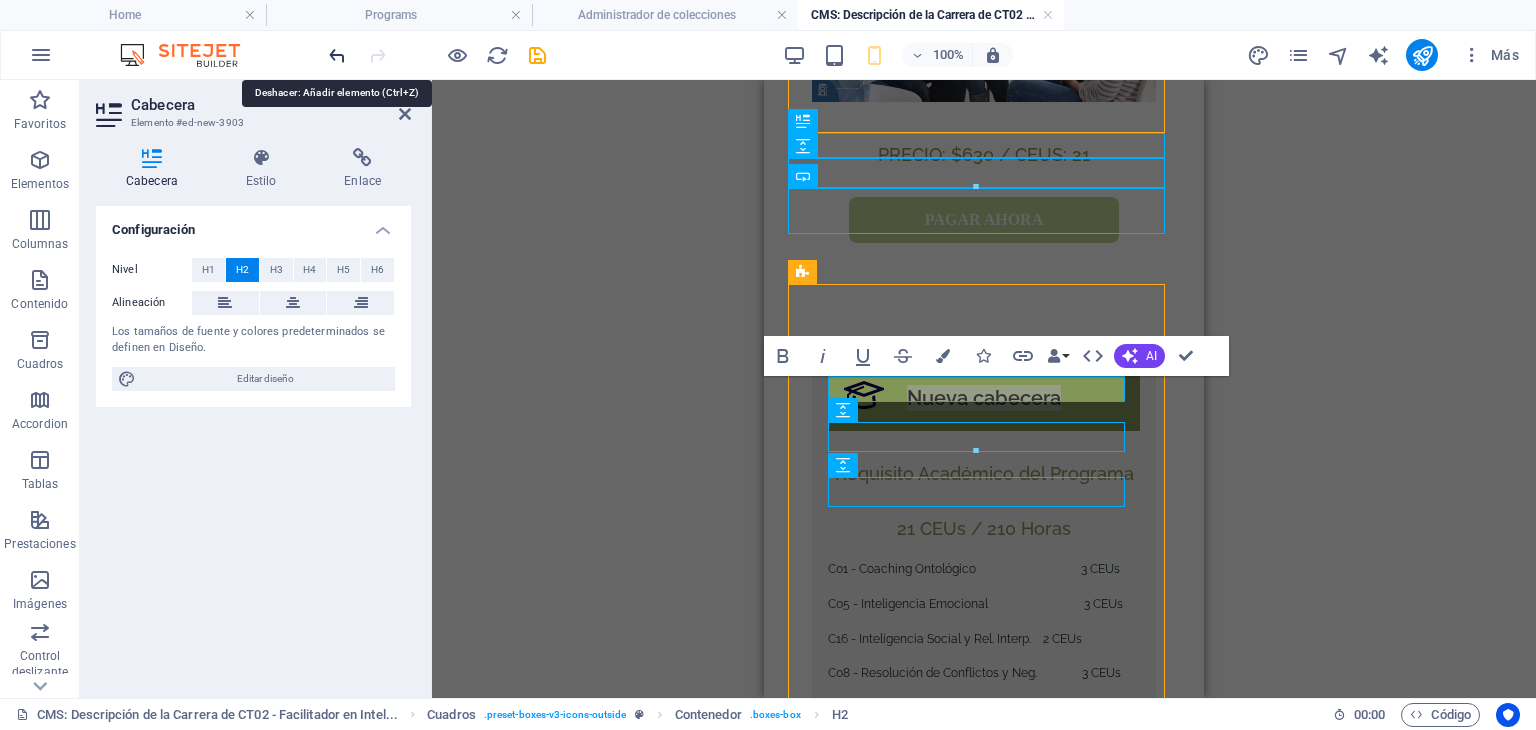 click at bounding box center (337, 55) 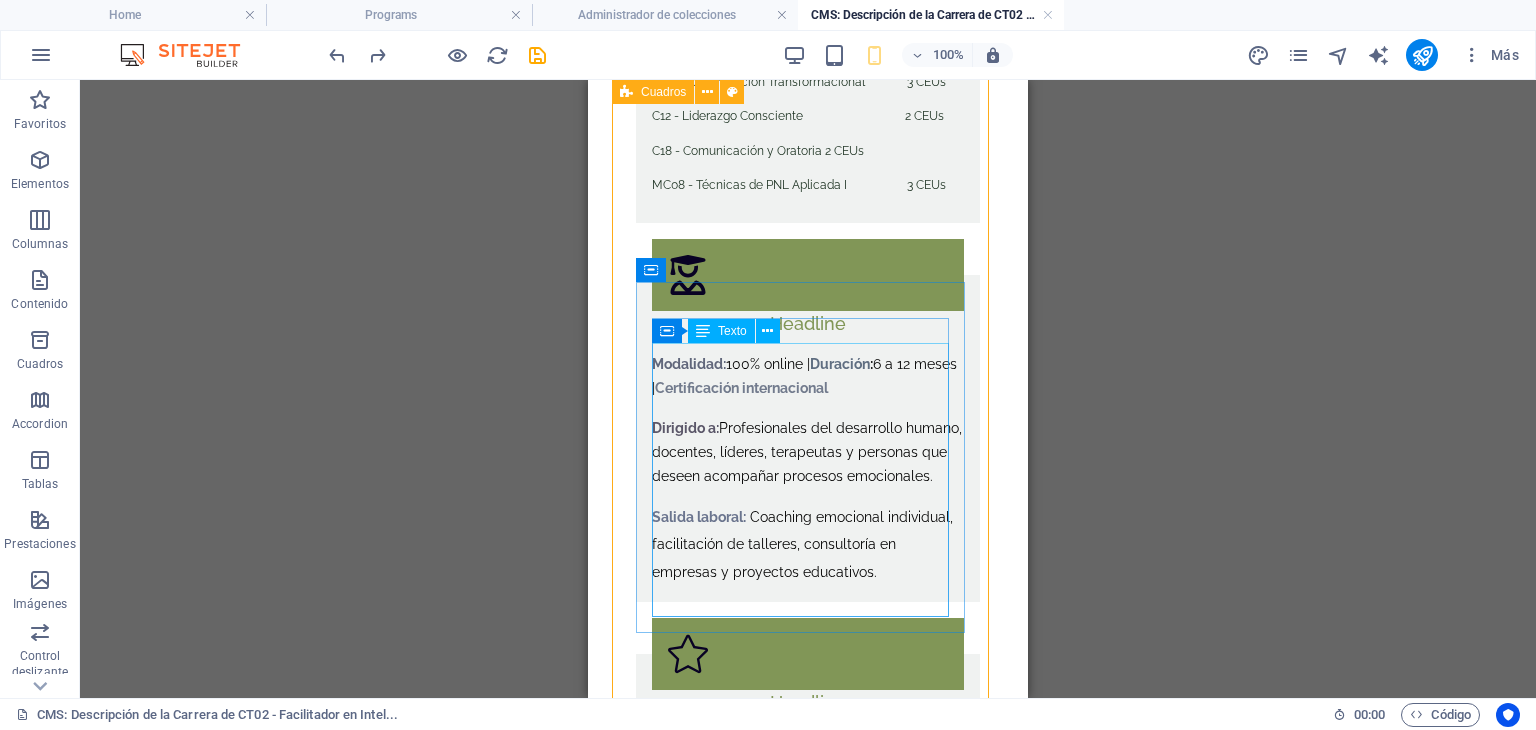 scroll, scrollTop: 1138, scrollLeft: 0, axis: vertical 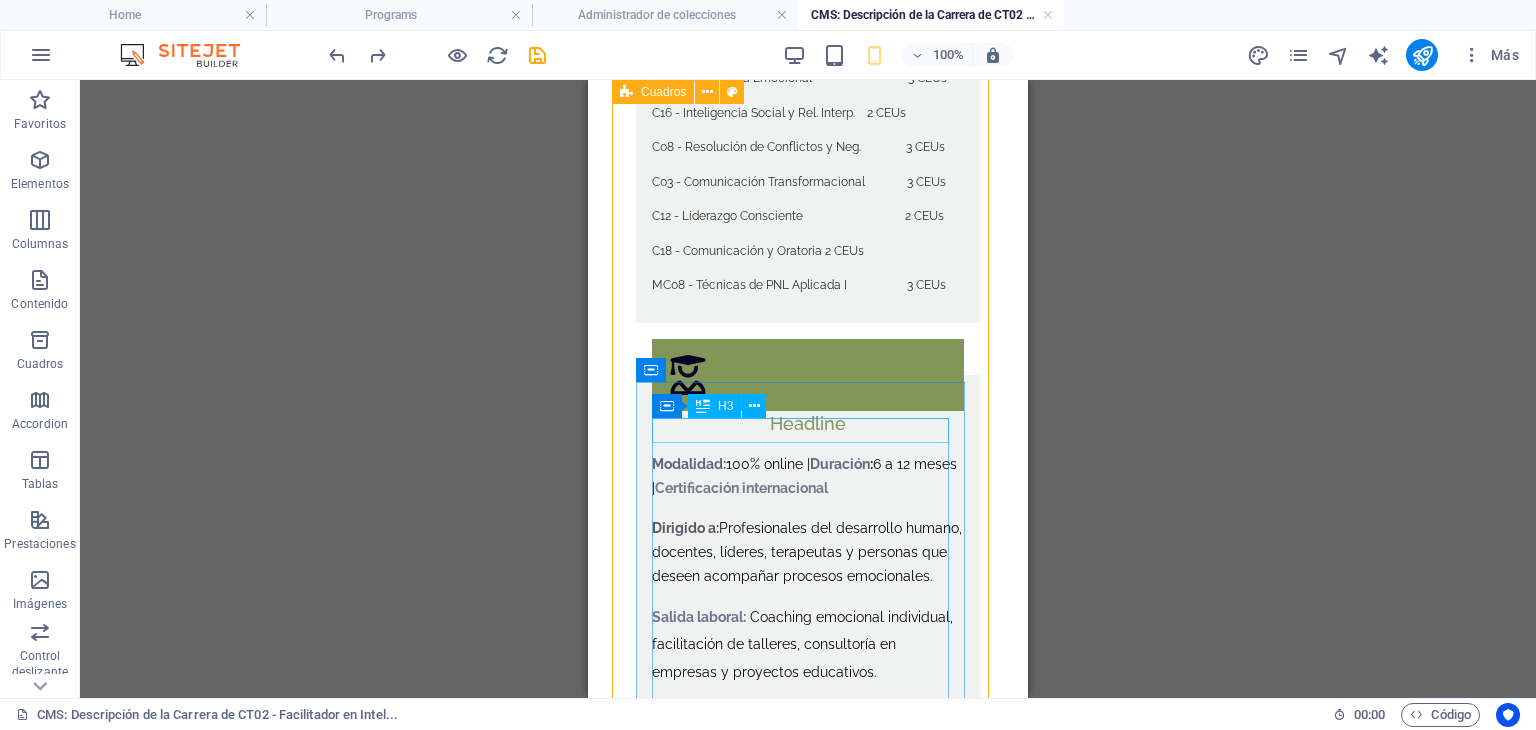click on "Headline" at bounding box center [808, 423] 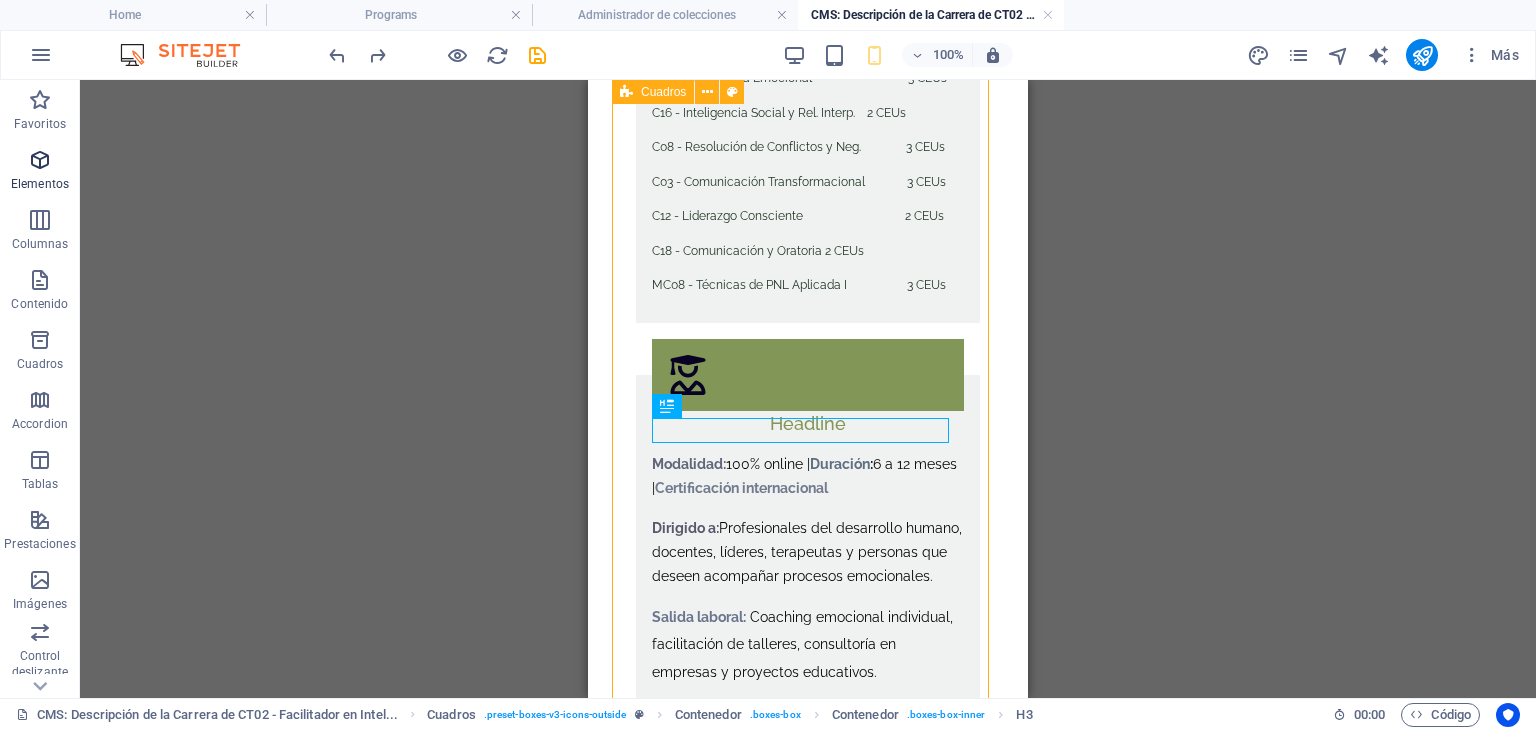 click at bounding box center (40, 160) 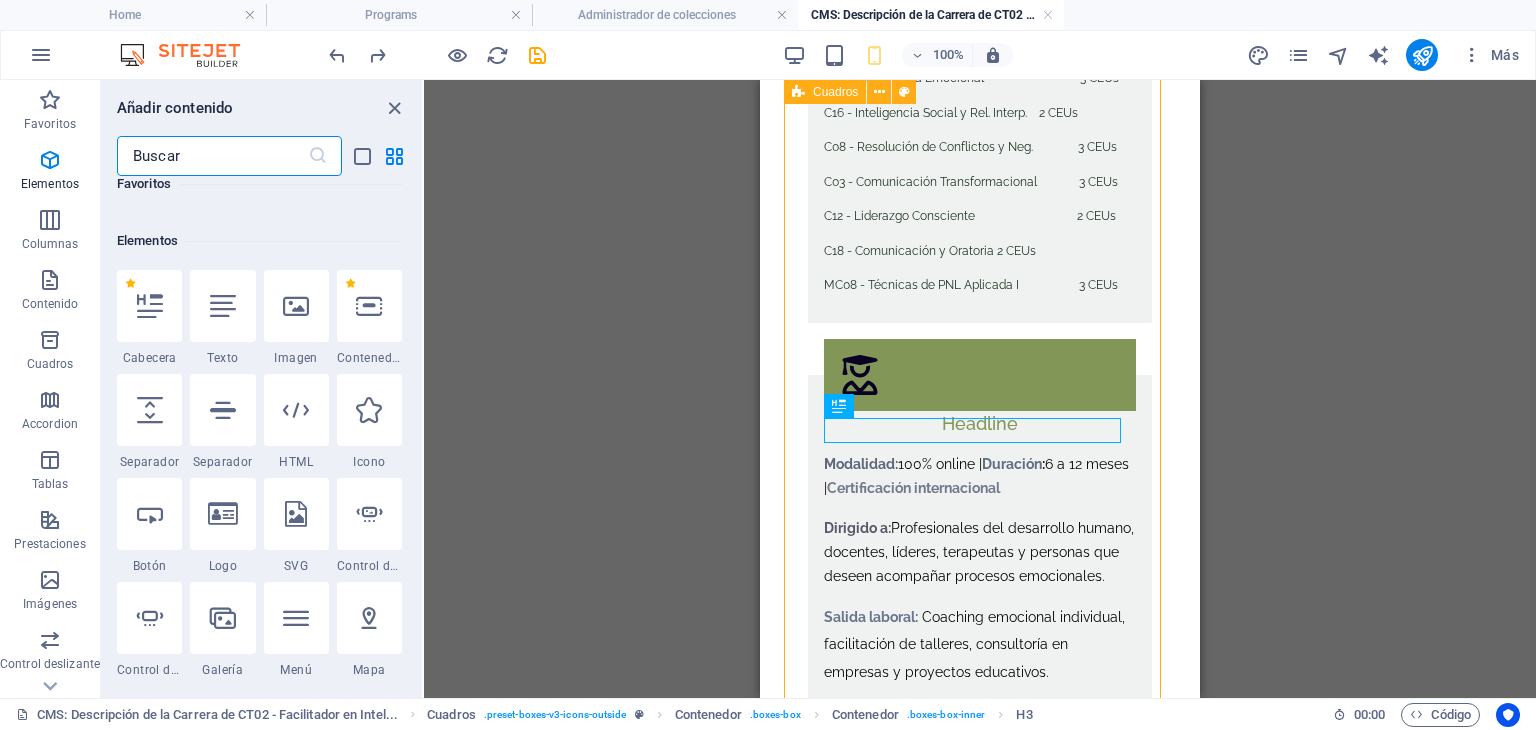 scroll, scrollTop: 579, scrollLeft: 0, axis: vertical 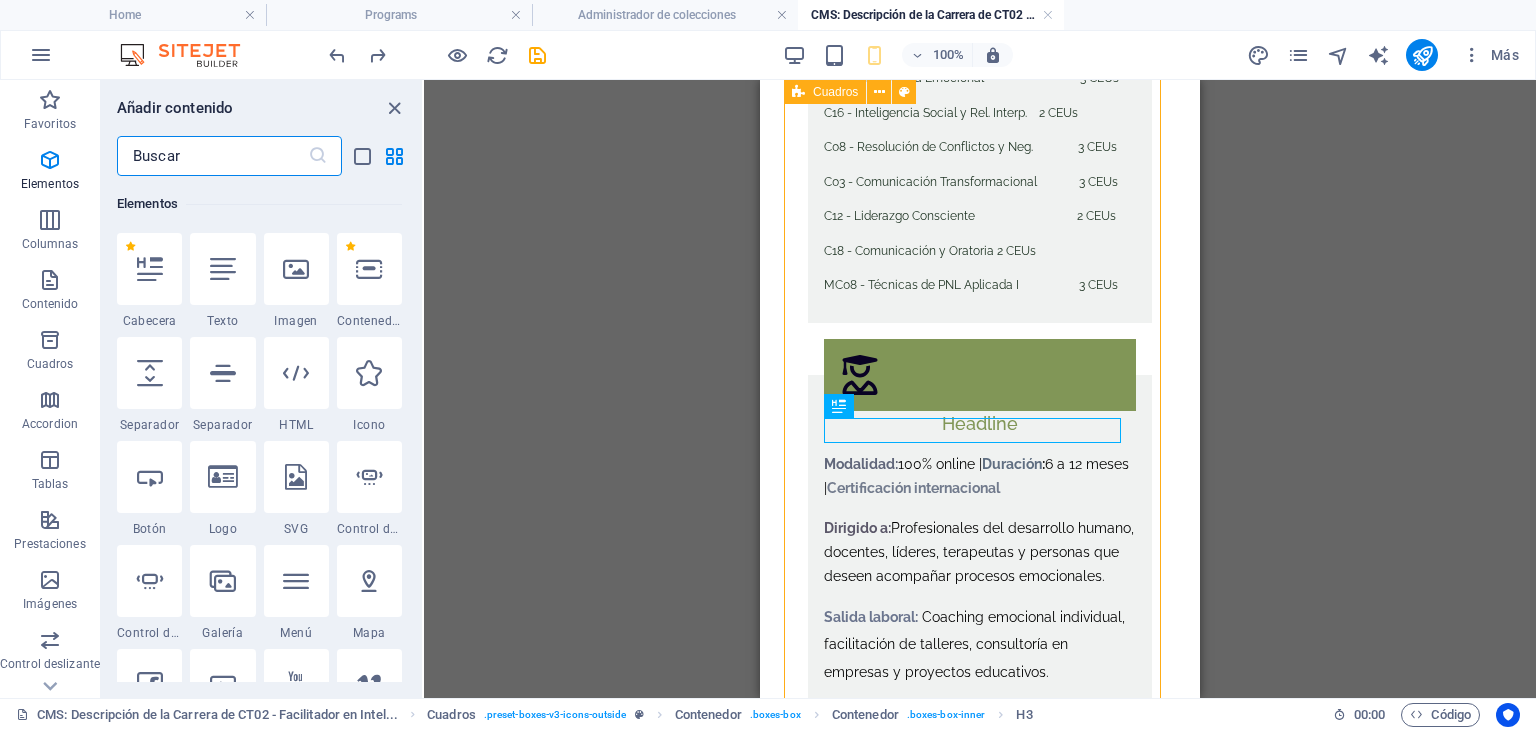 click at bounding box center (150, 373) 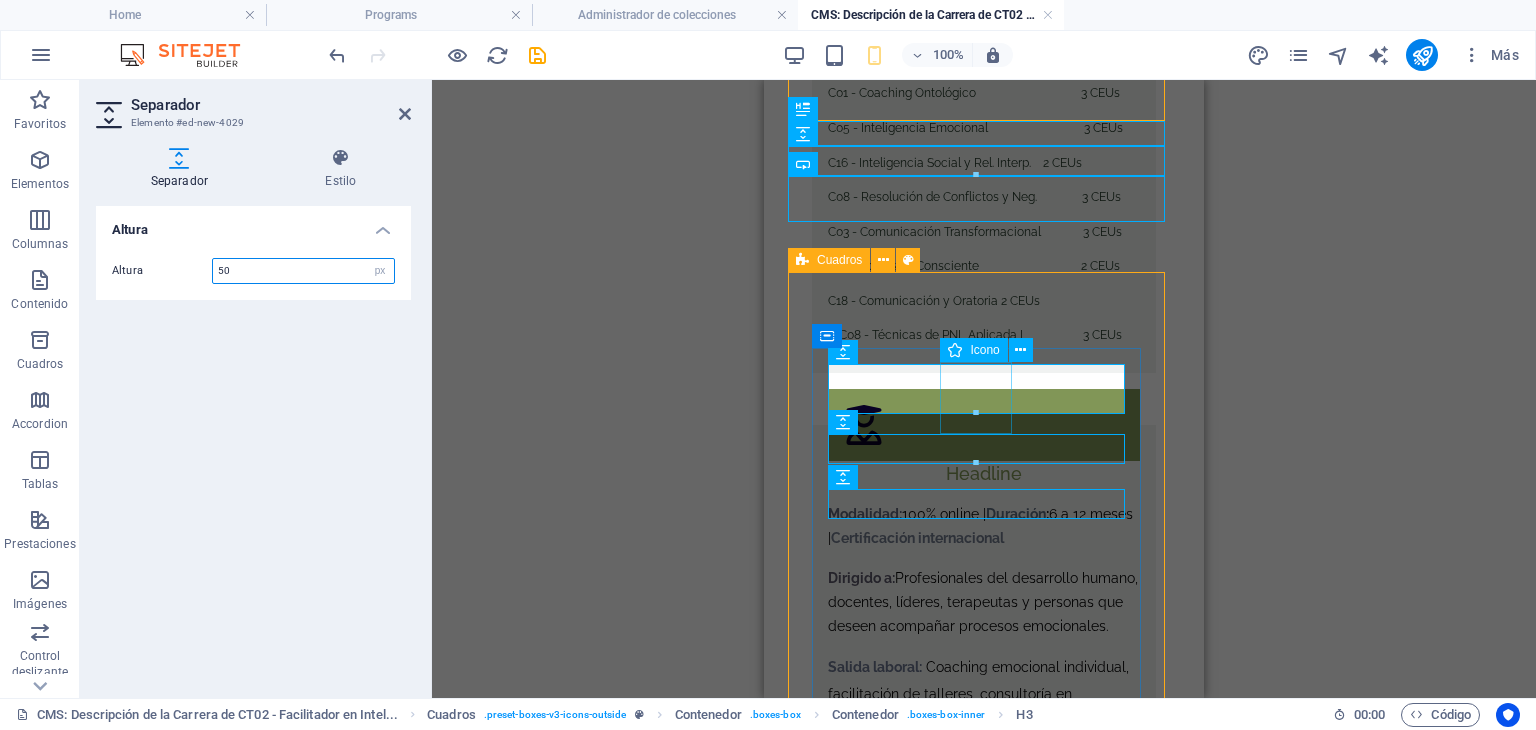scroll, scrollTop: 650, scrollLeft: 0, axis: vertical 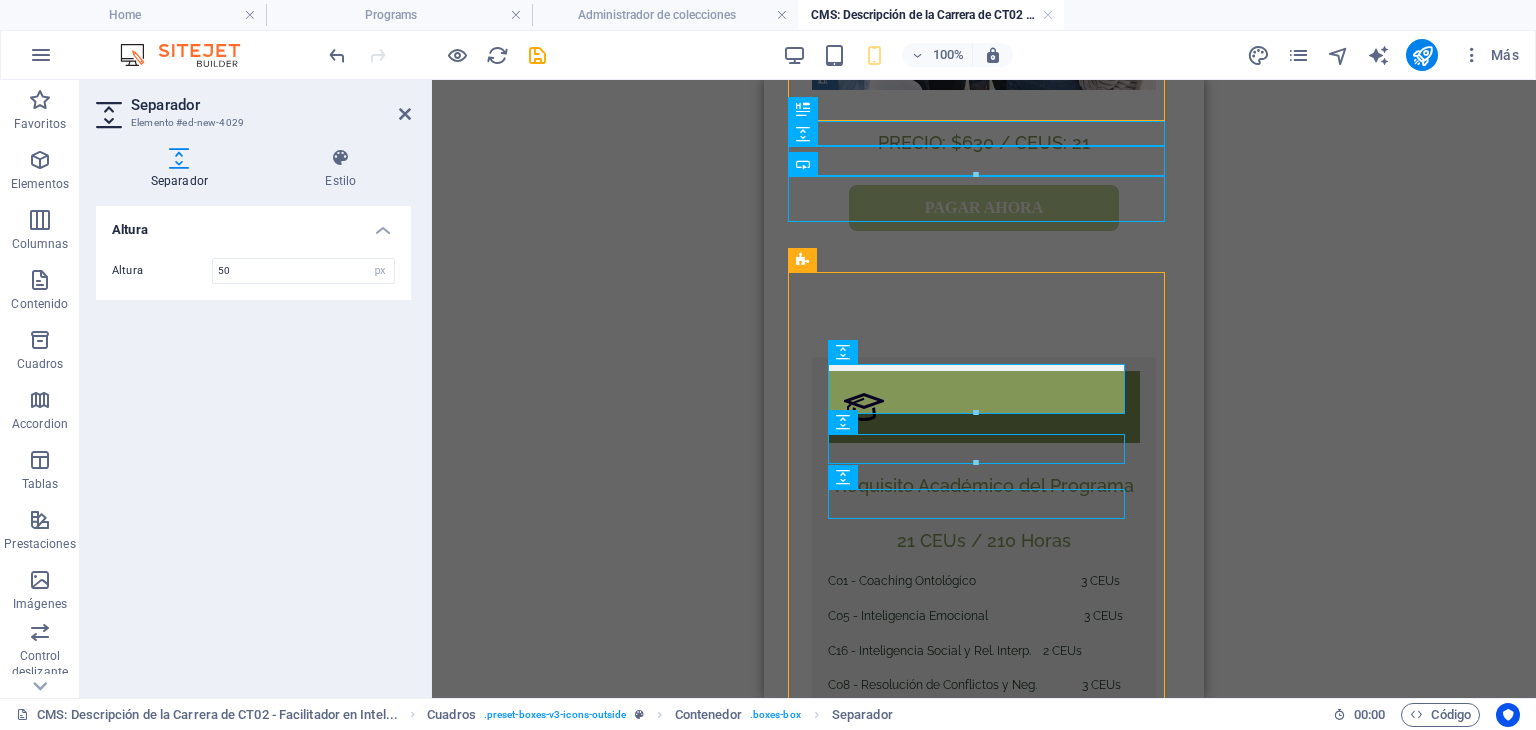 click on "Texto   Separador   Superposición de imagen de texto   Texto   Contenedor   H3   Imagen   Superposición de imagen de texto   Contenedor   H3   Texto   Superposición de imagen de texto   Imagen   Separador   H3   Texto   H3   Botón   Botón   Separador   Separador   Cuadros   Cuadros   Texto   Separador   Contenedor   Contenedor   Contenedor   Texto   Contenedor   Contenedor   Separador   Marcador   Contenedor   H3   Separador   Texto   Contenedor   Contenedor   Texto   Contenedor   H3   Contenedor   Texto   Contenedor   Contenedor   H3   Botón   Separador   Botón   Icono   Contenedor   Separador   Contenedor   Separador   Separador   Separador   Icono   Contenedor   H2   Separador   Contenedor   Separador" at bounding box center (984, 389) 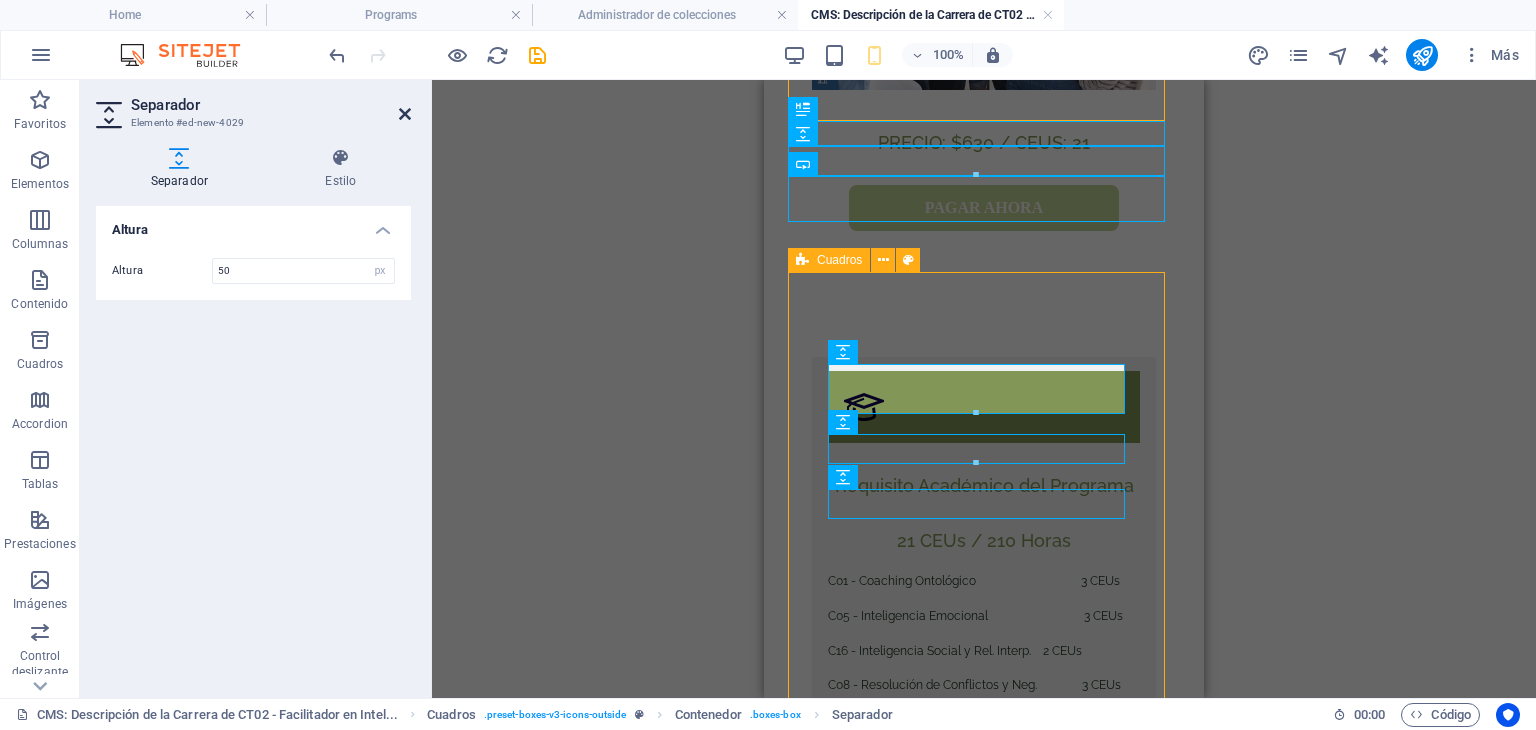 click at bounding box center [405, 114] 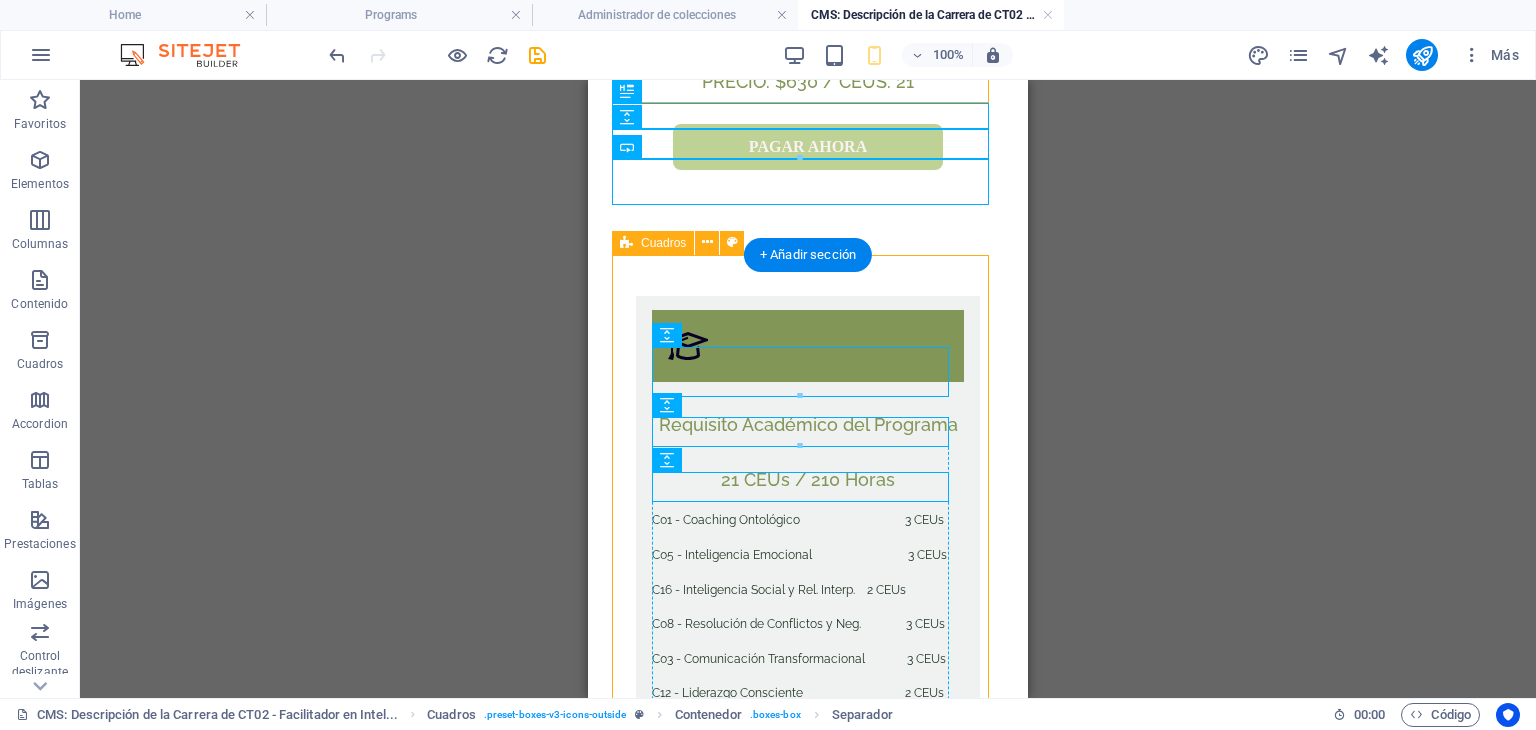 scroll, scrollTop: 768, scrollLeft: 0, axis: vertical 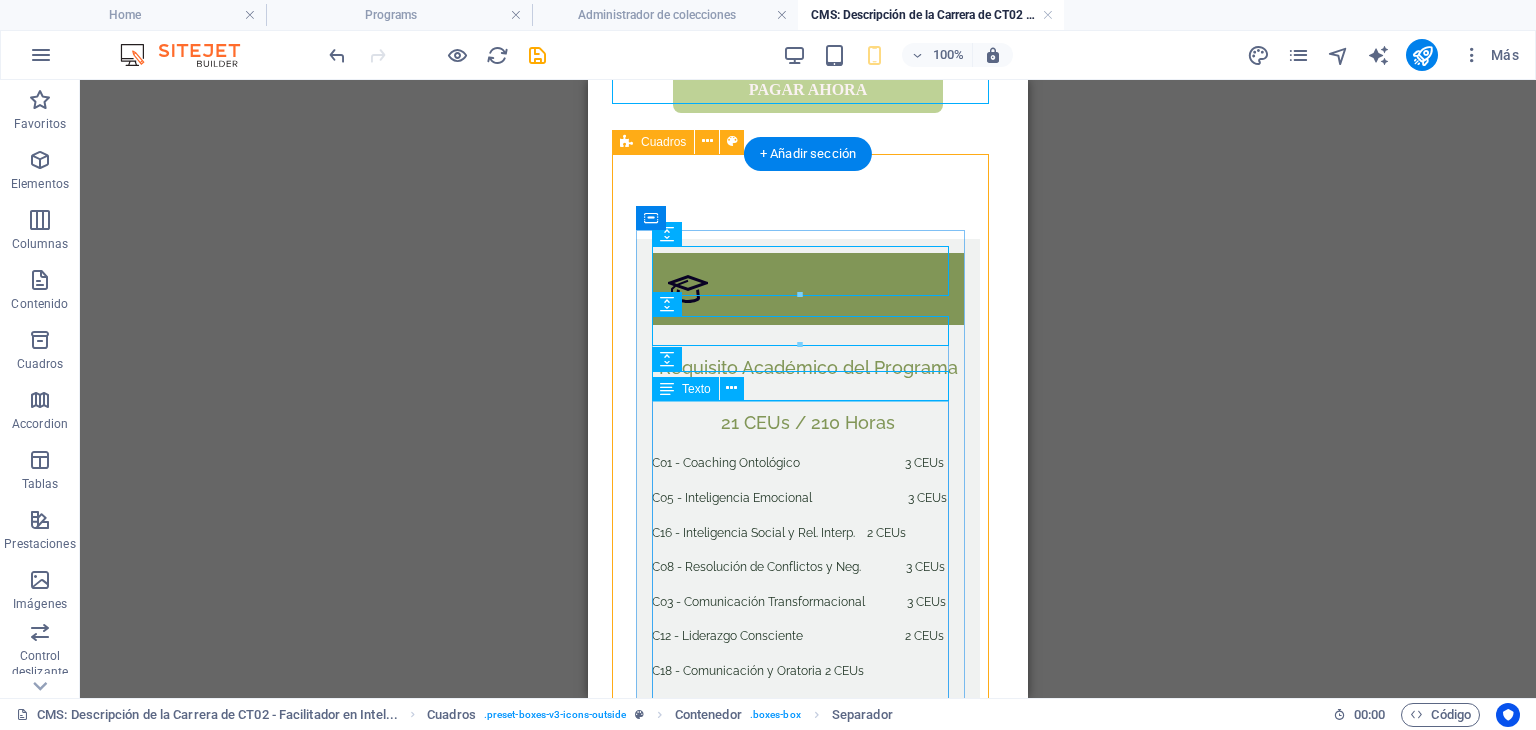 drag, startPoint x: 1303, startPoint y: 436, endPoint x: 808, endPoint y: 567, distance: 512.041 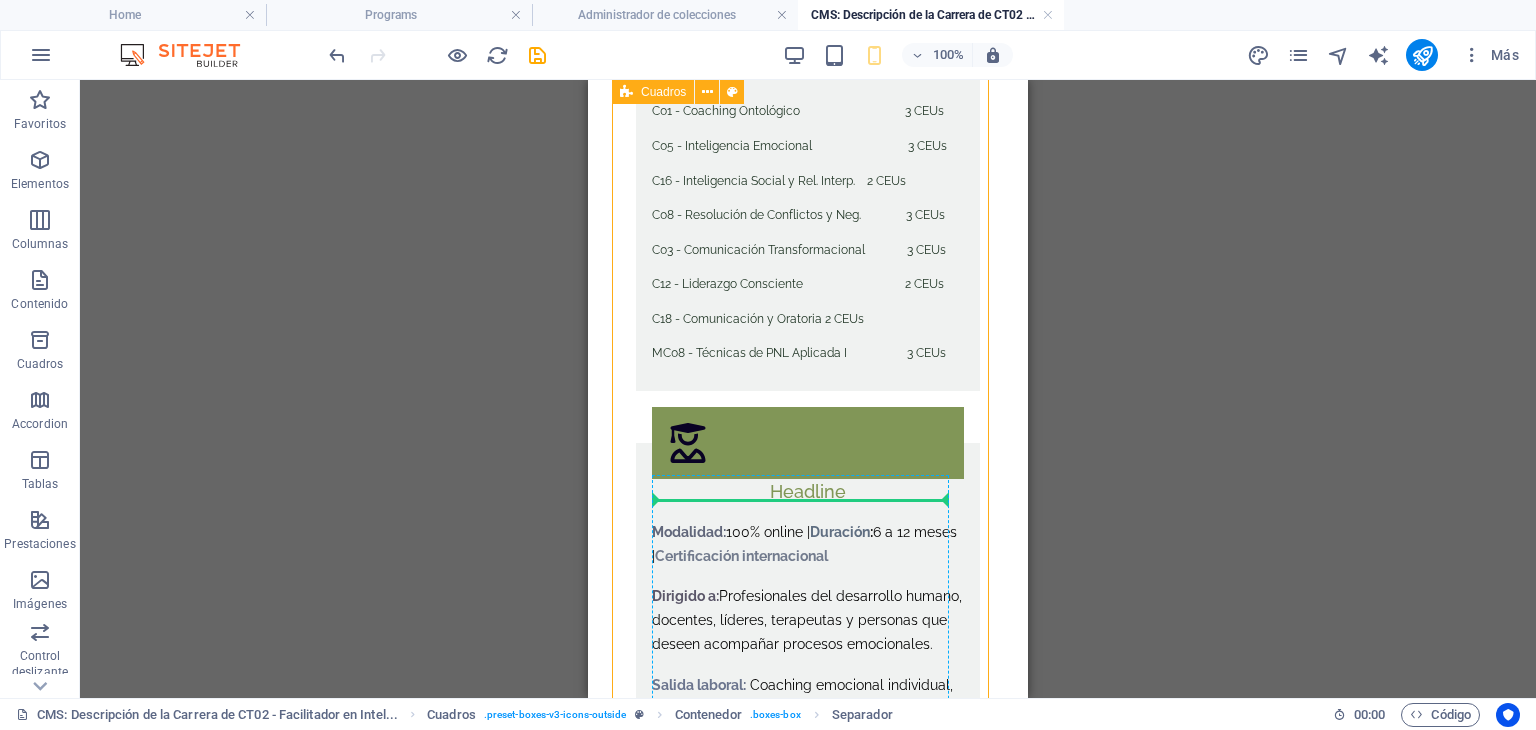 scroll, scrollTop: 1068, scrollLeft: 0, axis: vertical 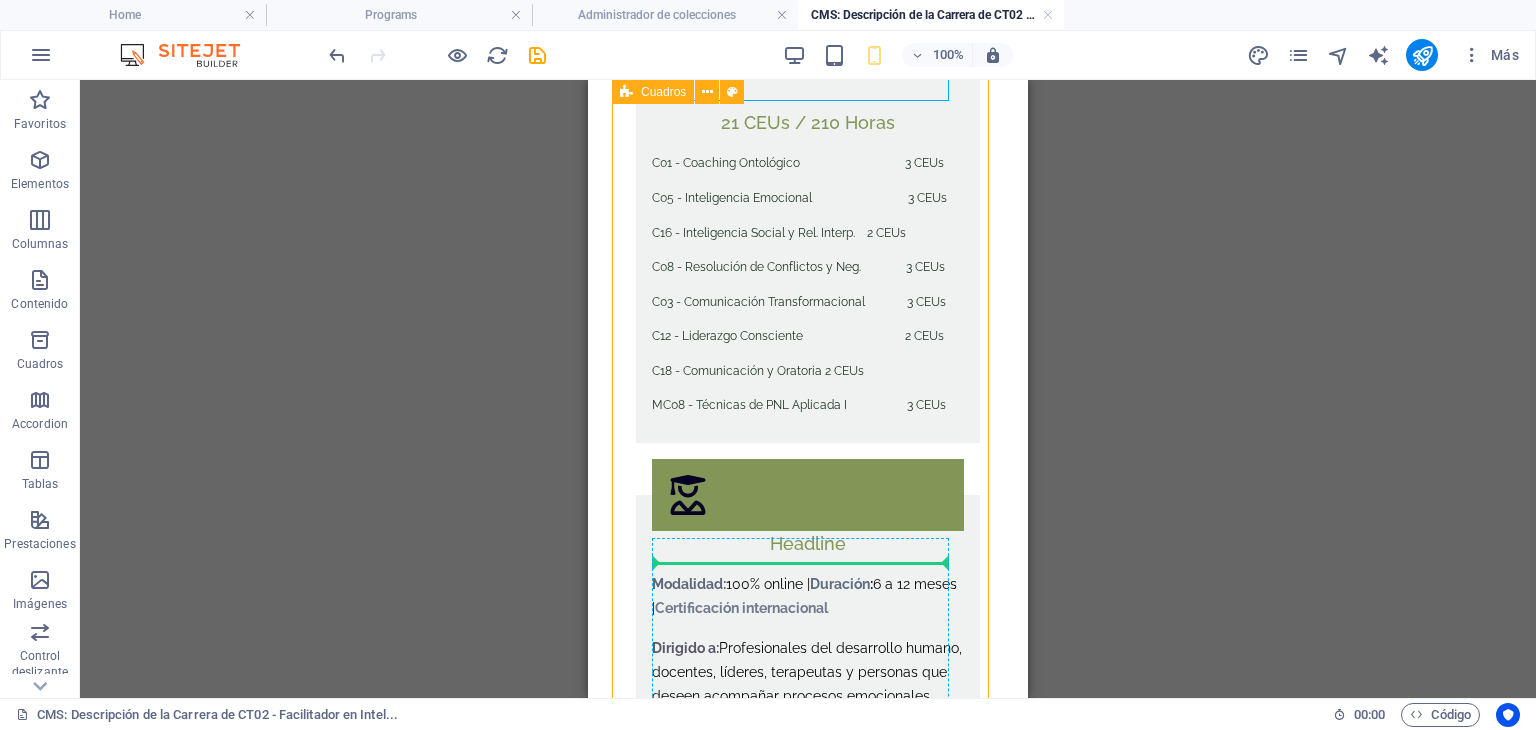 drag, startPoint x: 1288, startPoint y: 412, endPoint x: 728, endPoint y: 583, distance: 585.52625 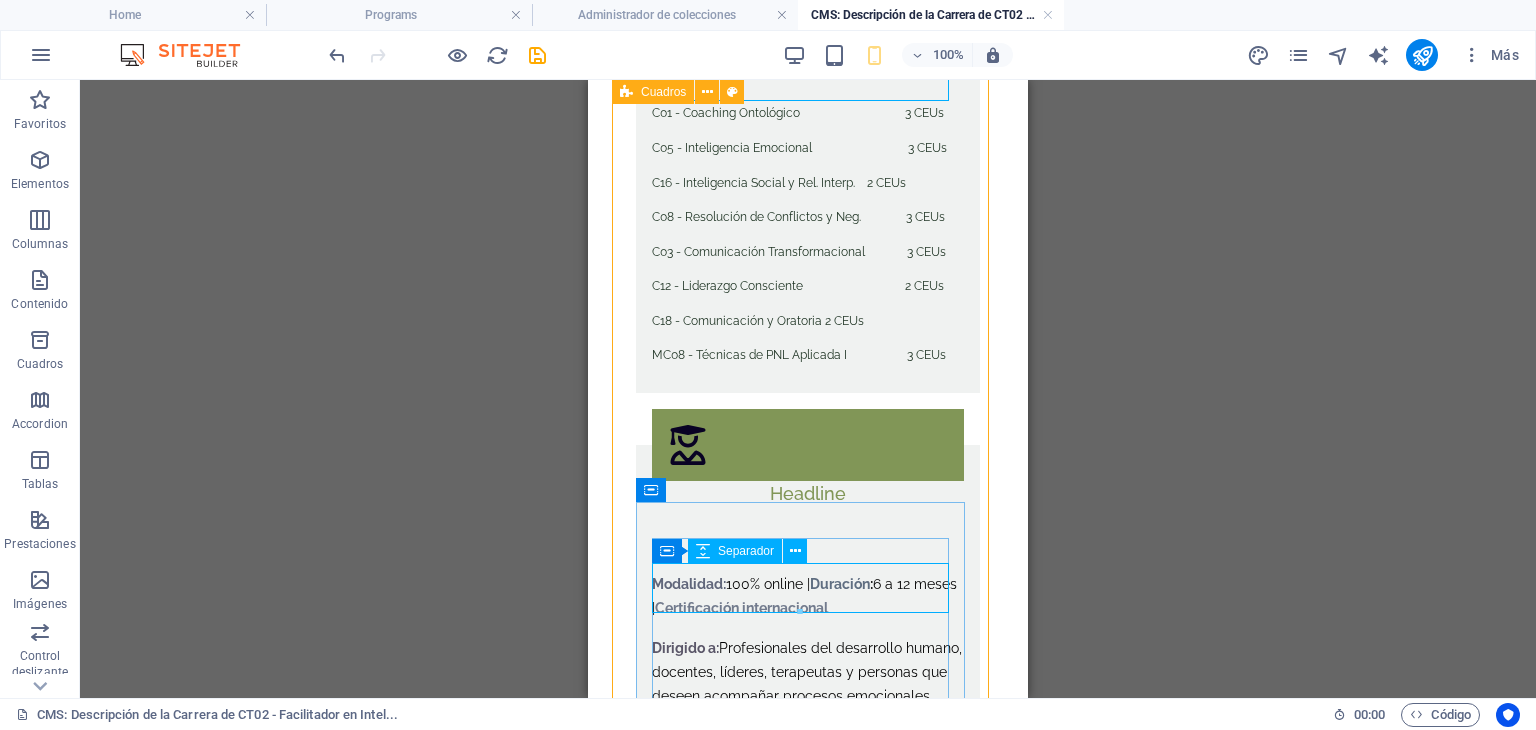 scroll, scrollTop: 1018, scrollLeft: 0, axis: vertical 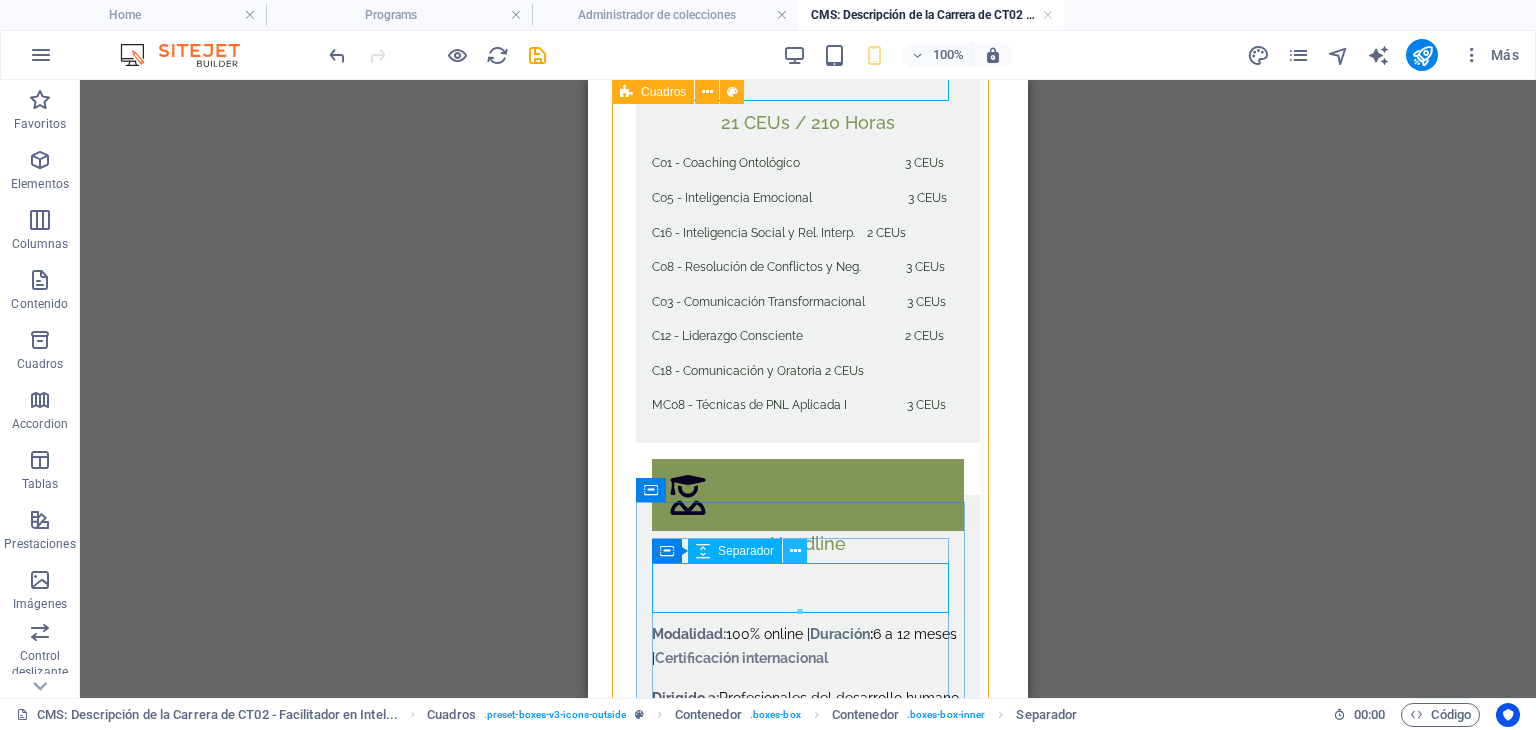 click at bounding box center [795, 551] 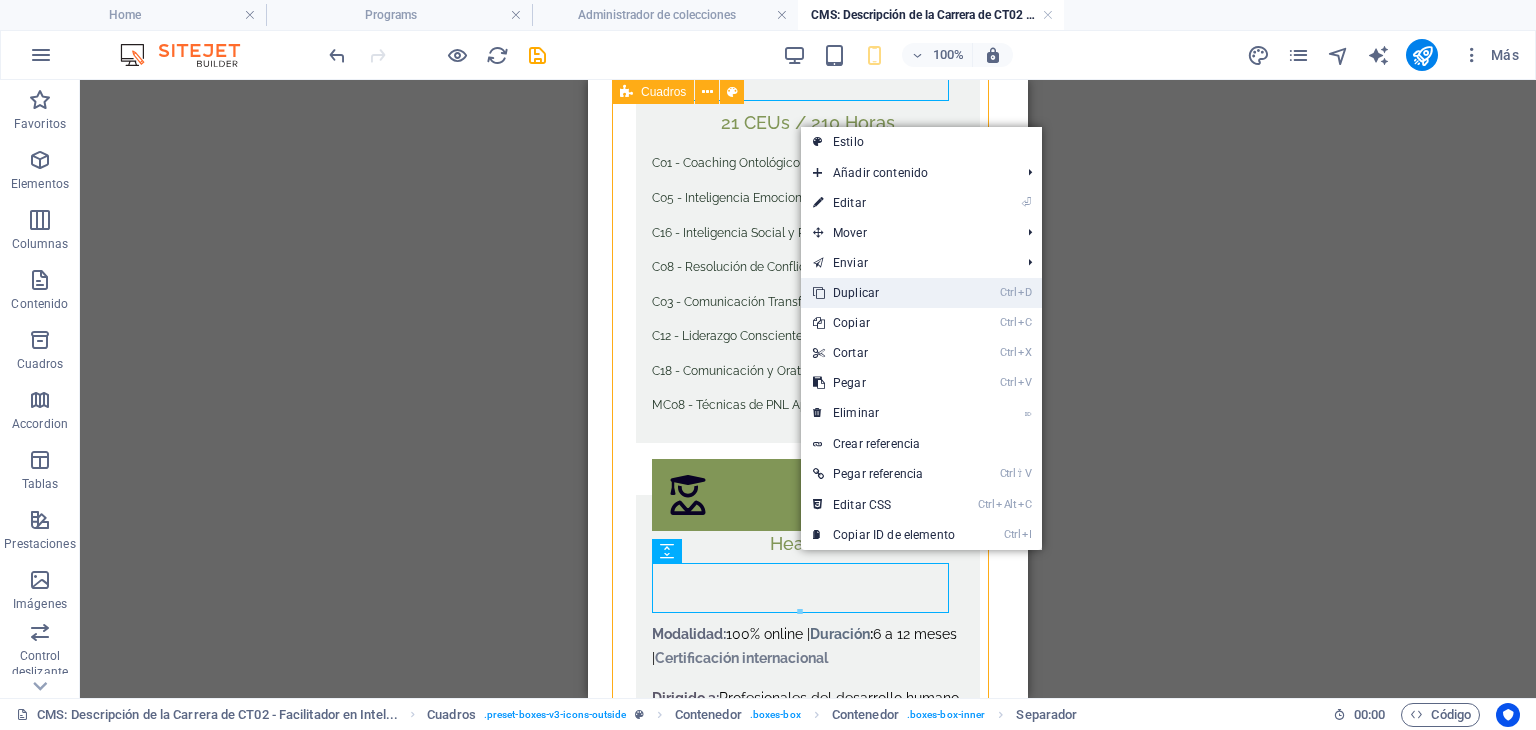 click on "Ctrl D  Duplicar" at bounding box center (884, 293) 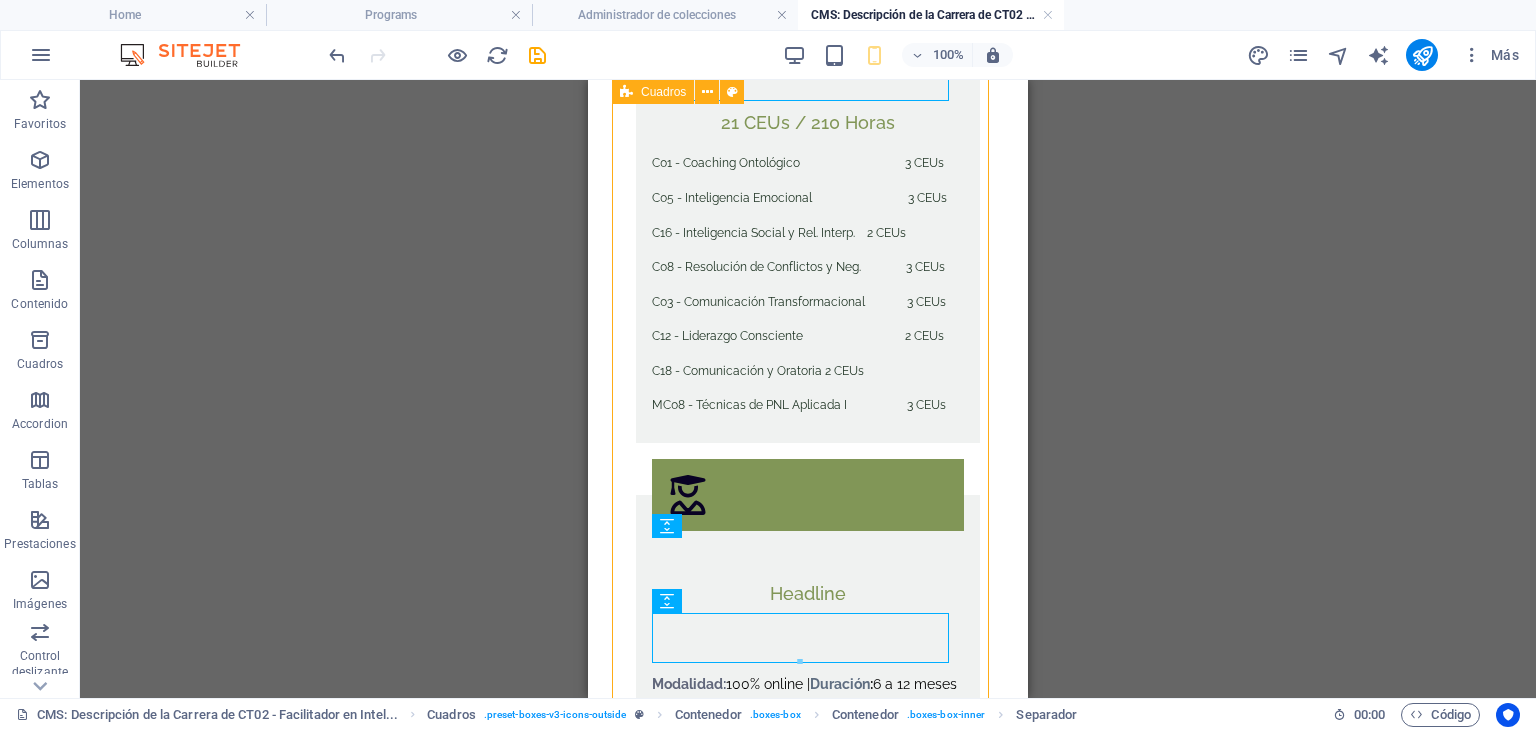 scroll, scrollTop: 1021, scrollLeft: 0, axis: vertical 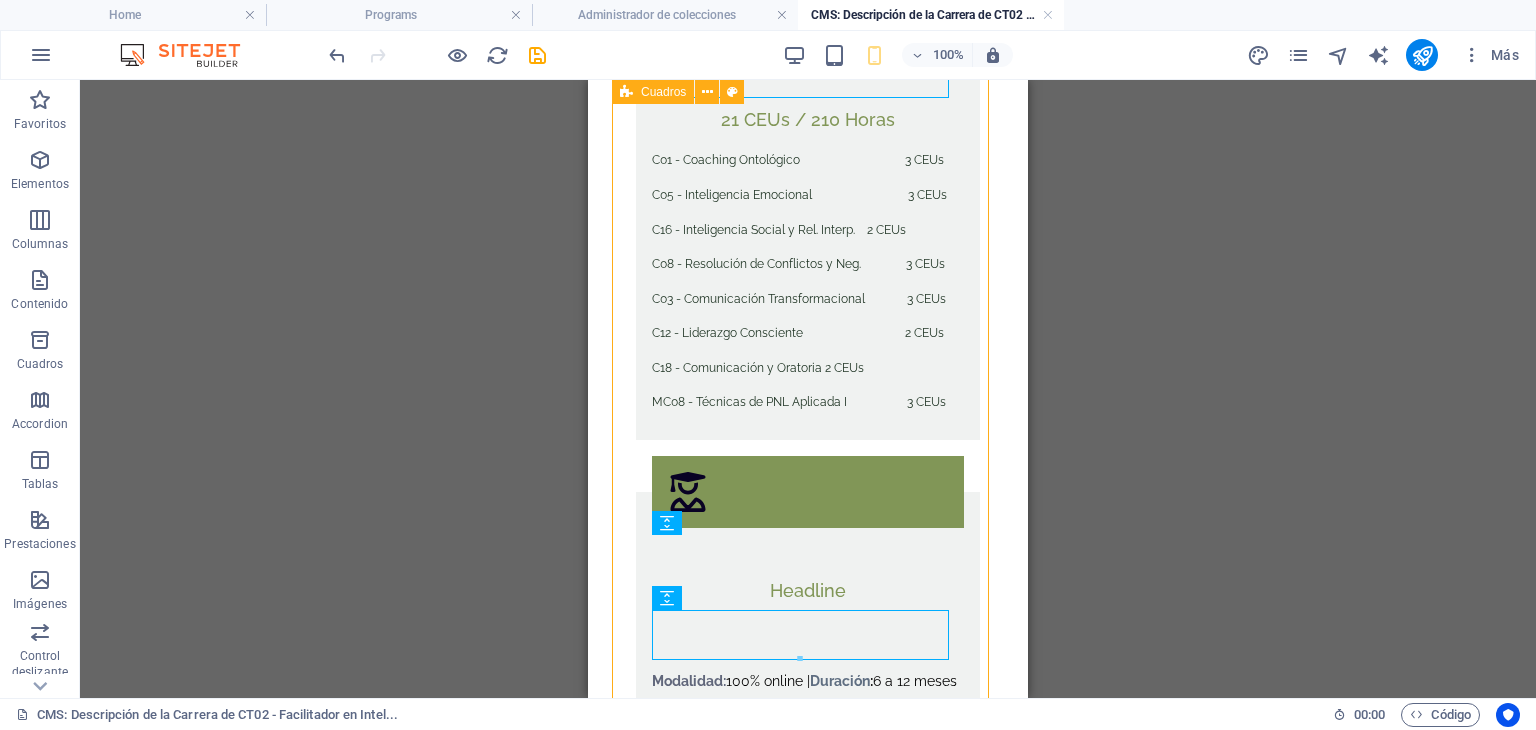 drag, startPoint x: 671, startPoint y: 603, endPoint x: 689, endPoint y: 526, distance: 79.07591 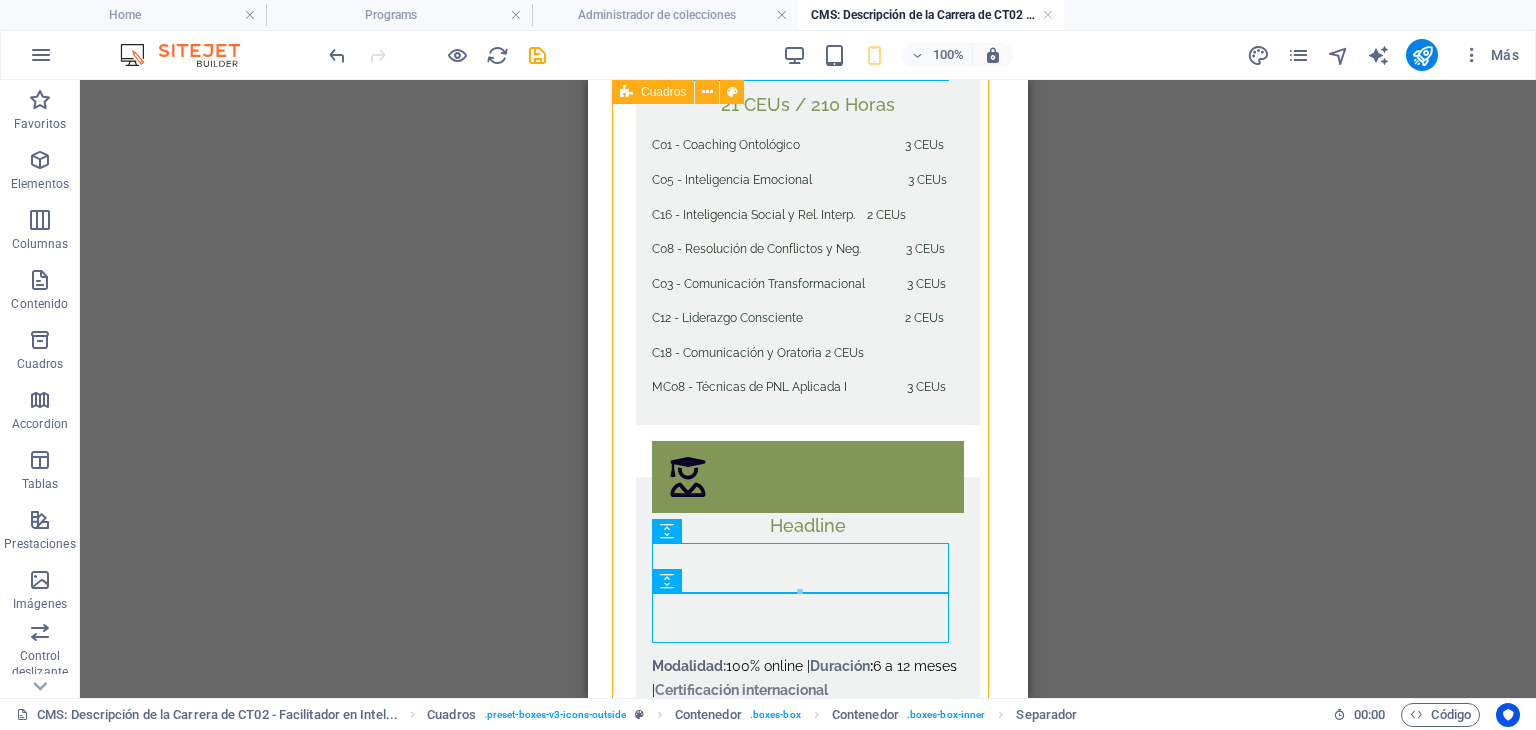 scroll, scrollTop: 1045, scrollLeft: 0, axis: vertical 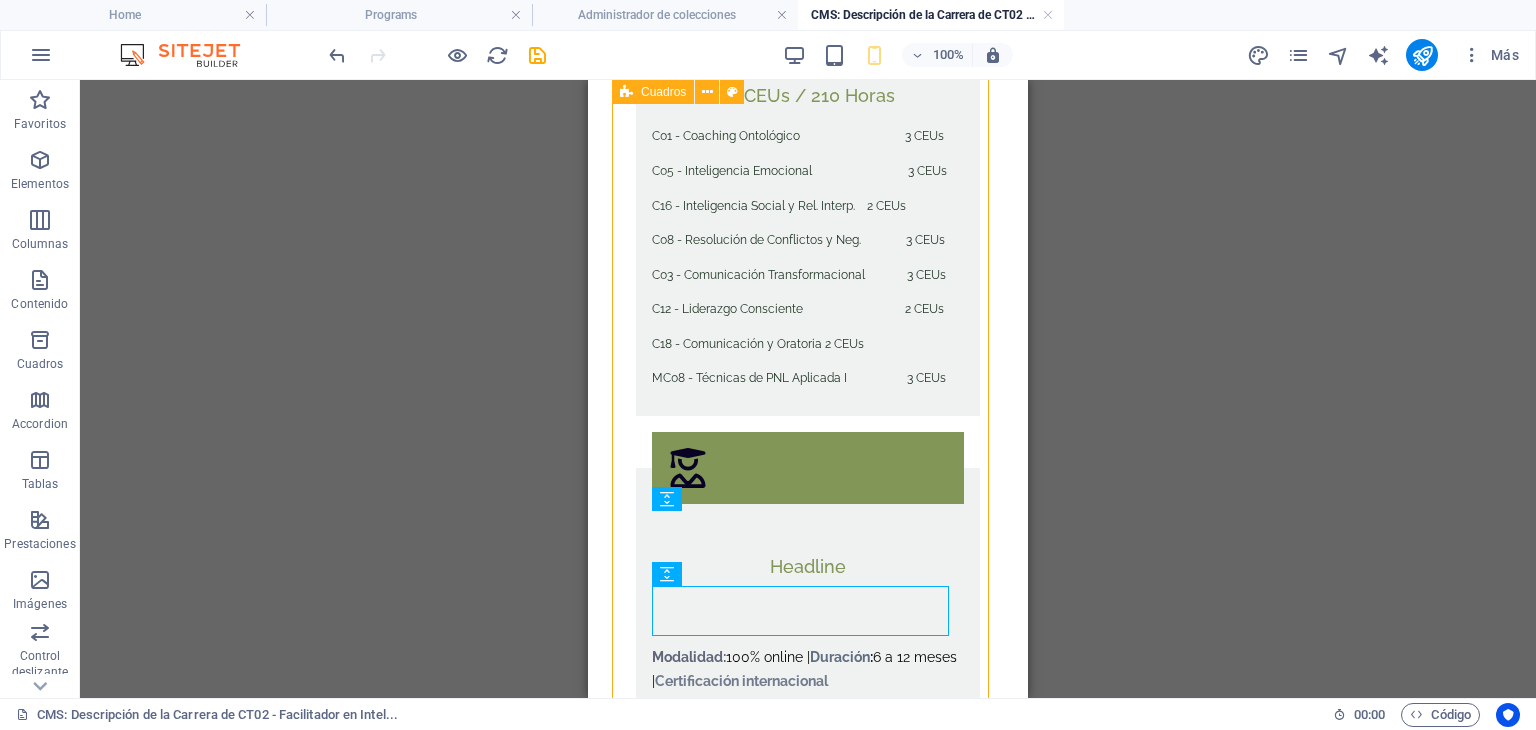 drag, startPoint x: 1285, startPoint y: 627, endPoint x: 662, endPoint y: 511, distance: 633.70734 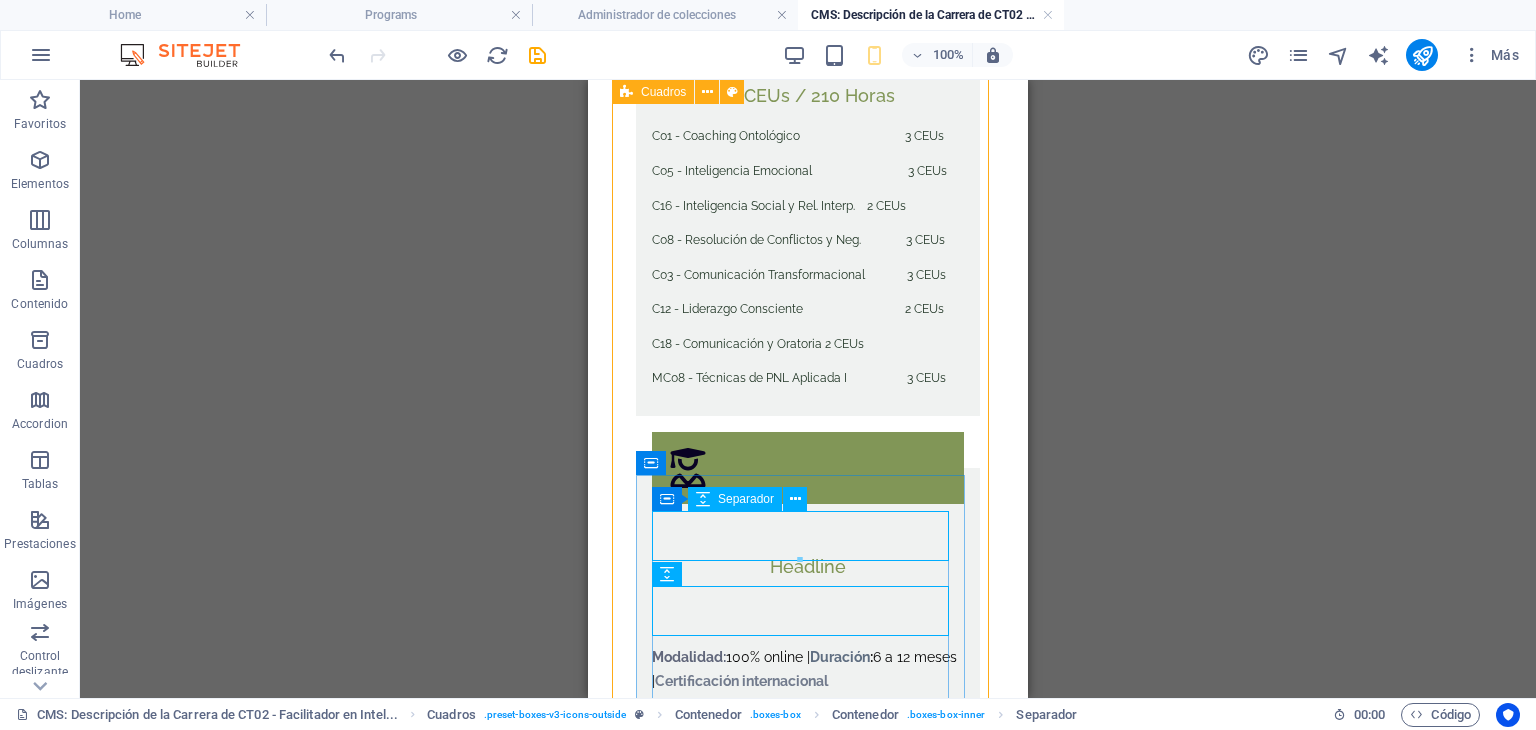 click at bounding box center (808, 529) 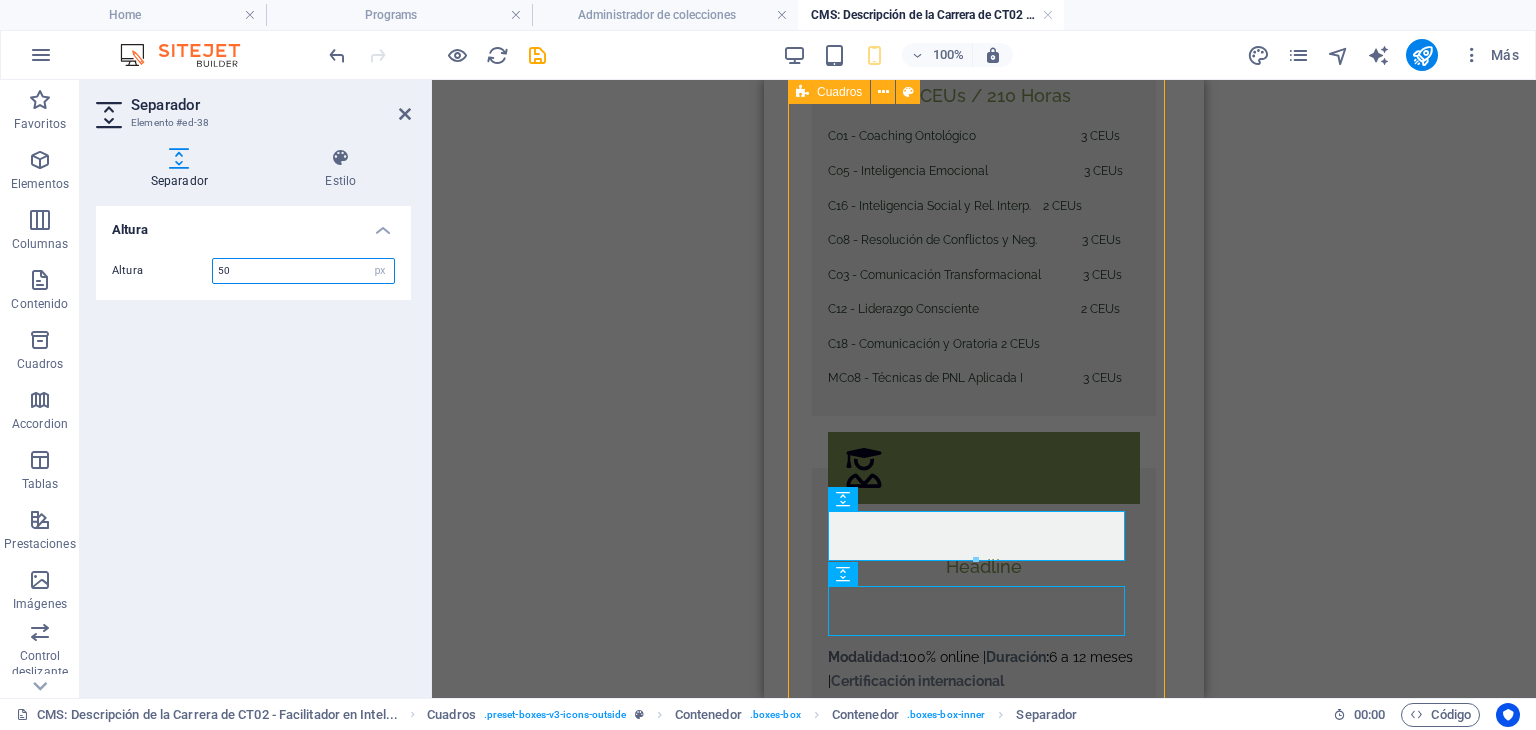 drag, startPoint x: 233, startPoint y: 265, endPoint x: 212, endPoint y: 263, distance: 21.095022 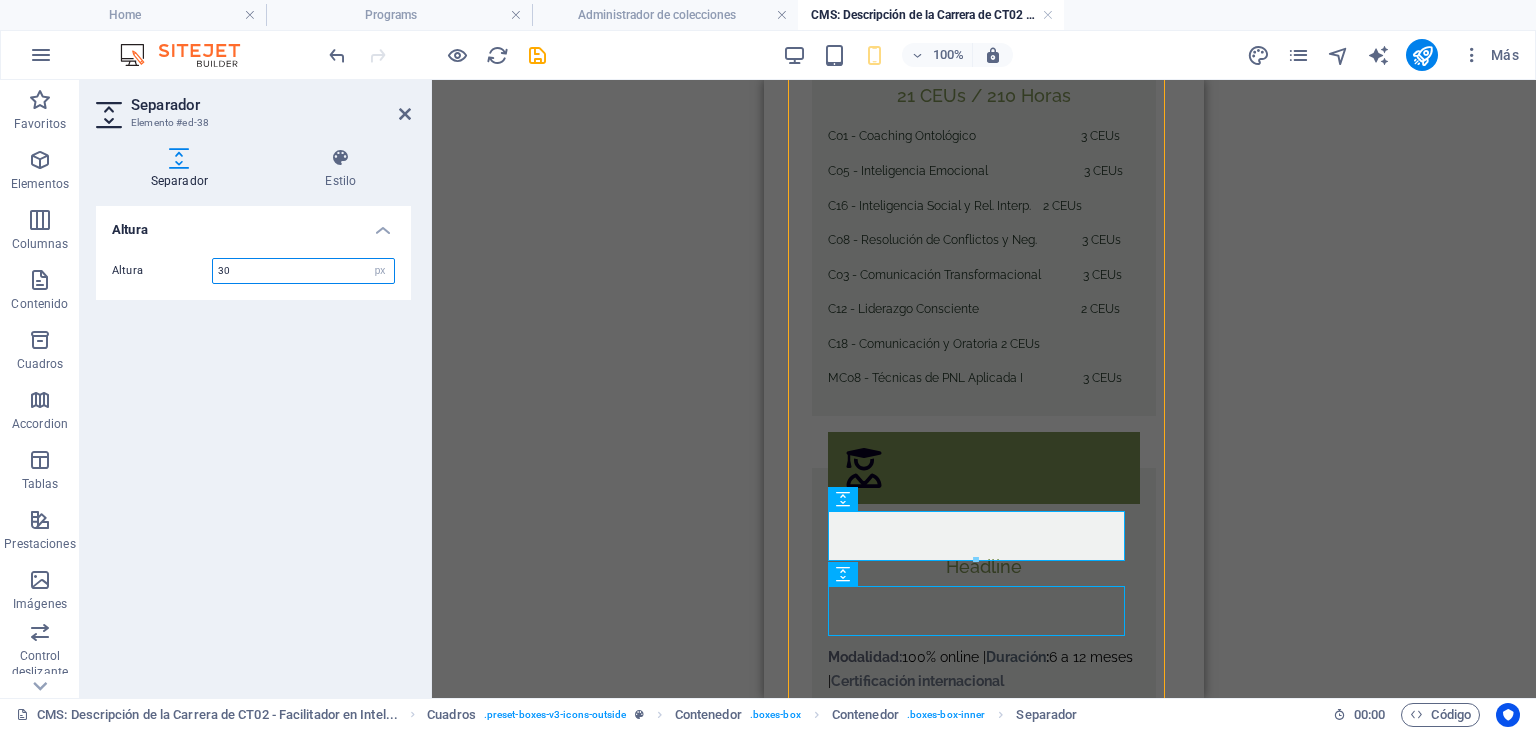 type on "30" 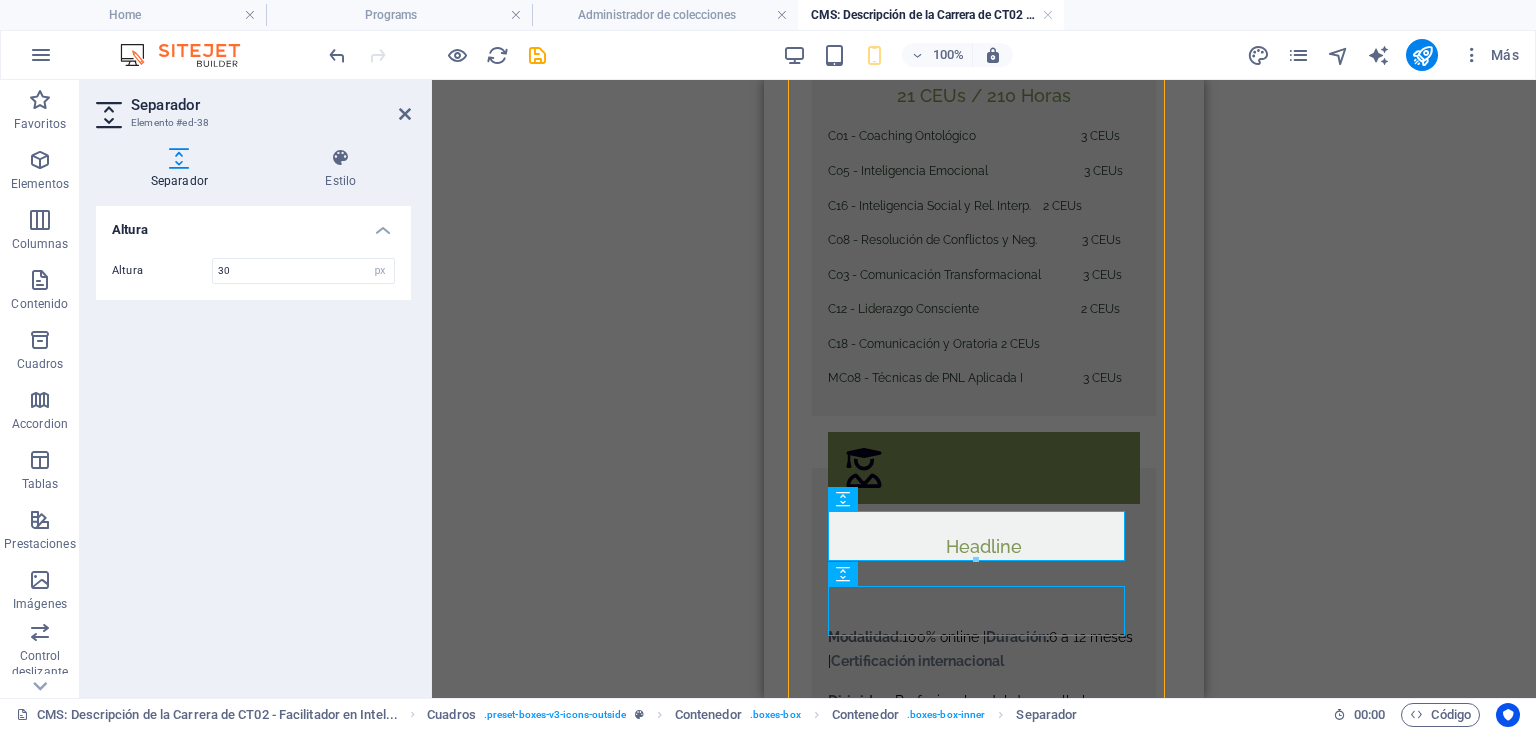 click on "Texto   Separador   Superposición de imagen de texto   Texto   Contenedor   H3   Imagen   Superposición de imagen de texto   Contenedor   H3   Texto   Superposición de imagen de texto   Imagen   Separador   H3   Texto   H3   Botón   Botón   Separador   Separador   Cuadros   Cuadros   Texto   Separador   Contenedor   Contenedor   Contenedor   Texto   Contenedor   Contenedor   Separador   Marcador   Contenedor   H3   Separador   Texto   Contenedor   Contenedor   Texto   Contenedor   Contenedor   H3   Contenedor   Texto   Contenedor   Contenedor   H3   Botón   Separador   Botón   Icono   Separador   Separador   Separador   Separador   Icono   Cuadros   Contenedor   H2   Contenedor   Separador   Contenedor   Separador   Separador   Separador" at bounding box center (984, 389) 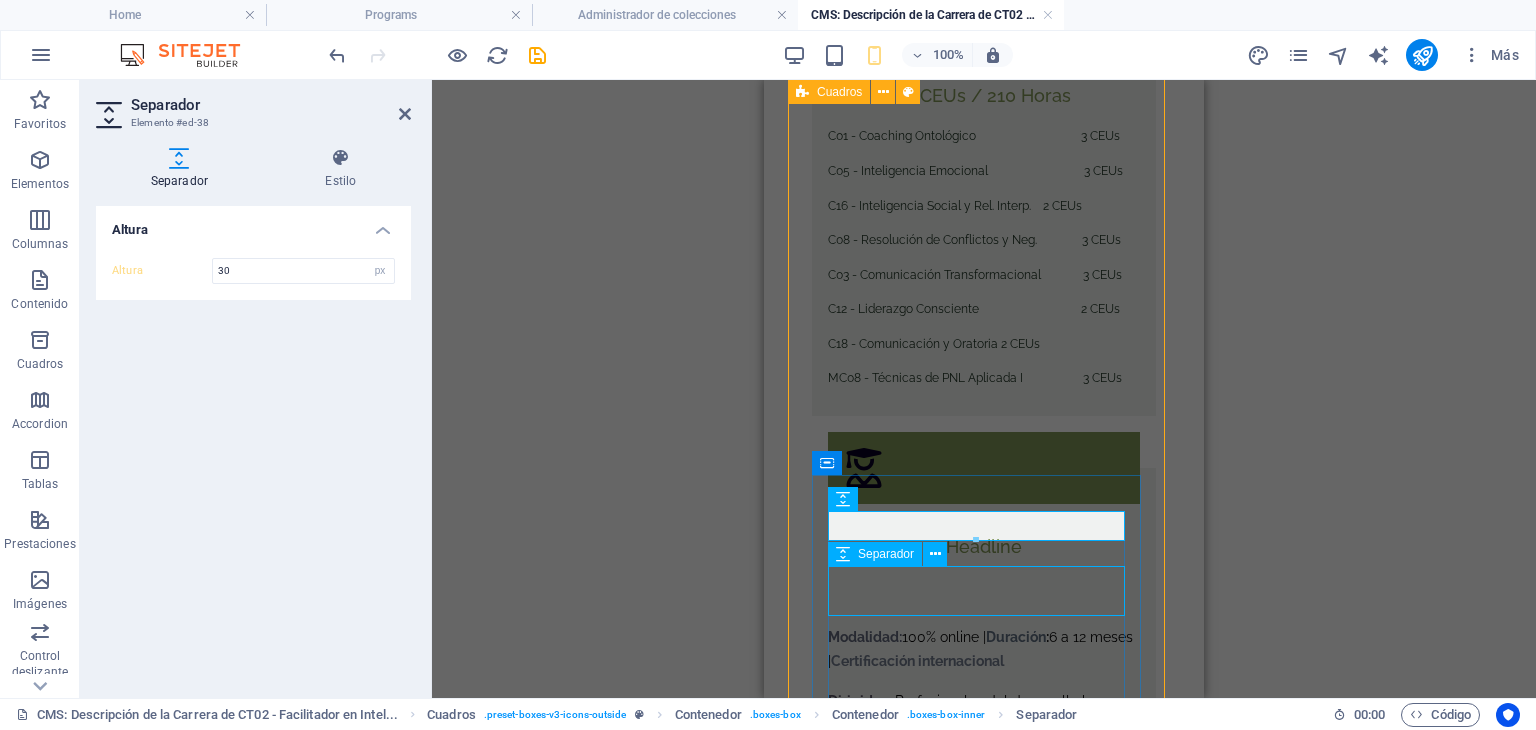 click at bounding box center [984, 584] 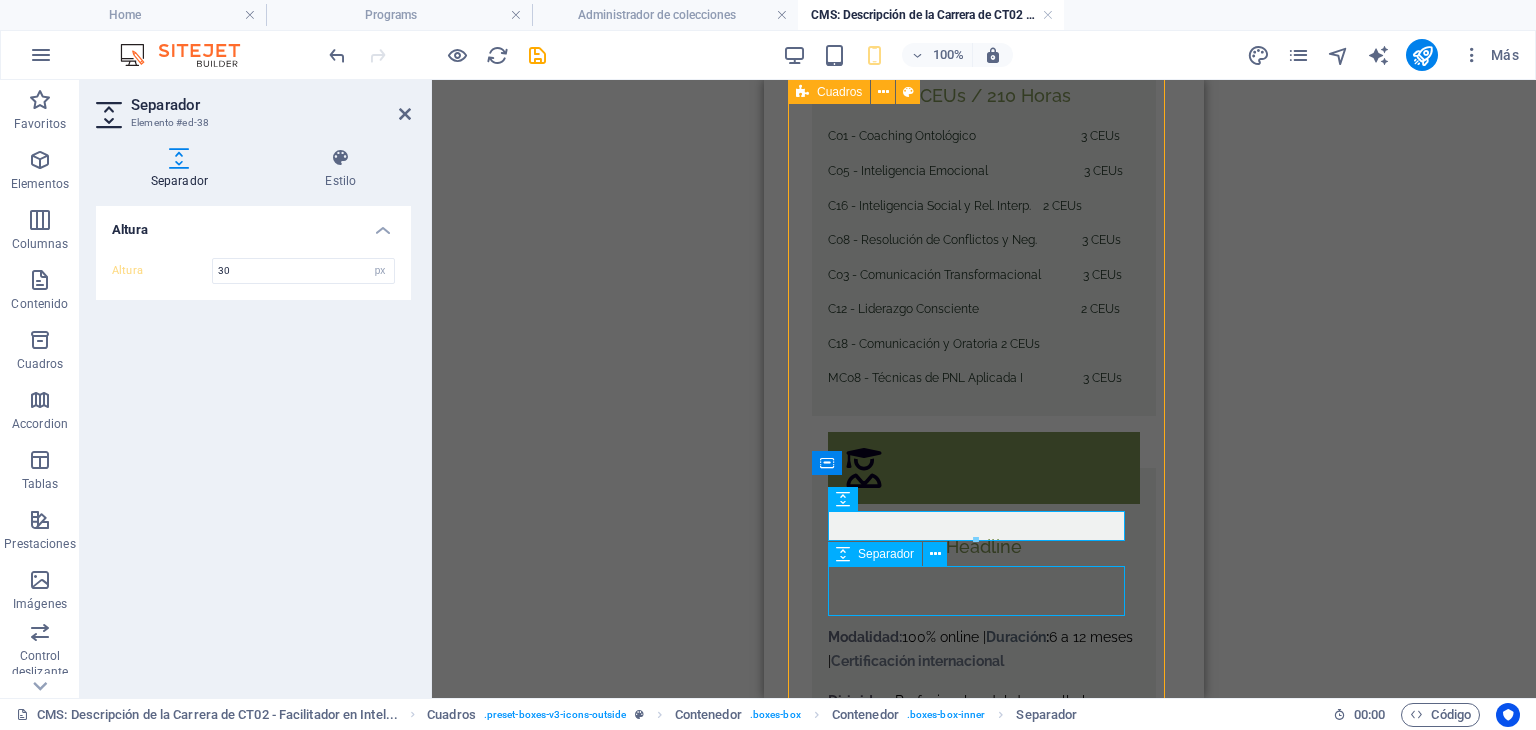 click at bounding box center (984, 584) 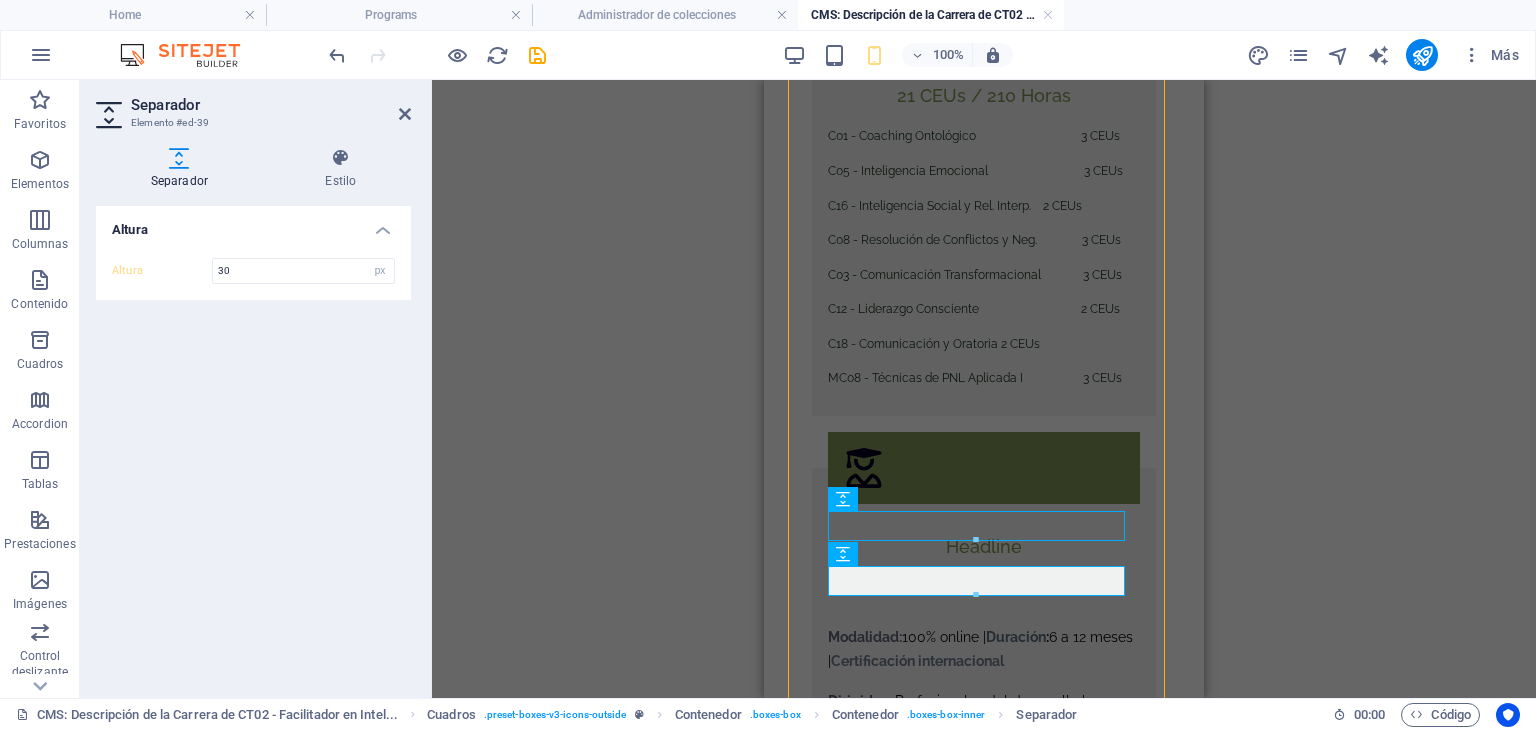 type on "30" 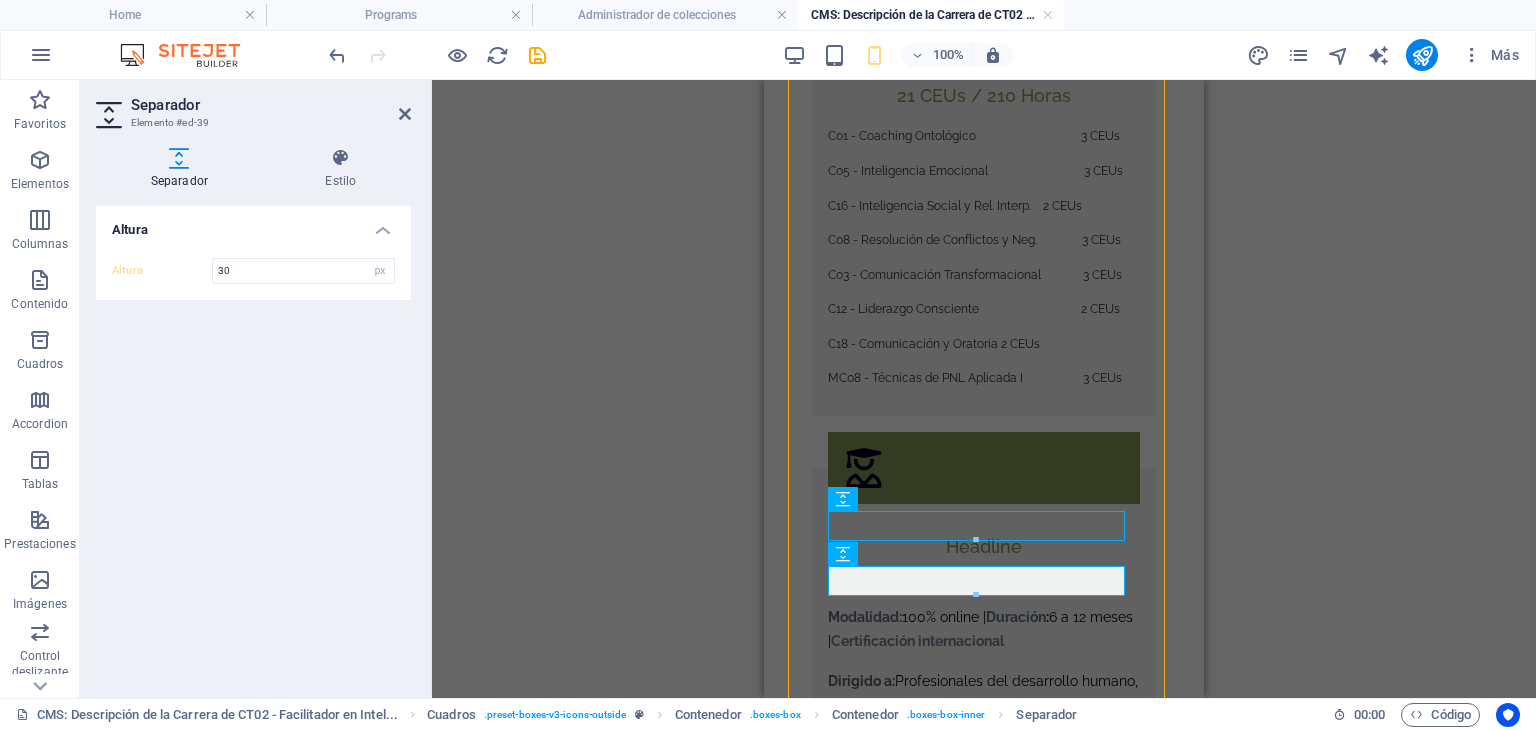 click on "Texto   Separador   Superposición de imagen de texto   Texto   Contenedor   H3   Imagen   Superposición de imagen de texto   Contenedor   H3   Texto   Superposición de imagen de texto   Imagen   Separador   H3   Texto   H3   Botón   Botón   Separador   Separador   Cuadros   Cuadros   Texto   Separador   Contenedor   Contenedor   Contenedor   Texto   Contenedor   Contenedor   Separador   Marcador   Contenedor   H3   Separador   Texto   Contenedor   Contenedor   Texto   Contenedor   Contenedor   H3   Contenedor   Texto   Contenedor   Contenedor   H3   Botón   Separador   Botón   Icono   Separador   Separador   Separador   Separador   Icono   Cuadros   Contenedor   H2   Contenedor   Separador   Contenedor   Separador   Separador   Separador" at bounding box center [984, 389] 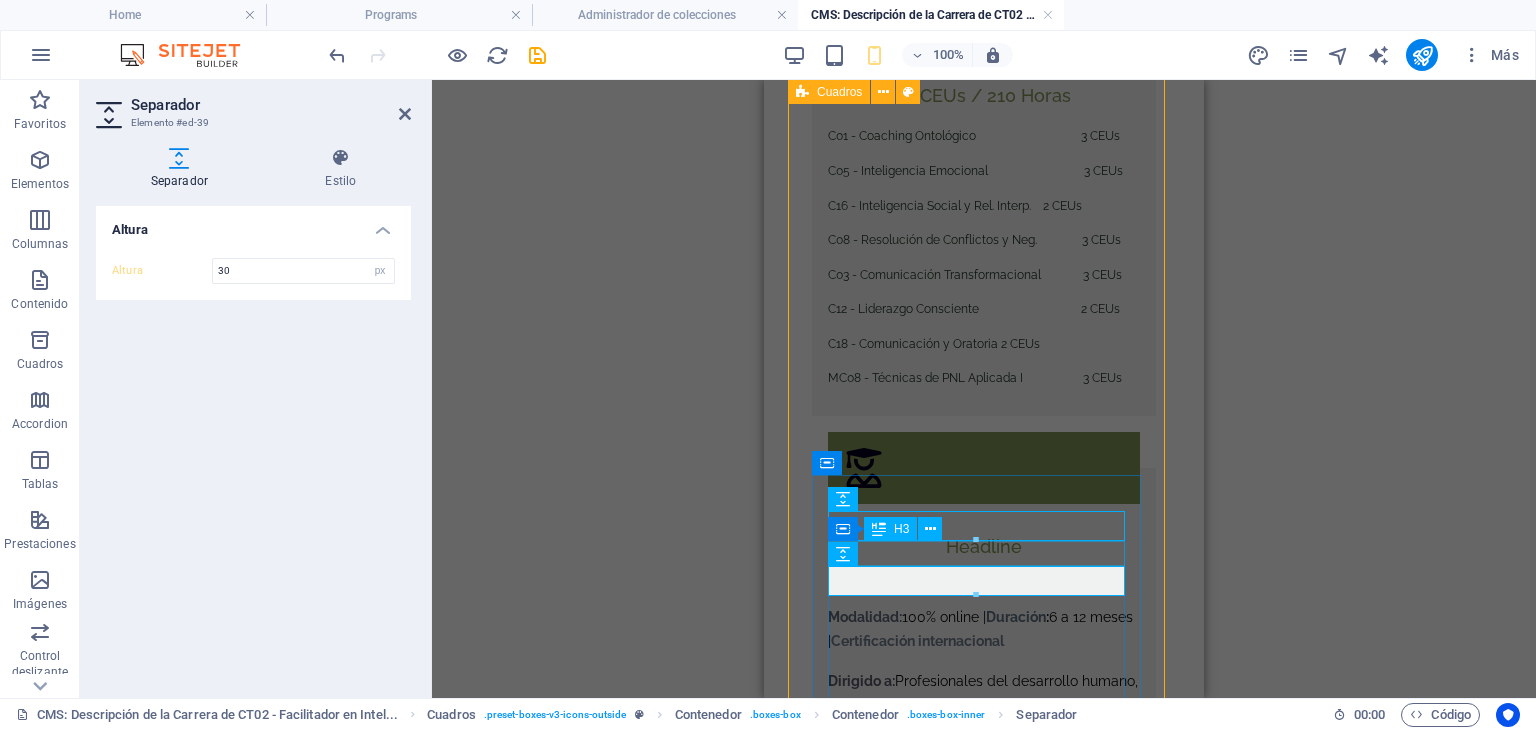 click on "Headline" at bounding box center [984, 546] 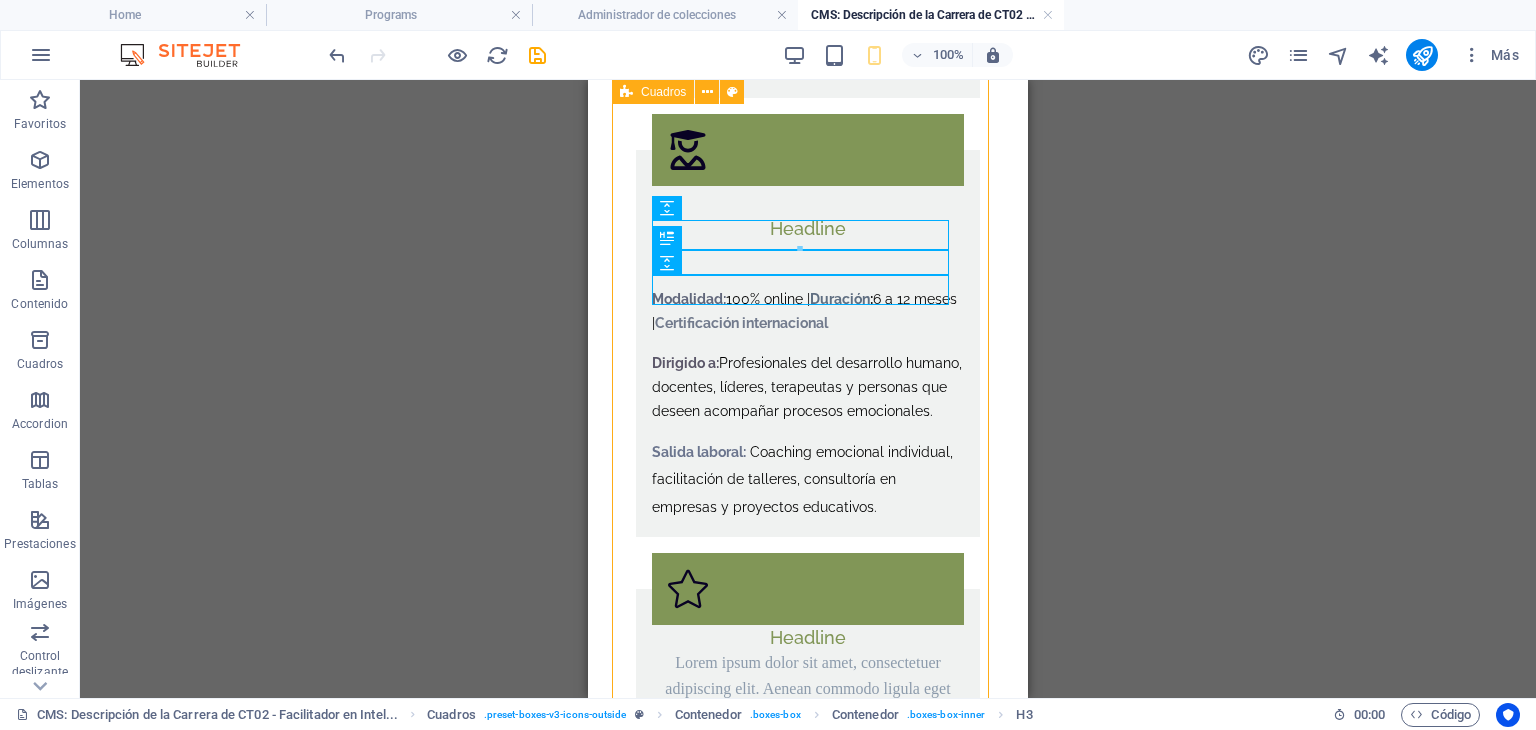 scroll, scrollTop: 1367, scrollLeft: 0, axis: vertical 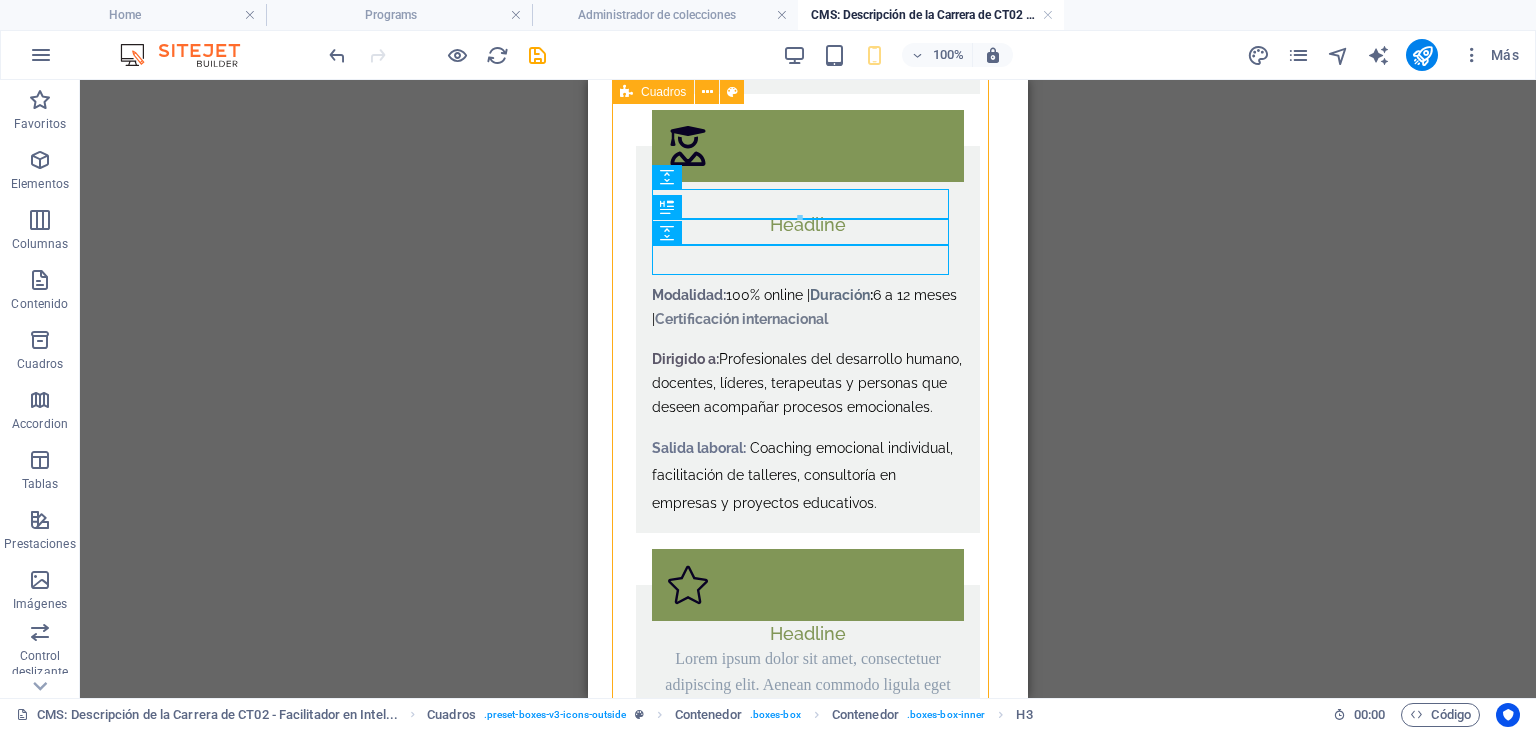 drag, startPoint x: 1020, startPoint y: 417, endPoint x: 1618, endPoint y: 584, distance: 620.8808 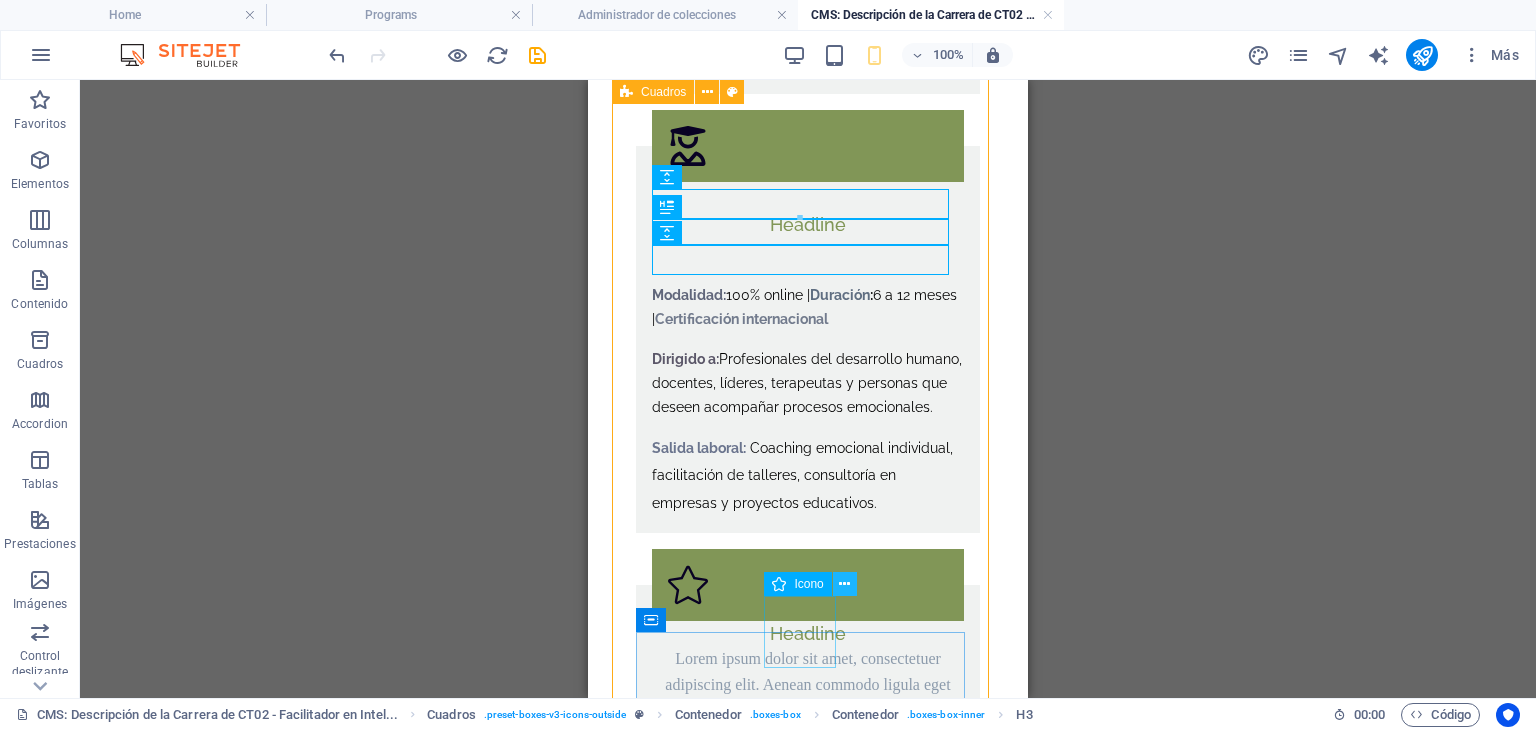 click at bounding box center (844, 584) 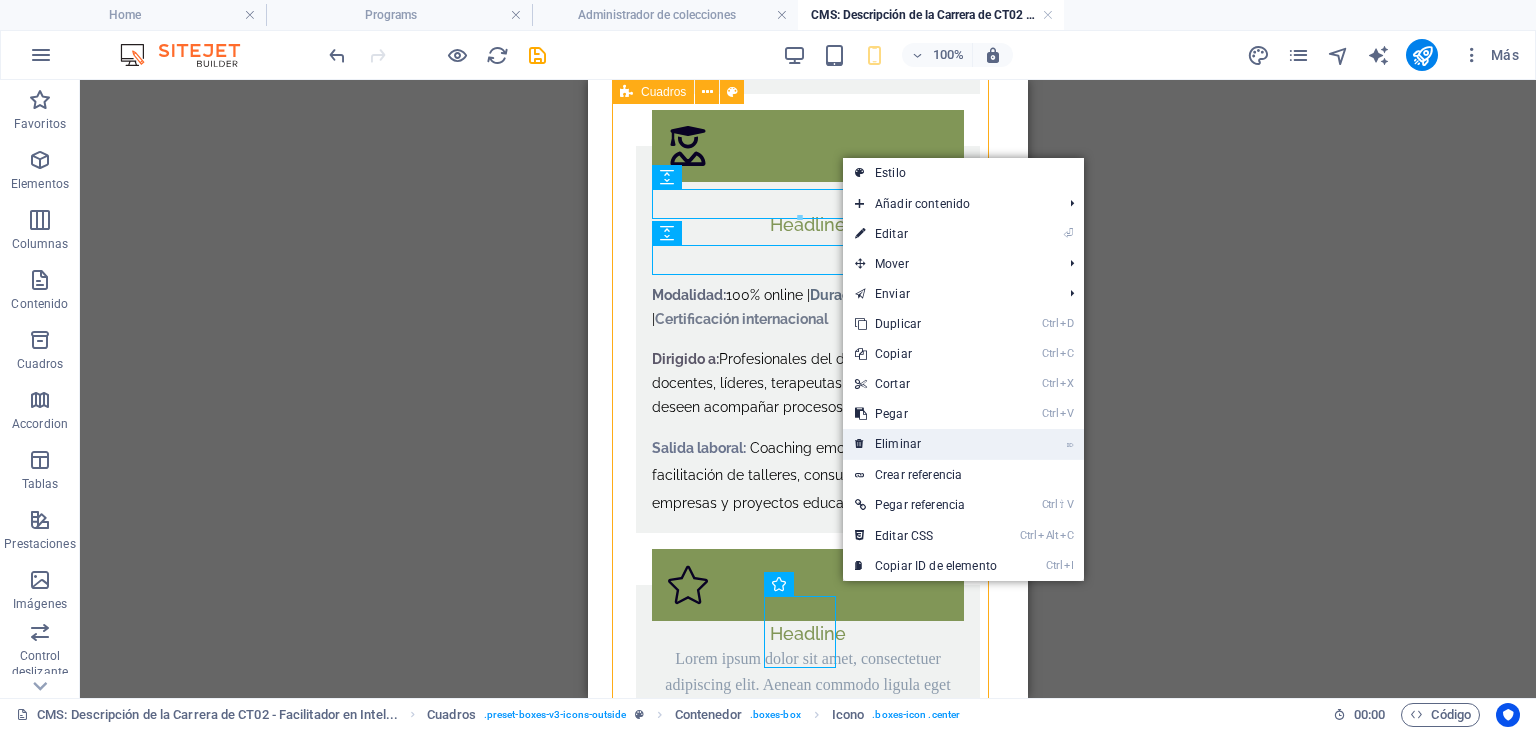 click on "⌦  Eliminar" at bounding box center (926, 444) 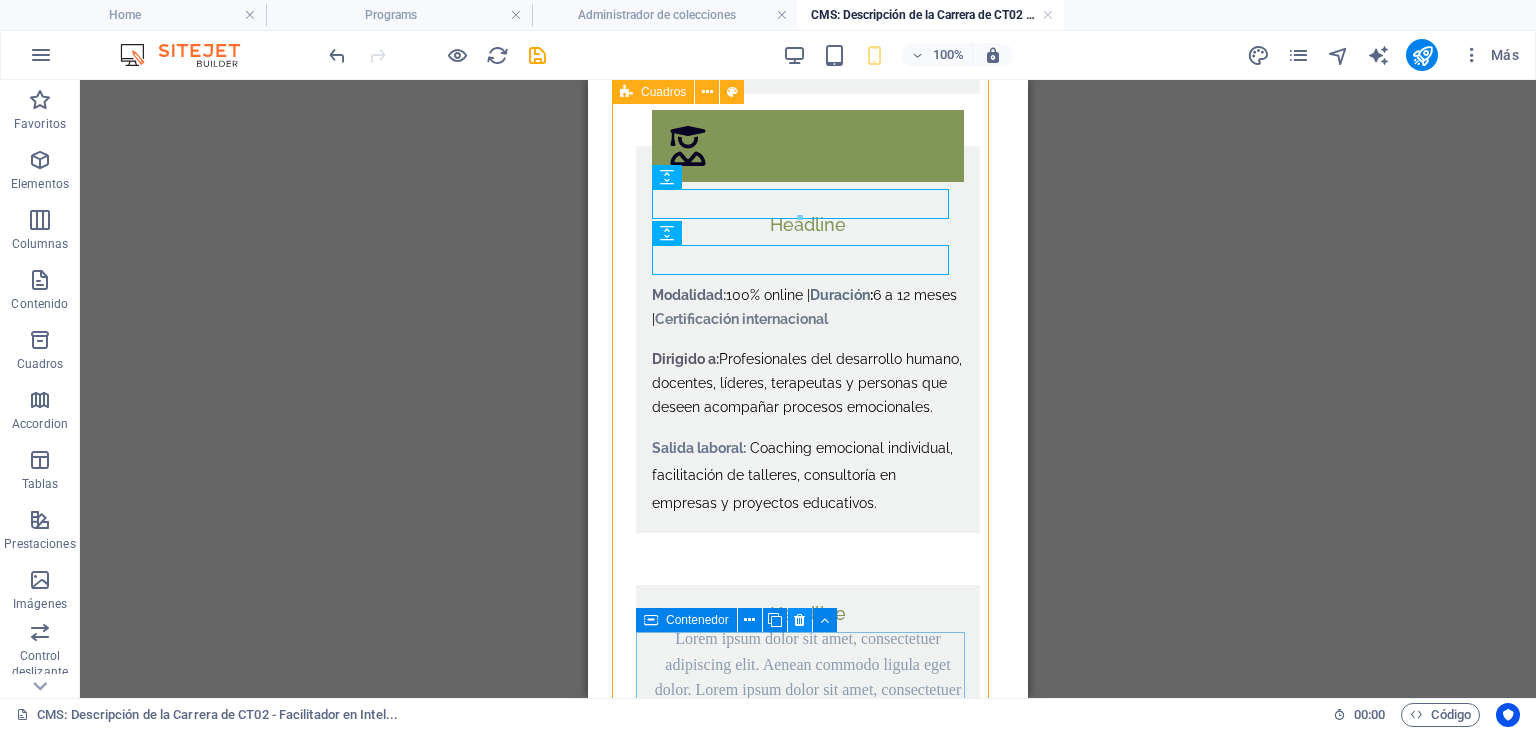 click at bounding box center [799, 620] 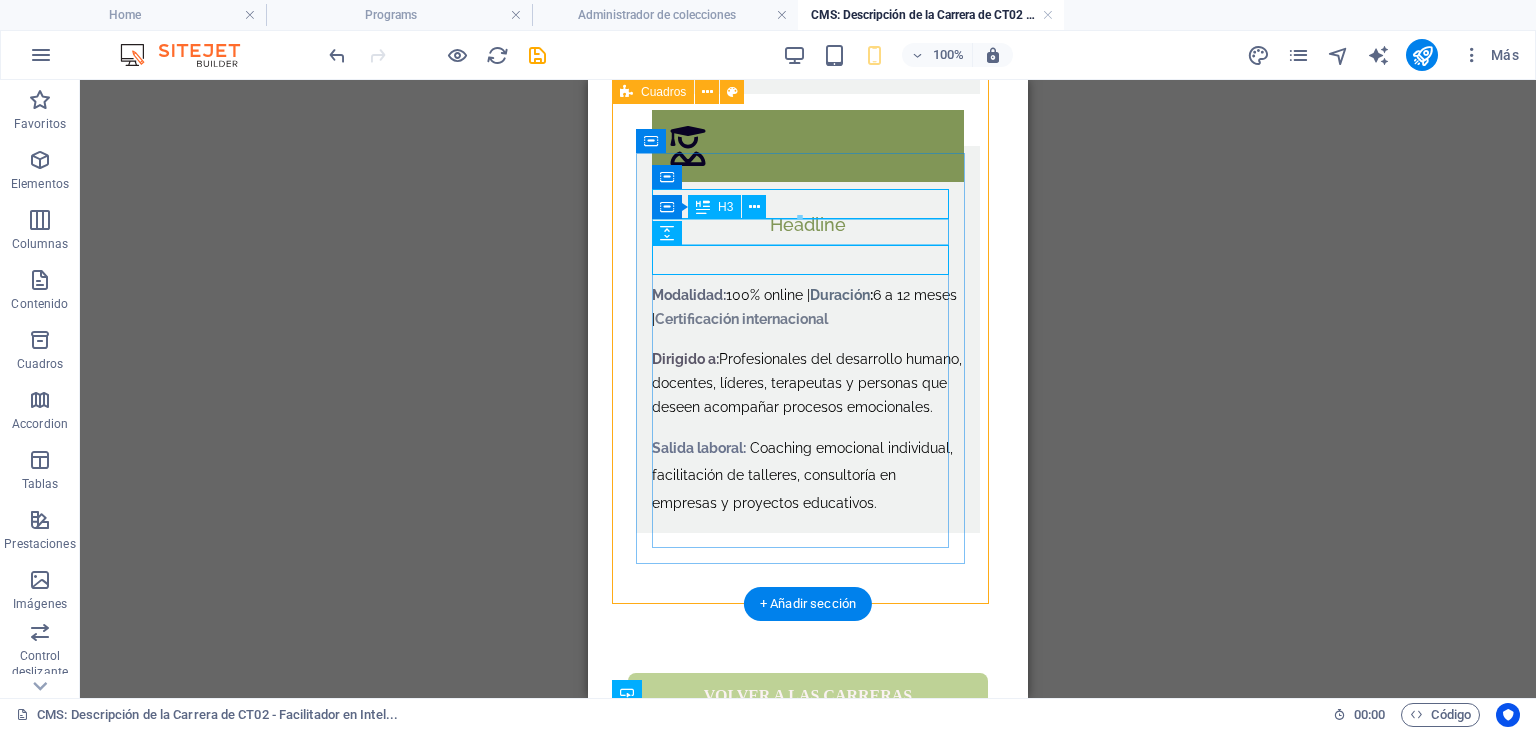 click on "Headline" at bounding box center [808, 224] 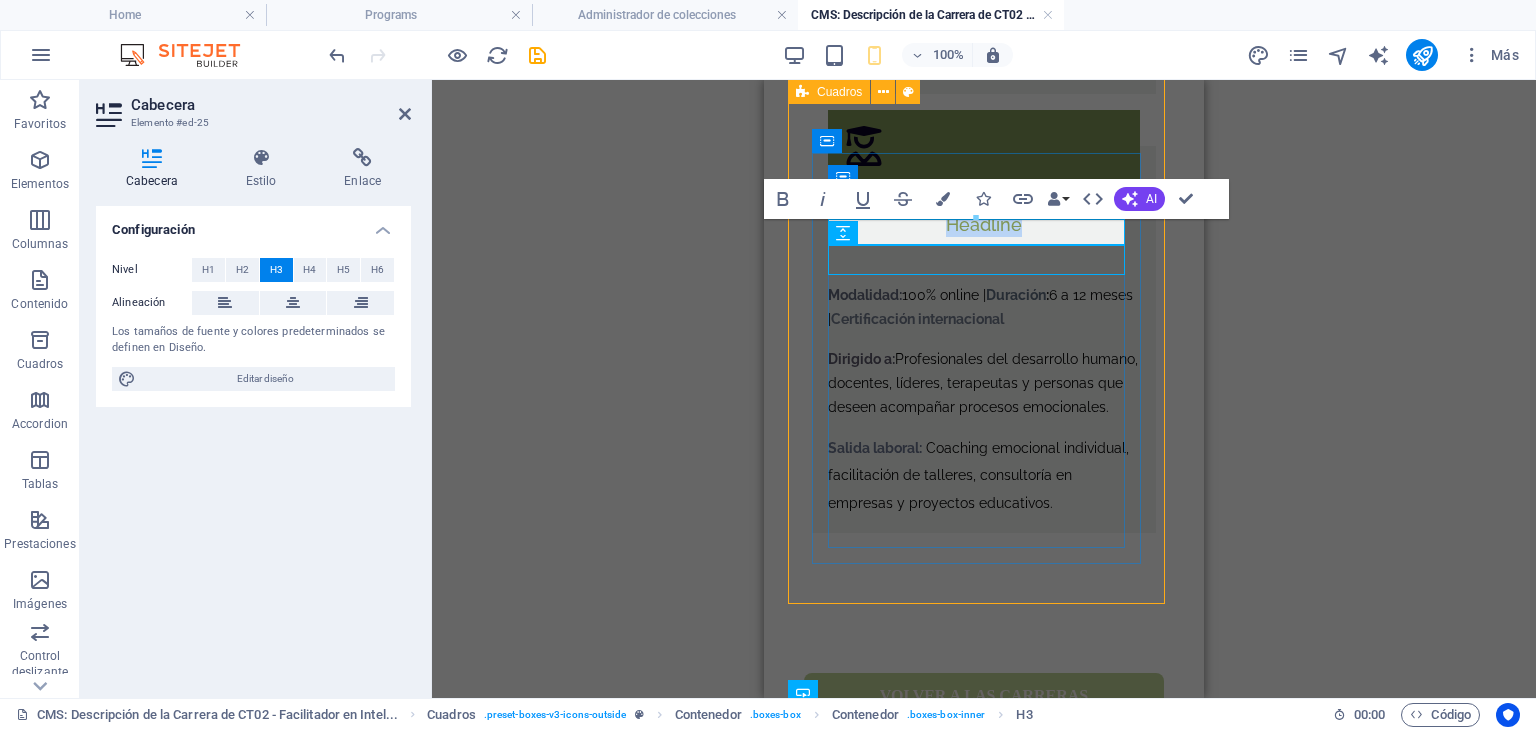 type 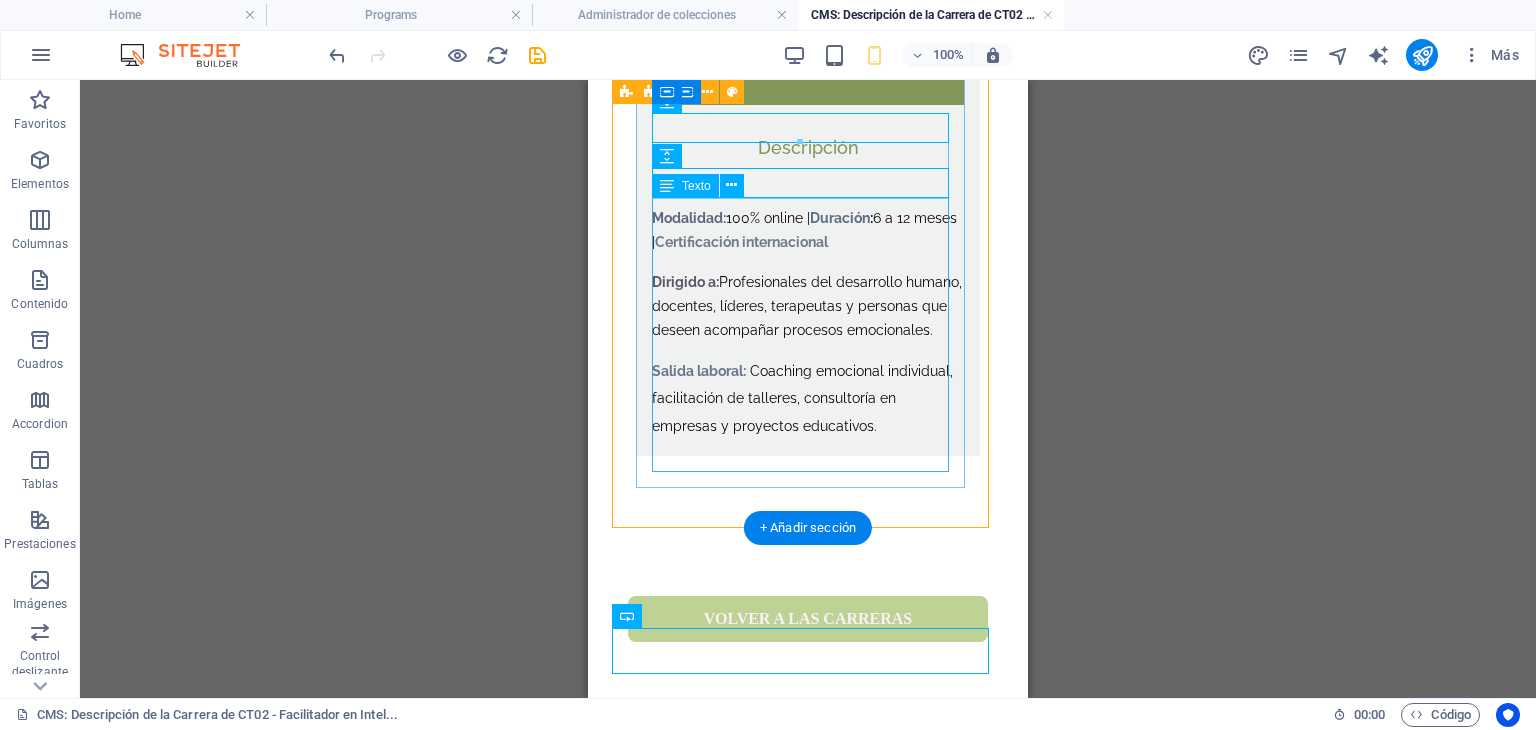 scroll, scrollTop: 1260, scrollLeft: 0, axis: vertical 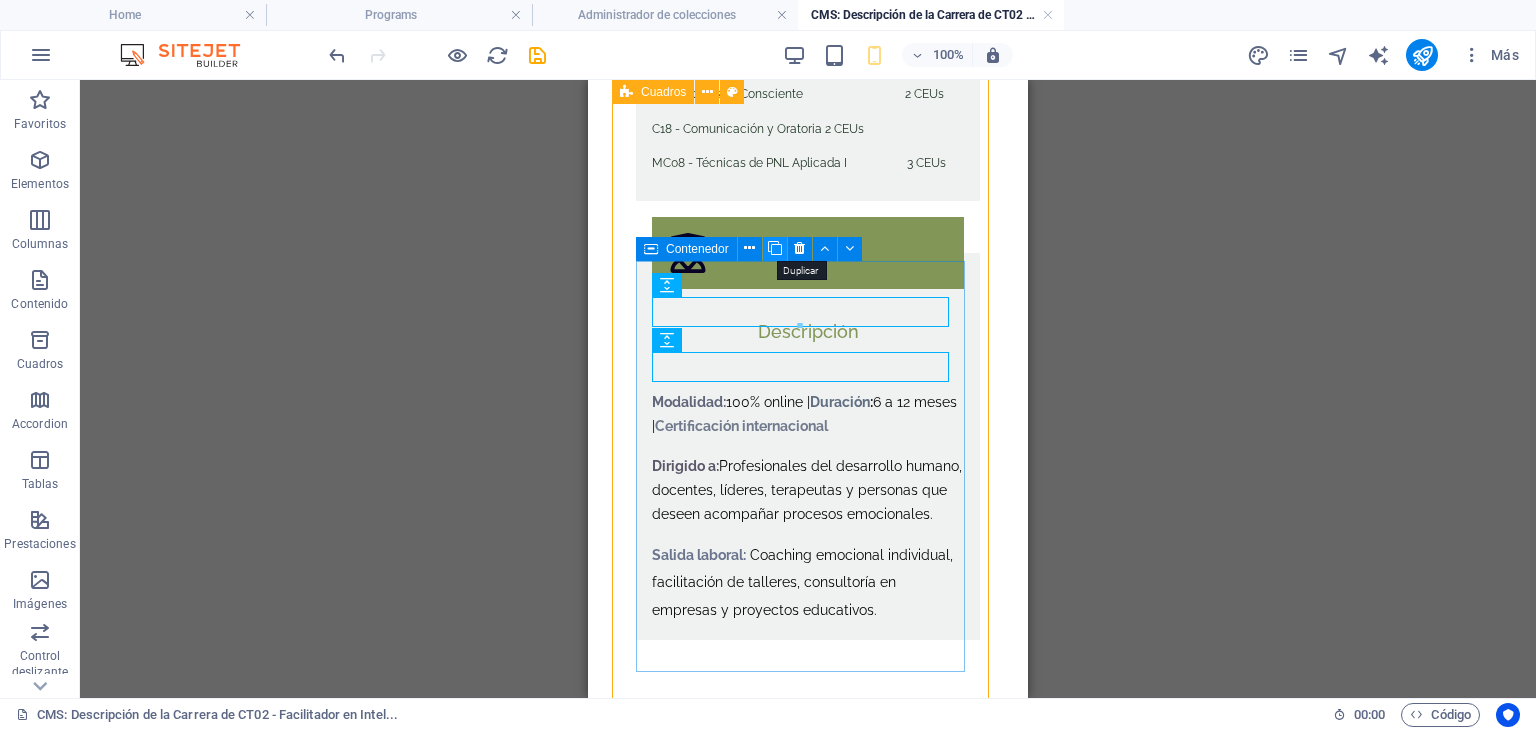 click at bounding box center (775, 248) 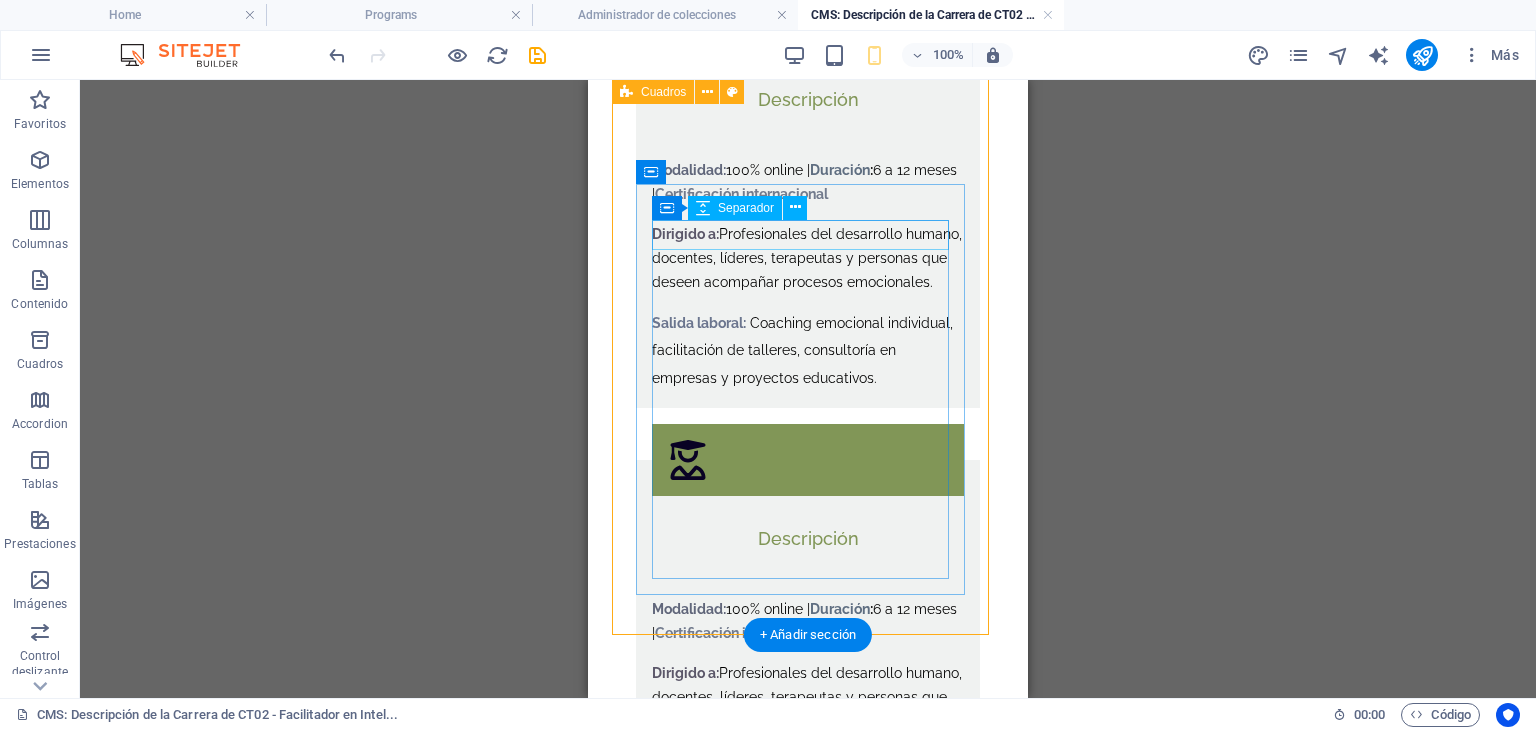 scroll, scrollTop: 1816, scrollLeft: 0, axis: vertical 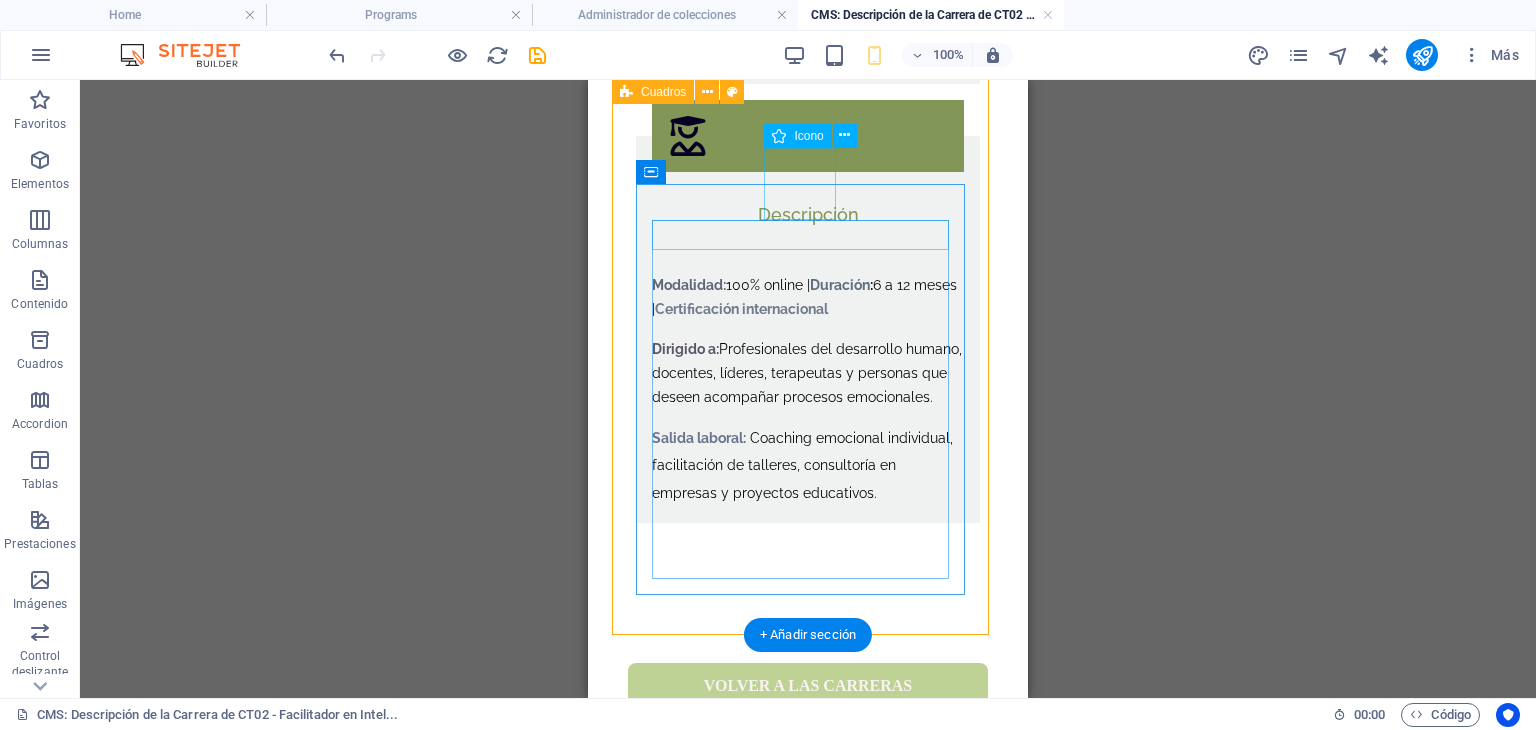 click at bounding box center (808, 136) 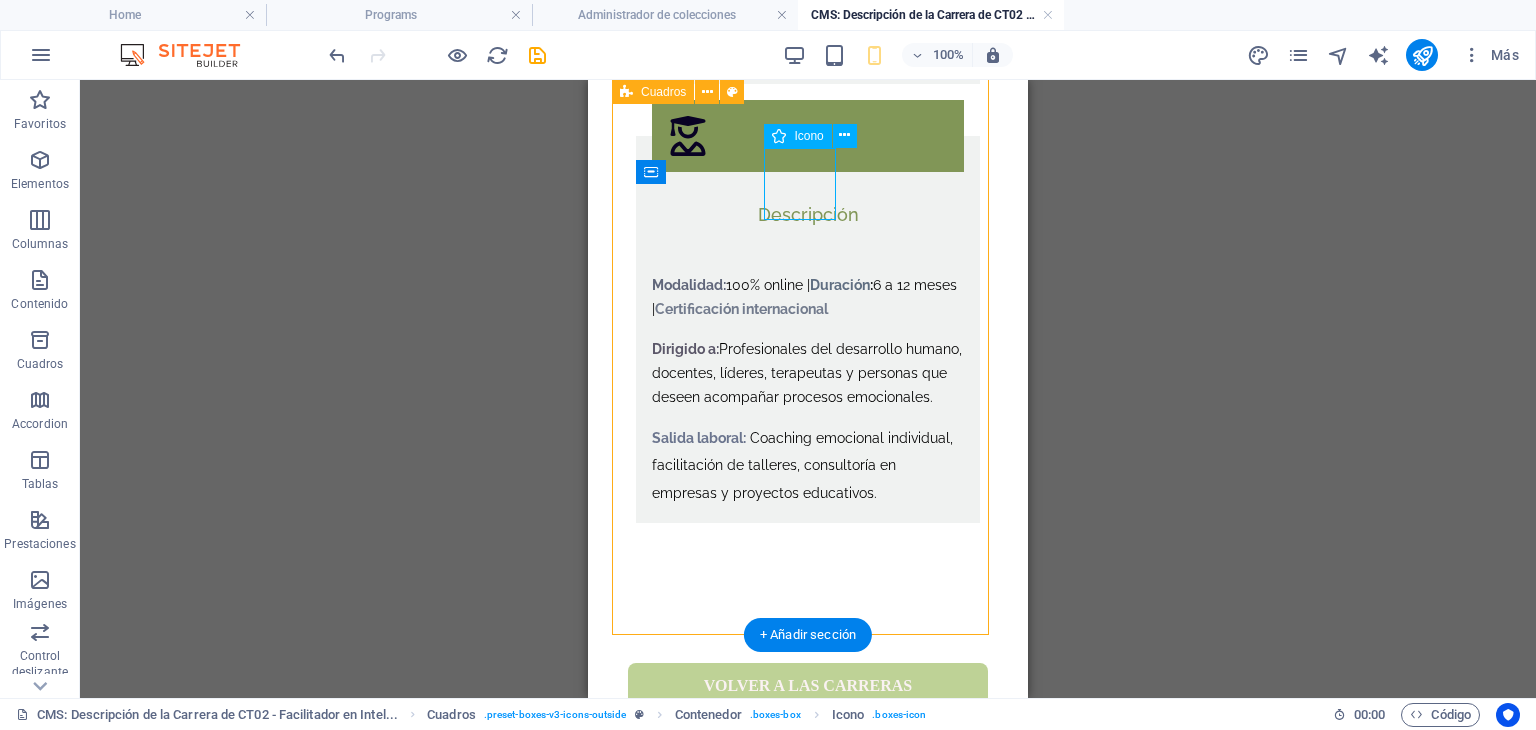 click at bounding box center (808, 136) 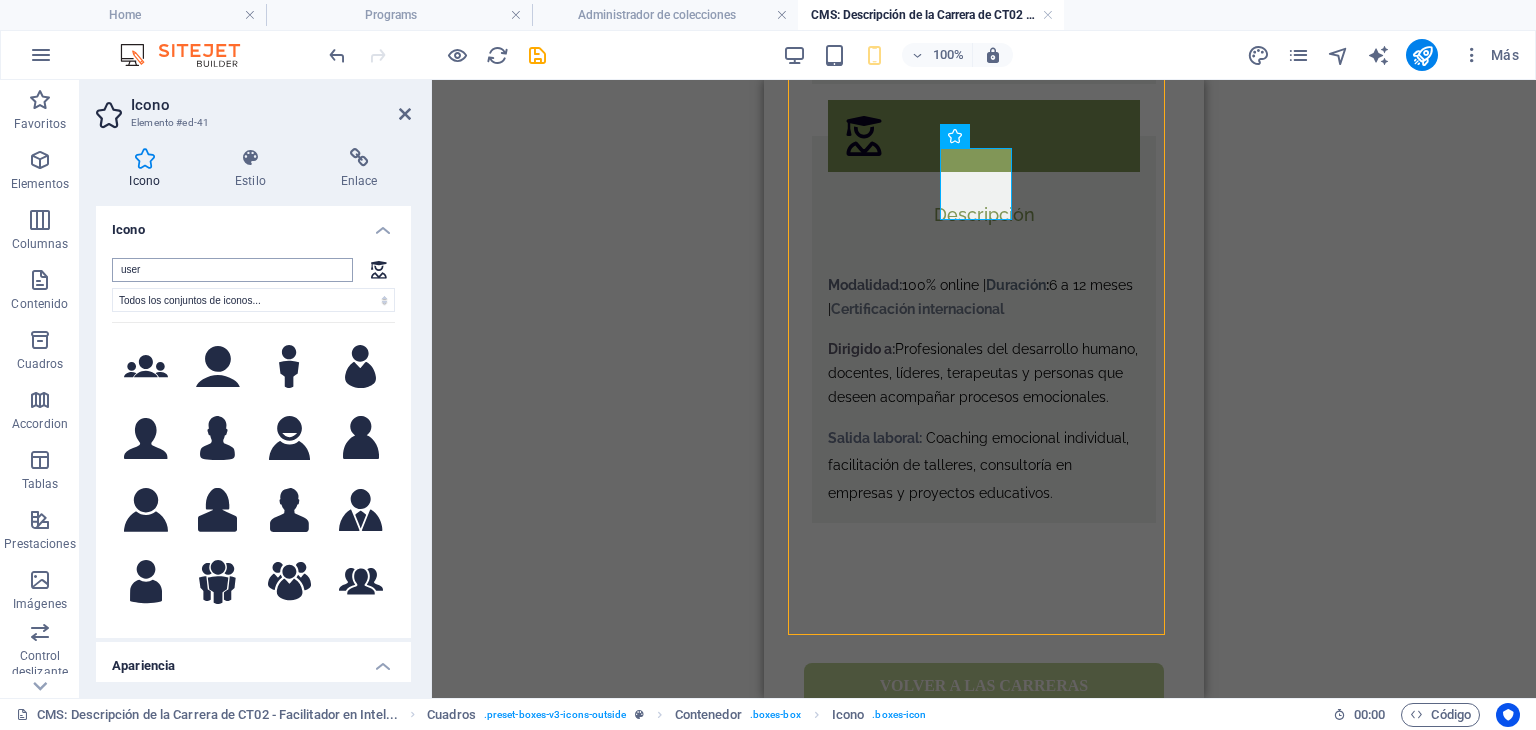 click on "user" at bounding box center [232, 270] 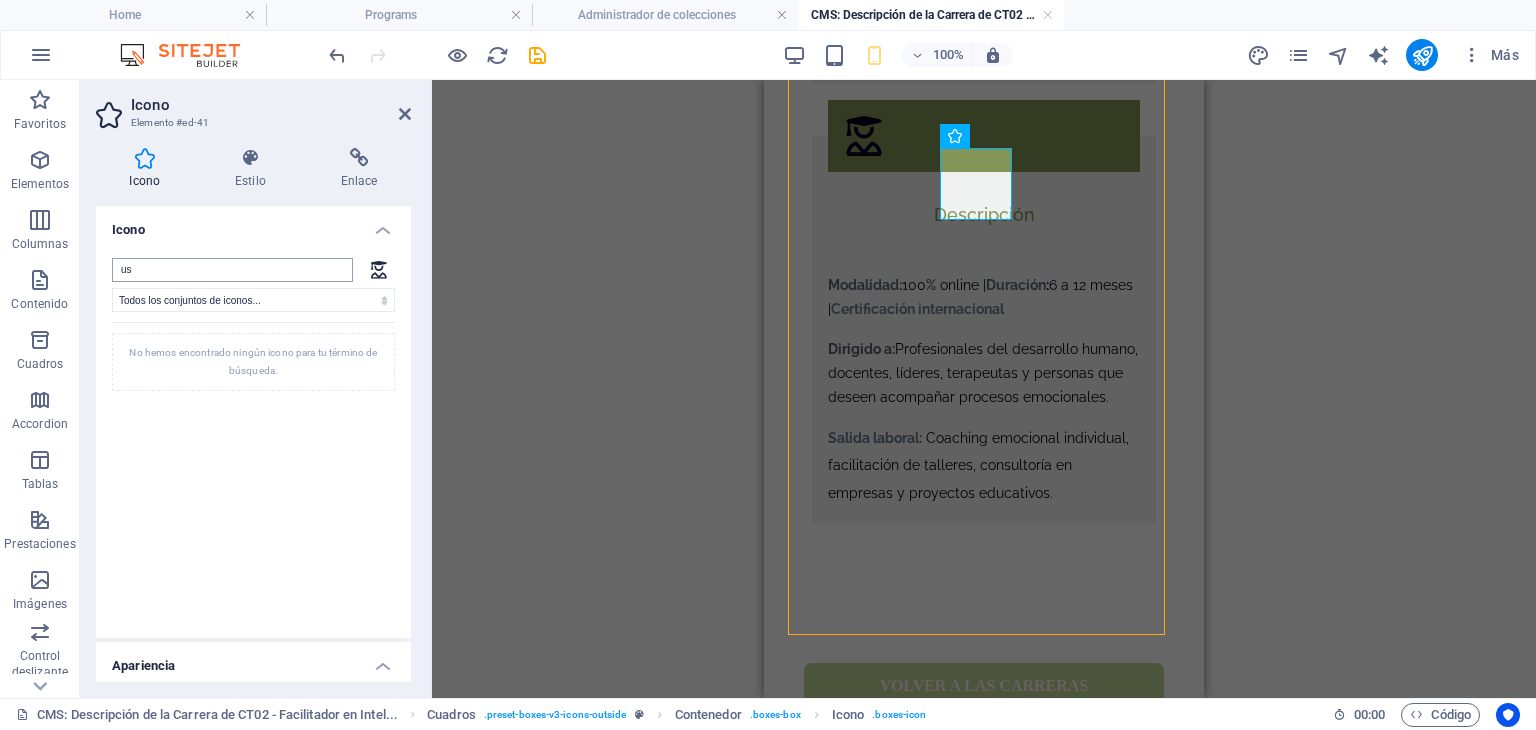 type on "u" 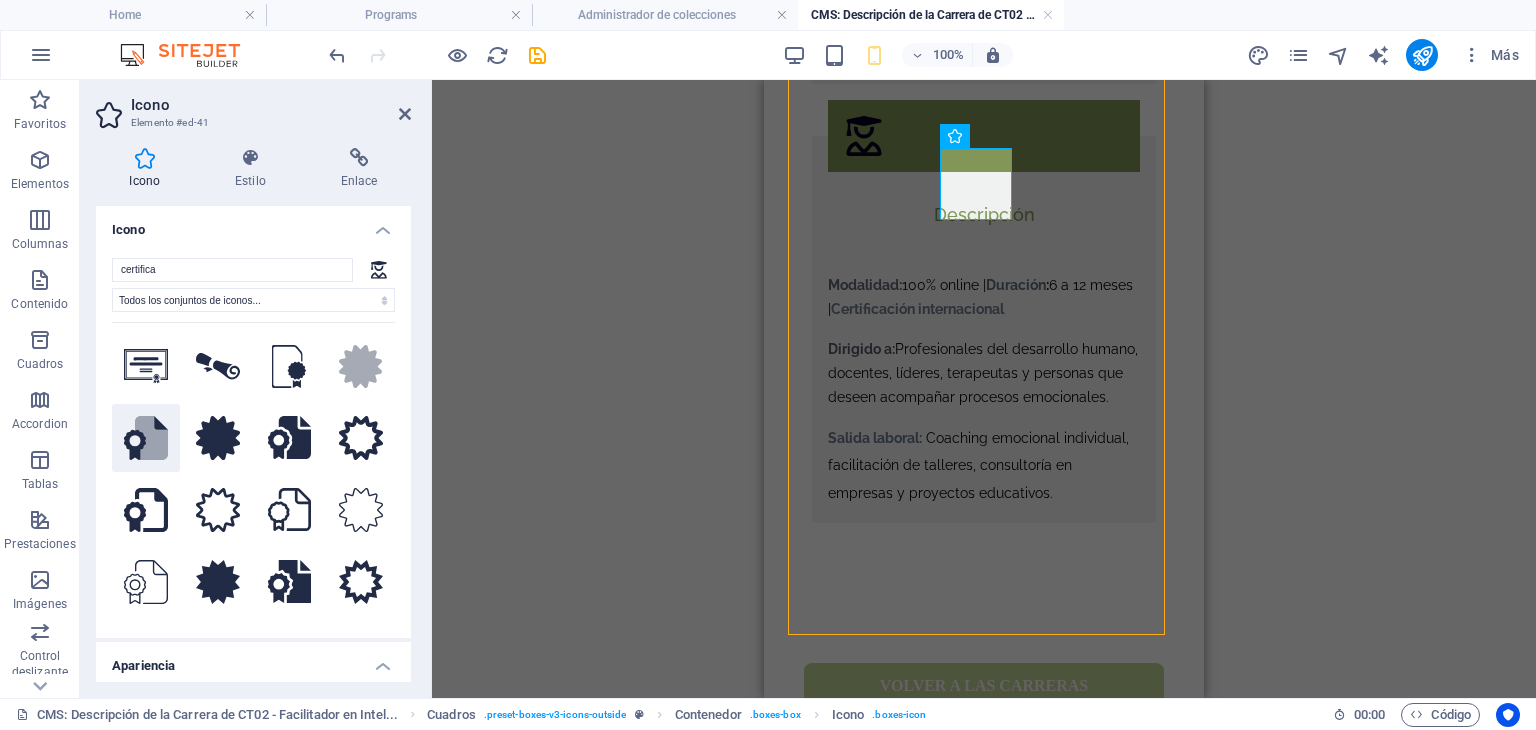 type on "certifica" 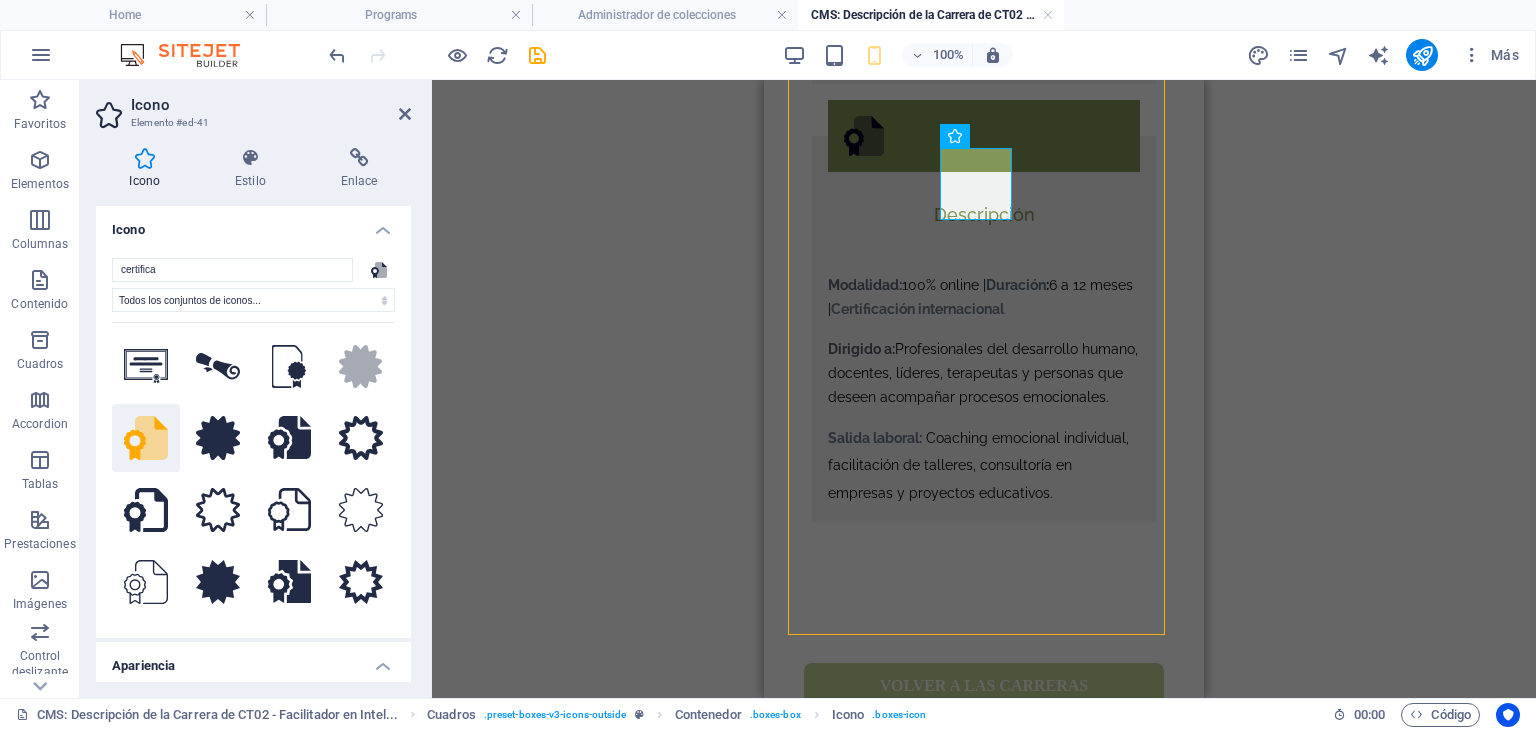 click on "Texto   Separador   Superposición de imagen de texto   Texto   Contenedor   H3   Imagen   Superposición de imagen de texto   Contenedor   H3   Texto   Superposición de imagen de texto   Imagen   Separador   H3   Texto   H3   Botón   Botón   Separador   Separador   Cuadros   Cuadros   Texto   Separador   Contenedor   Contenedor   Contenedor   Texto   Contenedor   Contenedor   Separador   Marcador   Contenedor   H3   Separador   Texto   Contenedor   Texto   Contenedor   Contenedor   H3   Contenedor   Texto   Contenedor   Contenedor   H3   Botón   Separador   Botón   Icono   Separador   Separador   Separador   Separador   Icono   Cuadros   Contenedor   H2   Separador   Contenedor   Separador   Separador   Separador   Icono   Icono   Contenedor   Contenedor   Separador   Contenedor   Contenedor   H3   Contenedor   Contenedor   Separador   Contenedor   Separador   Icono   Texto" at bounding box center (984, 389) 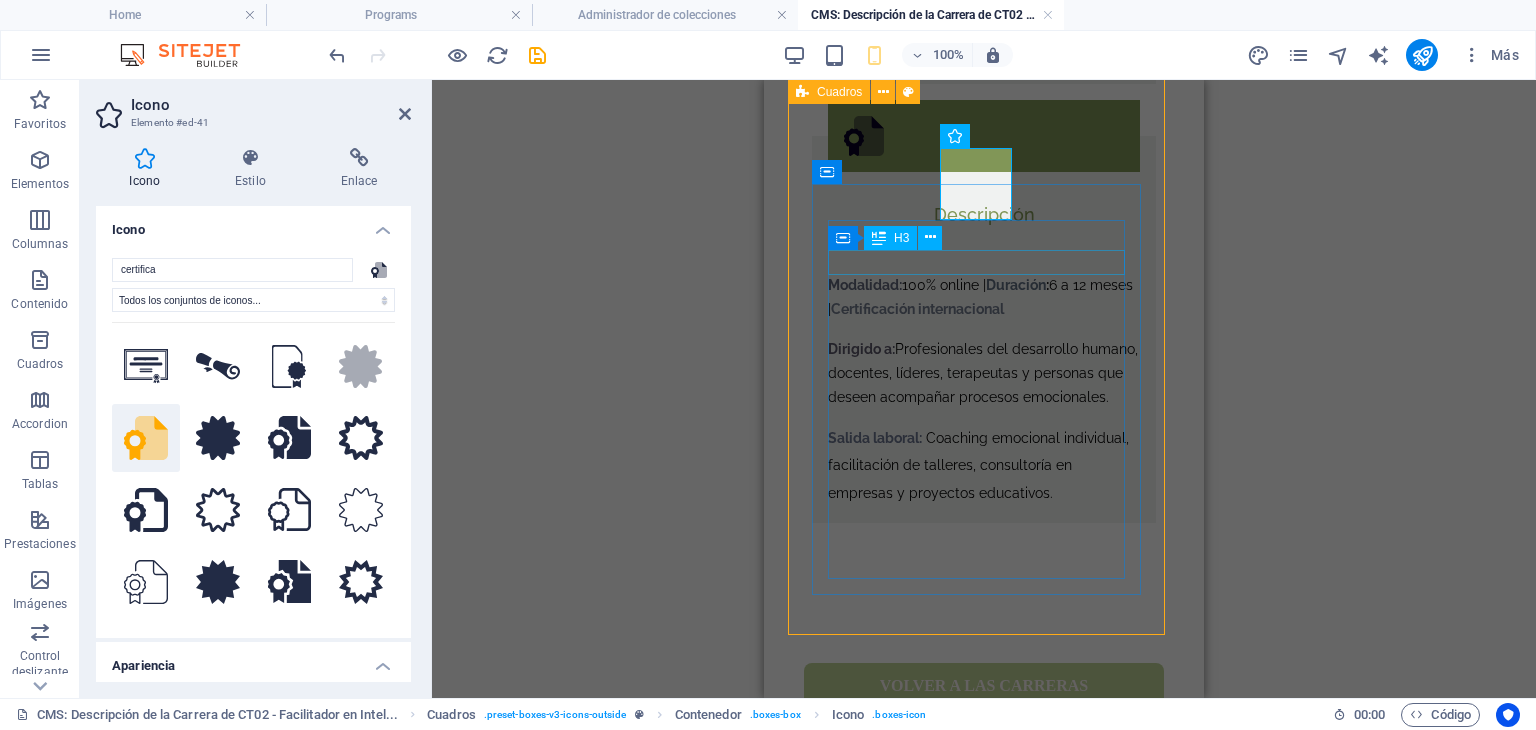 click on "Descripción" at bounding box center (984, 214) 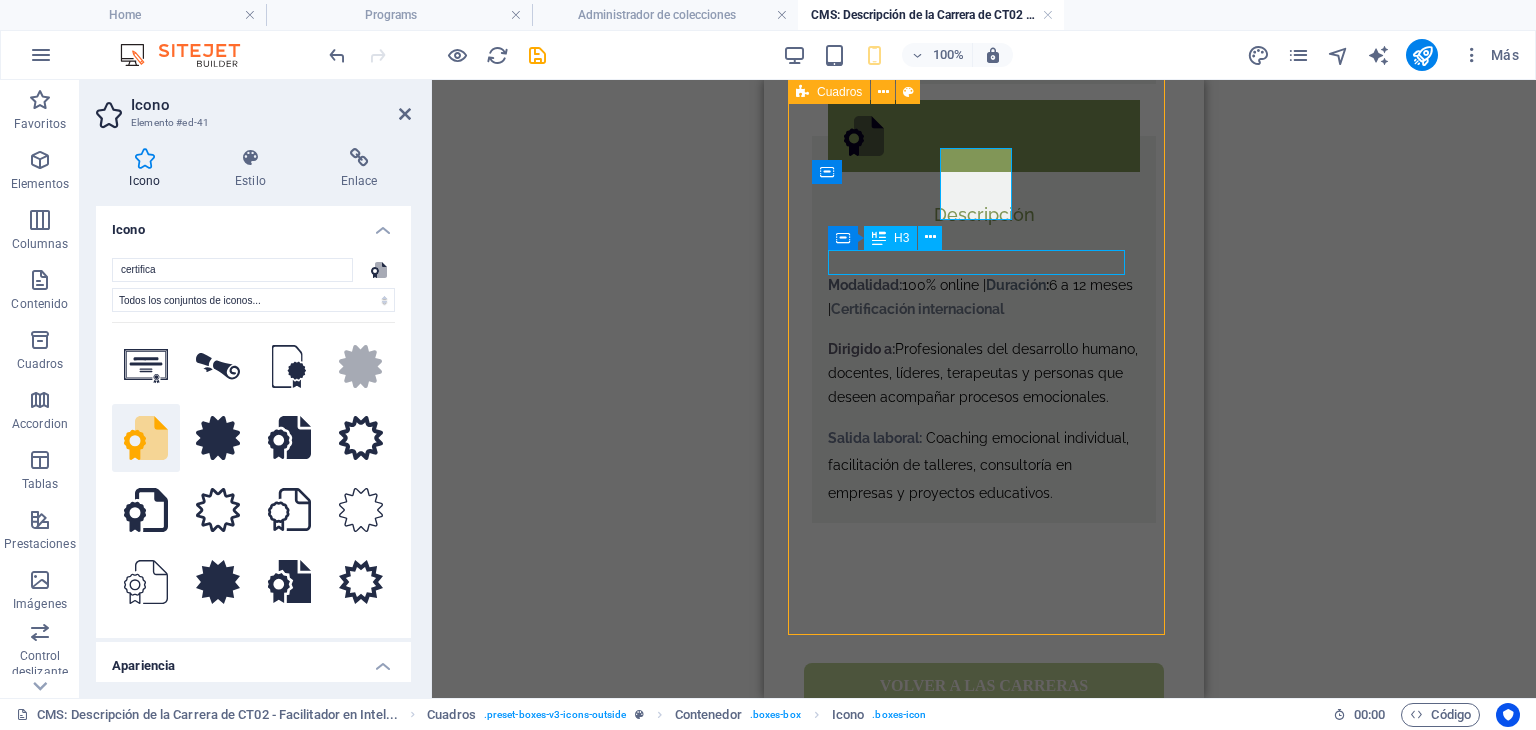 click on "Descripción" at bounding box center (984, 214) 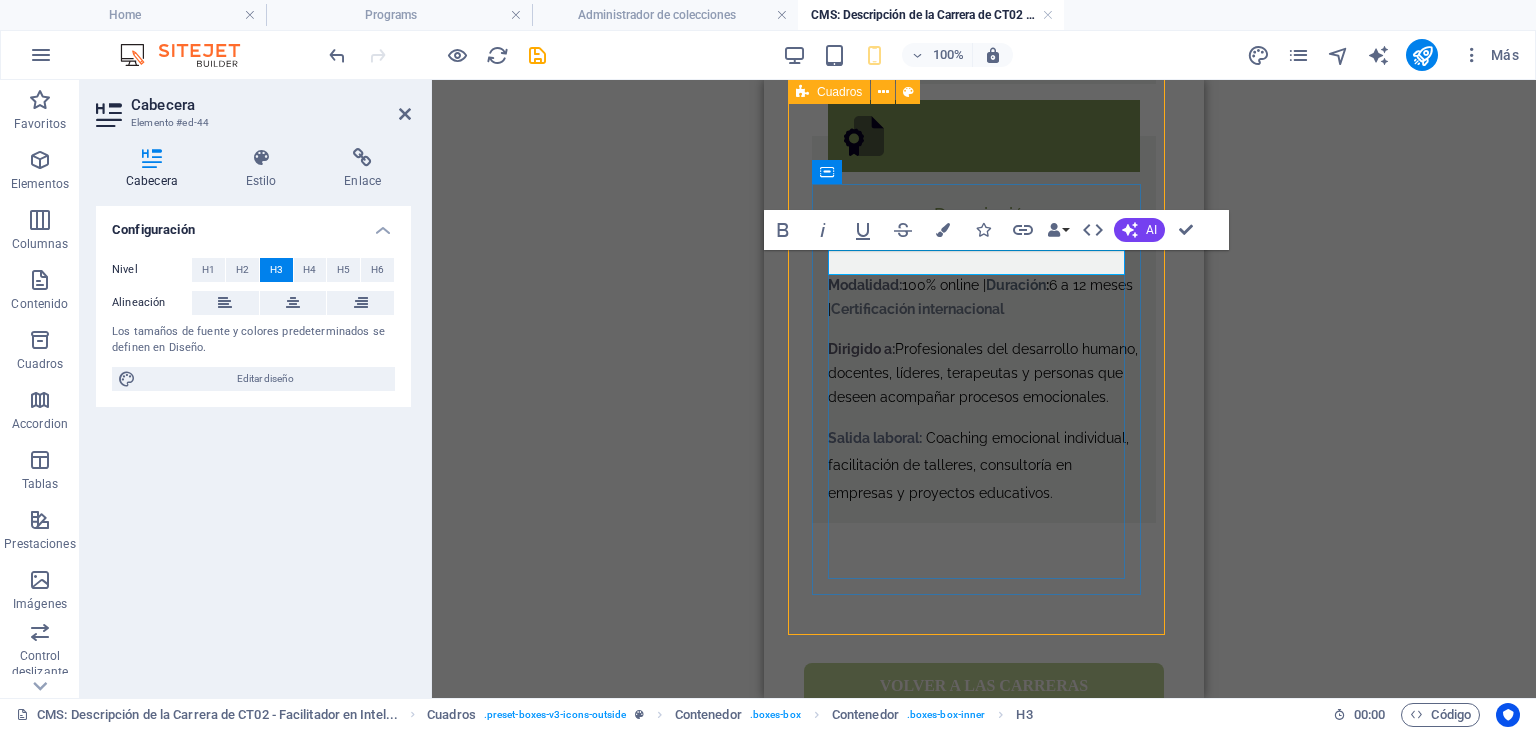 type 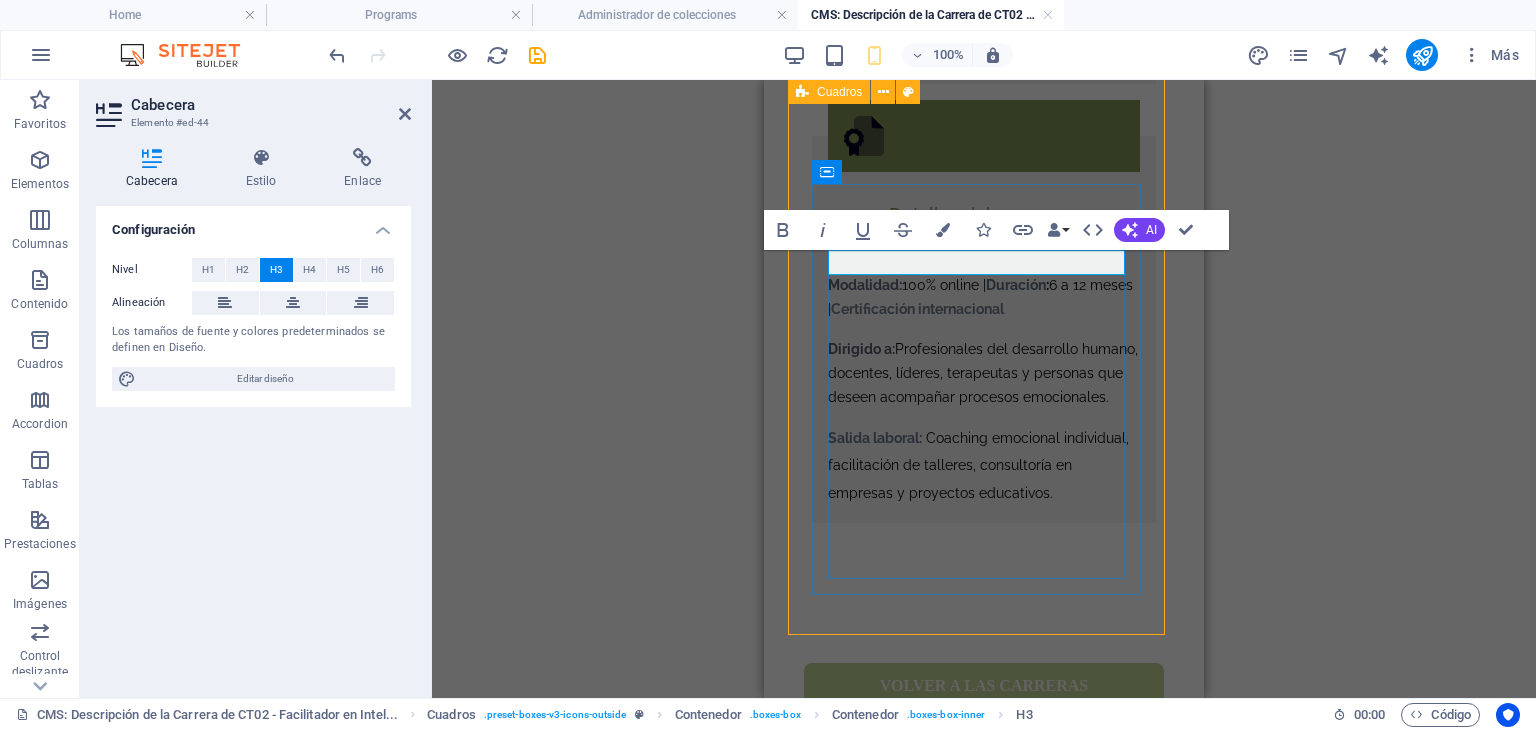 click on "Detalles del programa" at bounding box center [984, 214] 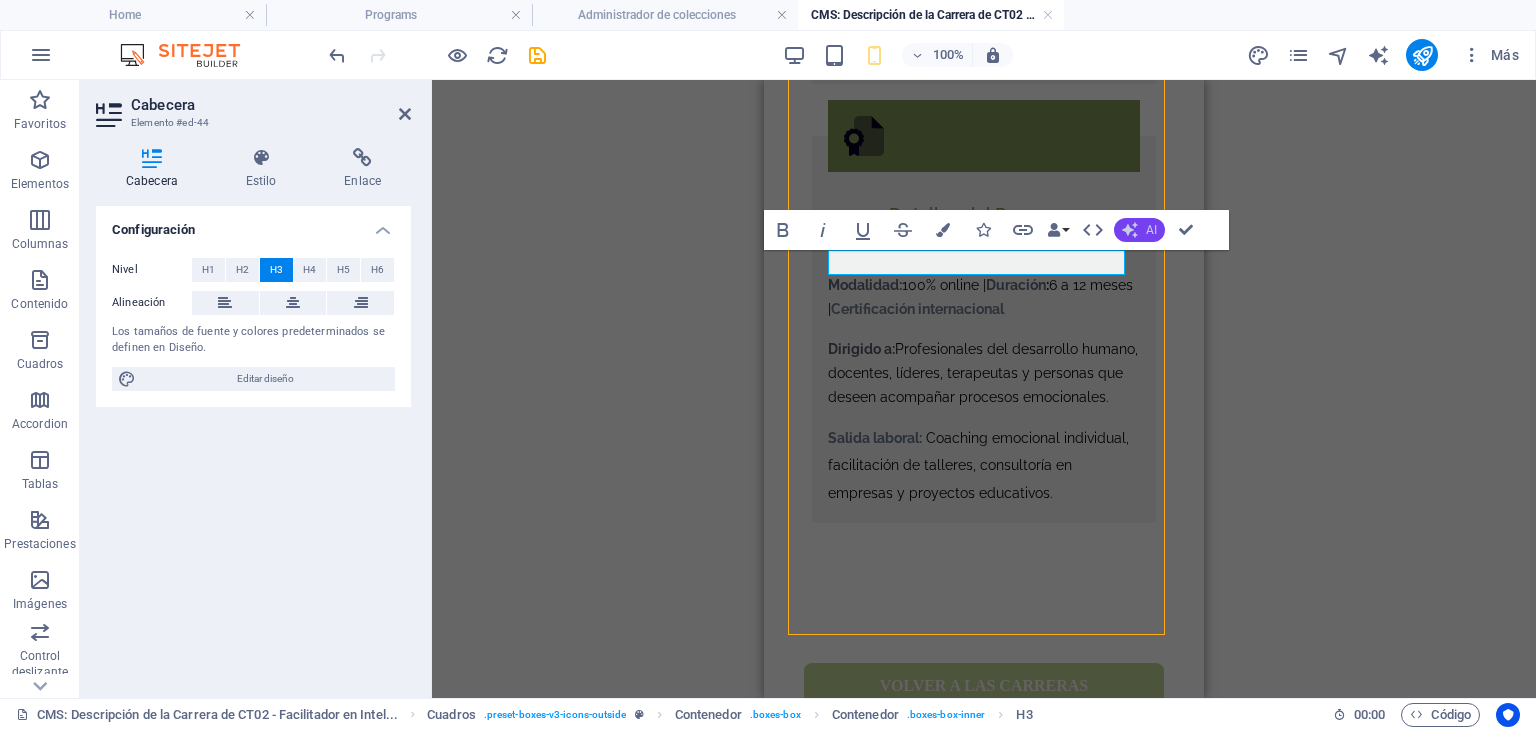 click on "AI" at bounding box center [1139, 230] 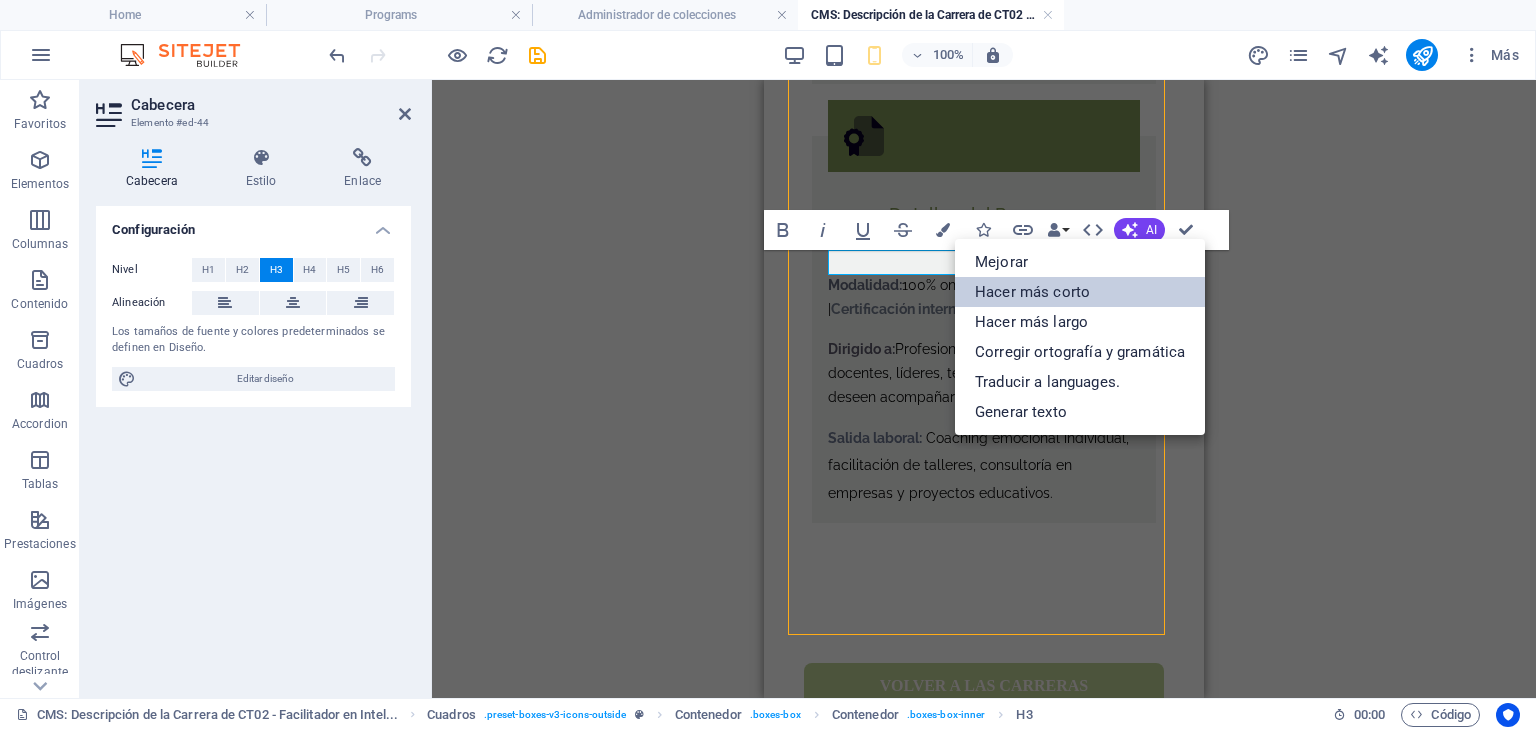 click on "Hacer más corto" at bounding box center [1080, 292] 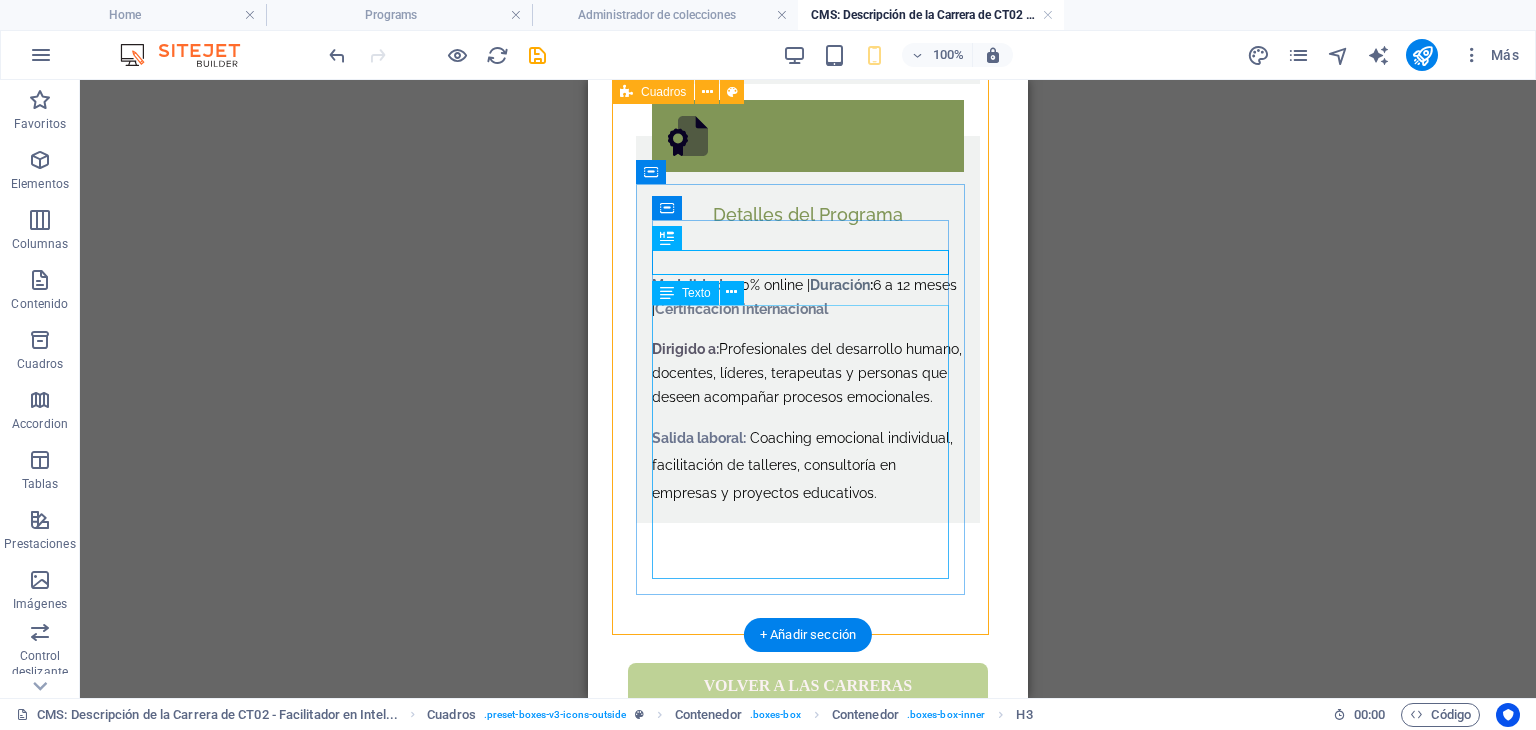 click on "Modalidad:  100% online |  Duración :  6 a 12 meses |  Certificación internacional Dirigido a:  Profesionales del desarrollo humano, docentes, líderes, terapeutas y personas que deseen acompañar procesos emocionales. Salida laboral:   Coaching emocional individual, facilitación de talleres, consultoría en empresas y proyectos educativos." at bounding box center [808, 390] 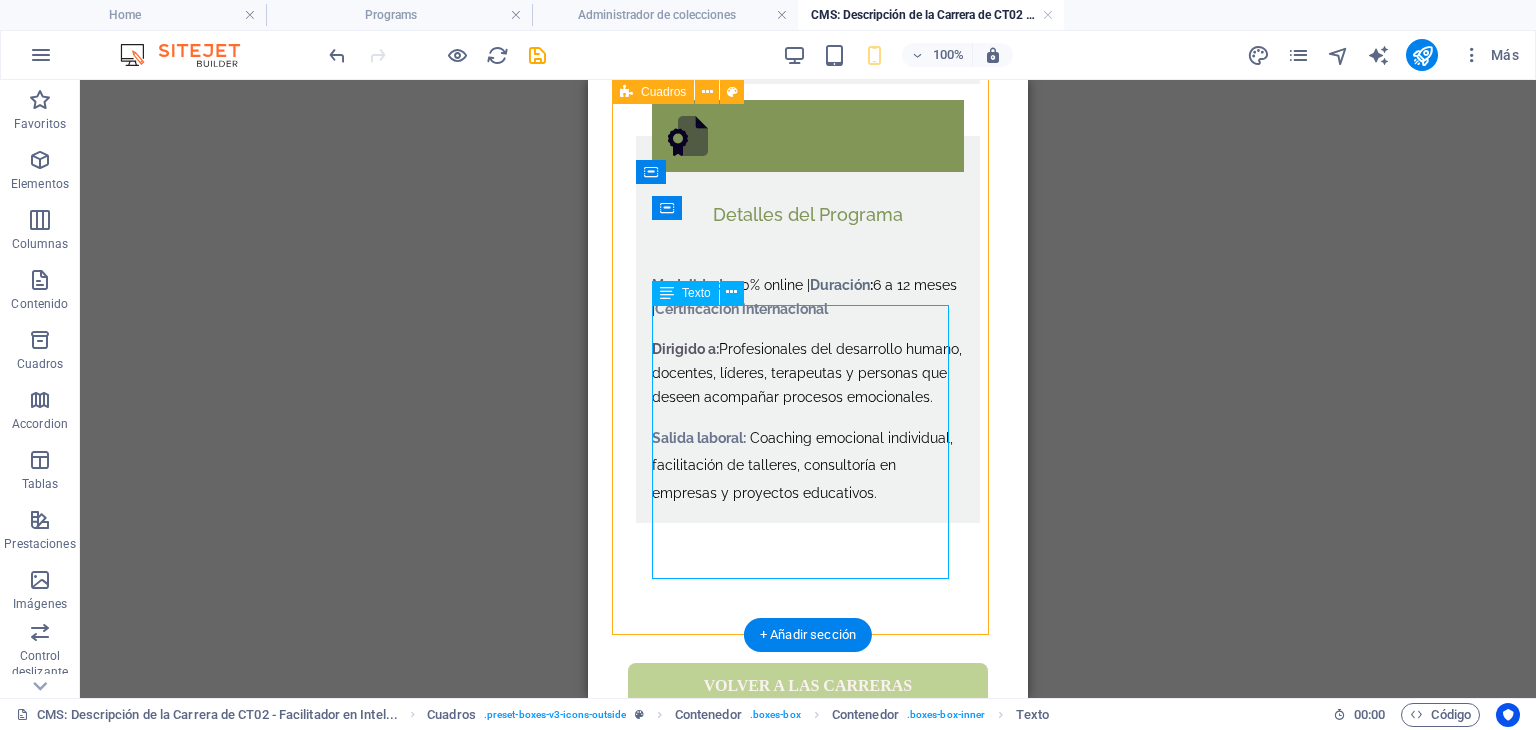 click on "Modalidad:  100% online |  Duración :  6 a 12 meses |  Certificación internacional Dirigido a:  Profesionales del desarrollo humano, docentes, líderes, terapeutas y personas que deseen acompañar procesos emocionales. Salida laboral:   Coaching emocional individual, facilitación de talleres, consultoría en empresas y proyectos educativos." at bounding box center [808, 390] 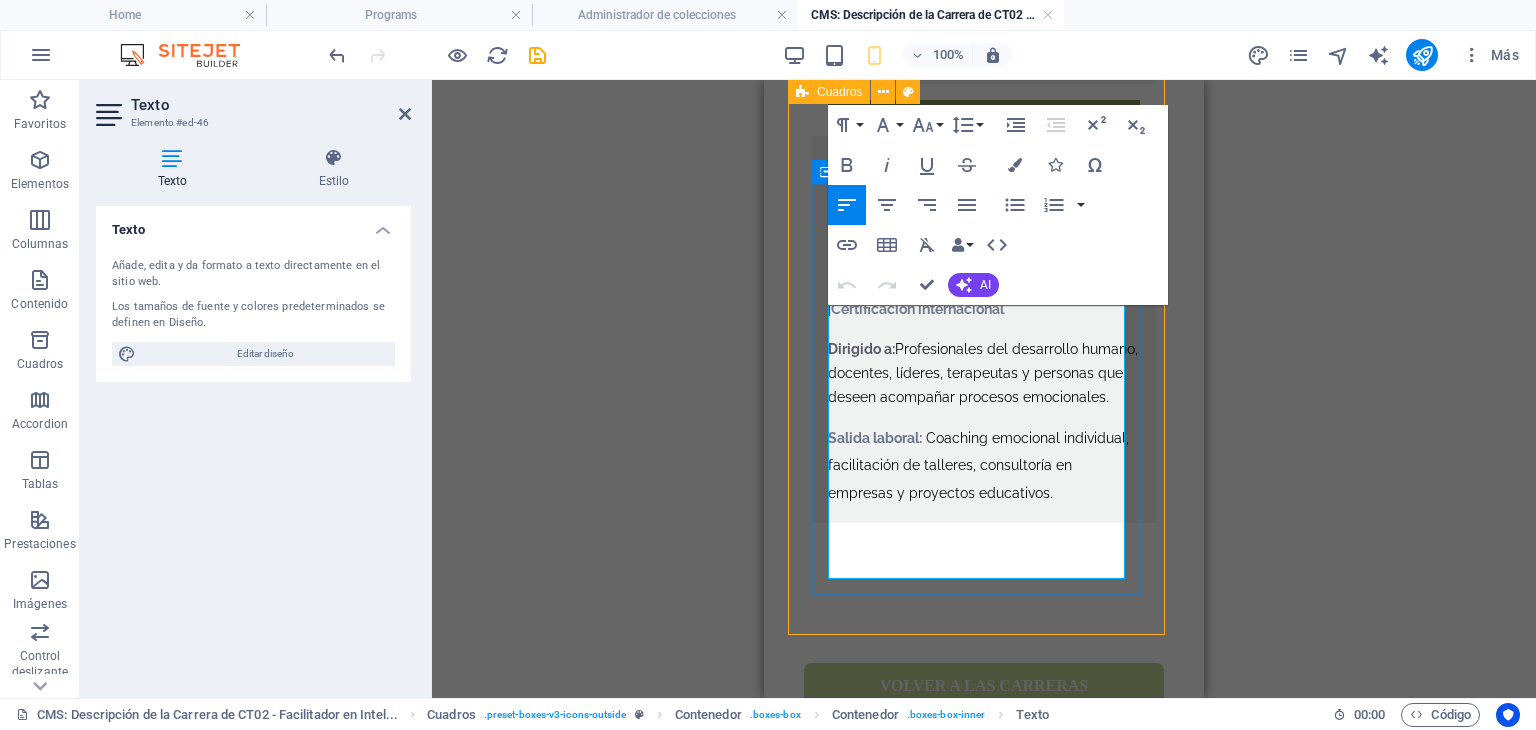 drag, startPoint x: 831, startPoint y: 327, endPoint x: 1109, endPoint y: 565, distance: 365.96176 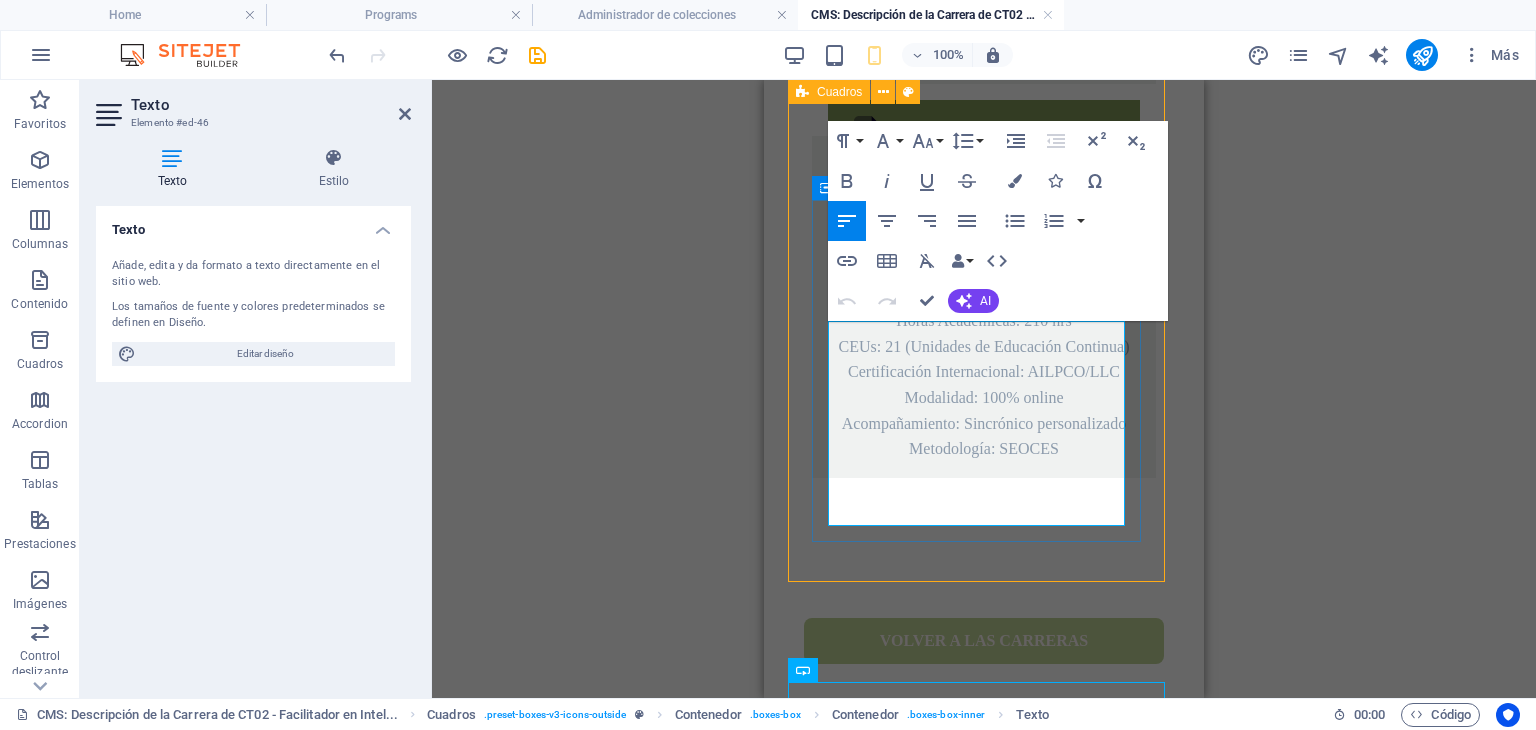 scroll, scrollTop: 1800, scrollLeft: 0, axis: vertical 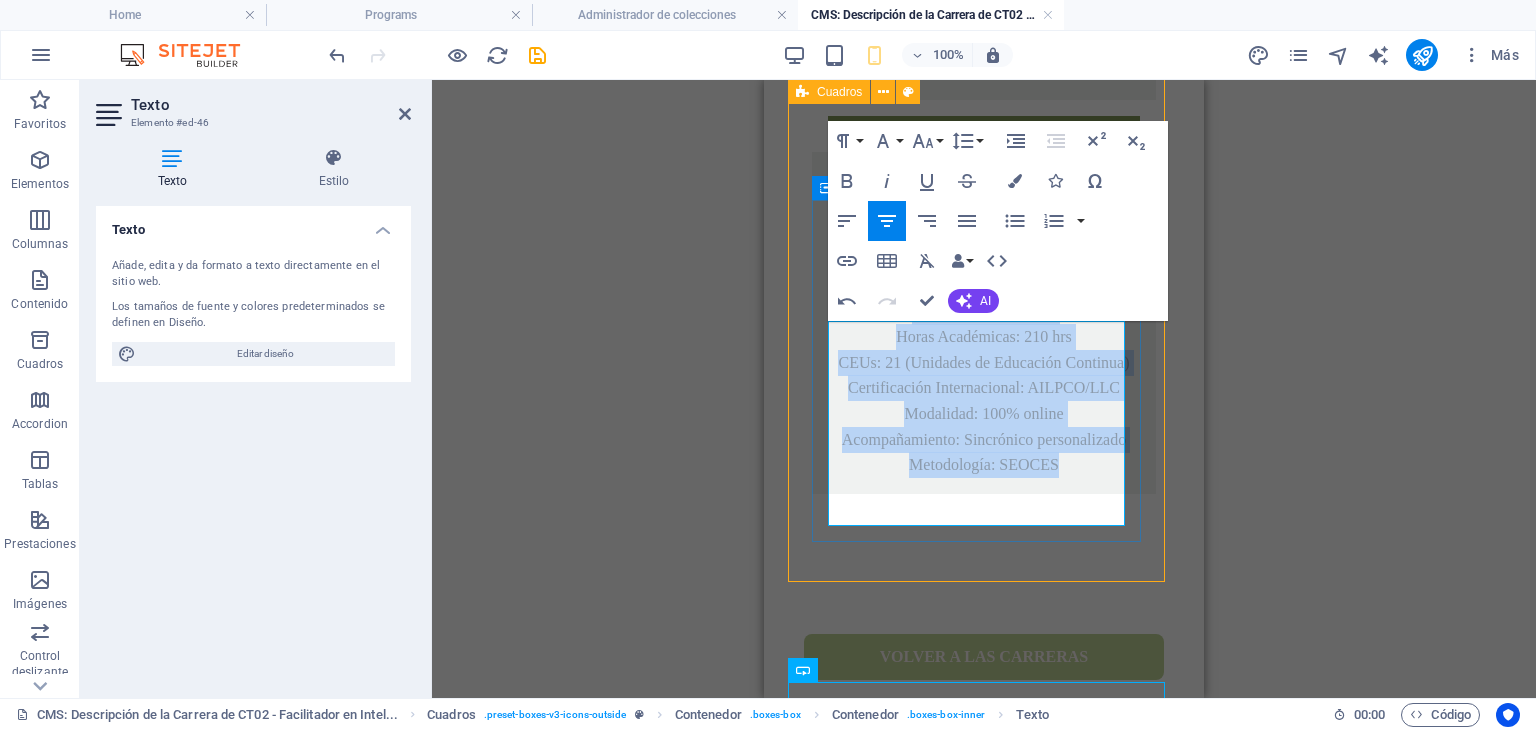 drag, startPoint x: 1065, startPoint y: 509, endPoint x: 846, endPoint y: 337, distance: 278.46902 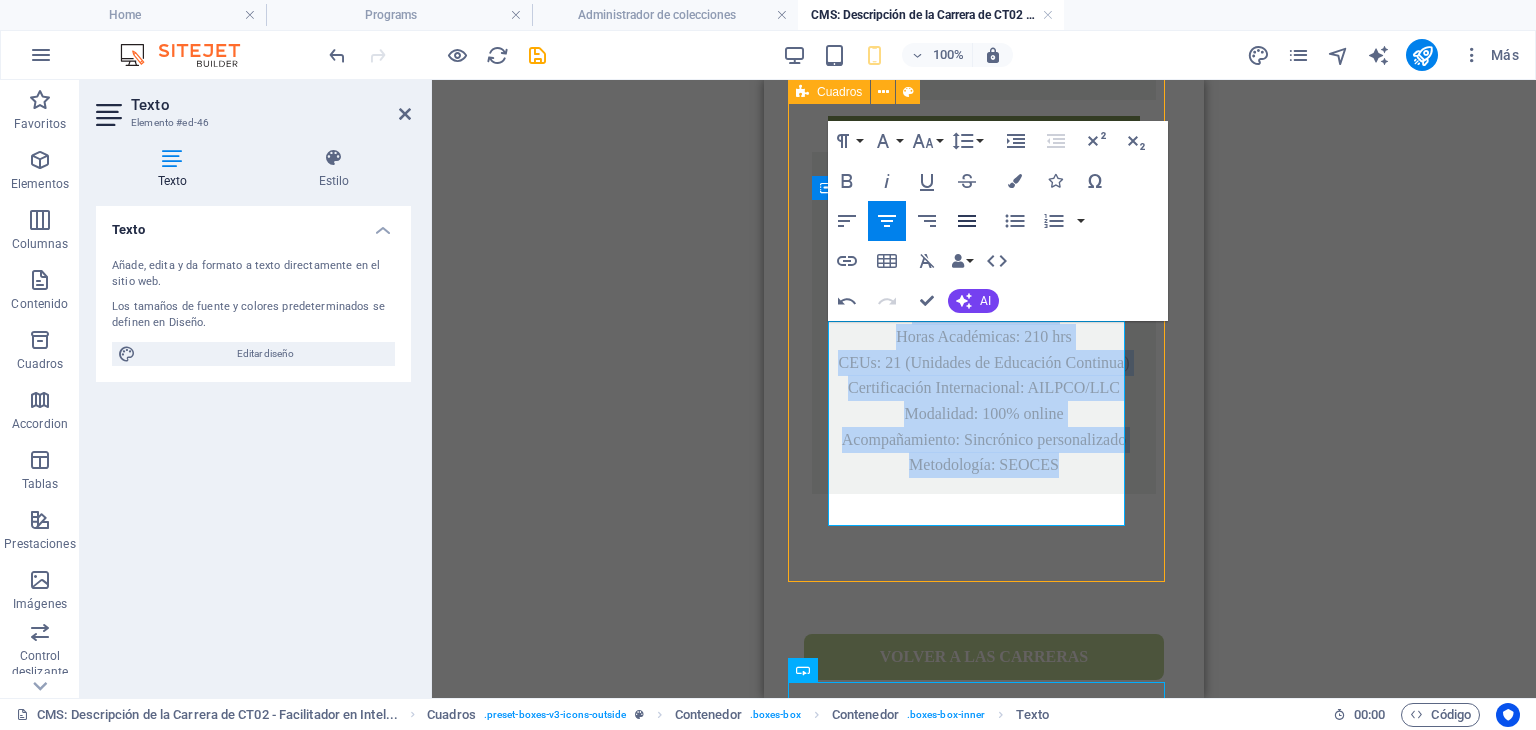 click 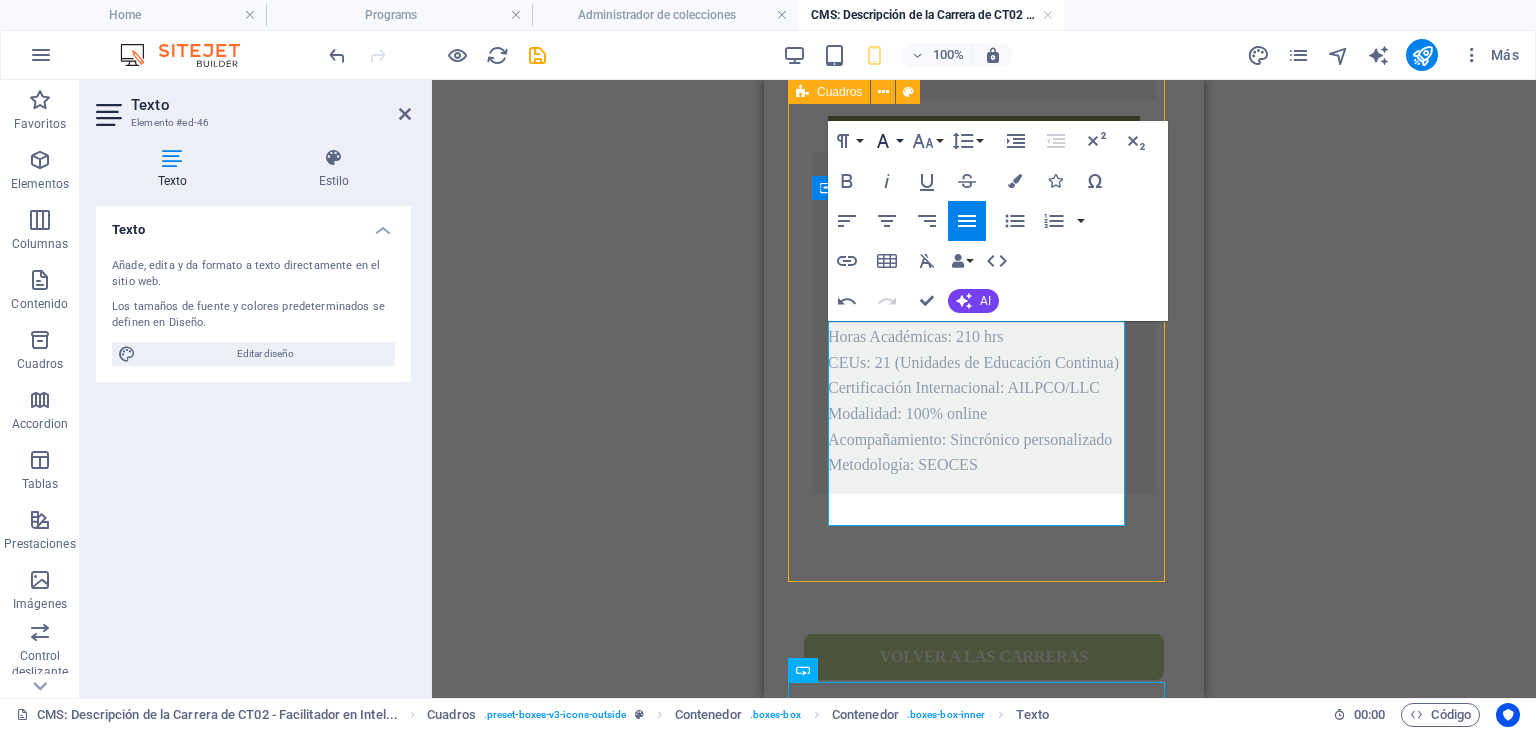 click on "Font Family" at bounding box center [887, 141] 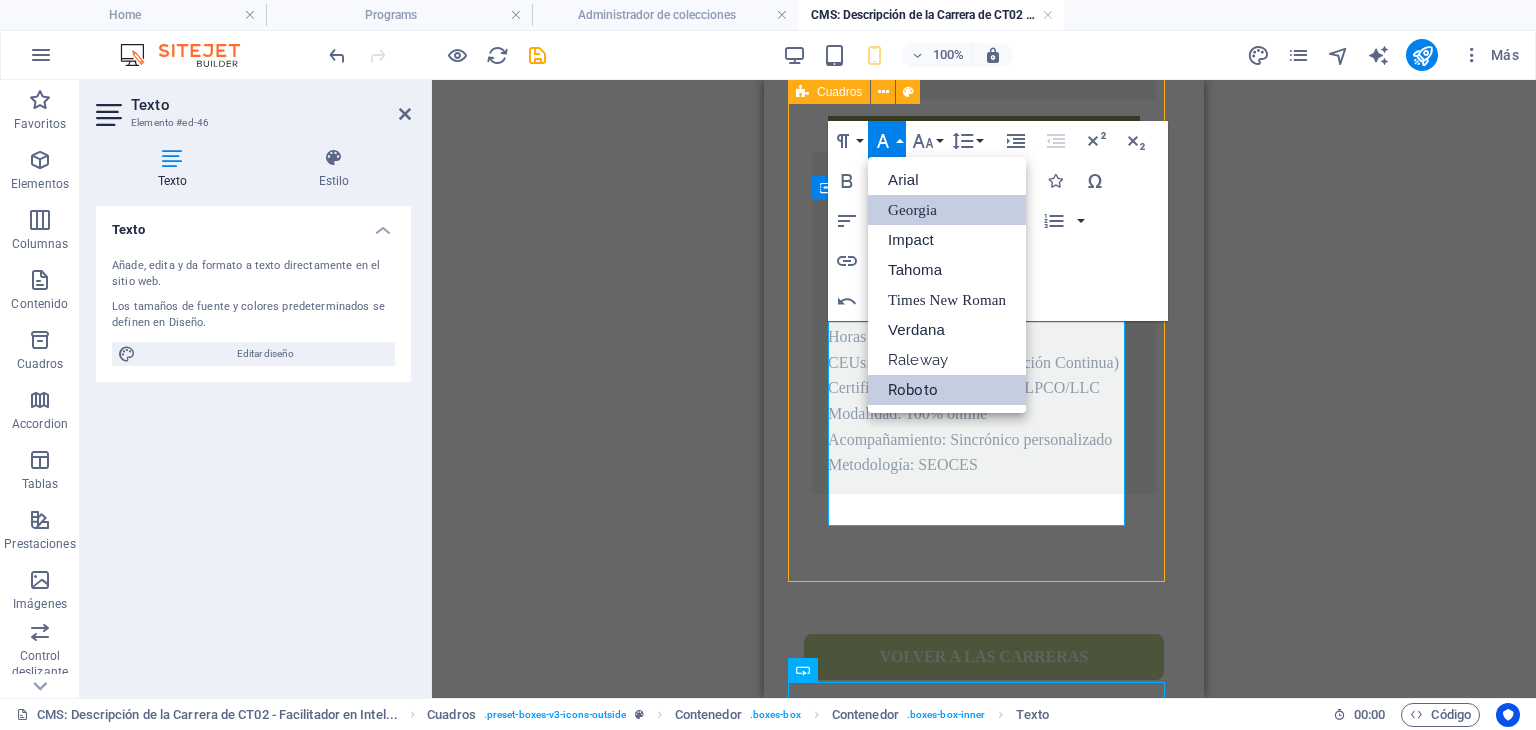 scroll, scrollTop: 0, scrollLeft: 0, axis: both 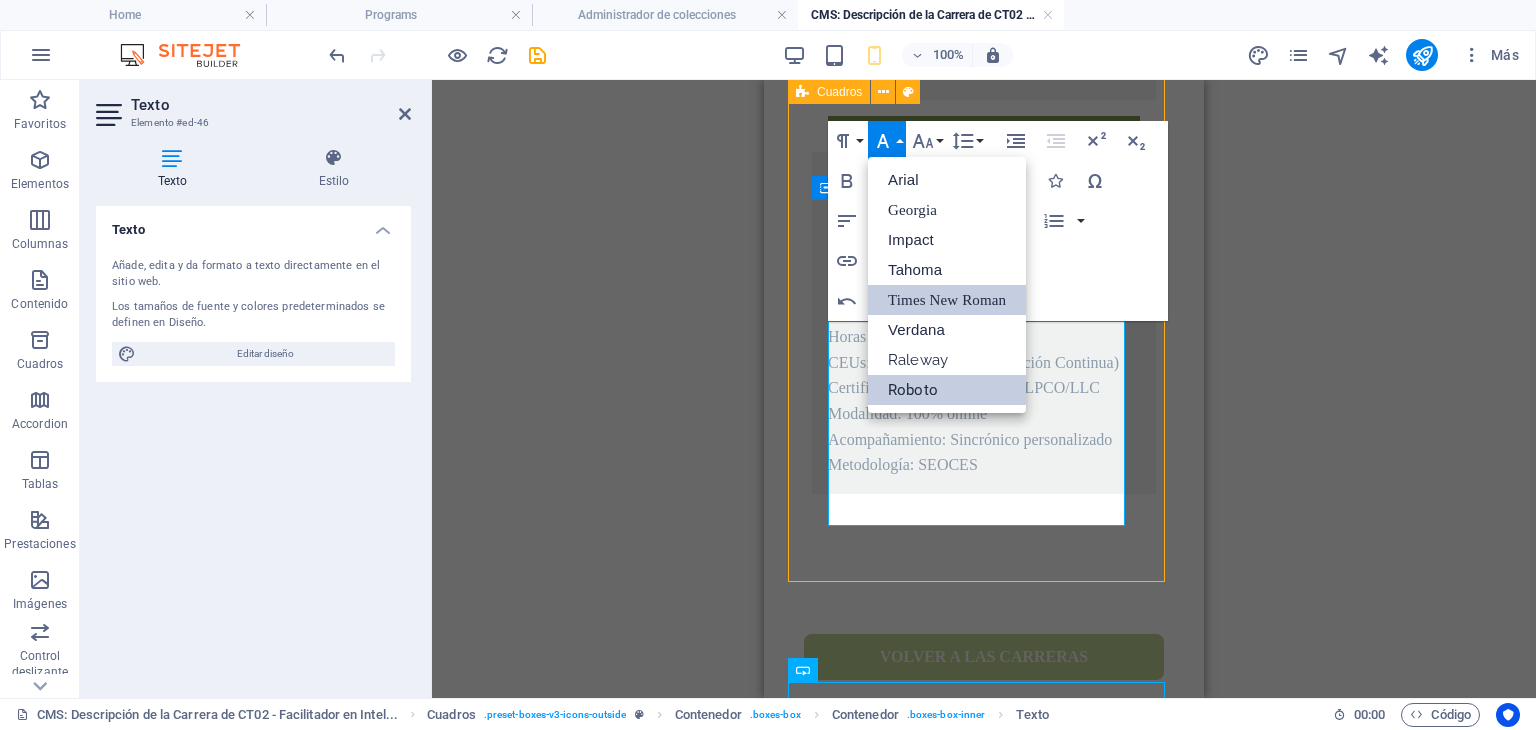 click on "Raleway" at bounding box center (947, 360) 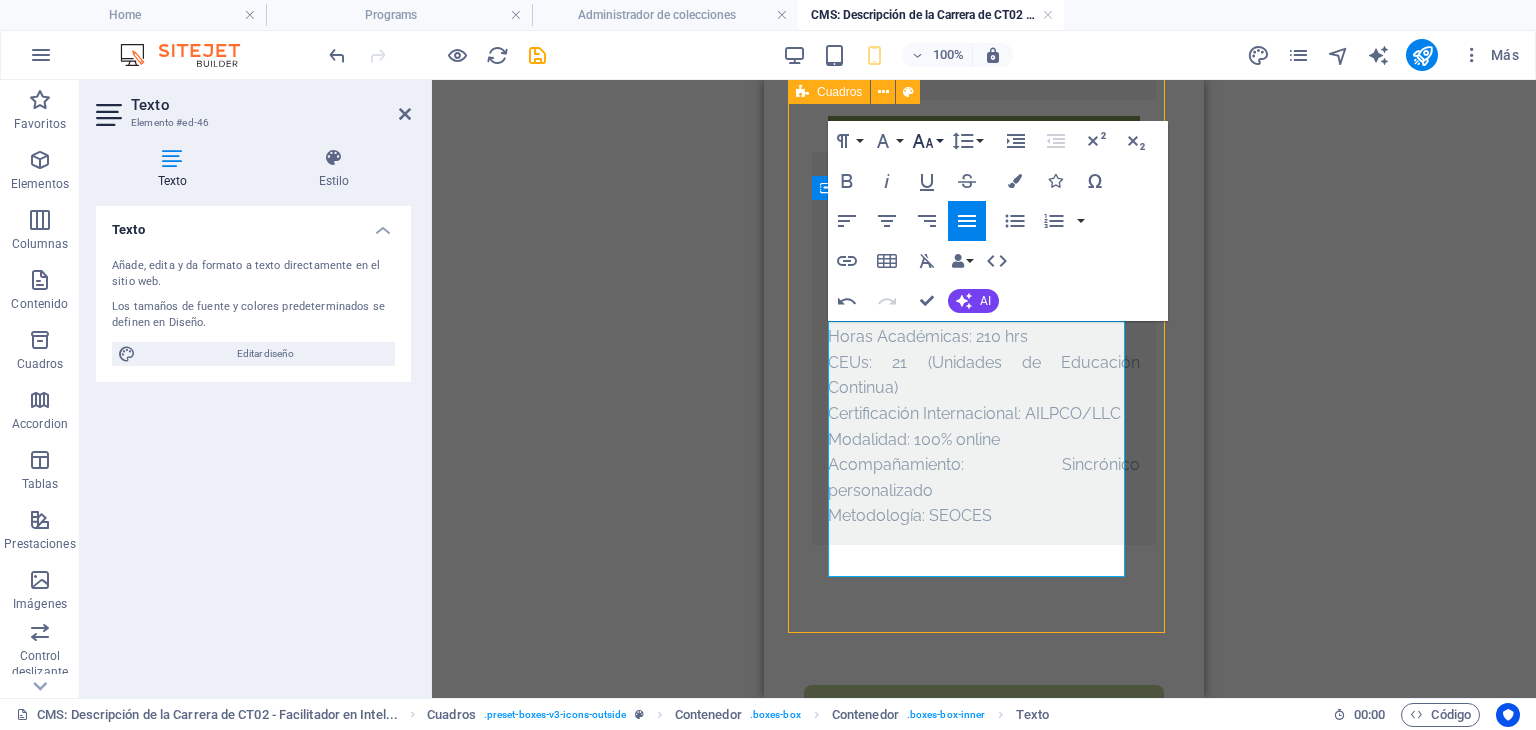 click 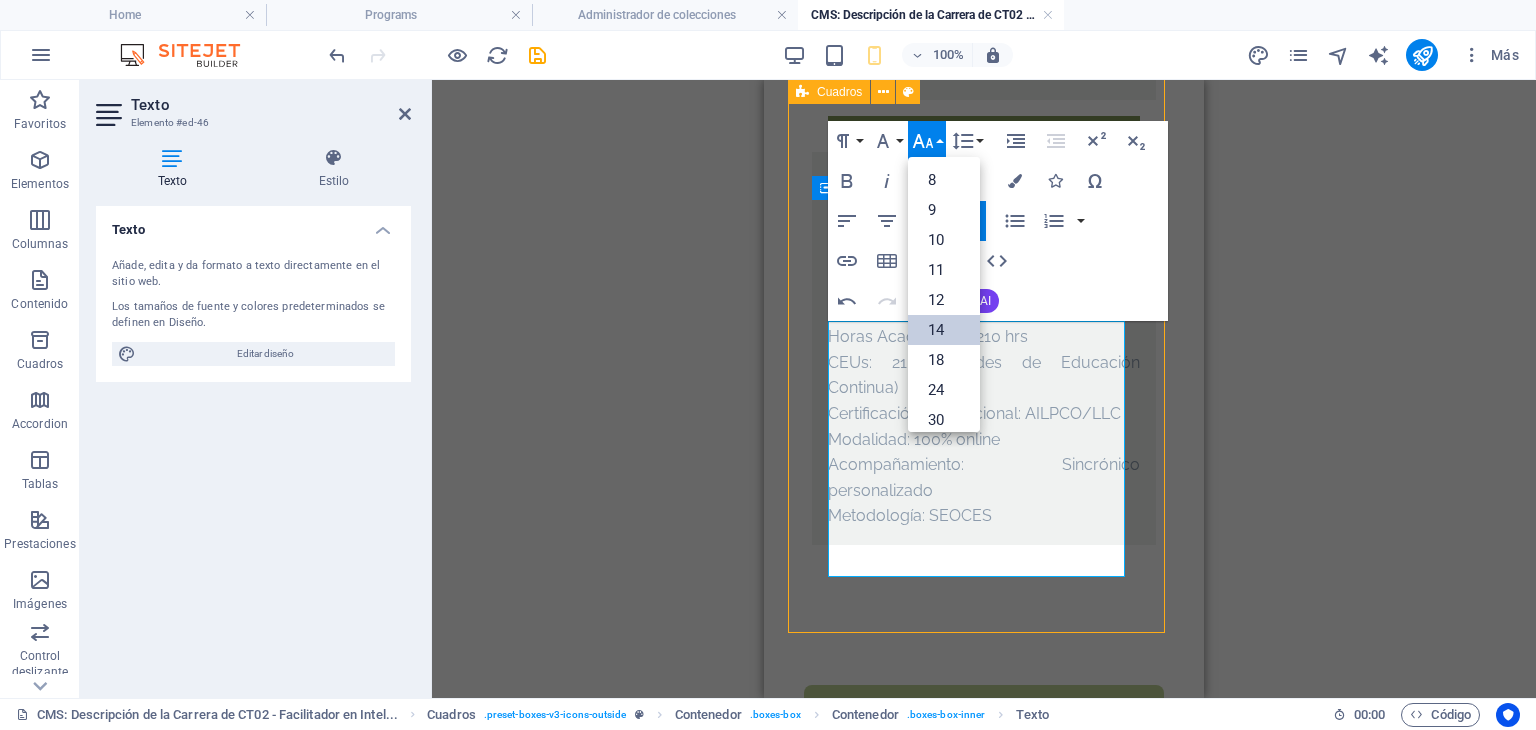 click on "14" at bounding box center (944, 330) 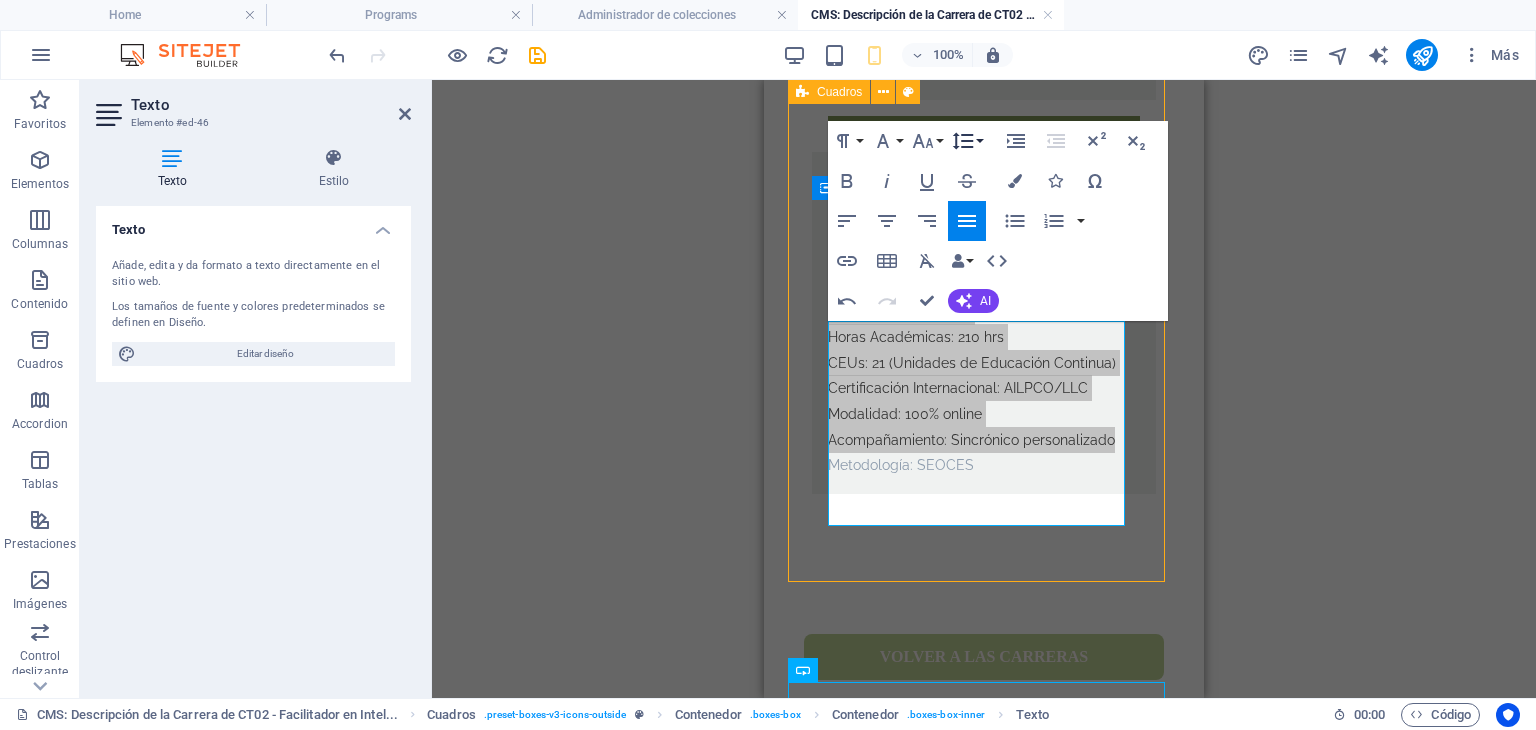 click 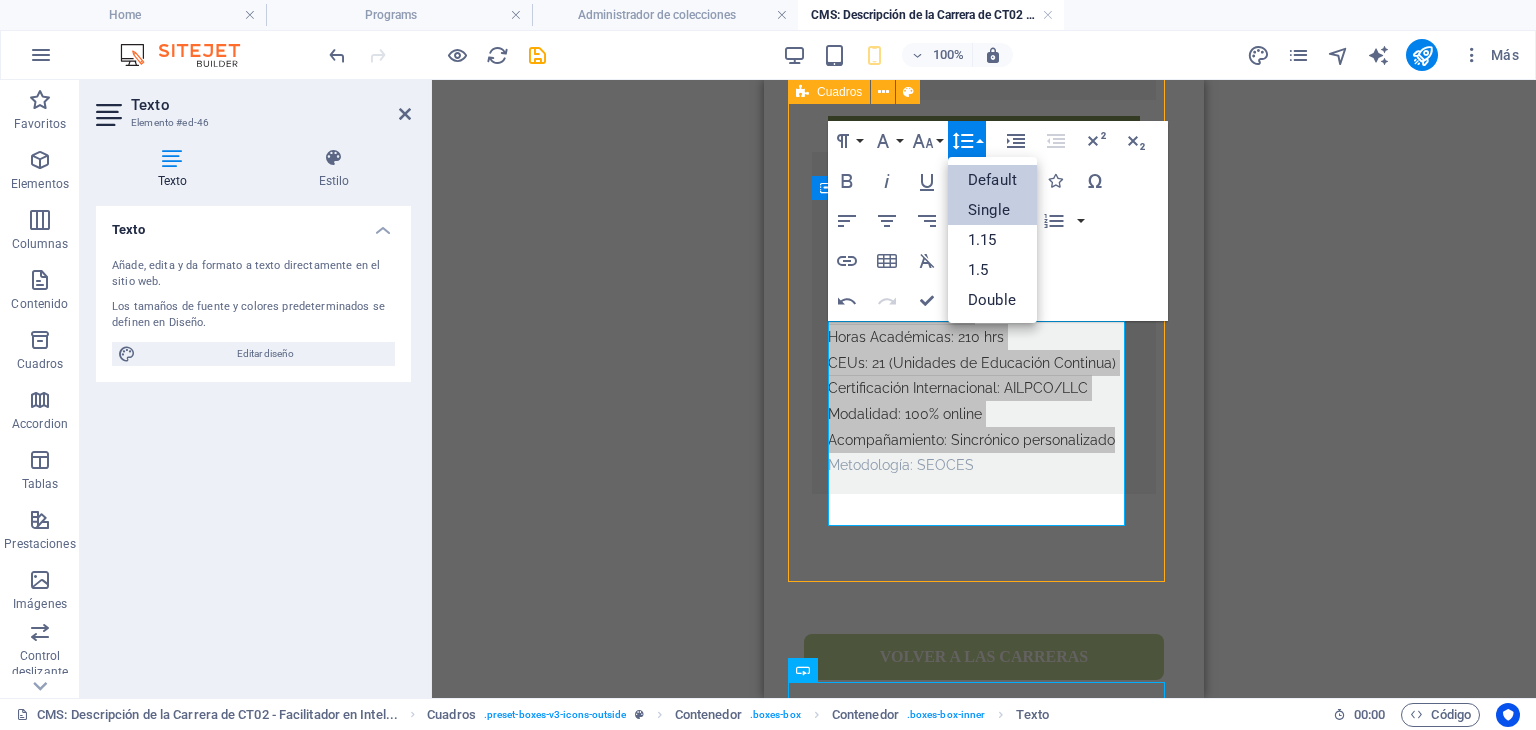scroll, scrollTop: 0, scrollLeft: 0, axis: both 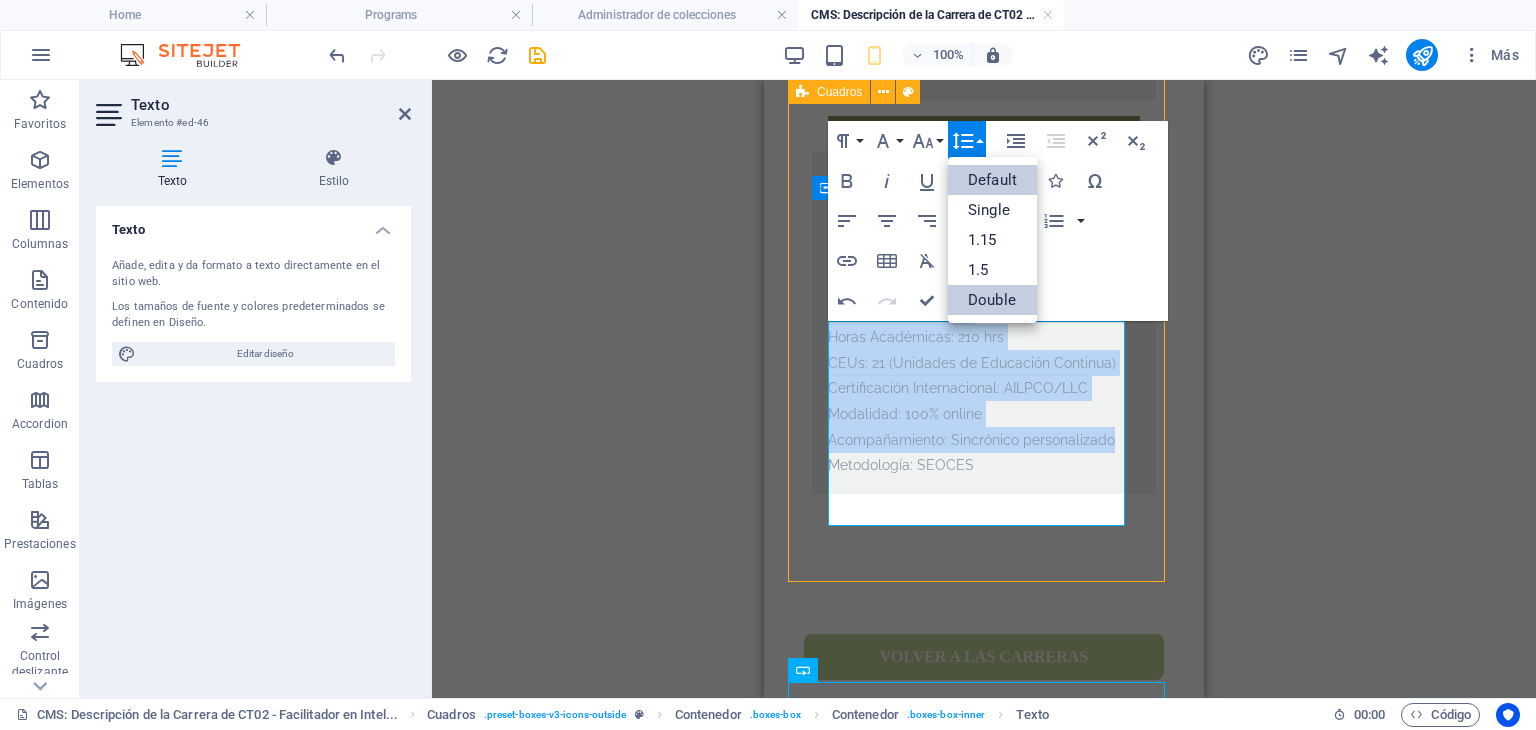 click on "Double" at bounding box center (992, 300) 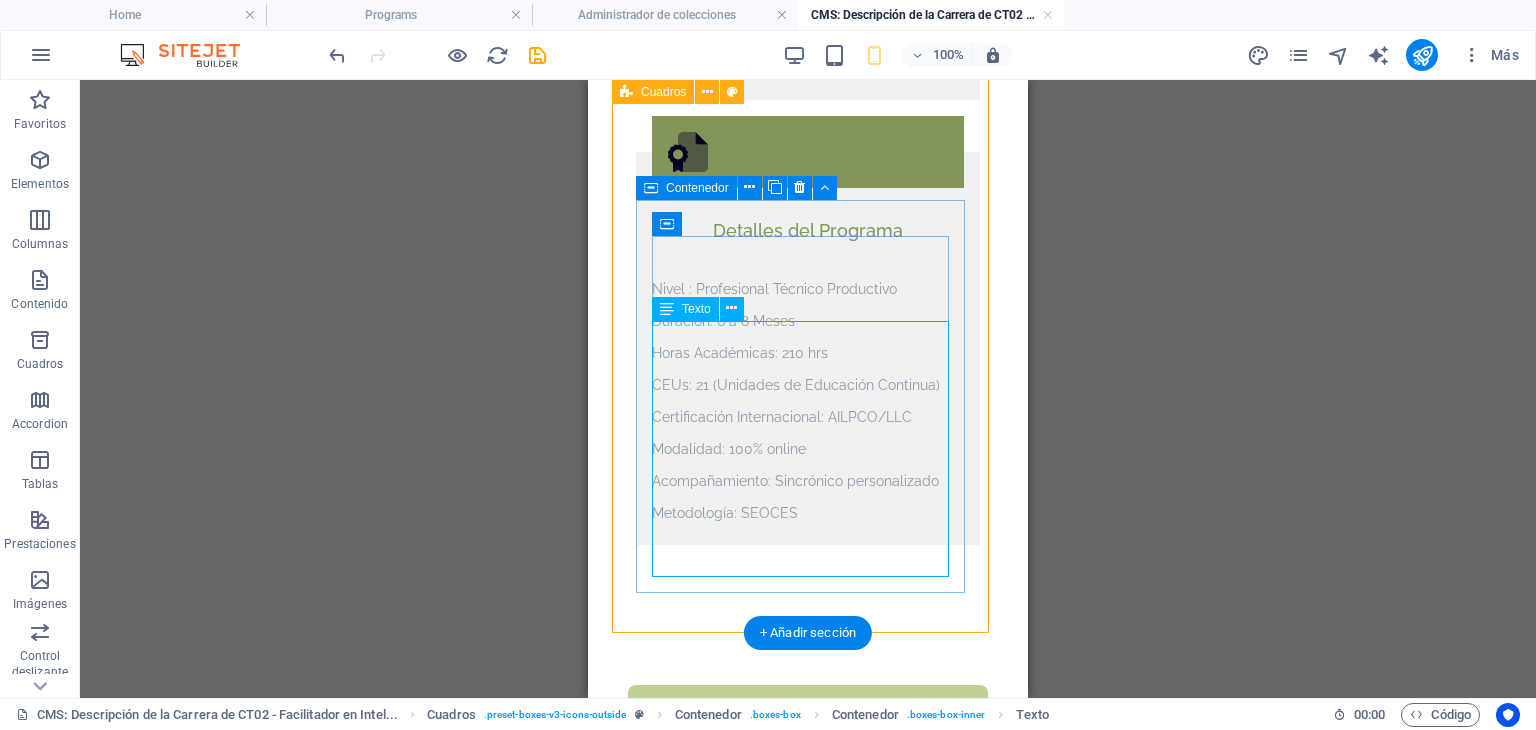 click on "Nivel : Profesional Técnico Productivo Duración: 6 a 8 Meses Horas Académicas: 210 hrs CEUs: 21 (Unidades de Educación Continua) Certificación Internacional: AILPCO/LLC Modalidad: 100% online Acompañamiento: Sincrónico personalizado Metodología: SEOCES" at bounding box center [808, 401] 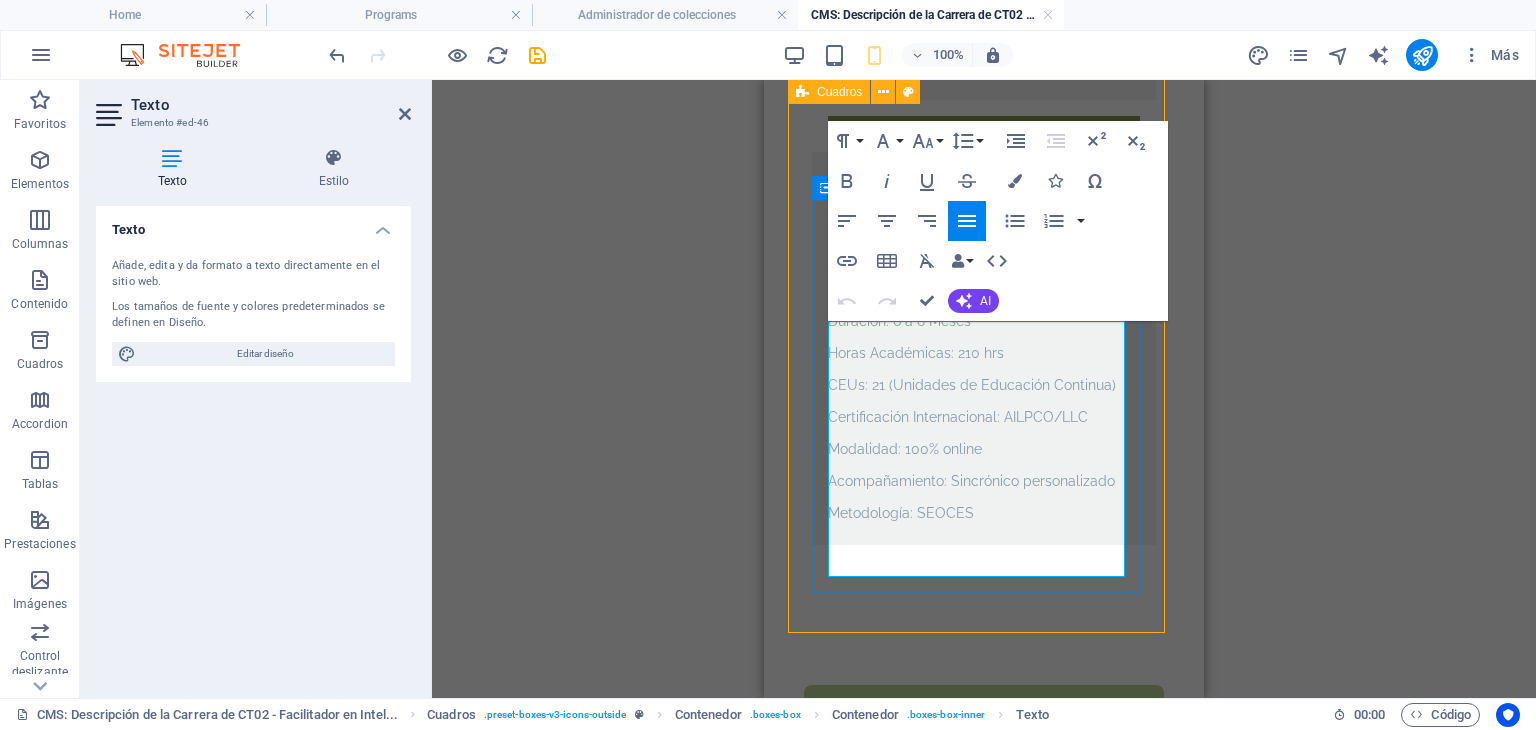 drag, startPoint x: 1072, startPoint y: 342, endPoint x: 872, endPoint y: 321, distance: 201.09947 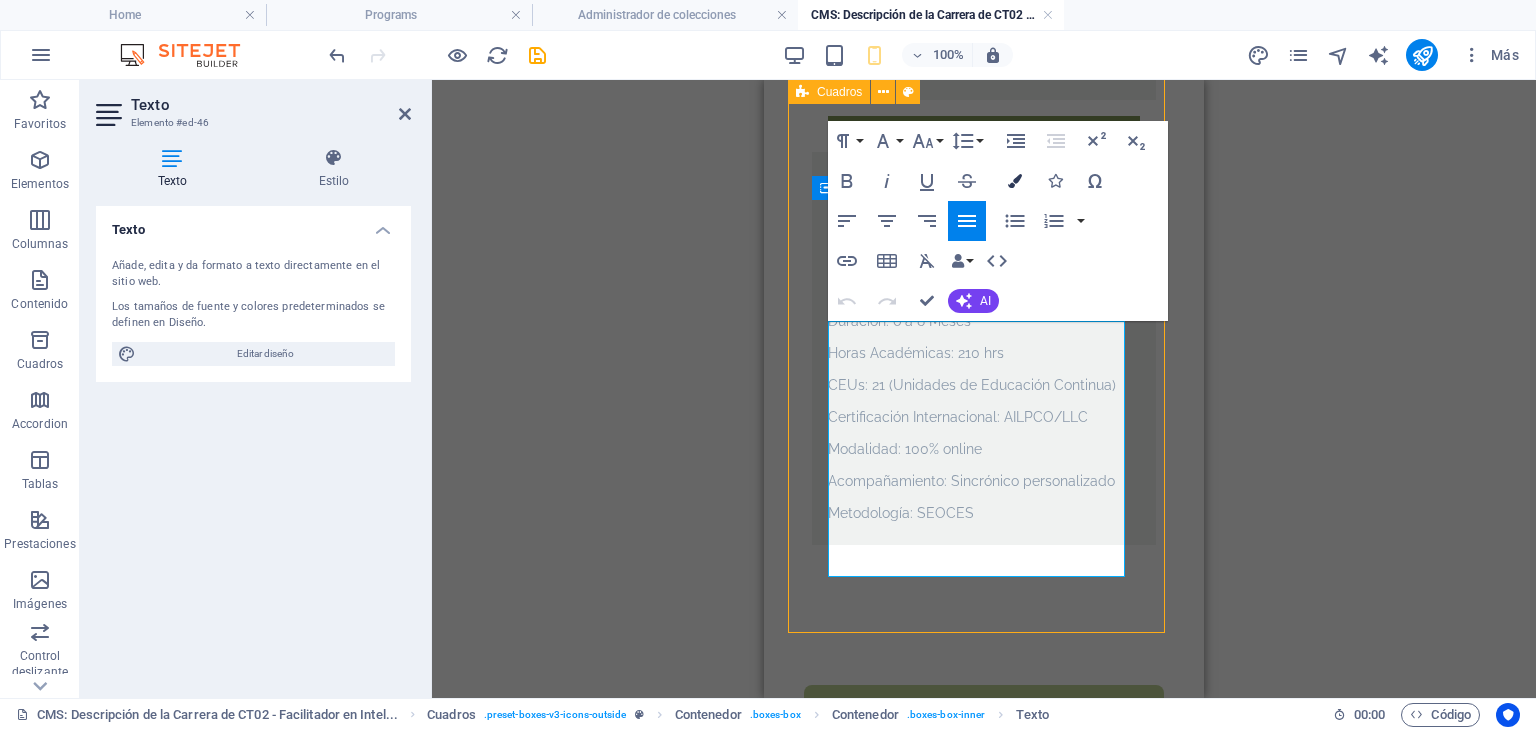 click at bounding box center [1015, 181] 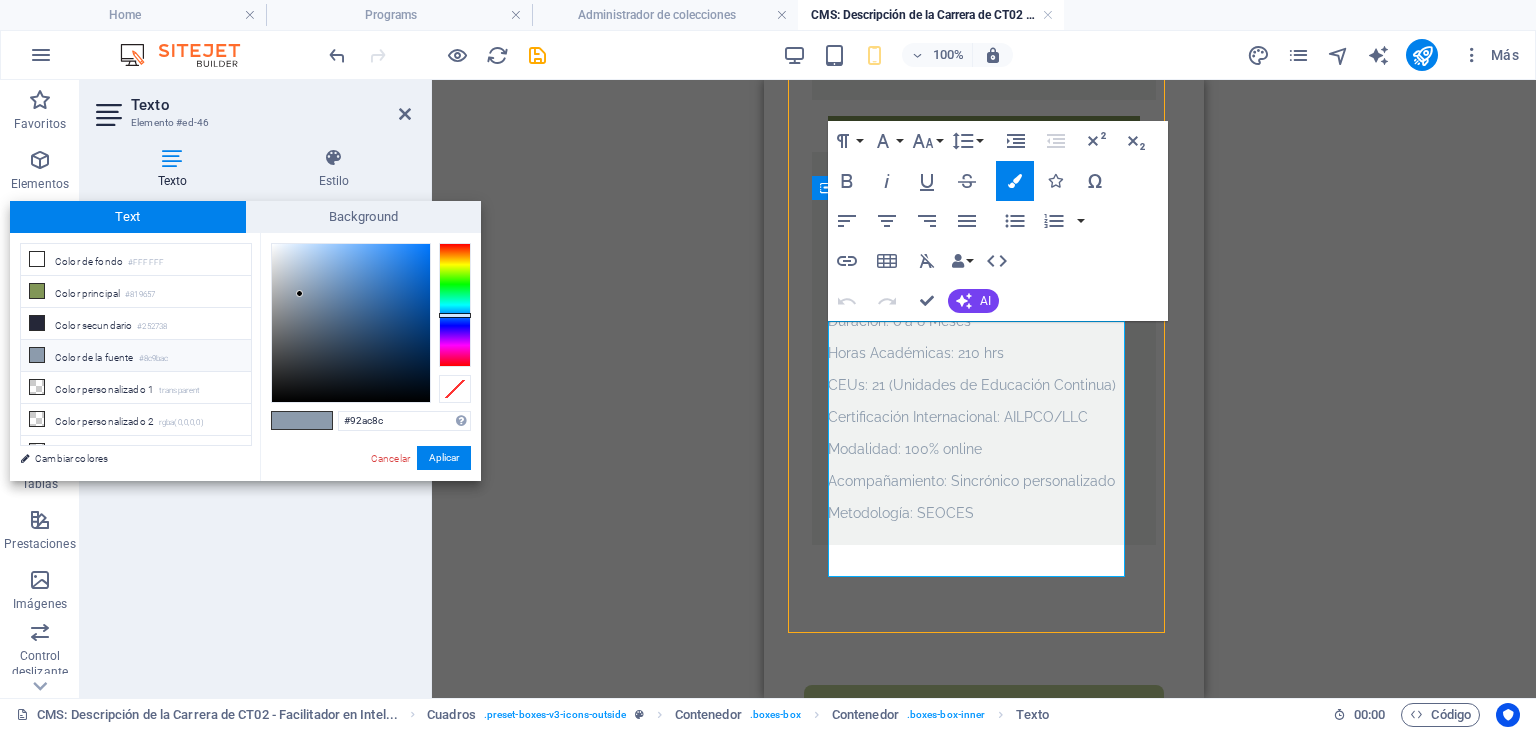 click at bounding box center (455, 305) 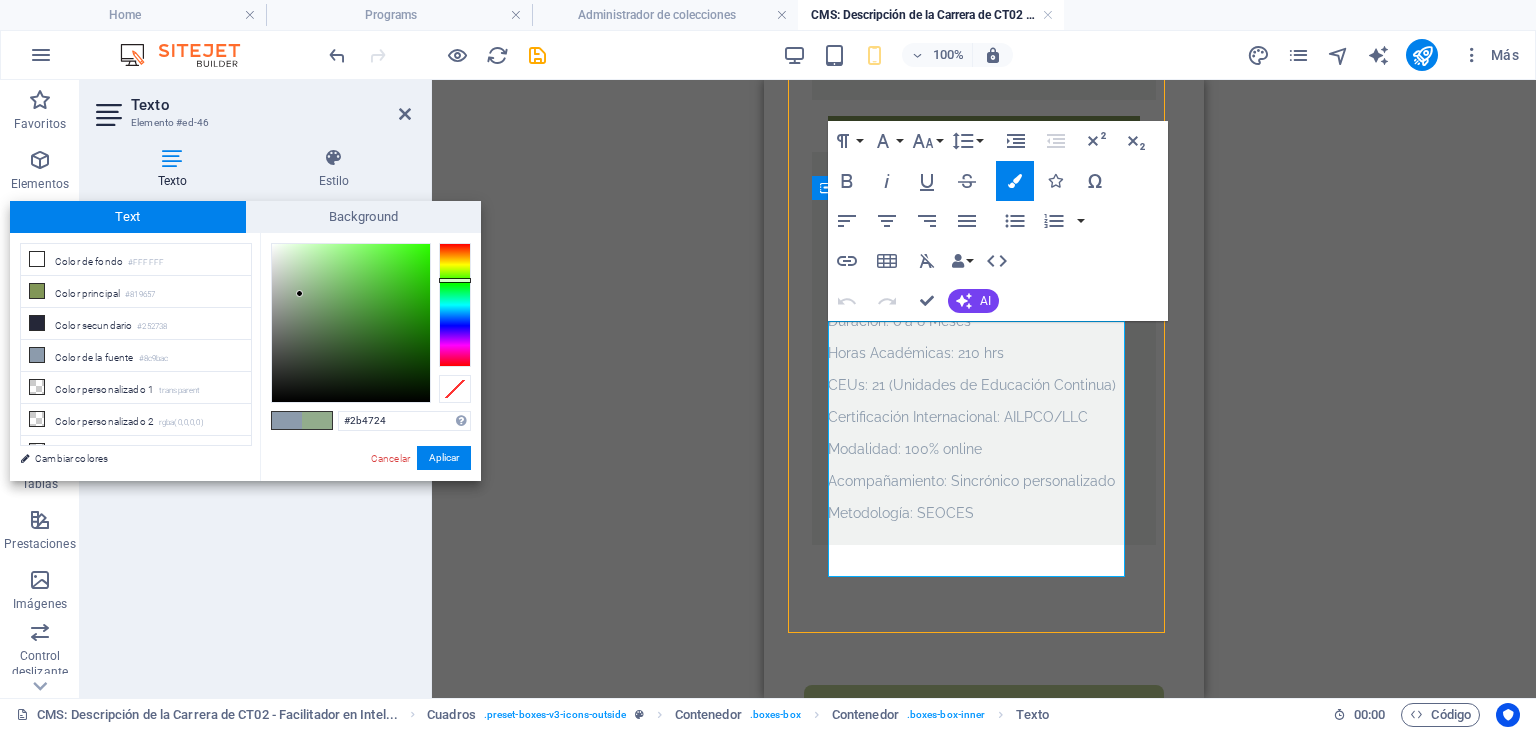 click at bounding box center (351, 323) 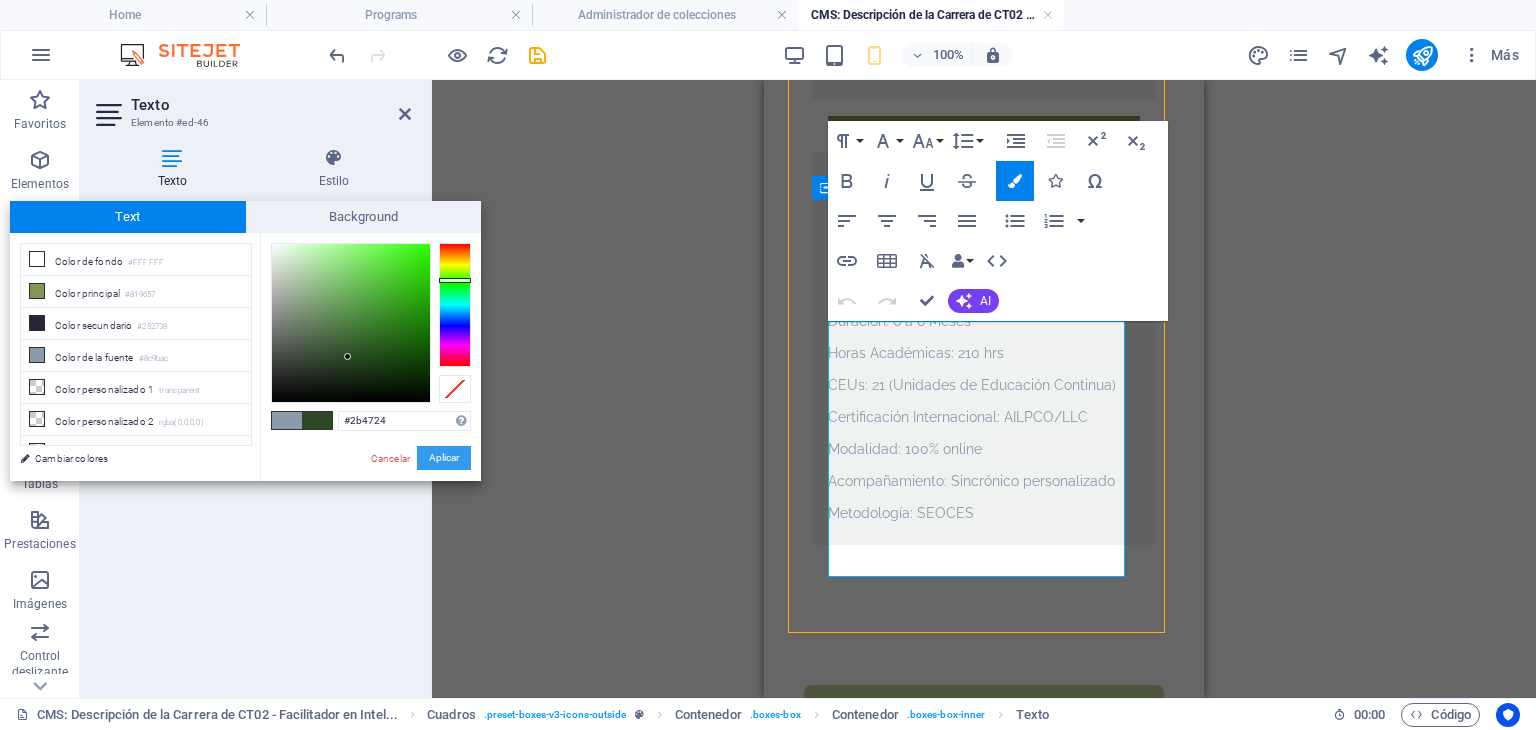 click on "Aplicar" at bounding box center (444, 458) 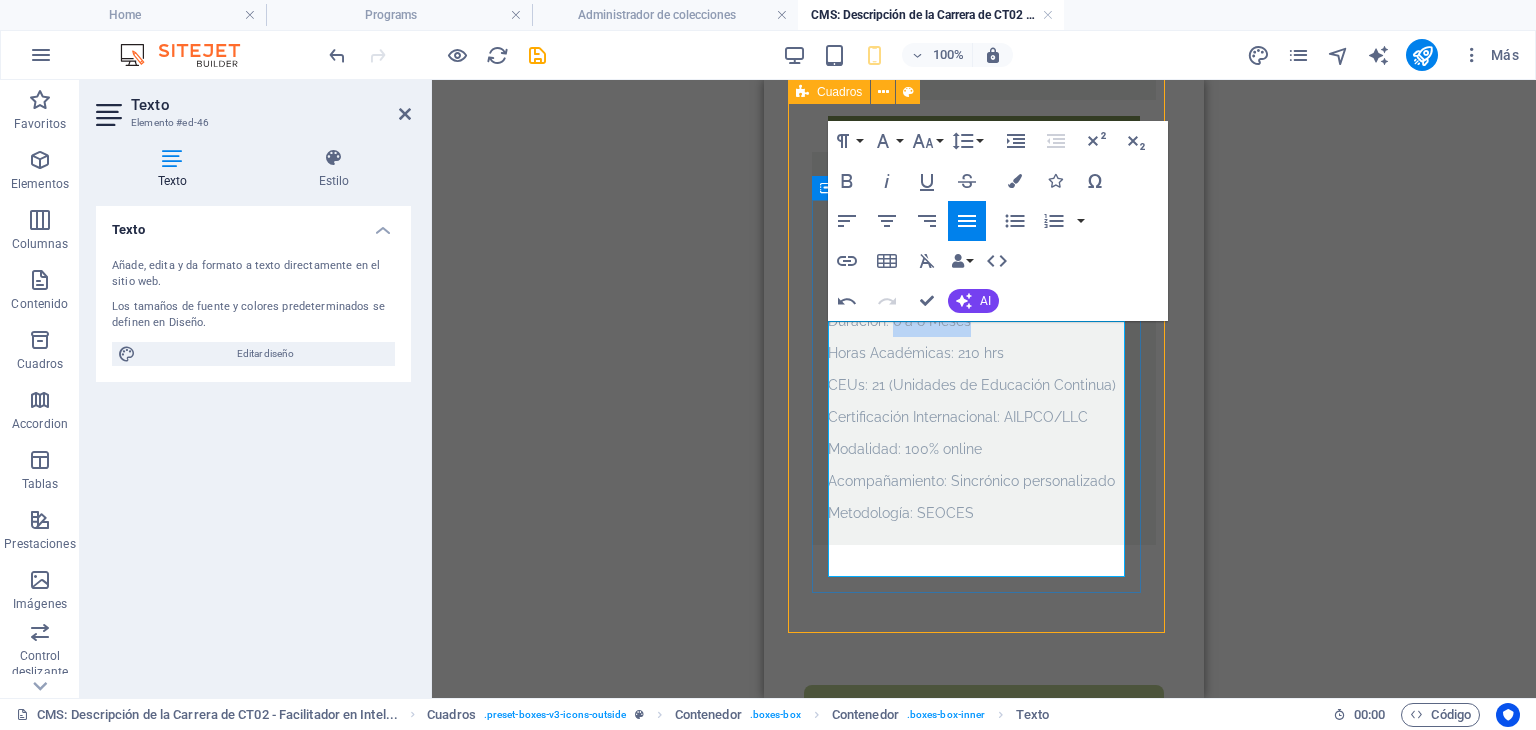 drag, startPoint x: 977, startPoint y: 373, endPoint x: 892, endPoint y: 372, distance: 85.00588 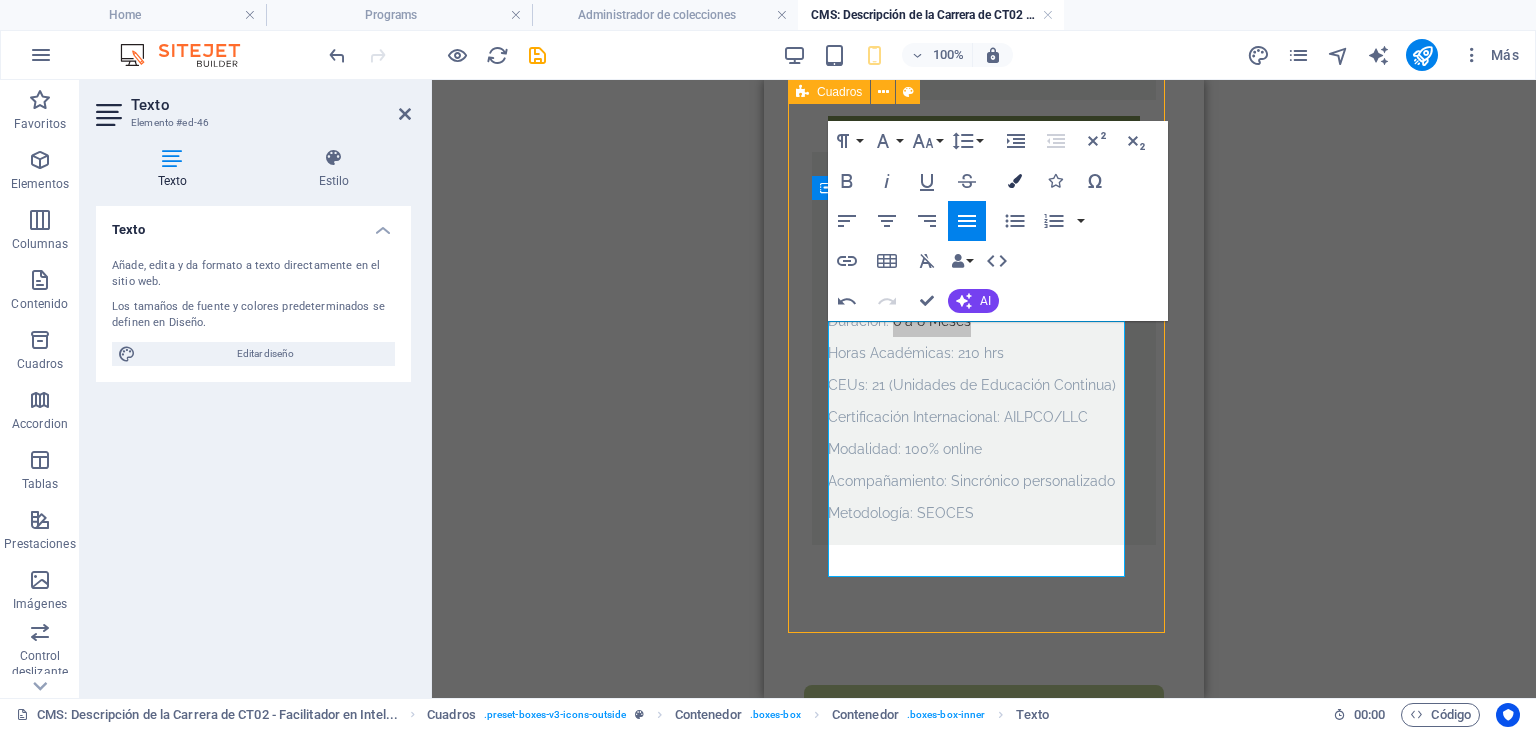 click at bounding box center [1015, 181] 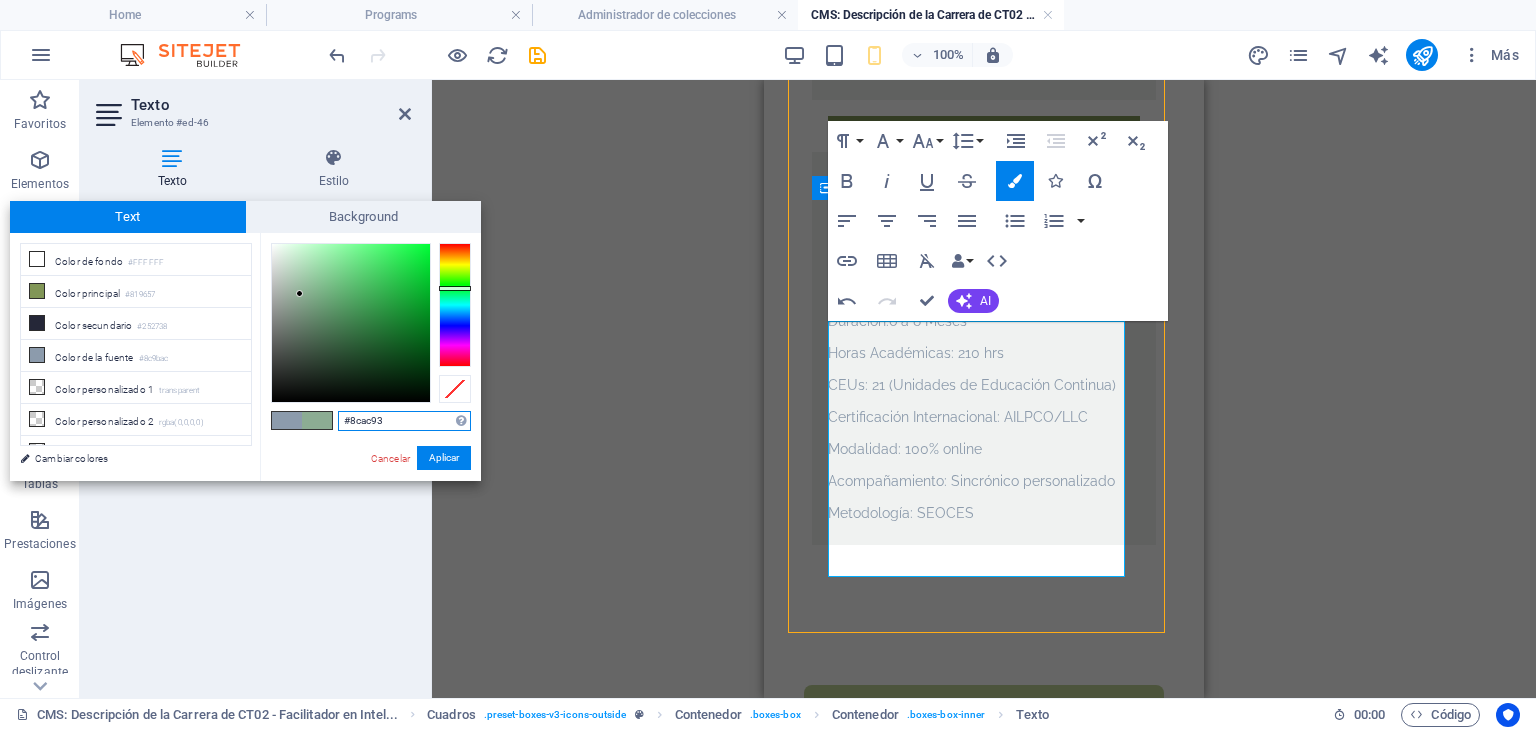click at bounding box center [455, 305] 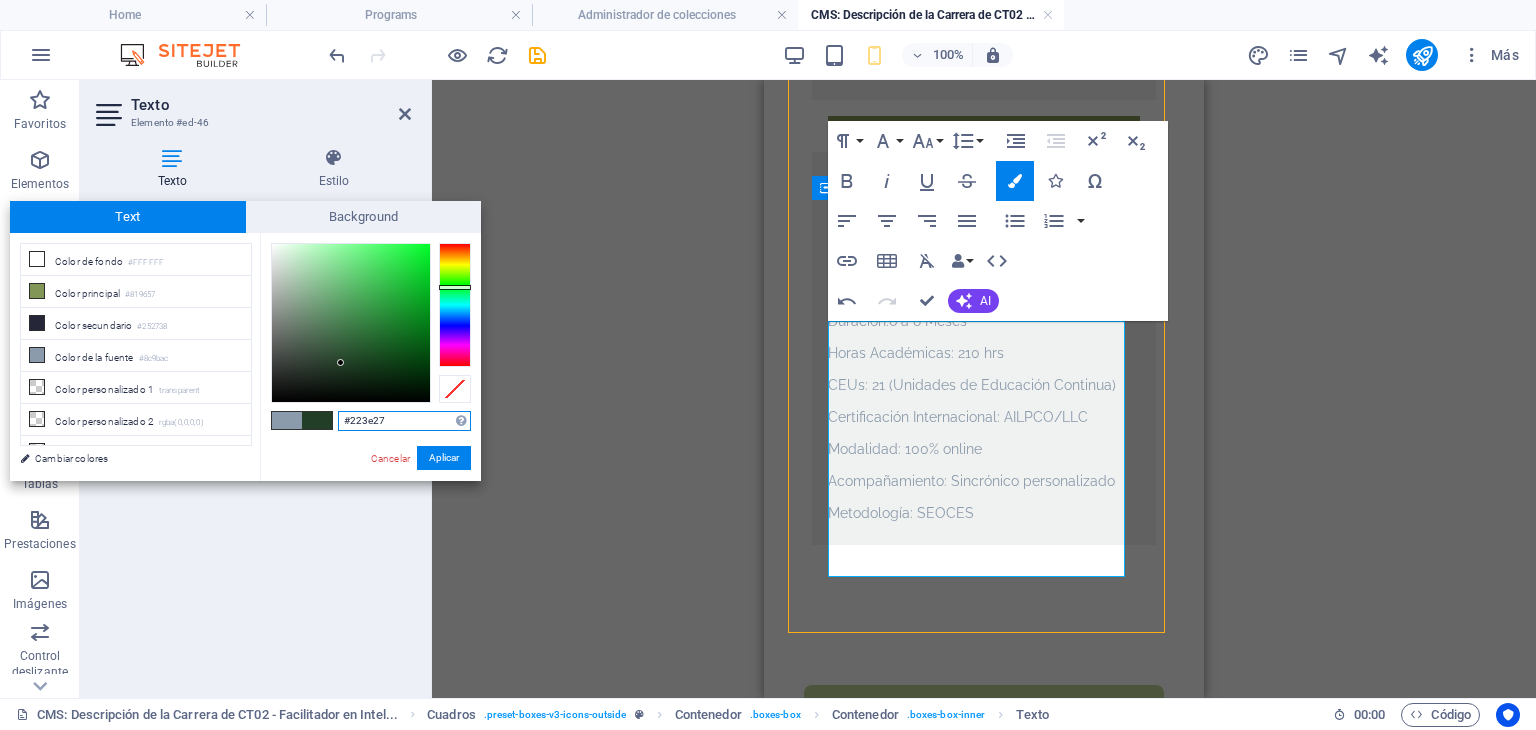 click at bounding box center (351, 323) 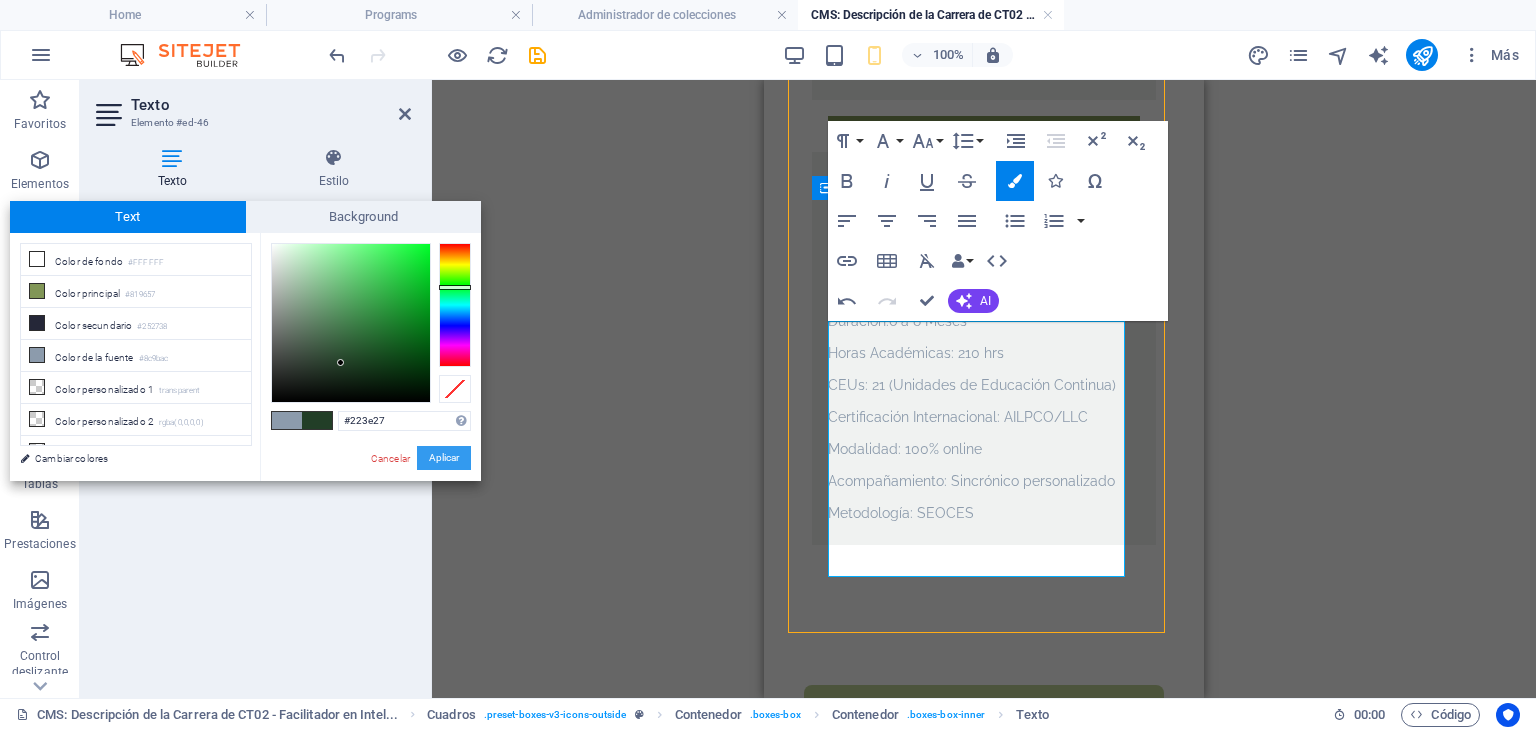 click on "Aplicar" at bounding box center (444, 458) 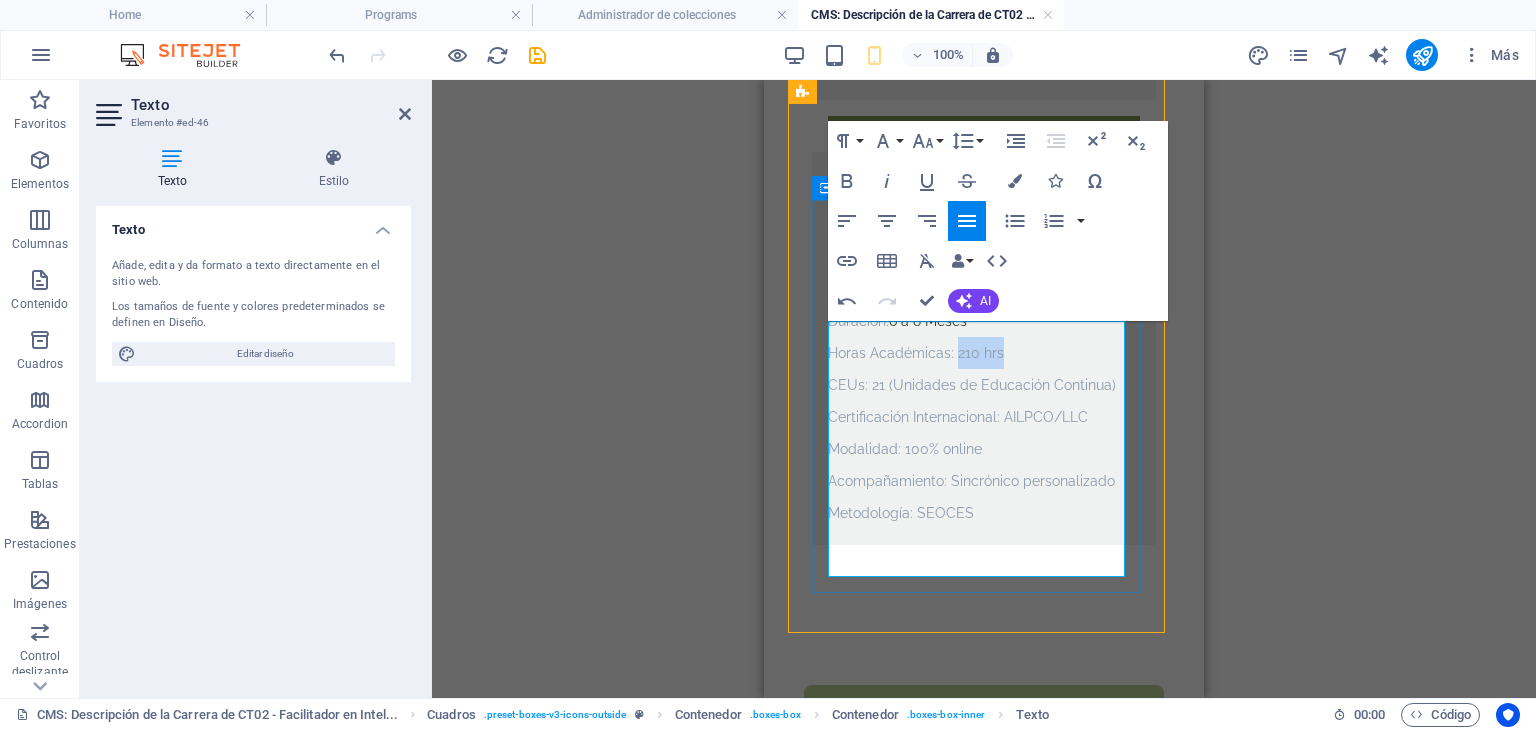 drag, startPoint x: 1009, startPoint y: 413, endPoint x: 955, endPoint y: 403, distance: 54.91812 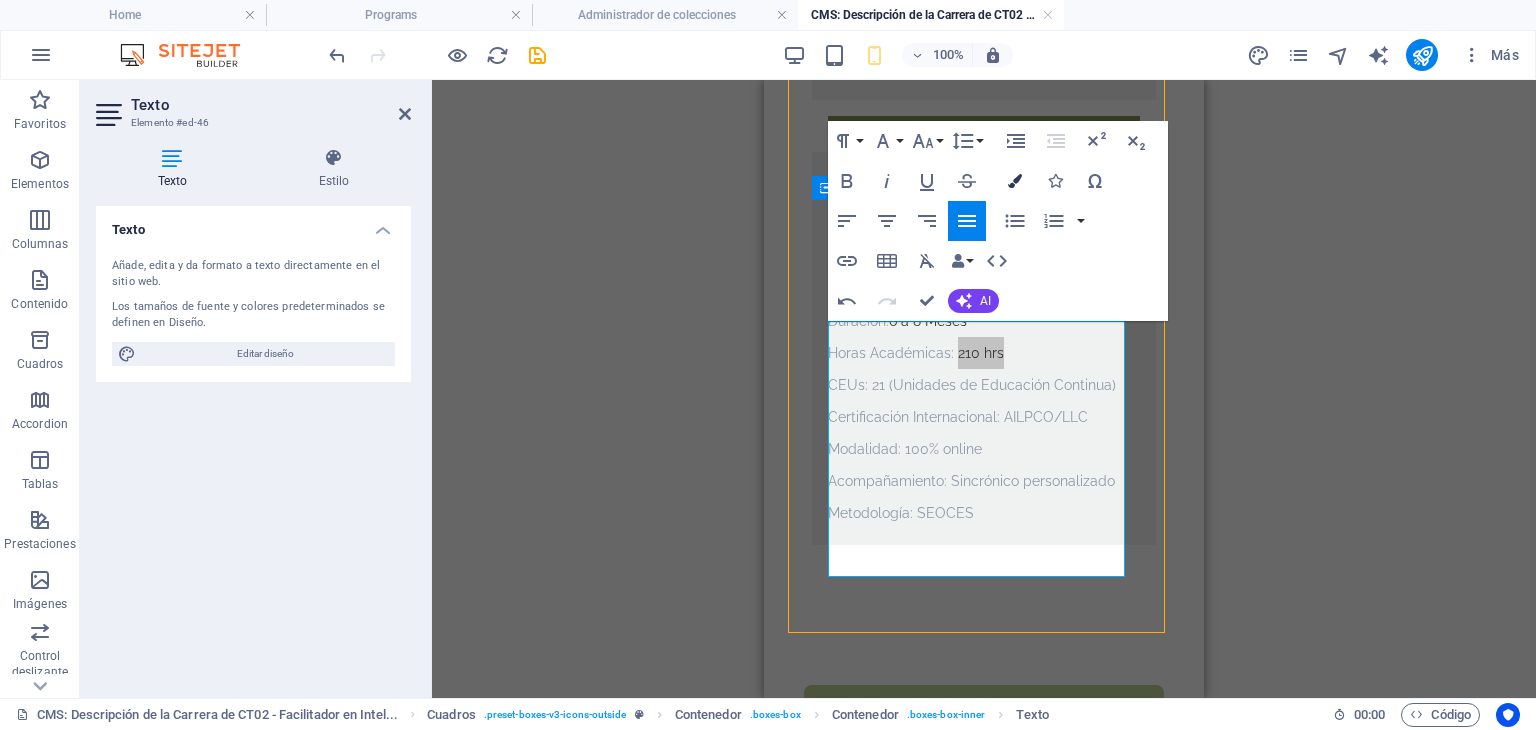 click at bounding box center (1015, 181) 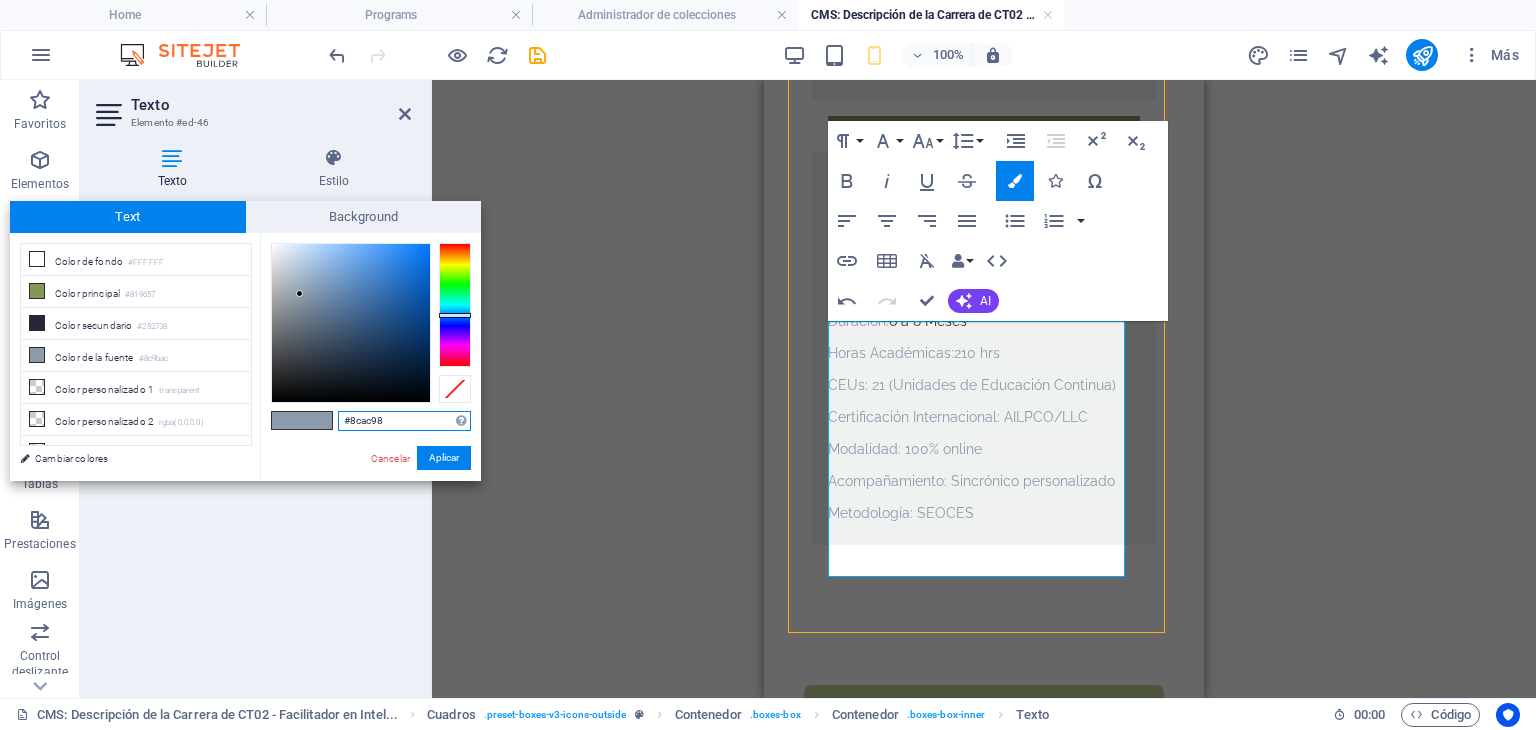 click at bounding box center [455, 305] 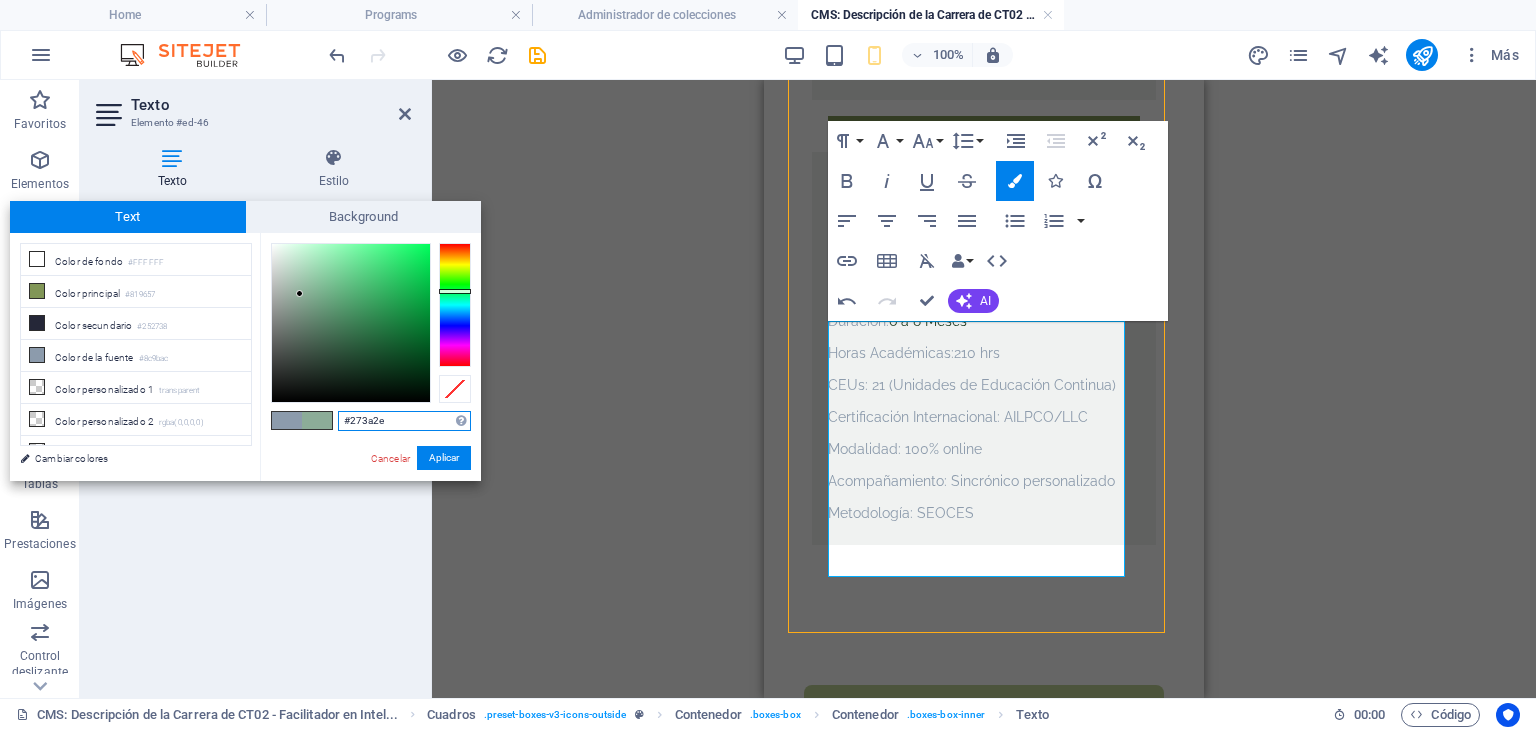 click at bounding box center (351, 323) 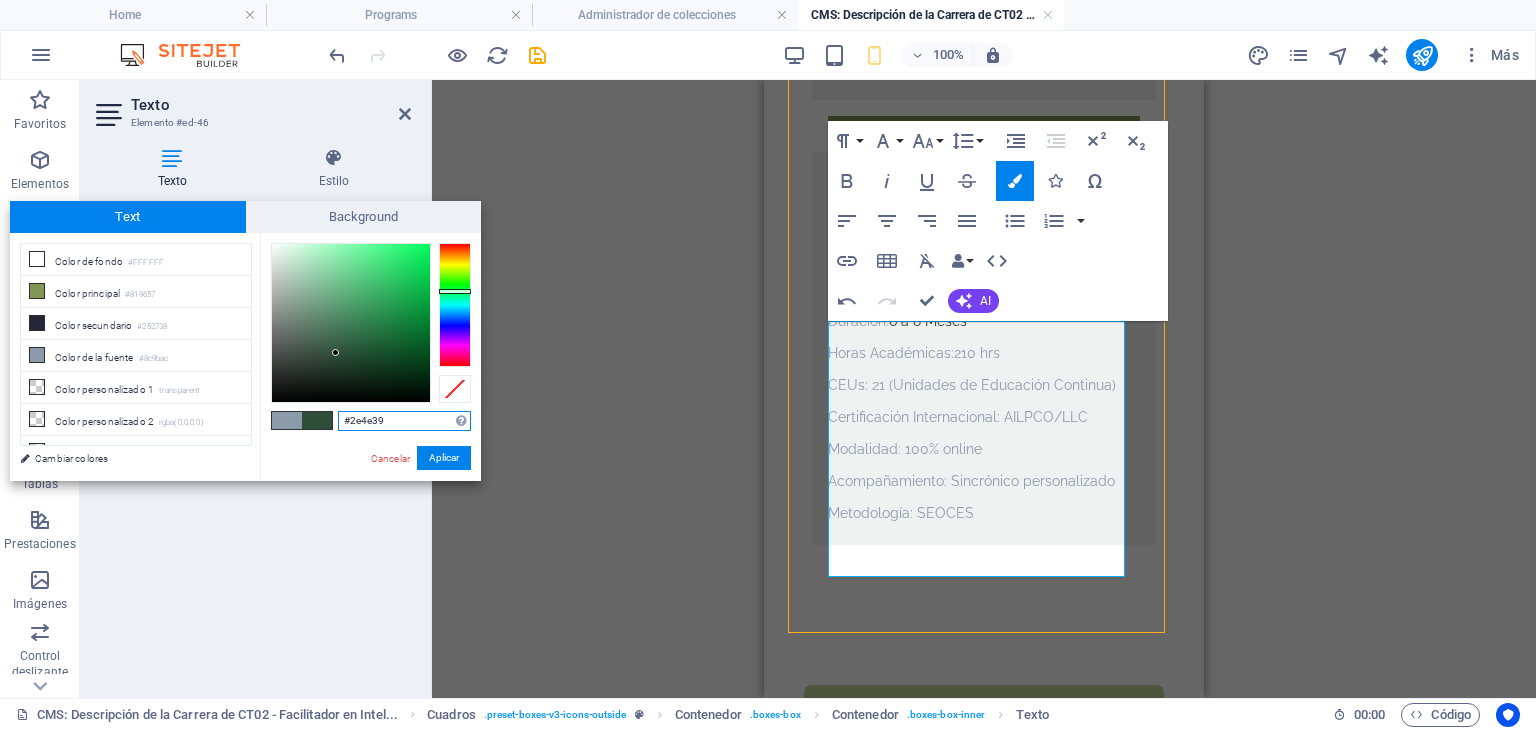 click at bounding box center (351, 323) 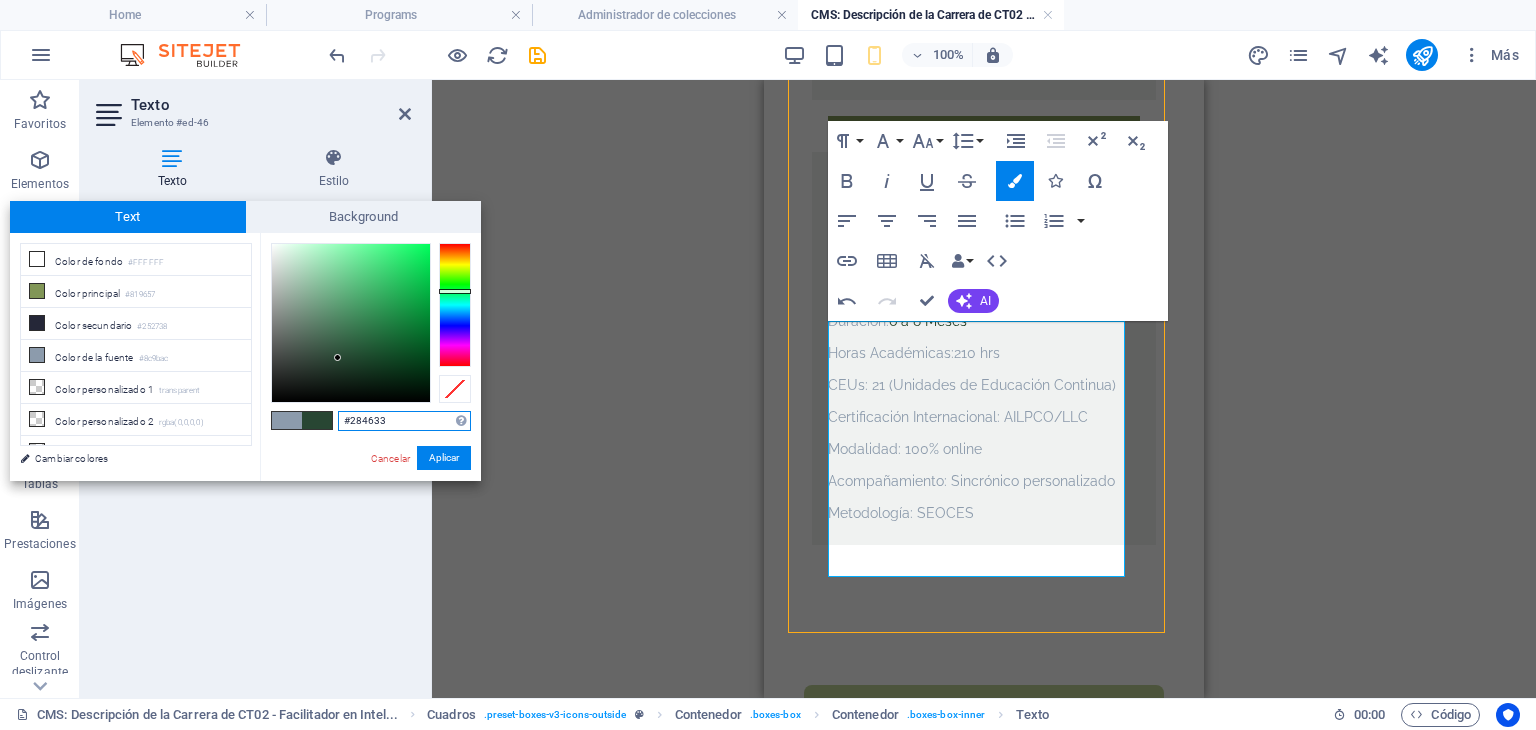 click at bounding box center (351, 323) 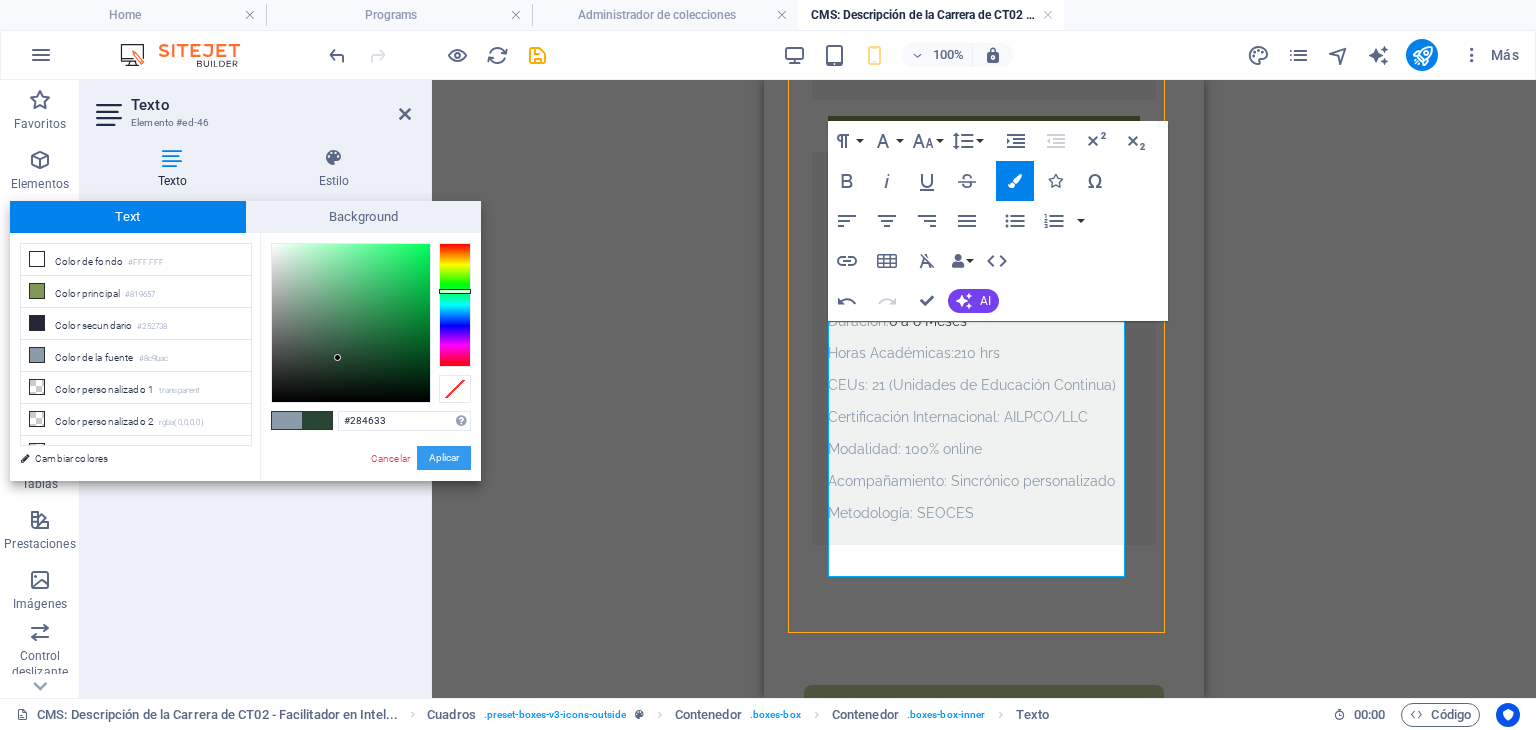 click on "Aplicar" at bounding box center (444, 458) 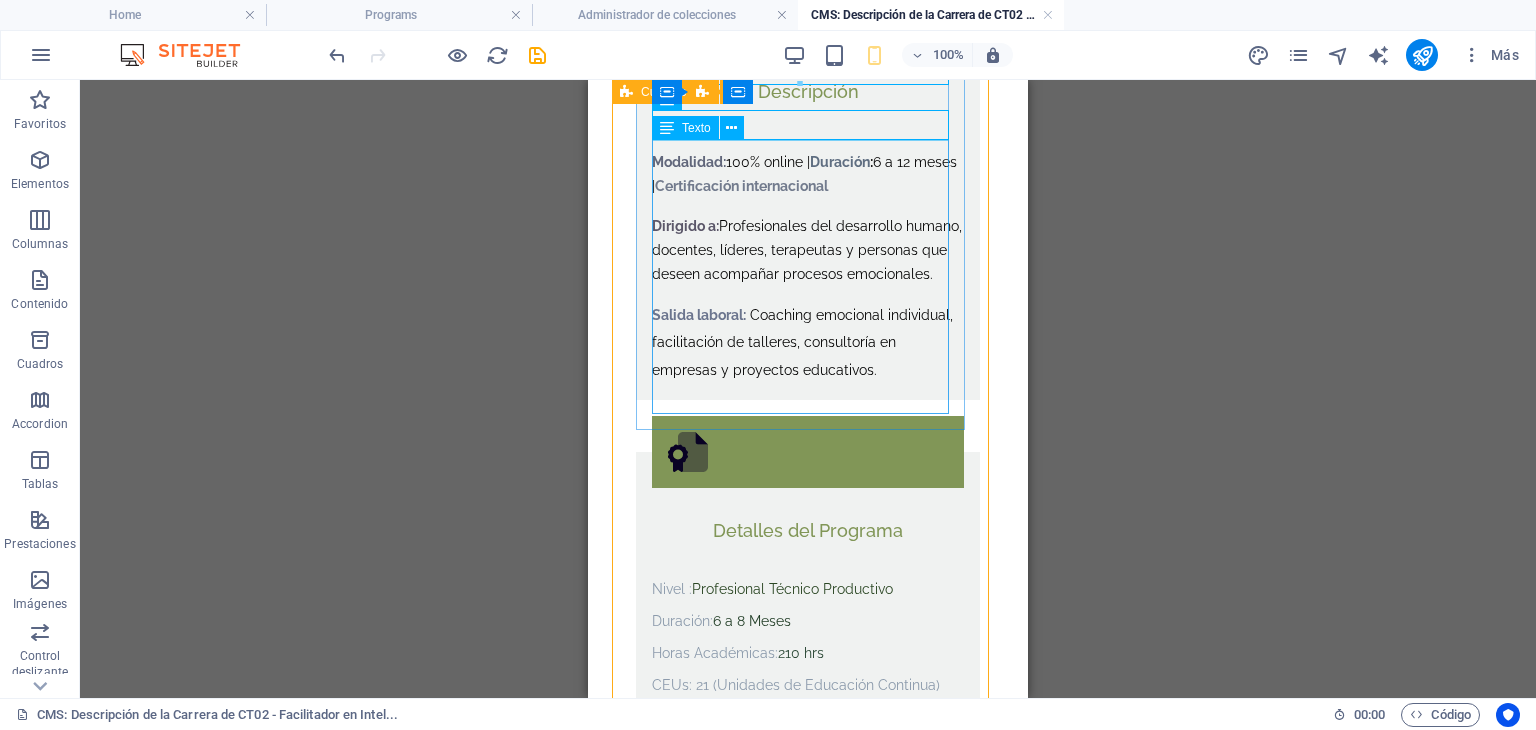 scroll, scrollTop: 1800, scrollLeft: 0, axis: vertical 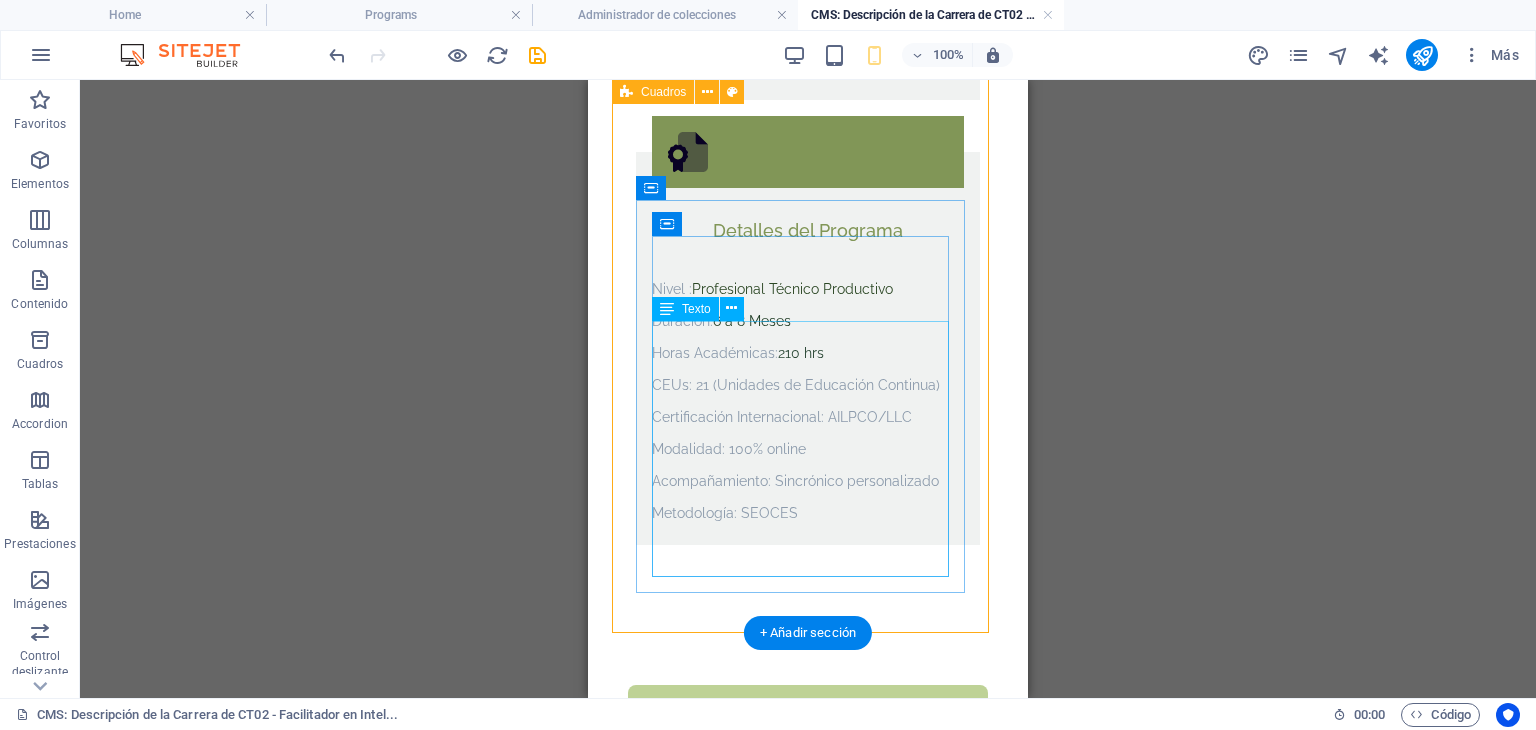 click on "Nivel :  Profesional Técnico Productivo Duración:  6 a 8 Meses Horas Académicas:  210 hrs CEUs: 21 (Unidades de Educación Continua) Certificación Internacional: AILPCO/LLC Modalidad: 100% online Acompañamiento: Sincrónico personalizado Metodología: SEOCES" at bounding box center [808, 401] 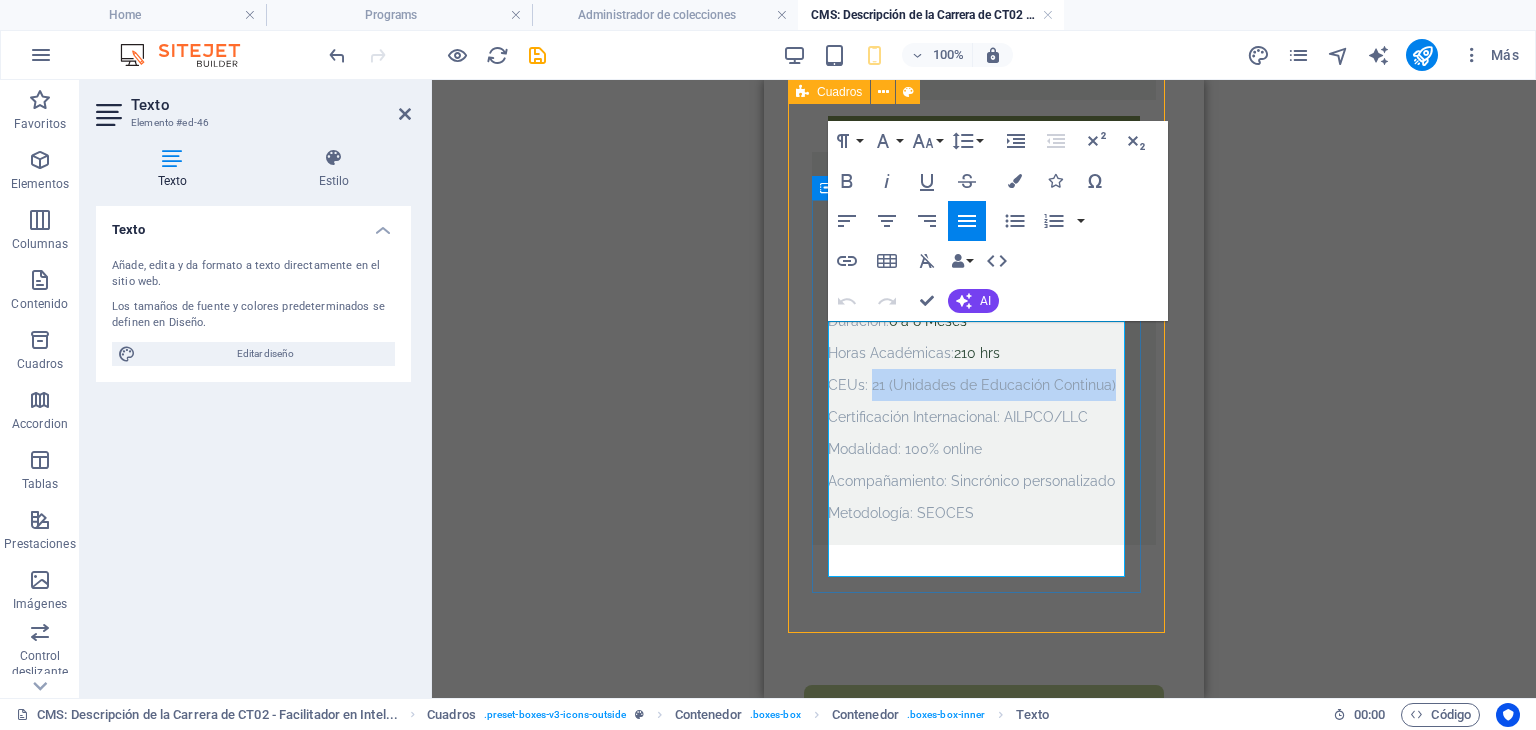 drag, startPoint x: 869, startPoint y: 429, endPoint x: 1125, endPoint y: 448, distance: 256.7041 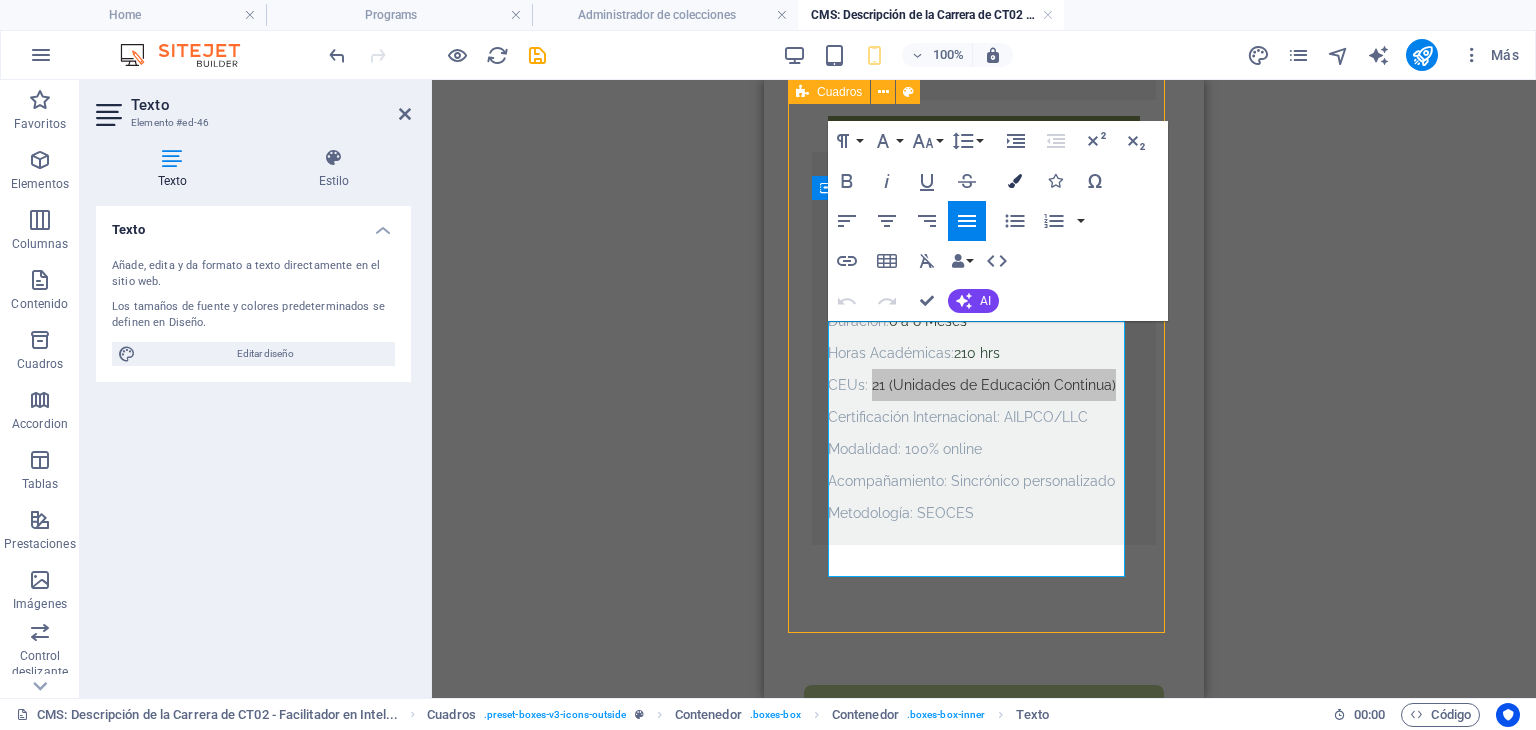 click at bounding box center [1015, 181] 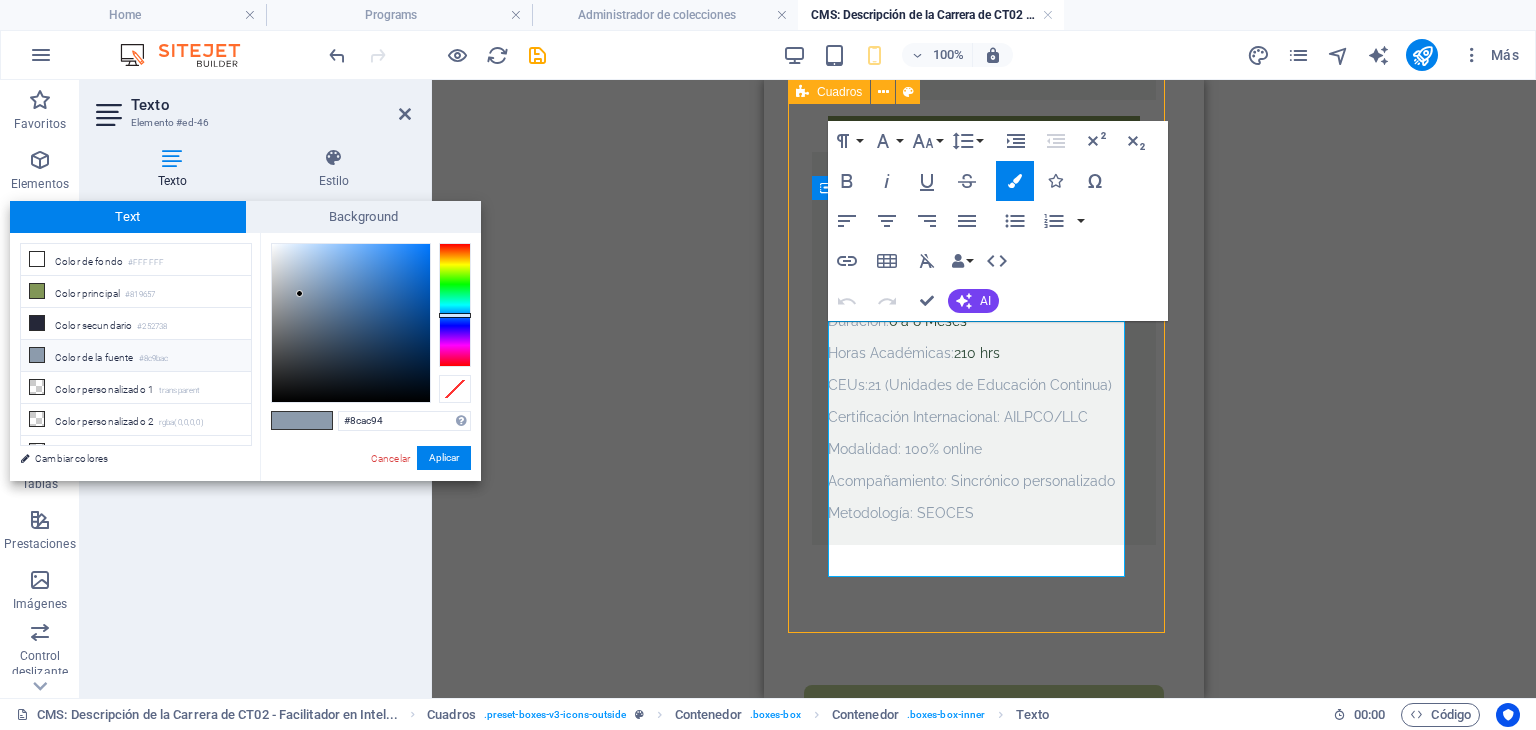 click at bounding box center [455, 305] 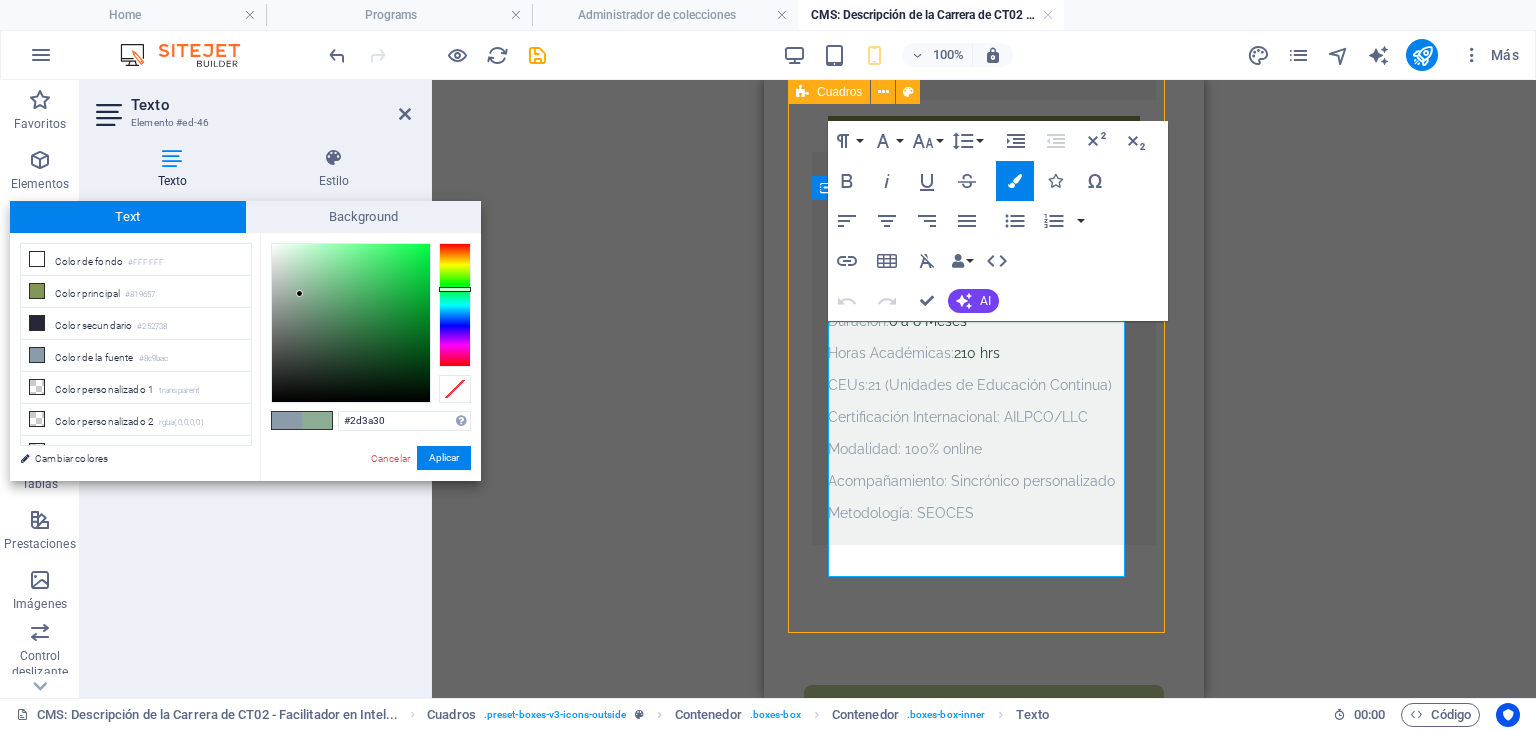 click at bounding box center (351, 323) 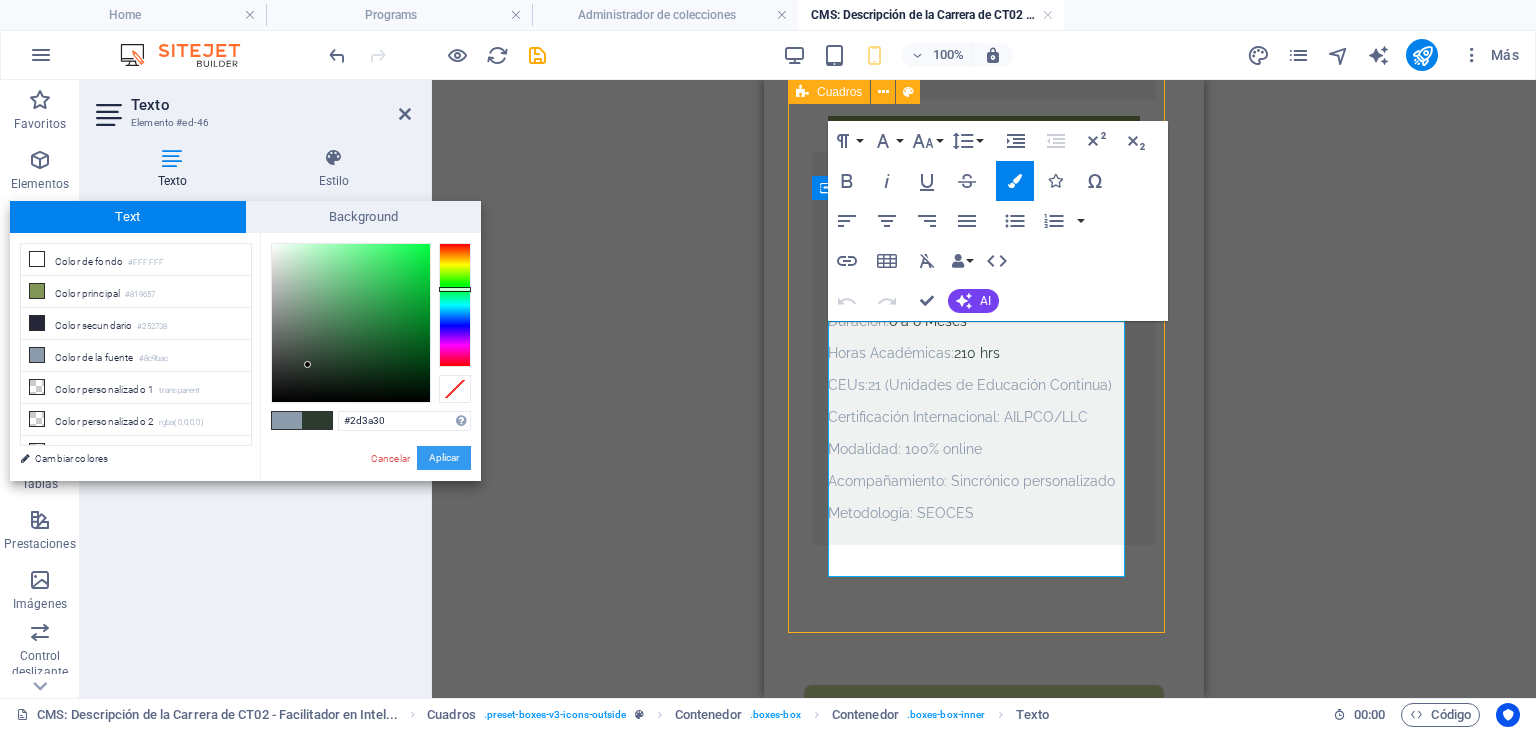 click on "Aplicar" at bounding box center [444, 458] 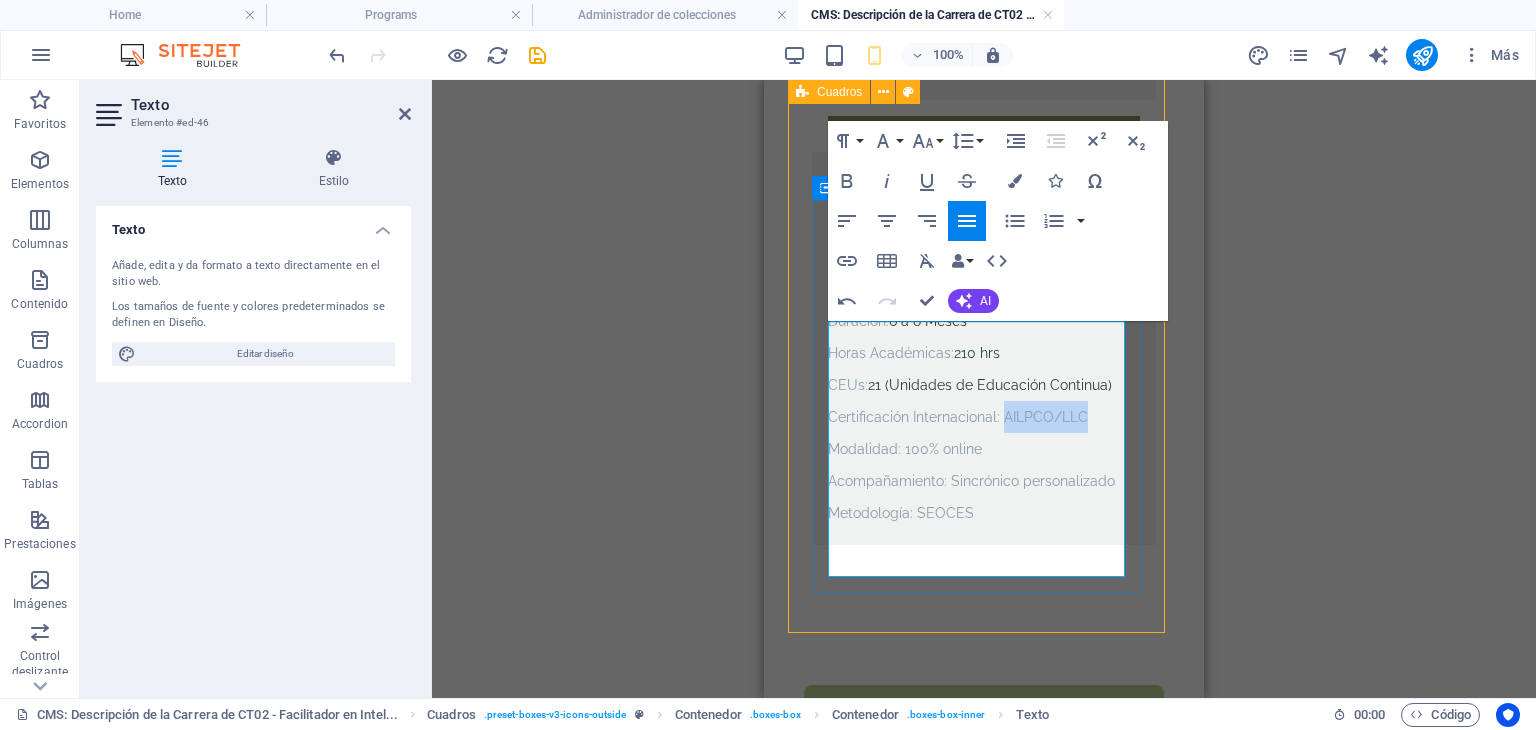 drag, startPoint x: 1001, startPoint y: 464, endPoint x: 1086, endPoint y: 462, distance: 85.02353 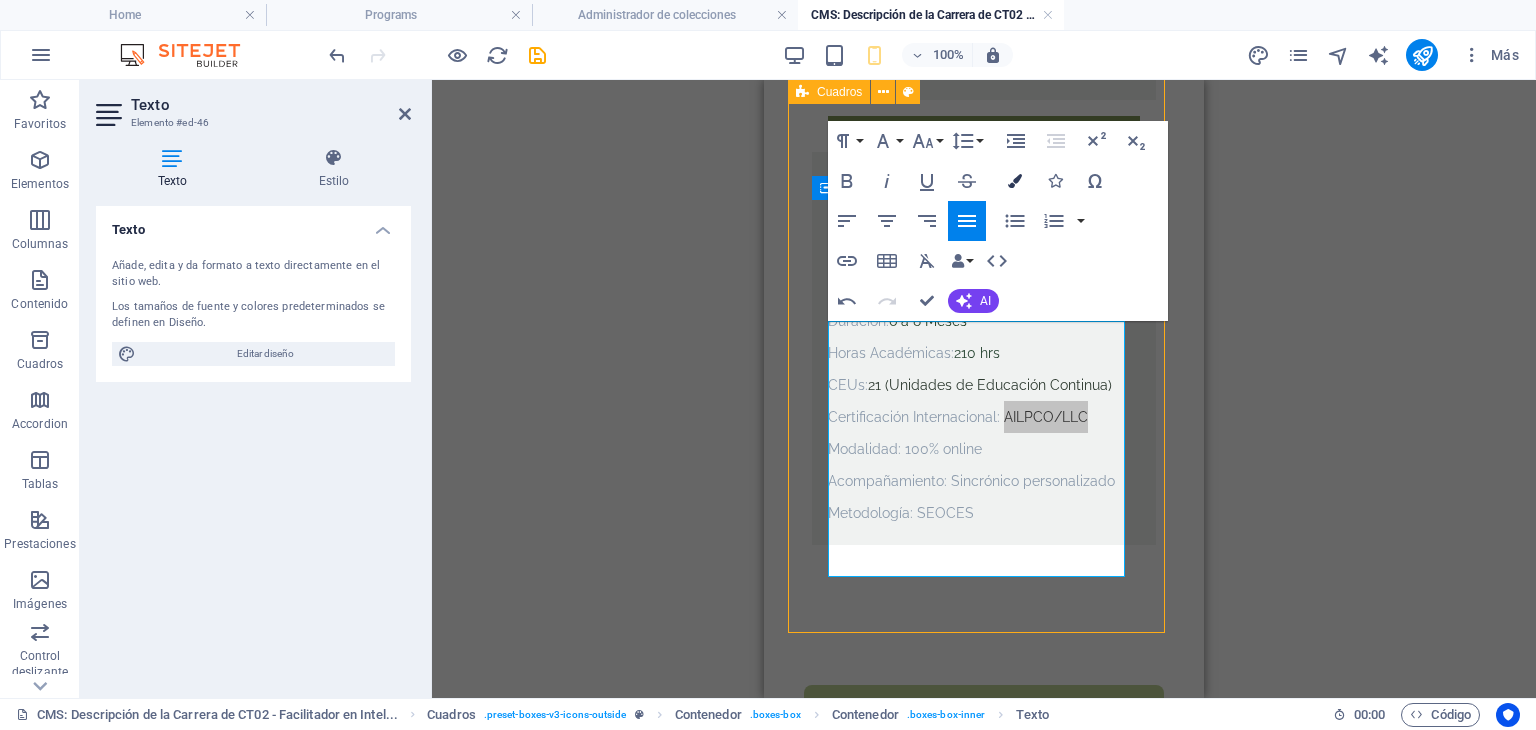 click at bounding box center (1015, 181) 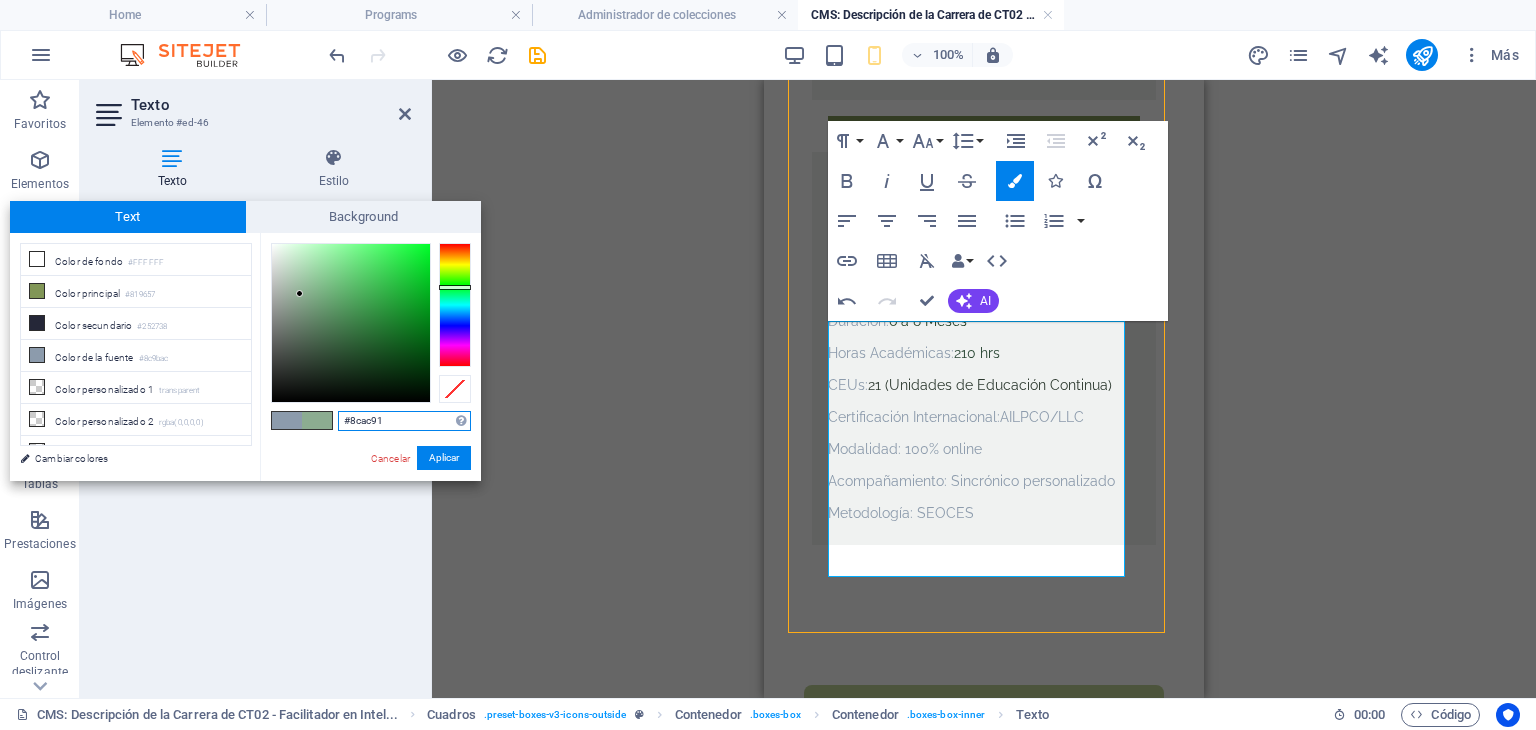 click at bounding box center (455, 305) 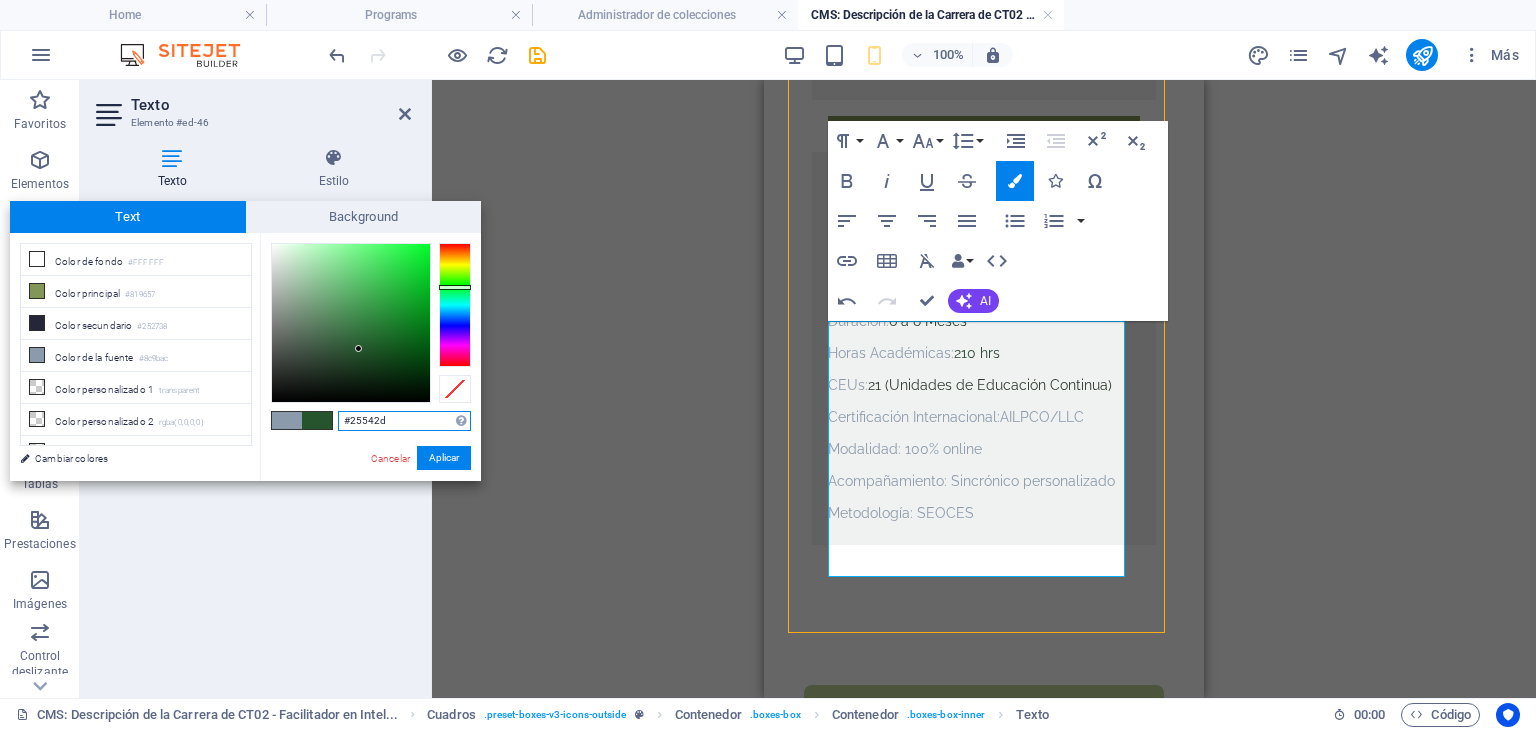 click at bounding box center (351, 323) 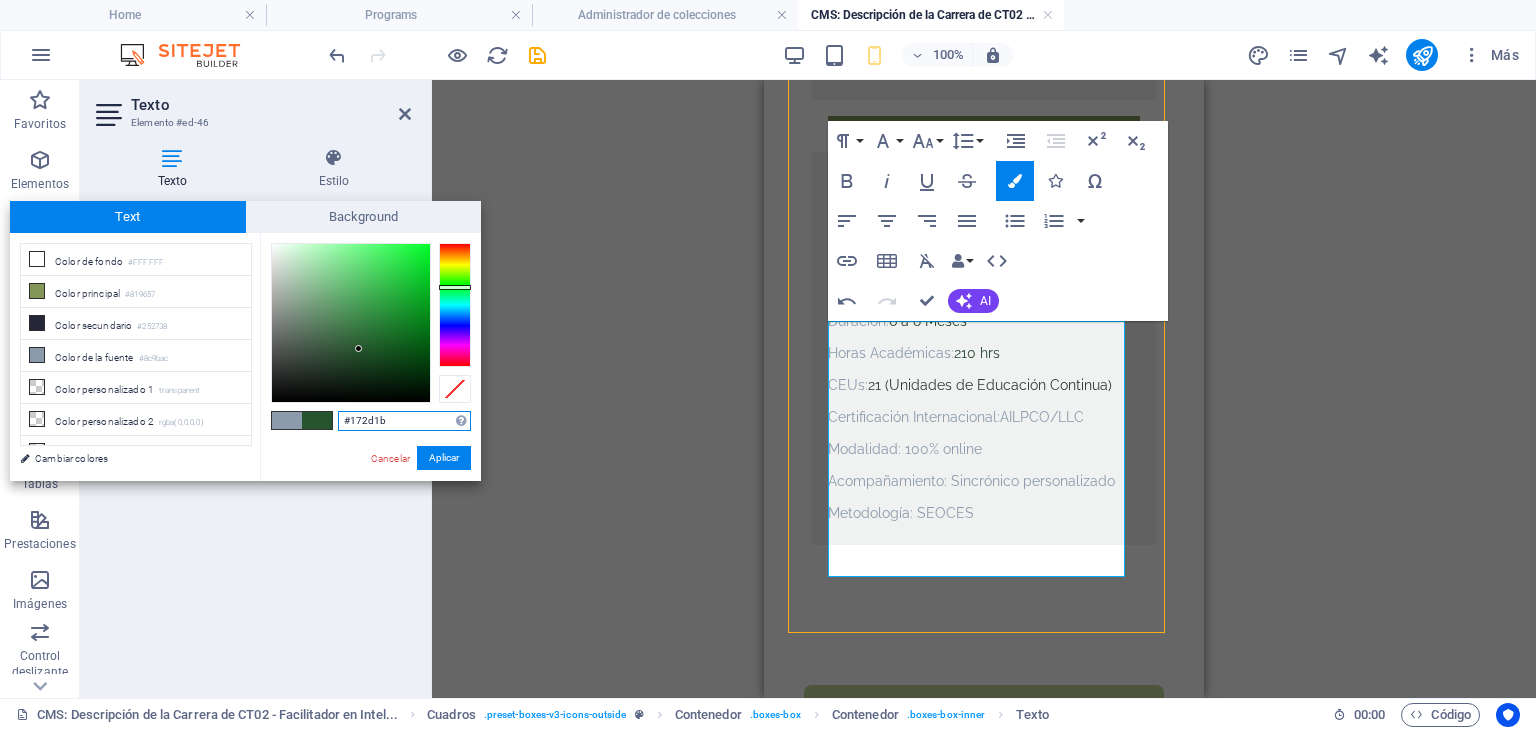click at bounding box center [351, 323] 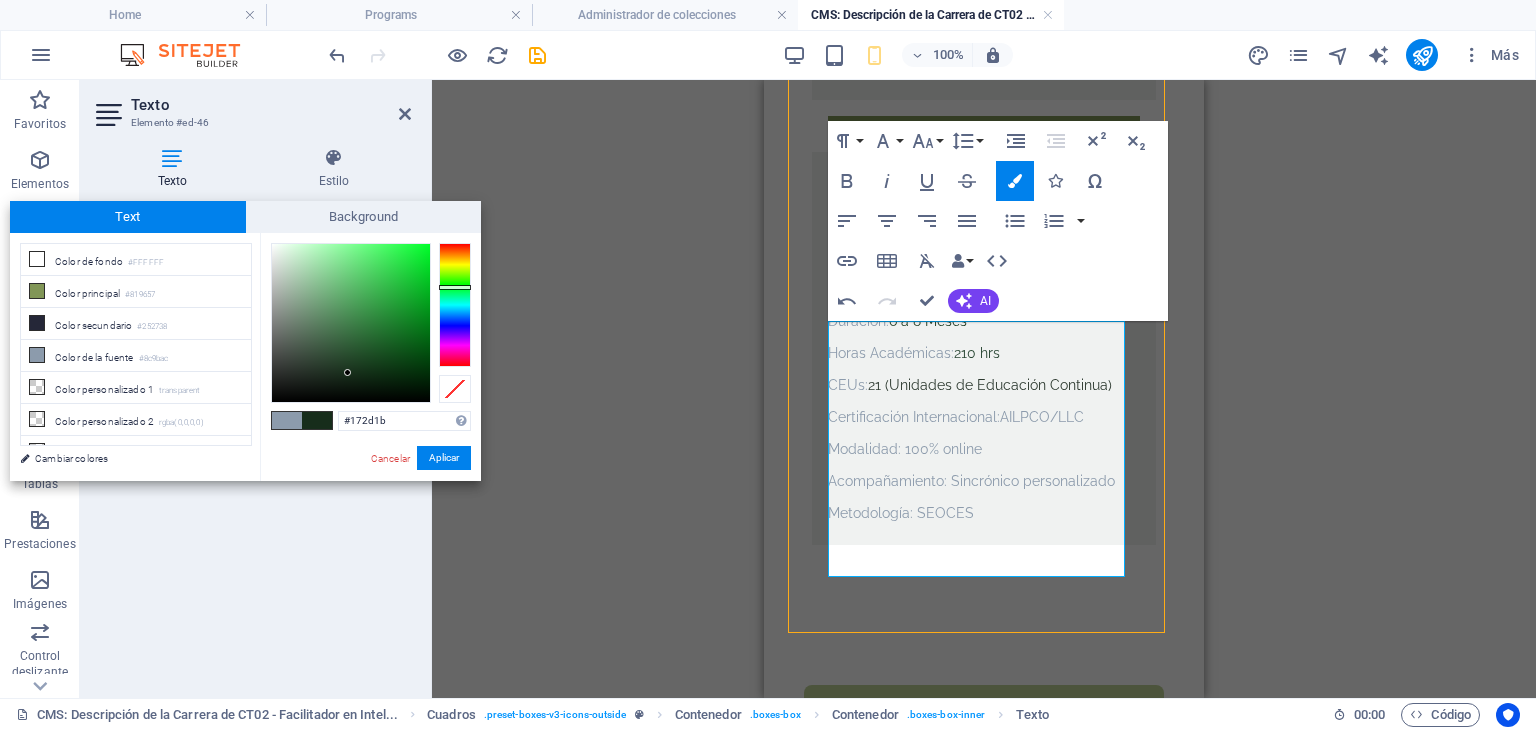 click on "Aplicar" at bounding box center [444, 458] 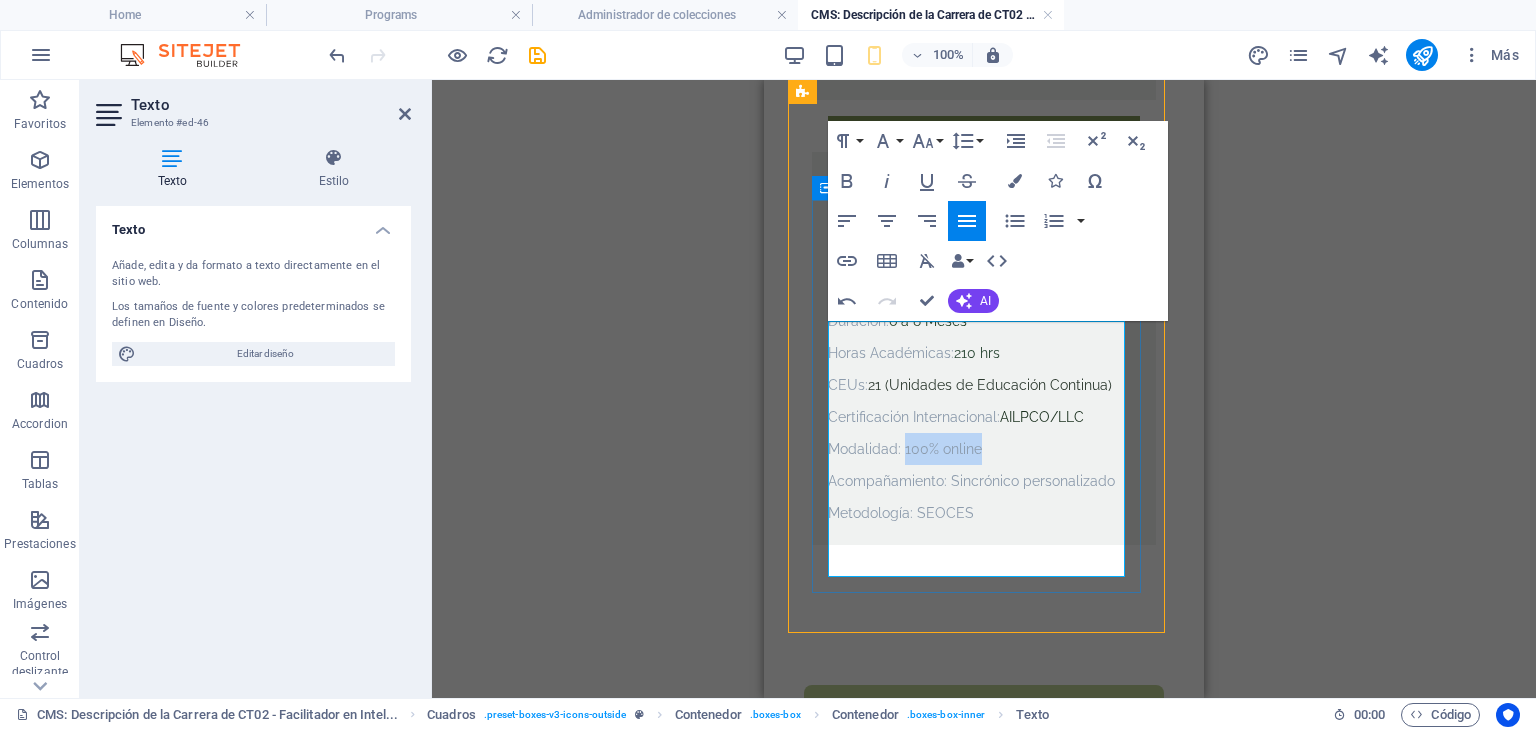 drag, startPoint x: 902, startPoint y: 497, endPoint x: 1002, endPoint y: 502, distance: 100.12492 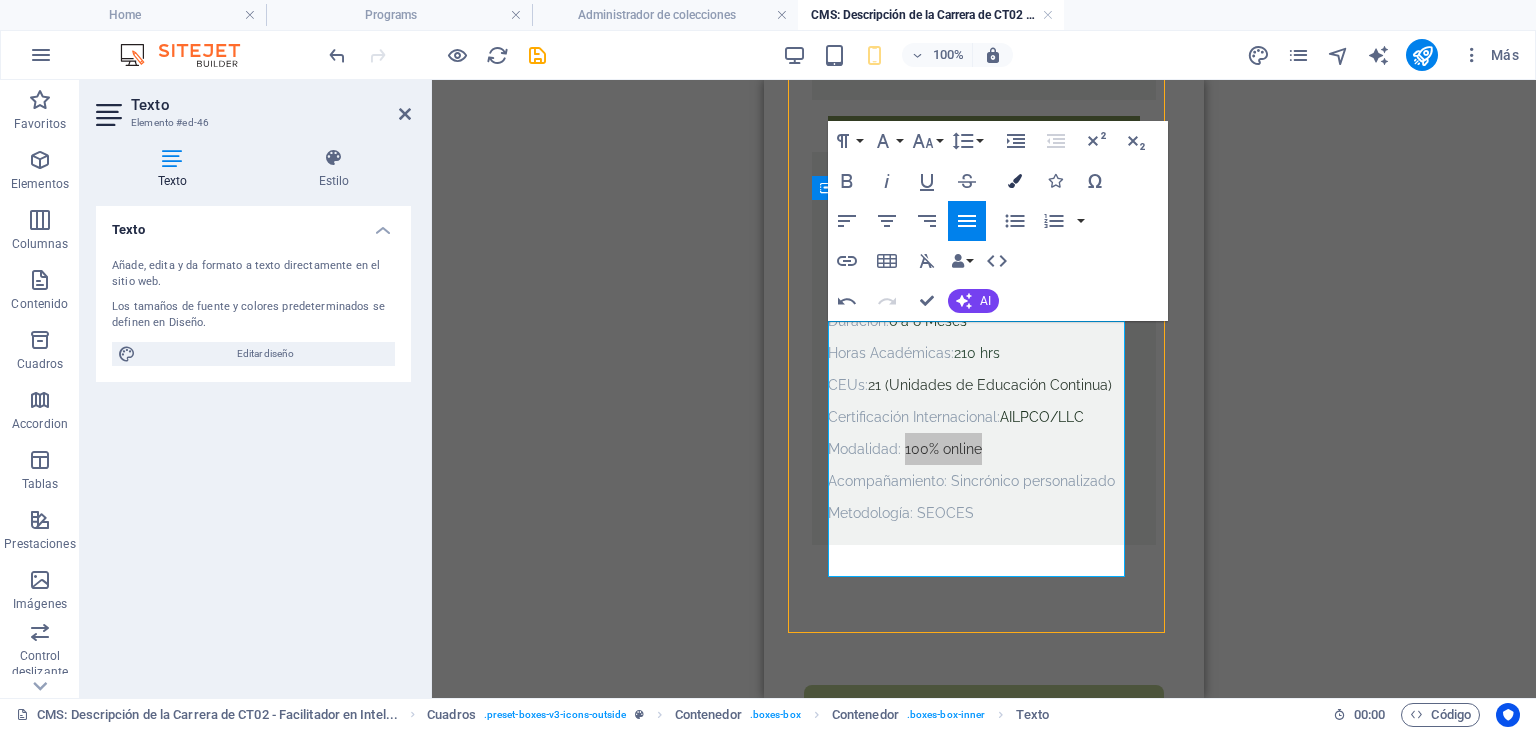 click on "Colors" at bounding box center [1015, 181] 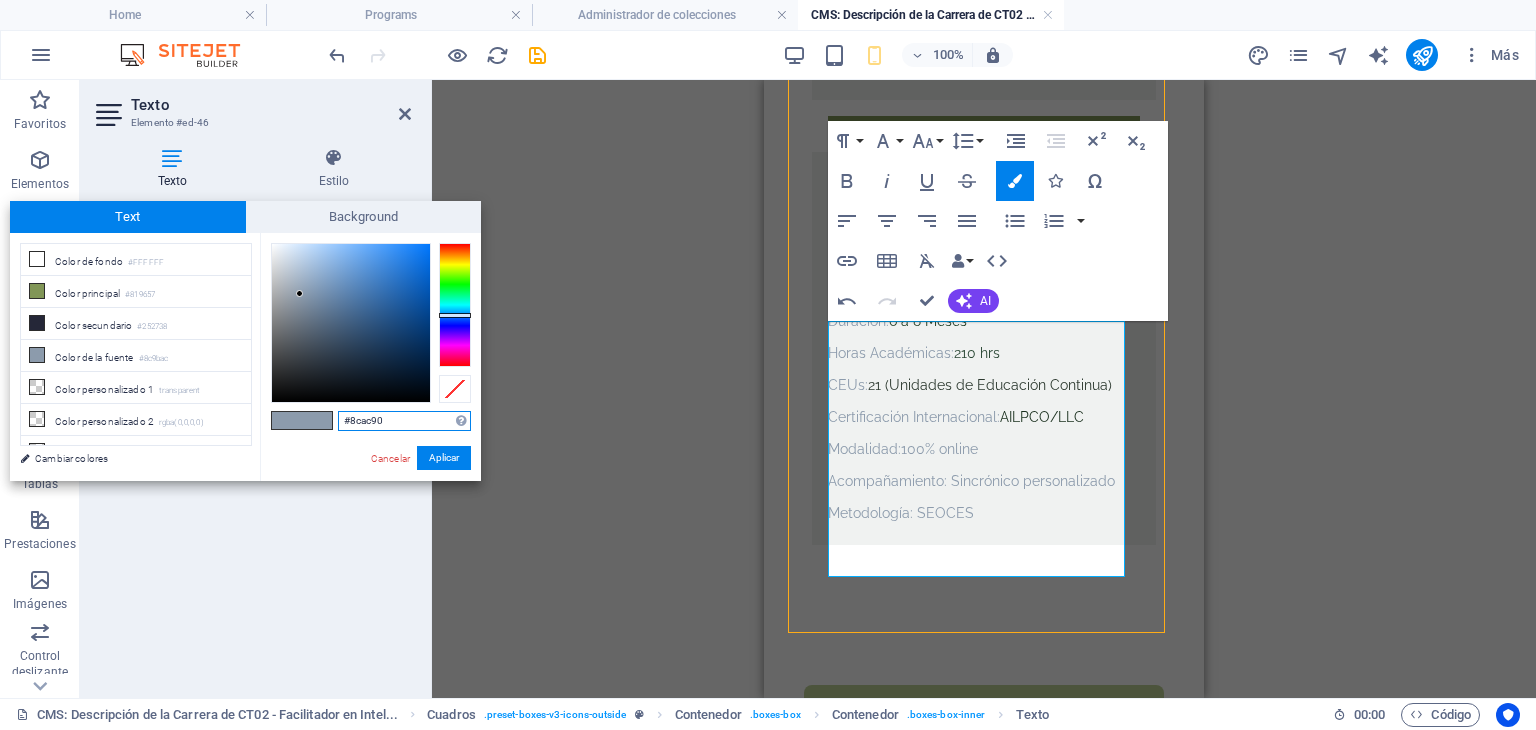 click at bounding box center [455, 305] 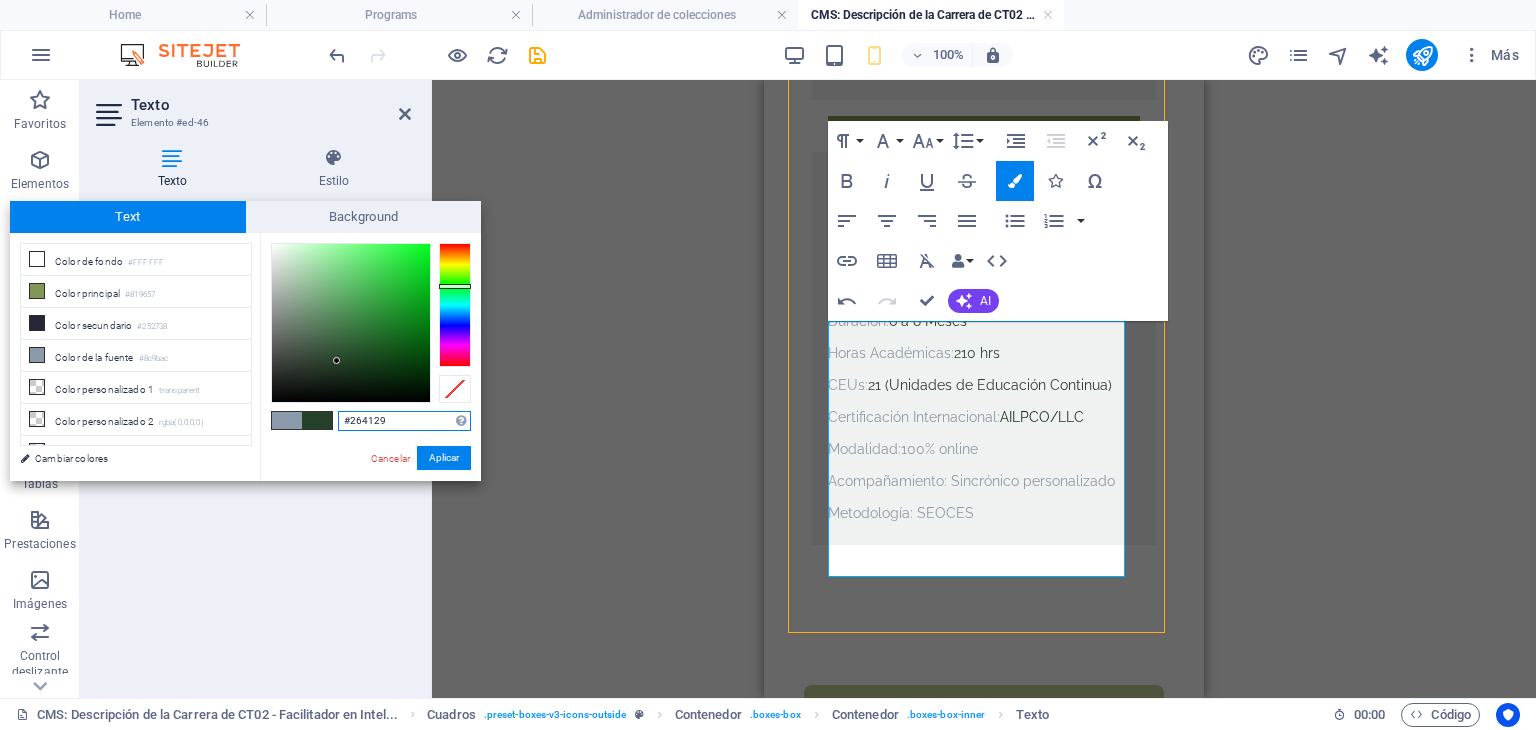 click at bounding box center [351, 323] 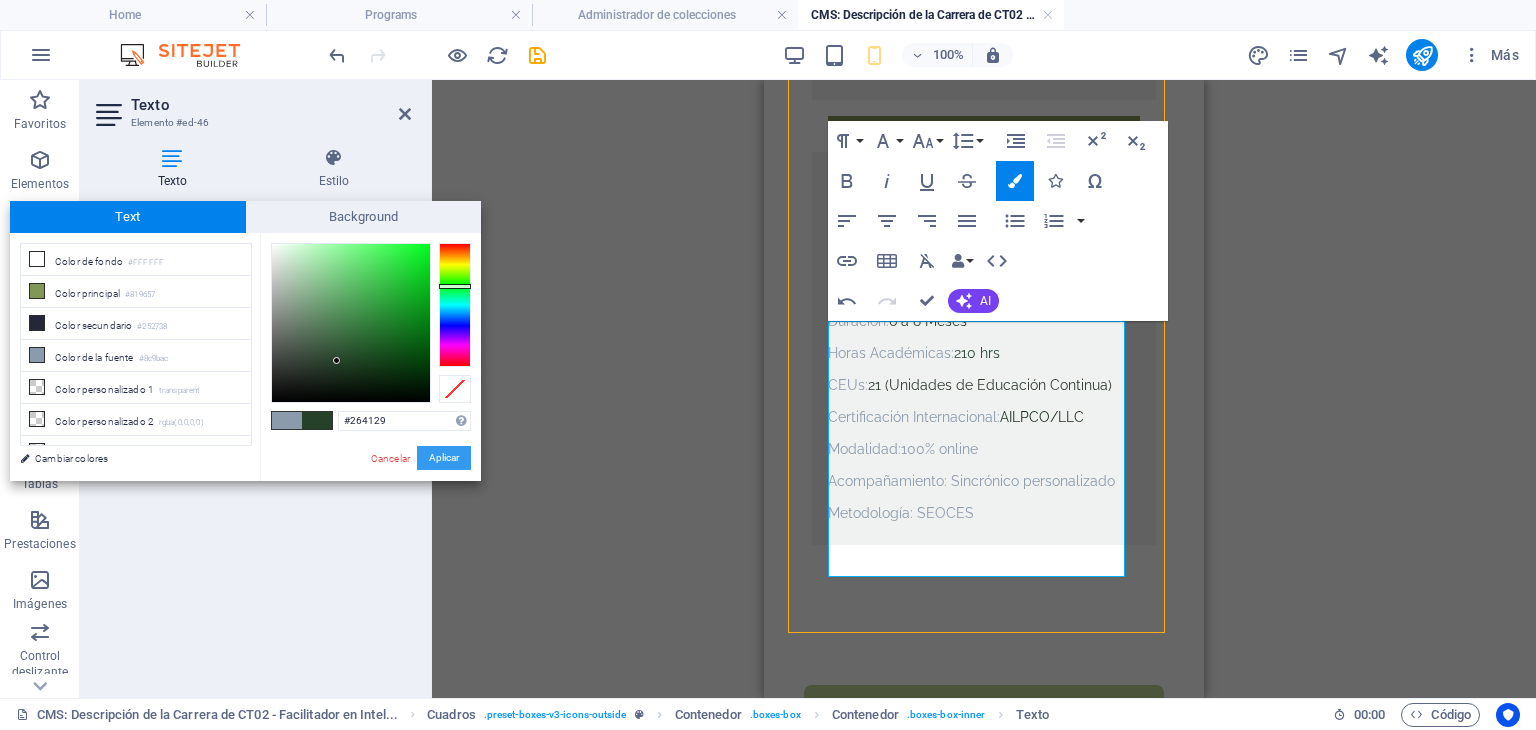 click on "Aplicar" at bounding box center [444, 458] 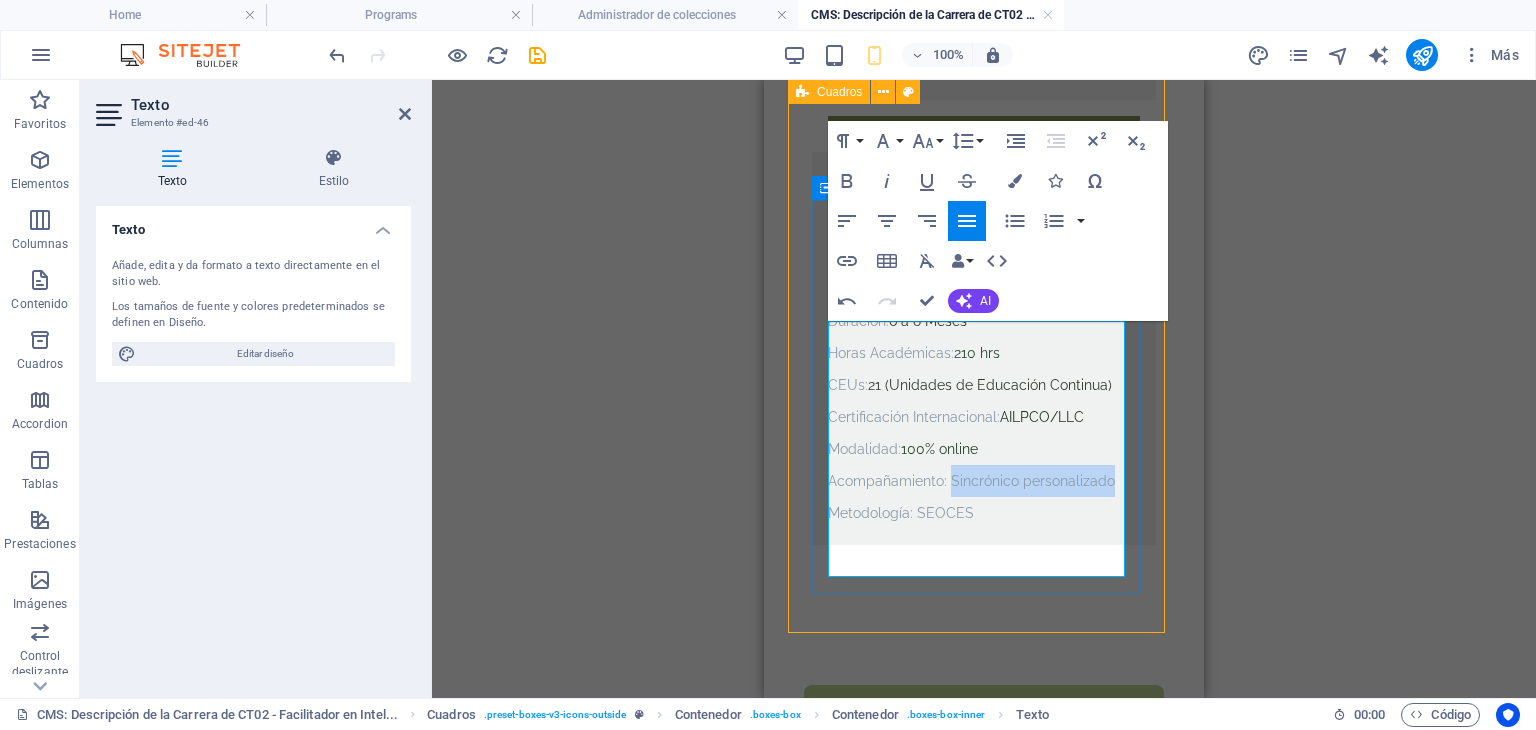 drag, startPoint x: 948, startPoint y: 529, endPoint x: 1118, endPoint y: 538, distance: 170.23807 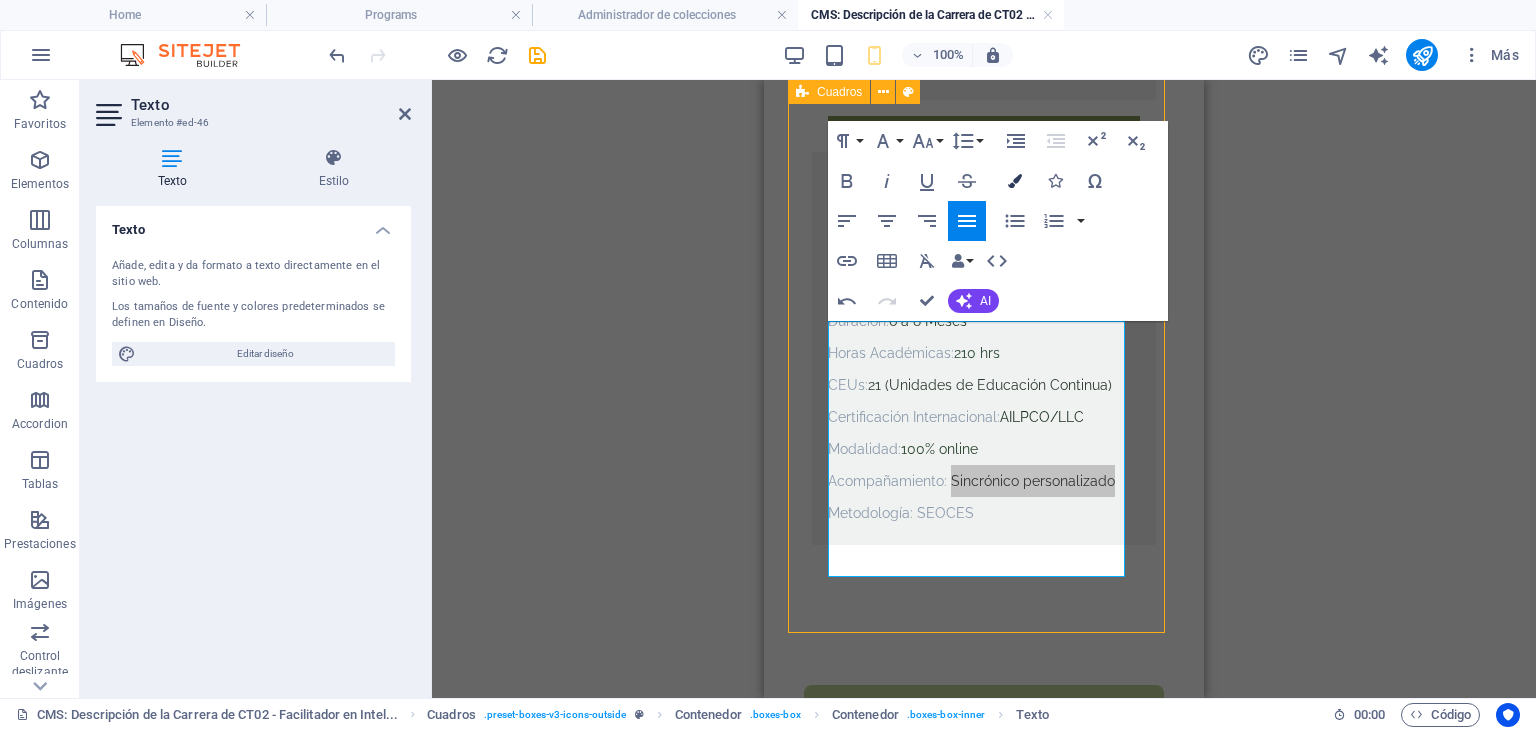click at bounding box center [1015, 181] 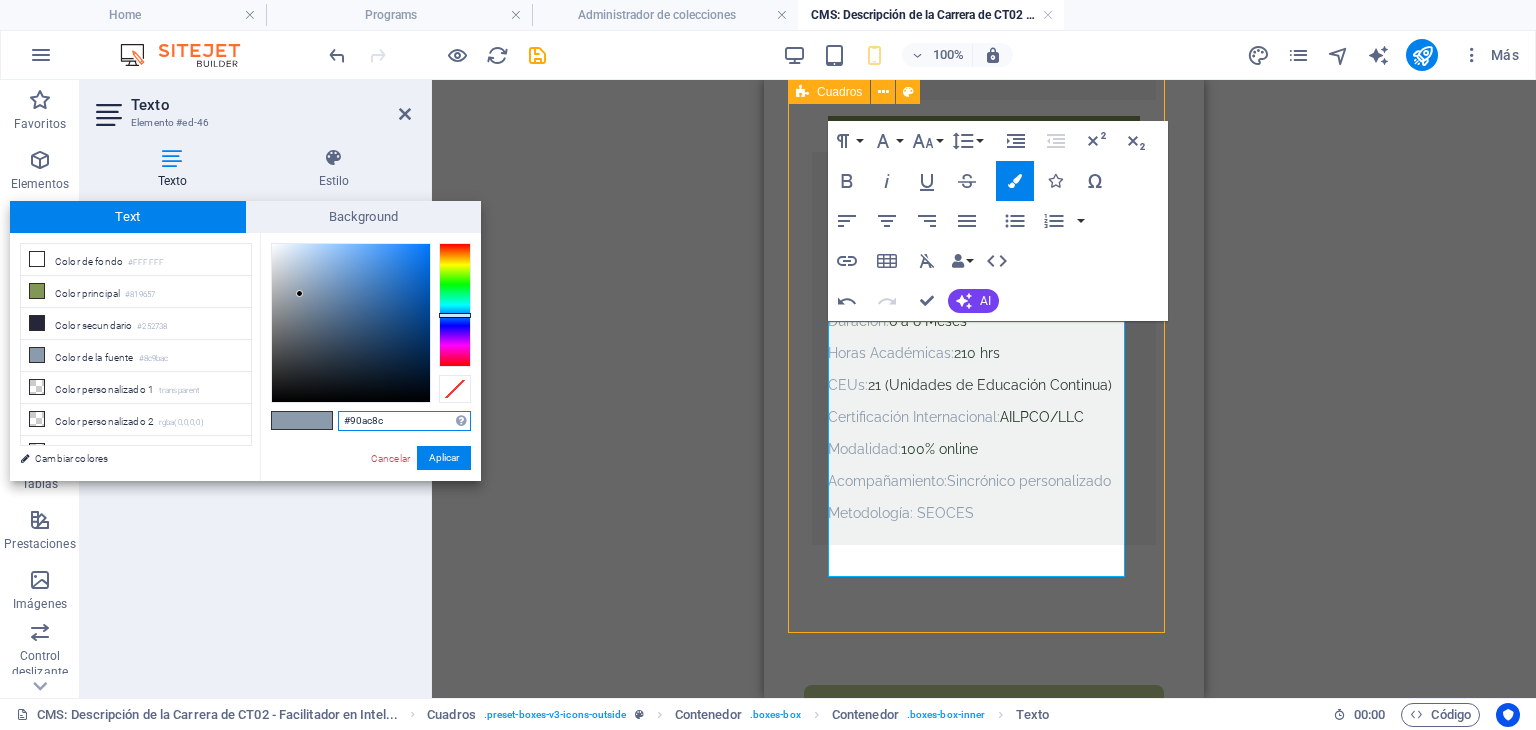 click at bounding box center (455, 305) 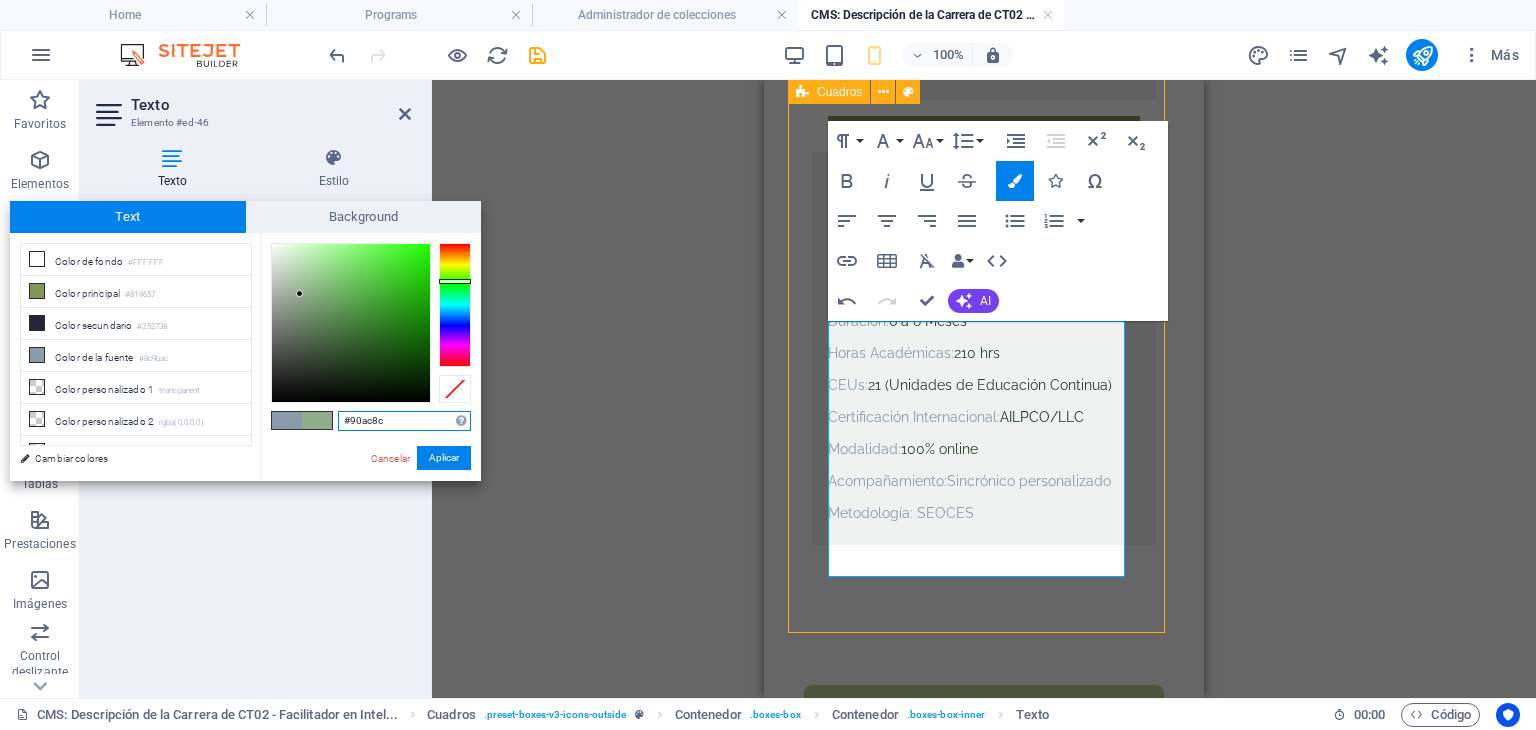click at bounding box center (455, 281) 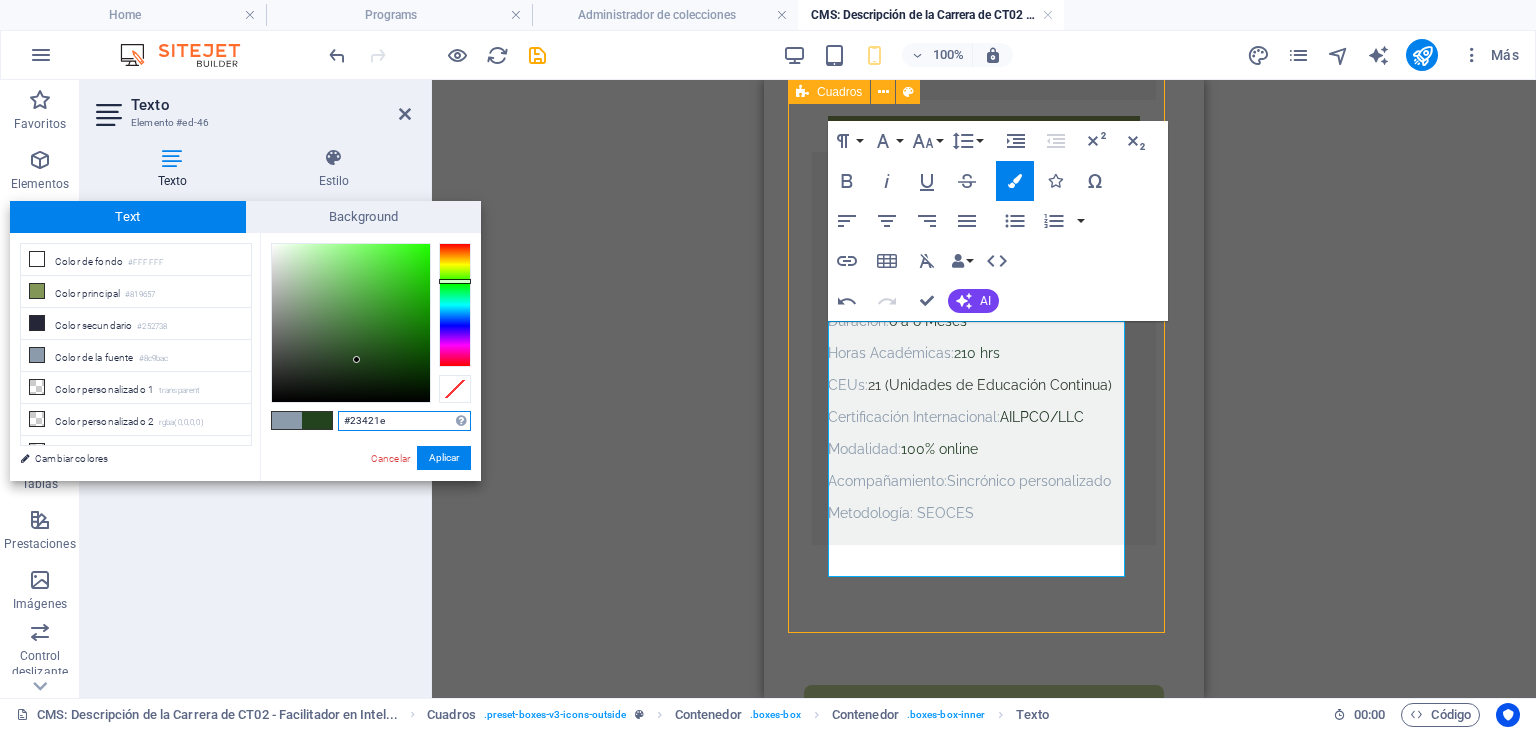 click at bounding box center [351, 323] 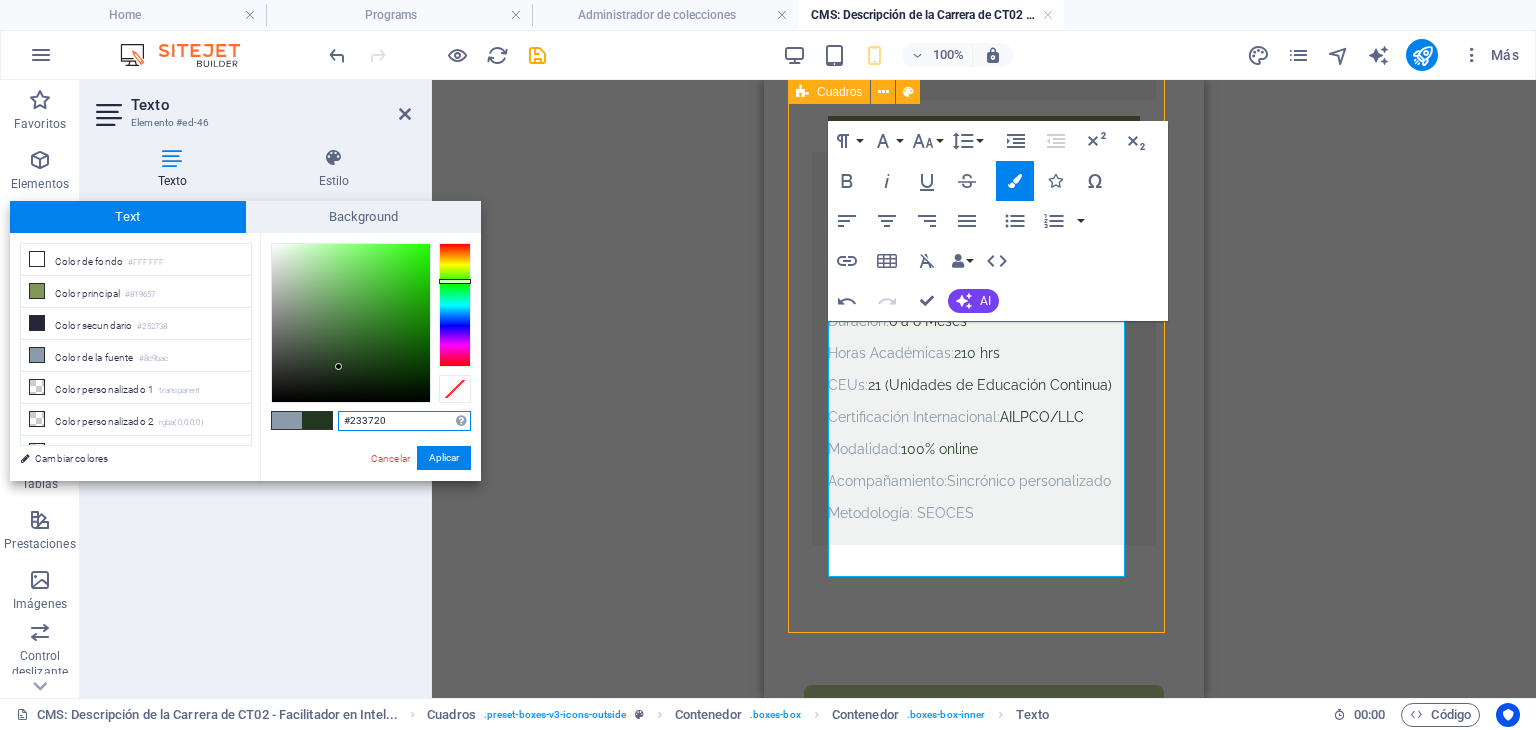 click at bounding box center [351, 323] 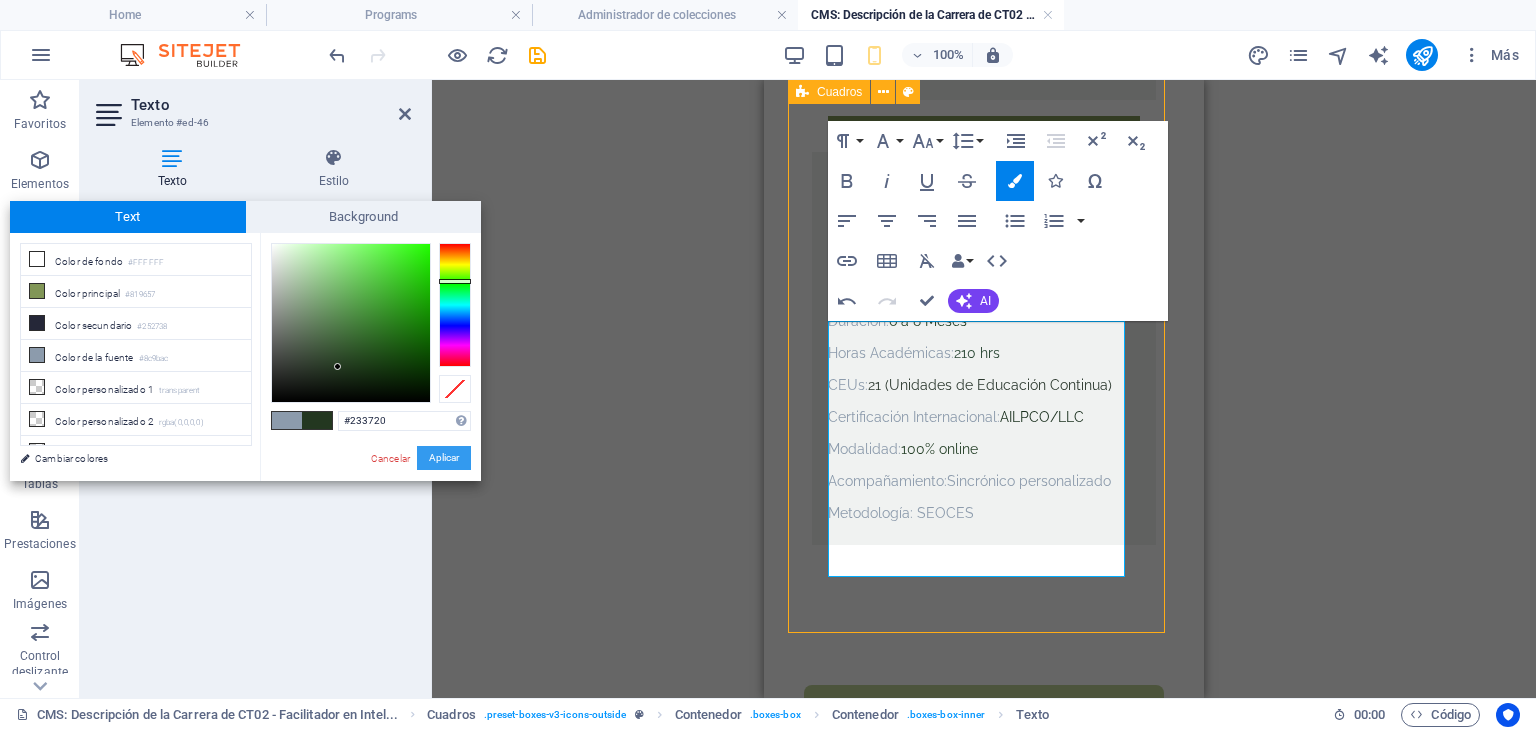 click on "Aplicar" at bounding box center (444, 458) 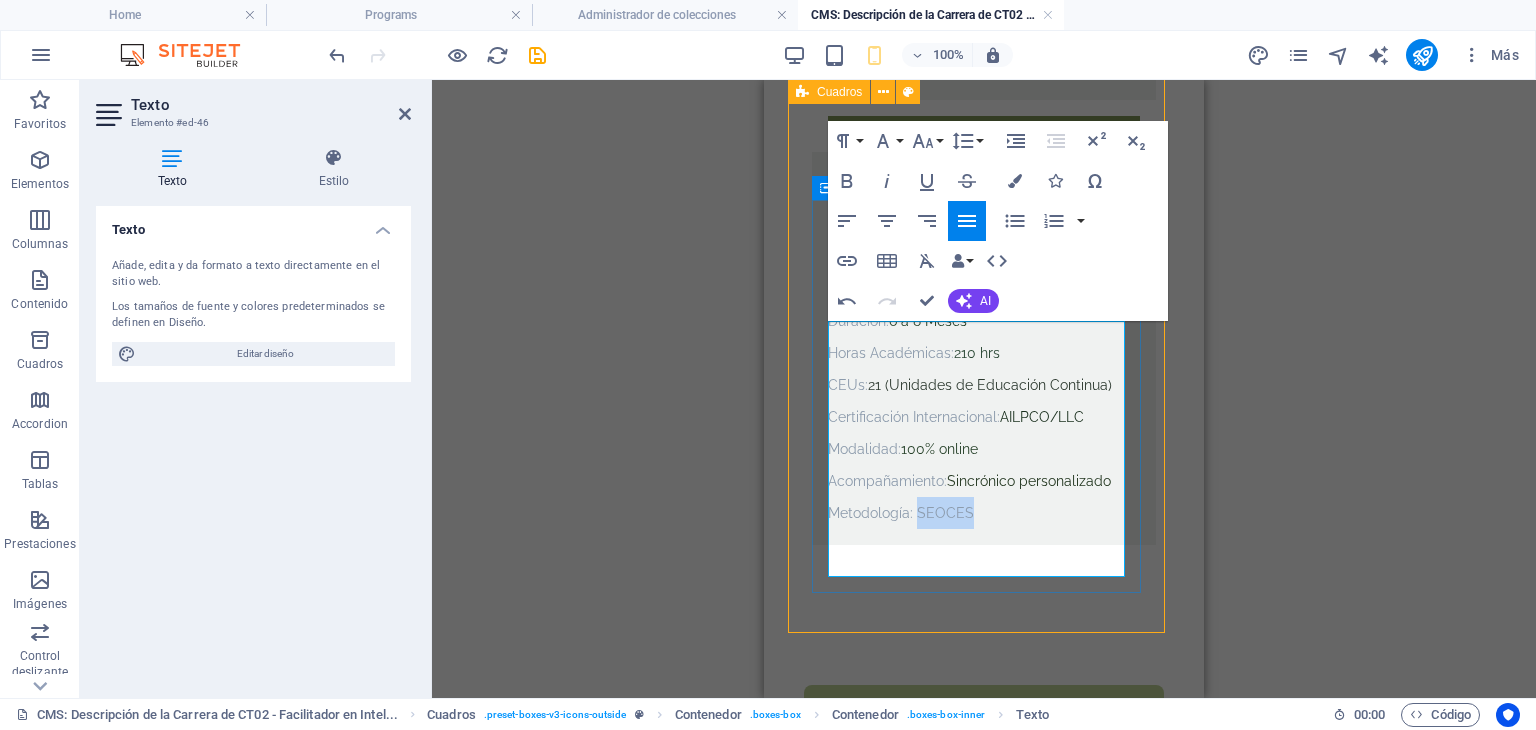 drag, startPoint x: 985, startPoint y: 552, endPoint x: 917, endPoint y: 553, distance: 68.007355 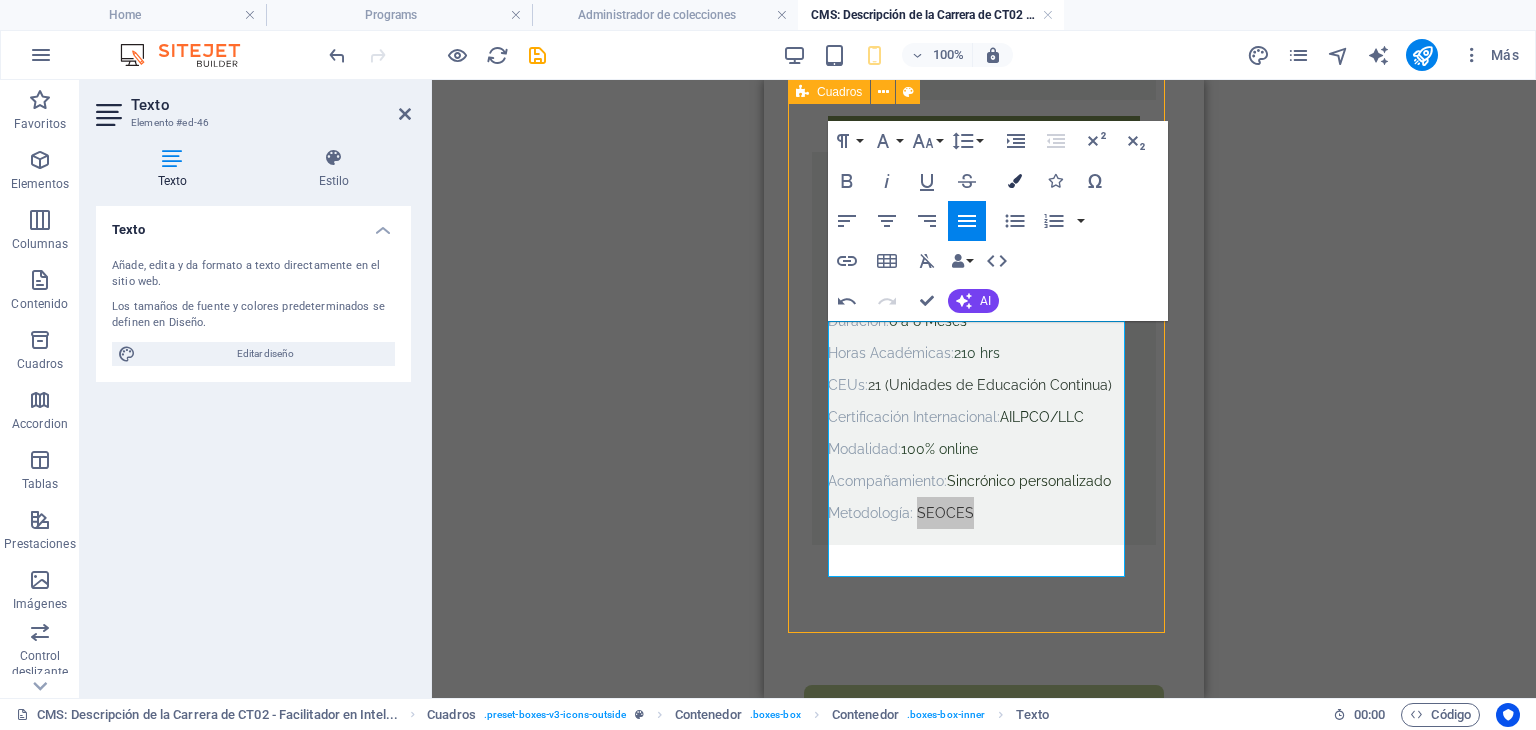 click at bounding box center (1015, 181) 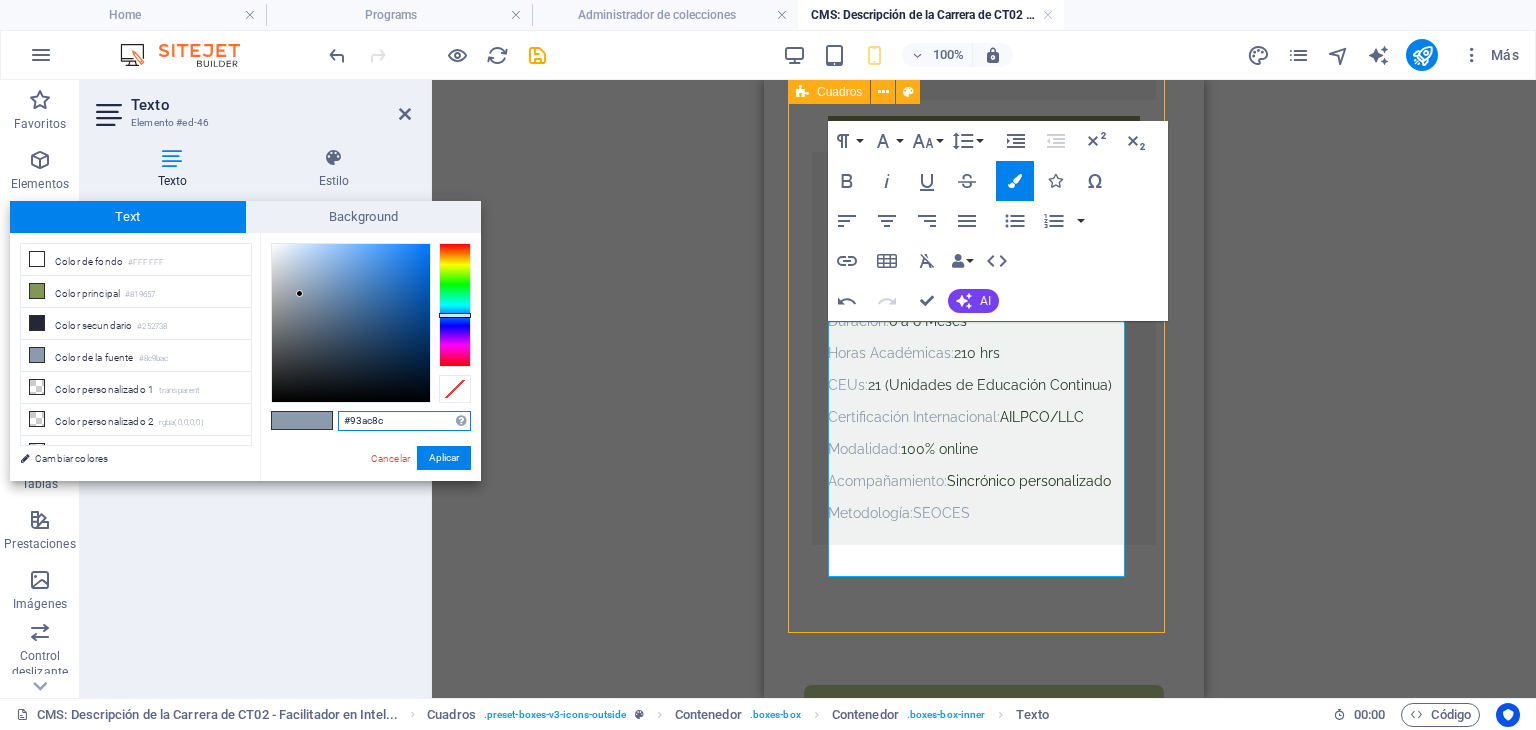 click at bounding box center (455, 305) 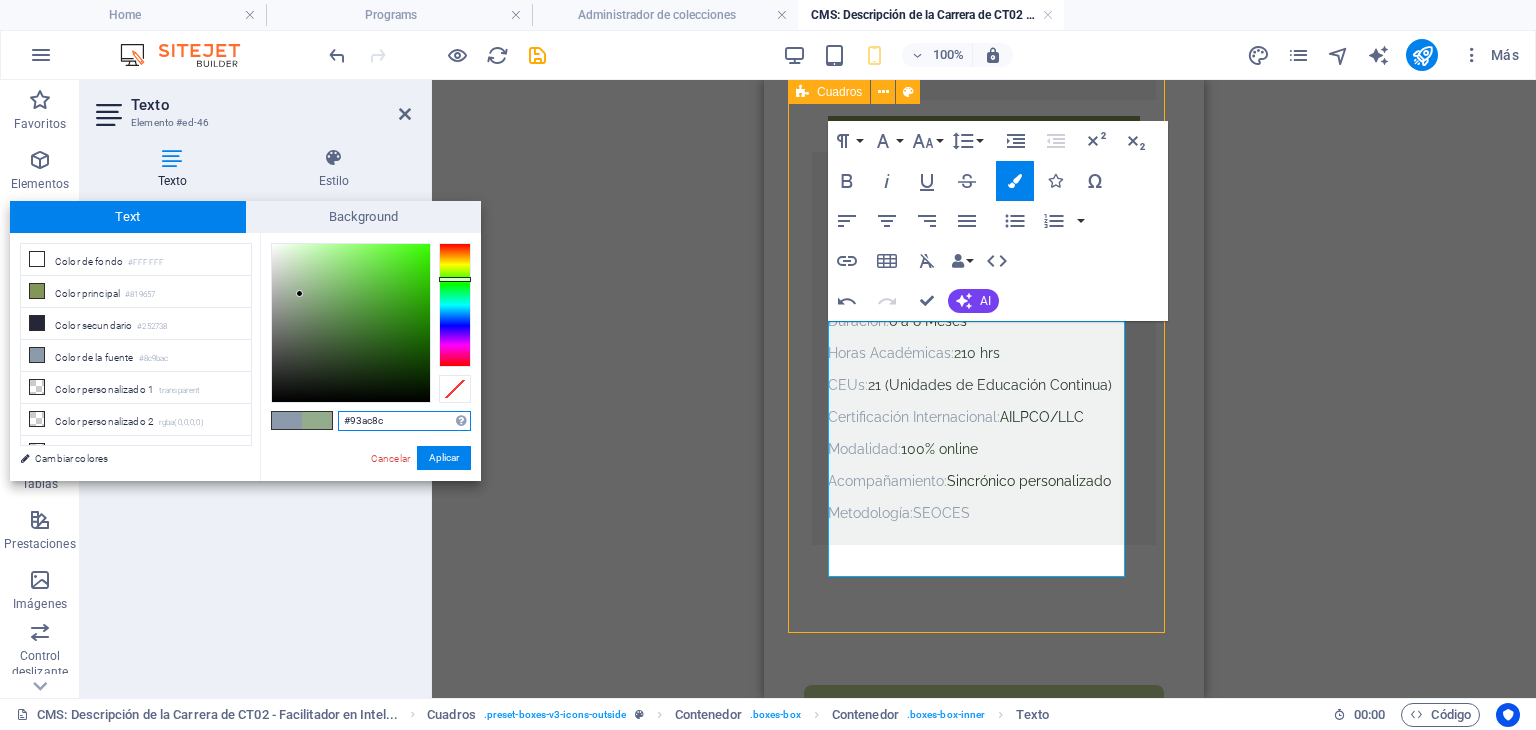 click at bounding box center [455, 279] 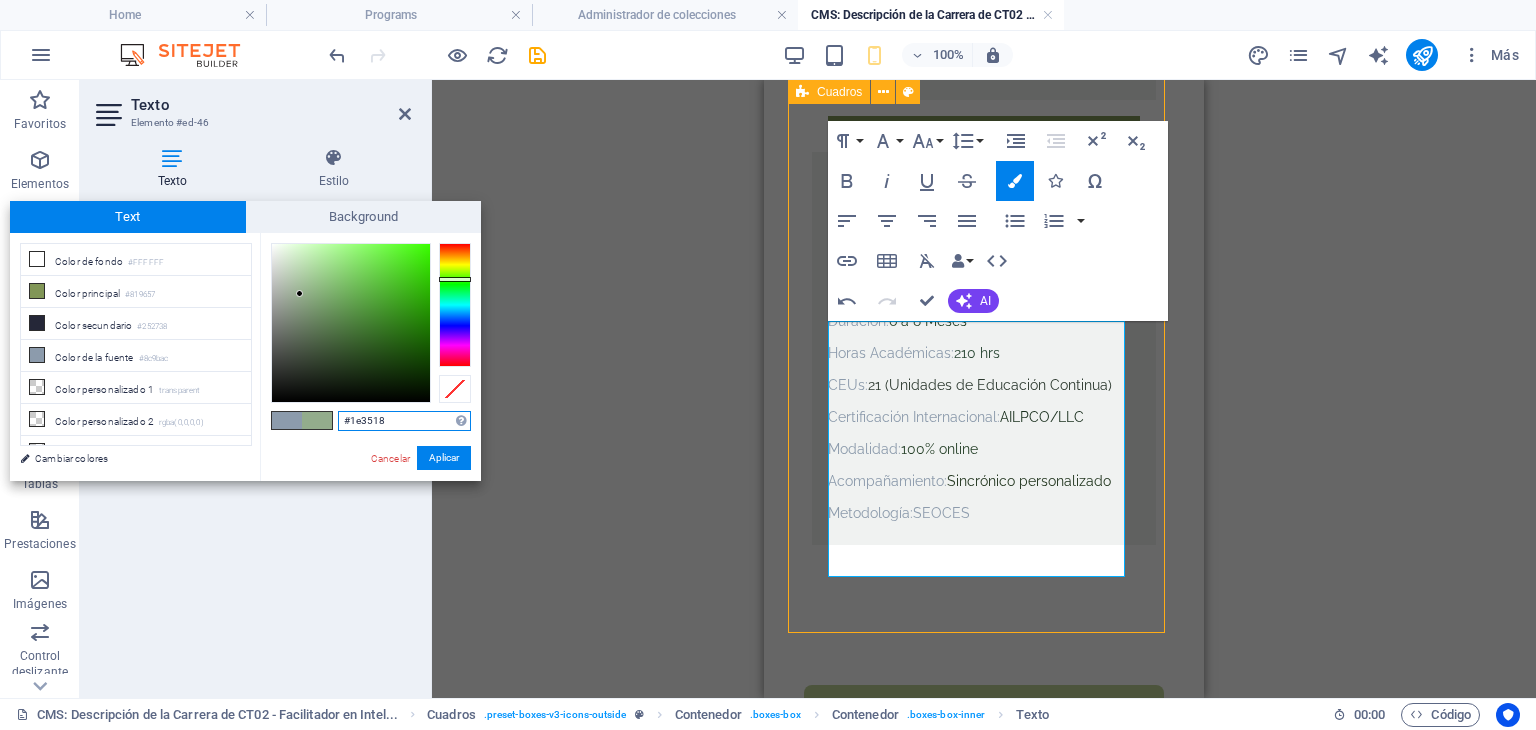 click at bounding box center [351, 323] 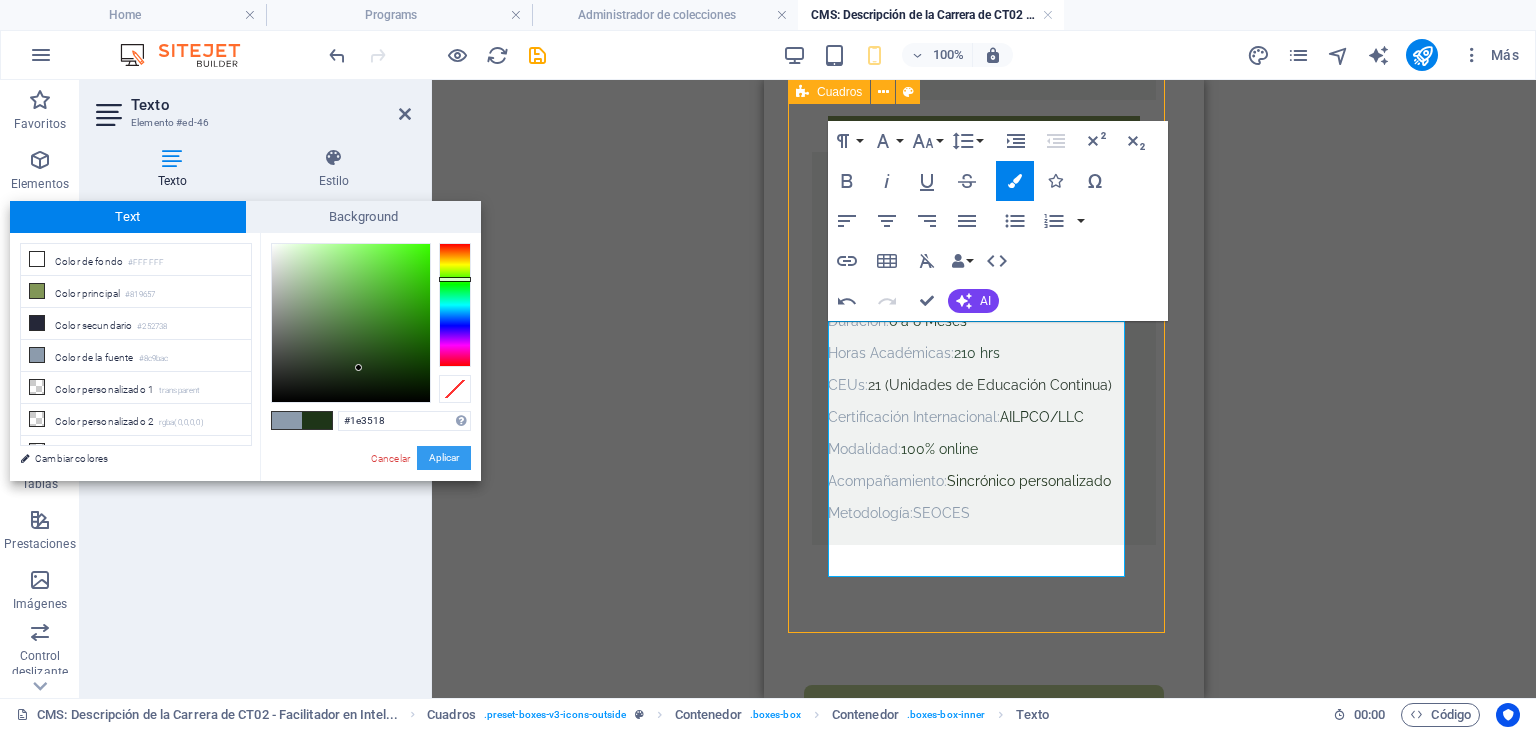 click on "Aplicar" at bounding box center (444, 458) 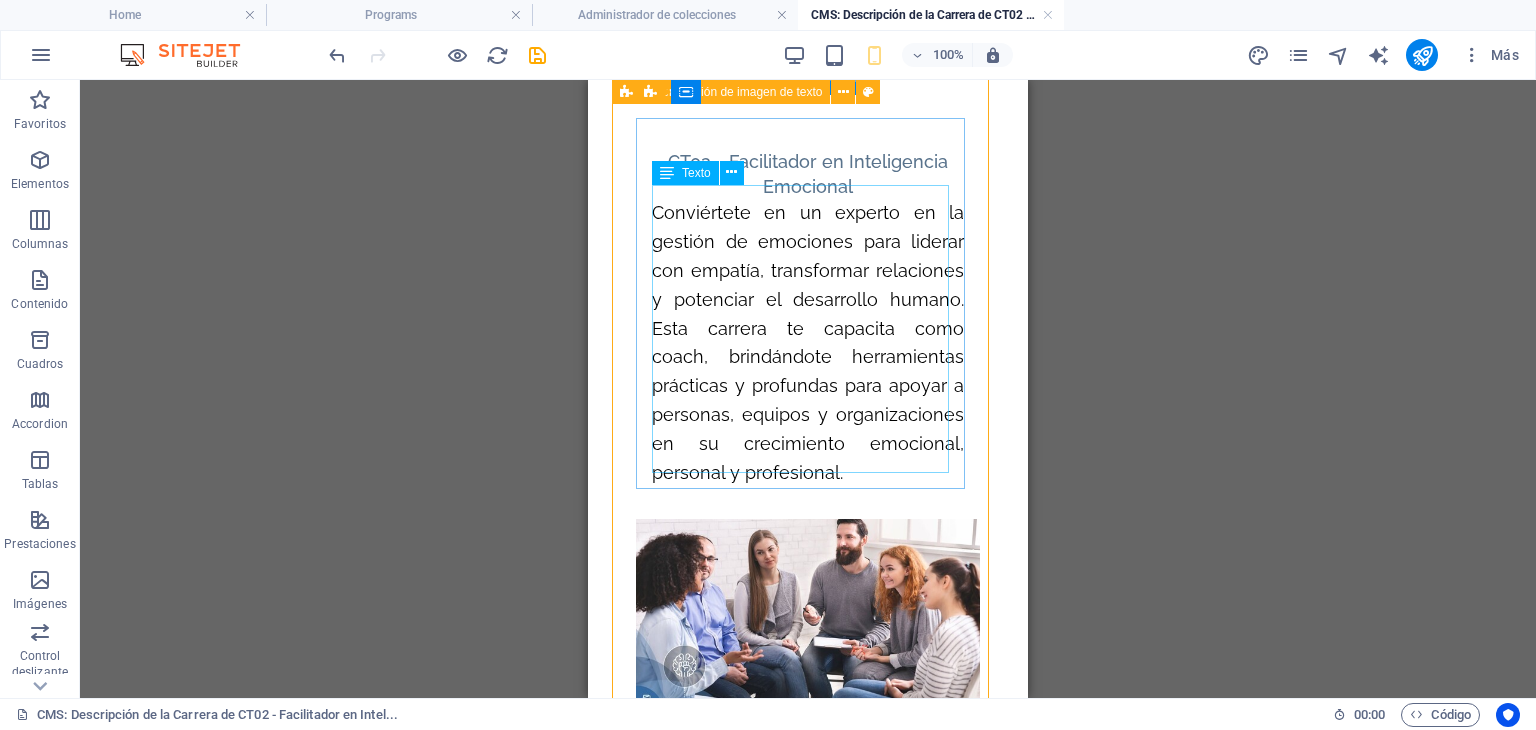 scroll, scrollTop: 0, scrollLeft: 0, axis: both 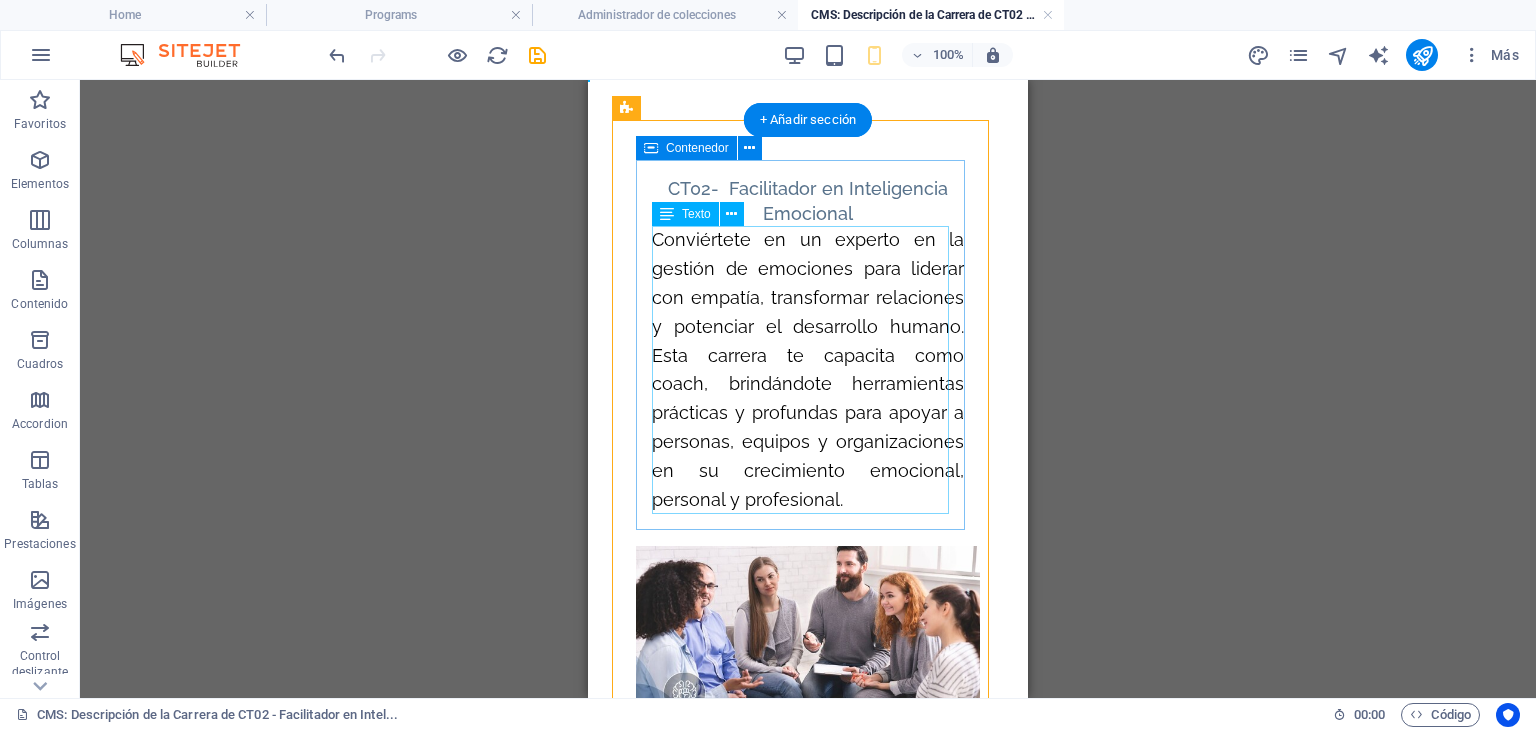 click on "Conviértete en un experto en la gestión de emociones para liderar con empatía, transformar relaciones y potenciar el desarrollo humano. Esta carrera te capacita como coach, brindándote herramientas prácticas y profundas para apoyar a personas, equipos y organizaciones en su crecimiento emocional, personal y profesional." at bounding box center [808, 370] 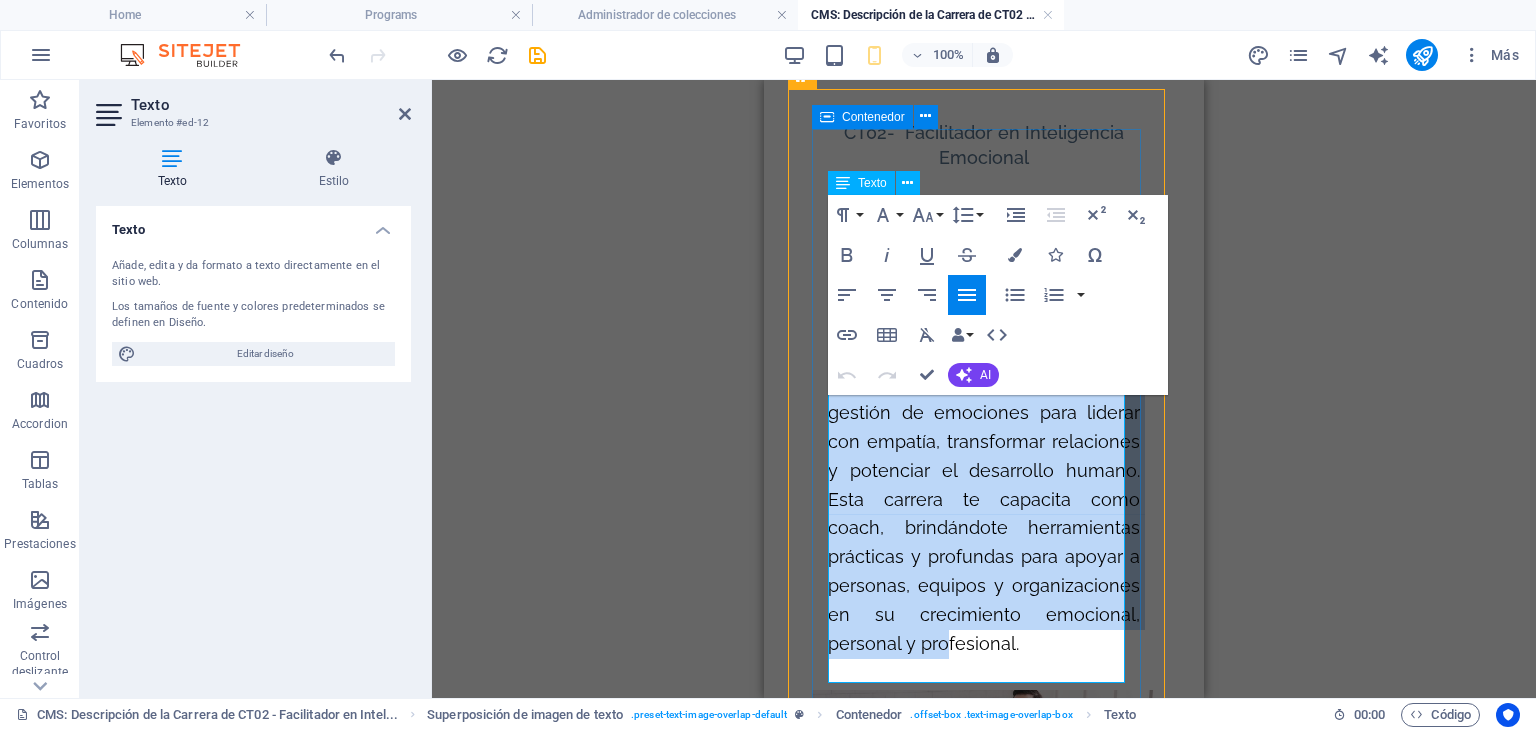 scroll, scrollTop: 125, scrollLeft: 0, axis: vertical 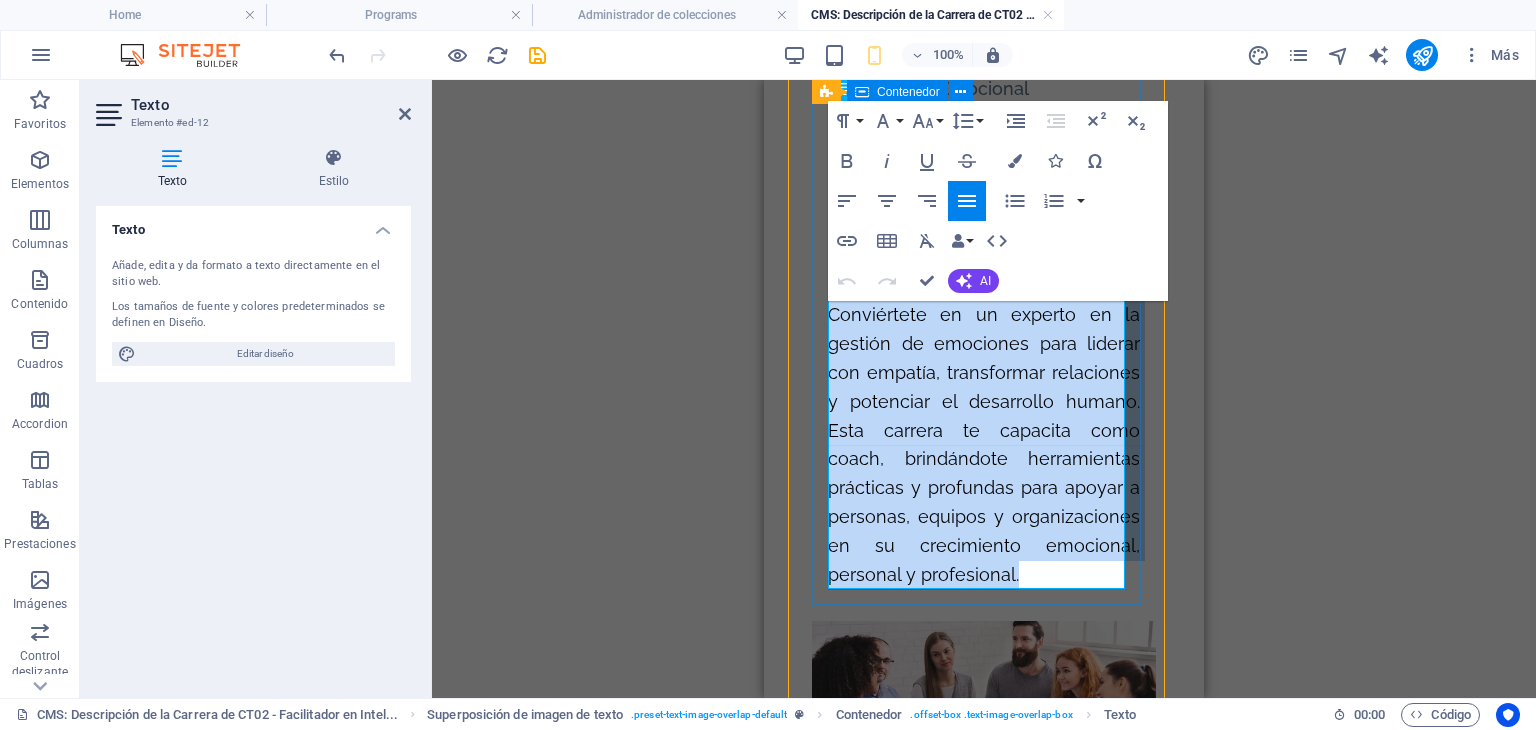 drag, startPoint x: 831, startPoint y: 446, endPoint x: 1132, endPoint y: 580, distance: 329.4799 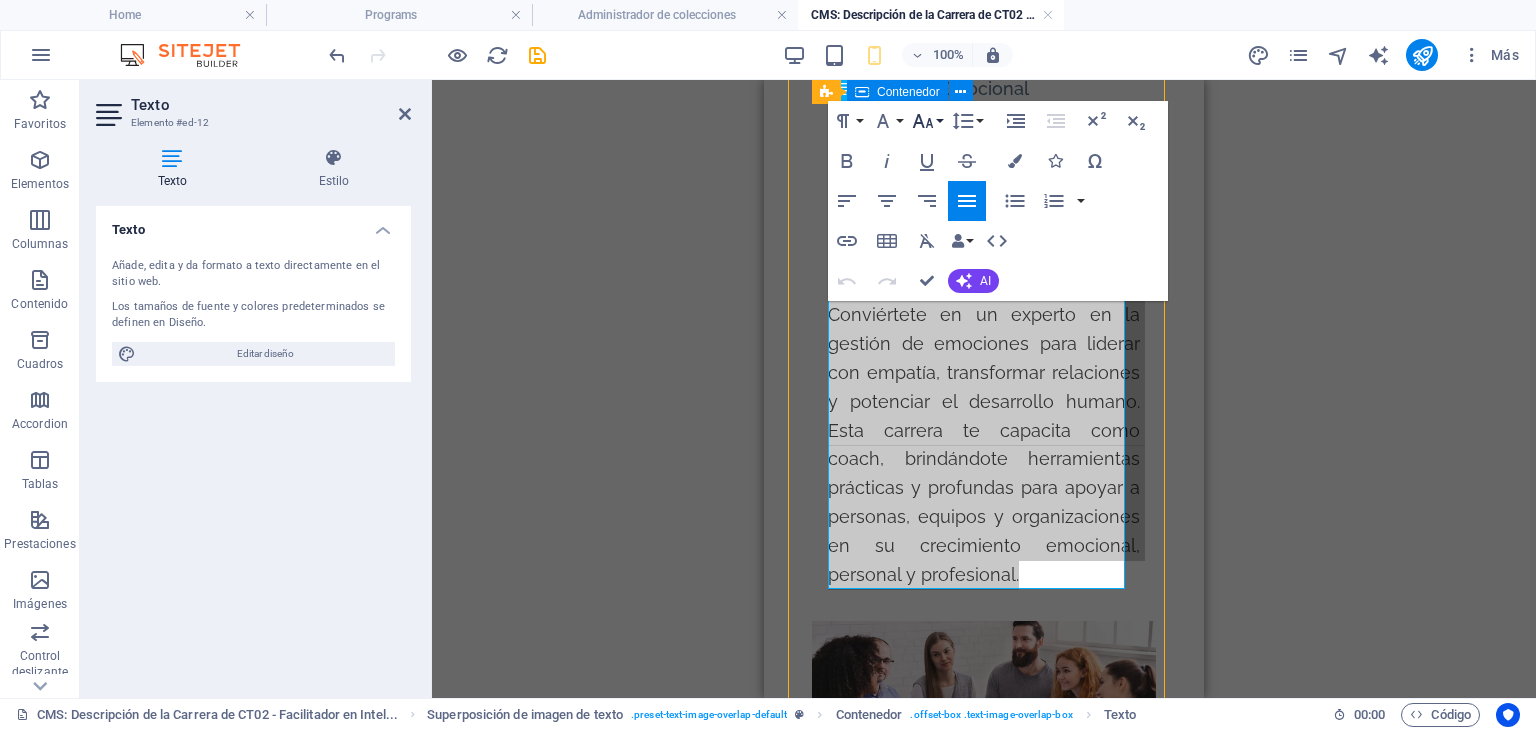 click 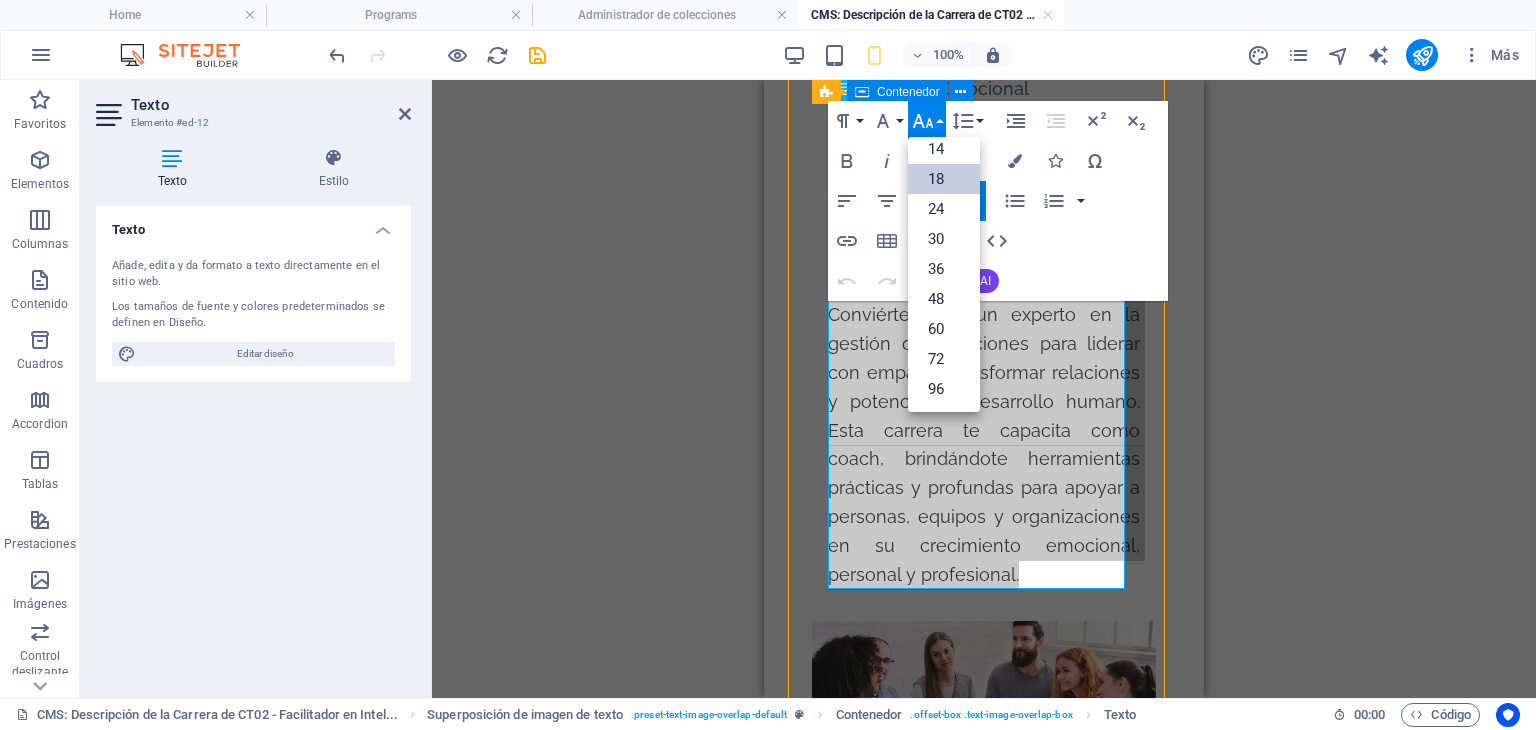 scroll, scrollTop: 160, scrollLeft: 0, axis: vertical 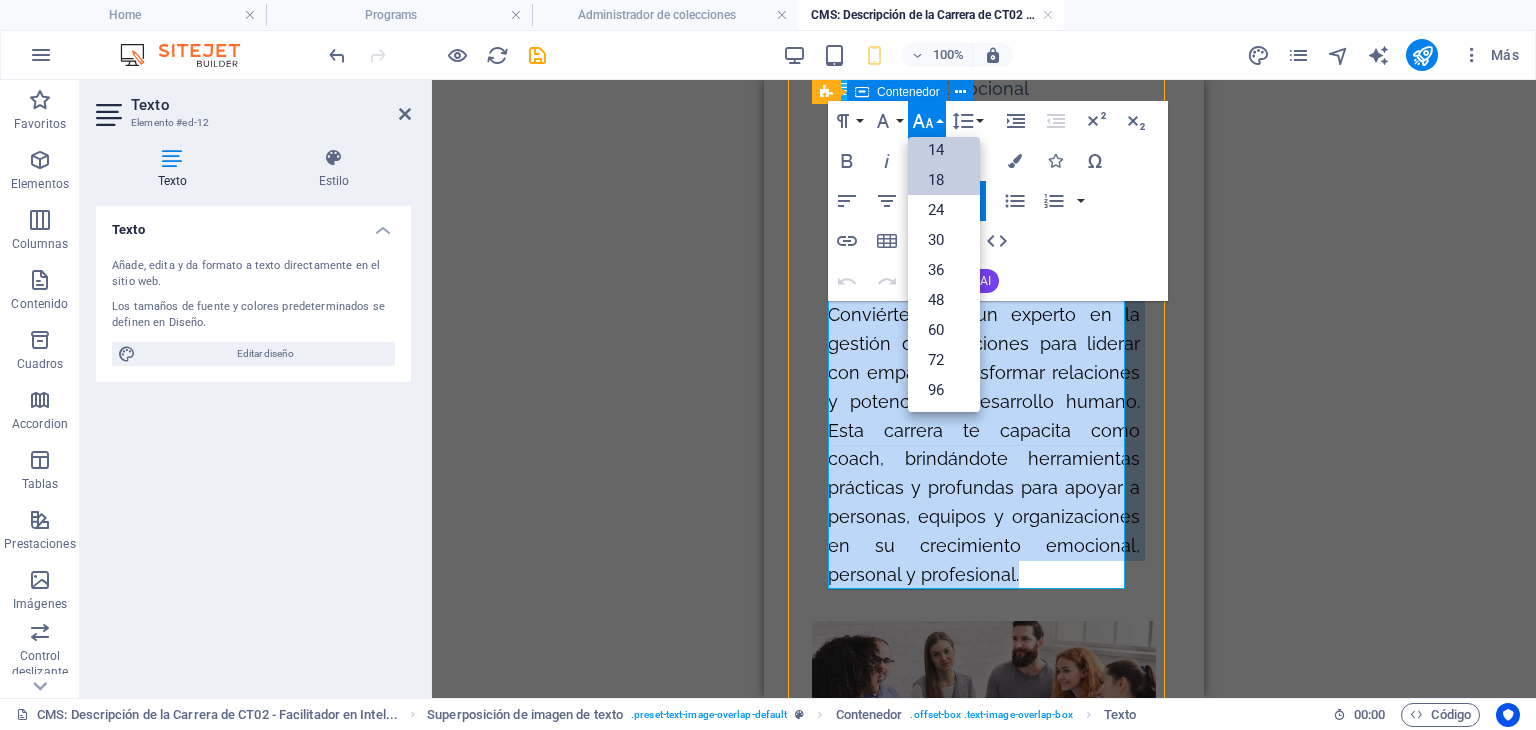 click on "14" at bounding box center [944, 150] 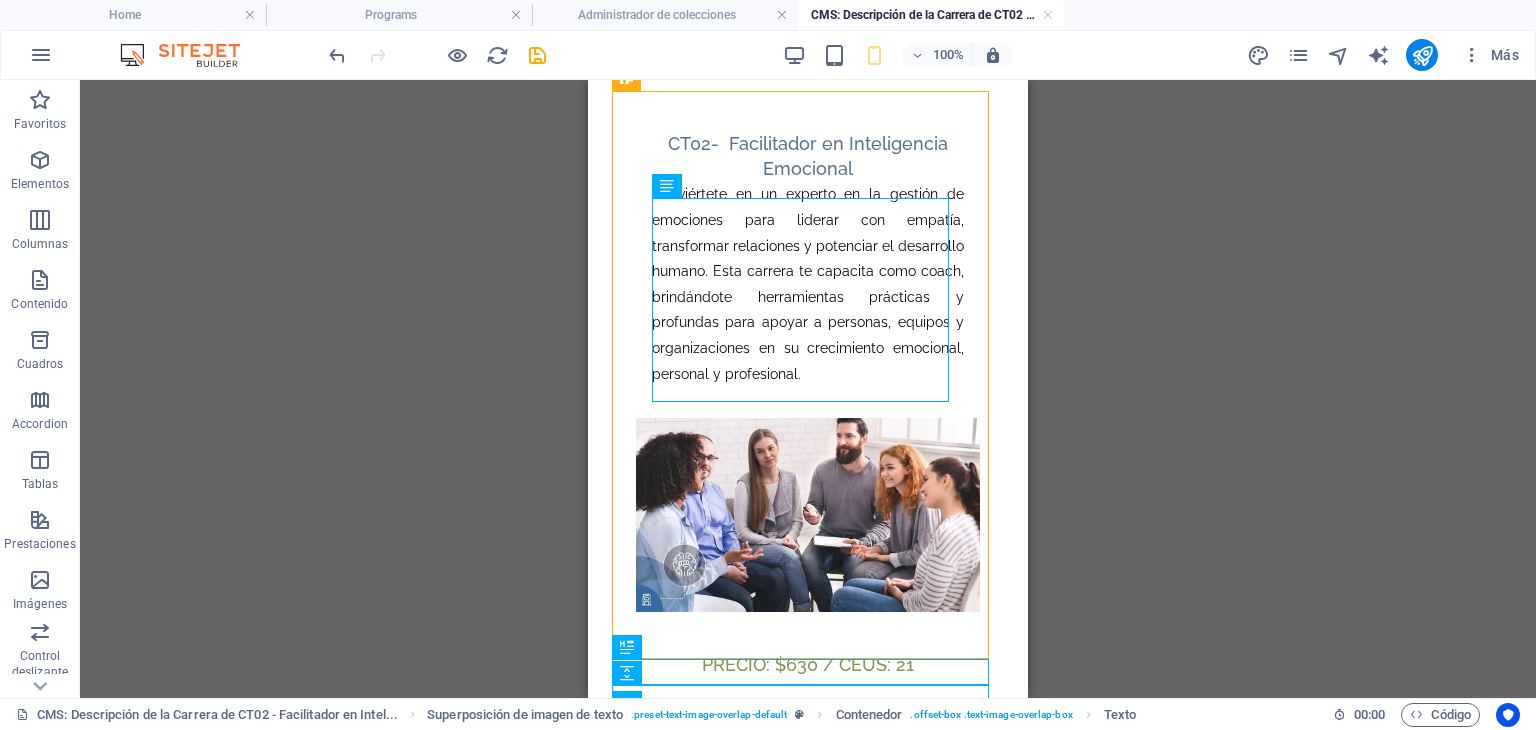 scroll, scrollTop: 28, scrollLeft: 0, axis: vertical 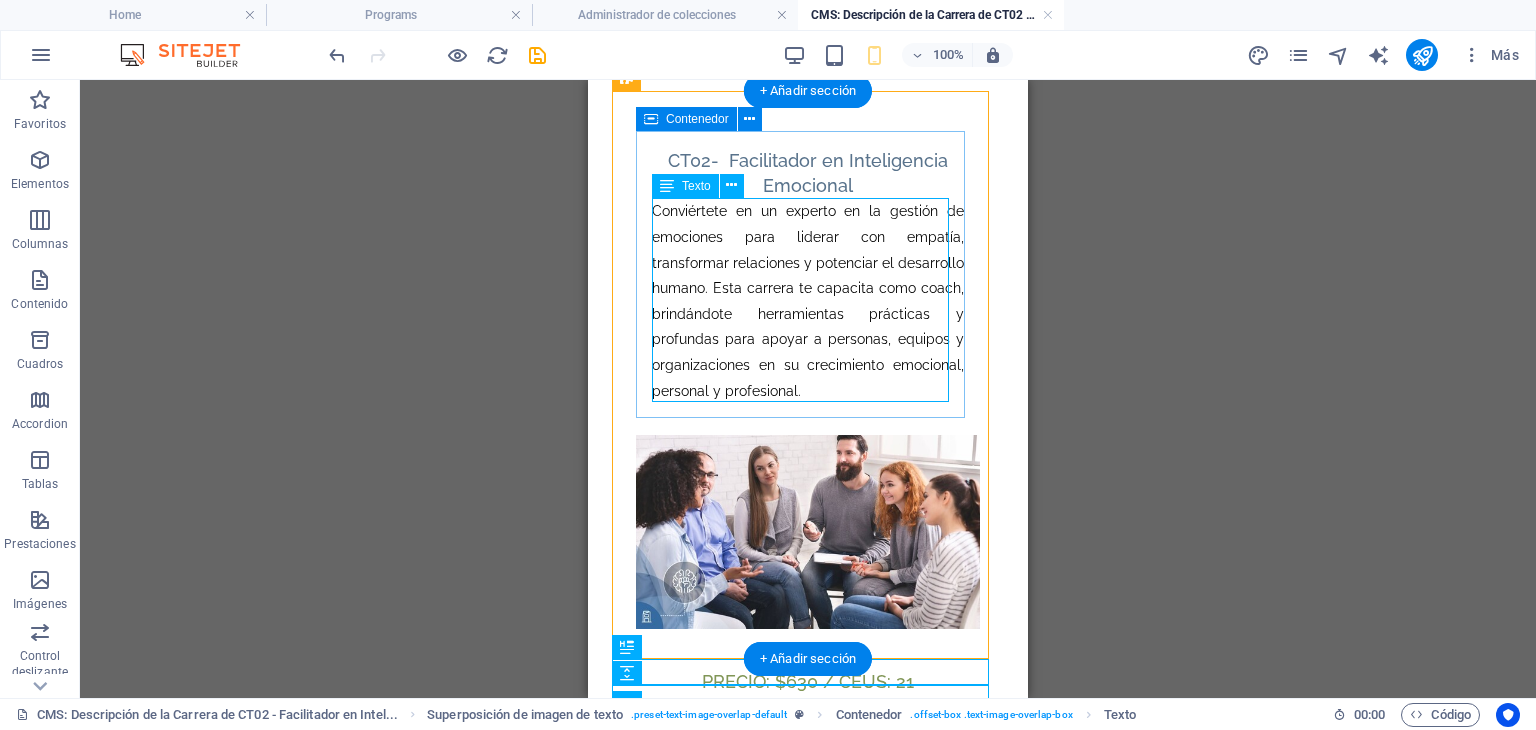 click on "Conviértete en un experto en la gestión de emociones para liderar con empatía, transformar relaciones y potenciar el desarrollo humano. Esta carrera te capacita como coach, brindándote herramientas prácticas y profundas para apoyar a personas, equipos y organizaciones en su crecimiento emocional, personal y profesional." at bounding box center (808, 300) 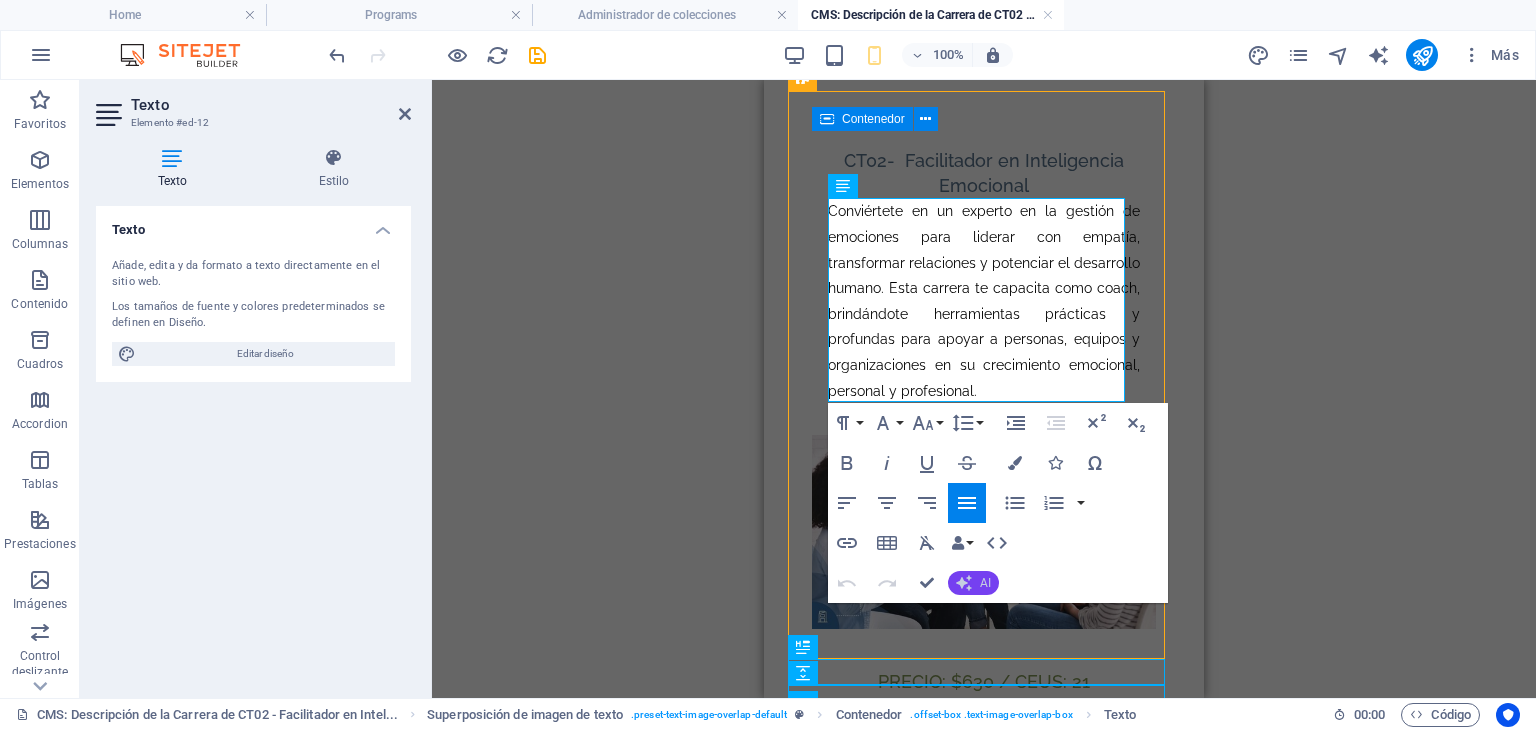 click on "AI" at bounding box center (973, 583) 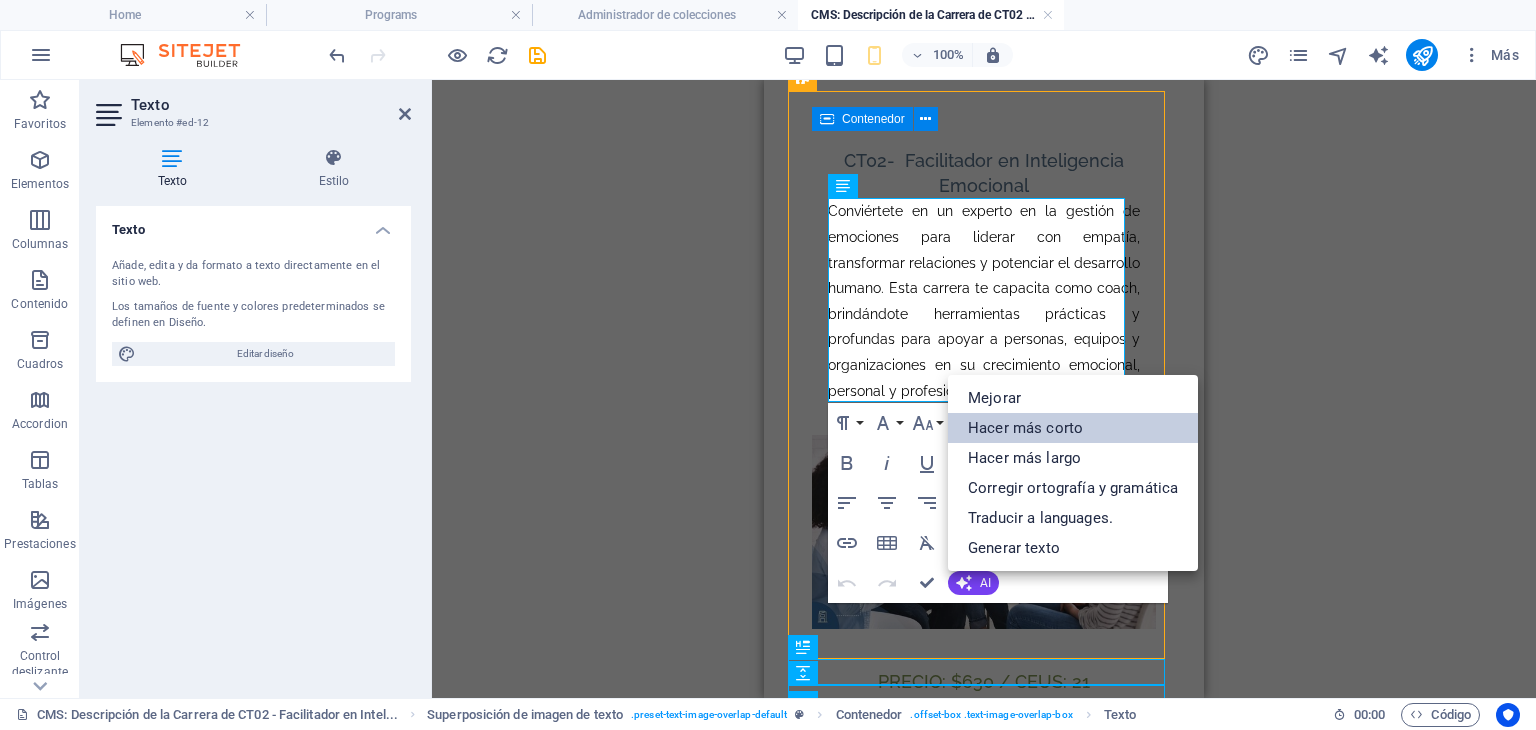 click on "Hacer más corto" at bounding box center (1073, 428) 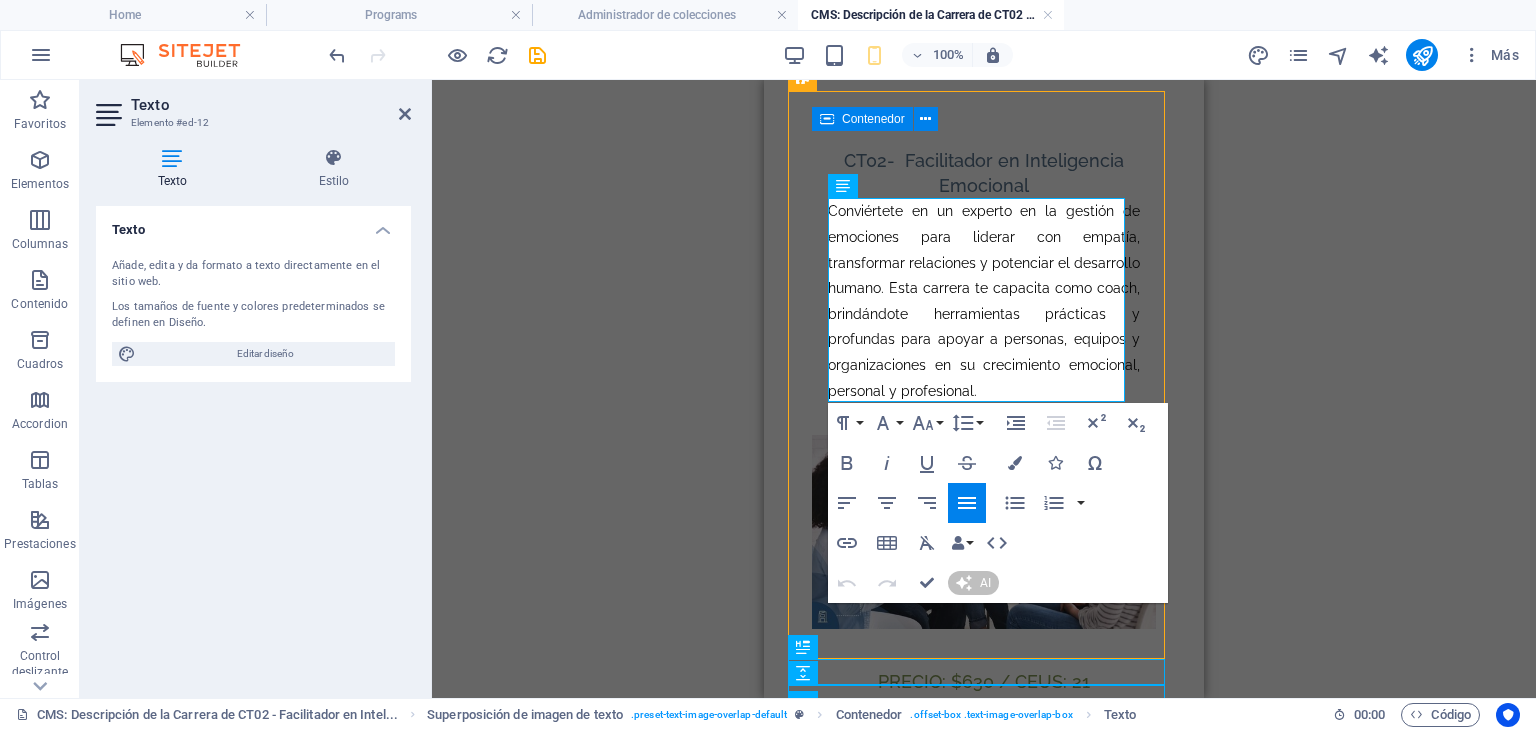 type 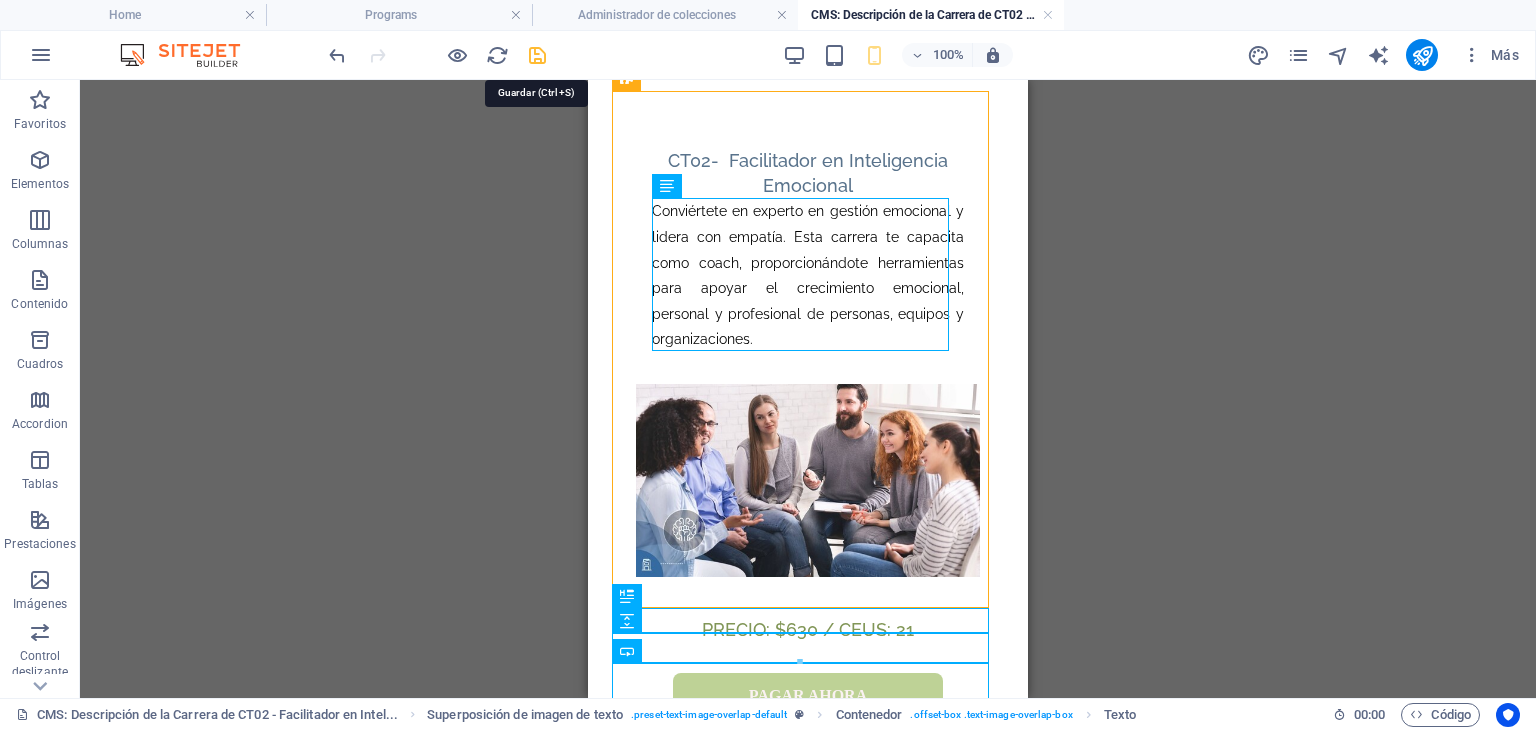 click at bounding box center [537, 55] 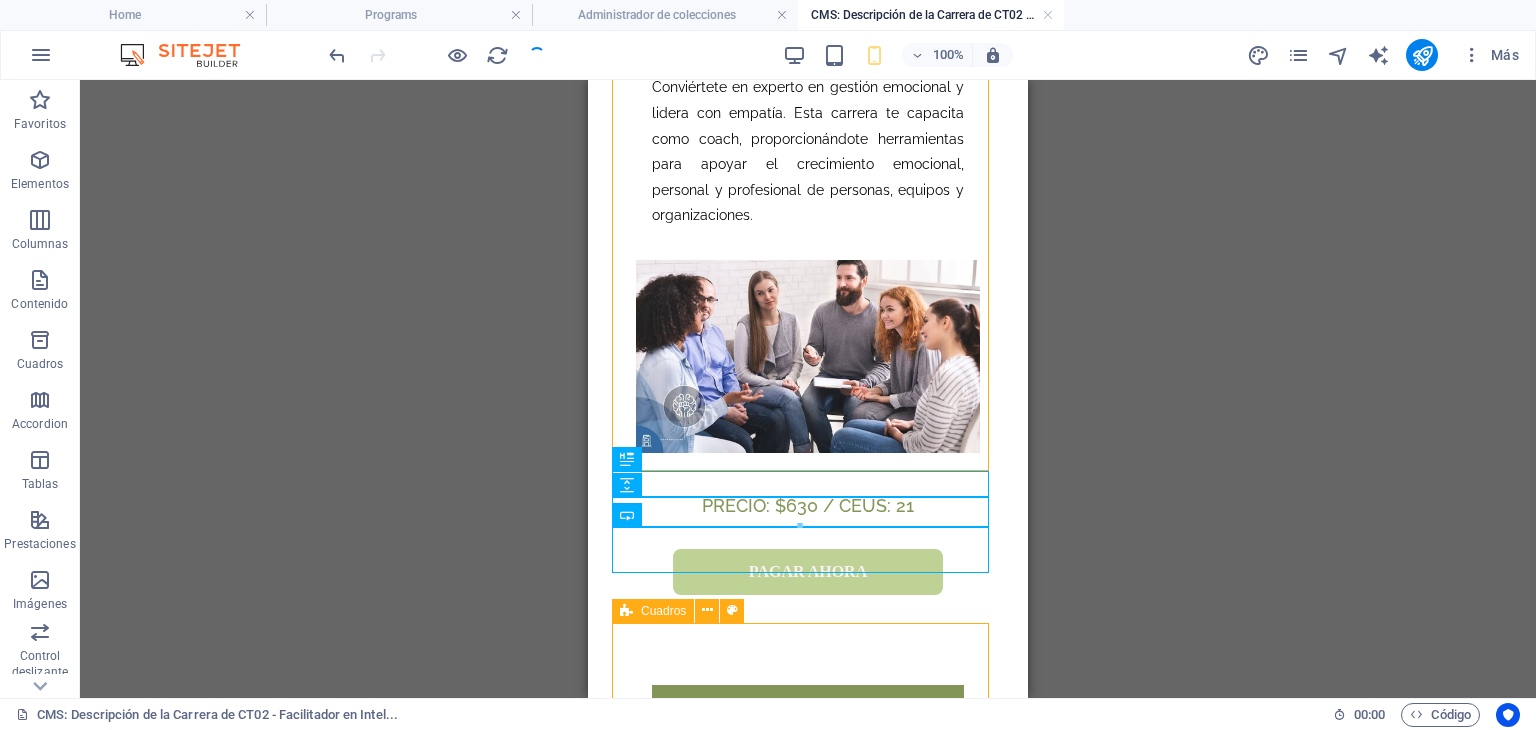 scroll, scrollTop: 51, scrollLeft: 0, axis: vertical 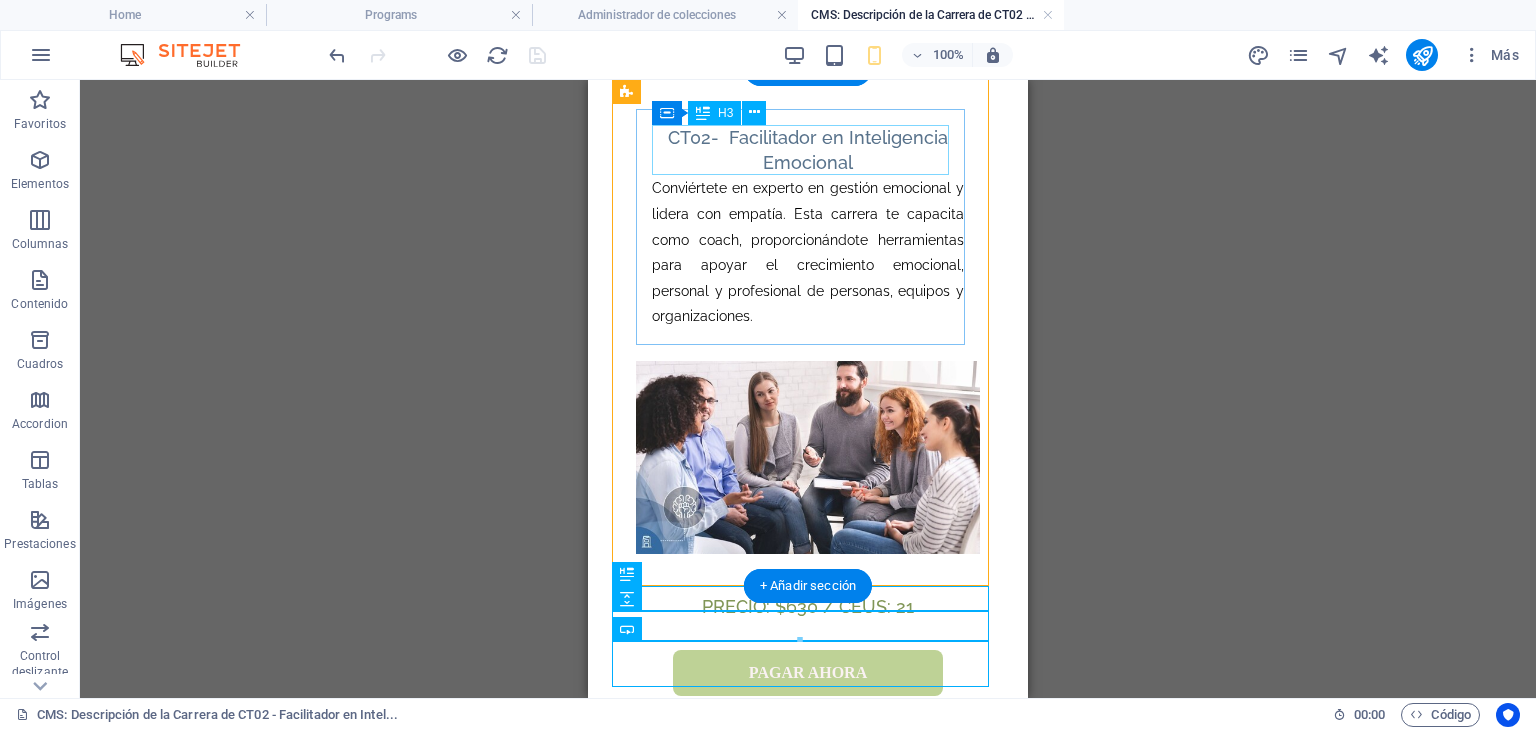 click on "[CODE]-  Facilitador en Inteligencia Emocional" at bounding box center (808, 150) 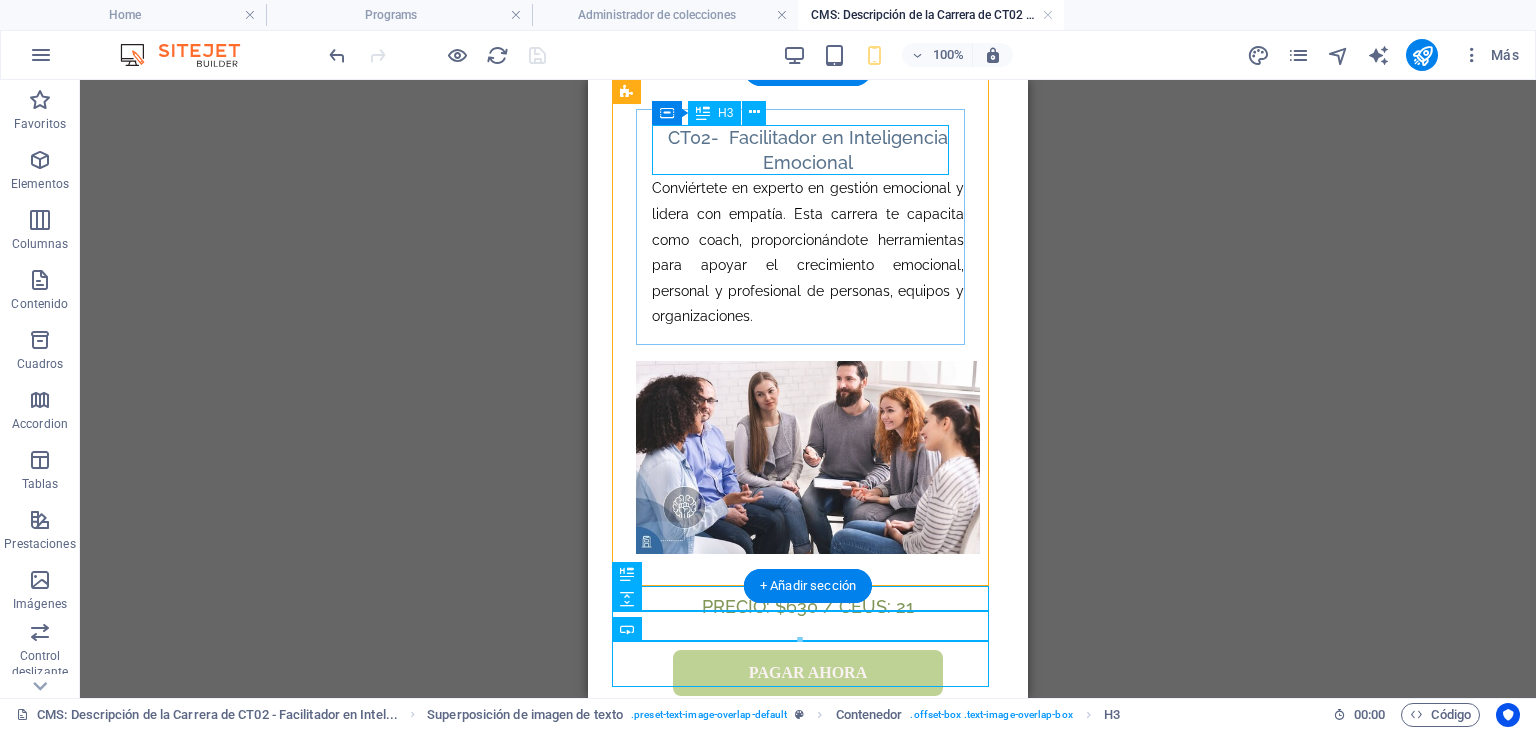 click on "[CODE]-  Facilitador en Inteligencia Emocional" at bounding box center (808, 150) 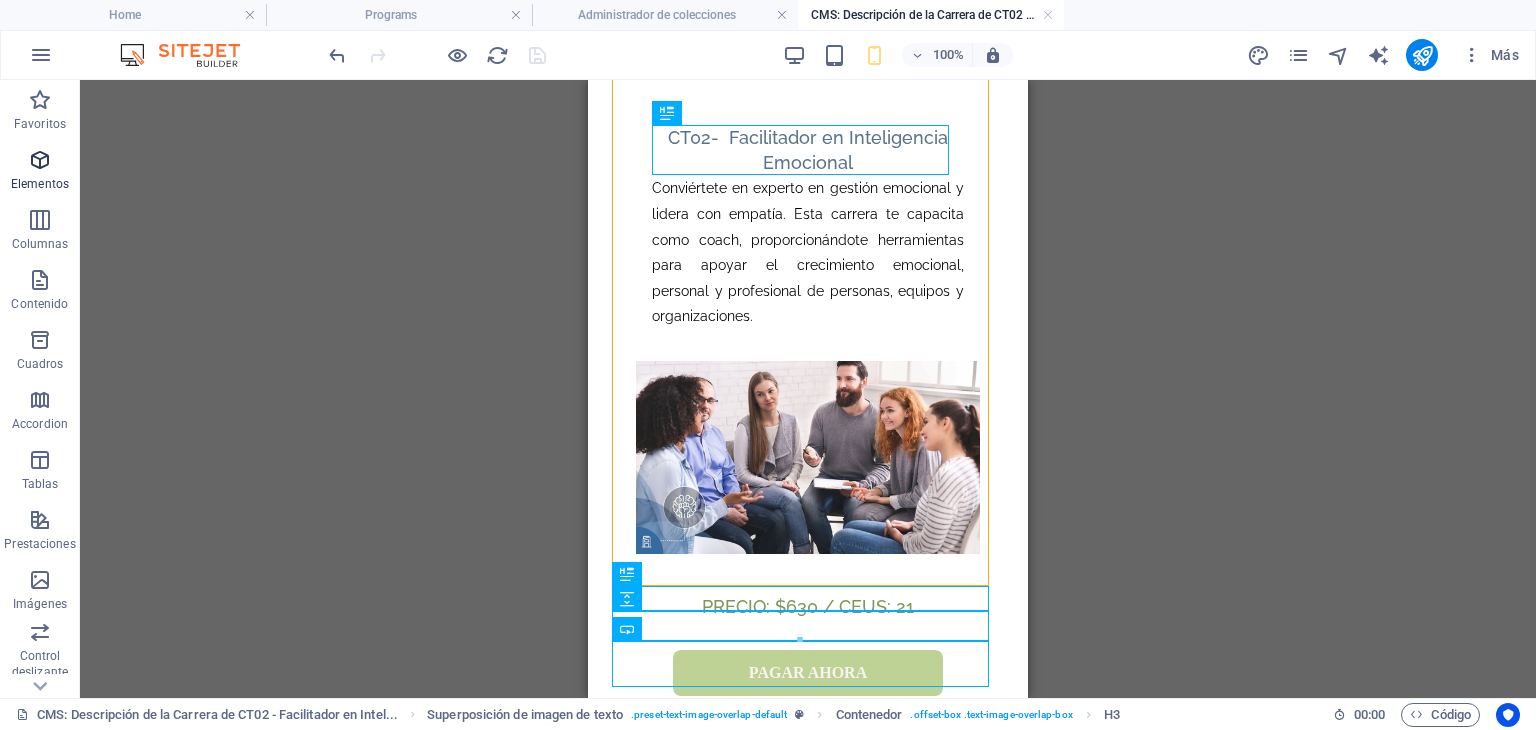 click at bounding box center (40, 160) 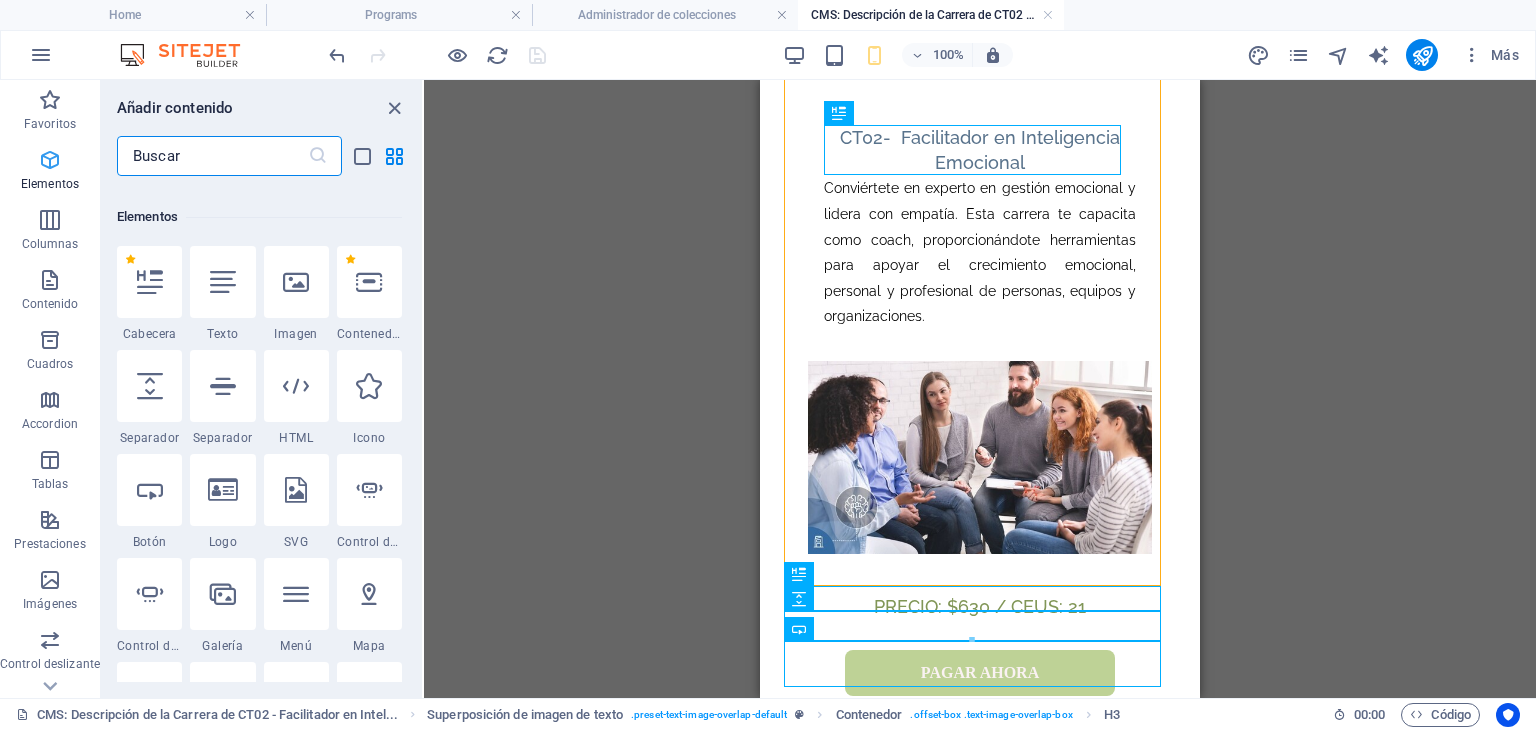 scroll, scrollTop: 579, scrollLeft: 0, axis: vertical 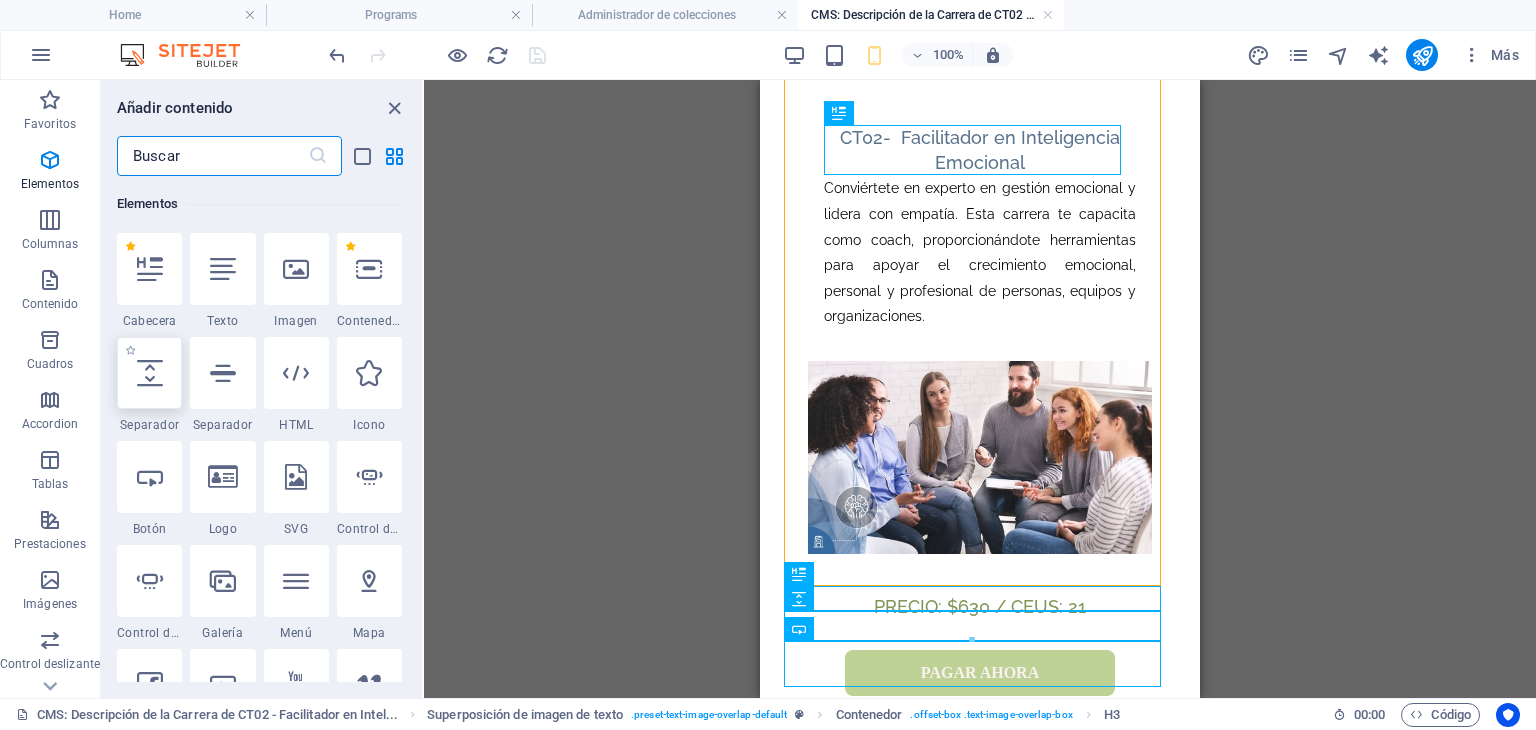 click at bounding box center (150, 373) 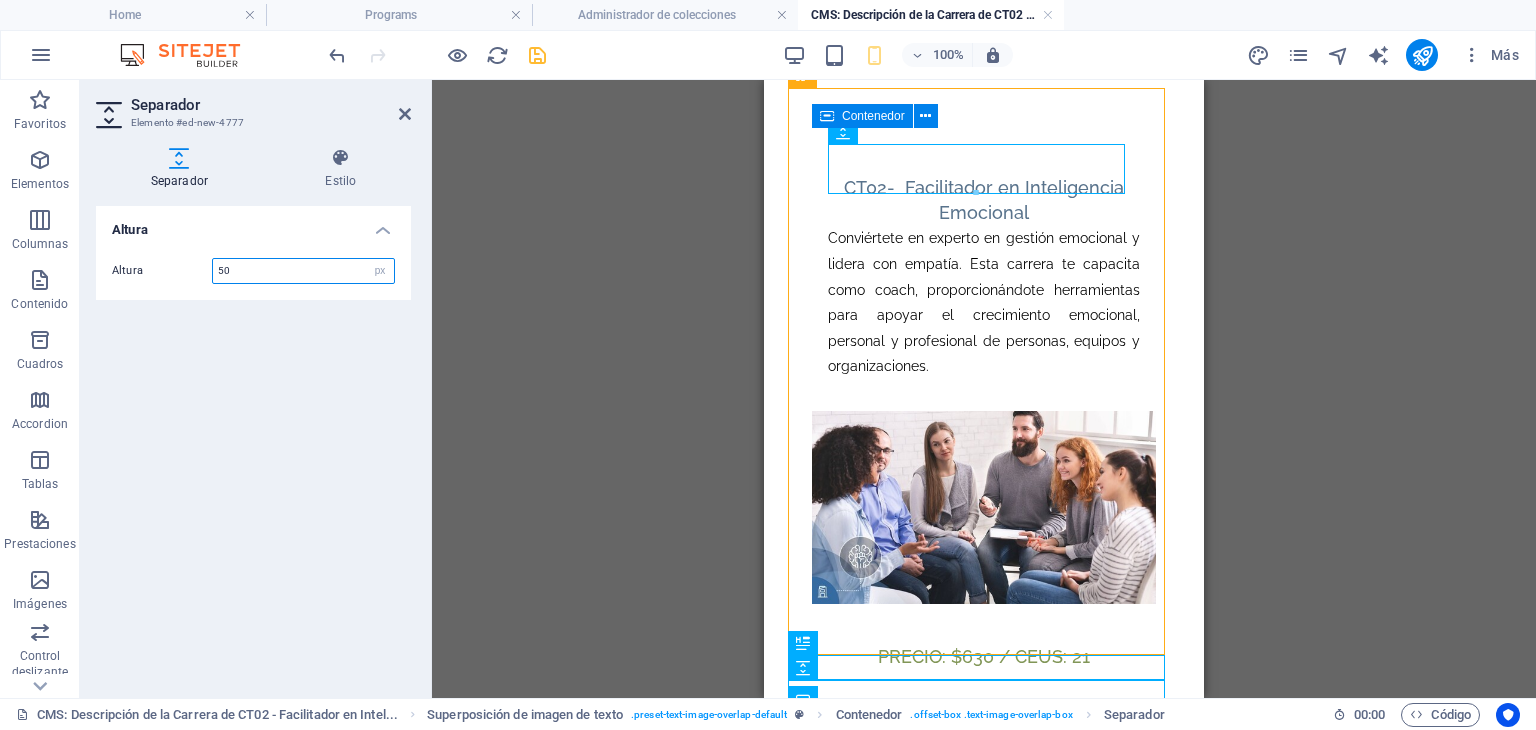 scroll, scrollTop: 32, scrollLeft: 0, axis: vertical 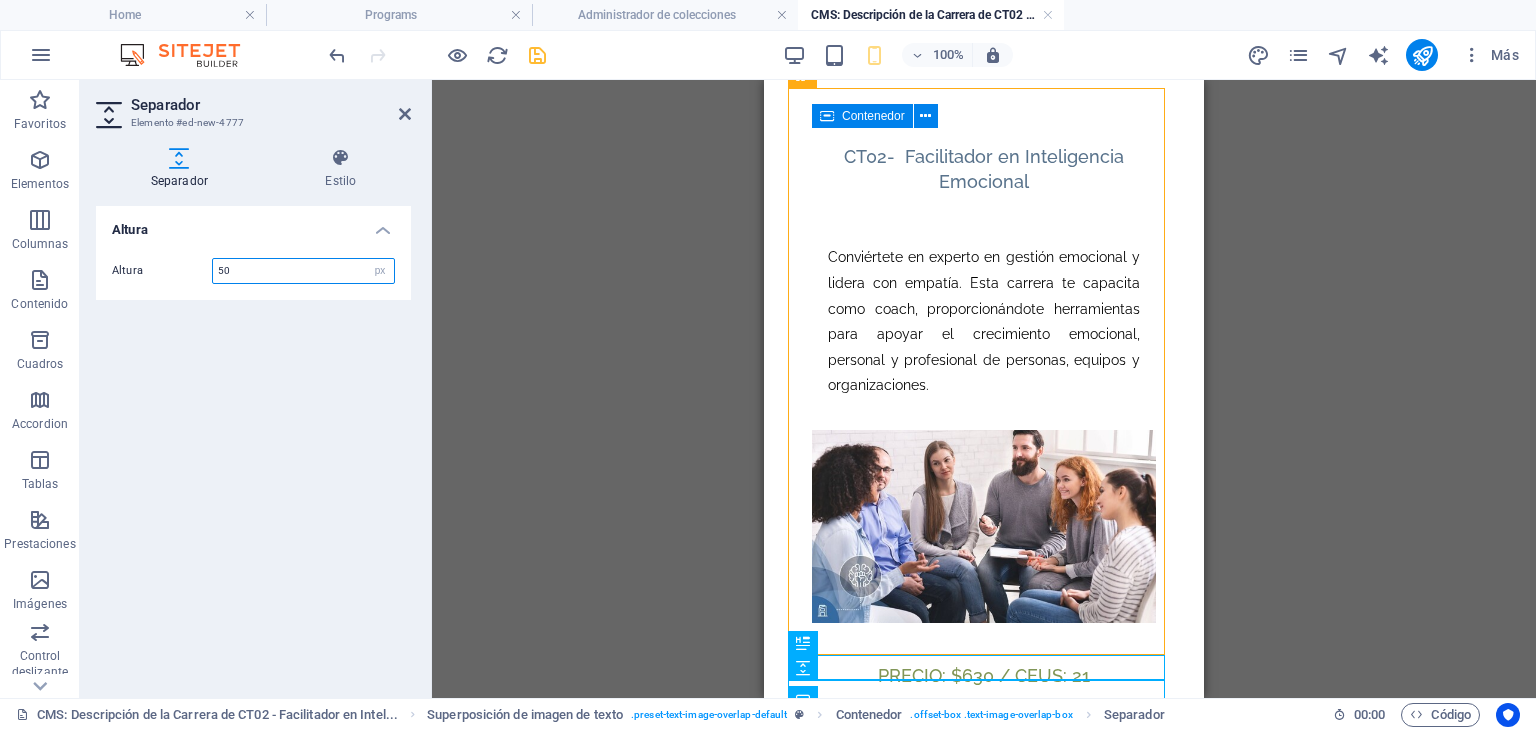 drag, startPoint x: 1644, startPoint y: 197, endPoint x: 911, endPoint y: 221, distance: 733.3928 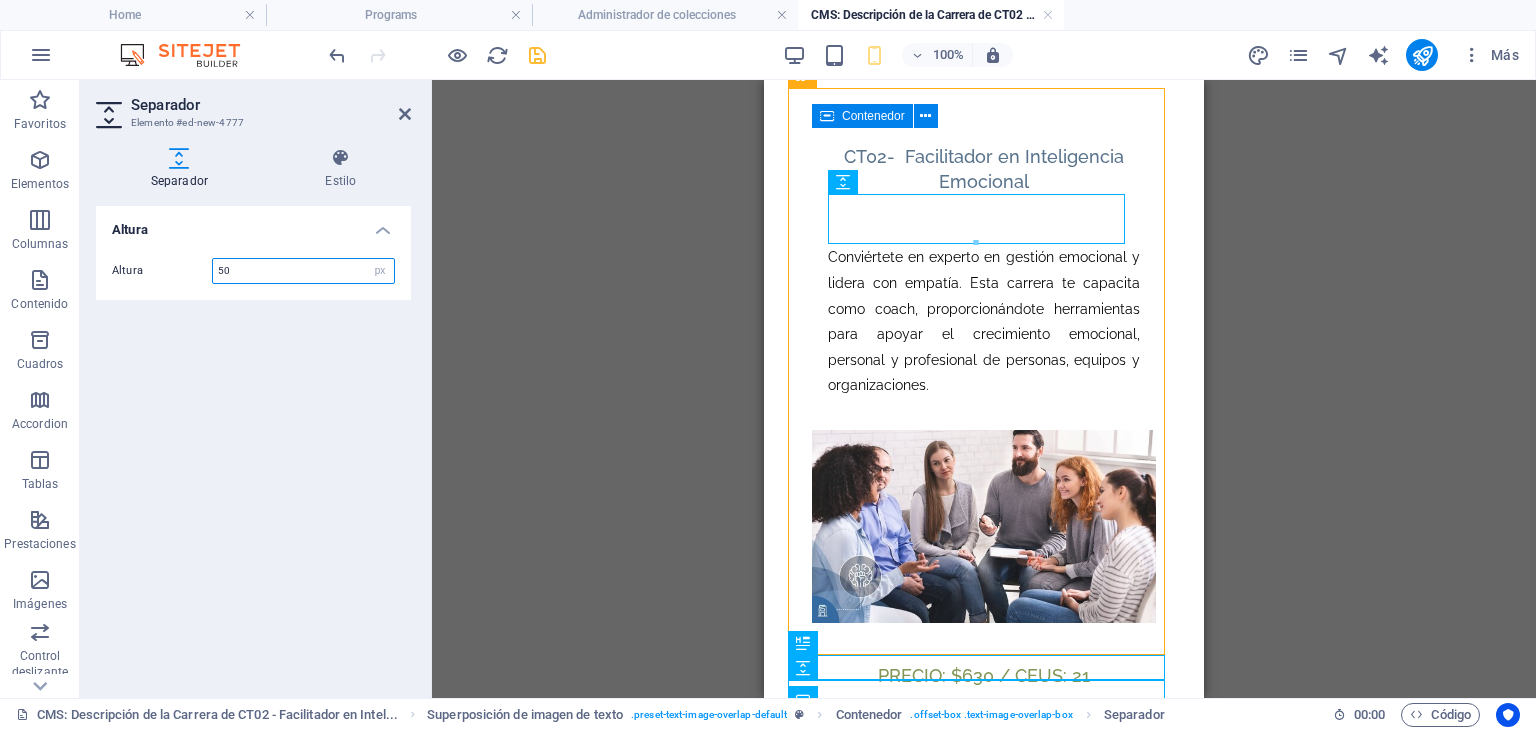 click on "50" at bounding box center [303, 271] 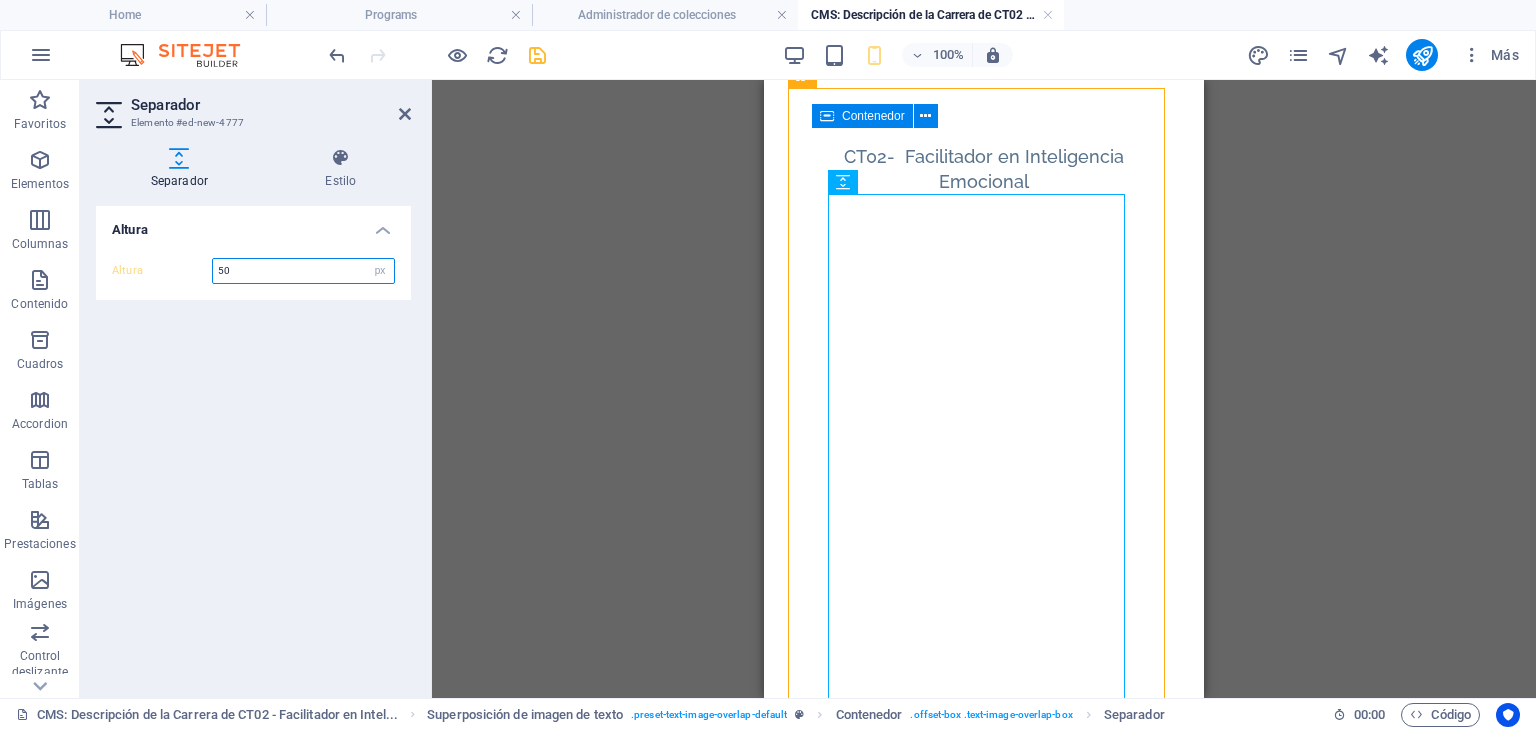 type on "5" 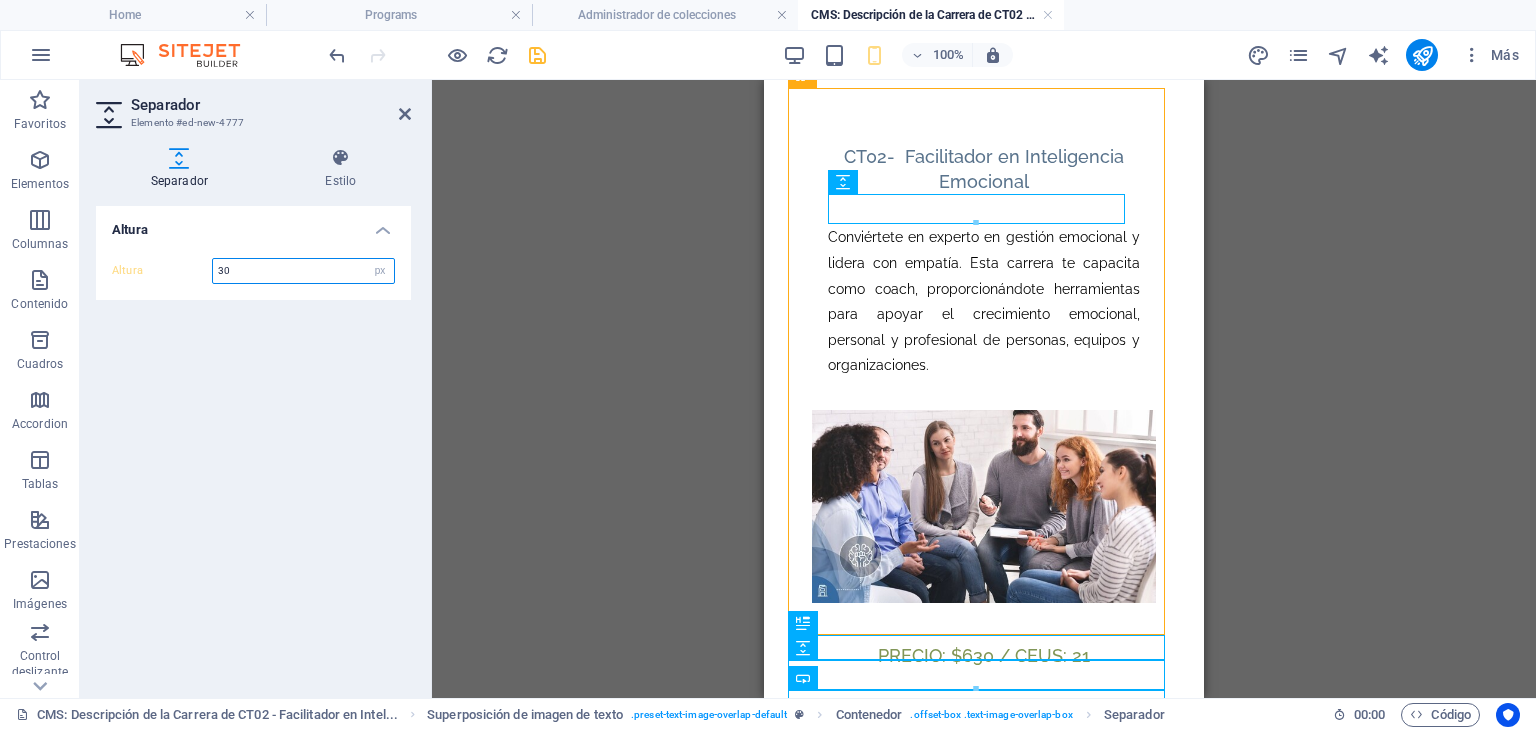 type on "30" 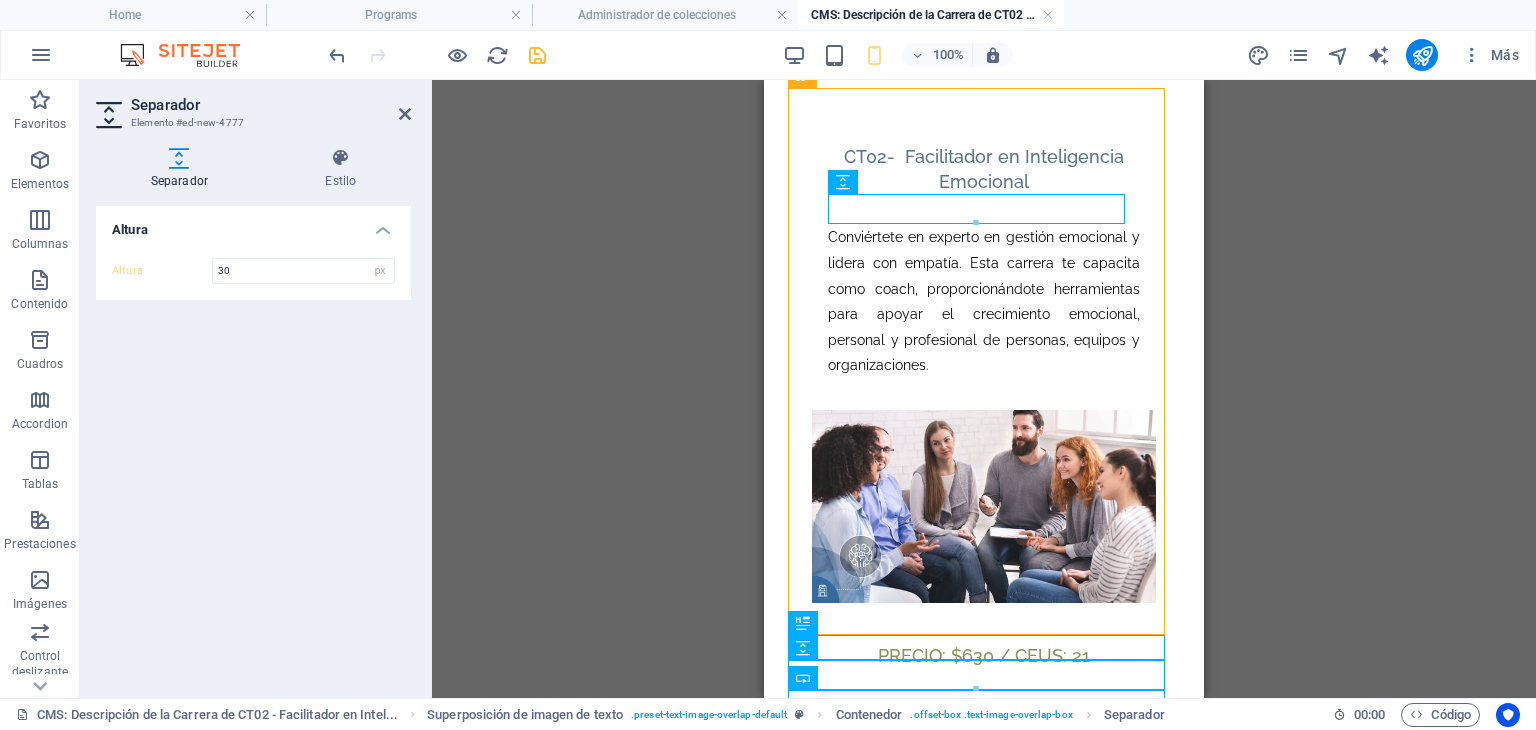 click on "Texto   Separador   Superposición de imagen de texto   Texto   Contenedor   H3   Imagen   Superposición de imagen de texto   Contenedor   H3   Texto   Imagen   Separador   H3   Texto   H3   Botón   Botón   Separador   Separador   Cuadros   Cuadros   Texto   Separador   Contenedor   Contenedor   Contenedor   Texto   Contenedor   Contenedor   Separador   Marcador   Contenedor   H3   Separador   Texto   Cuadros   Contenedor   Texto   Contenedor   Cuadros   Contenedor   Contenedor   H3   Cuadros   Contenedor   Texto   Contenedor   Cuadros   Contenedor   Contenedor   H3   Botón   Separador   Botón   Icono   Contenedor   Separador   Contenedor   Separador   Contenedor   Separador   Separador   Icono   Contenedor   H2   Contenedor   Separador   Contenedor   Separador   Contenedor   Separador   Separador   Icono   Icono   Contenedor   Contenedor   Separador   Contenedor   H3   Contenedor   Contenedor   Separador   Contenedor   Separador   Icono   Texto   Separador   Separador" at bounding box center [984, 389] 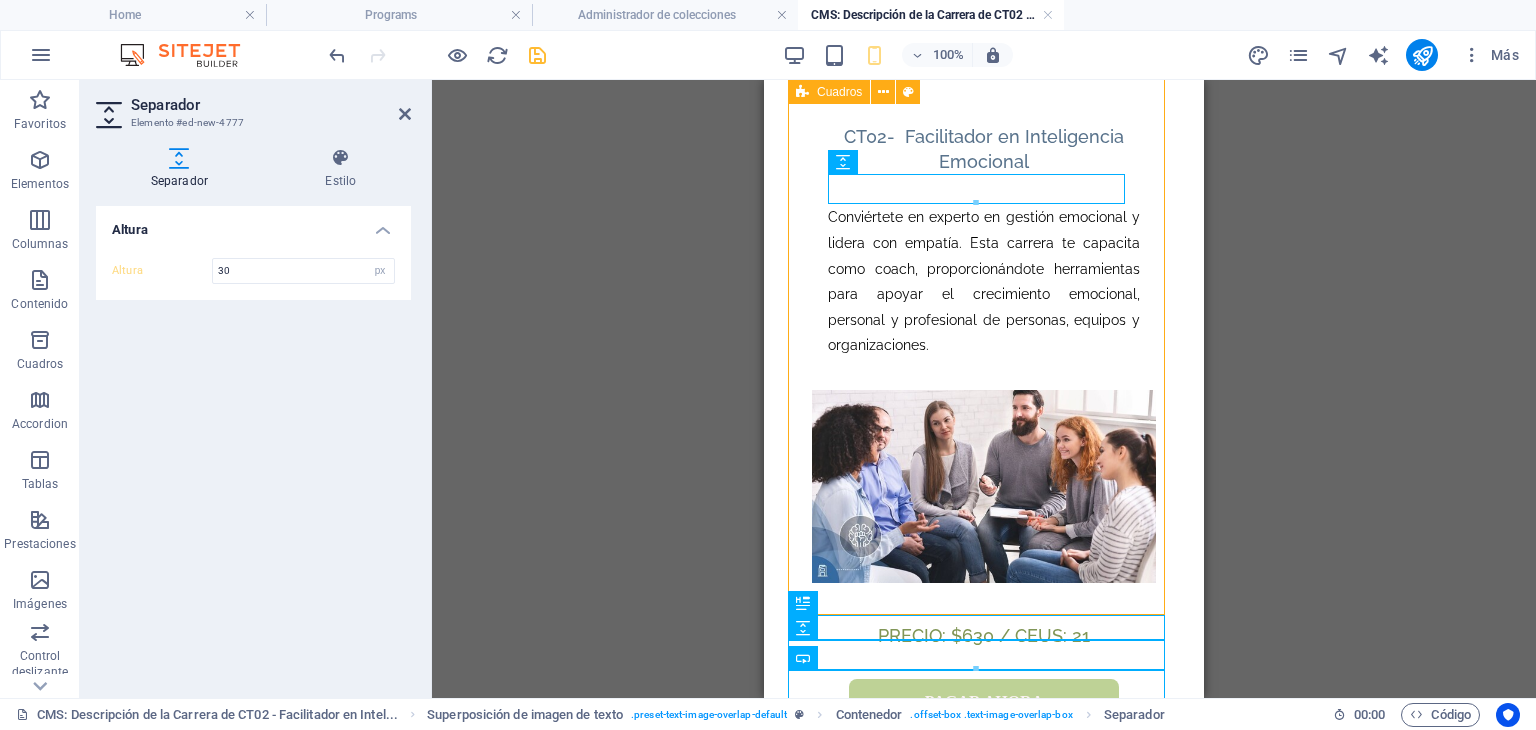 scroll, scrollTop: 0, scrollLeft: 0, axis: both 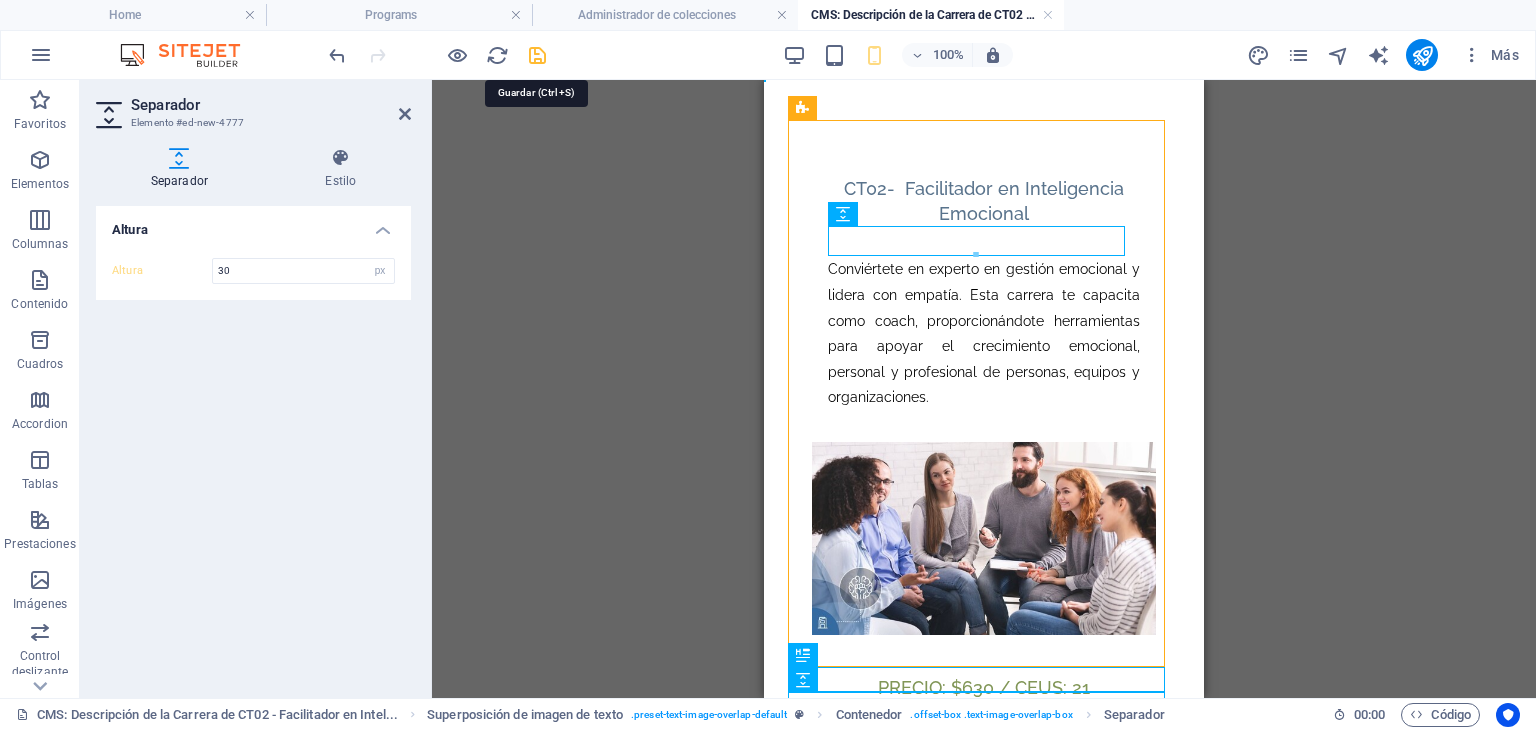 click at bounding box center [537, 55] 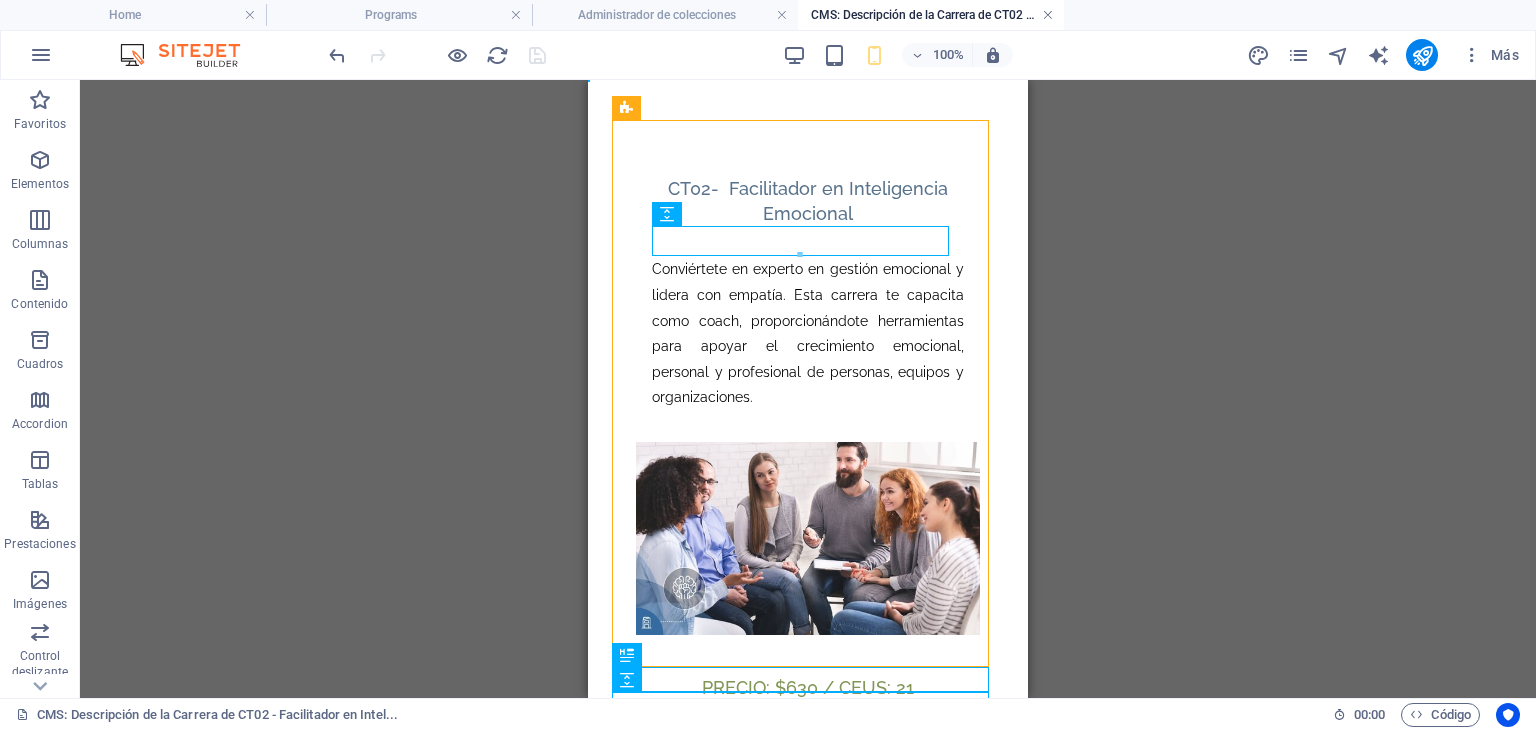 click at bounding box center (1048, 15) 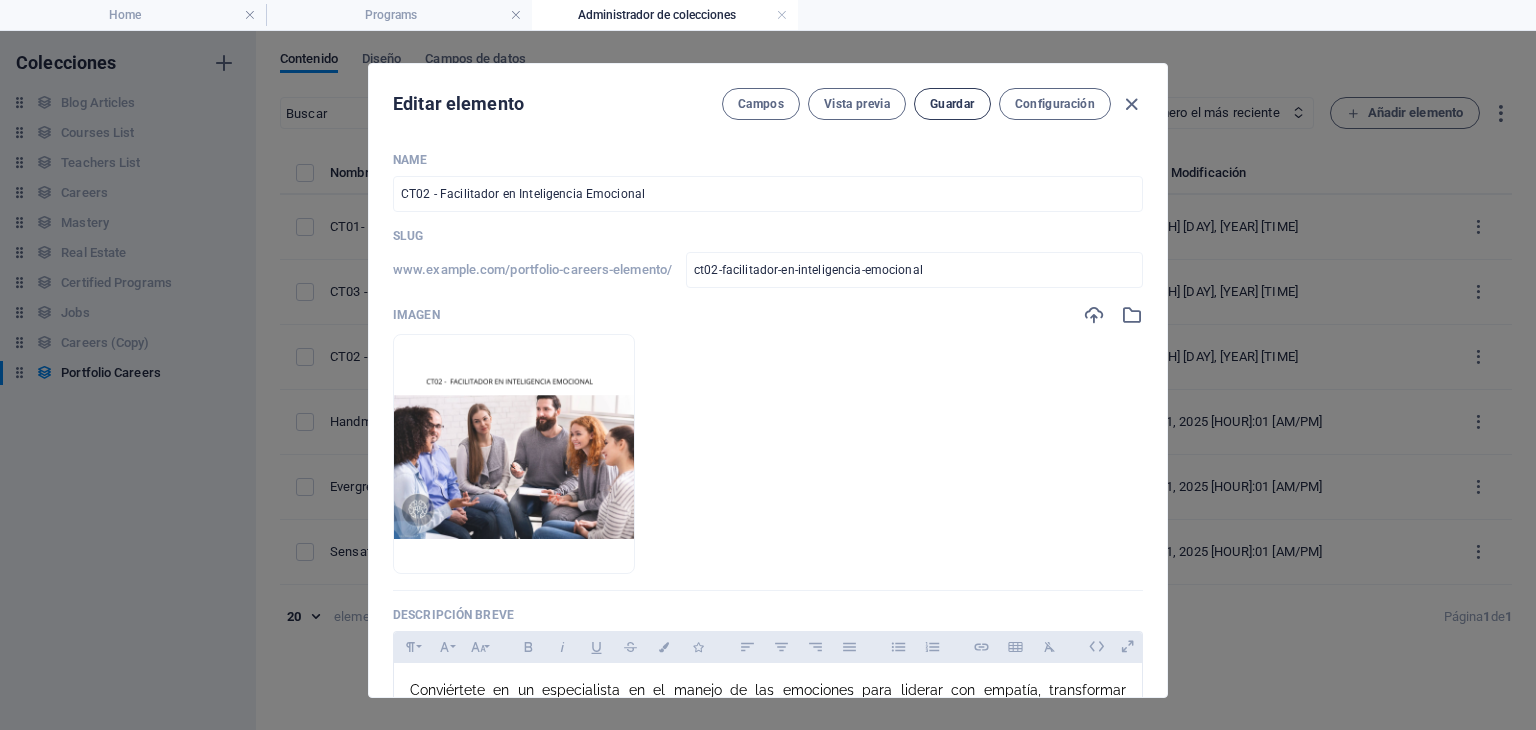 click on "Guardar" at bounding box center (952, 104) 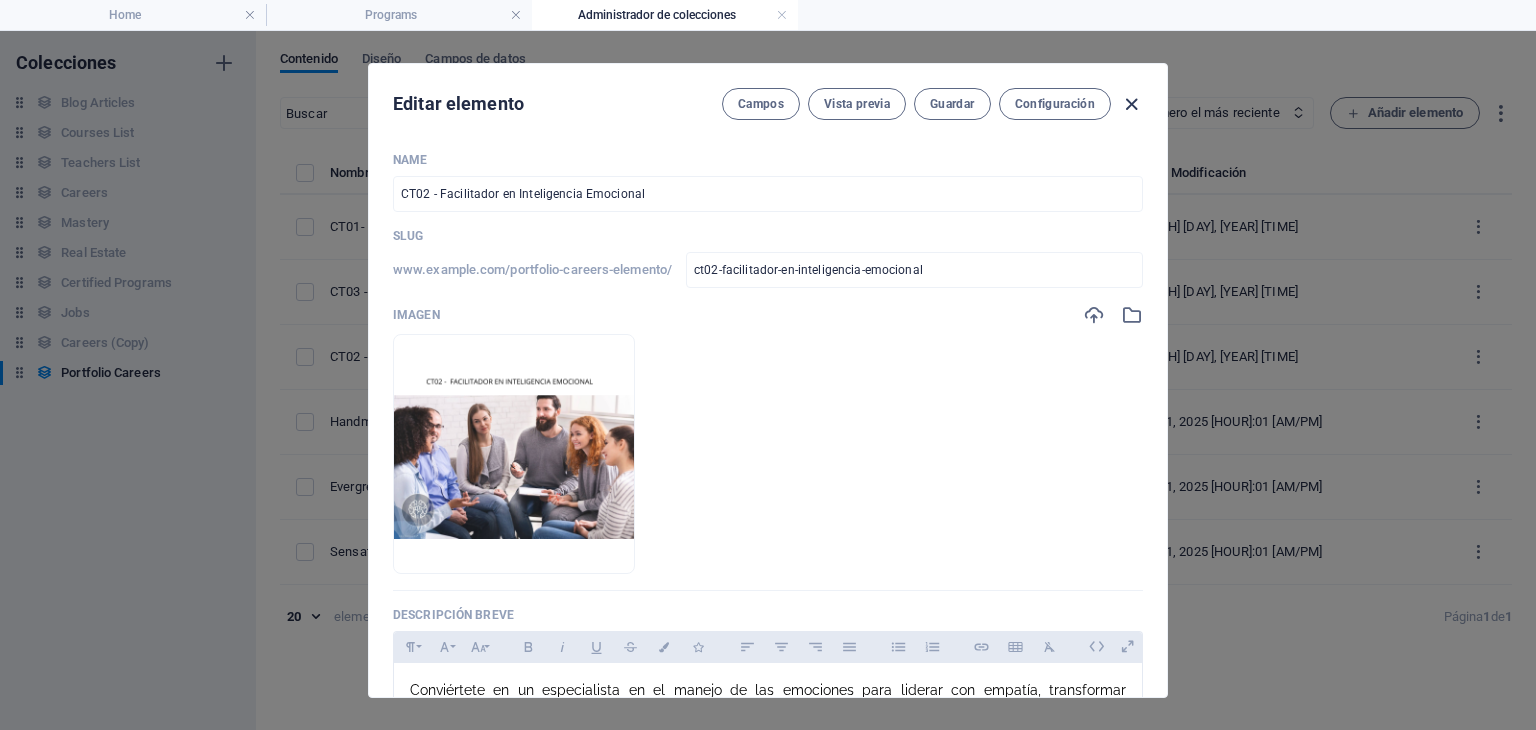 click at bounding box center (1131, 104) 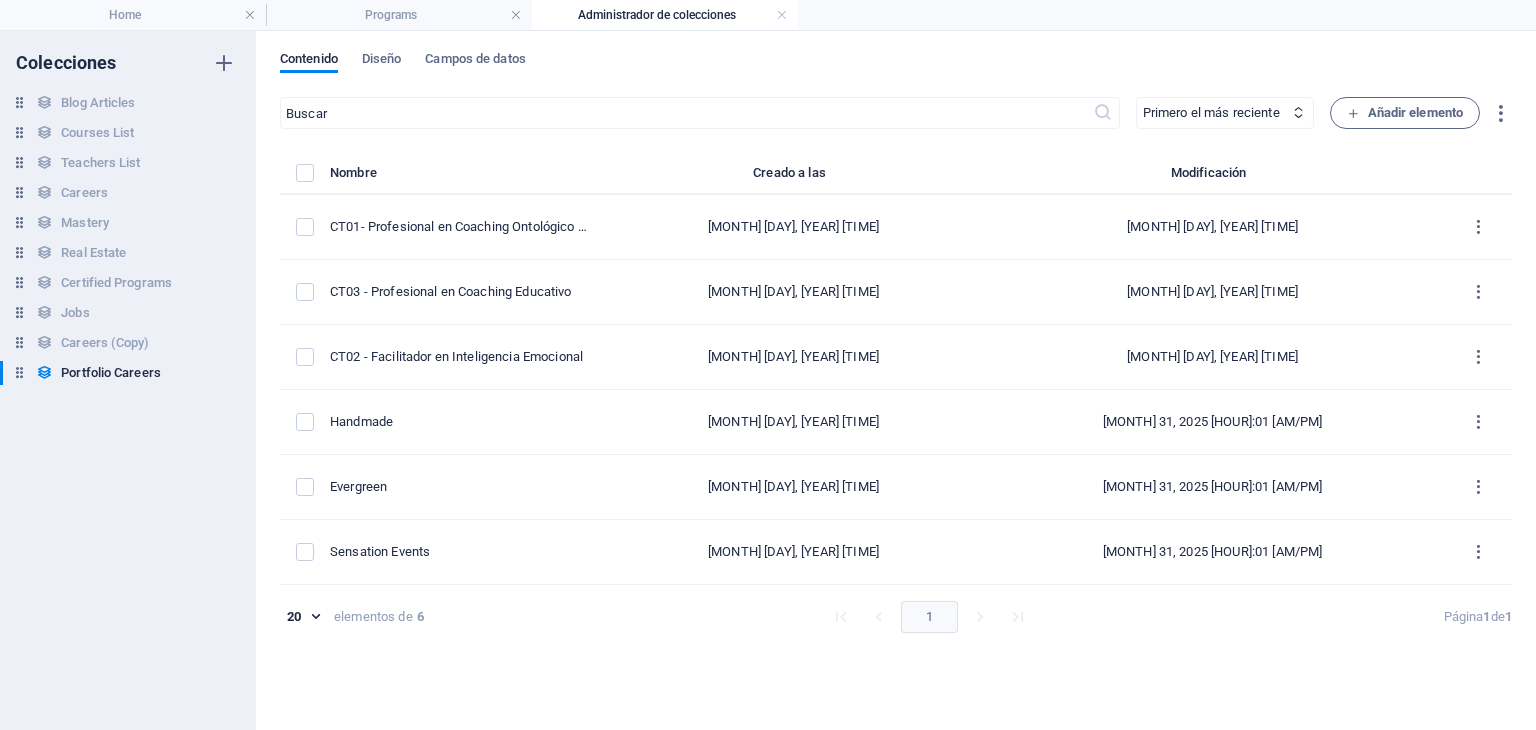 scroll, scrollTop: 0, scrollLeft: 0, axis: both 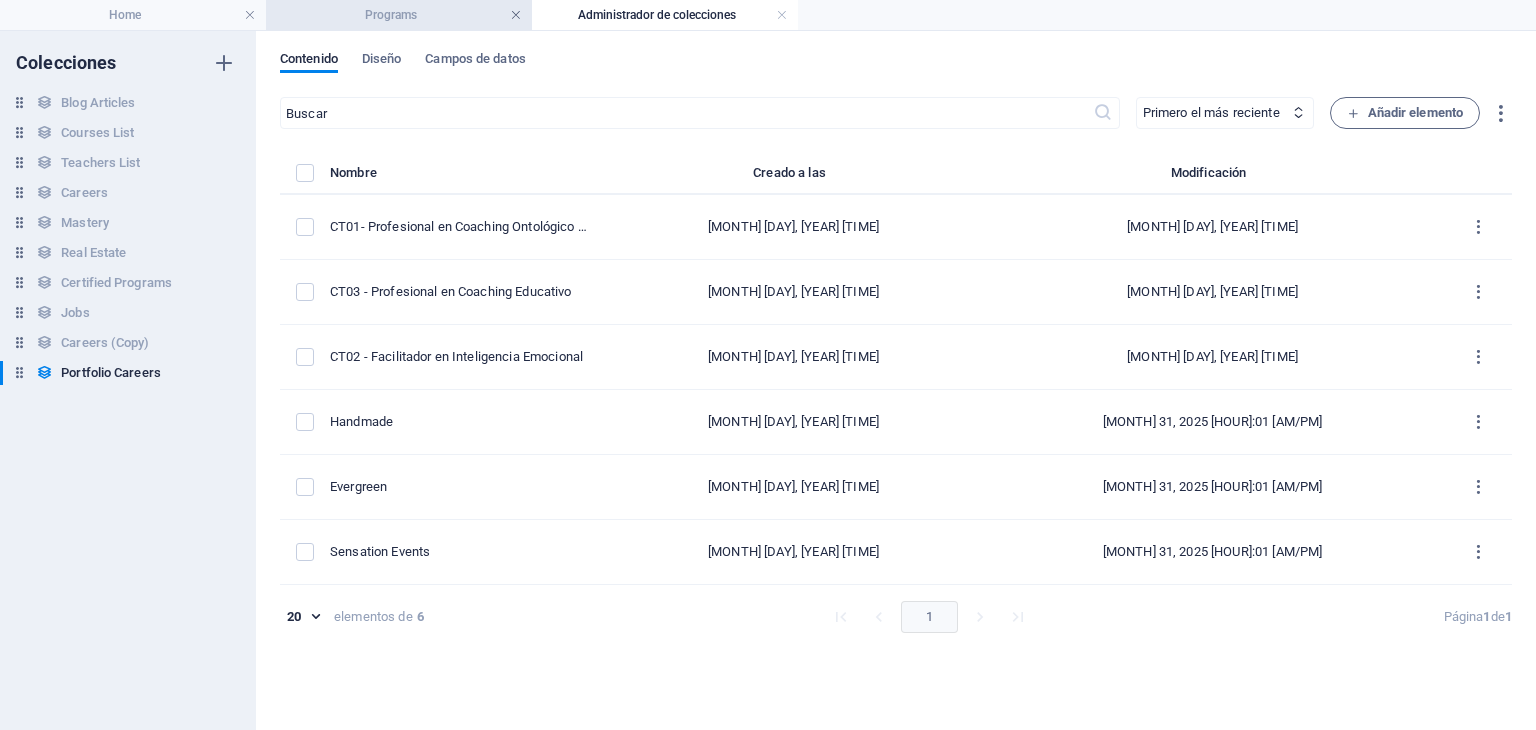 click at bounding box center (516, 15) 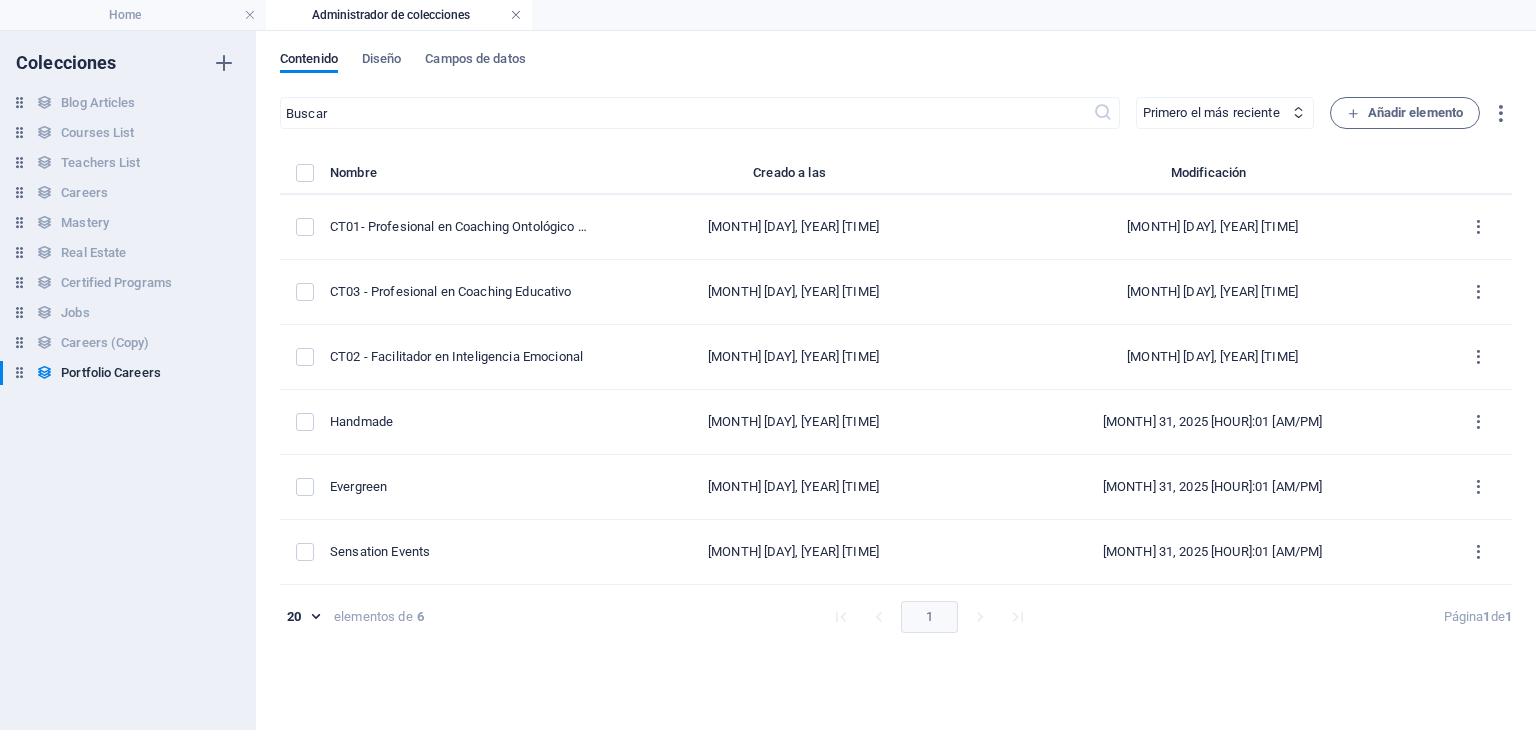 click at bounding box center (516, 15) 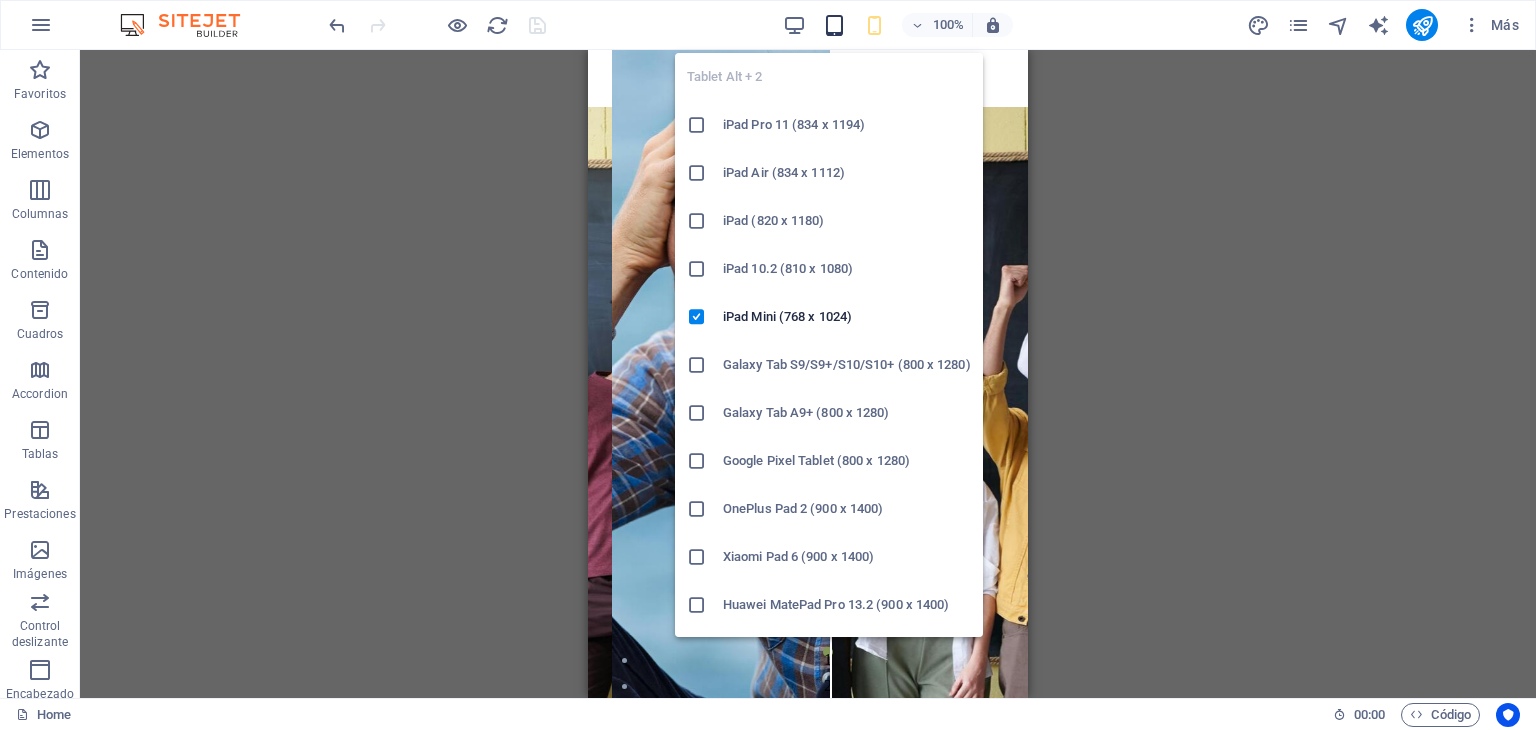 click at bounding box center (834, 25) 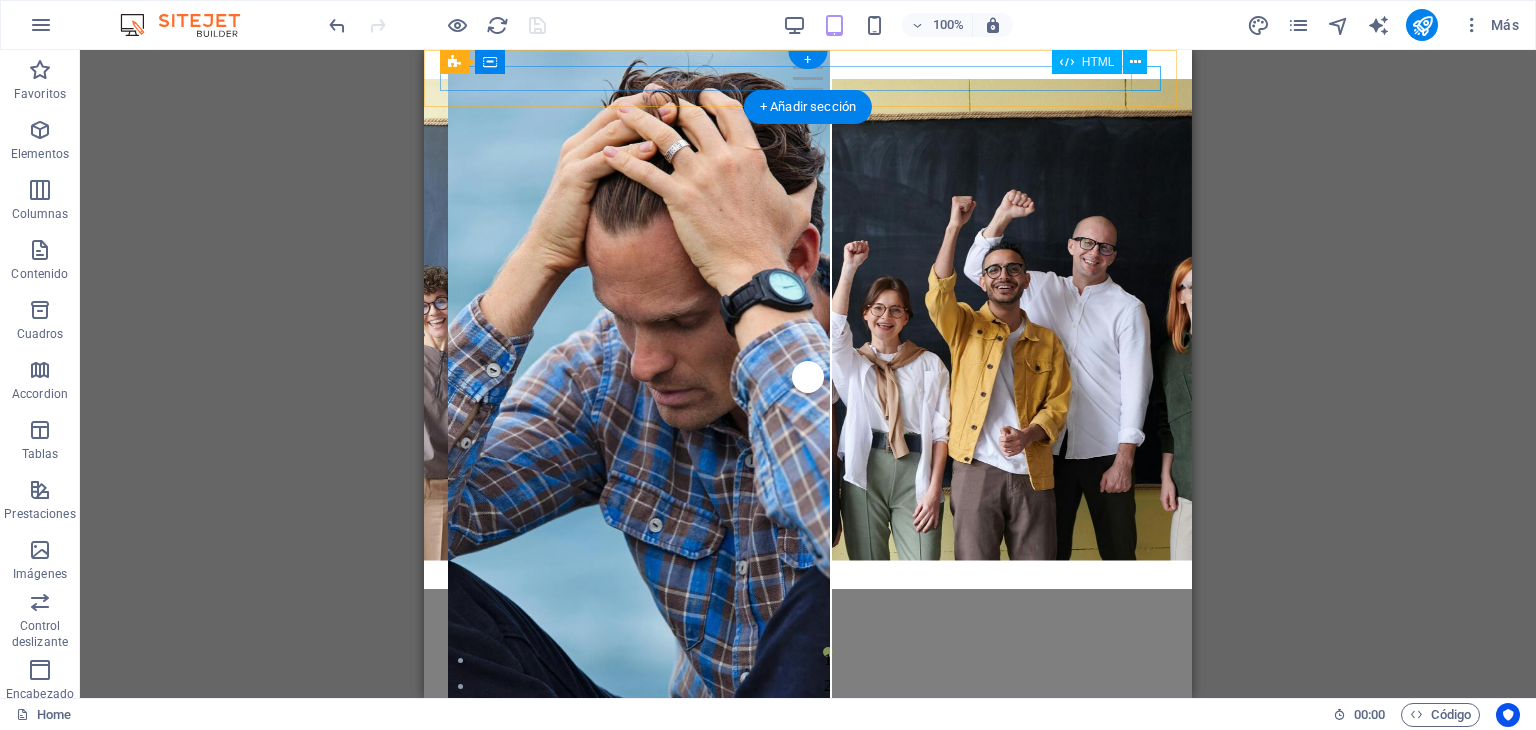click at bounding box center (808, 78) 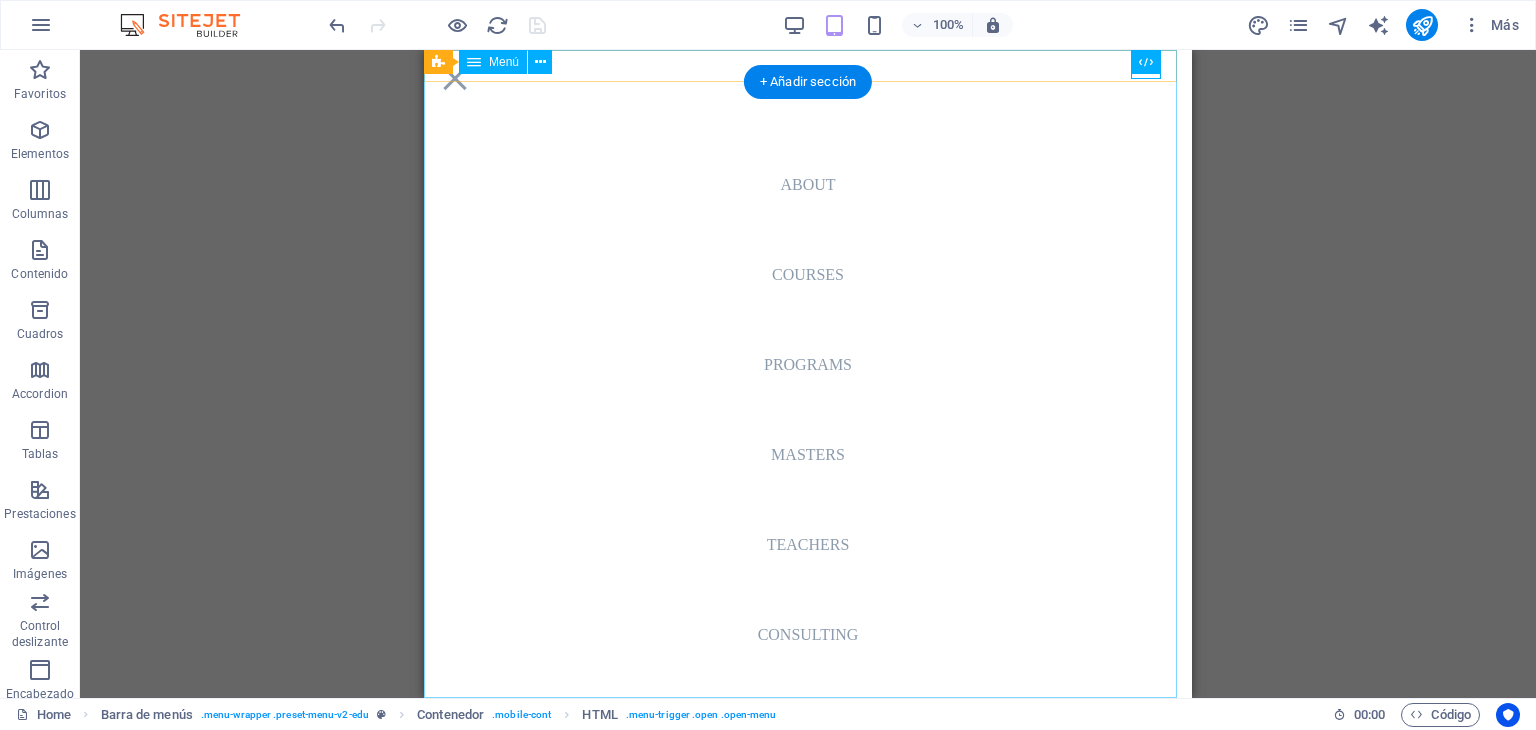 click on "Home About Courses Programs Masters Teachers Consulting Global Network Contact Us Blog" at bounding box center [808, 374] 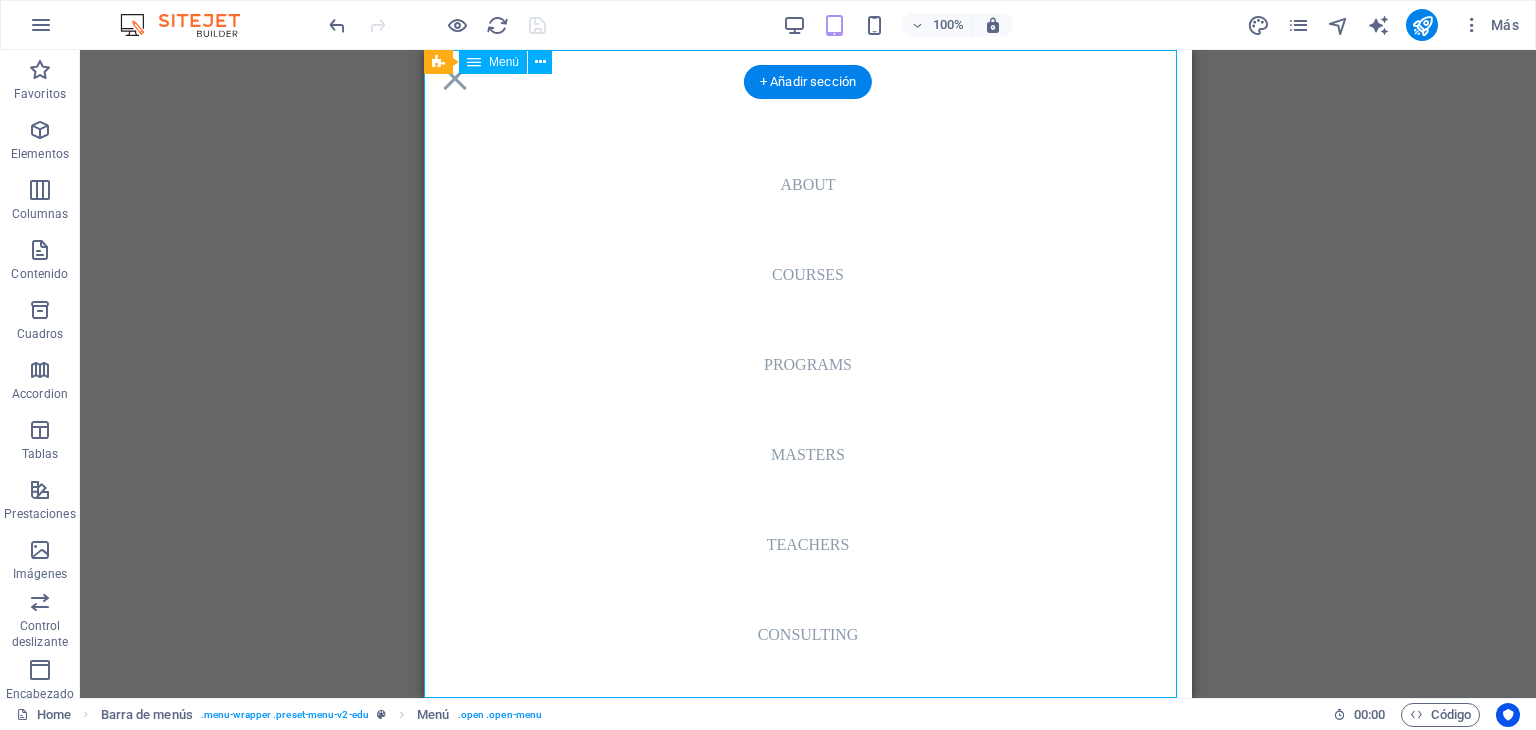 click on "Home About Courses Programs Masters Teachers Consulting Global Network Contact Us Blog" at bounding box center [808, 374] 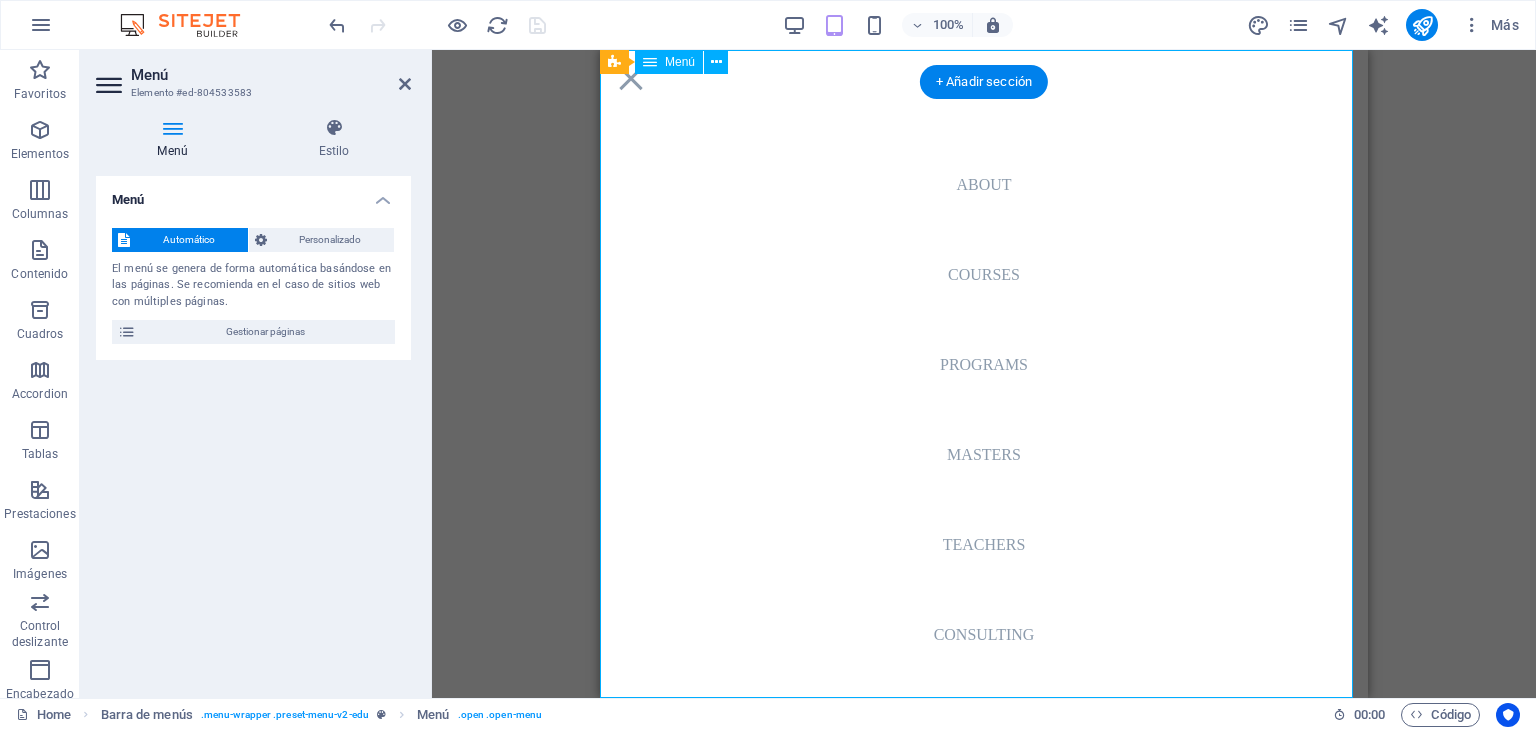click on "Home About Courses Programs Masters Teachers Consulting Global Network Contact Us Blog" at bounding box center [984, 374] 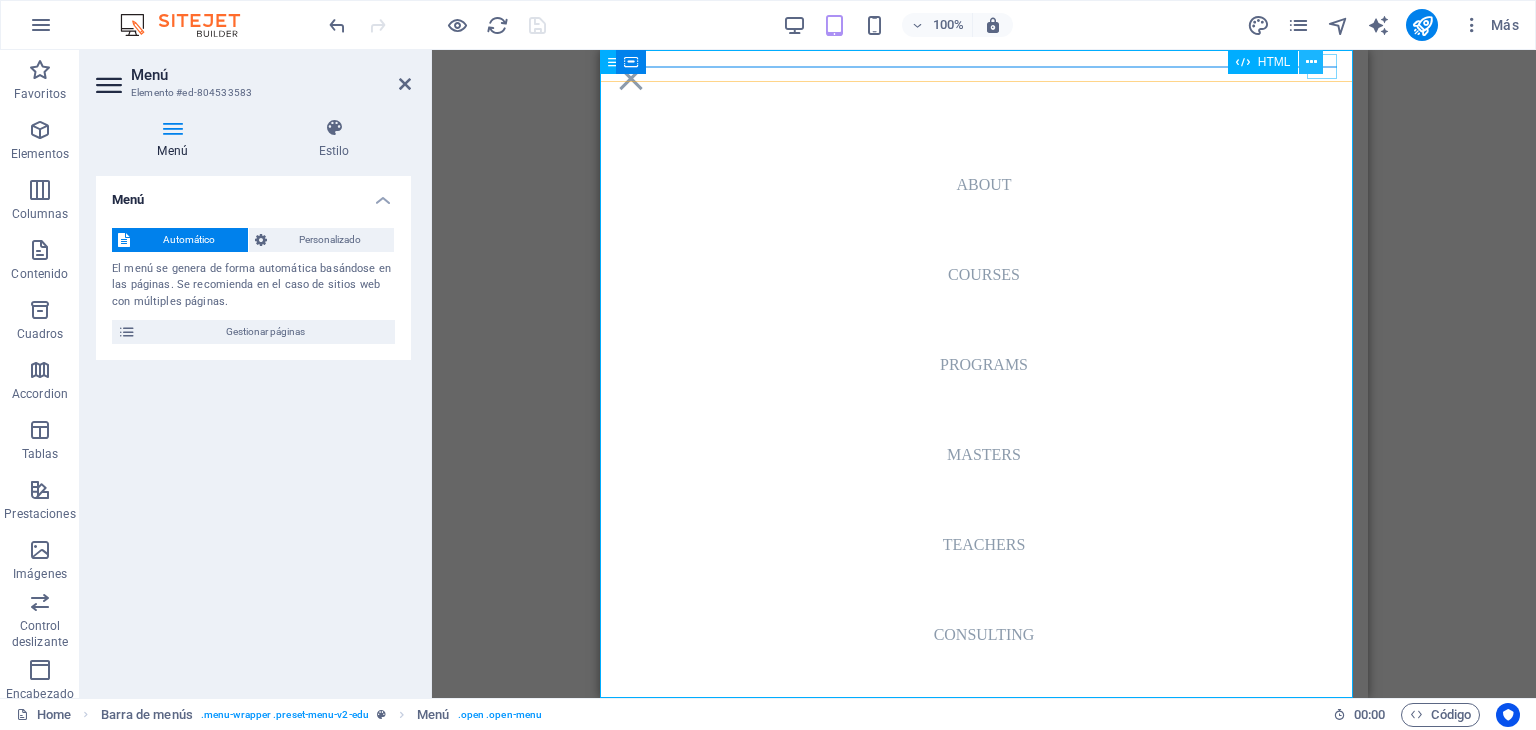 click at bounding box center (1311, 62) 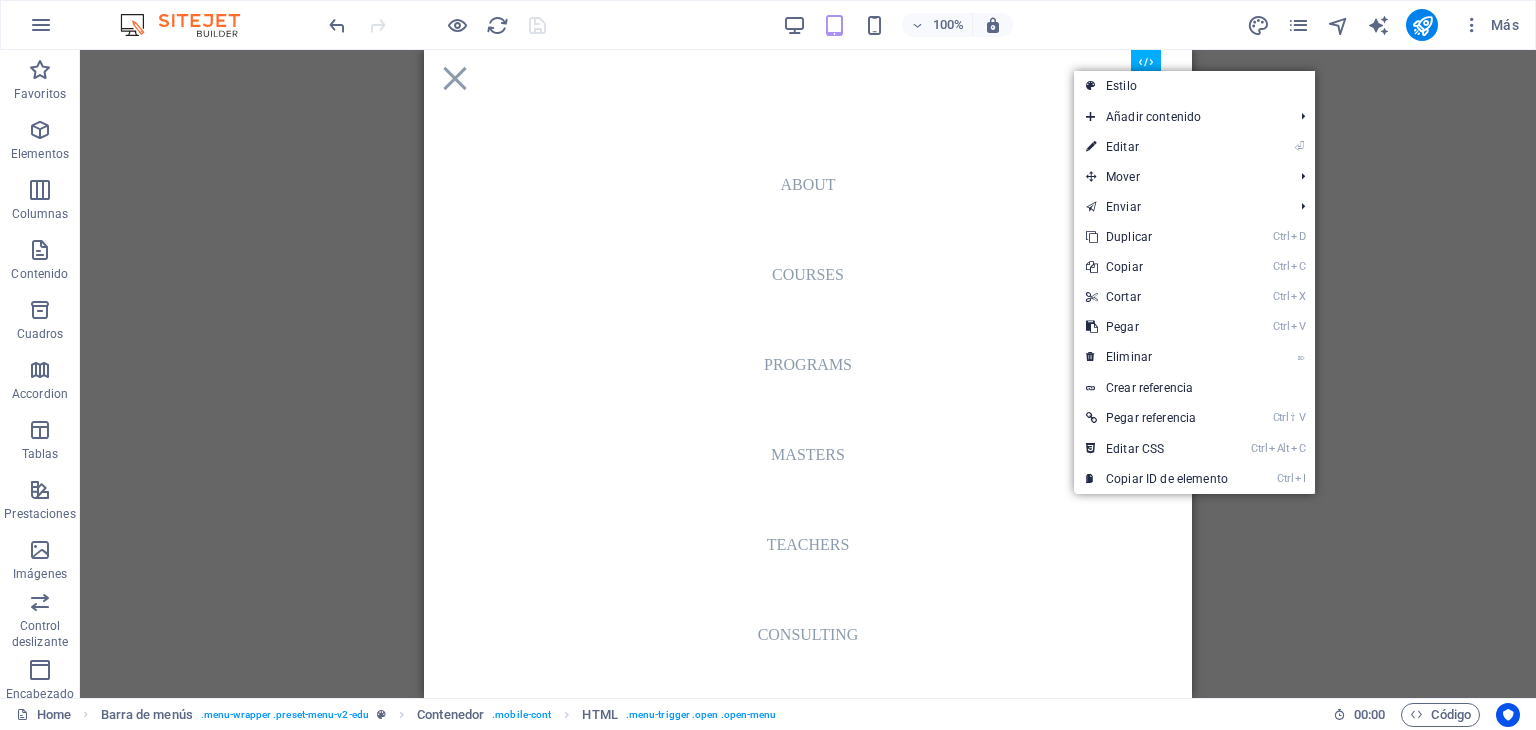 click on "H2   Texto en el fondo   Contenedor   Barra de menús   Barra de menús   Menú   Barra de menús   Contenedor   HTML" at bounding box center (808, 374) 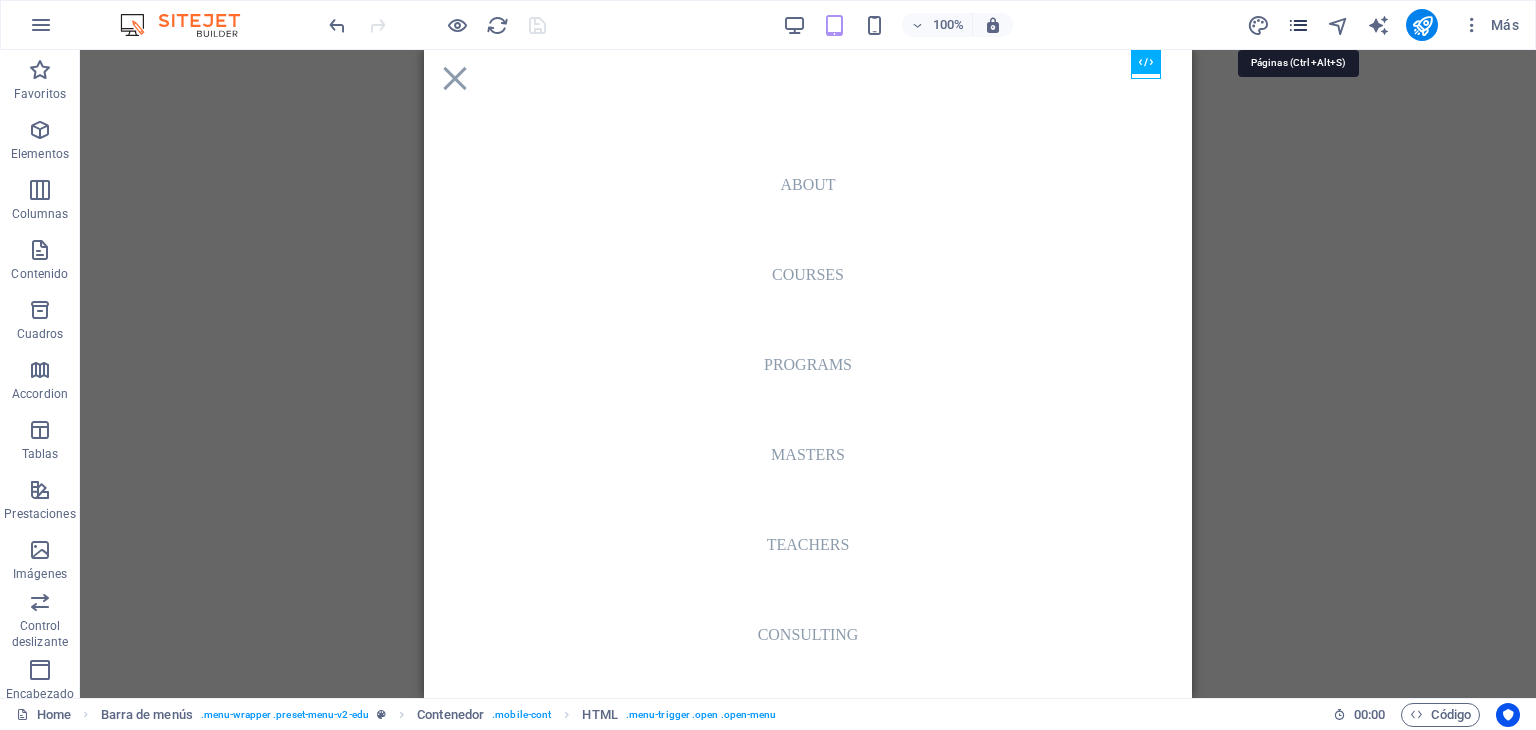 click at bounding box center (1298, 25) 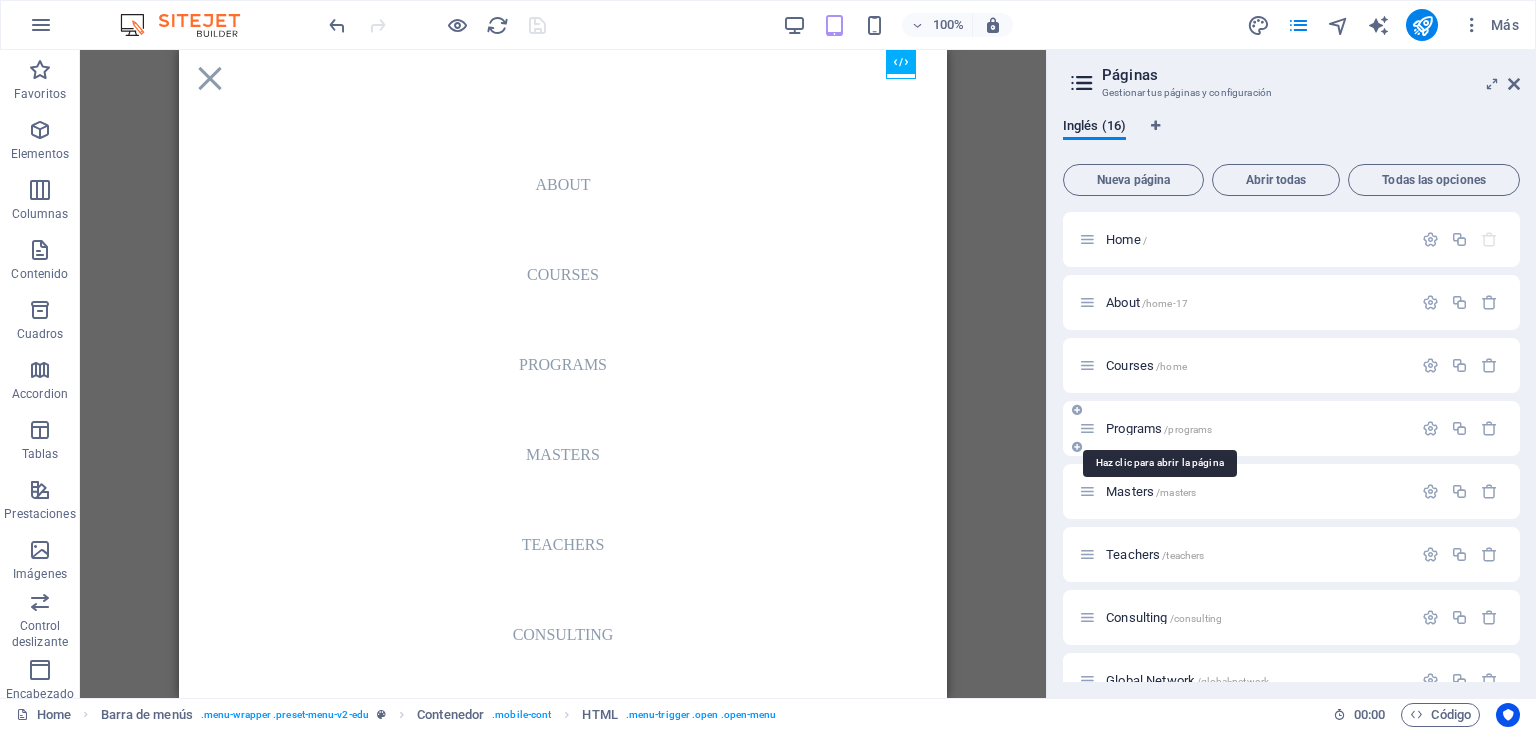 click on "Programs /programs" at bounding box center [1159, 428] 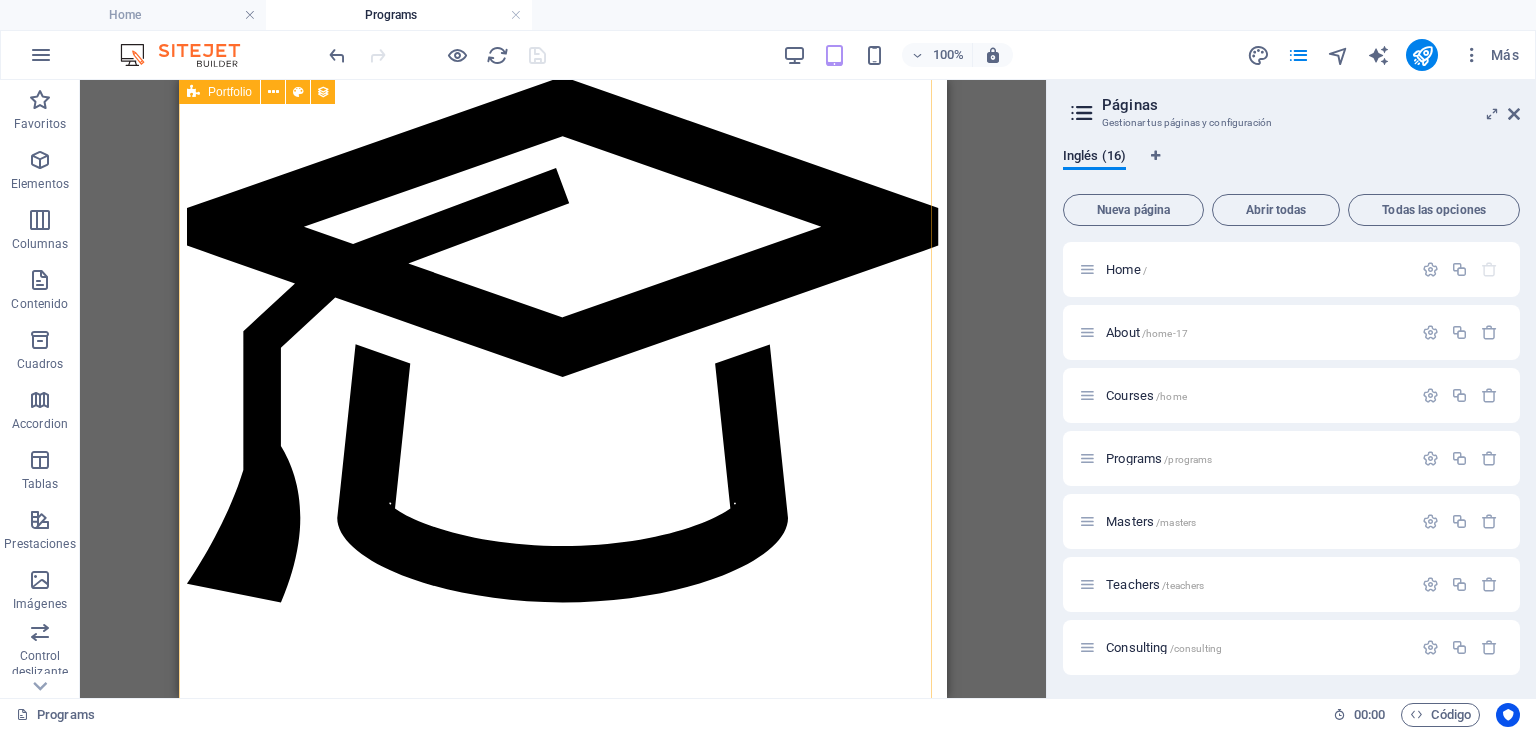 scroll, scrollTop: 2300, scrollLeft: 0, axis: vertical 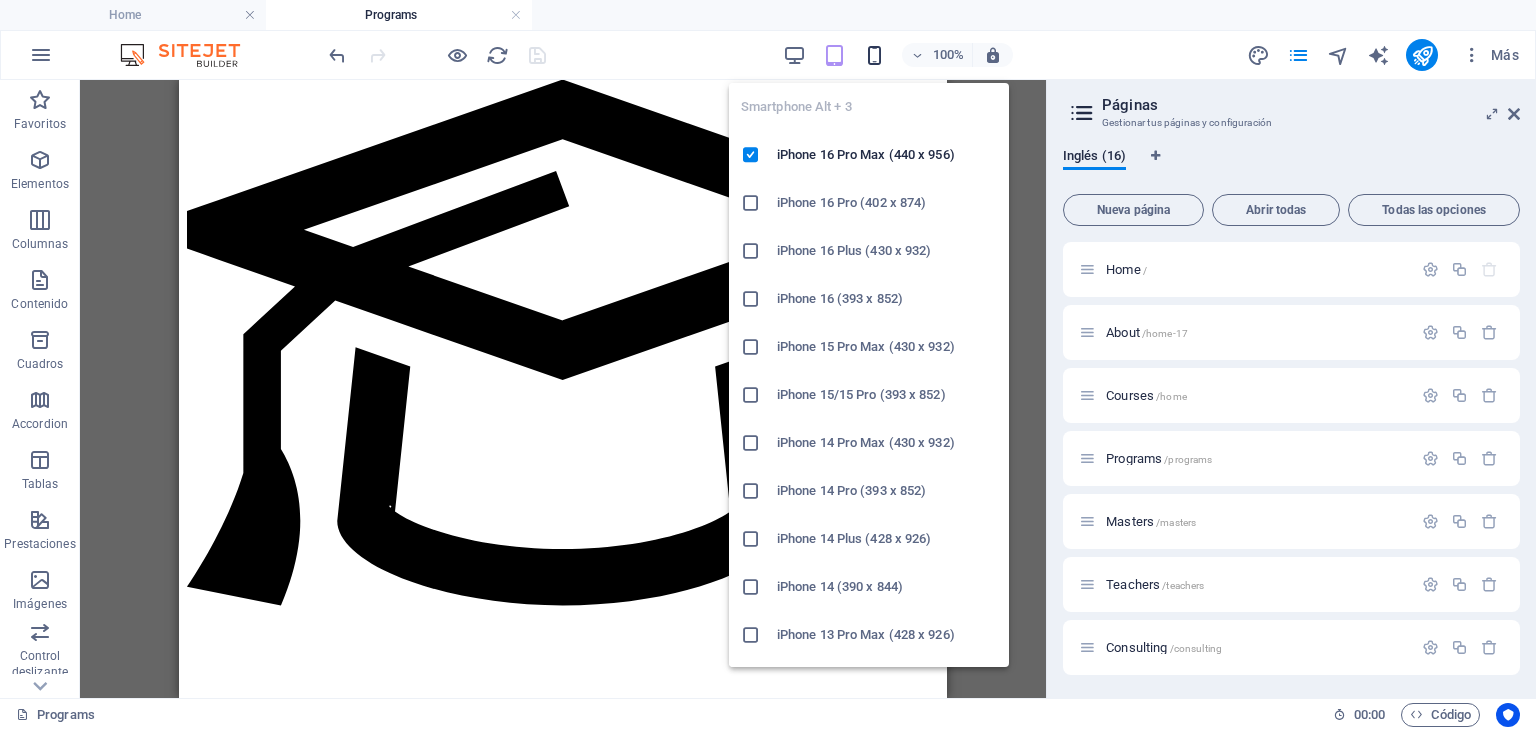 click at bounding box center [874, 55] 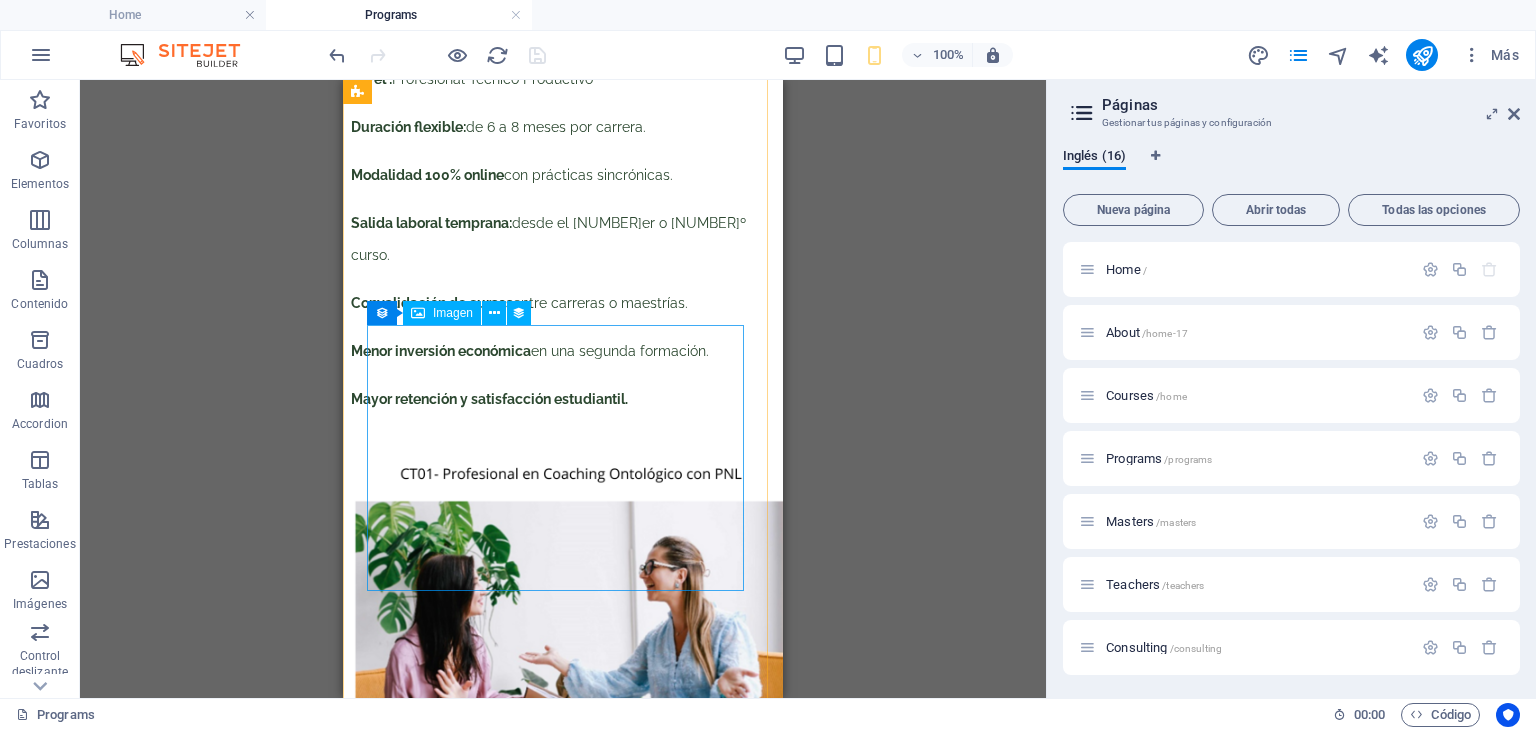 scroll, scrollTop: 2500, scrollLeft: 0, axis: vertical 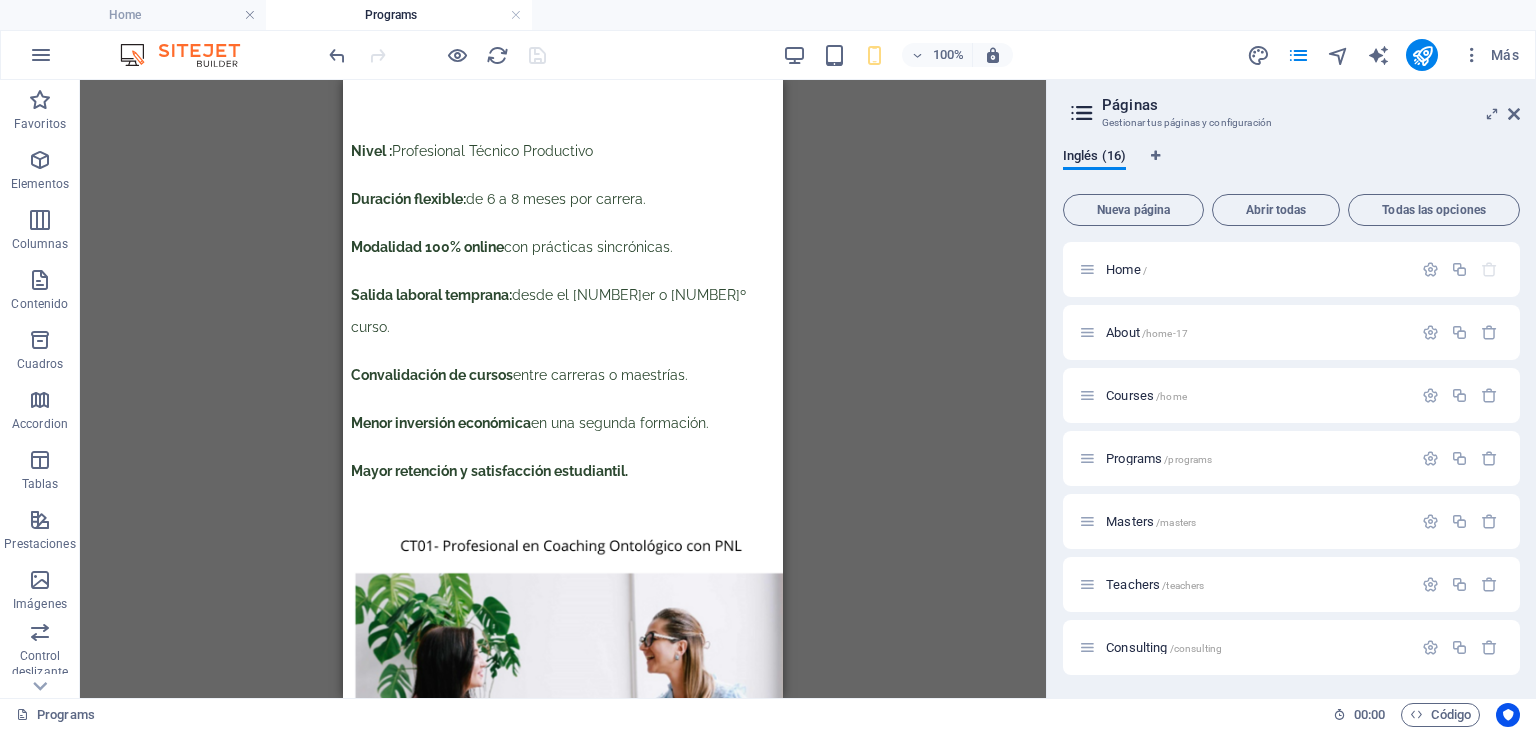 drag, startPoint x: 778, startPoint y: 310, endPoint x: 1134, endPoint y: 385, distance: 363.8145 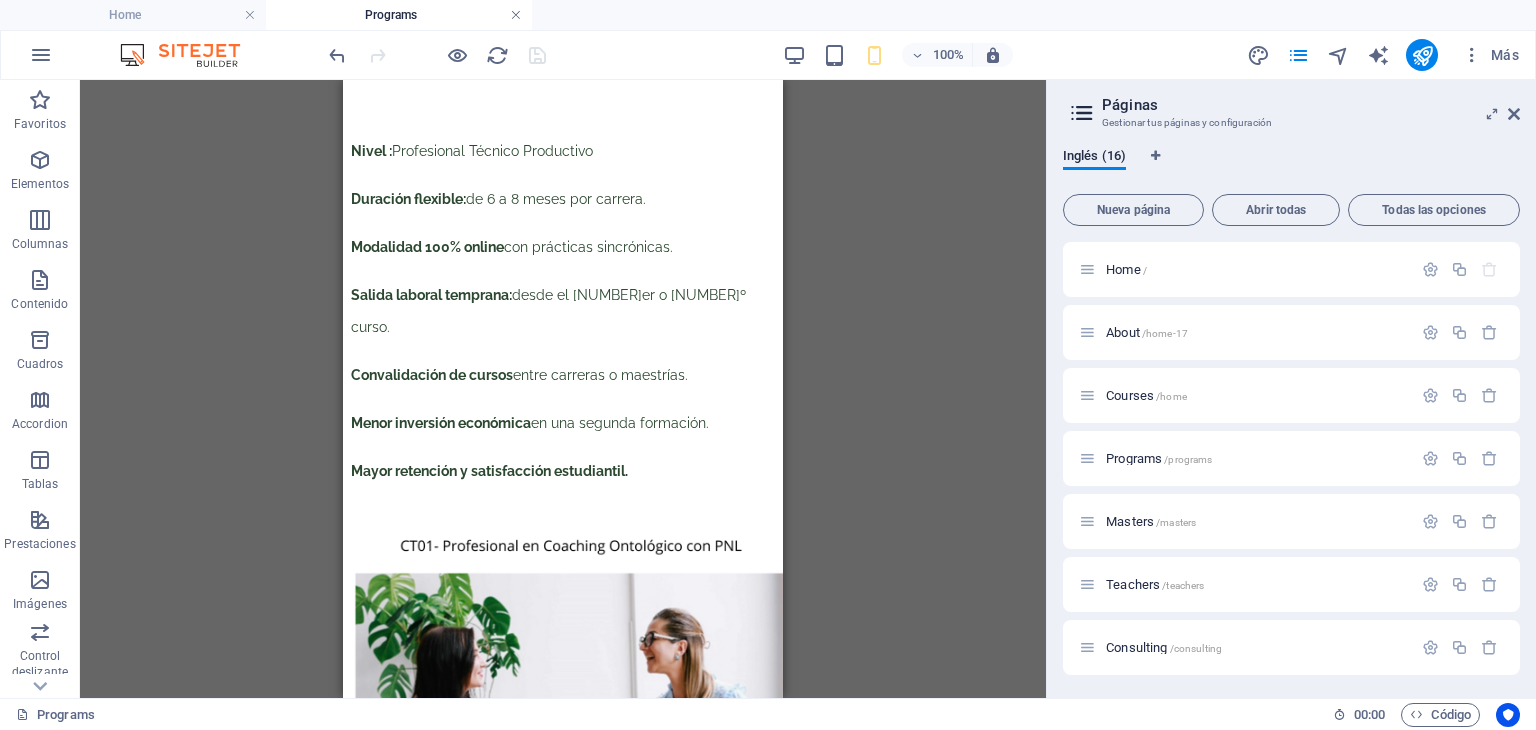 drag, startPoint x: 515, startPoint y: 12, endPoint x: 202, endPoint y: 4, distance: 313.10223 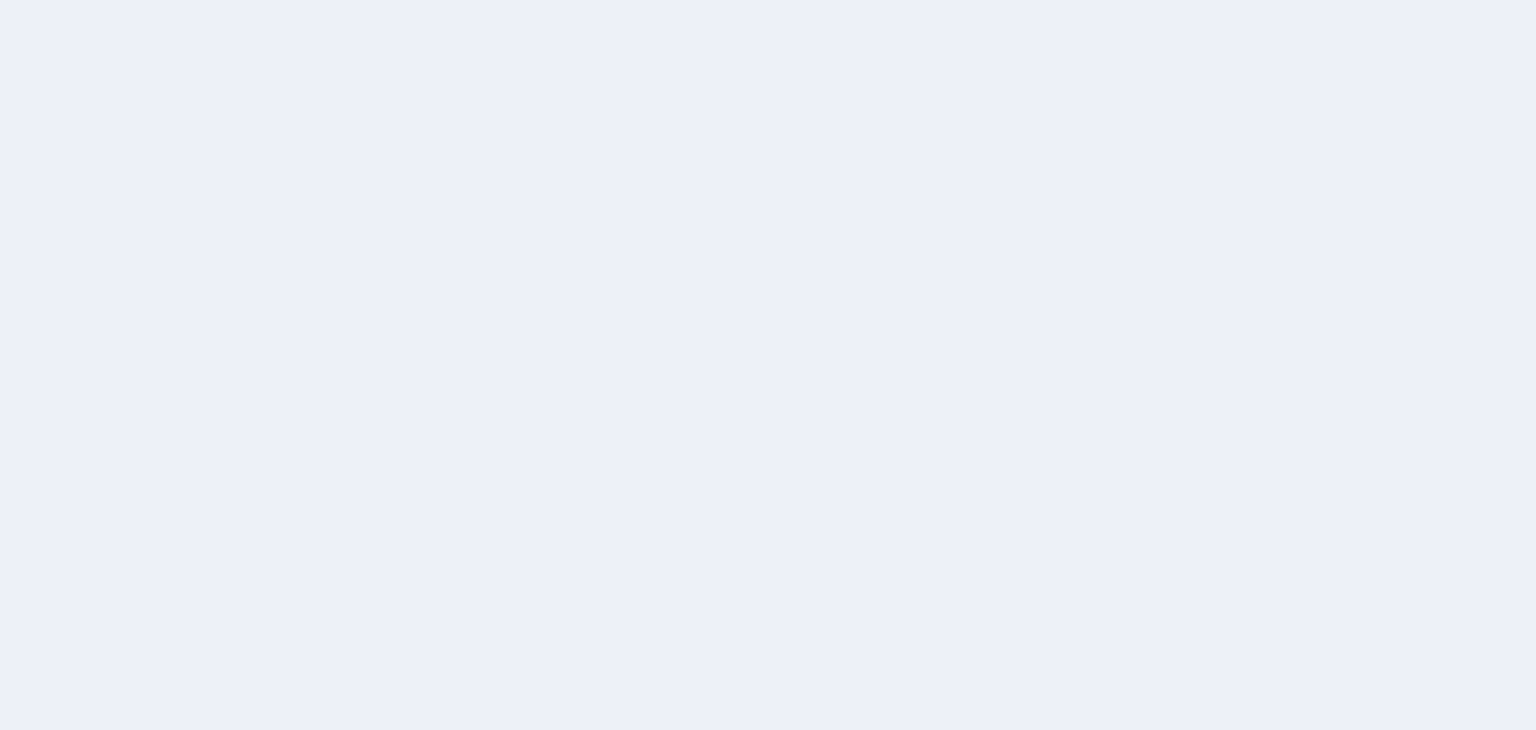 scroll, scrollTop: 0, scrollLeft: 0, axis: both 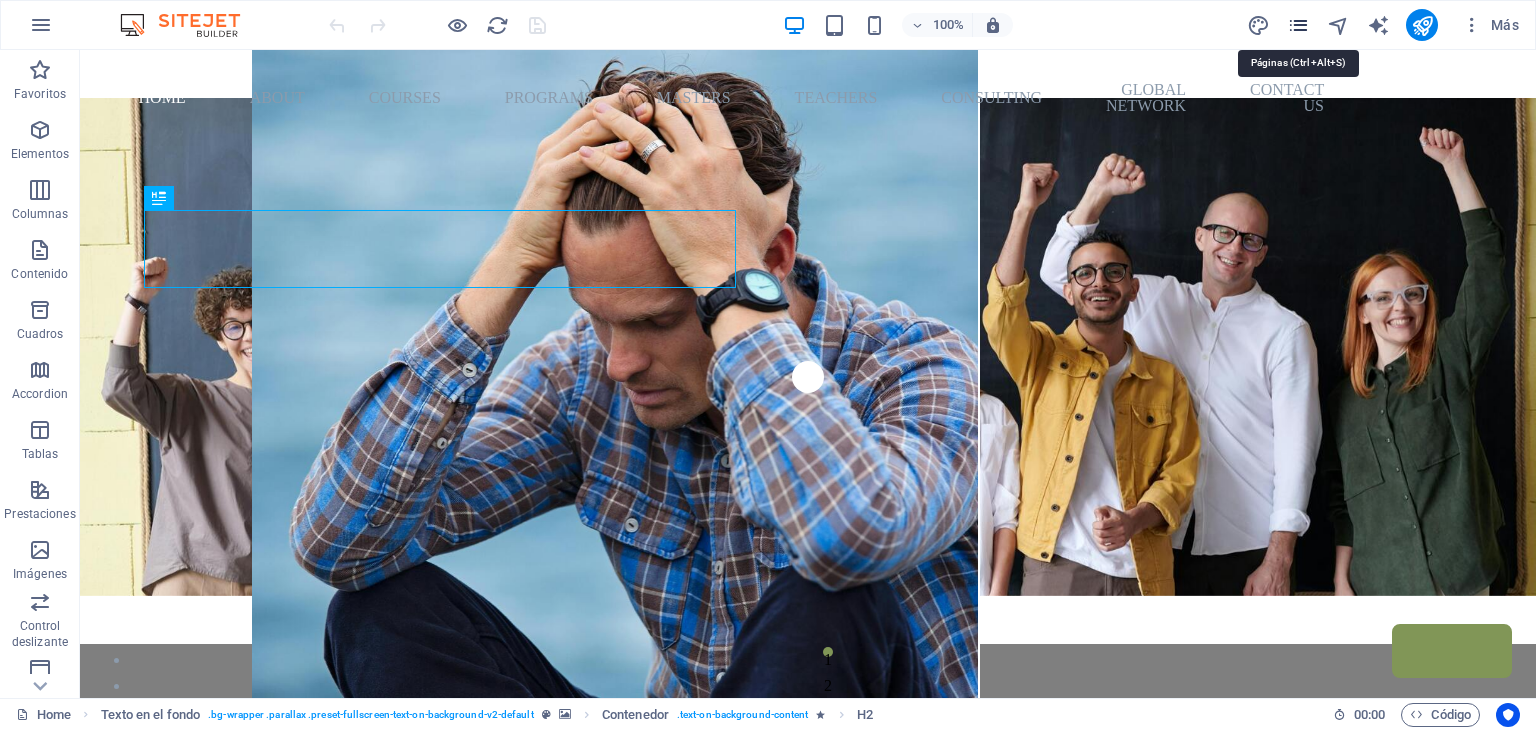 click at bounding box center [1298, 25] 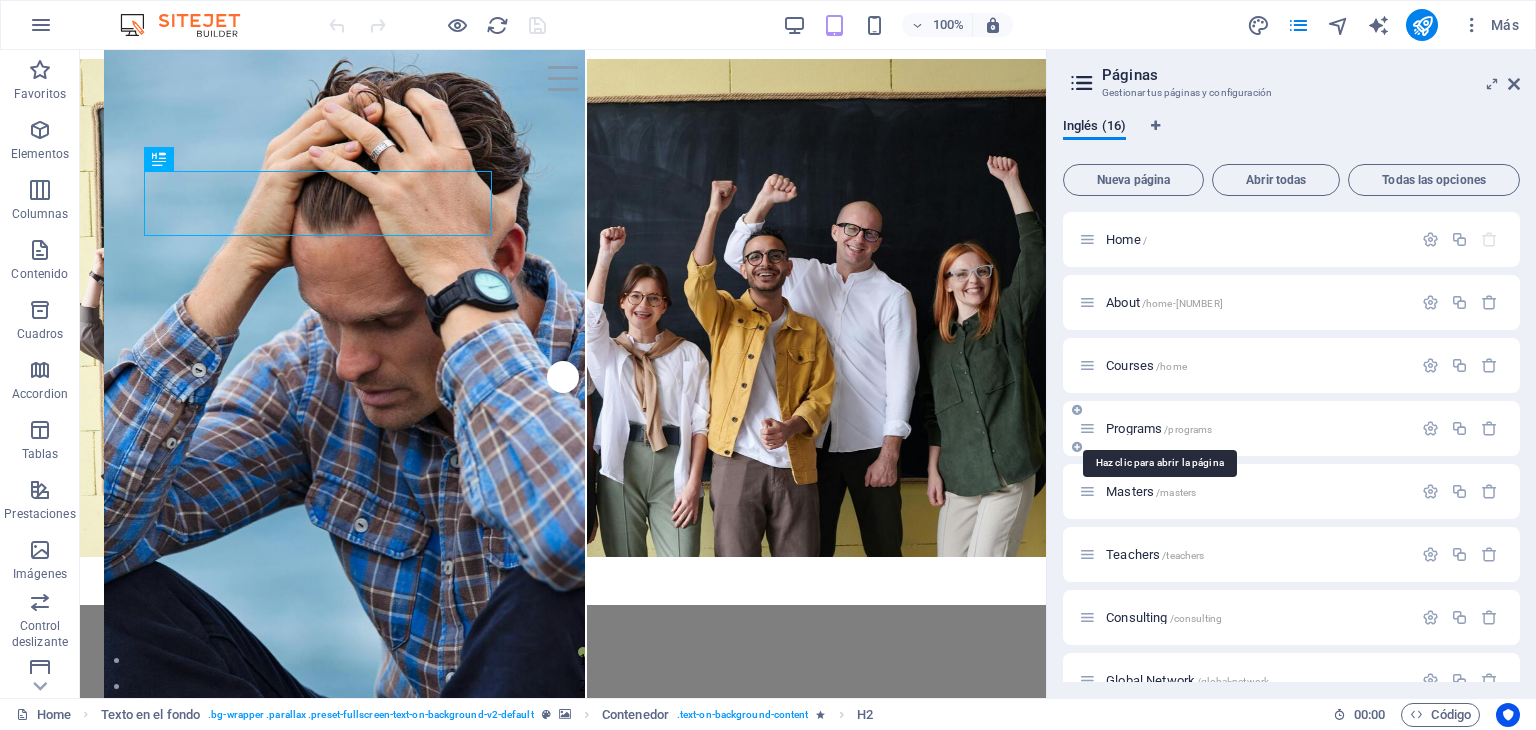 click on "Programs /programs" at bounding box center (1159, 428) 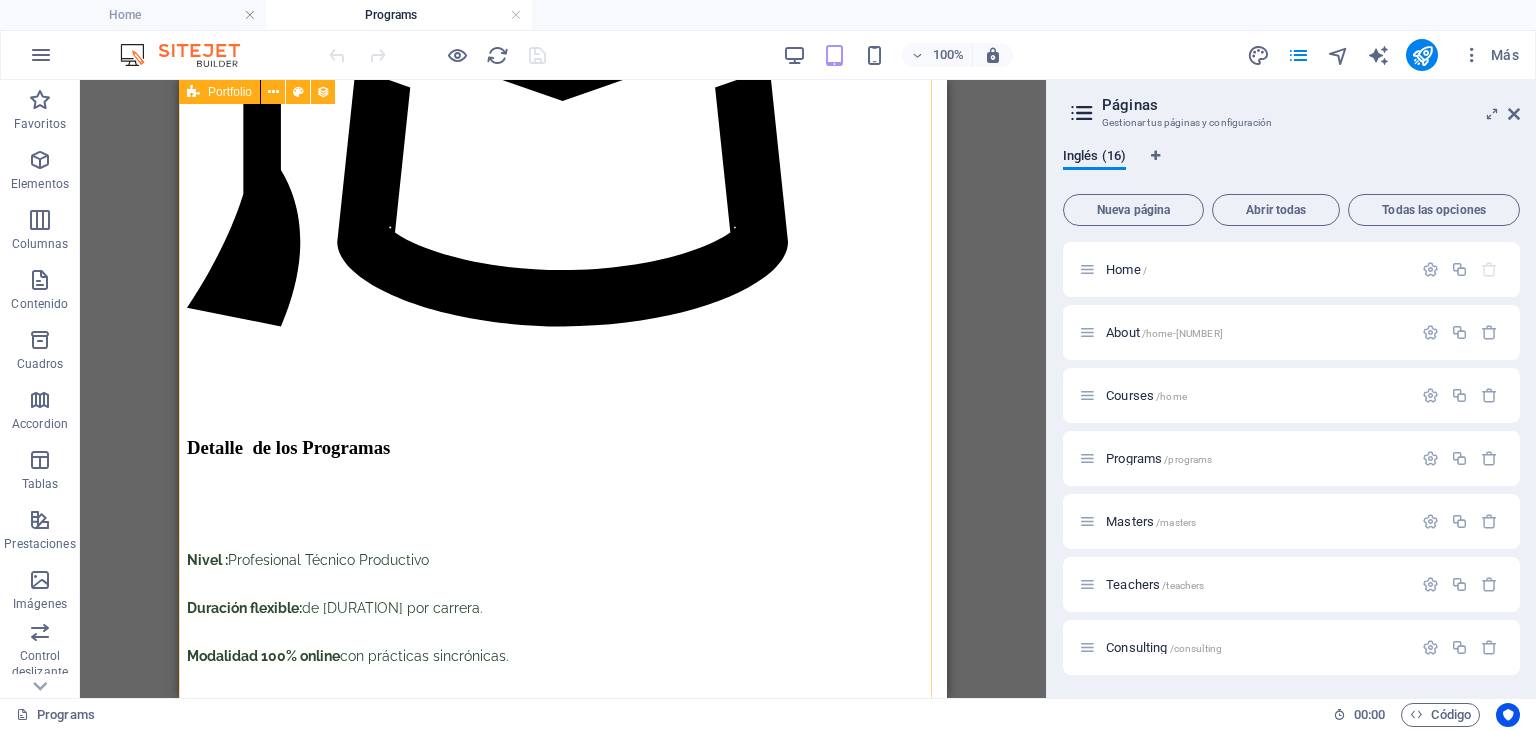 scroll, scrollTop: 2500, scrollLeft: 0, axis: vertical 